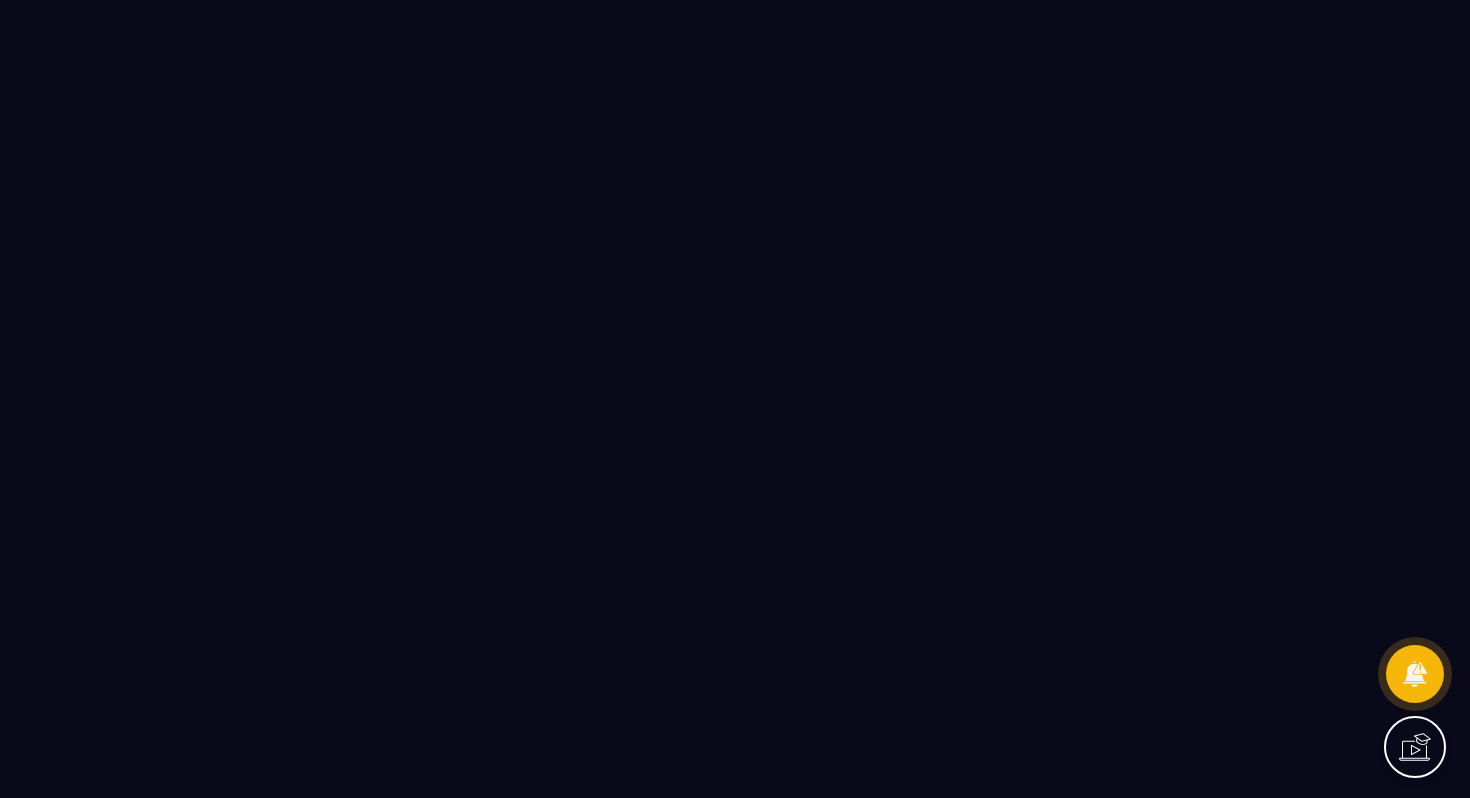 scroll, scrollTop: 0, scrollLeft: 0, axis: both 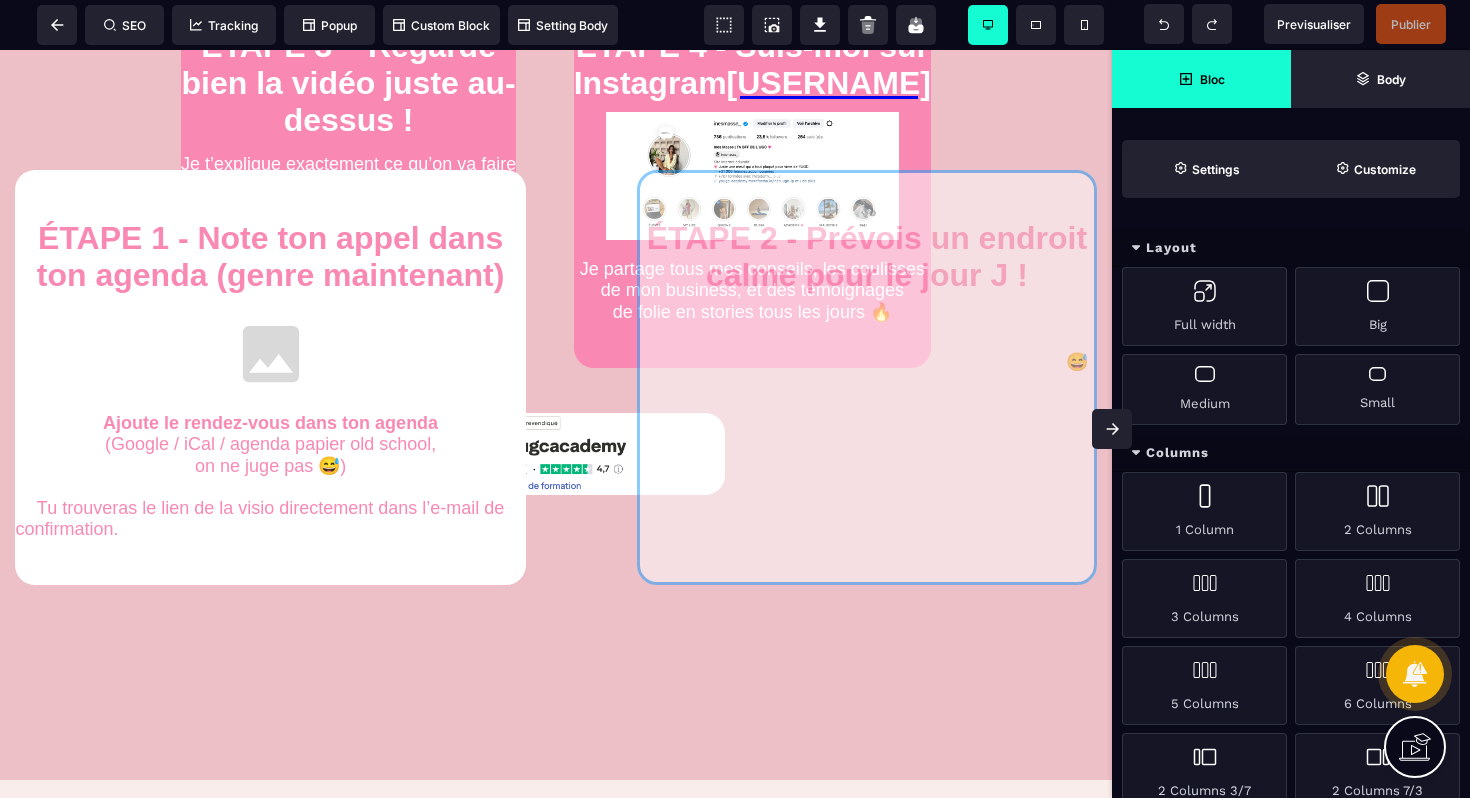 drag, startPoint x: 932, startPoint y: 185, endPoint x: 575, endPoint y: 490, distance: 469.5466 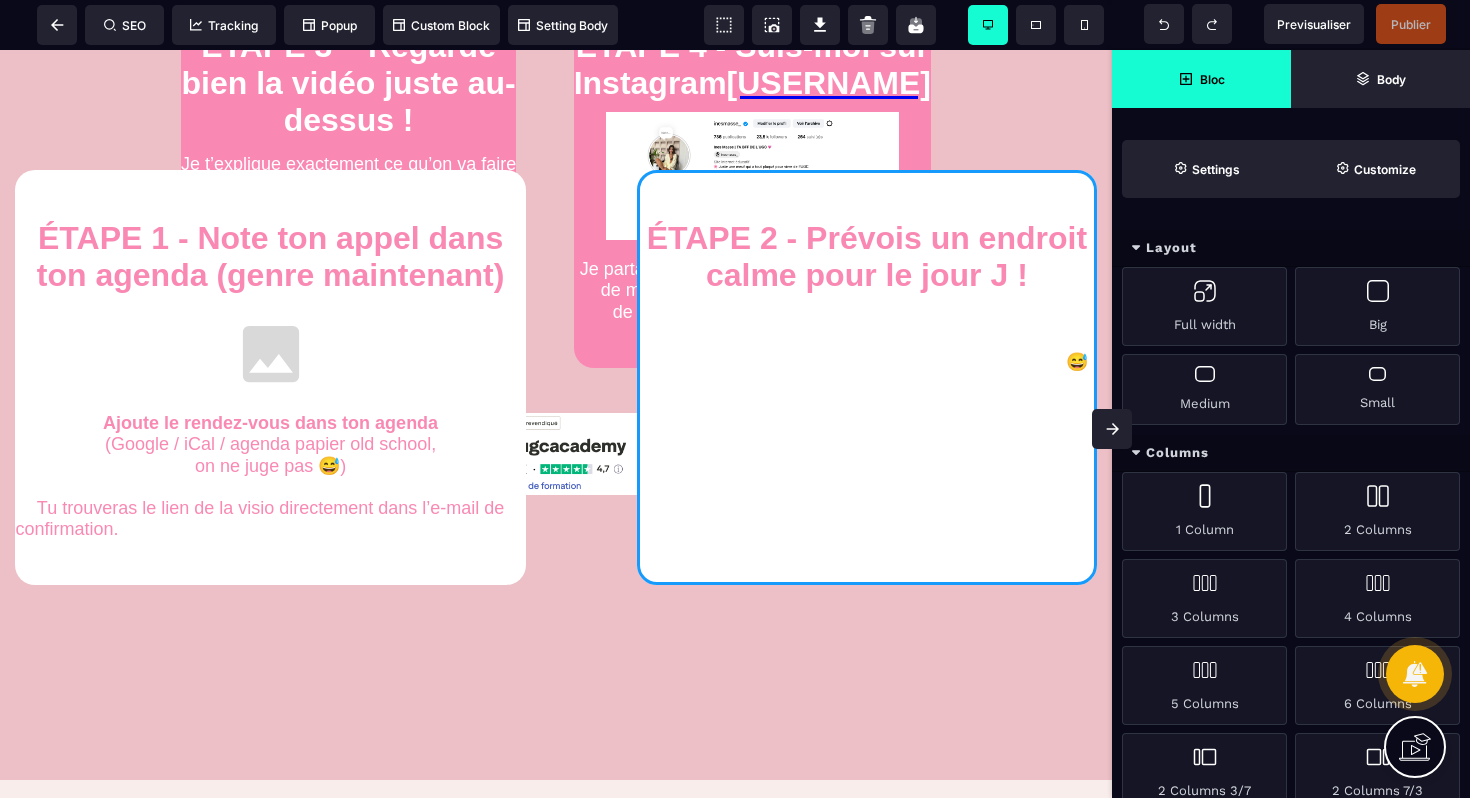 select 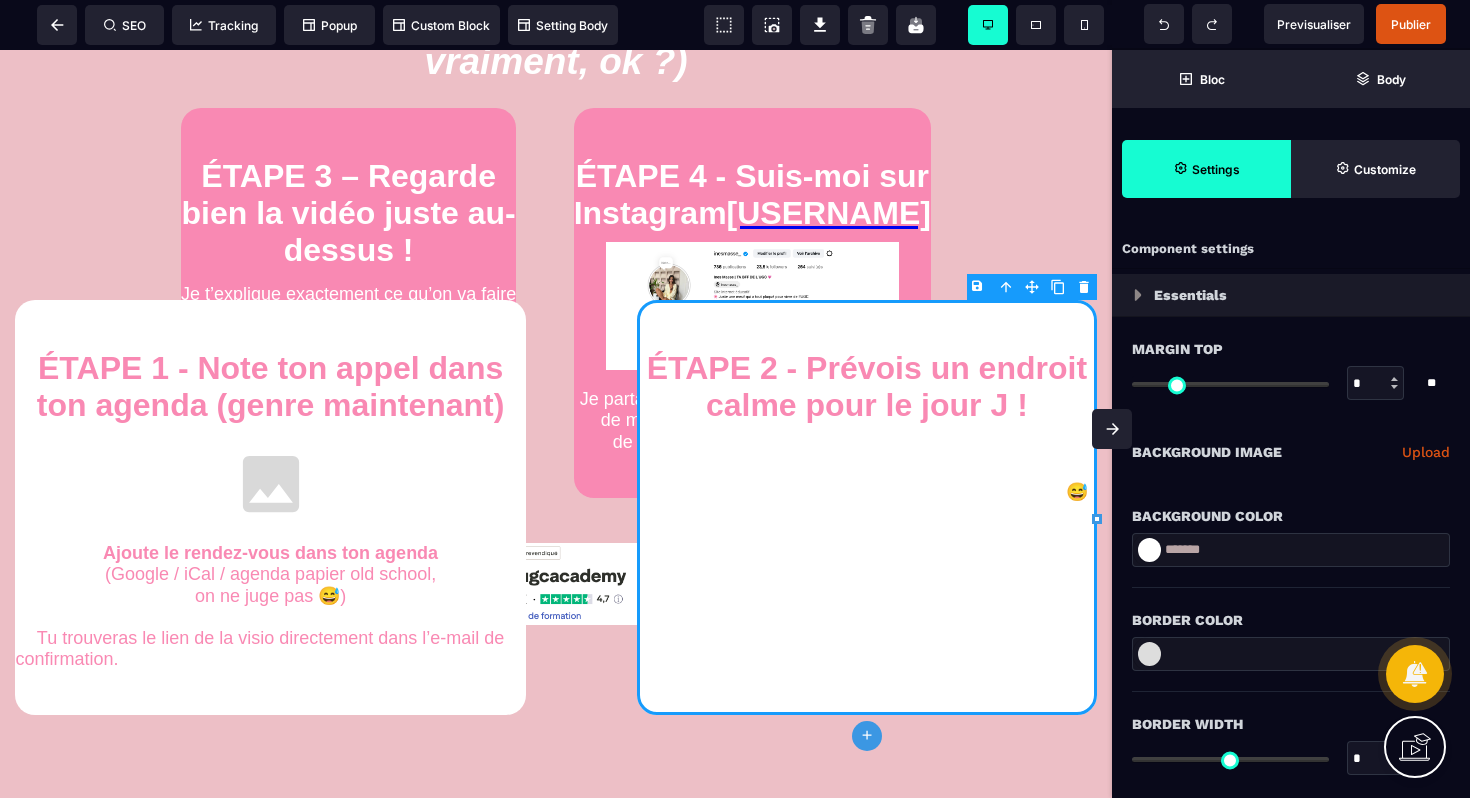 scroll, scrollTop: 945, scrollLeft: 0, axis: vertical 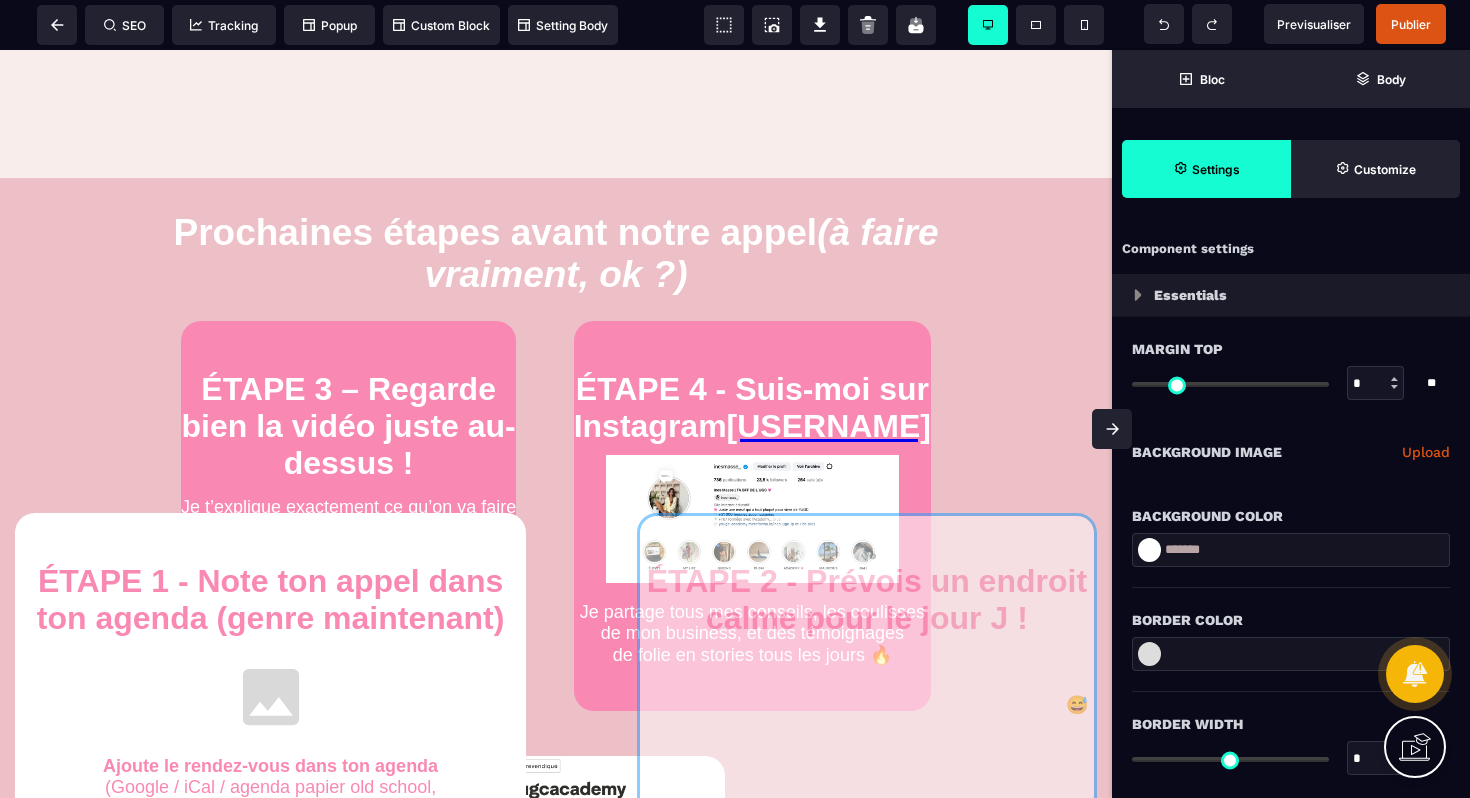 drag, startPoint x: 1032, startPoint y: 348, endPoint x: 853, endPoint y: 305, distance: 184.09236 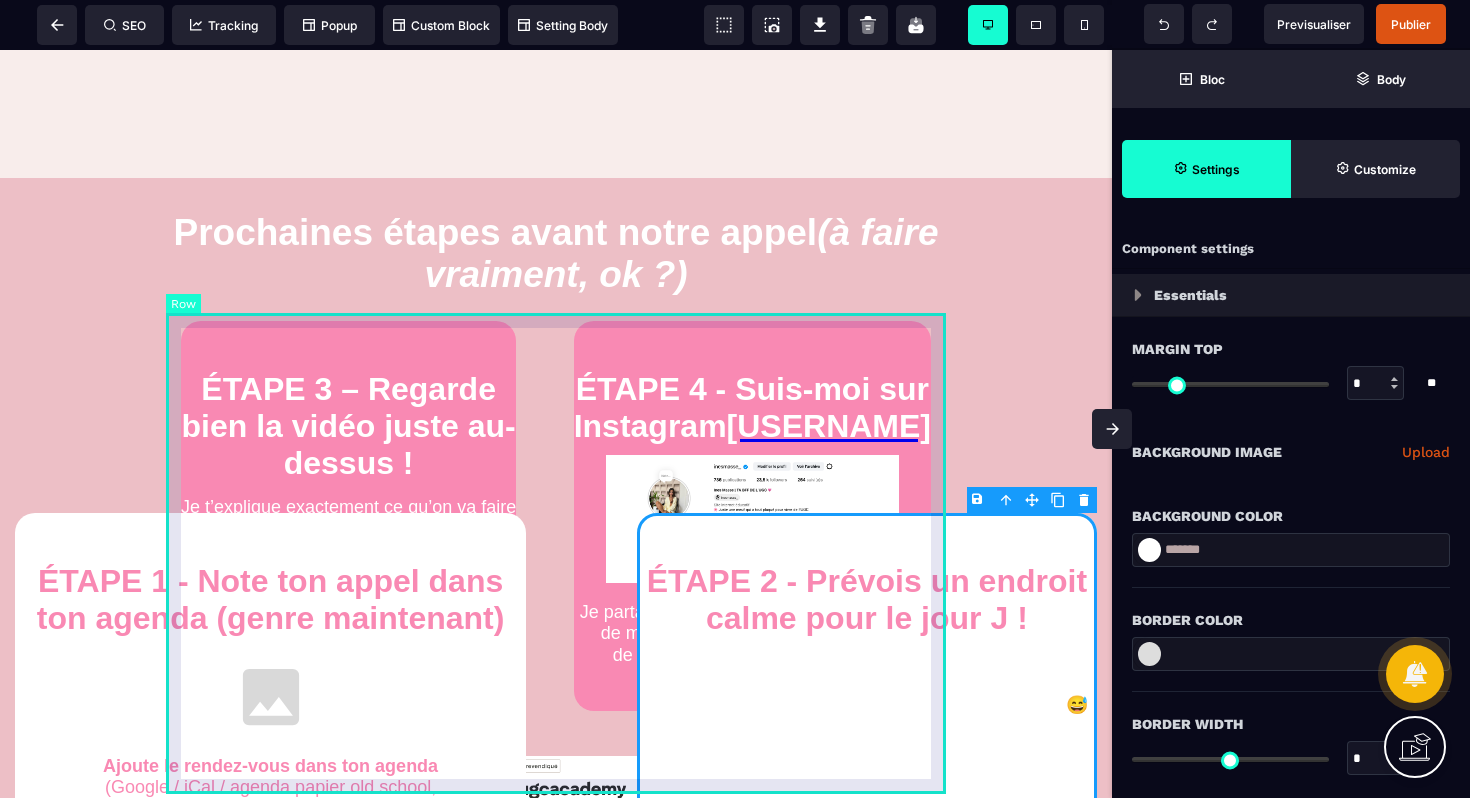 click on "ÉTAPE 3 – Regarde bien la vidéo juste au-dessus ! Je t’explique exactement ce qu’on va faire pendant l’appel, pourquoi c’est pas un appel “random”. Et comment tu peux en tirer un vrai plan d’action clair,
même si tu pars de zéro. ÉTAPE 4 - Suis-moi sur Instagram @[USERNAME] Je partage tous mes conseils, les coulisses de mon business, et des témoignages de folie en stories tous les jours 🔥" at bounding box center (556, 516) 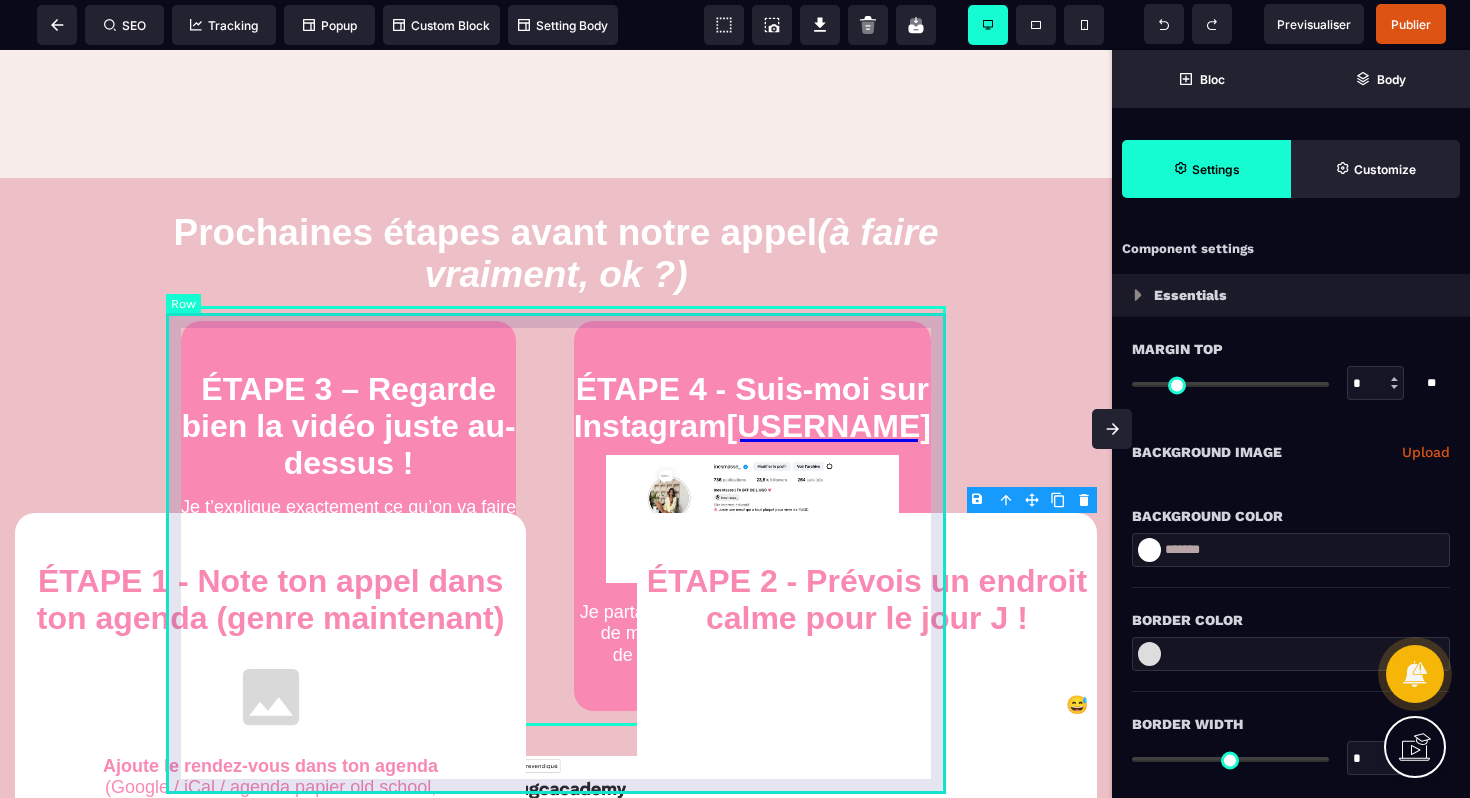 select on "*" 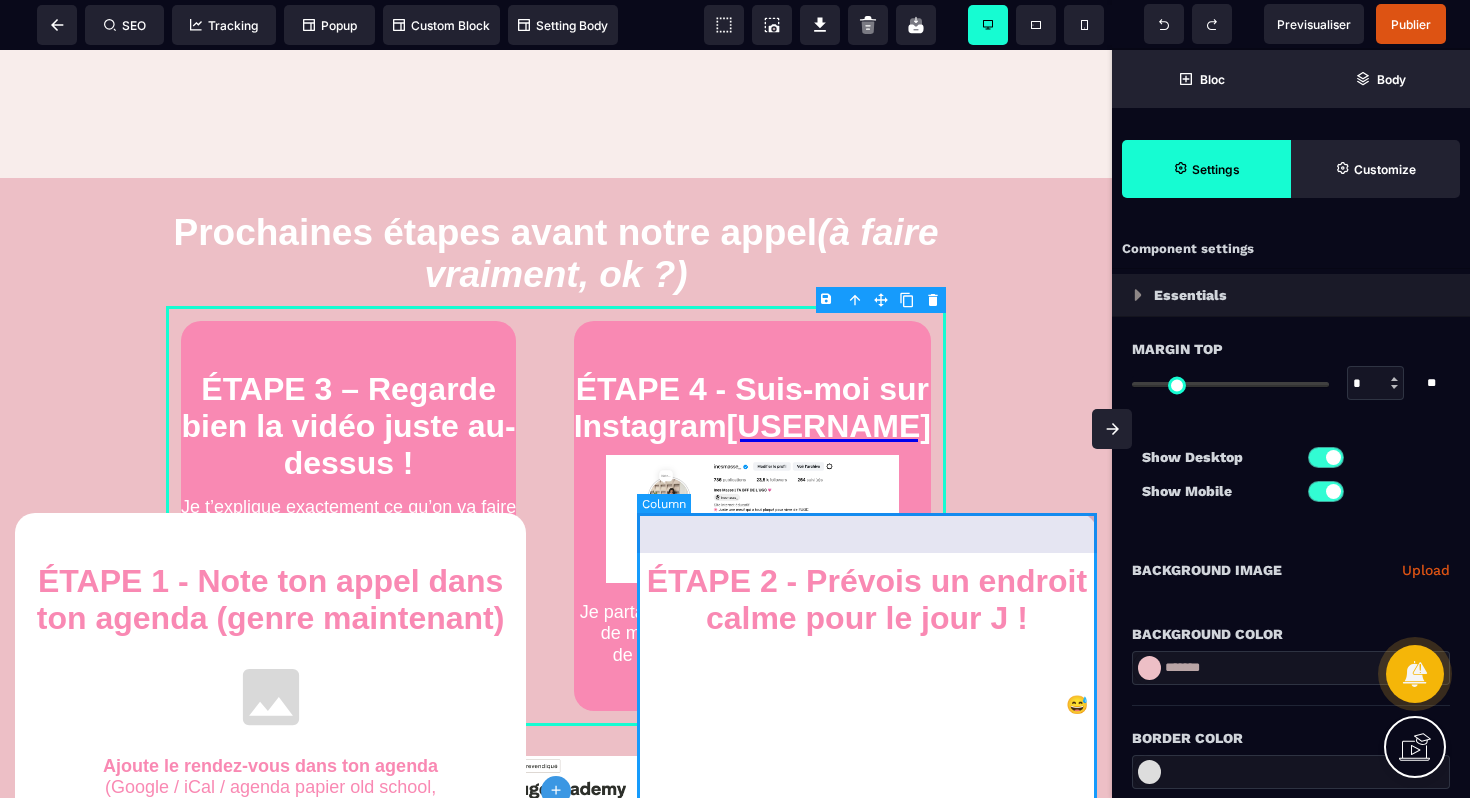 click on "ÉTAPE 2 - Prévois un endroit calme pour le jour J ! Cet appel dure environ 30min à 45min.
Évite les cafés bruyants, les AirPods
au bord de la plage ou les appels entre deux métros 😅
Prends un stylo et une feuille, tu vas sûrement
avoir des déclics à noter." at bounding box center (867, 720) 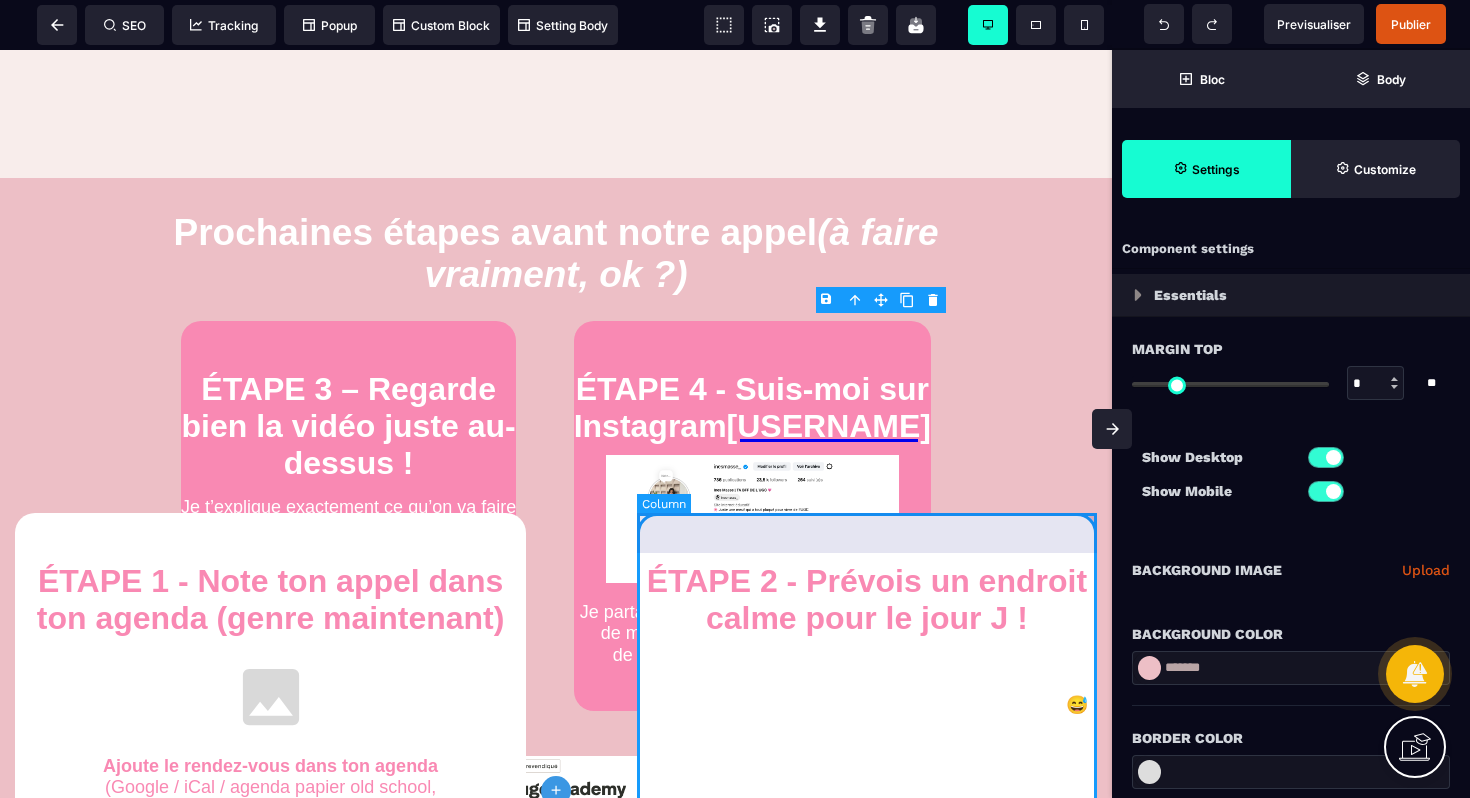 click on "ÉTAPE 2 - Prévois un endroit calme pour le jour J ! Cet appel dure environ 30min à 45min.
Évite les cafés bruyants, les AirPods
au bord de la plage ou les appels entre deux métros 😅
Prends un stylo et une feuille, tu vas sûrement
avoir des déclics à noter." at bounding box center (867, 720) 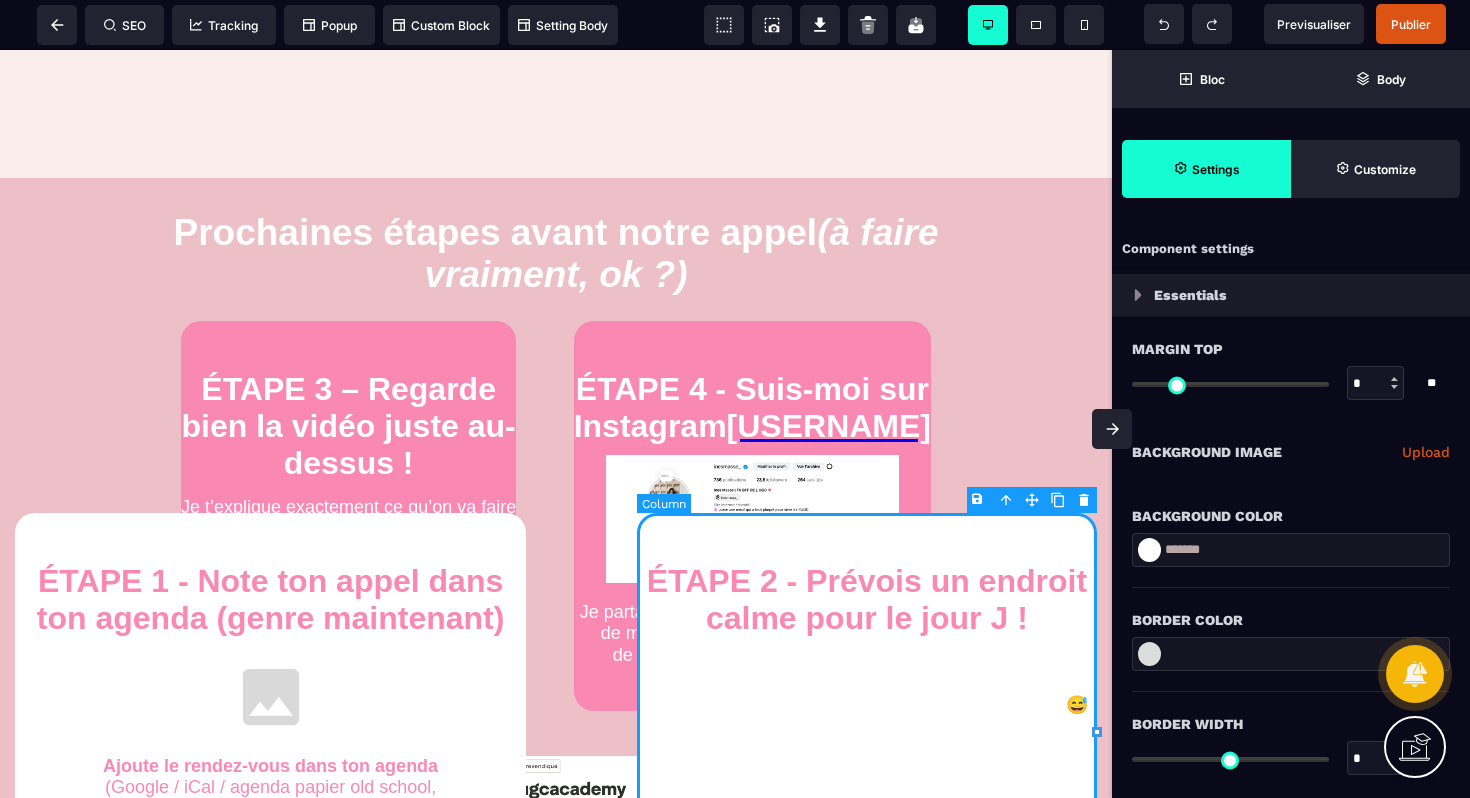 click on "ÉTAPE 2 - Prévois un endroit calme pour le jour J ! Cet appel dure environ 30min à 45min.
Évite les cafés bruyants, les AirPods
au bord de la plage ou les appels entre deux métros 😅
Prends un stylo et une feuille, tu vas sûrement
avoir des déclics à noter." at bounding box center [867, 720] 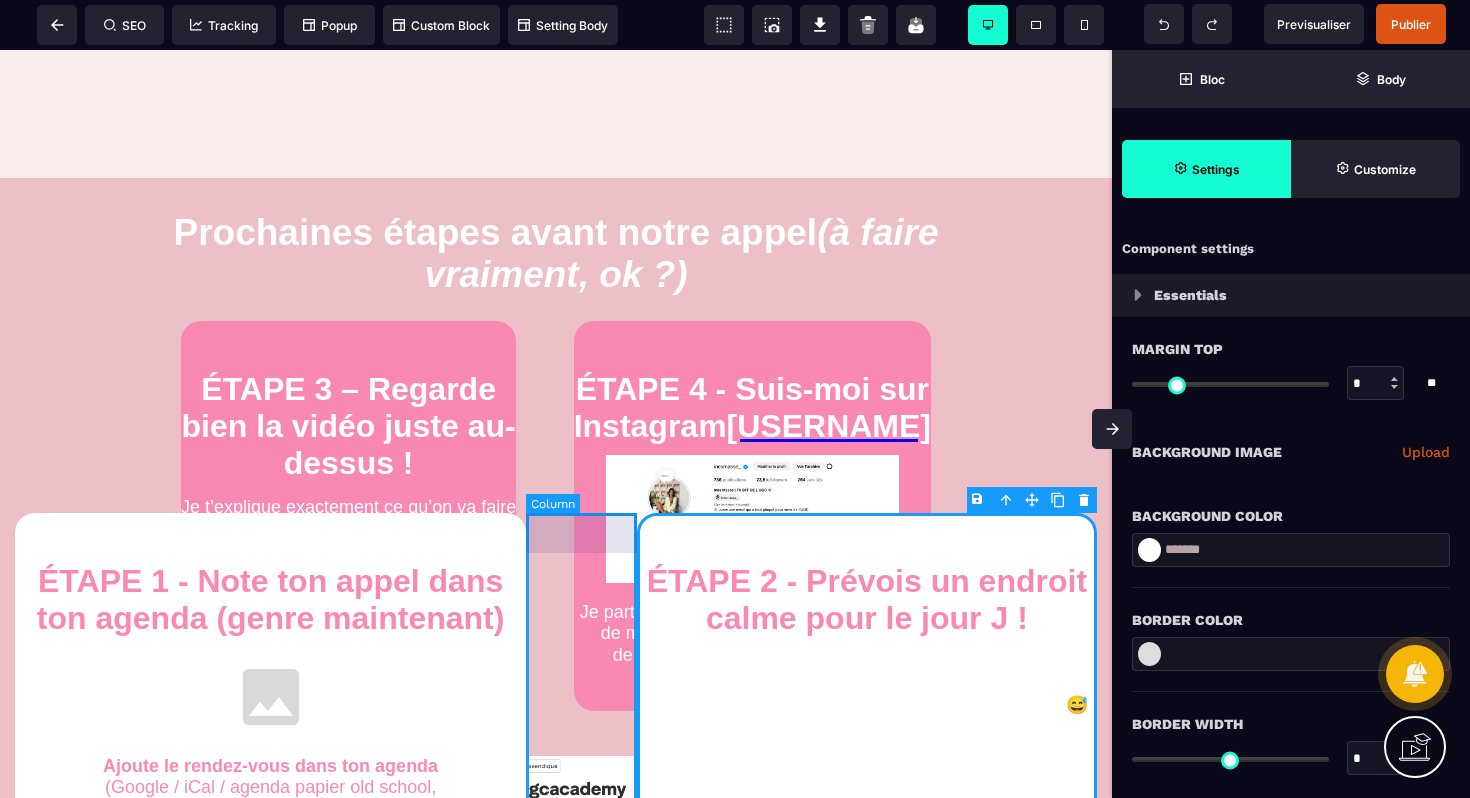 drag, startPoint x: 957, startPoint y: 537, endPoint x: 618, endPoint y: 733, distance: 391.58267 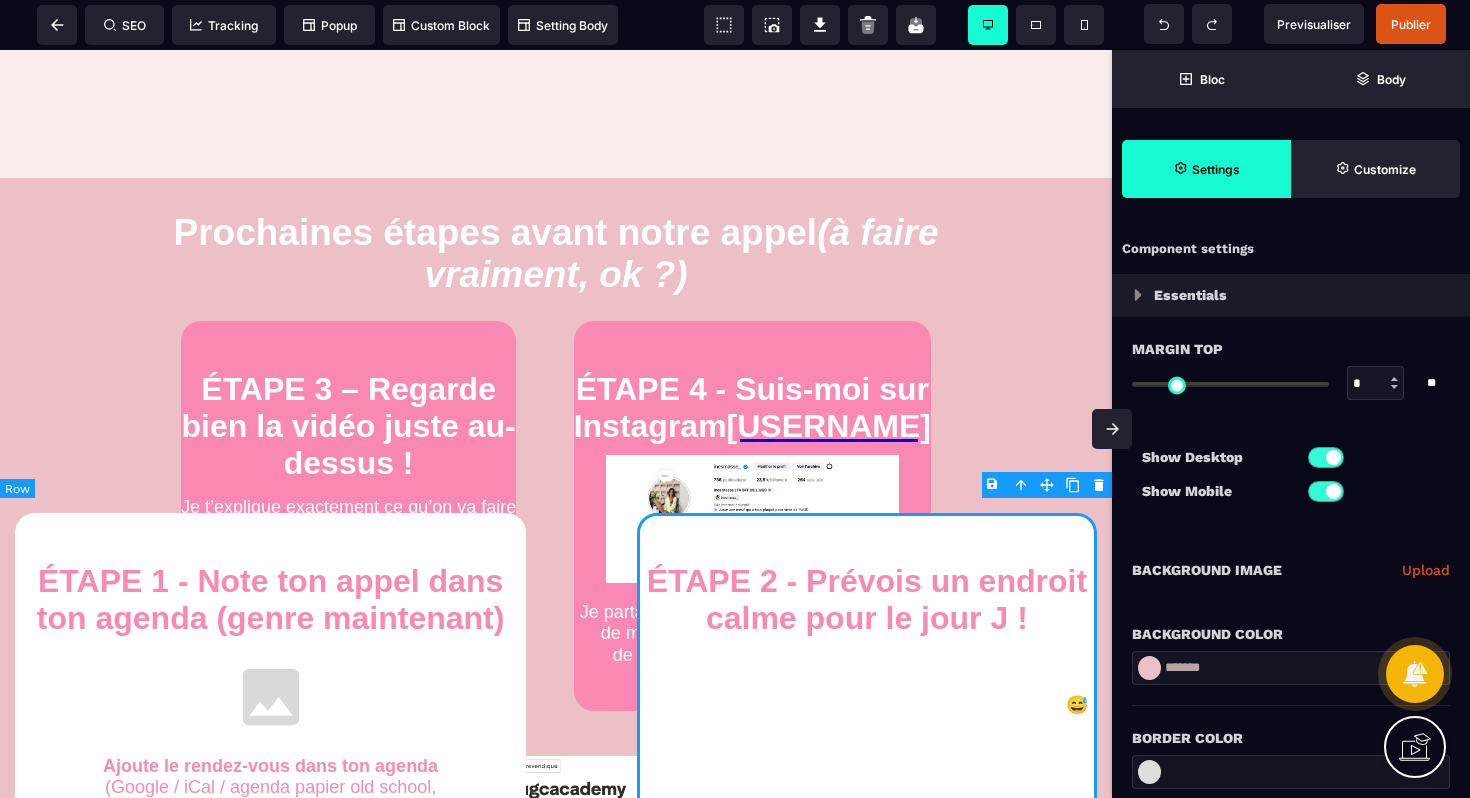 type on "*" 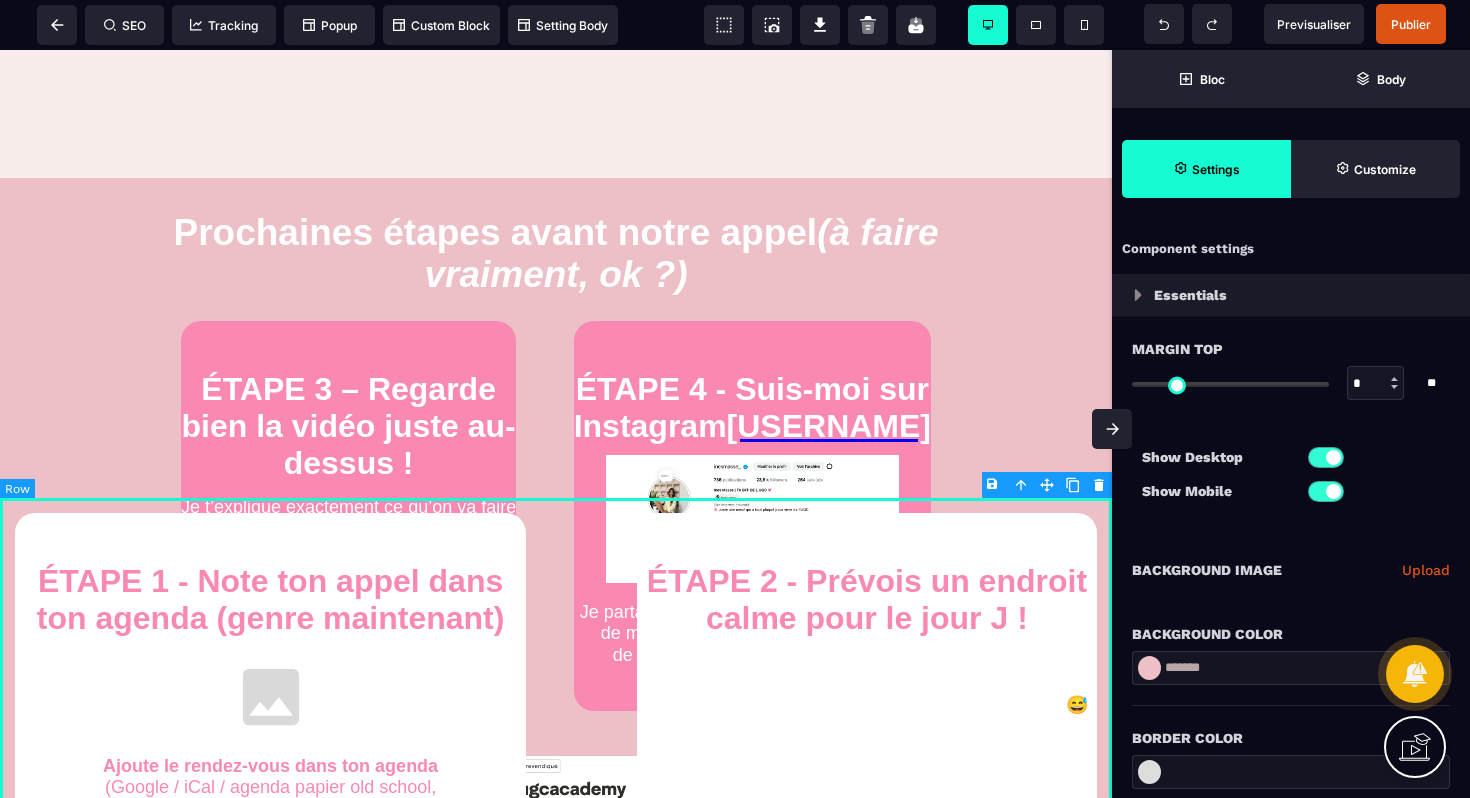 select on "*" 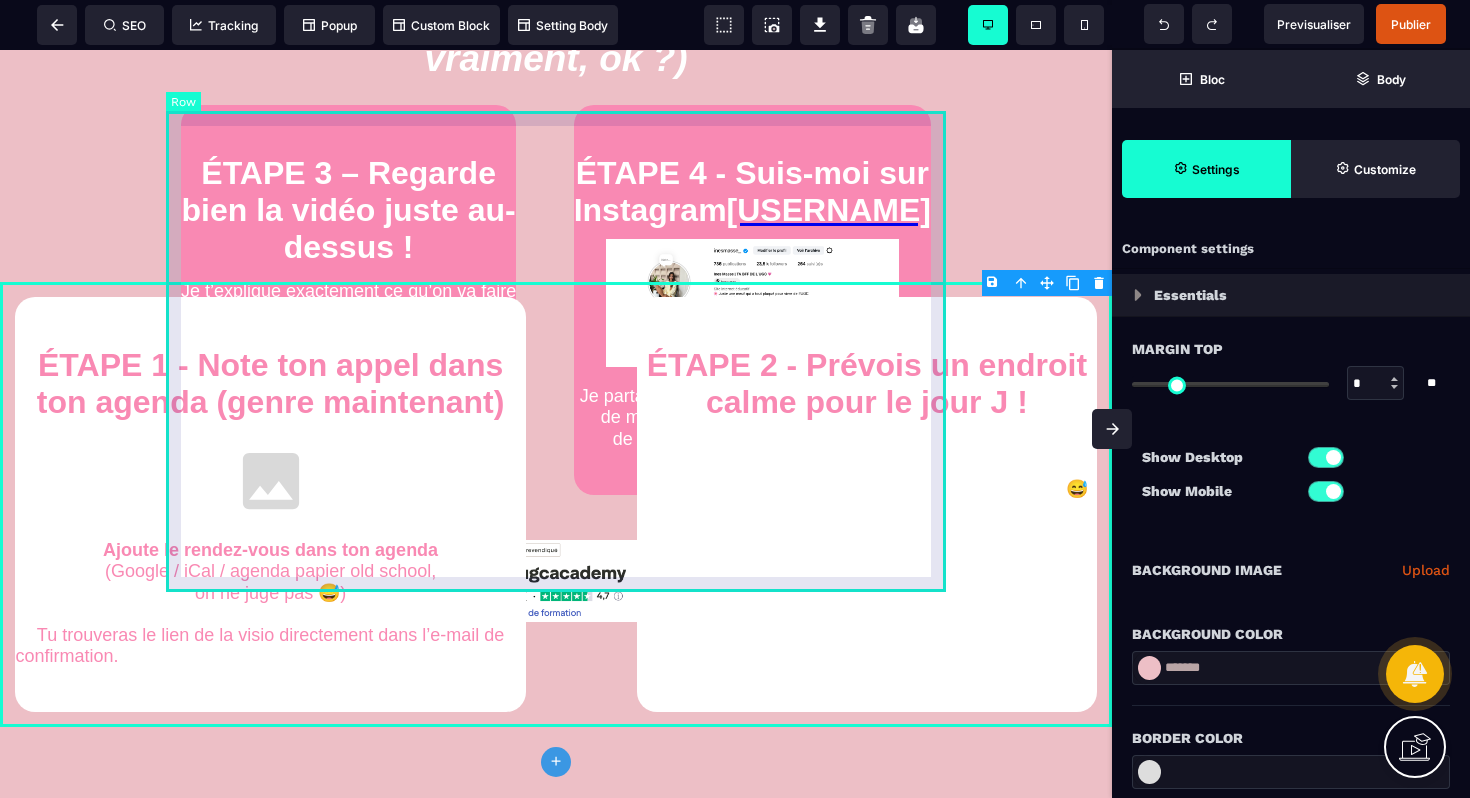 scroll, scrollTop: 945, scrollLeft: 0, axis: vertical 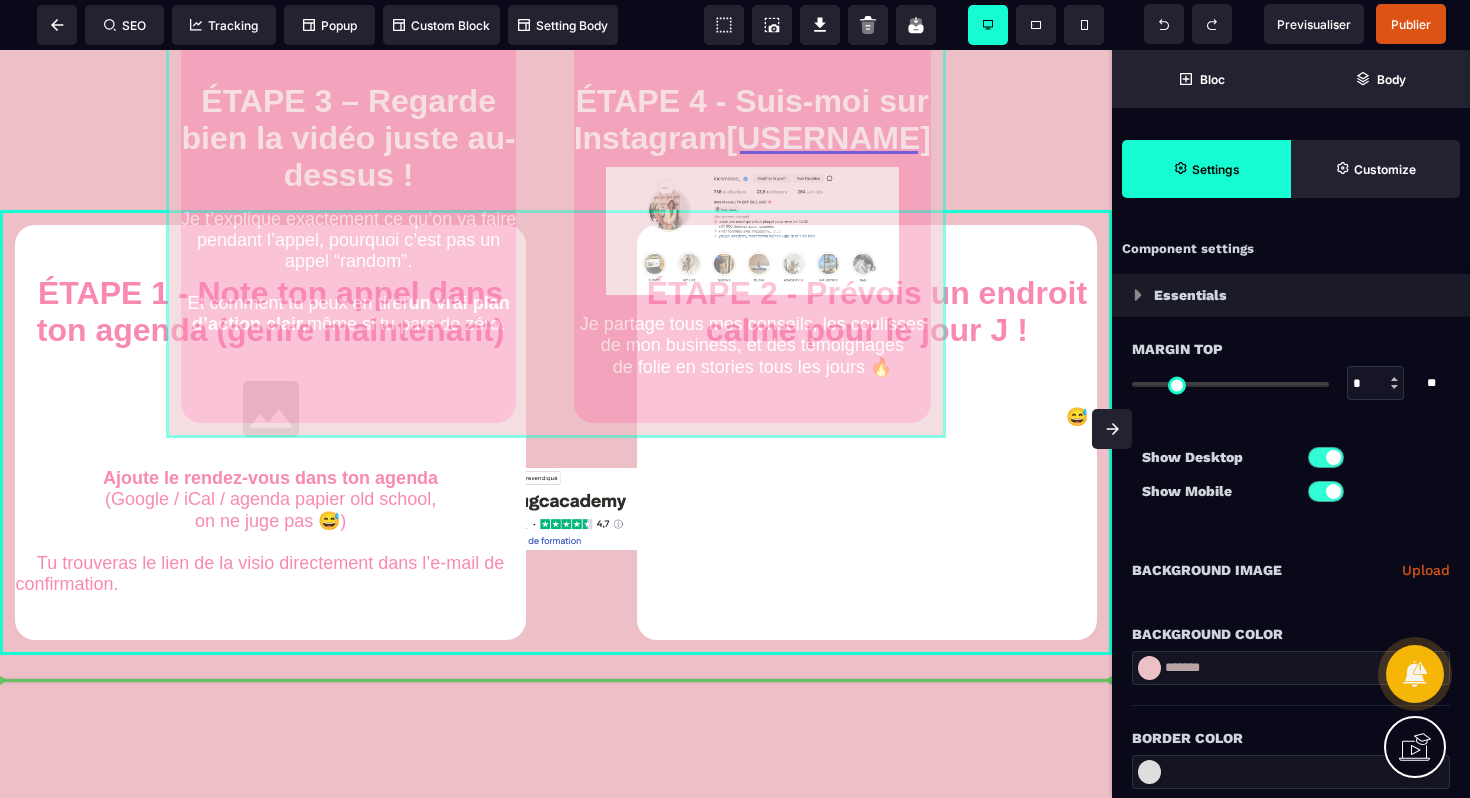 drag, startPoint x: 516, startPoint y: 113, endPoint x: 556, endPoint y: 688, distance: 576.38965 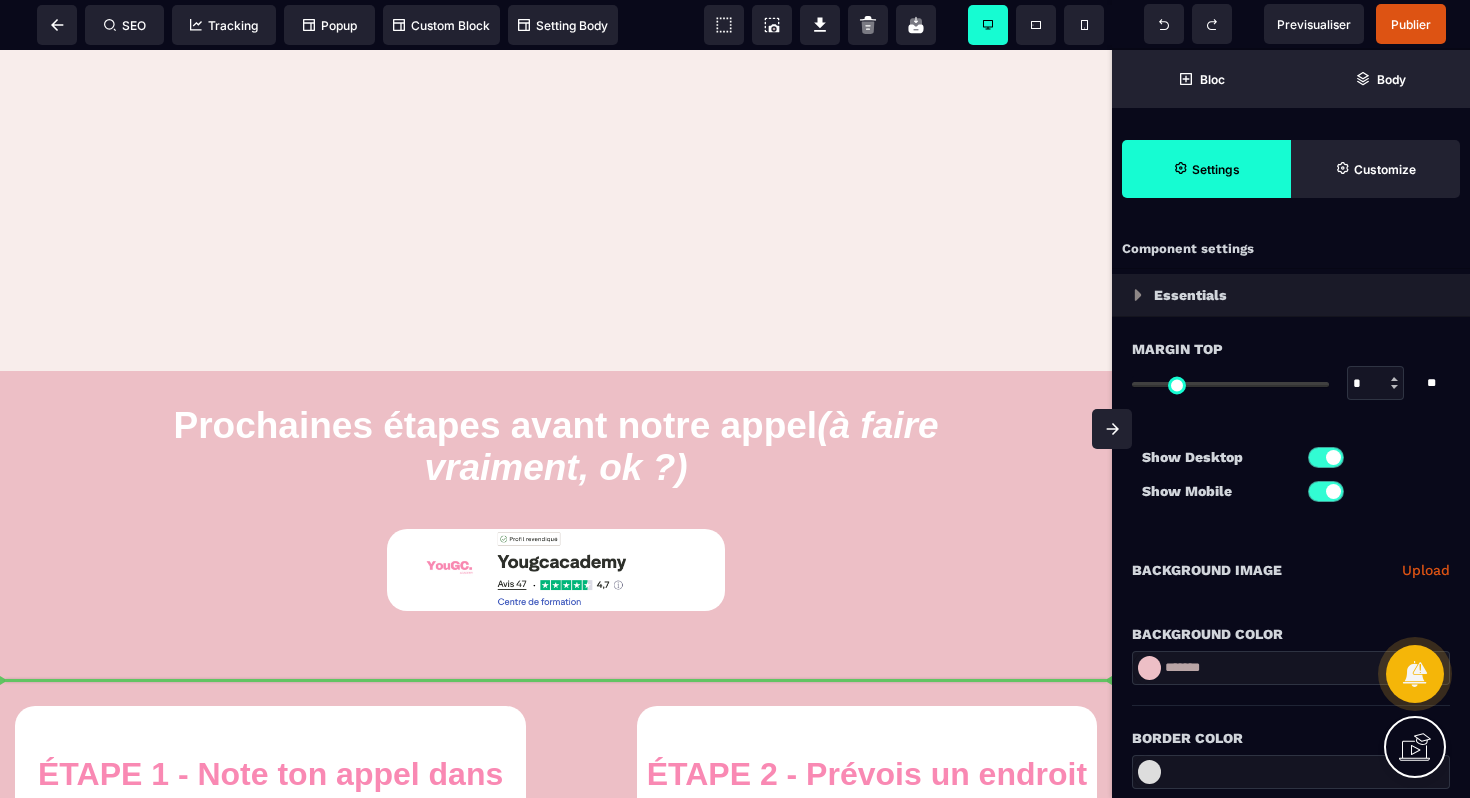 select on "*" 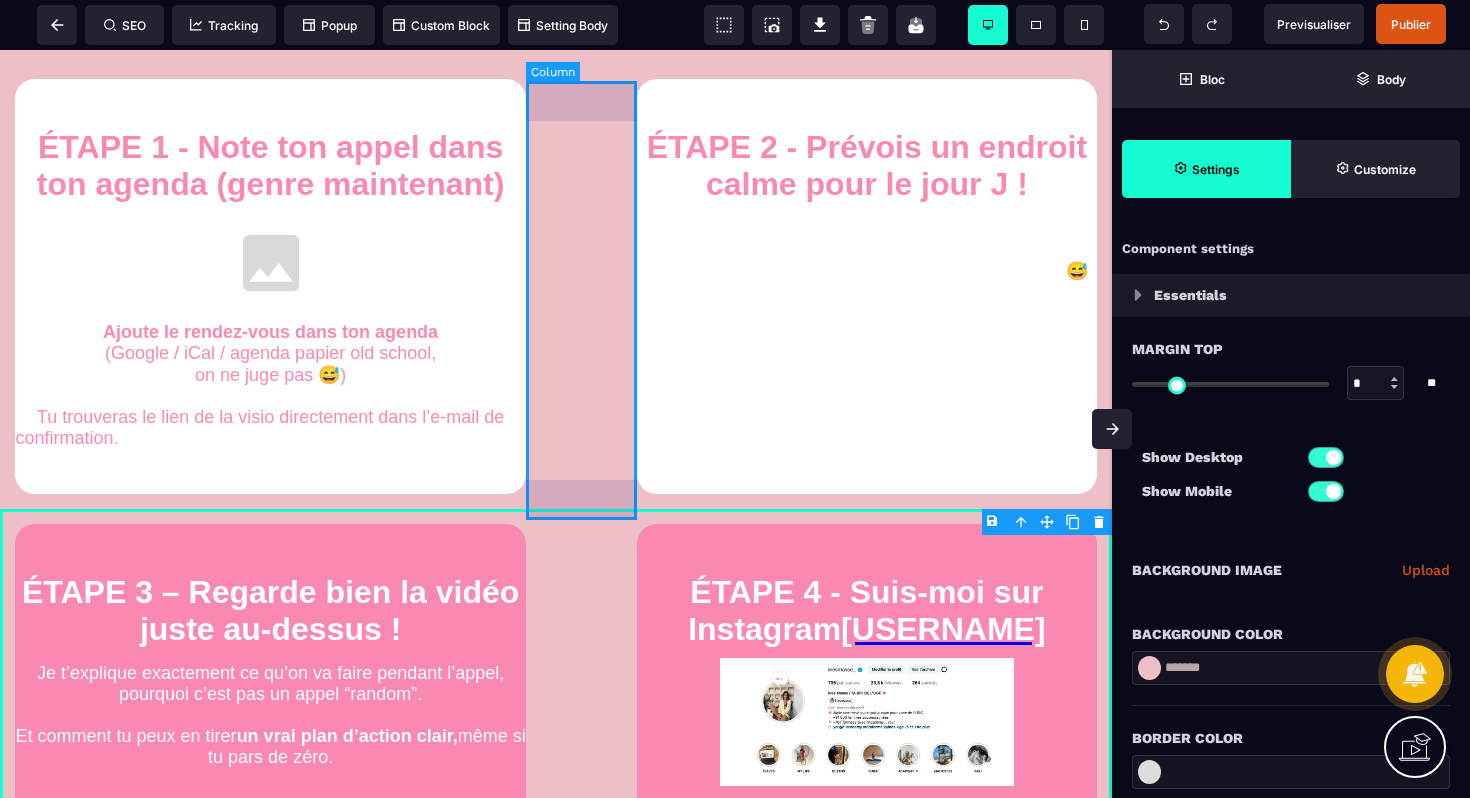 scroll, scrollTop: 1167, scrollLeft: 0, axis: vertical 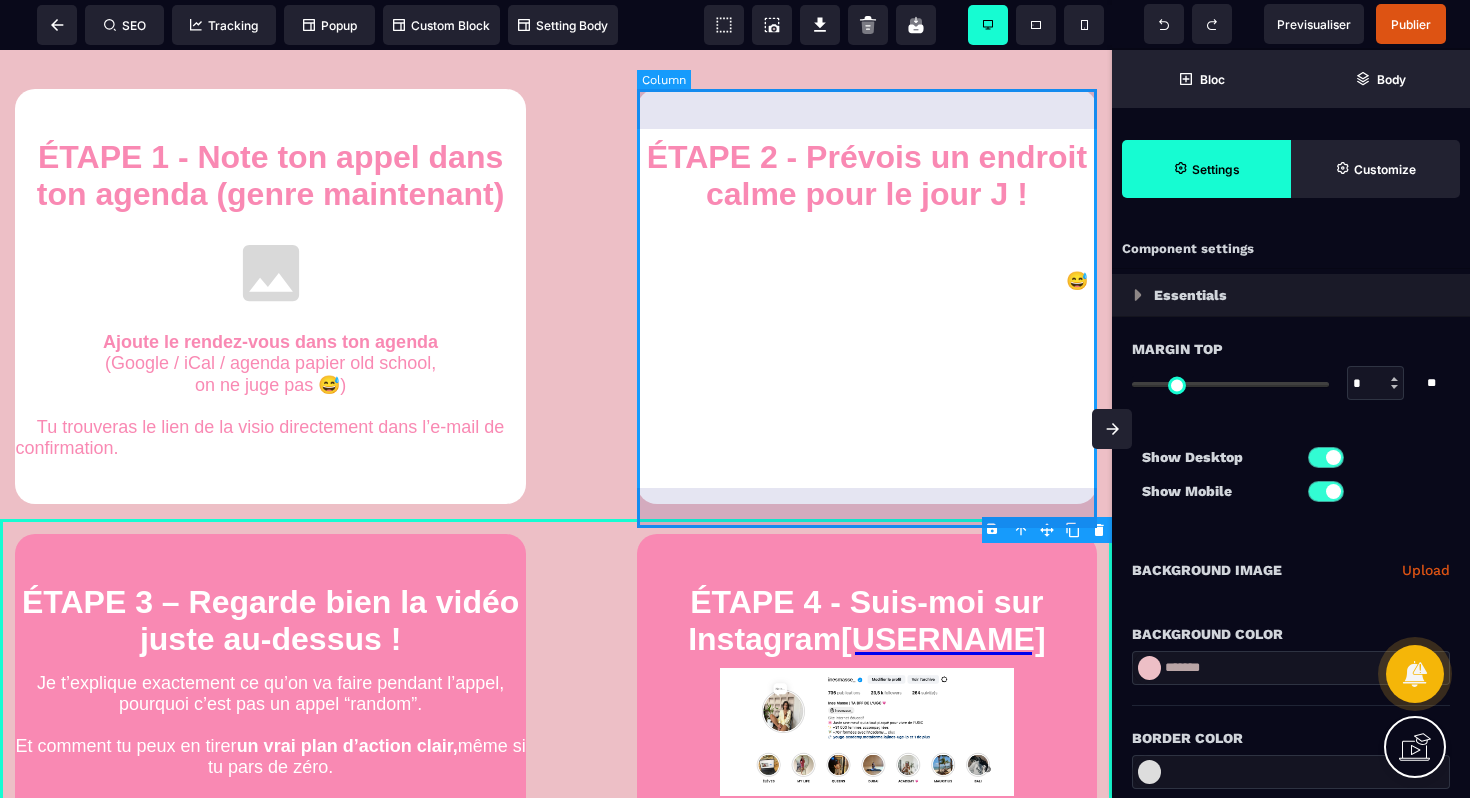 click on "ÉTAPE 2 - Prévois un endroit calme pour le jour J ! Cet appel dure environ 30min à 45min.
Évite les cafés bruyants, les AirPods
au bord de la plage ou les appels entre deux métros 😅
Prends un stylo et une feuille, tu vas sûrement
avoir des déclics à noter." at bounding box center [867, 296] 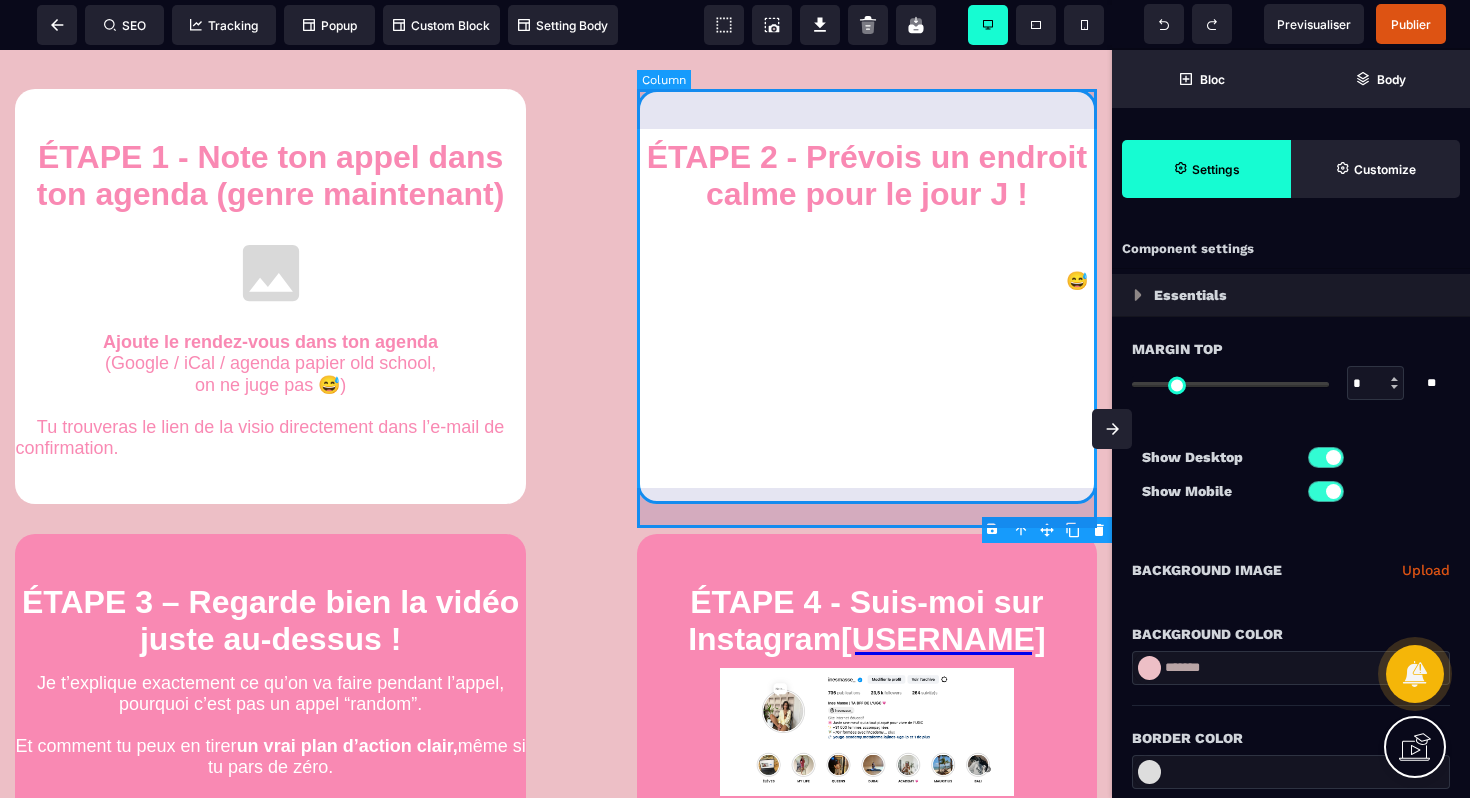 click on "ÉTAPE 2 - Prévois un endroit calme pour le jour J ! Cet appel dure environ 30min à 45min.
Évite les cafés bruyants, les AirPods
au bord de la plage ou les appels entre deux métros 😅
Prends un stylo et une feuille, tu vas sûrement
avoir des déclics à noter." at bounding box center [867, 296] 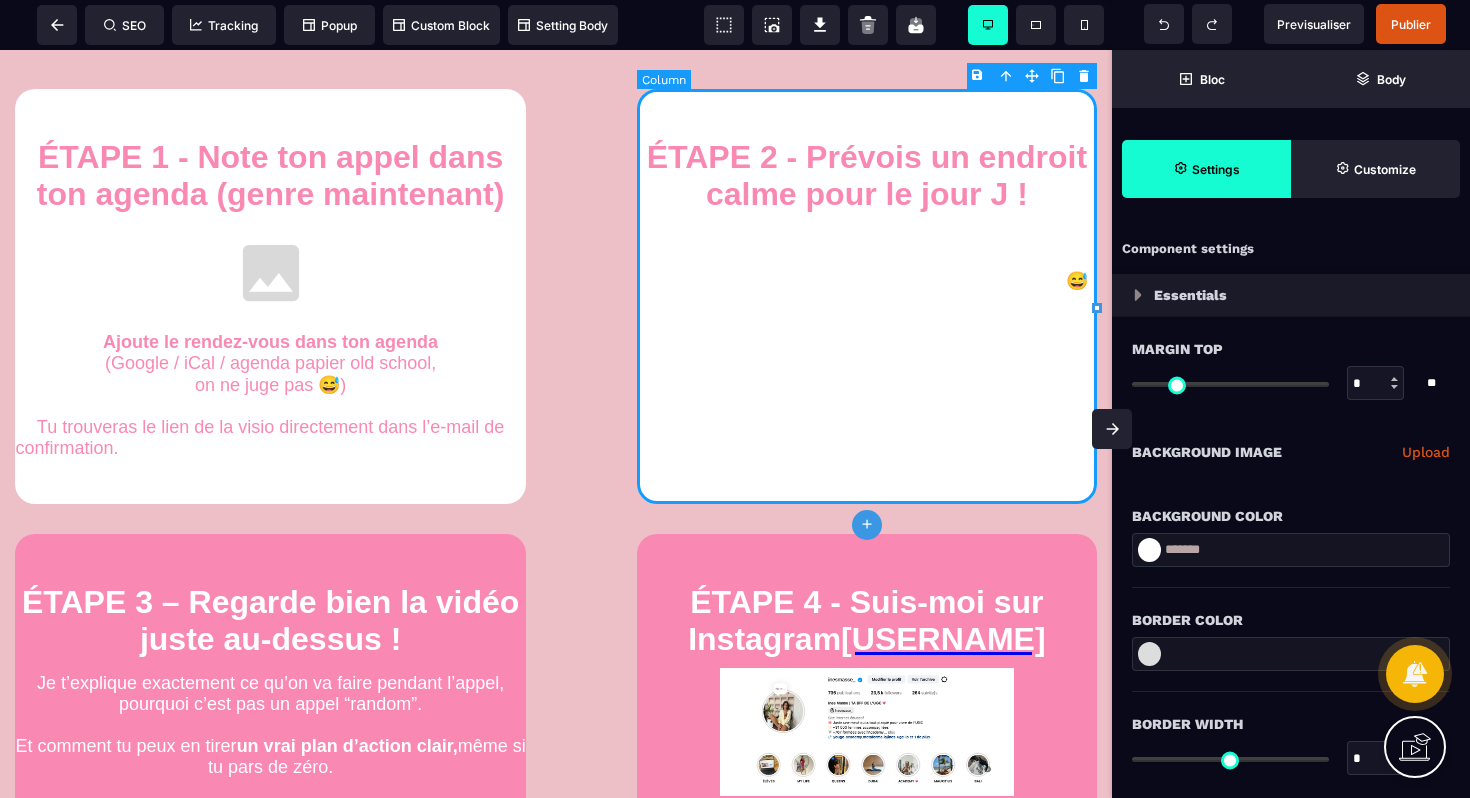 click on "ÉTAPE 2 - Prévois un endroit calme pour le jour J ! Cet appel dure environ 30min à 45min.
Évite les cafés bruyants, les AirPods
au bord de la plage ou les appels entre deux métros 😅
Prends un stylo et une feuille, tu vas sûrement
avoir des déclics à noter." at bounding box center (867, 296) 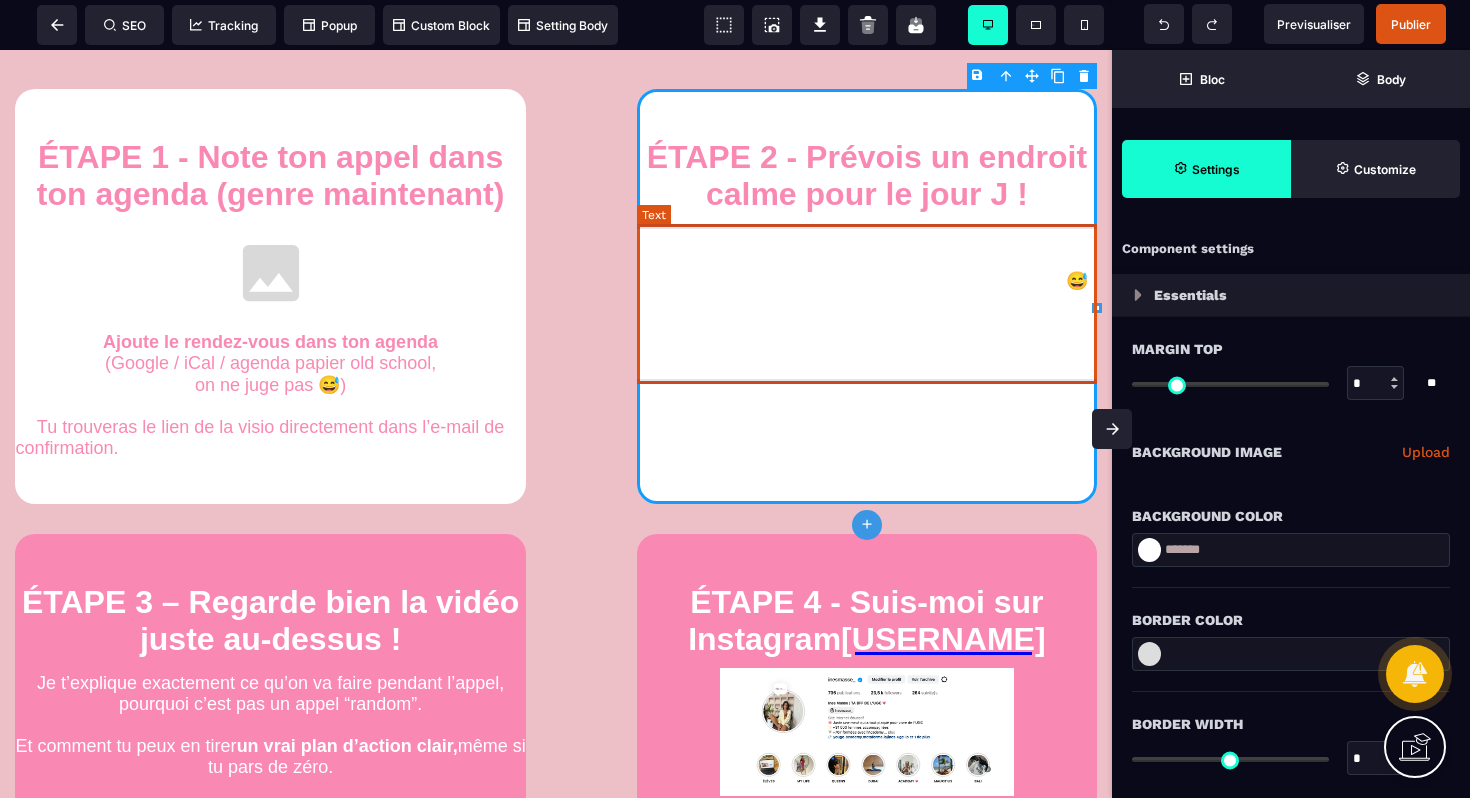 click on "Cet appel dure environ 30min à 45min.
Évite les cafés bruyants, les AirPods
au bord de la plage ou les appels entre deux métros 😅
Prends un stylo et une feuille, tu vas sûrement
avoir des déclics à noter." at bounding box center [867, 281] 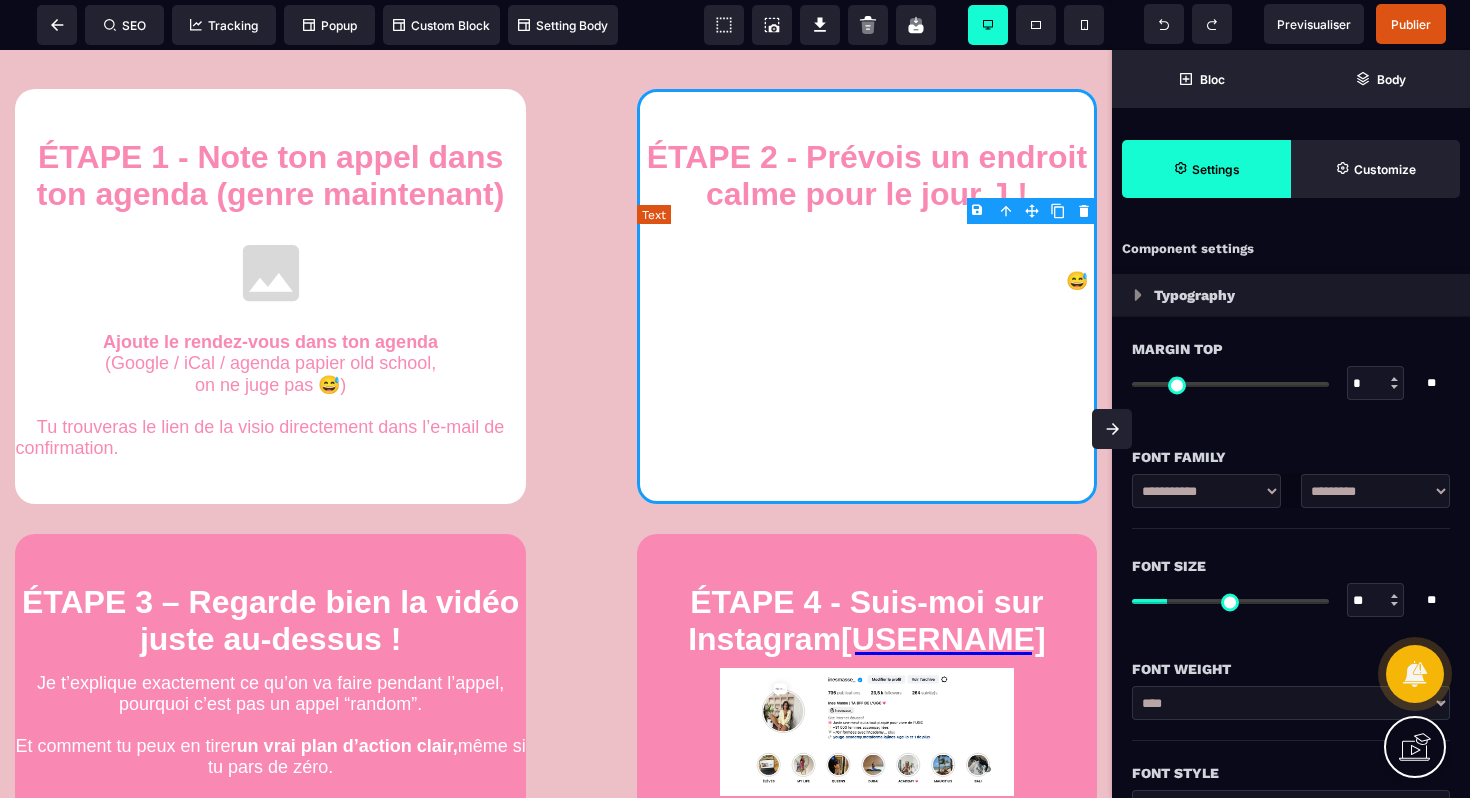 type on "*" 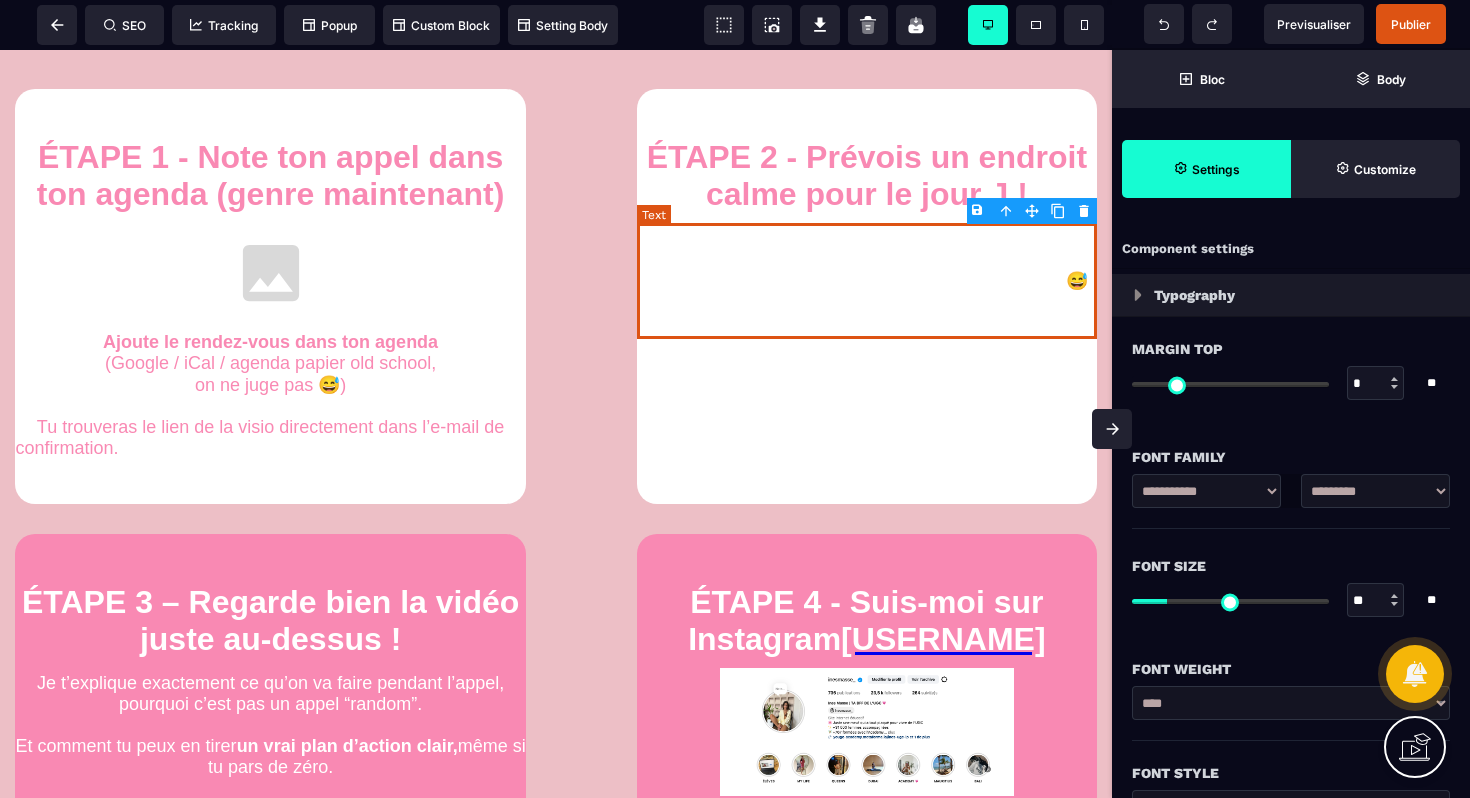 type on "***" 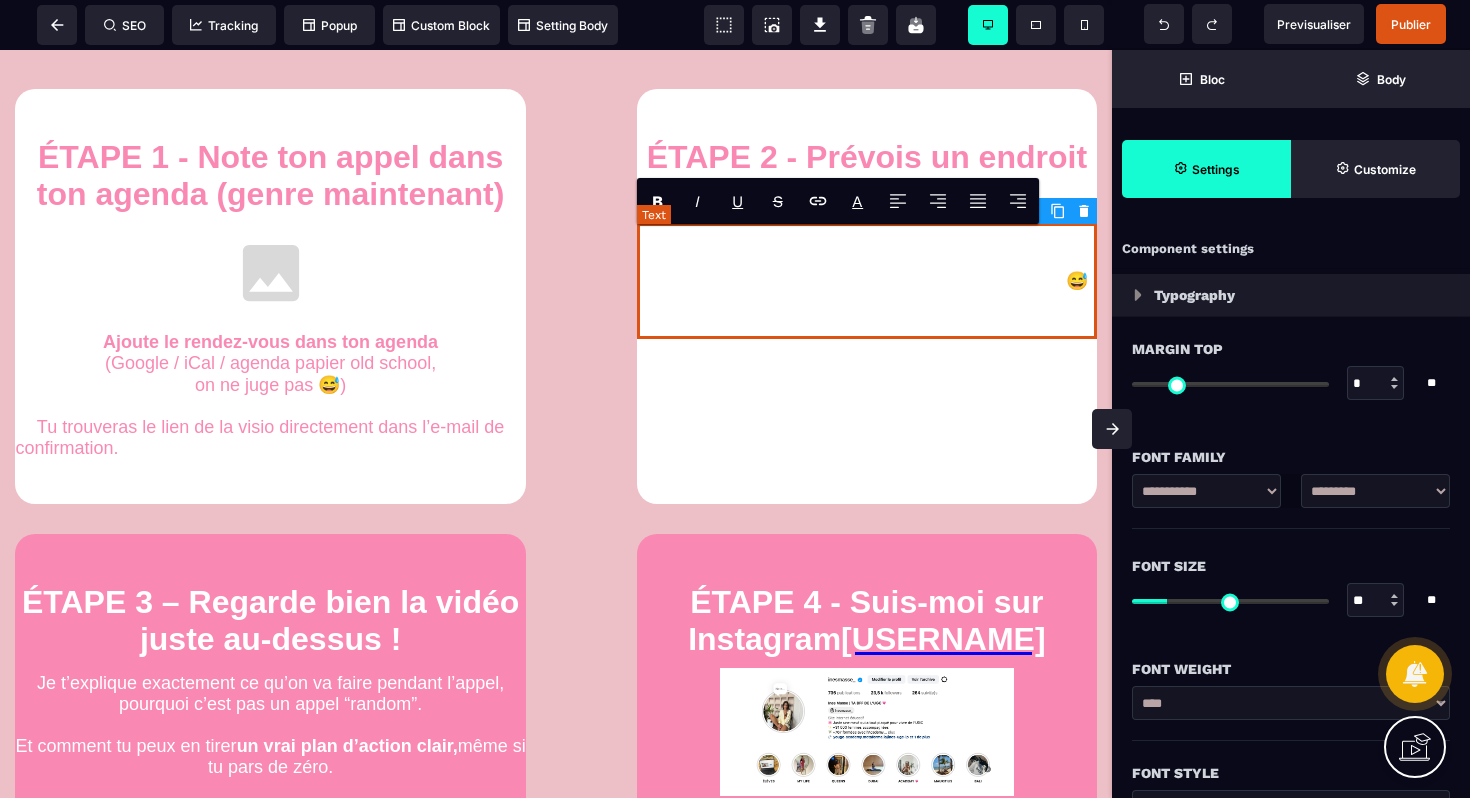 click on "Cet appel dure environ 30min à 45min.
Évite les cafés bruyants, les AirPods
au bord de la plage ou les appels entre deux métros 😅
Prends un stylo et une feuille, tu vas sûrement
avoir des déclics à noter." at bounding box center [867, 281] 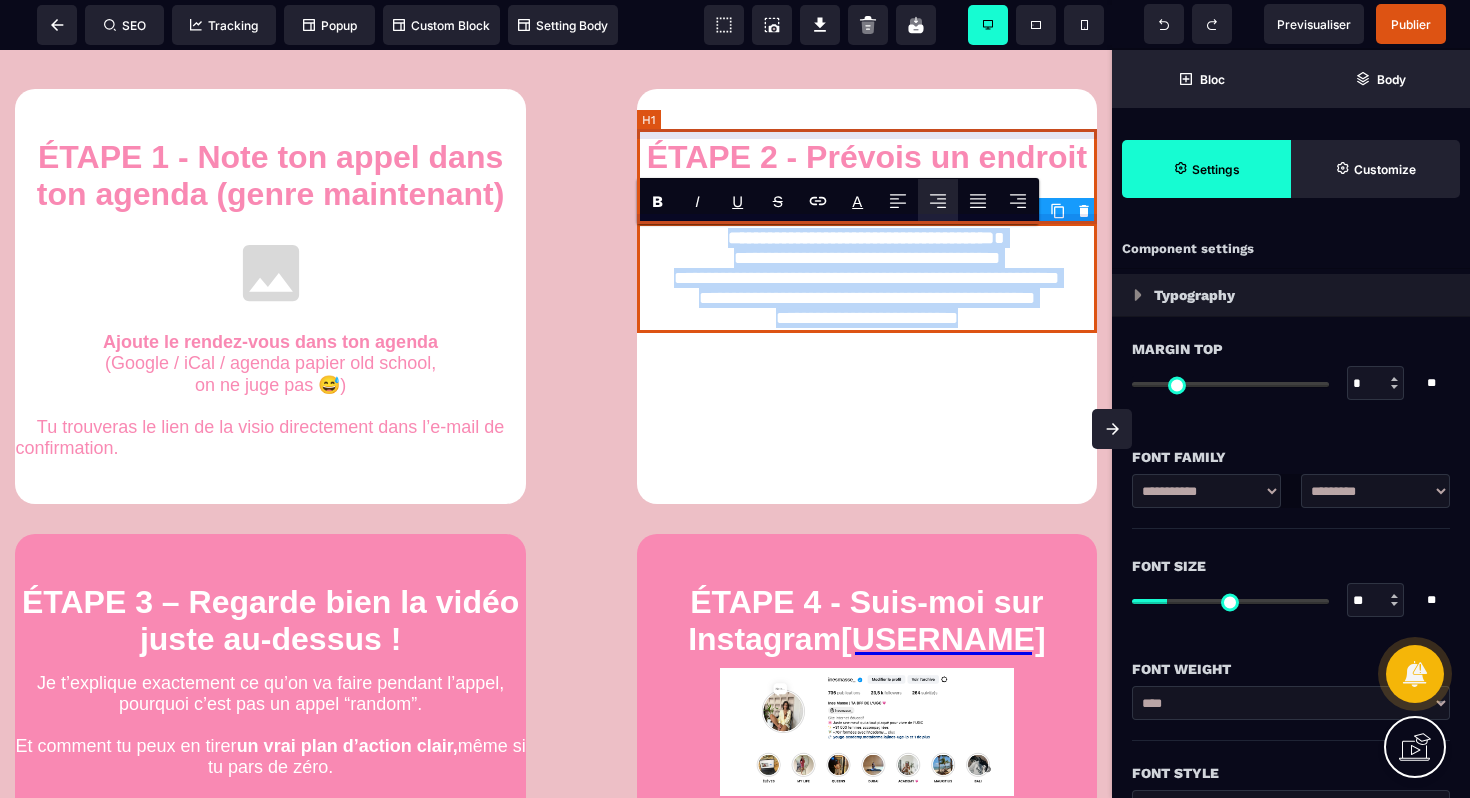 drag, startPoint x: 1001, startPoint y: 363, endPoint x: 643, endPoint y: 221, distance: 385.13373 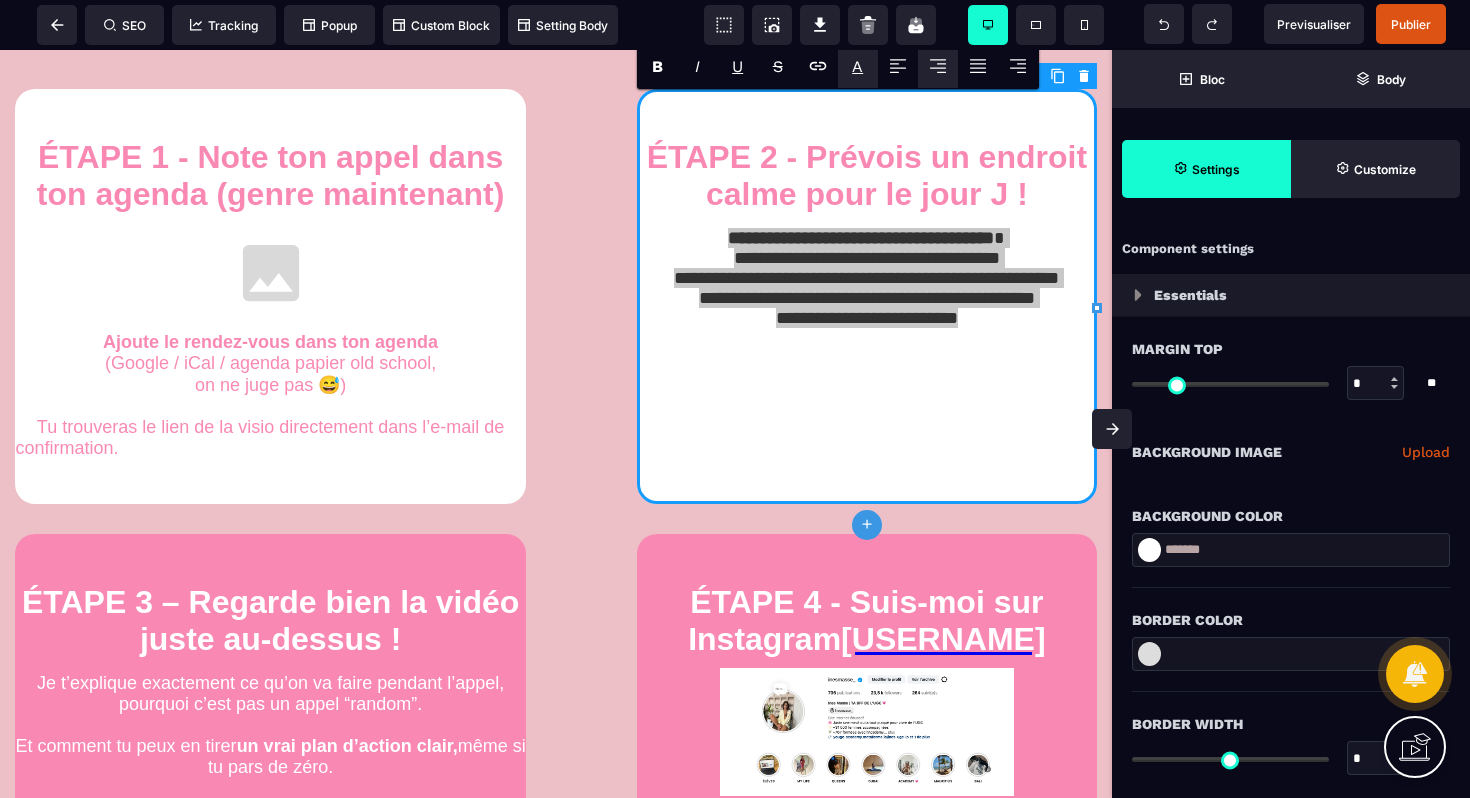 click on "A *******" at bounding box center [858, 66] 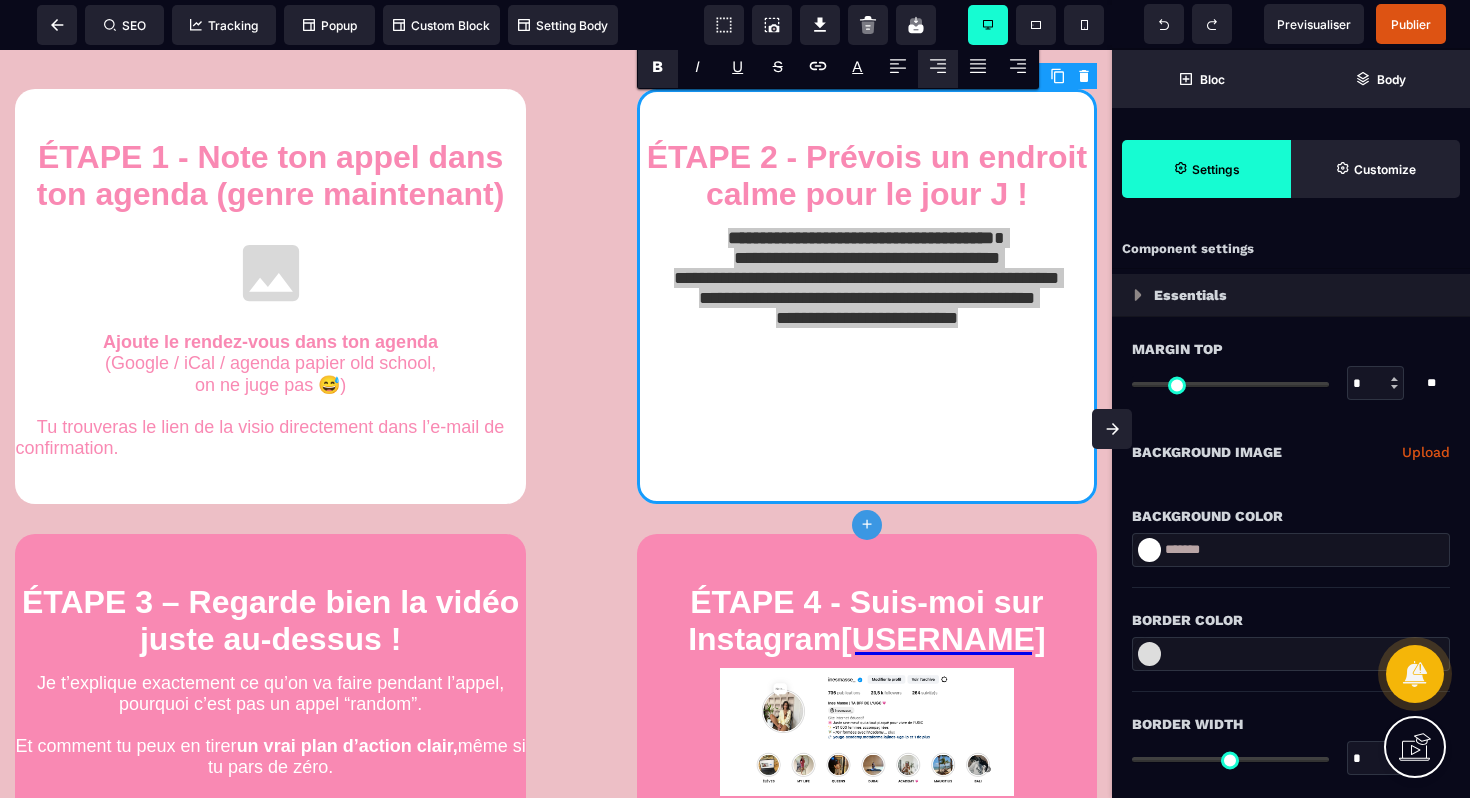 type 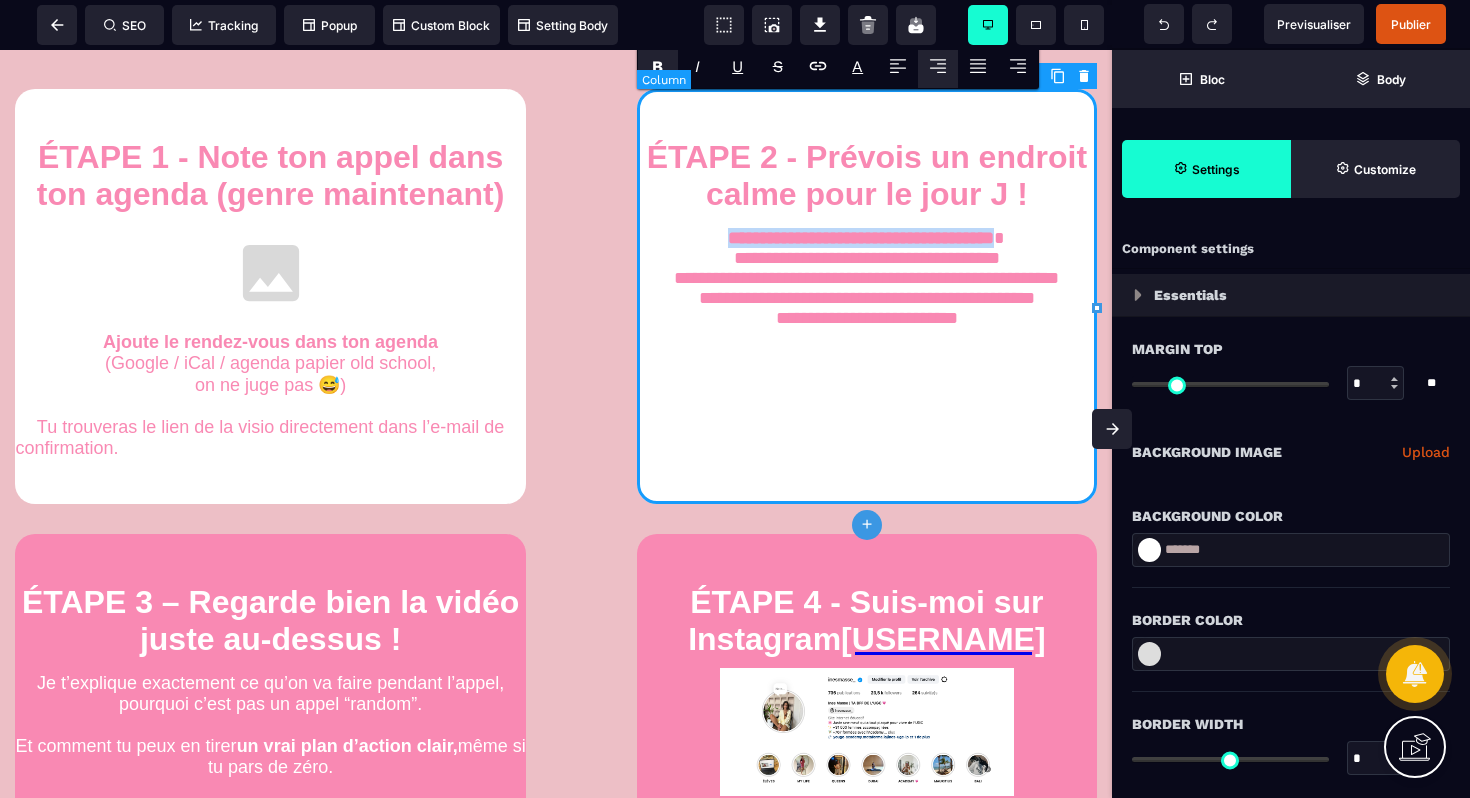 click on "**********" at bounding box center (867, 296) 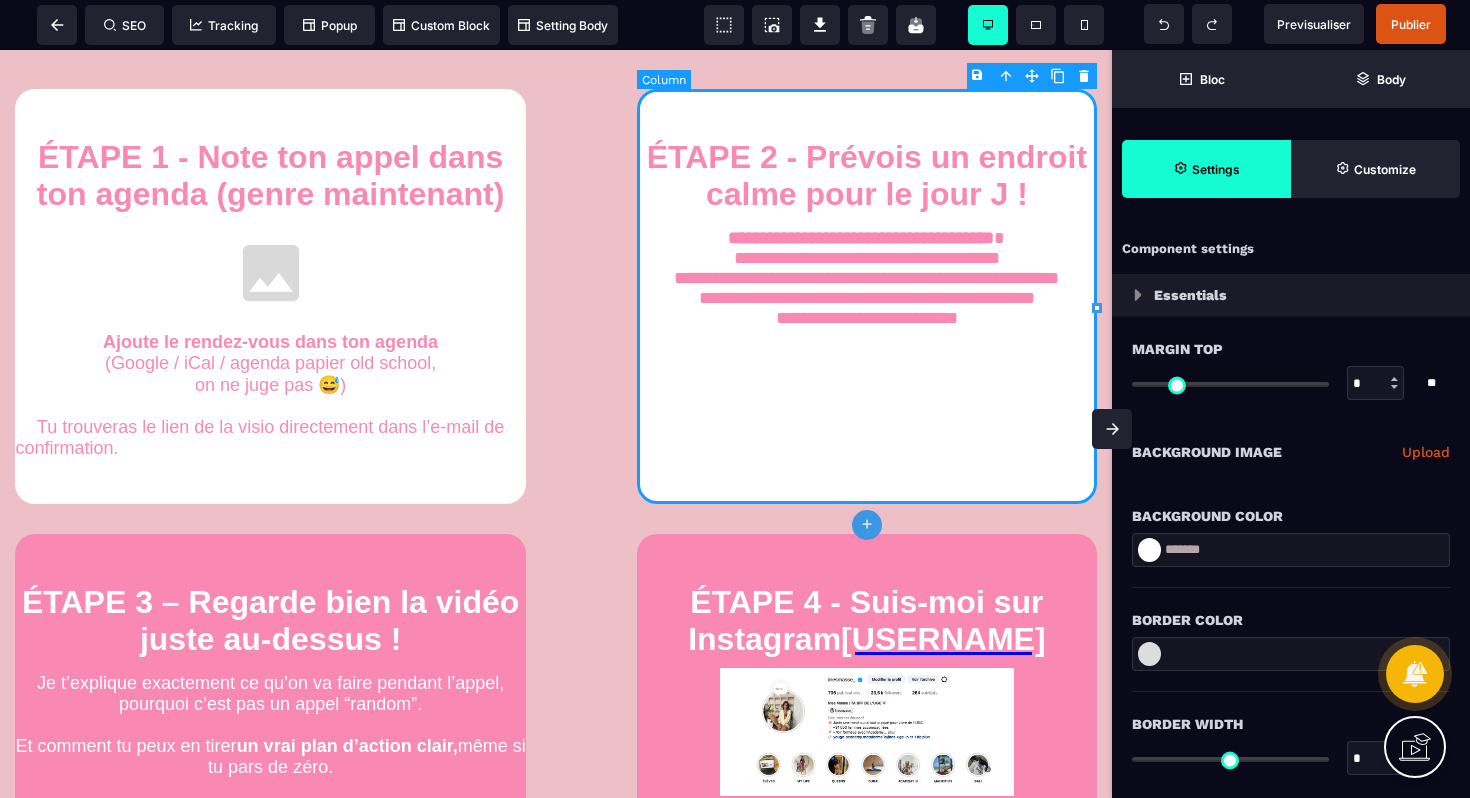 click on "**********" at bounding box center (867, 296) 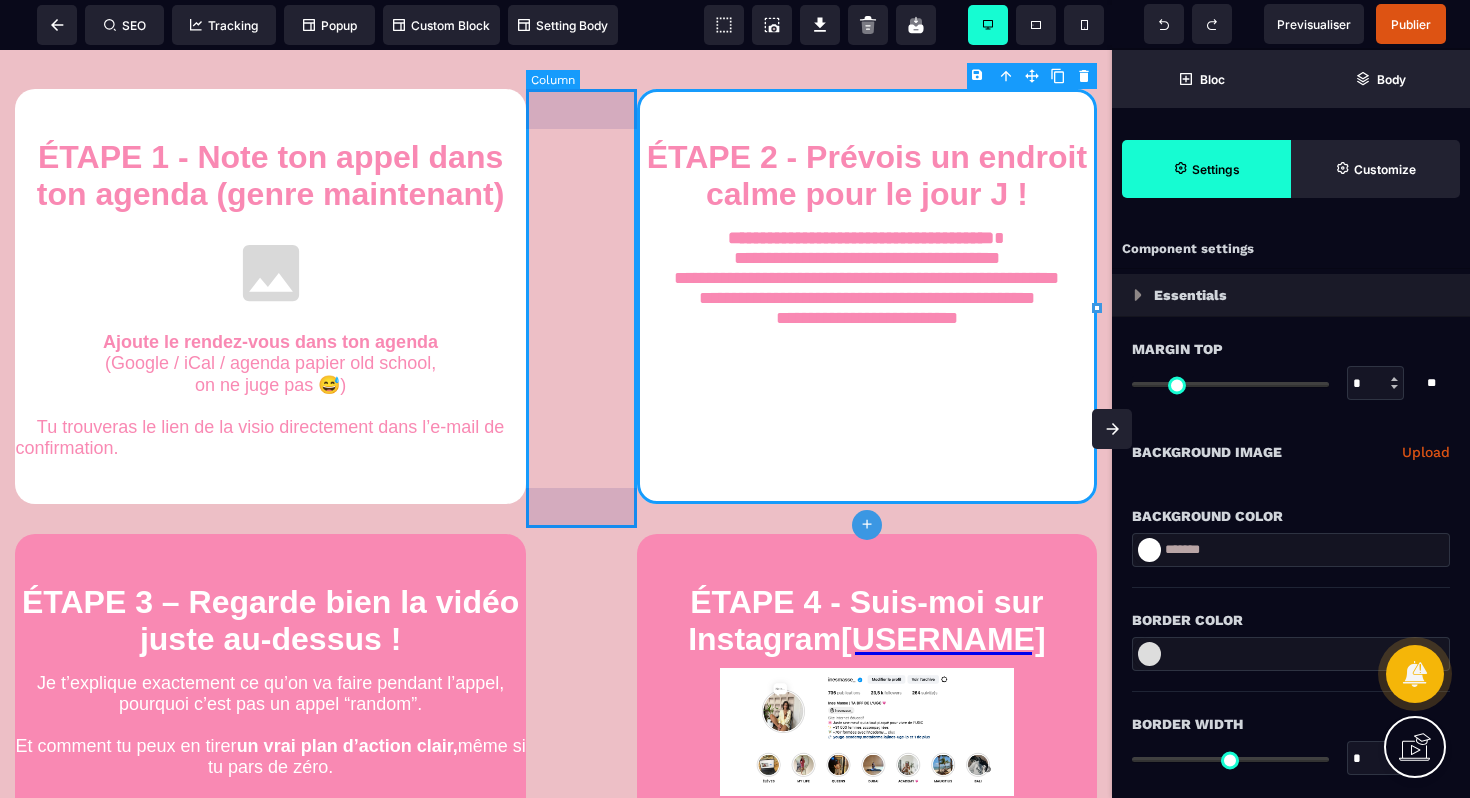 click at bounding box center (581, 296) 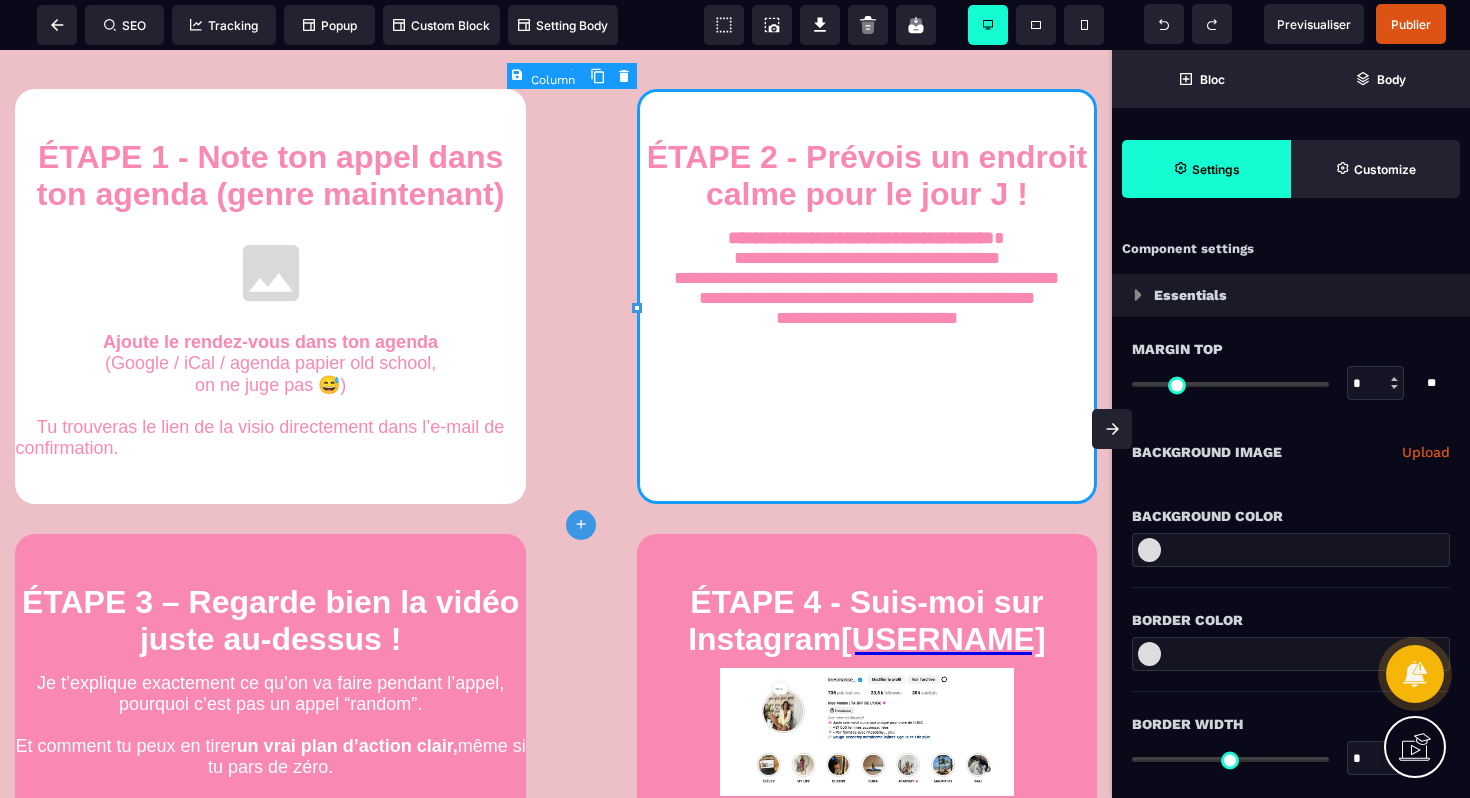 type on "*" 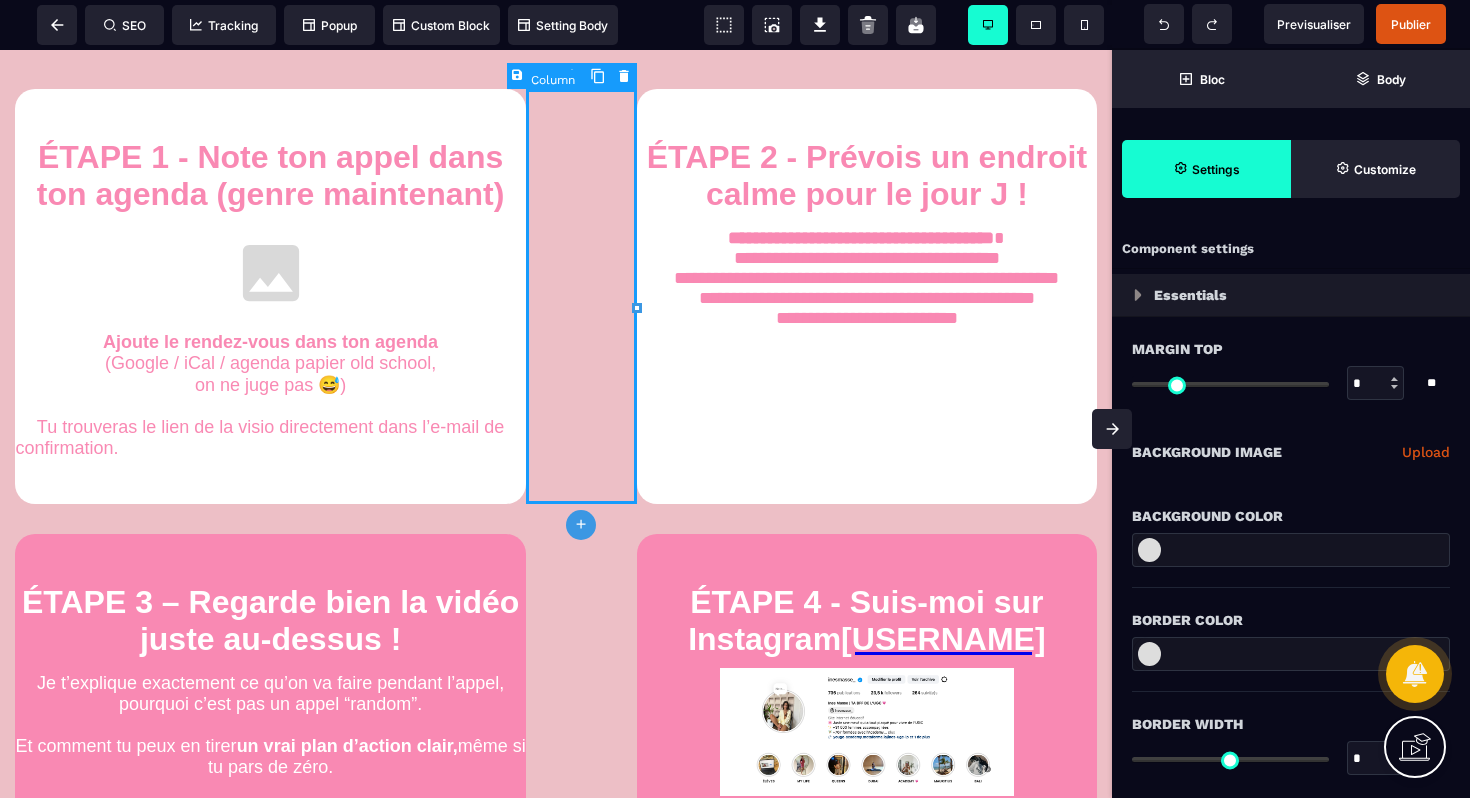 select on "*" 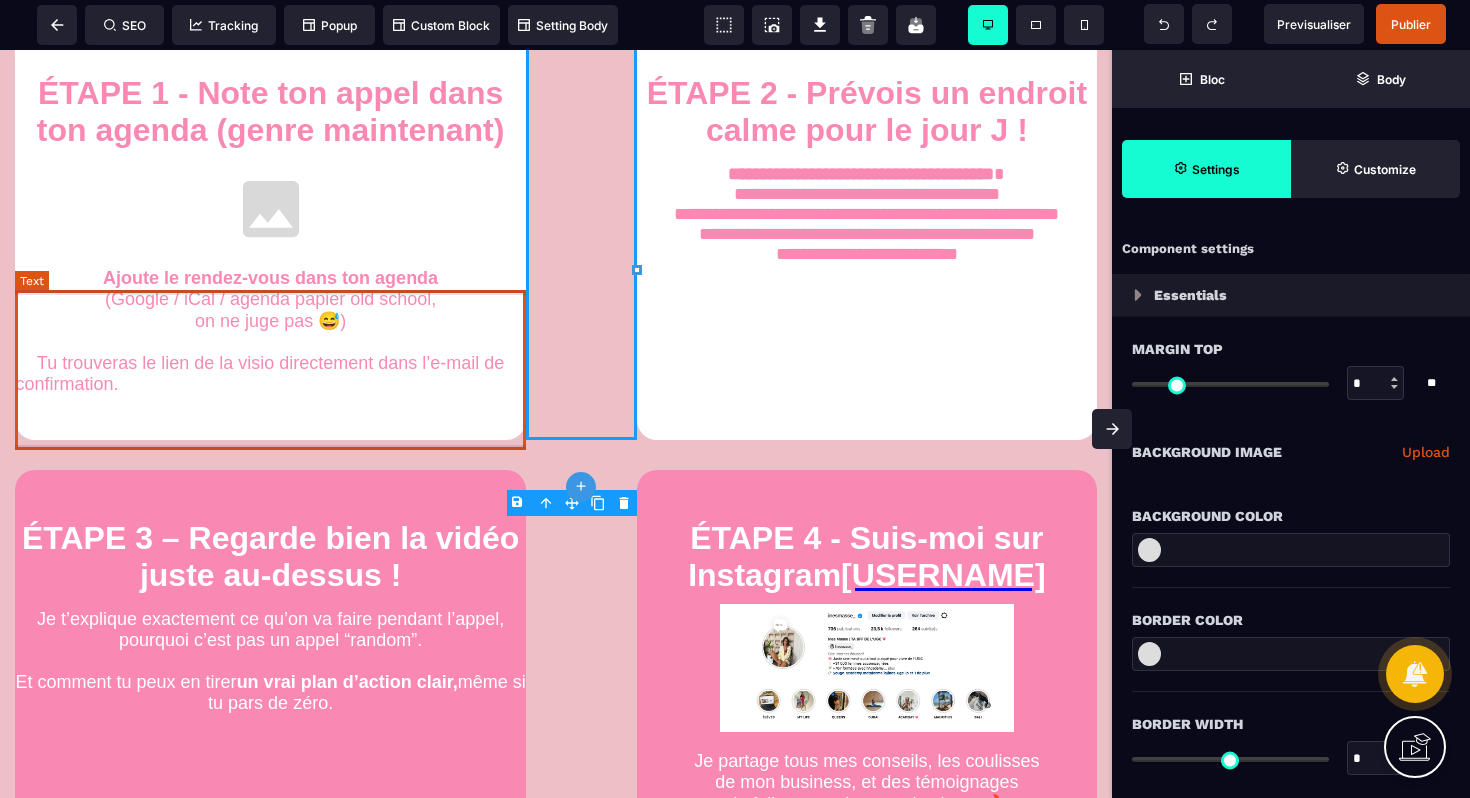 scroll, scrollTop: 1238, scrollLeft: 0, axis: vertical 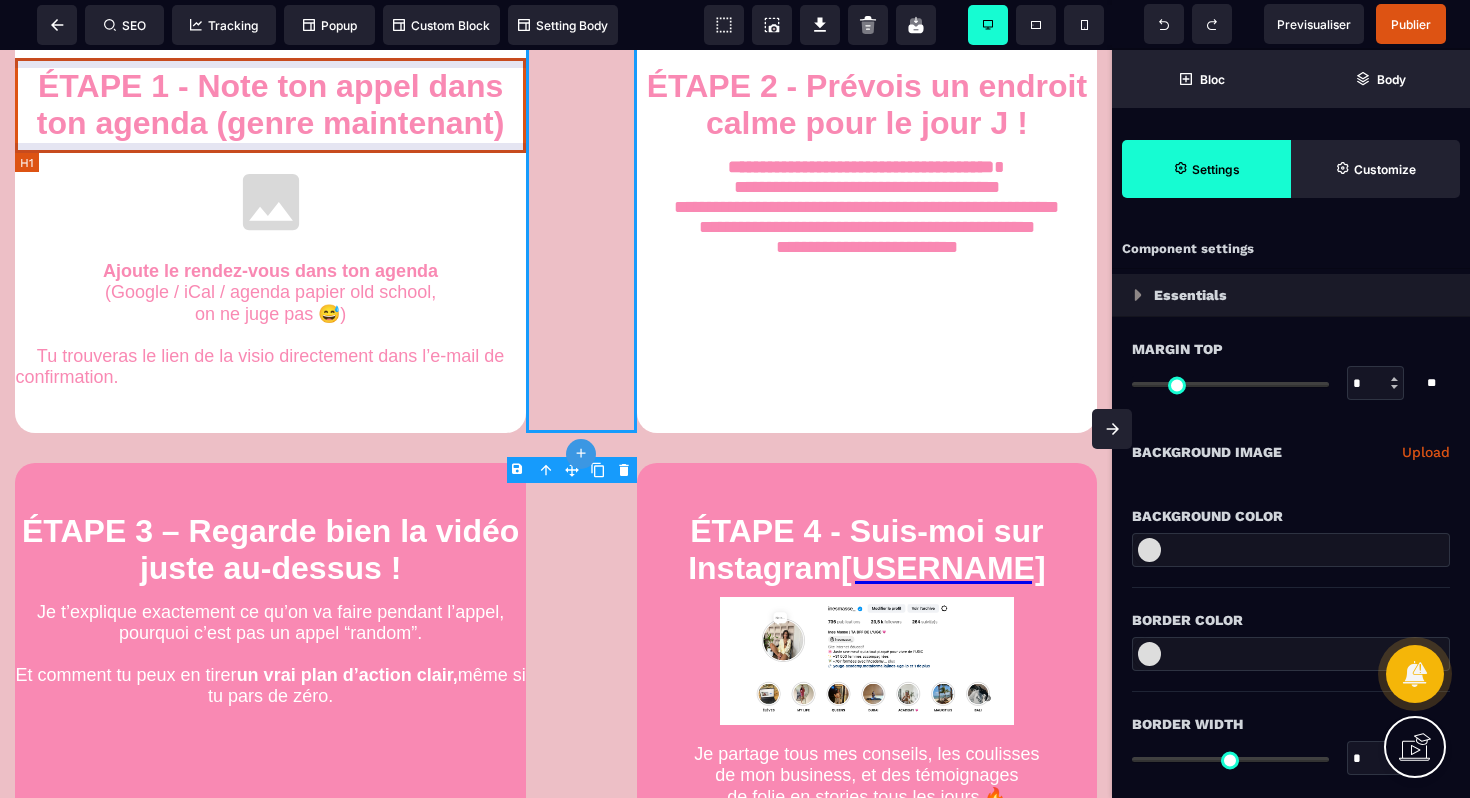click on "ÉTAPE 1 - Note ton appel dans ton agenda (genre maintenant)" at bounding box center [270, 105] 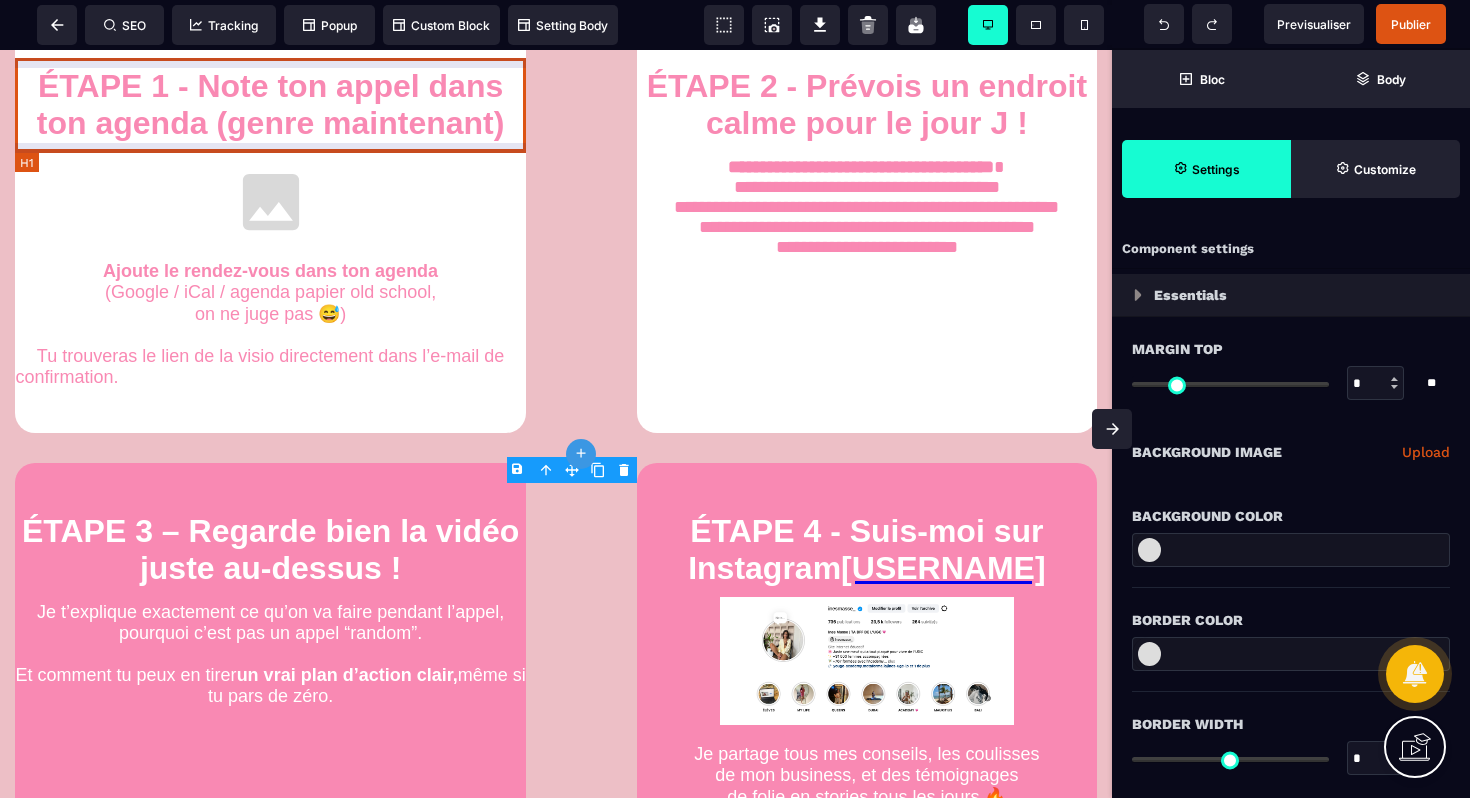 click on "ÉTAPE 1 - Note ton appel dans ton agenda (genre maintenant)" at bounding box center (270, 105) 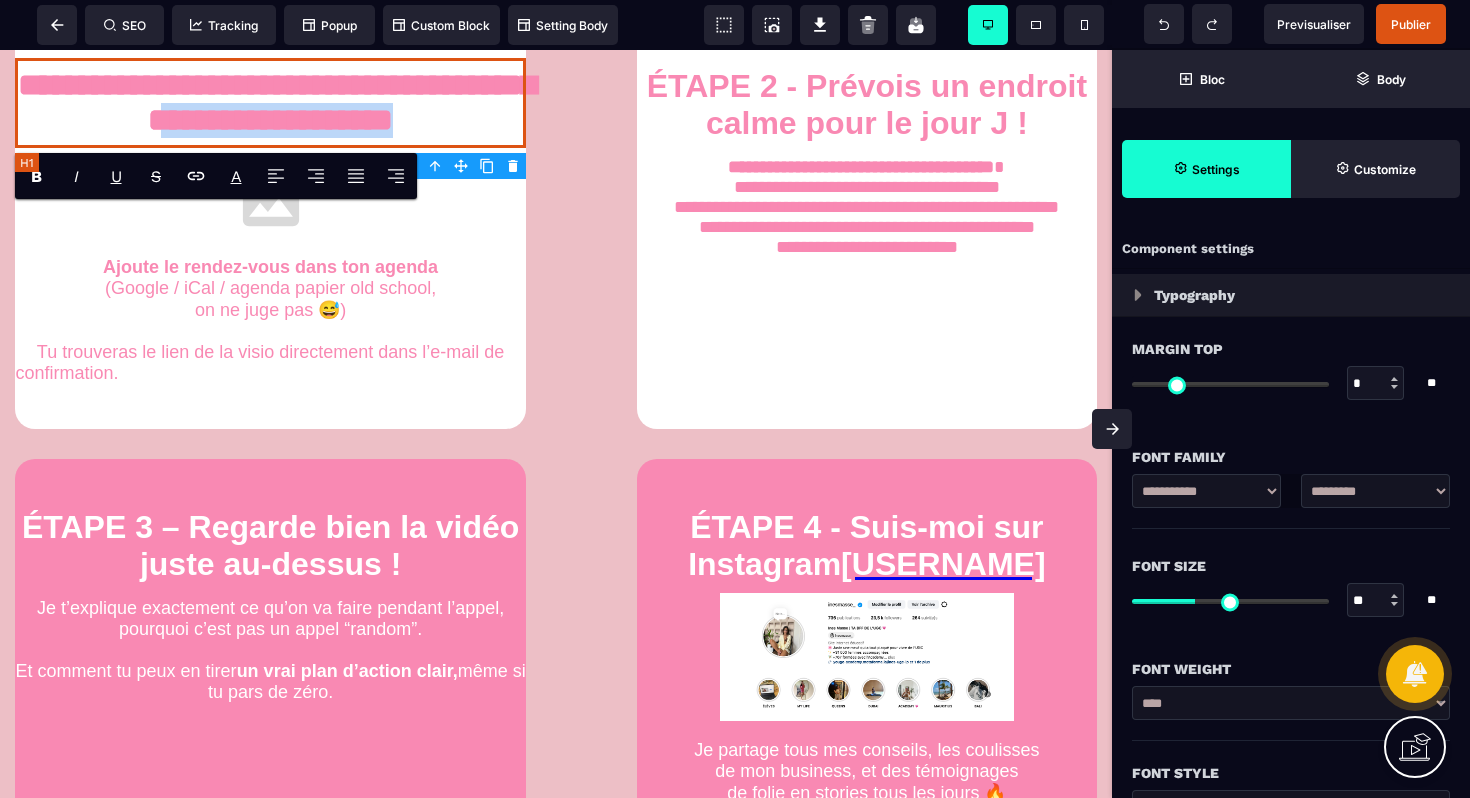 drag, startPoint x: 481, startPoint y: 135, endPoint x: 189, endPoint y: 134, distance: 292.0017 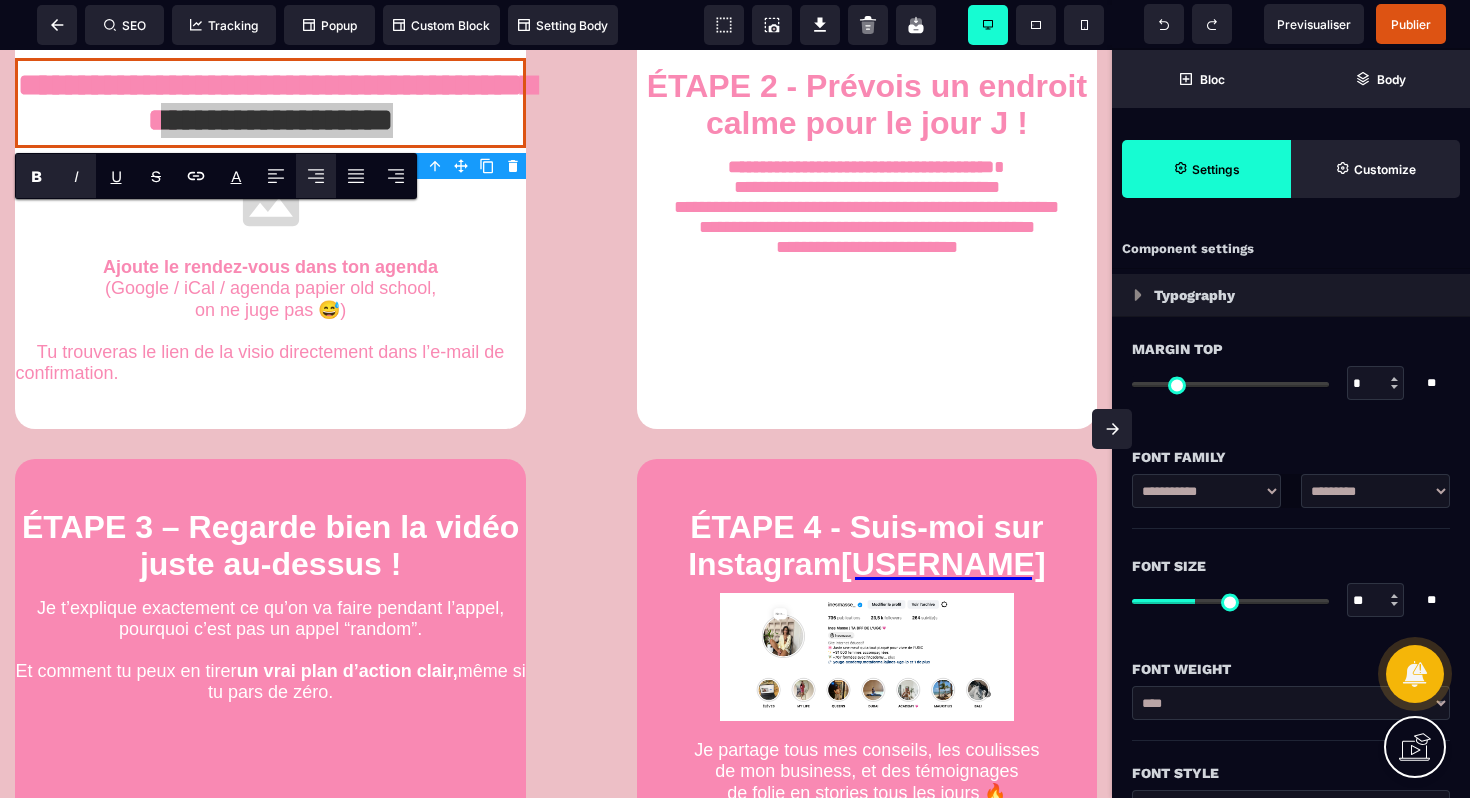 click on "I" at bounding box center (76, 176) 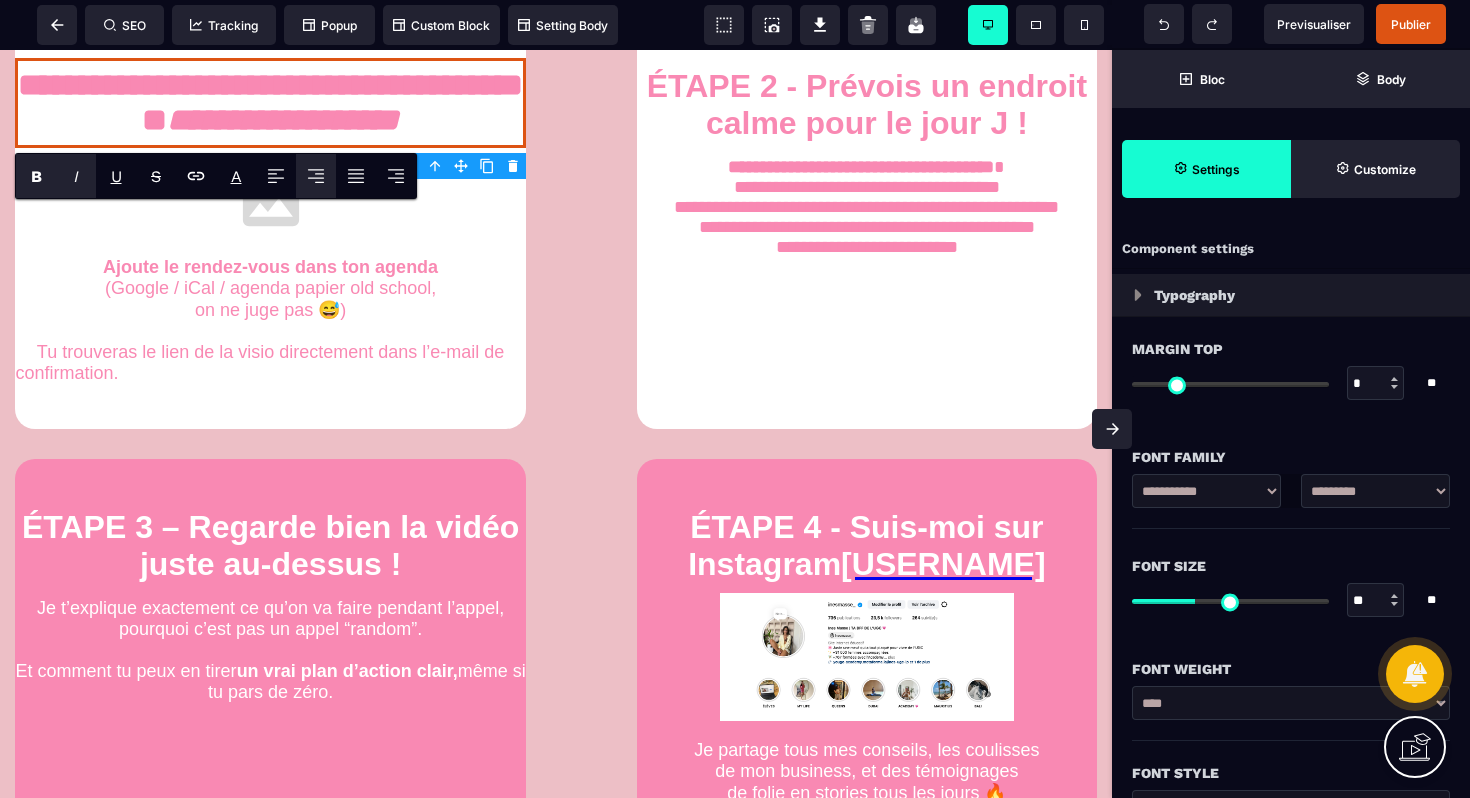 click on "B" at bounding box center (36, 176) 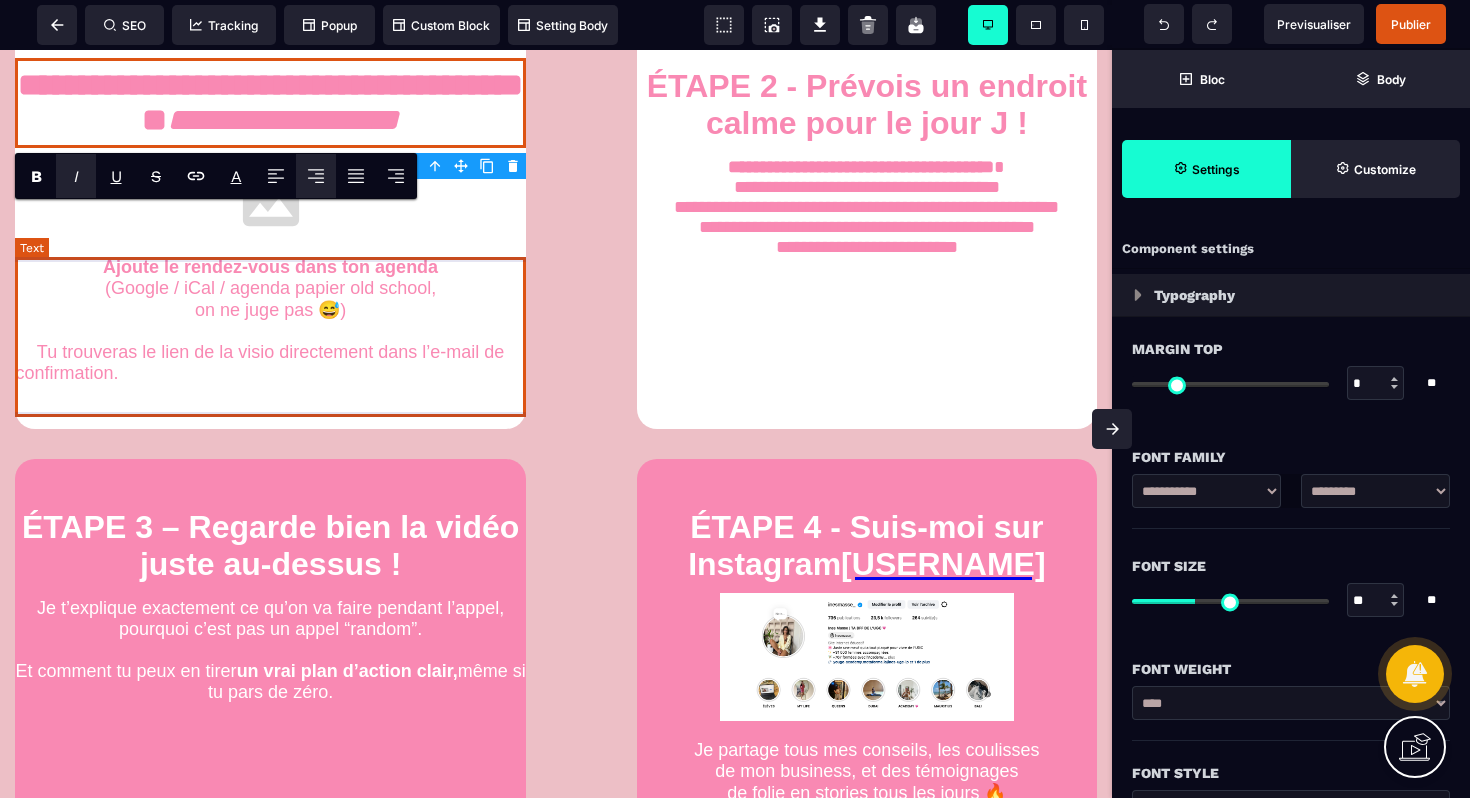 click on "Ajoute le rendez-vous dans ton agenda  (Google / iCal / agenda papier old school,  on ne juge pas 😅) Tu trouveras le lien de la visio directement dans l’e-mail de confirmation.
Sois bien à l’heure, c’est un vrai appel stratégique !" at bounding box center (270, 320) 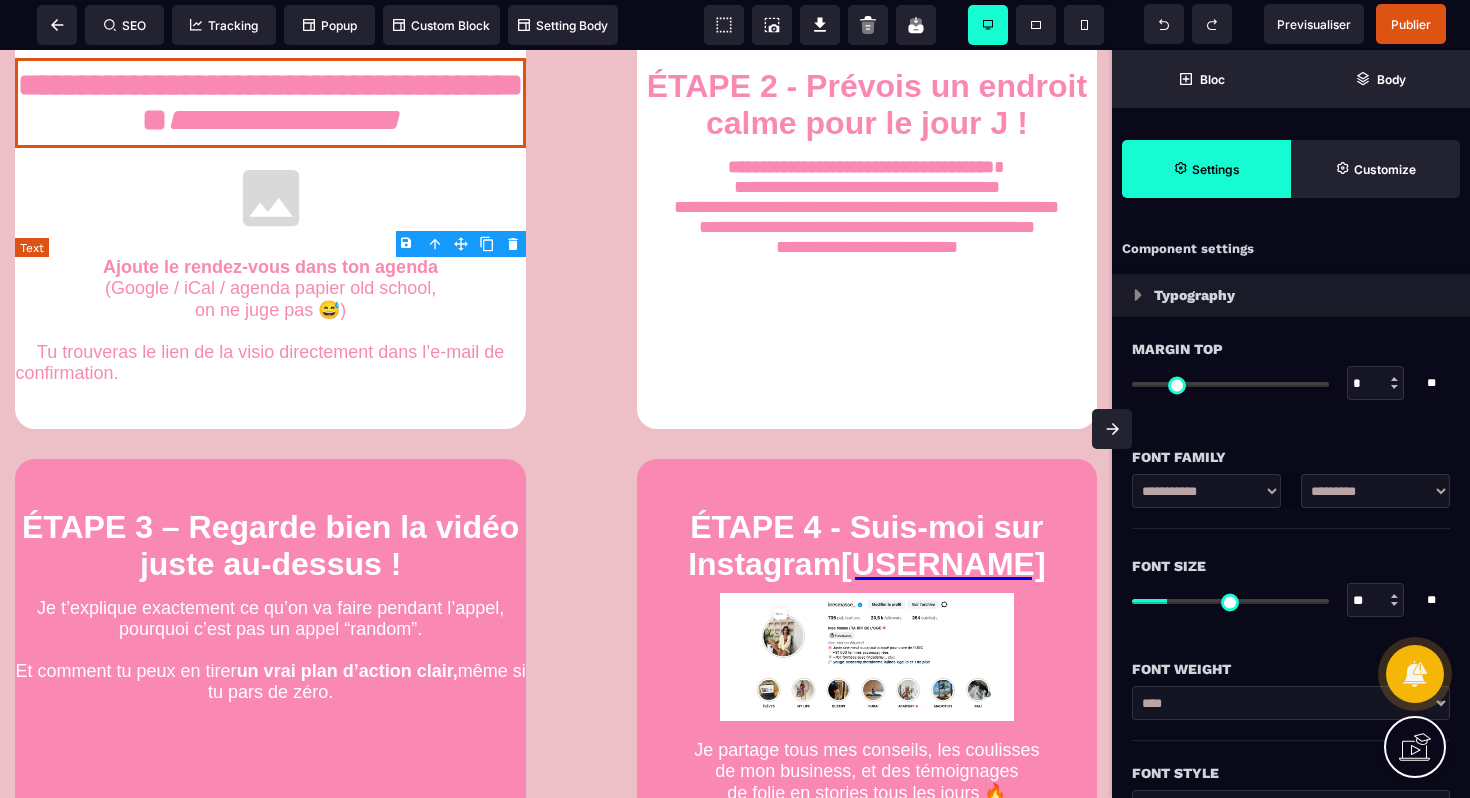 type on "*" 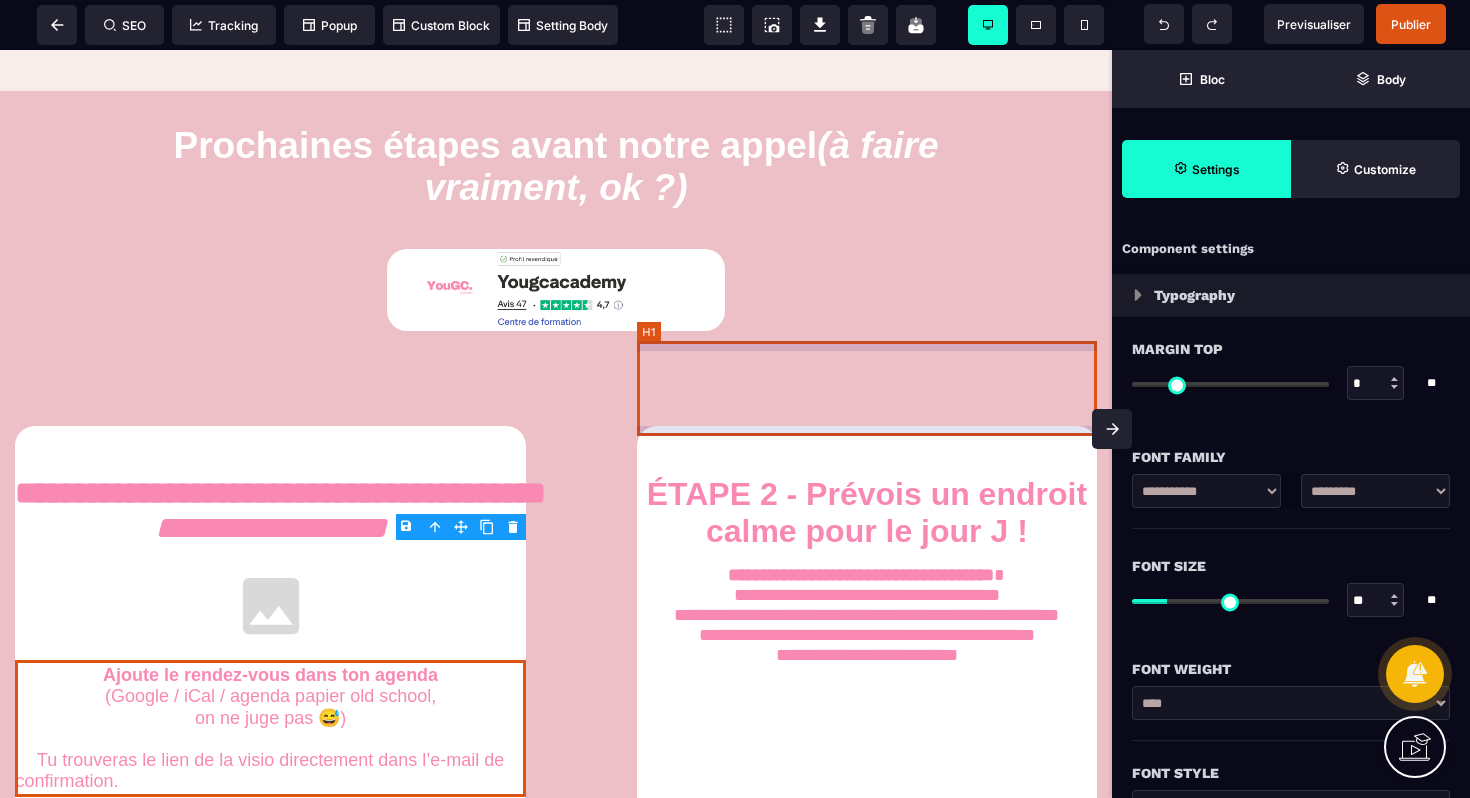 scroll, scrollTop: 813, scrollLeft: 0, axis: vertical 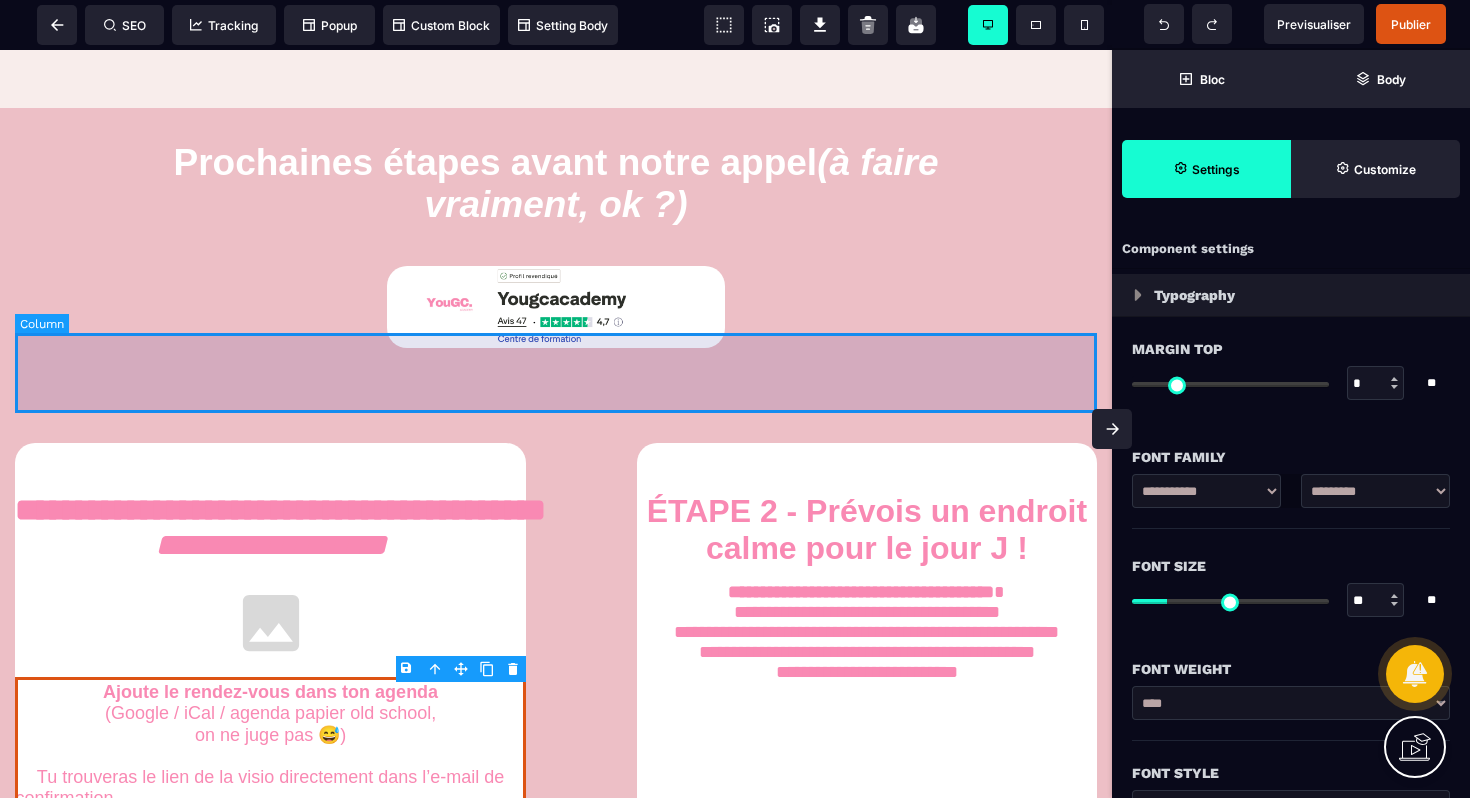 click at bounding box center (556, 373) 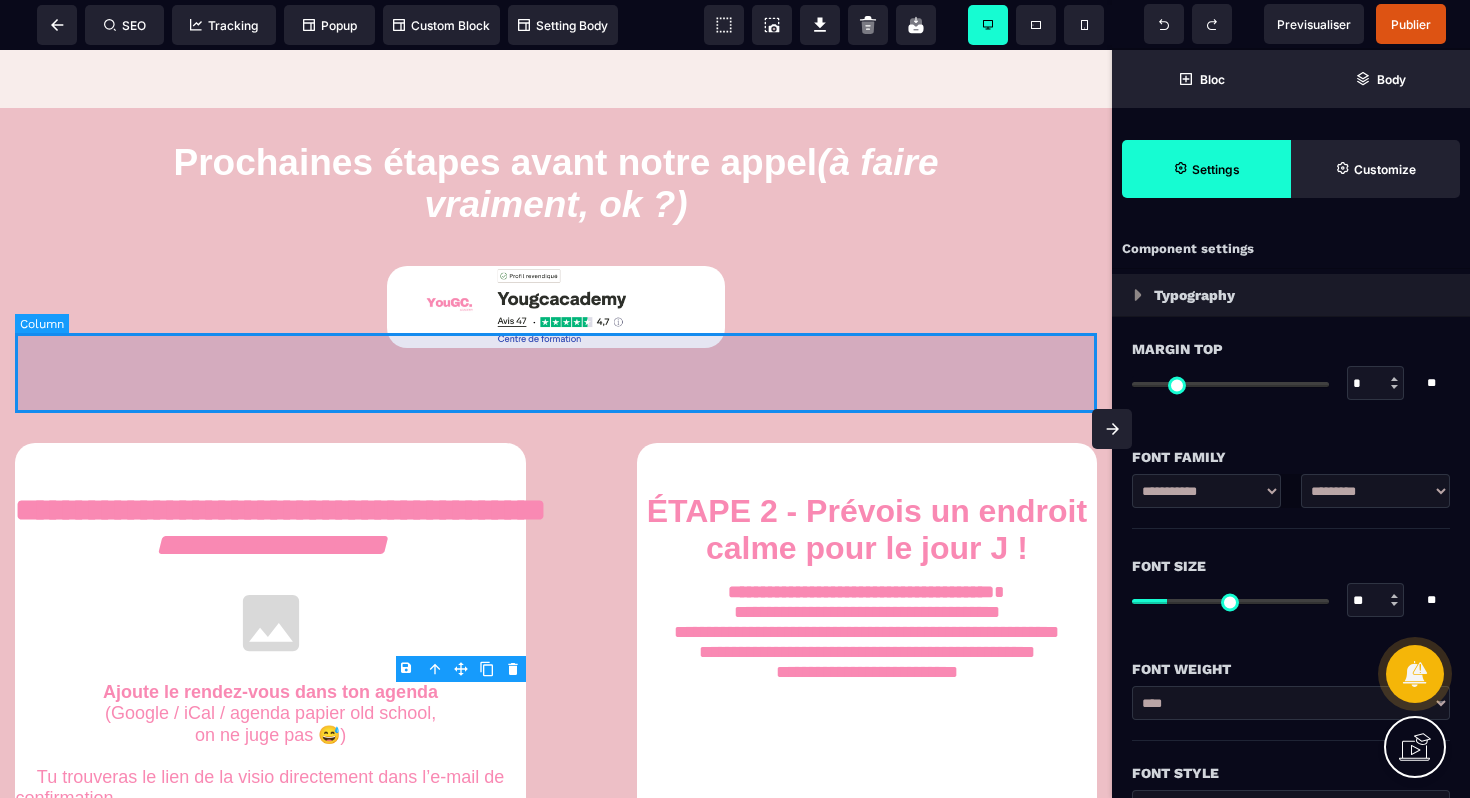 select on "**" 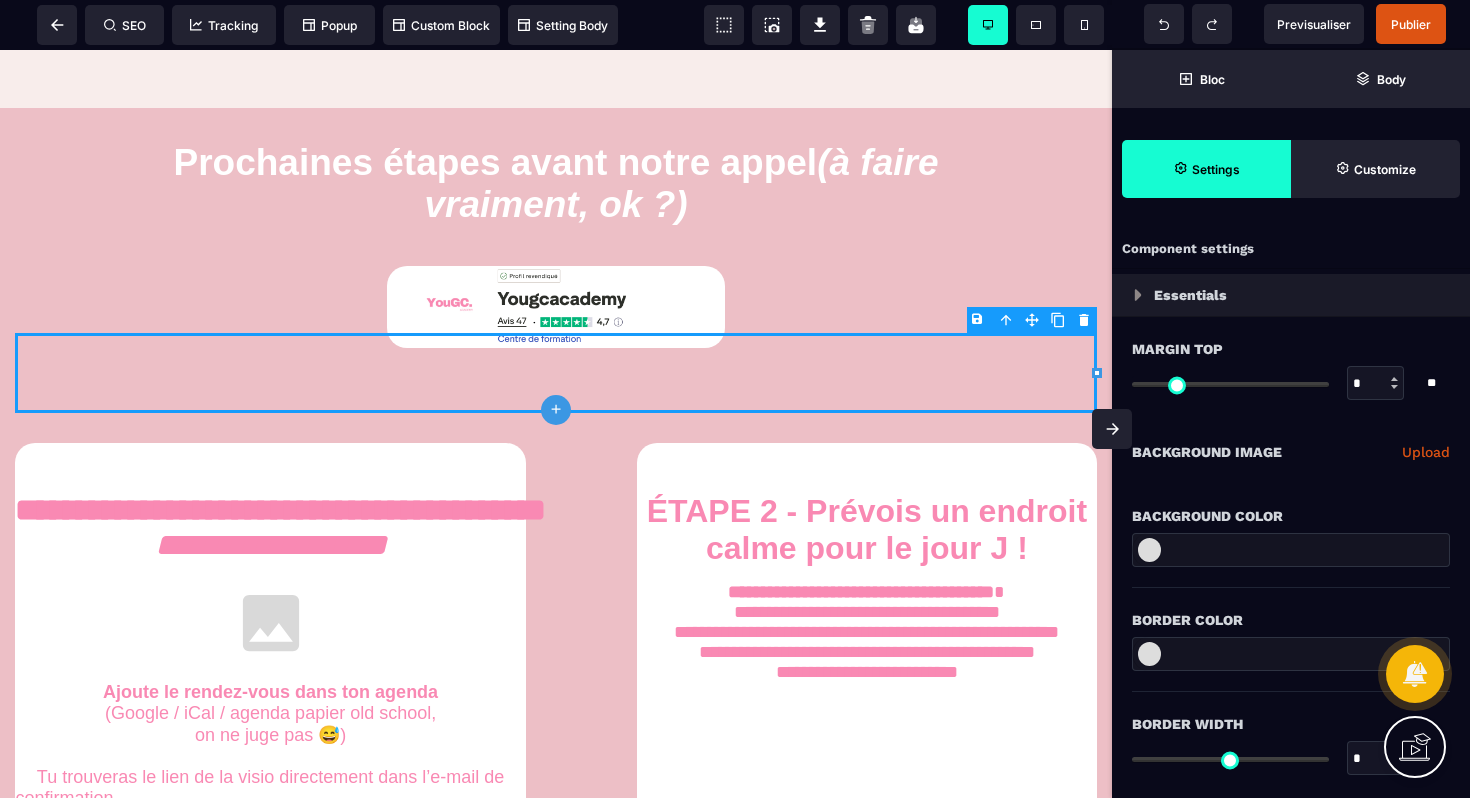 click on "B I U S
A *******
plus
Row
SEO
Big" at bounding box center [735, 399] 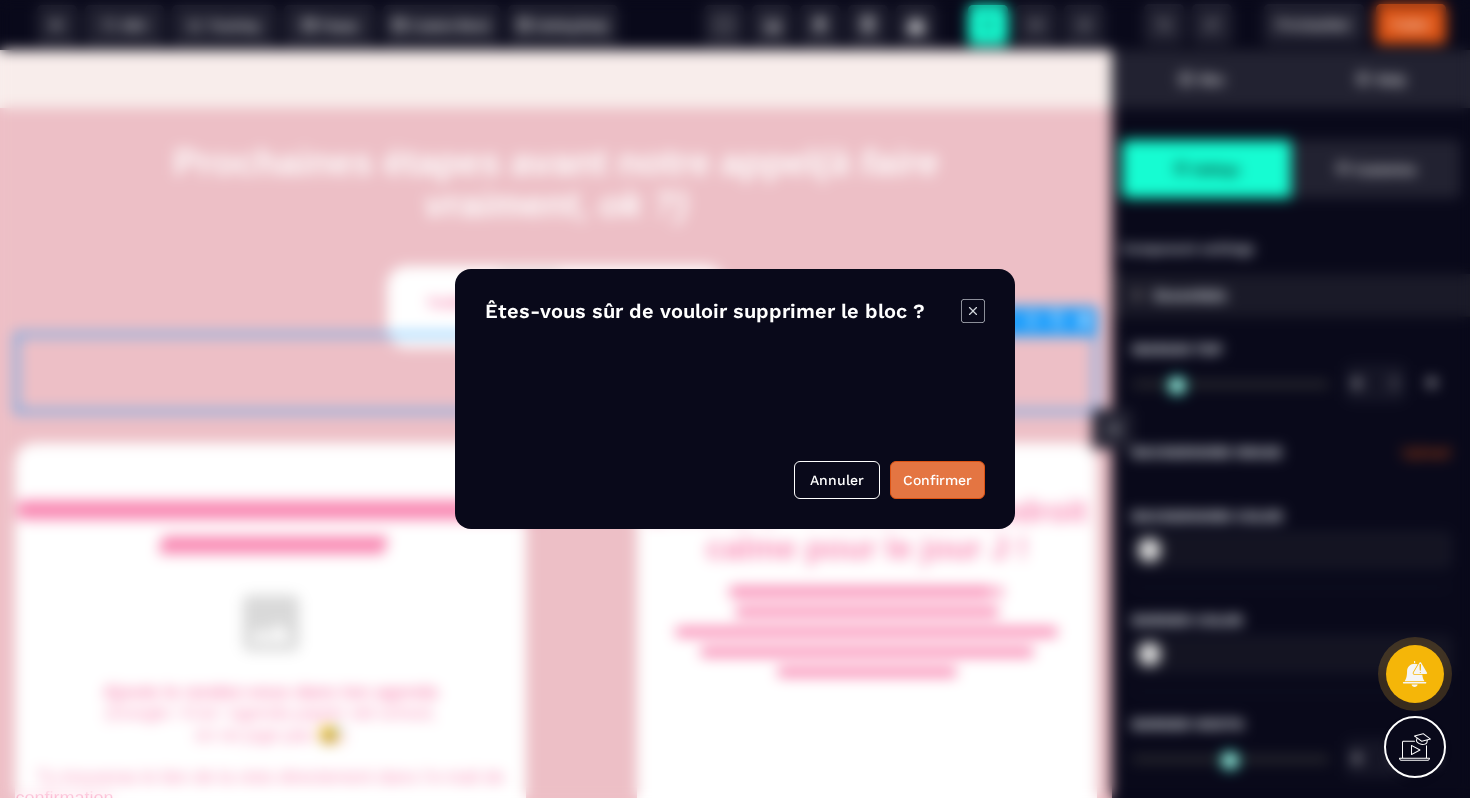 click on "Confirmer" at bounding box center (937, 480) 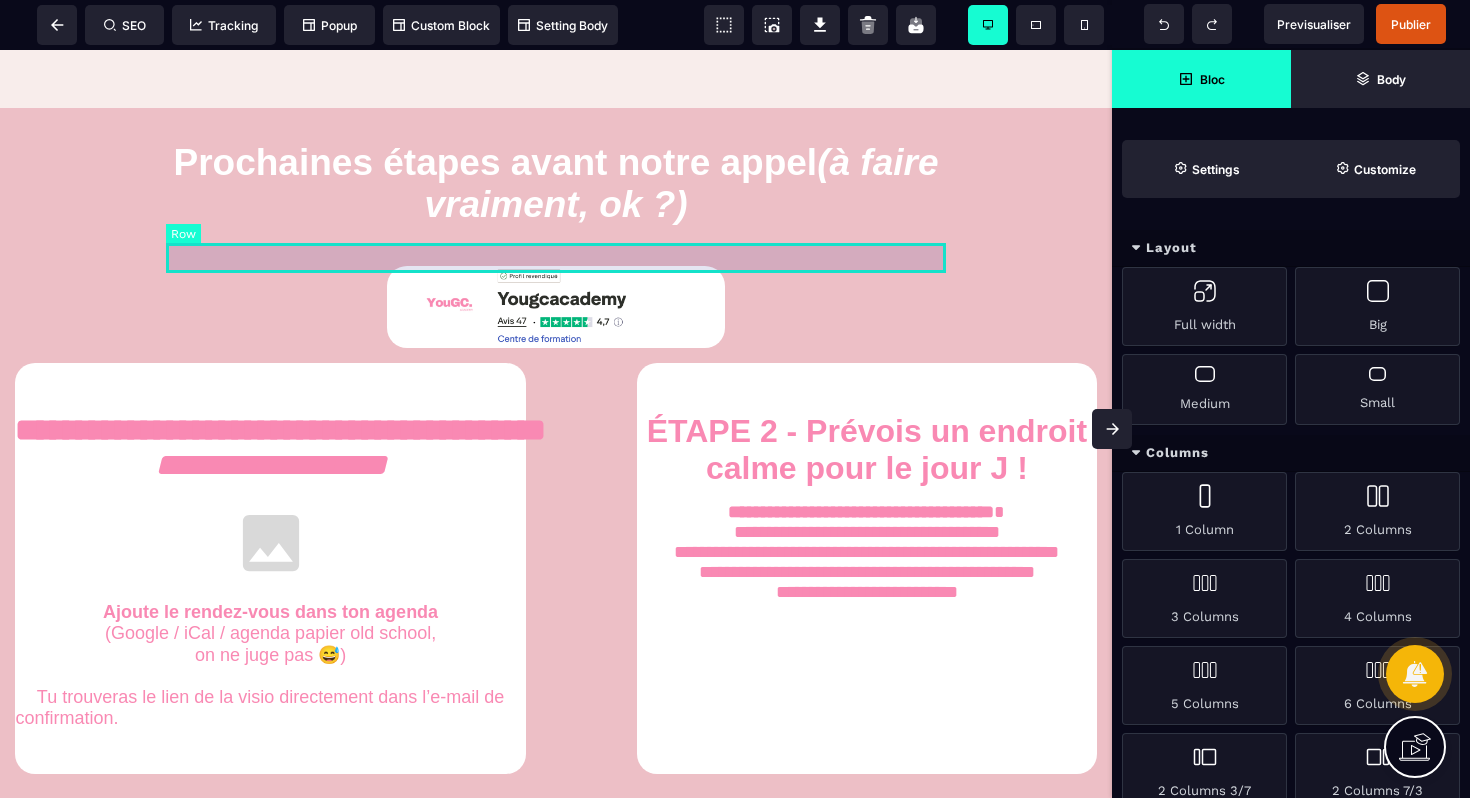 click at bounding box center [556, 251] 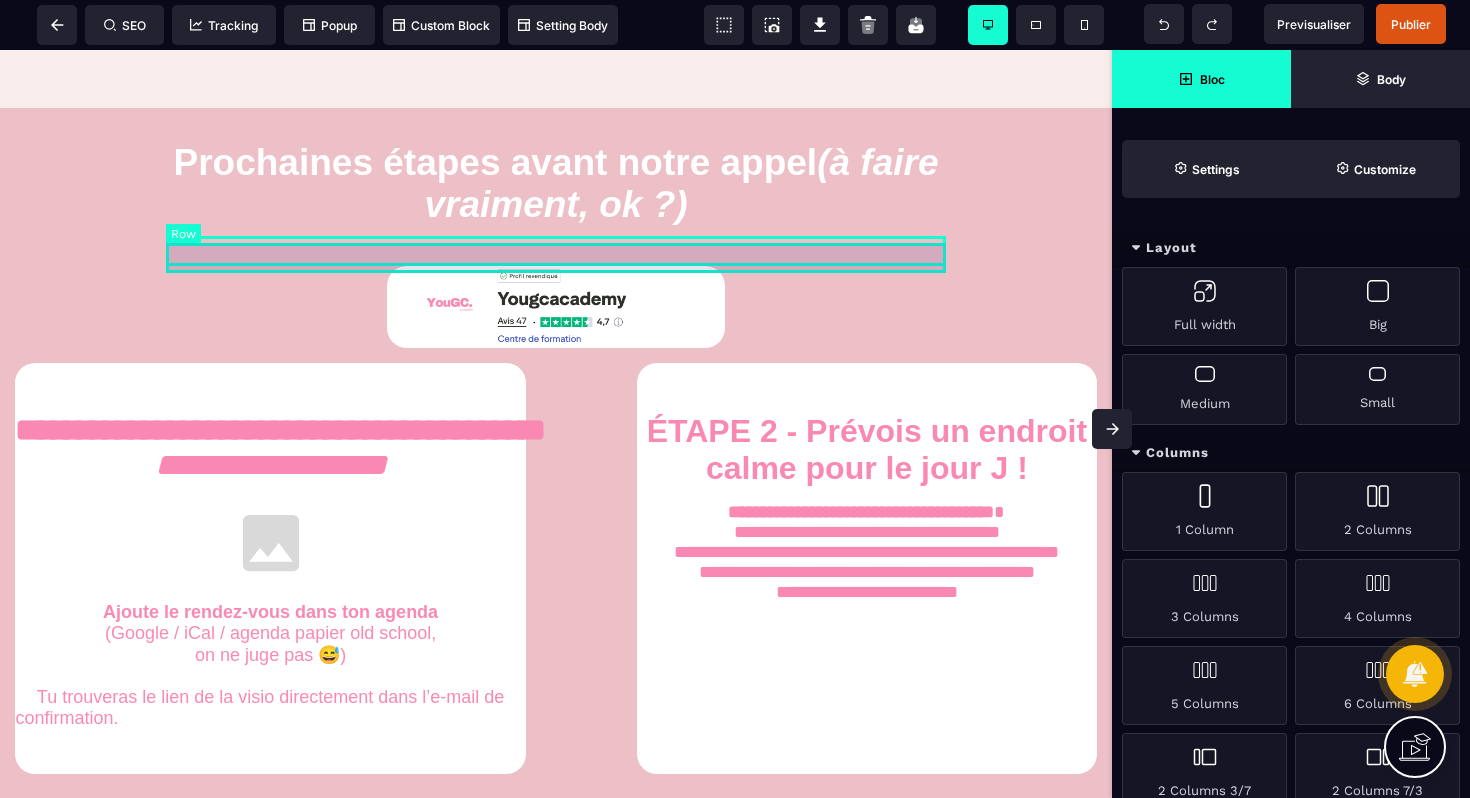select on "**" 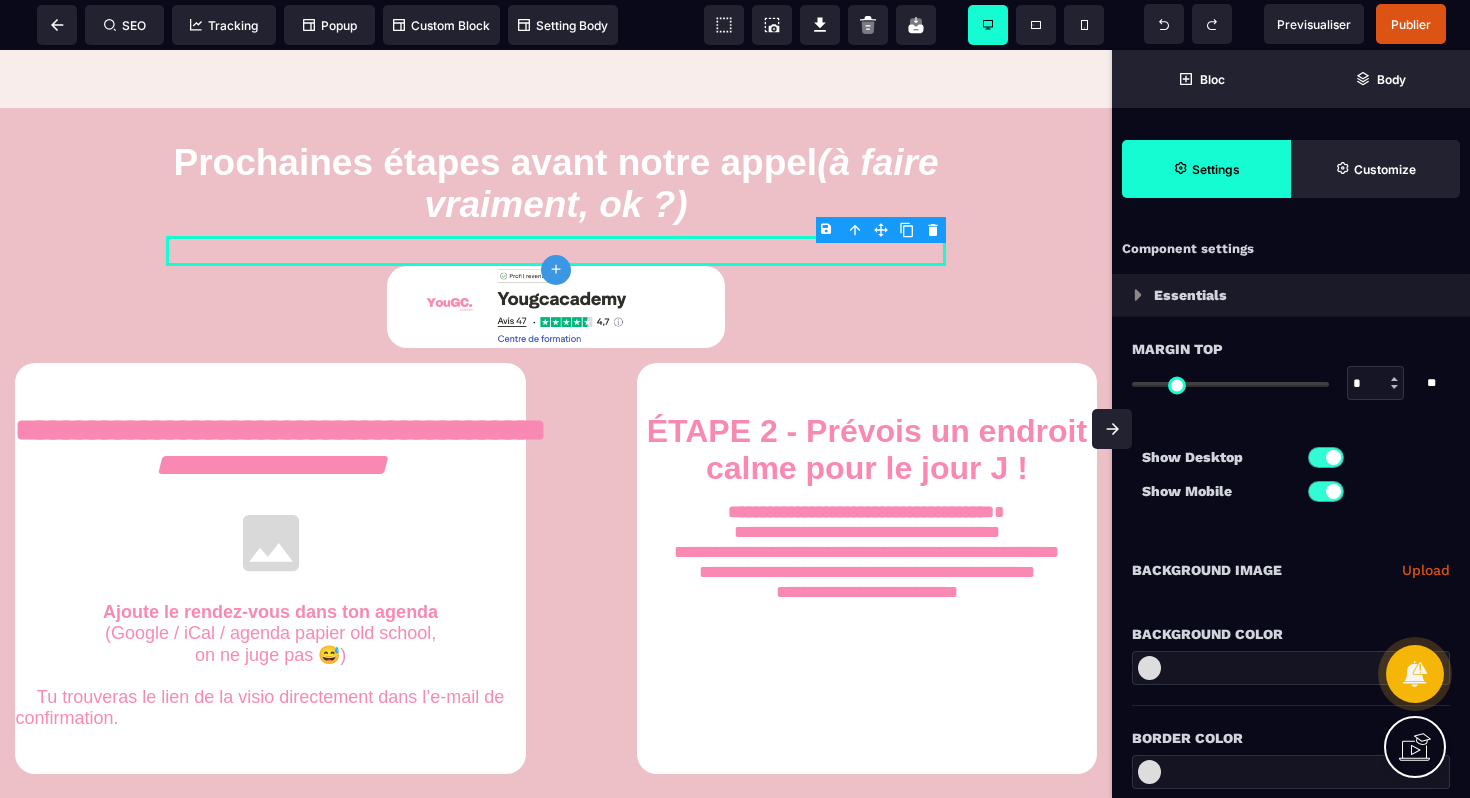click on "B I U S
A *******
plus
Row
SEO
Big" at bounding box center [735, 399] 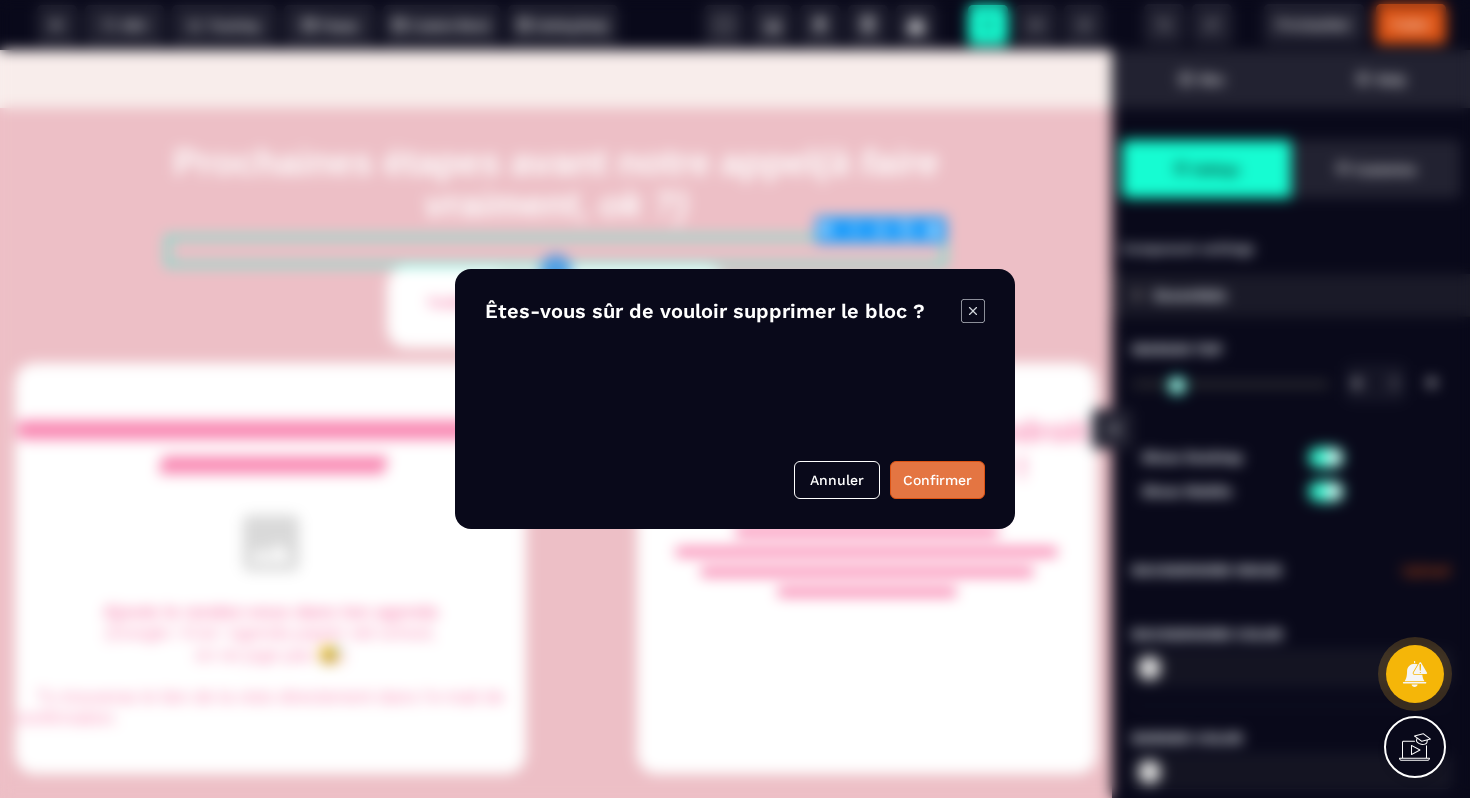 click on "Confirmer" at bounding box center (937, 480) 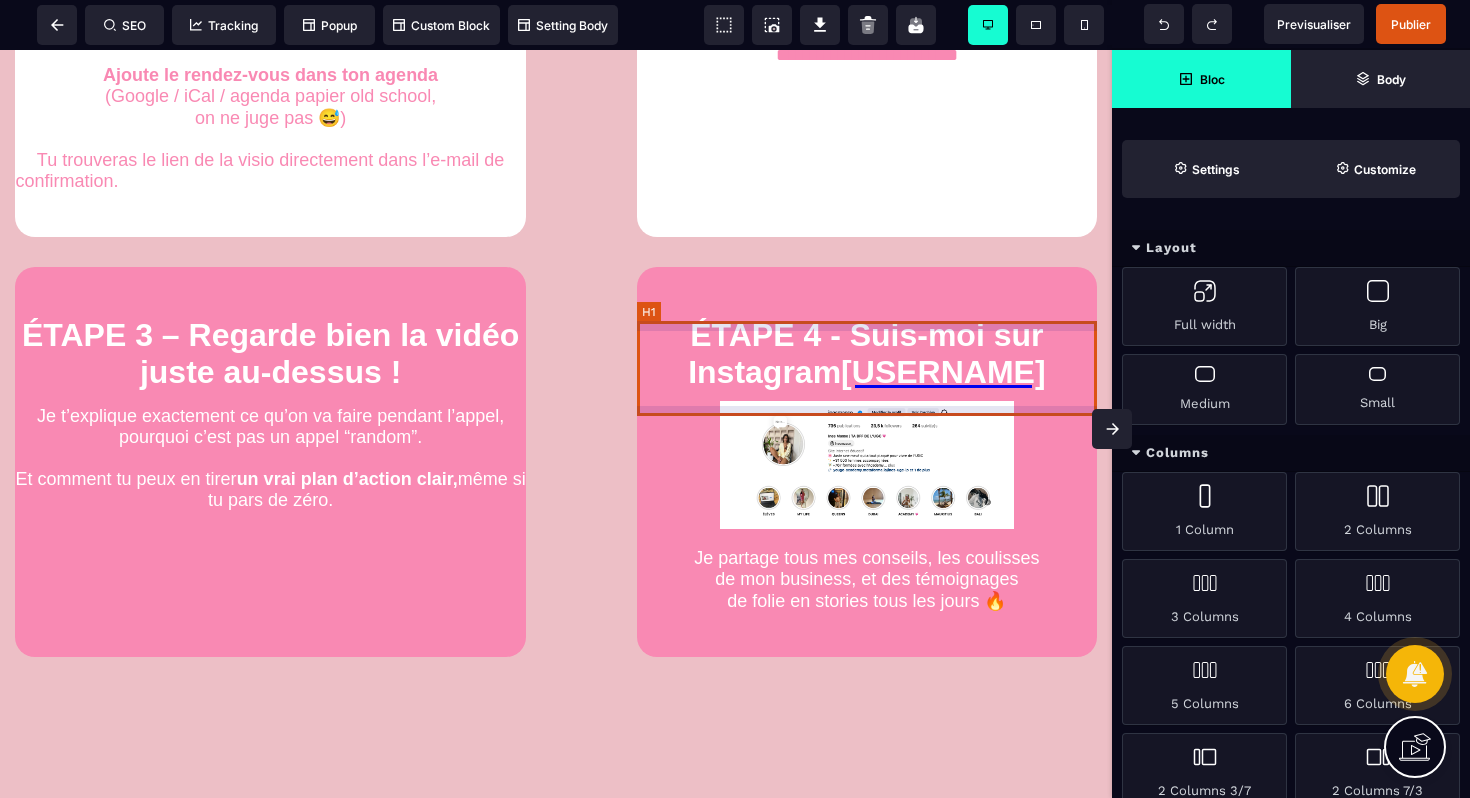 scroll, scrollTop: 1364, scrollLeft: 0, axis: vertical 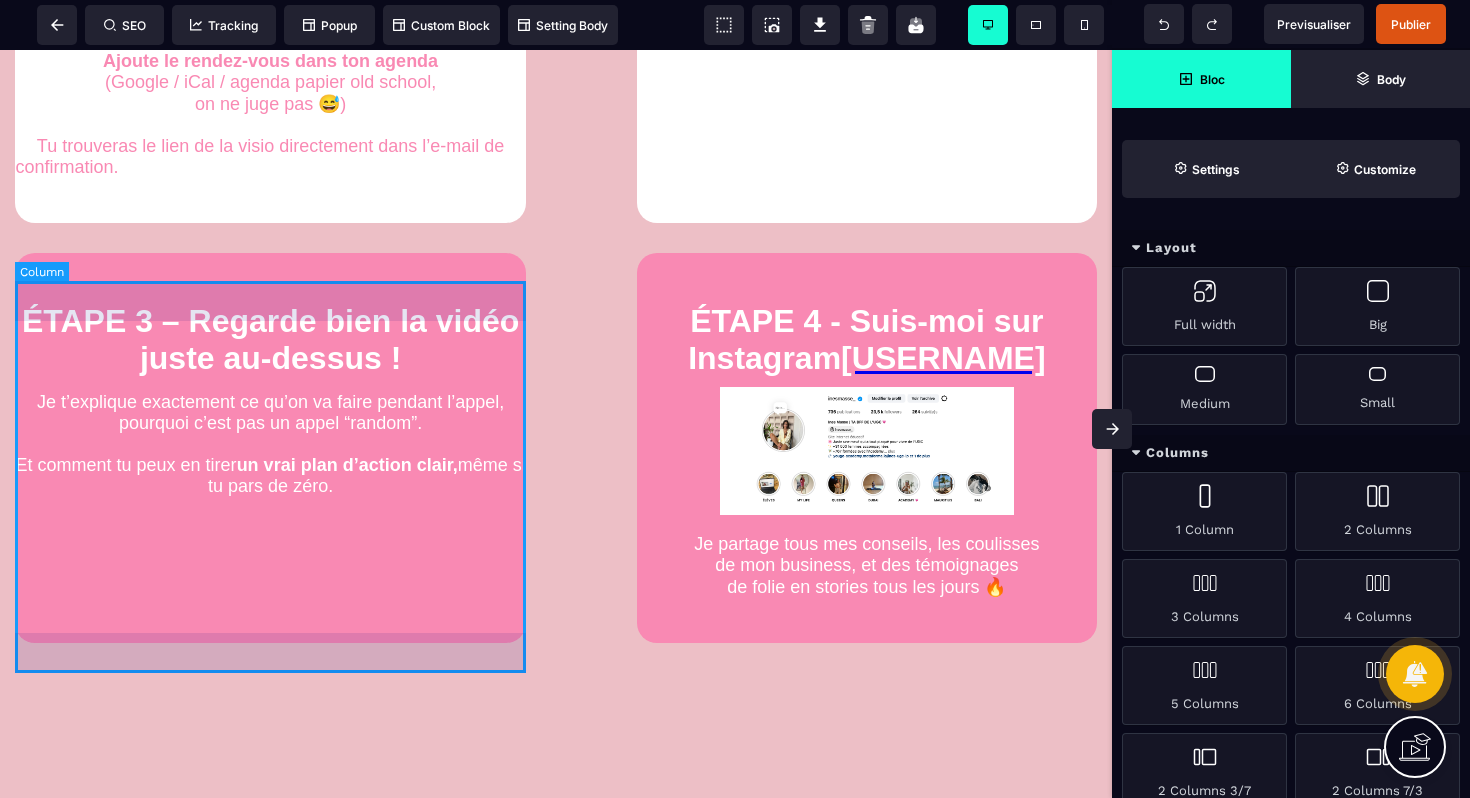 click on "ÉTAPE 3 – Regarde bien la vidéo juste au-dessus ! Je t’explique exactement ce qu’on va faire pendant l’appel, pourquoi c’est pas un appel “random”. Et comment tu peux en tirer un vrai plan d’action clair,
même si tu pars de zéro." at bounding box center [270, 448] 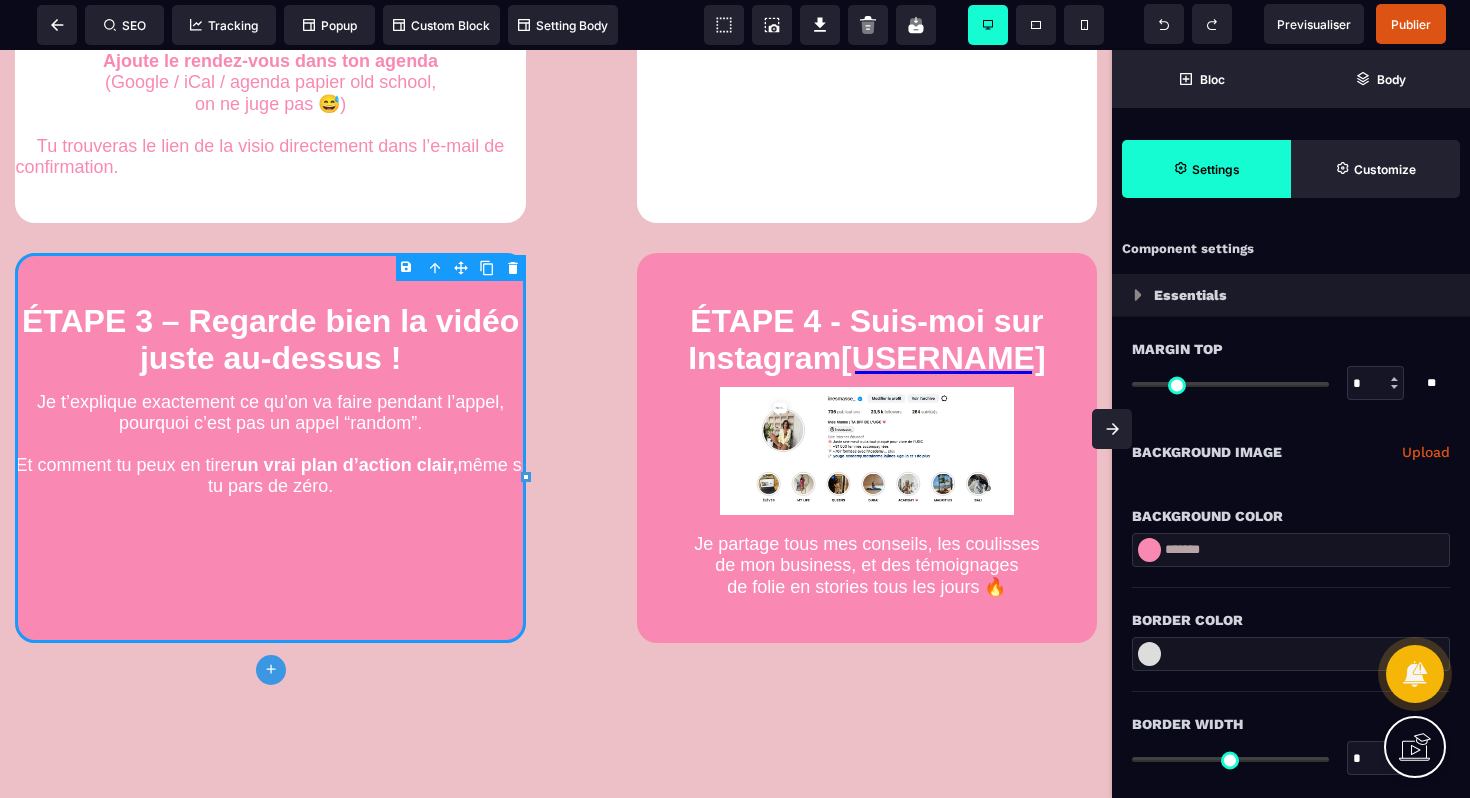 click on "*******" at bounding box center [1291, 550] 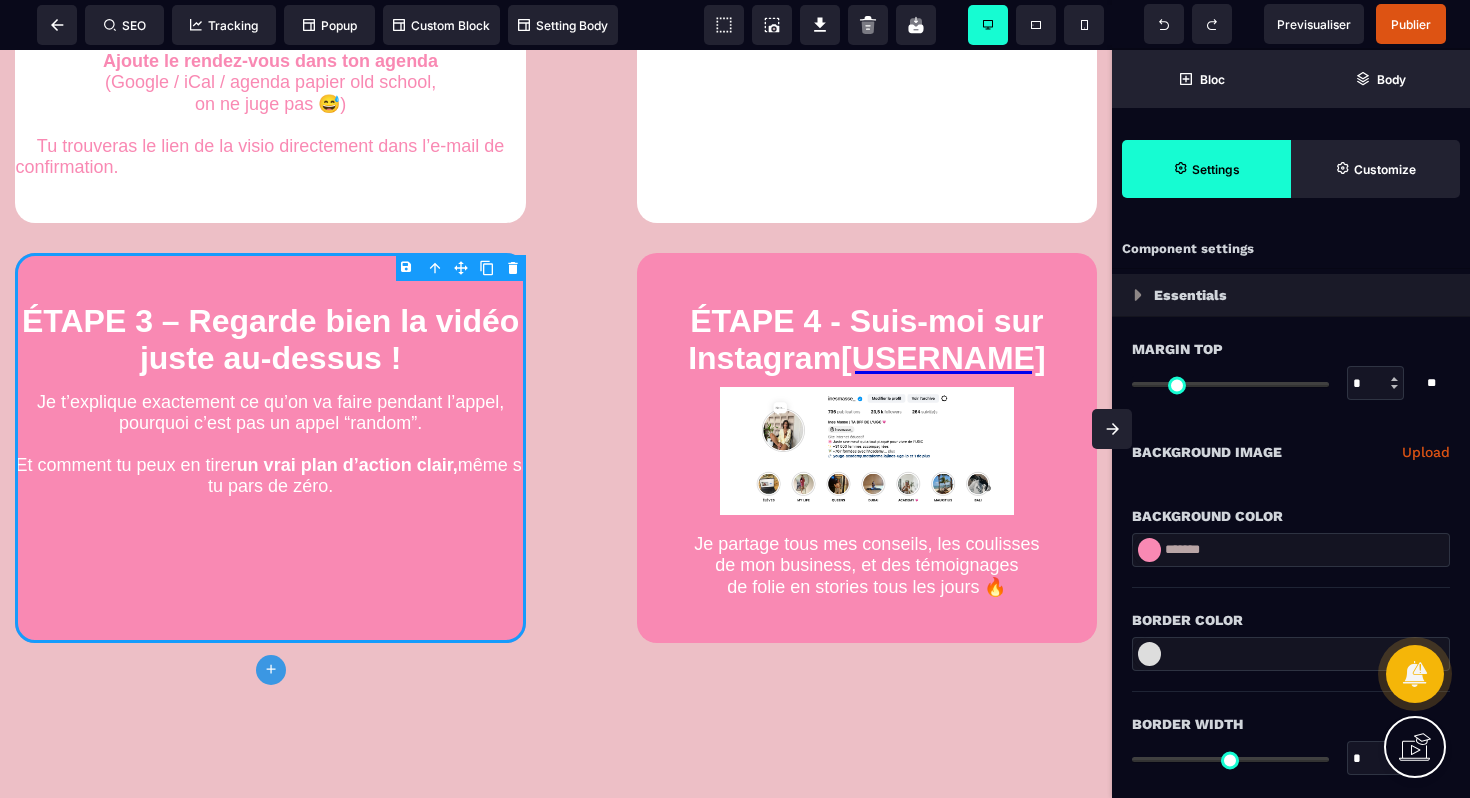 click on "*******" at bounding box center (1291, 550) 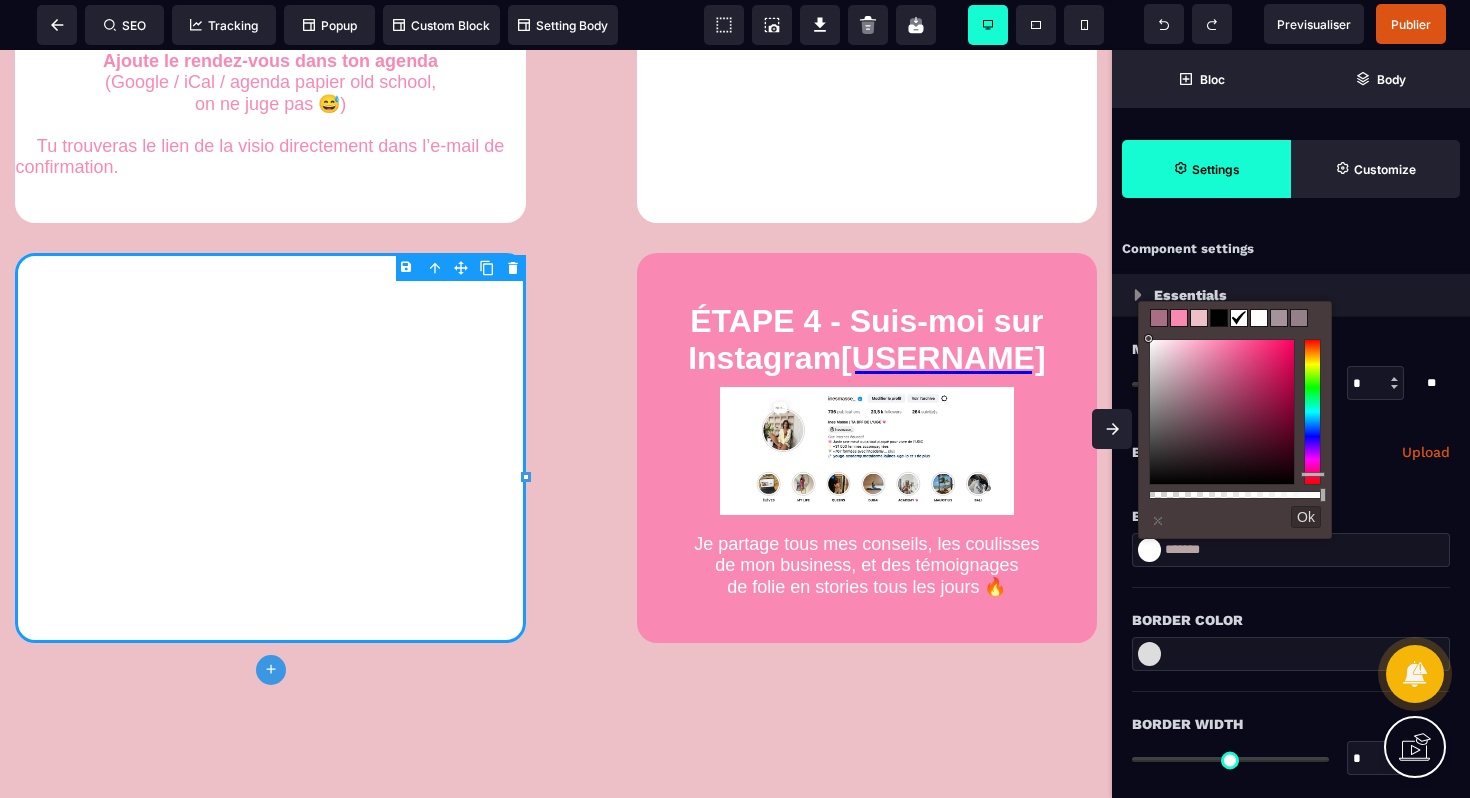drag, startPoint x: 1198, startPoint y: 438, endPoint x: 1111, endPoint y: 311, distance: 153.94154 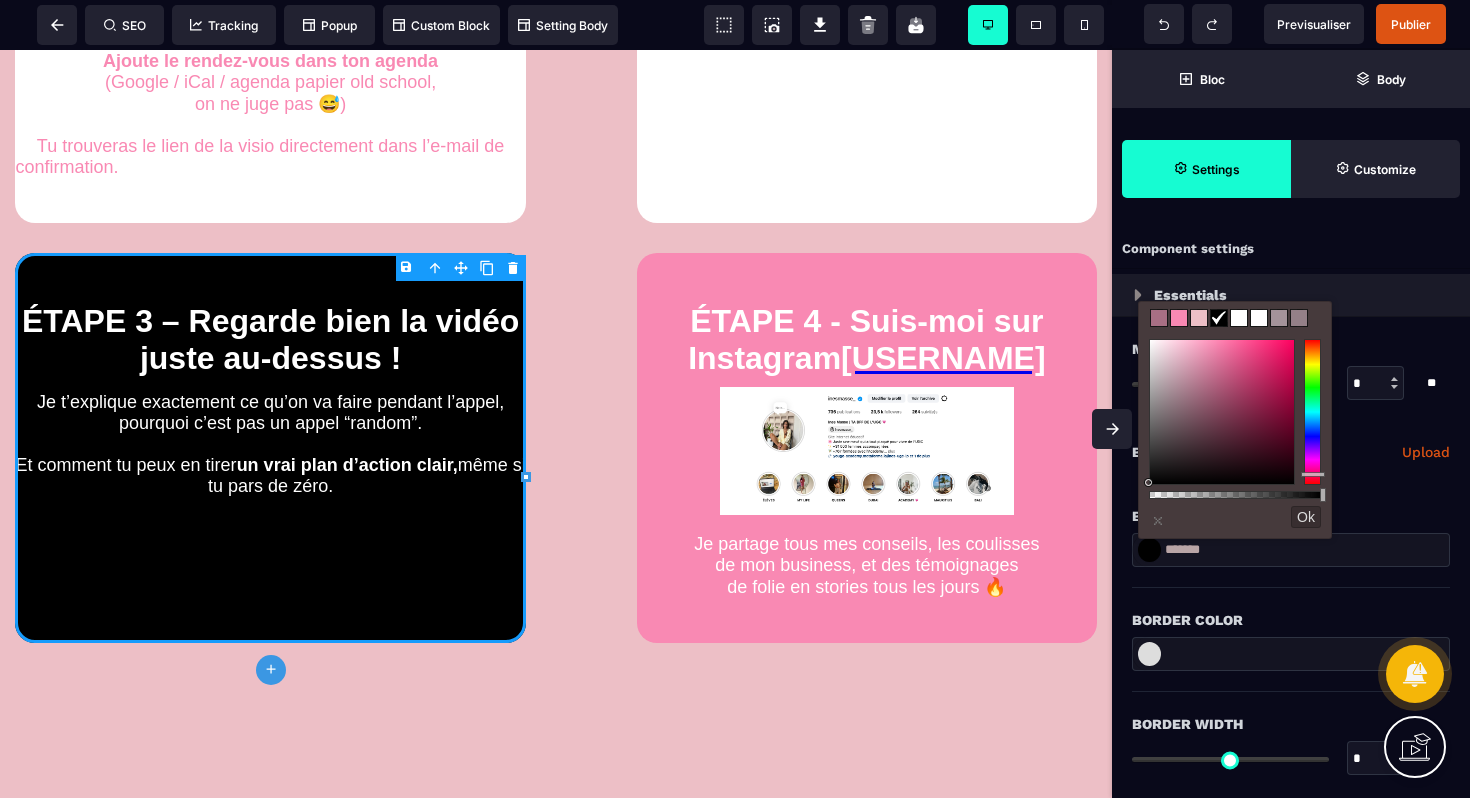 click at bounding box center (1239, 318) 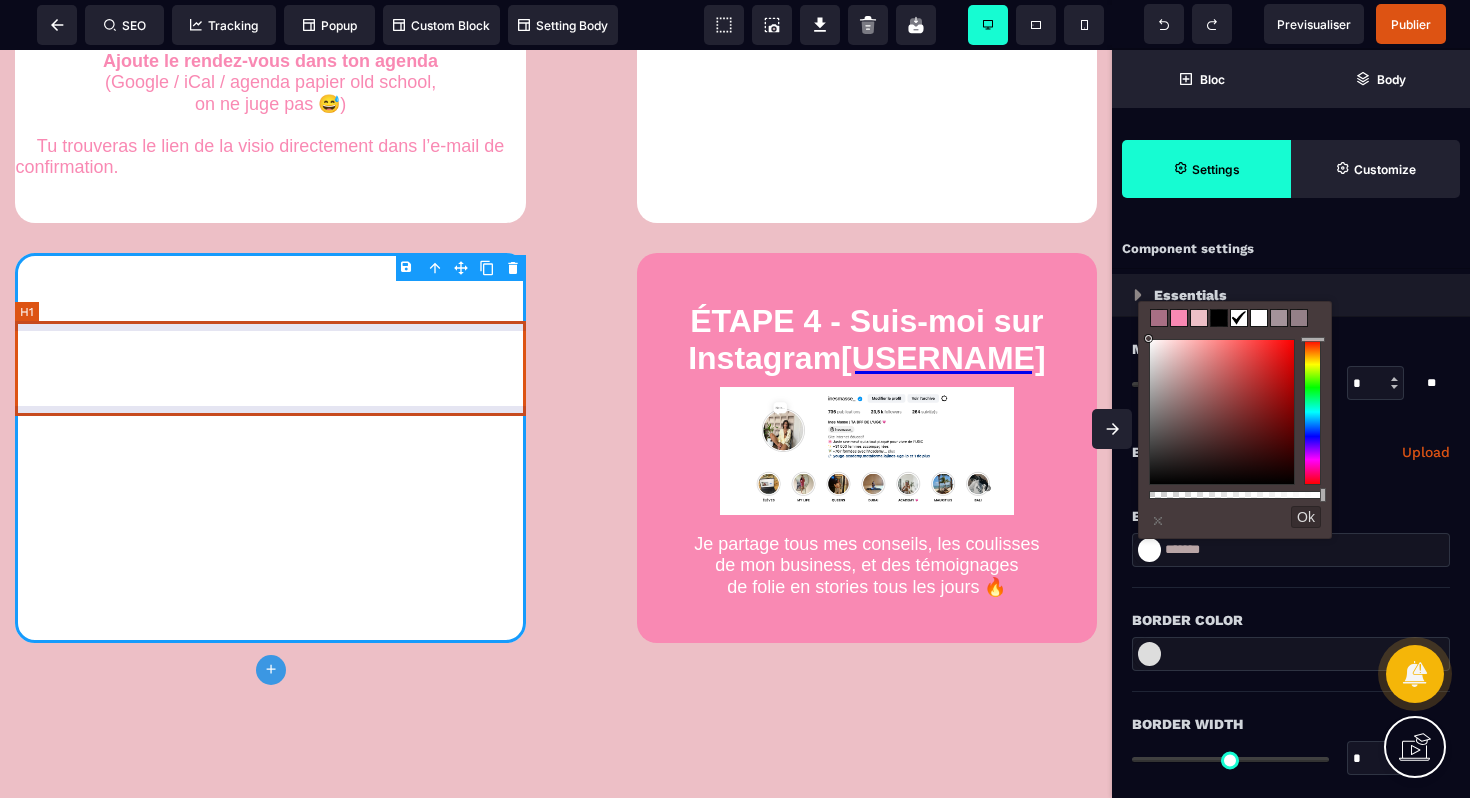 click on "ÉTAPE 3 – Regarde bien la vidéo juste au-dessus !" at bounding box center (270, 340) 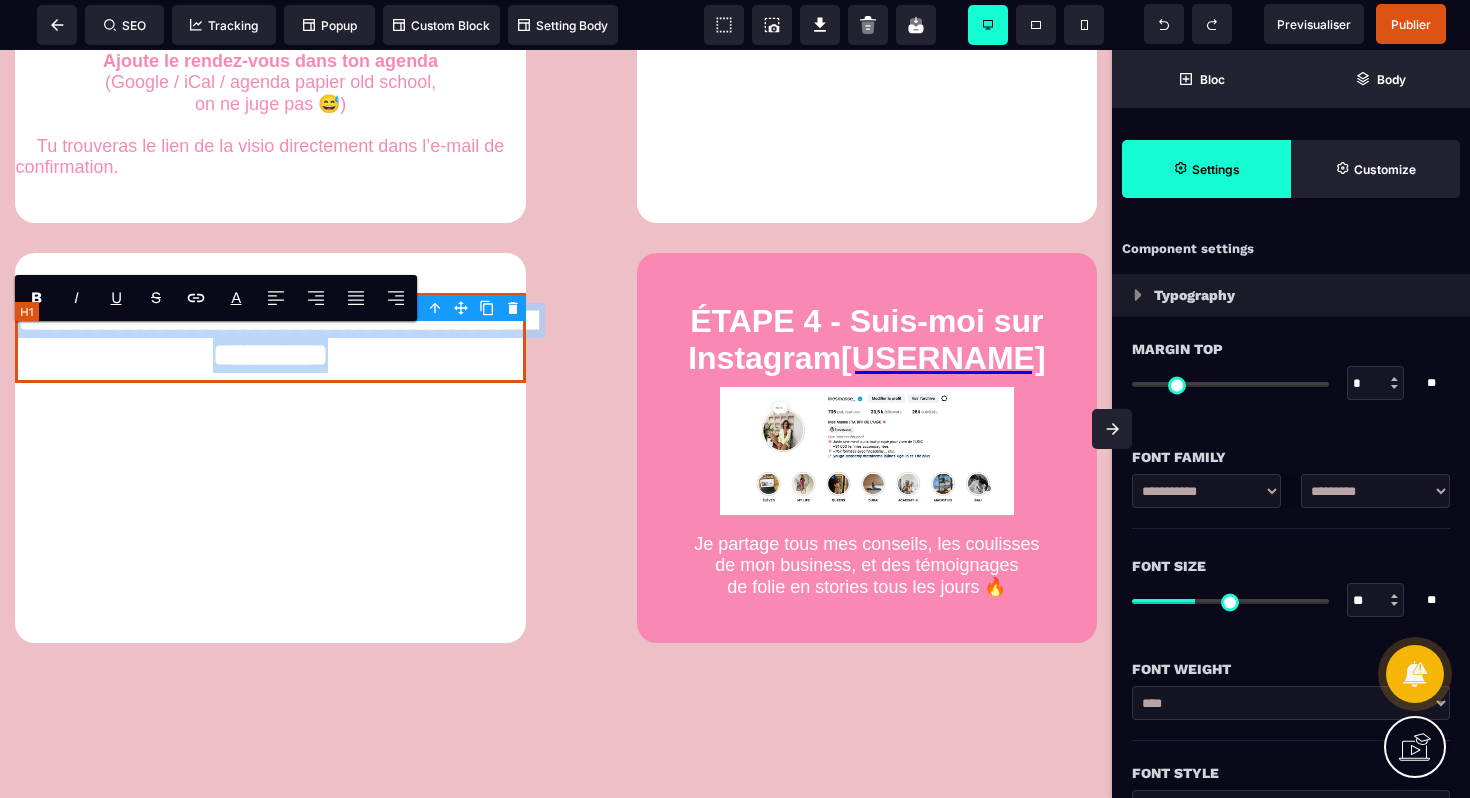 click on "**********" at bounding box center [270, 338] 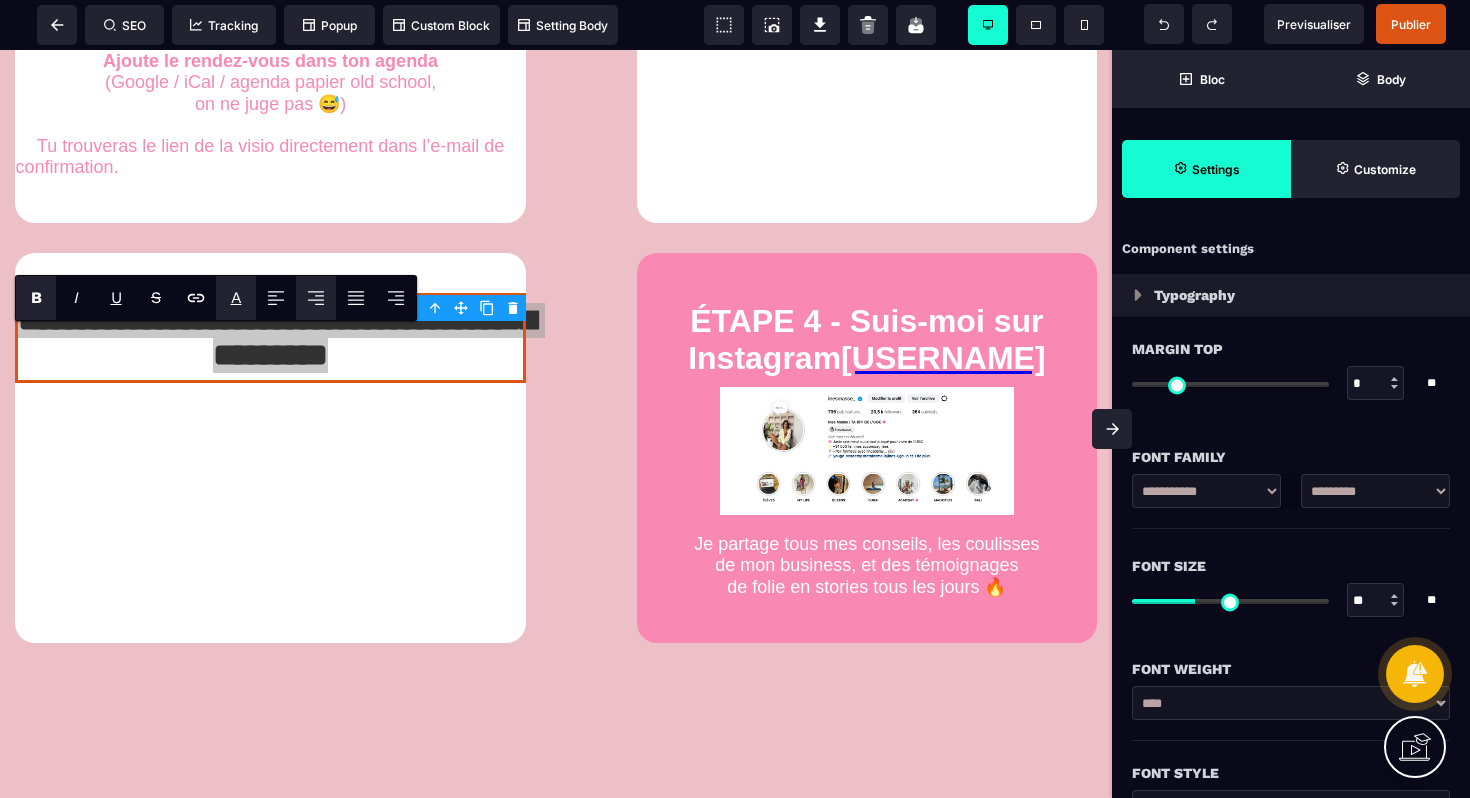 click on "A *******" at bounding box center (236, 298) 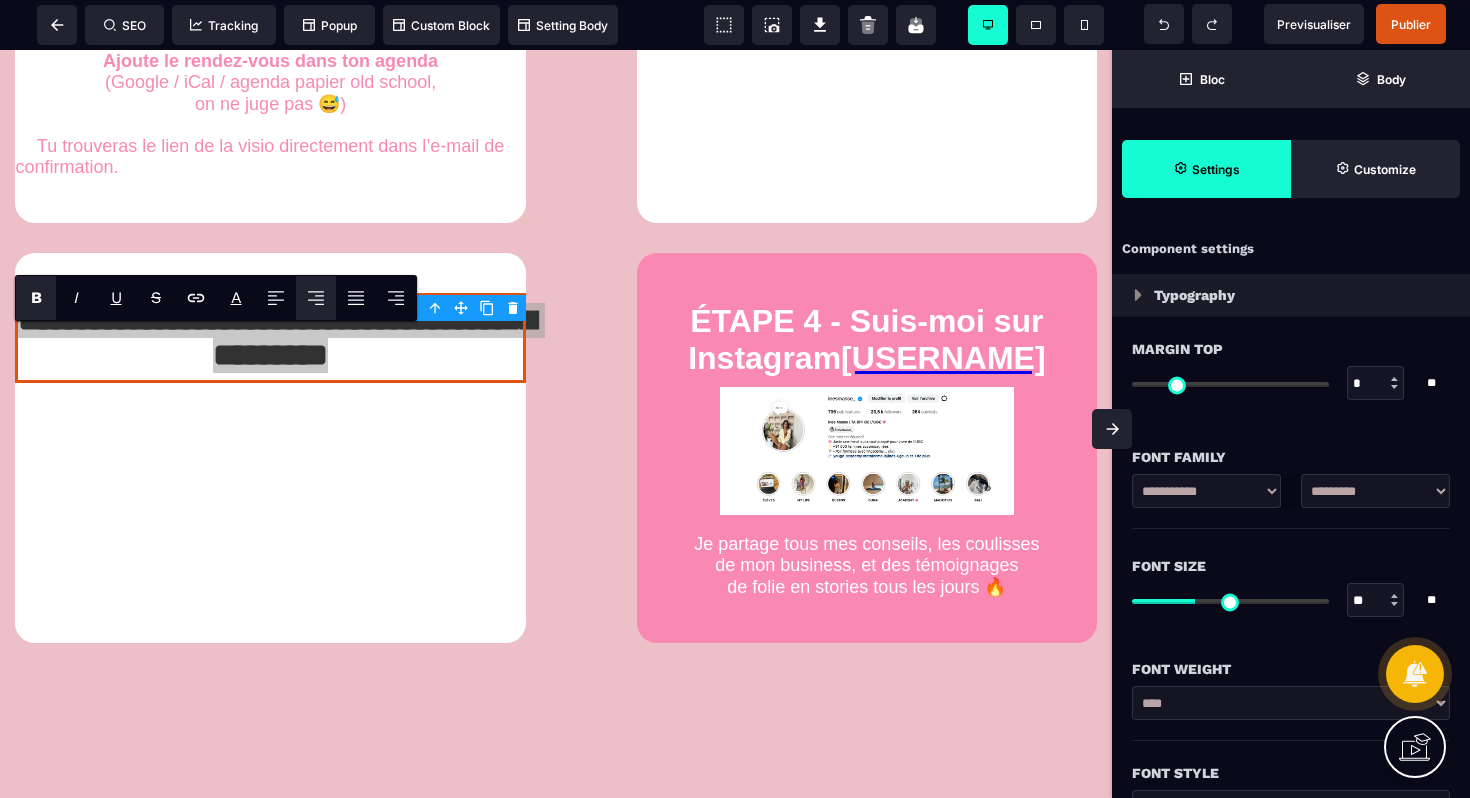 type on "*******" 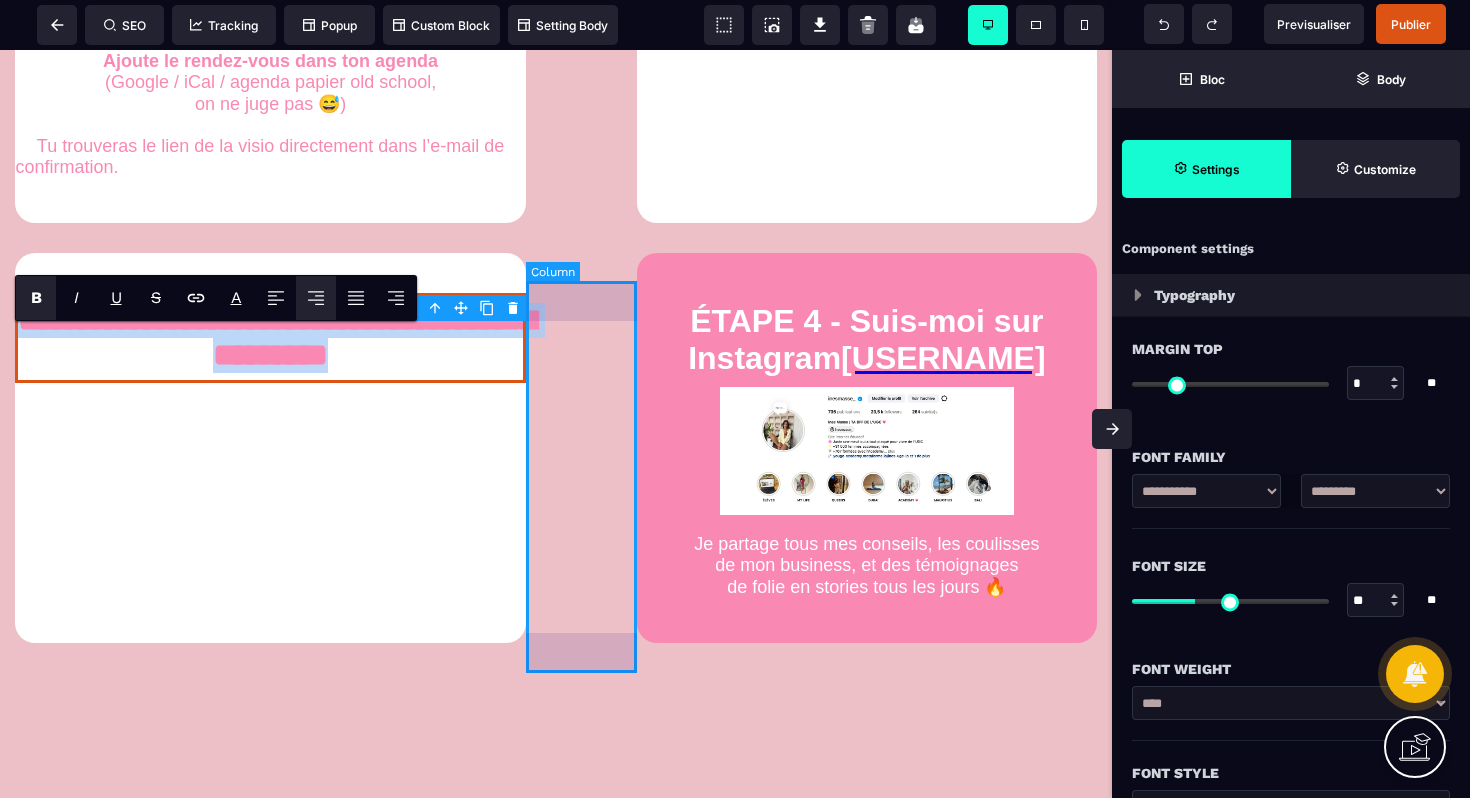 click at bounding box center [581, 448] 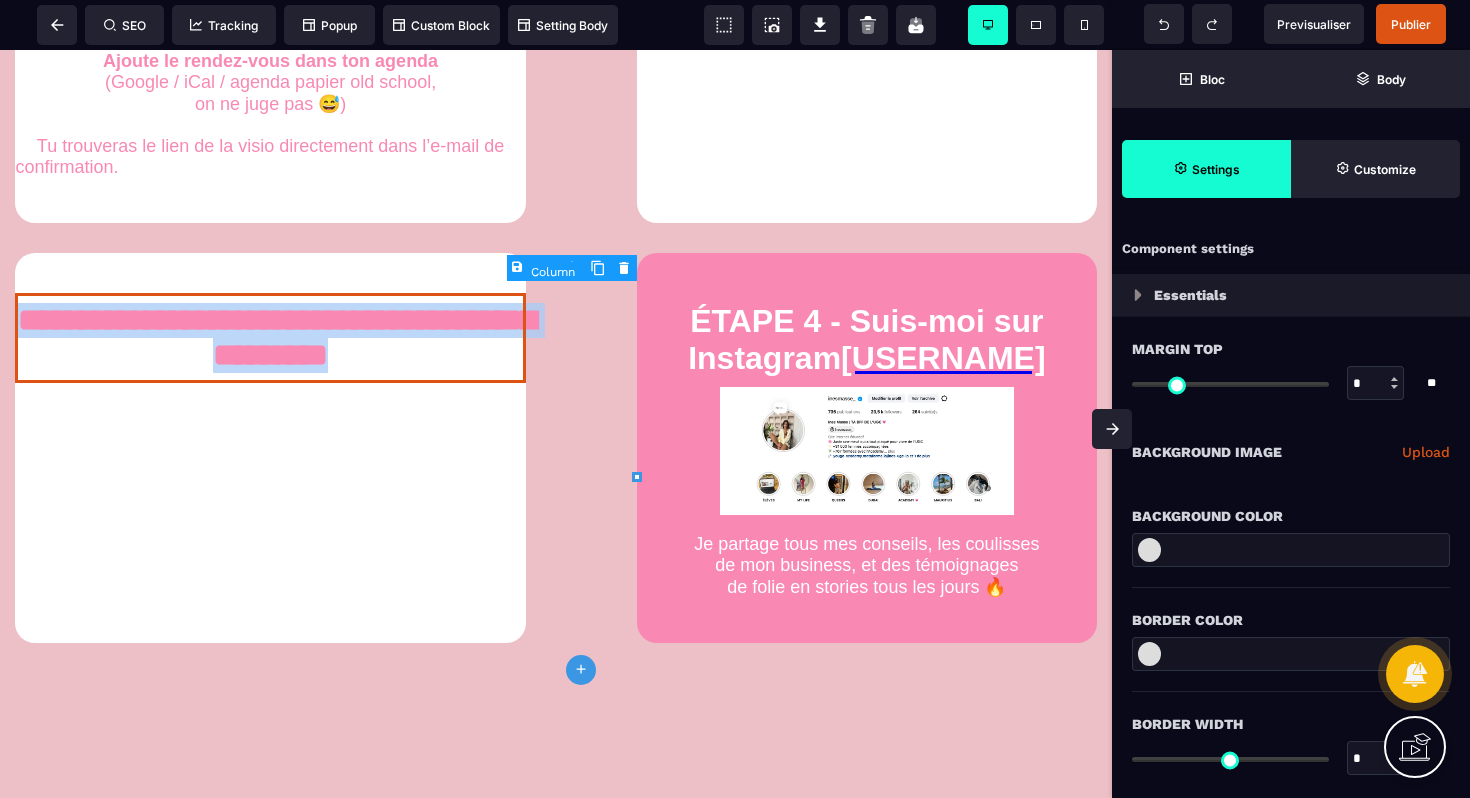 type on "*" 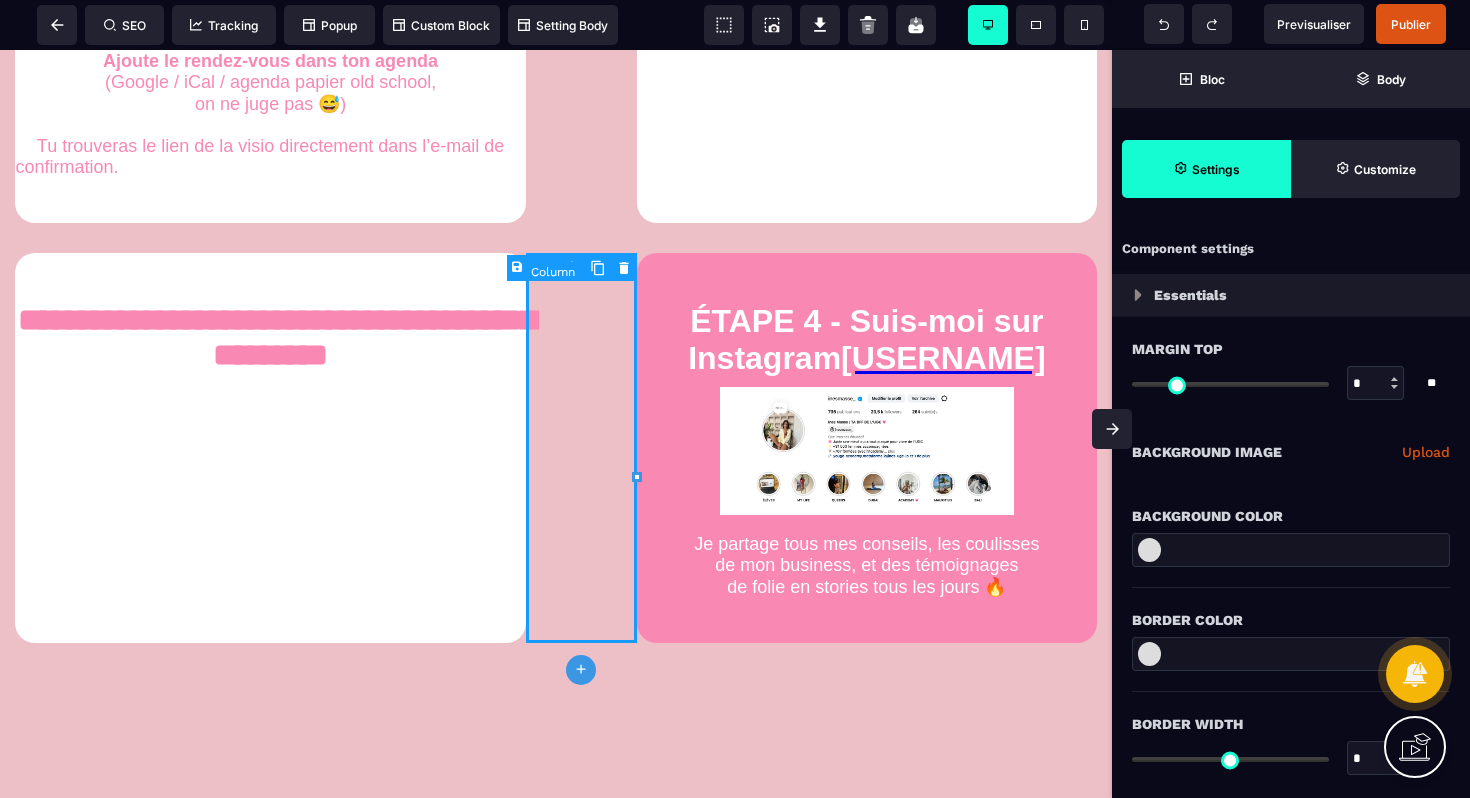 select on "**" 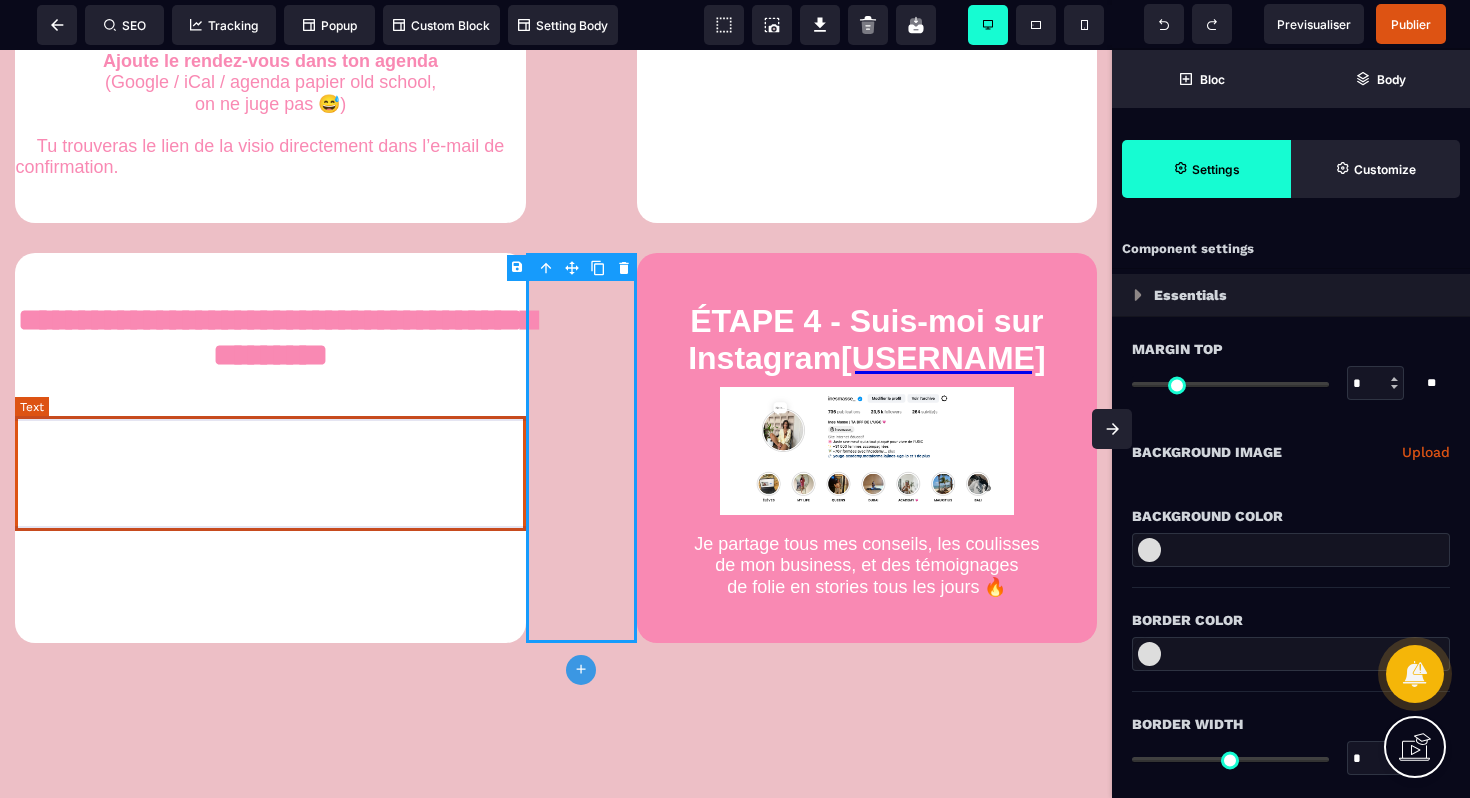 click on "Je t’explique exactement ce qu’on va faire pendant l’appel, pourquoi c’est pas un appel “random”. Et comment tu peux en tirer un vrai plan d’action clair,
même si tu pars de zéro." at bounding box center [270, 440] 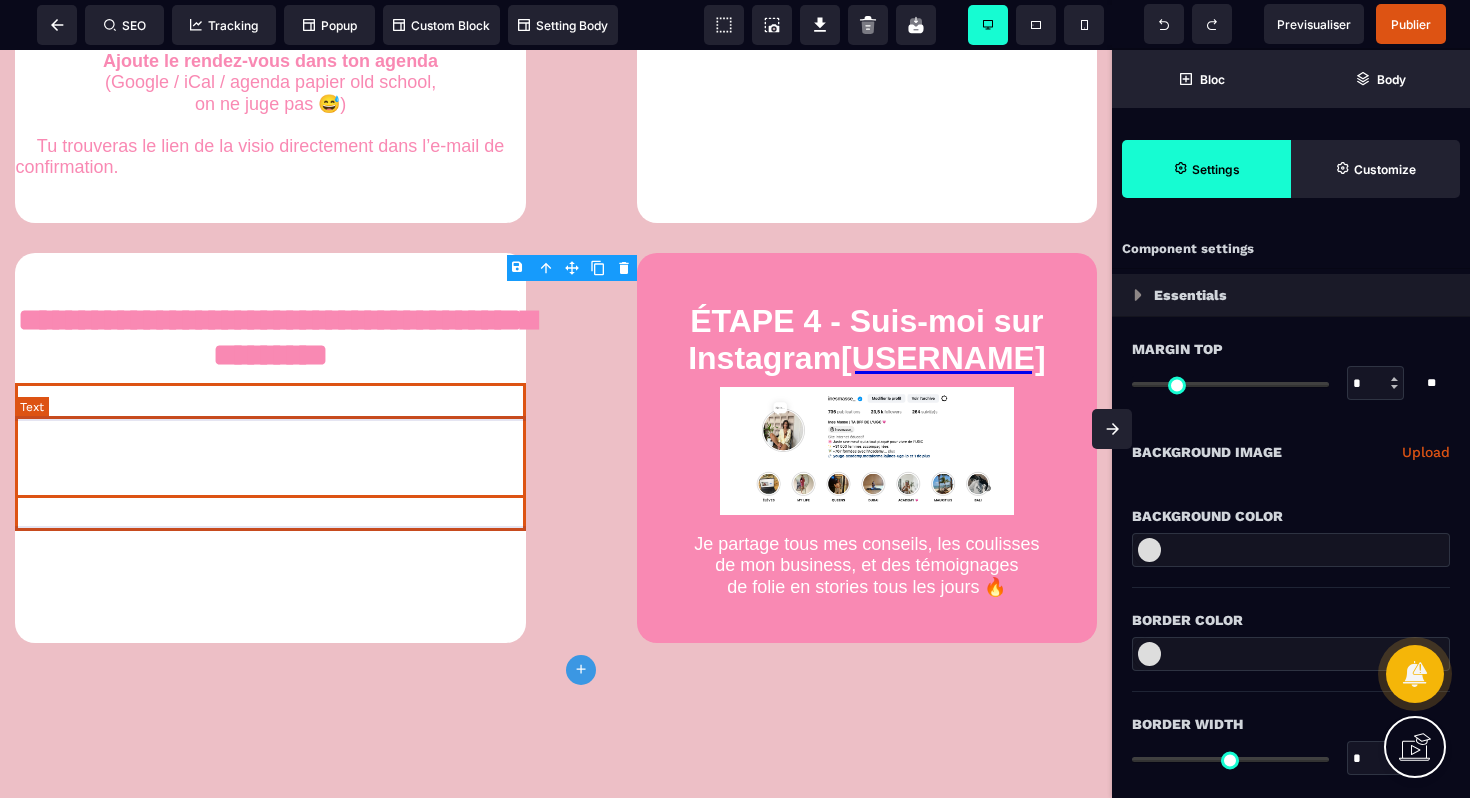click on "Je t’explique exactement ce qu’on va faire pendant l’appel, pourquoi c’est pas un appel “random”. Et comment tu peux en tirer un vrai plan d’action clair,
même si tu pars de zéro." at bounding box center (270, 440) 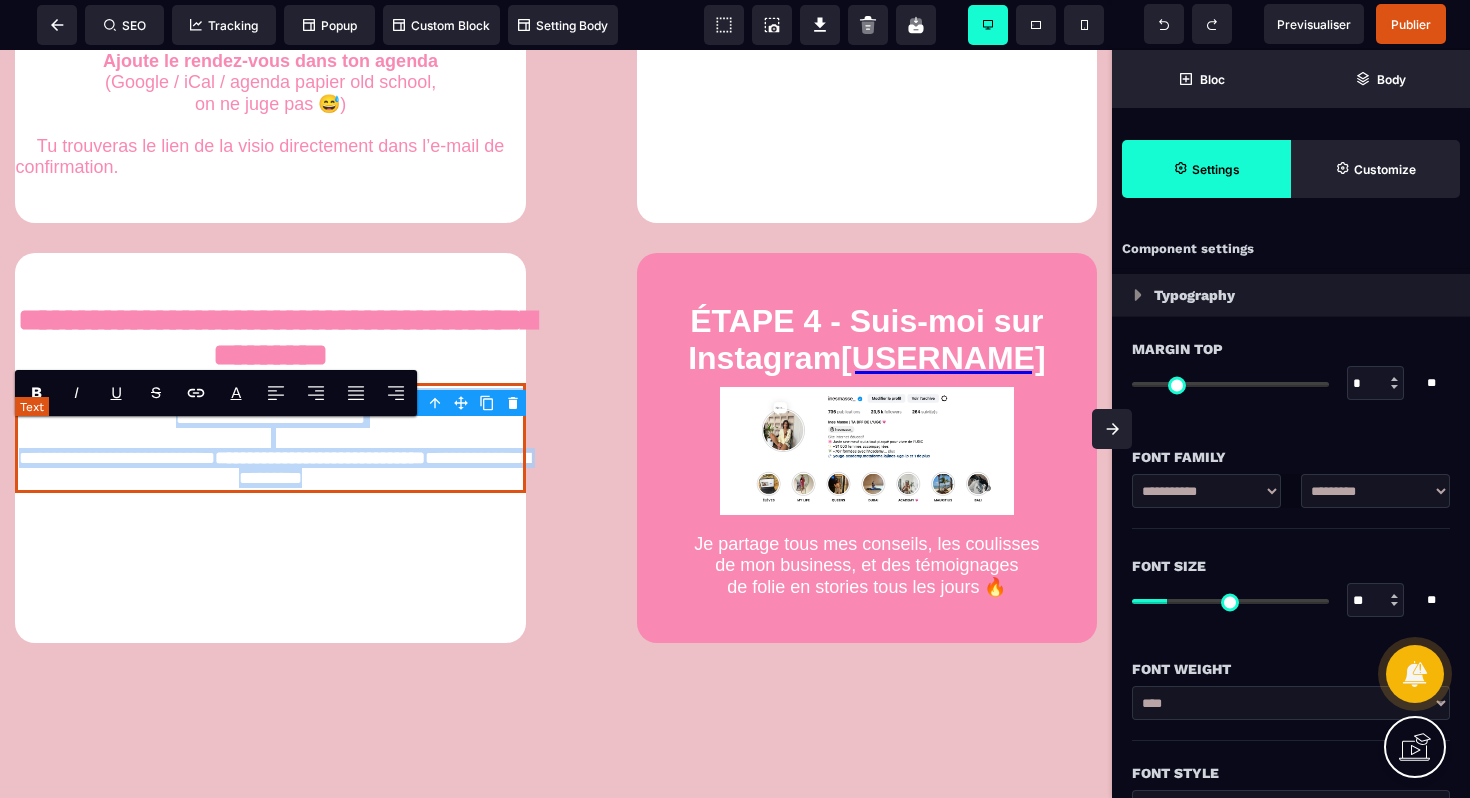 drag, startPoint x: 497, startPoint y: 517, endPoint x: 41, endPoint y: 434, distance: 463.4922 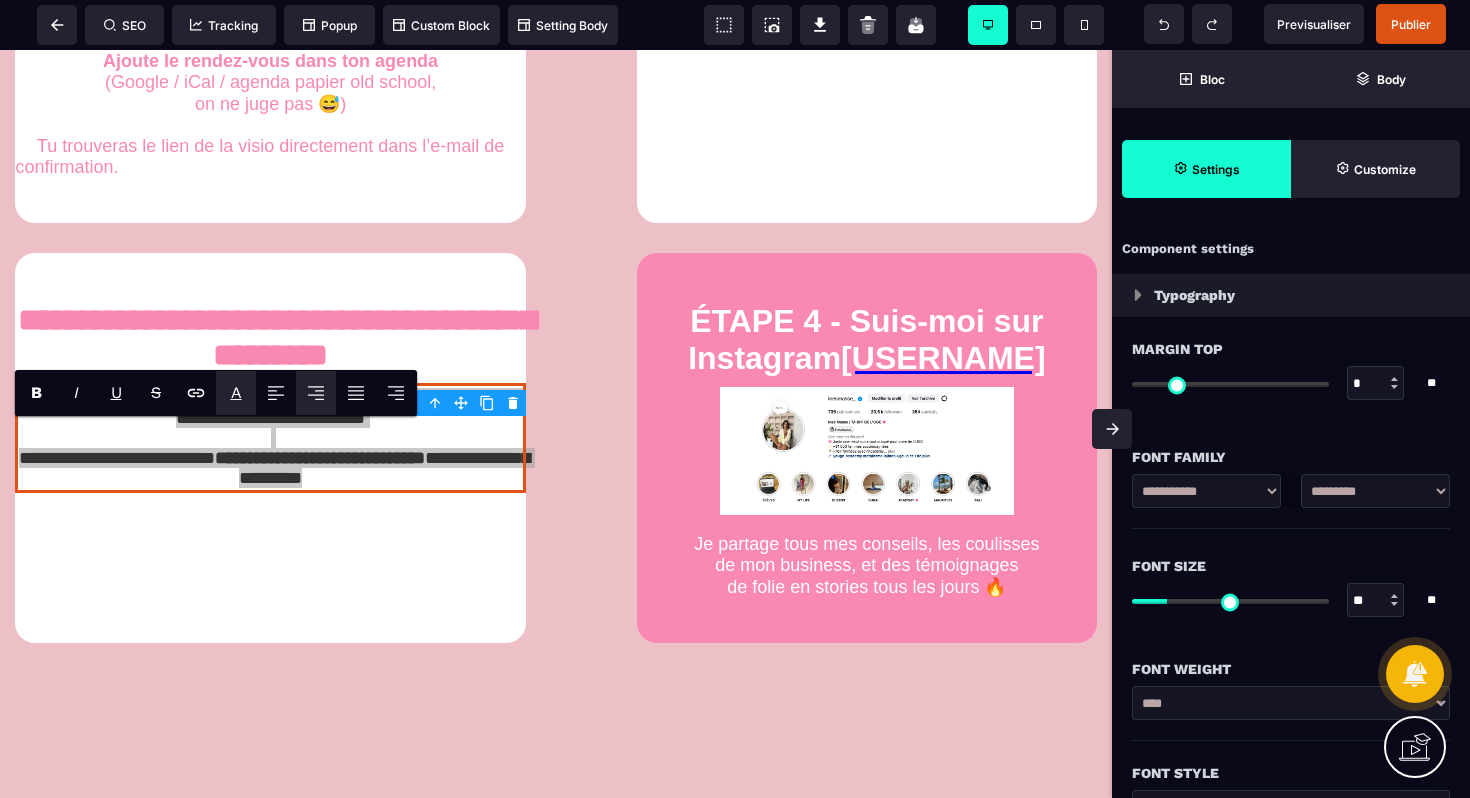 click on "A" at bounding box center (236, 392) 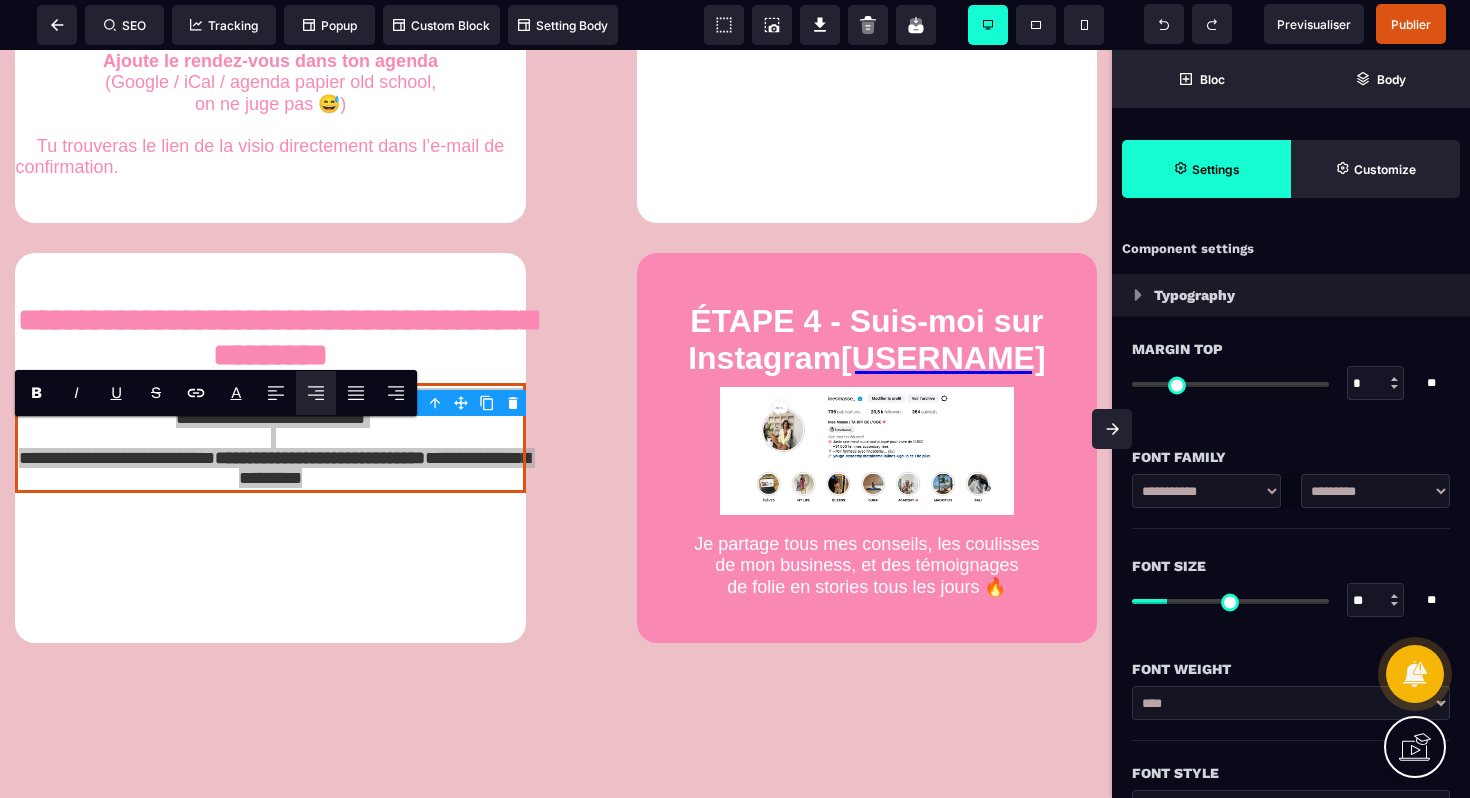 type on "*******" 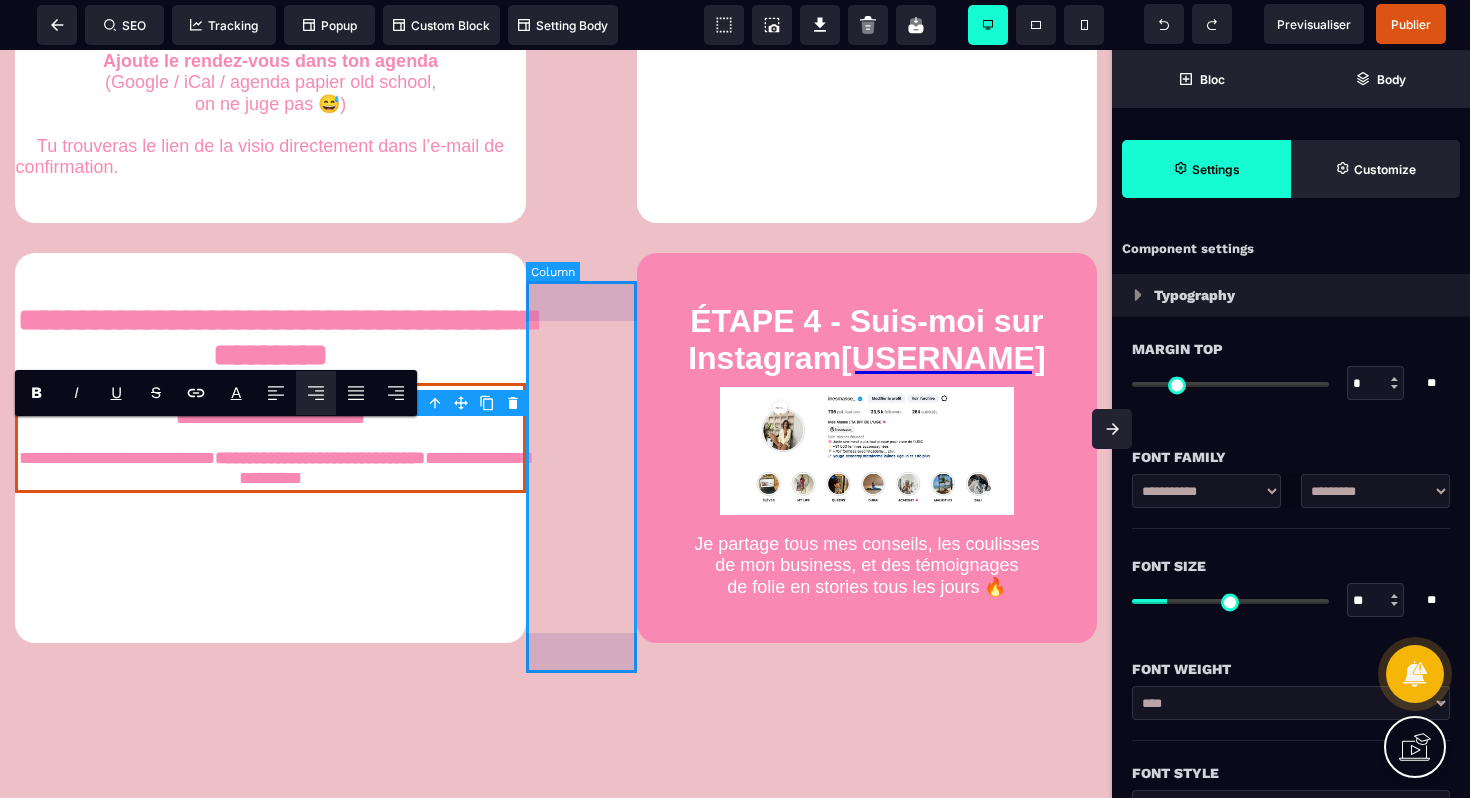 click at bounding box center (581, 448) 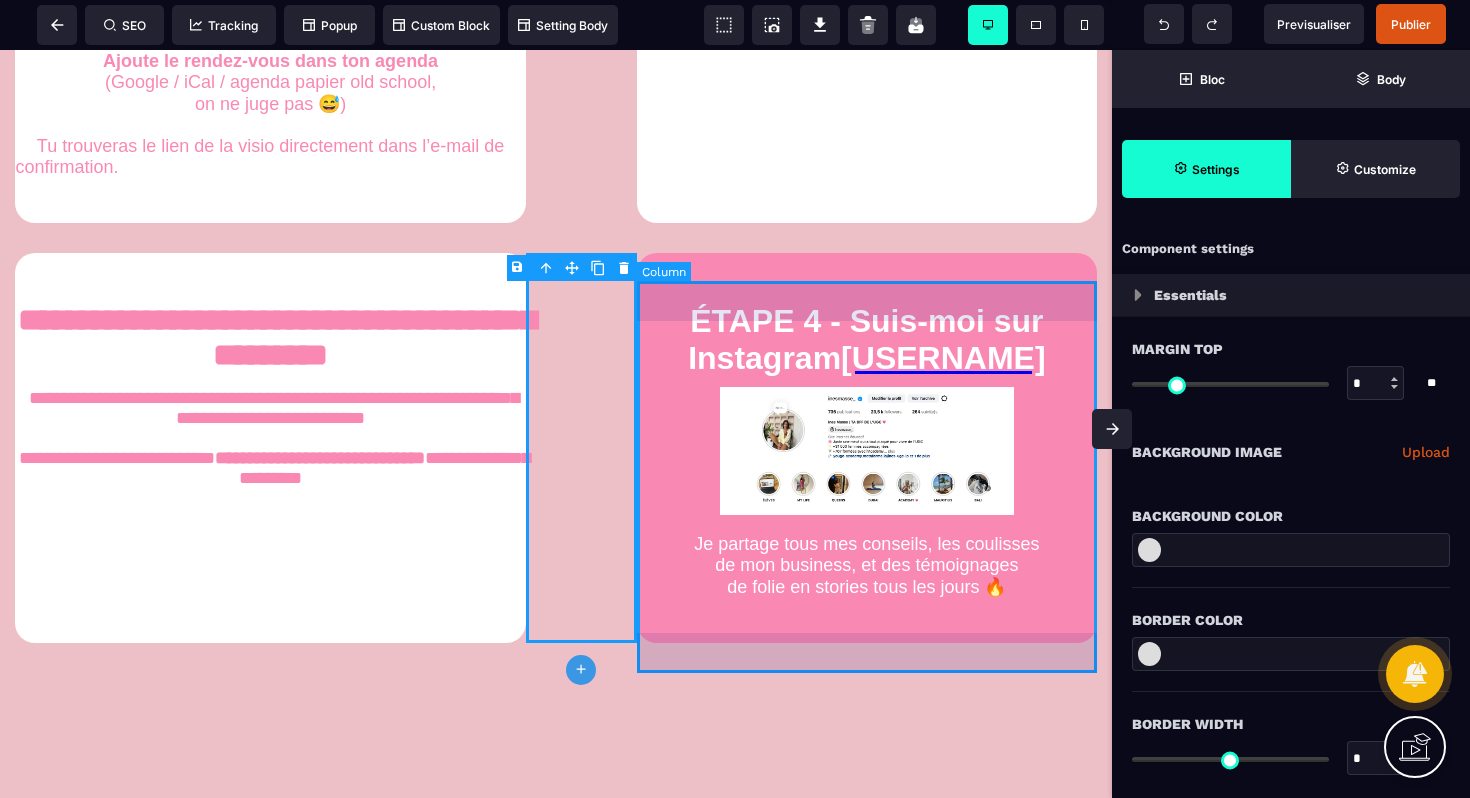 click on "ÉTAPE 4 - Suis-moi sur Instagram @[USERNAME] Je partage tous mes conseils, les coulisses de mon business, et des témoignages de folie en stories tous les jours 🔥" at bounding box center (867, 448) 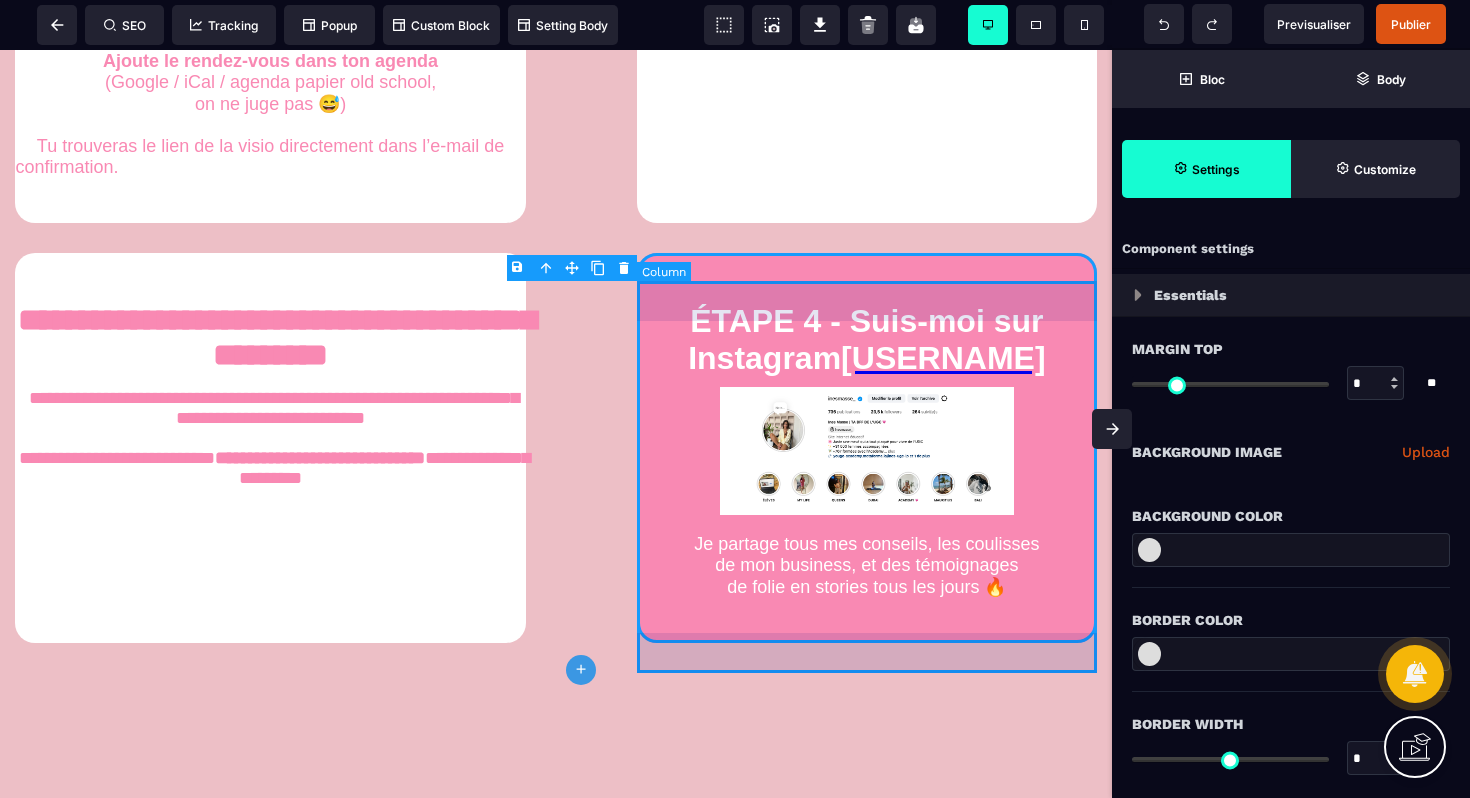 select on "*" 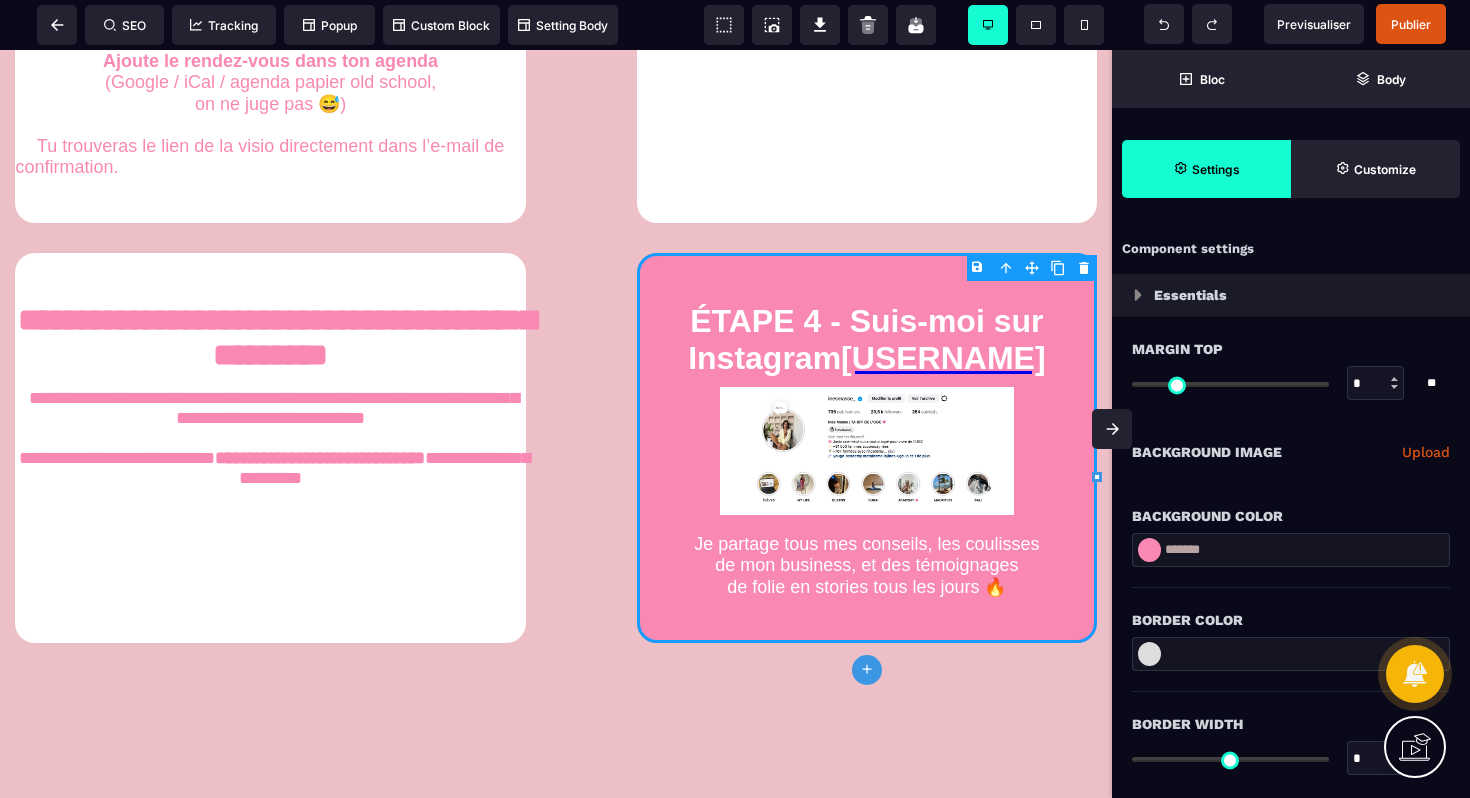 click at bounding box center (1149, 550) 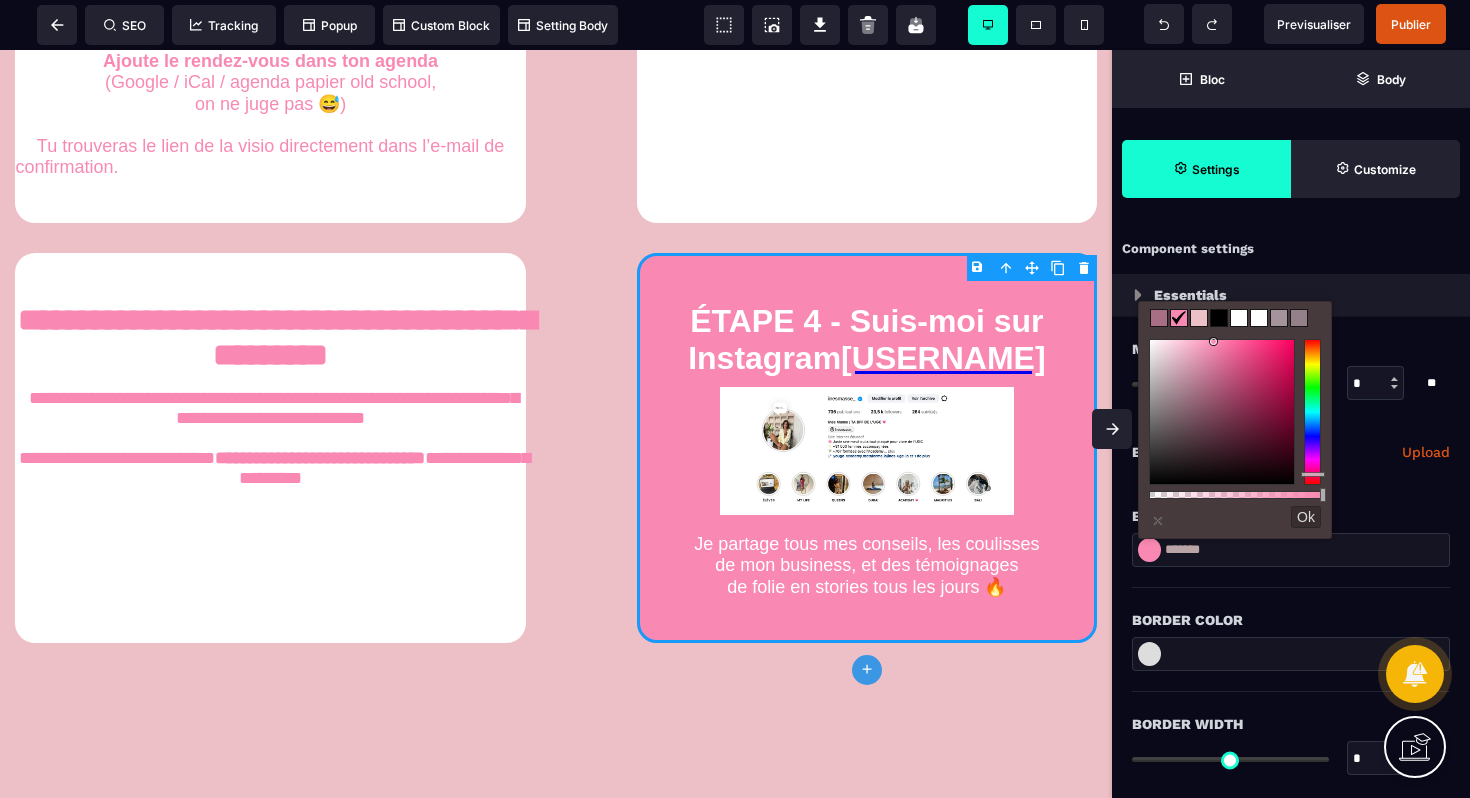 click at bounding box center [1259, 318] 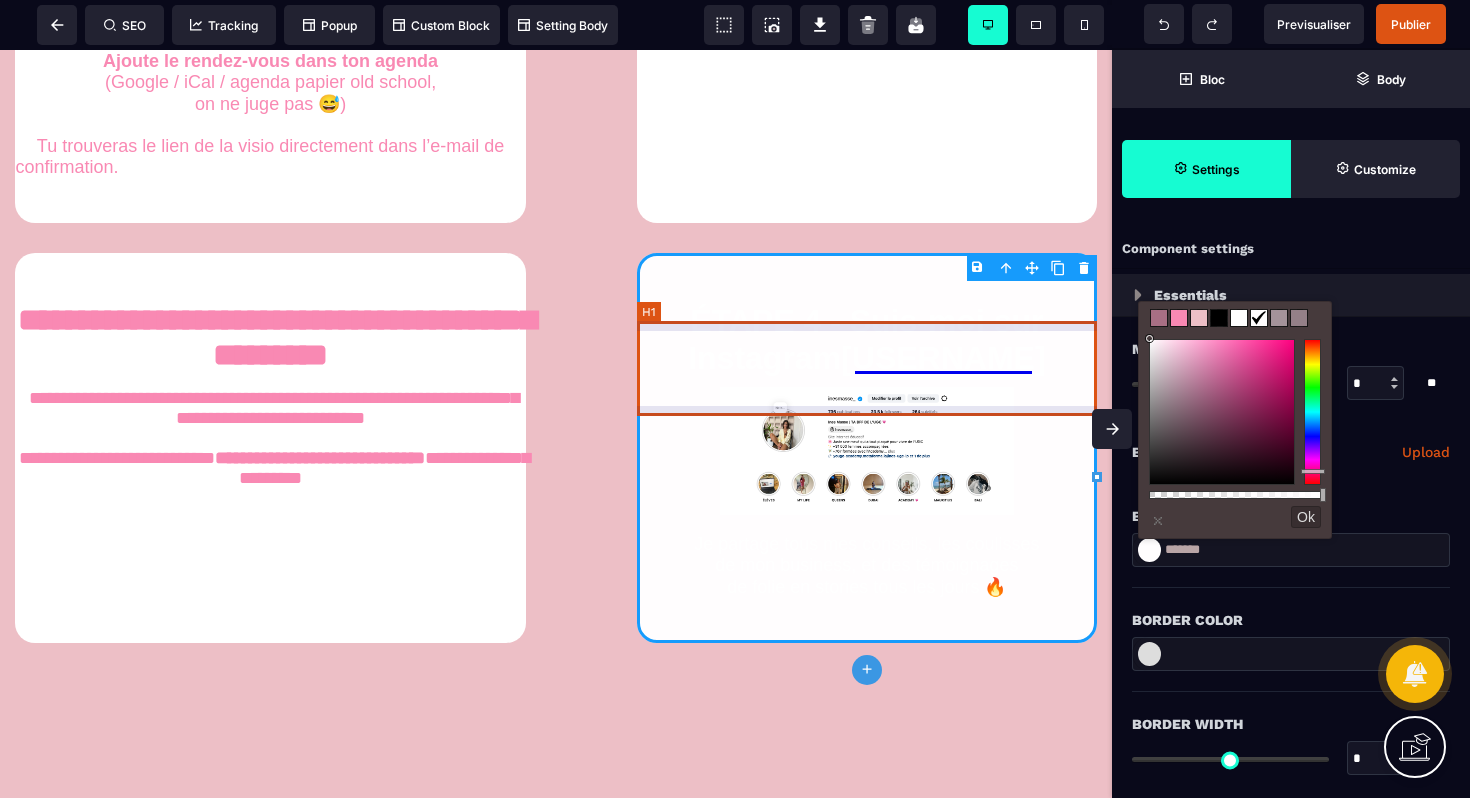 click on "ÉTAPE 4 - Suis-moi sur Instagram @[USERNAME]" at bounding box center (867, 340) 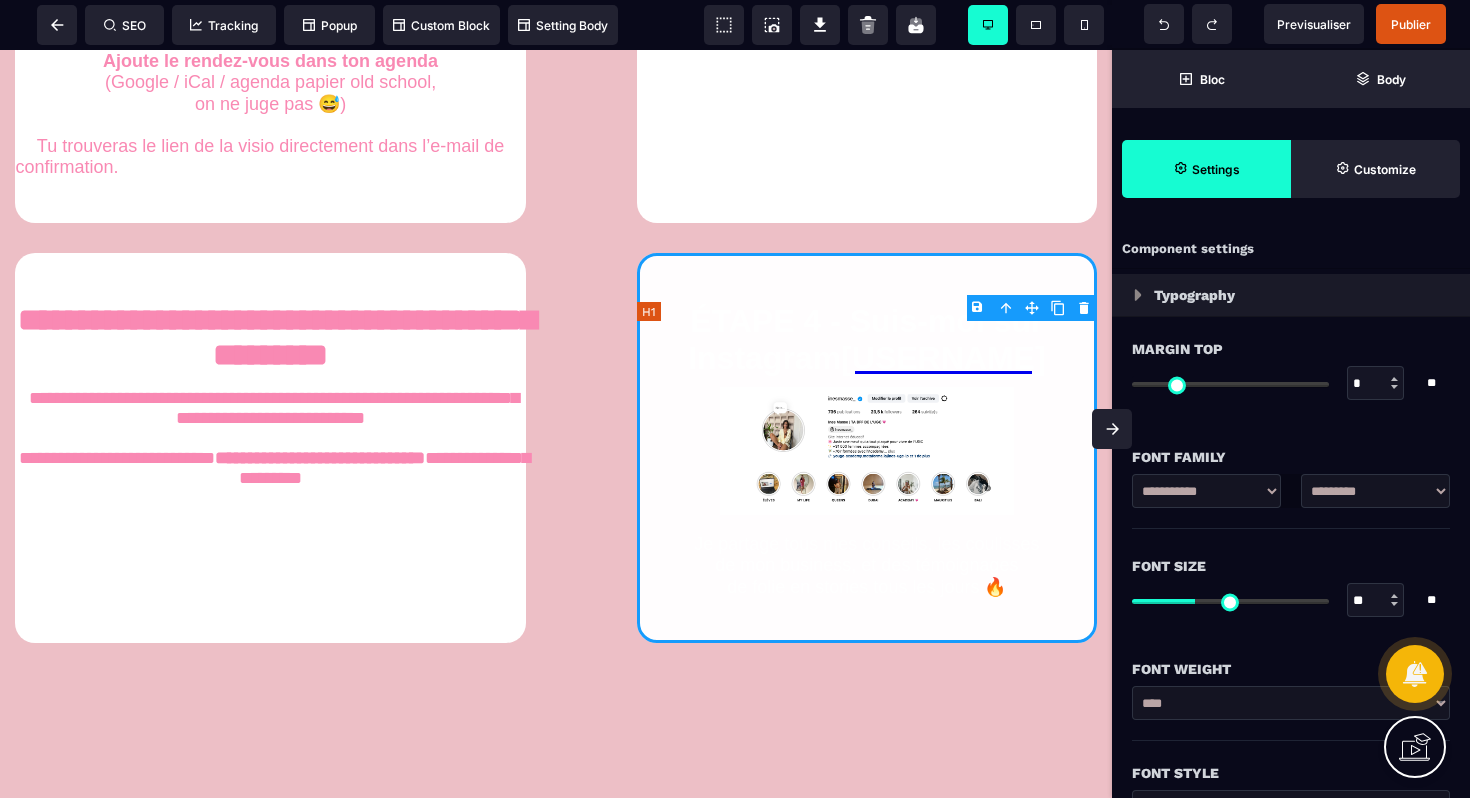 click on "ÉTAPE 4 - Suis-moi sur Instagram @[USERNAME]" at bounding box center (867, 340) 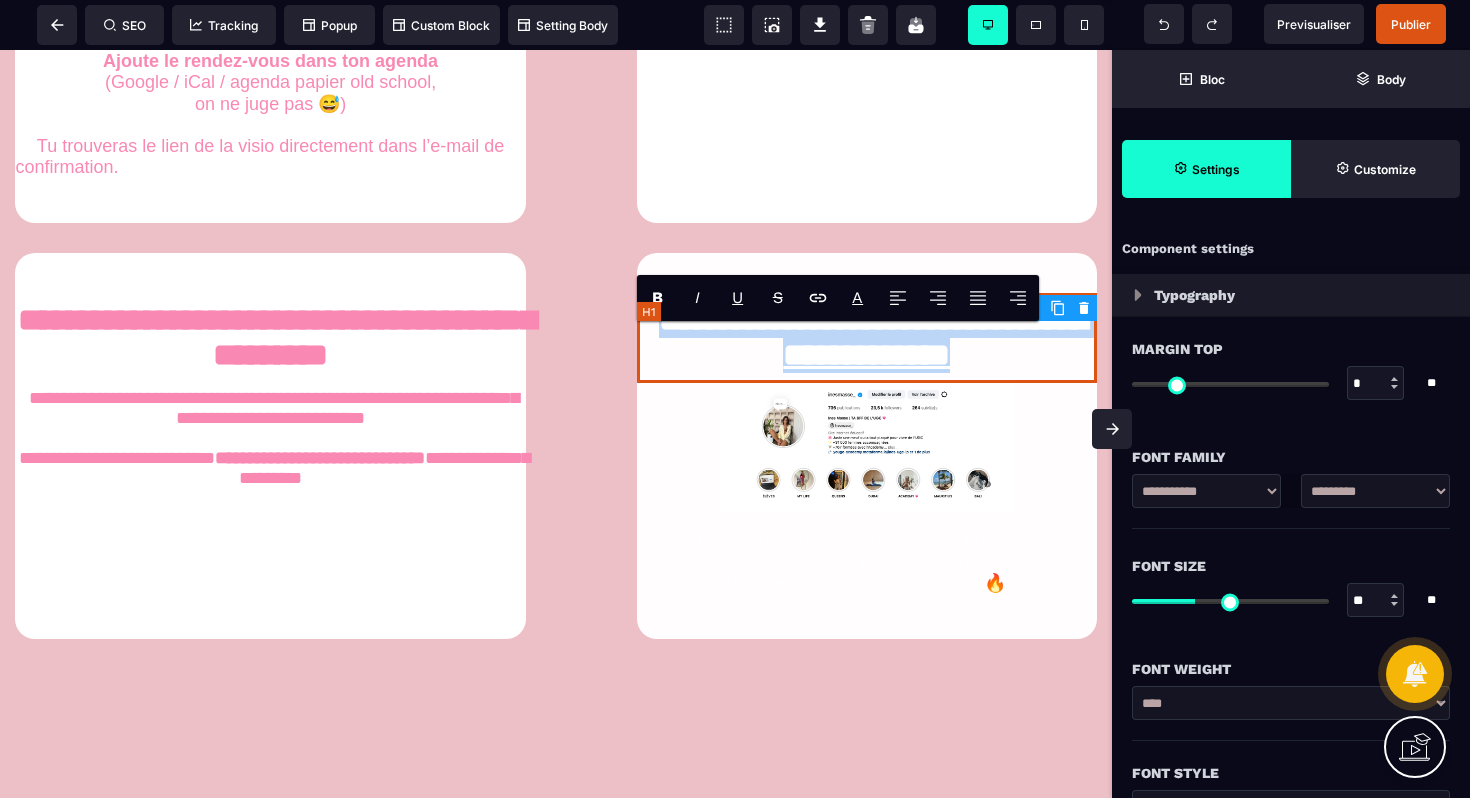 click on "**********" at bounding box center [867, 338] 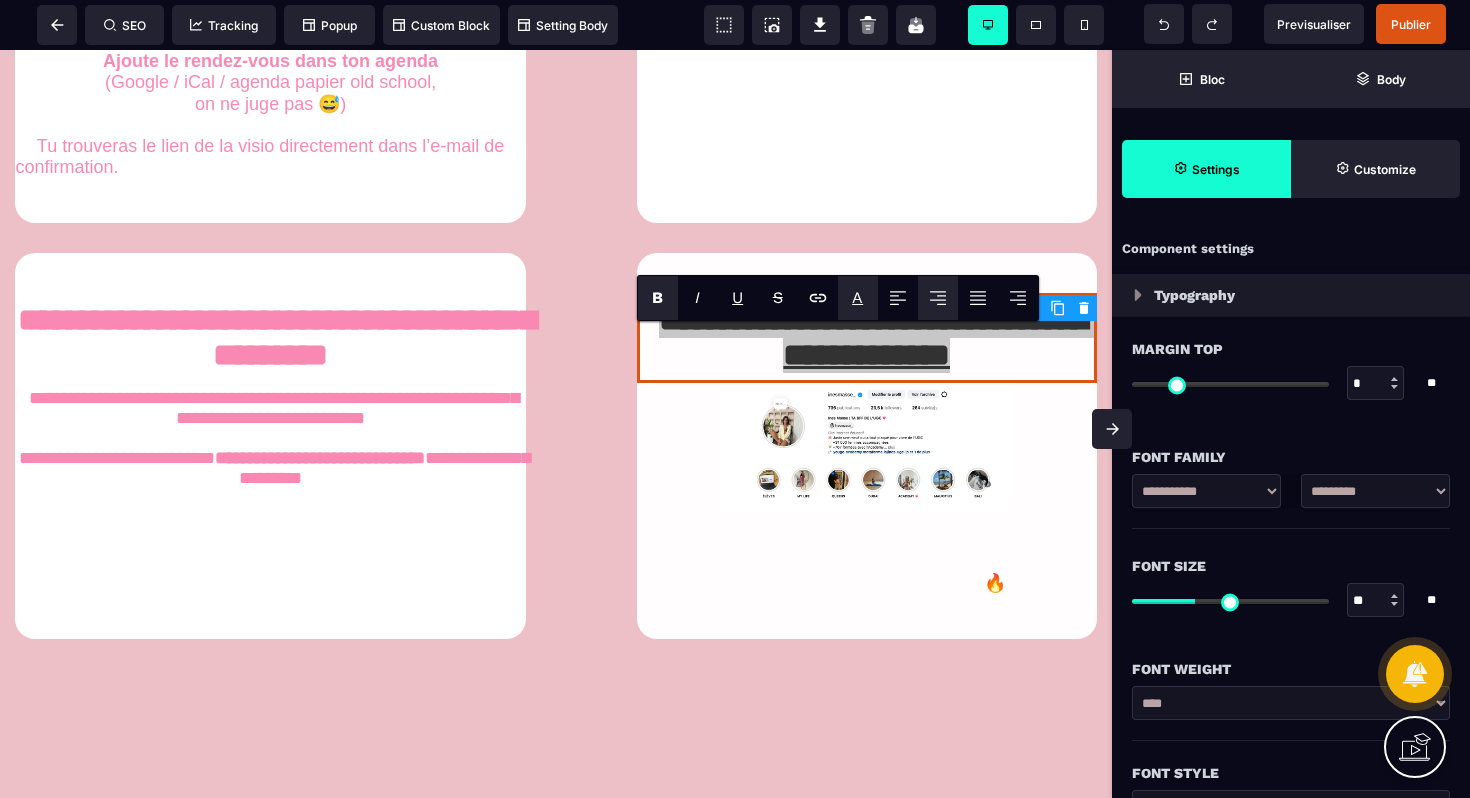 click on "A" at bounding box center [857, 297] 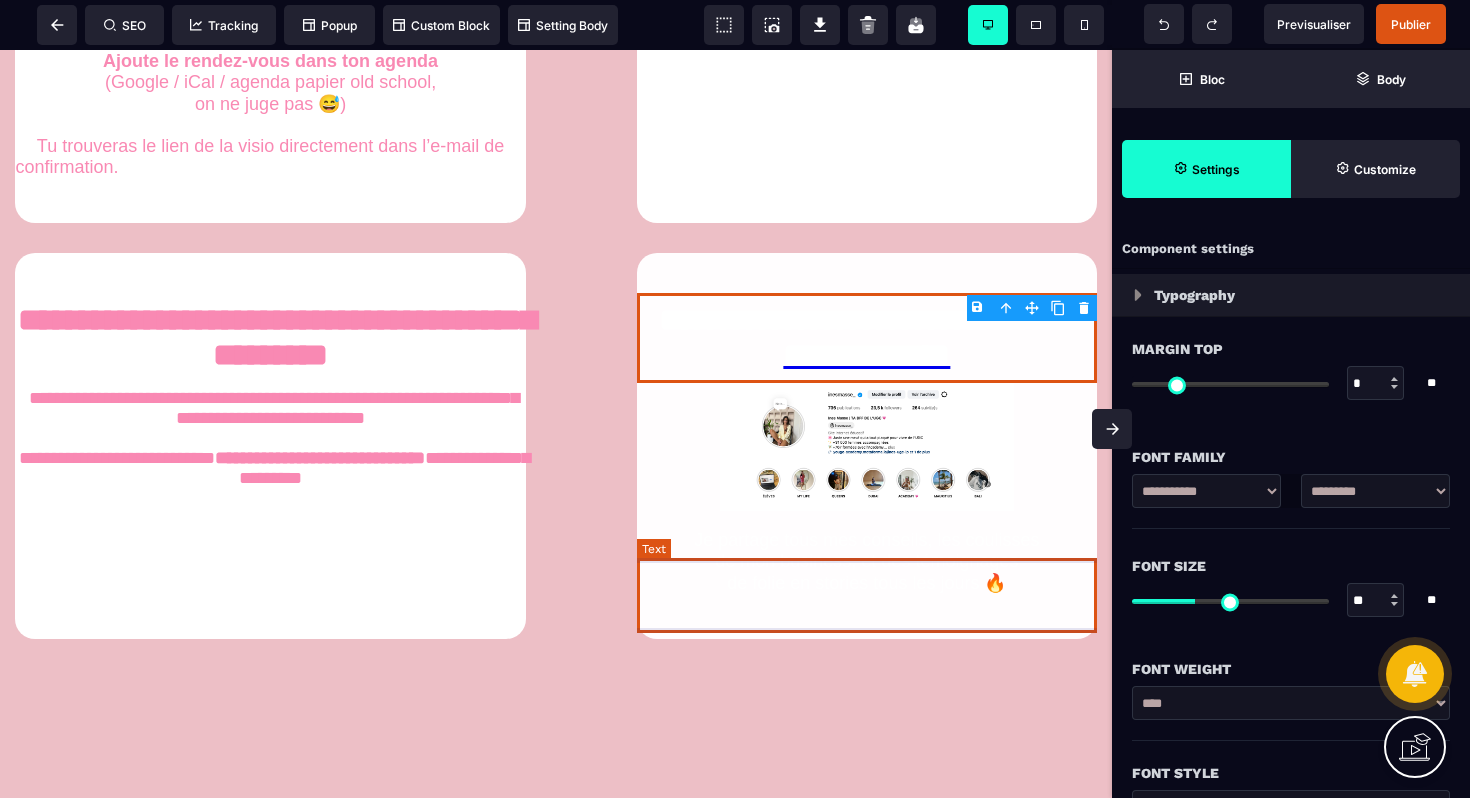 click on "Je partage tous mes conseils, les coulisses  de mon business, et des témoignages  de folie en stories tous les jours 🔥" at bounding box center [867, 562] 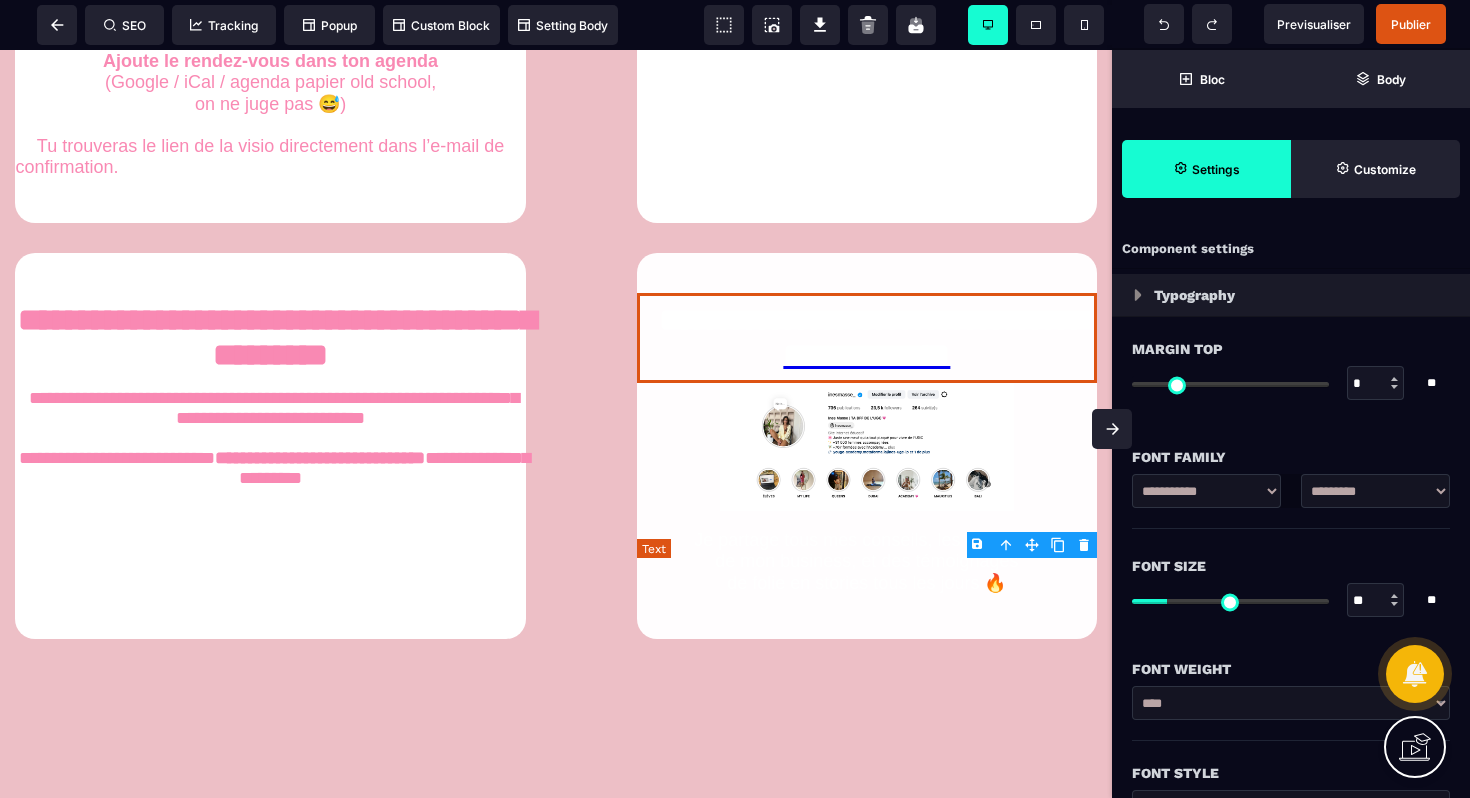 click on "Je partage tous mes conseils, les coulisses  de mon business, et des témoignages  de folie en stories tous les jours 🔥" at bounding box center (867, 562) 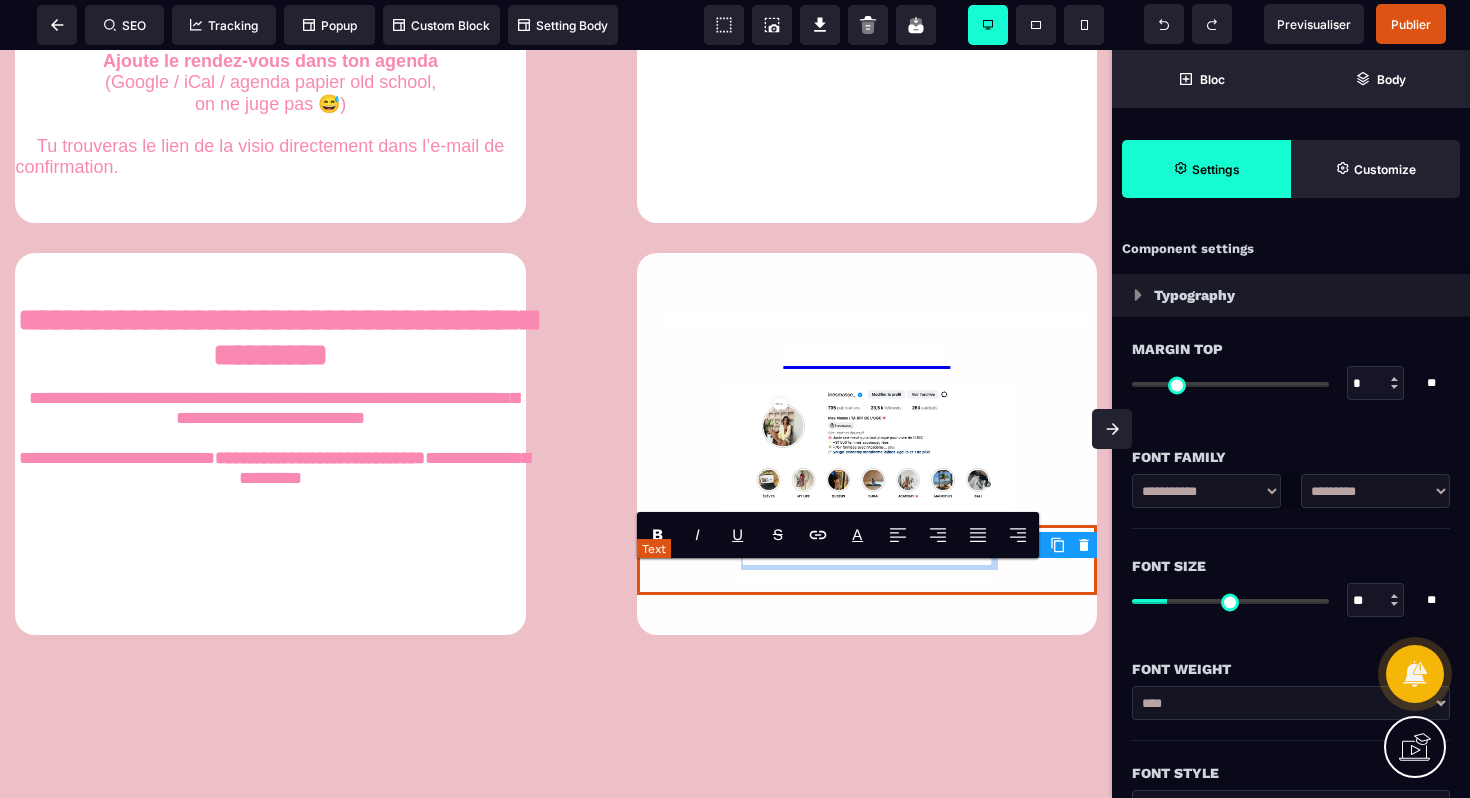 click on "**********" at bounding box center [867, 560] 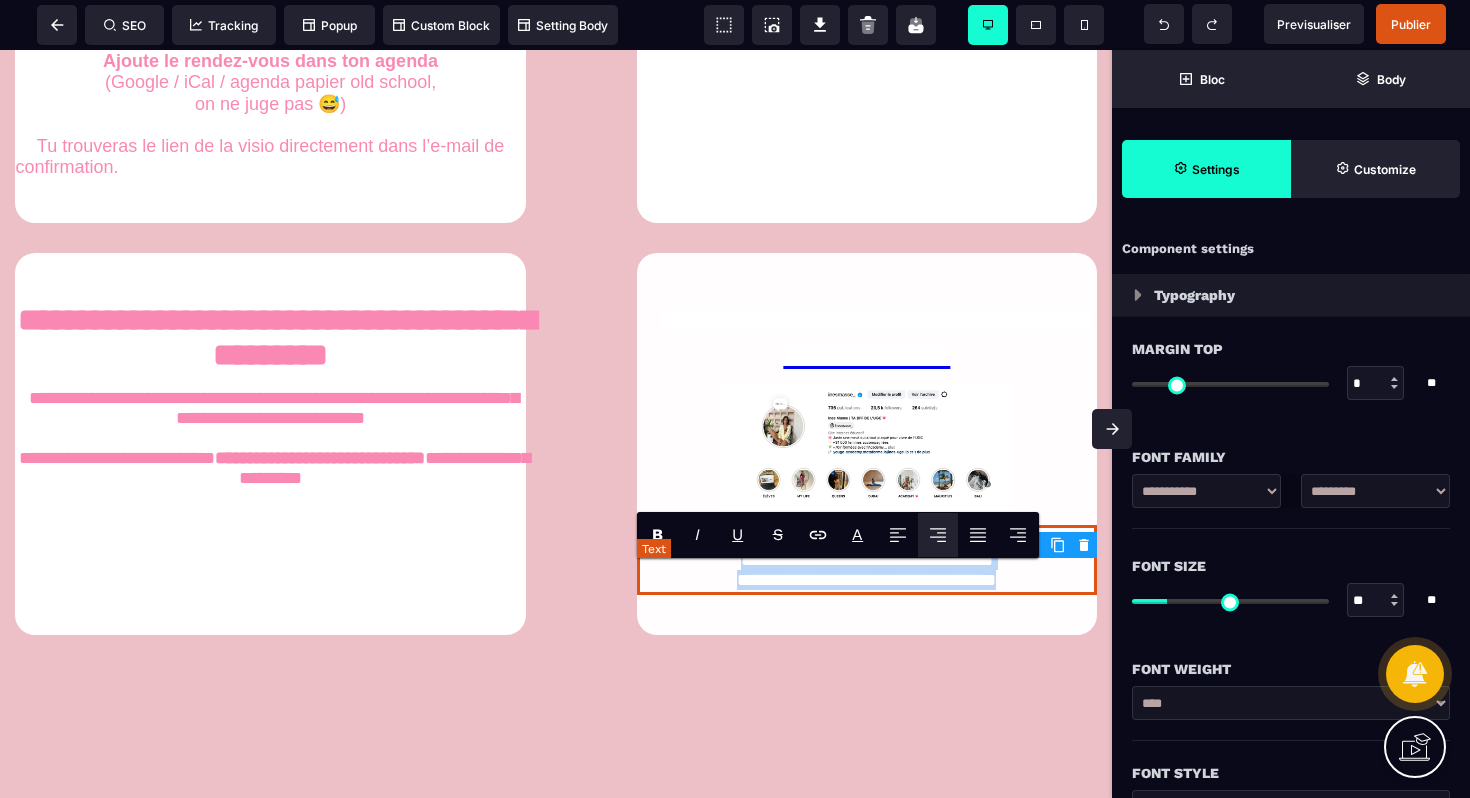 drag, startPoint x: 1038, startPoint y: 615, endPoint x: 646, endPoint y: 564, distance: 395.30368 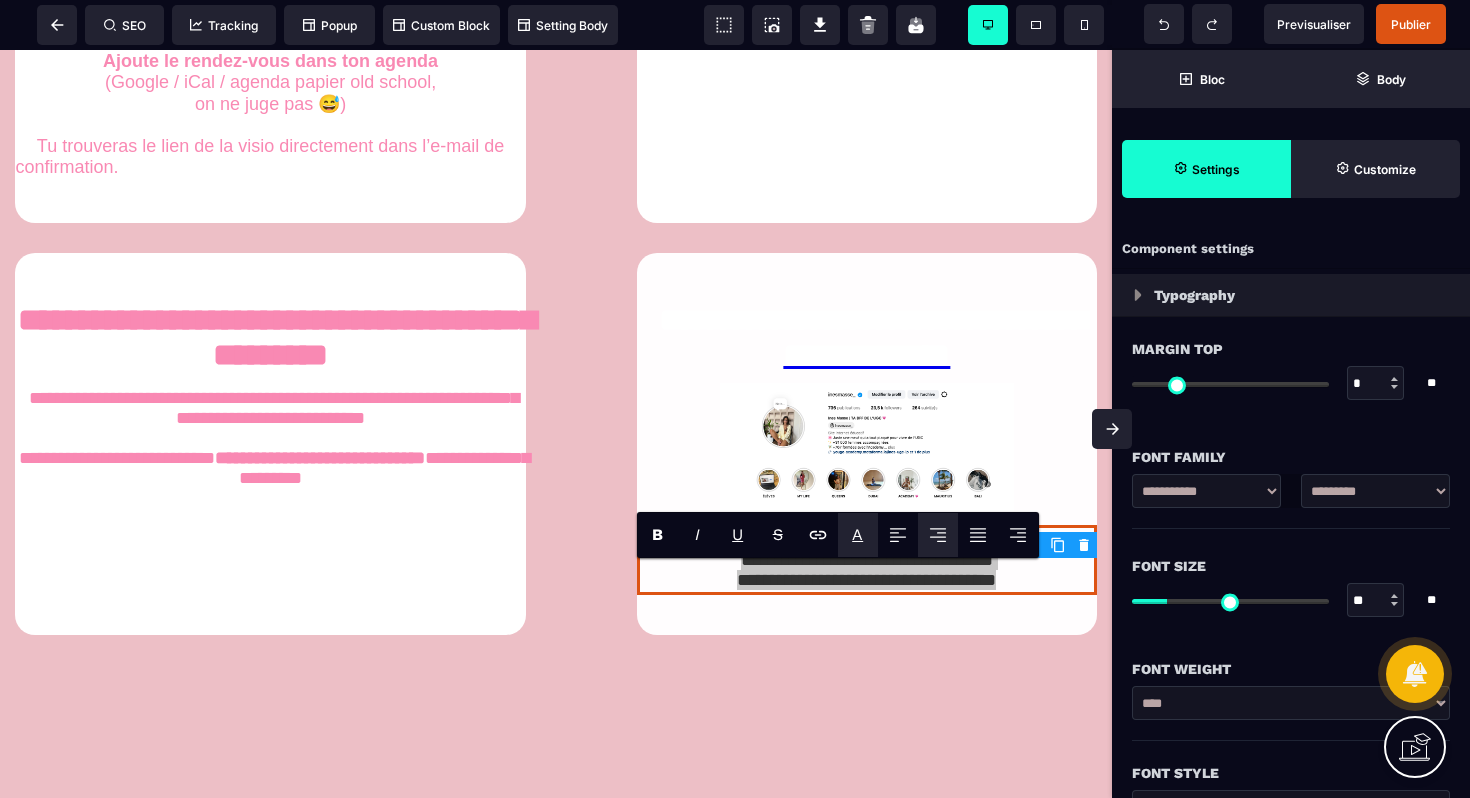 click on "A" at bounding box center [857, 534] 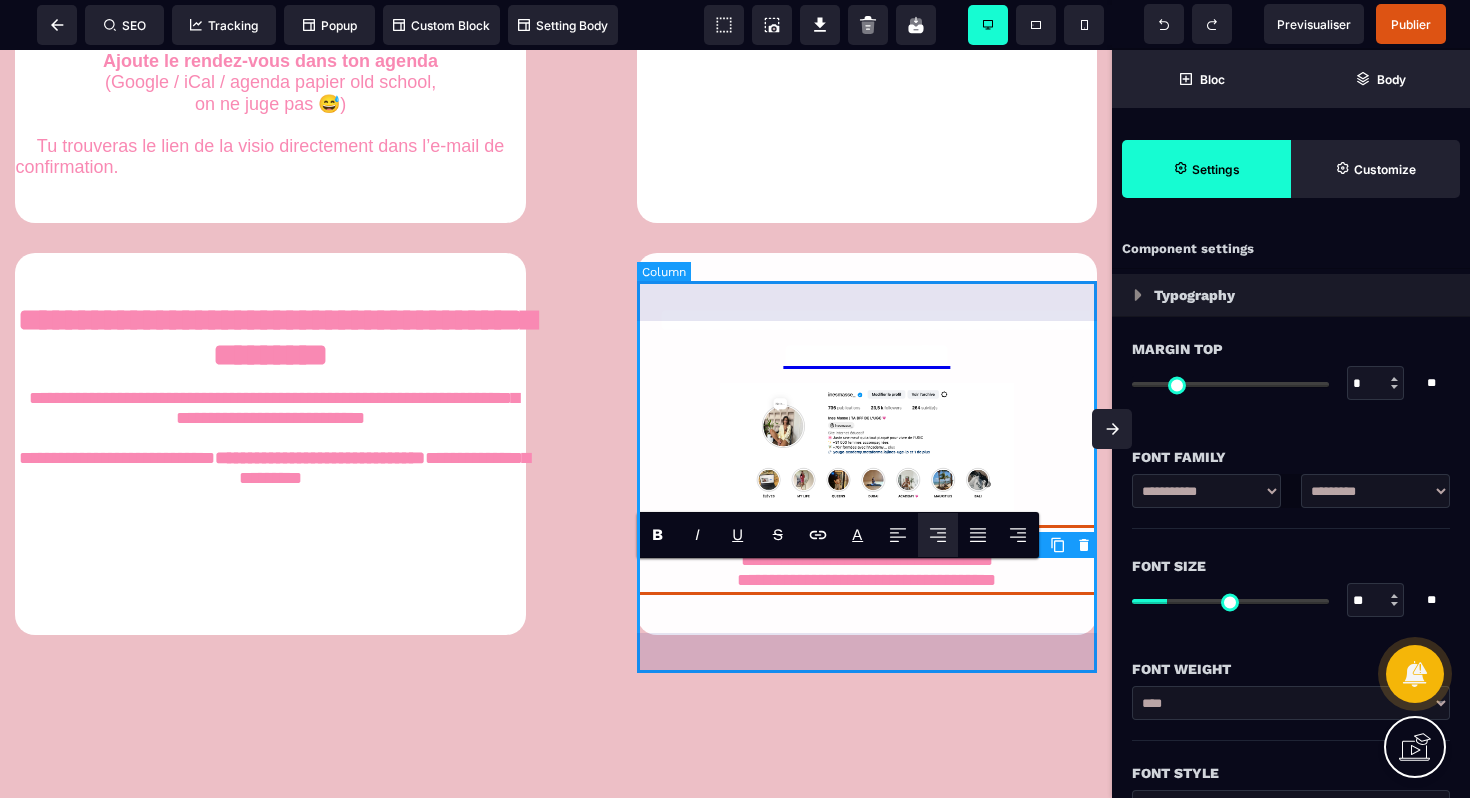 click on "**********" at bounding box center (867, 444) 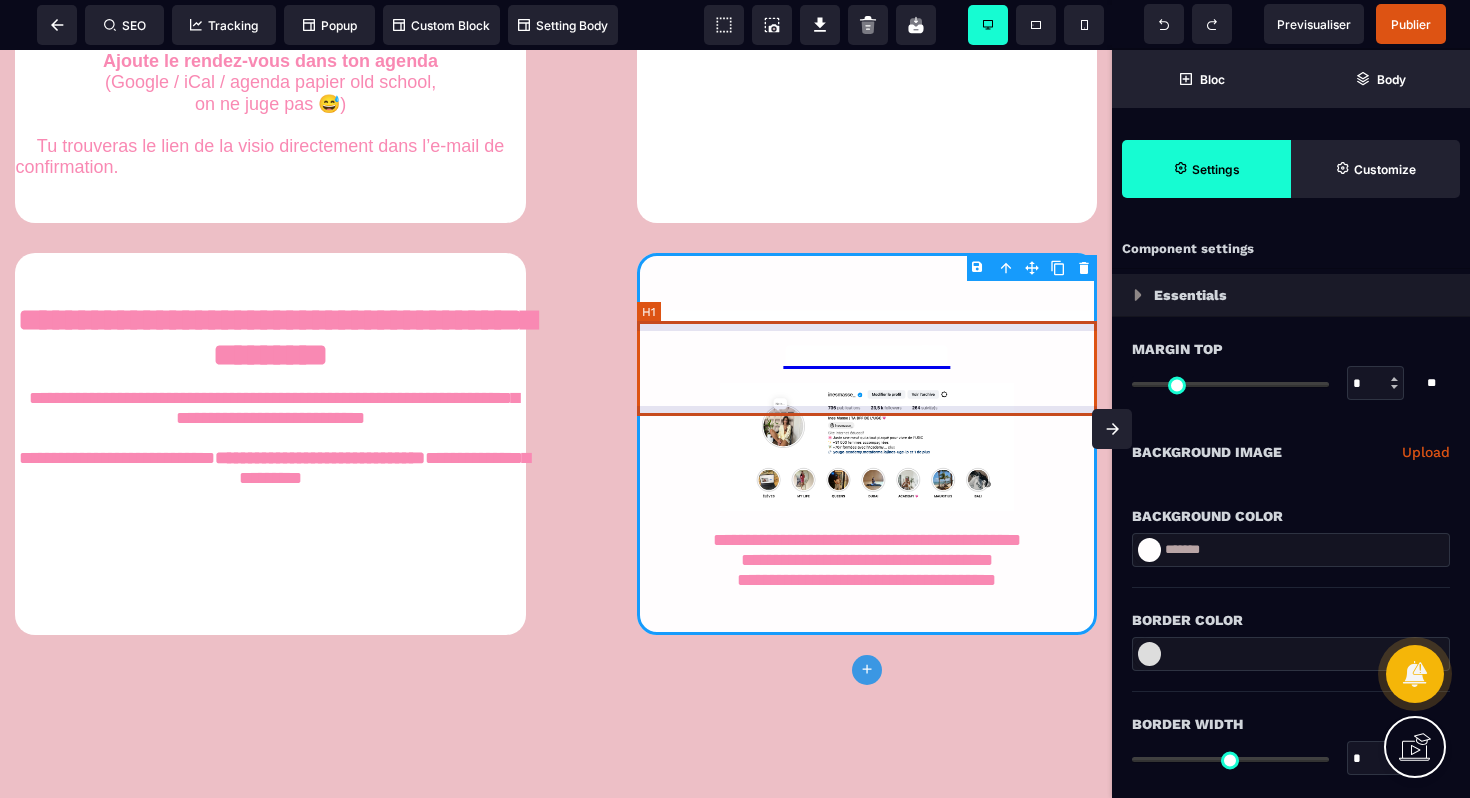 click on "**********" at bounding box center (867, 338) 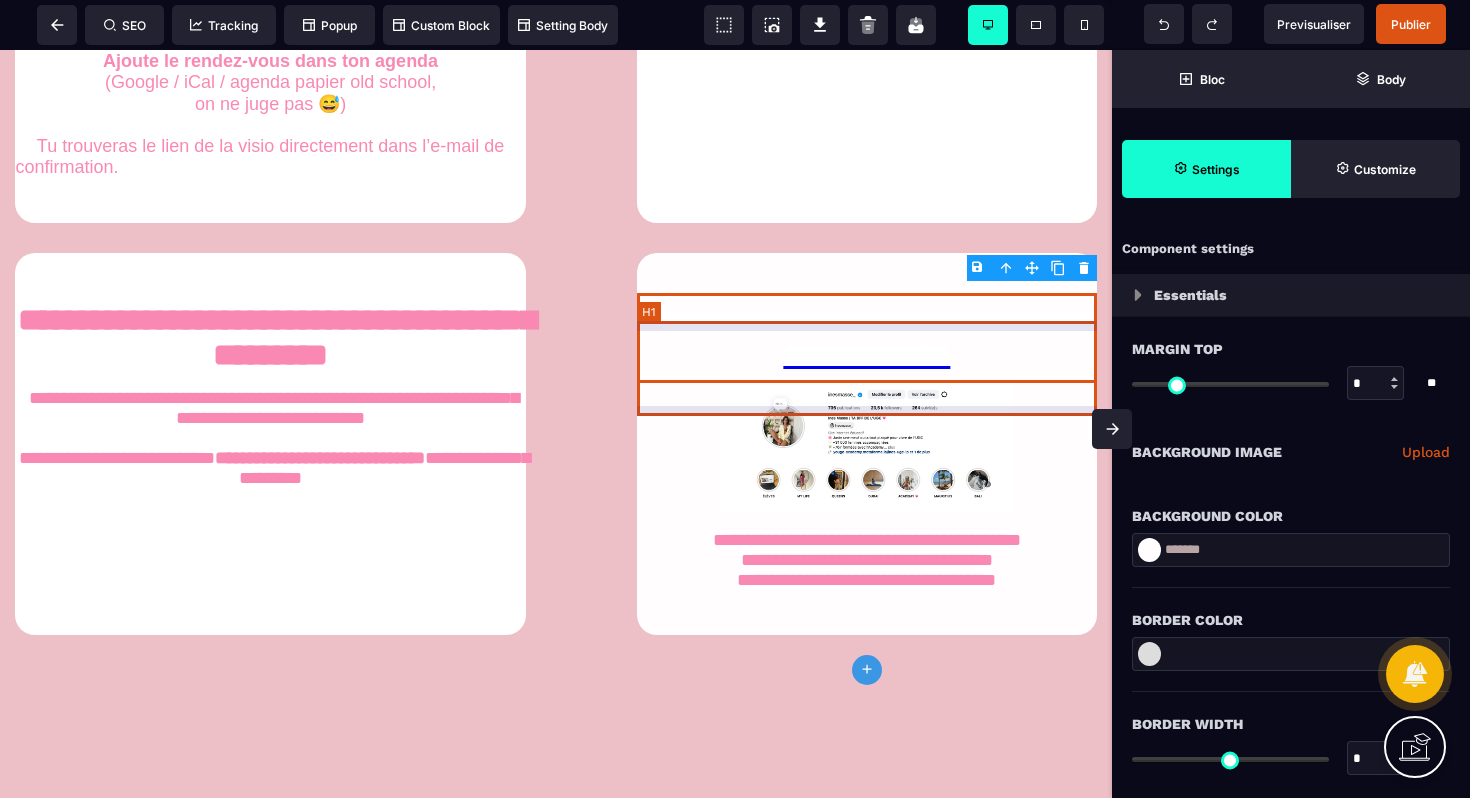 click on "**********" at bounding box center [867, 338] 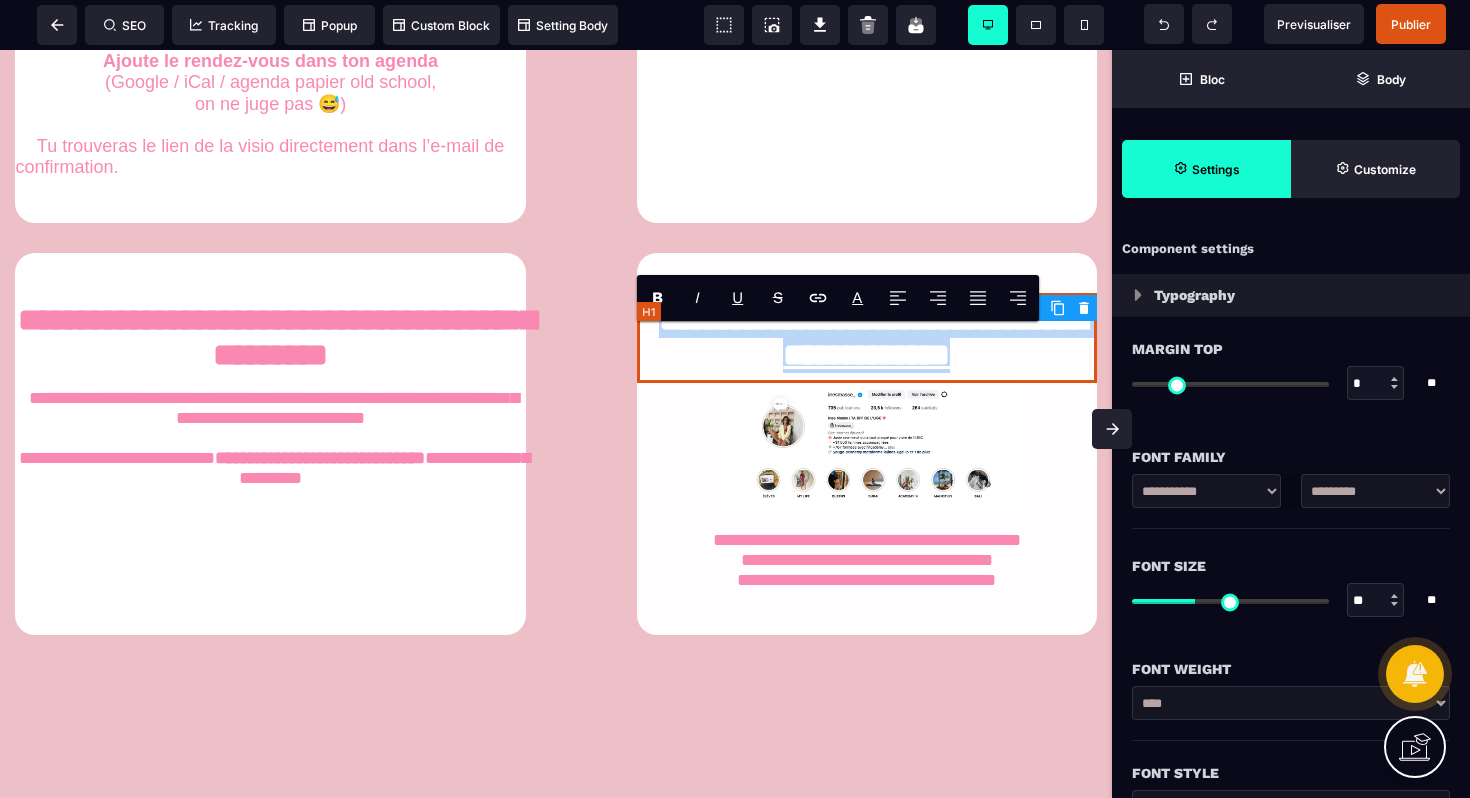 click on "**********" at bounding box center (867, 338) 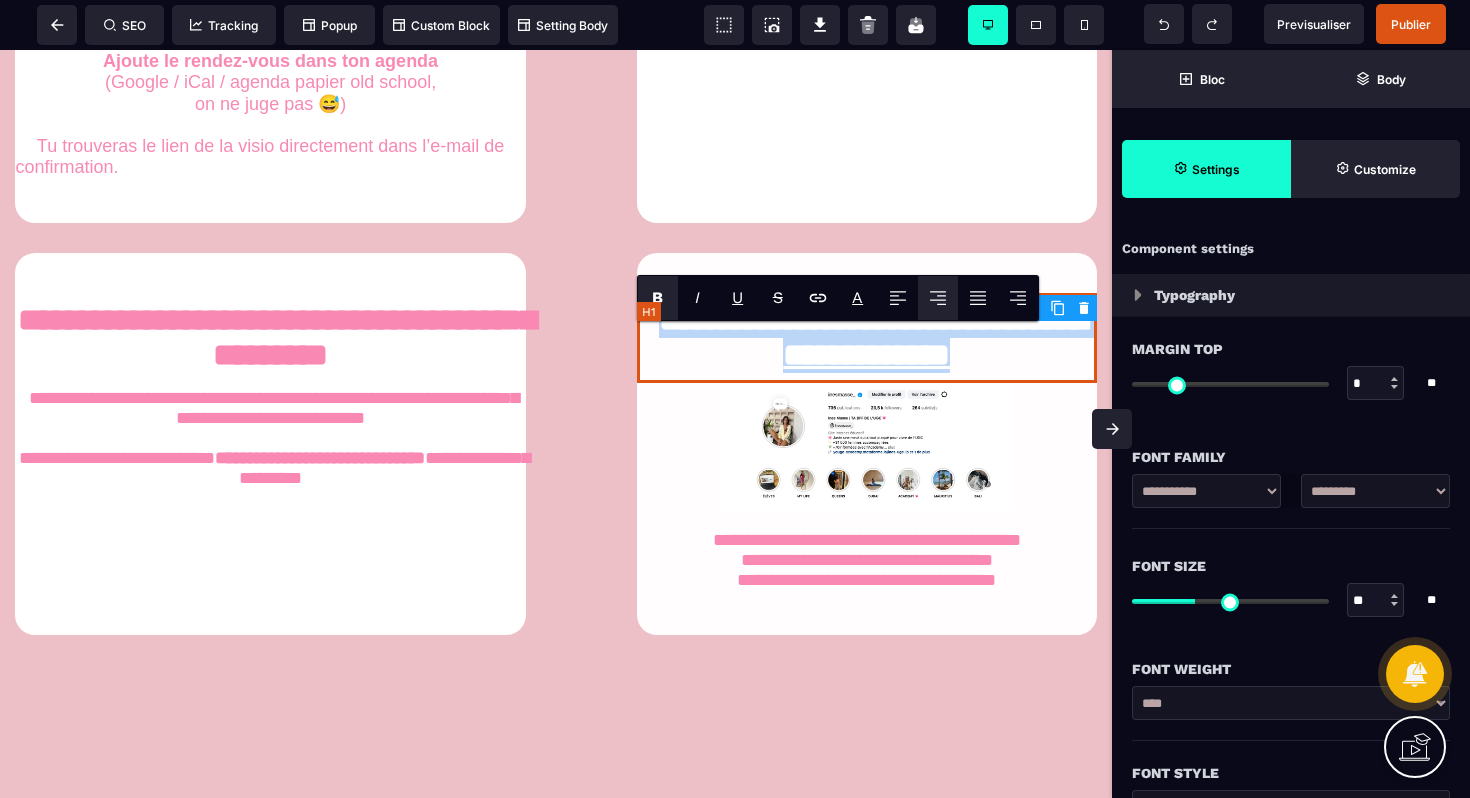 click on "**********" at bounding box center [867, 338] 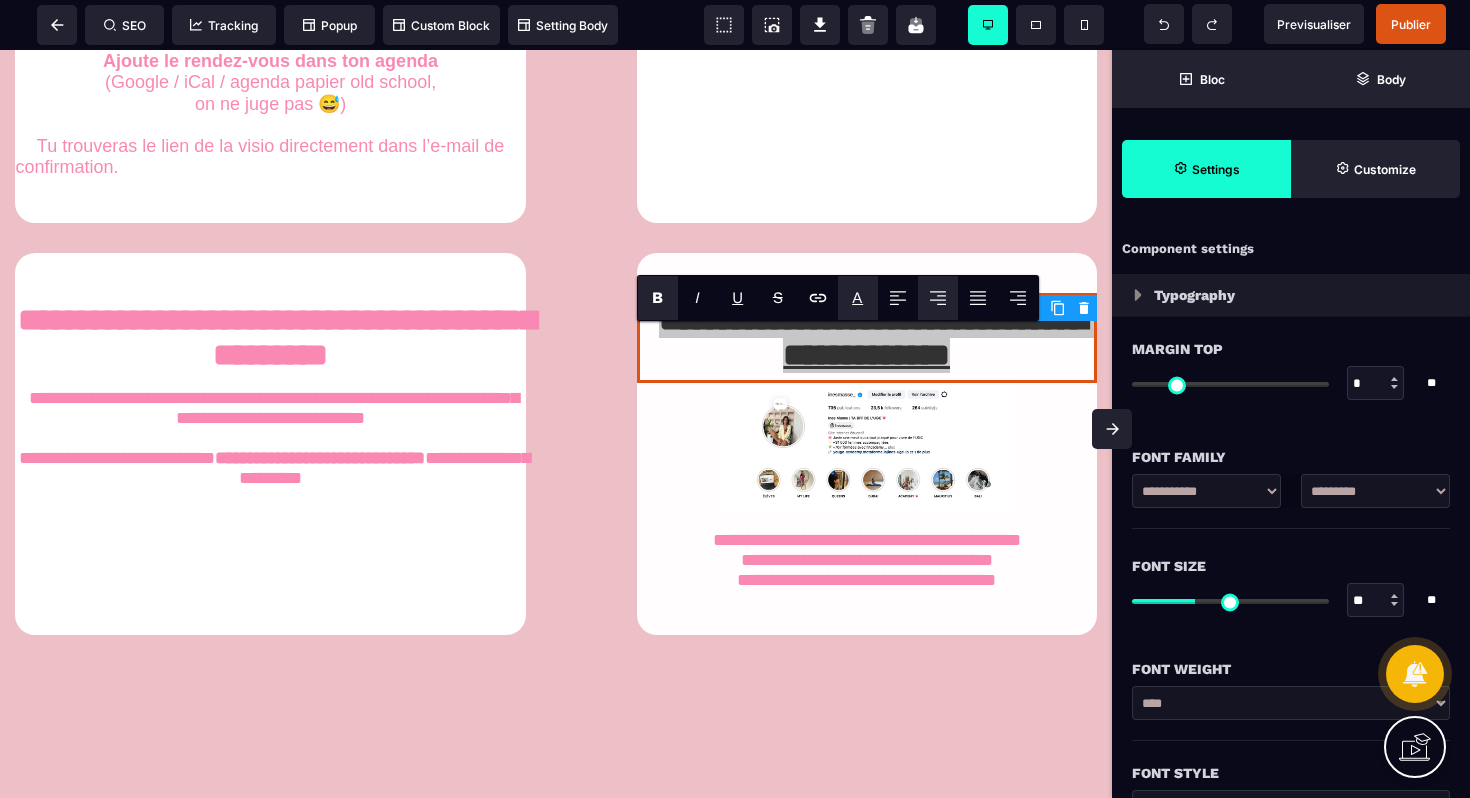 click on "A *******" at bounding box center (858, 298) 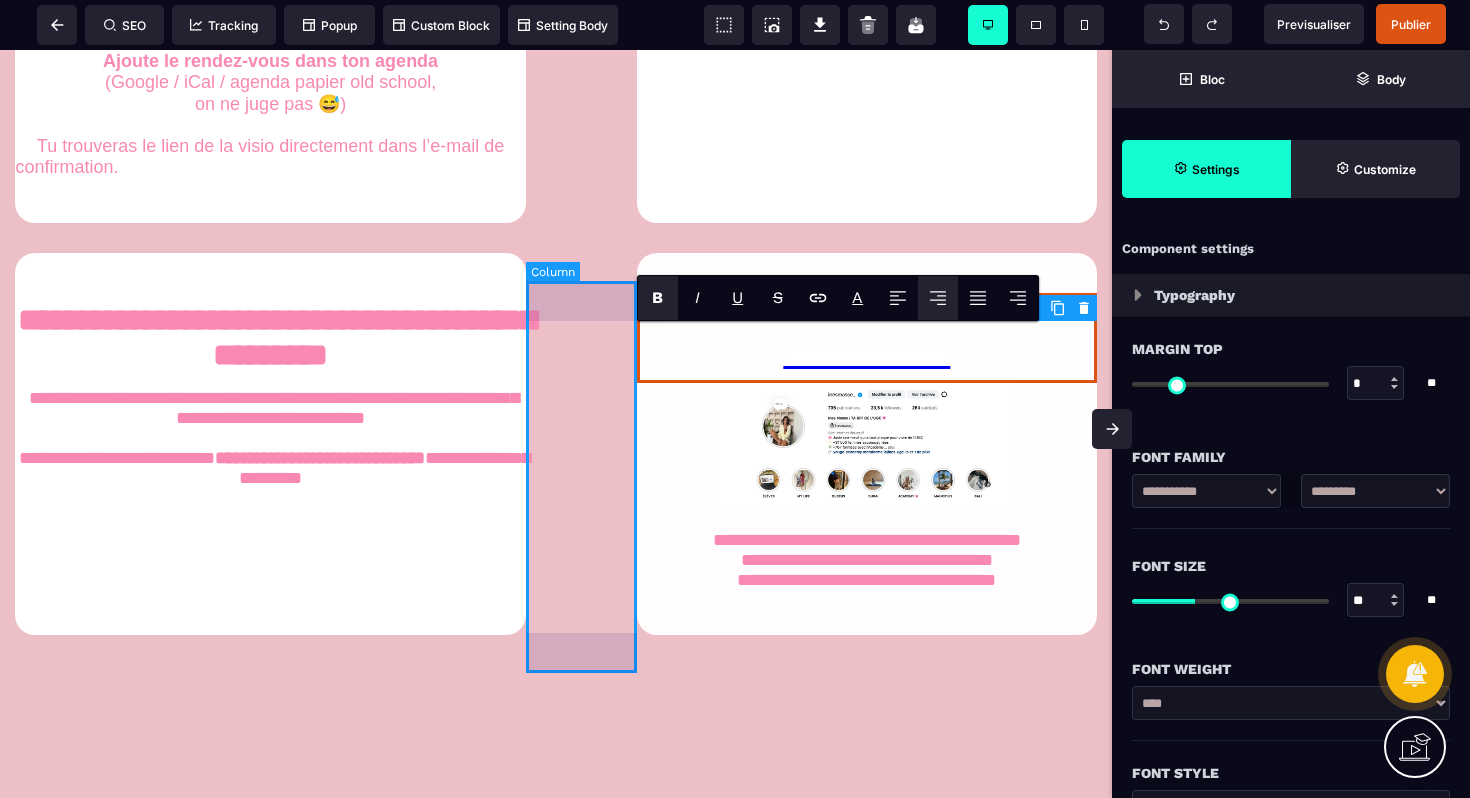 click at bounding box center [581, 444] 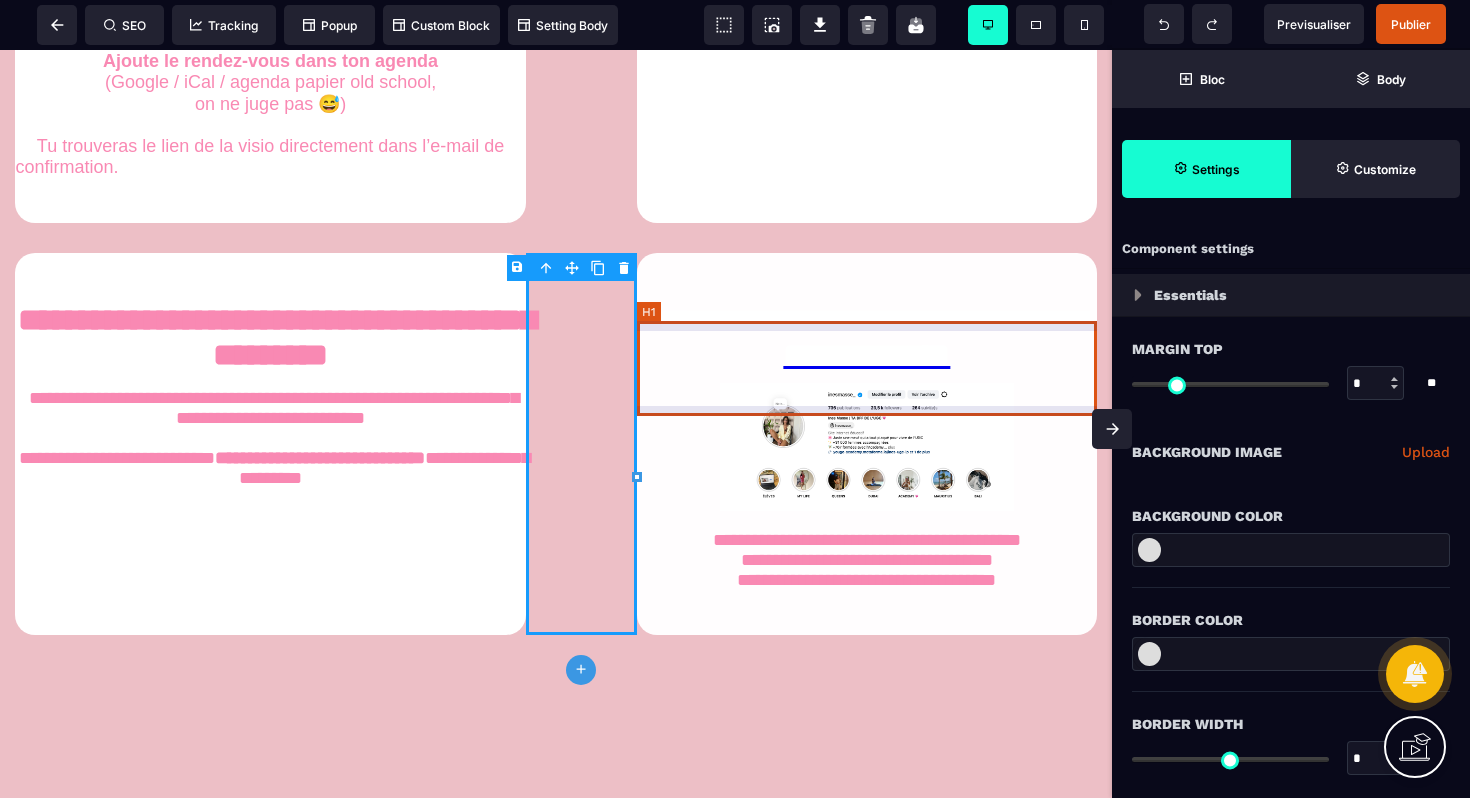 click on "**********" at bounding box center [867, 338] 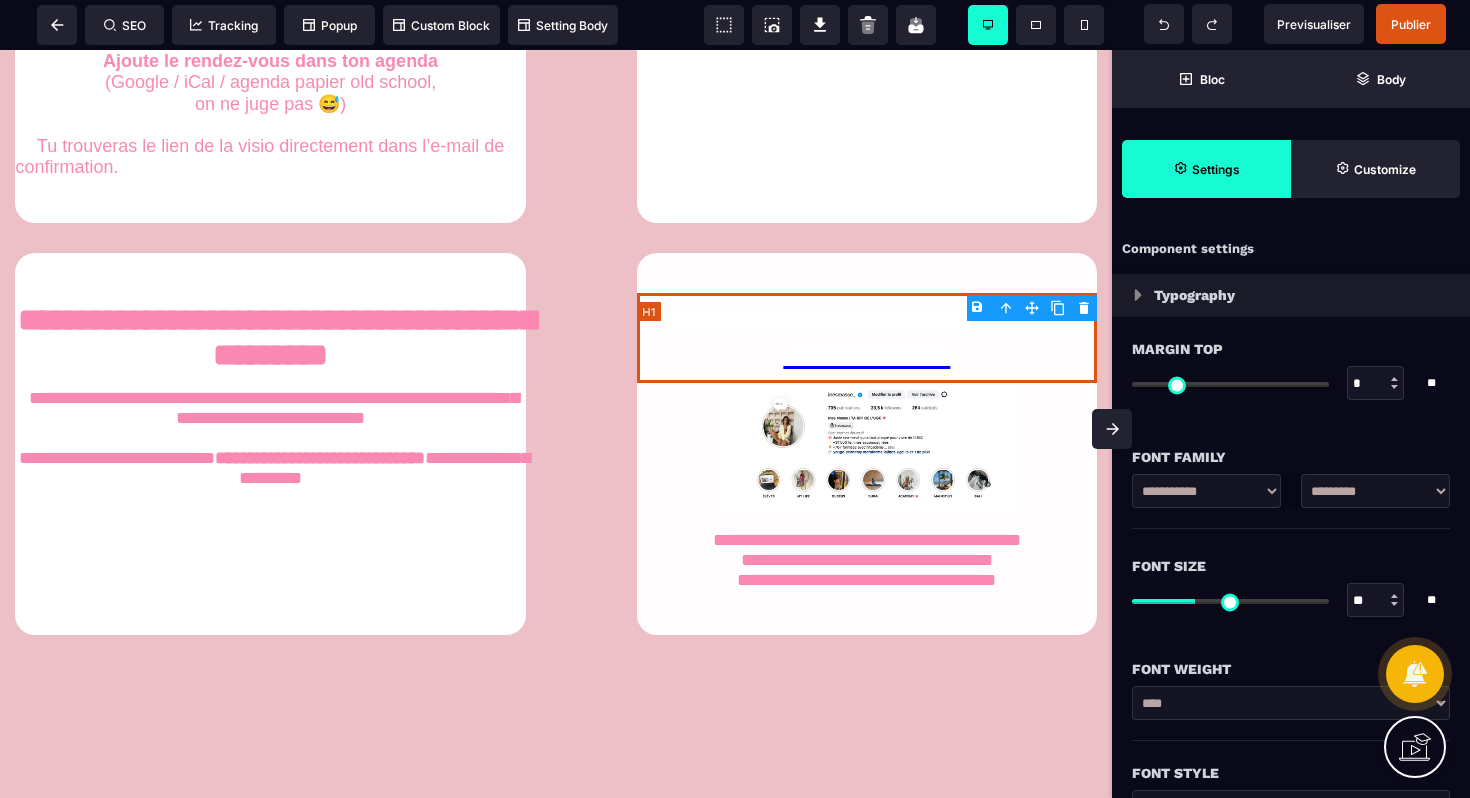 click on "**********" at bounding box center (867, 338) 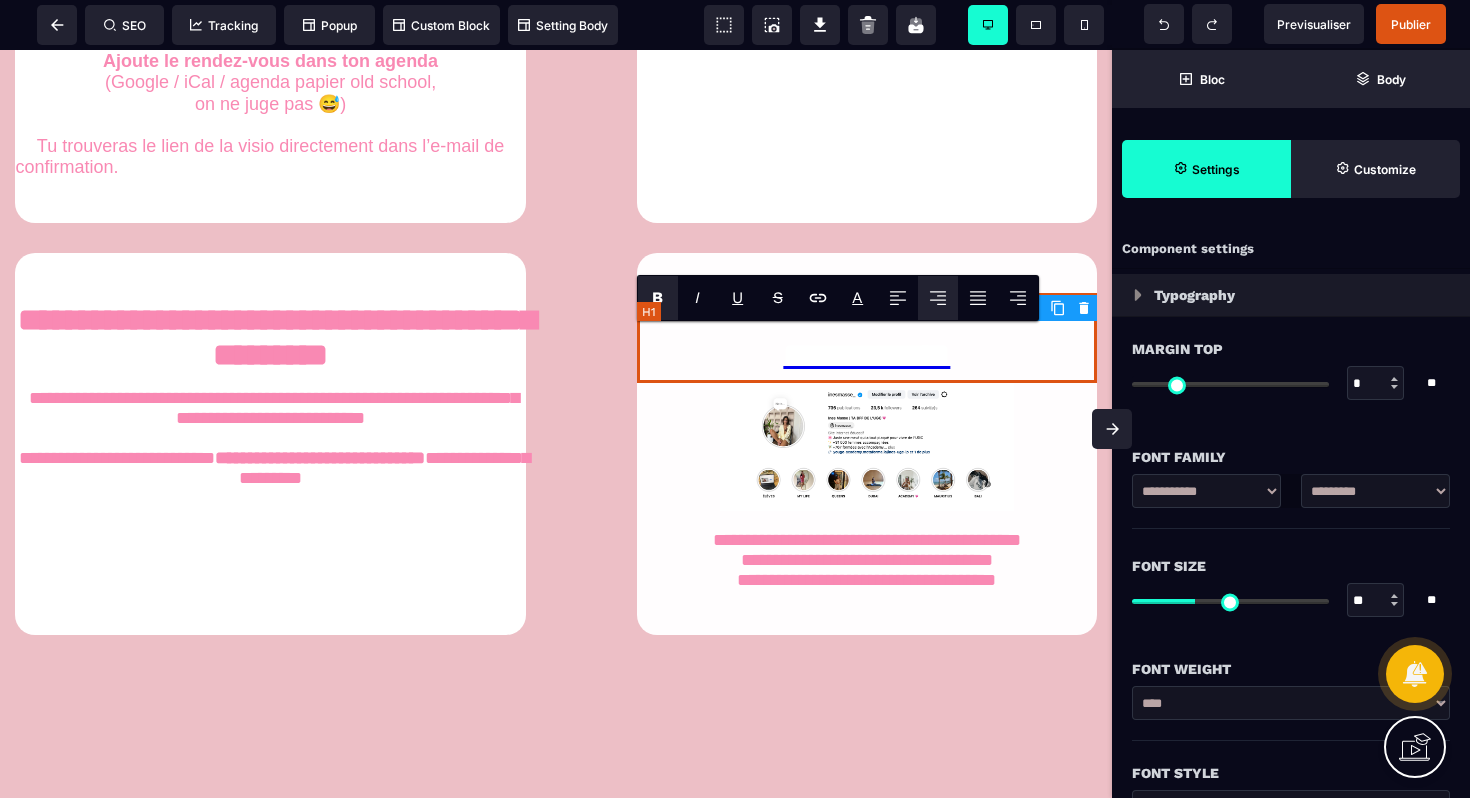 click on "**********" at bounding box center [867, 338] 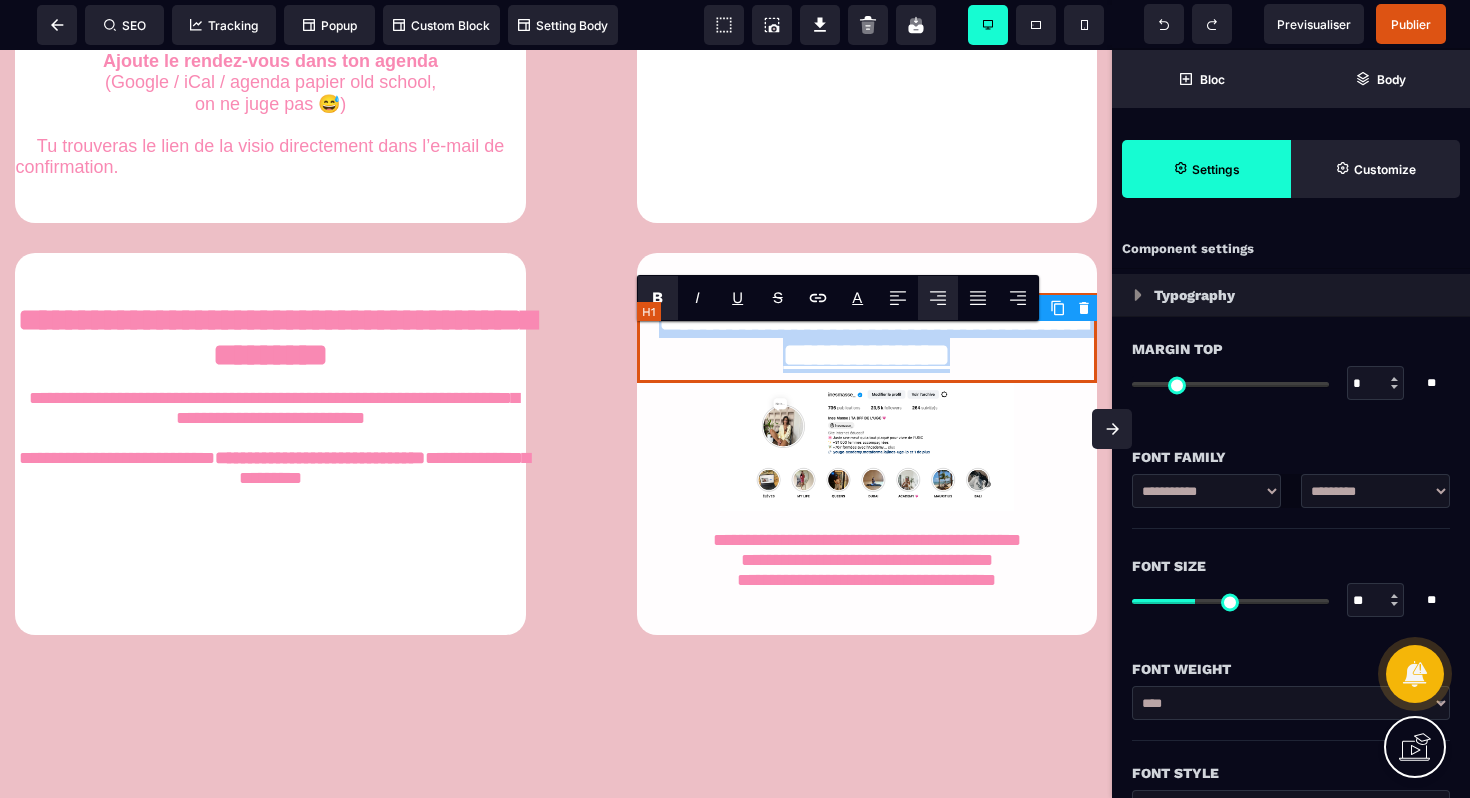 click on "**********" at bounding box center (867, 338) 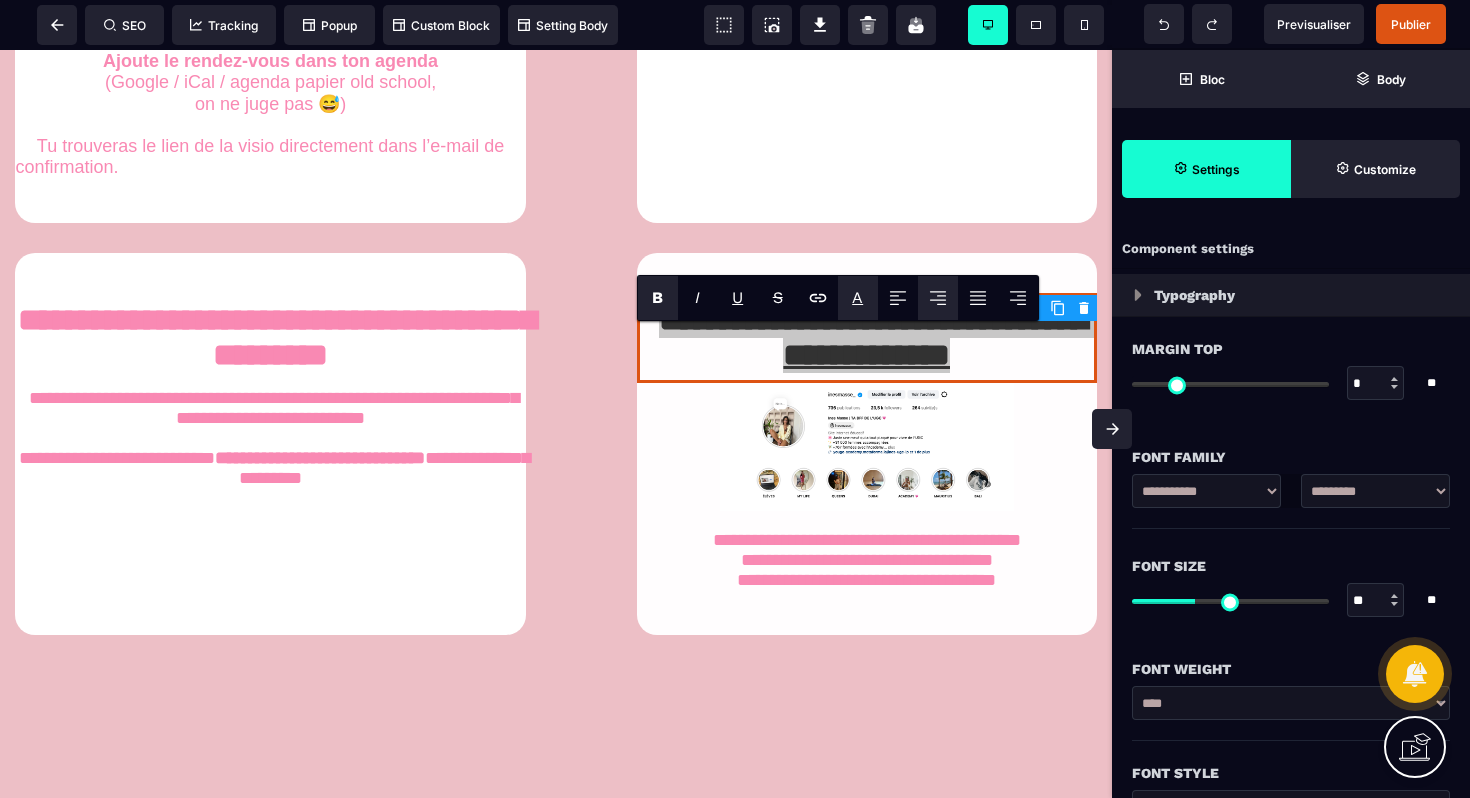 click on "A *******" at bounding box center (858, 298) 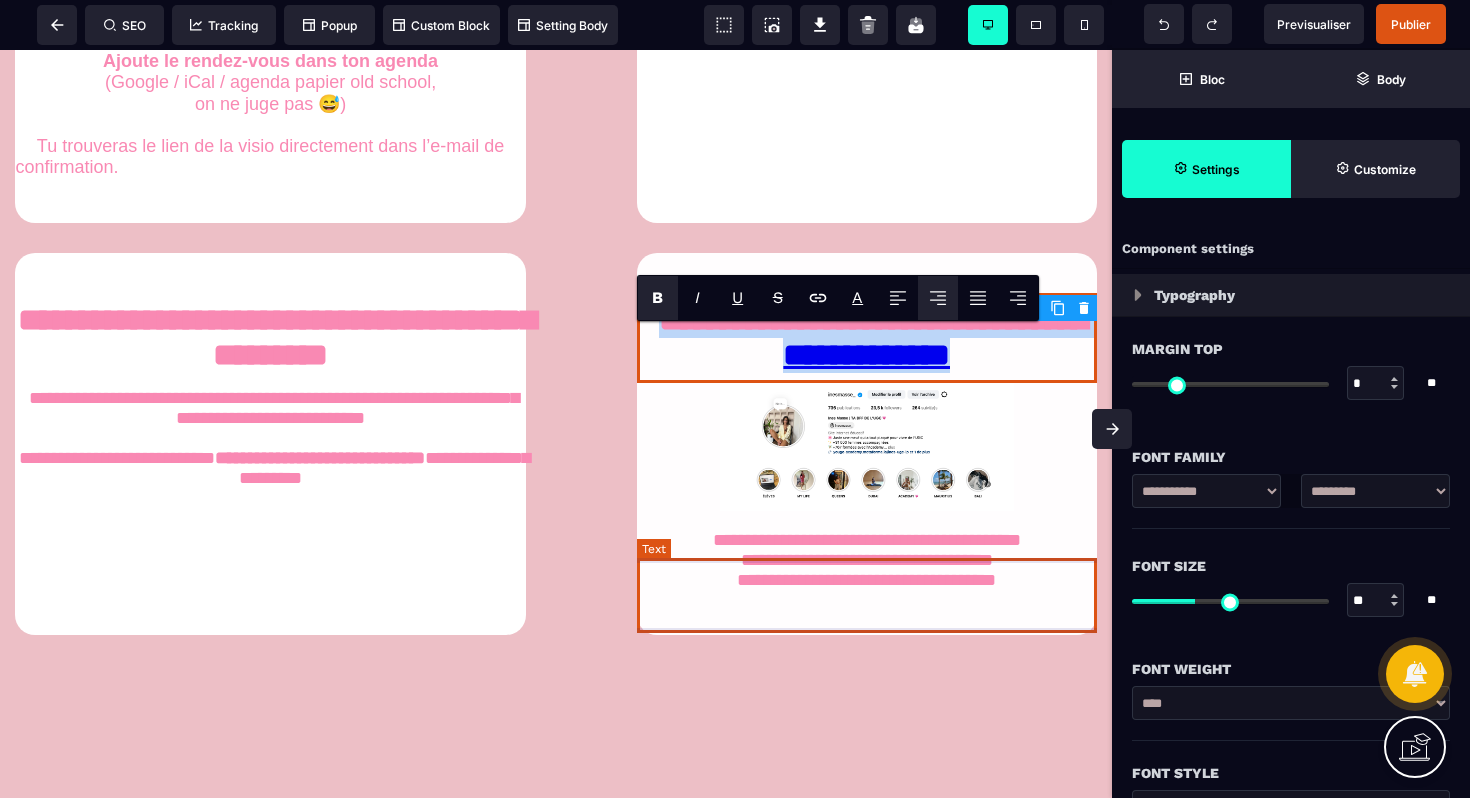 click on "**********" at bounding box center [867, 560] 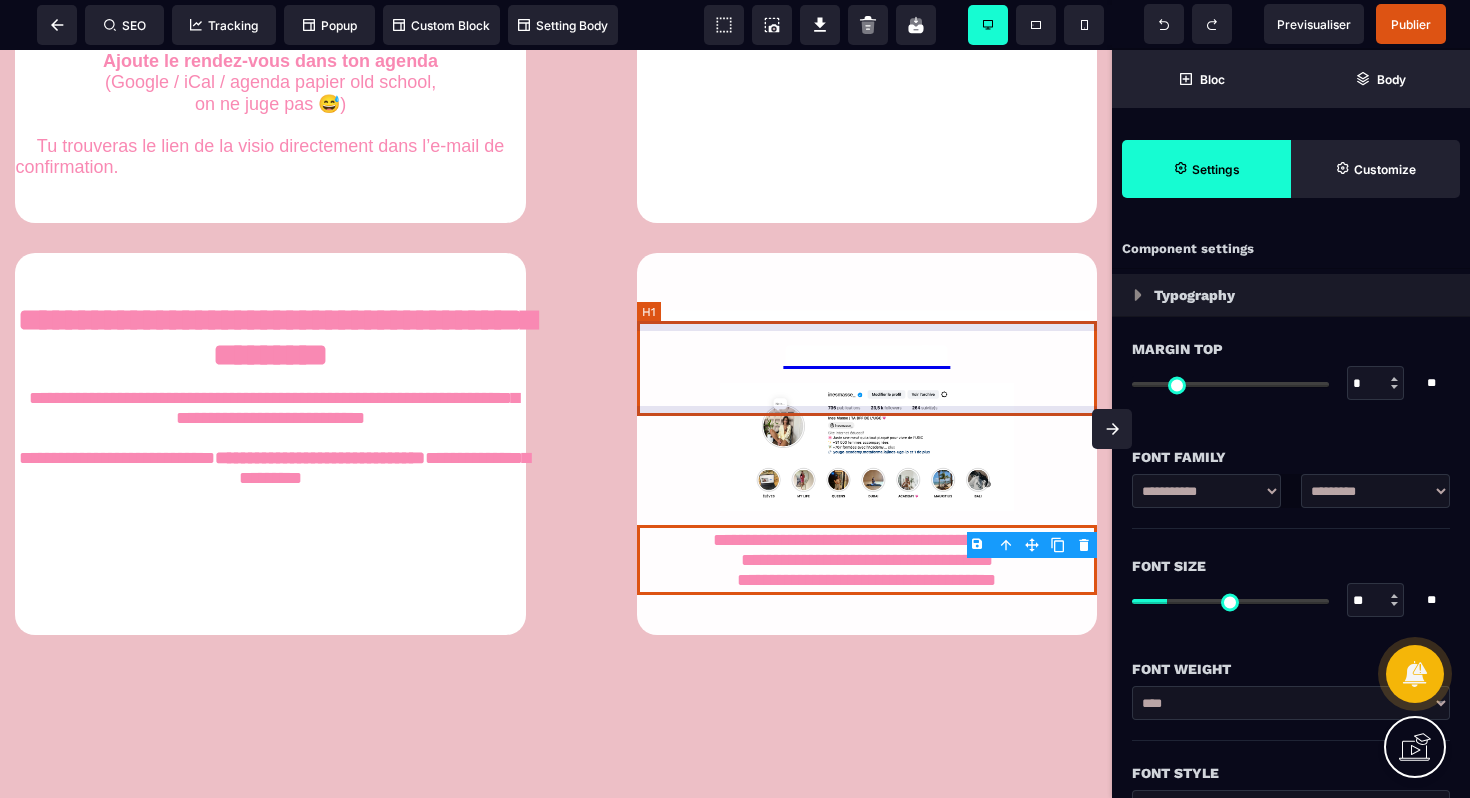 click on "**********" at bounding box center (867, 338) 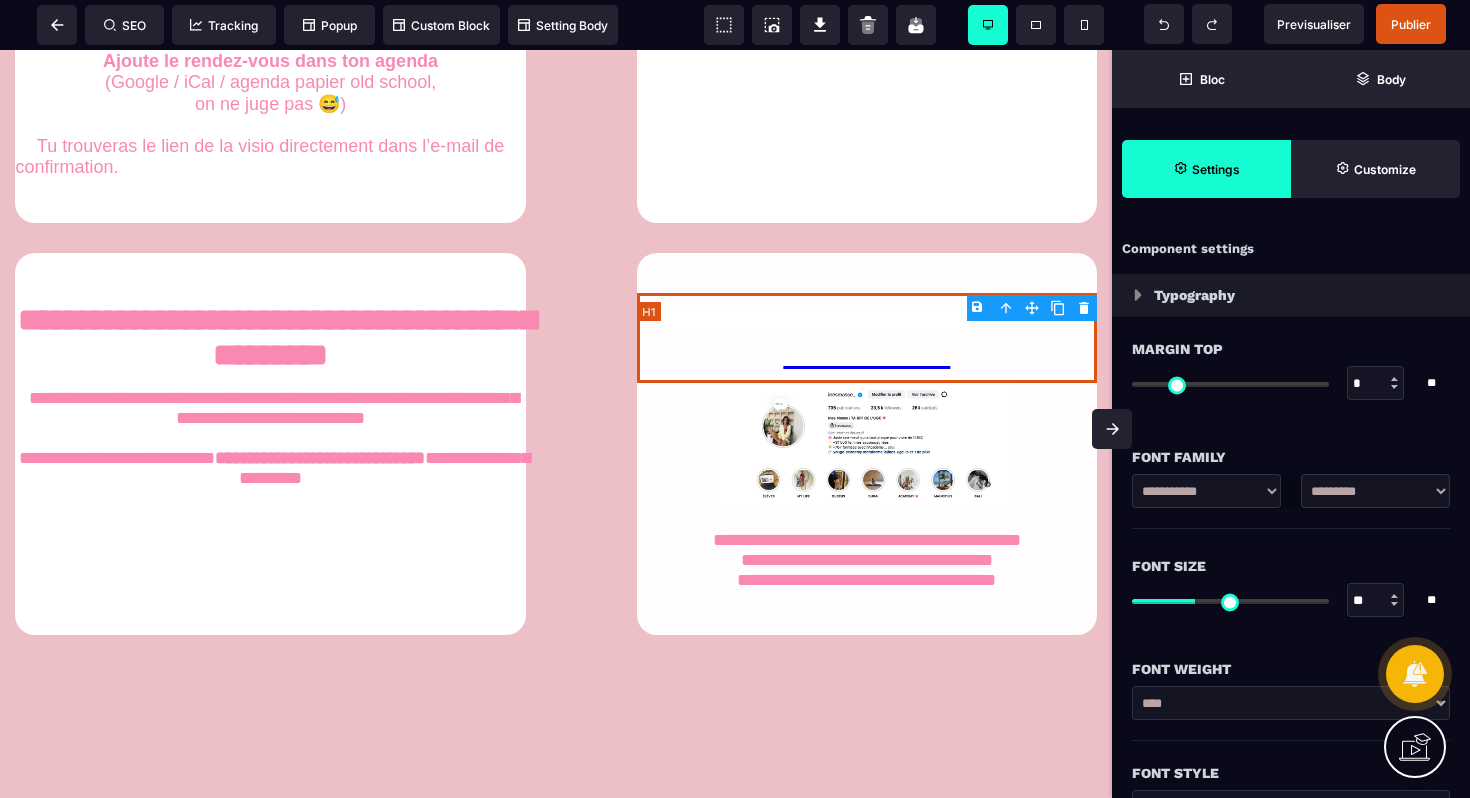 click on "**********" at bounding box center (867, 338) 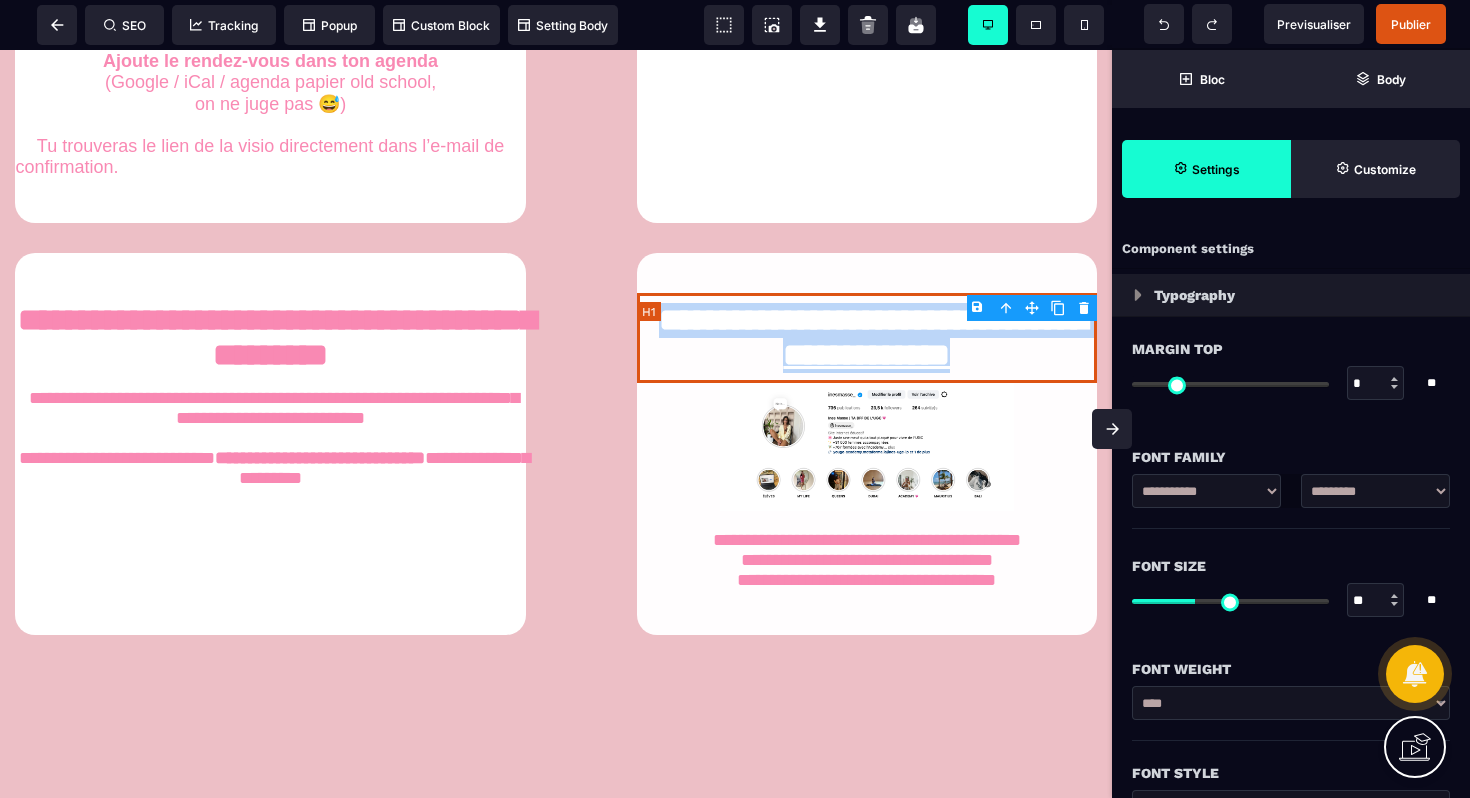 click on "**********" at bounding box center [867, 338] 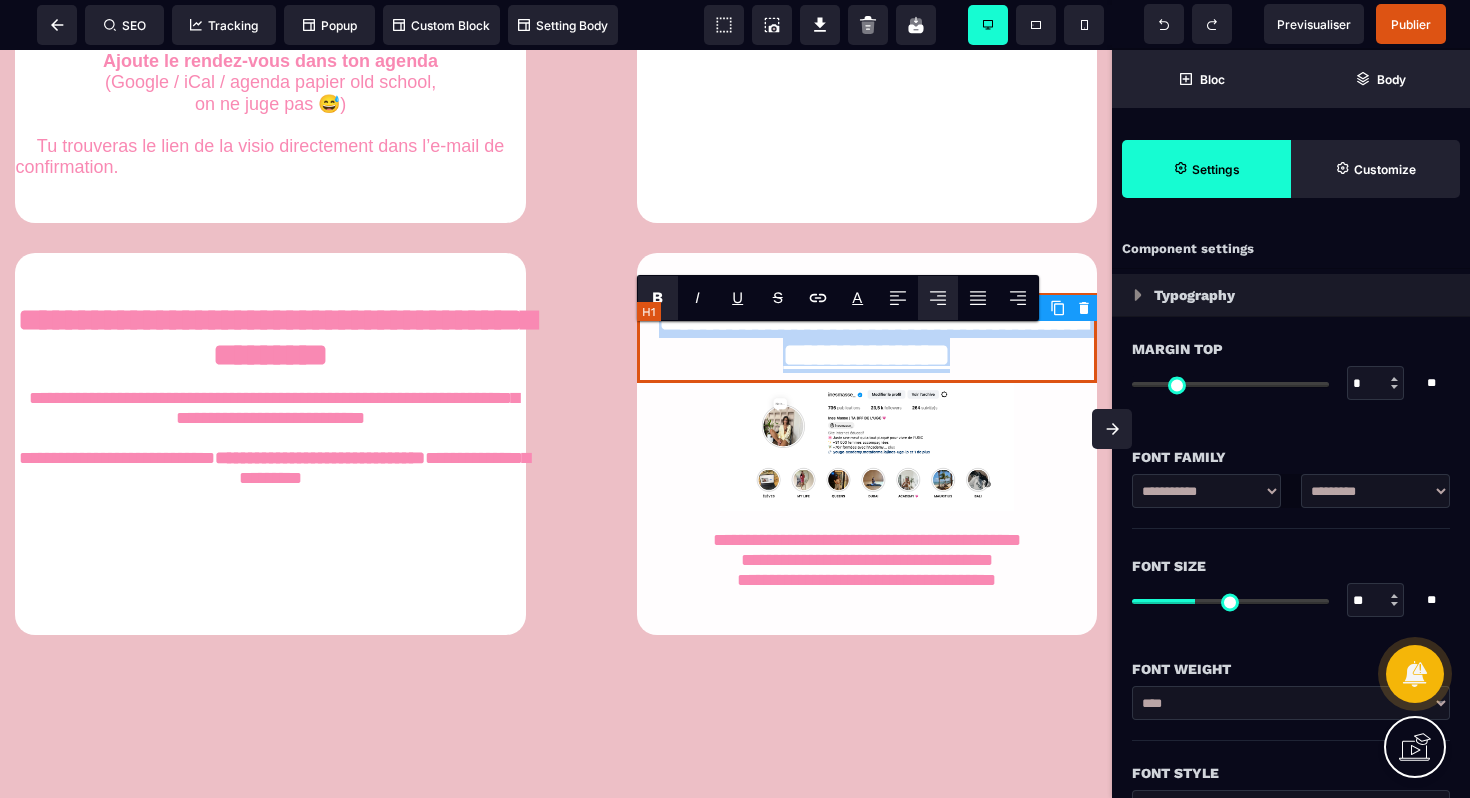 click on "**********" at bounding box center (867, 338) 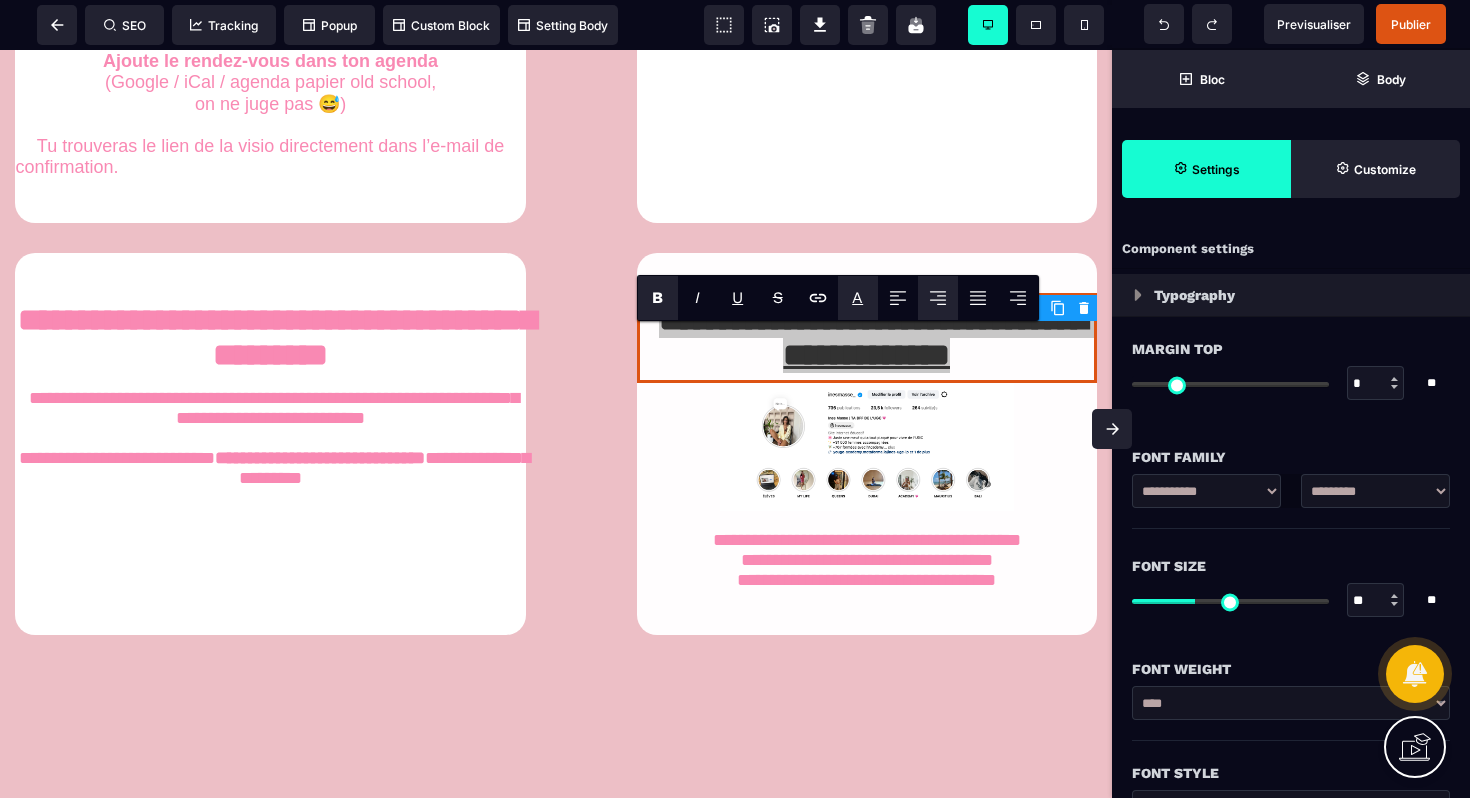 click on "A *******" at bounding box center (858, 298) 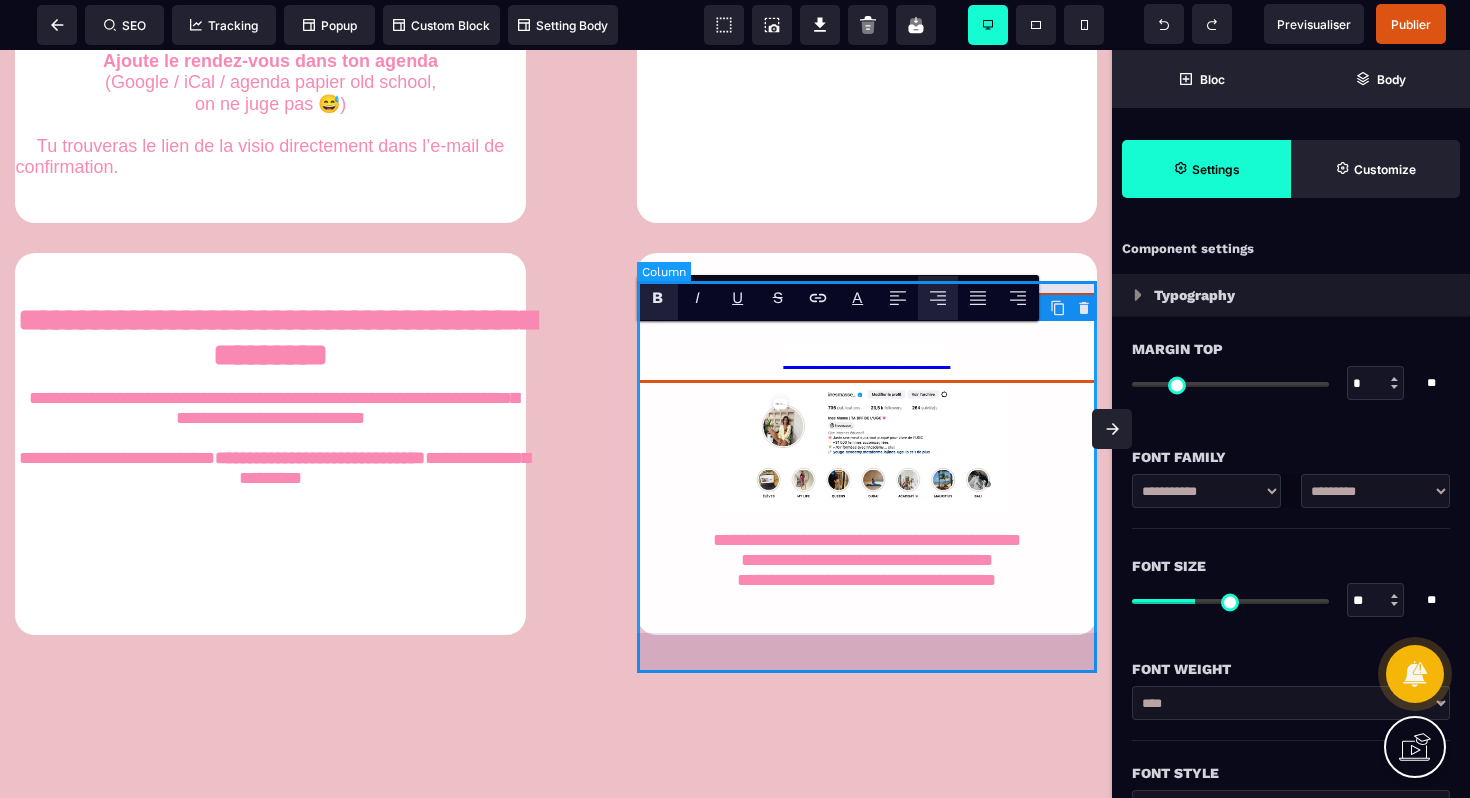 click on "**********" at bounding box center (867, 444) 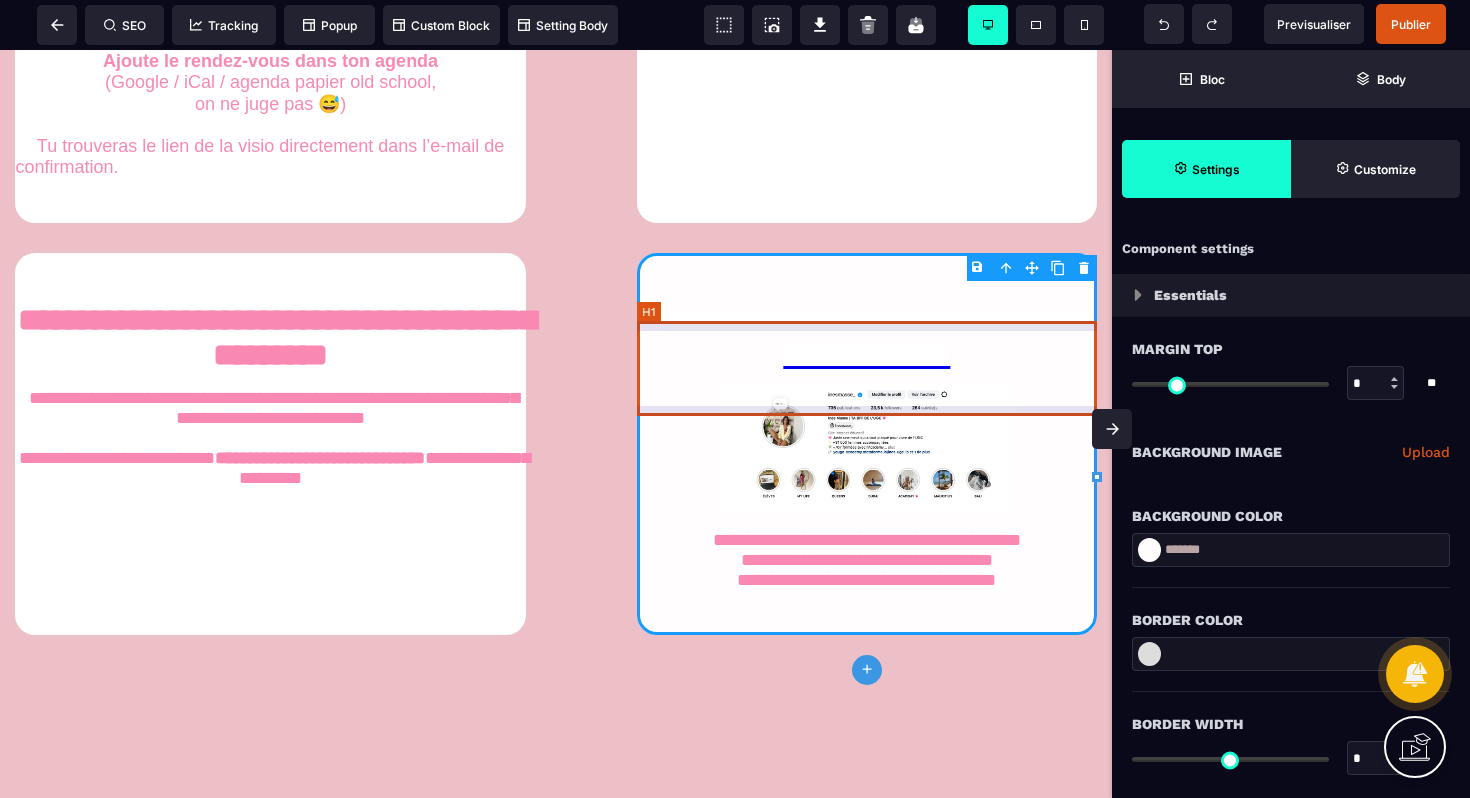 click on "**********" at bounding box center (867, 338) 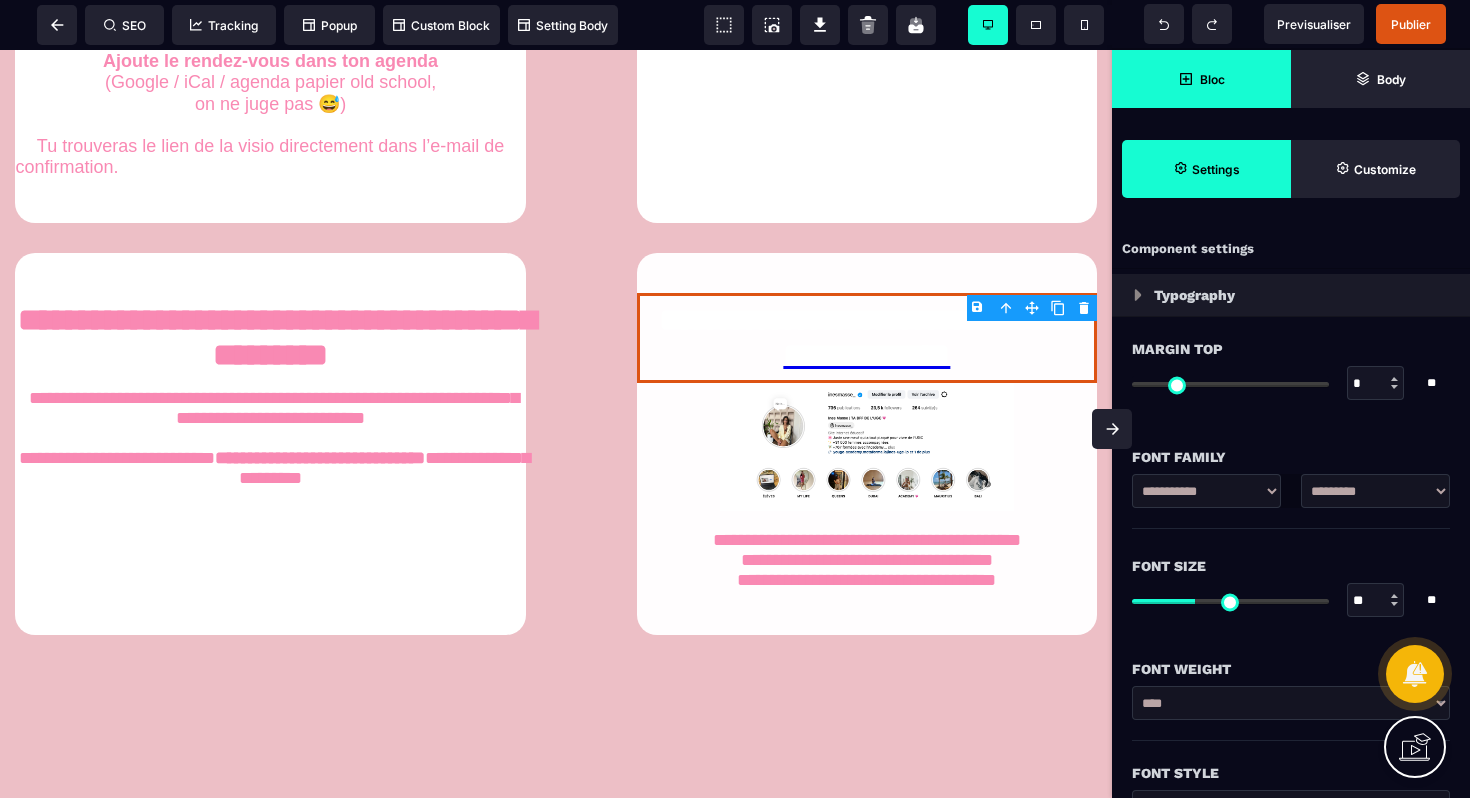 click on "Bloc" at bounding box center (1201, 79) 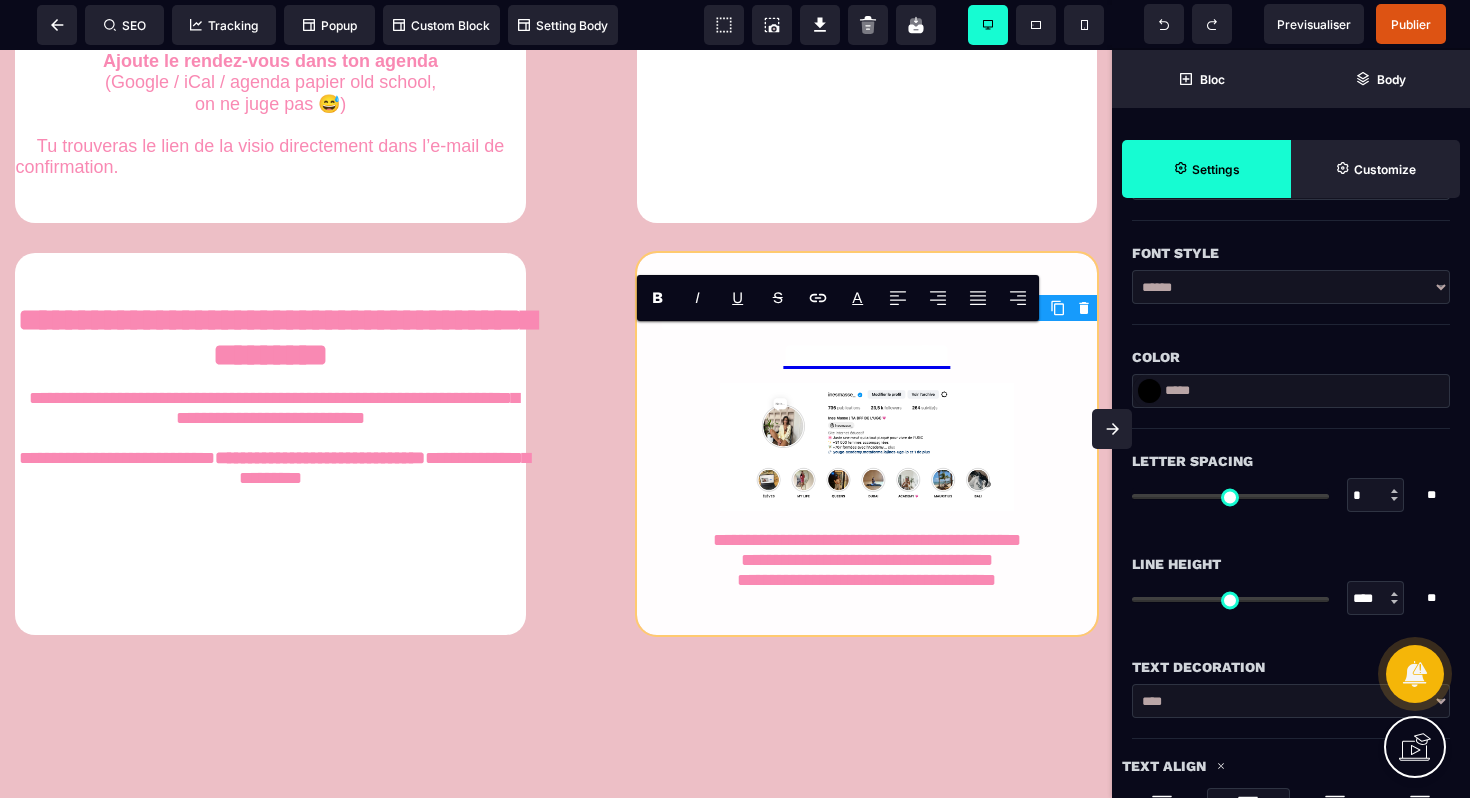 scroll, scrollTop: 0, scrollLeft: 0, axis: both 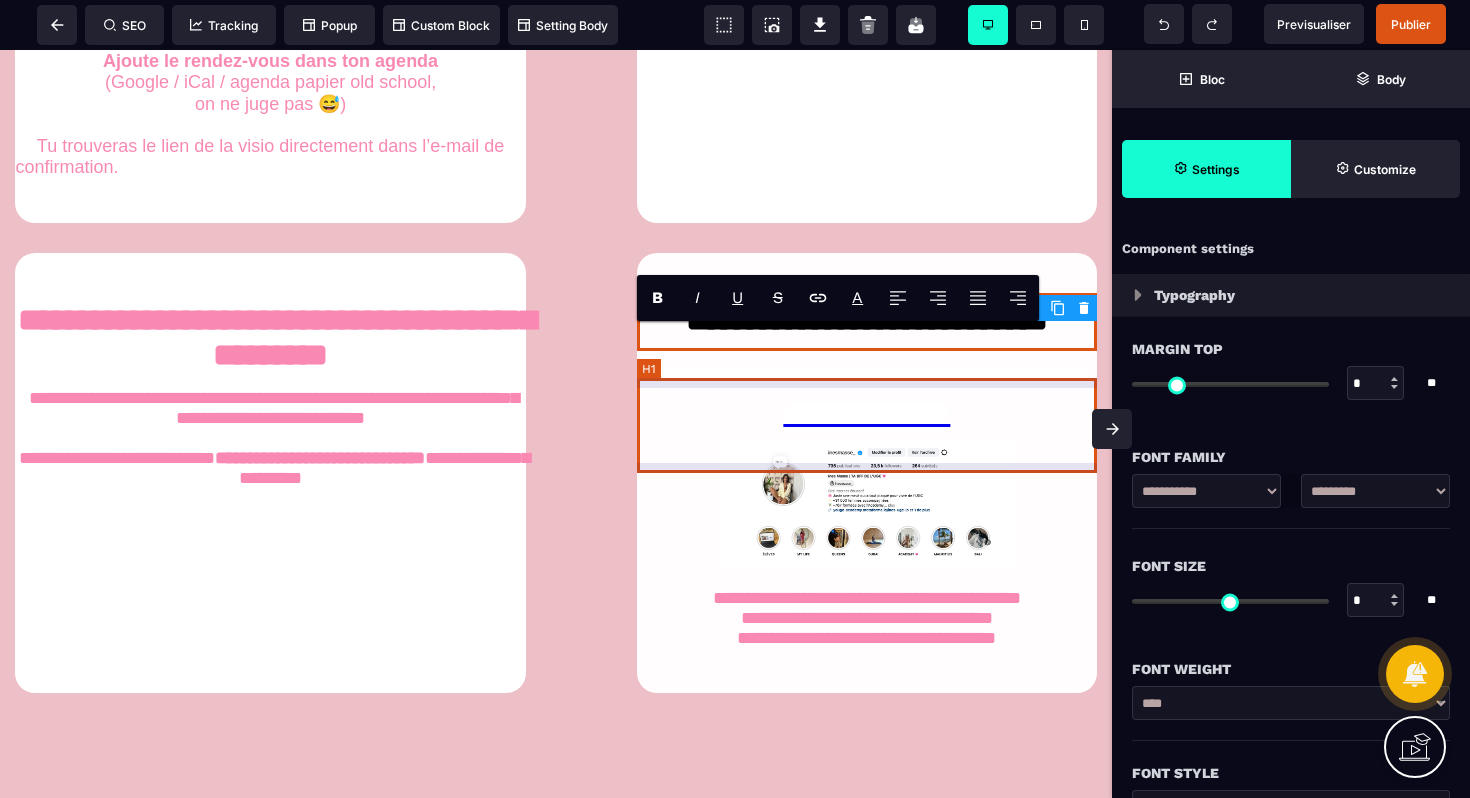 click on "**********" at bounding box center (867, 396) 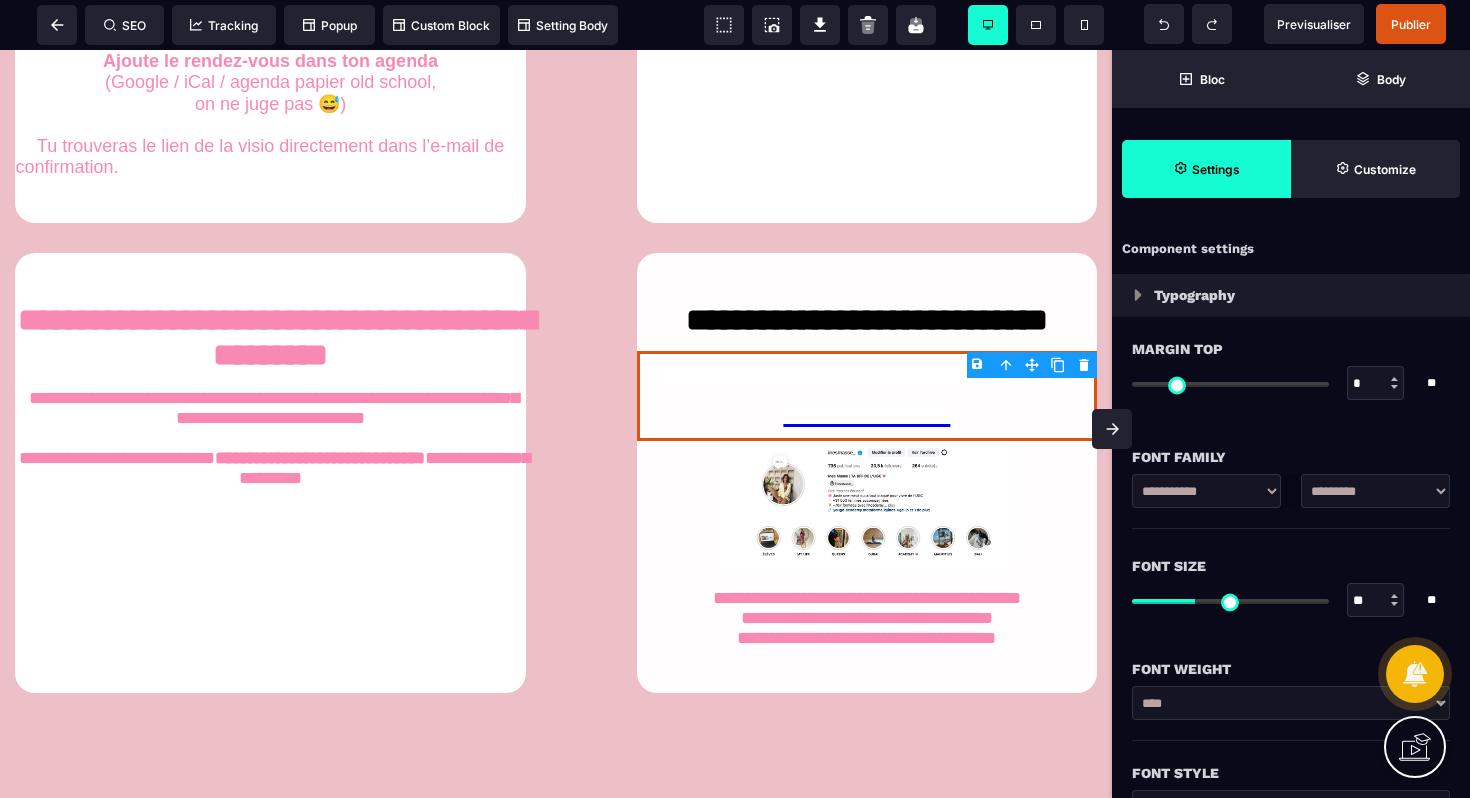 click on "B I U S
A *******
Row
SEO
Tracking
Popup" at bounding box center [735, 399] 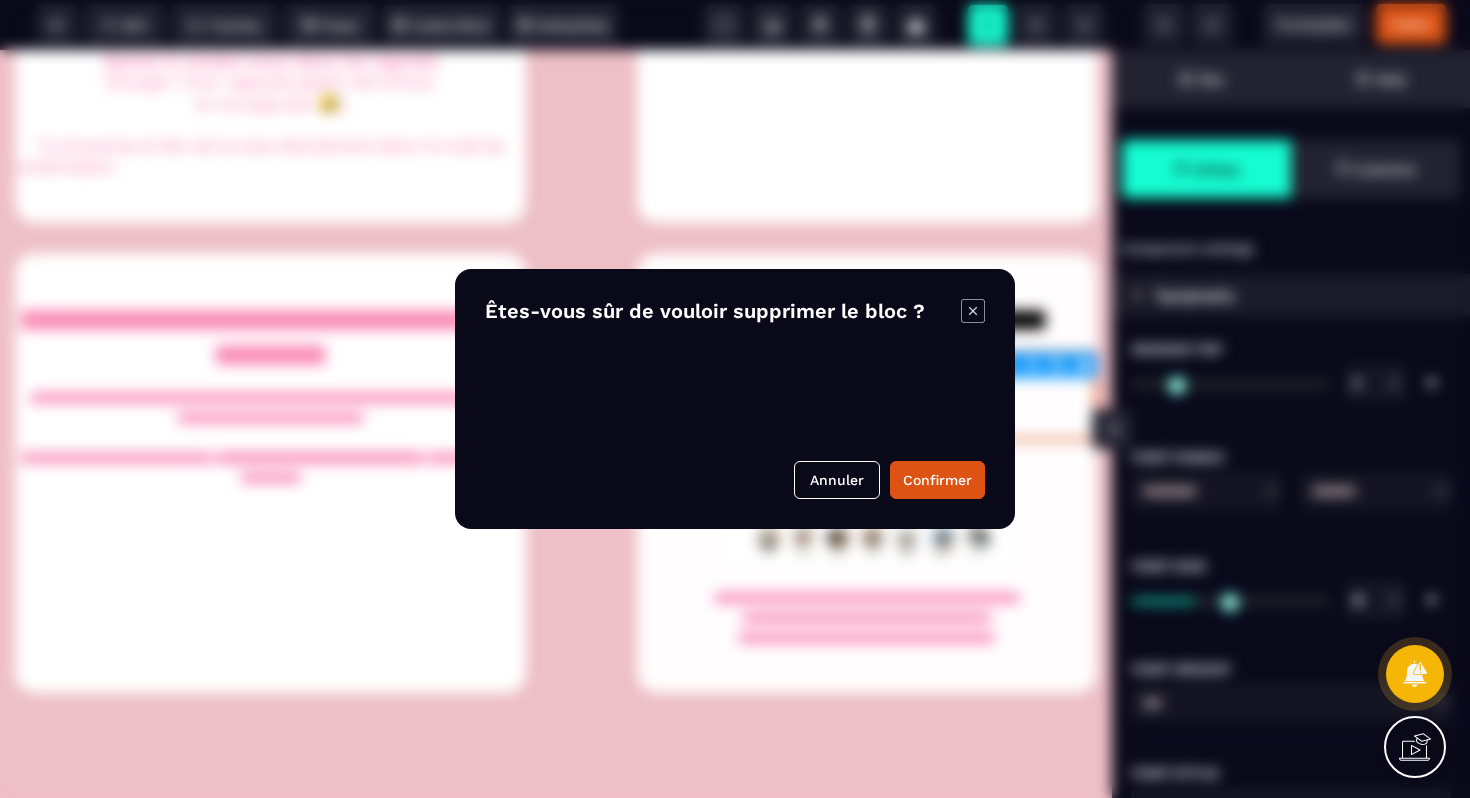 click at bounding box center (735, 399) 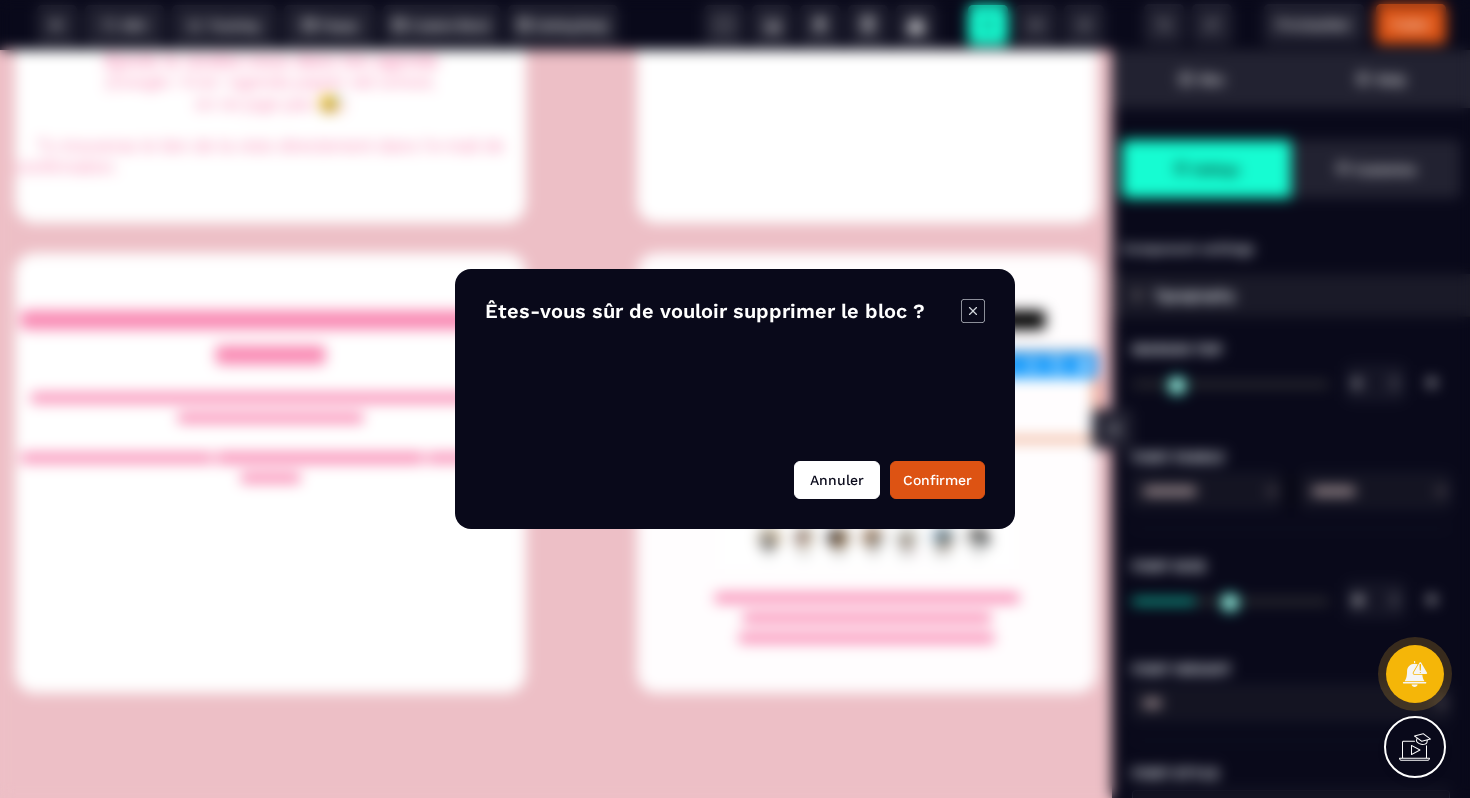 click on "Annuler" at bounding box center (837, 480) 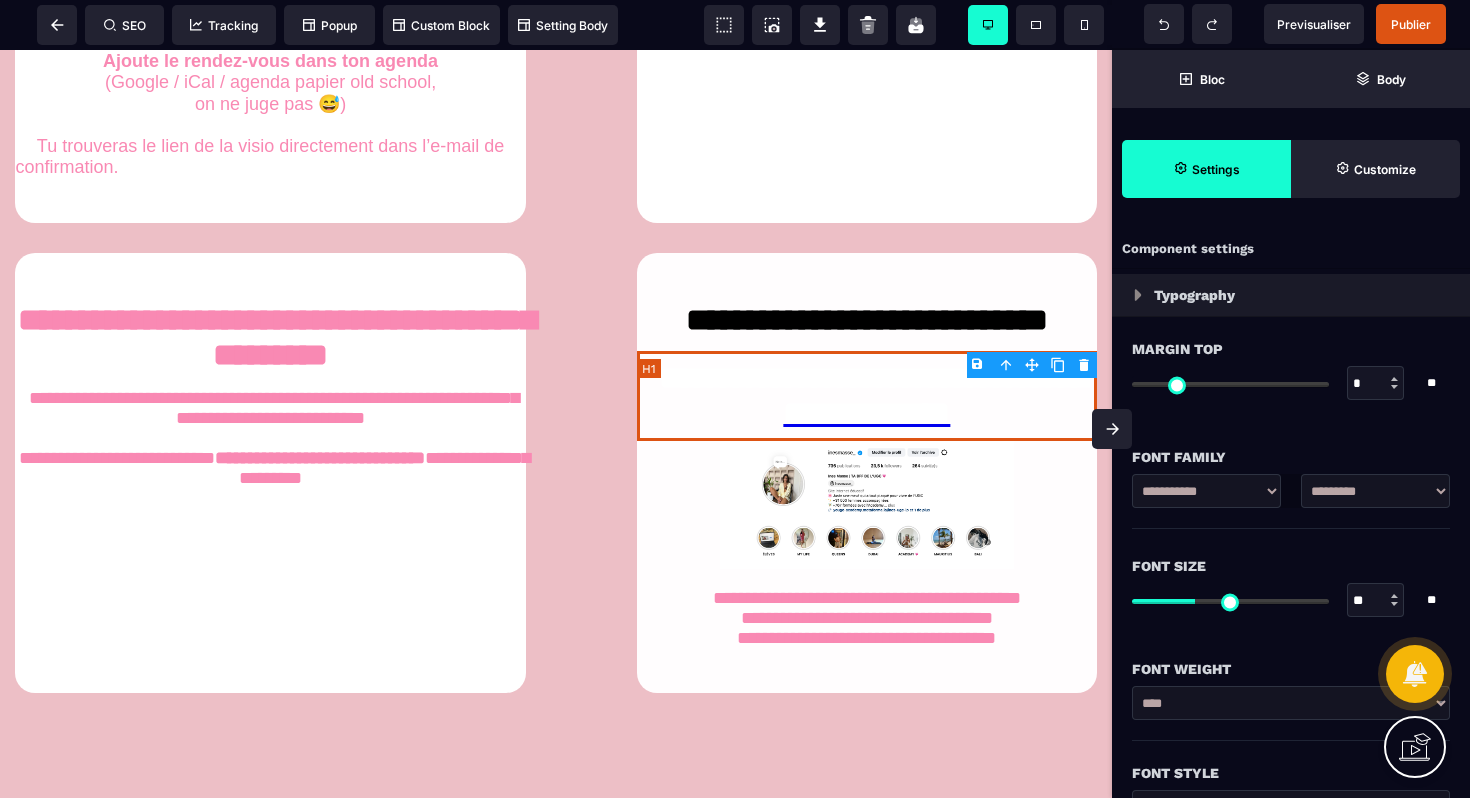 click on "**********" at bounding box center (867, 396) 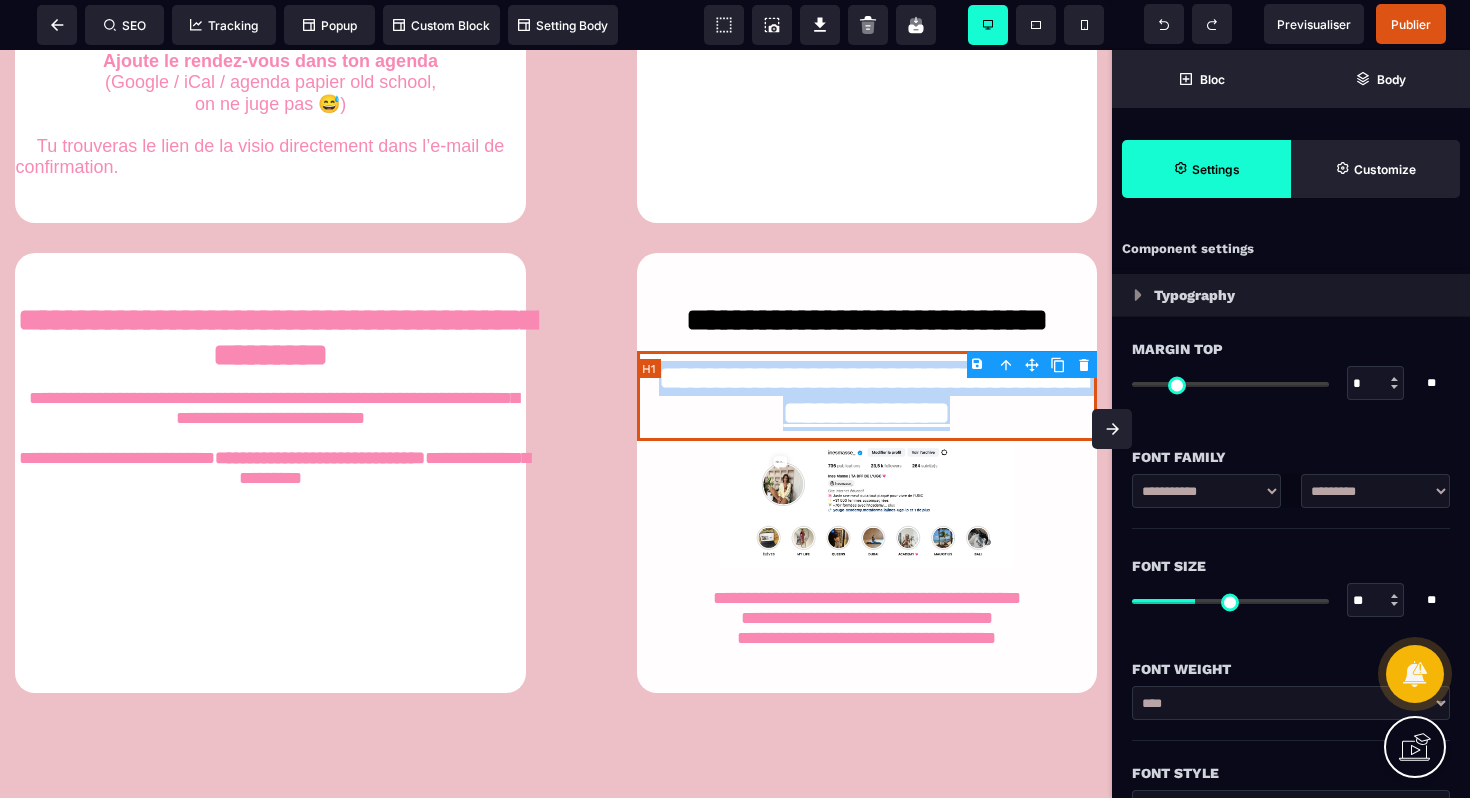 click on "**********" at bounding box center [867, 396] 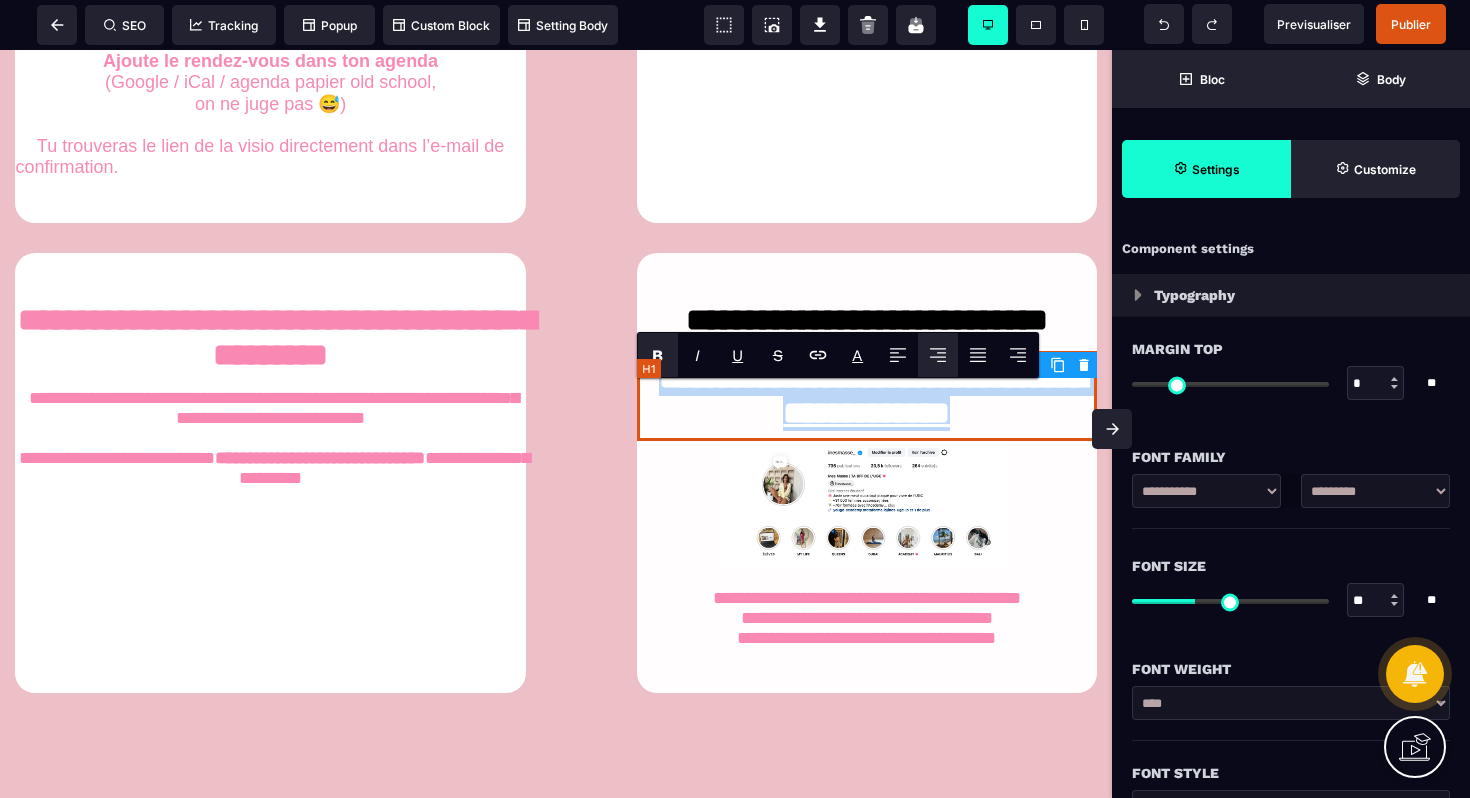 click on "**********" at bounding box center [867, 396] 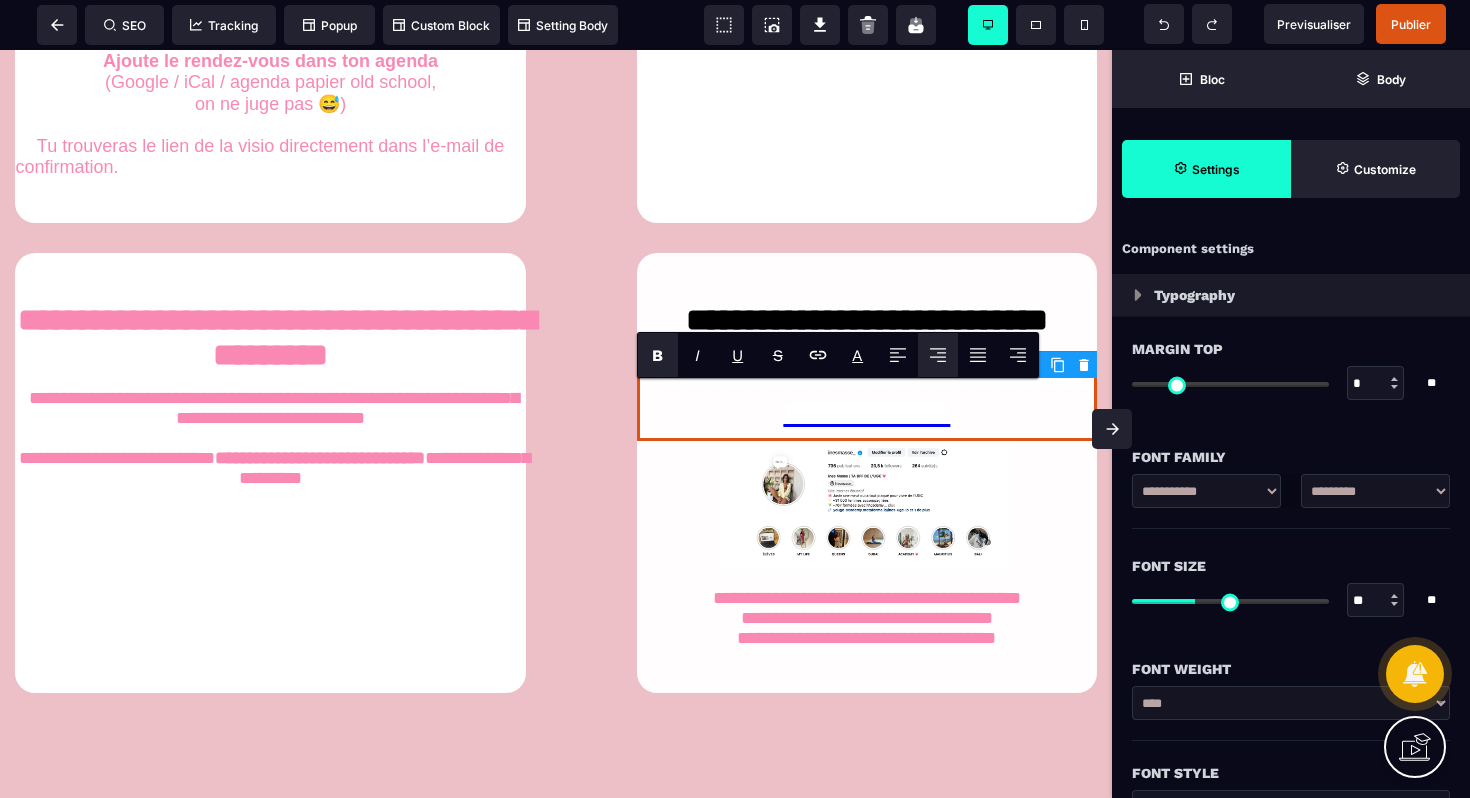 click on "B I U S
A *******
H1
SEO
Tracking
Popup" at bounding box center (735, 399) 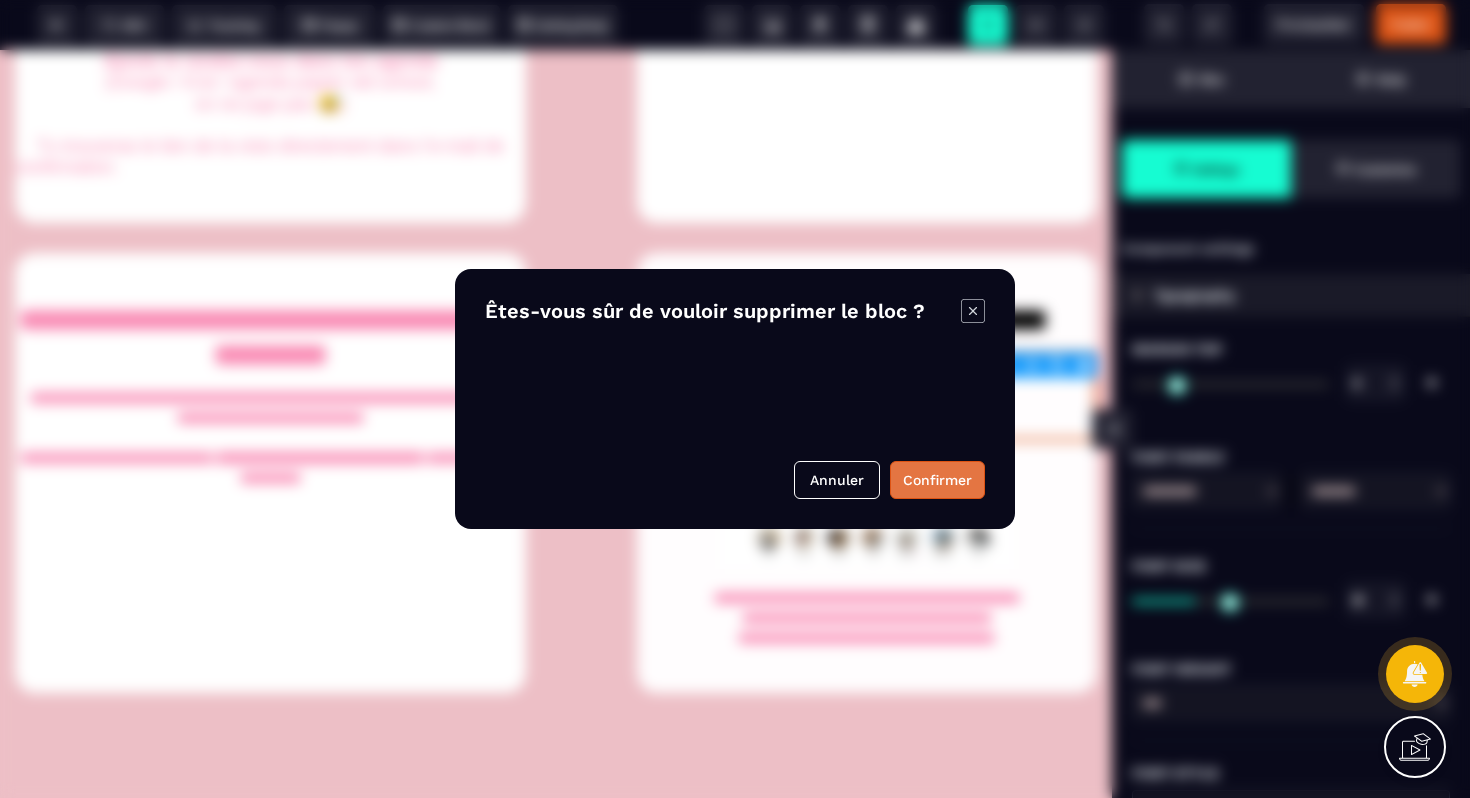 click on "Confirmer" at bounding box center [937, 480] 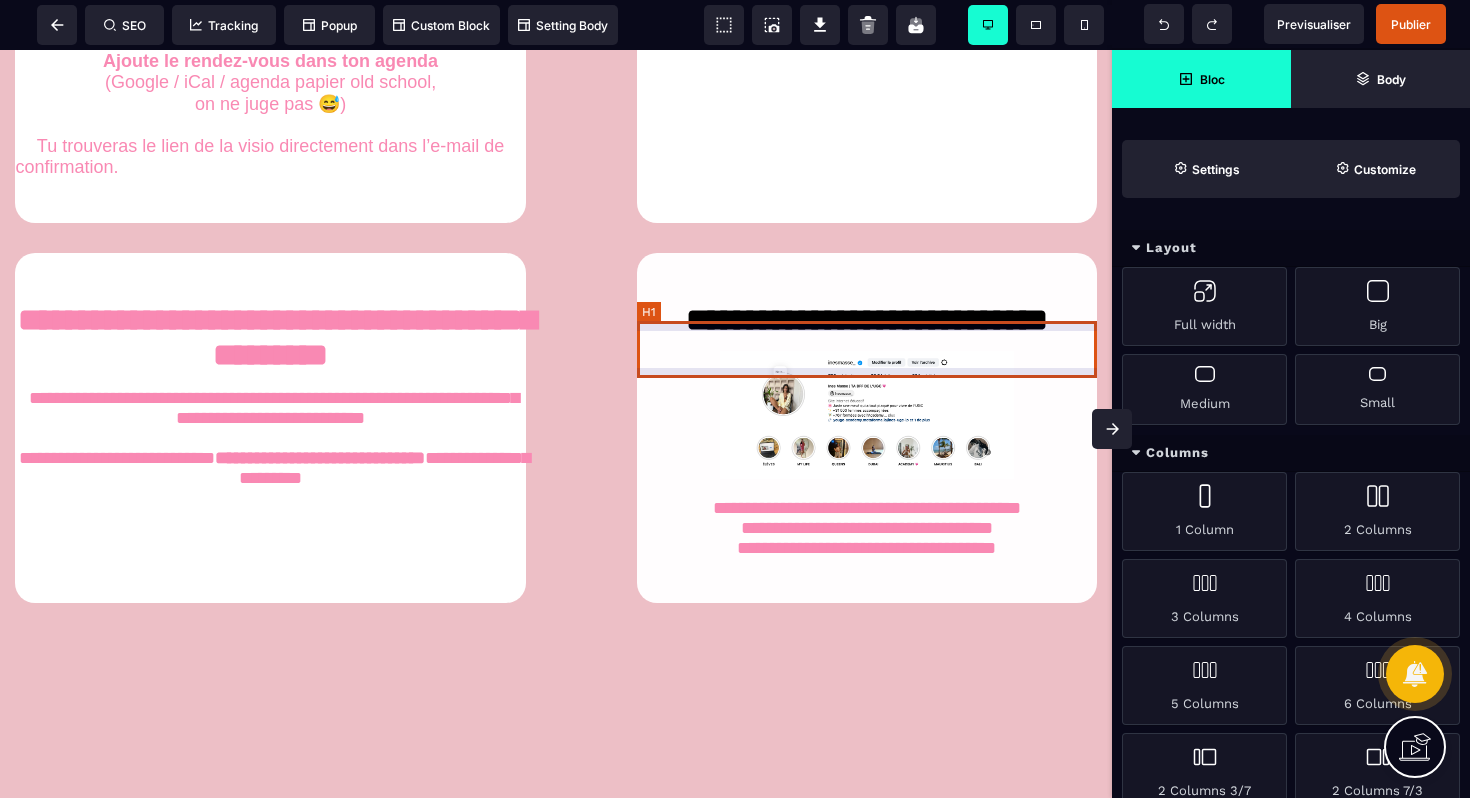 click on "**********" at bounding box center [867, 322] 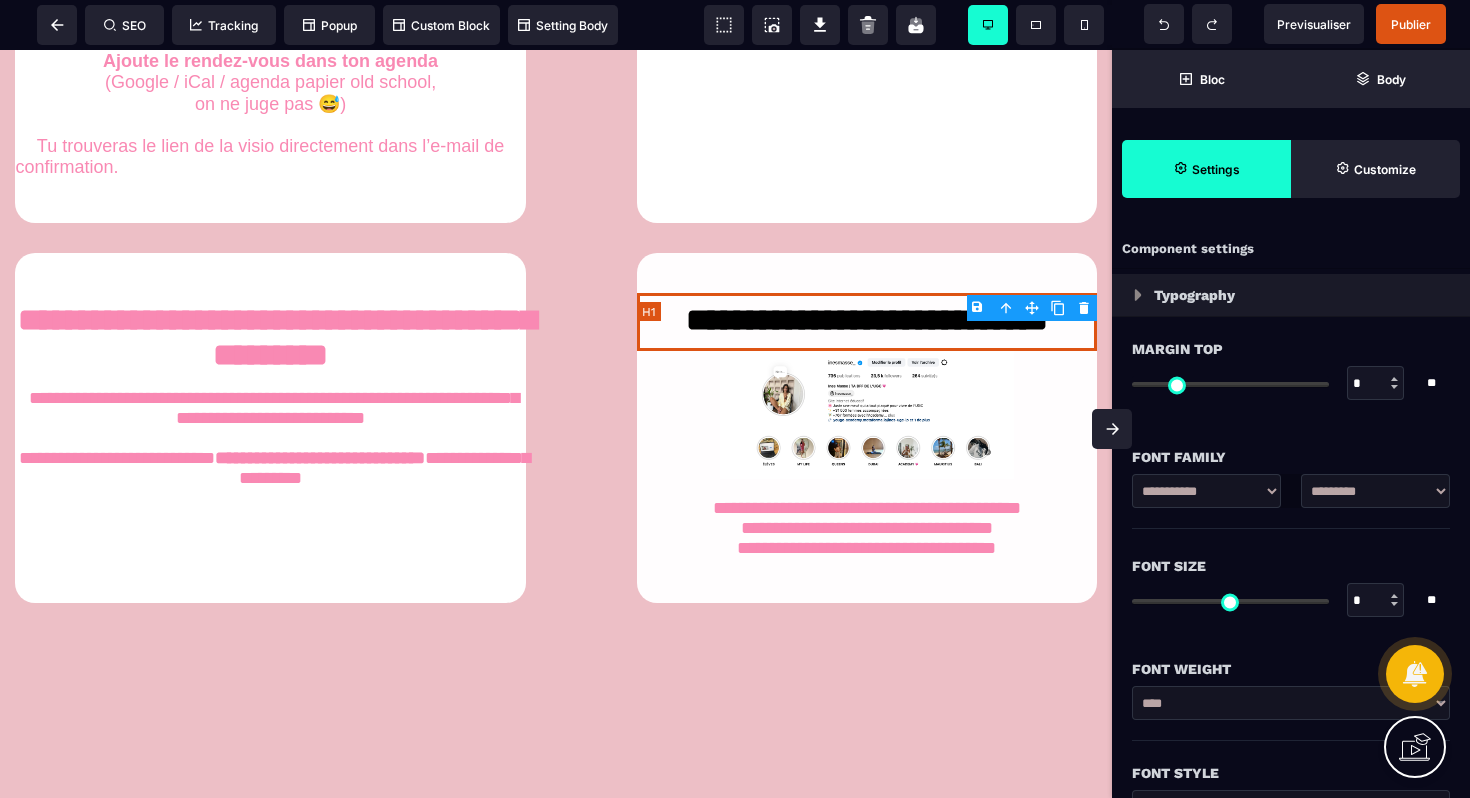 click on "**********" at bounding box center [867, 322] 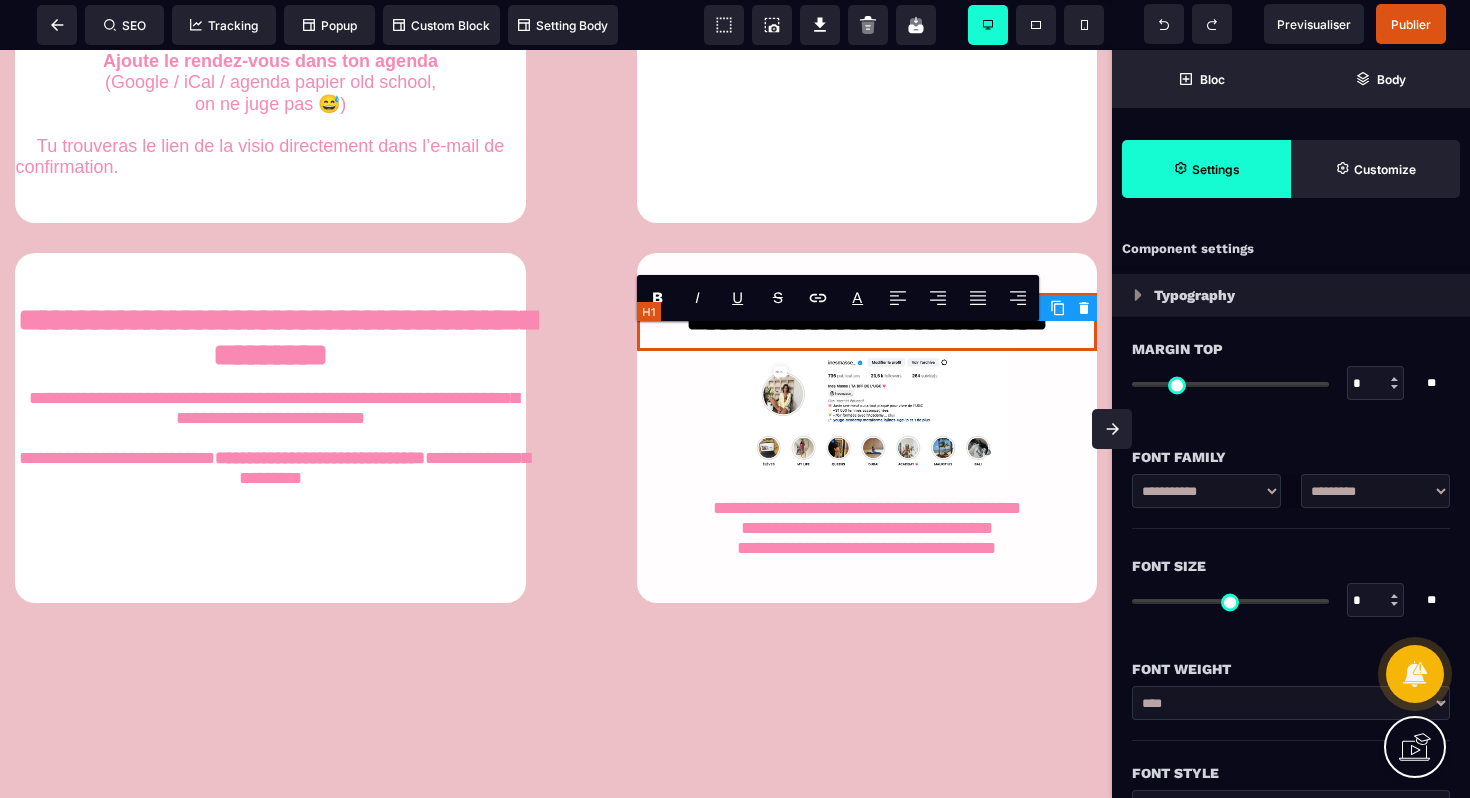 click on "**********" at bounding box center [867, 322] 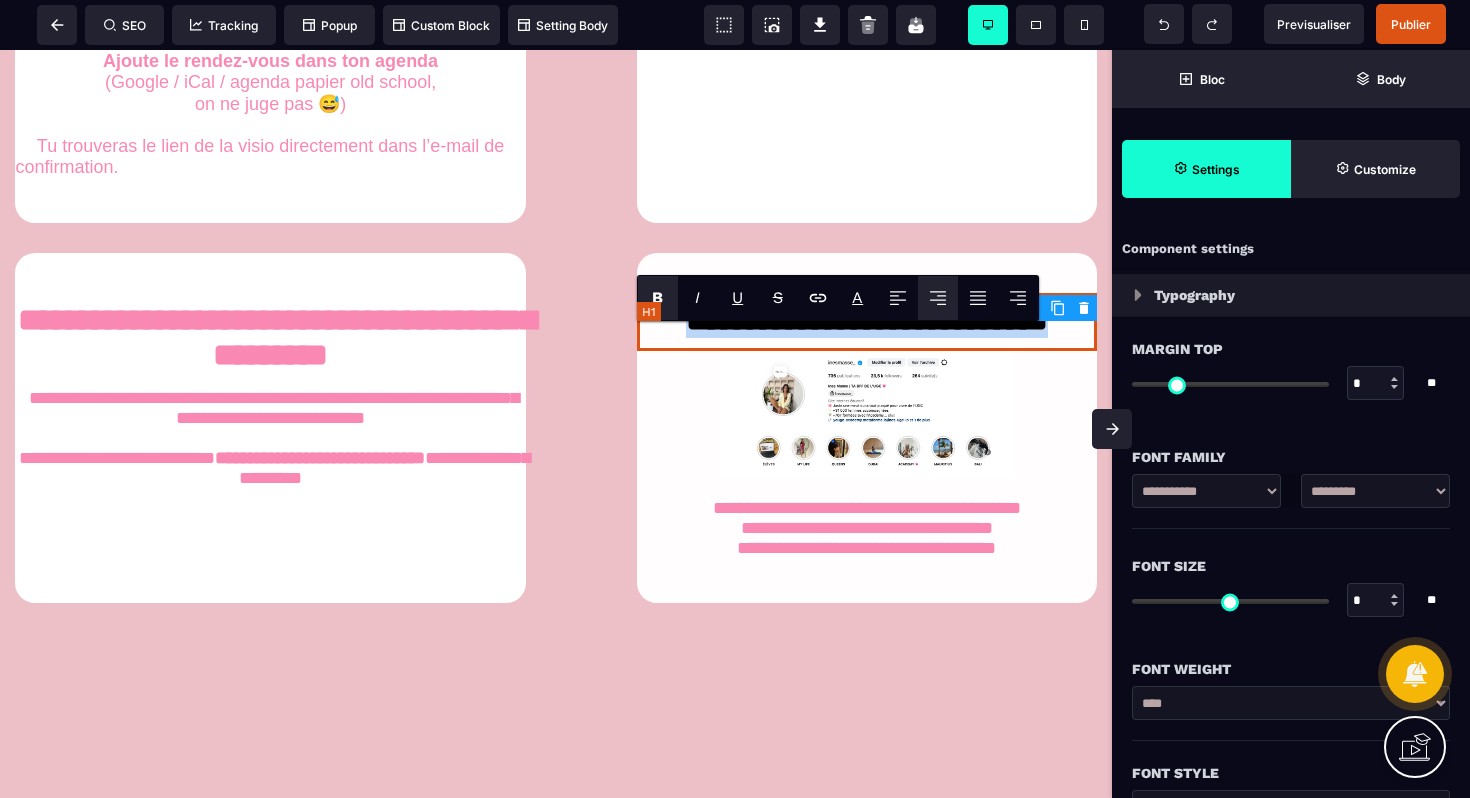 paste 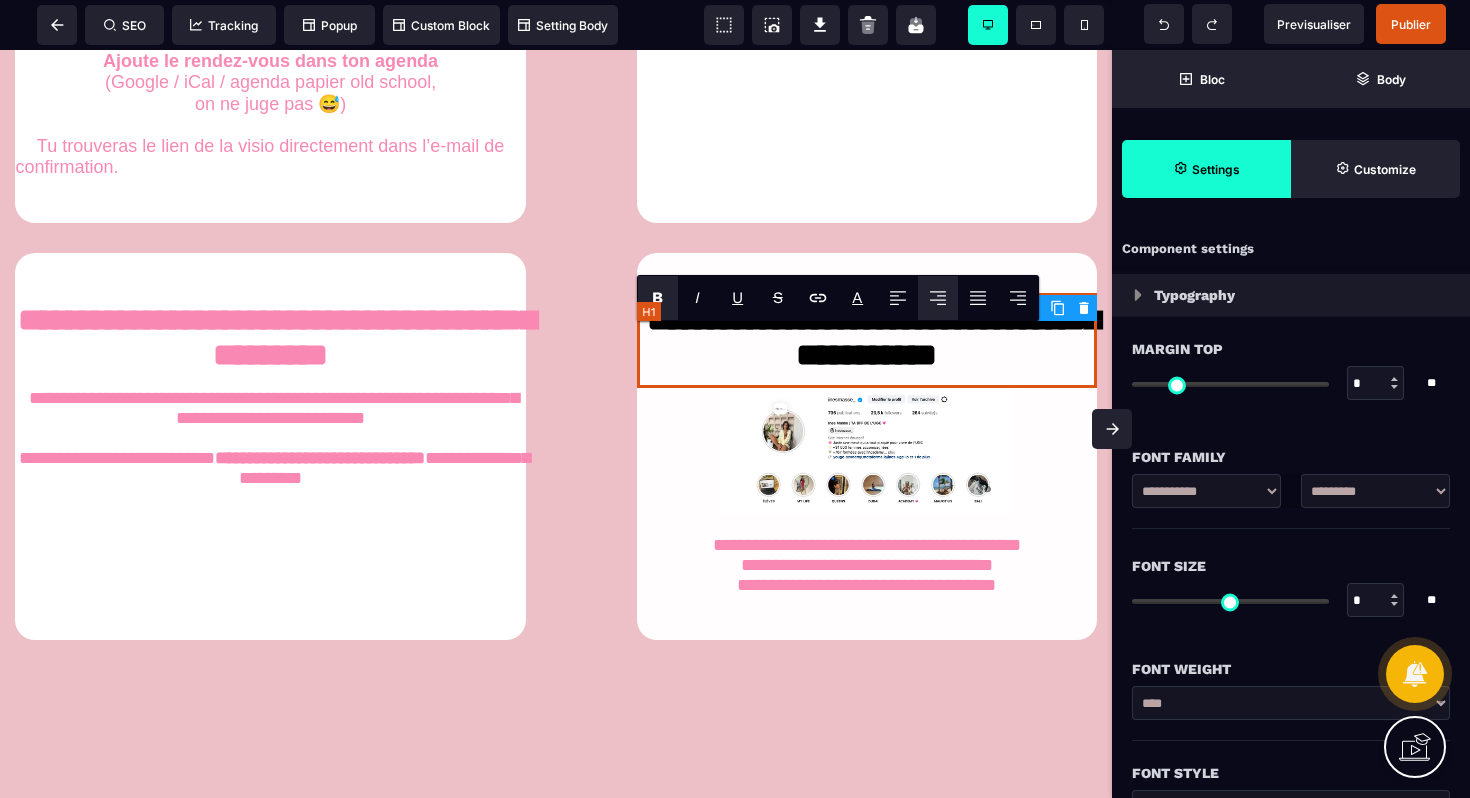 click on "**********" at bounding box center (867, 340) 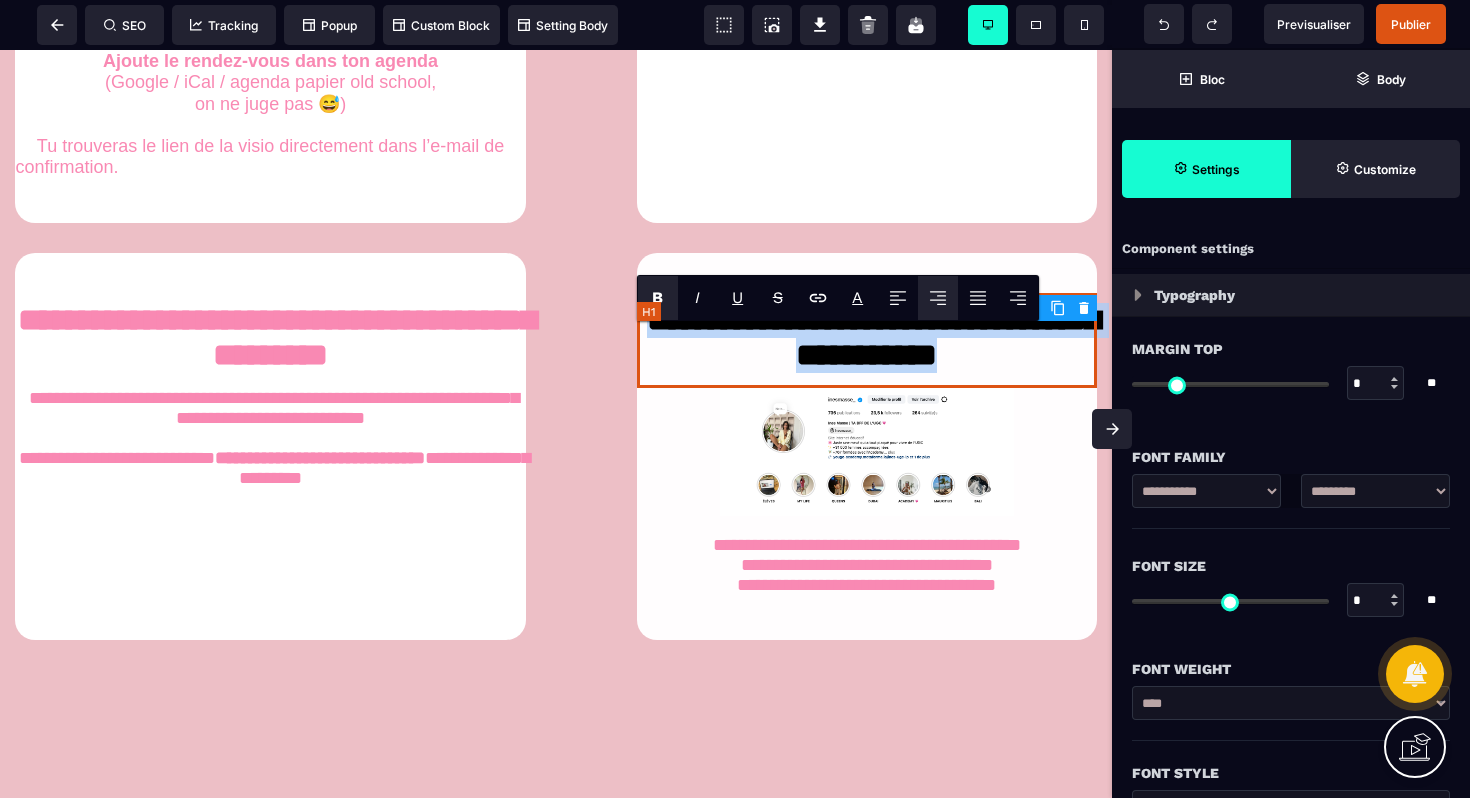 drag, startPoint x: 1054, startPoint y: 395, endPoint x: 655, endPoint y: 359, distance: 400.62076 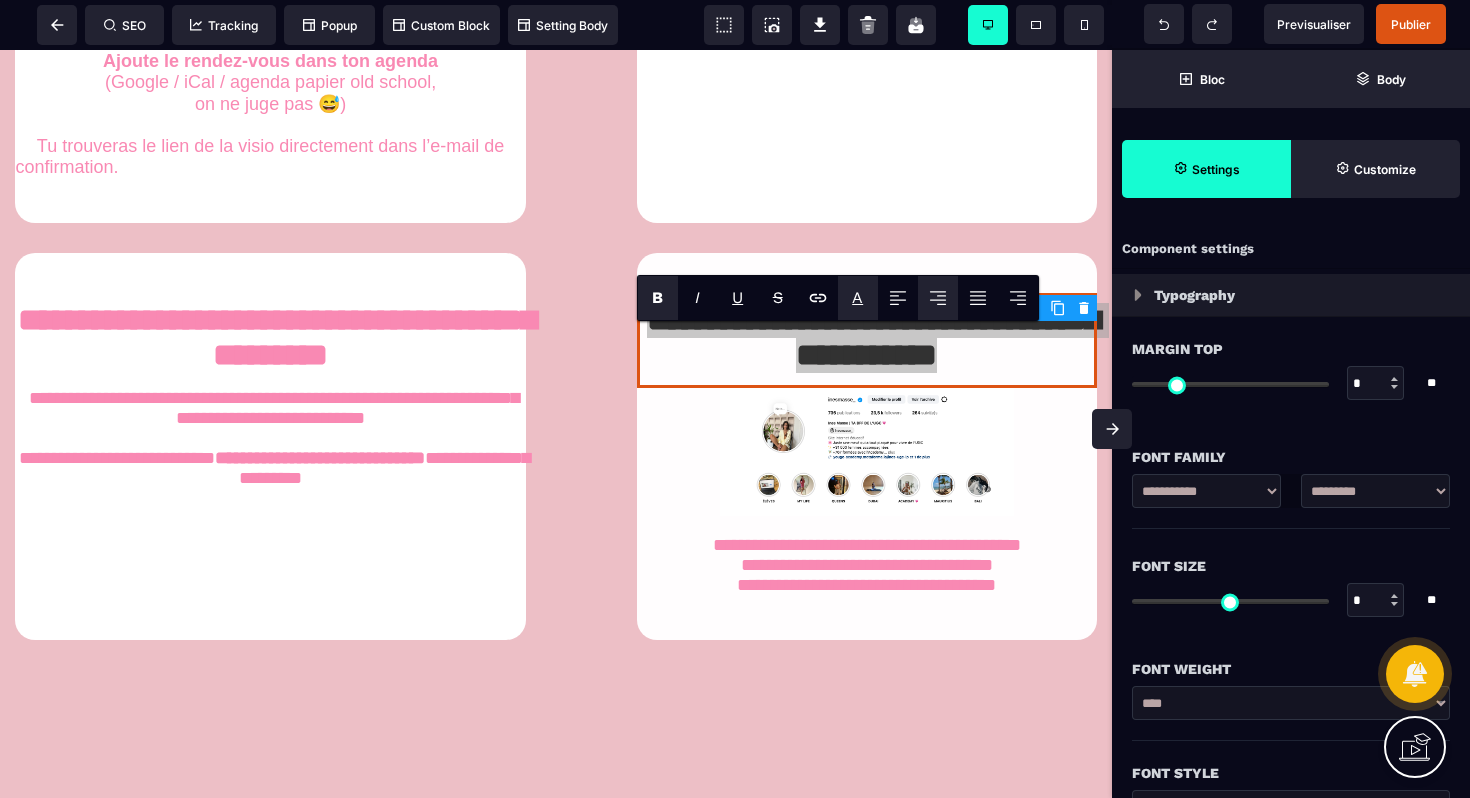 click on "A" at bounding box center [857, 297] 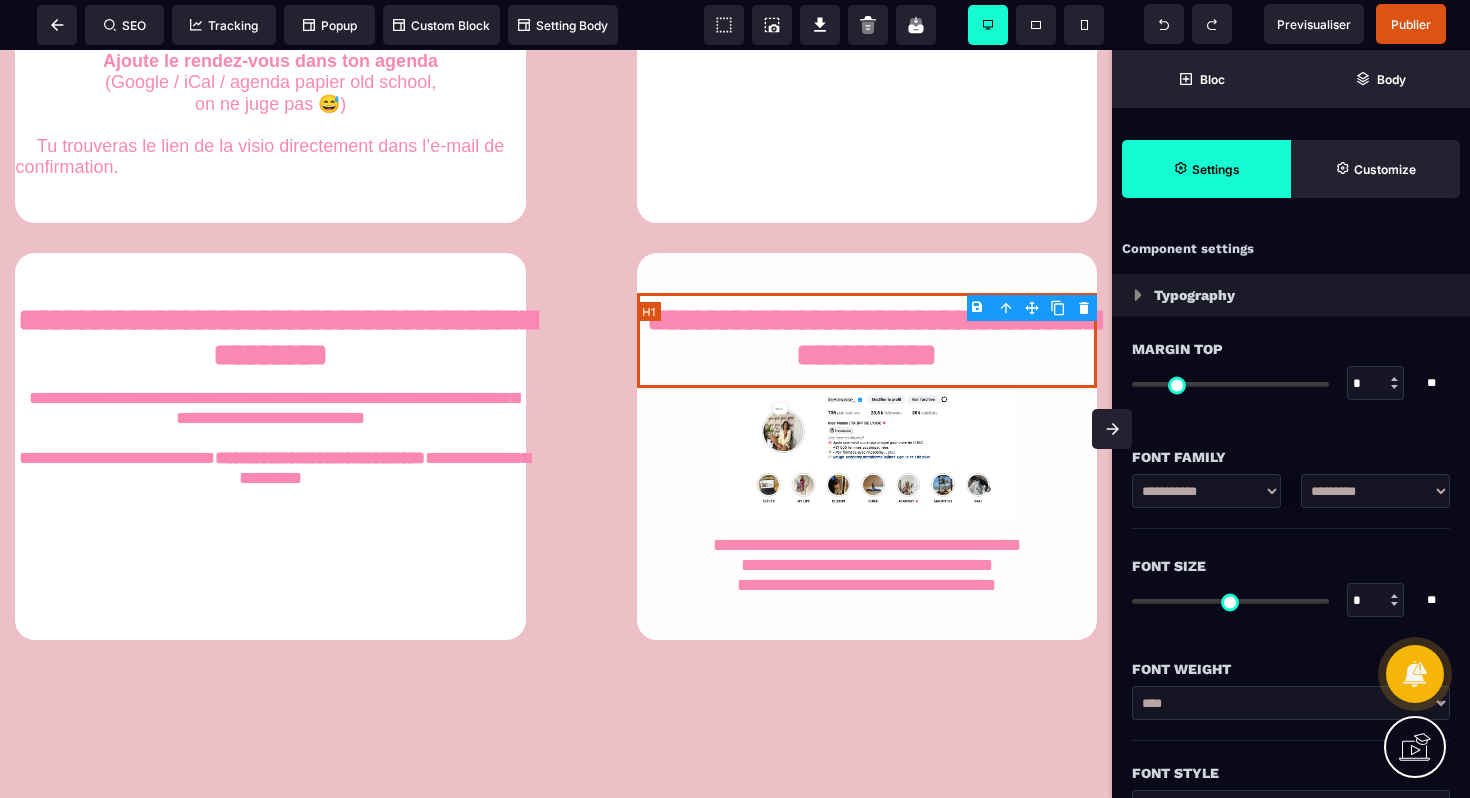 click on "**********" at bounding box center (867, 565) 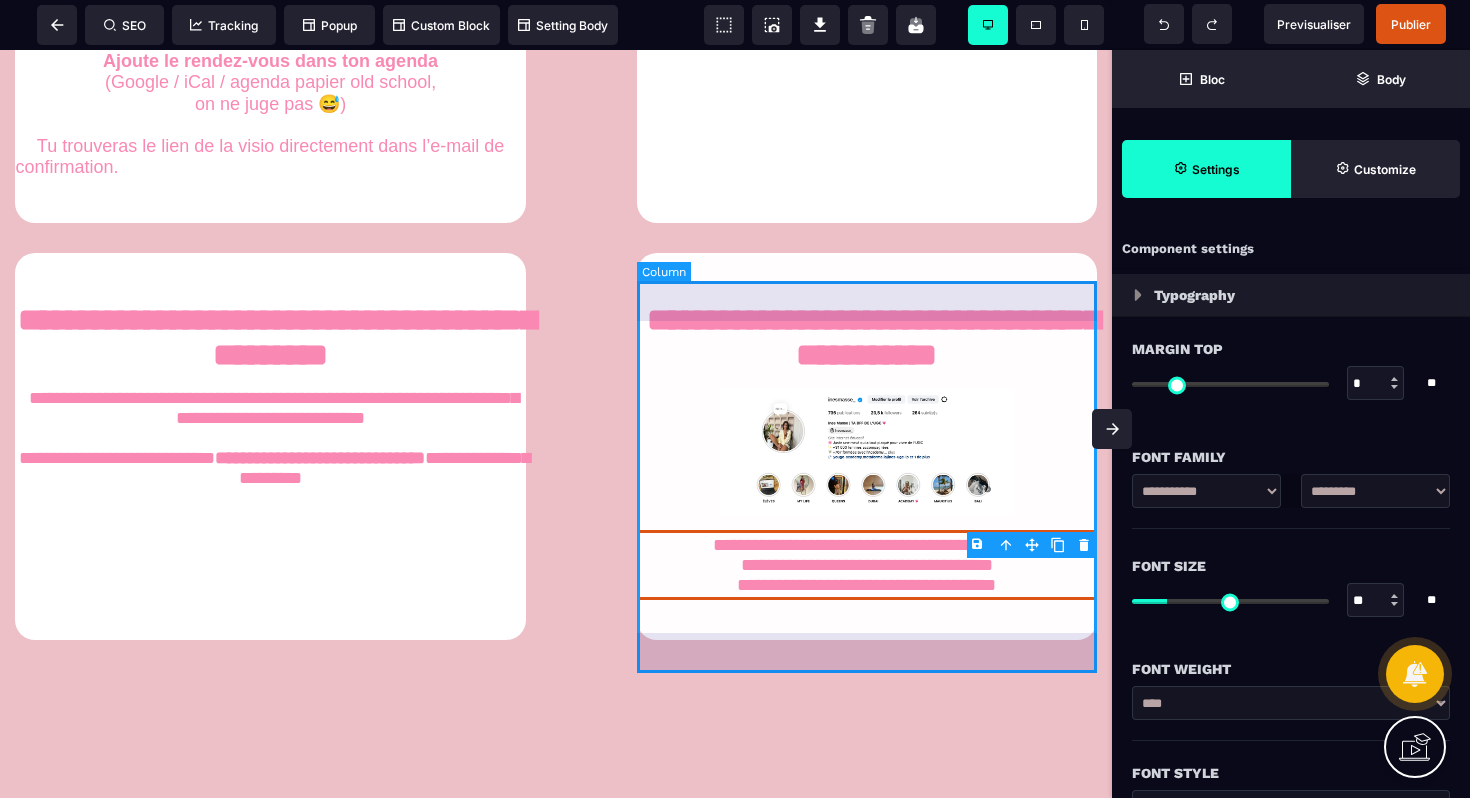 click on "**********" at bounding box center [867, 446] 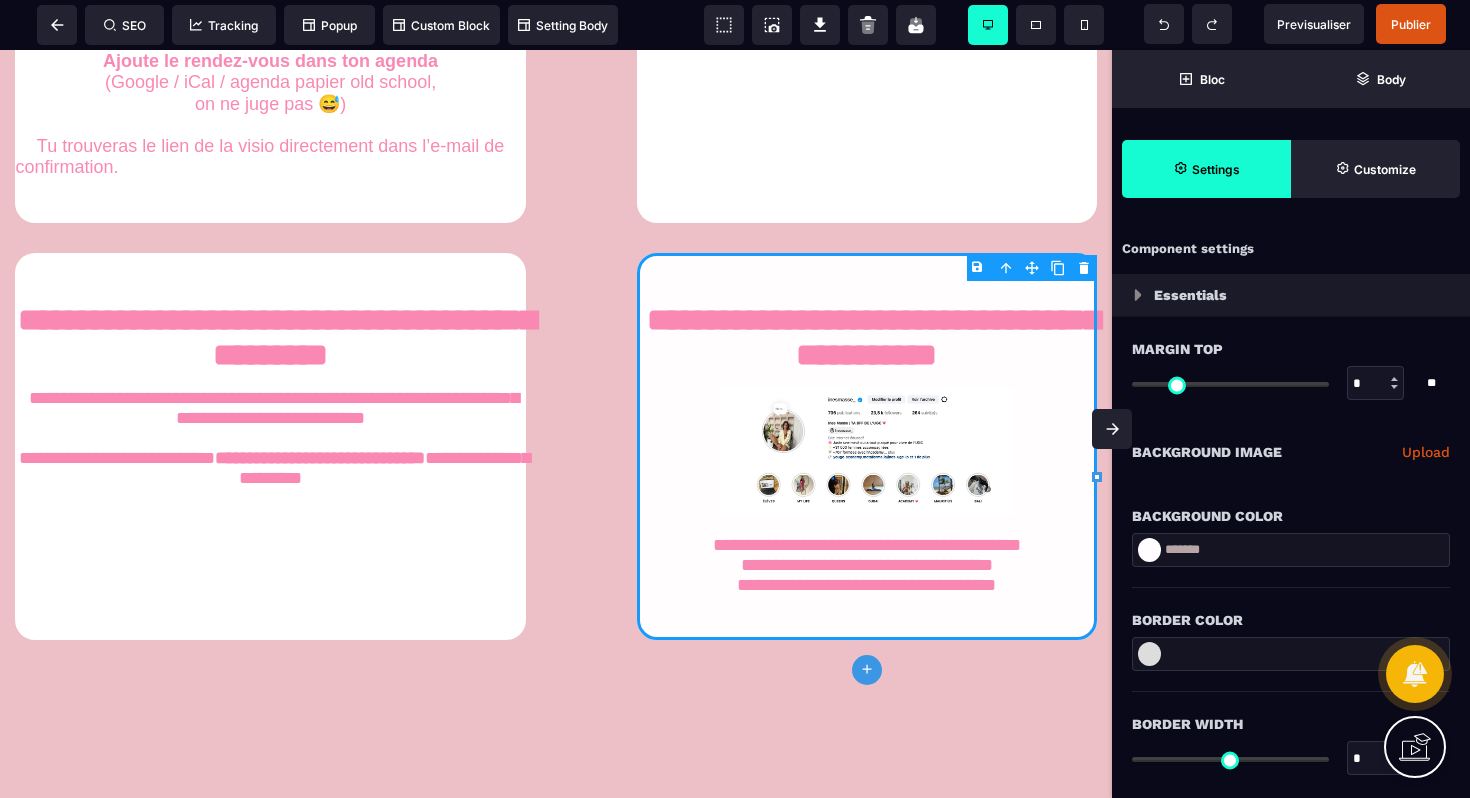 click on "Essentials" at bounding box center (1291, 295) 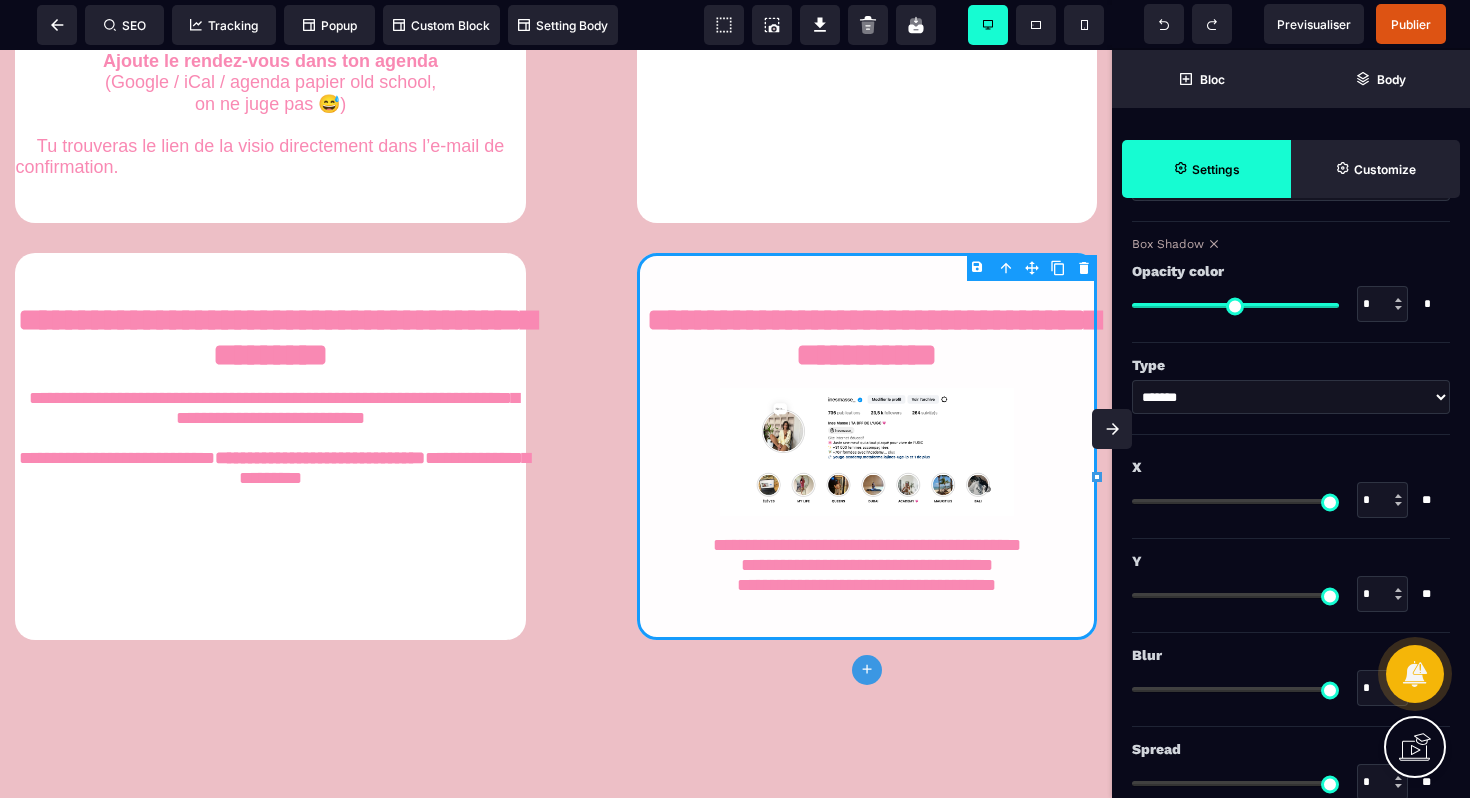 scroll, scrollTop: 1383, scrollLeft: 0, axis: vertical 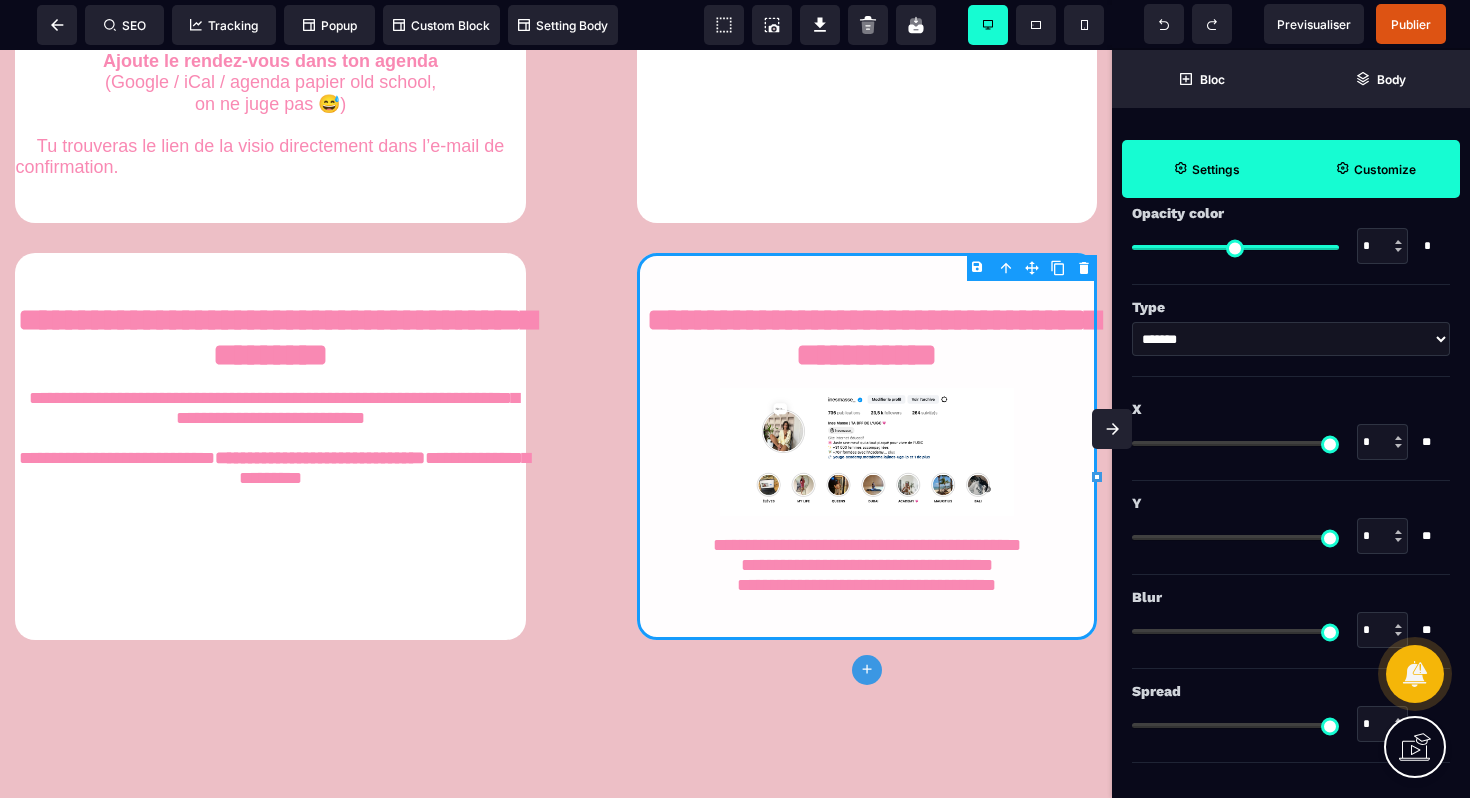 click on "Customize" at bounding box center (1385, 169) 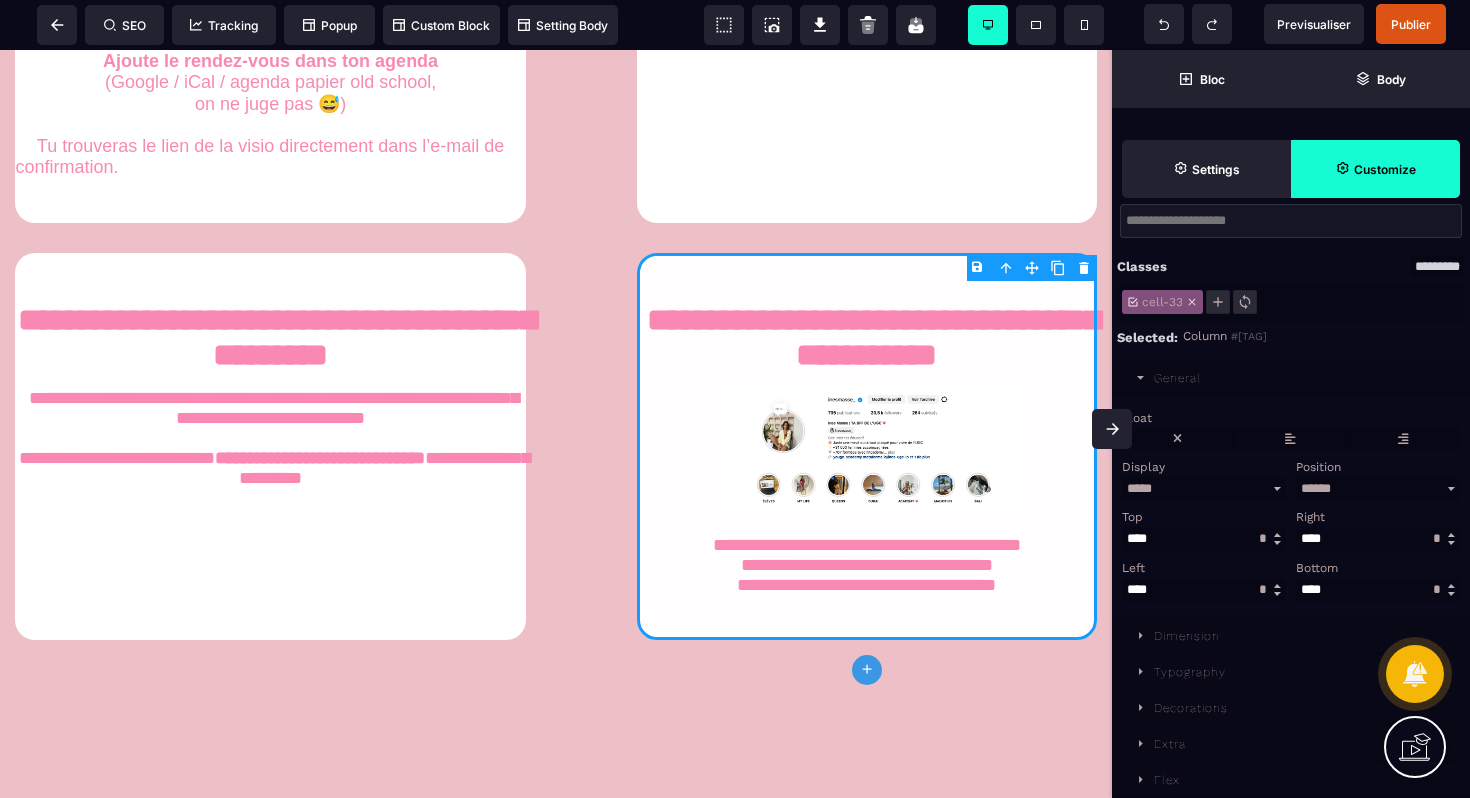 scroll, scrollTop: 61, scrollLeft: 0, axis: vertical 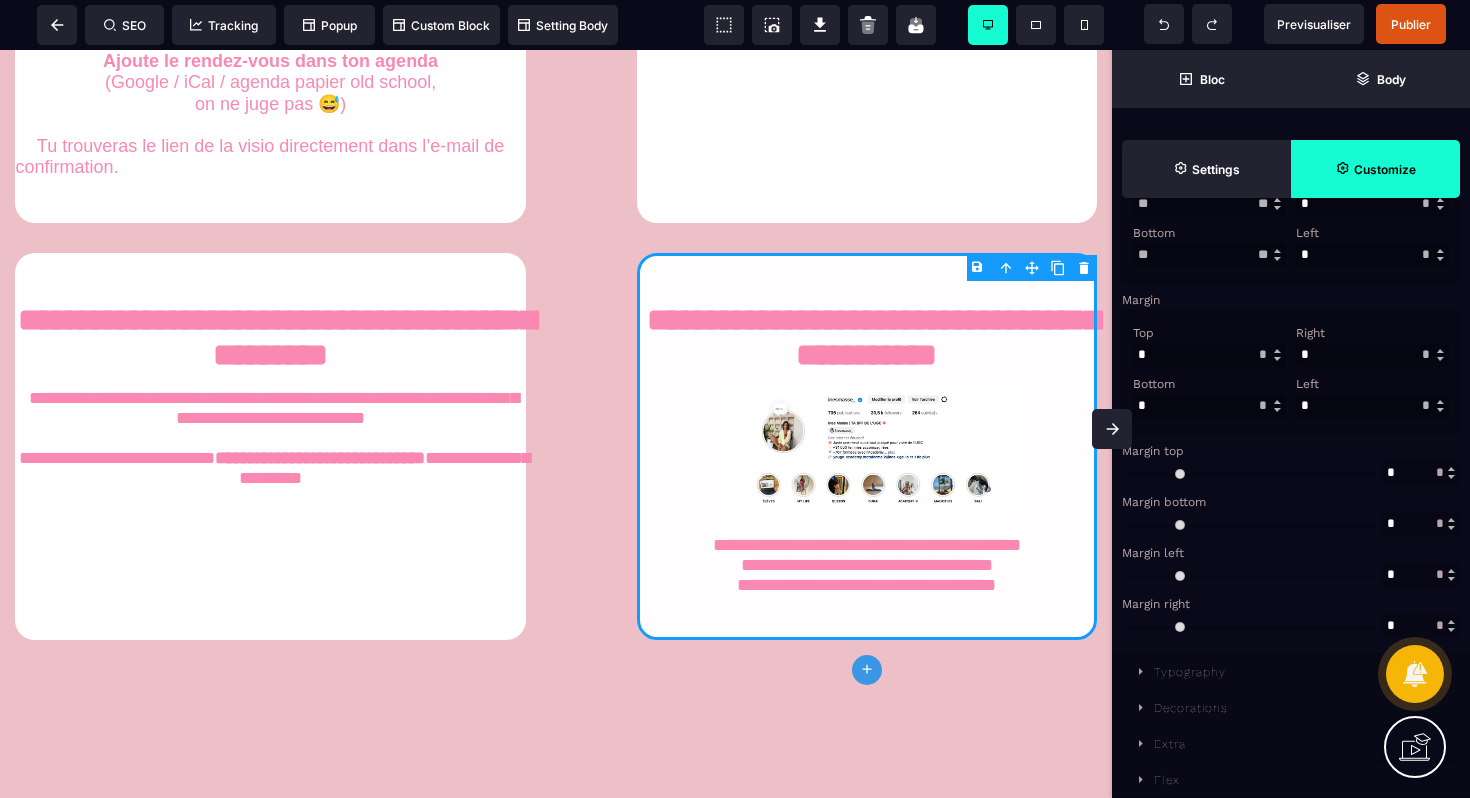 click 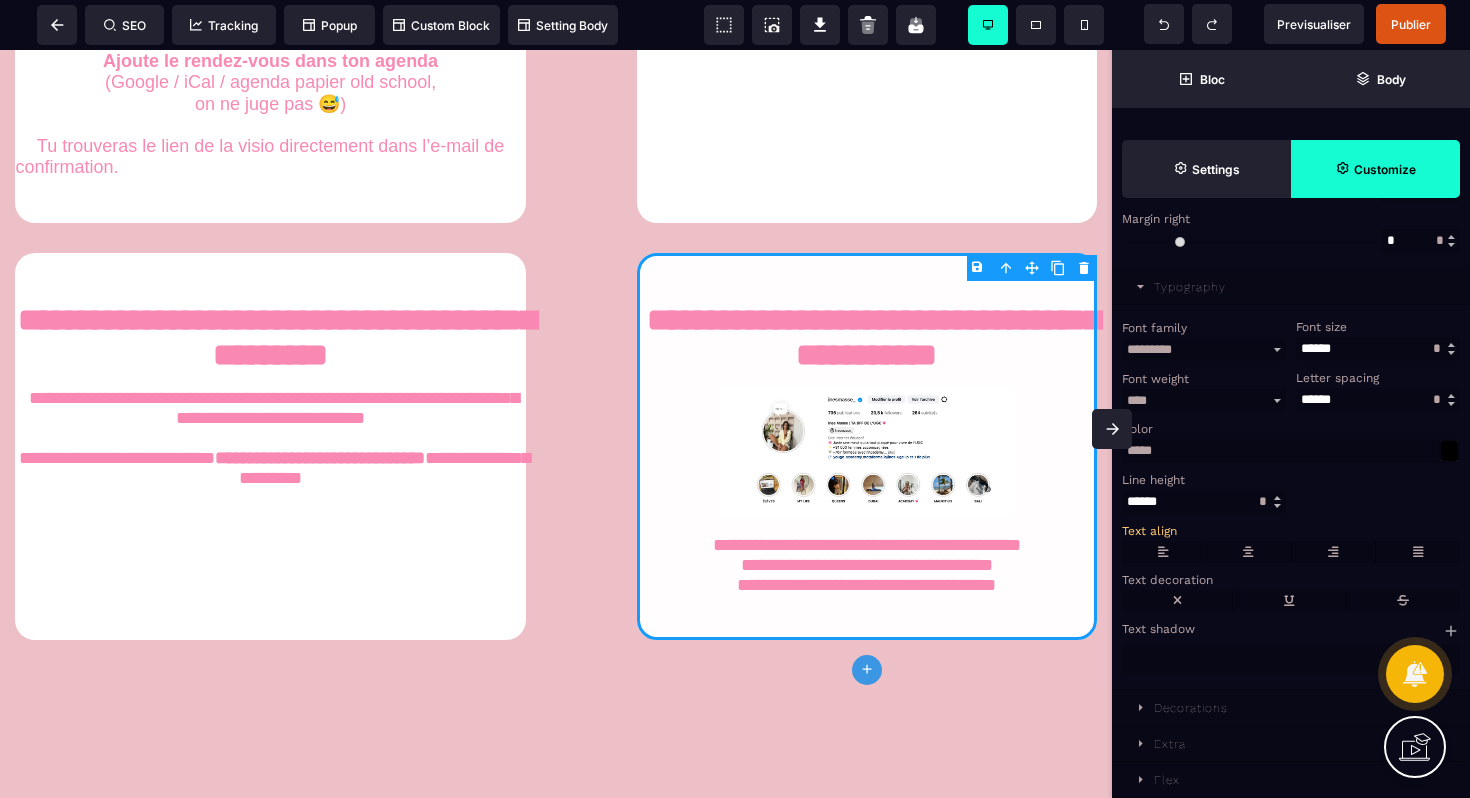 scroll, scrollTop: 1096, scrollLeft: 0, axis: vertical 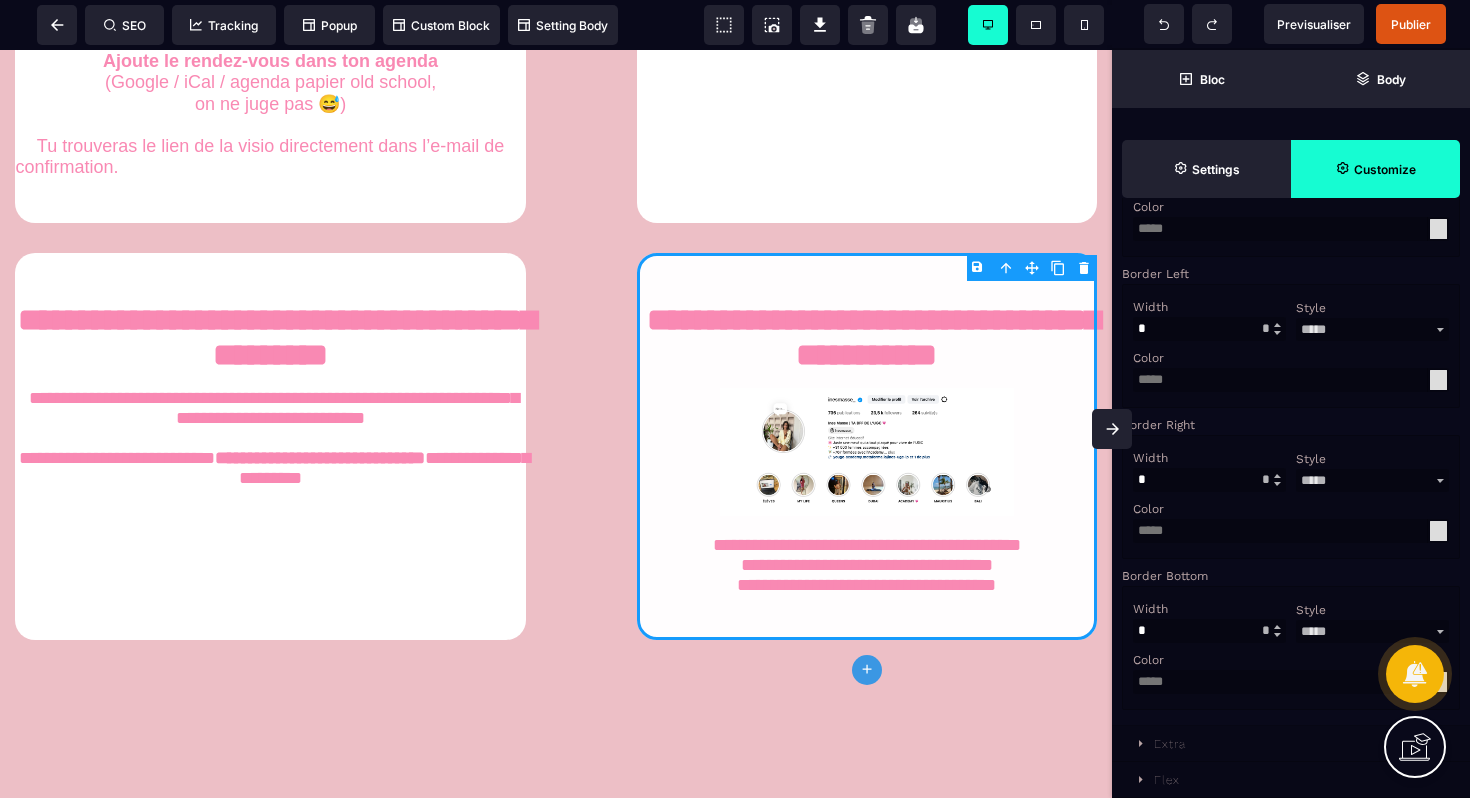 click 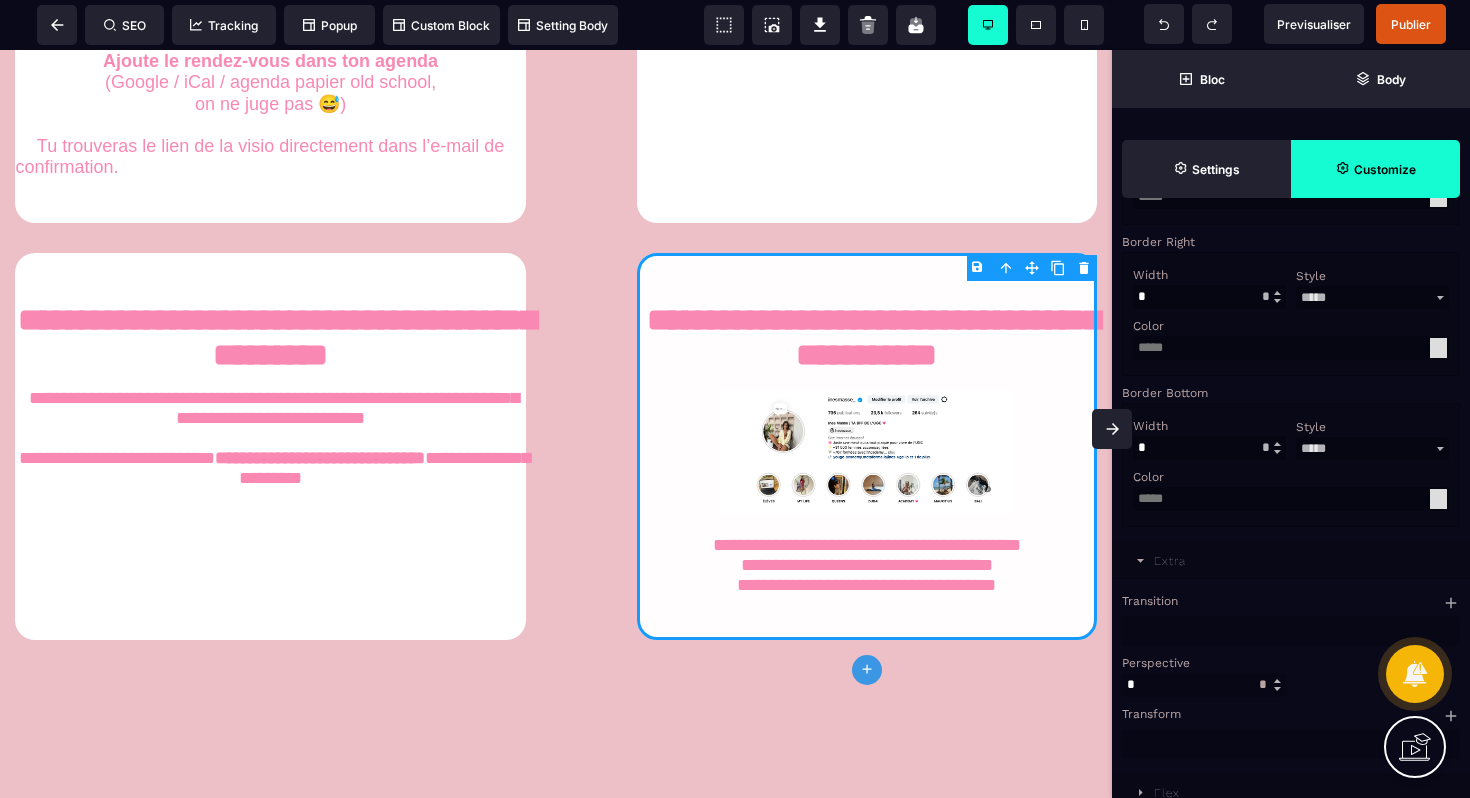 scroll, scrollTop: 2217, scrollLeft: 0, axis: vertical 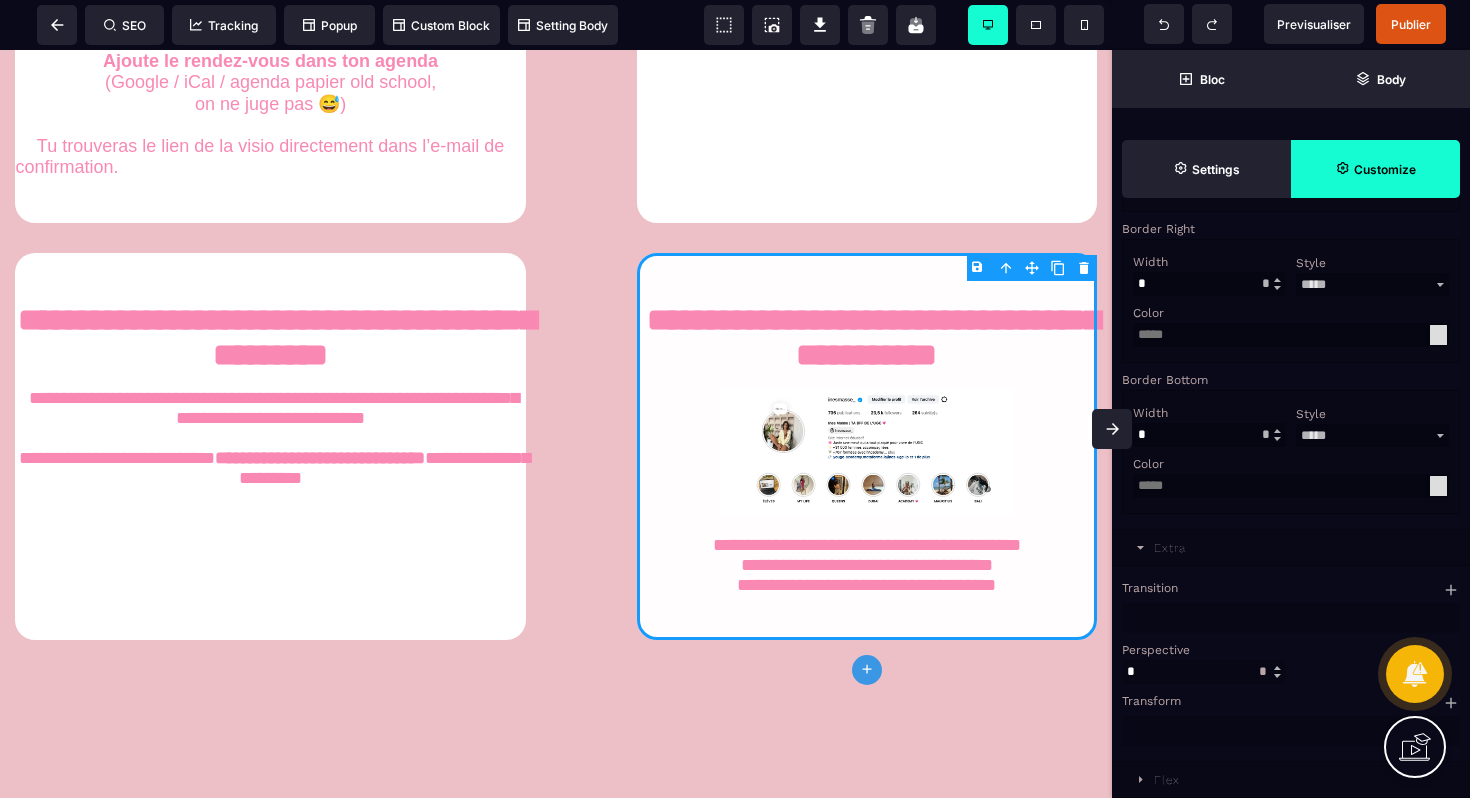 click at bounding box center [1277, 668] 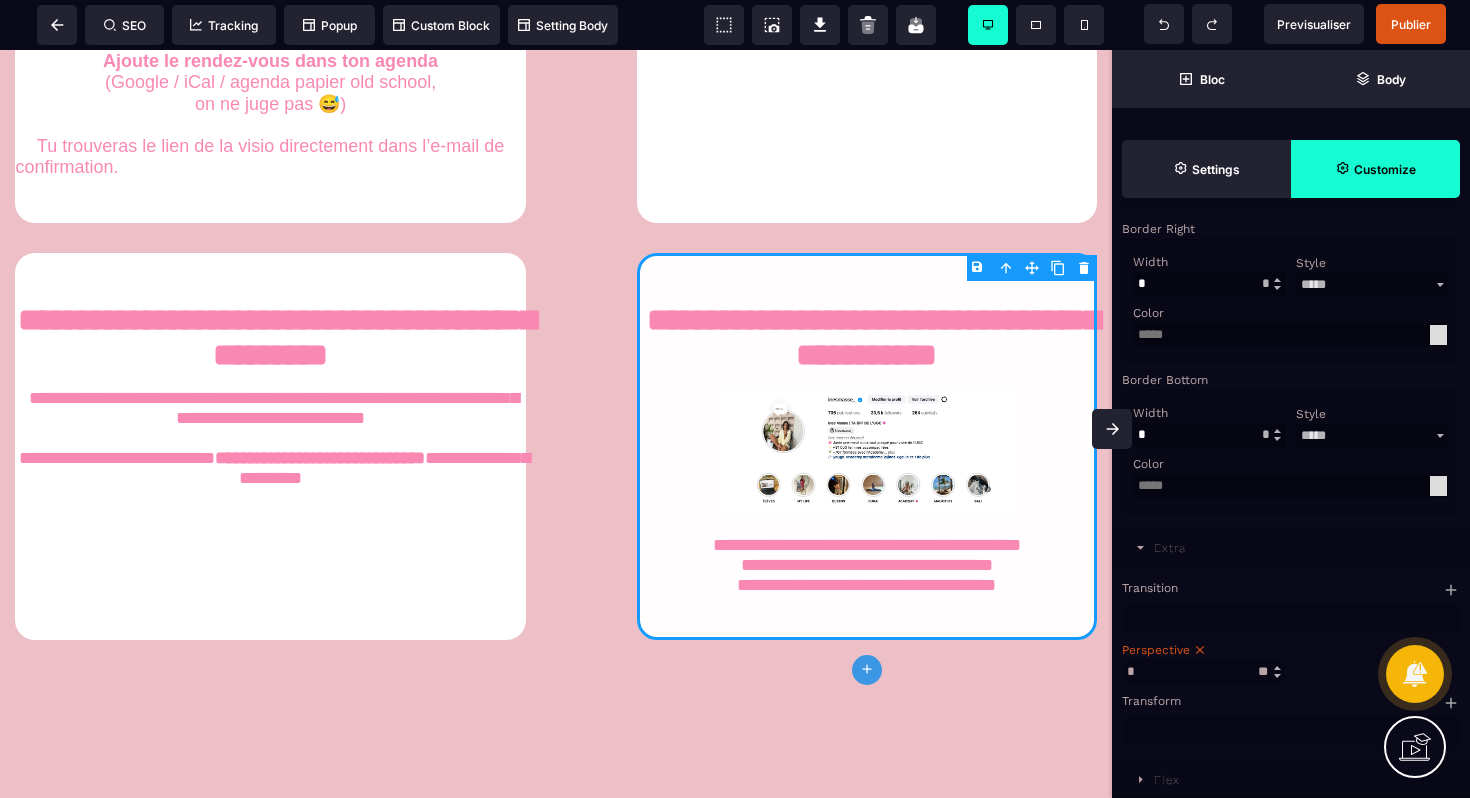 click at bounding box center (1277, 668) 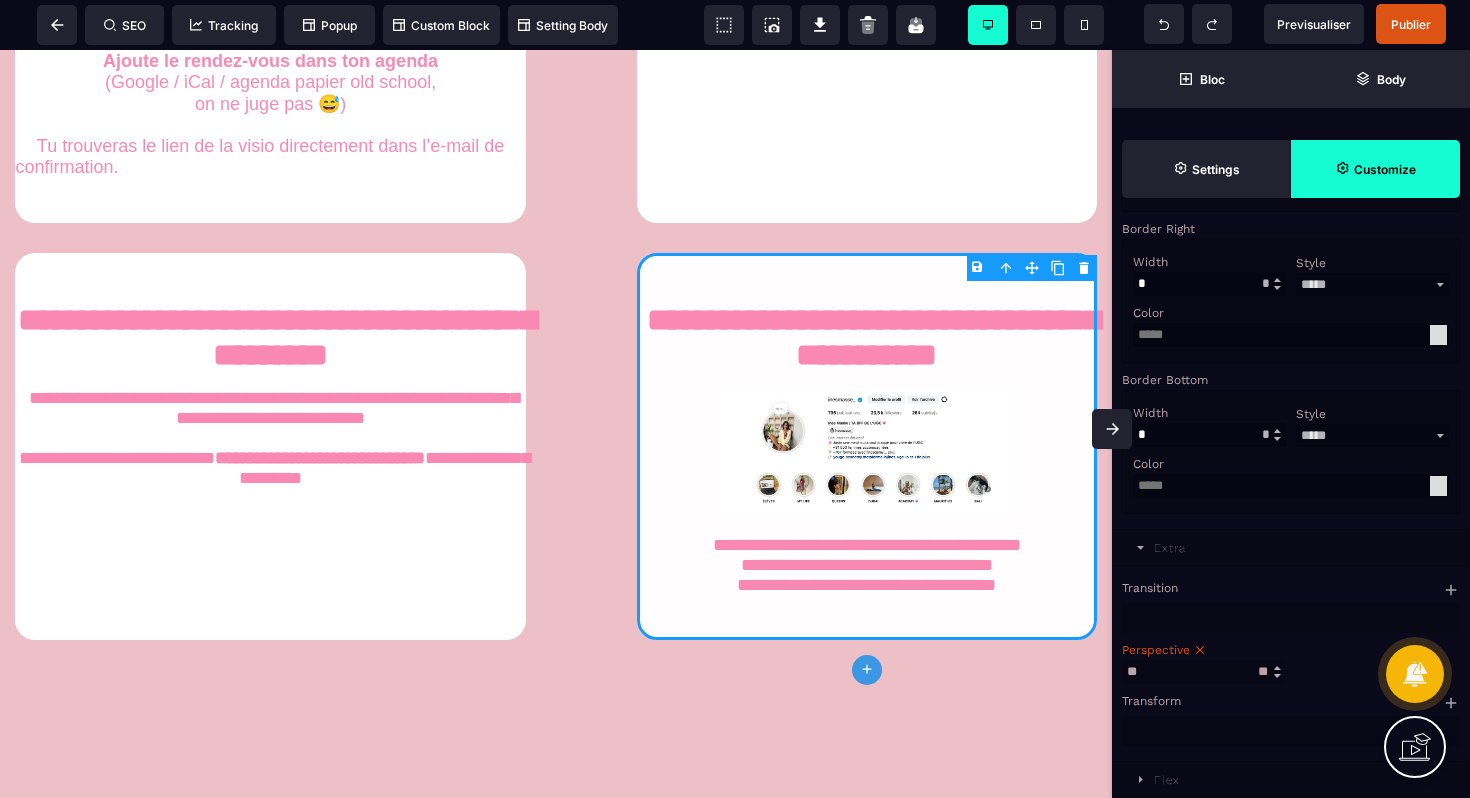 click at bounding box center (1277, 668) 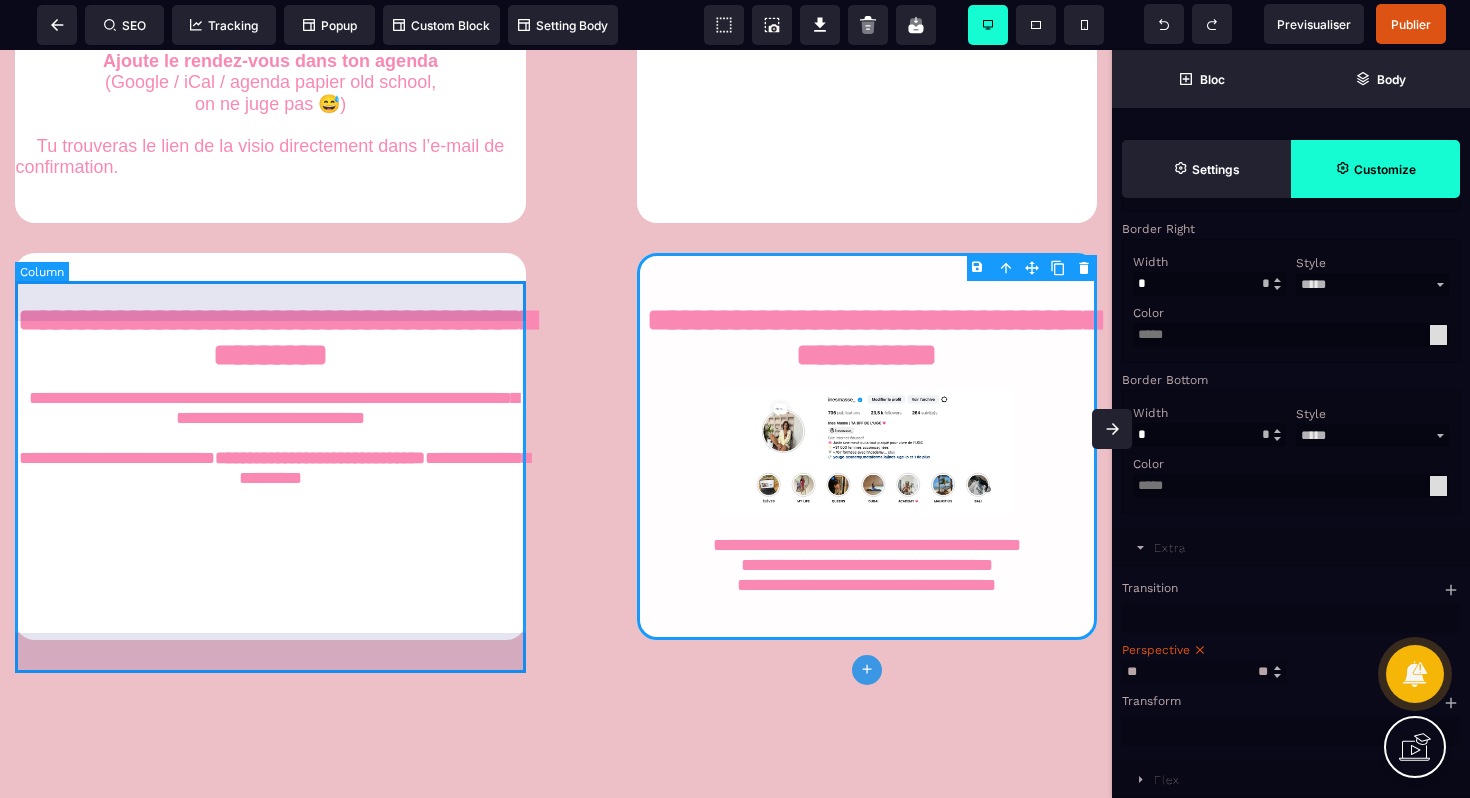 click on "**********" at bounding box center [270, 446] 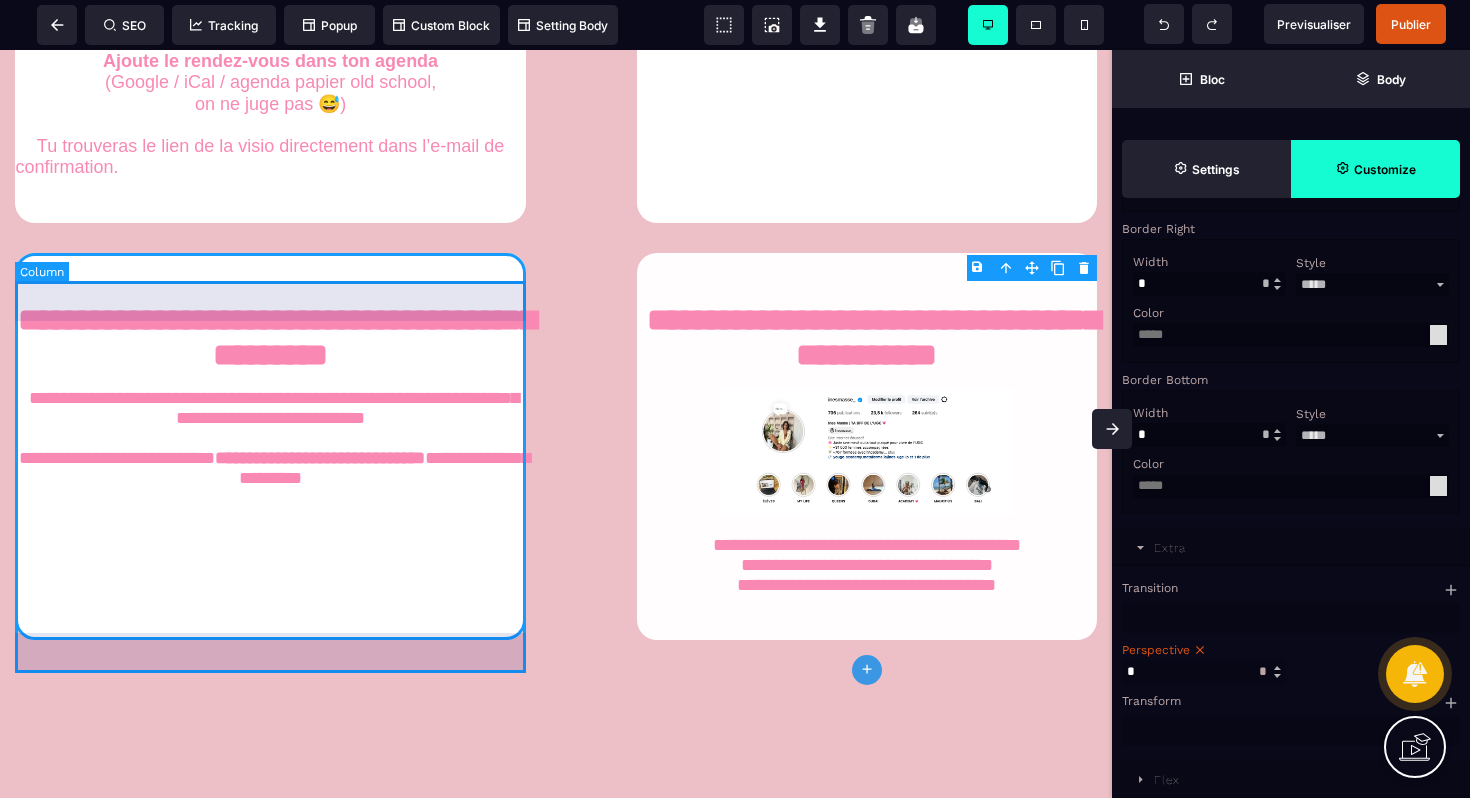 scroll, scrollTop: 0, scrollLeft: 0, axis: both 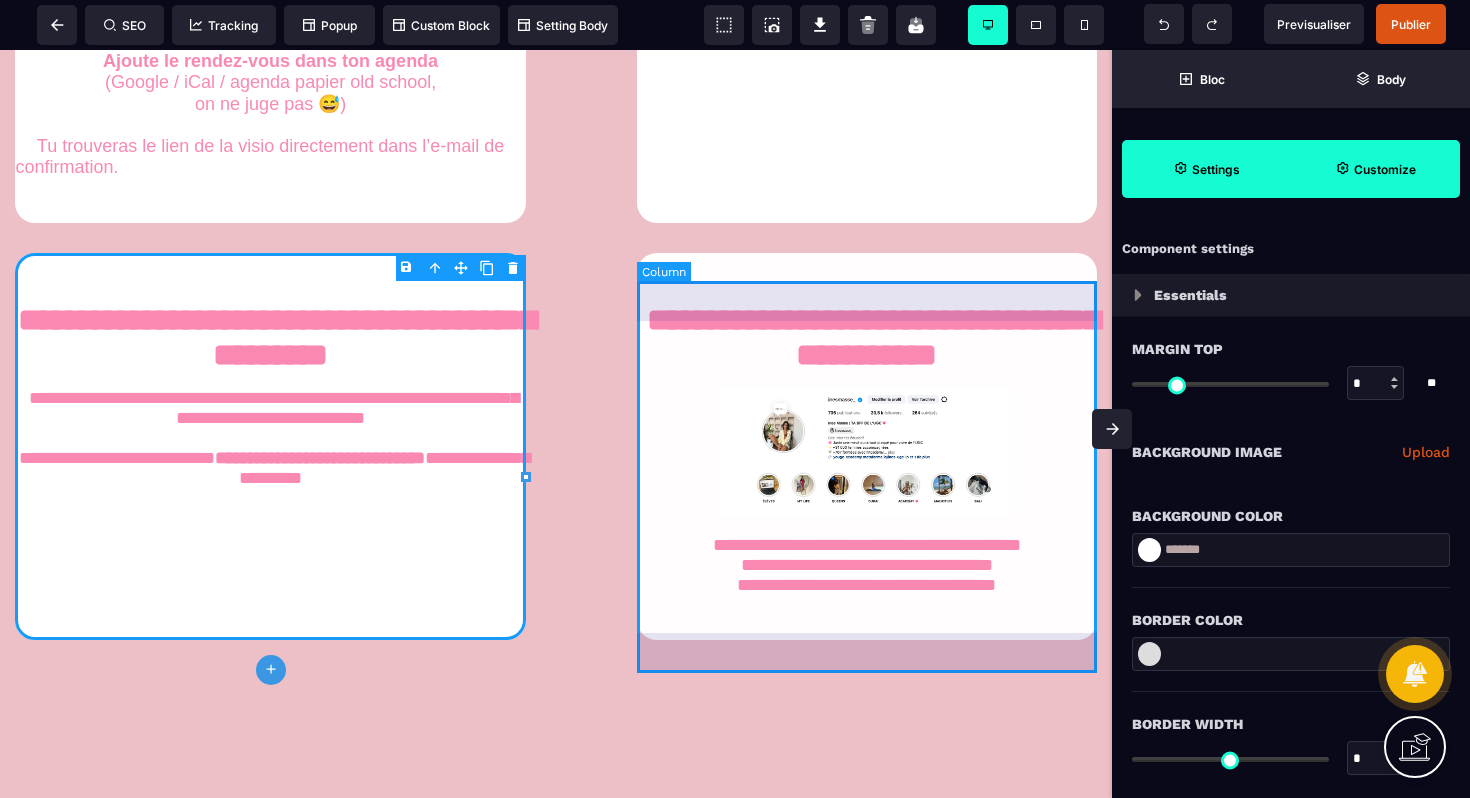 click on "**********" at bounding box center [867, 446] 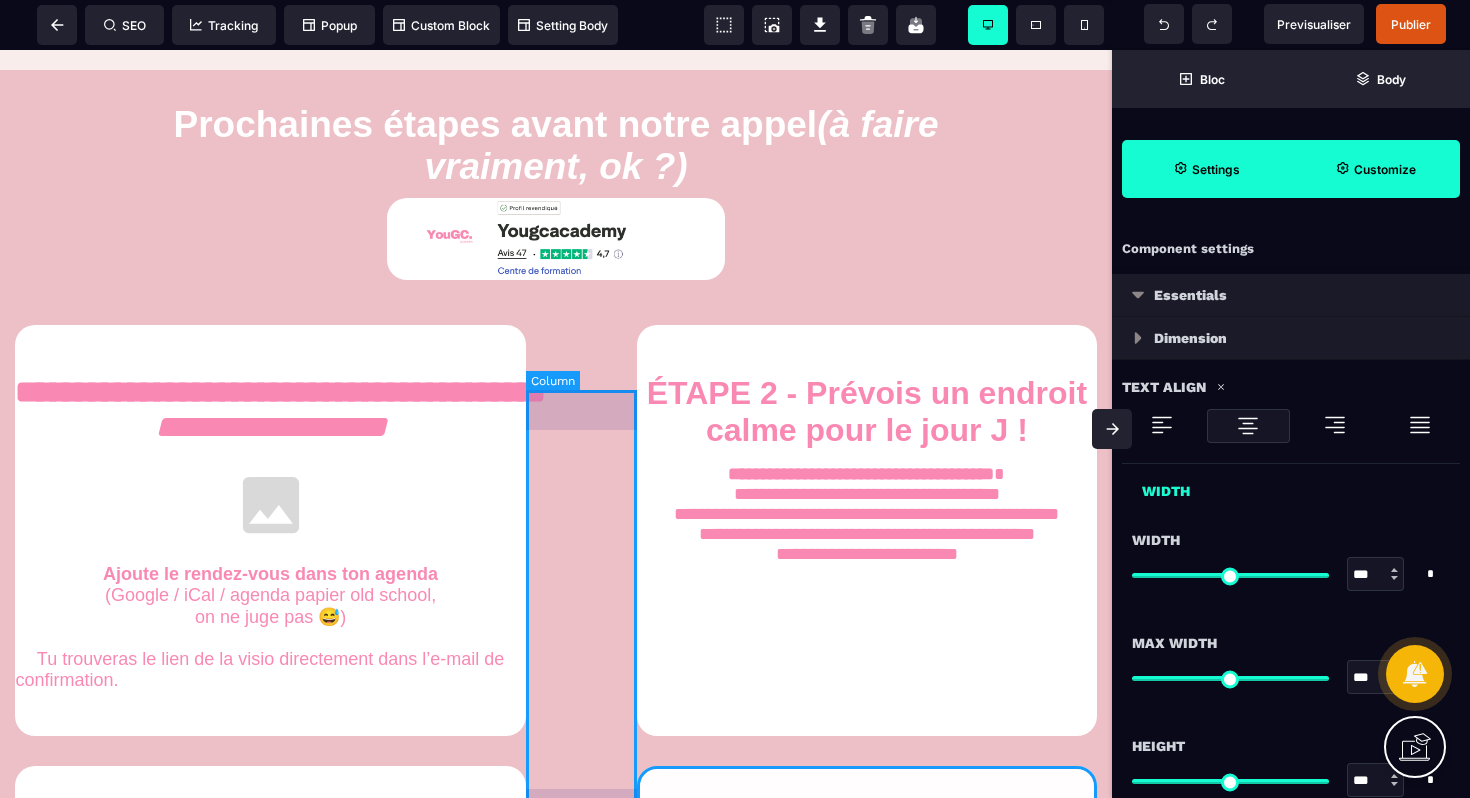 scroll, scrollTop: 923, scrollLeft: 0, axis: vertical 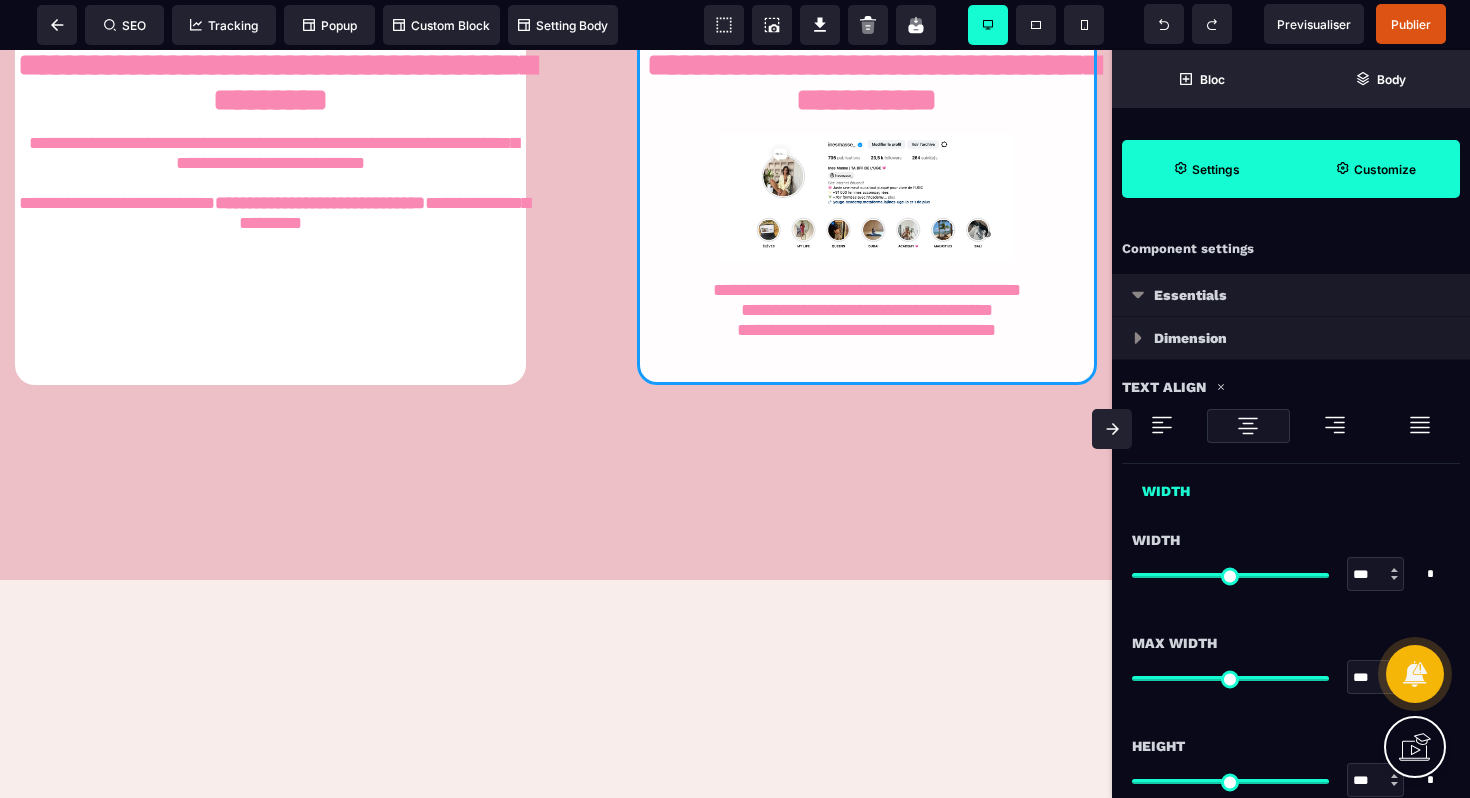 drag, startPoint x: 628, startPoint y: 188, endPoint x: 469, endPoint y: 584, distance: 426.72824 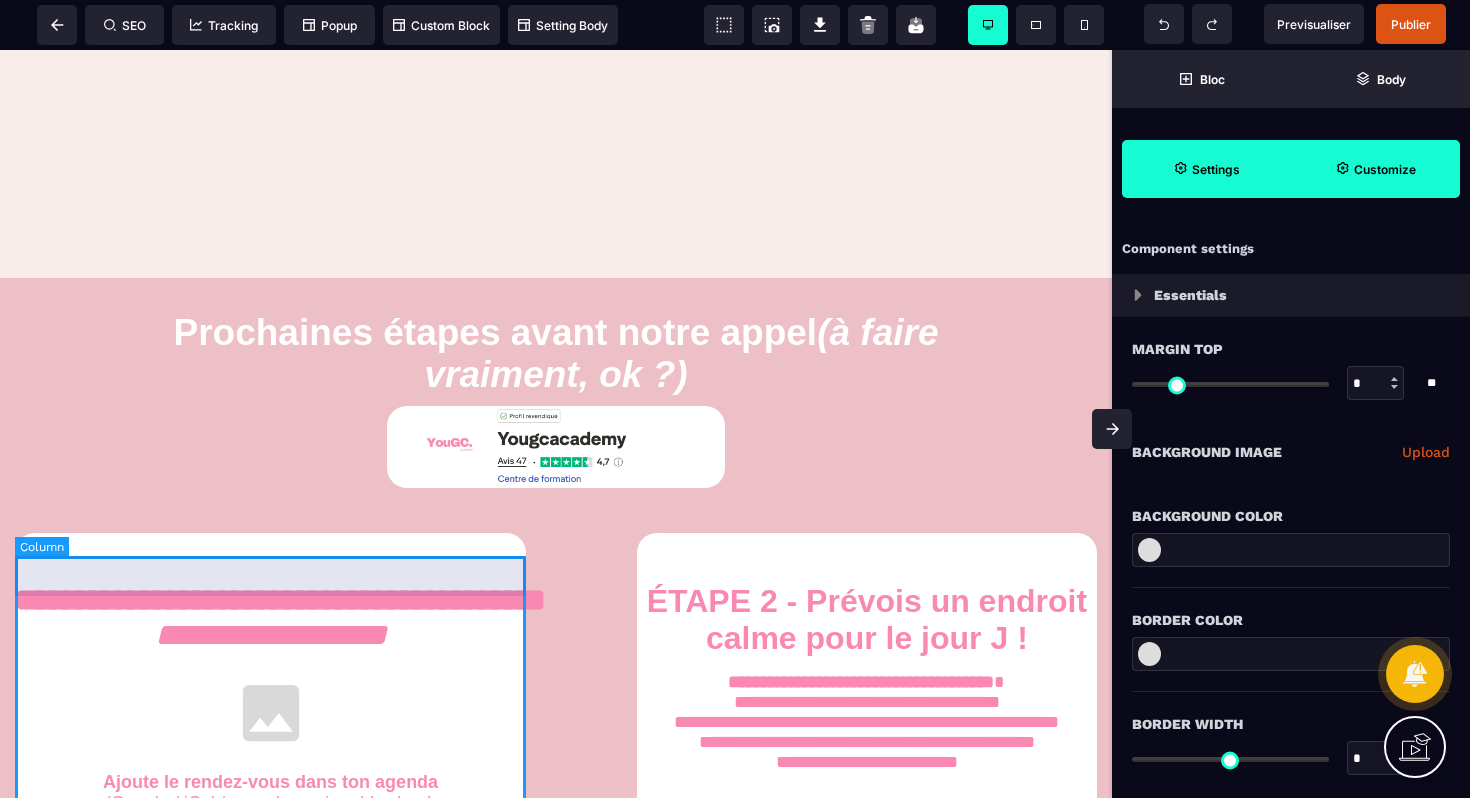 scroll, scrollTop: 650, scrollLeft: 0, axis: vertical 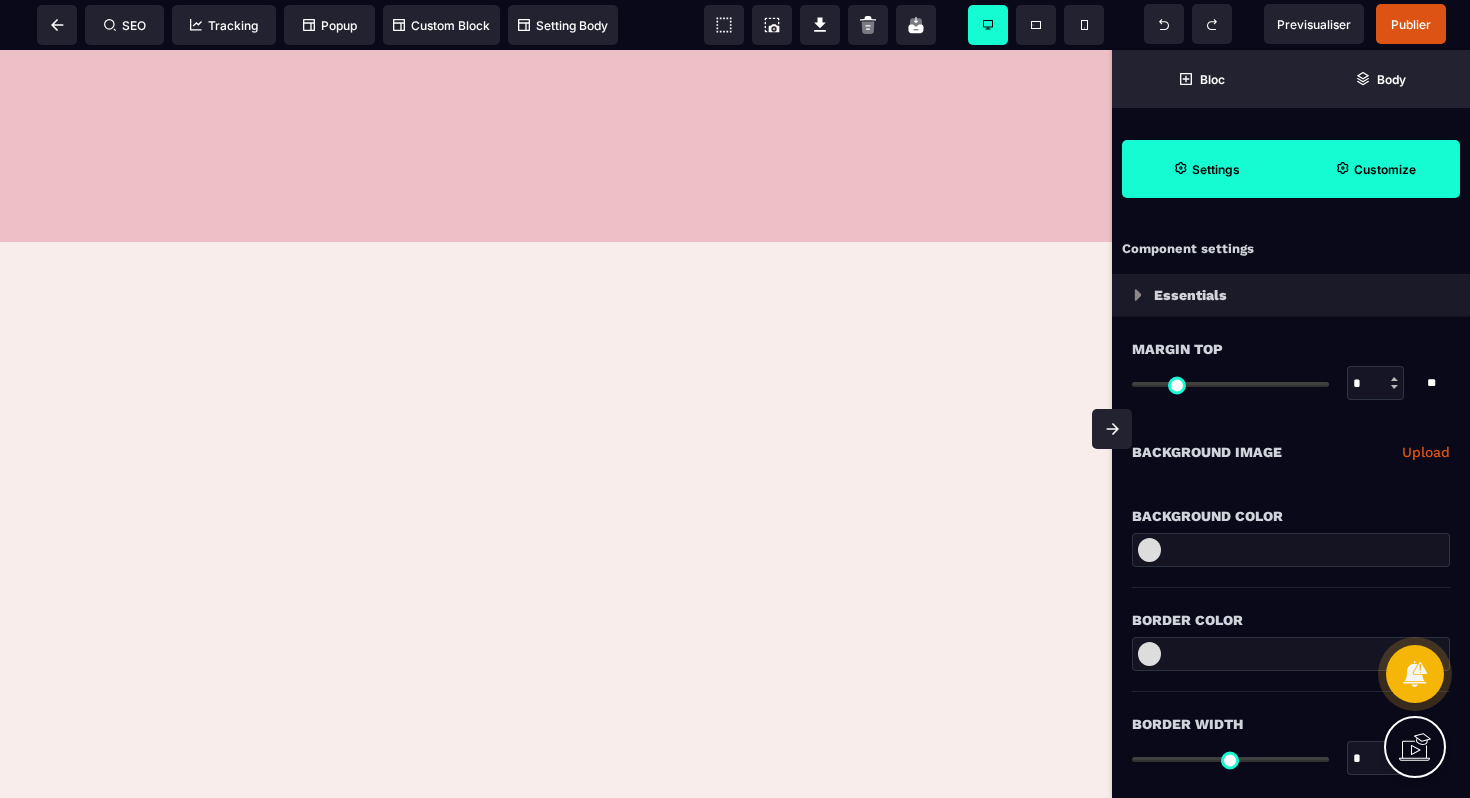 drag, startPoint x: 670, startPoint y: 448, endPoint x: 579, endPoint y: 422, distance: 94.641426 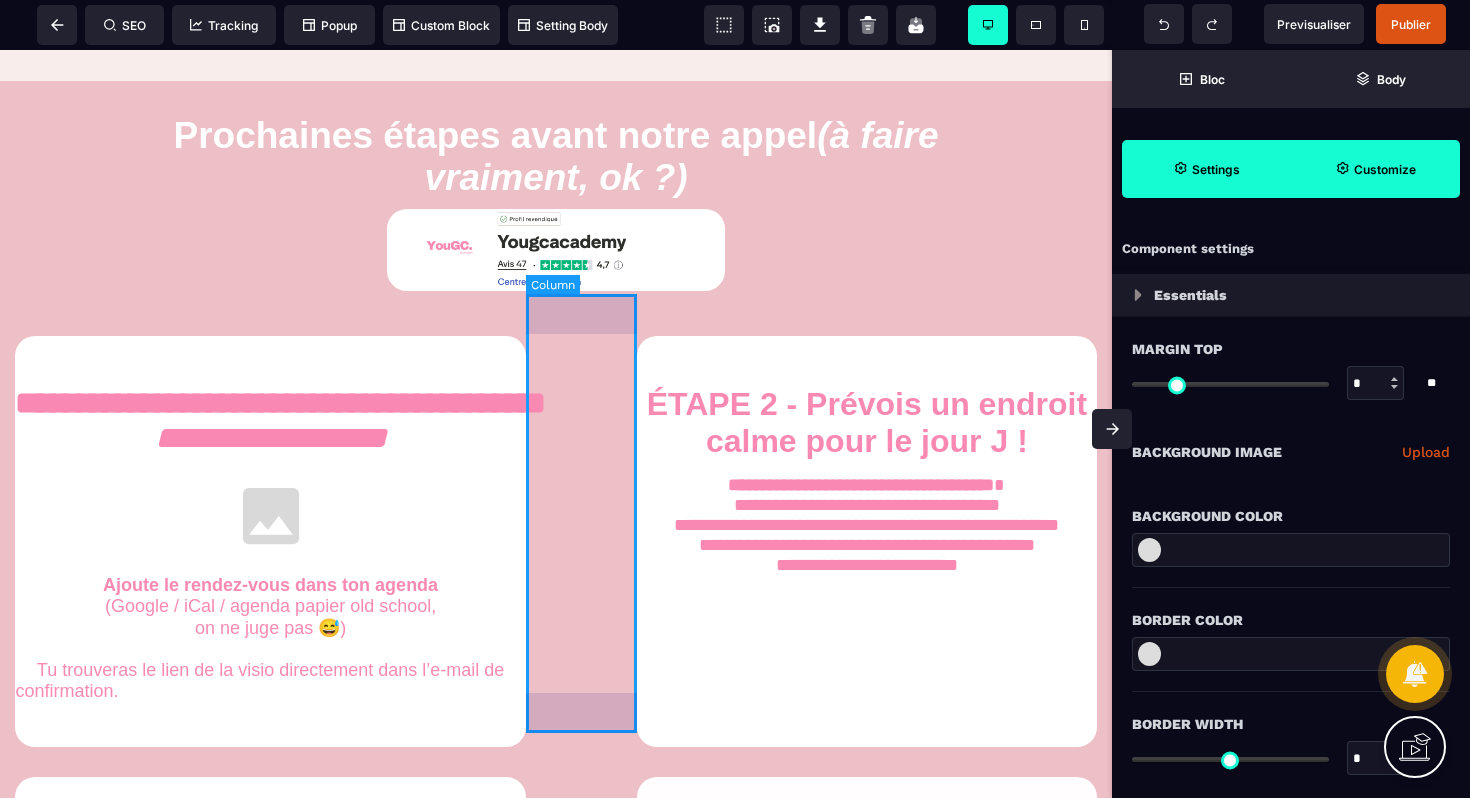 scroll, scrollTop: 705, scrollLeft: 0, axis: vertical 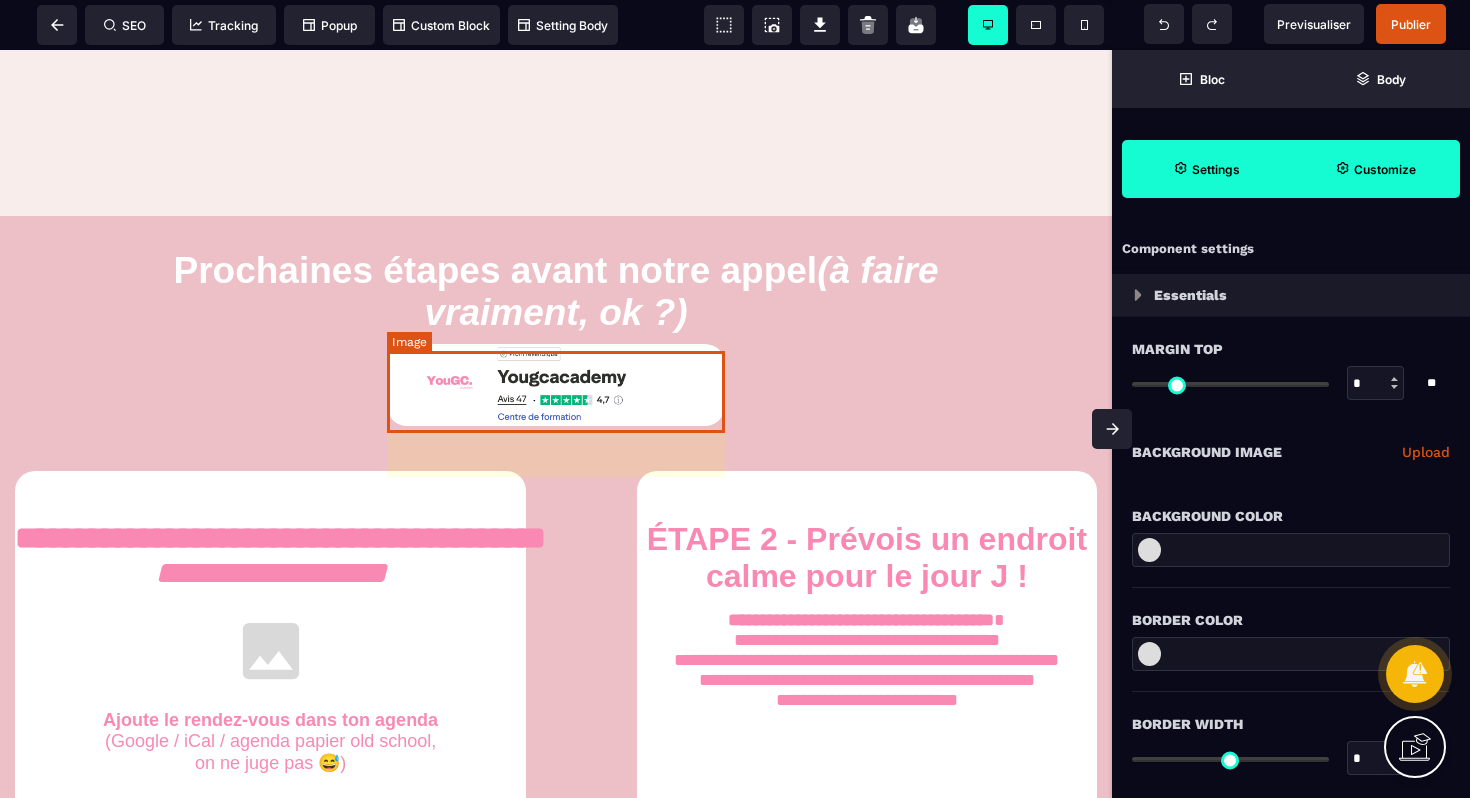 click at bounding box center [556, 385] 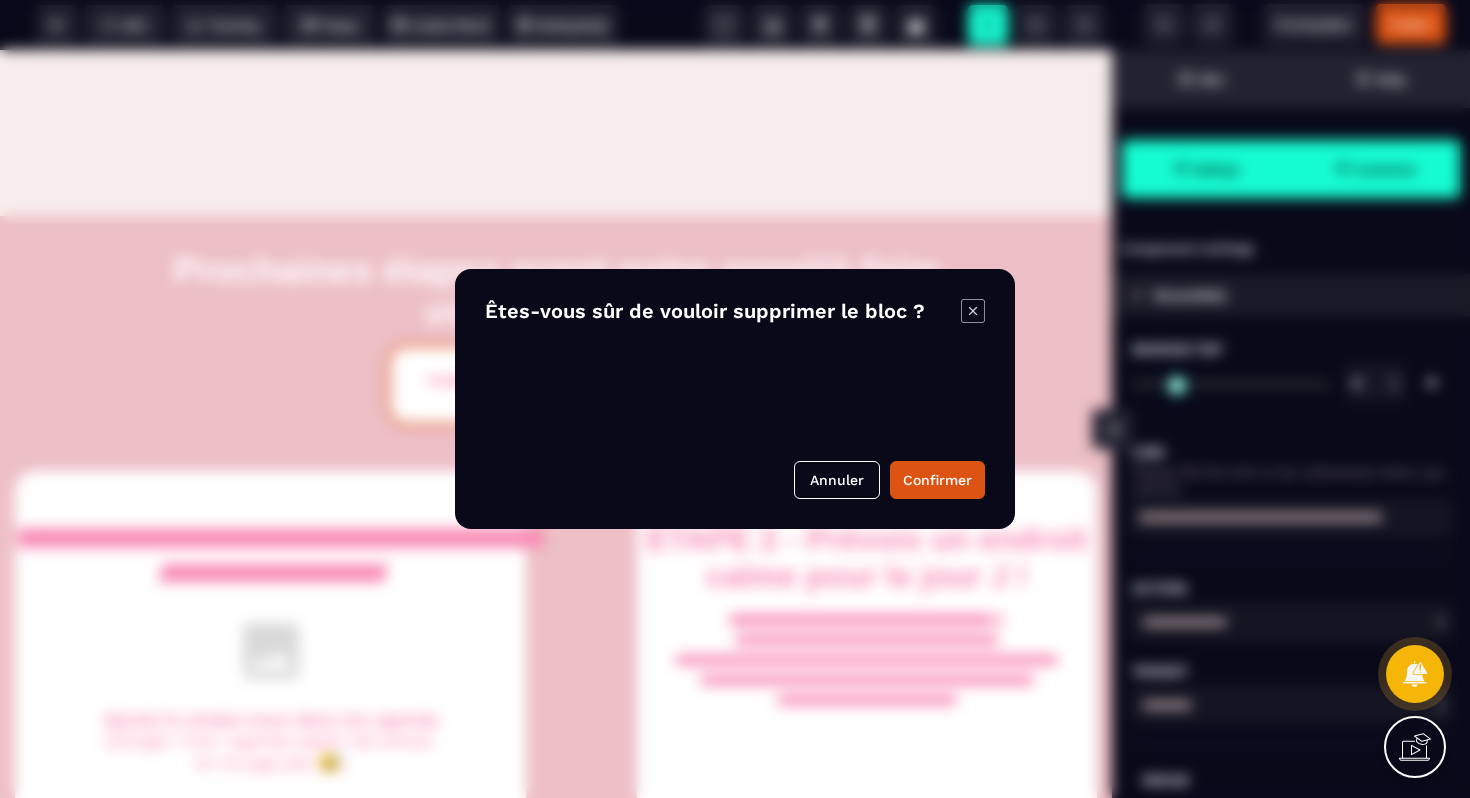 click on "B I U S
A *******
Column
SEO
Tracking" at bounding box center [735, 399] 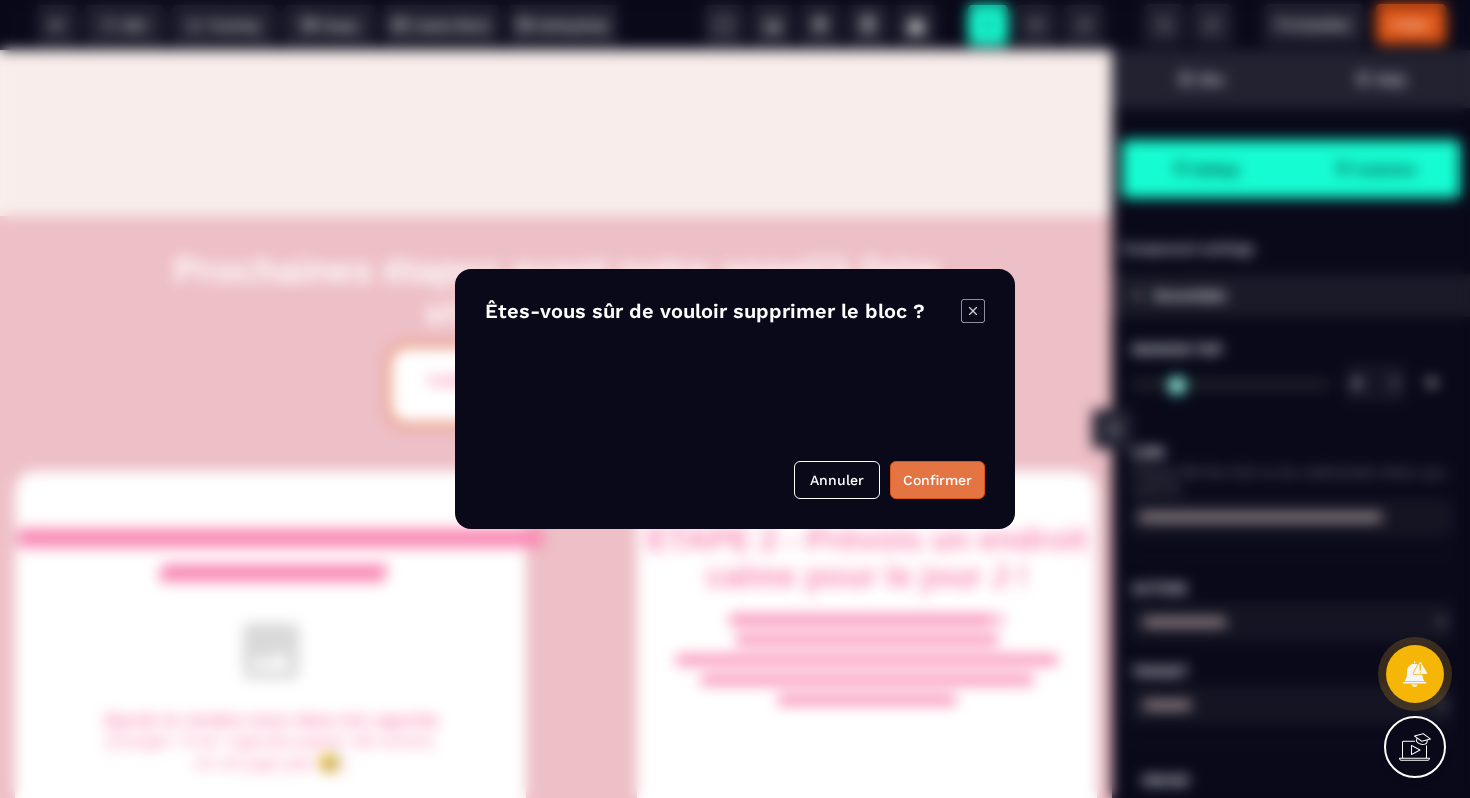 click on "Confirmer" at bounding box center (937, 480) 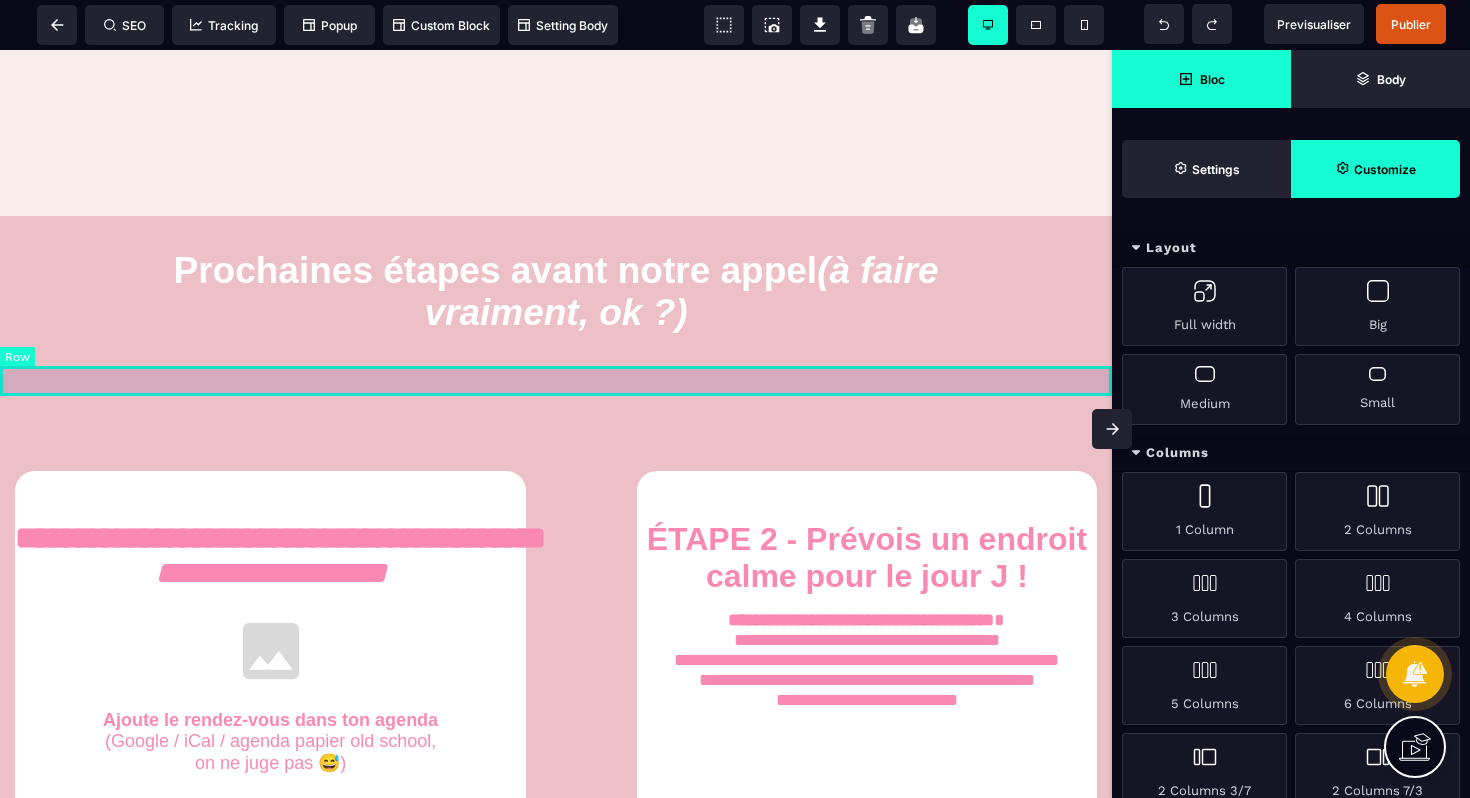 click at bounding box center (556, 381) 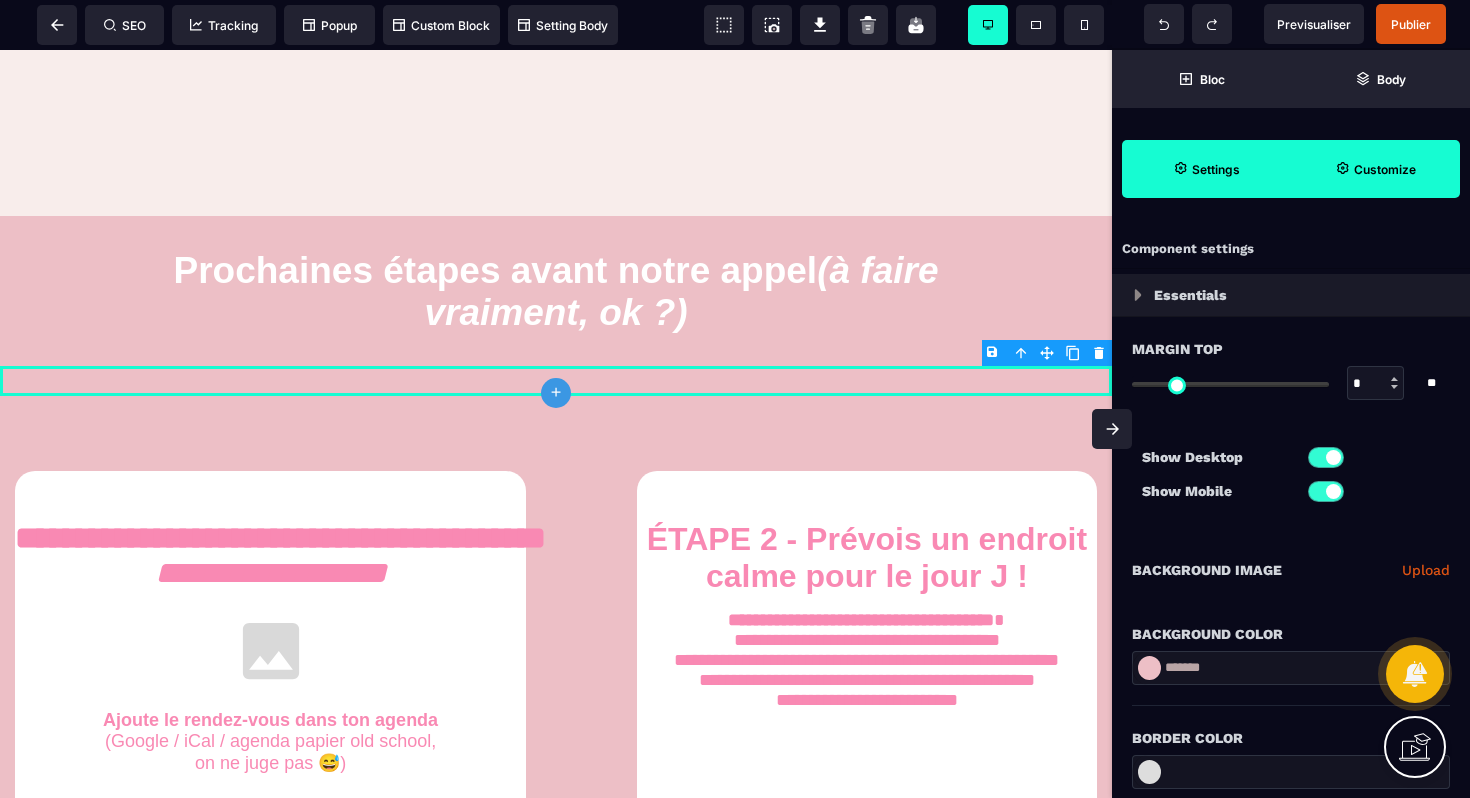 click on "B I U S
A *******
plus
Row
SEO
Big" at bounding box center (735, 399) 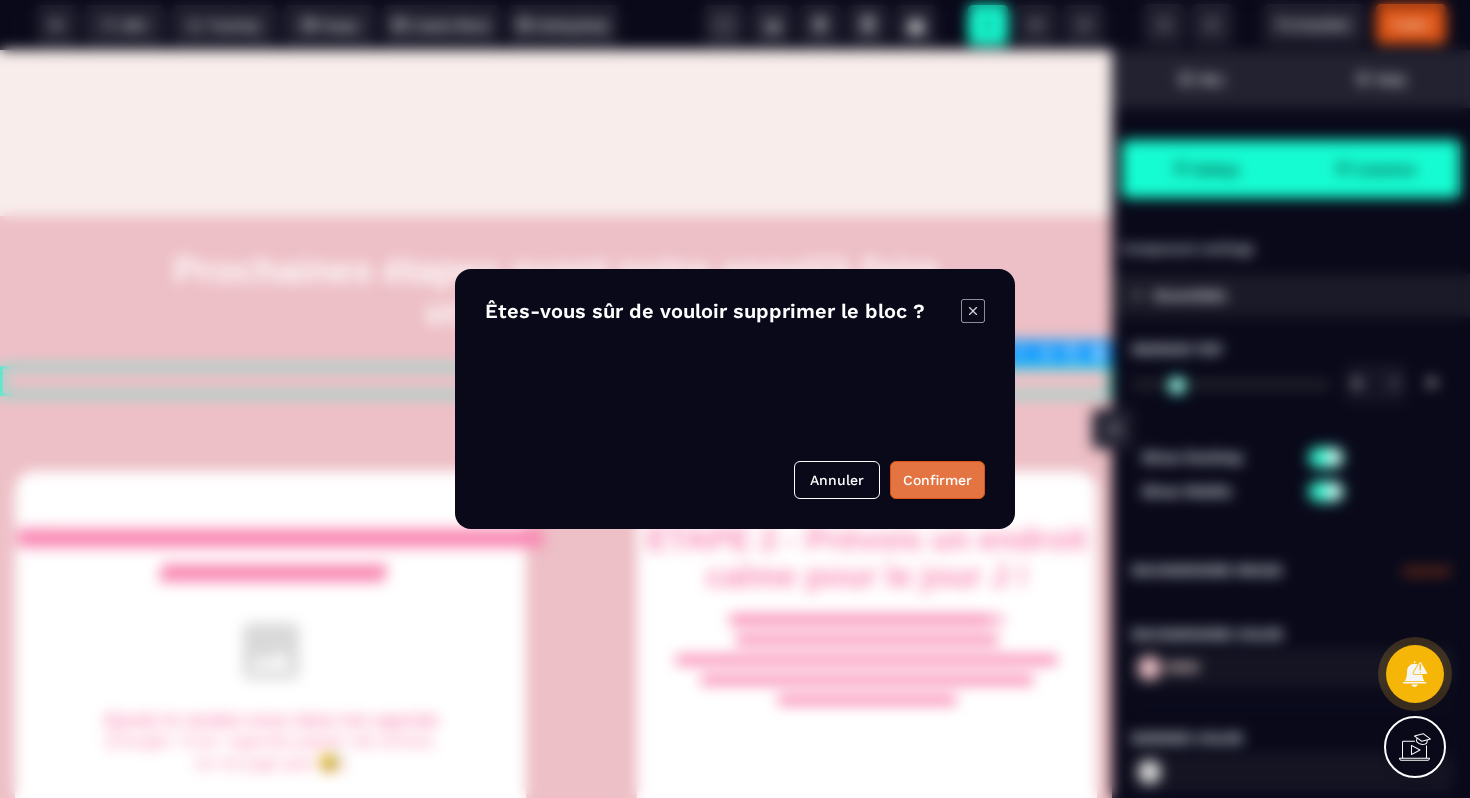 click on "Confirmer" at bounding box center [937, 480] 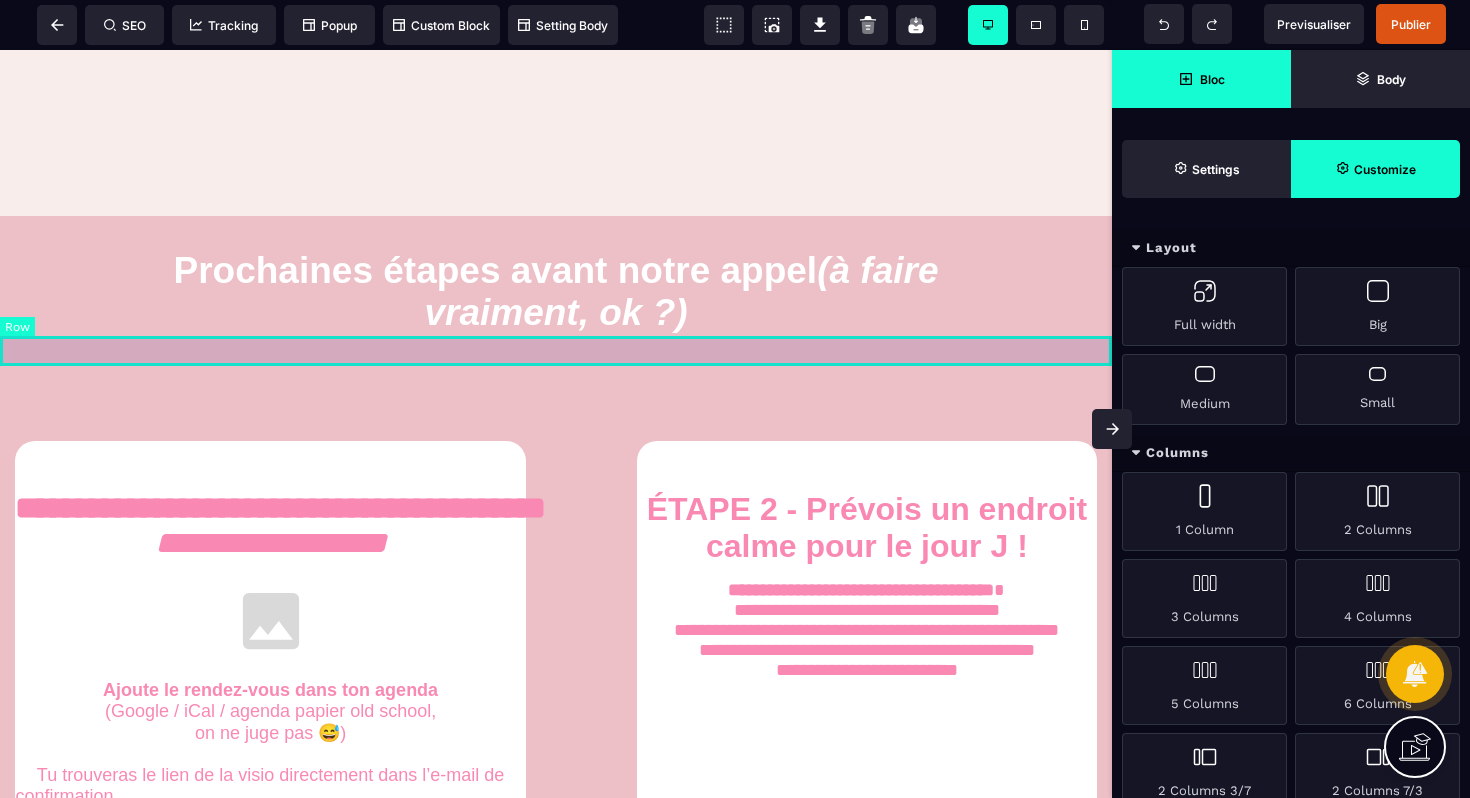 click at bounding box center [556, 351] 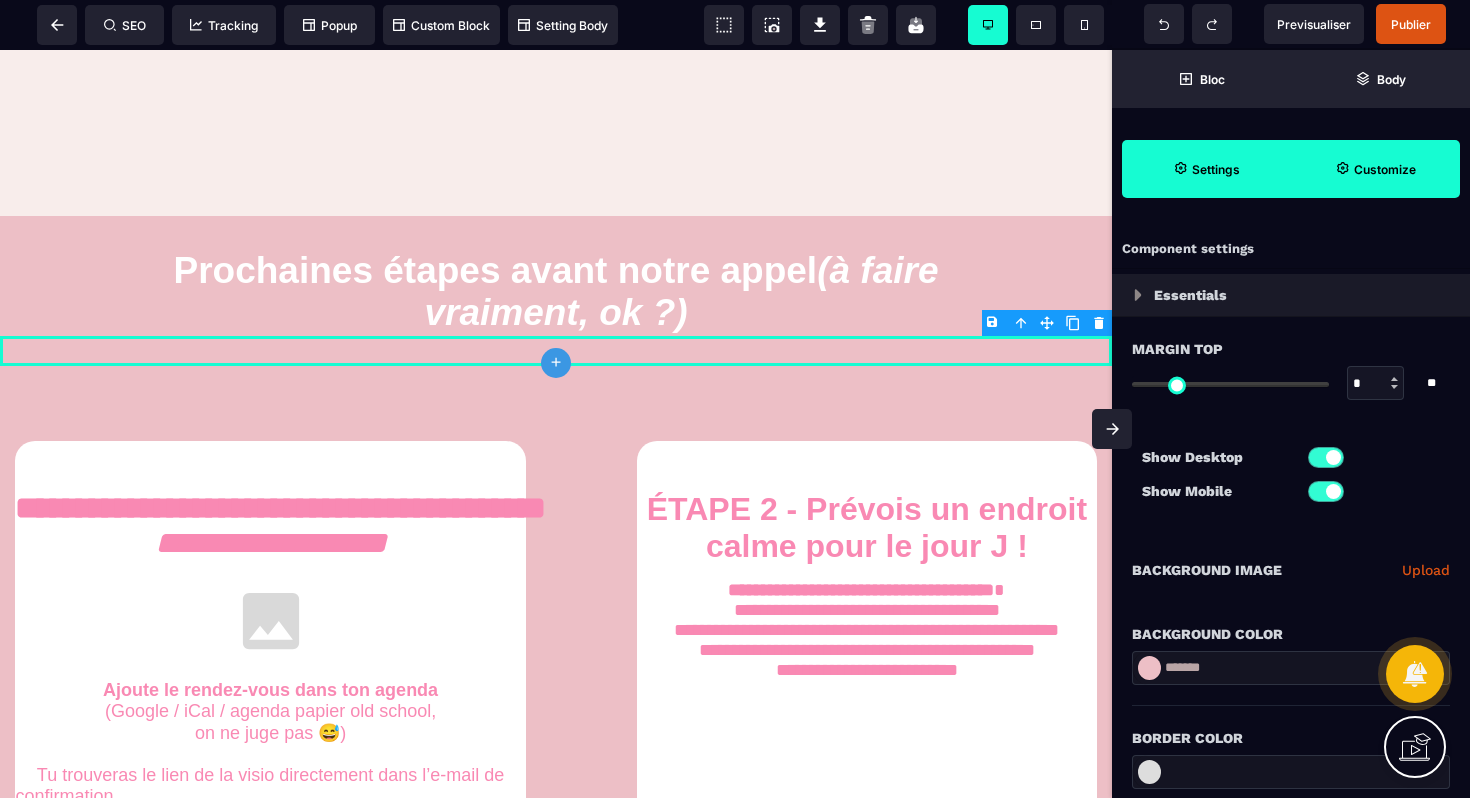 click on "B I U S
A *******
plus
Row
SEO
Big" at bounding box center (735, 399) 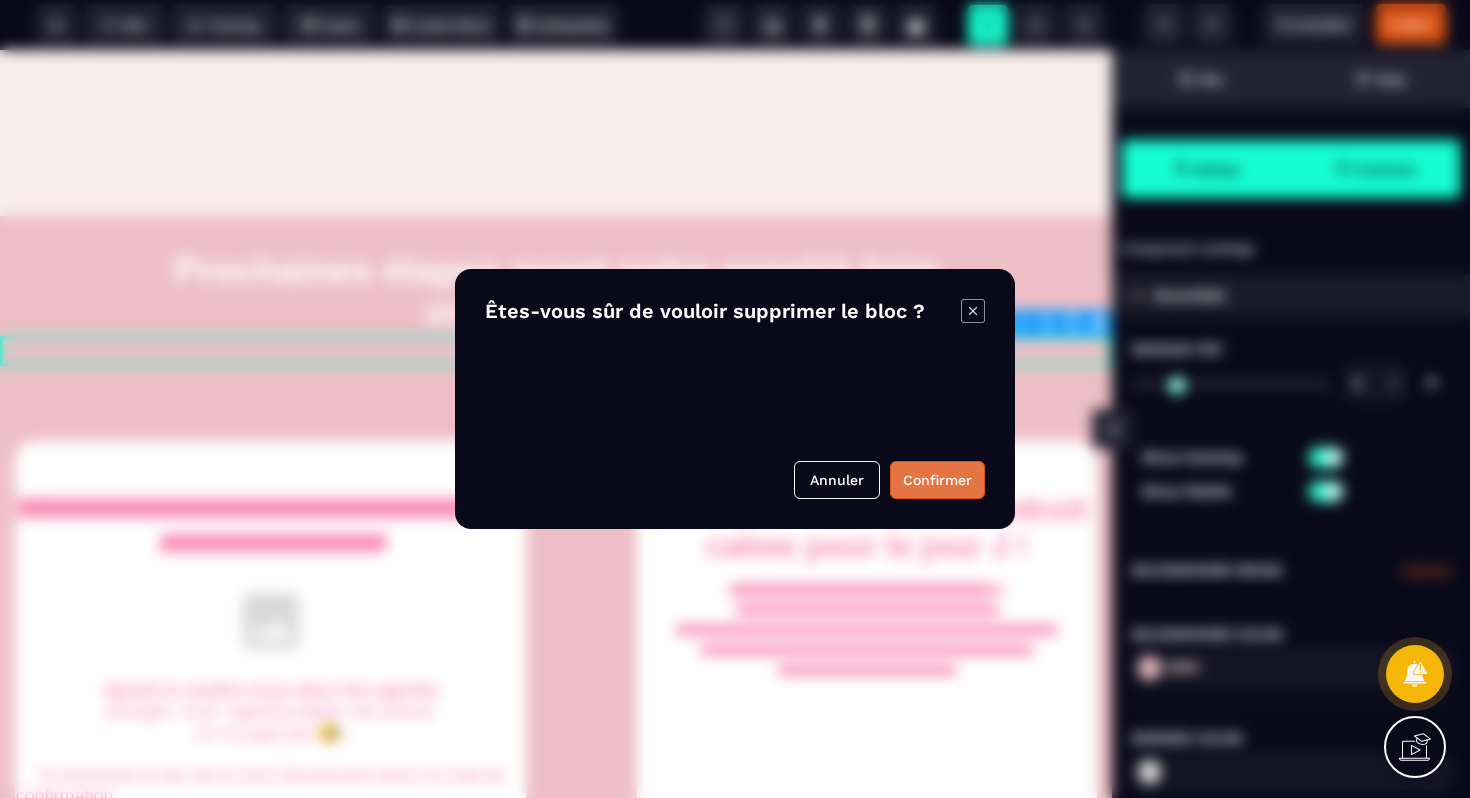 click on "Confirmer" at bounding box center [937, 480] 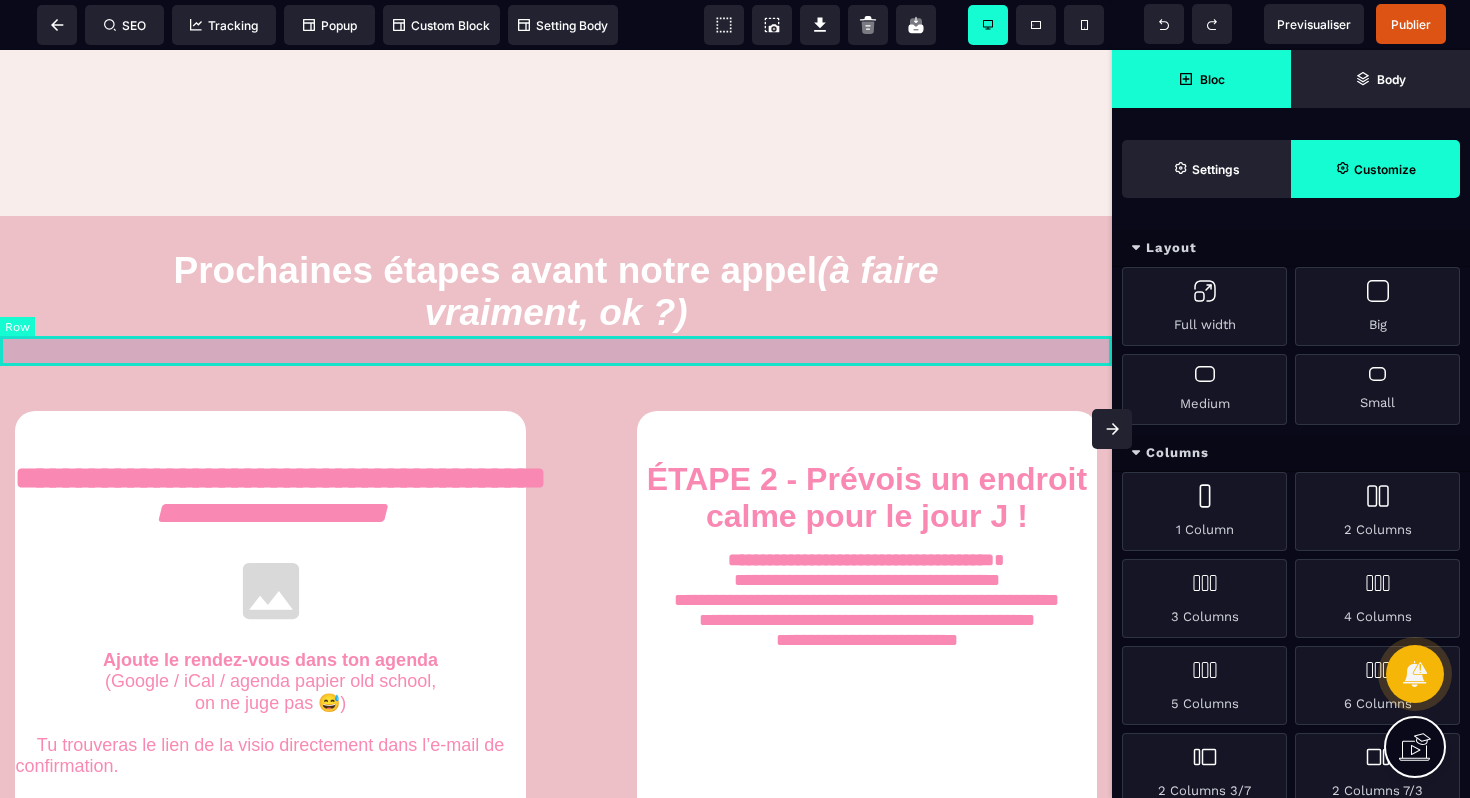 click at bounding box center [556, 351] 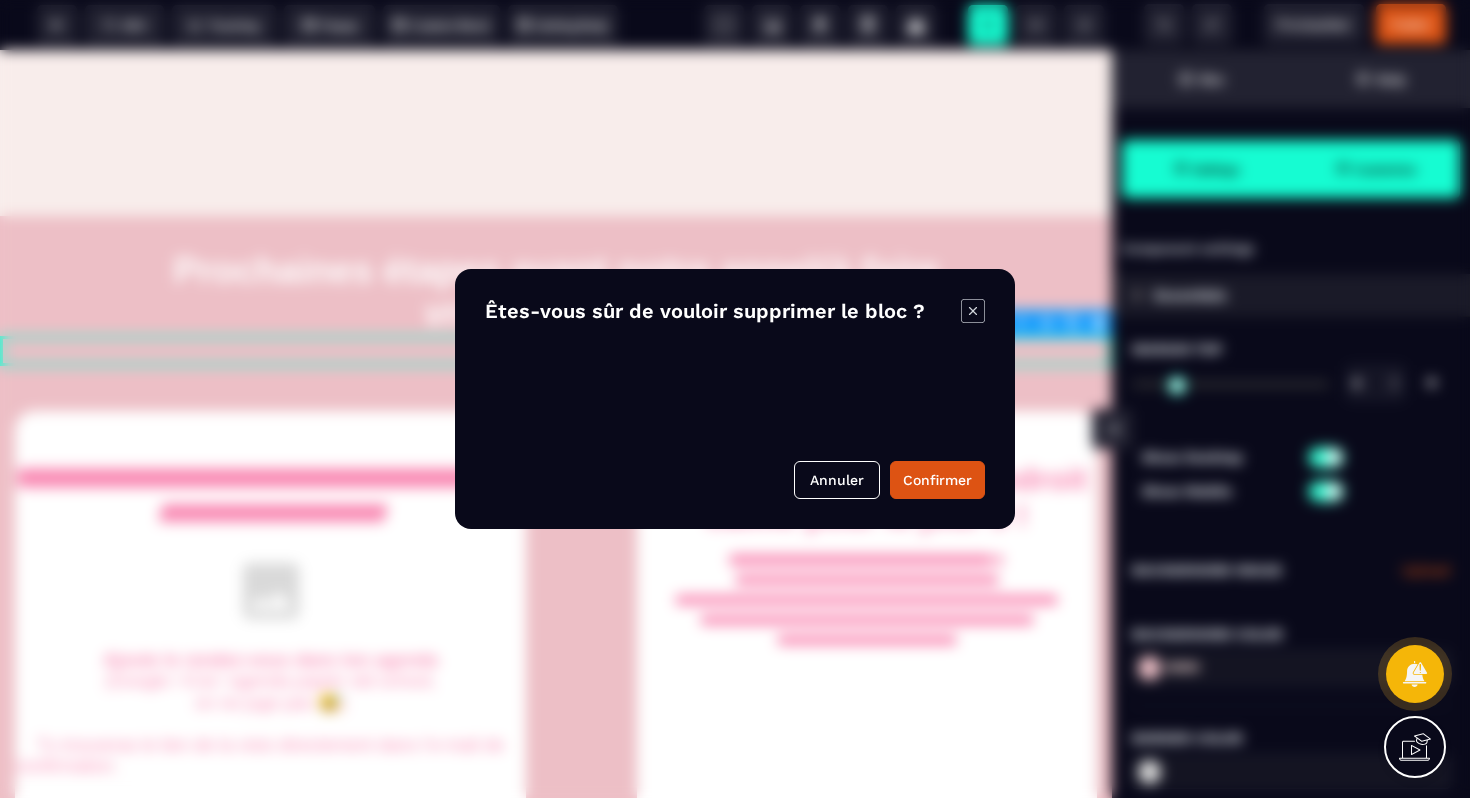 click on "B I U S
A *******
plus
Row
SEO
Big" at bounding box center (735, 399) 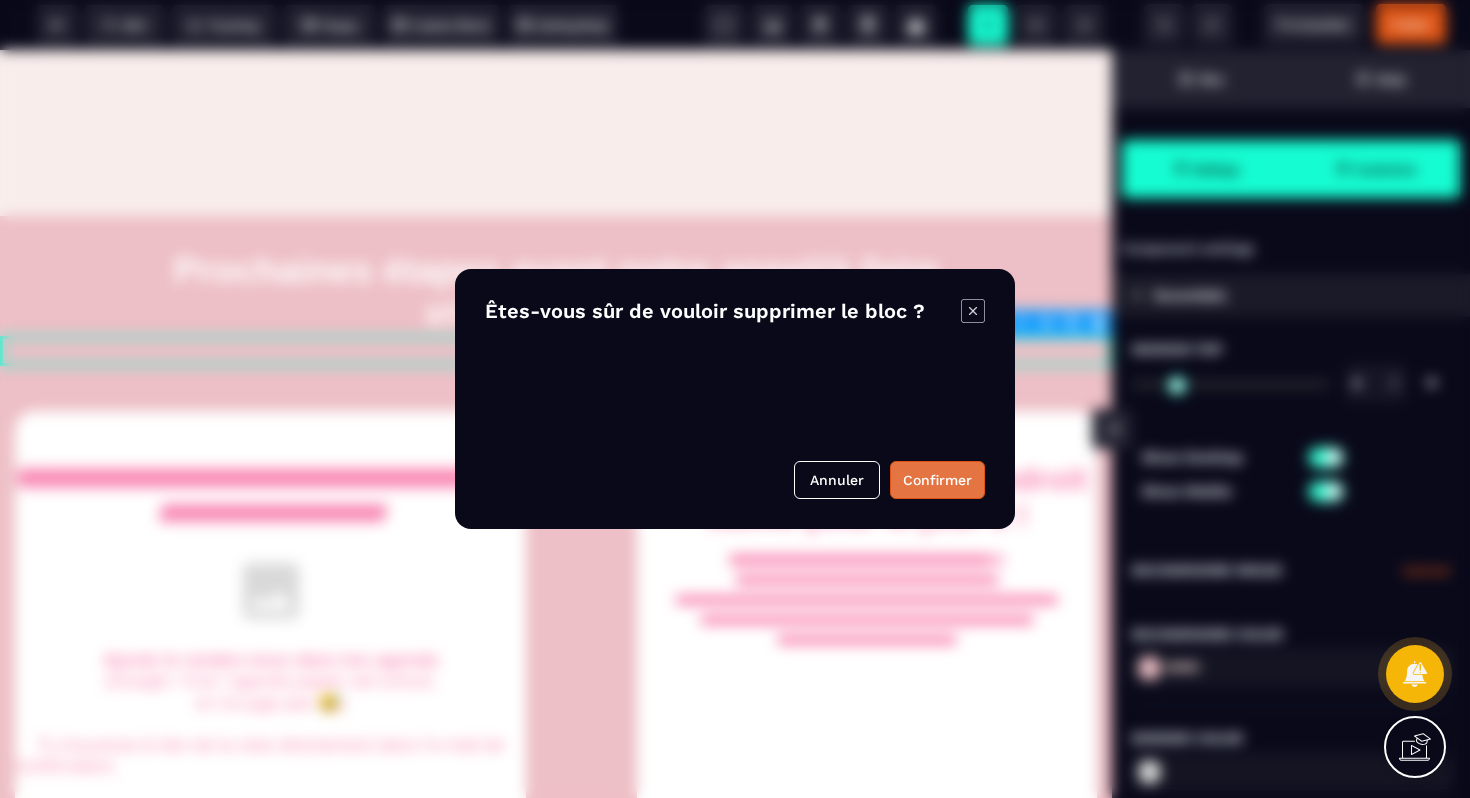 click on "Confirmer" at bounding box center [937, 480] 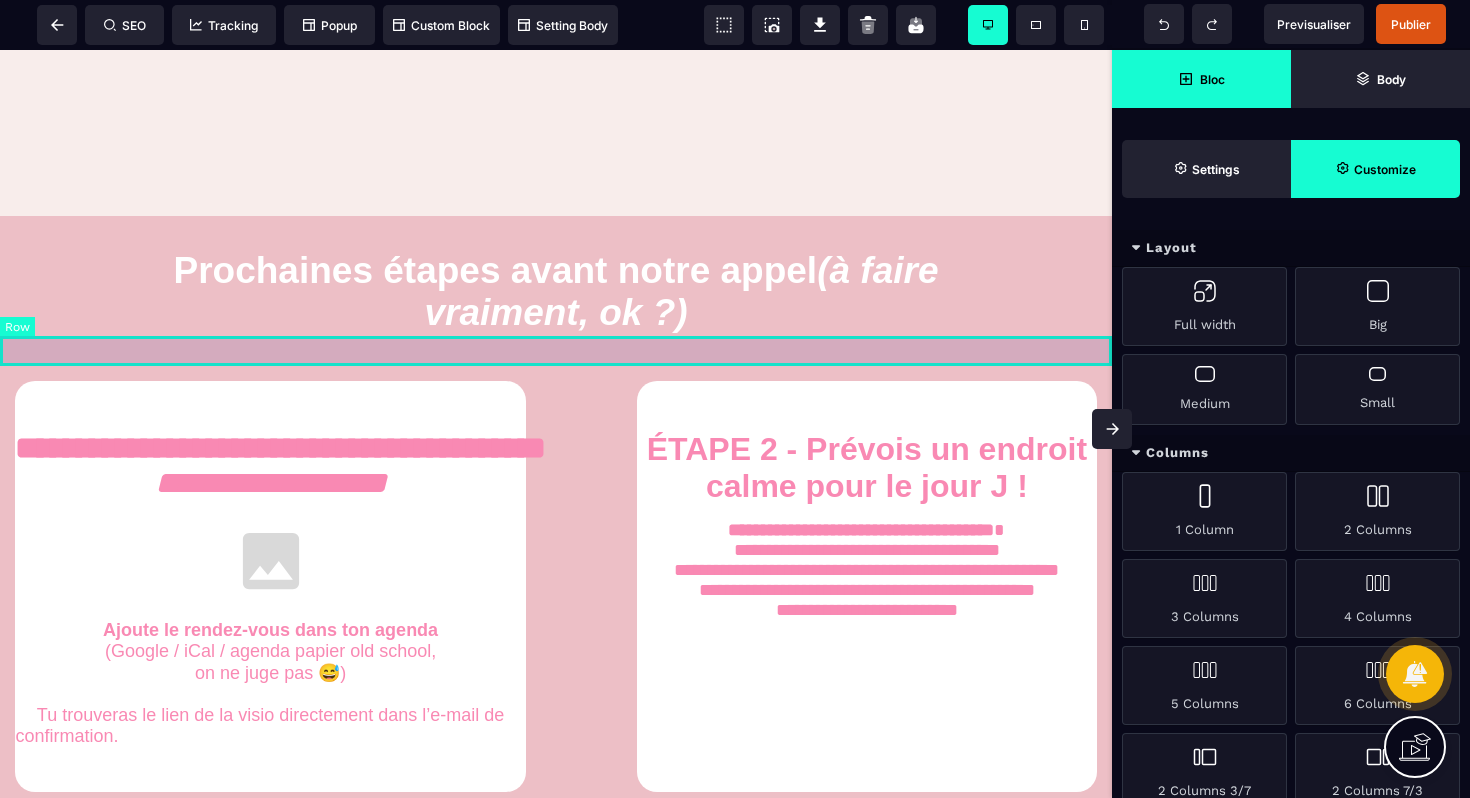 click at bounding box center (556, 351) 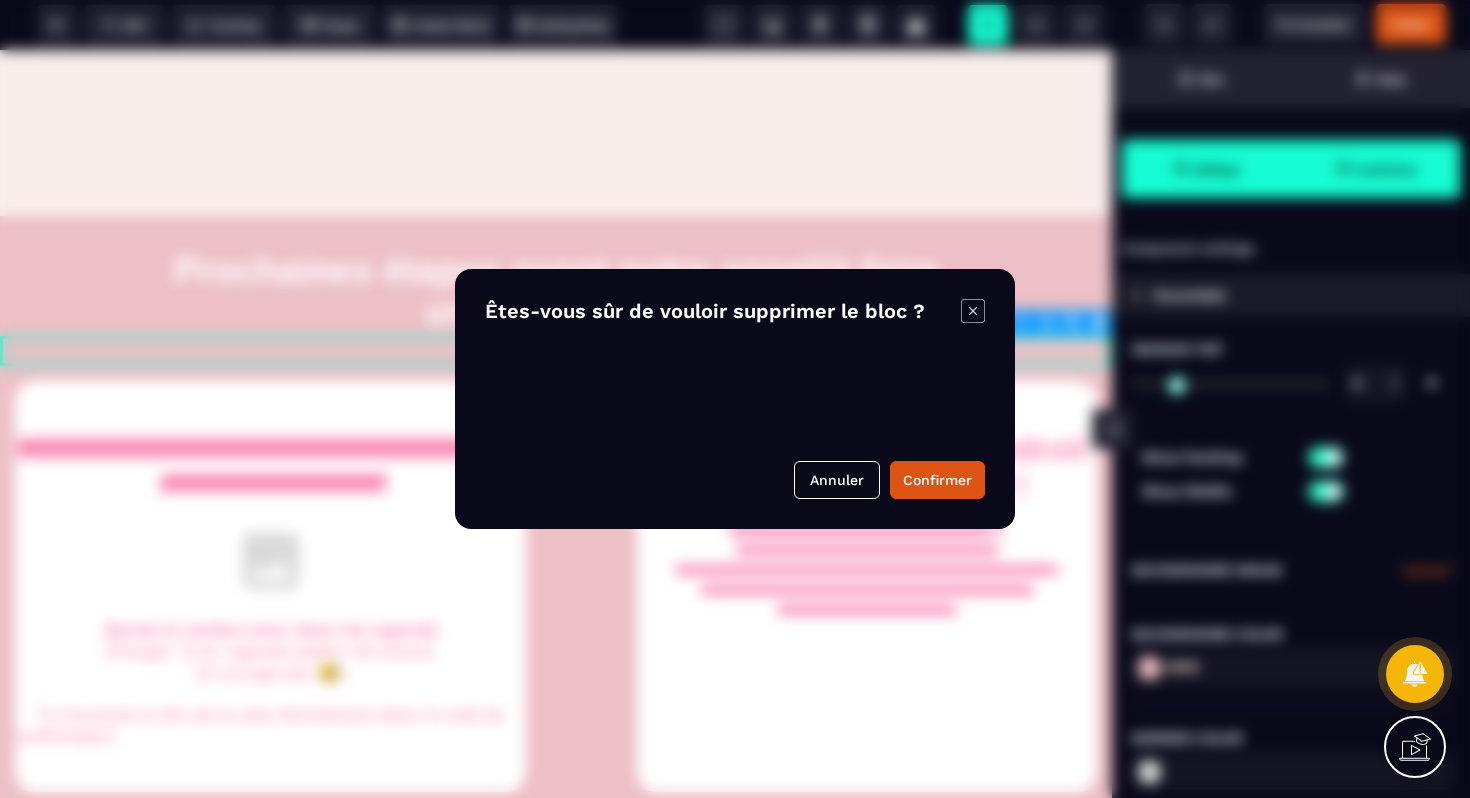 click on "B I U S
A *******
plus
Row
SEO
Big" at bounding box center [735, 399] 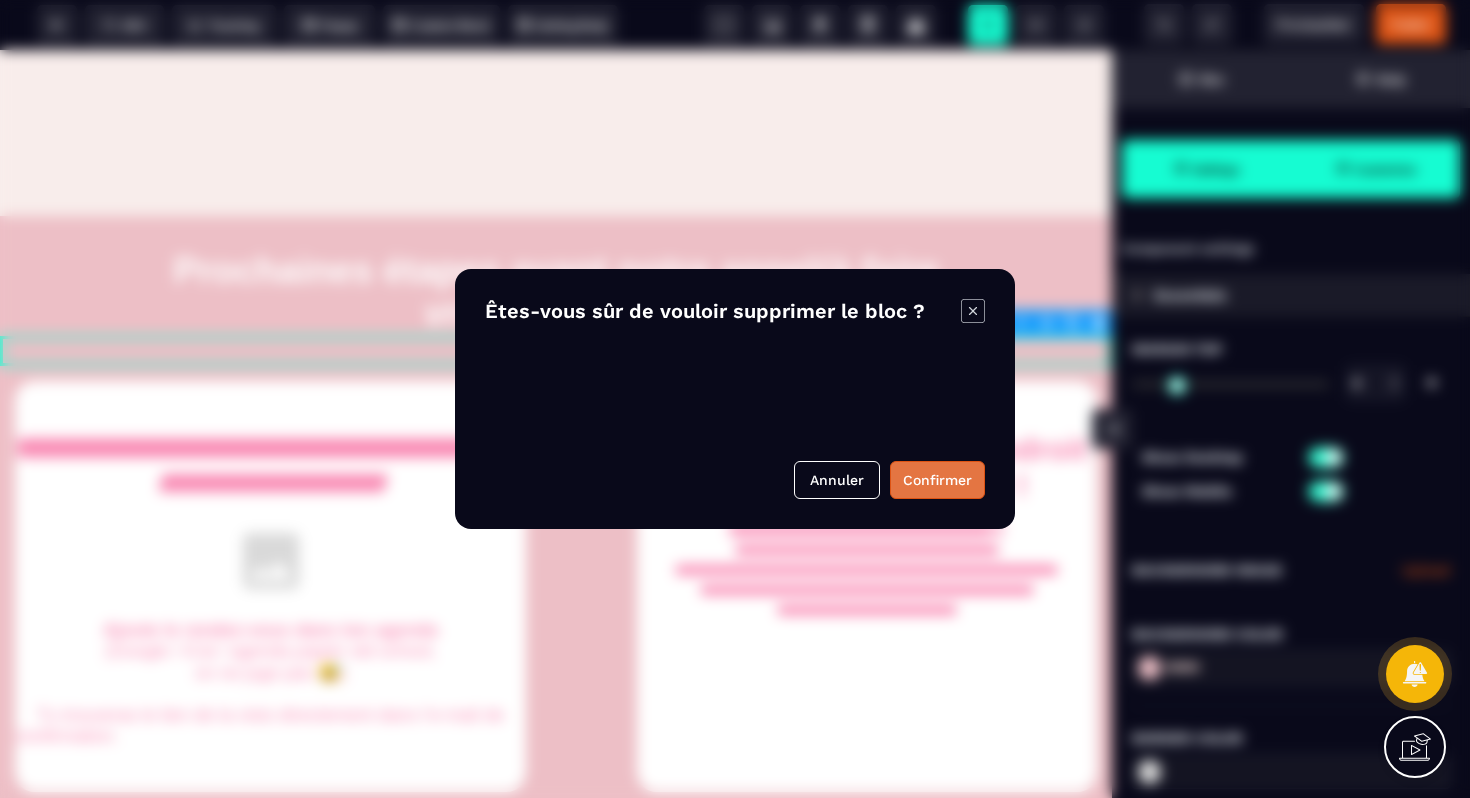 click on "Confirmer" at bounding box center (937, 480) 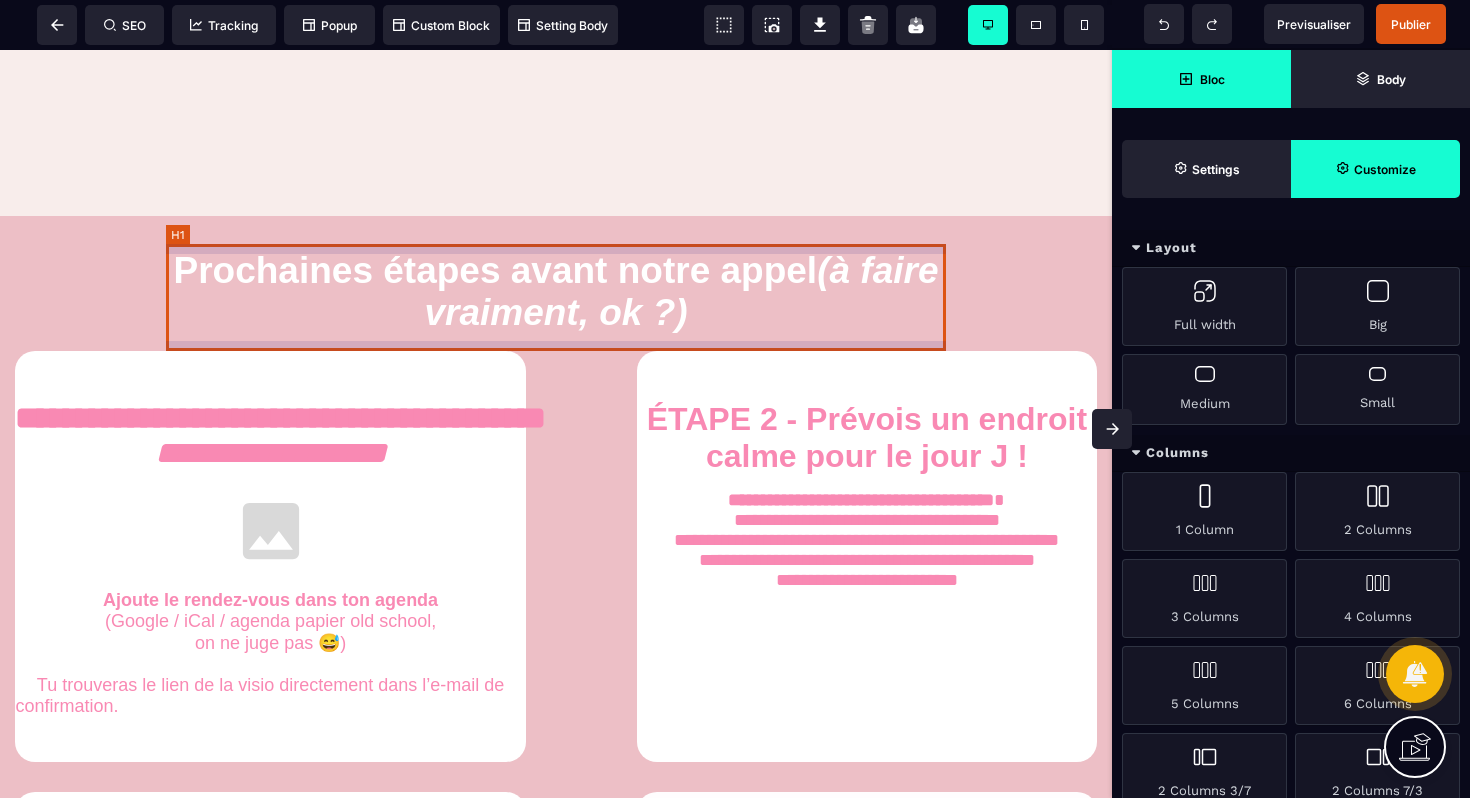click on "Prochaines étapes avant notre appel
(à faire vraiment, ok ?)" at bounding box center (556, 292) 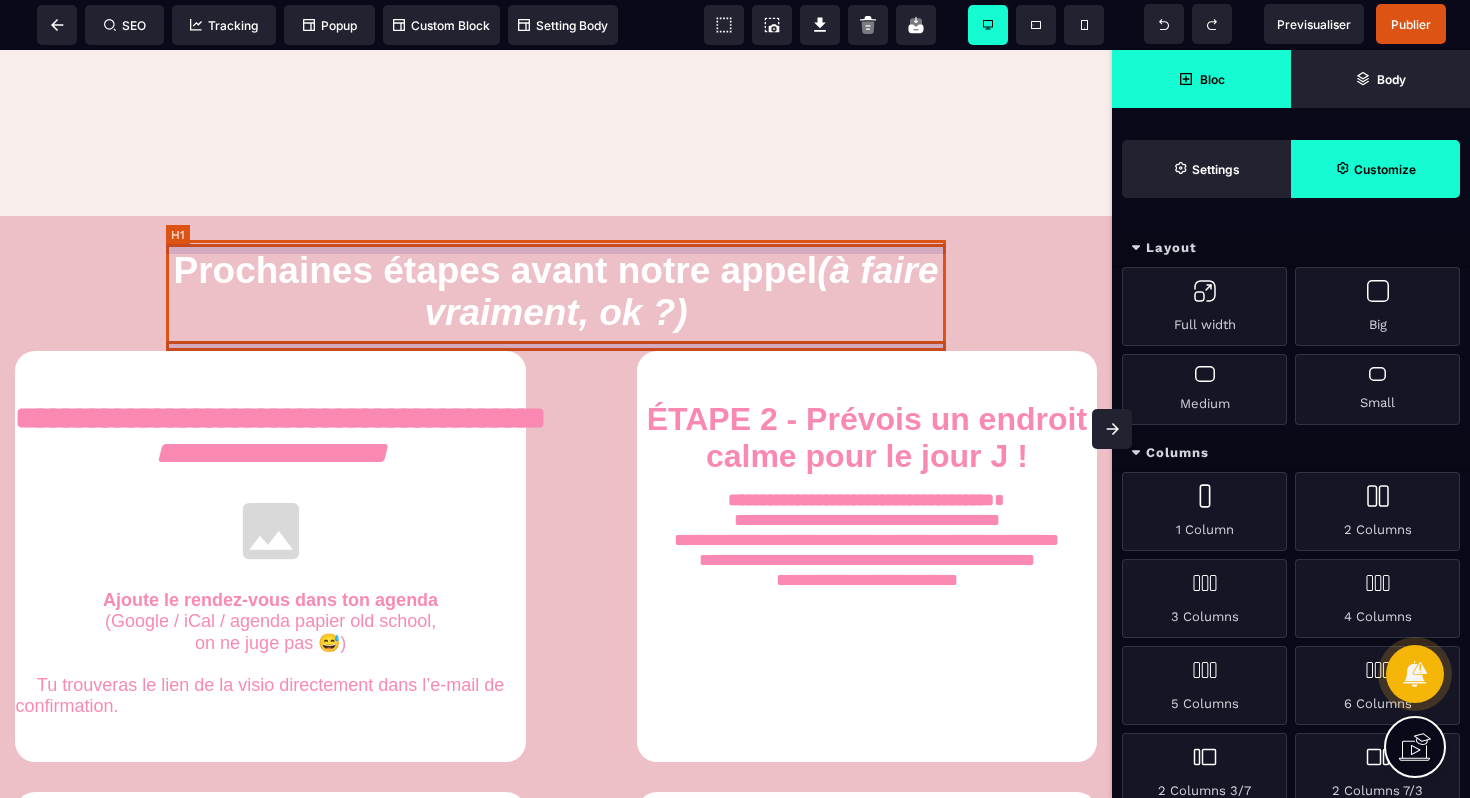 click on "Prochaines étapes avant notre appel
(à faire vraiment, ok ?)" at bounding box center (556, 292) 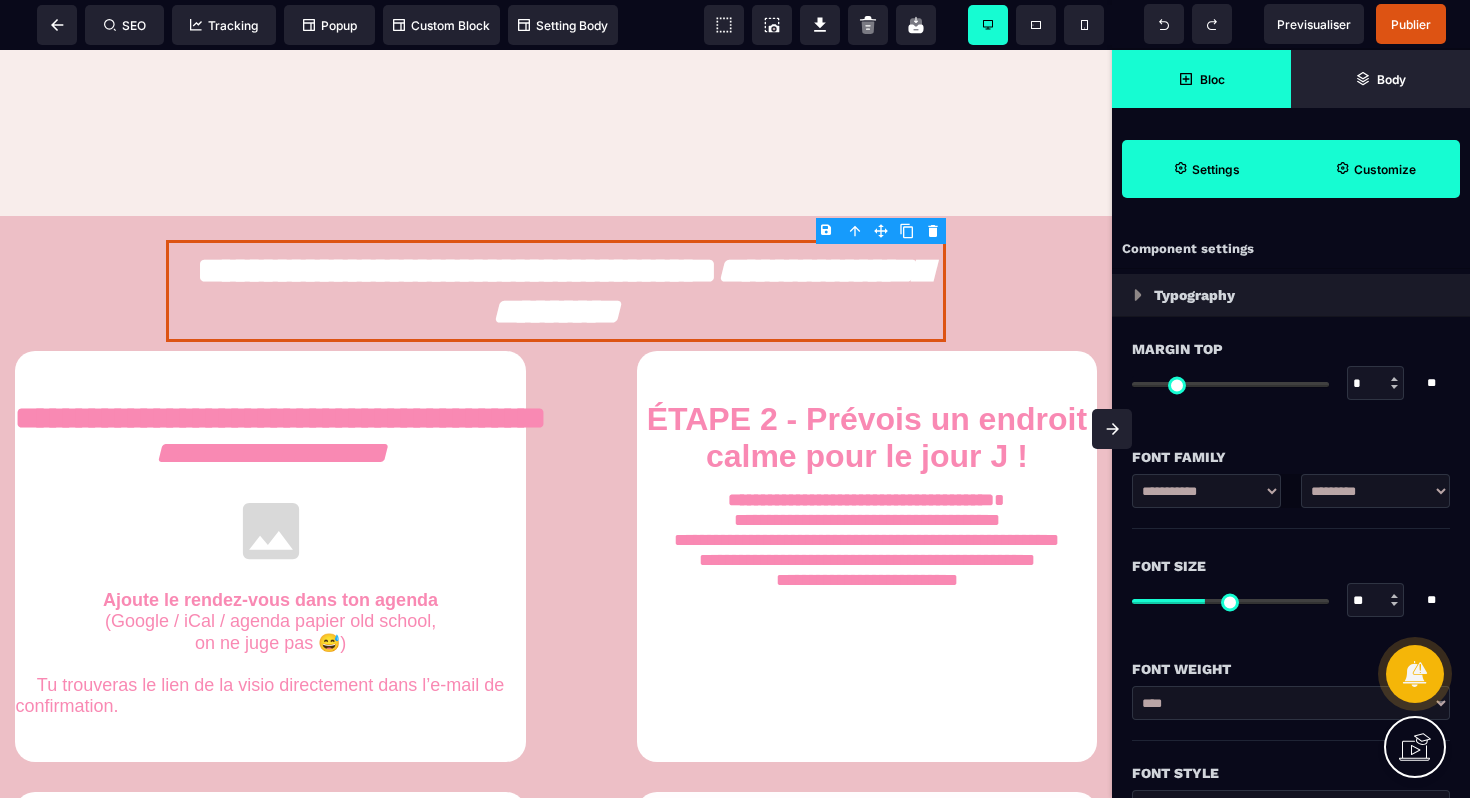click on "Bloc" at bounding box center [1201, 79] 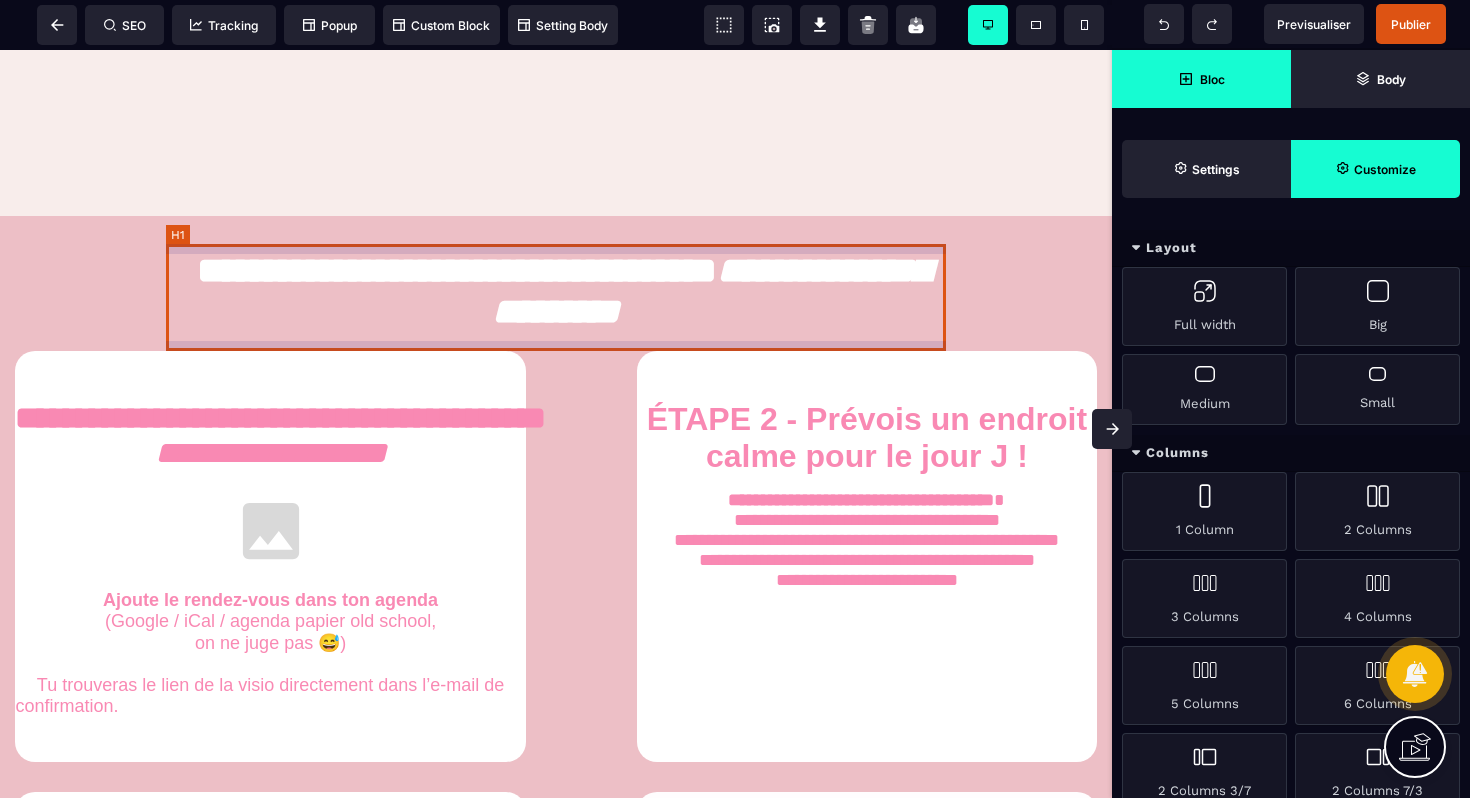 click on "**********" at bounding box center [556, 291] 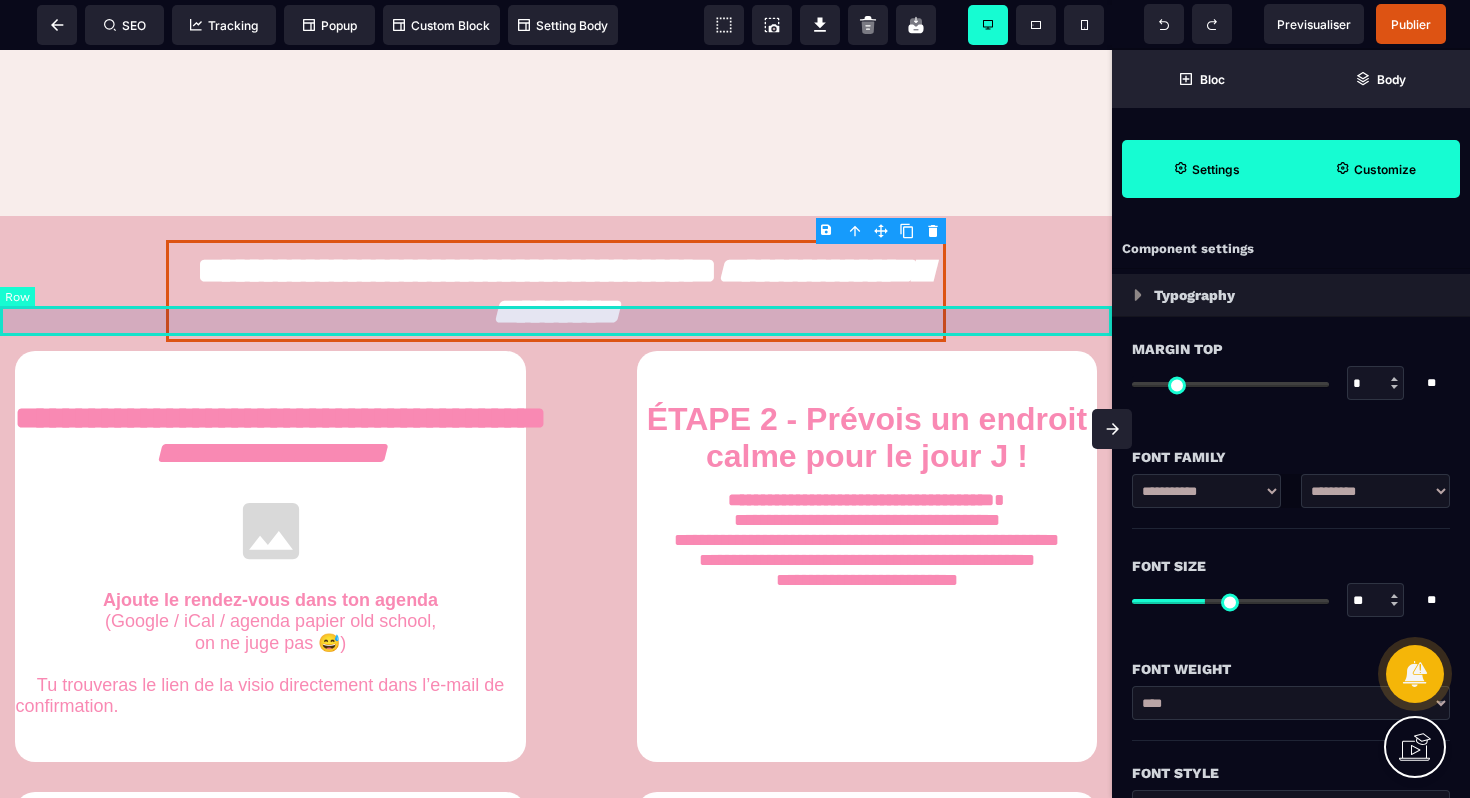 click at bounding box center (556, 321) 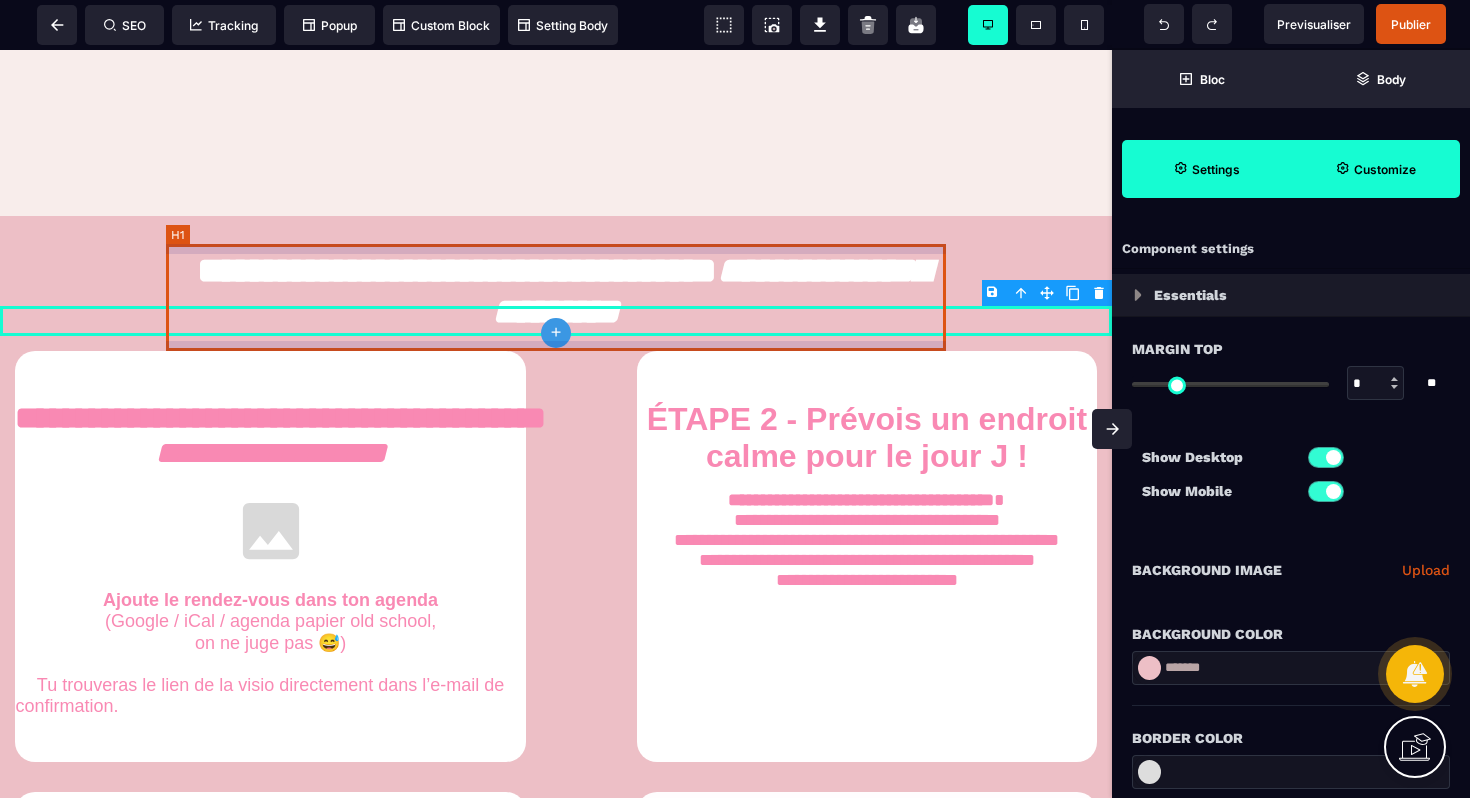 click on "**********" at bounding box center [556, 291] 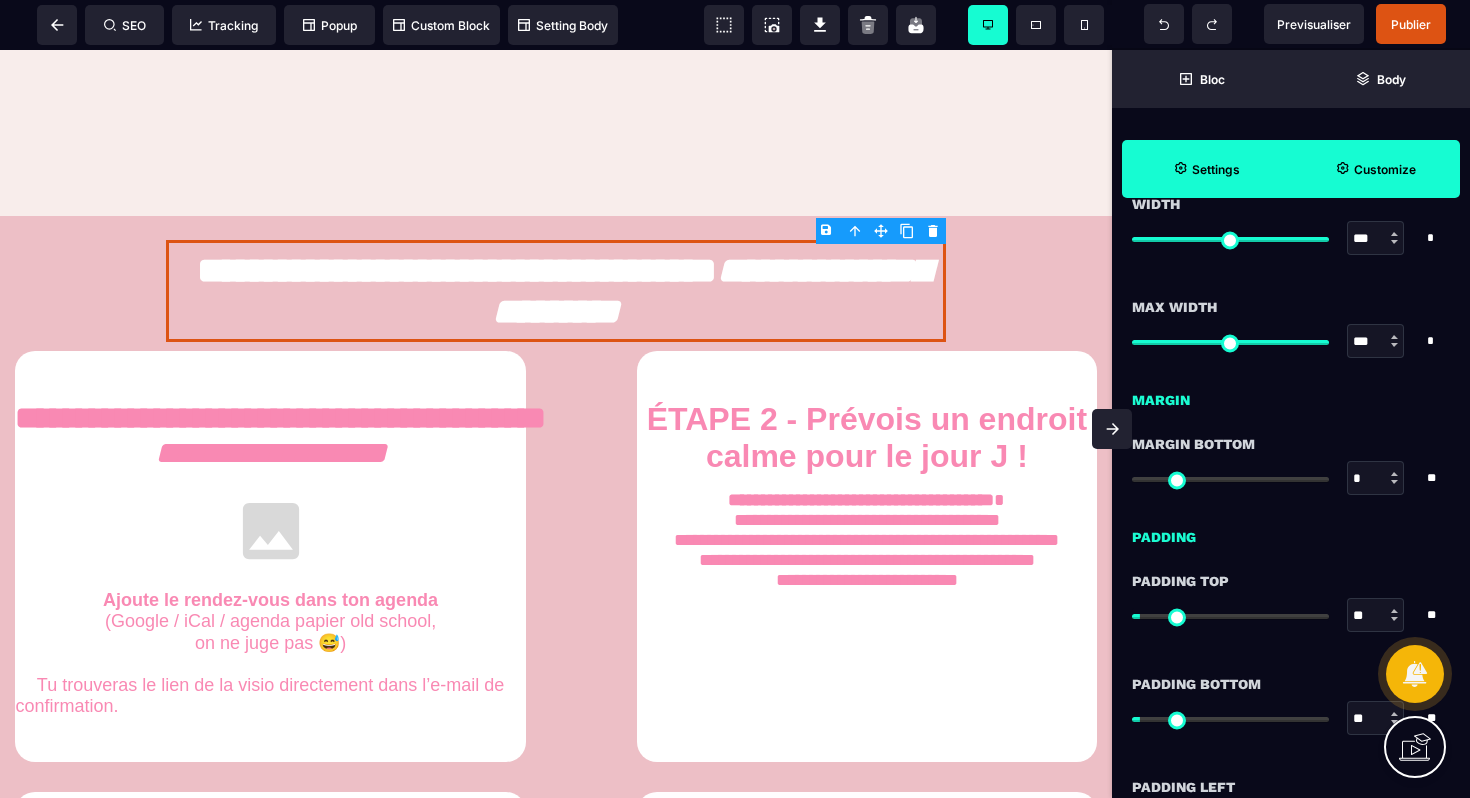 scroll, scrollTop: 1280, scrollLeft: 0, axis: vertical 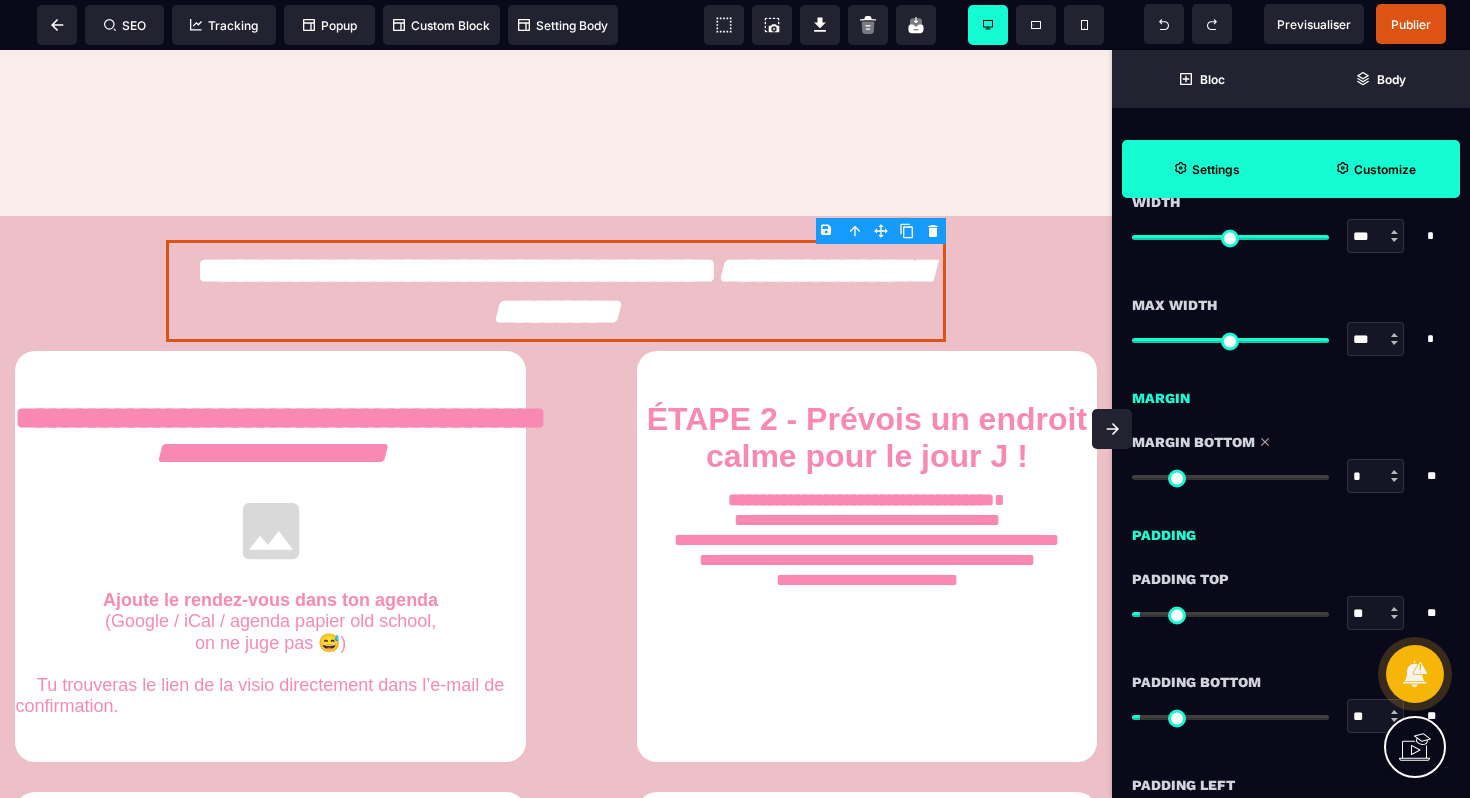 drag, startPoint x: 1143, startPoint y: 481, endPoint x: 1122, endPoint y: 482, distance: 21.023796 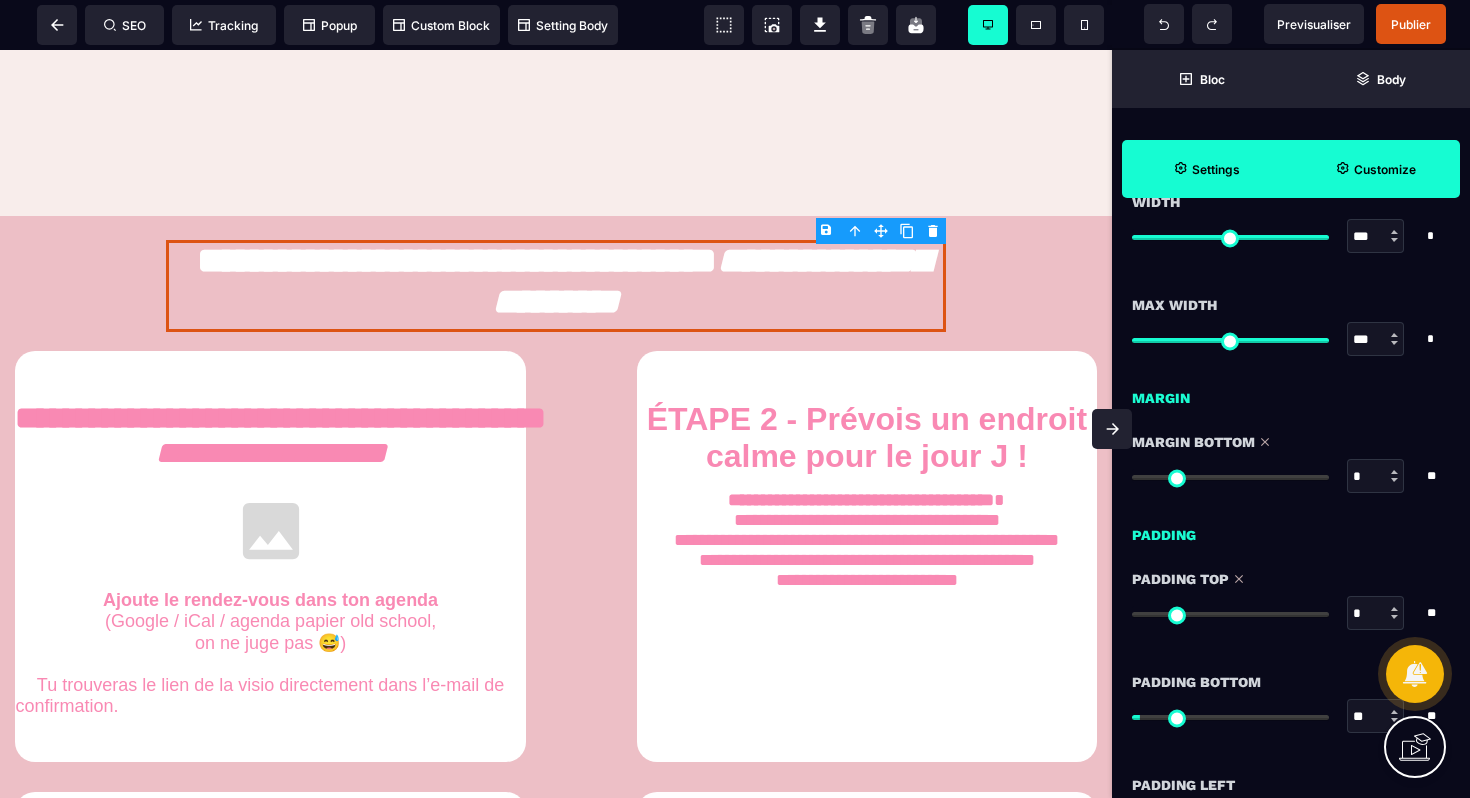 drag, startPoint x: 1147, startPoint y: 613, endPoint x: 1126, endPoint y: 615, distance: 21.095022 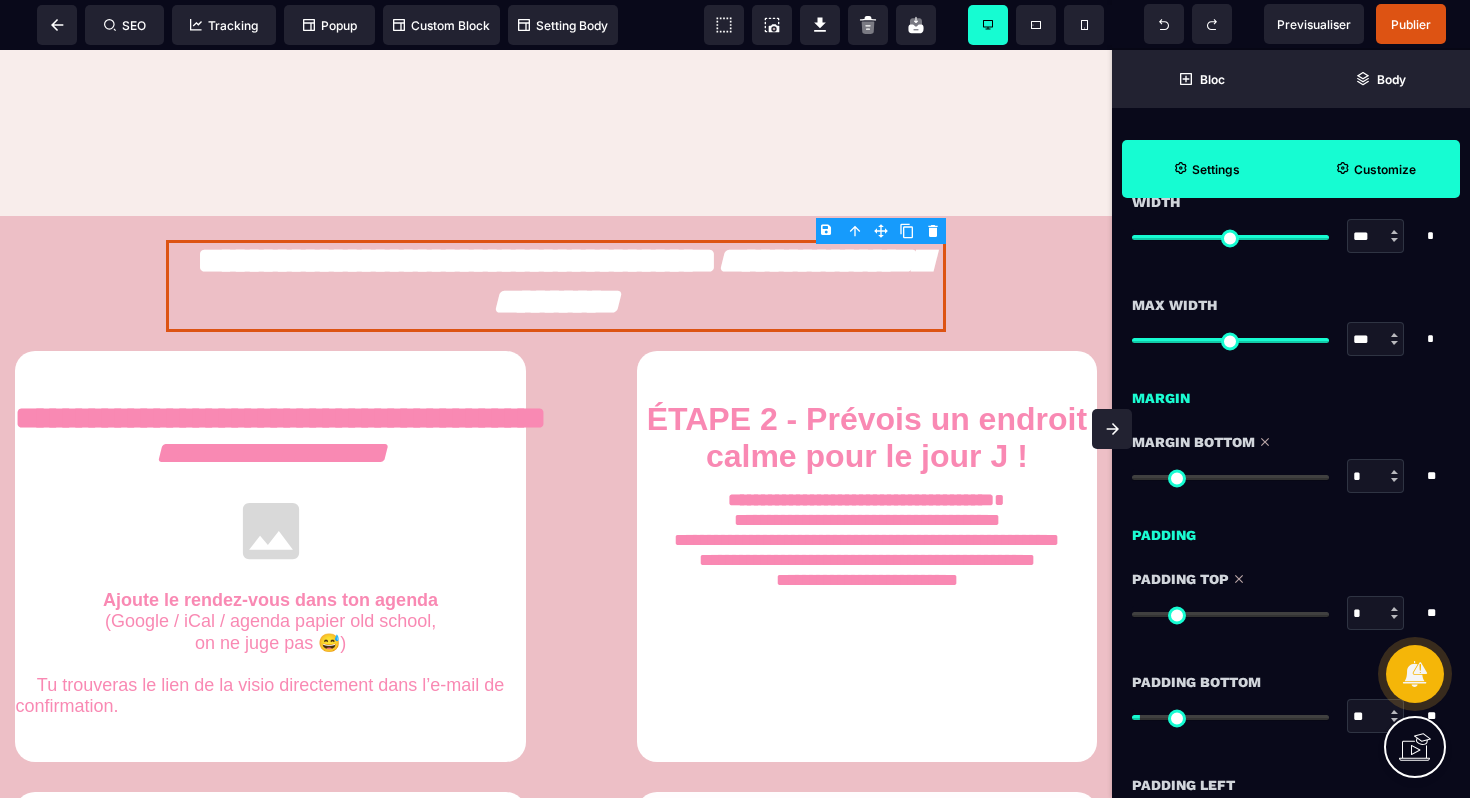 click at bounding box center [1230, 614] 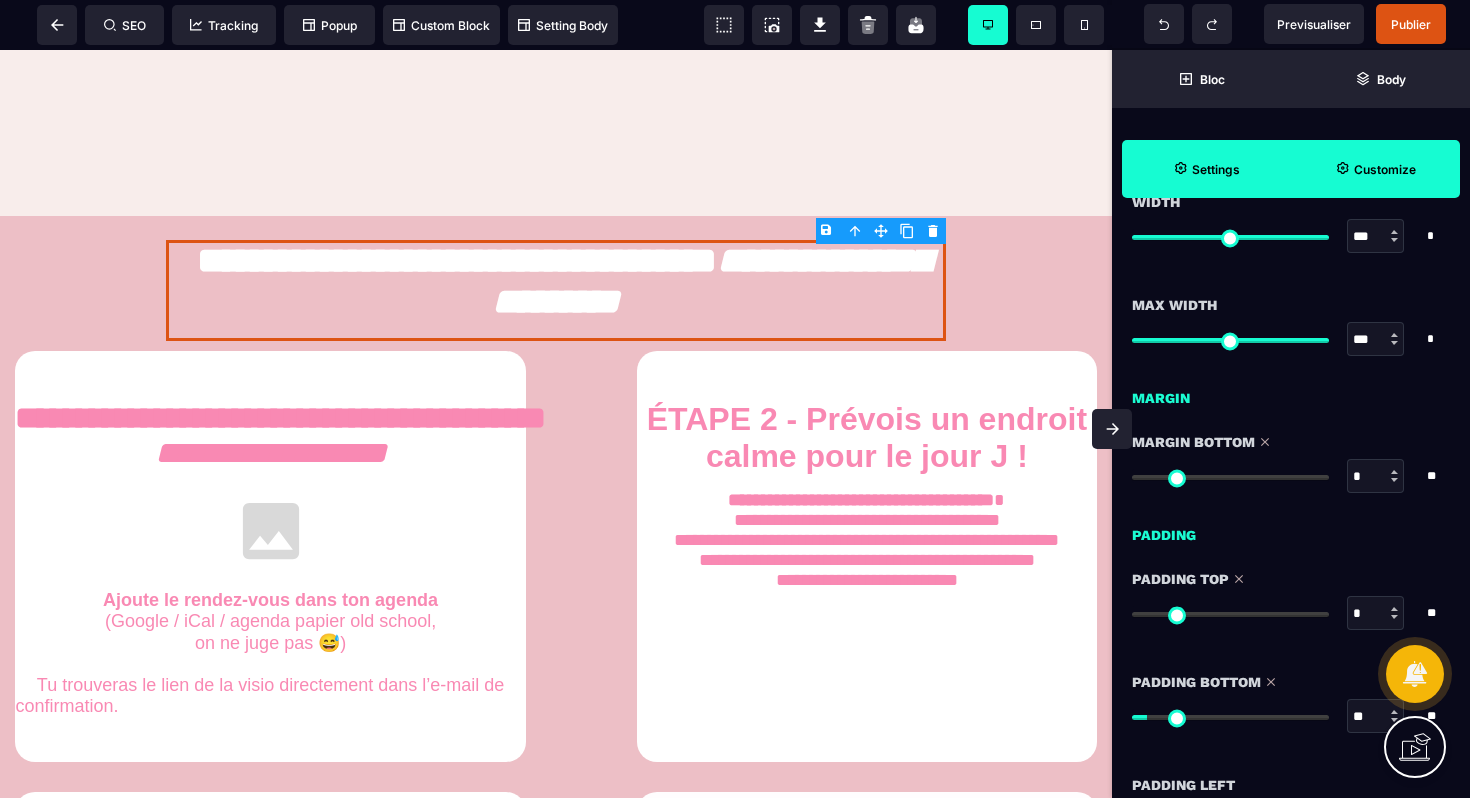 click at bounding box center (1230, 717) 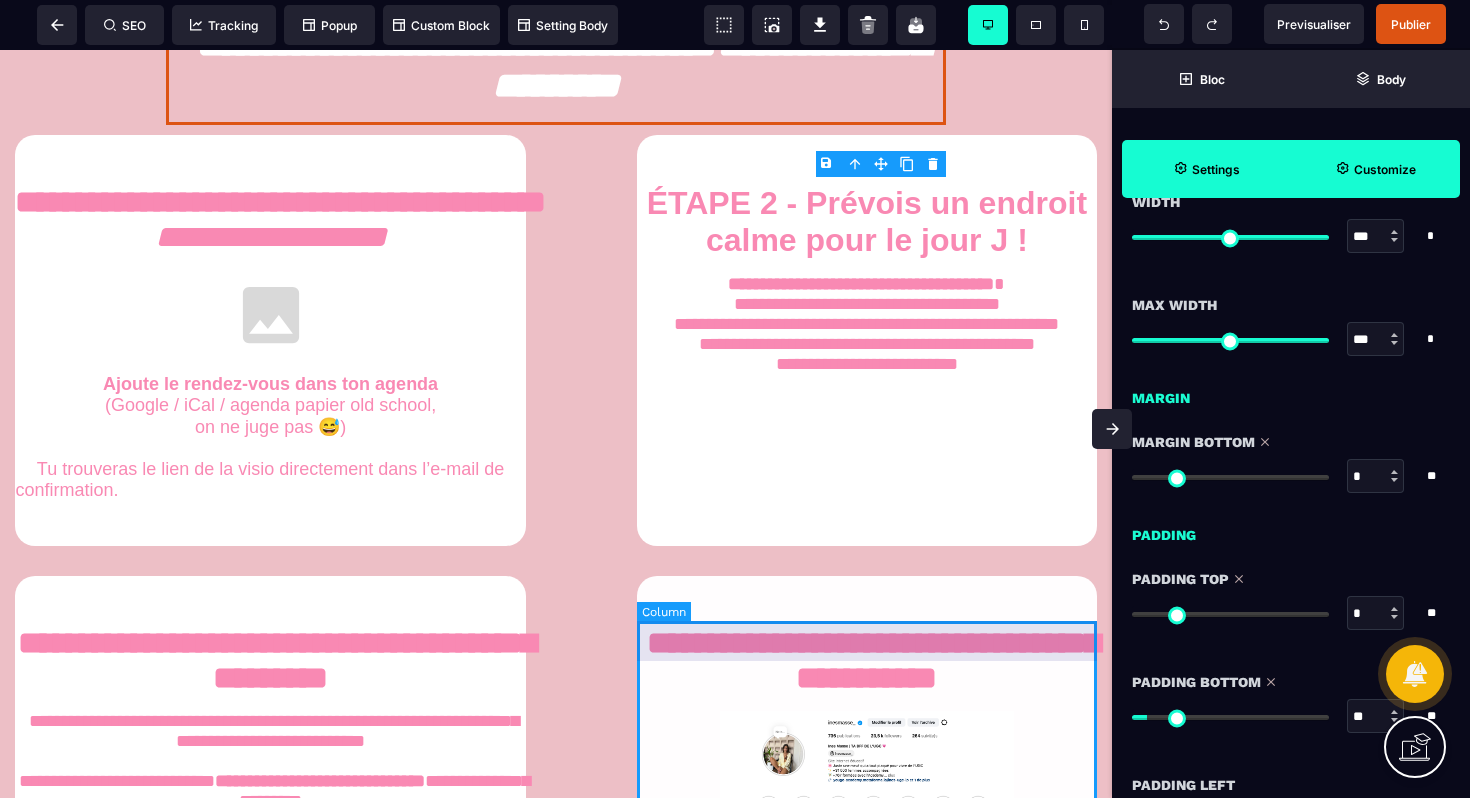 scroll, scrollTop: 953, scrollLeft: 0, axis: vertical 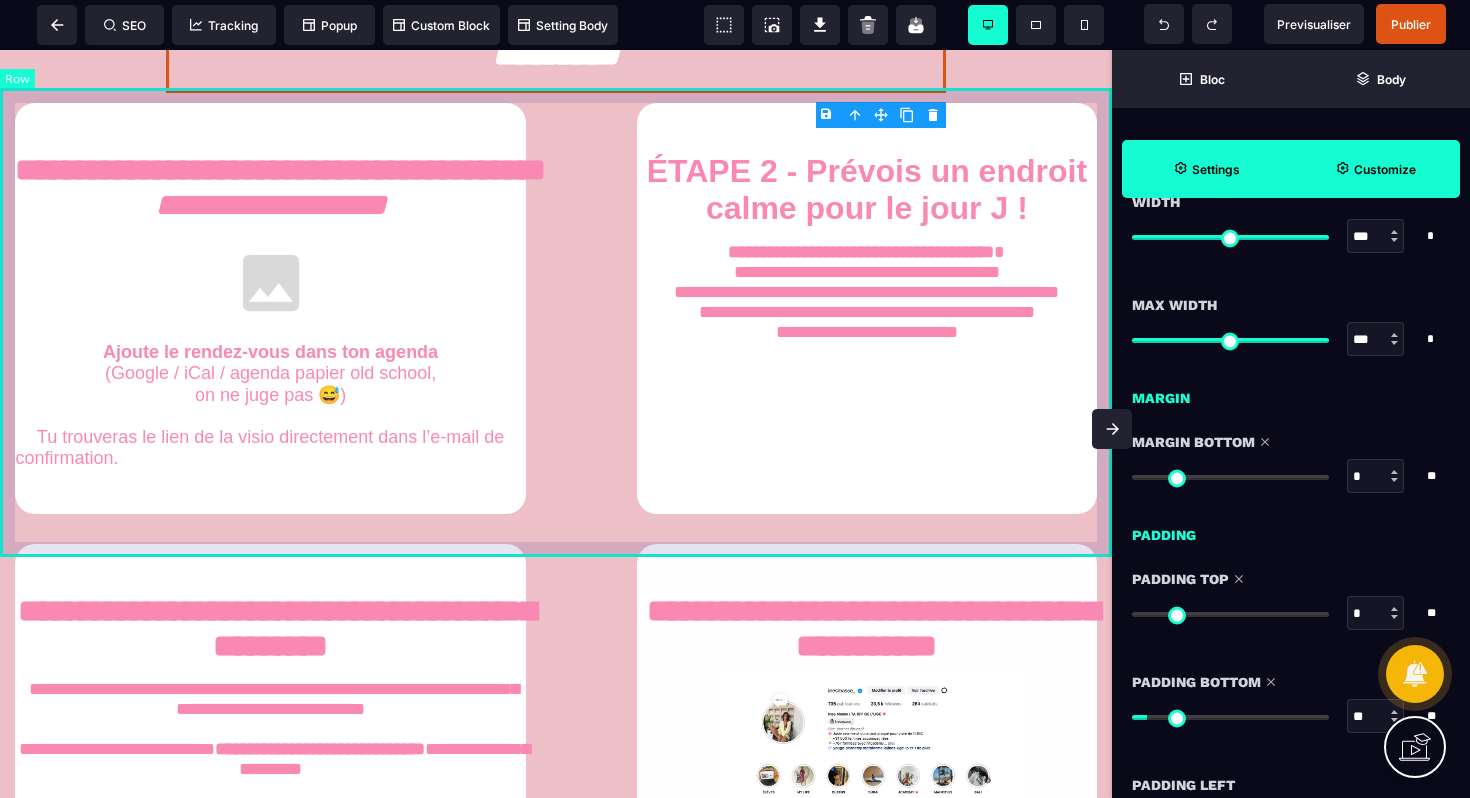 click on "**********" at bounding box center [556, 308] 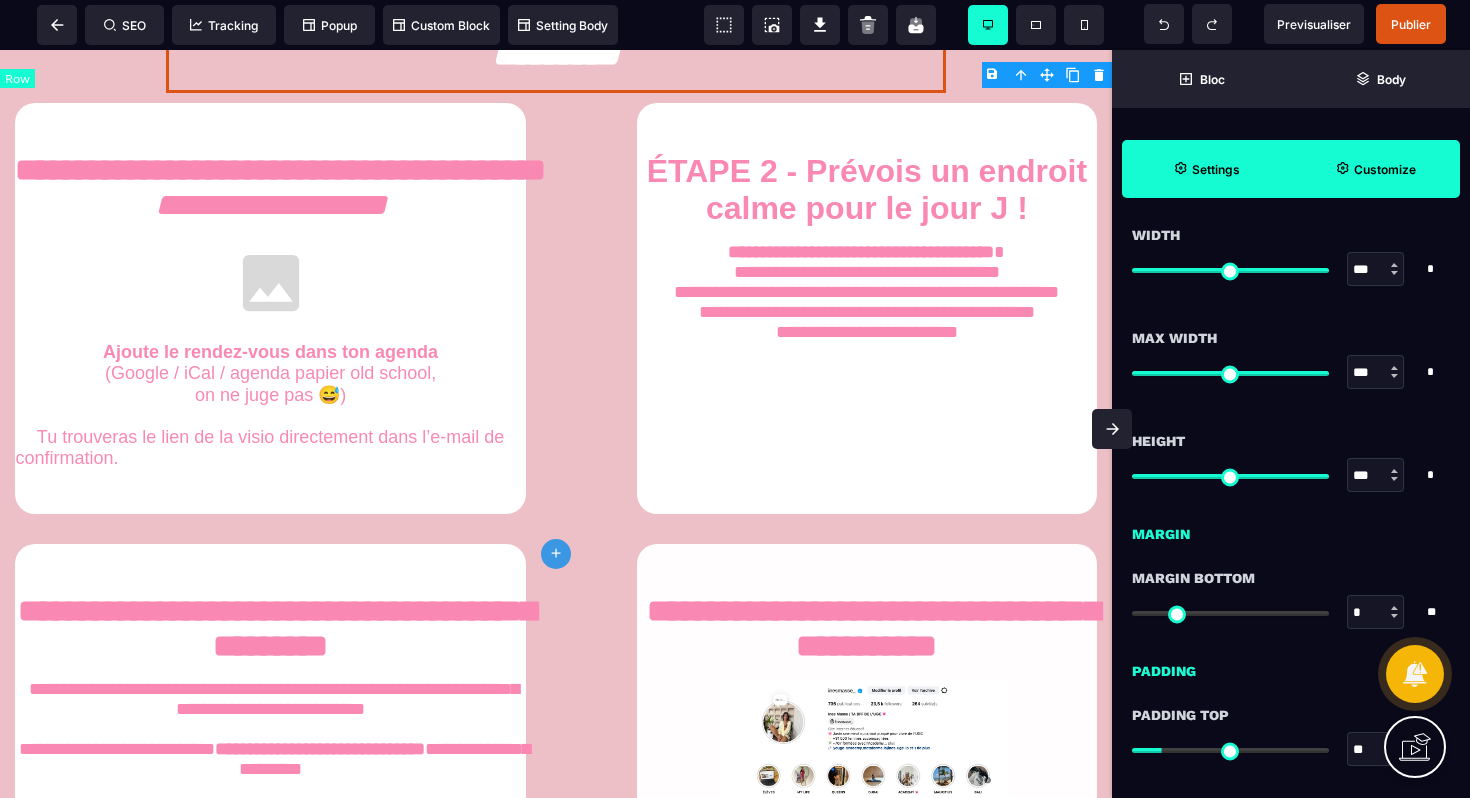 scroll, scrollTop: 0, scrollLeft: 0, axis: both 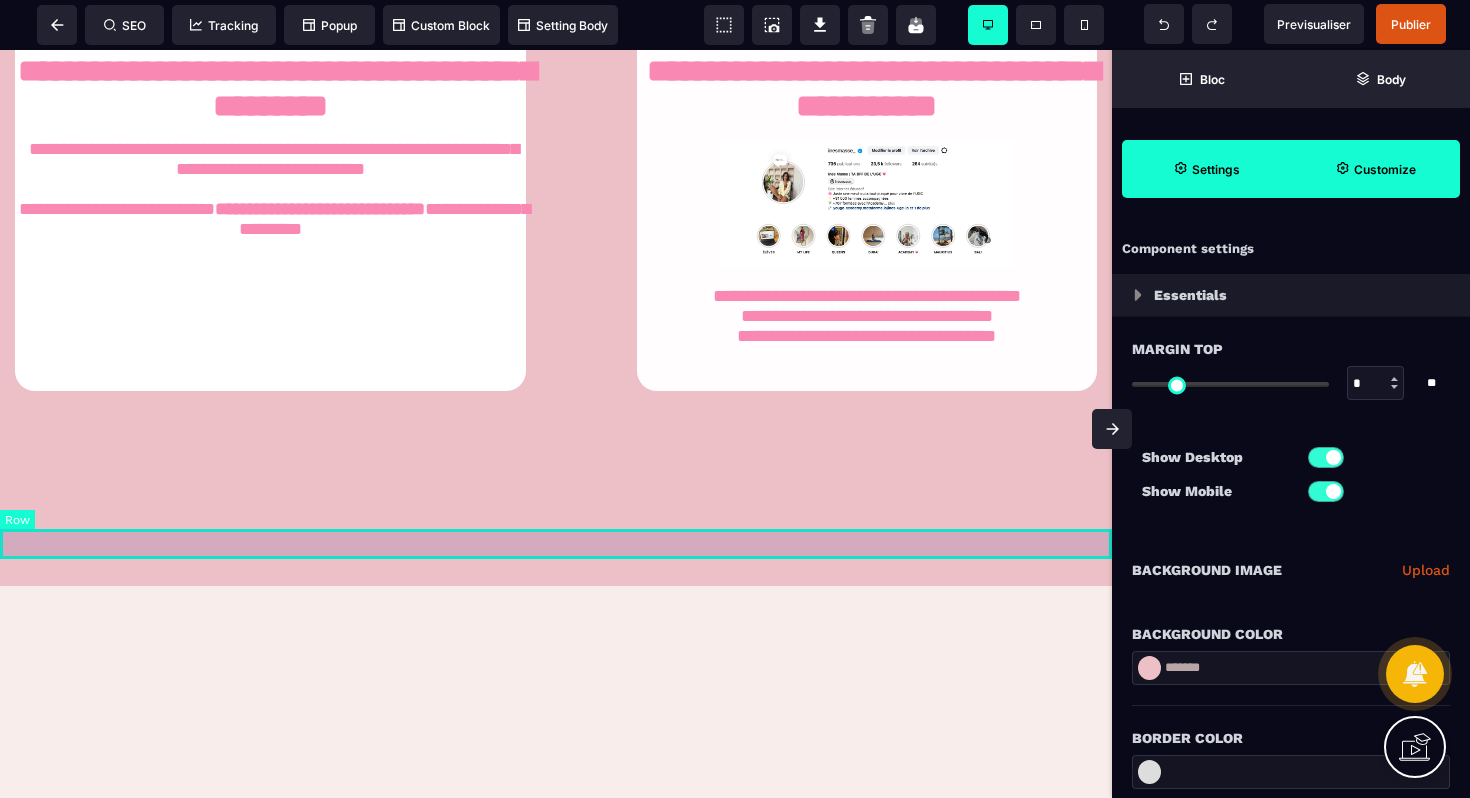 click at bounding box center [556, 511] 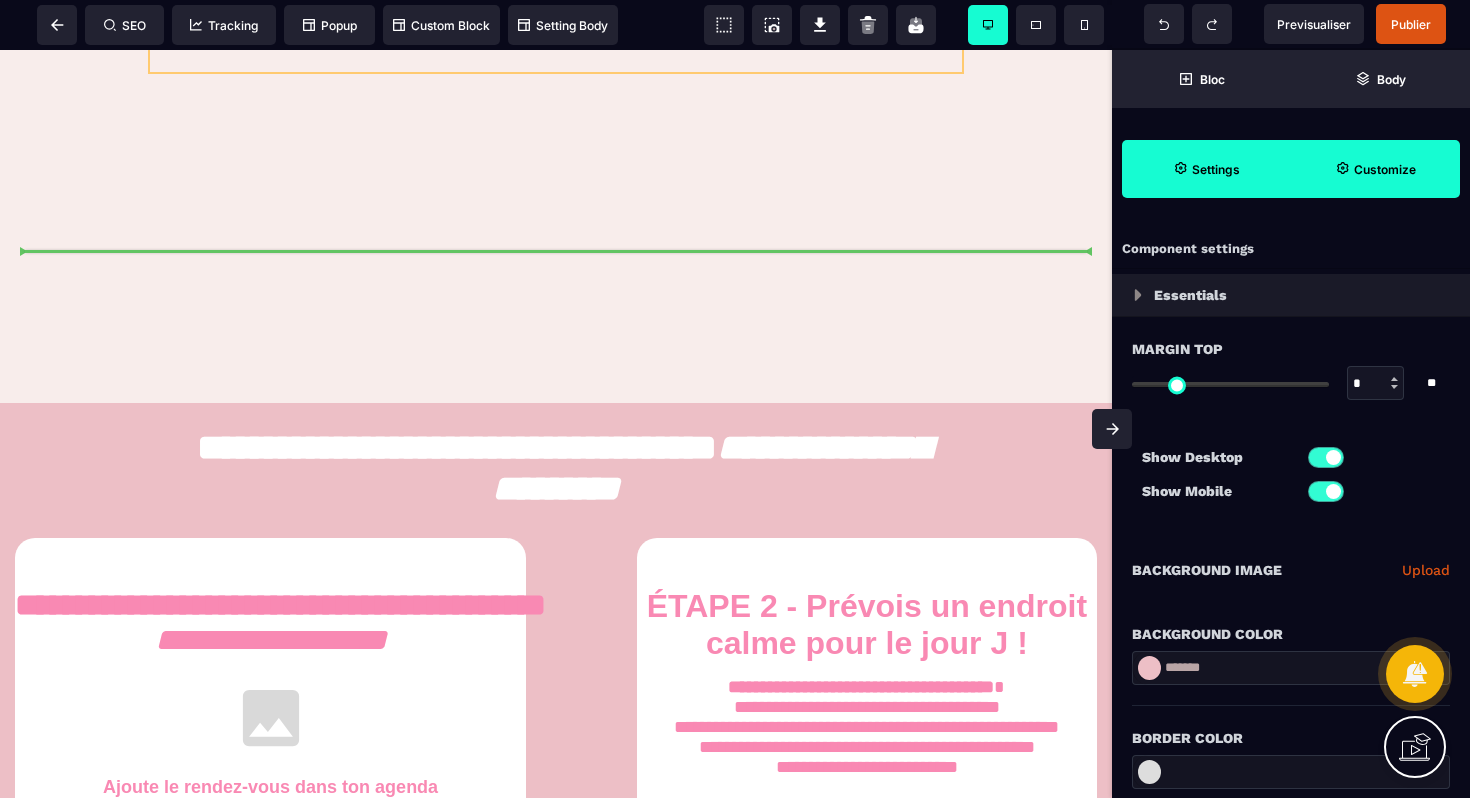 scroll, scrollTop: 506, scrollLeft: 0, axis: vertical 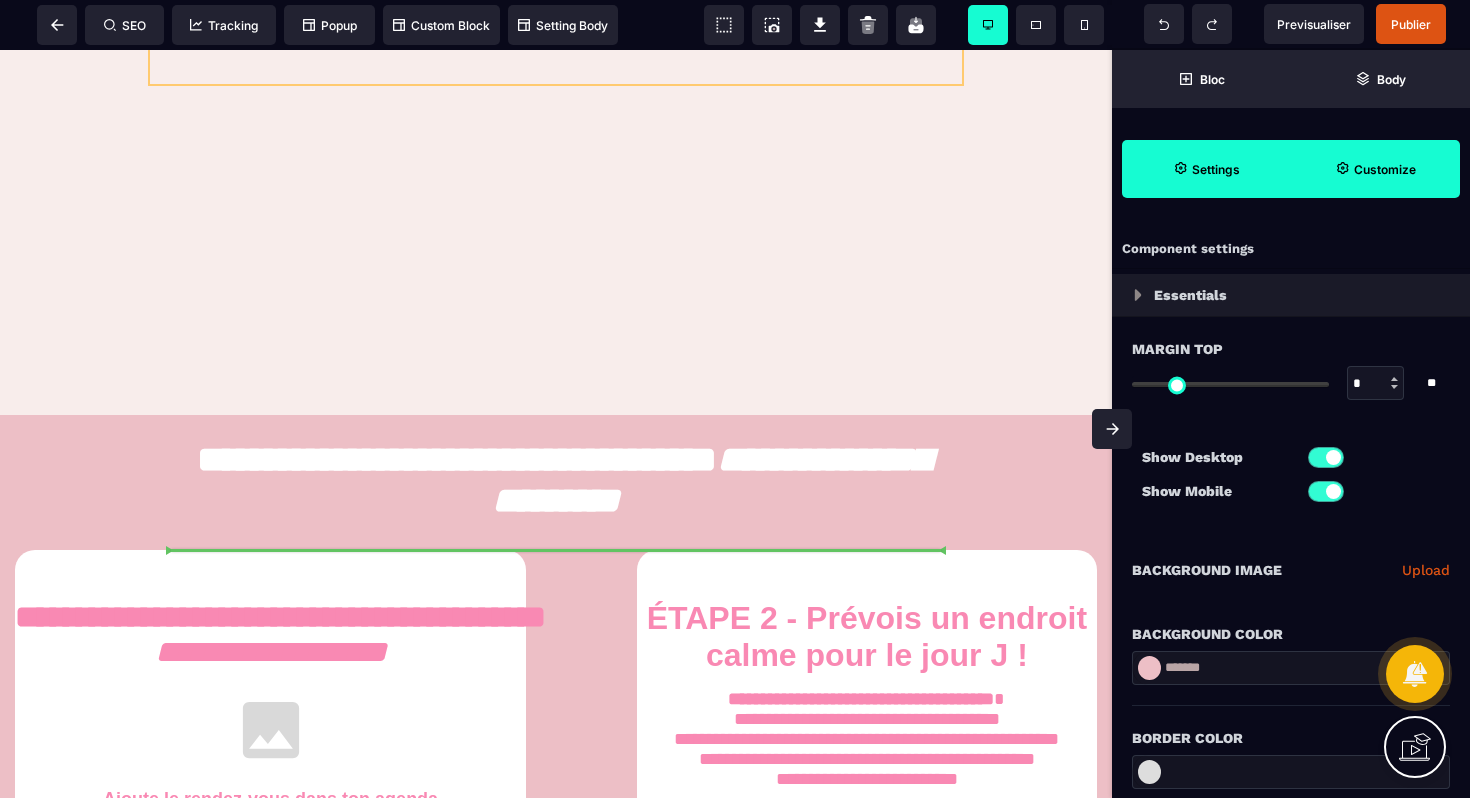 drag, startPoint x: 610, startPoint y: 544, endPoint x: 572, endPoint y: 508, distance: 52.34501 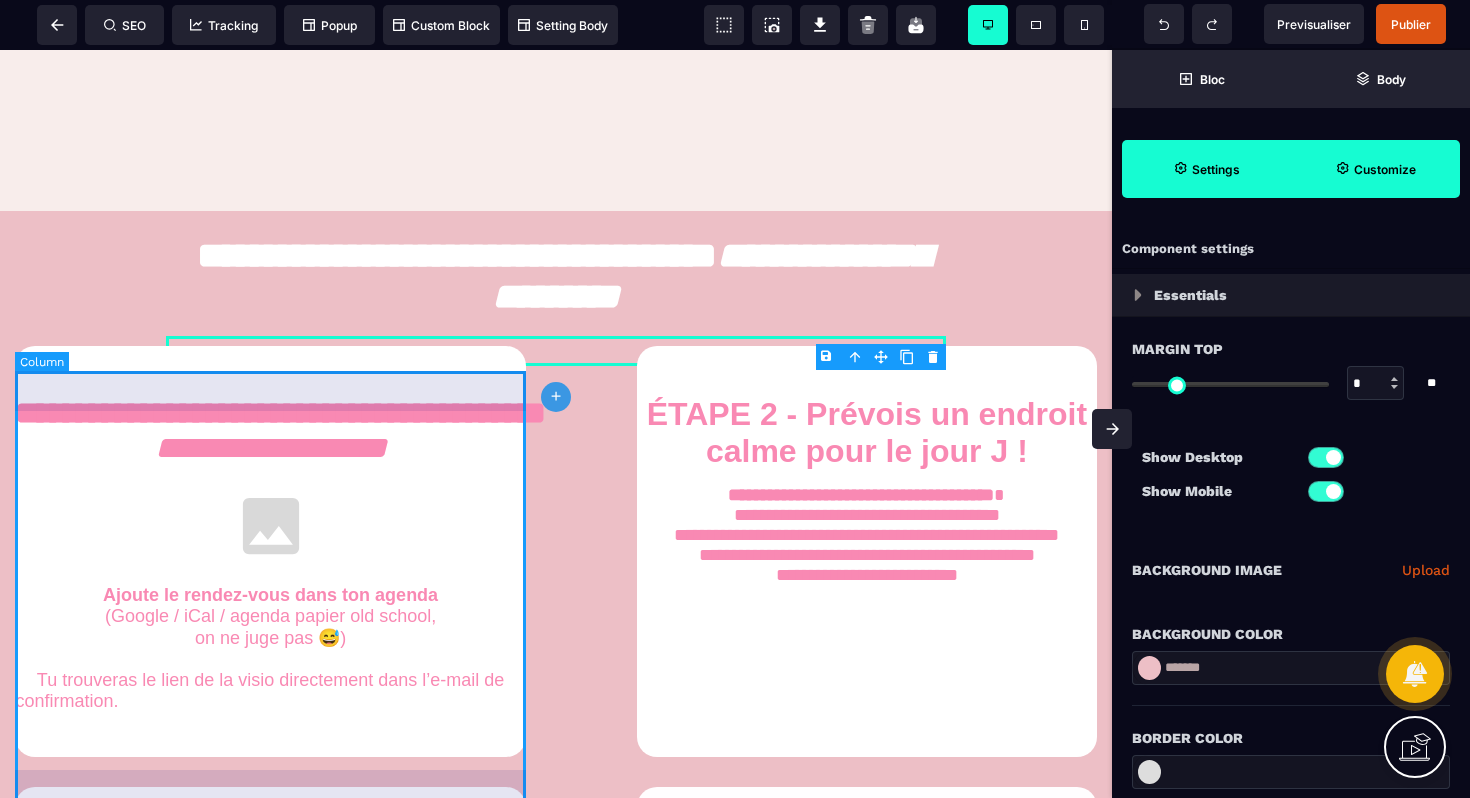 scroll, scrollTop: 775, scrollLeft: 0, axis: vertical 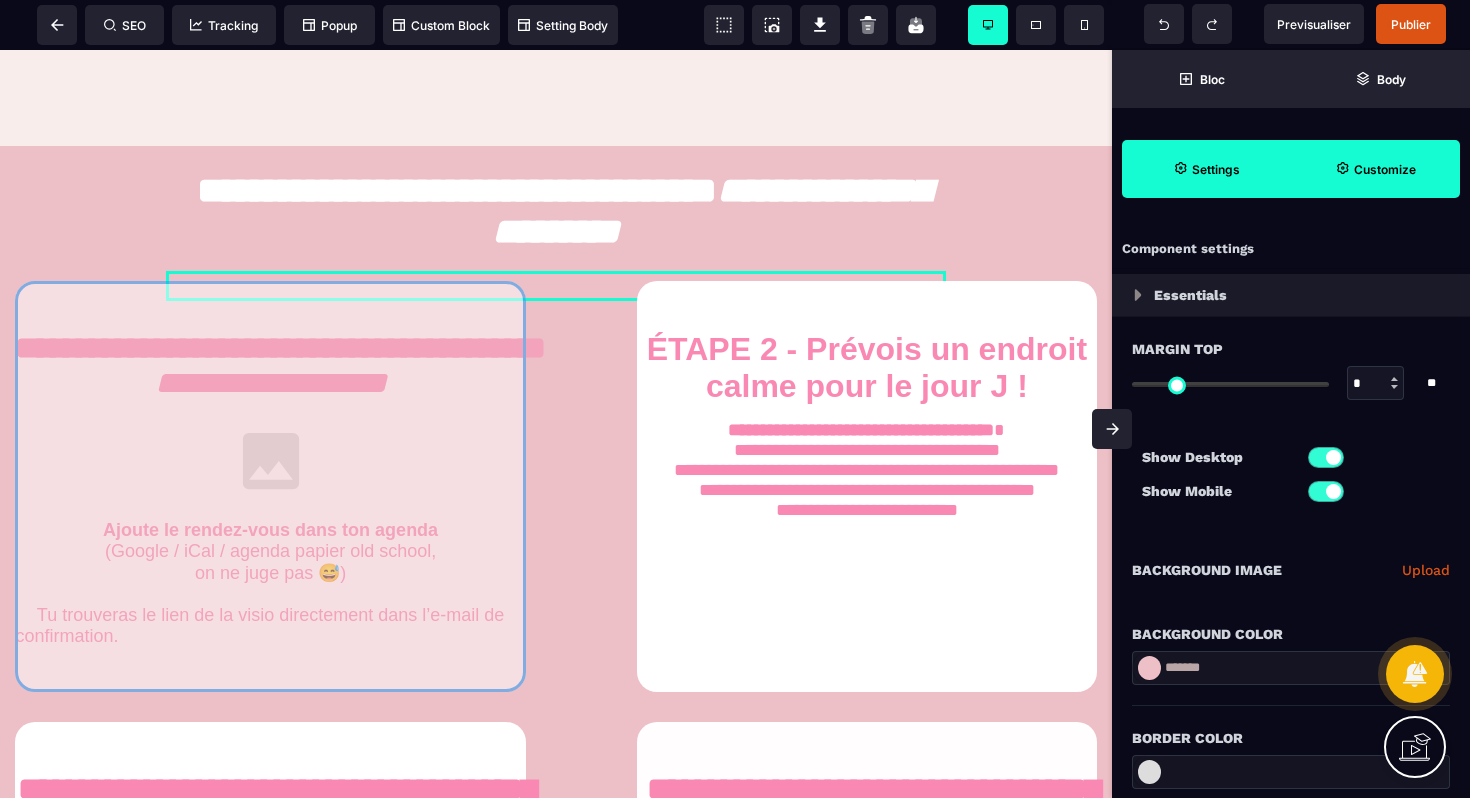 drag, startPoint x: 481, startPoint y: 311, endPoint x: 478, endPoint y: 458, distance: 147.03061 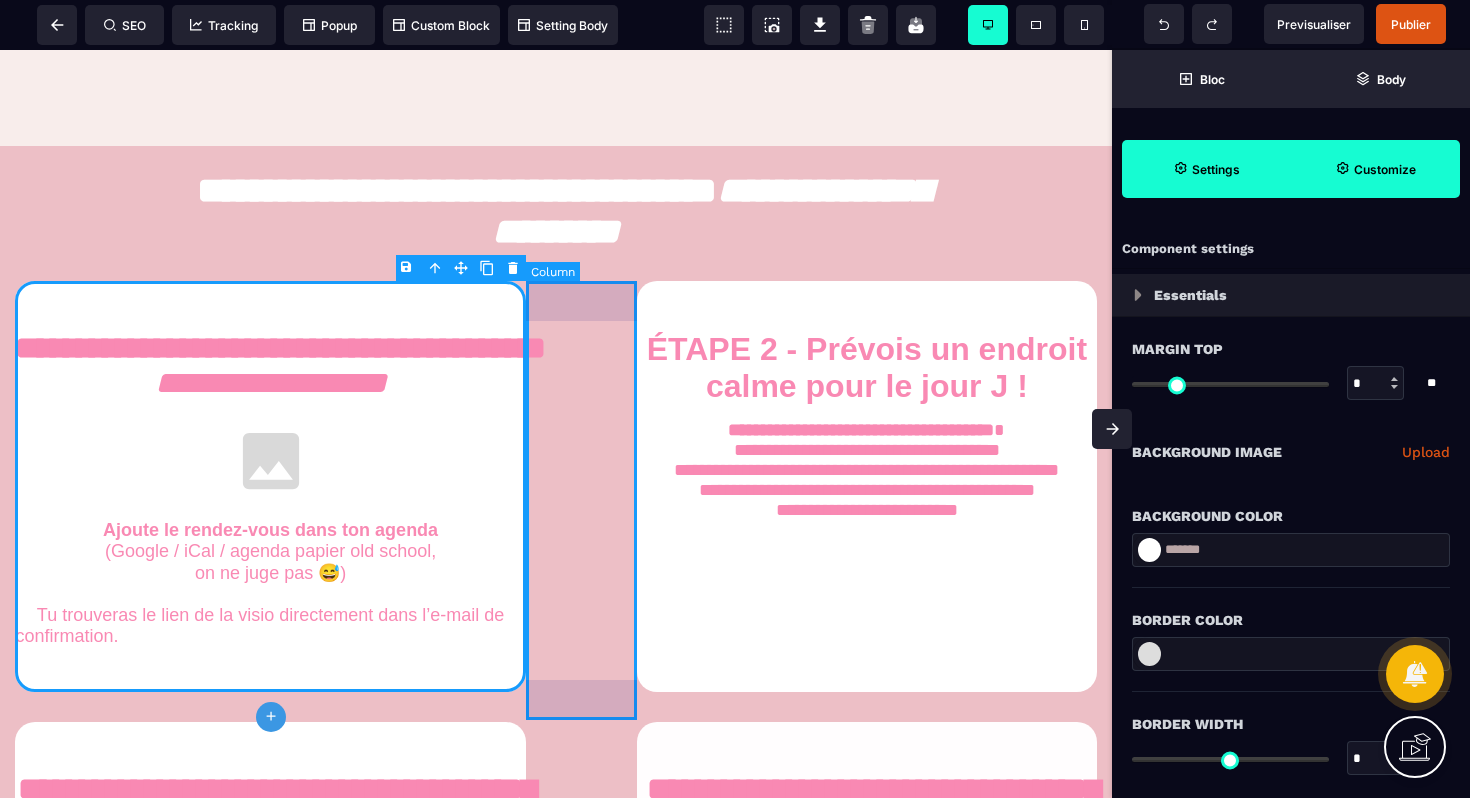 click at bounding box center (581, 486) 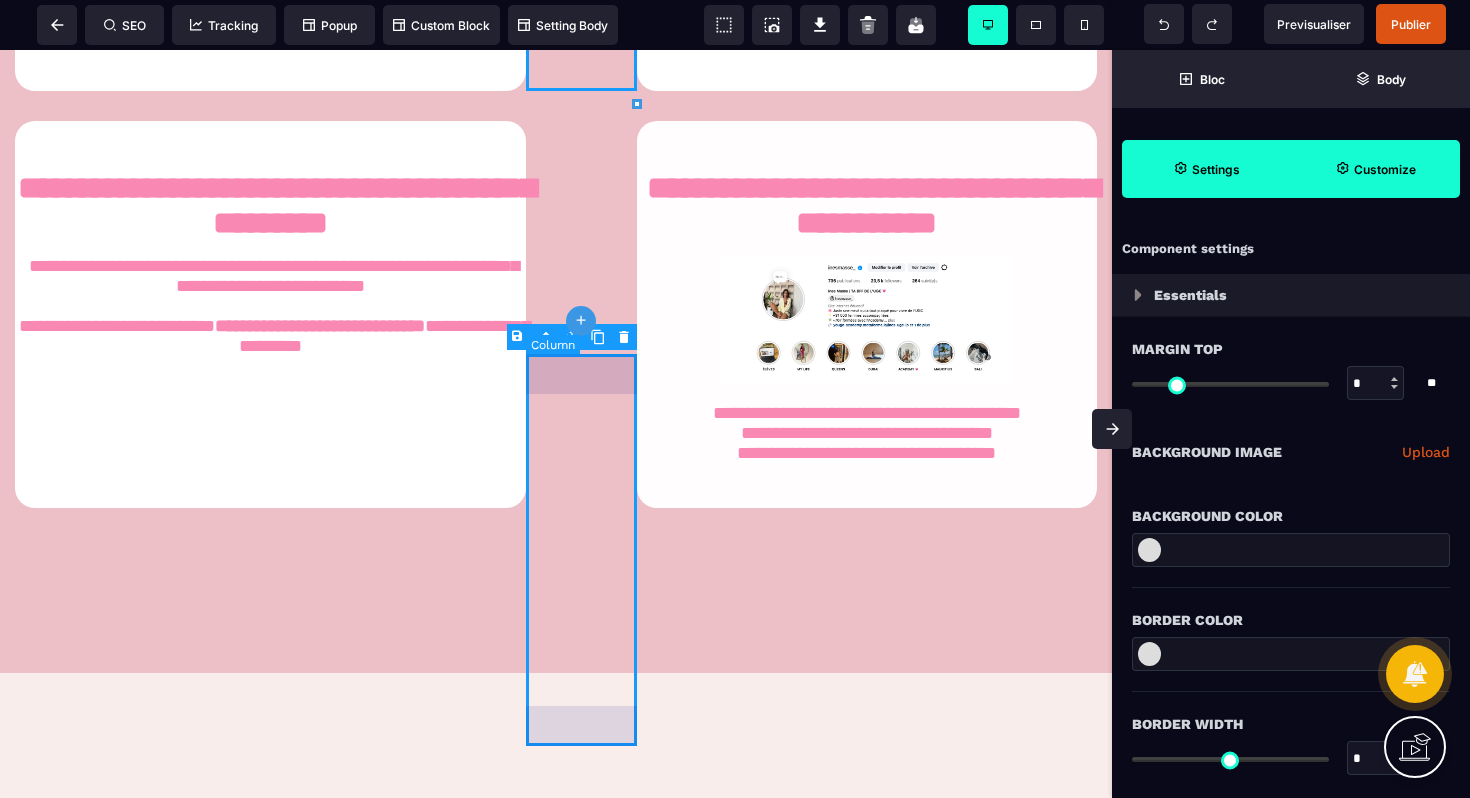 scroll, scrollTop: 1494, scrollLeft: 0, axis: vertical 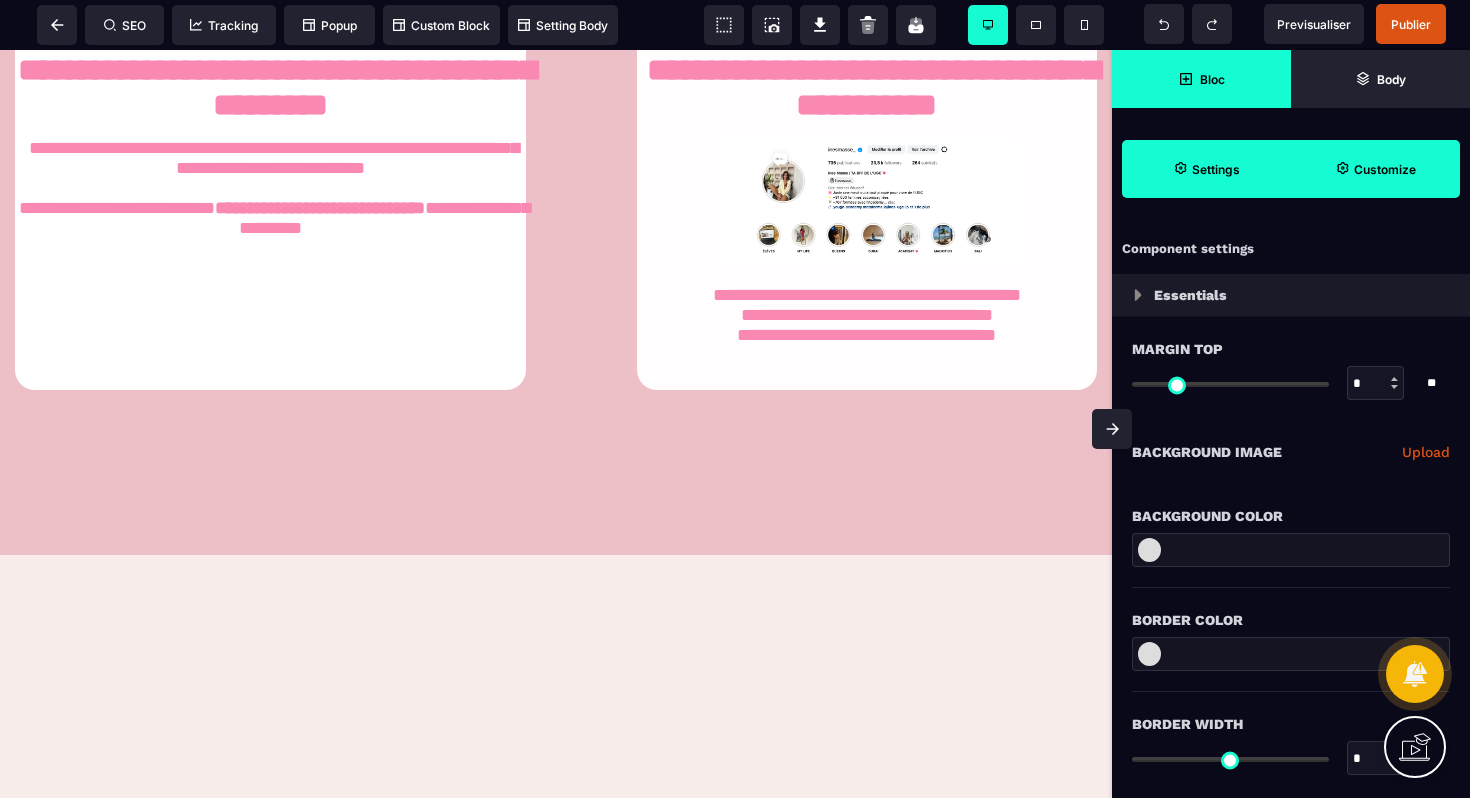 click on "Bloc" at bounding box center [1212, 79] 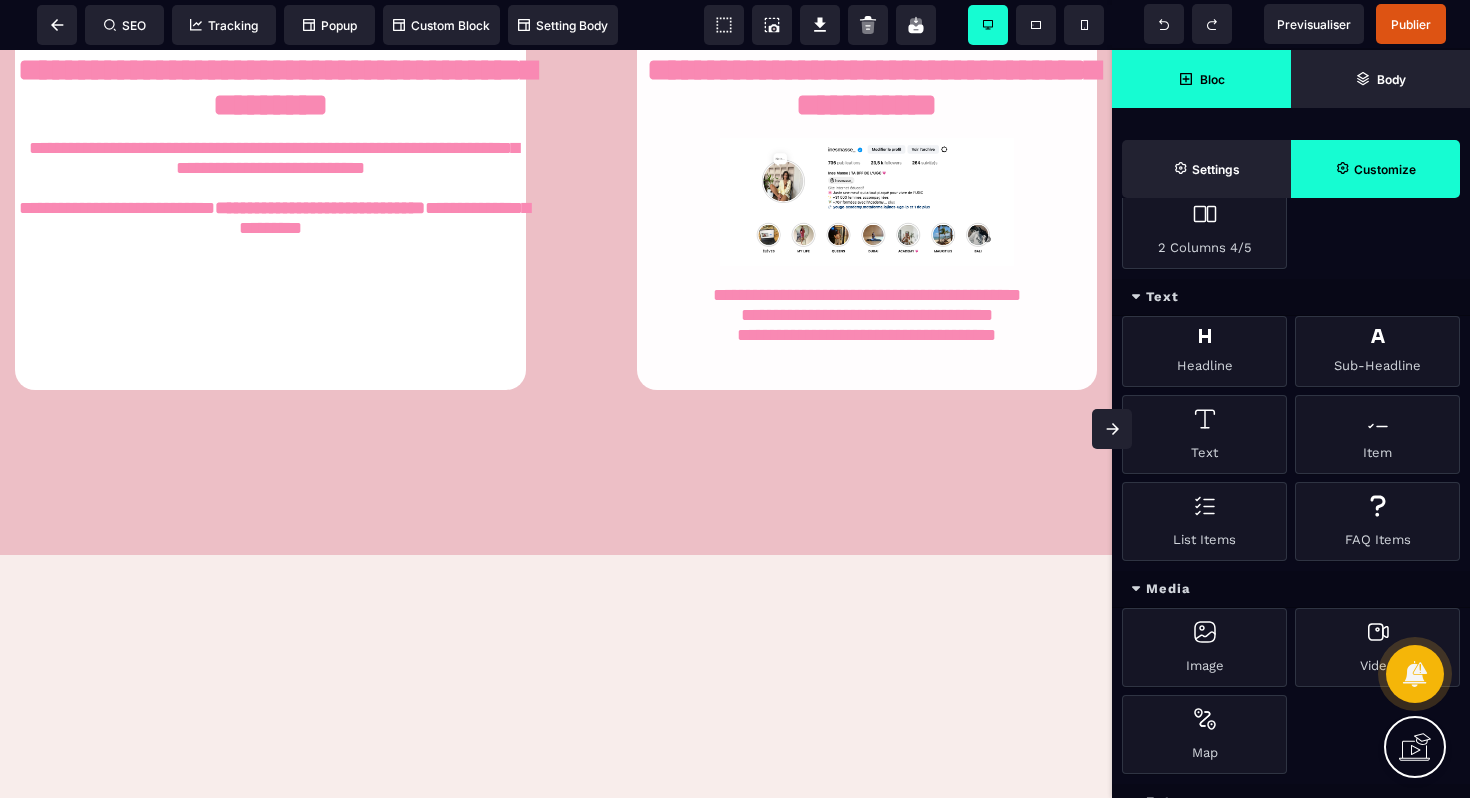 scroll, scrollTop: 638, scrollLeft: 0, axis: vertical 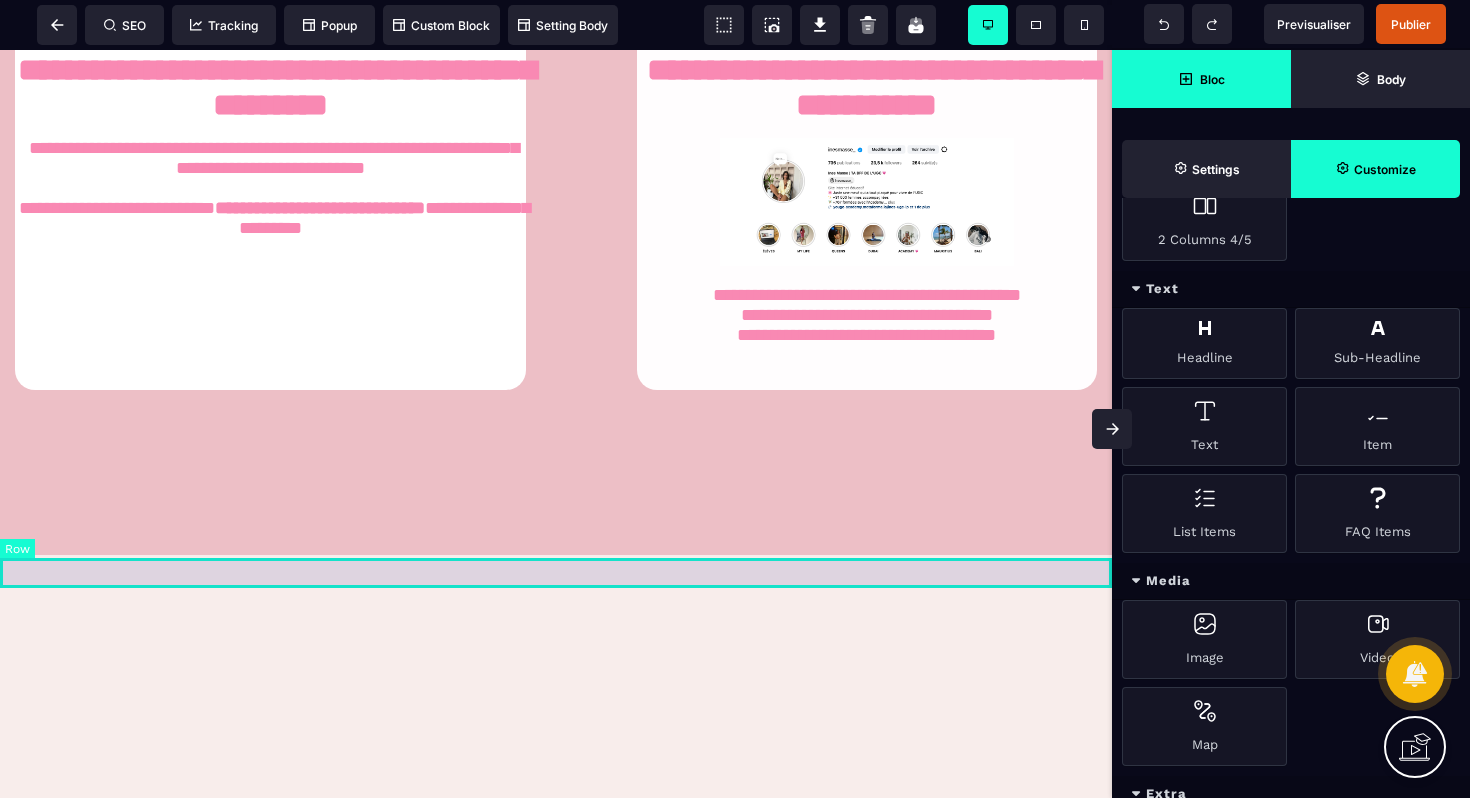 click at bounding box center (556, 540) 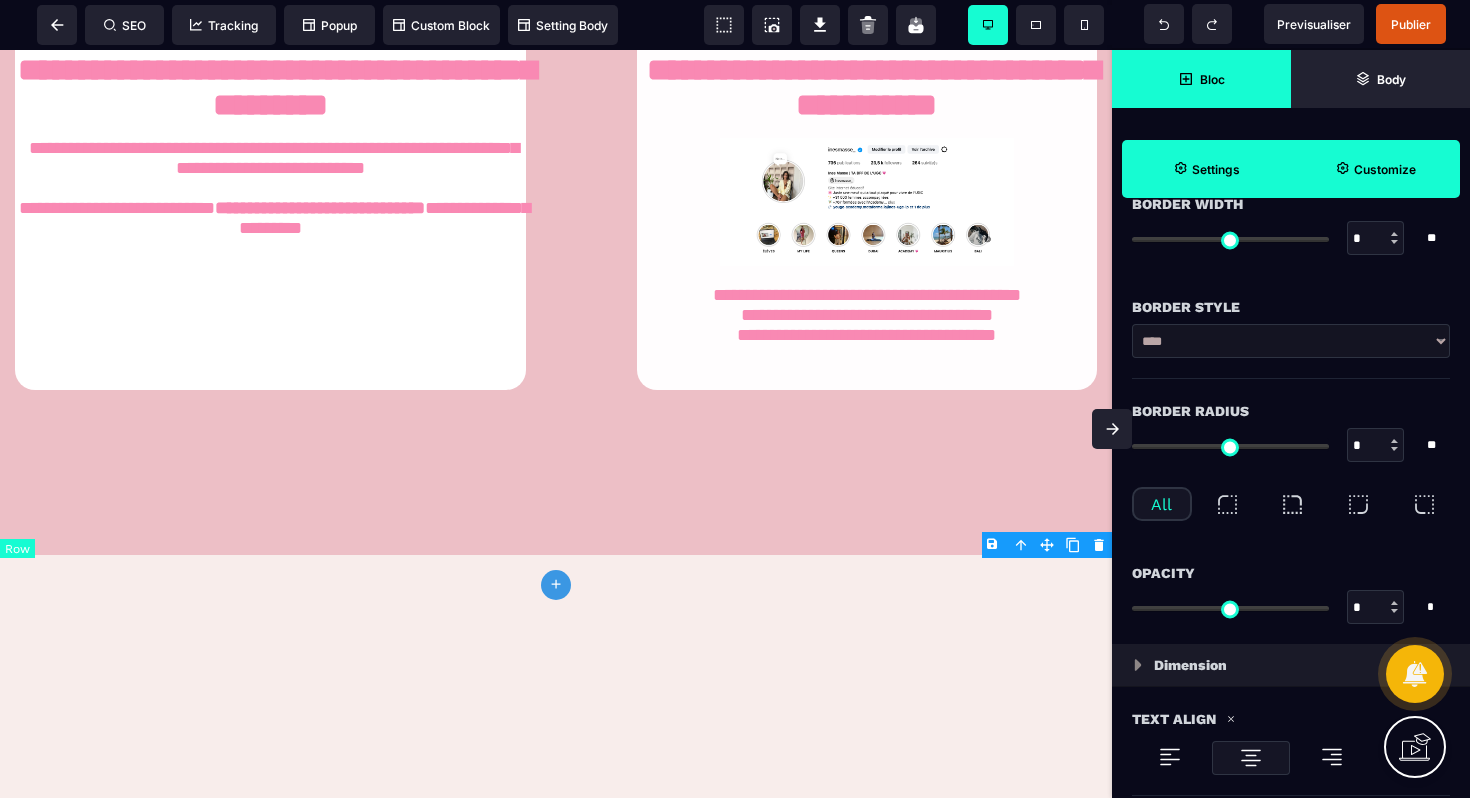 scroll, scrollTop: 0, scrollLeft: 0, axis: both 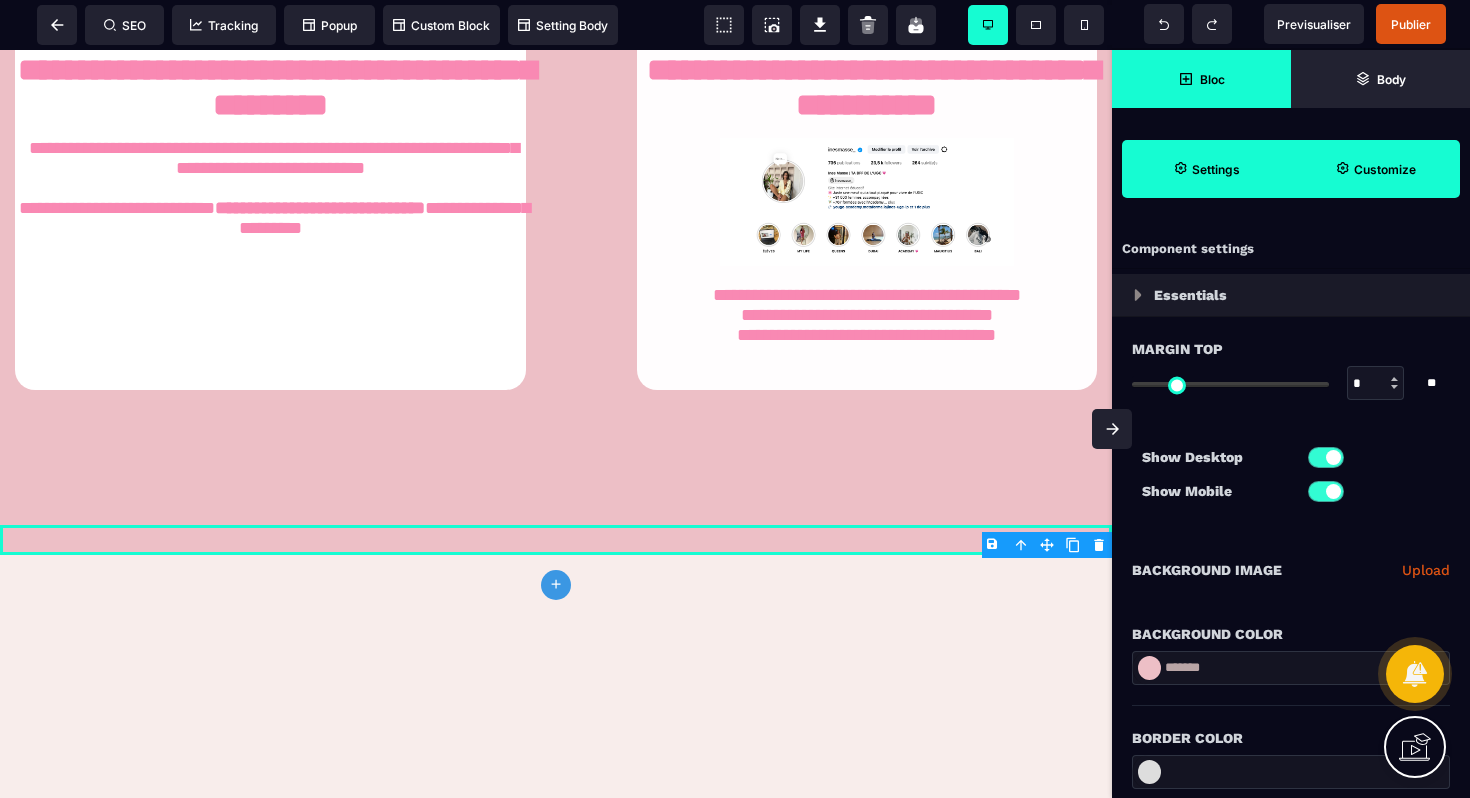 click on "**********" at bounding box center (556, -167) 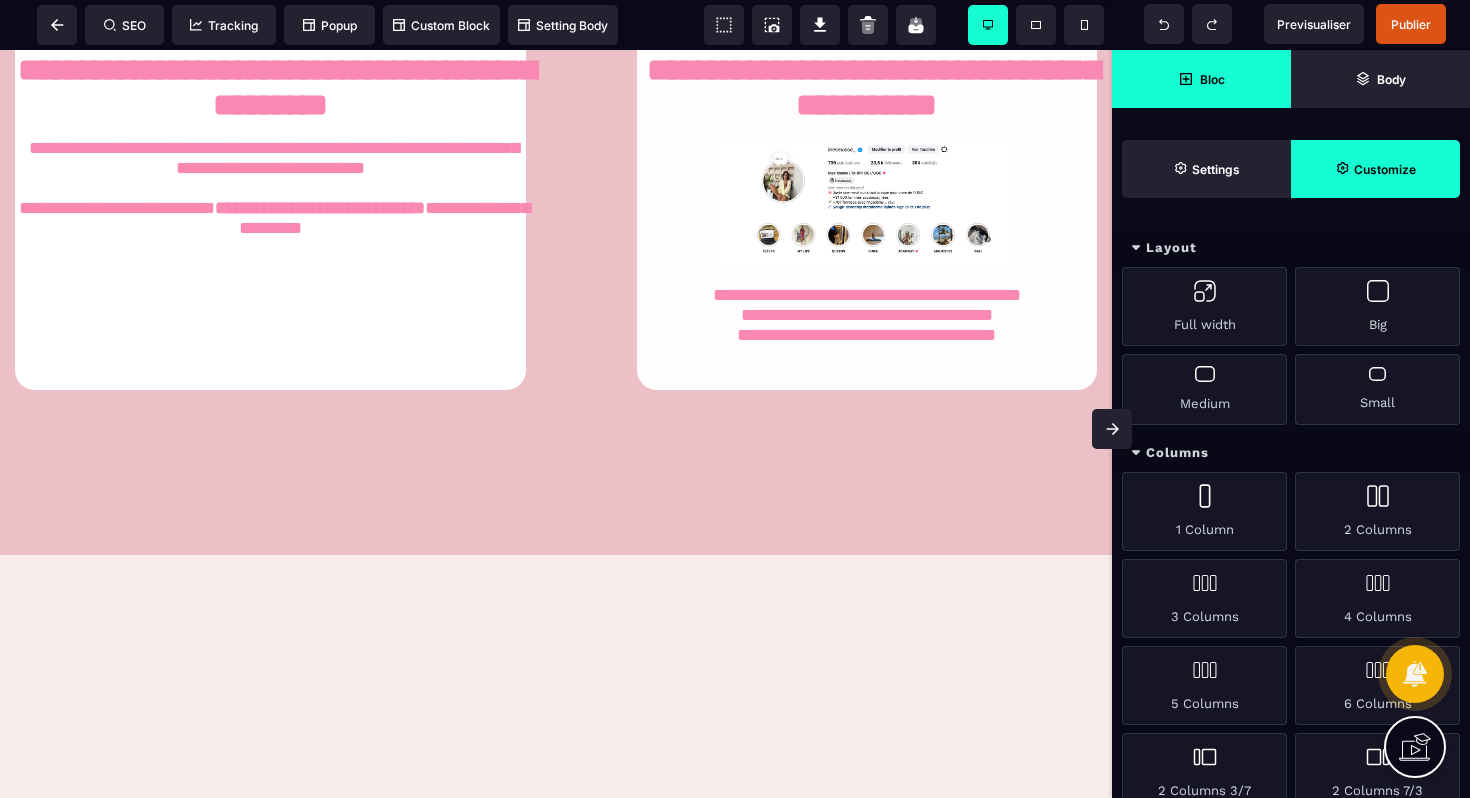 click at bounding box center [556, 540] 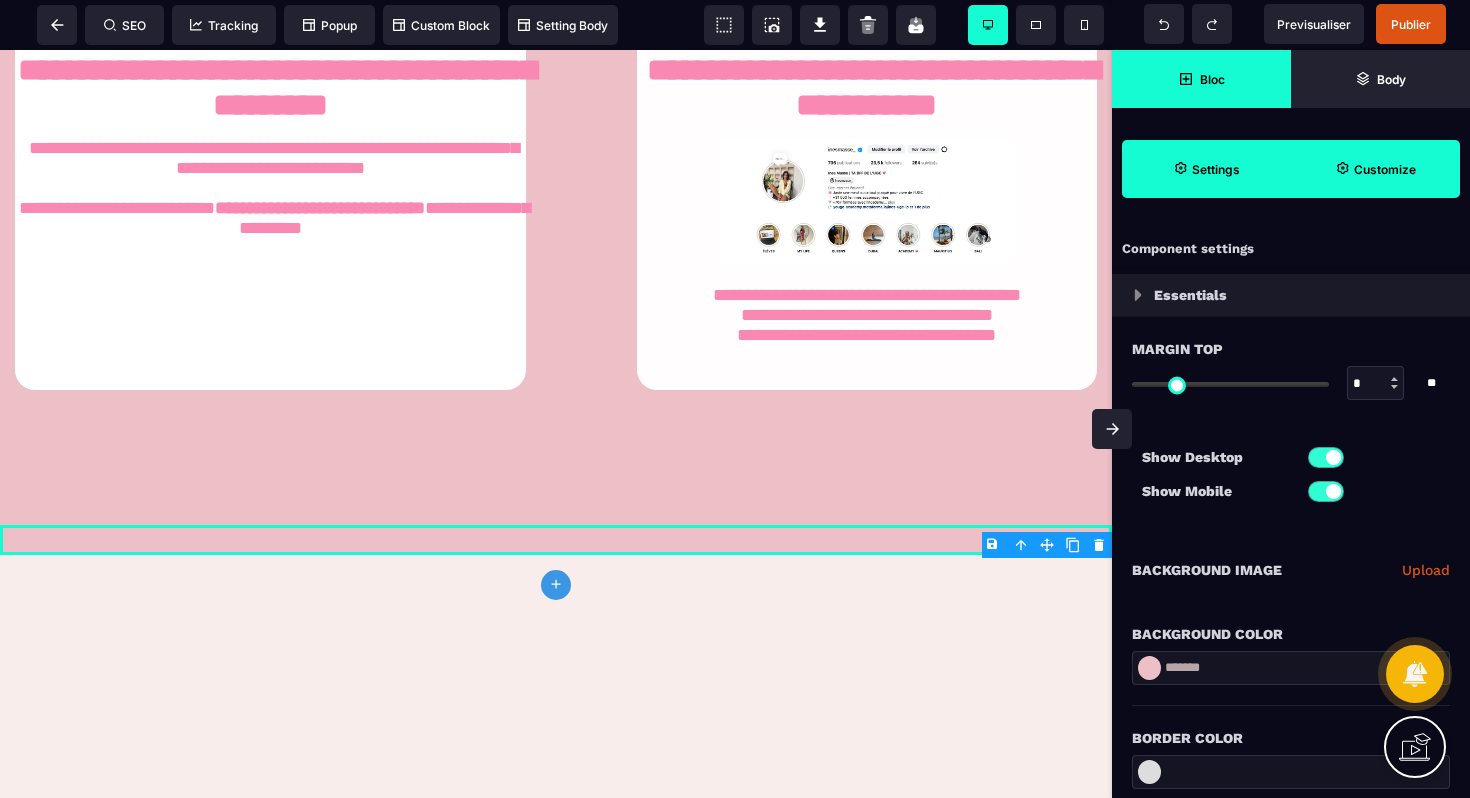 click on "plus" 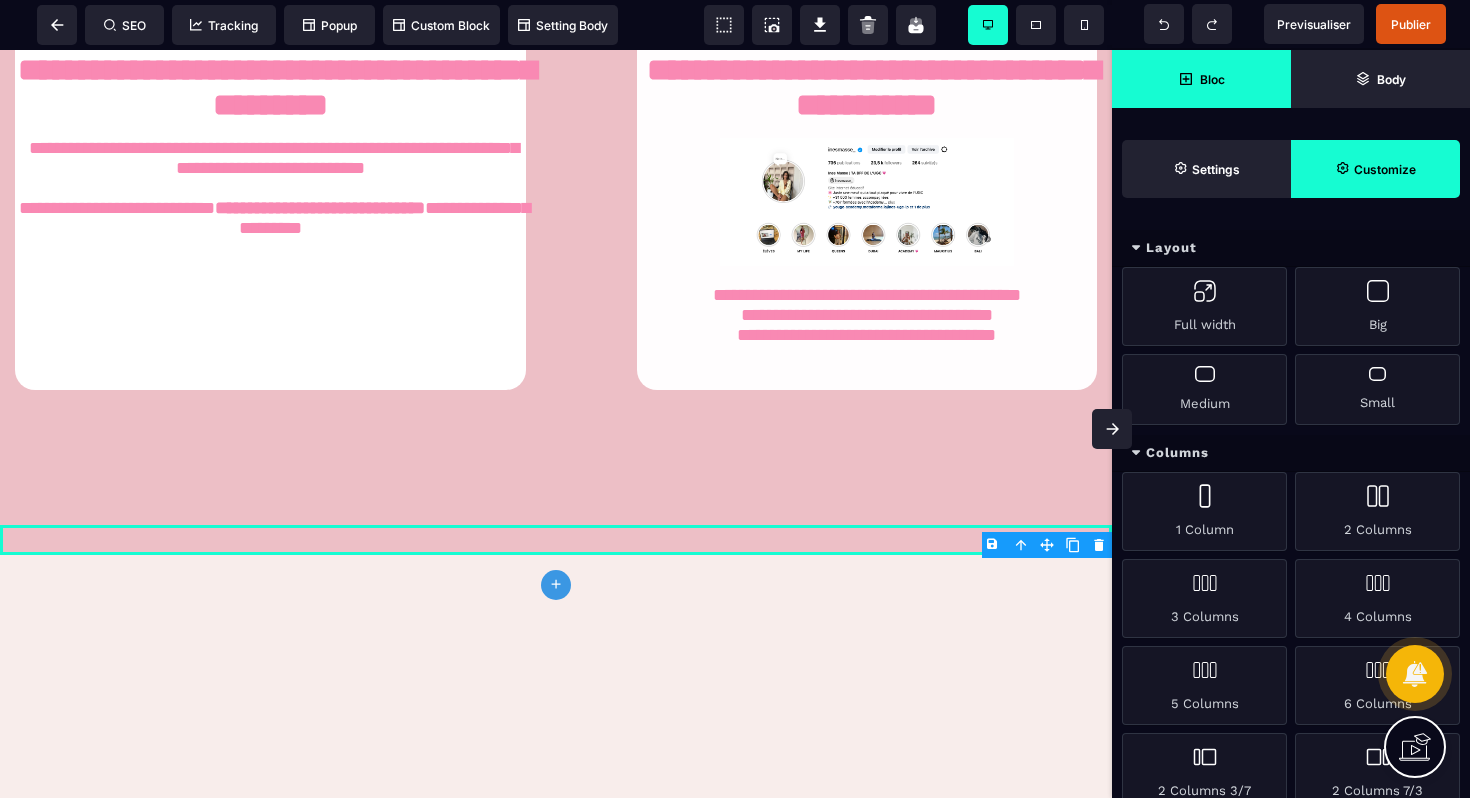 click 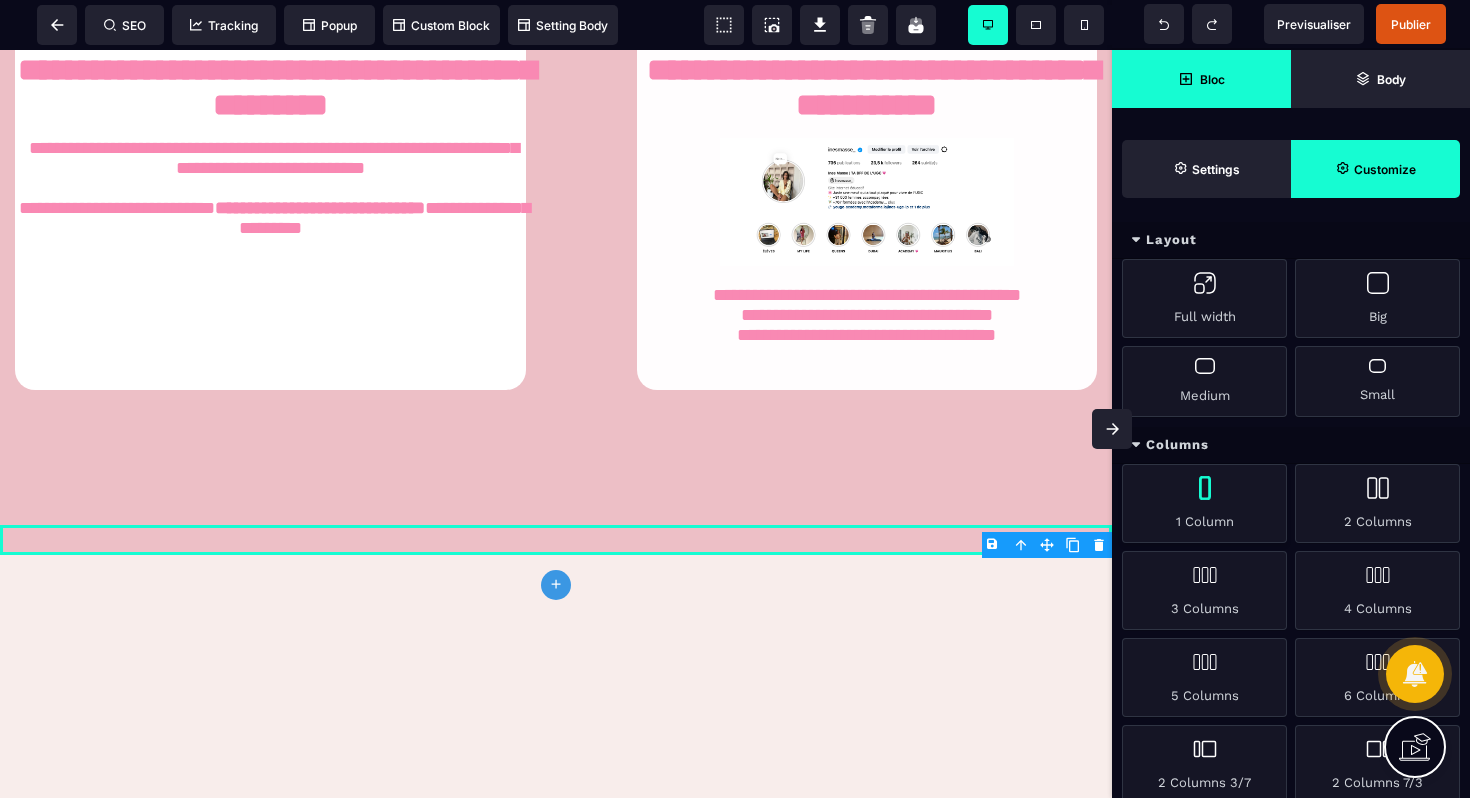 scroll, scrollTop: 0, scrollLeft: 0, axis: both 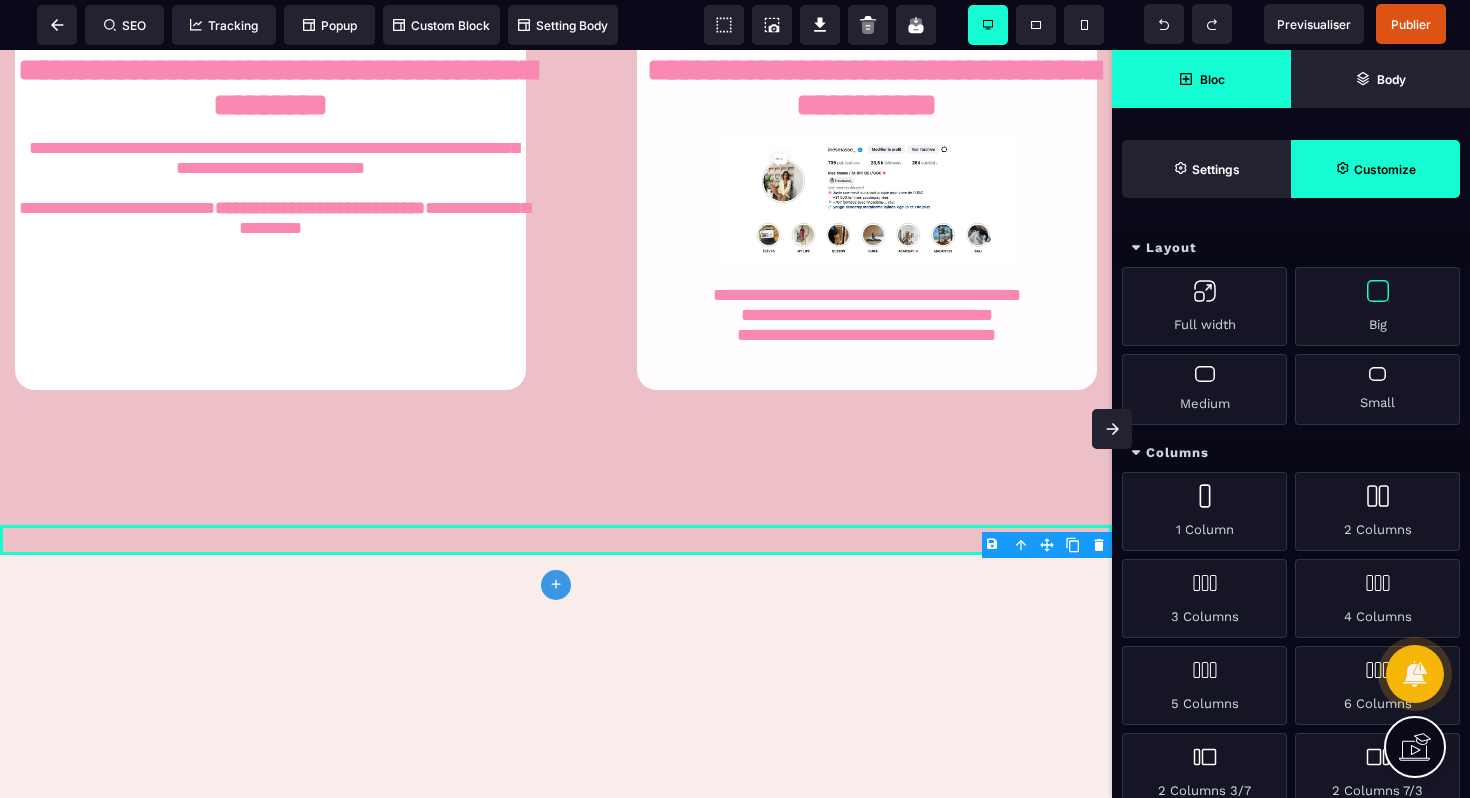 click on "Big" at bounding box center [1377, 306] 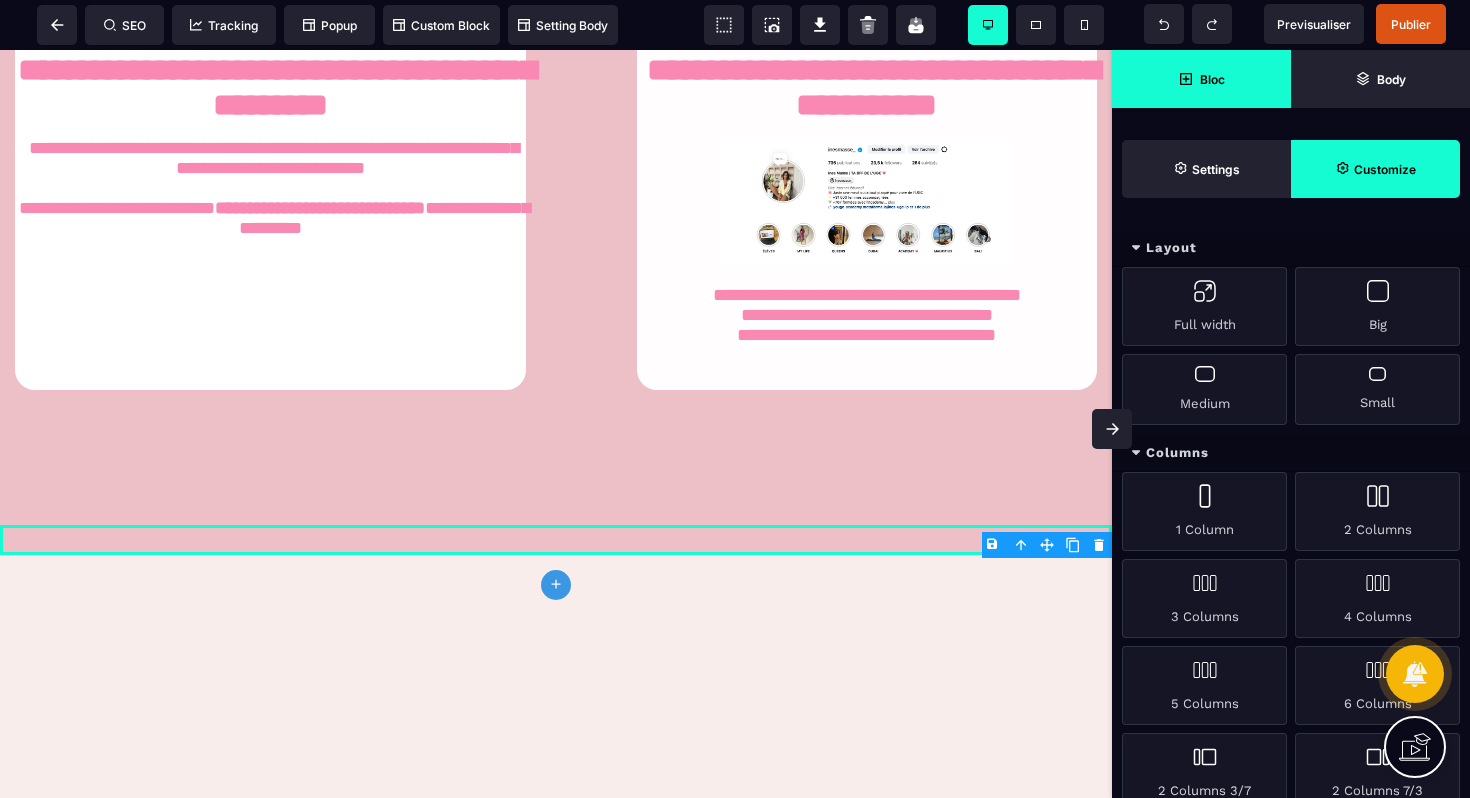 scroll, scrollTop: 117, scrollLeft: 0, axis: vertical 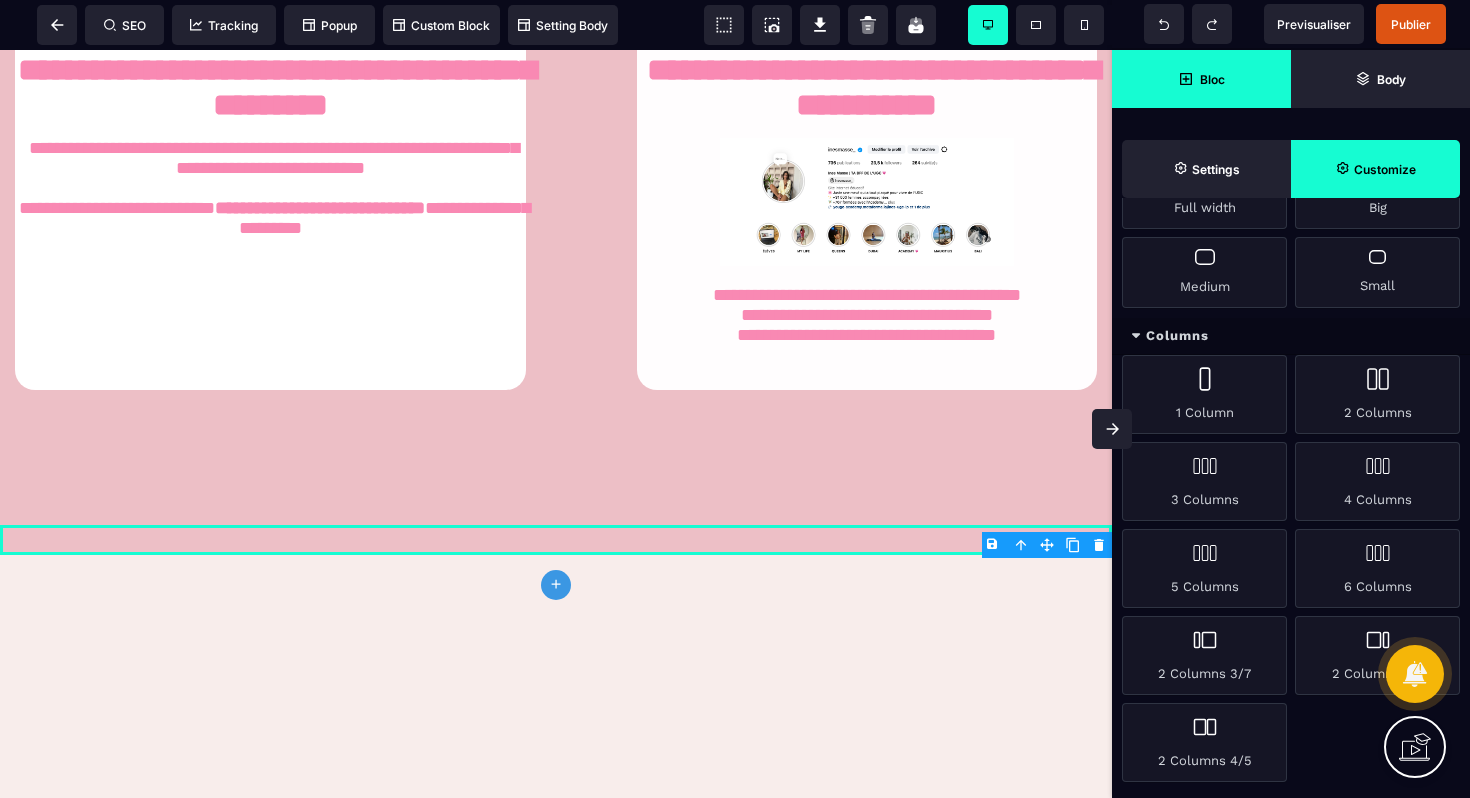 click on "**********" at bounding box center (556, -167) 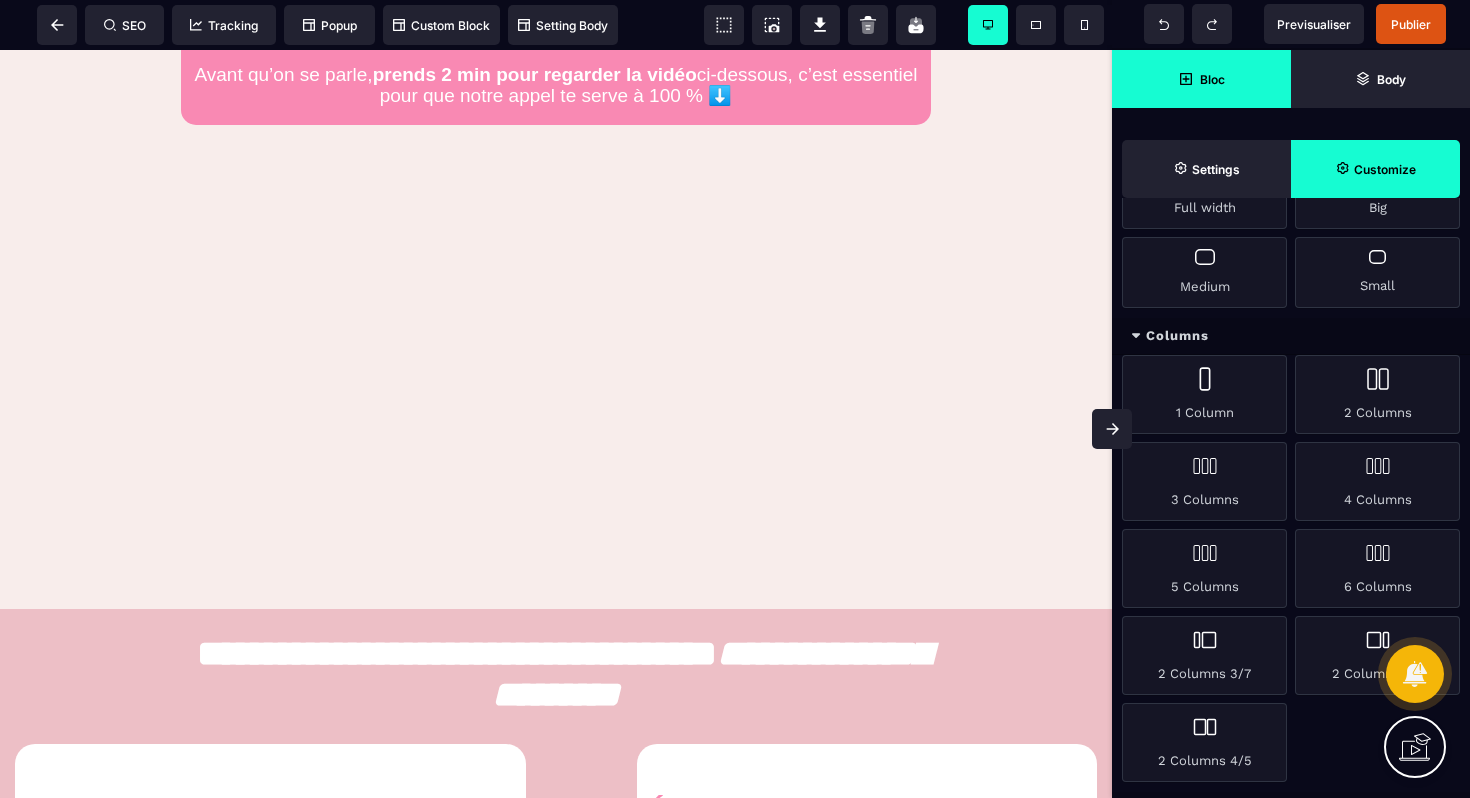 scroll, scrollTop: 0, scrollLeft: 0, axis: both 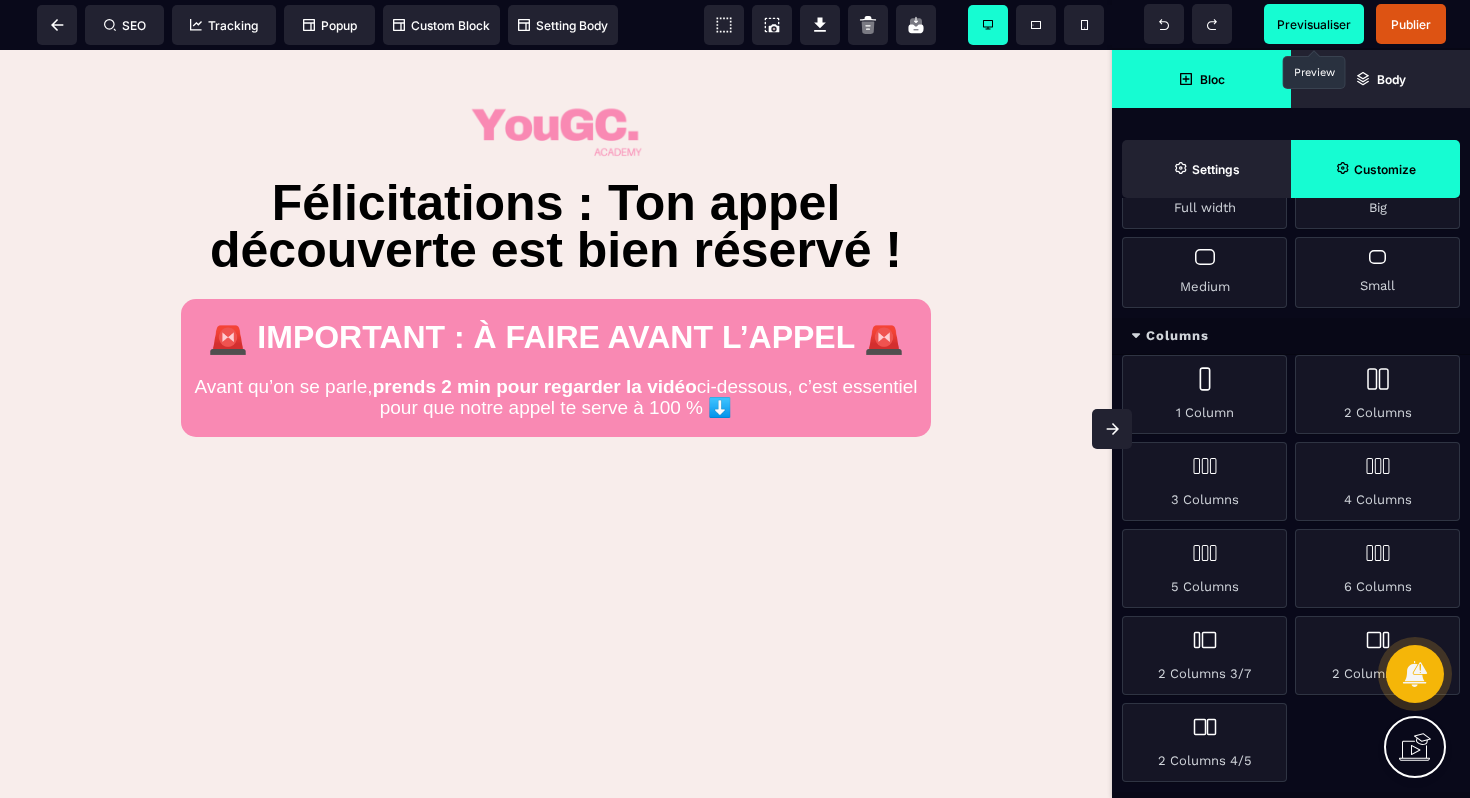 click on "Previsualiser" at bounding box center (1314, 24) 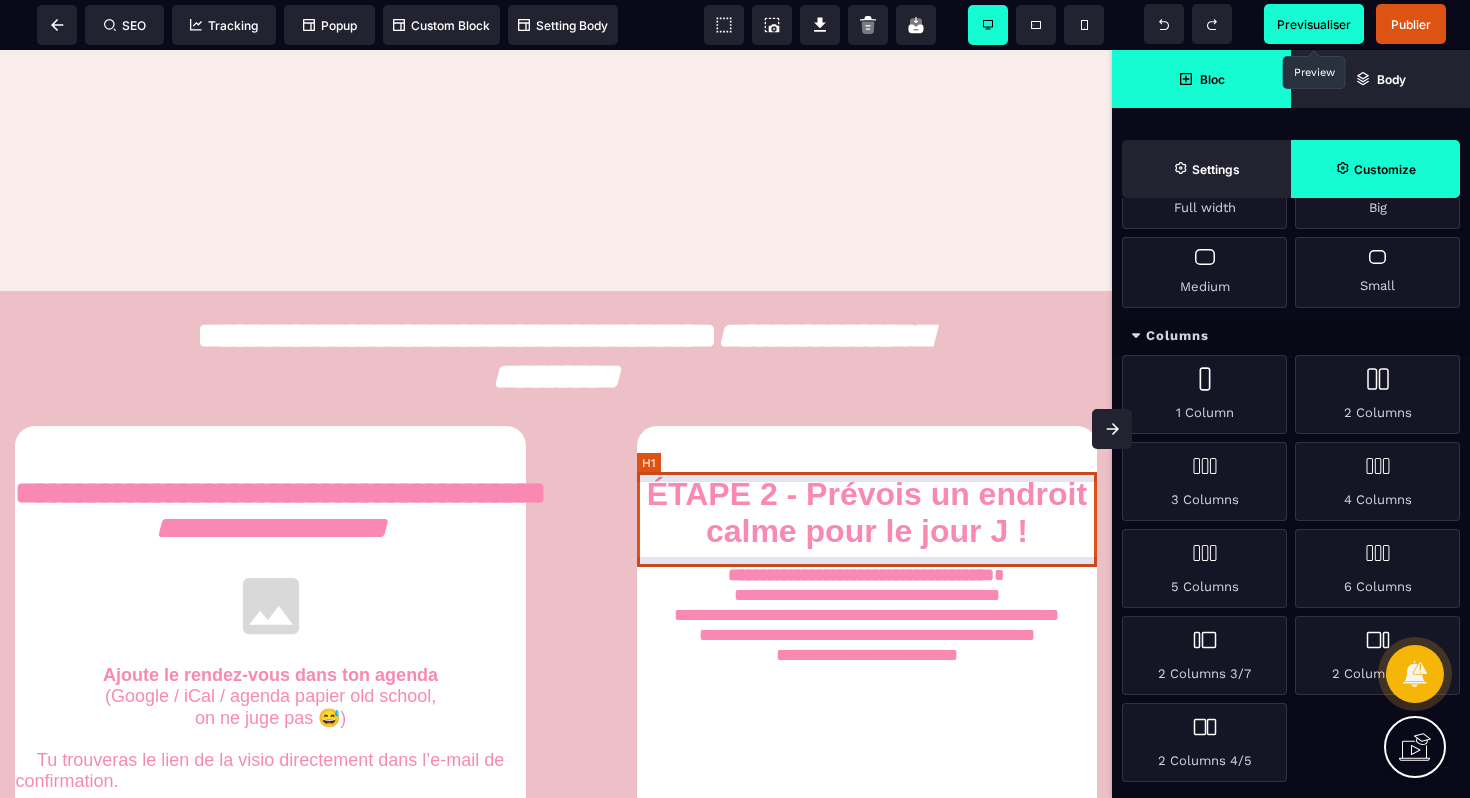 scroll, scrollTop: 618, scrollLeft: 0, axis: vertical 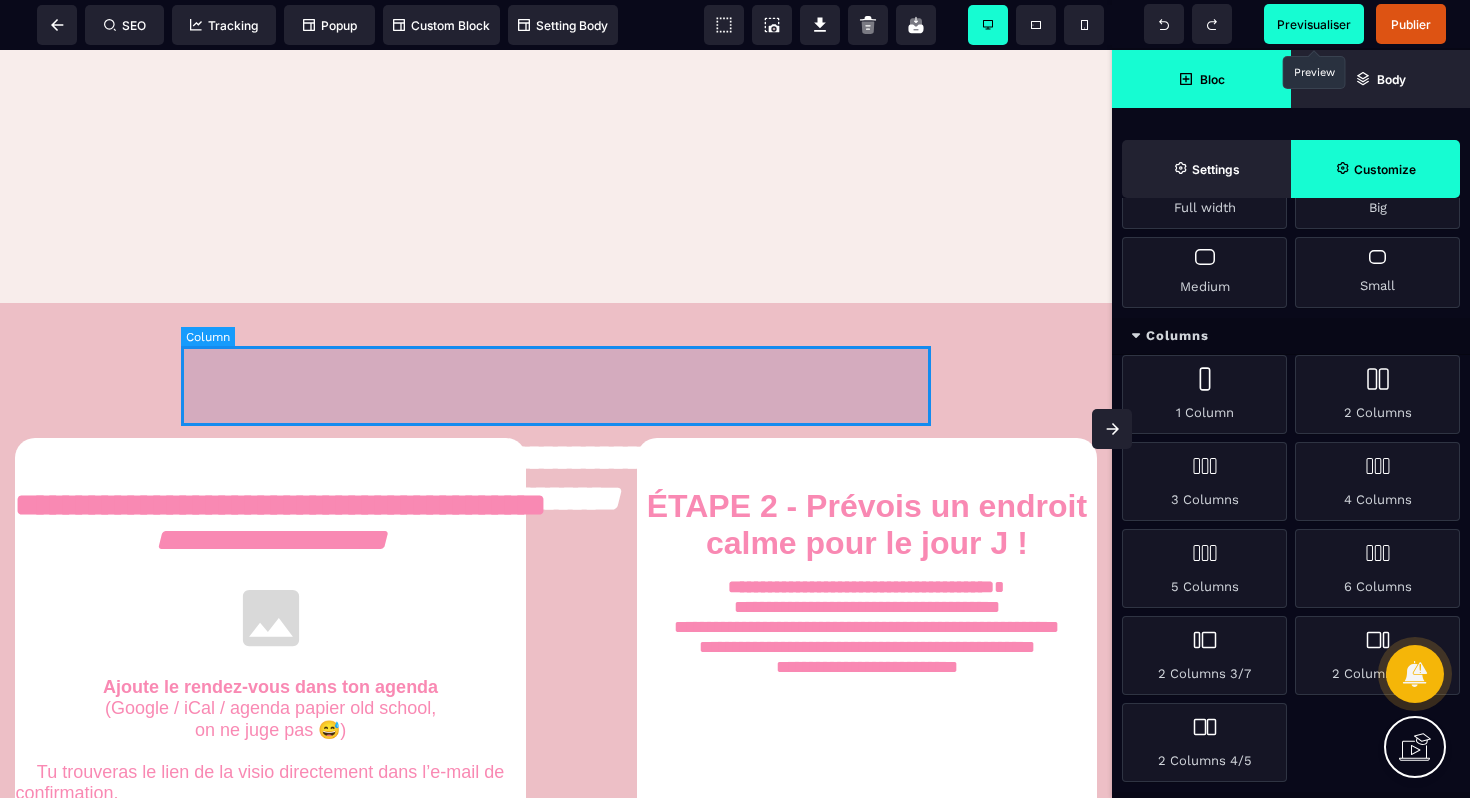 click at bounding box center (556, 382) 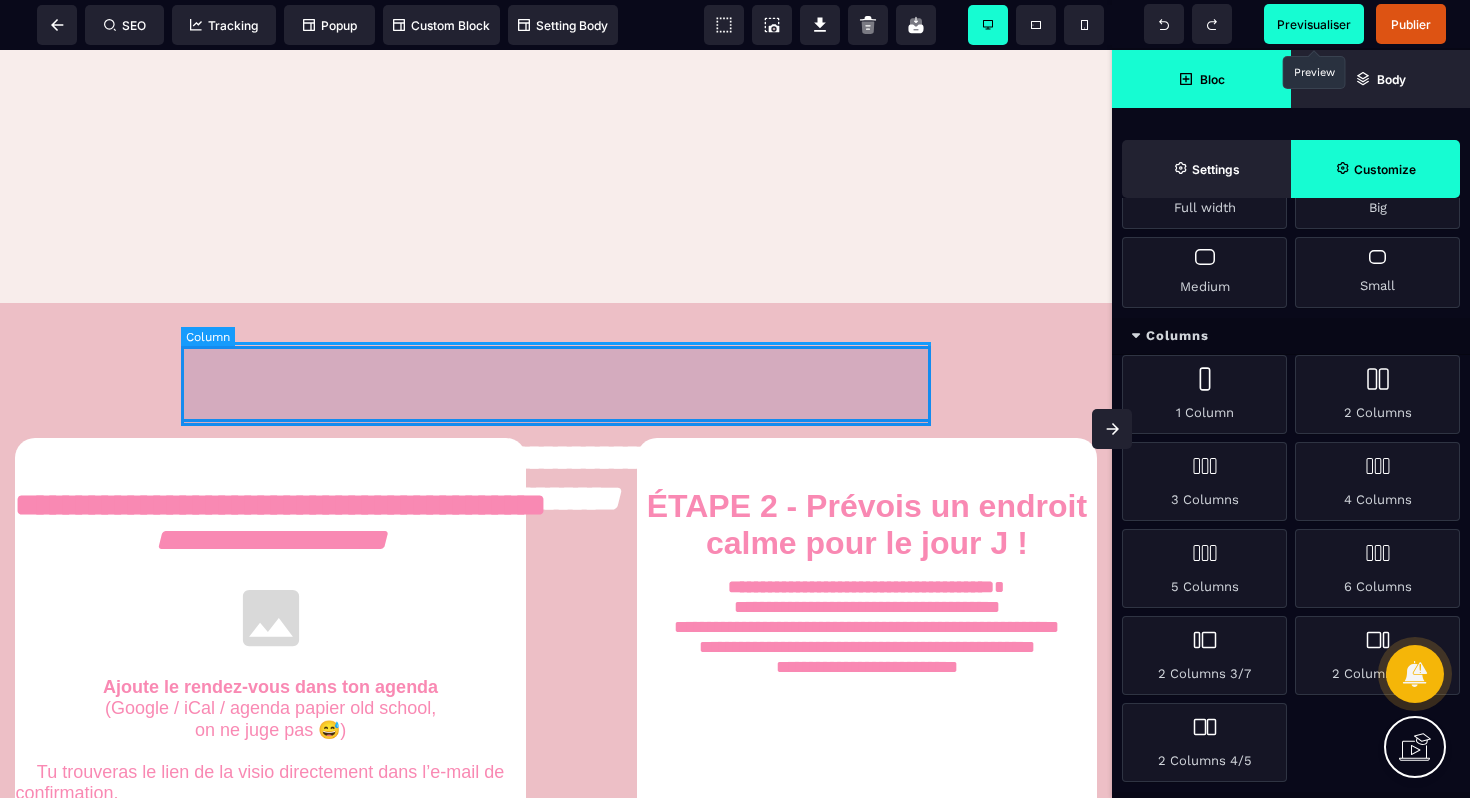 scroll, scrollTop: 0, scrollLeft: 0, axis: both 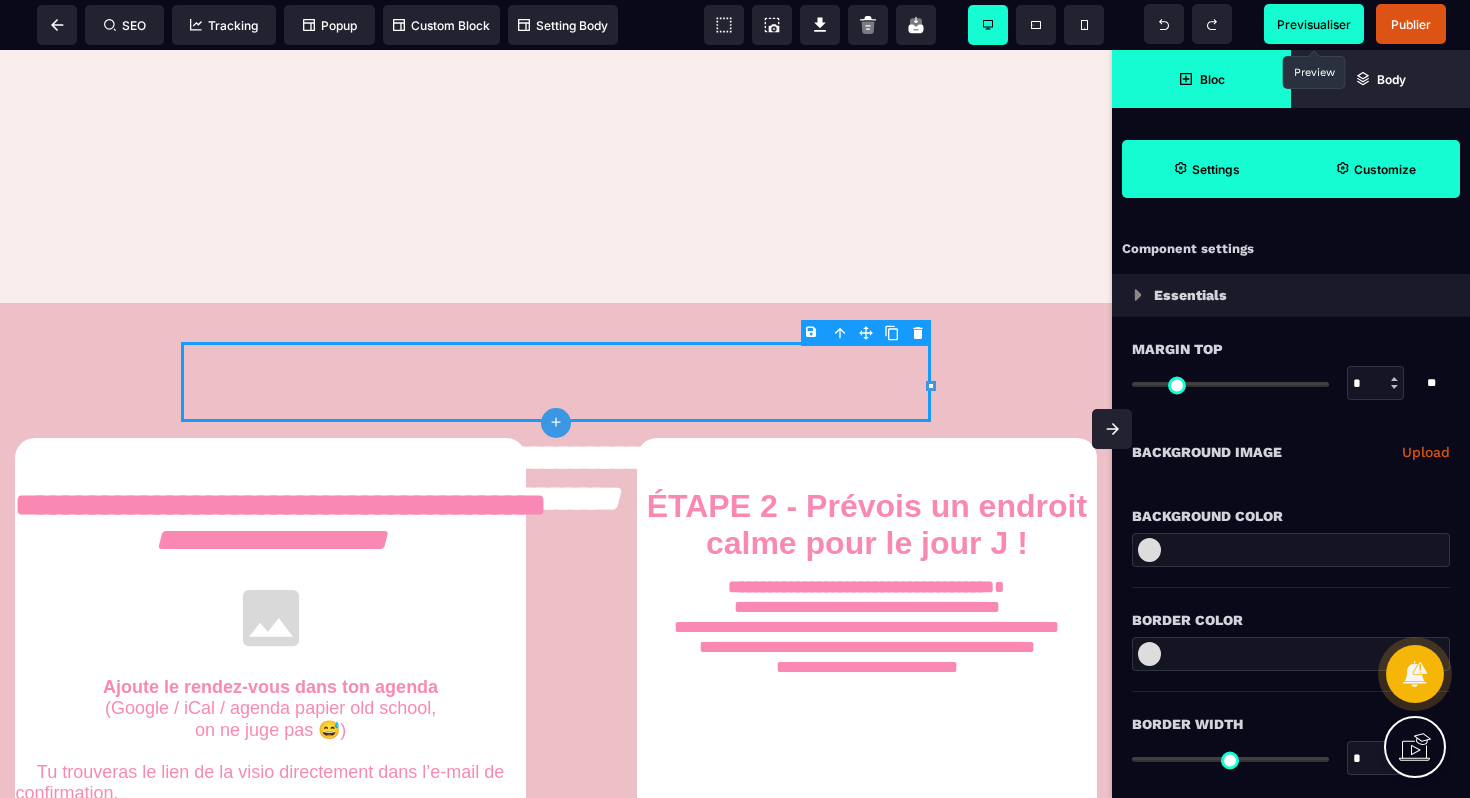 click on "B I U S
A *******
plus
Column
SEO" at bounding box center [735, 399] 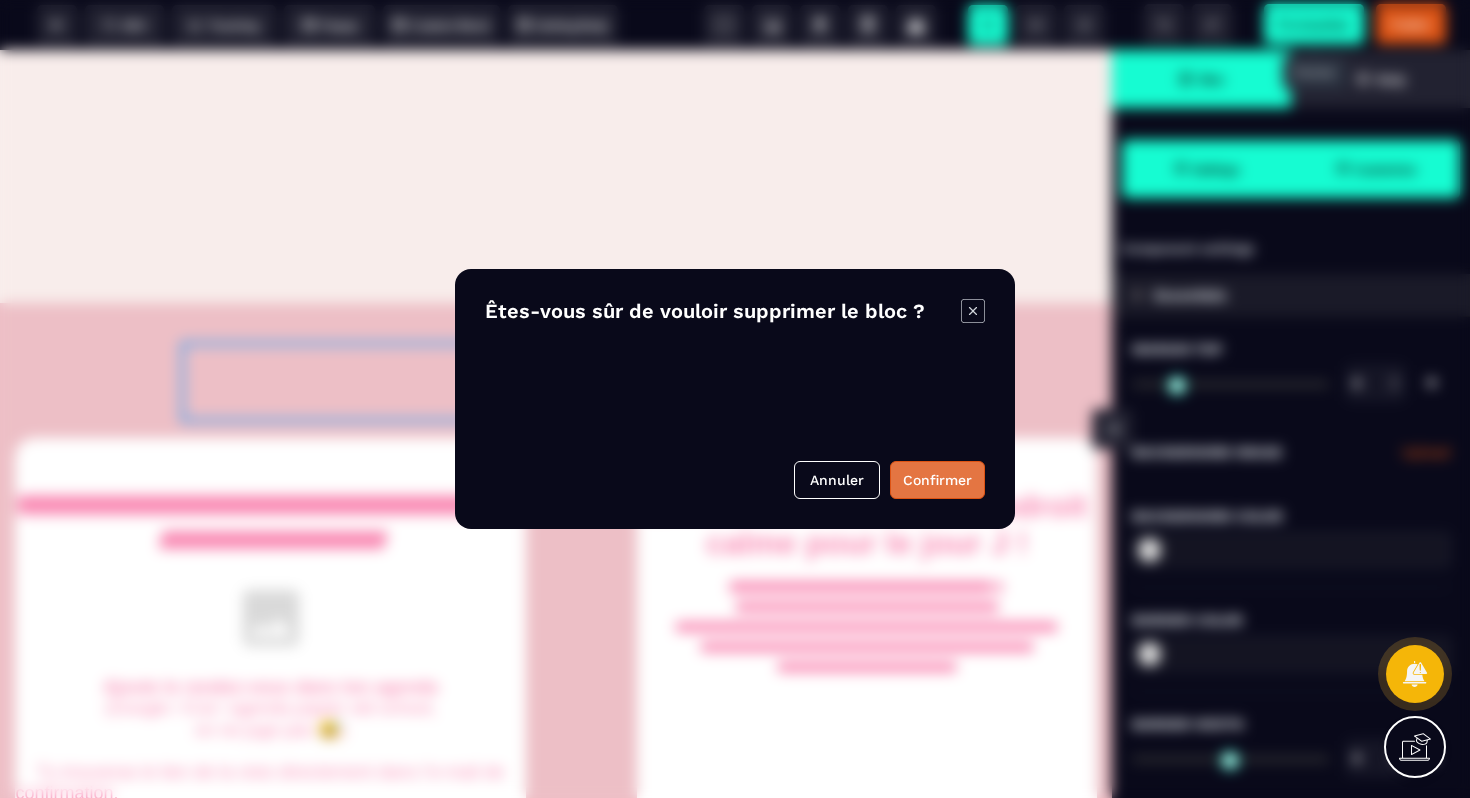 click on "Confirmer" at bounding box center [937, 480] 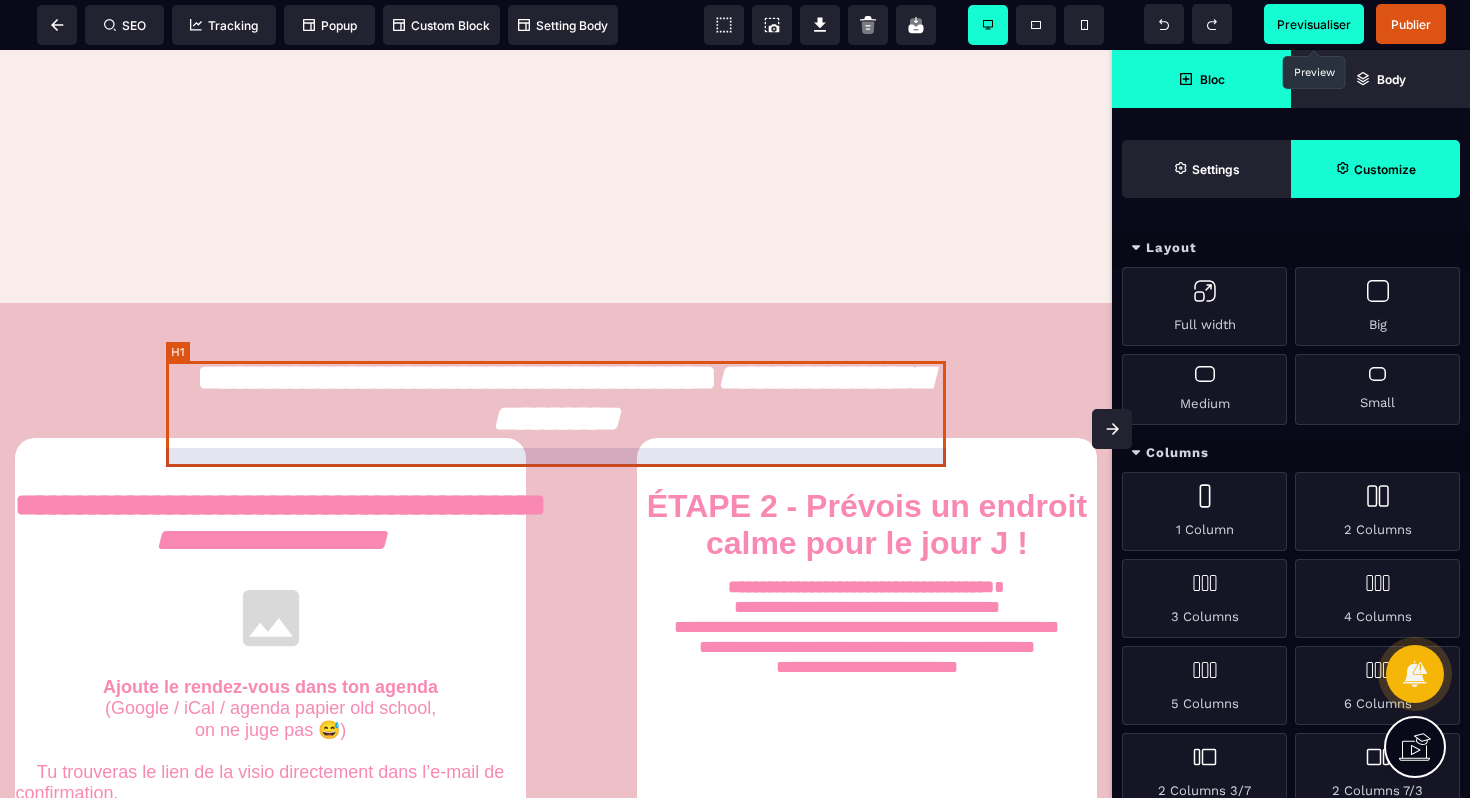 click on "**********" at bounding box center (556, 407) 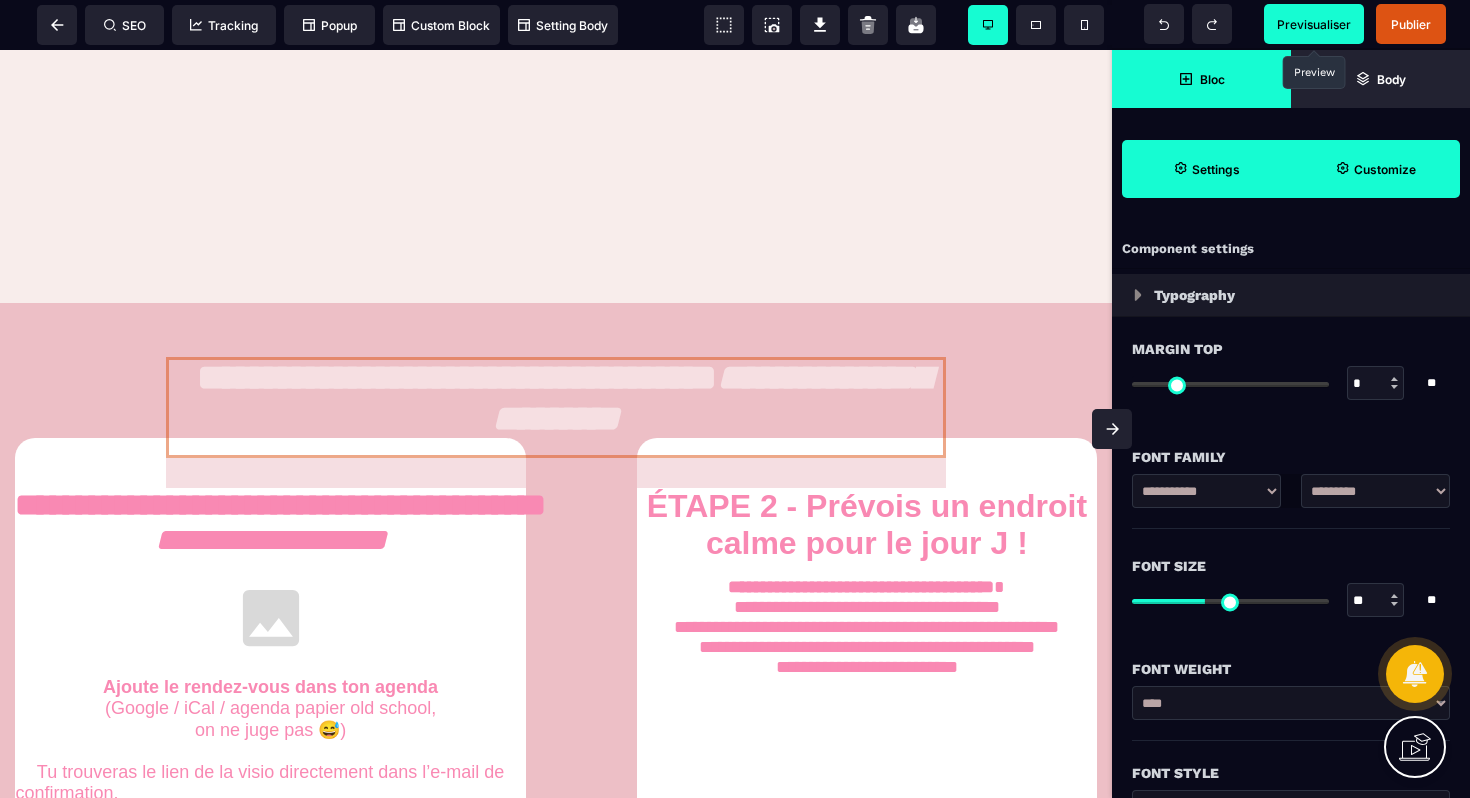 drag, startPoint x: 728, startPoint y: 380, endPoint x: 734, endPoint y: 265, distance: 115.15642 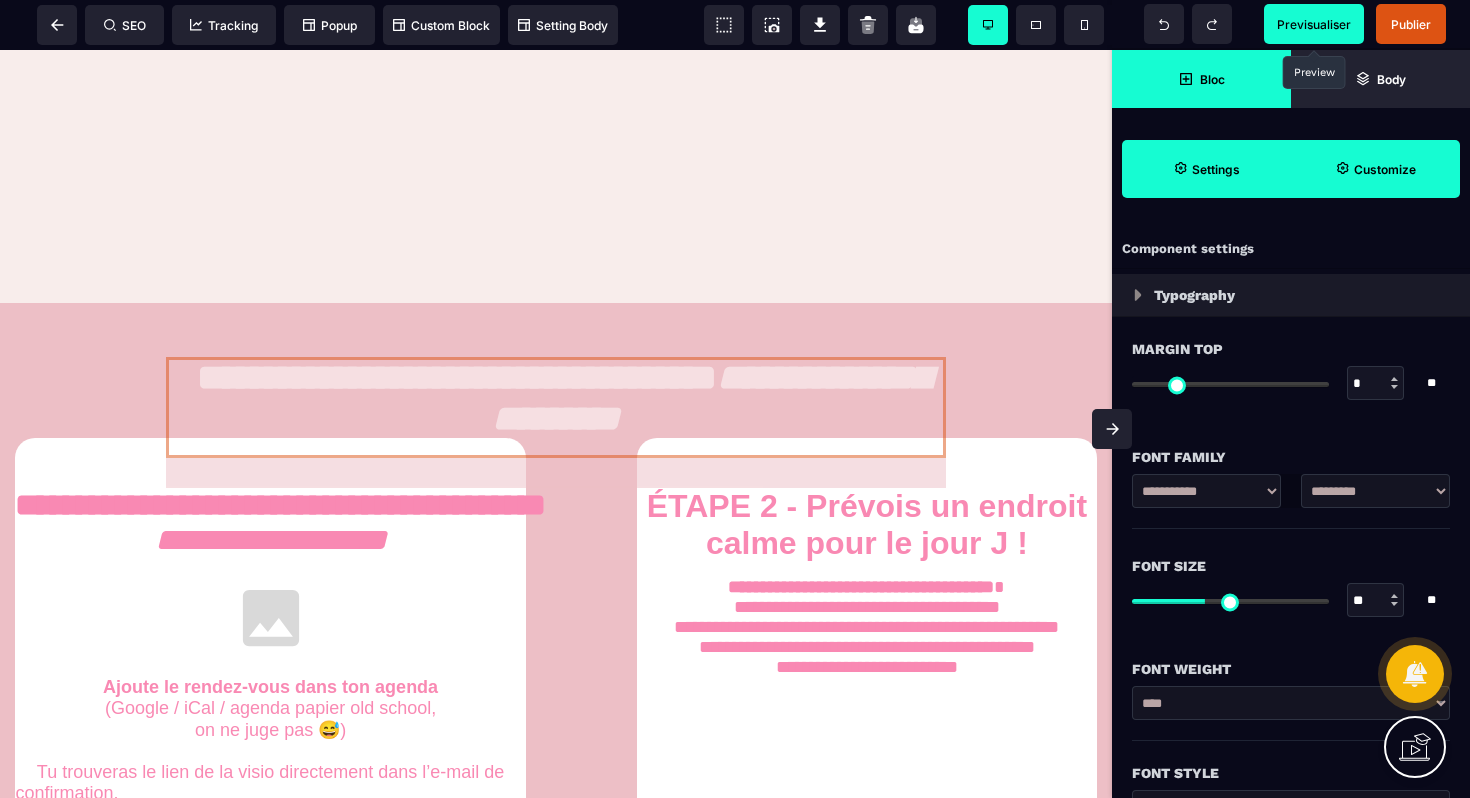 click on "**********" at bounding box center [556, 709] 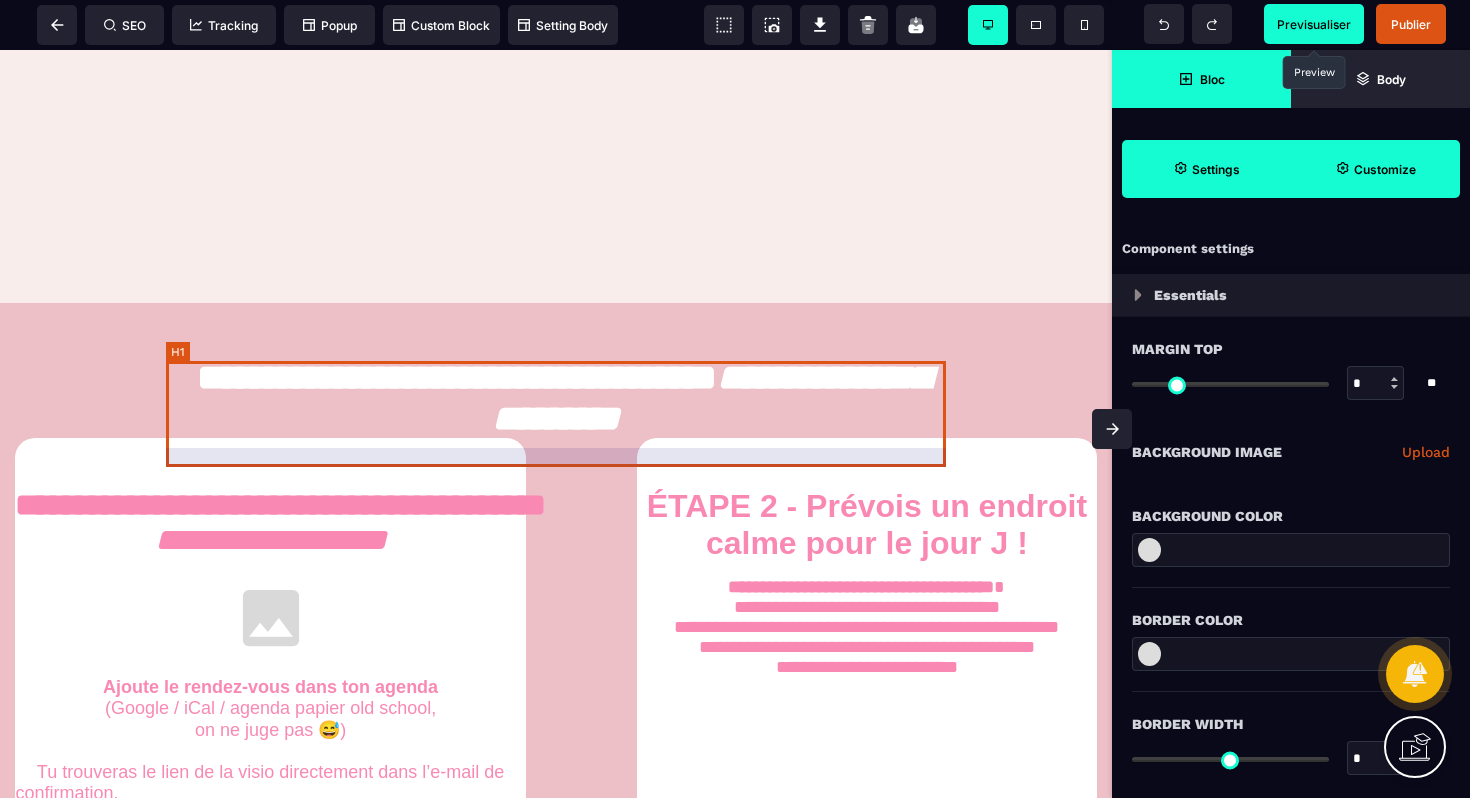 click on "**********" at bounding box center (556, 407) 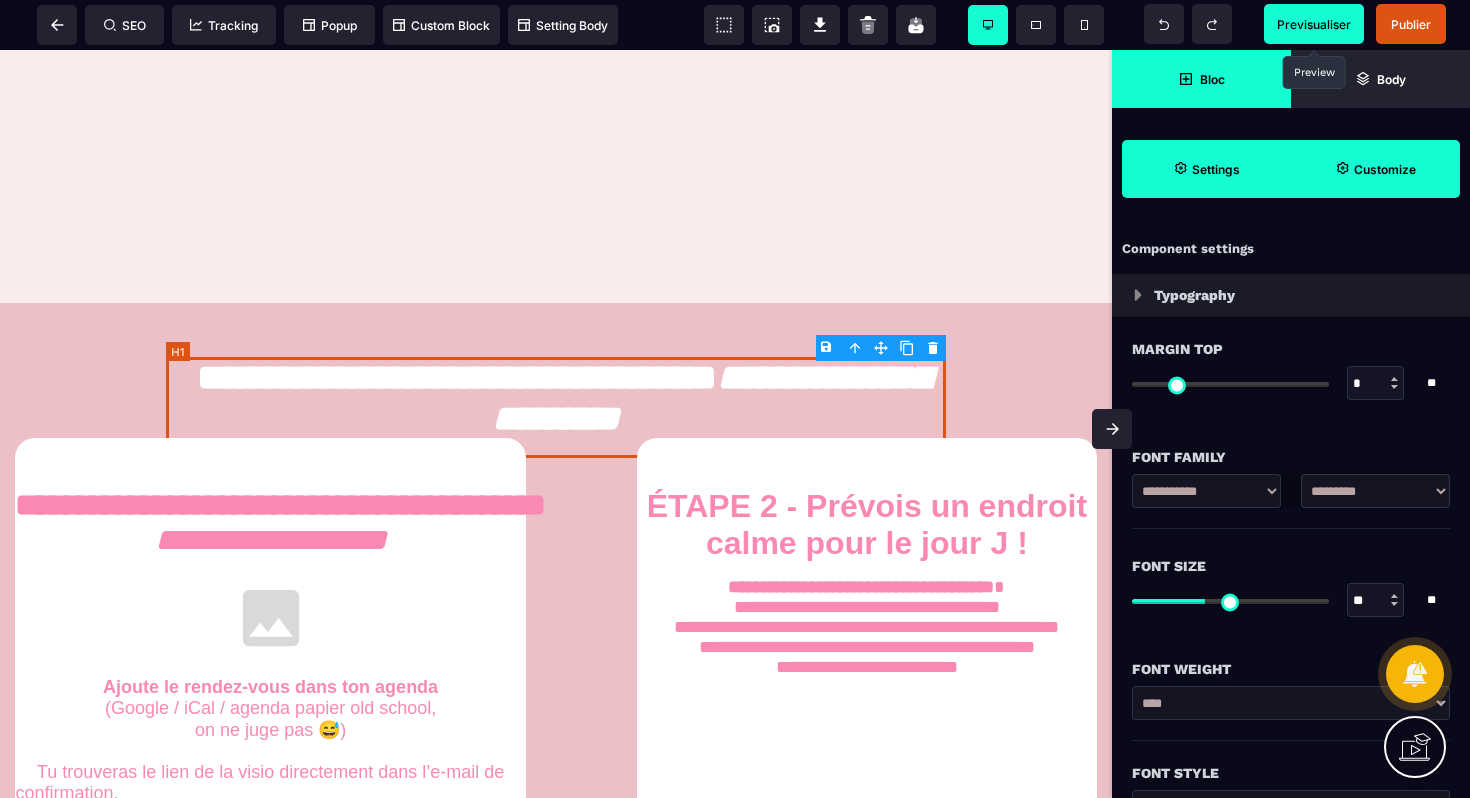 click on "**********" at bounding box center (556, 407) 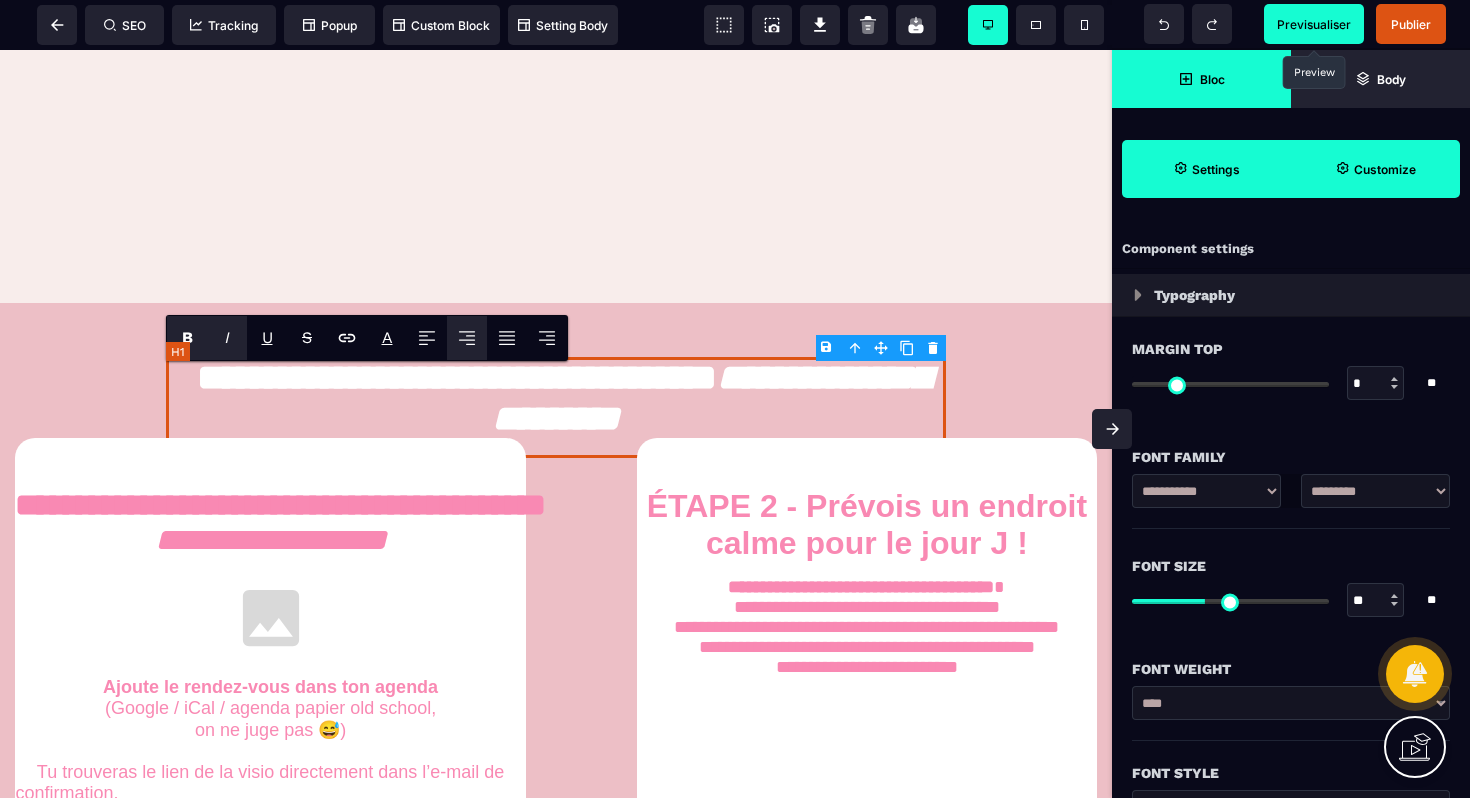 click on "**********" at bounding box center (556, 407) 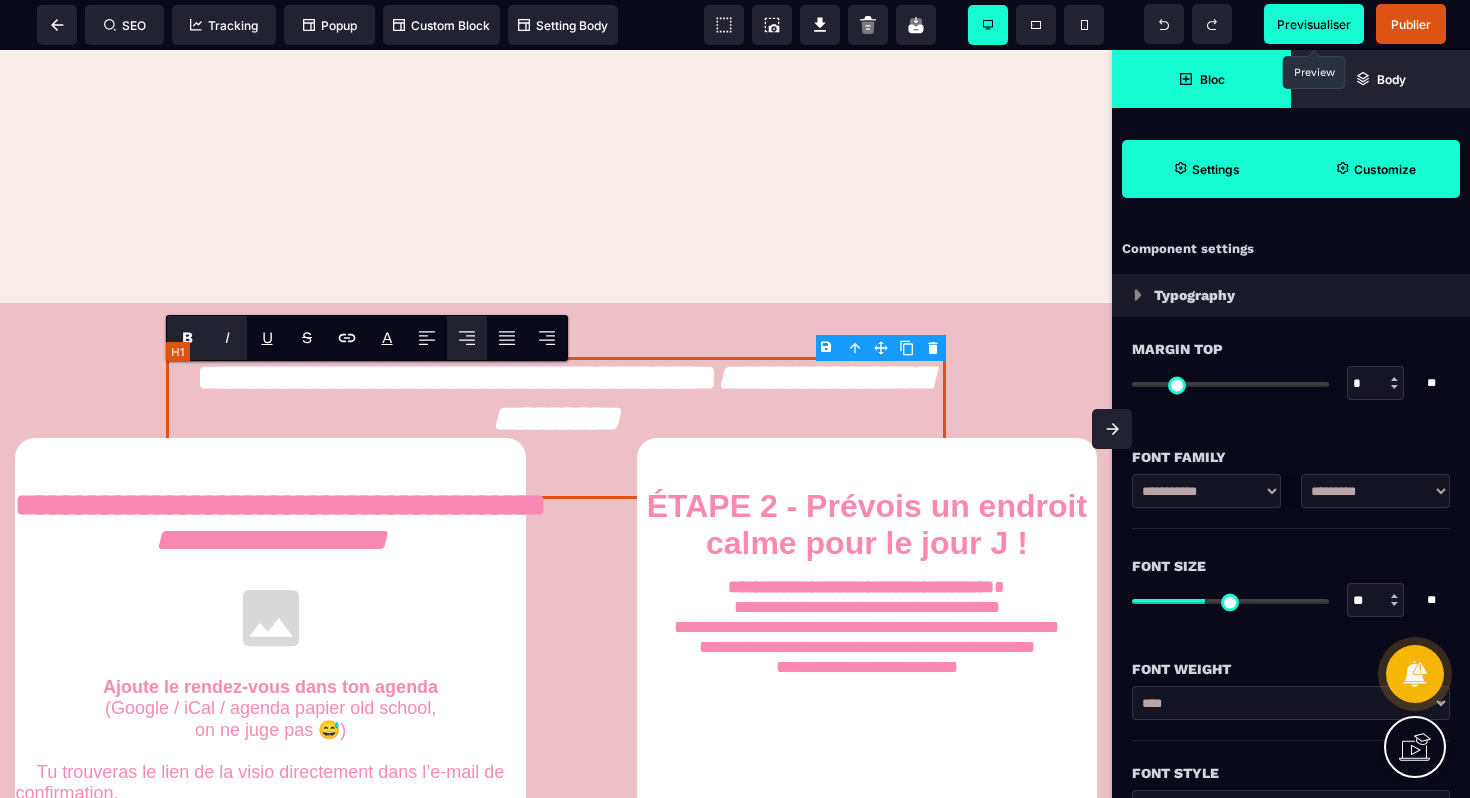 click on "**********" at bounding box center (556, 428) 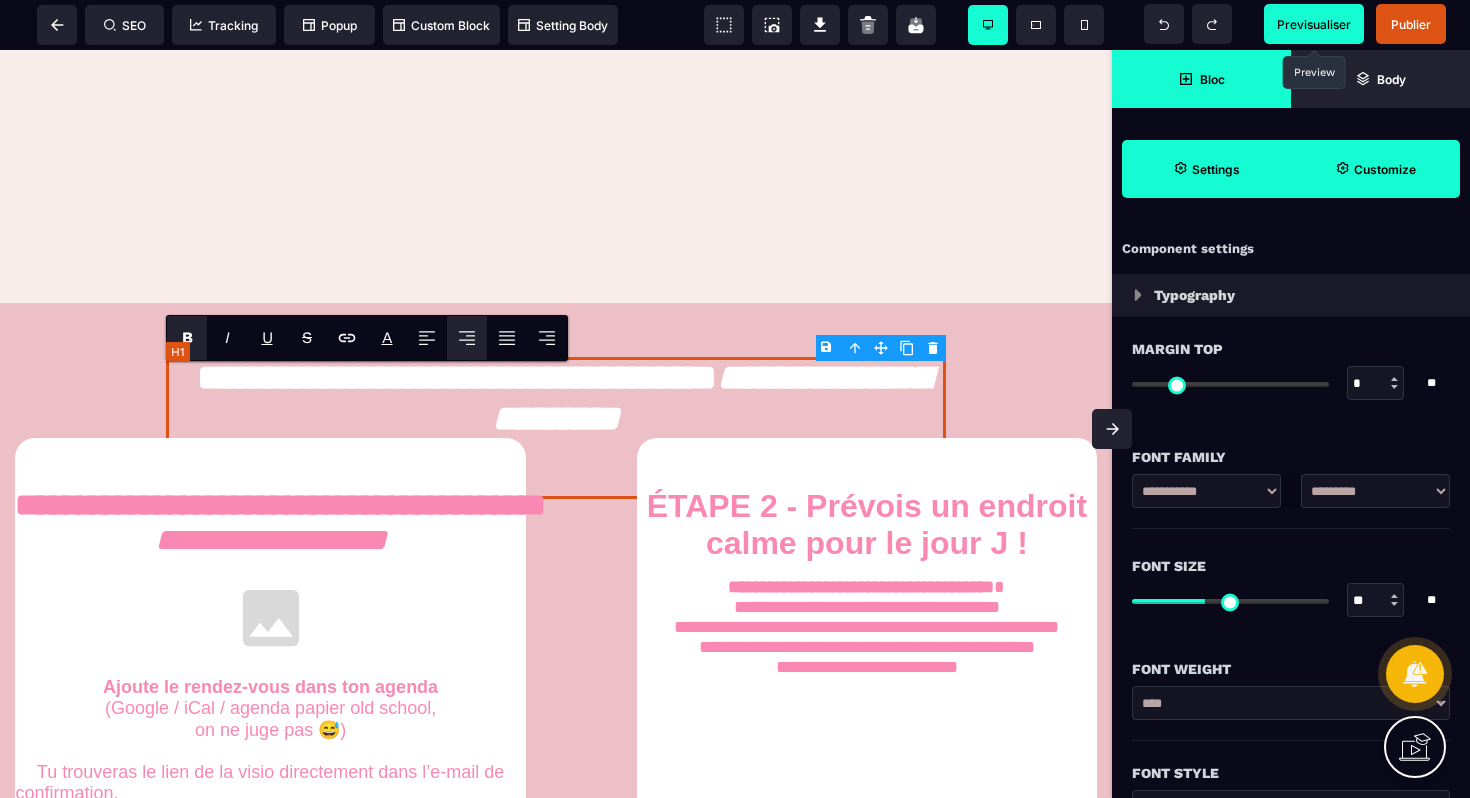 click on "**********" at bounding box center (556, 428) 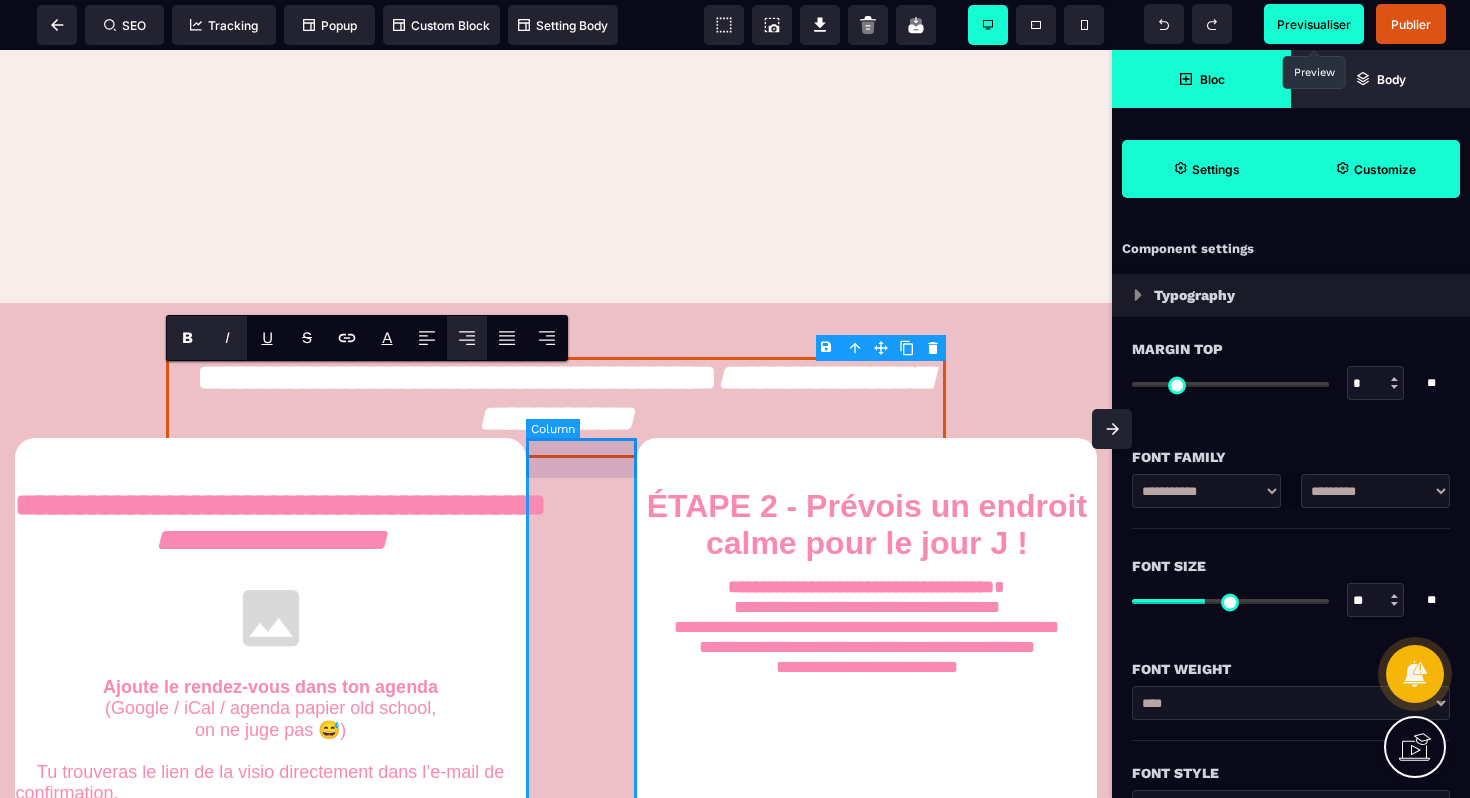 click at bounding box center (581, 643) 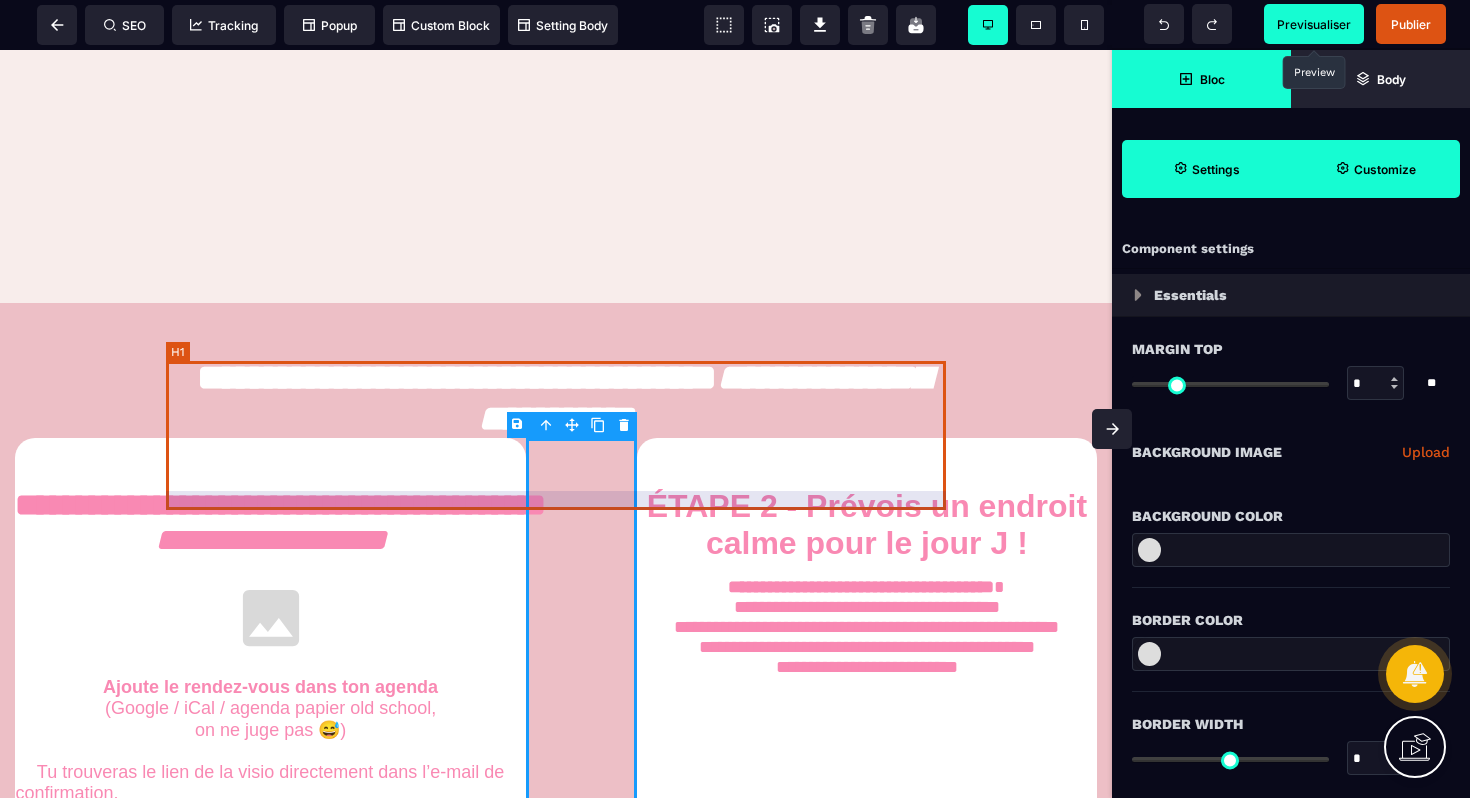 click on "**********" at bounding box center [556, 407] 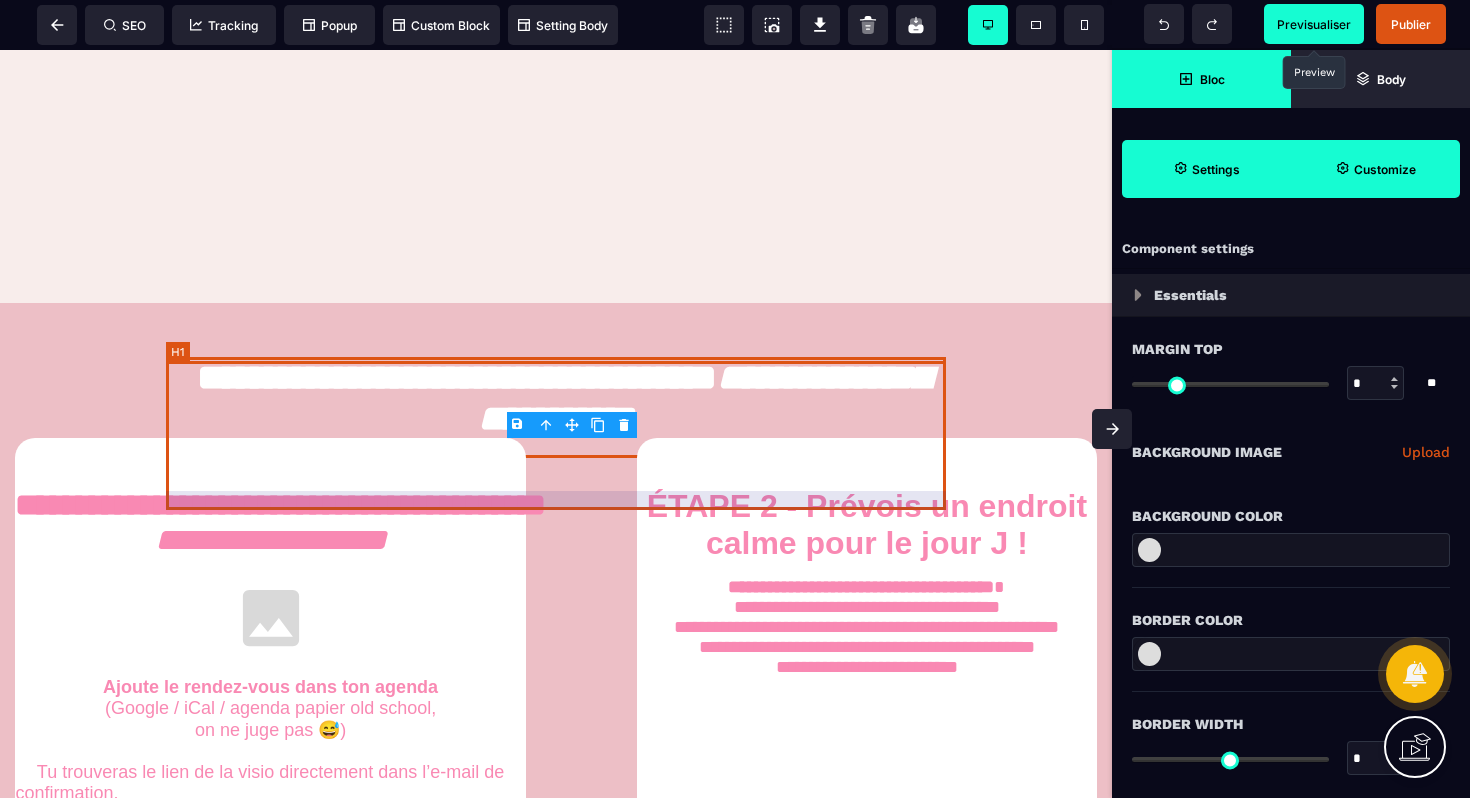 click on "**********" at bounding box center [556, 407] 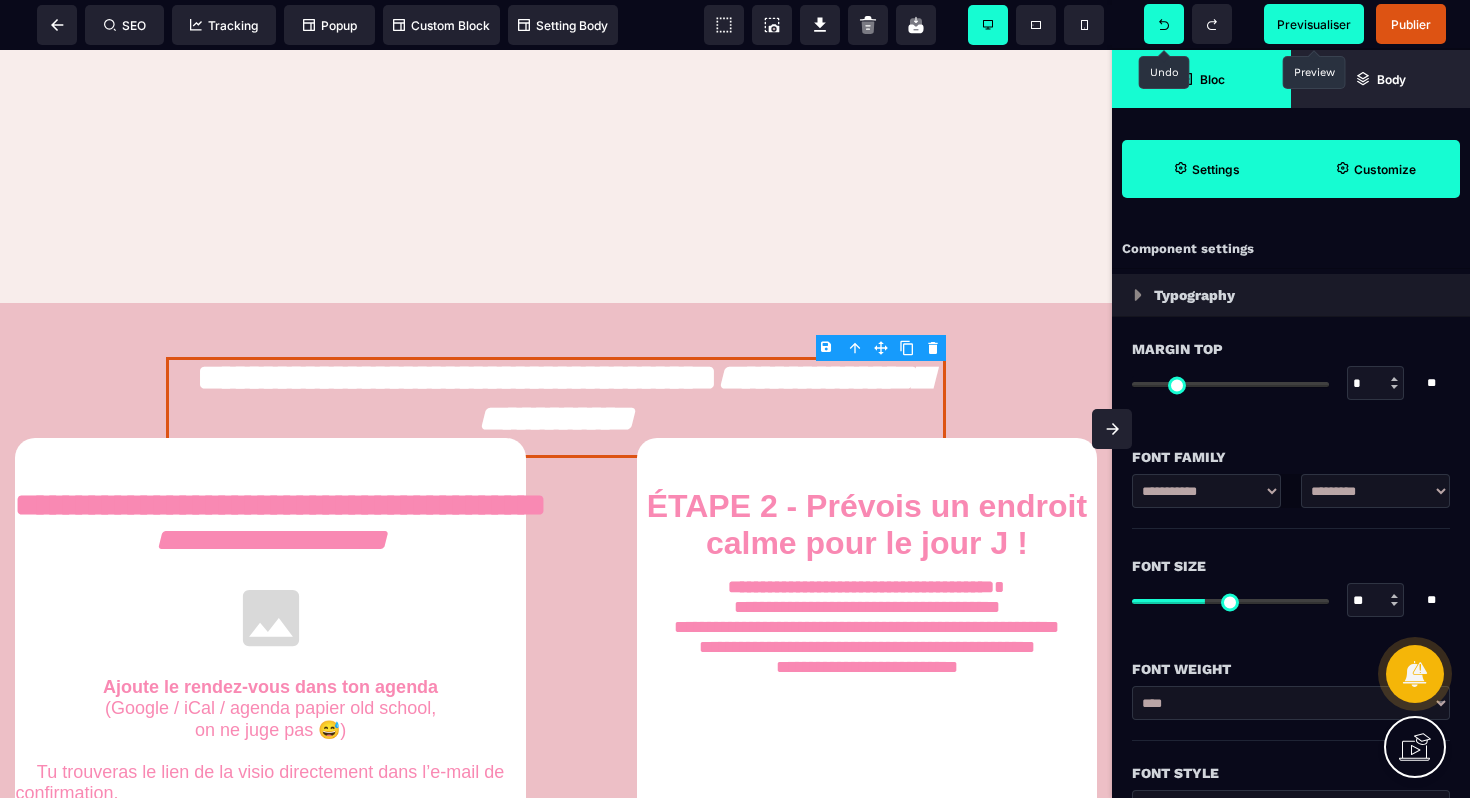 click at bounding box center (1164, 24) 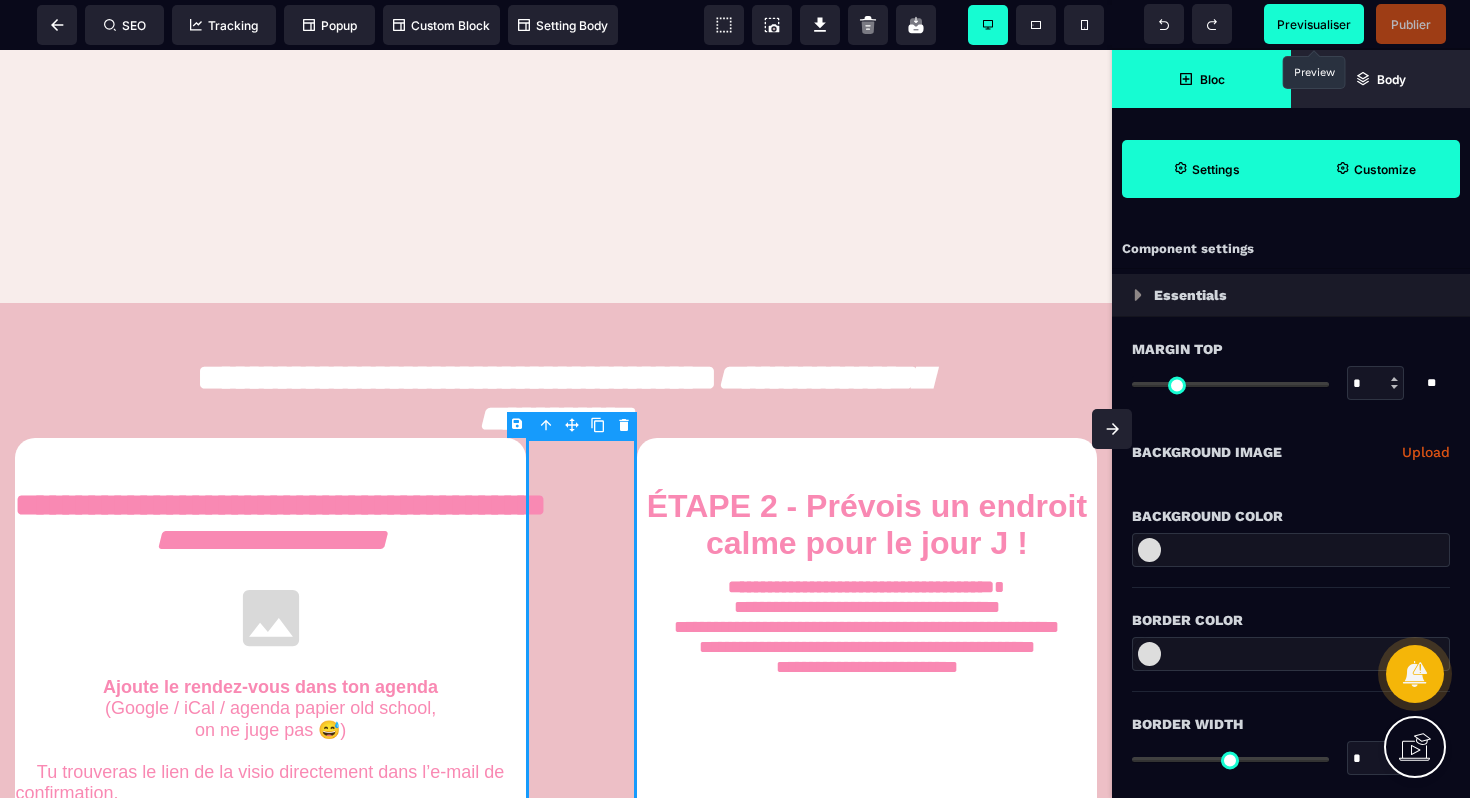 click at bounding box center [1164, 24] 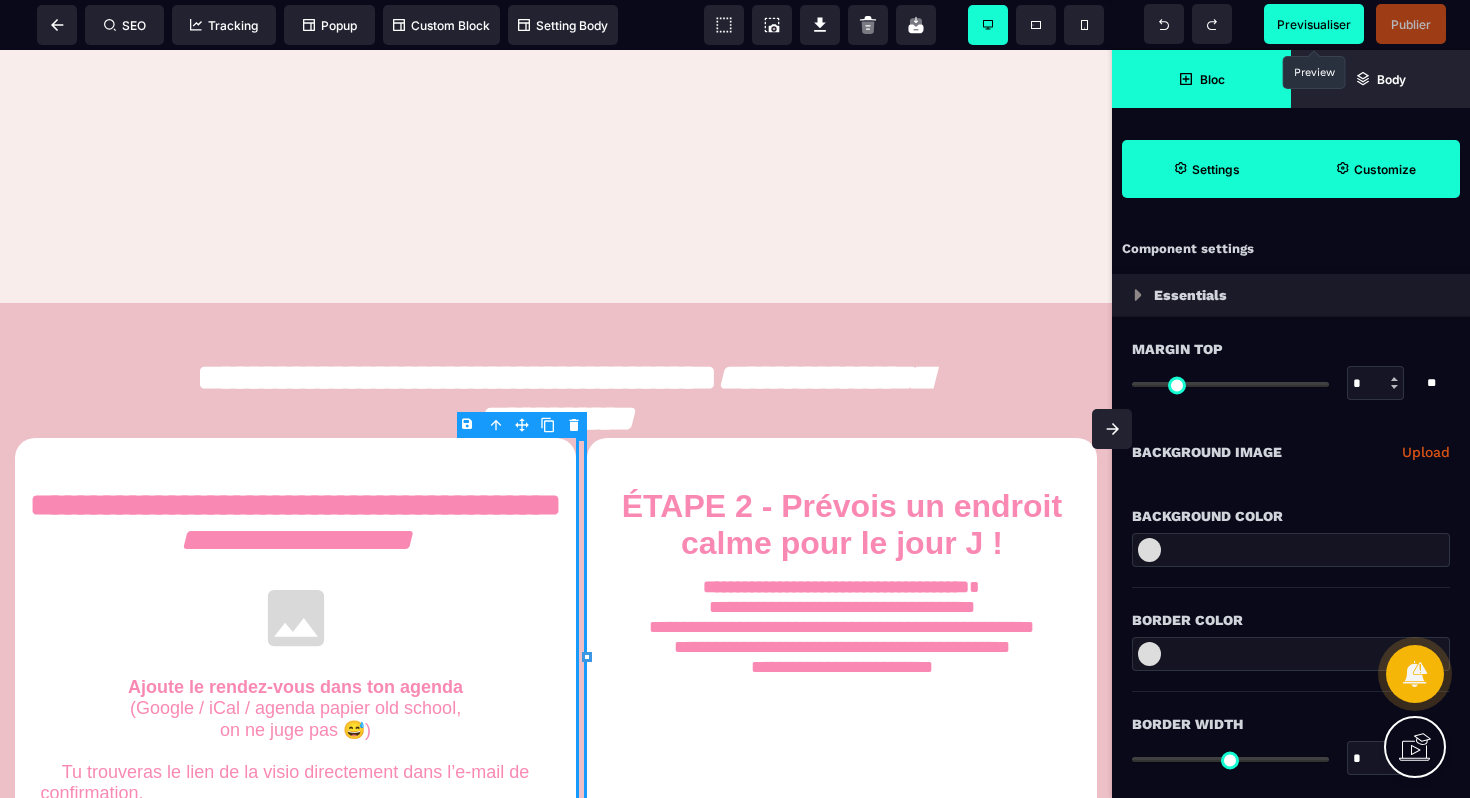click at bounding box center (1164, 24) 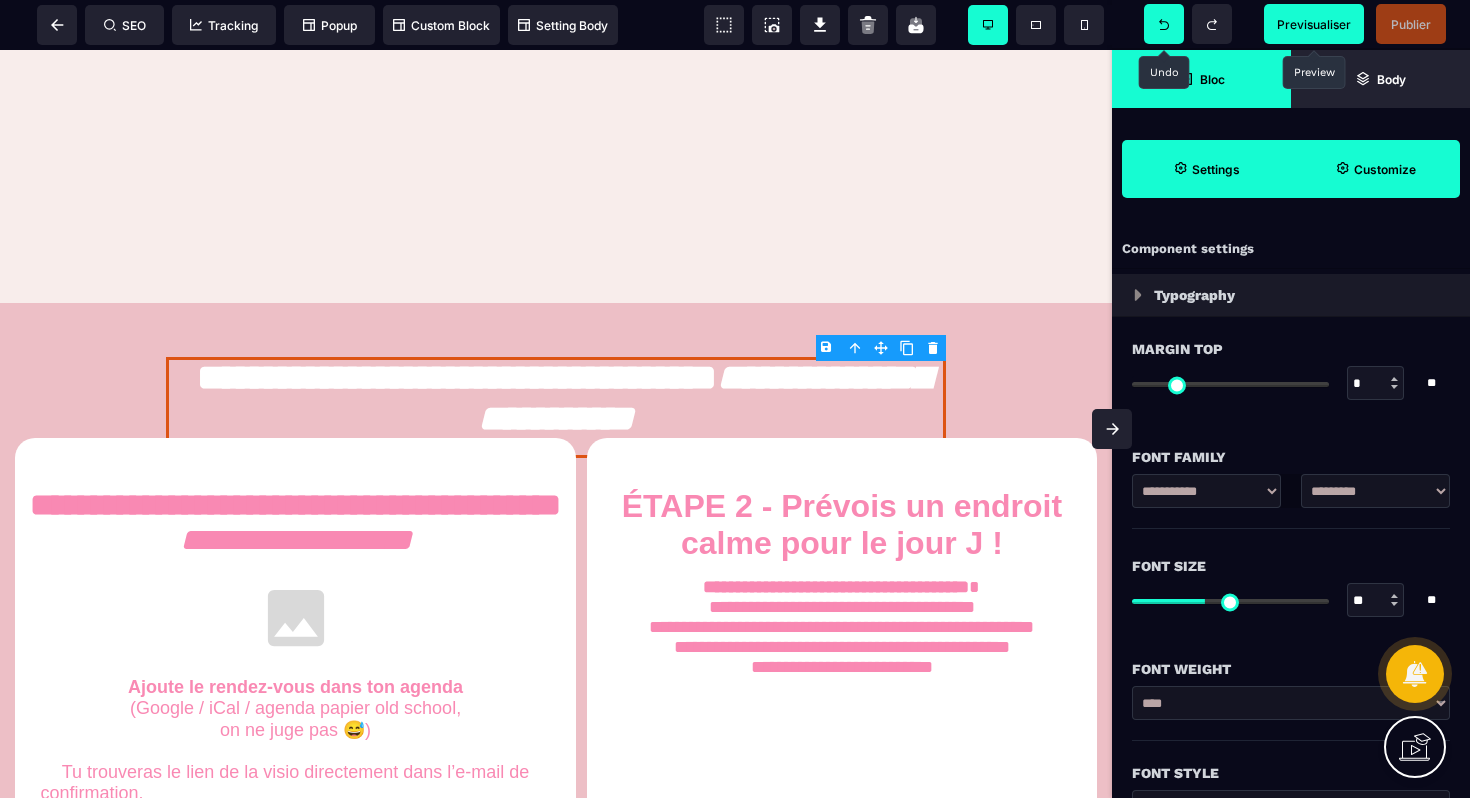 click at bounding box center (1164, 24) 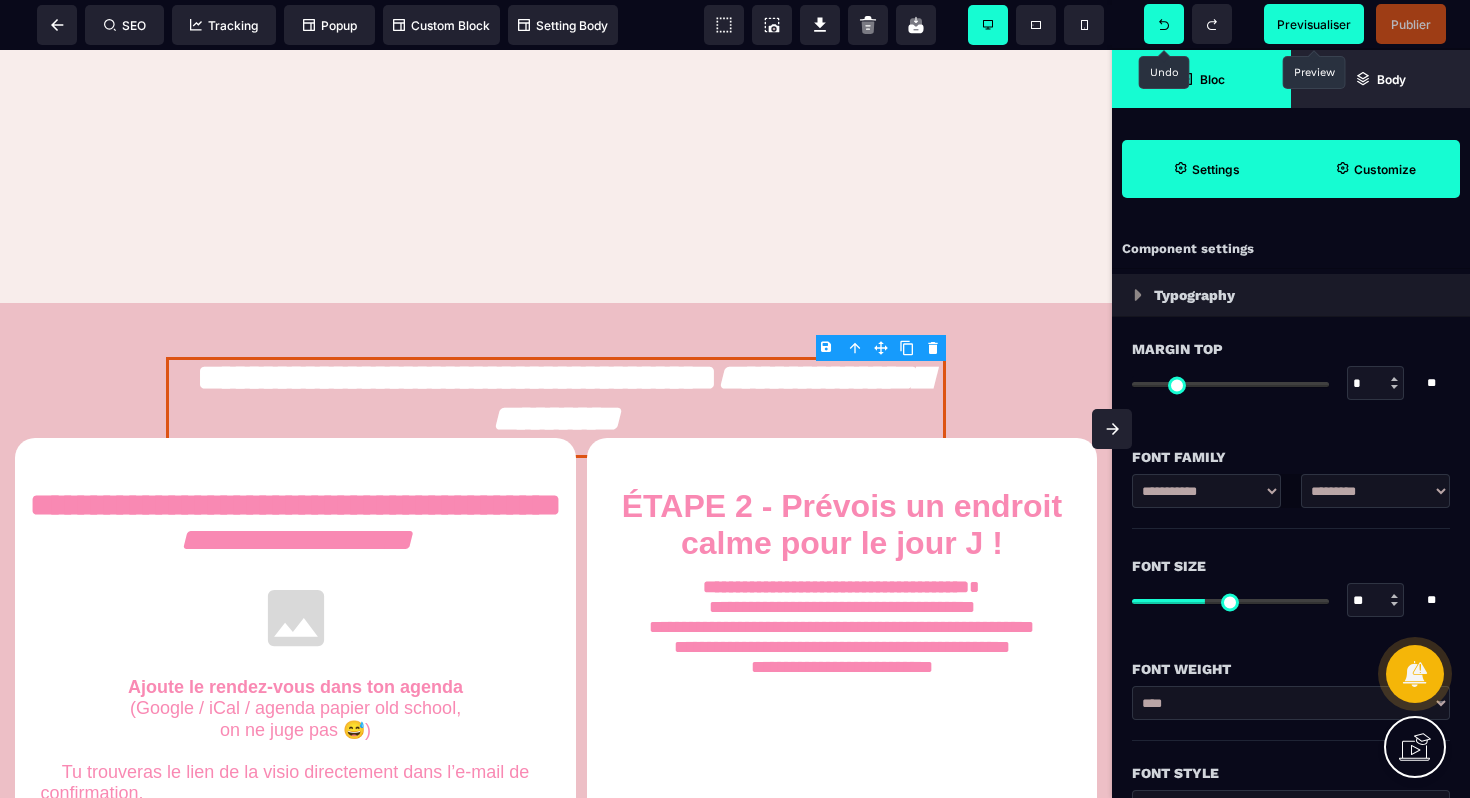 click at bounding box center (1164, 24) 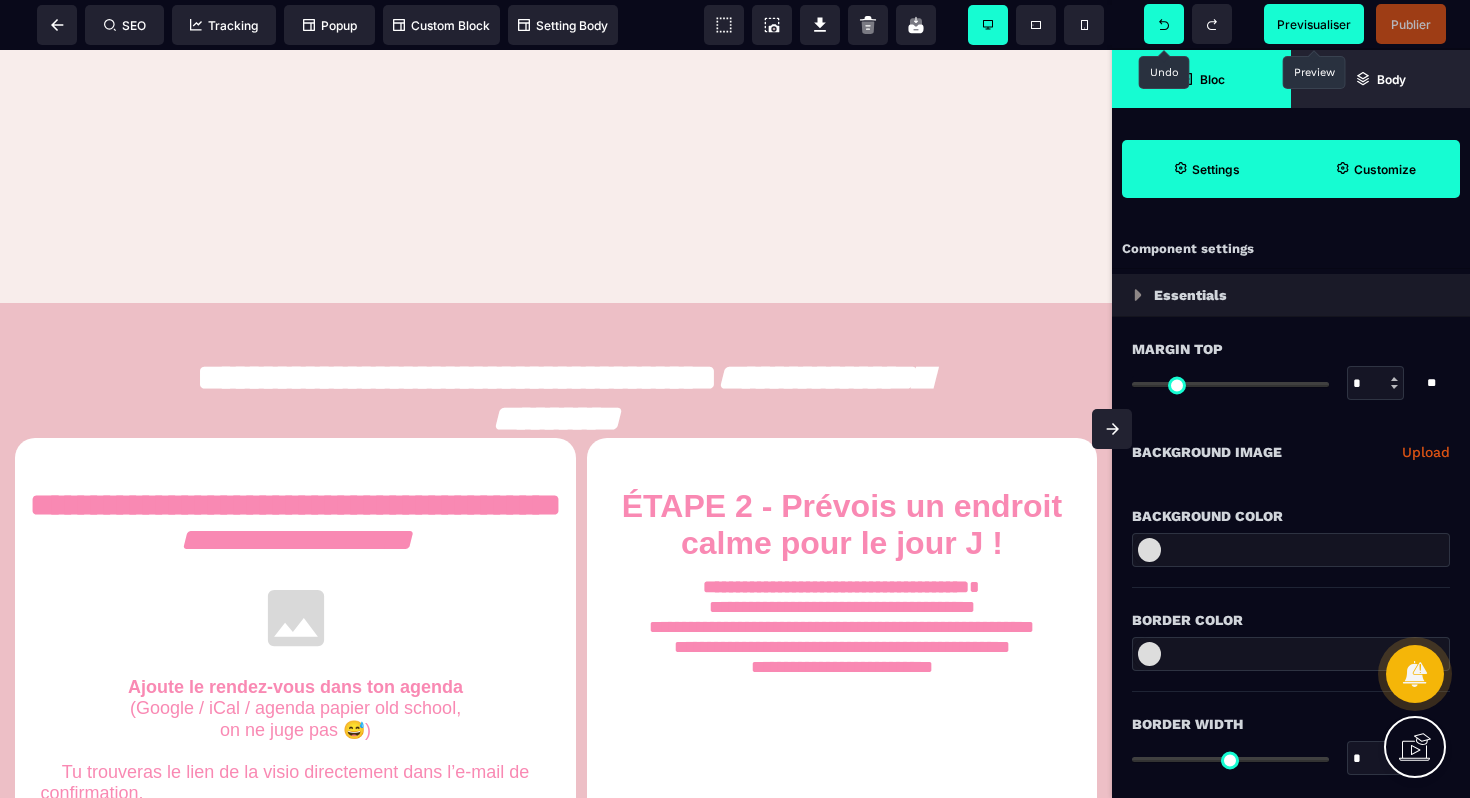 click at bounding box center (1164, 24) 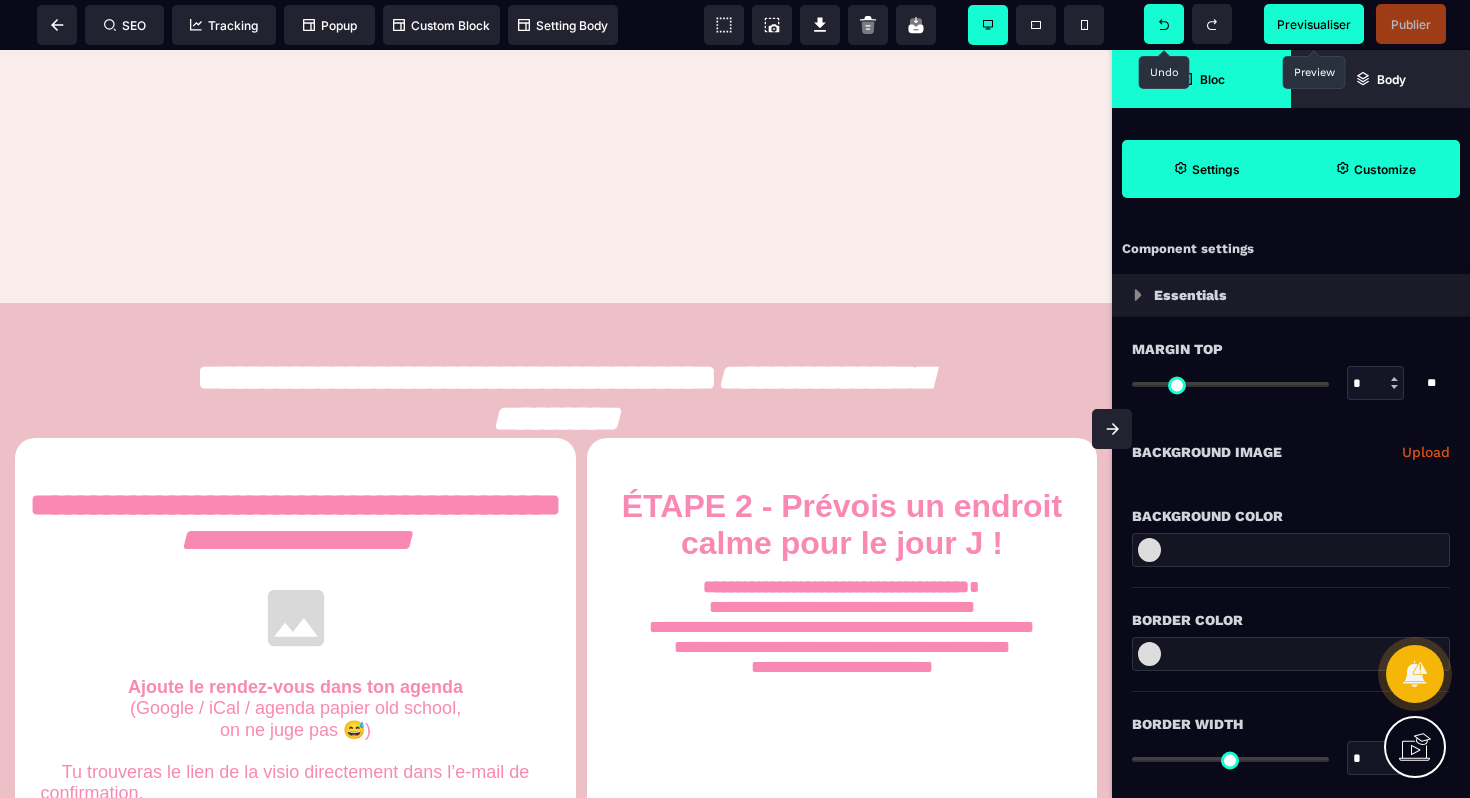 click at bounding box center [1164, 24] 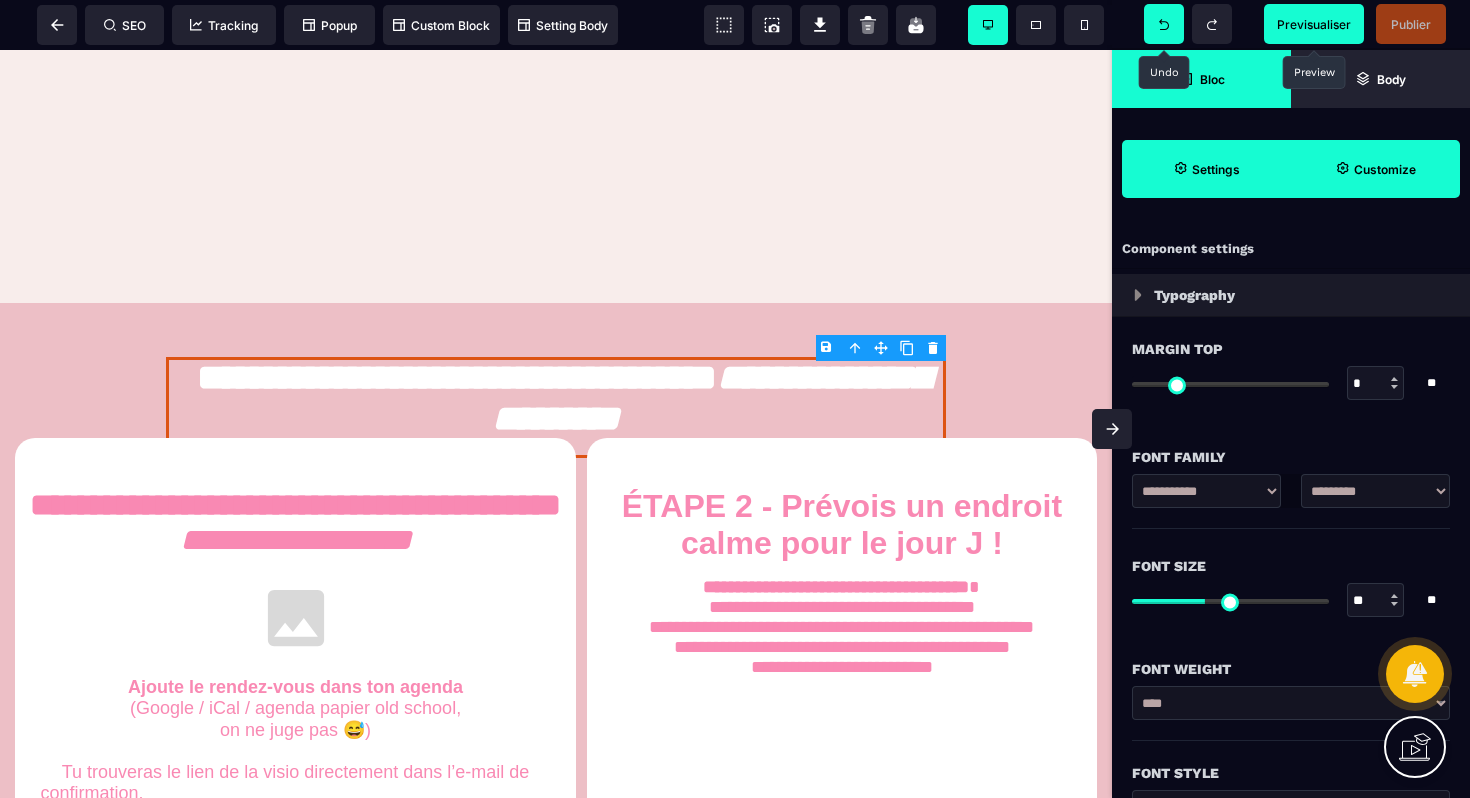 click at bounding box center [1164, 24] 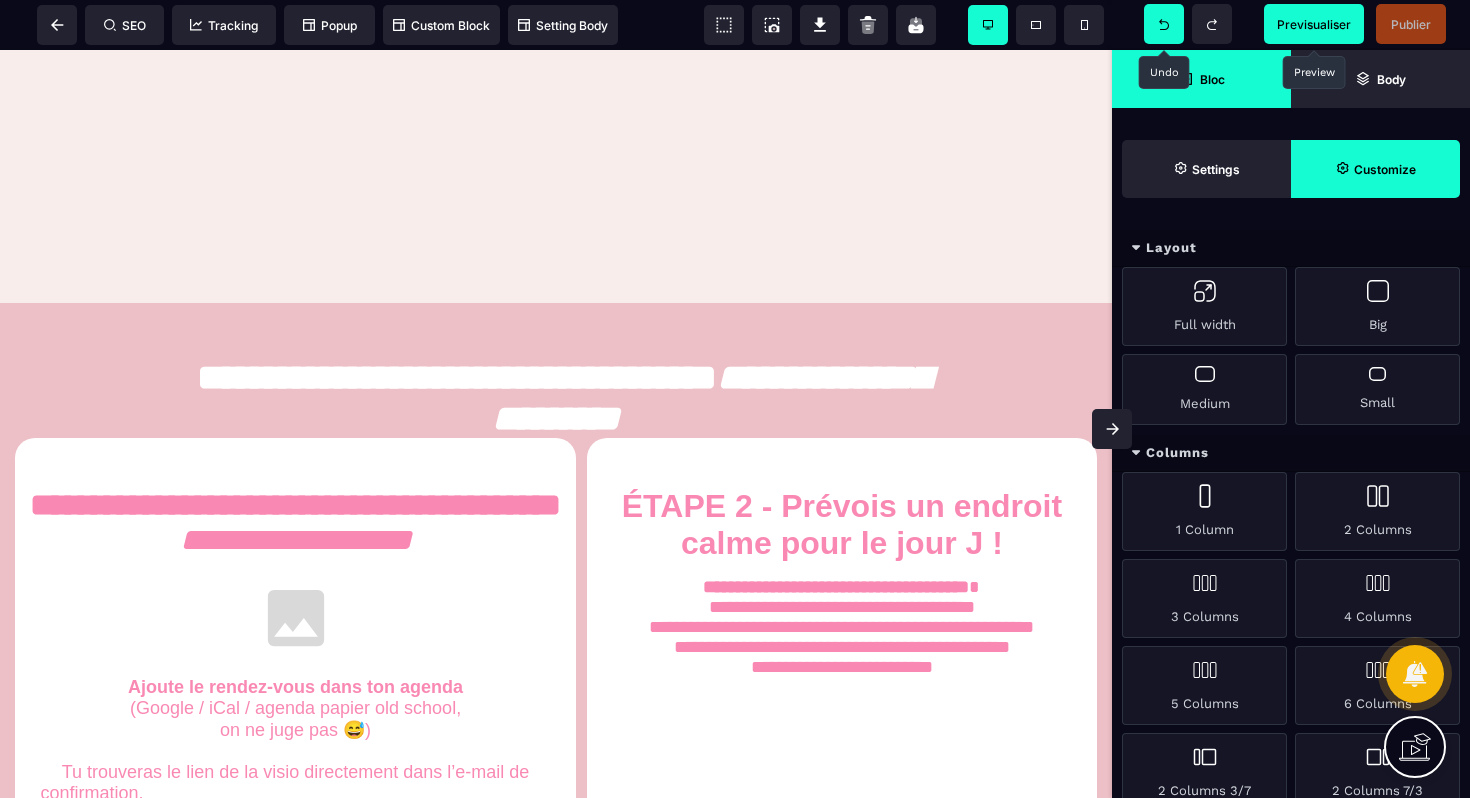 click at bounding box center [1164, 24] 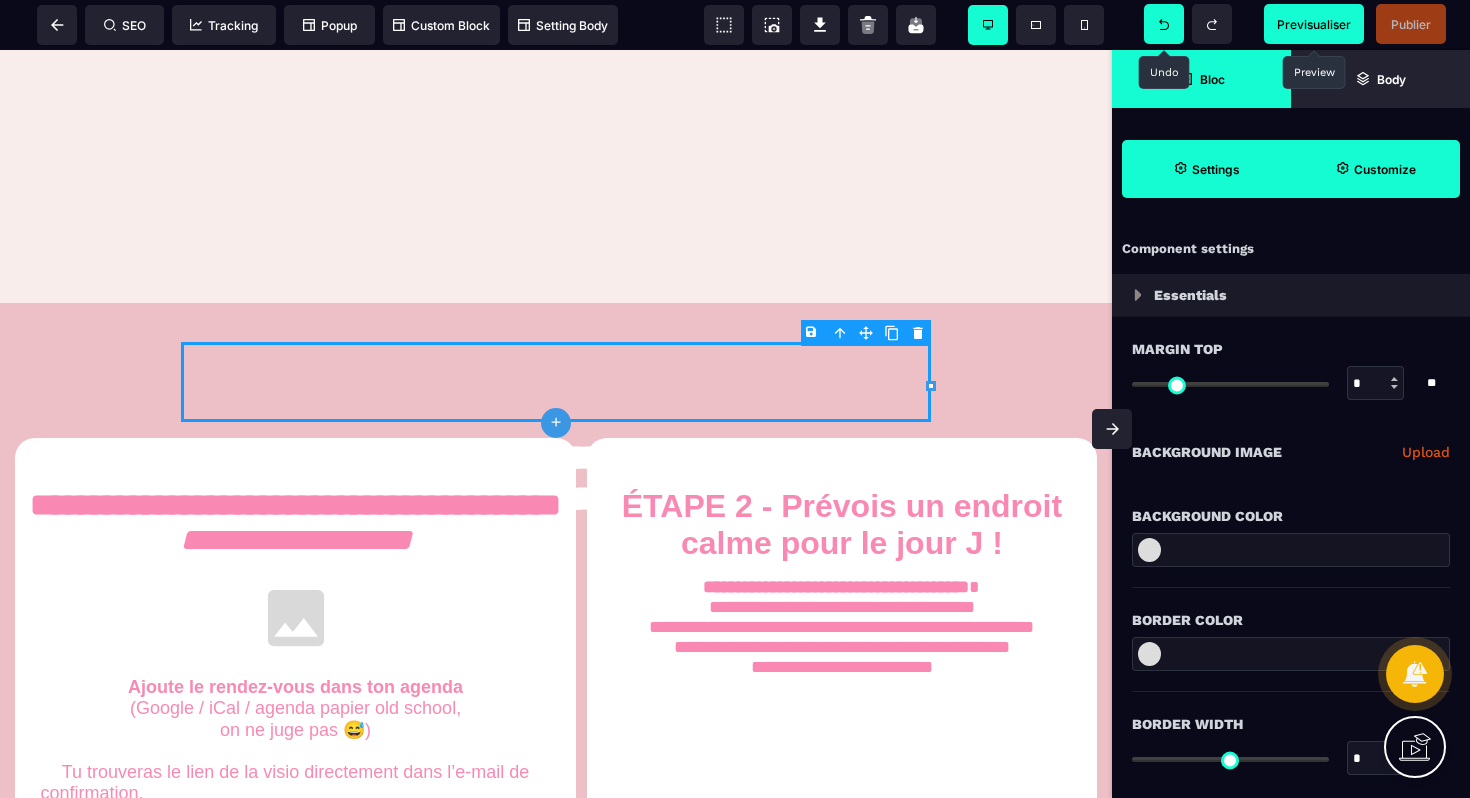 click at bounding box center [1164, 24] 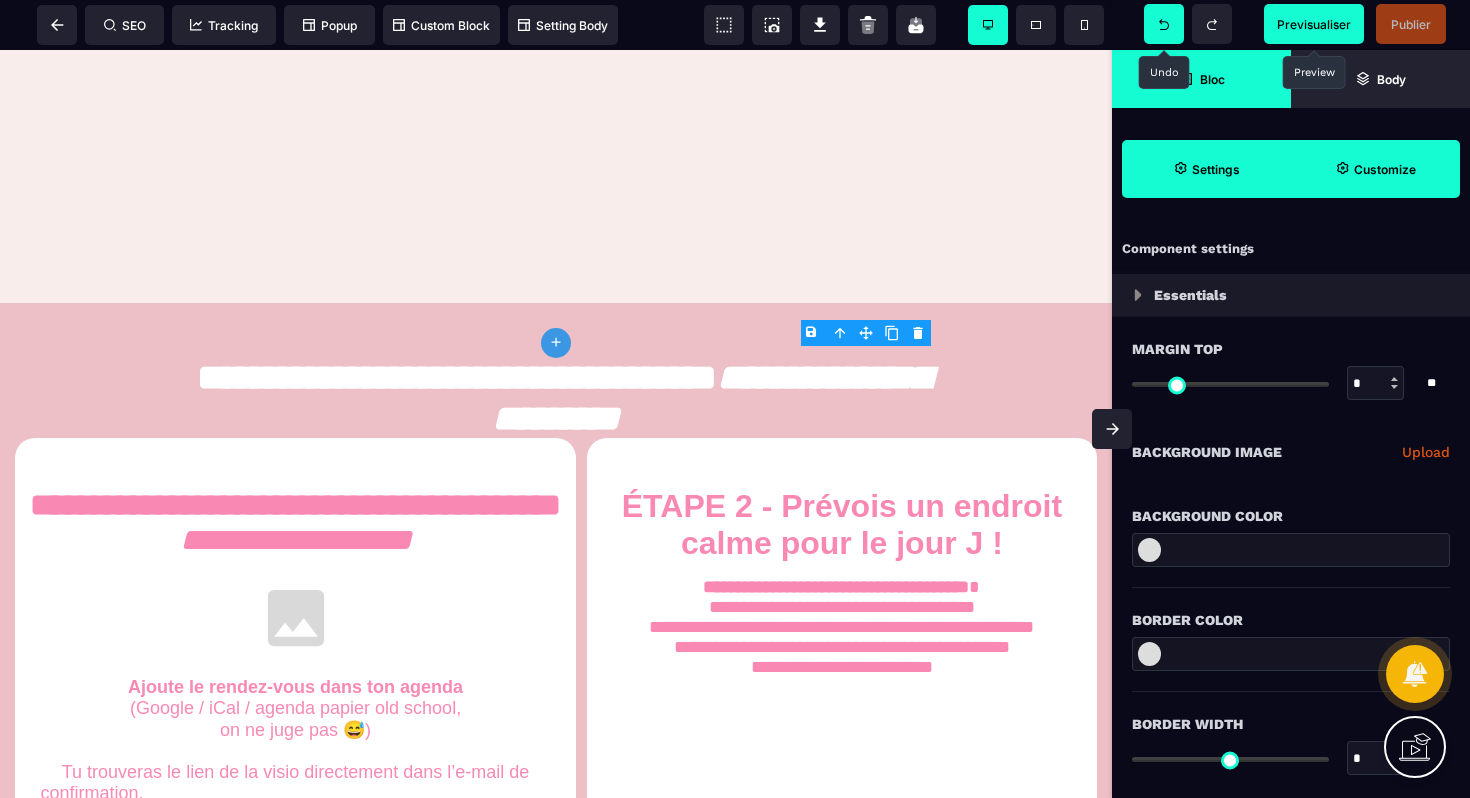click at bounding box center (1164, 24) 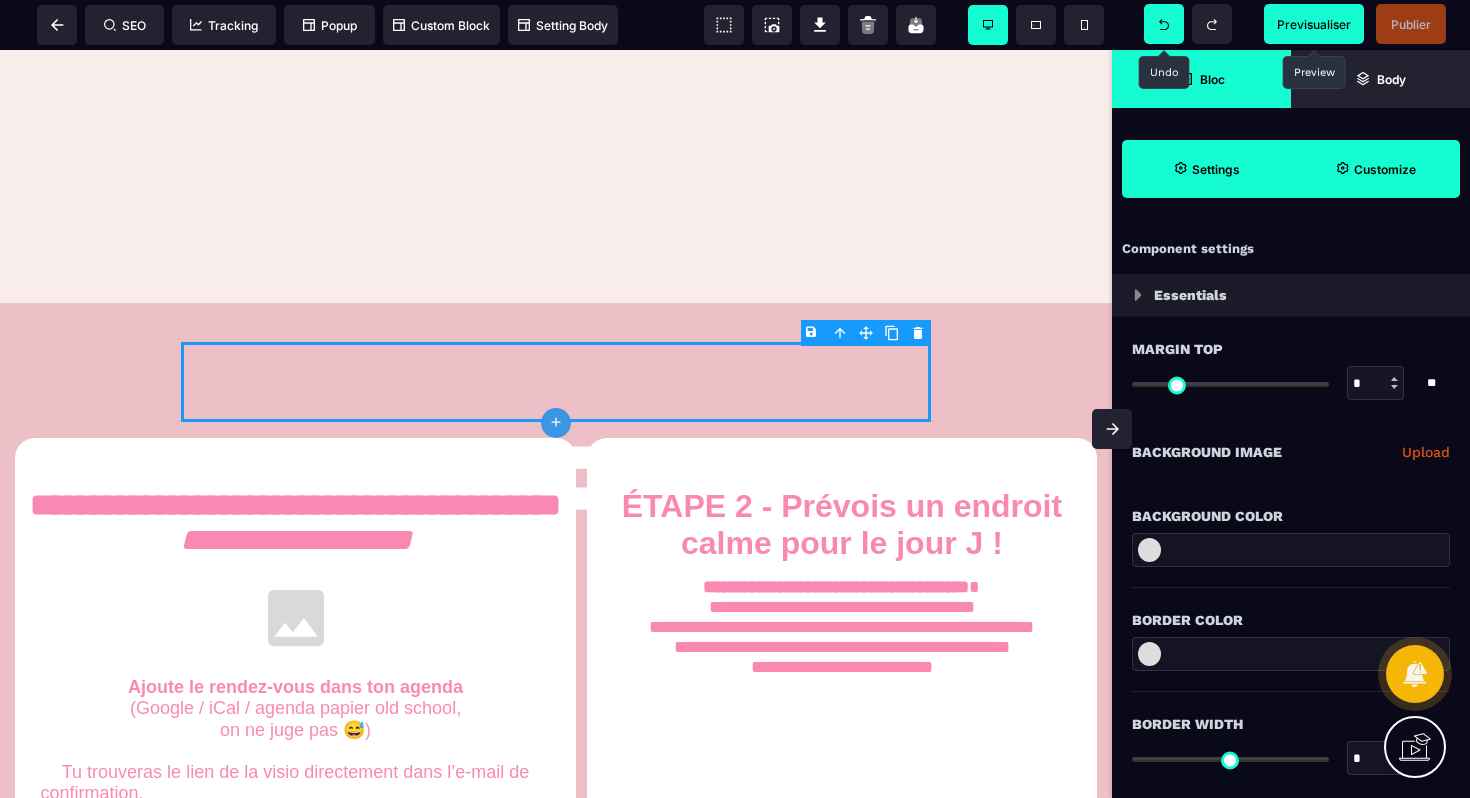 click at bounding box center [1164, 24] 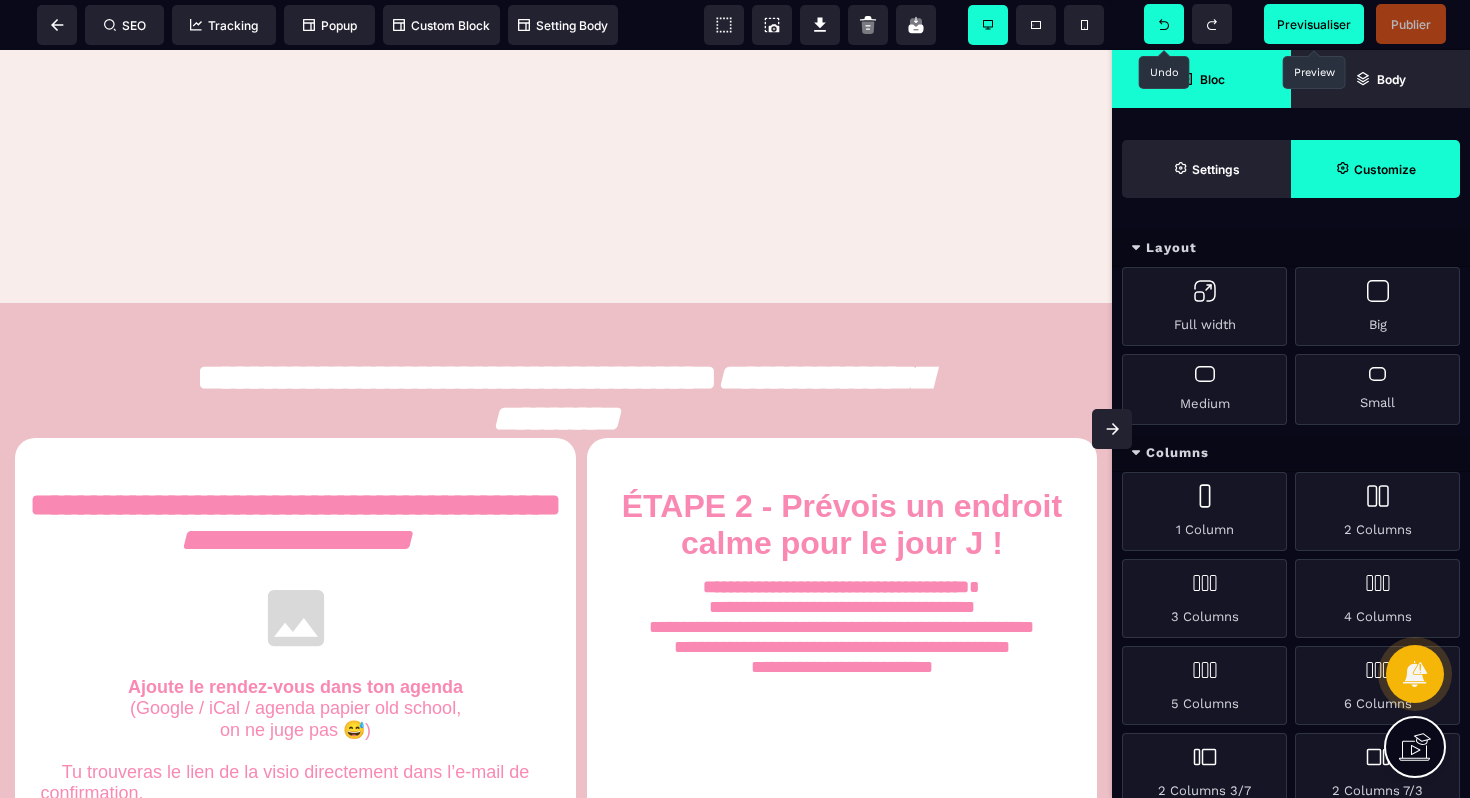 click at bounding box center (1164, 24) 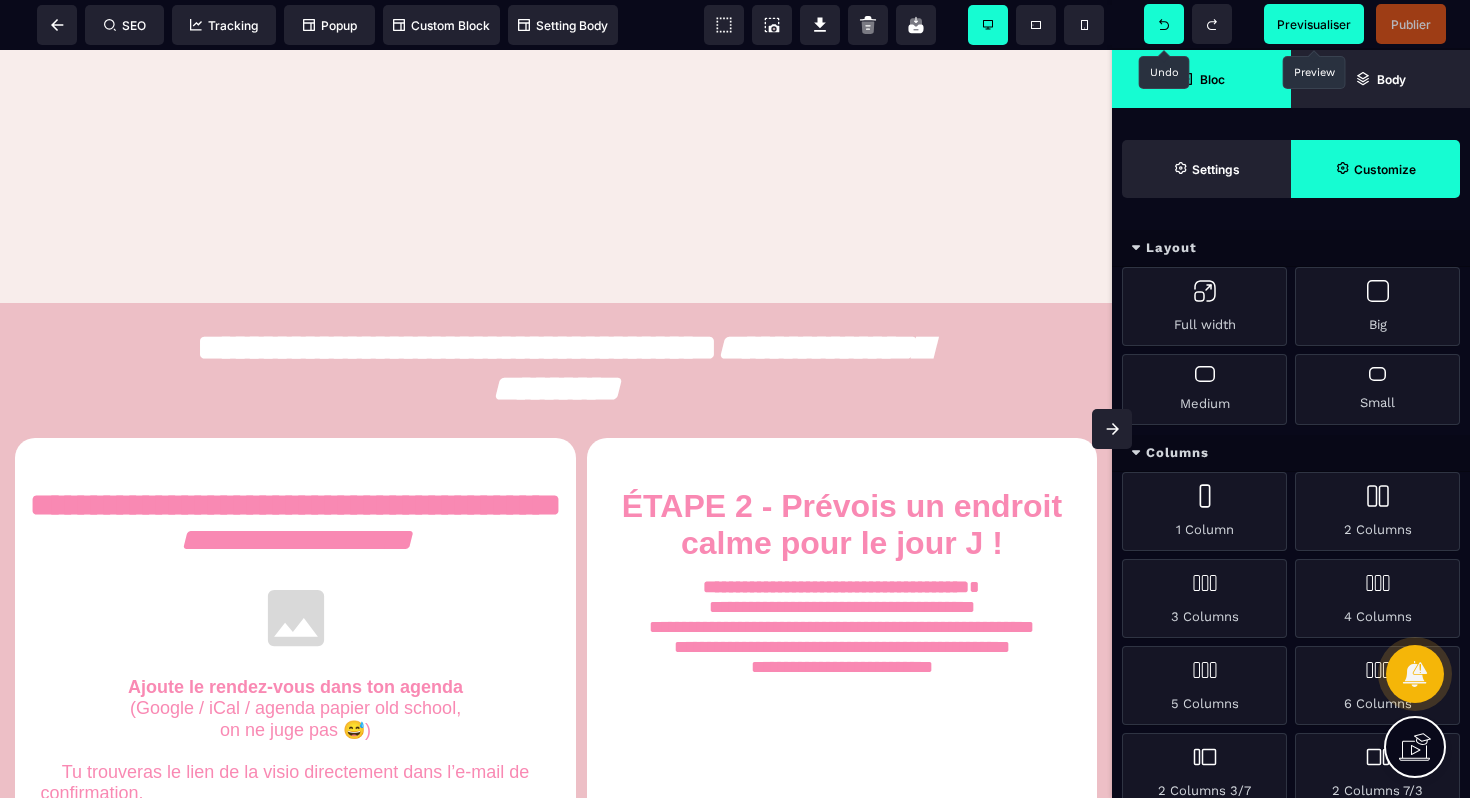 click at bounding box center (1164, 24) 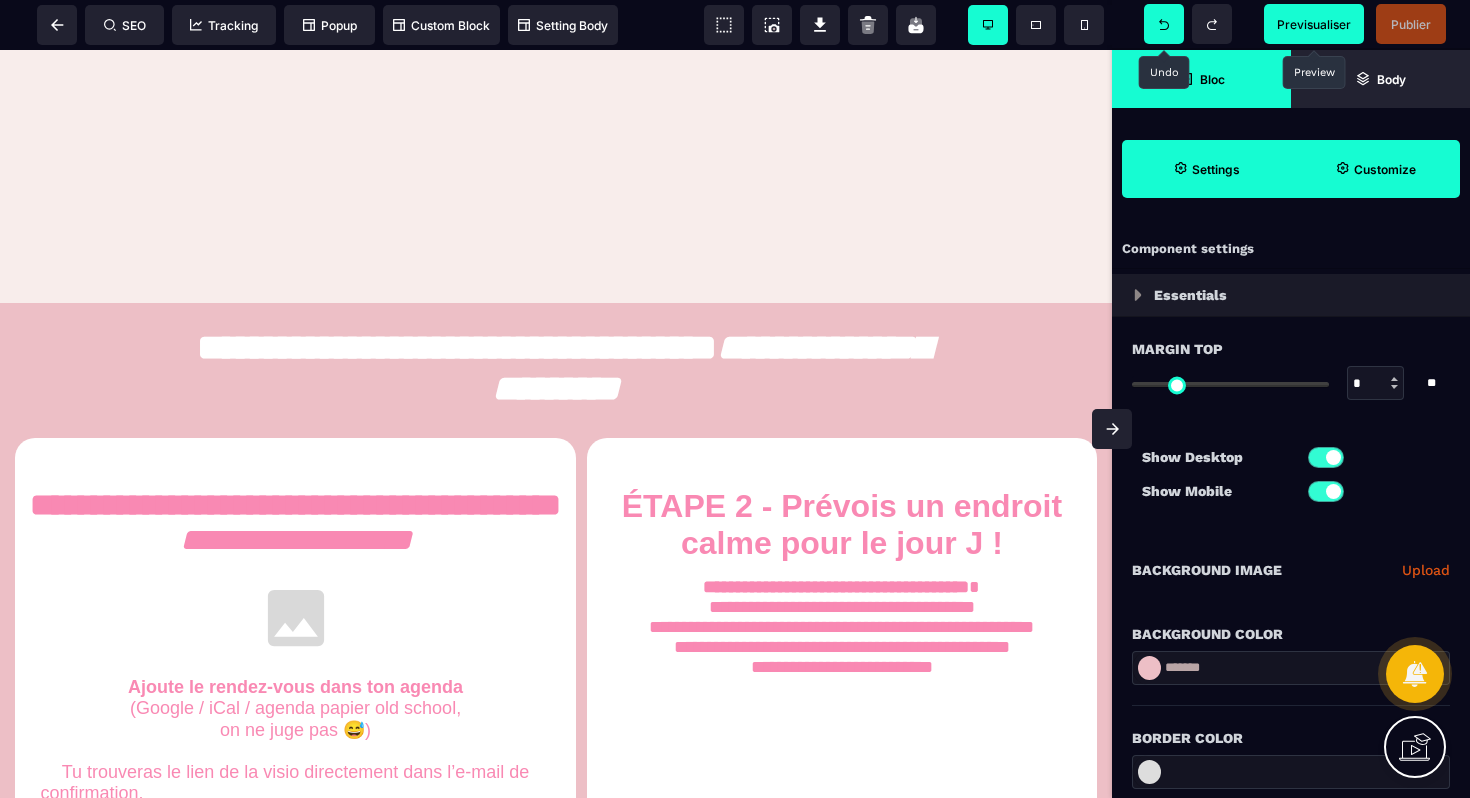 click at bounding box center (1164, 24) 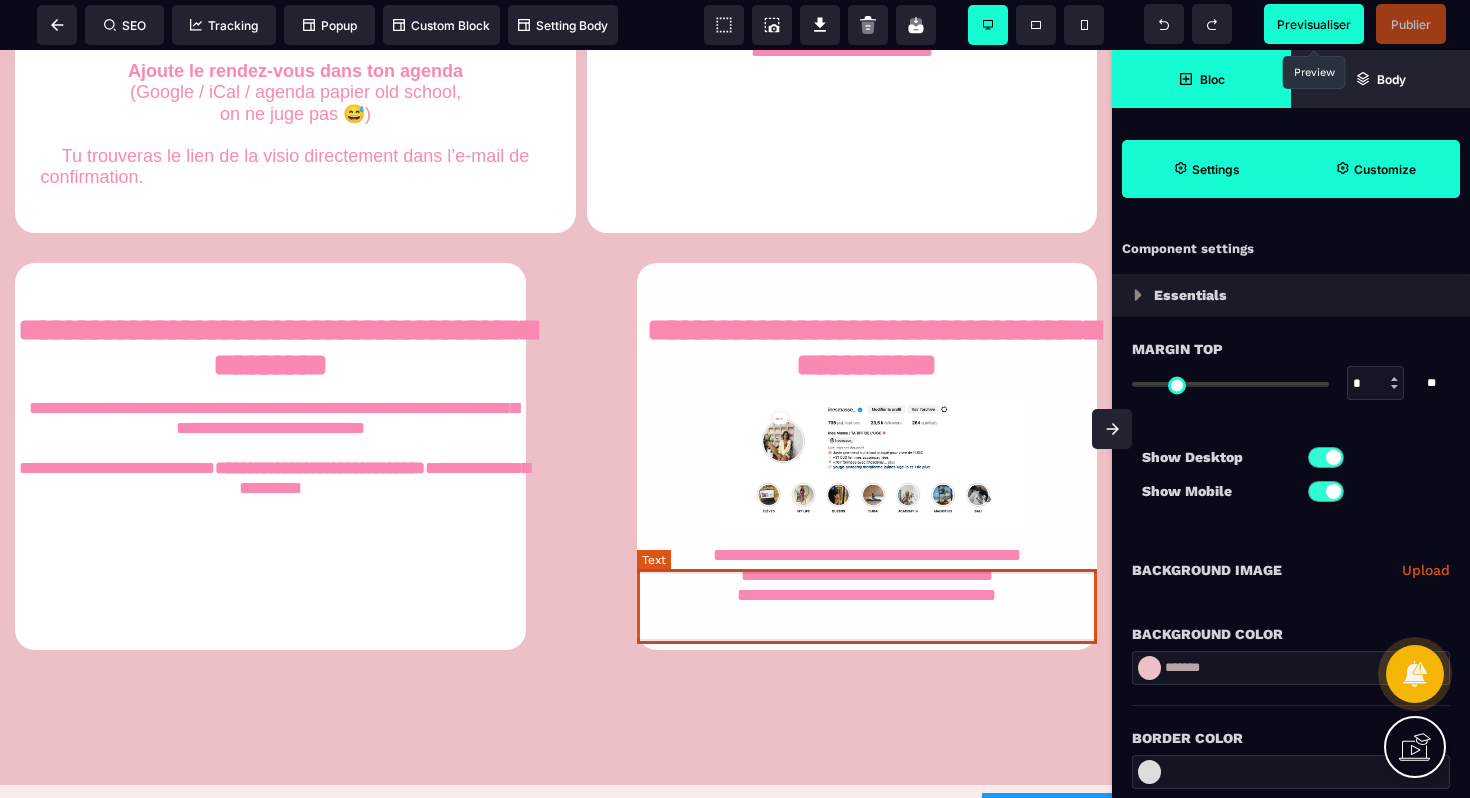 scroll, scrollTop: 1233, scrollLeft: 0, axis: vertical 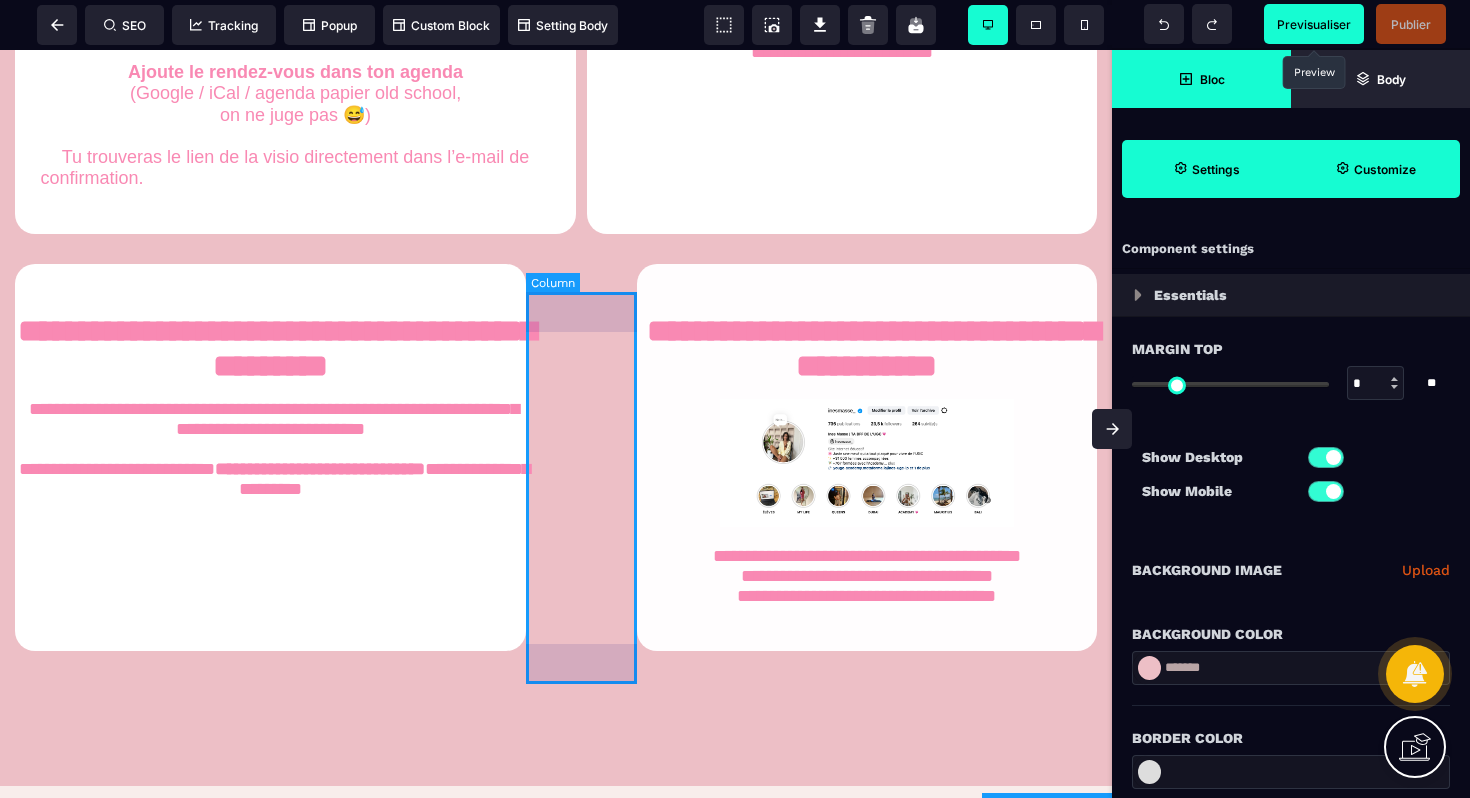 click at bounding box center (581, 457) 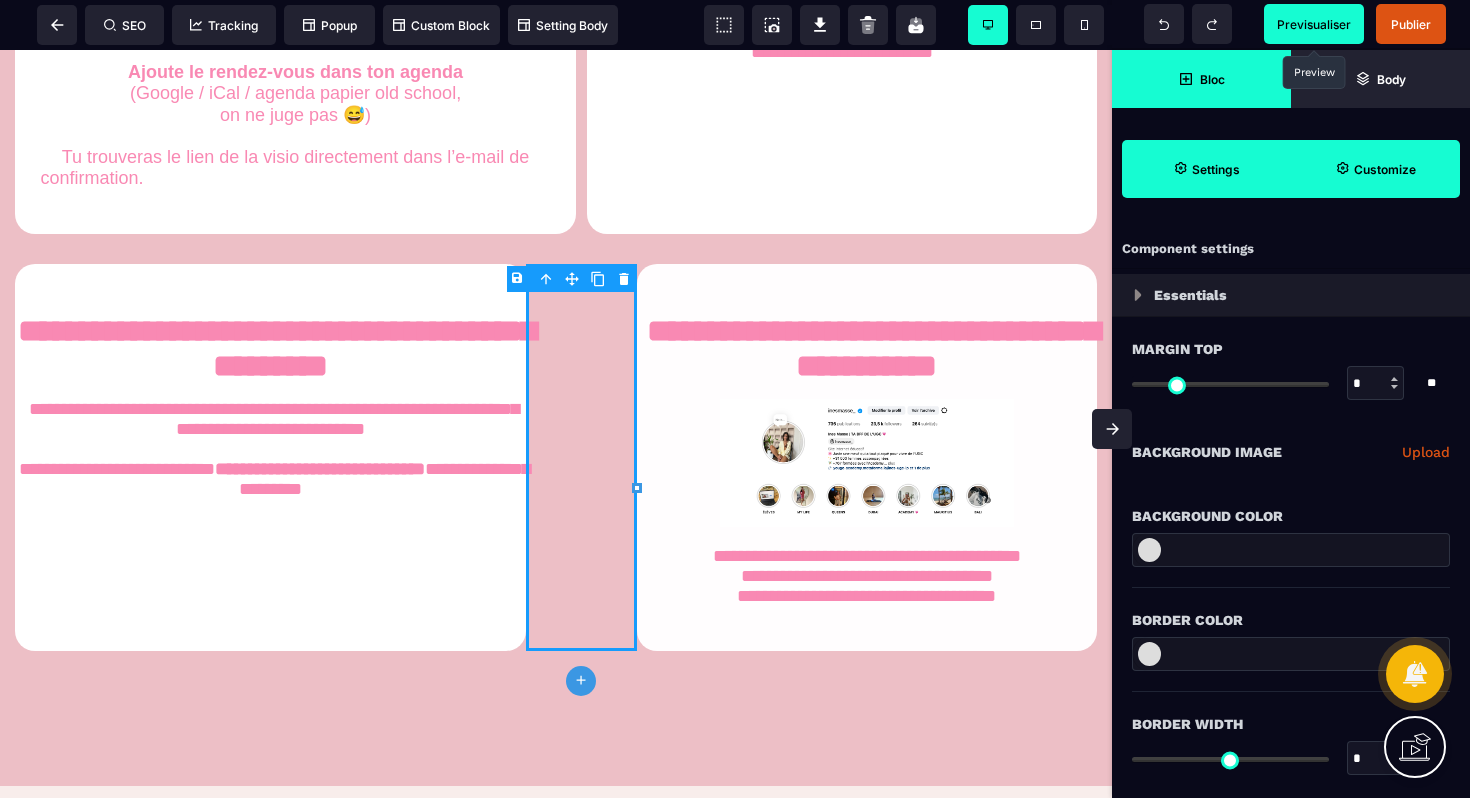 click on "B I U S
A *******
plus
Column" at bounding box center [556, 424] 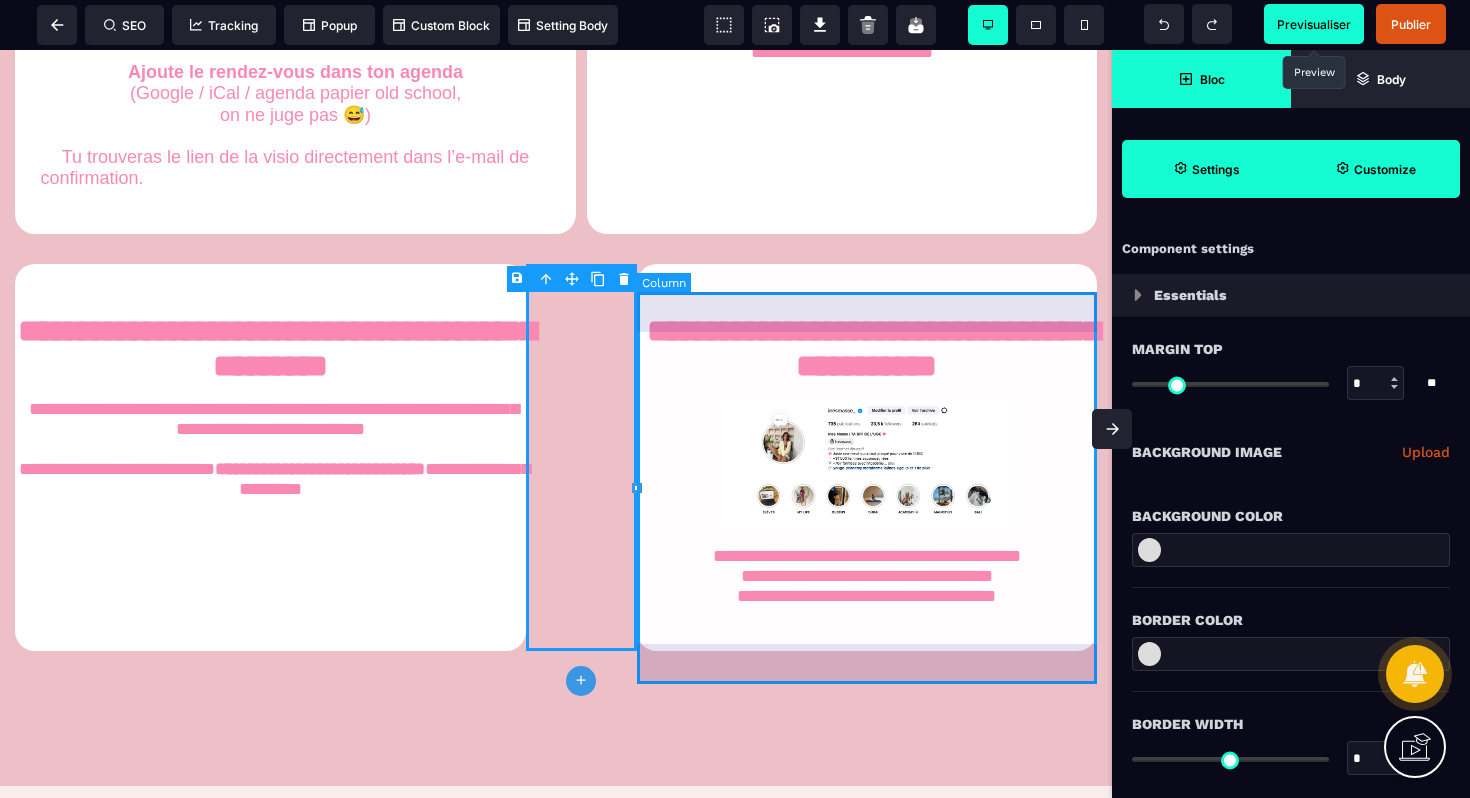 click on "**********" at bounding box center (867, 457) 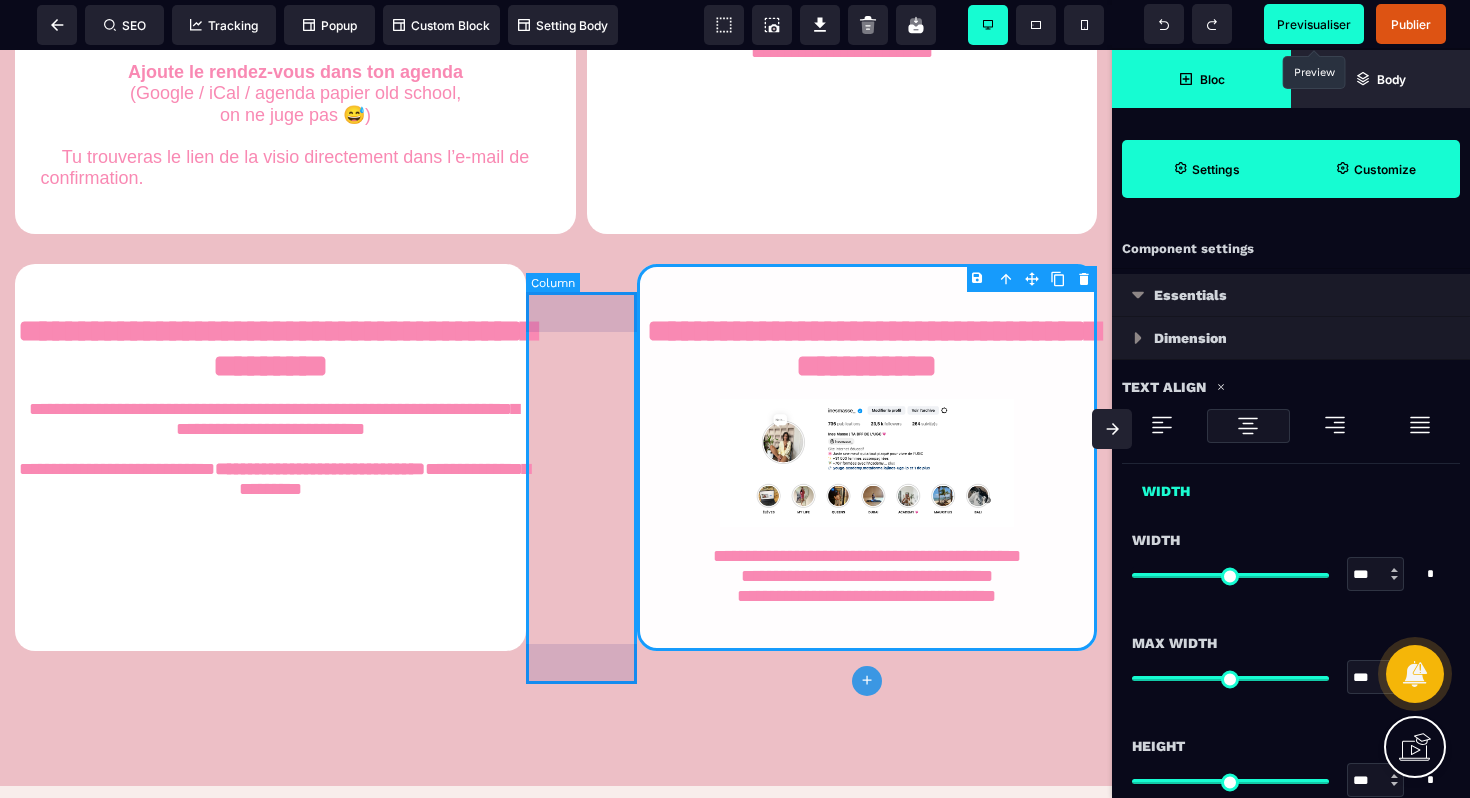 click at bounding box center (581, 457) 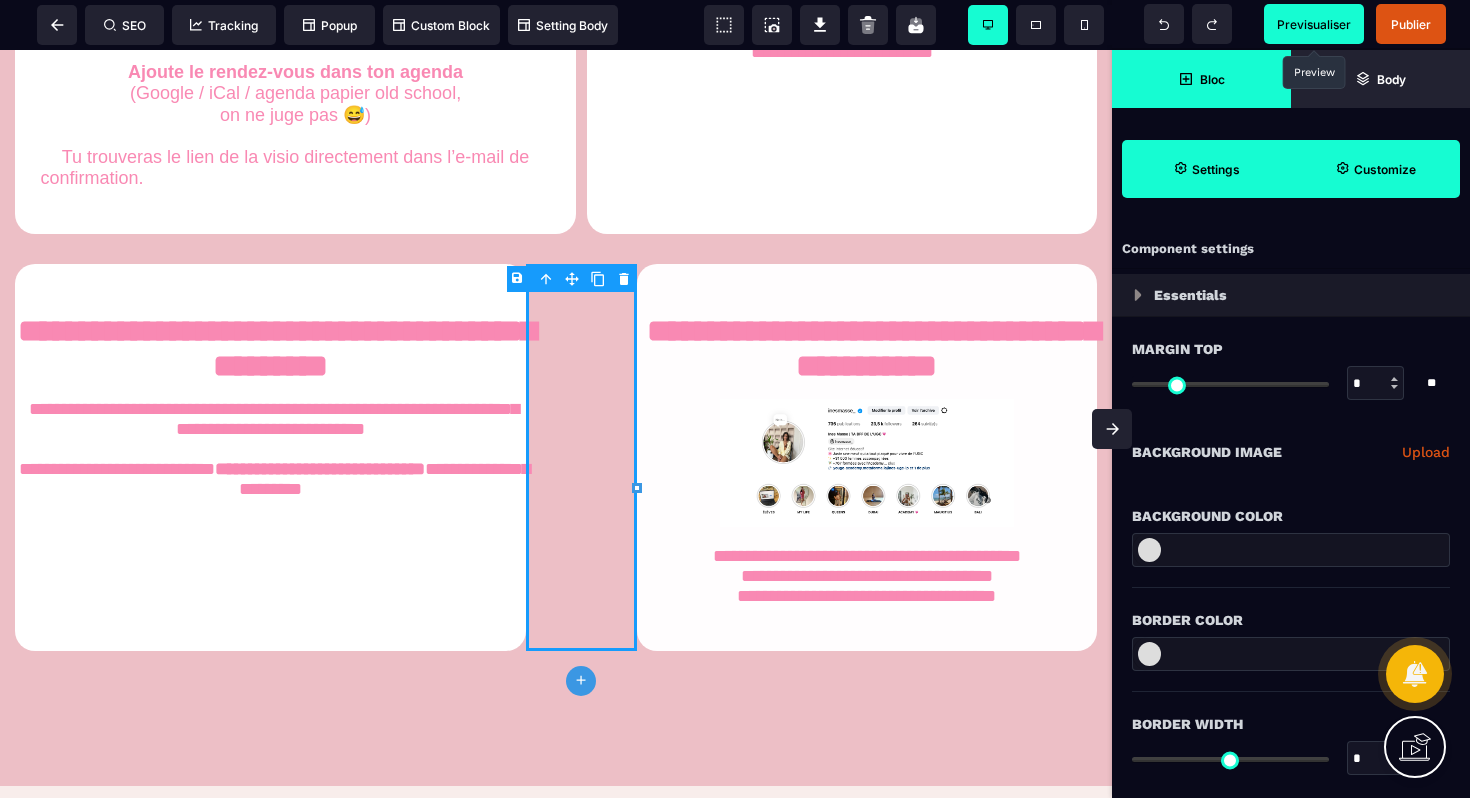 click on "B I U S
A *******
plus
Column" at bounding box center (556, 424) 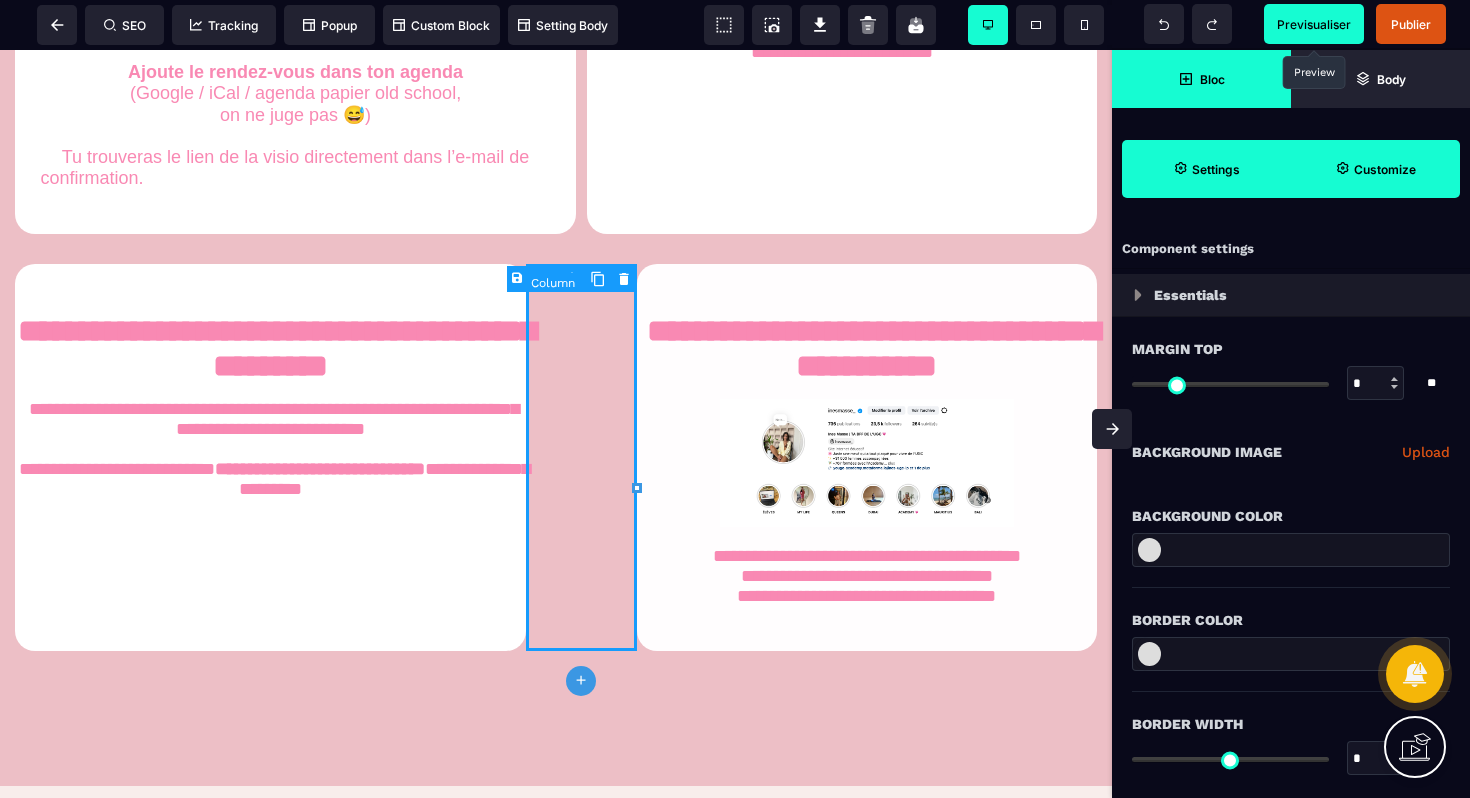 click at bounding box center [581, 457] 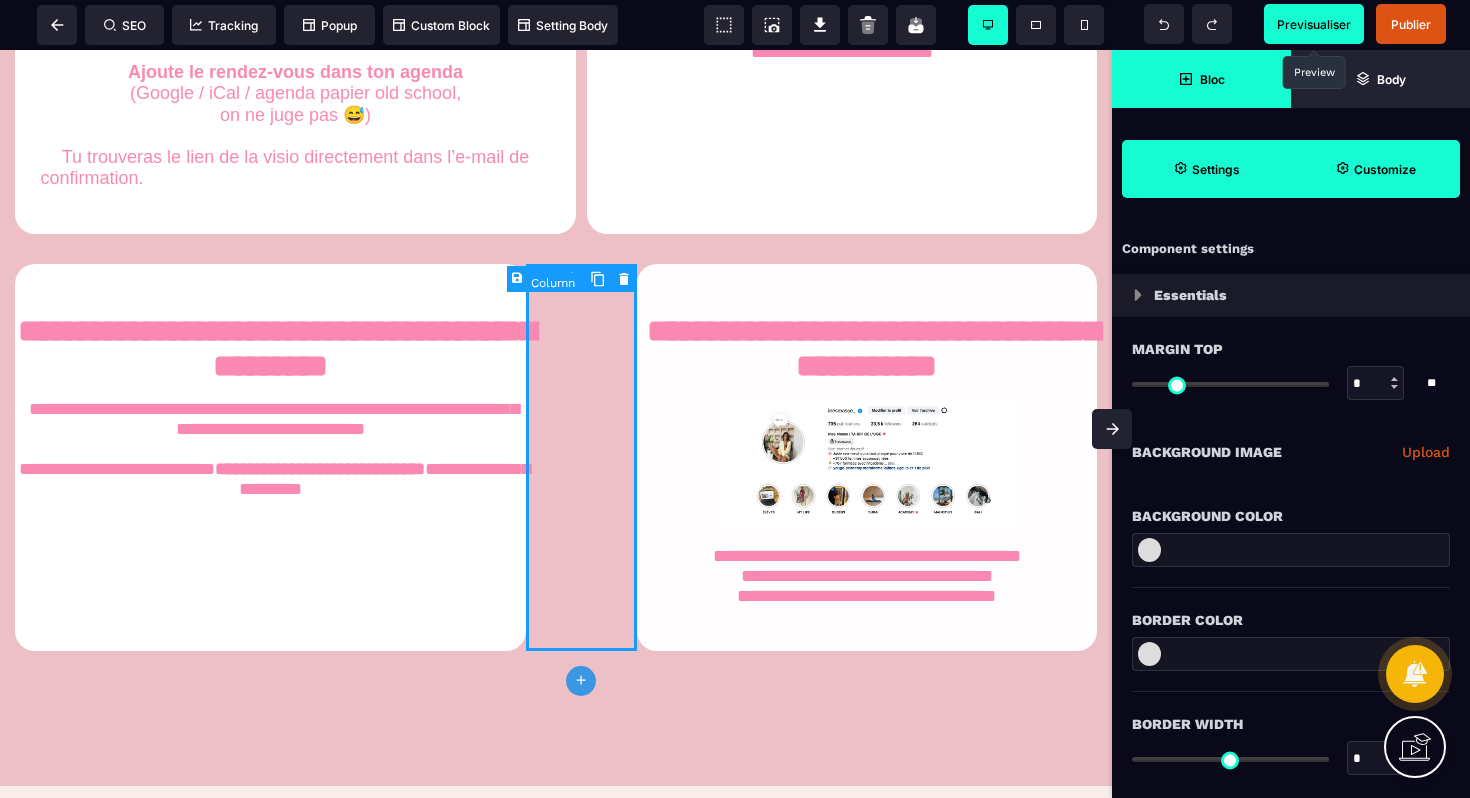 click at bounding box center [581, 457] 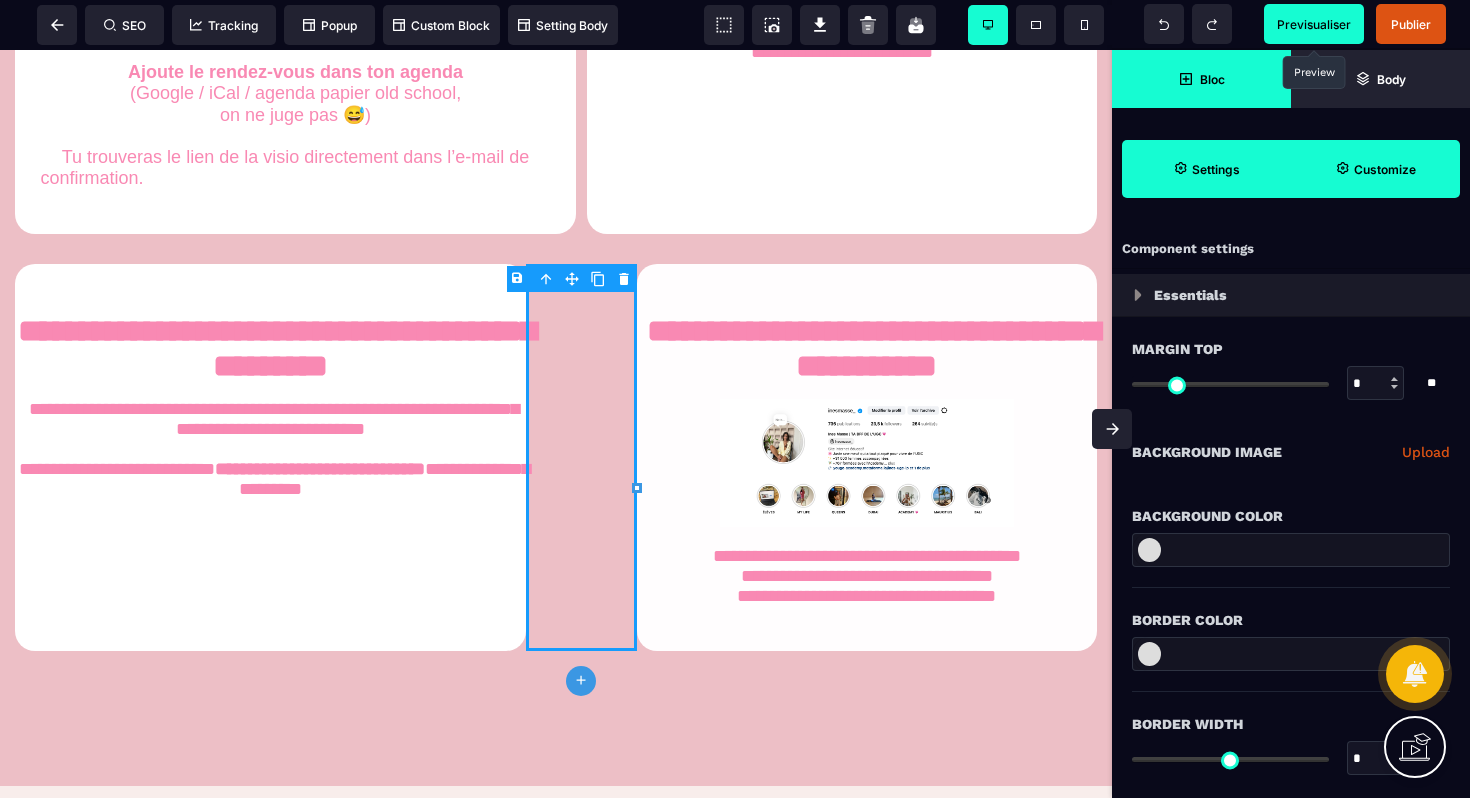 click on "B I U S
A *******
plus
Column" at bounding box center [556, 424] 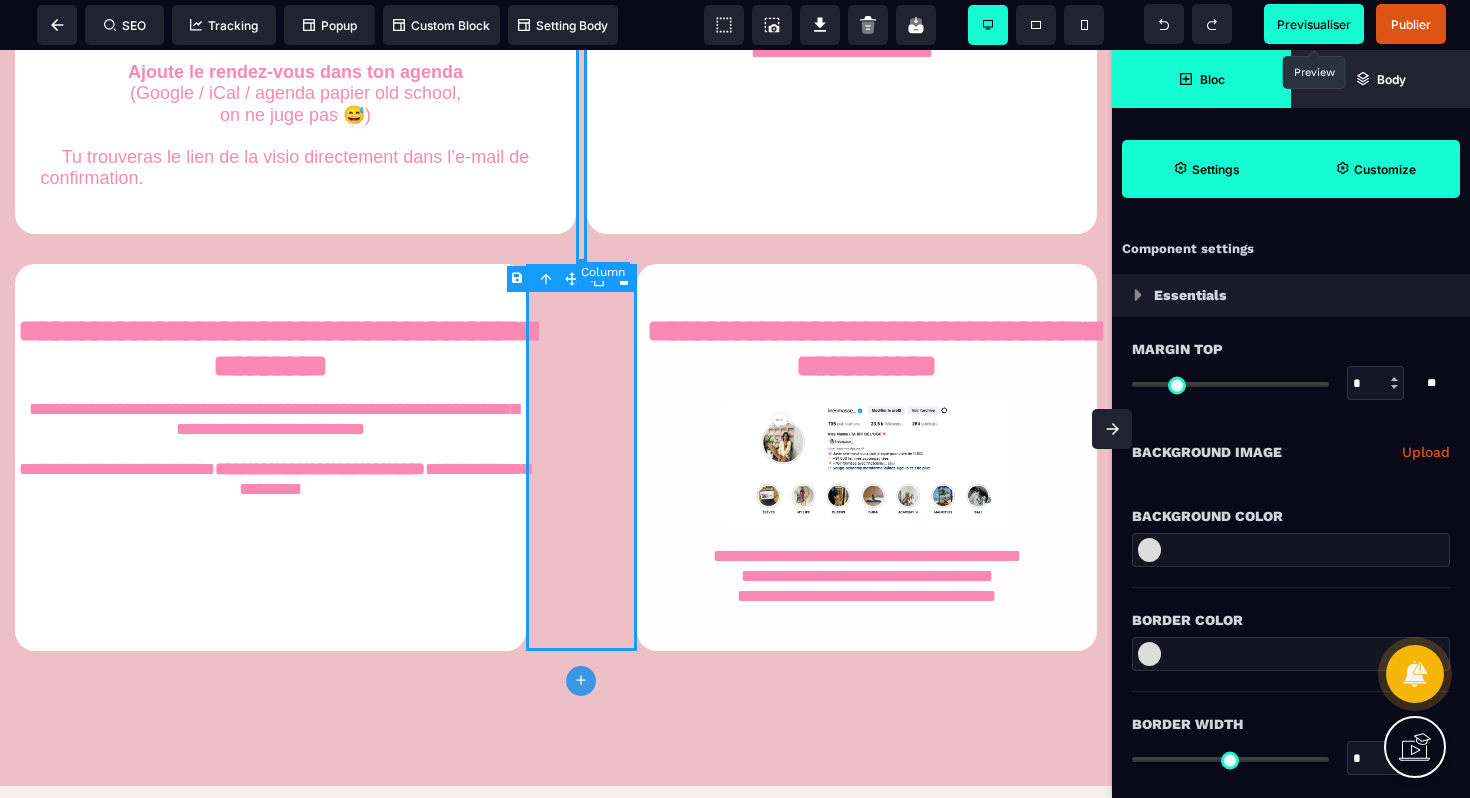 click at bounding box center [581, 28] 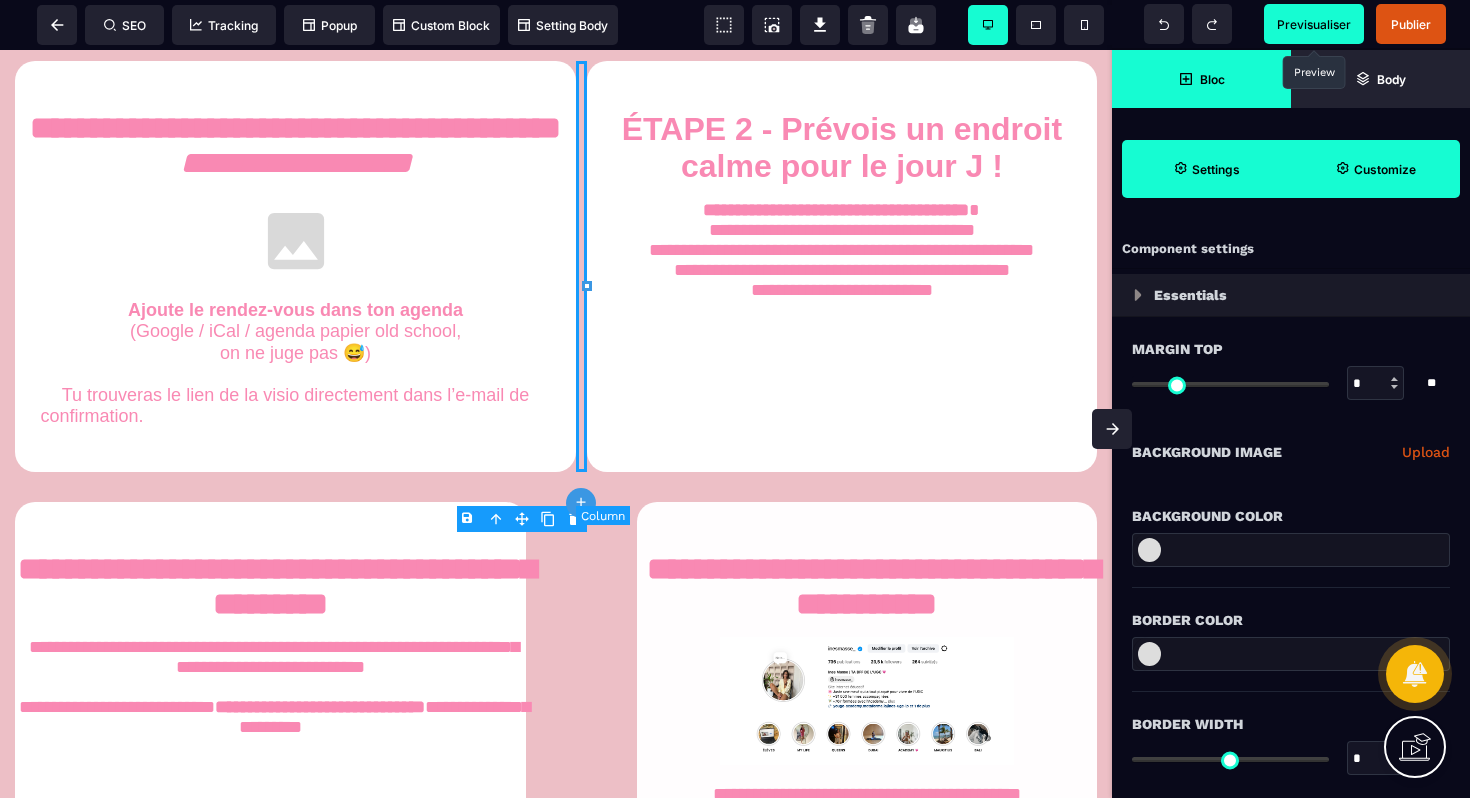 scroll, scrollTop: 989, scrollLeft: 0, axis: vertical 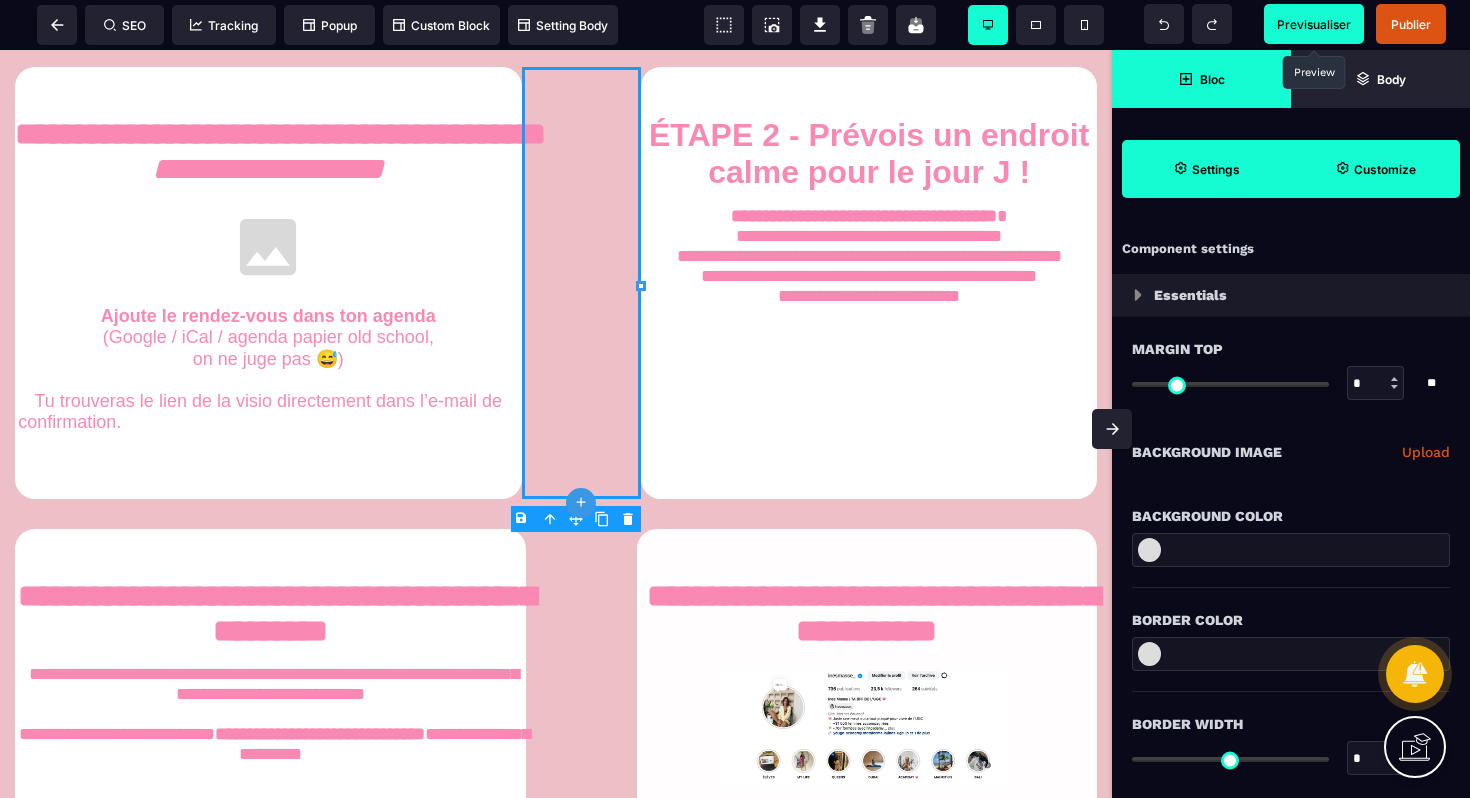 click on "B I U S
A *******
plus
Text" at bounding box center (556, 424) 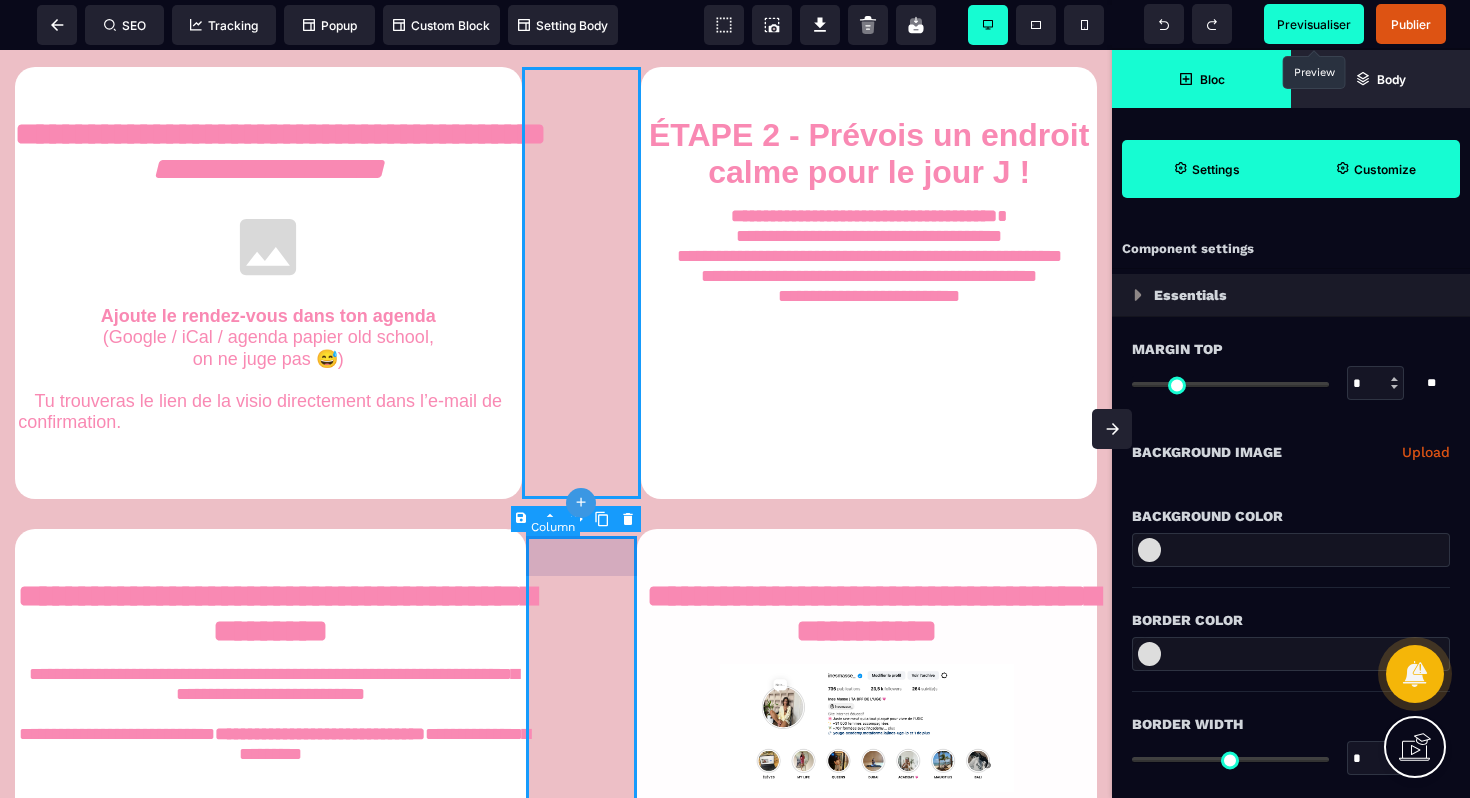 click at bounding box center (581, 722) 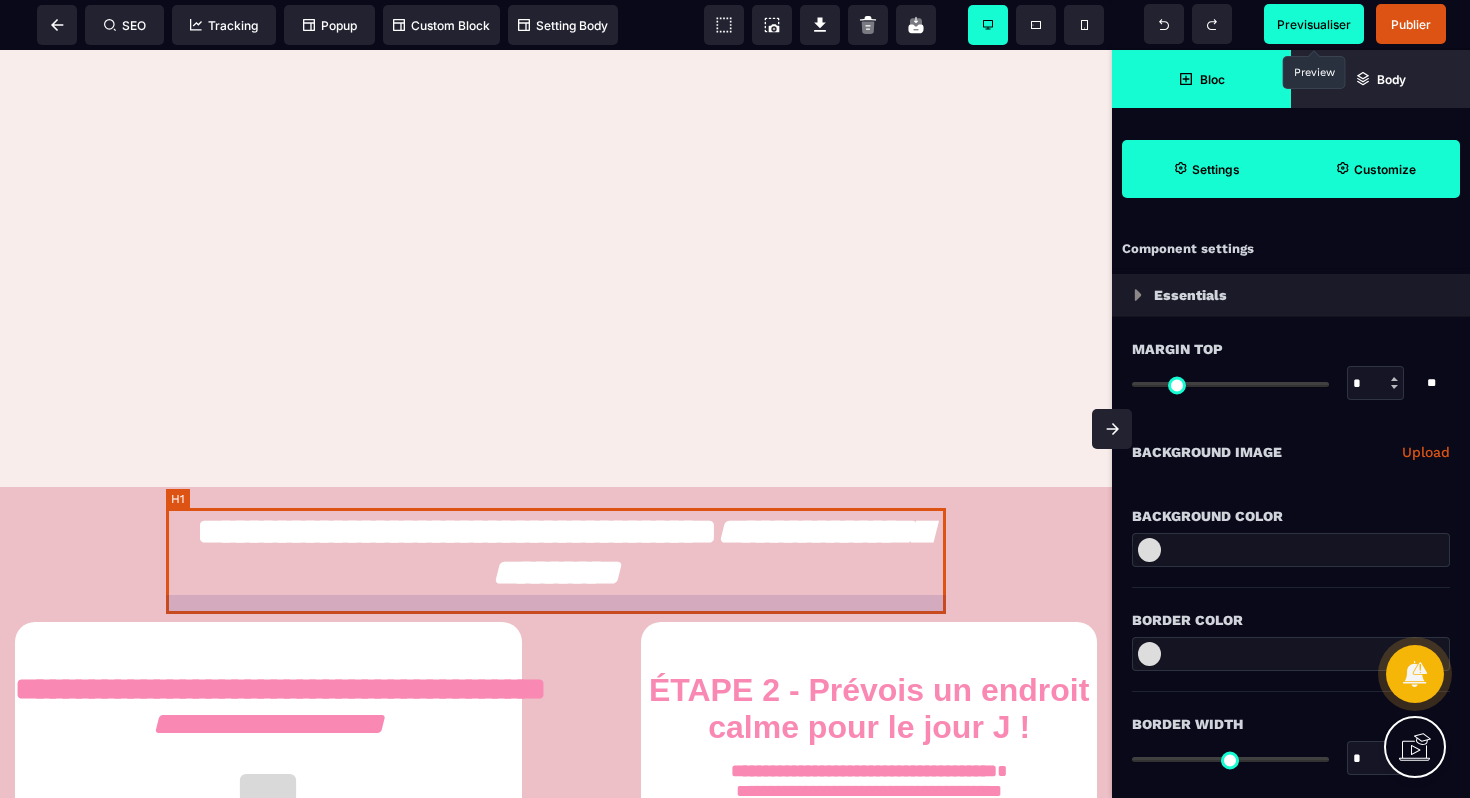 scroll, scrollTop: 465, scrollLeft: 0, axis: vertical 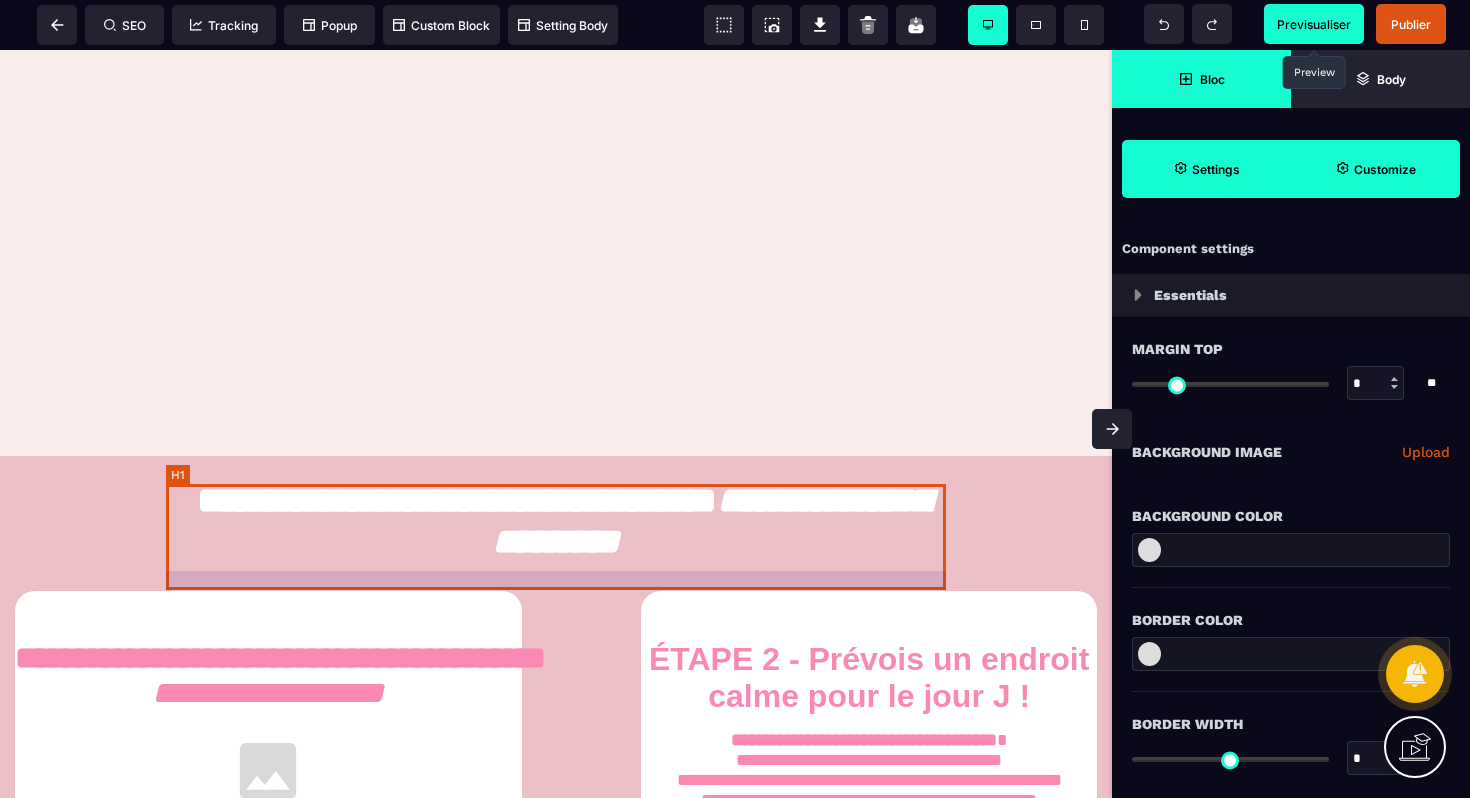 click on "**********" at bounding box center (556, 530) 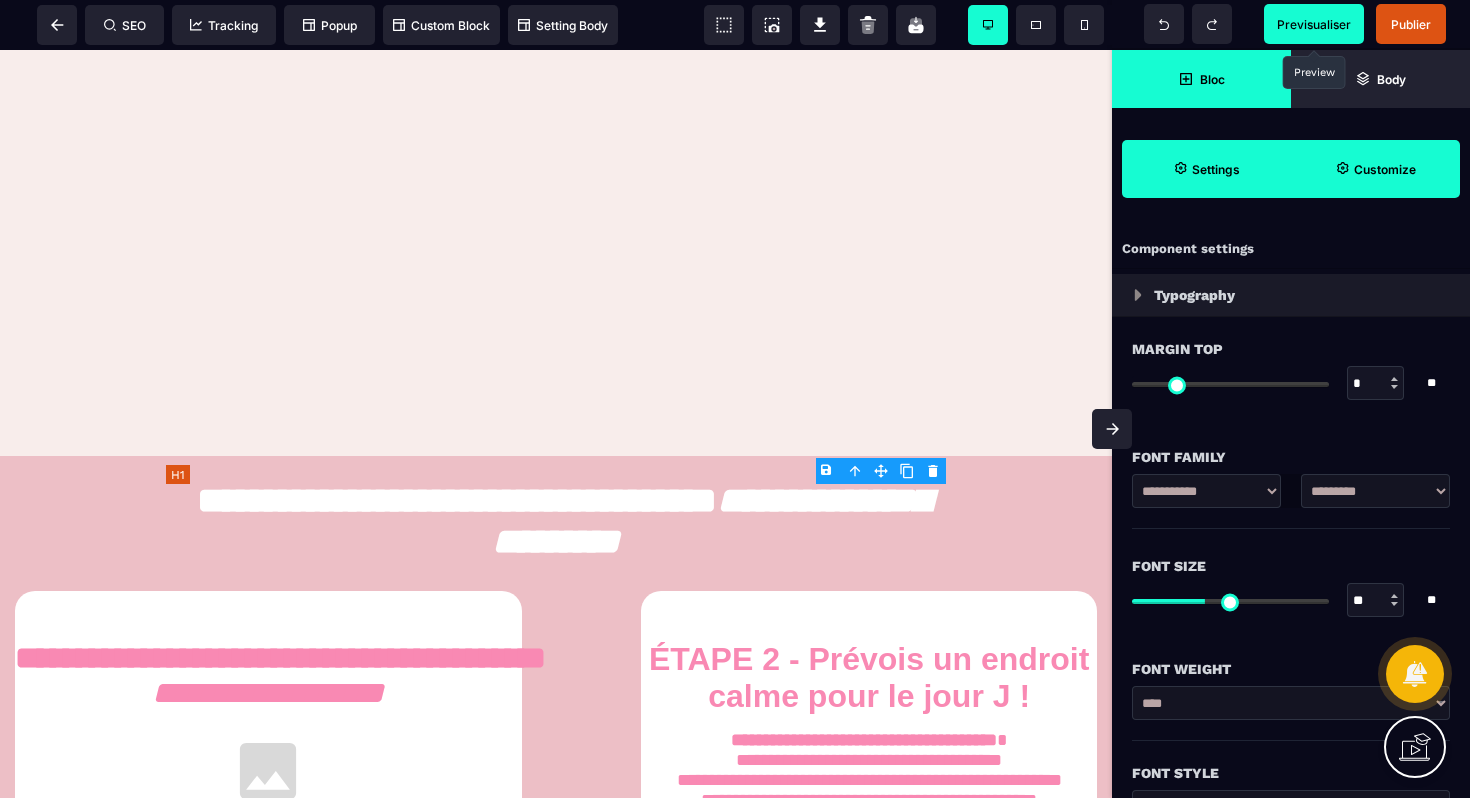 click on "**********" at bounding box center (556, 530) 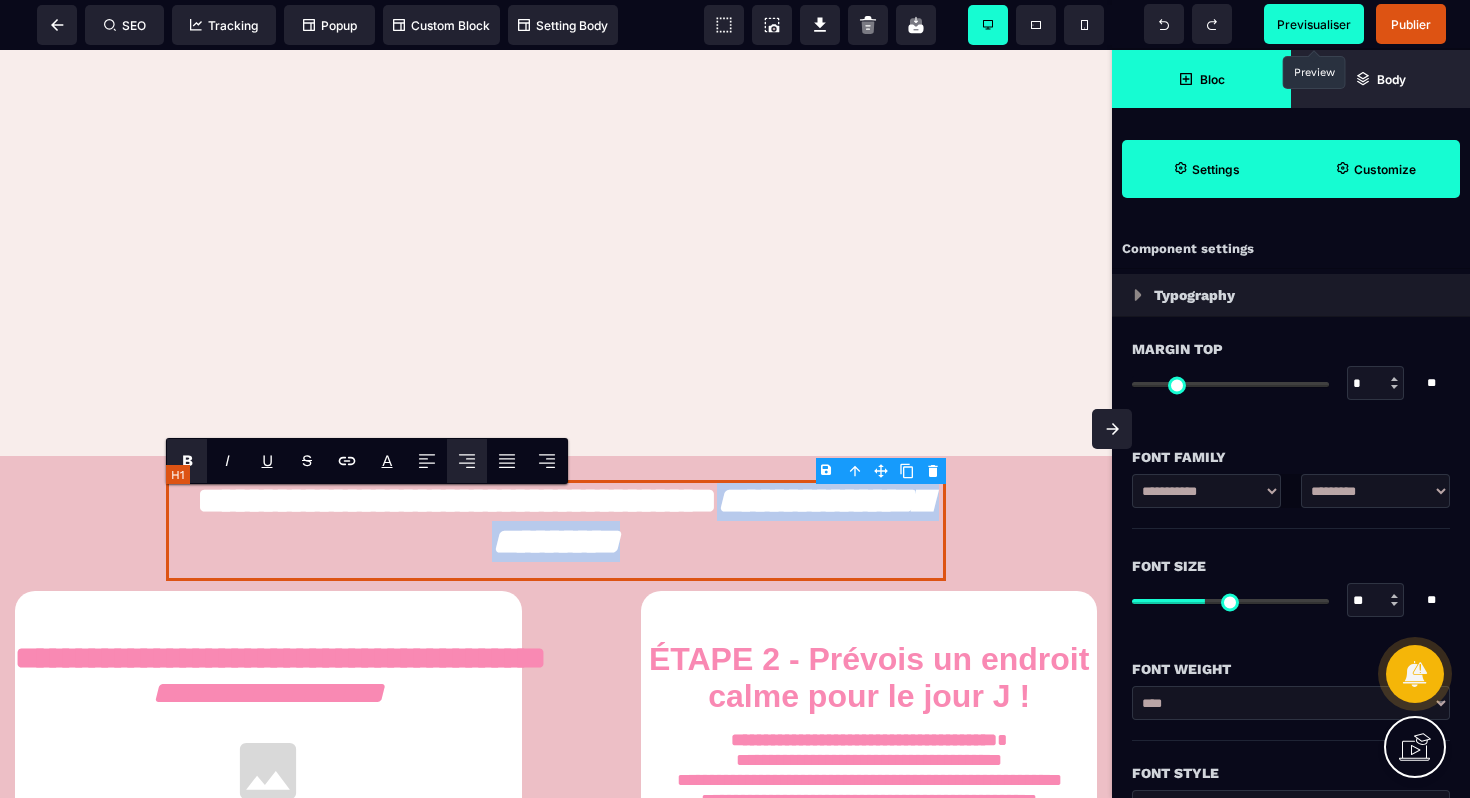 click on "**********" at bounding box center [556, 530] 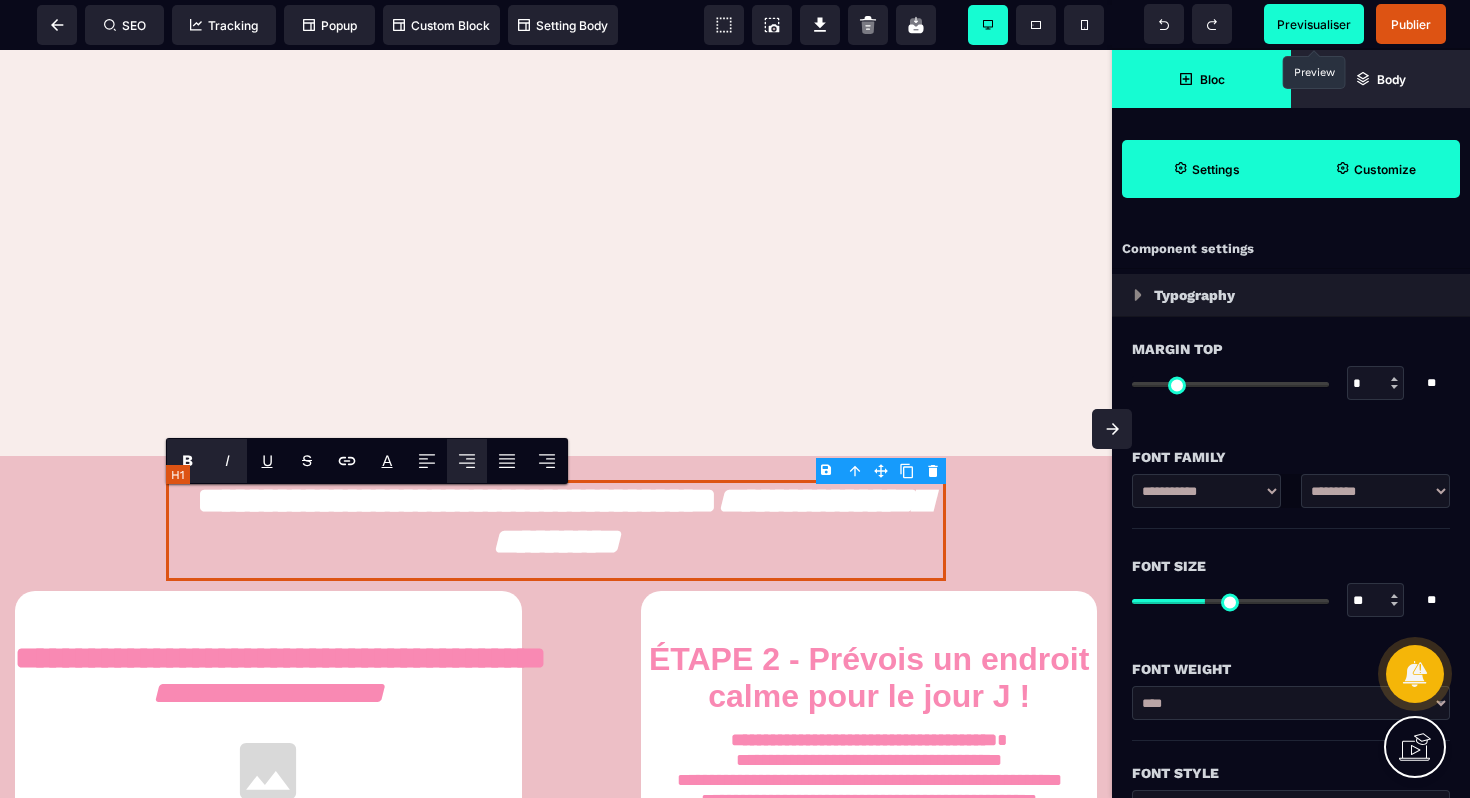 click on "**********" at bounding box center [556, 530] 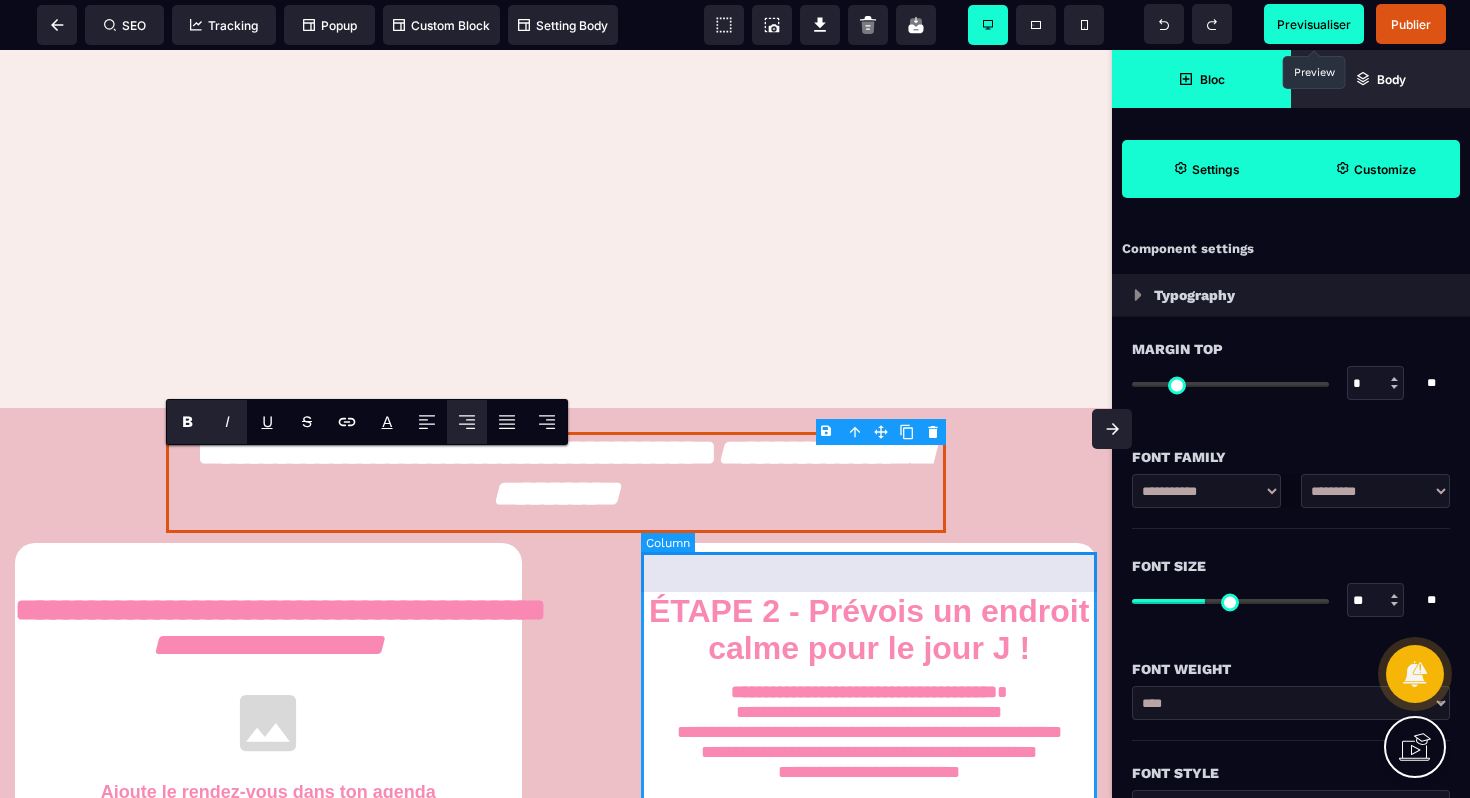 scroll, scrollTop: 516, scrollLeft: 0, axis: vertical 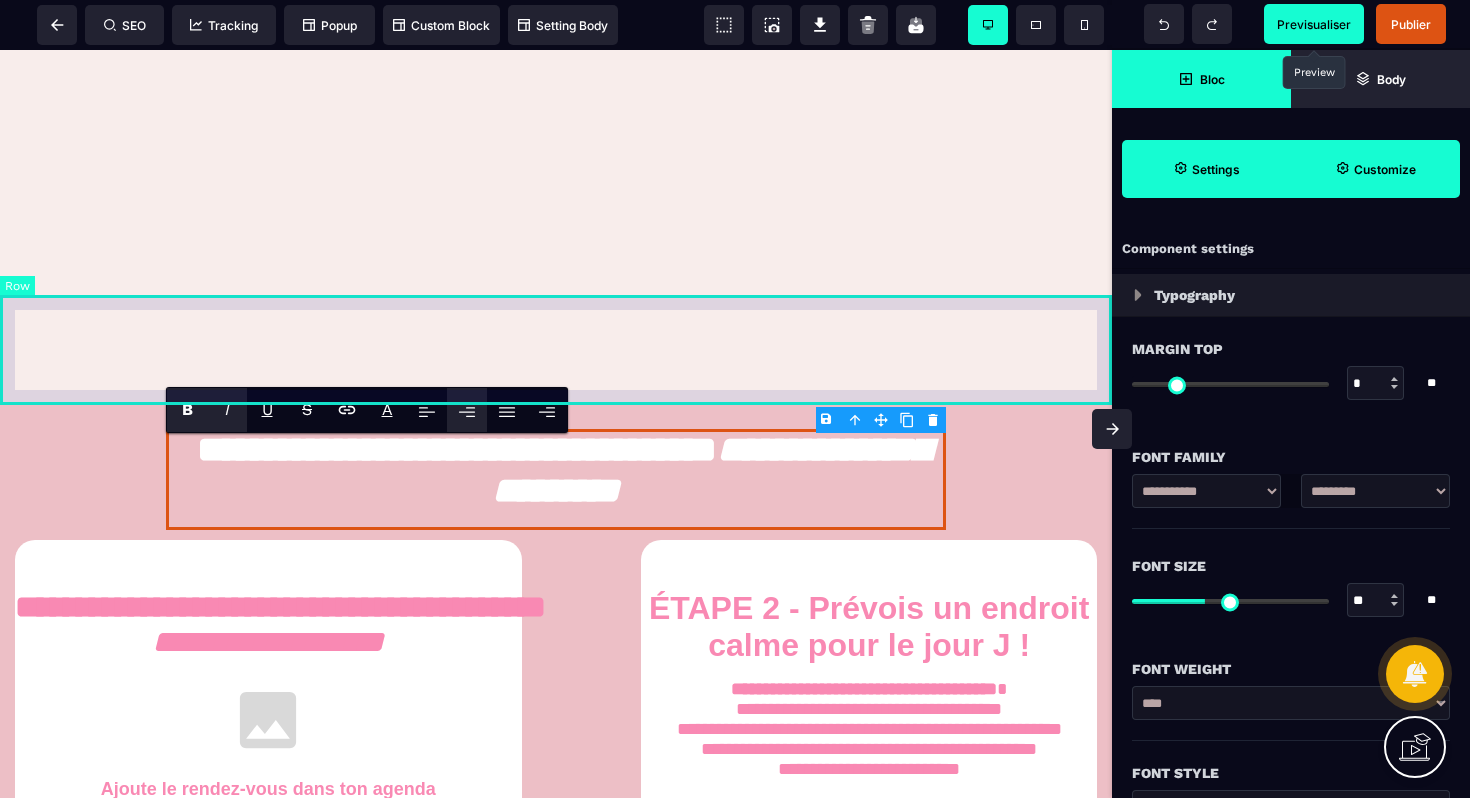 click at bounding box center (556, 350) 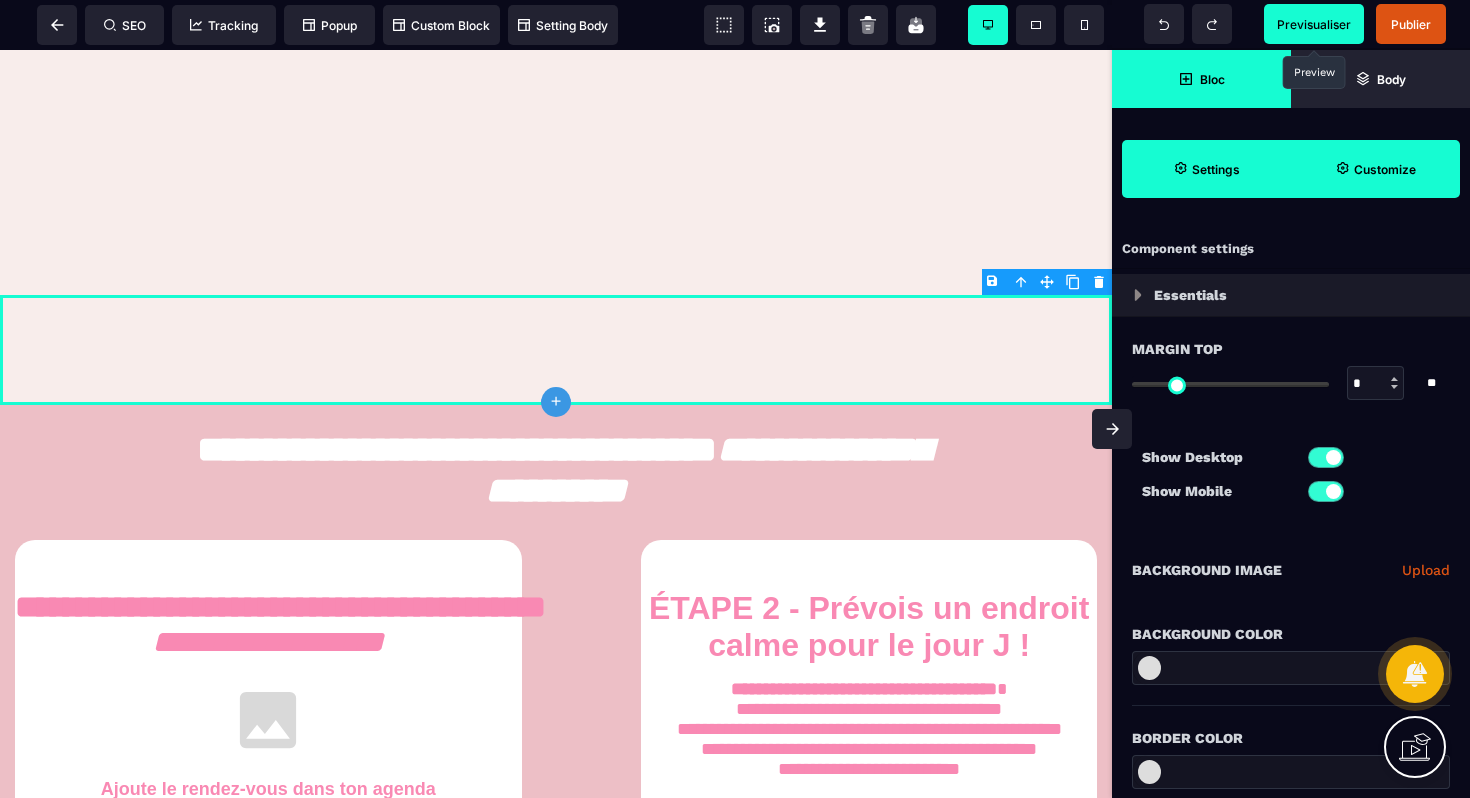 click on "Previsualiser" at bounding box center [1314, 24] 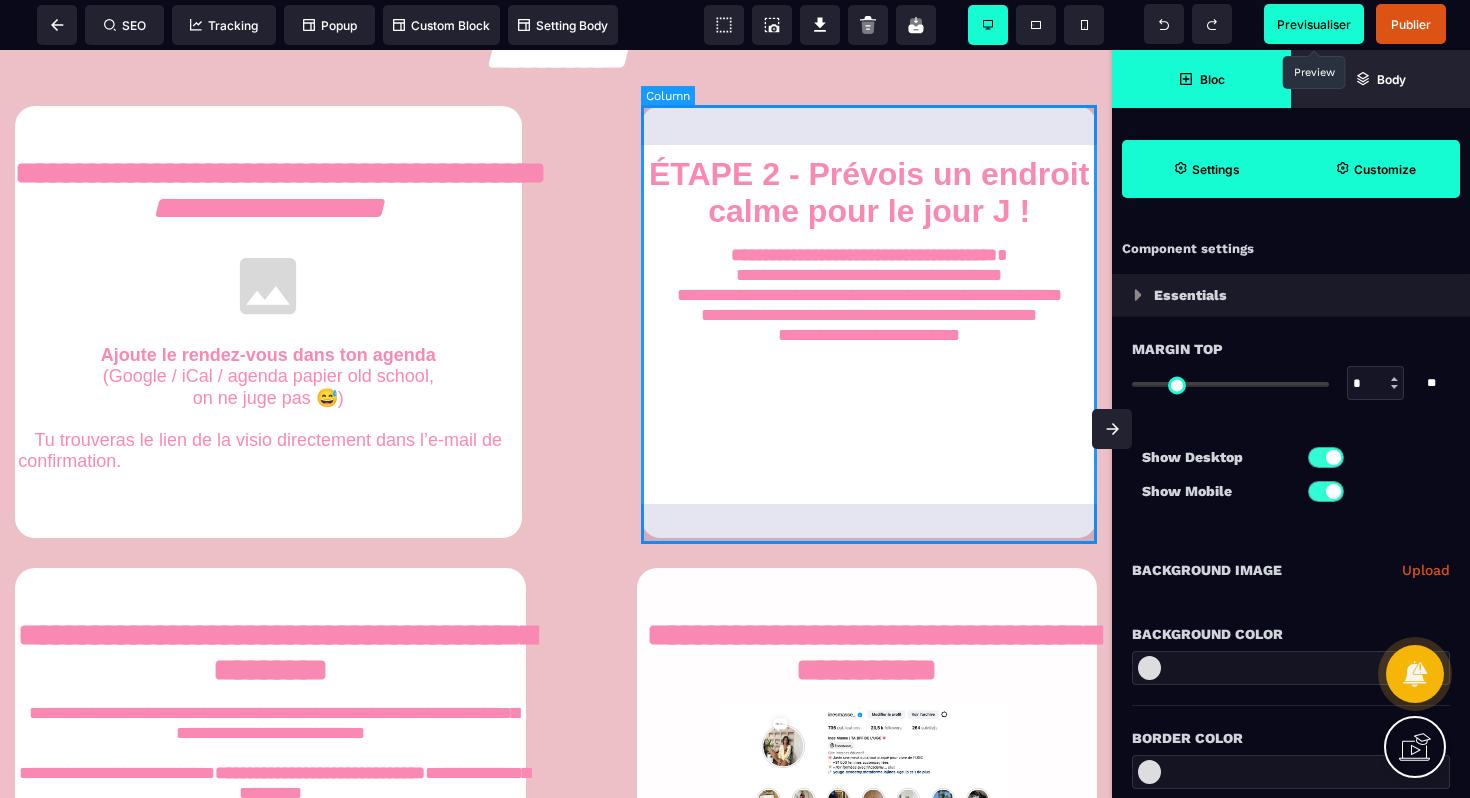scroll, scrollTop: 951, scrollLeft: 0, axis: vertical 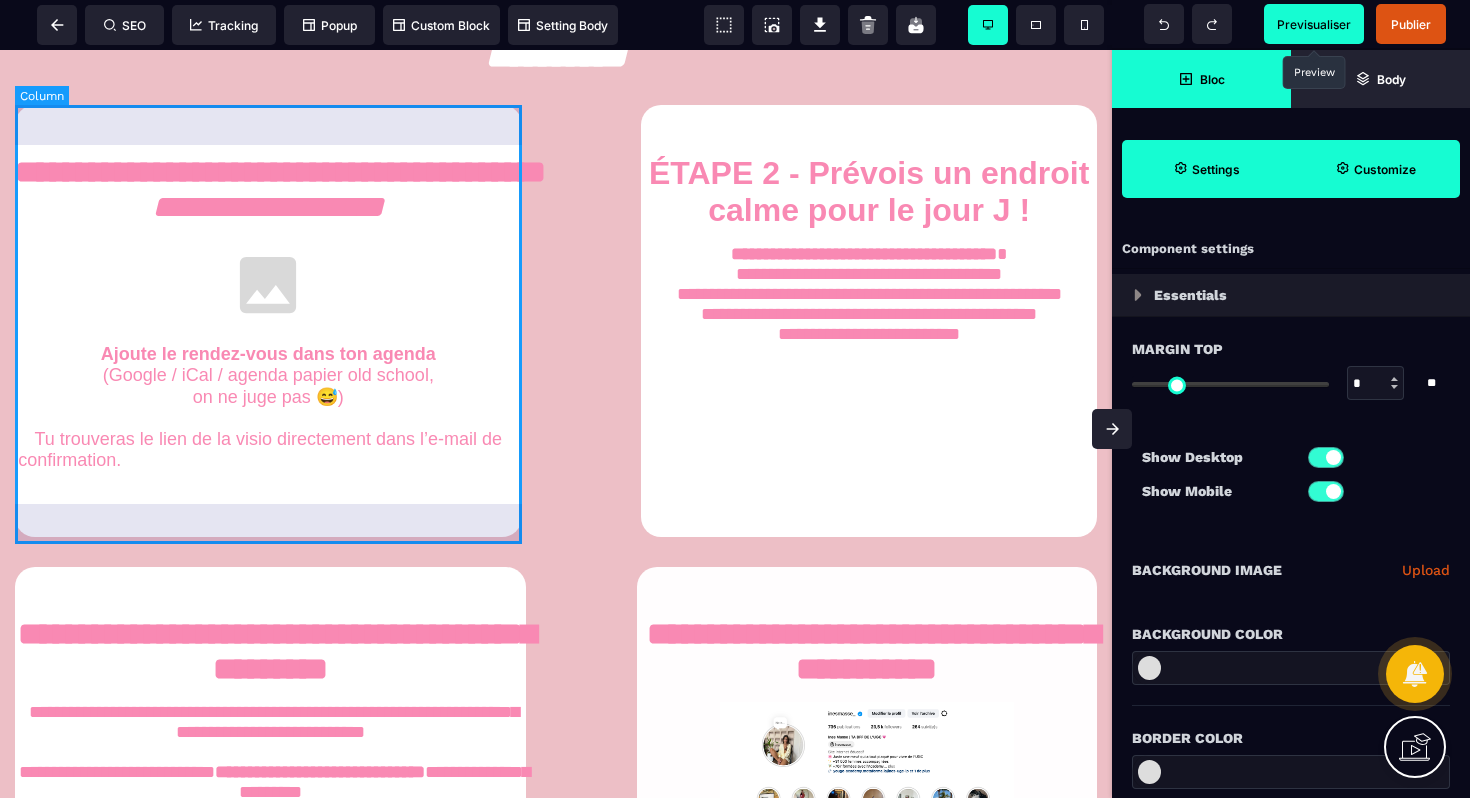 click on "**********" at bounding box center (268, 321) 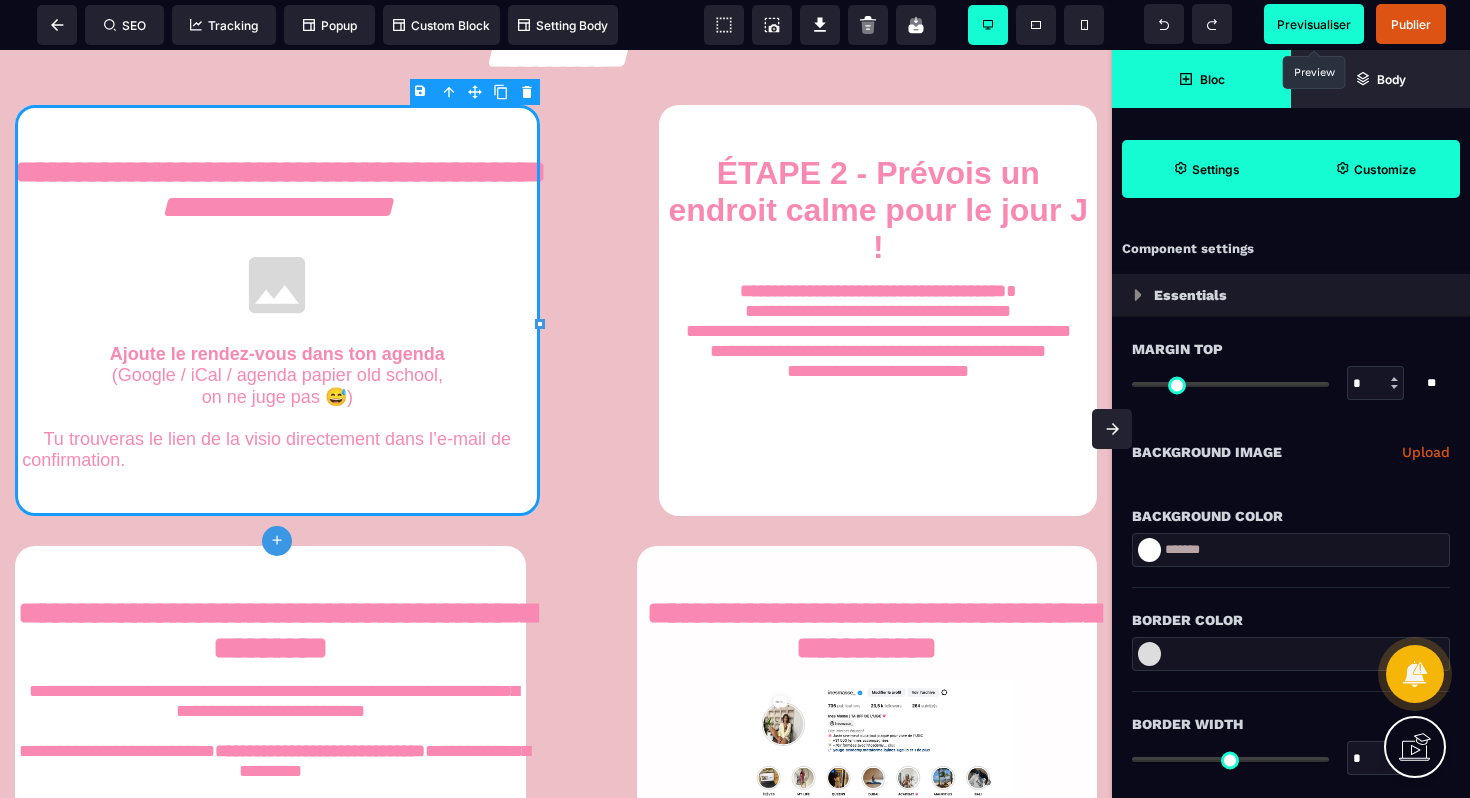 click on "B I U S
A *******
plus
Column" at bounding box center (556, 424) 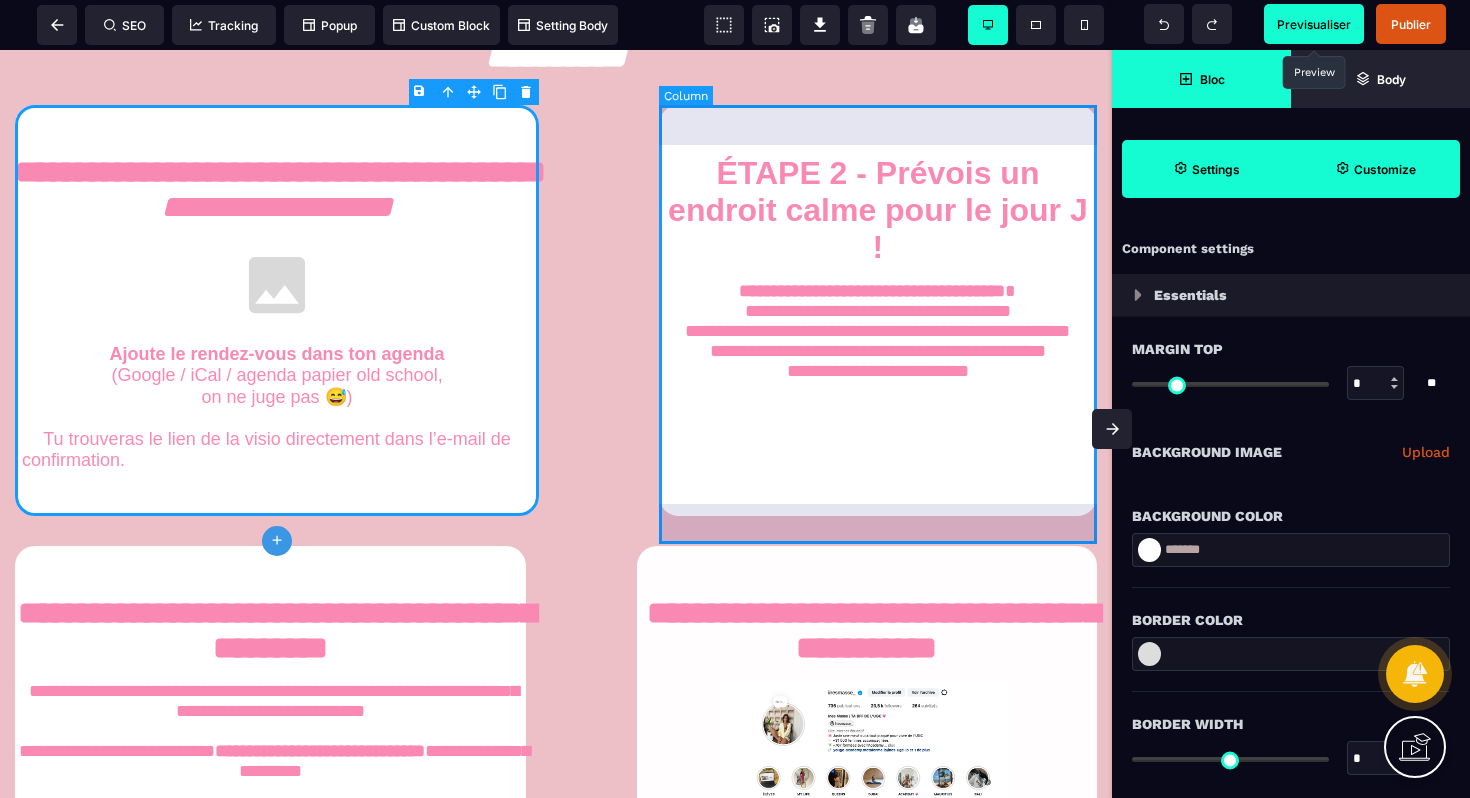 click on "**********" at bounding box center (878, 310) 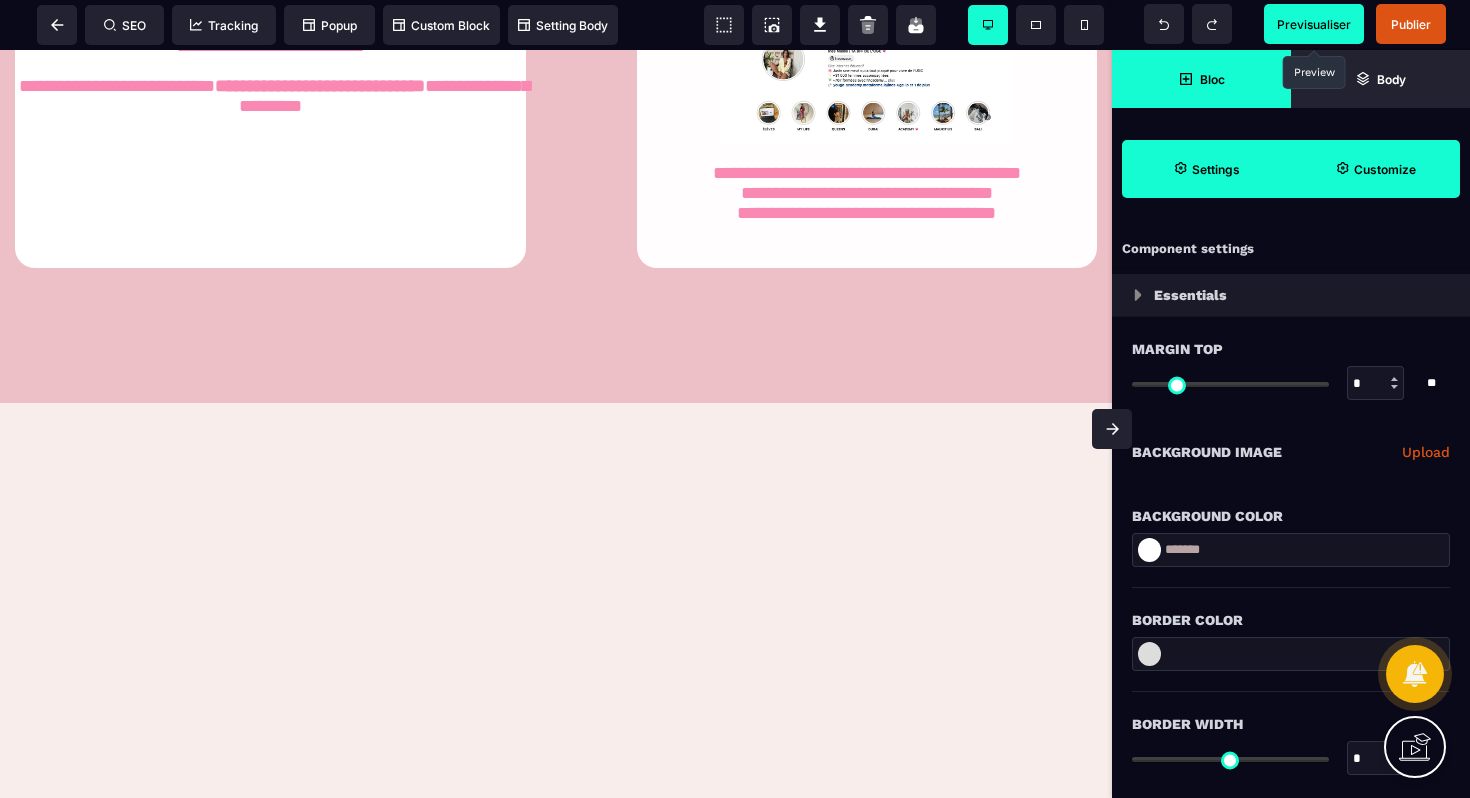 scroll, scrollTop: 1607, scrollLeft: 0, axis: vertical 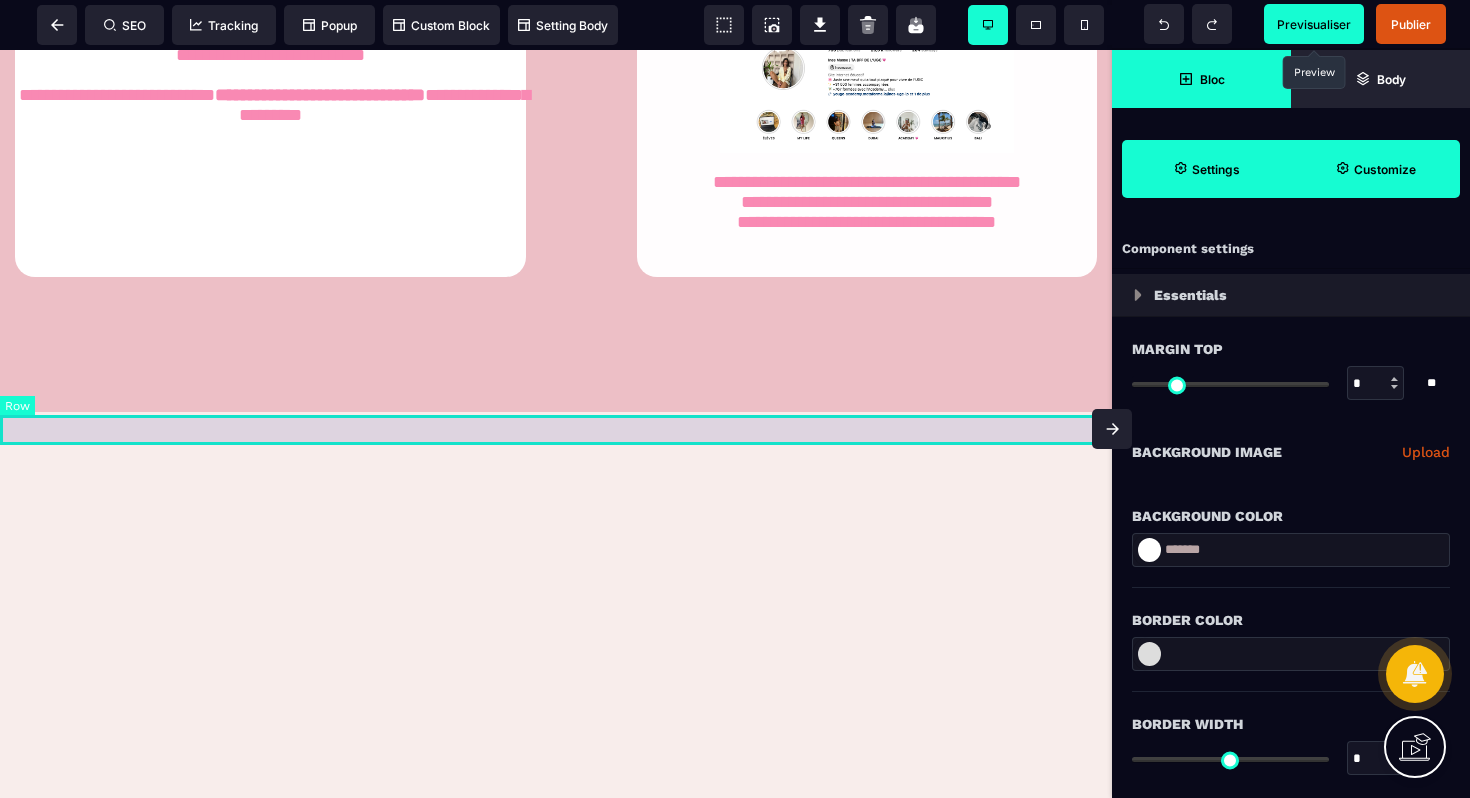 click at bounding box center (556, 397) 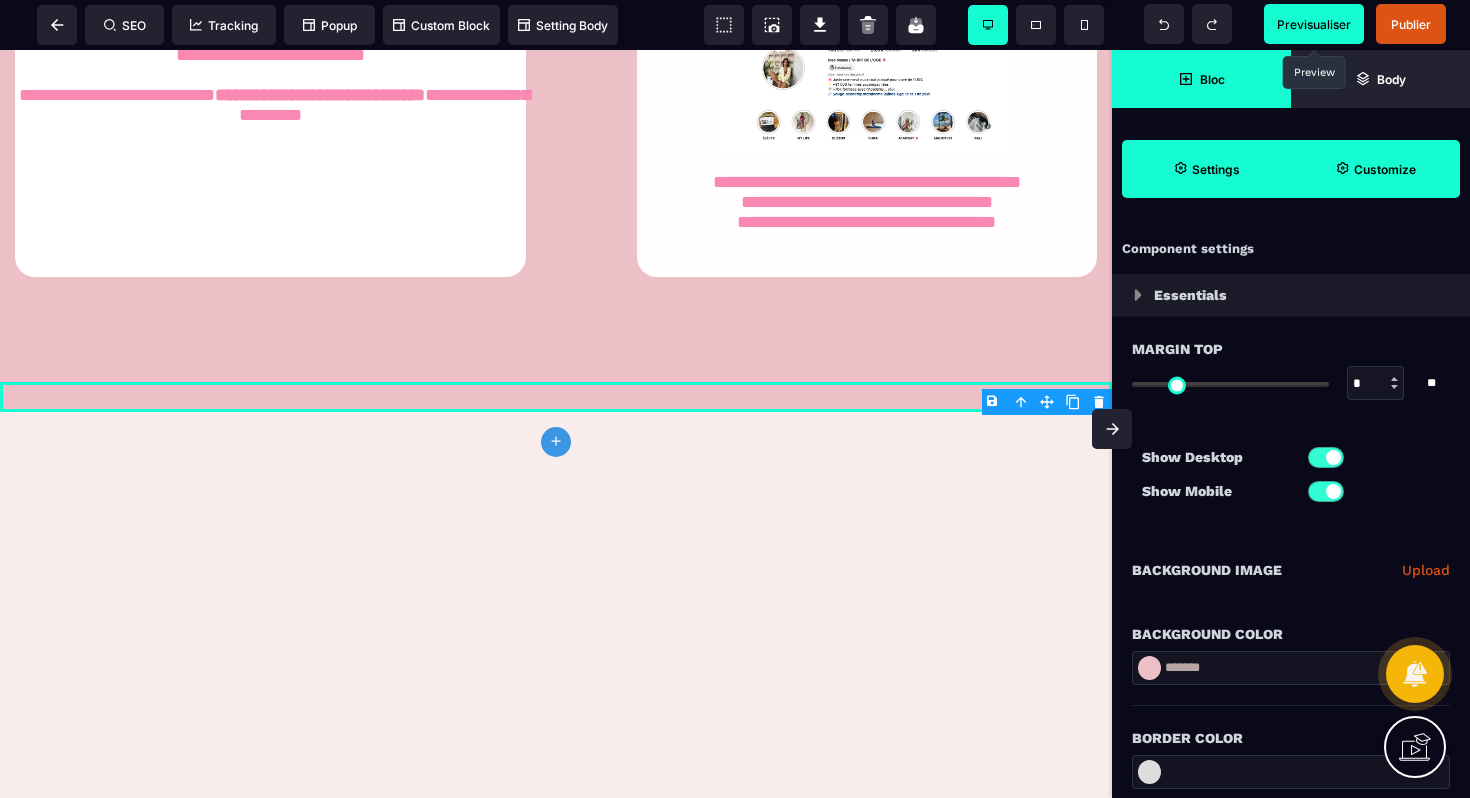 click on "**********" at bounding box center (556, -295) 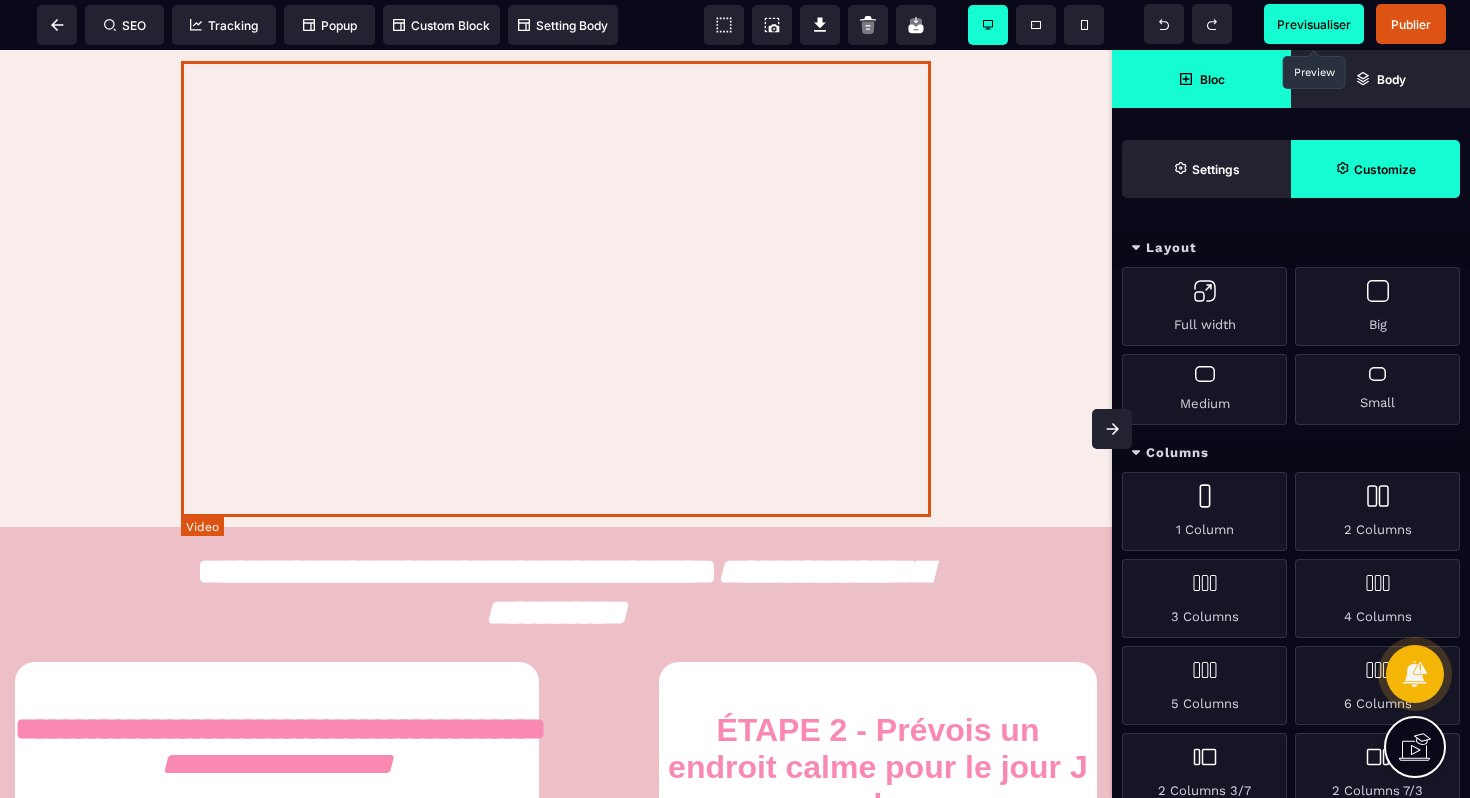 scroll, scrollTop: 409, scrollLeft: 0, axis: vertical 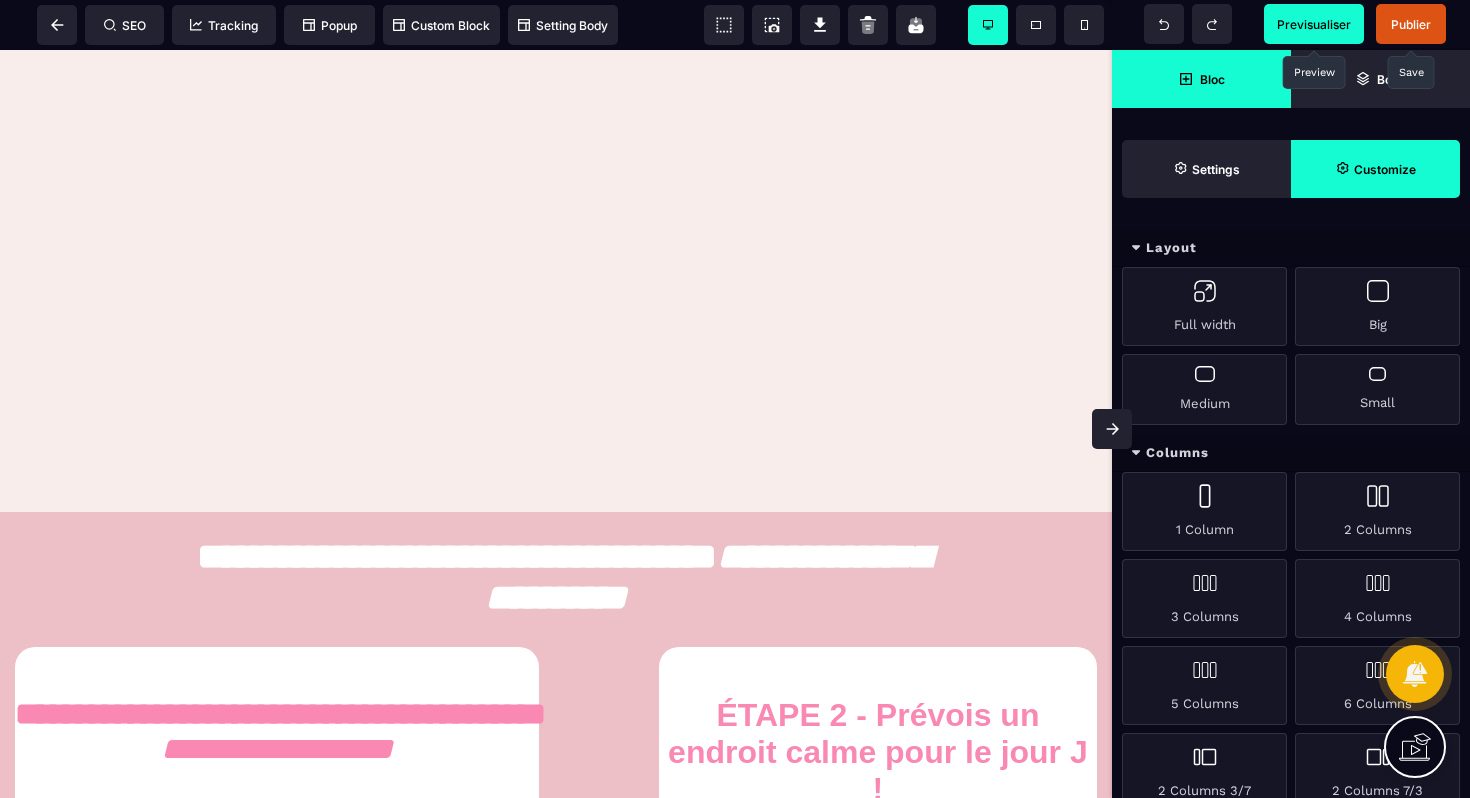 click on "Publier" at bounding box center [1411, 24] 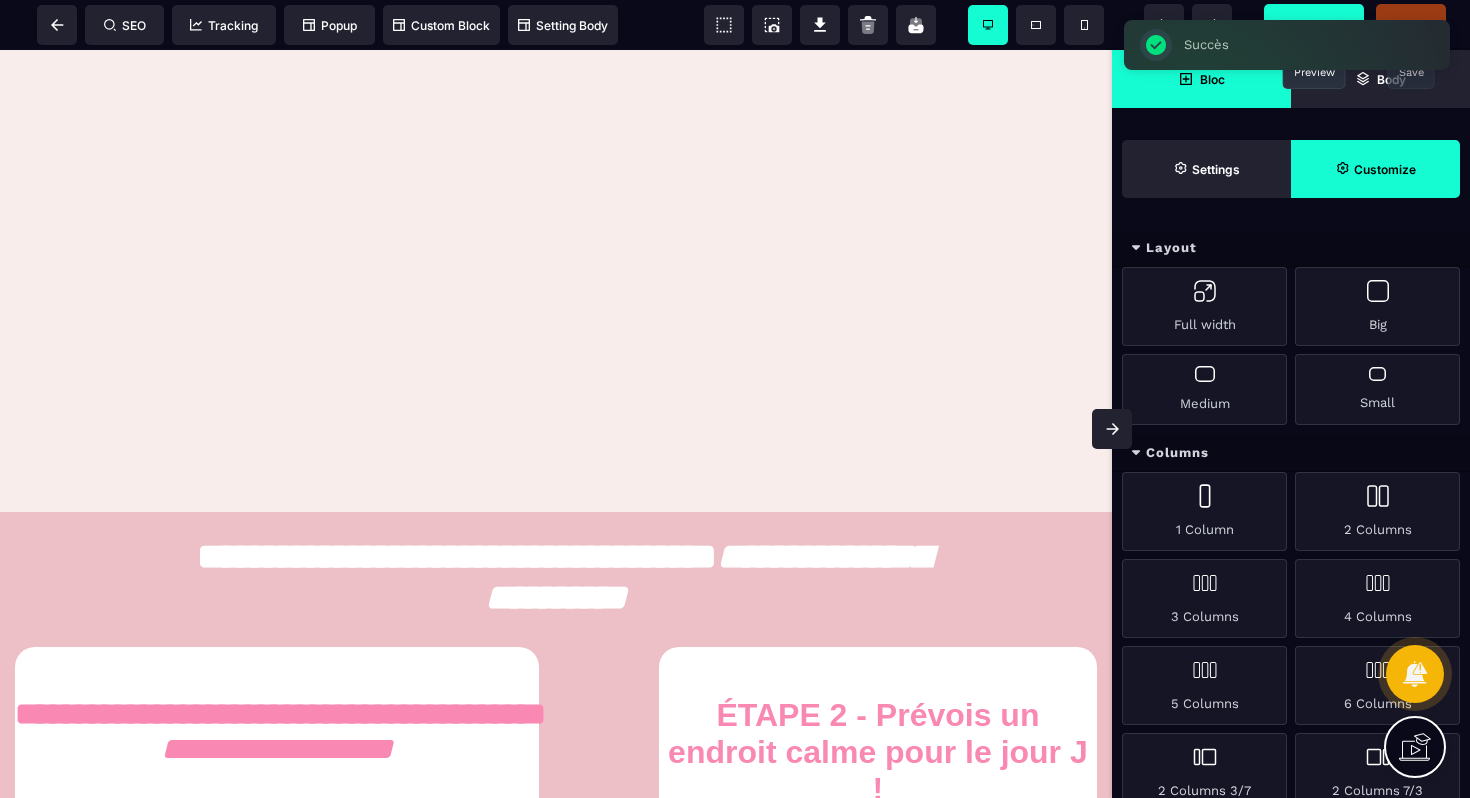 click on "Succès  ×" at bounding box center [1287, 45] 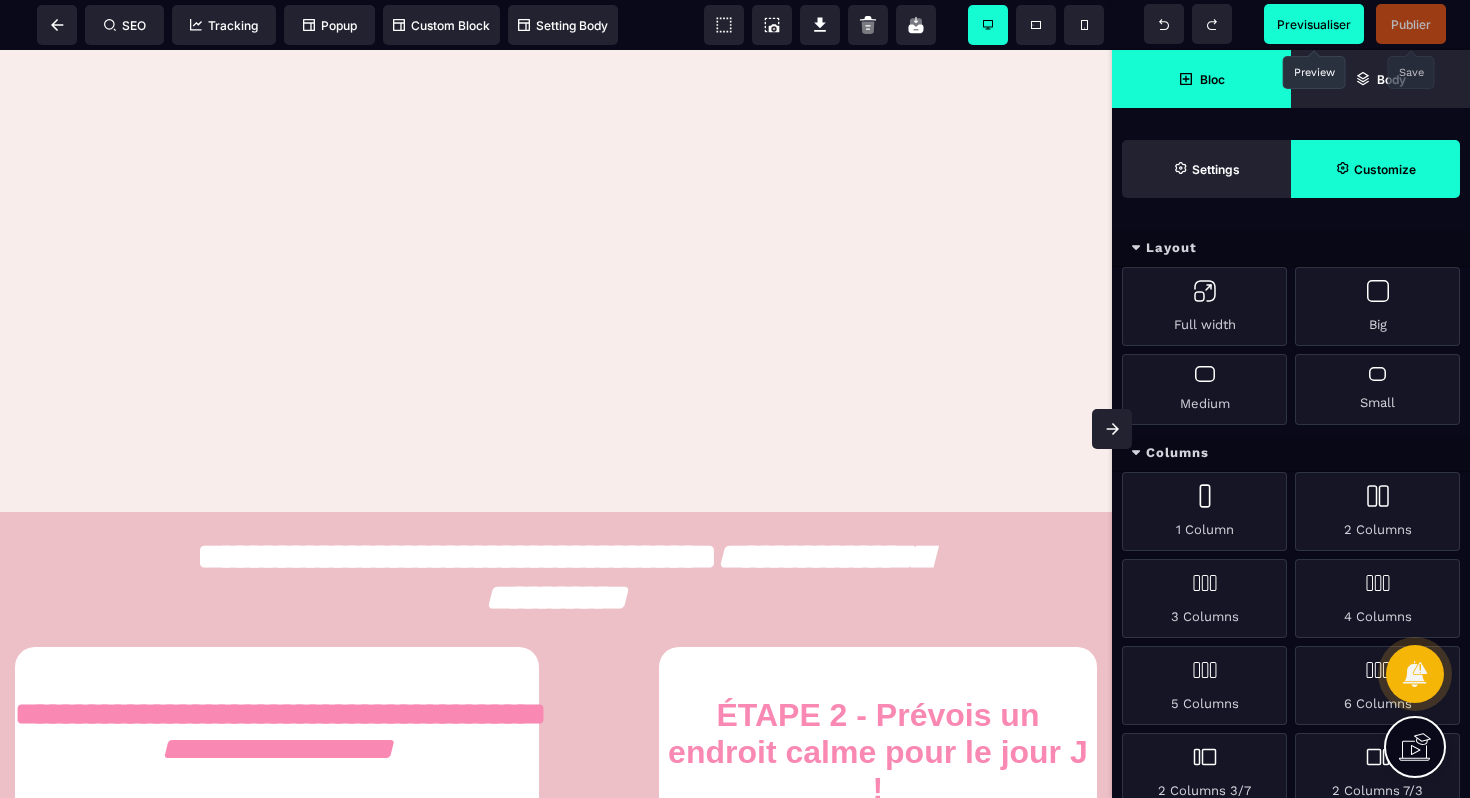 click on "Previsualiser" at bounding box center (1314, 24) 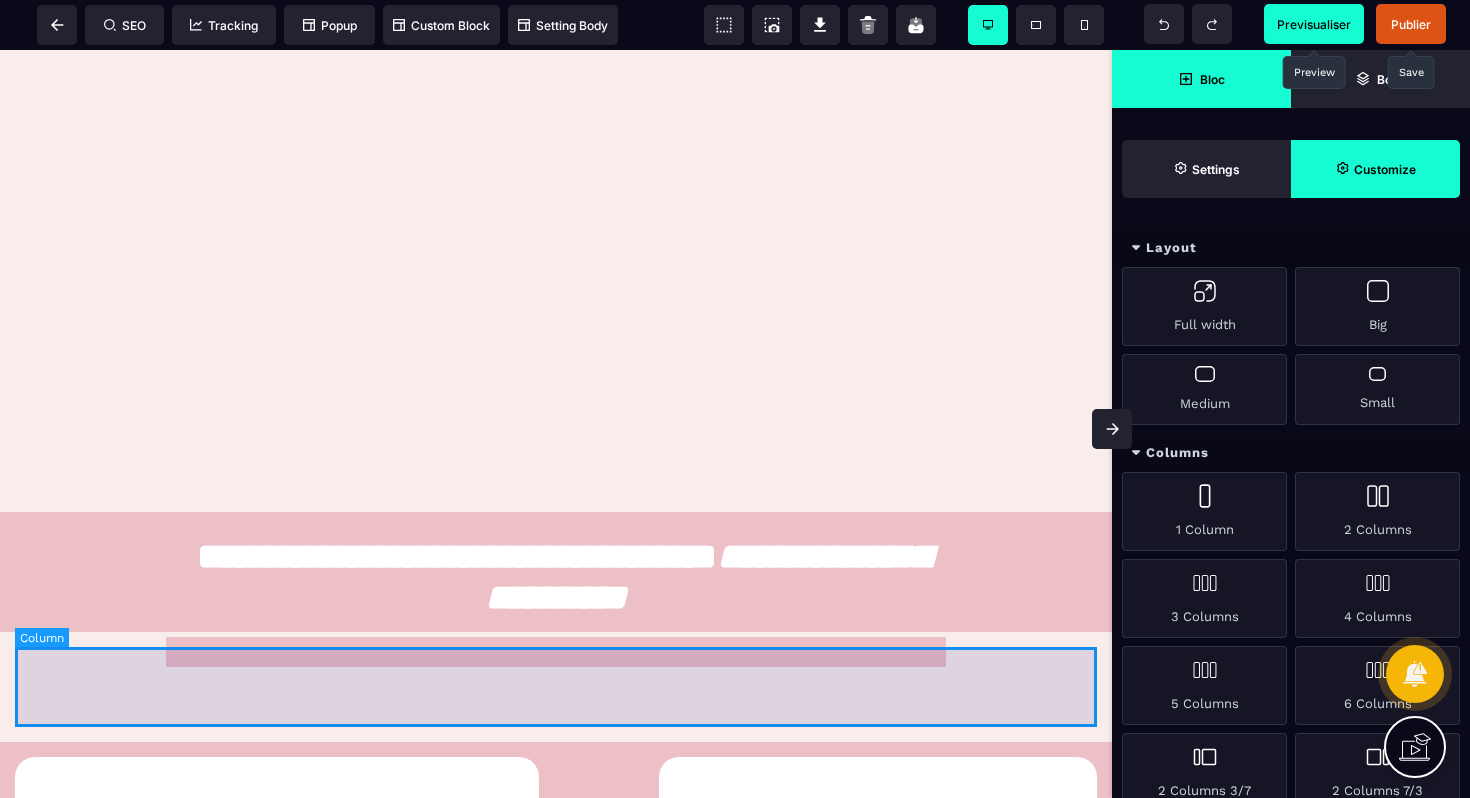 click at bounding box center [556, 687] 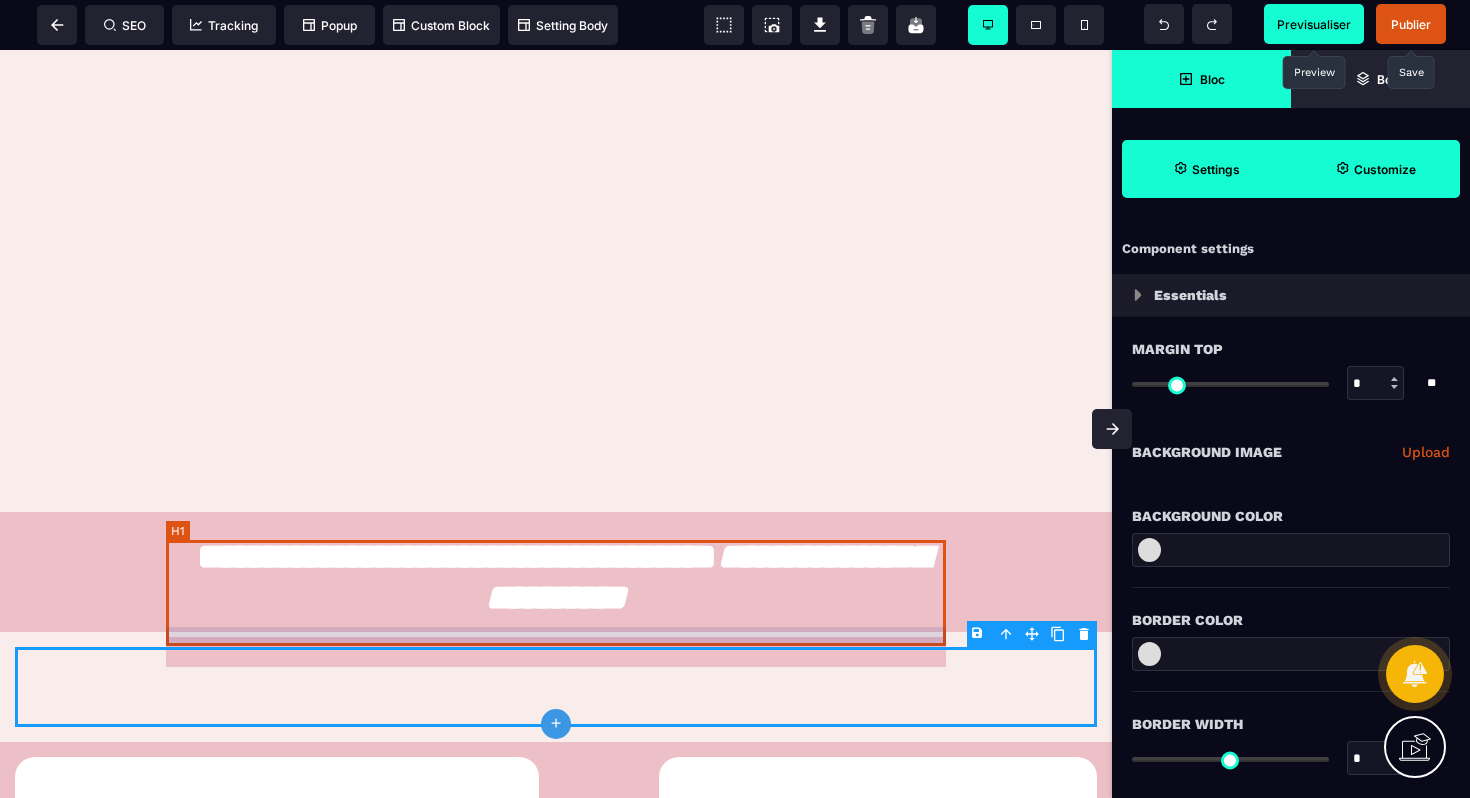 click on "**********" at bounding box center [556, 586] 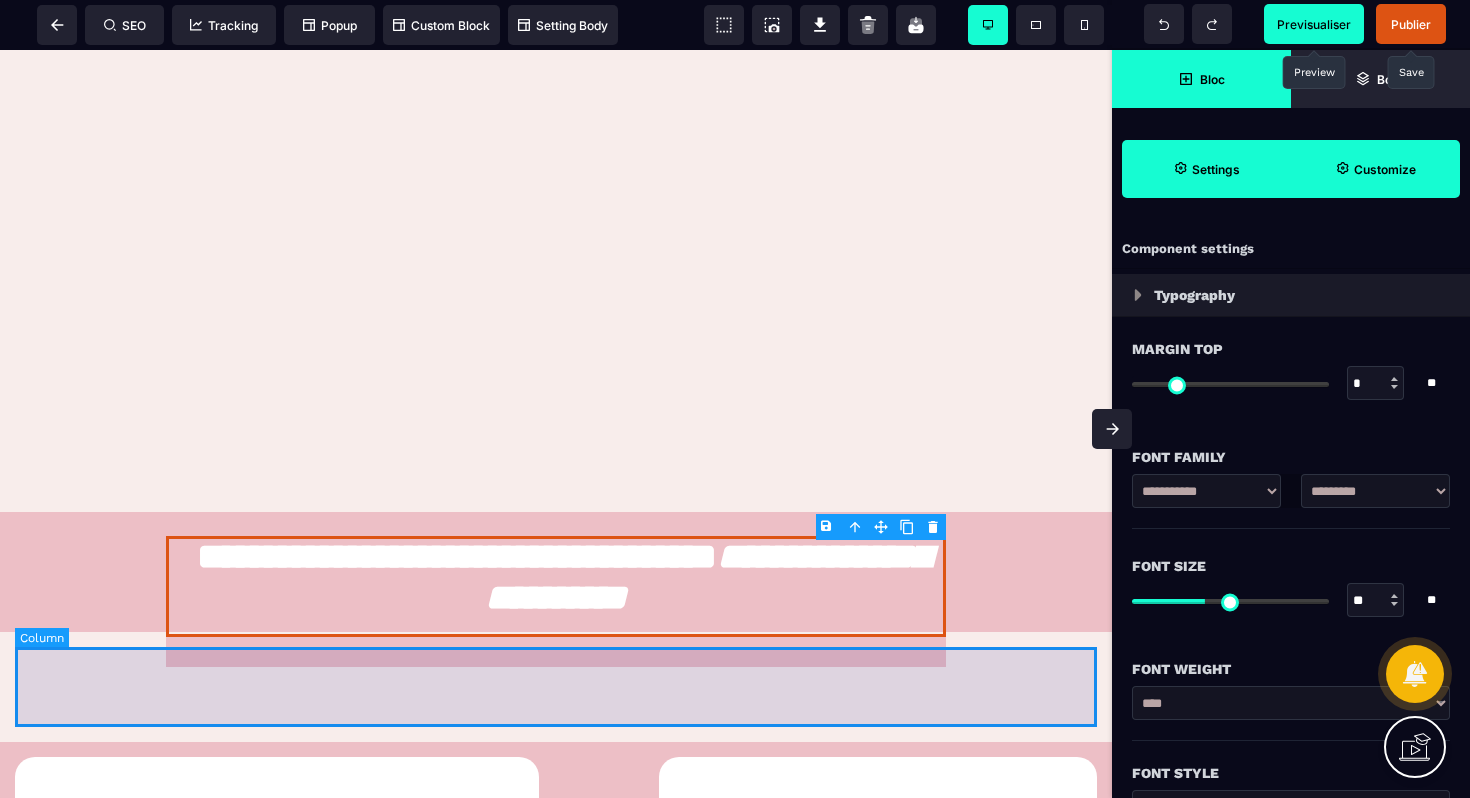 click at bounding box center [556, 687] 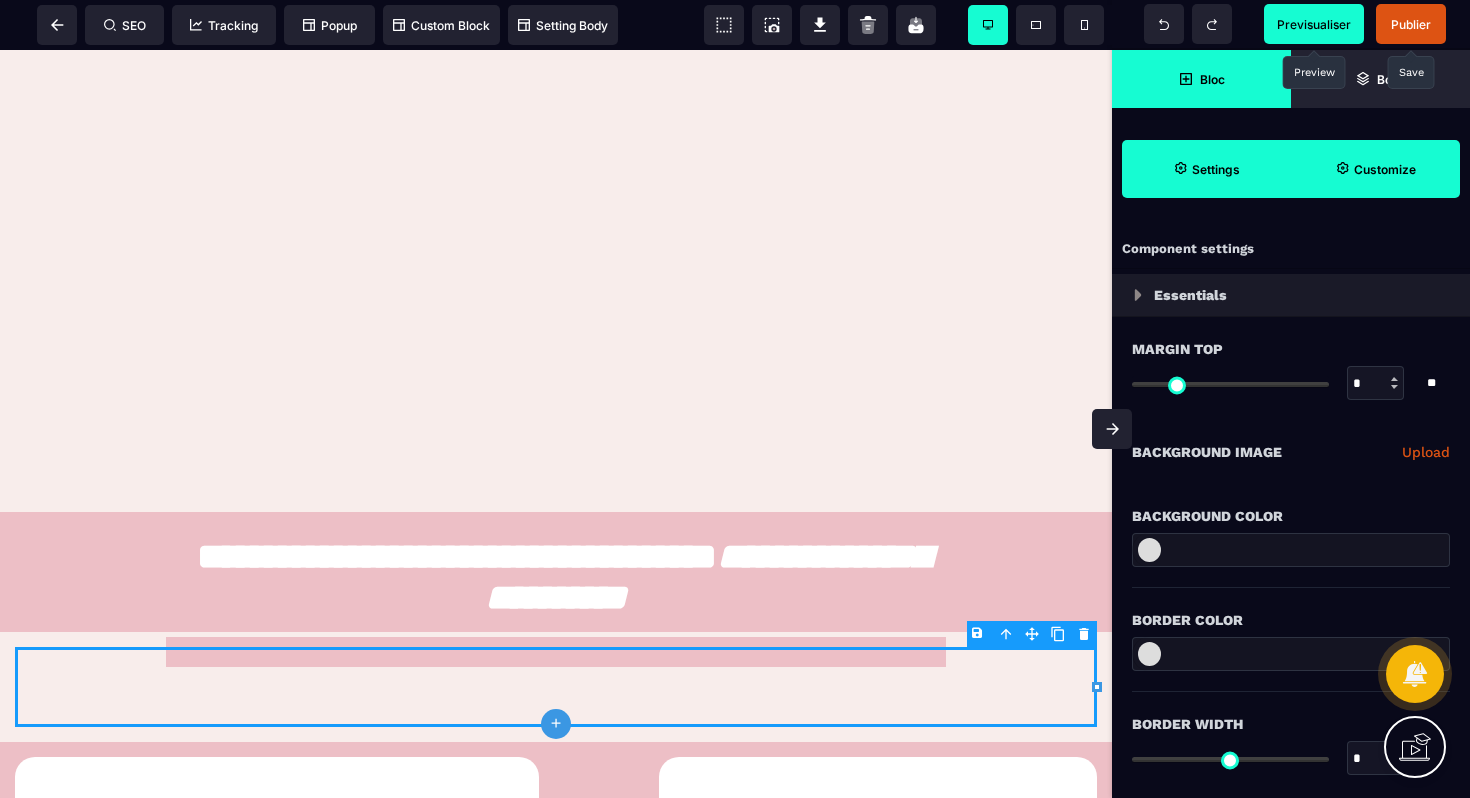 click at bounding box center [1149, 550] 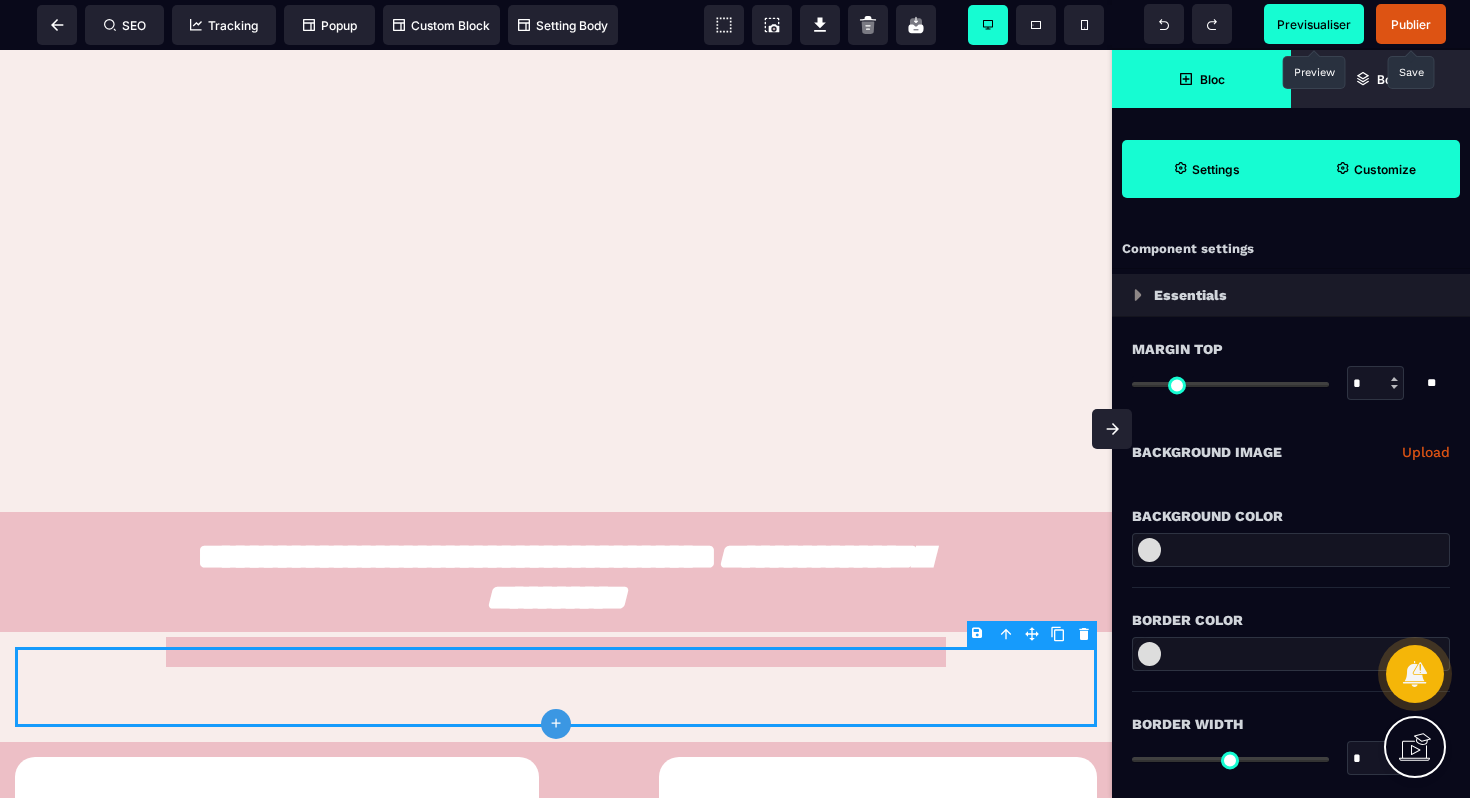 click at bounding box center [1149, 550] 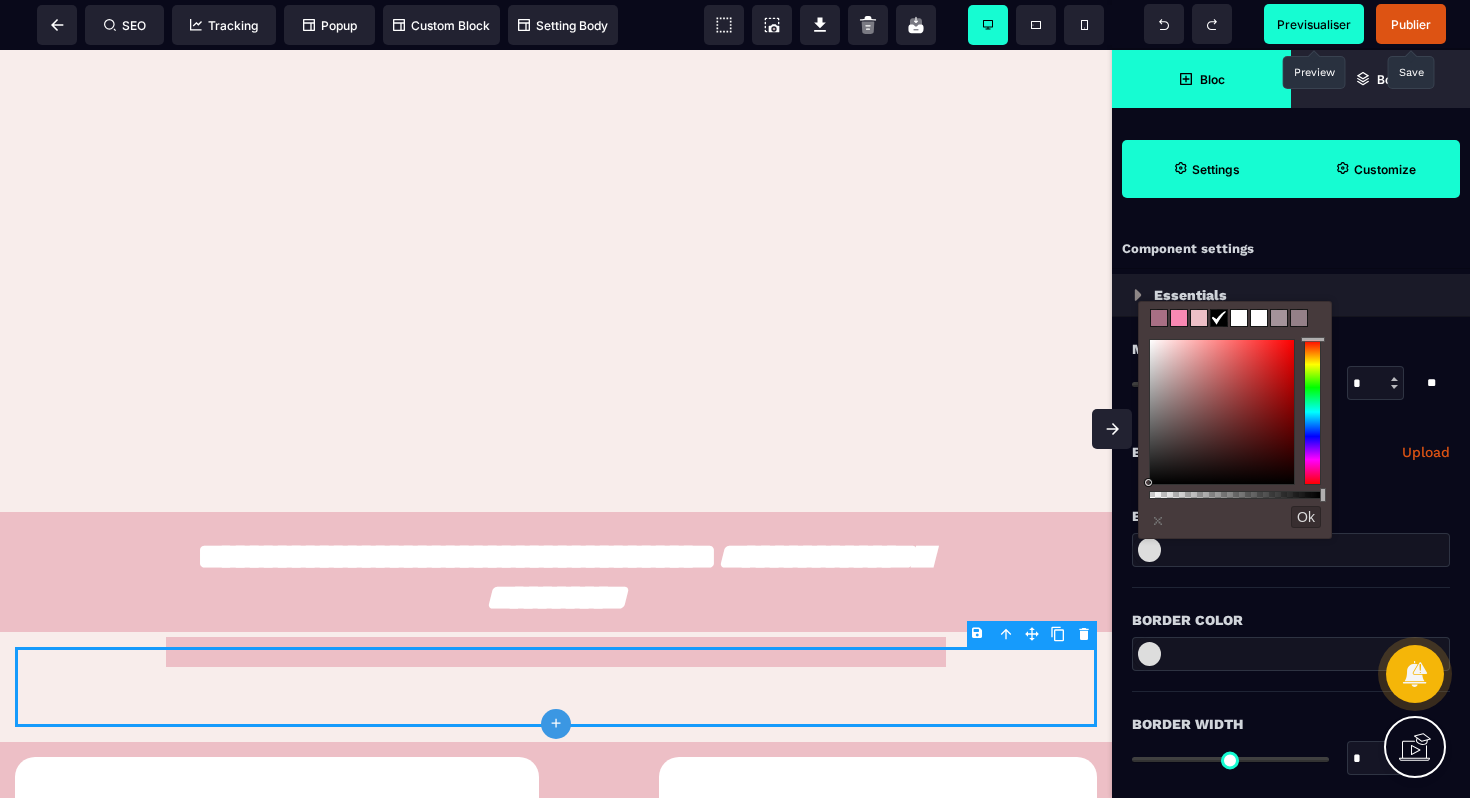 click at bounding box center (1199, 318) 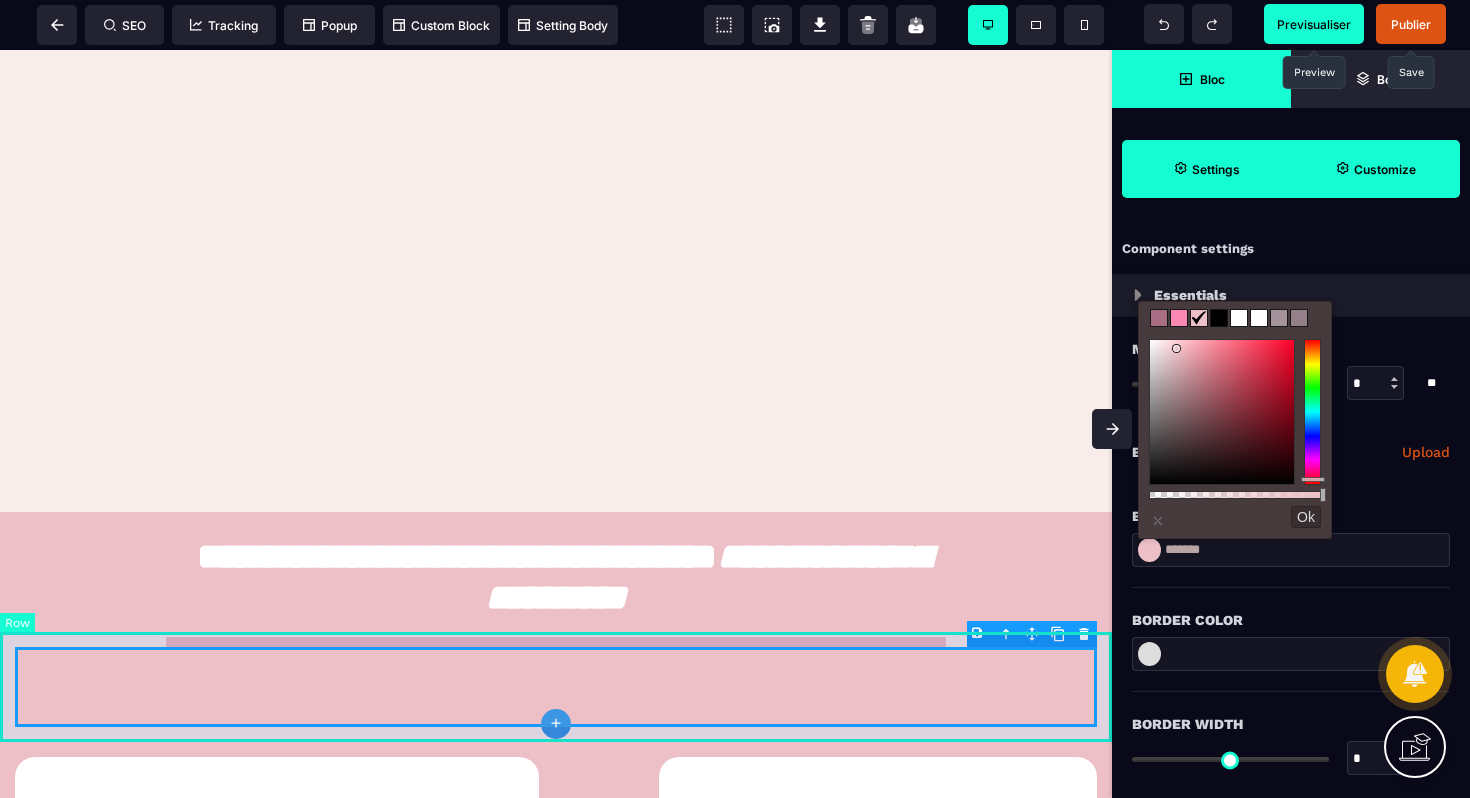 click at bounding box center (556, 687) 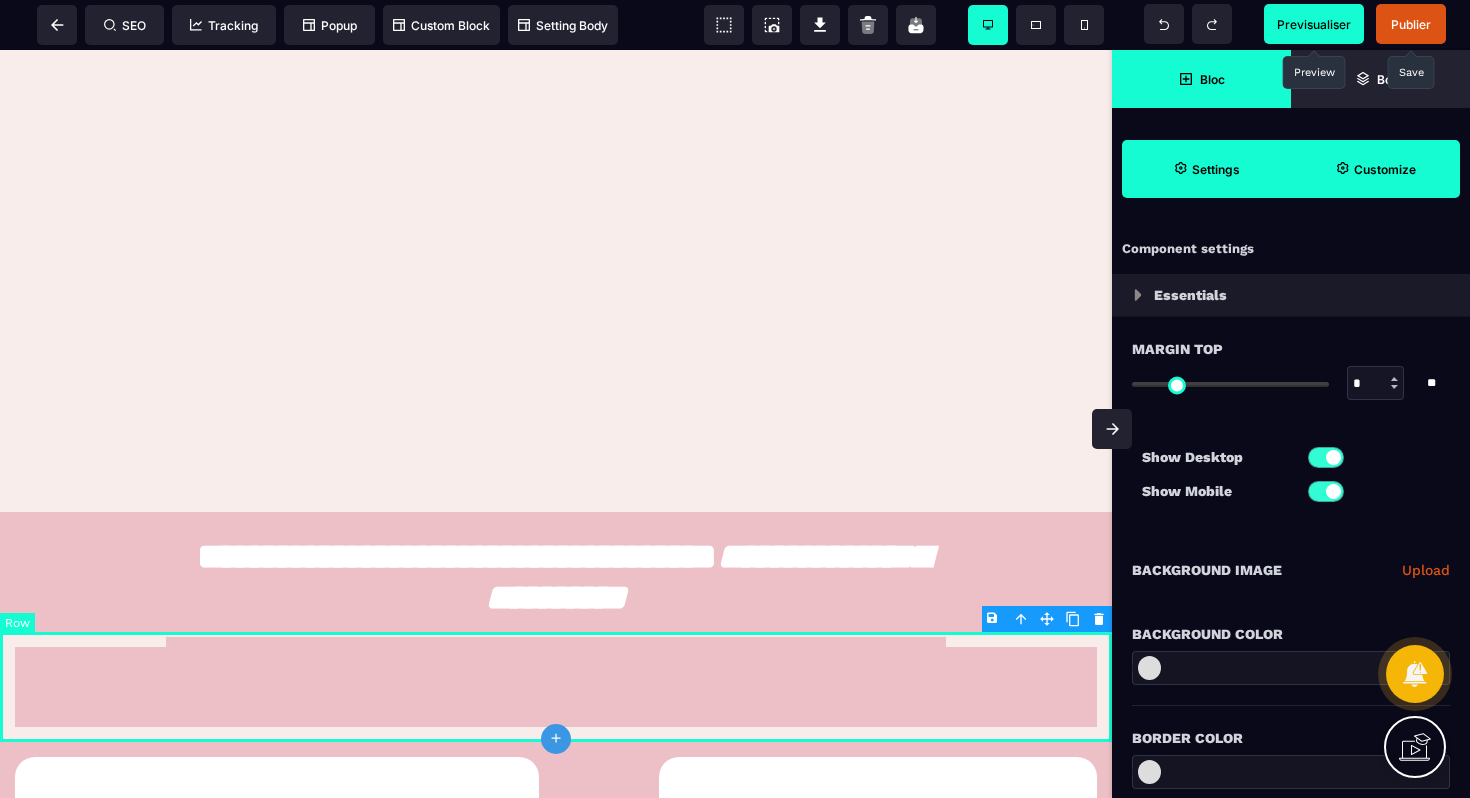click at bounding box center [556, 687] 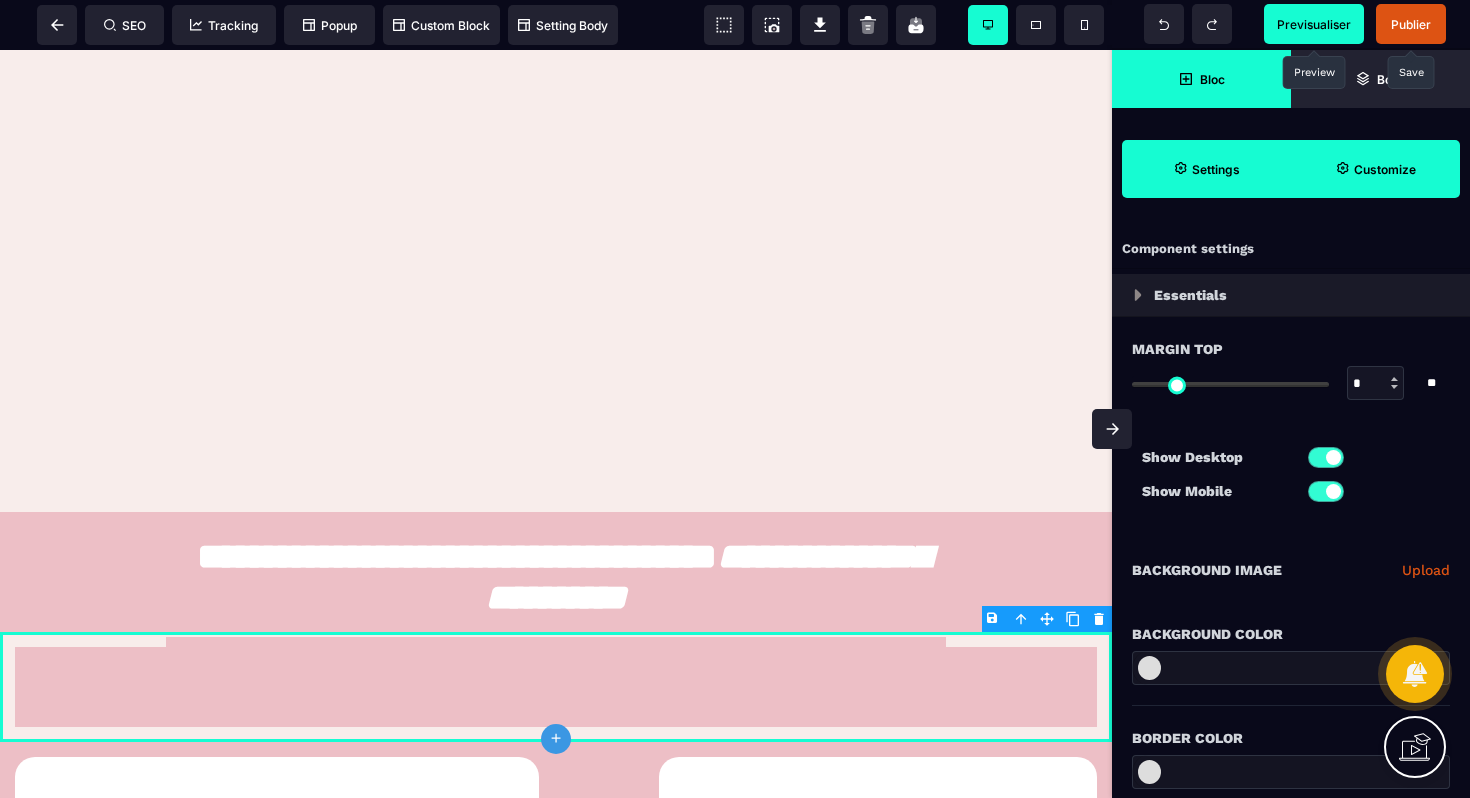 click at bounding box center [1291, 668] 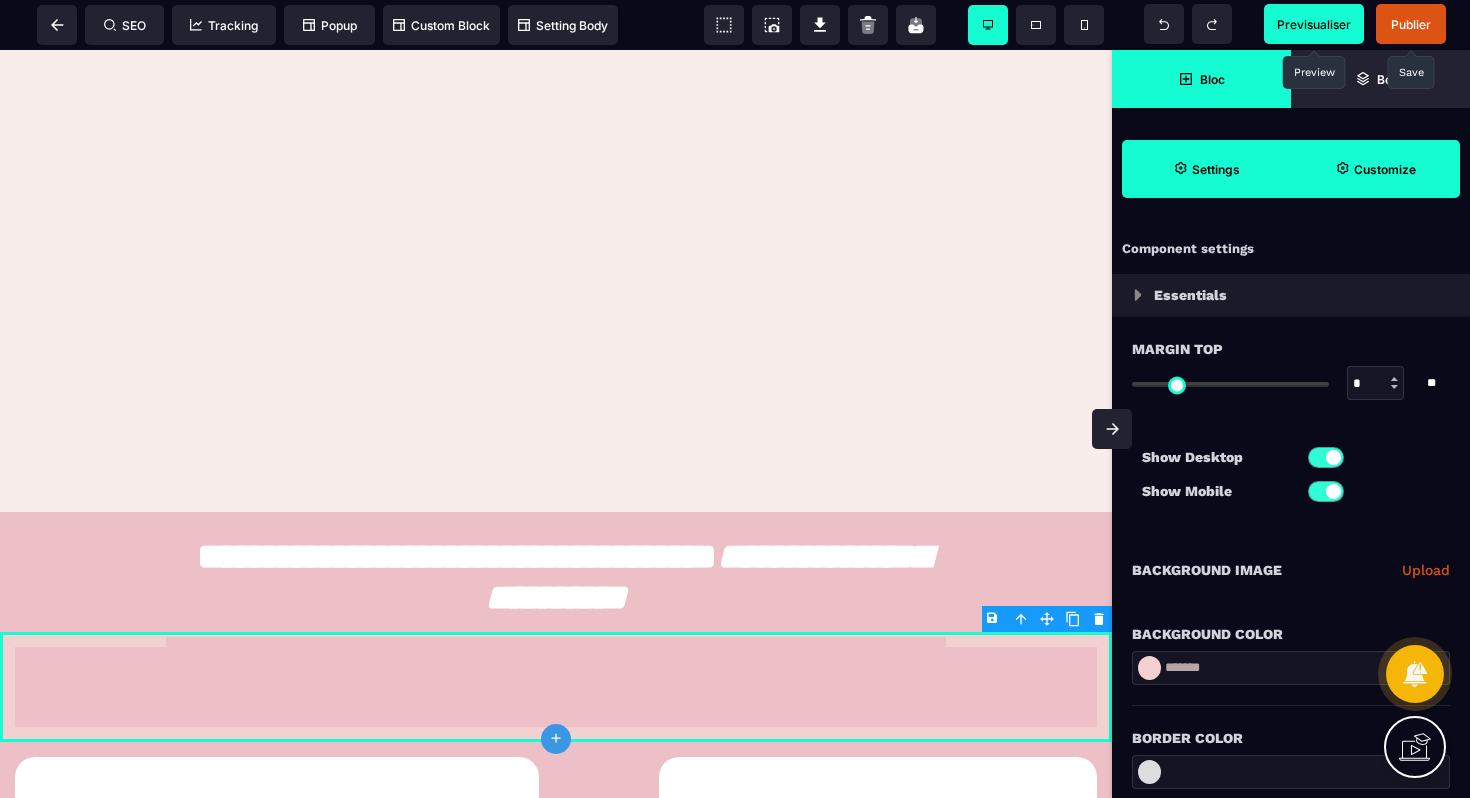 click on "*******" at bounding box center (1291, 668) 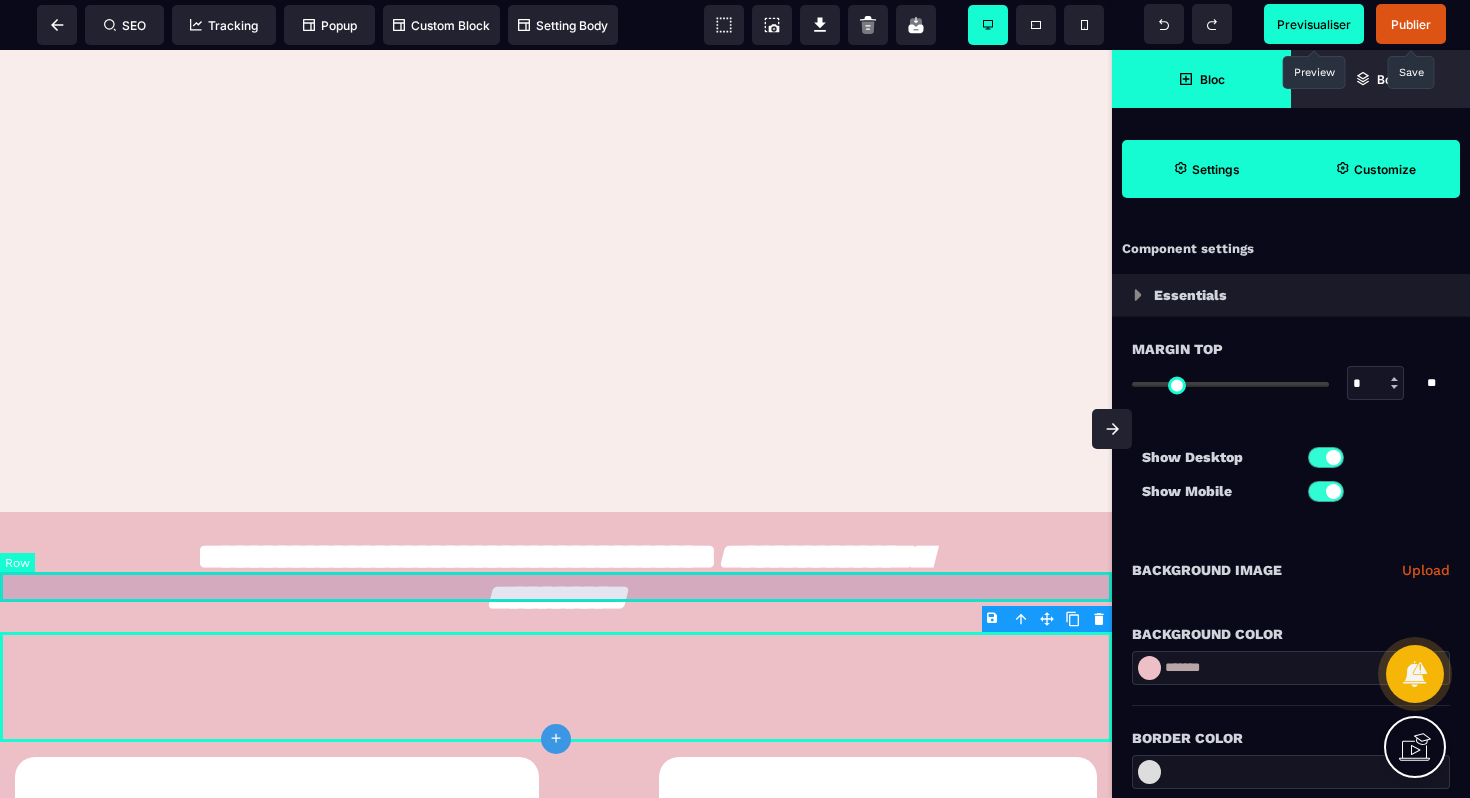 click at bounding box center [556, 587] 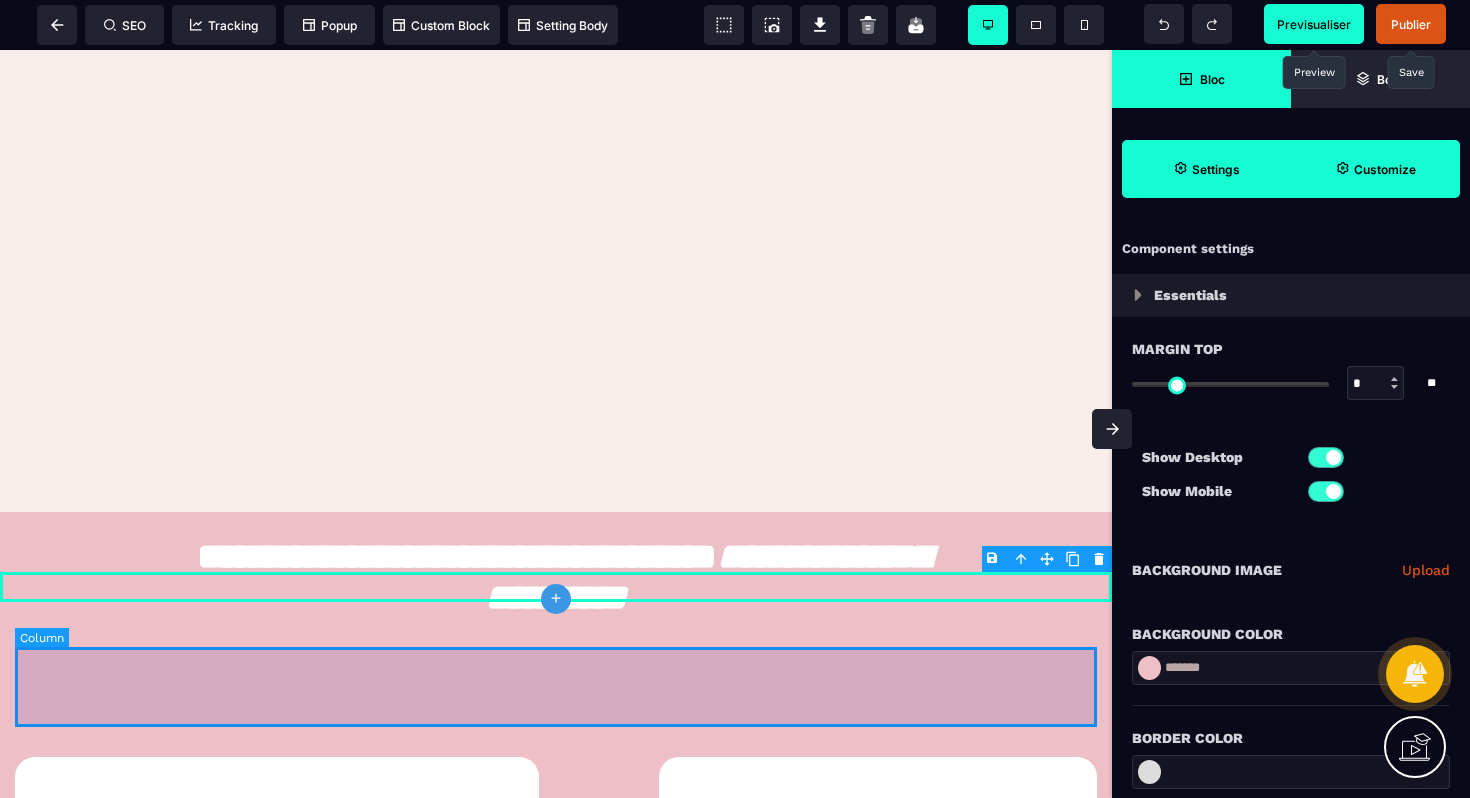 click at bounding box center [556, 687] 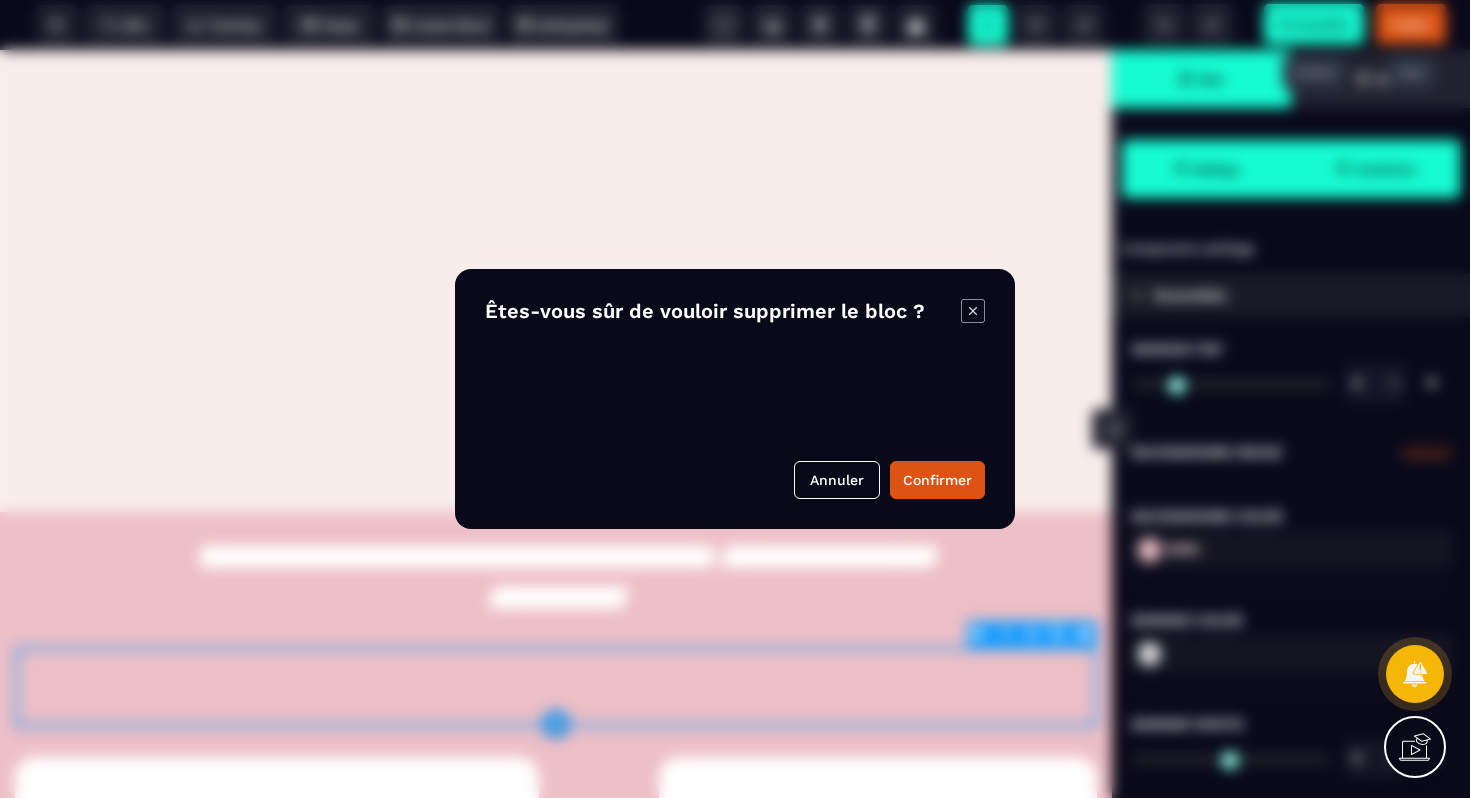 click on "B I U S
A *******
plus
Row
SEO
Big" at bounding box center (735, 399) 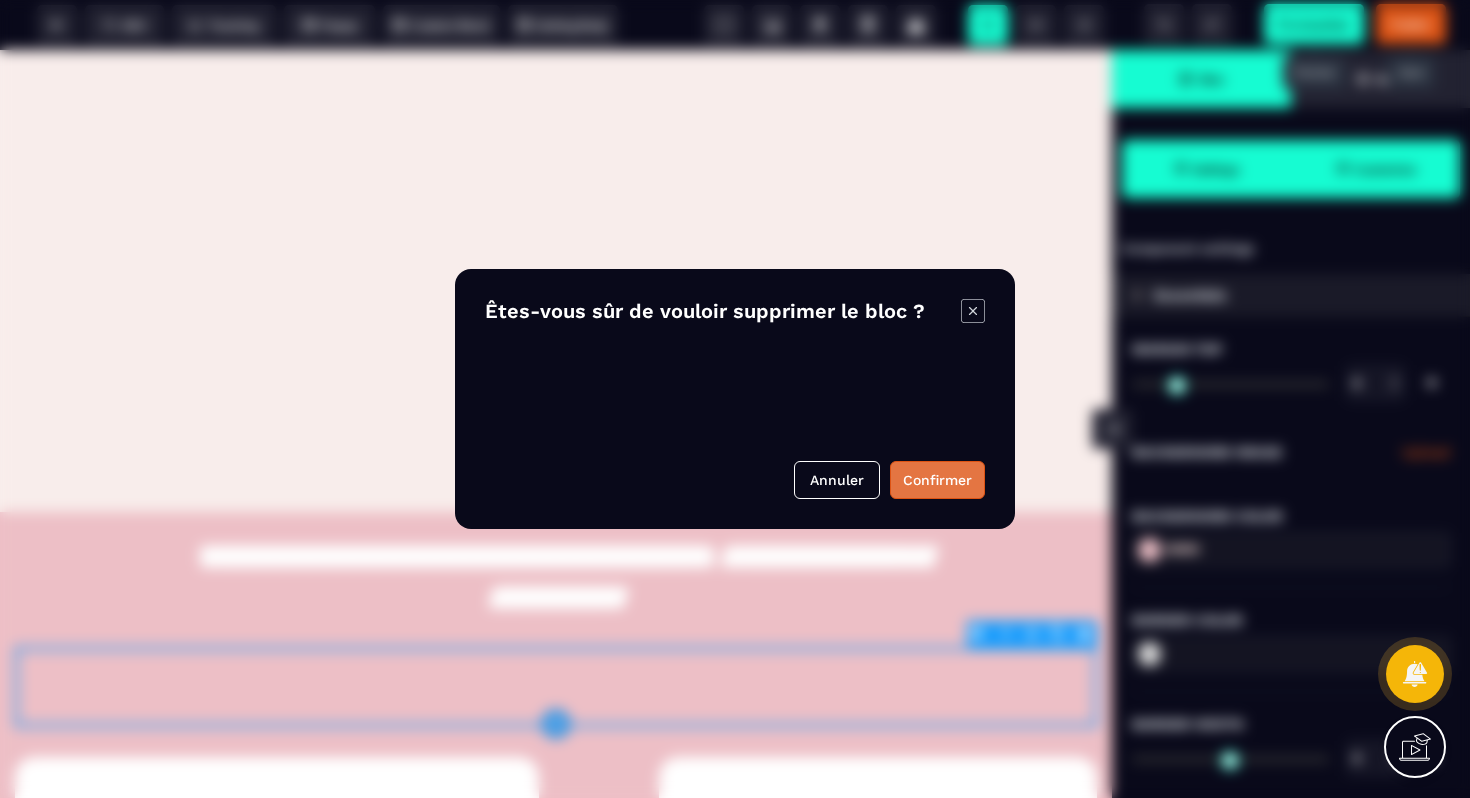click on "Confirmer" at bounding box center (937, 480) 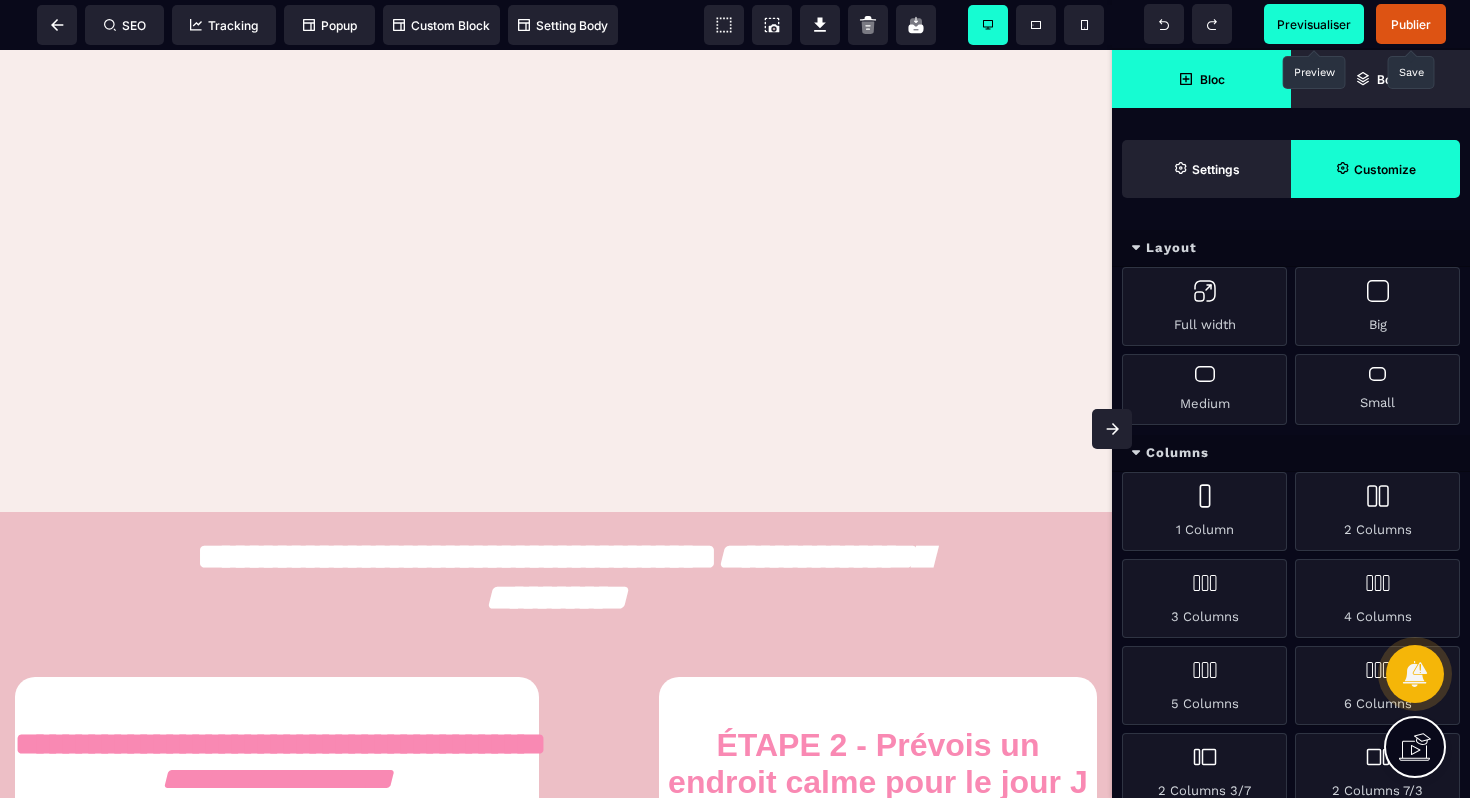 click on "Previsualiser" at bounding box center [1314, 24] 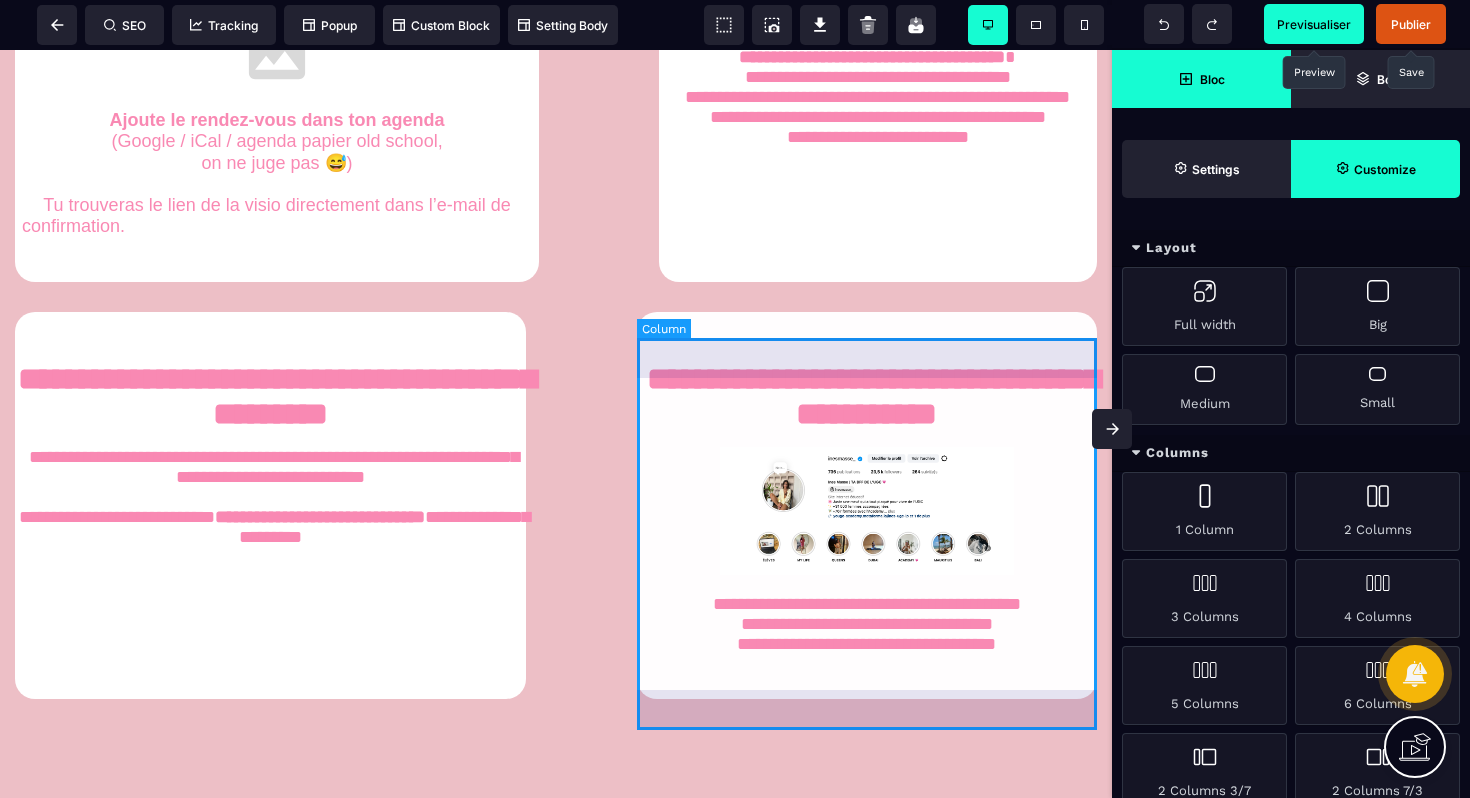 scroll, scrollTop: 1213, scrollLeft: 0, axis: vertical 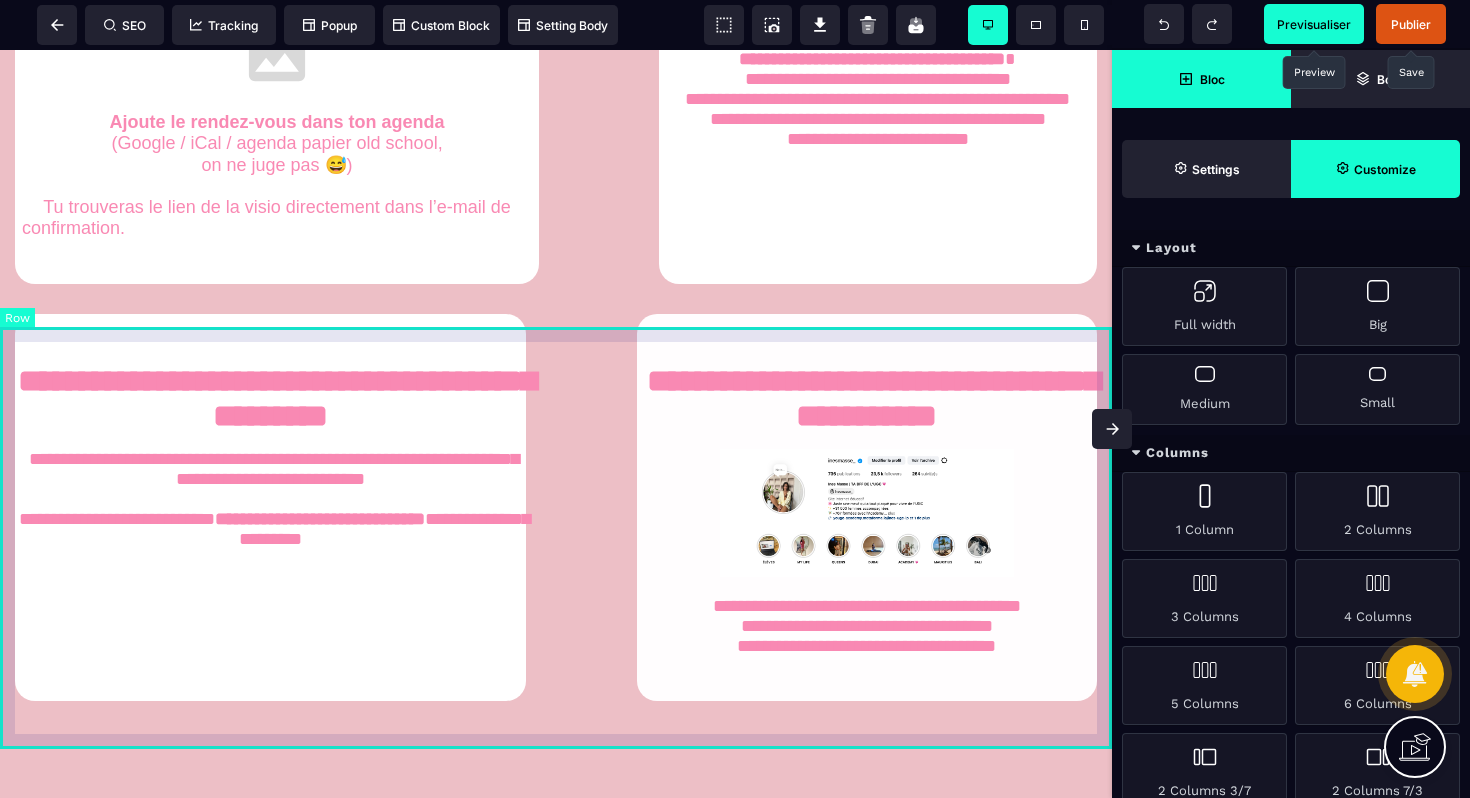 click on "**********" at bounding box center [556, 507] 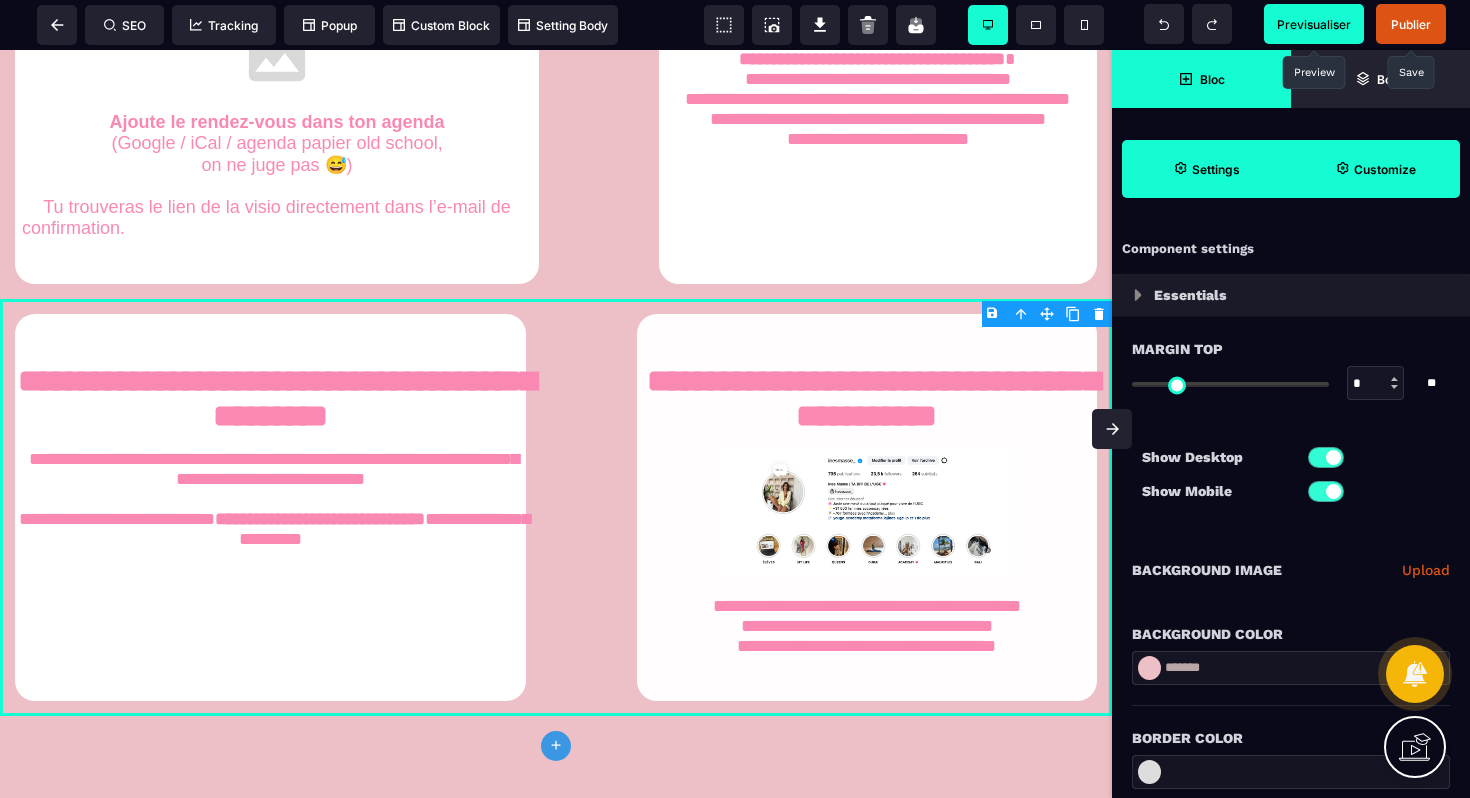click 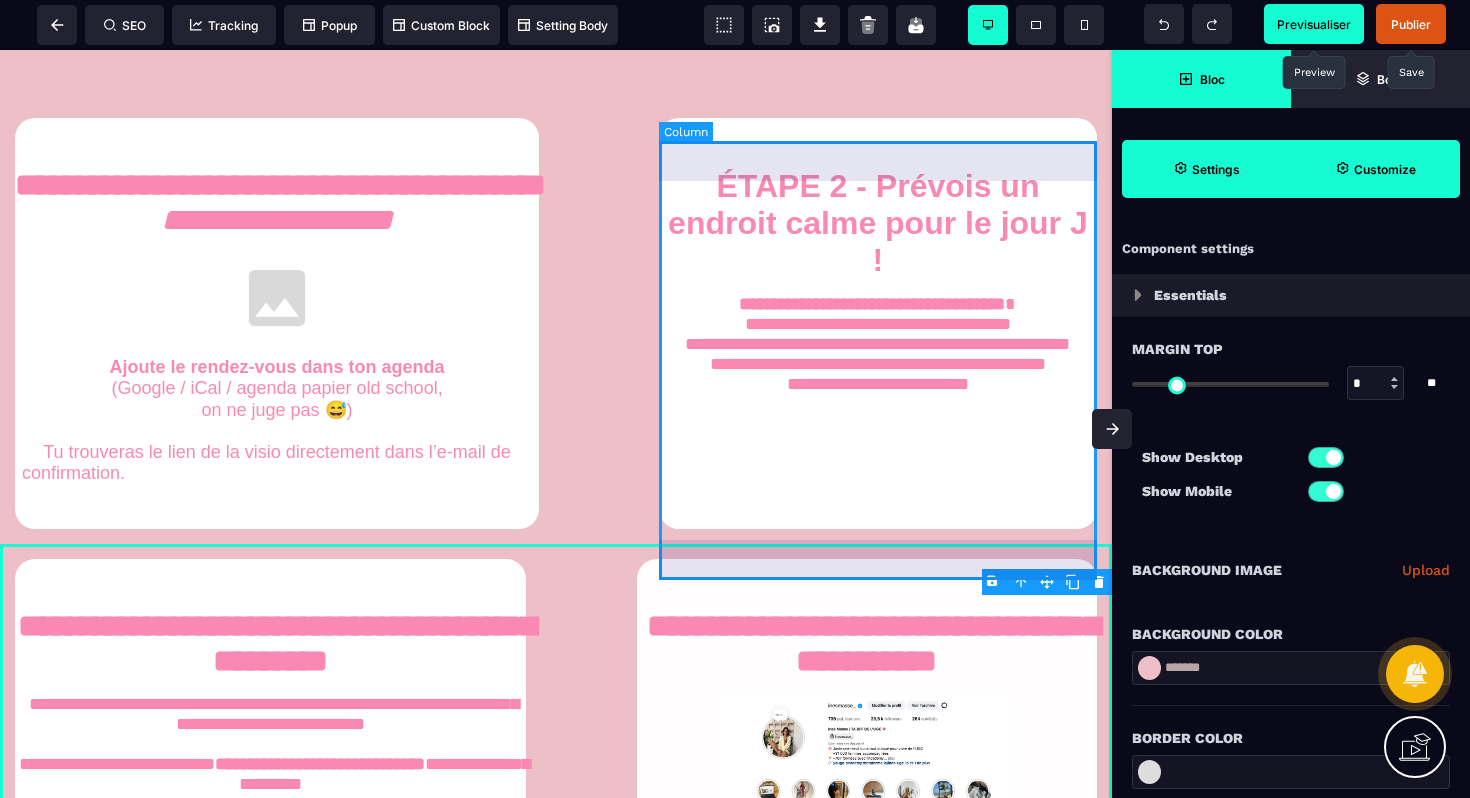 scroll, scrollTop: 975, scrollLeft: 0, axis: vertical 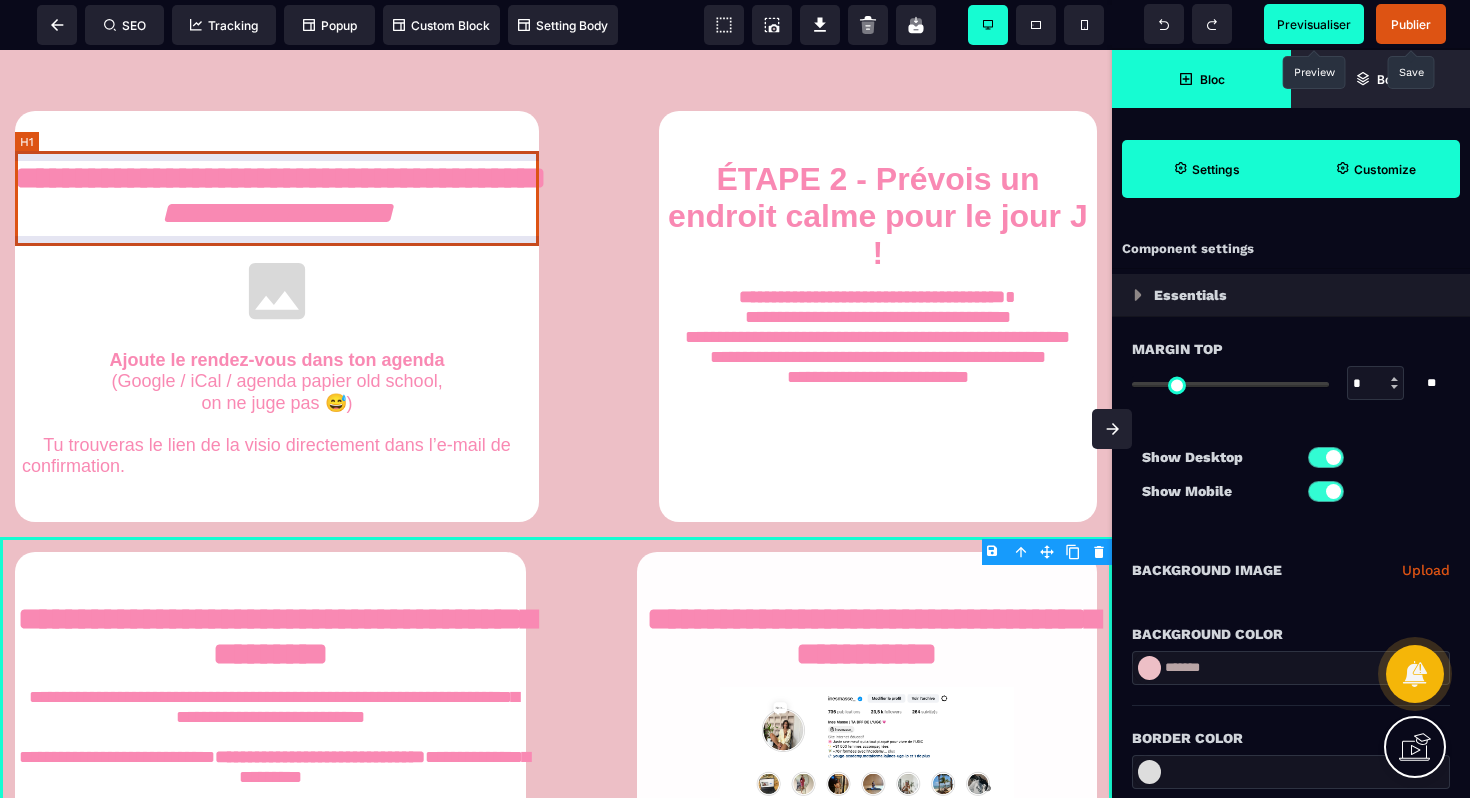 click on "**********" at bounding box center [277, 196] 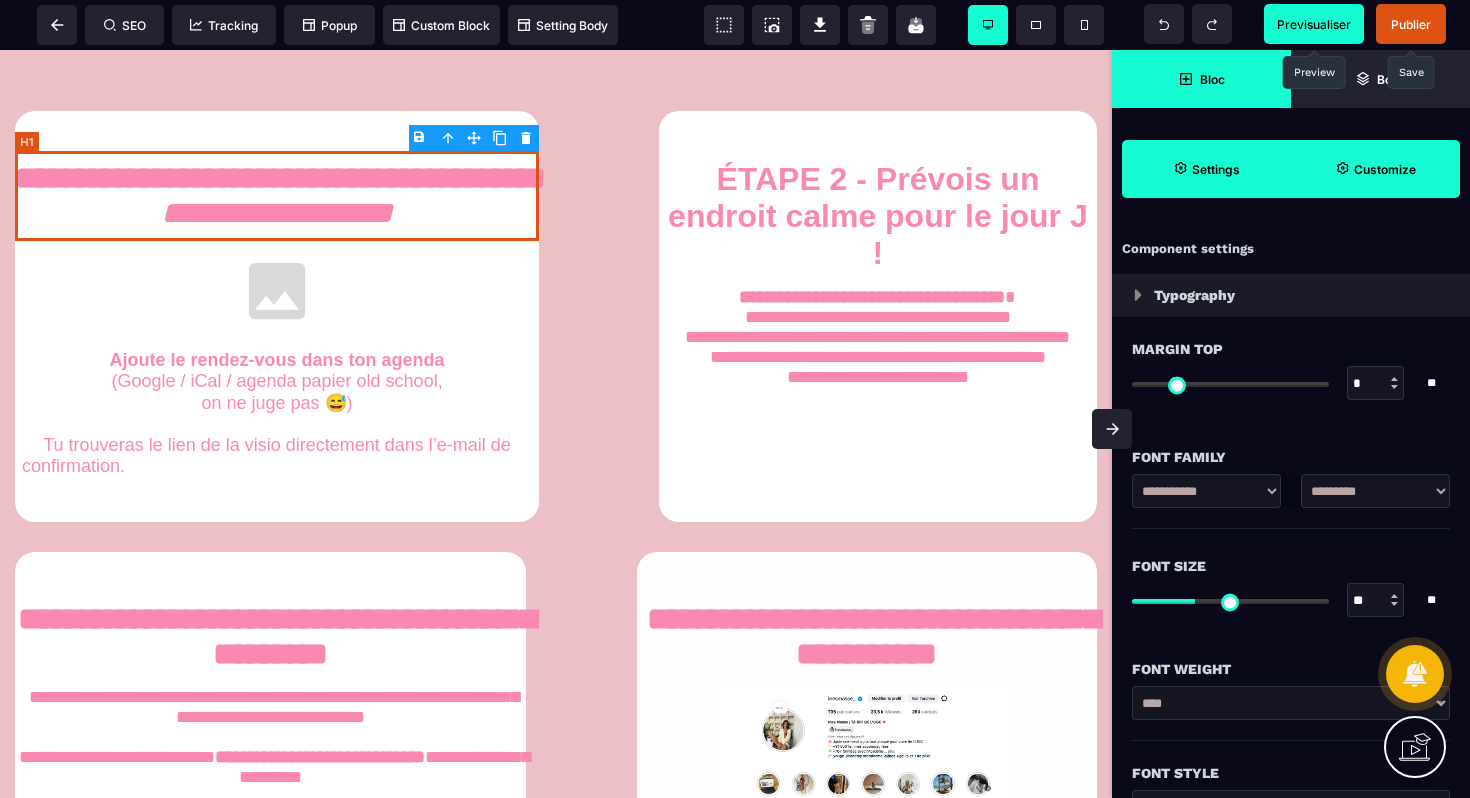 click on "**********" at bounding box center [277, 196] 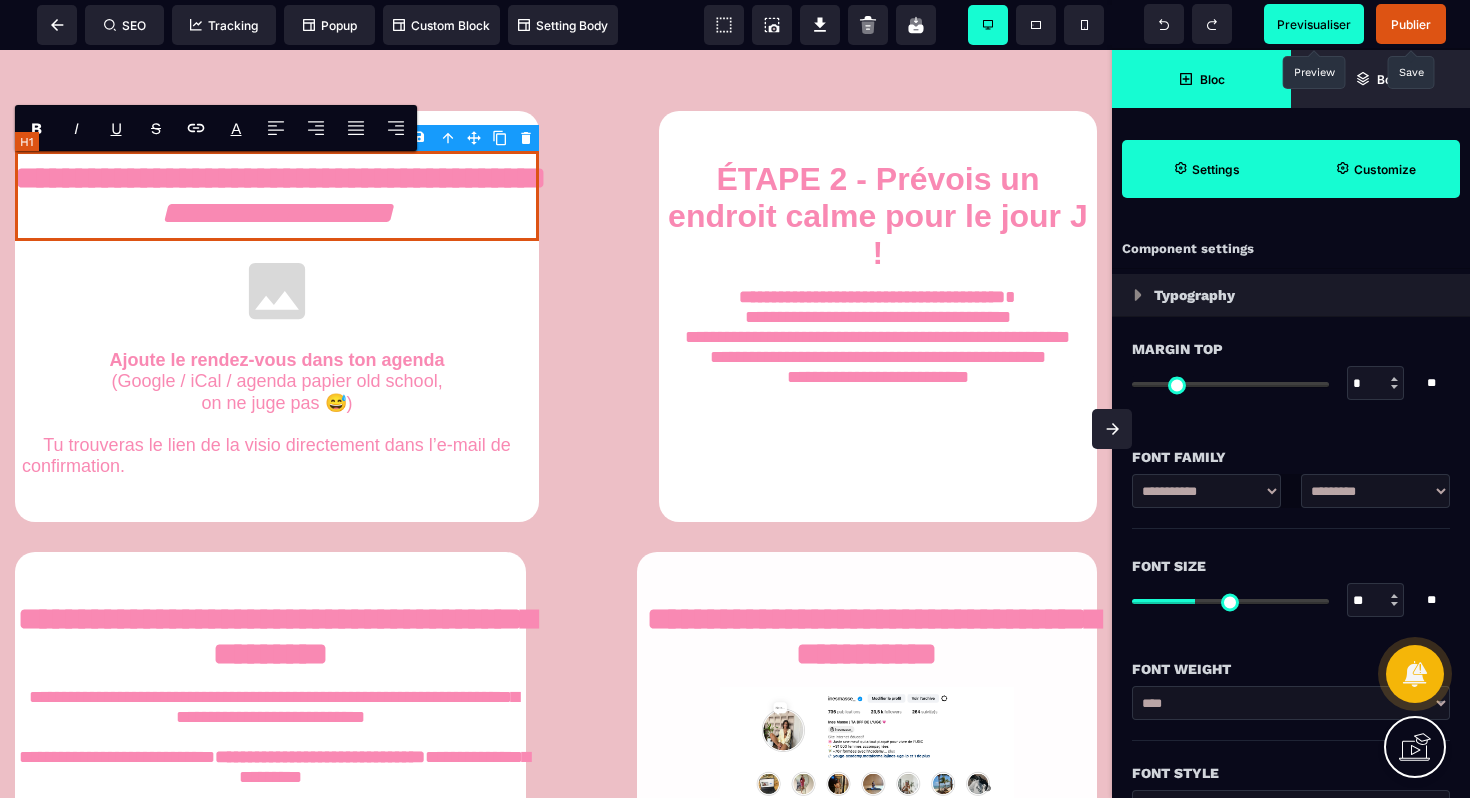 click on "**********" at bounding box center (277, 196) 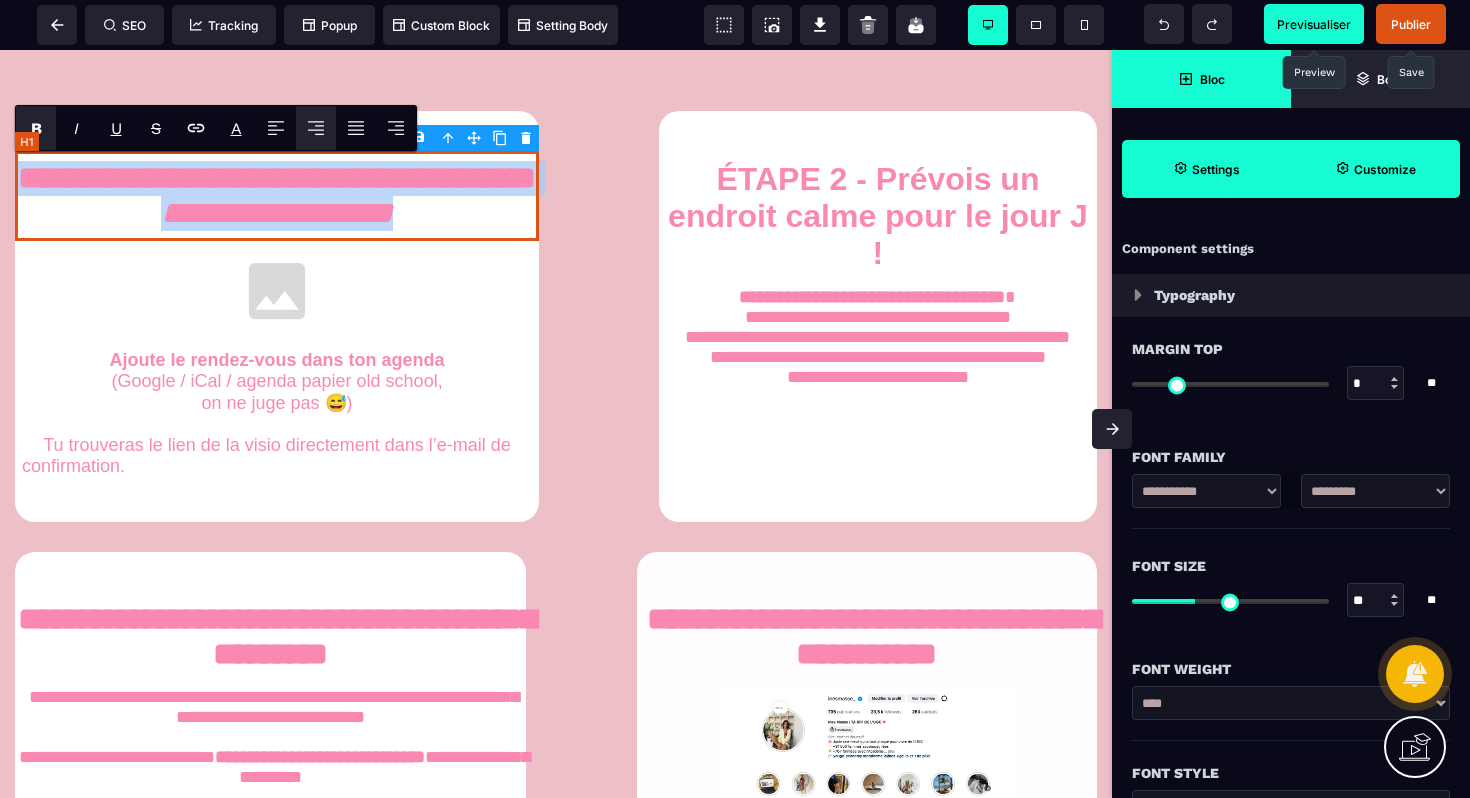 copy on "**********" 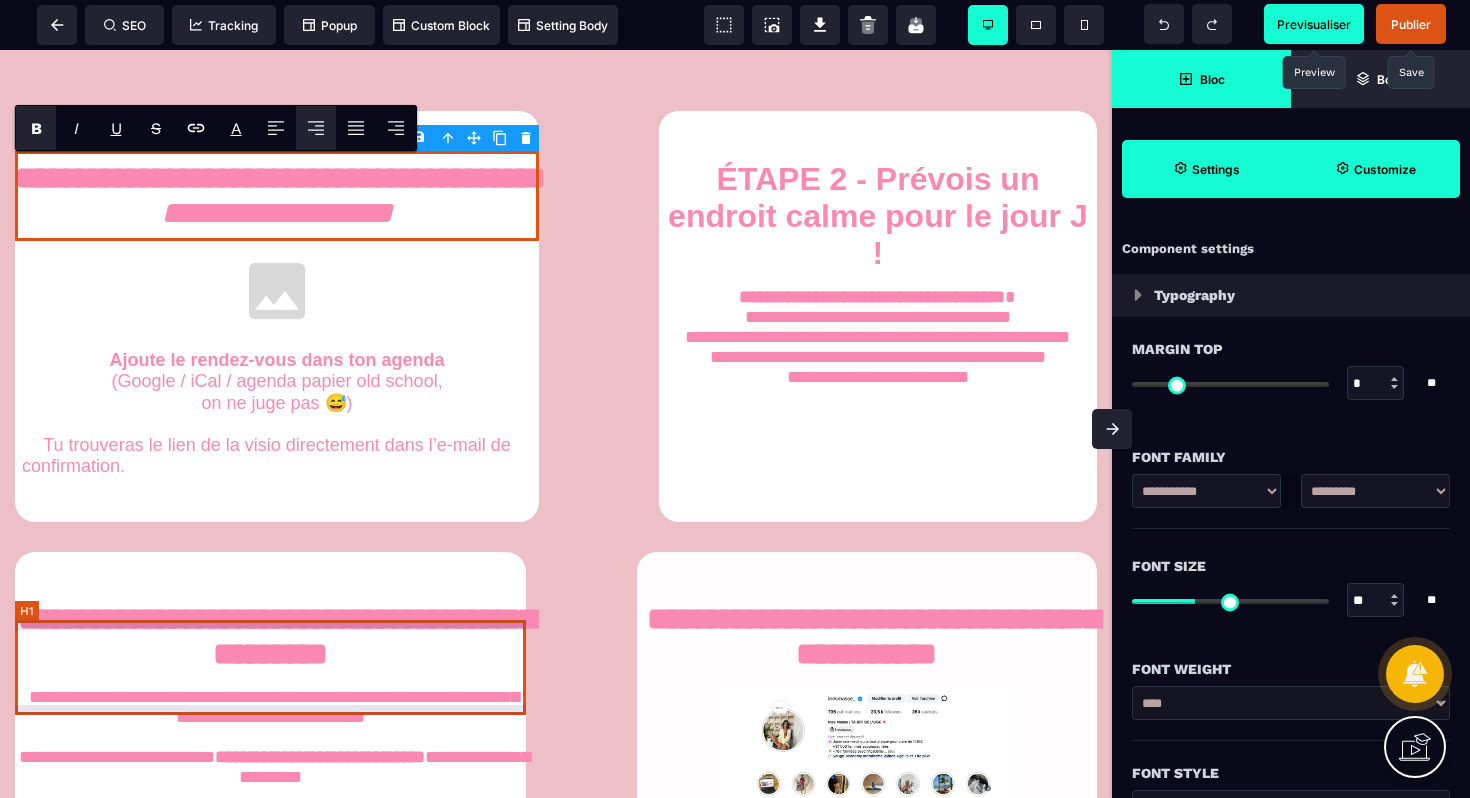 click on "**********" at bounding box center [270, 637] 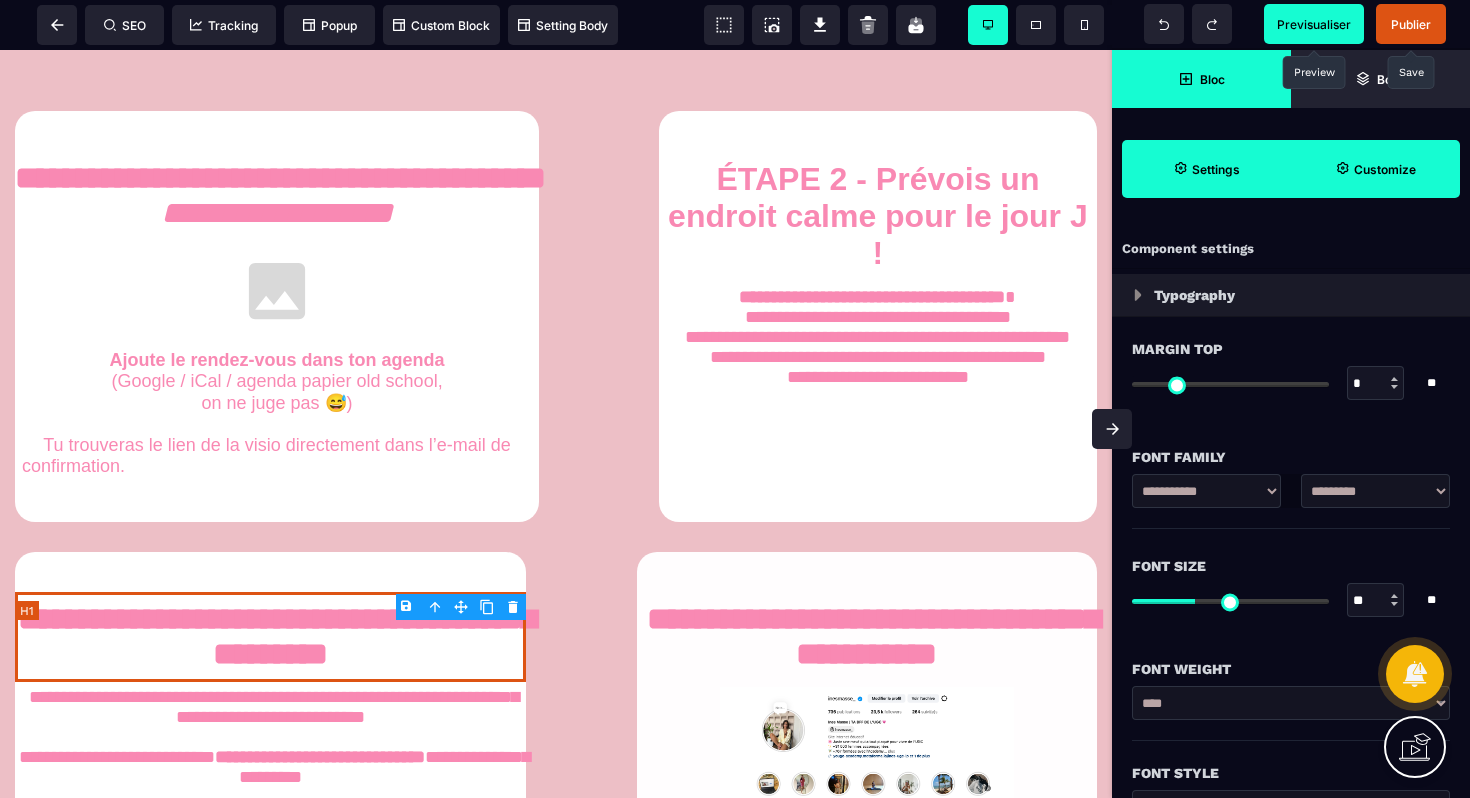 click on "**********" at bounding box center (270, 637) 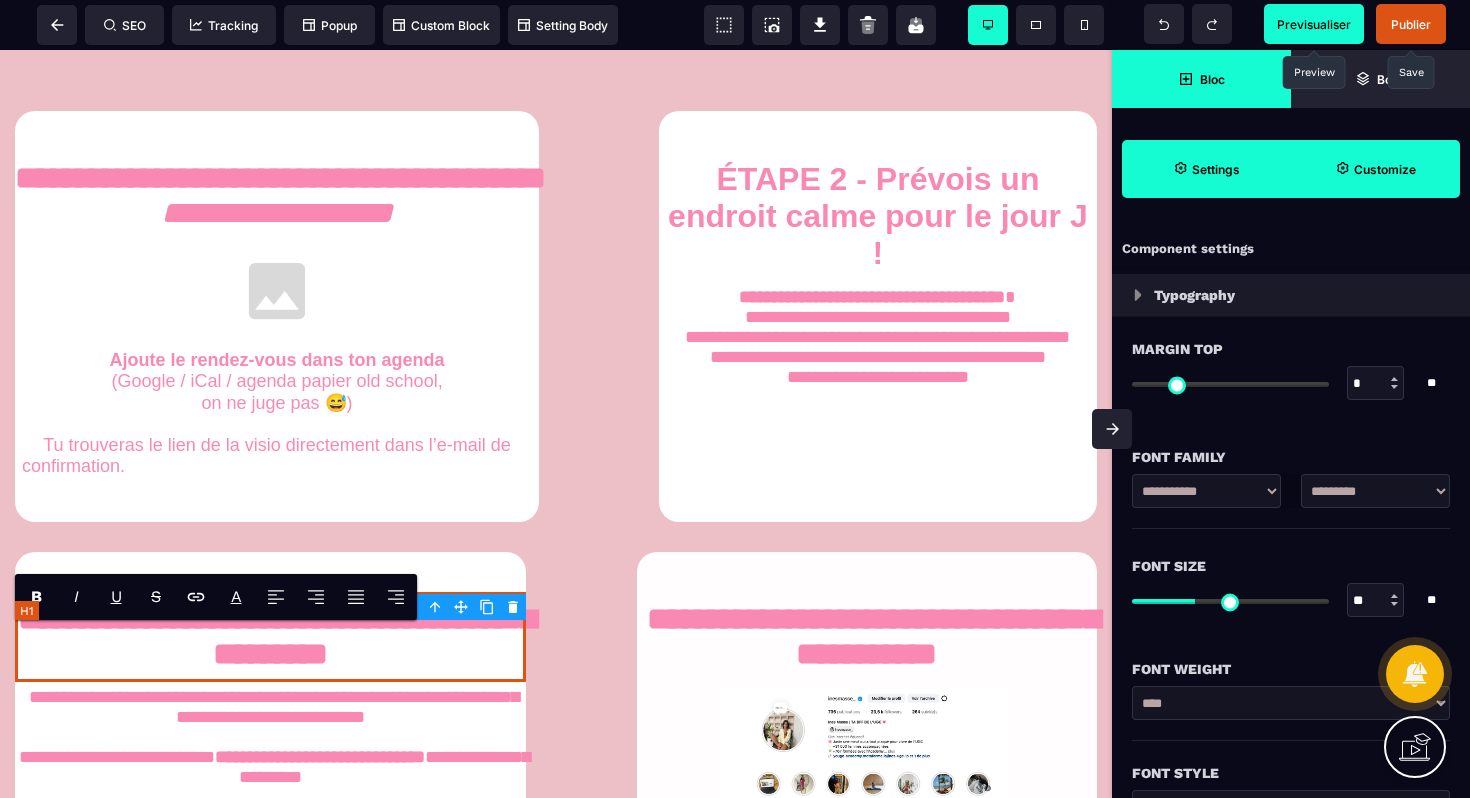 click on "**********" at bounding box center [270, 637] 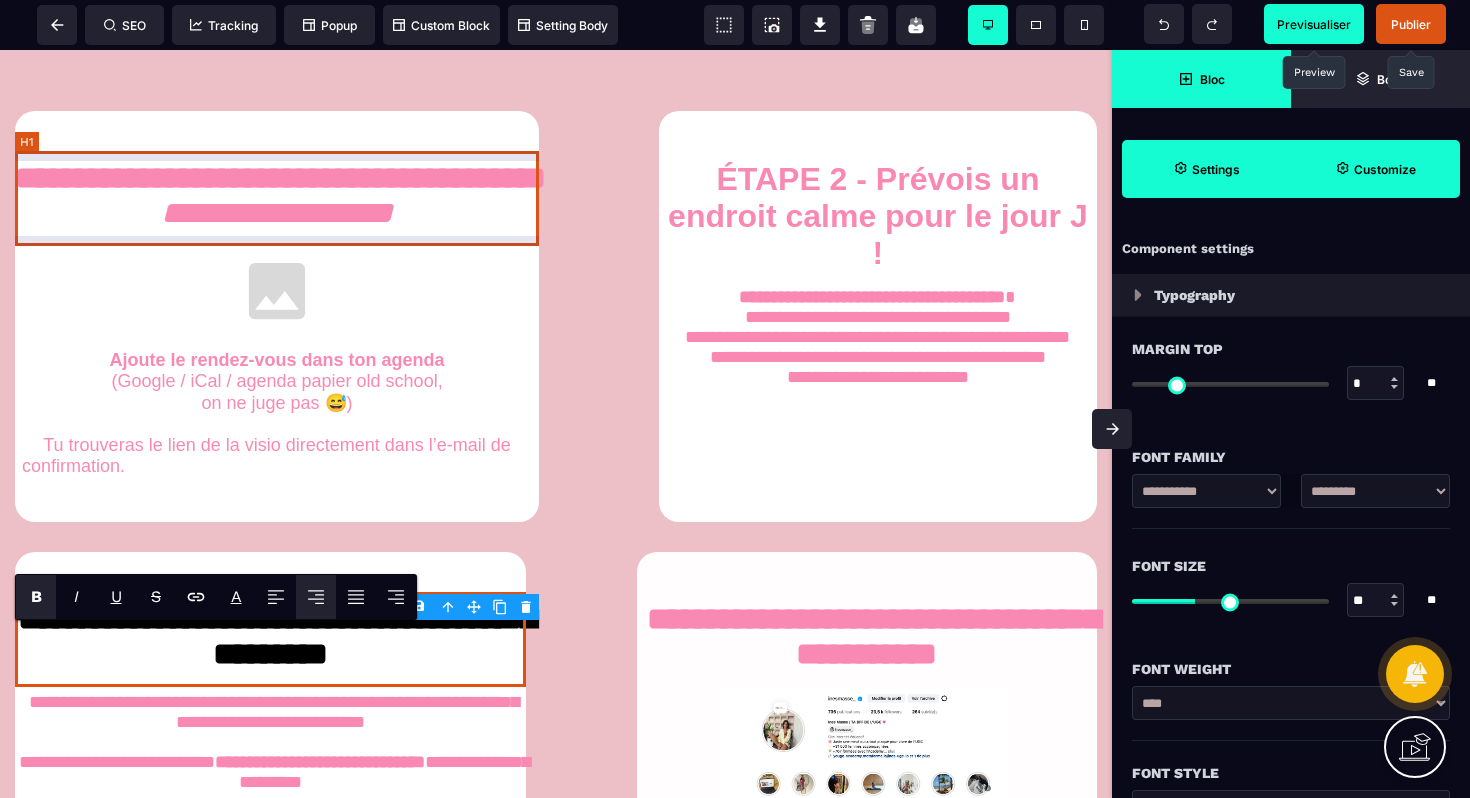 click on "**********" at bounding box center [277, 196] 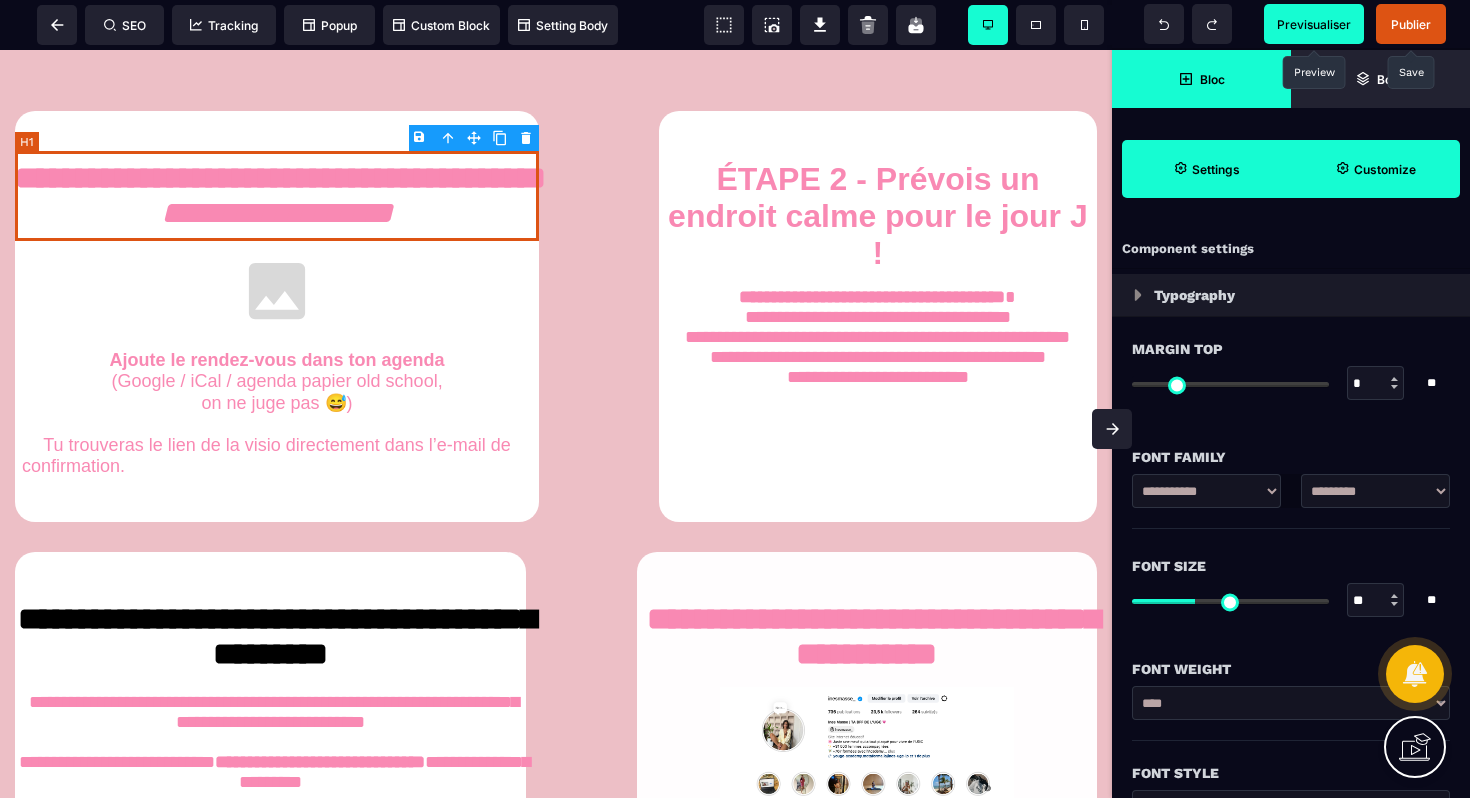 click on "**********" at bounding box center (277, 196) 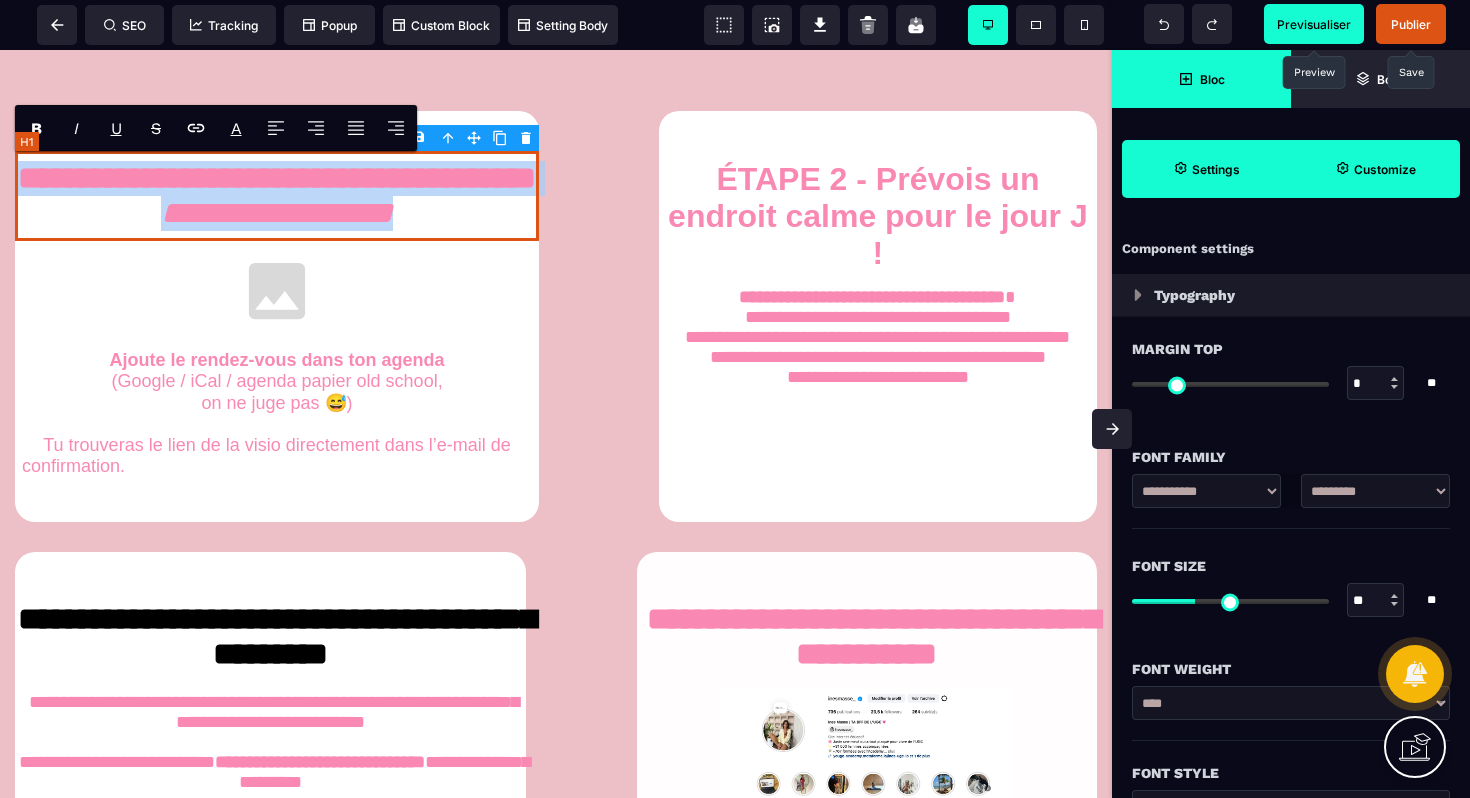click on "**********" at bounding box center [277, 196] 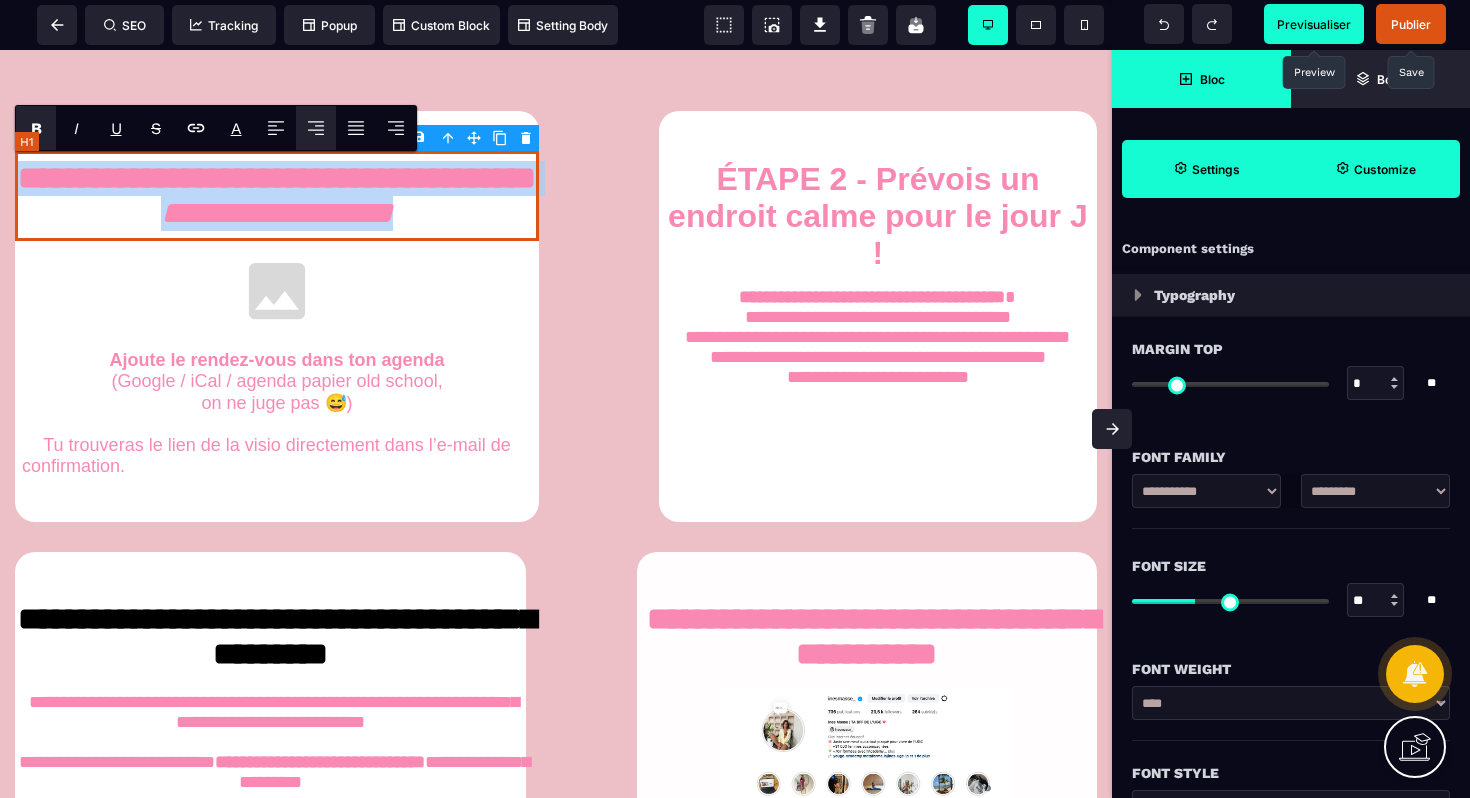 copy on "**********" 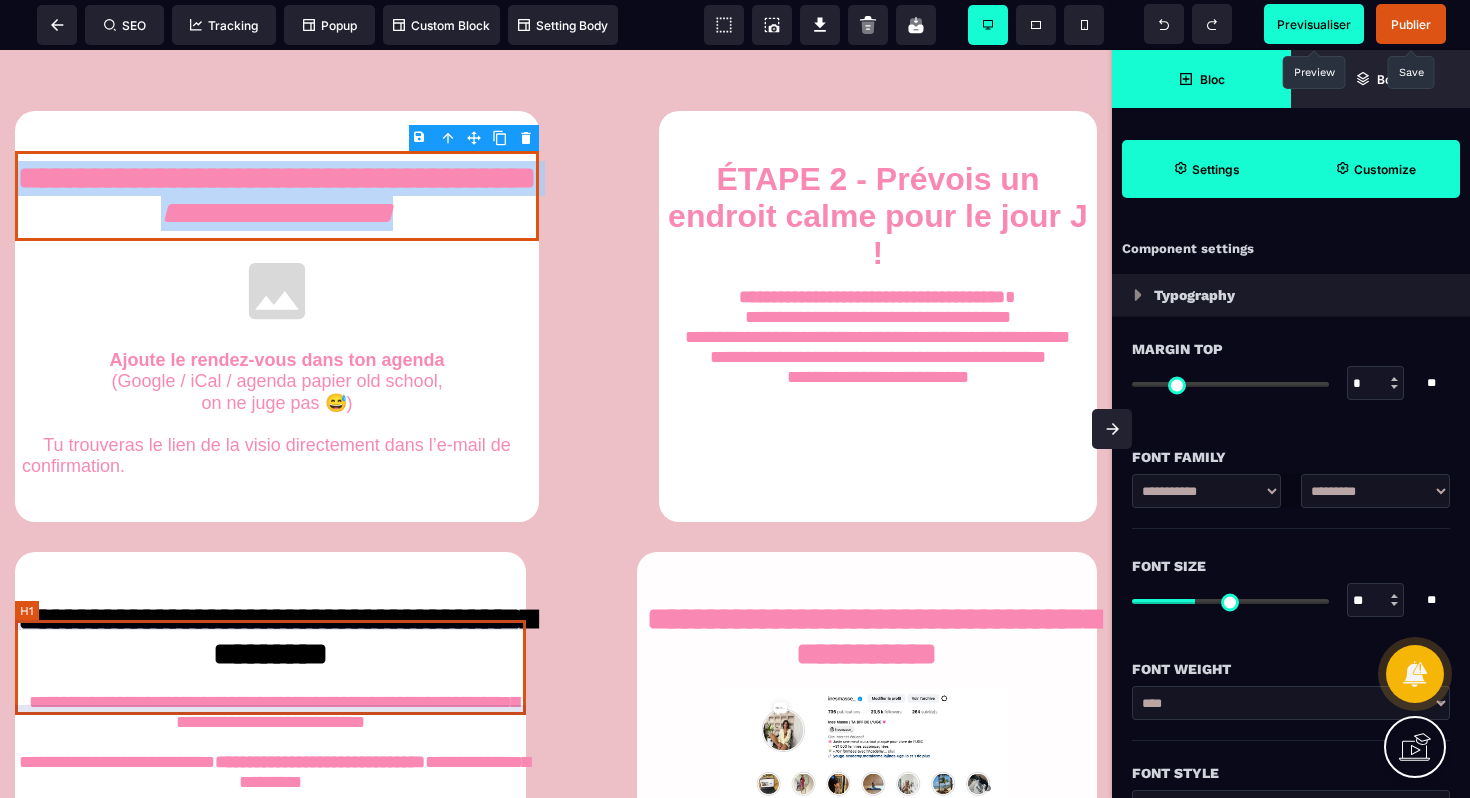 click on "**********" at bounding box center (270, 639) 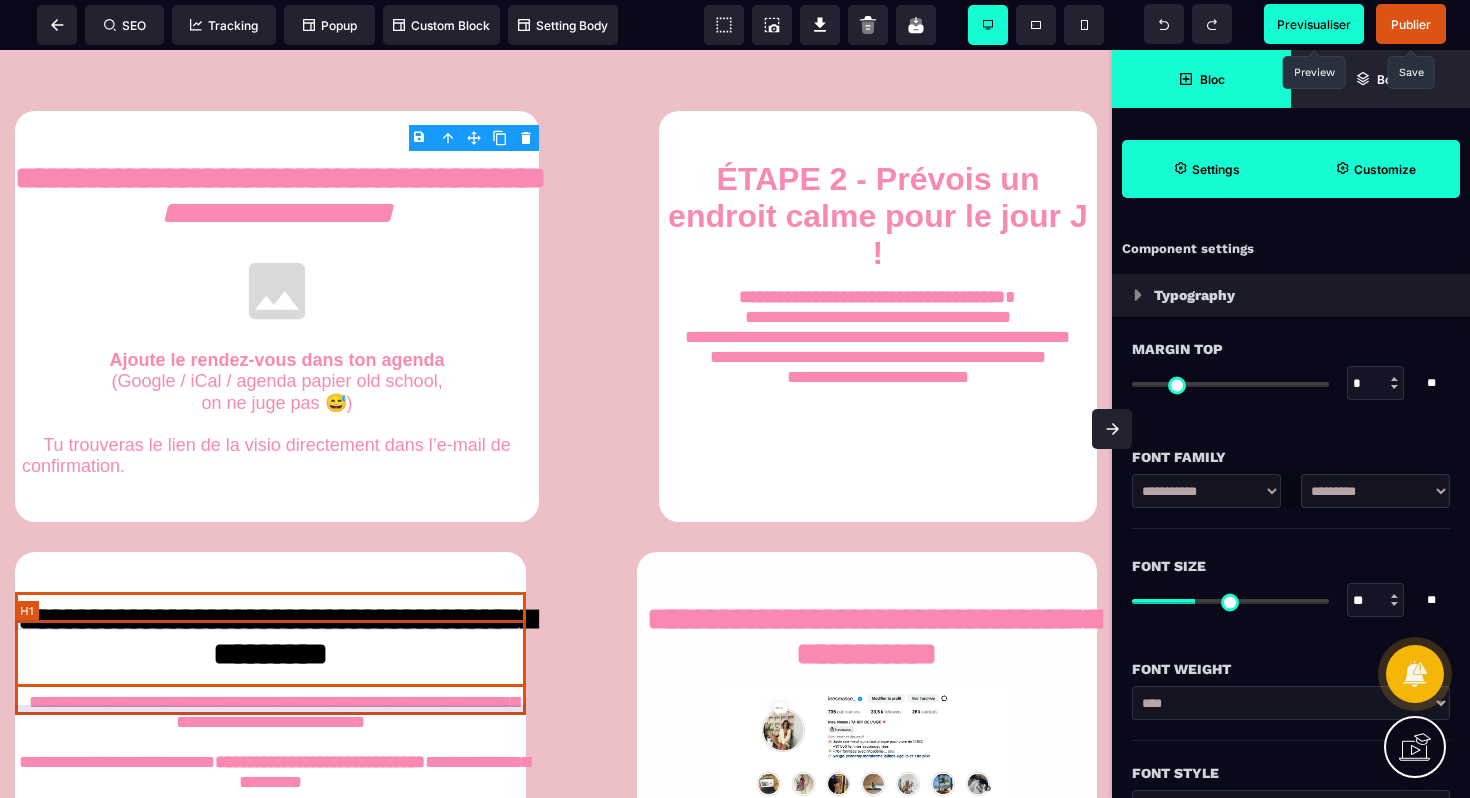click on "**********" at bounding box center [270, 639] 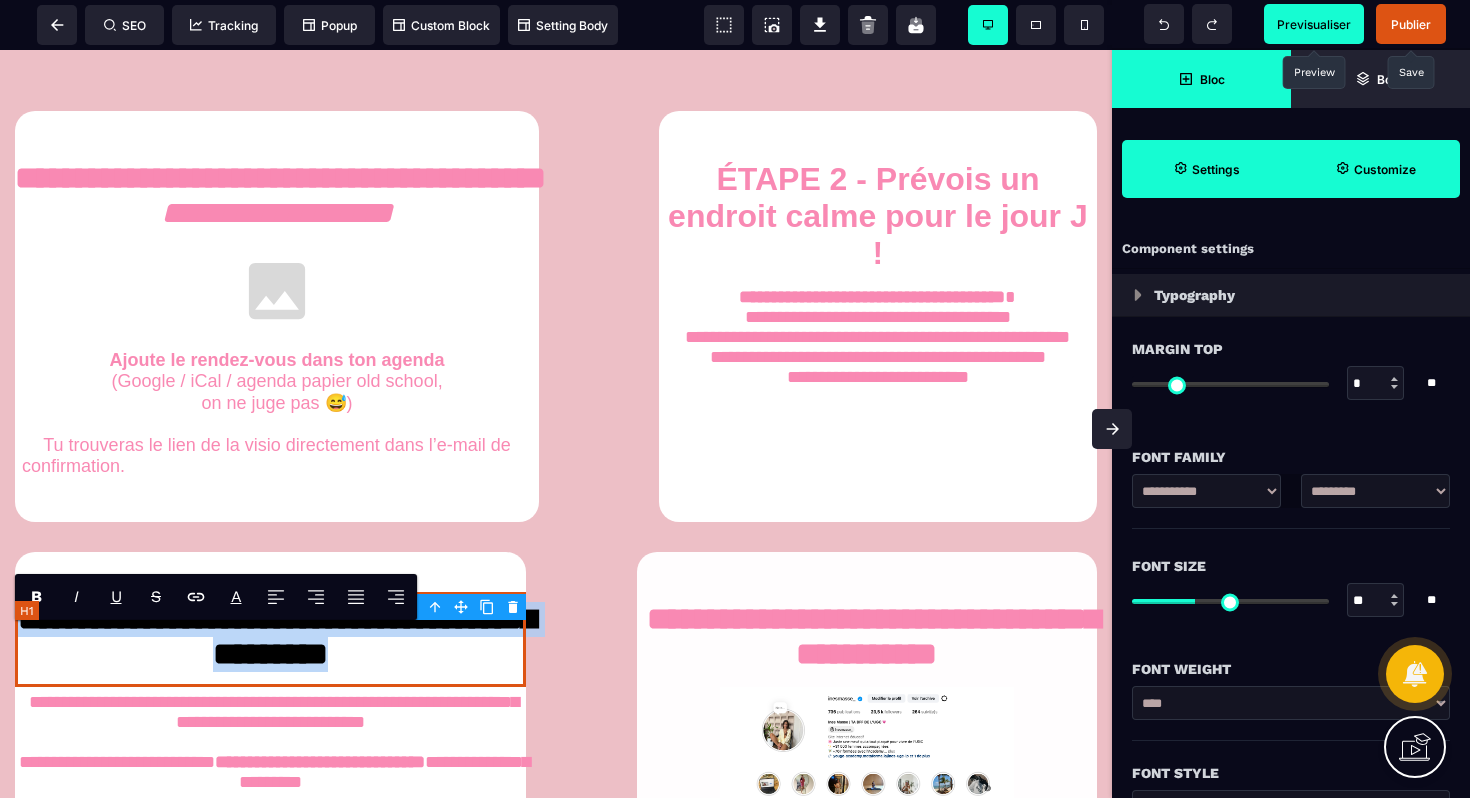 click on "**********" at bounding box center (270, 639) 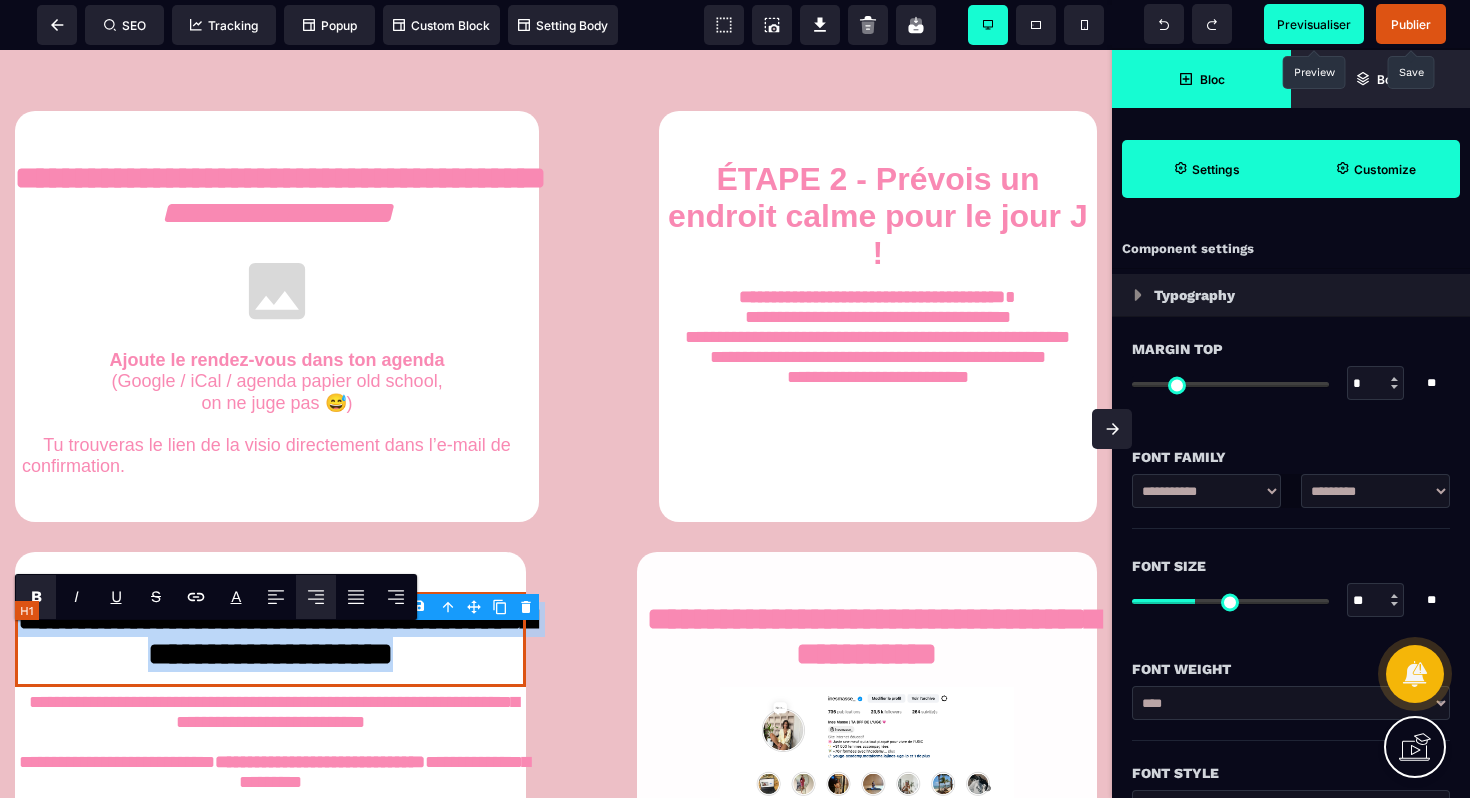 drag, startPoint x: 501, startPoint y: 694, endPoint x: 32, endPoint y: 642, distance: 471.87393 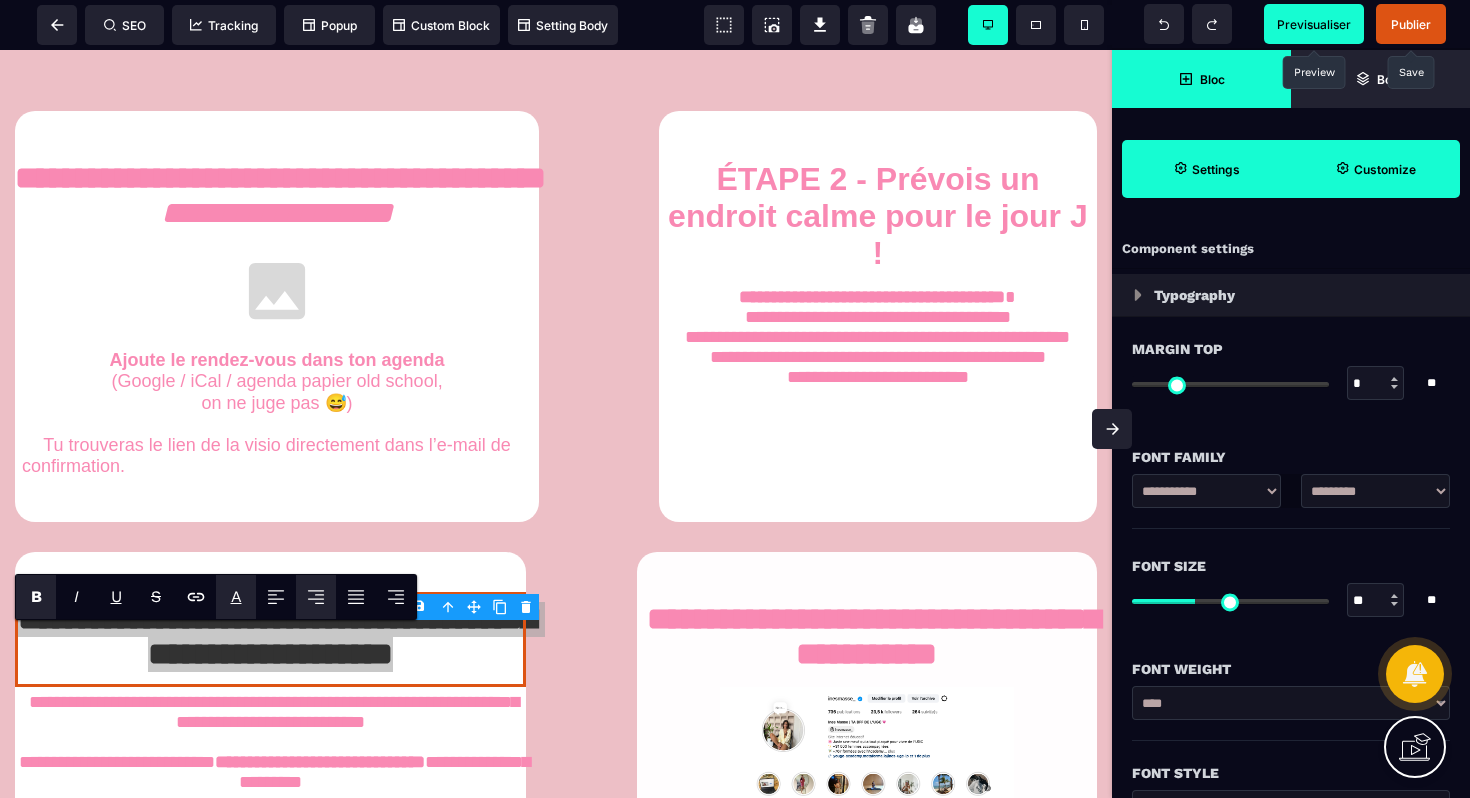 click on "A" at bounding box center (236, 596) 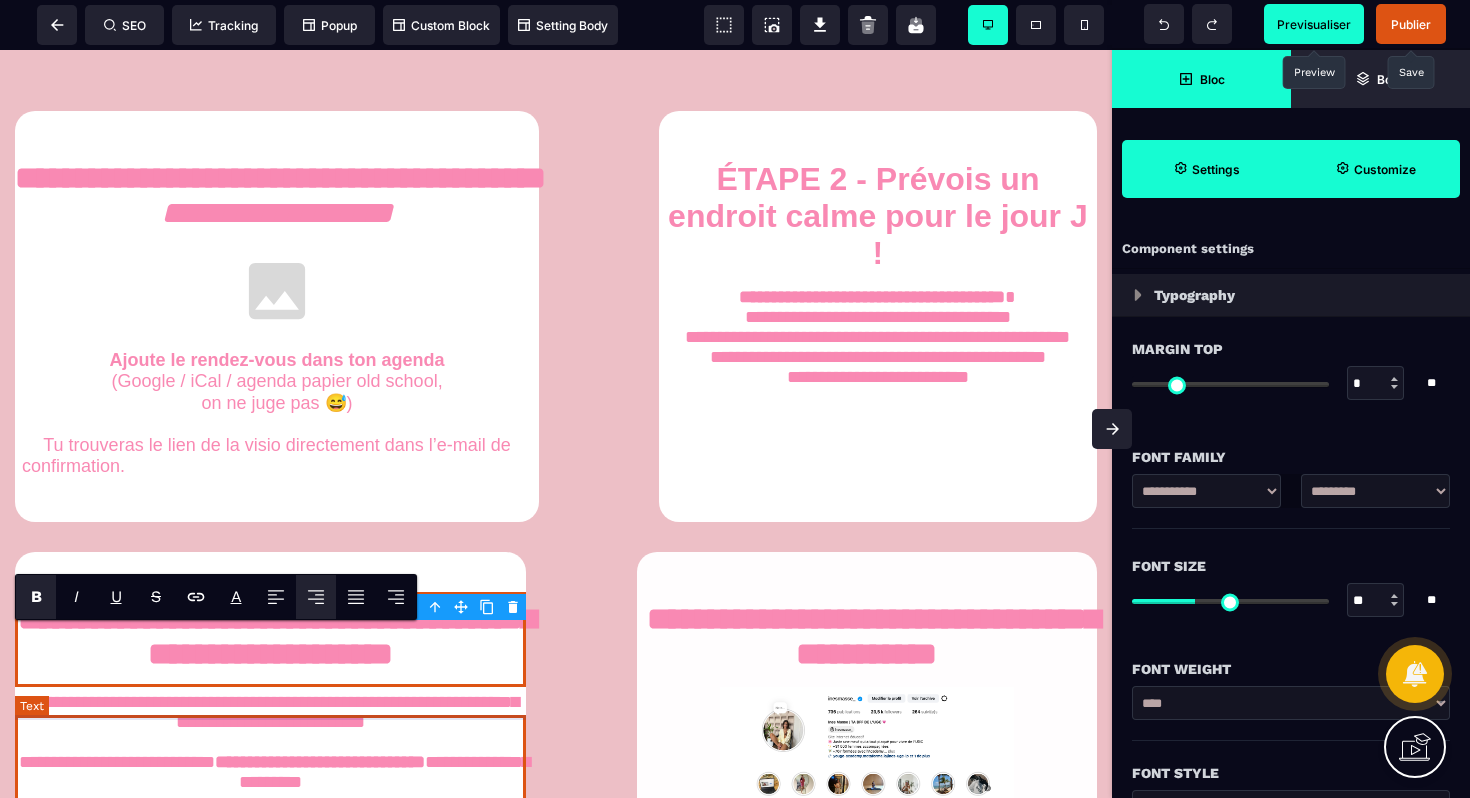 click on "**********" at bounding box center [270, 742] 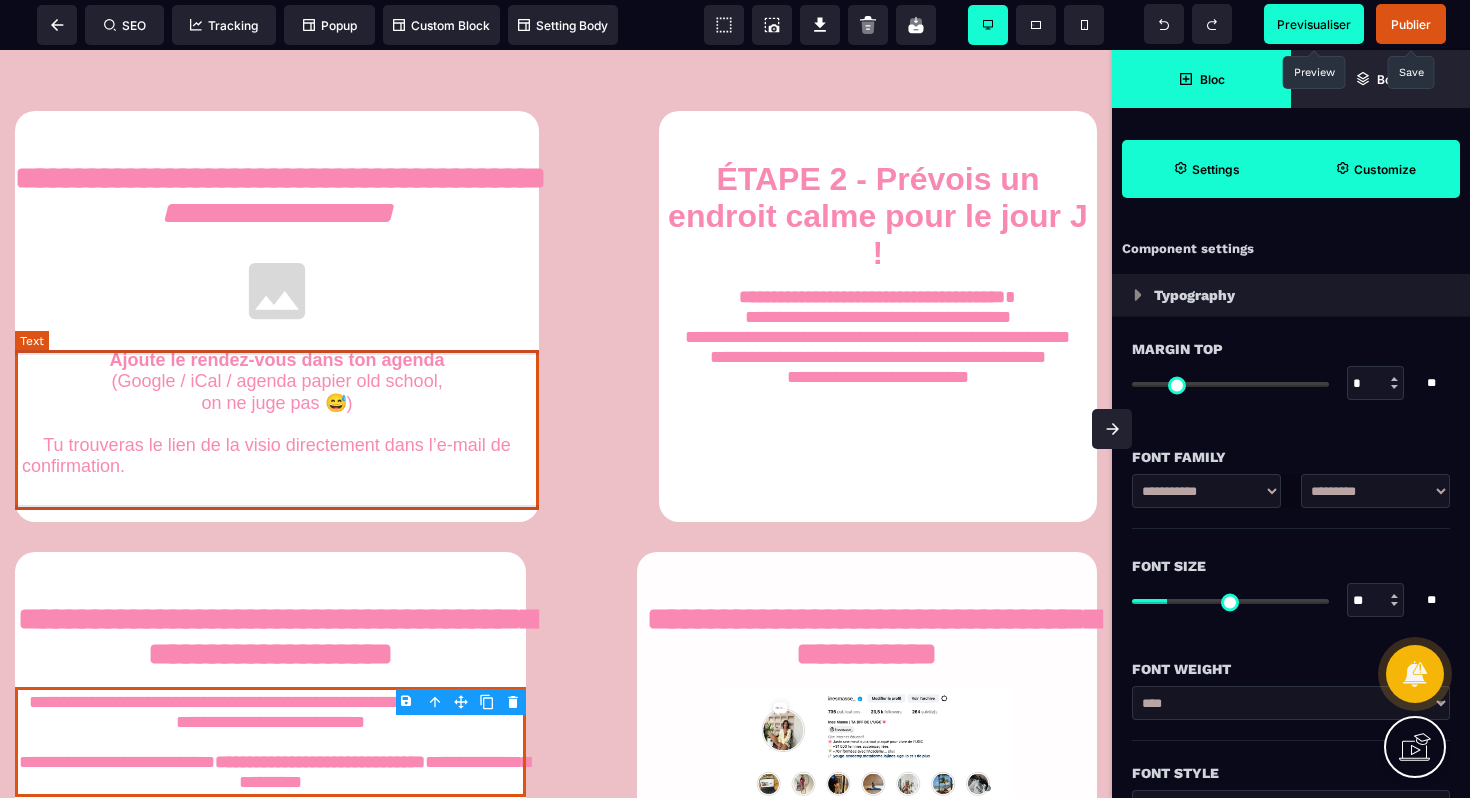 click on "Ajoute le rendez-vous dans ton agenda  (Google / iCal / agenda papier old school,  on ne juge pas 😅) Tu trouveras le lien de la visio directement dans l’e-mail de confirmation.
Sois bien à l’heure, c’est un vrai appel stratégique !" at bounding box center (277, 413) 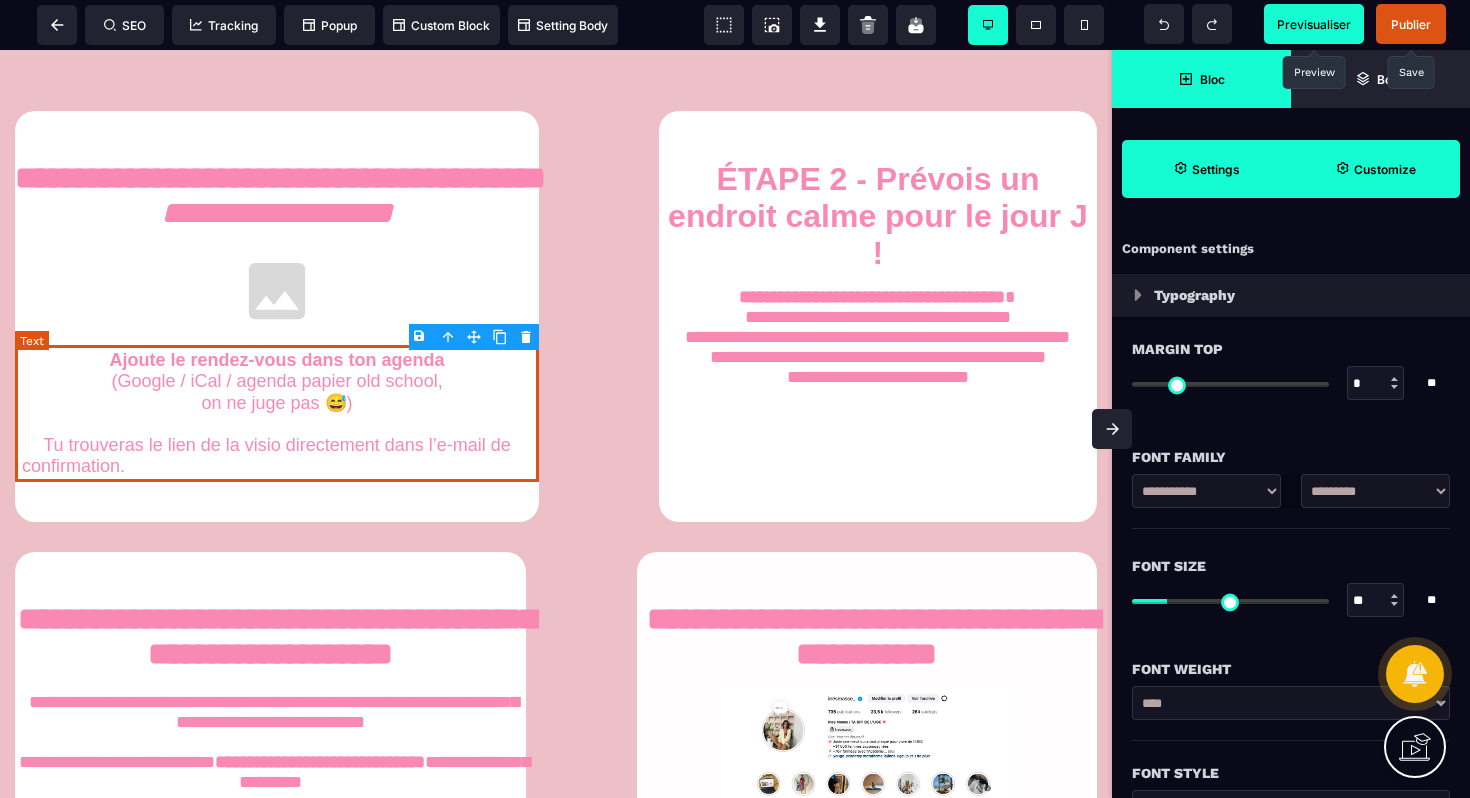 click on "Ajoute le rendez-vous dans ton agenda  (Google / iCal / agenda papier old school,  on ne juge pas 😅) Tu trouveras le lien de la visio directement dans l’e-mail de confirmation.
Sois bien à l’heure, c’est un vrai appel stratégique !" at bounding box center (277, 413) 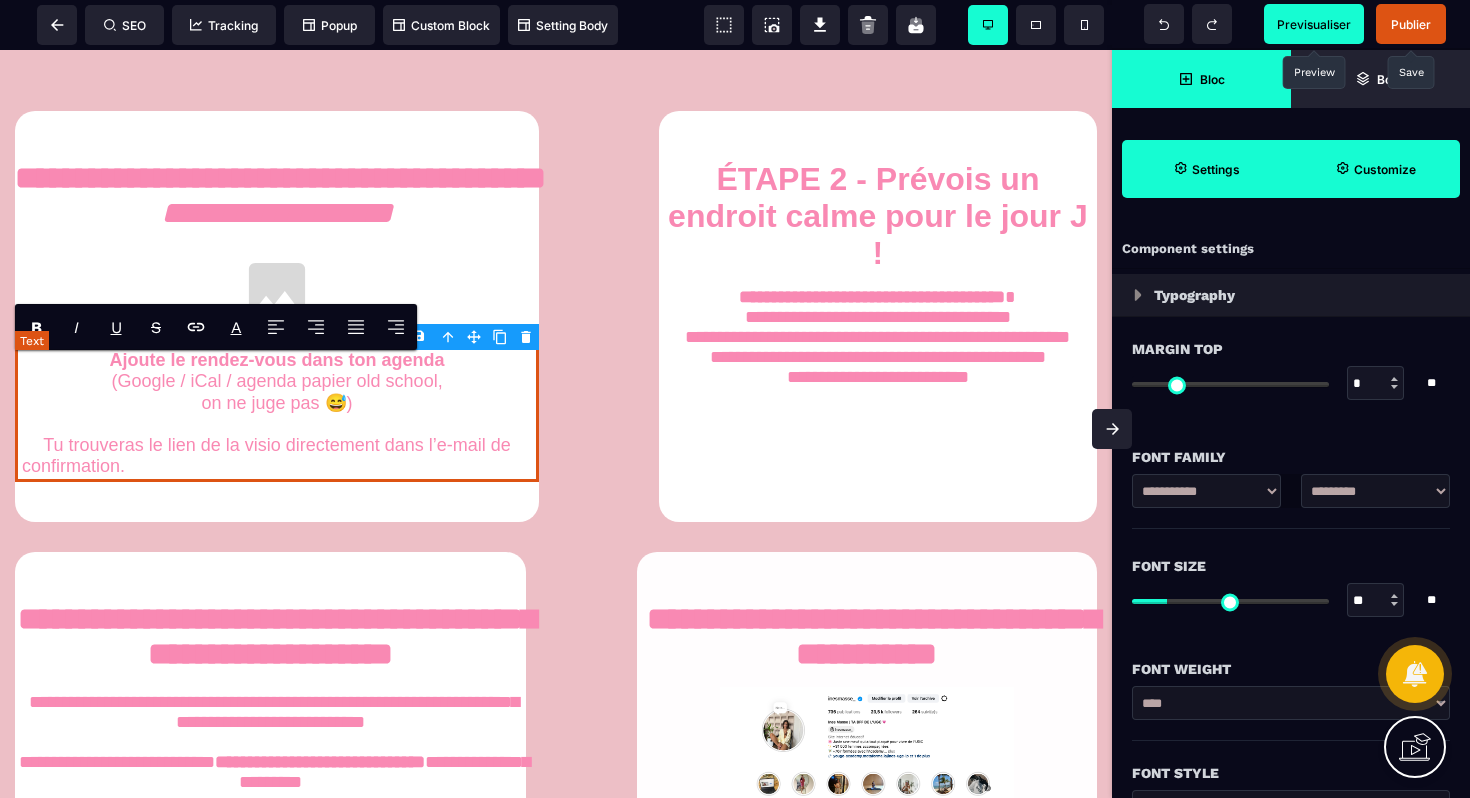click on "Ajoute le rendez-vous dans ton agenda  (Google / iCal / agenda papier old school,  on ne juge pas 😅) Tu trouveras le lien de la visio directement dans l’e-mail de confirmation.
Sois bien à l’heure, c’est un vrai appel stratégique !" at bounding box center (277, 413) 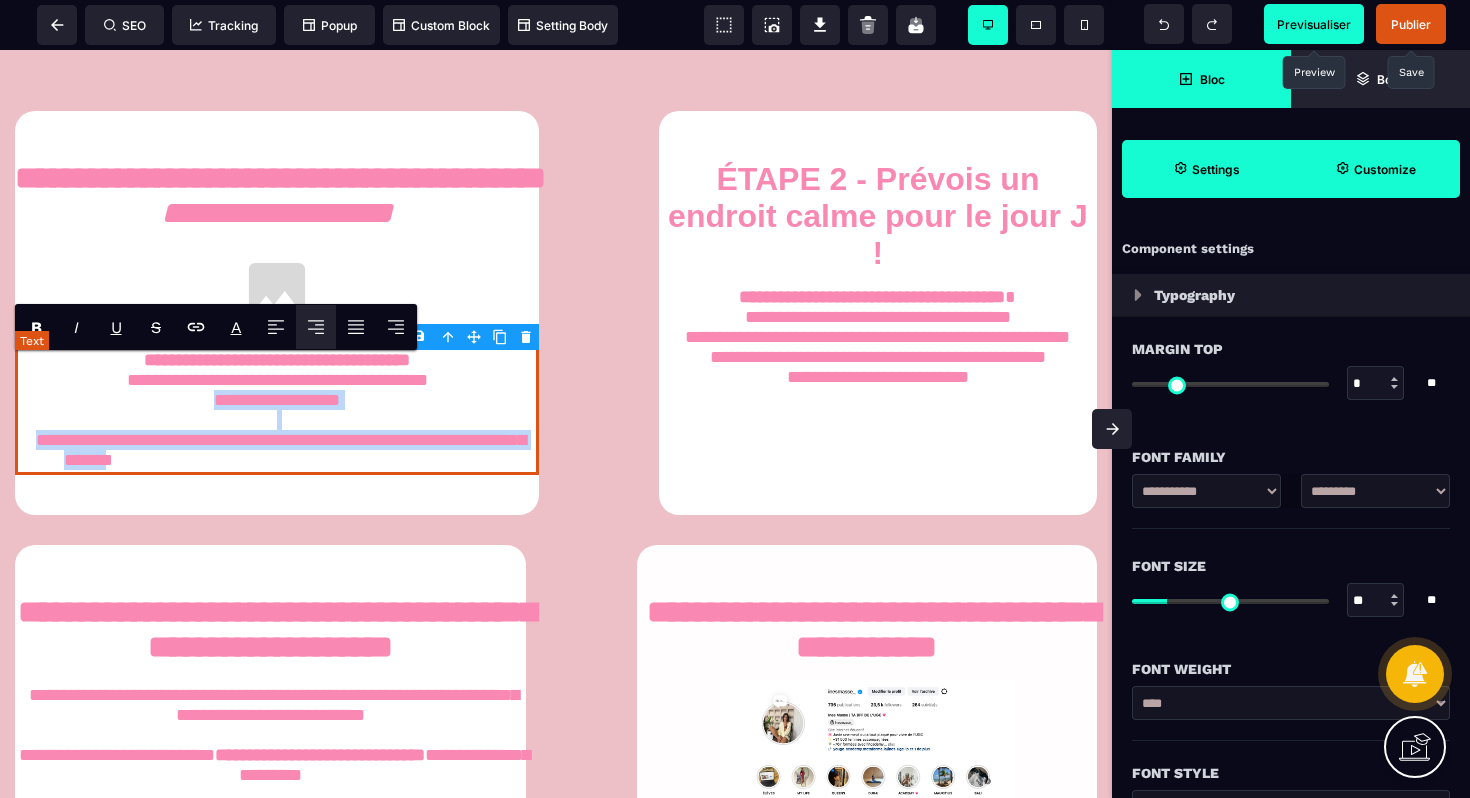 drag, startPoint x: 366, startPoint y: 471, endPoint x: 176, endPoint y: 410, distance: 199.552 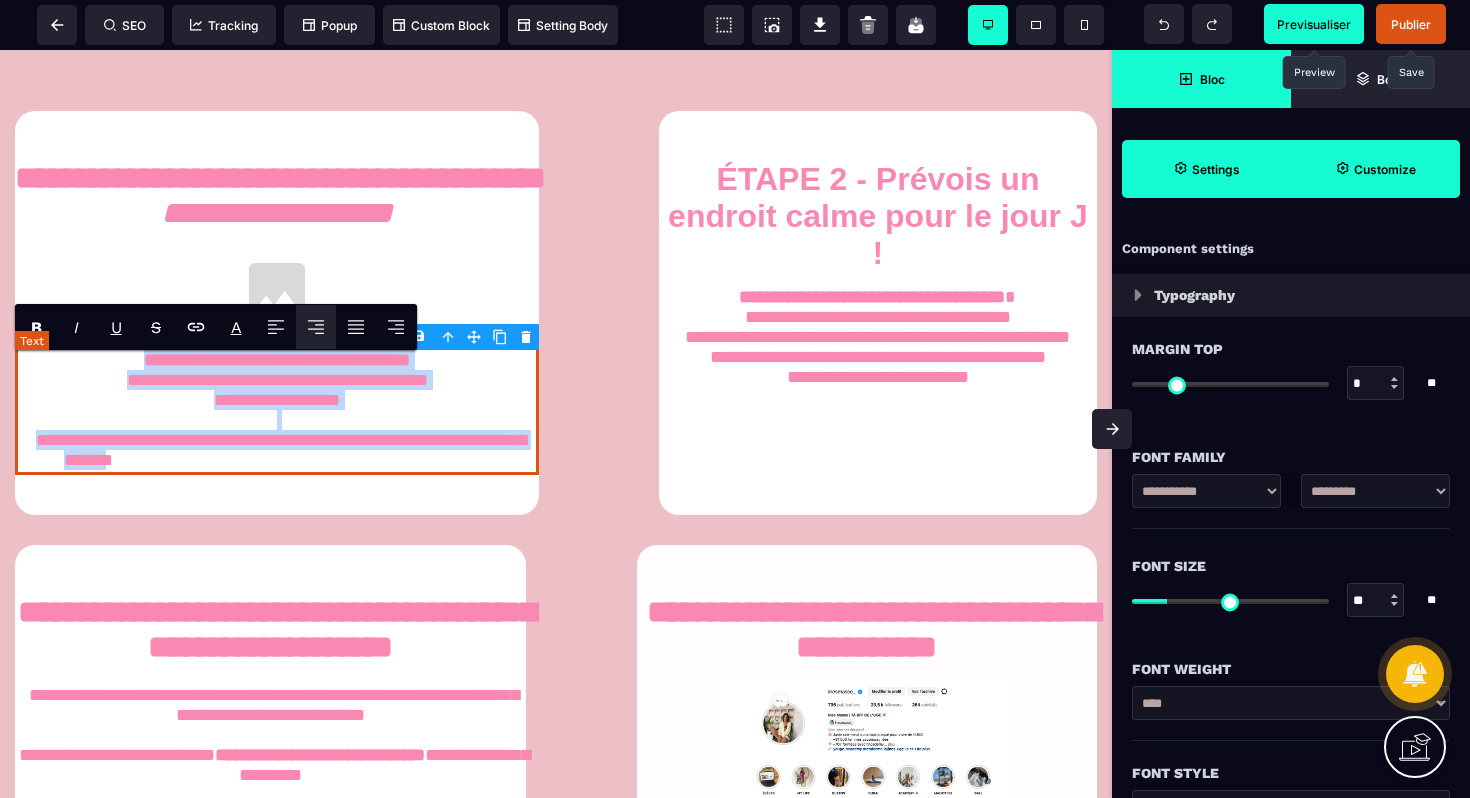 drag, startPoint x: 118, startPoint y: 365, endPoint x: 347, endPoint y: 471, distance: 252.34302 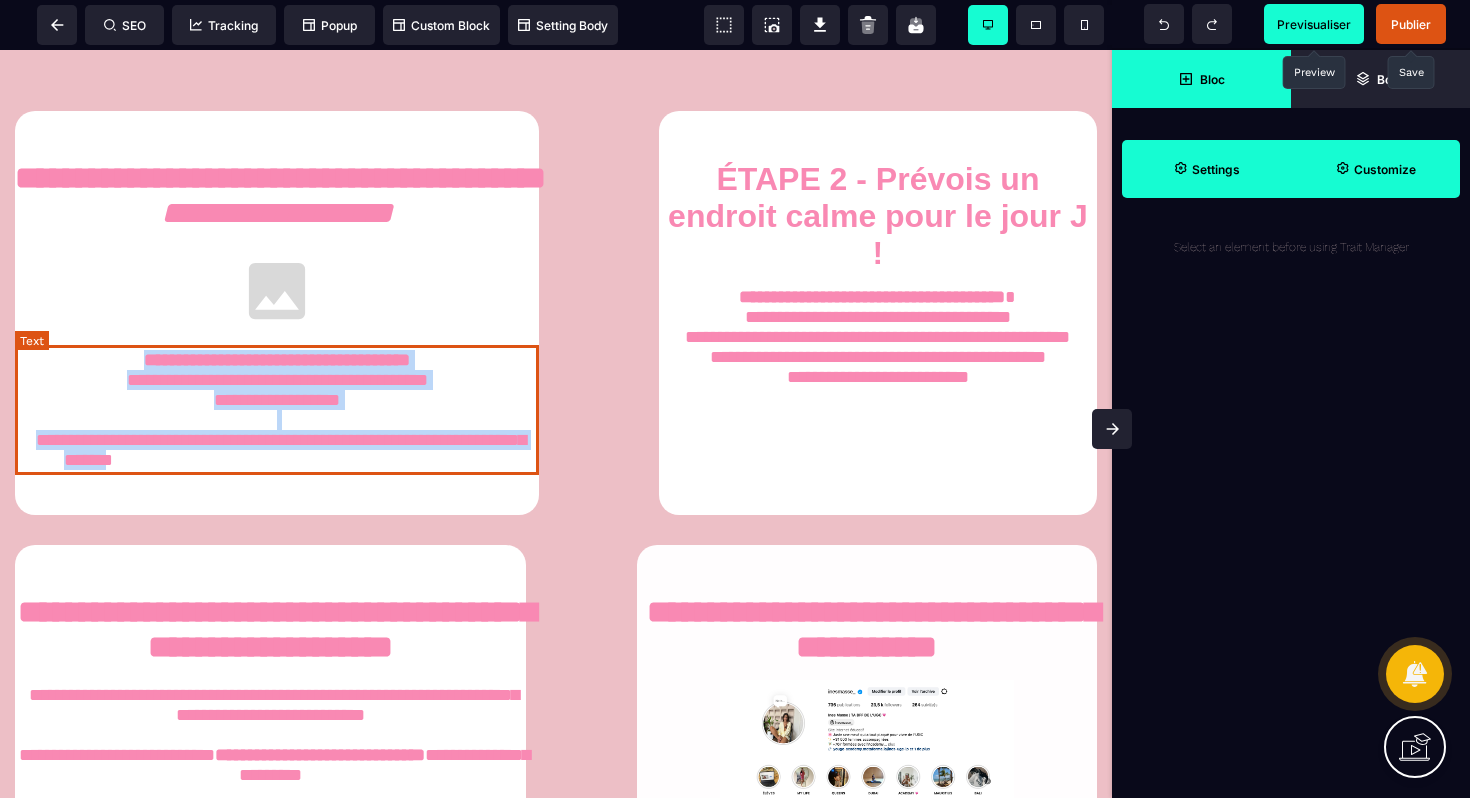copy on "**********" 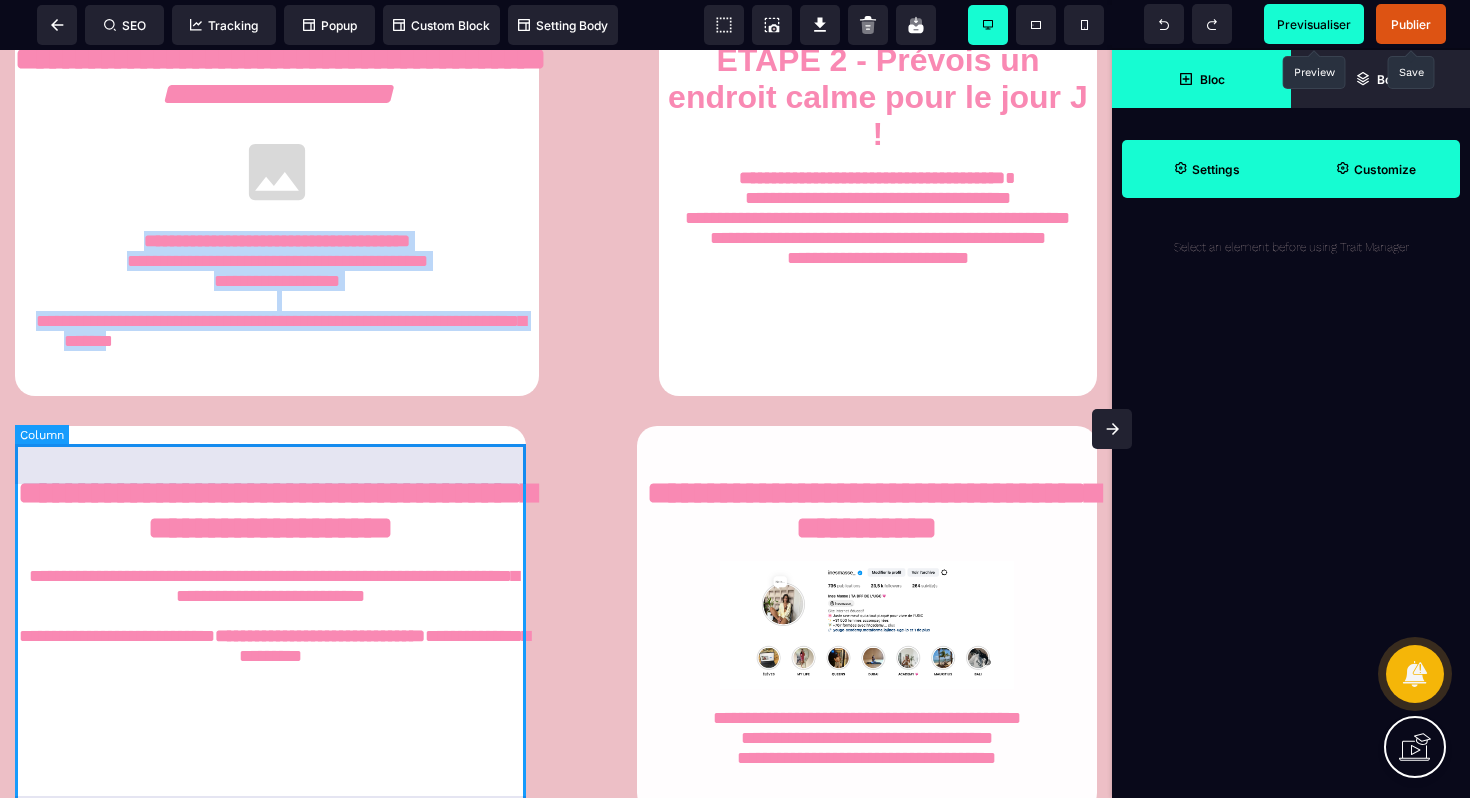 scroll, scrollTop: 1235, scrollLeft: 0, axis: vertical 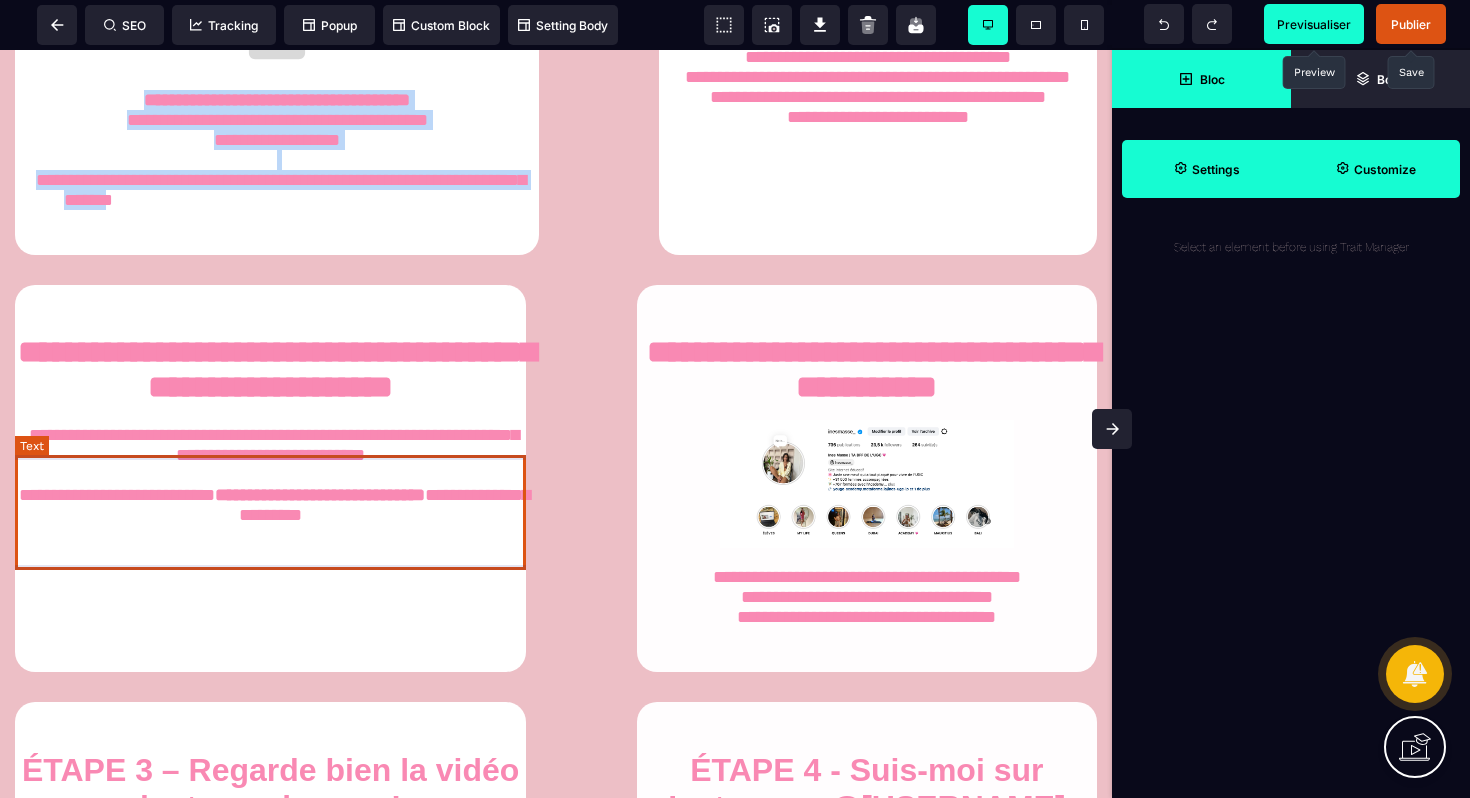 click on "**********" at bounding box center (270, 475) 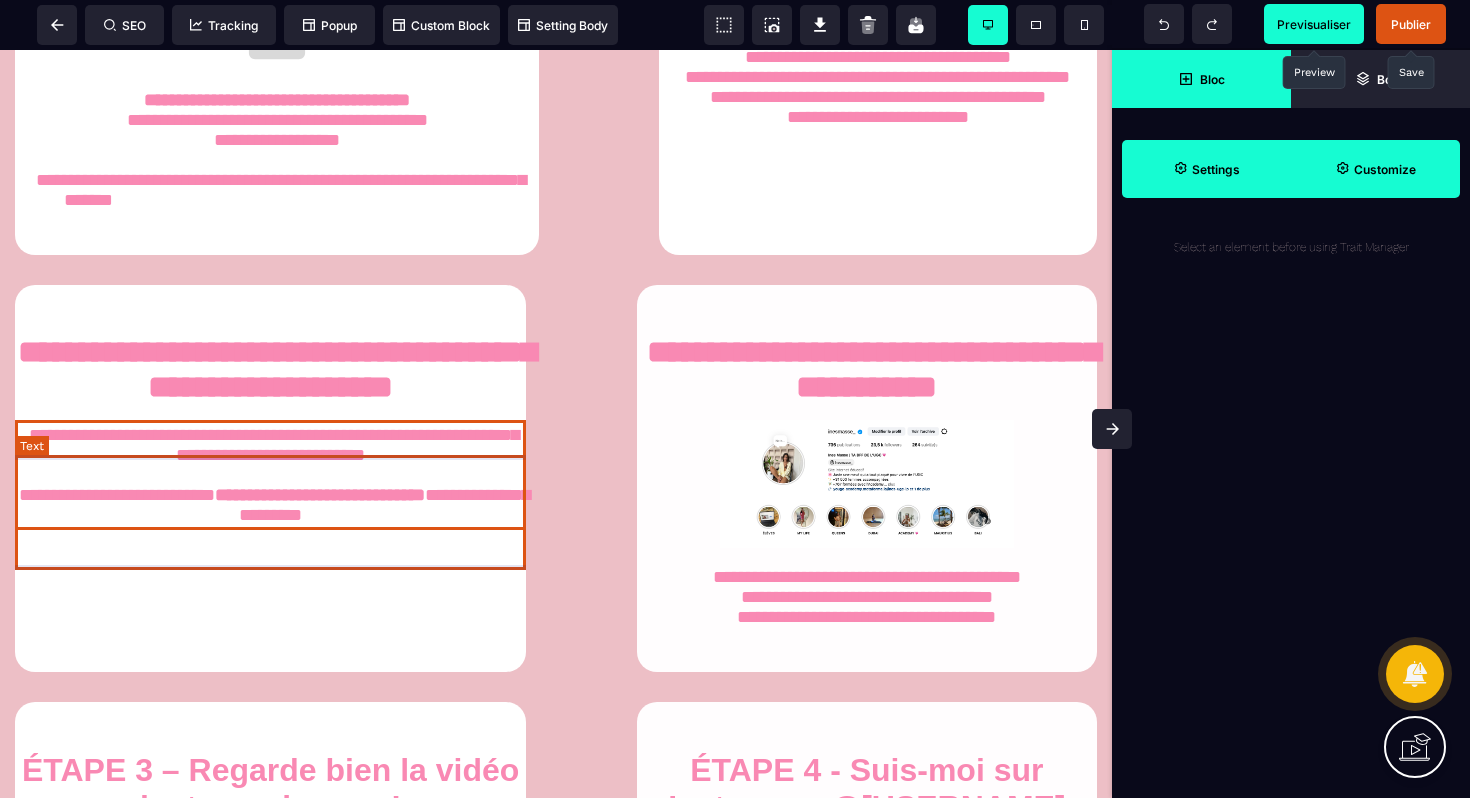 click on "**********" at bounding box center [270, 475] 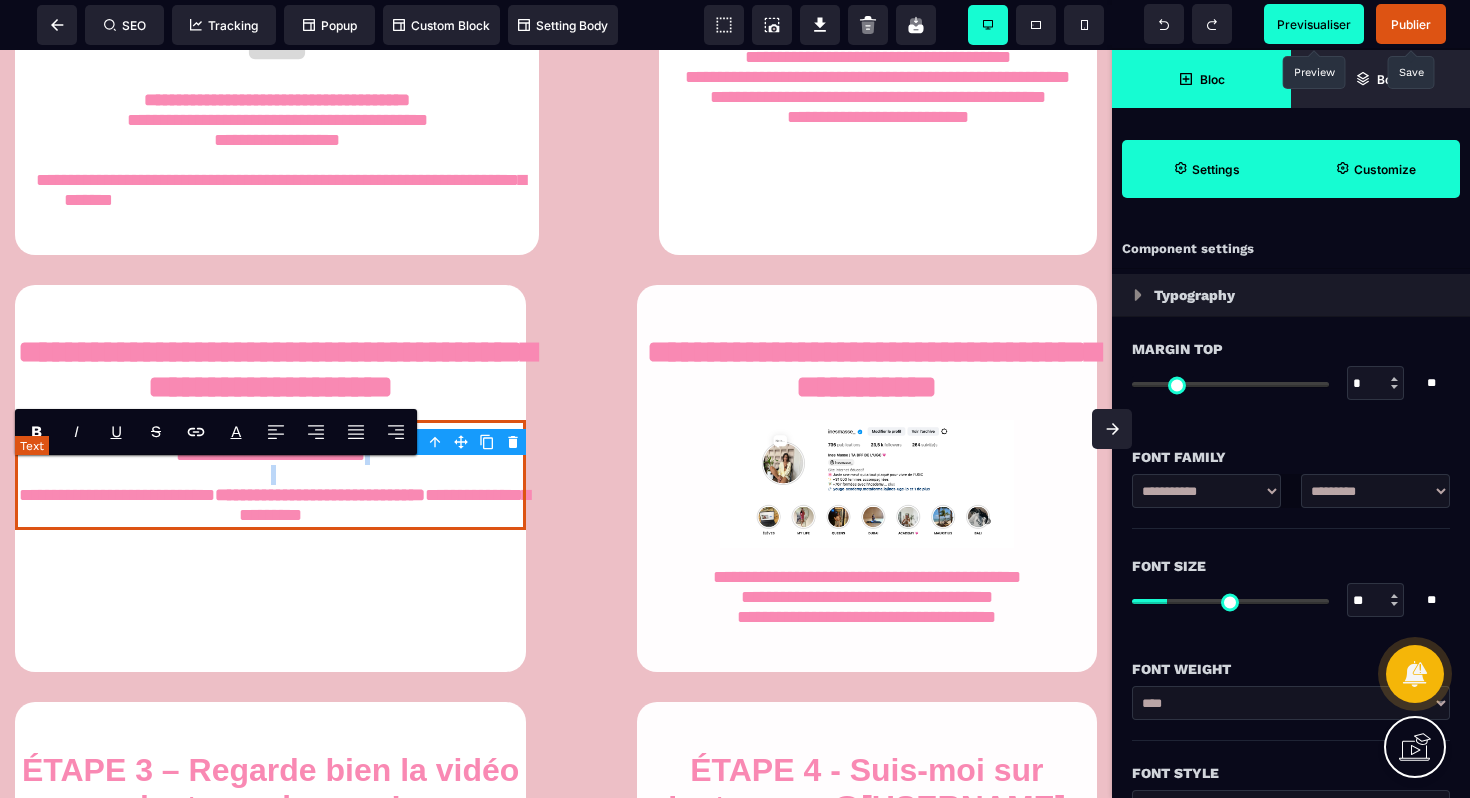 click on "**********" at bounding box center [270, 475] 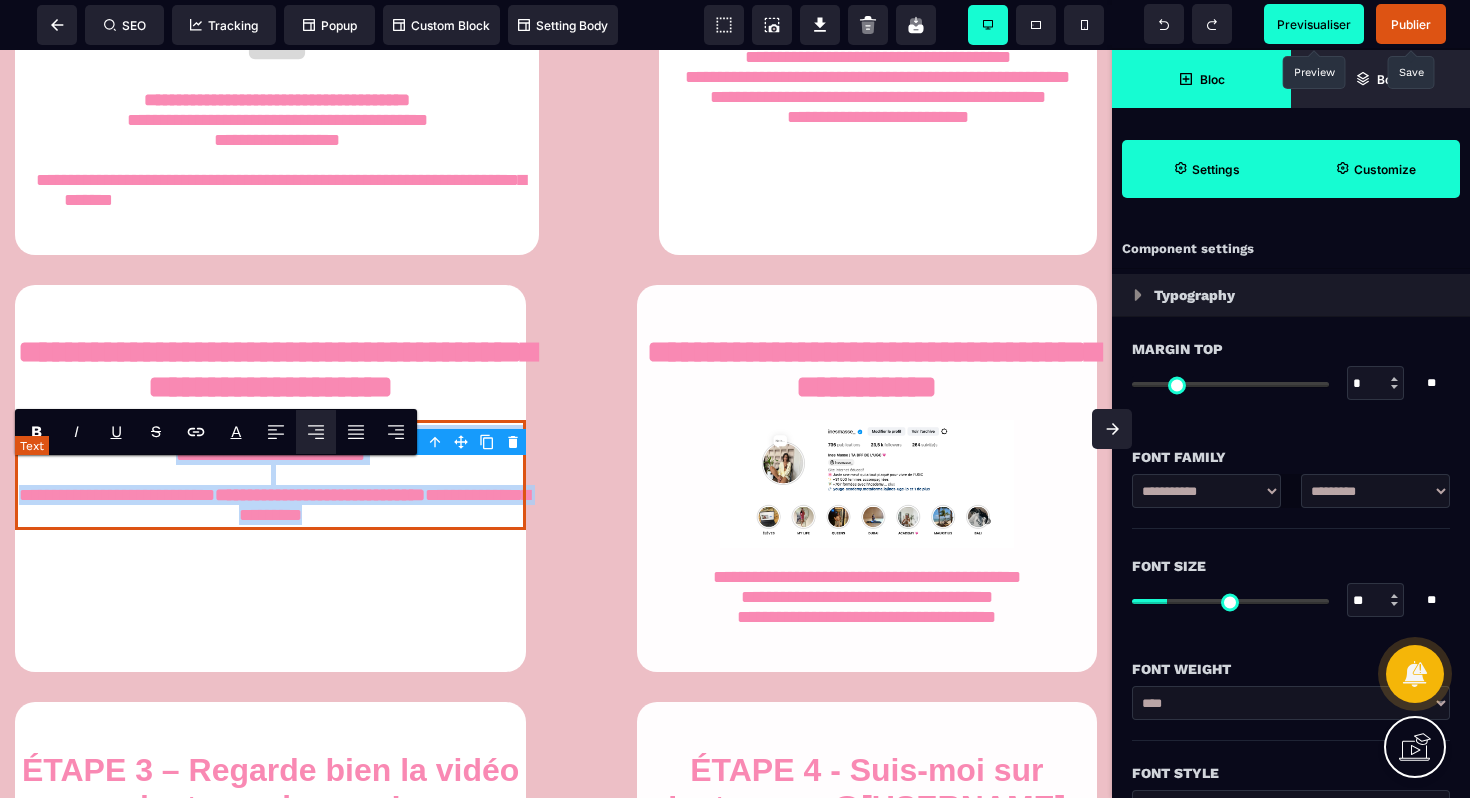 drag, startPoint x: 387, startPoint y: 557, endPoint x: 50, endPoint y: 473, distance: 347.3111 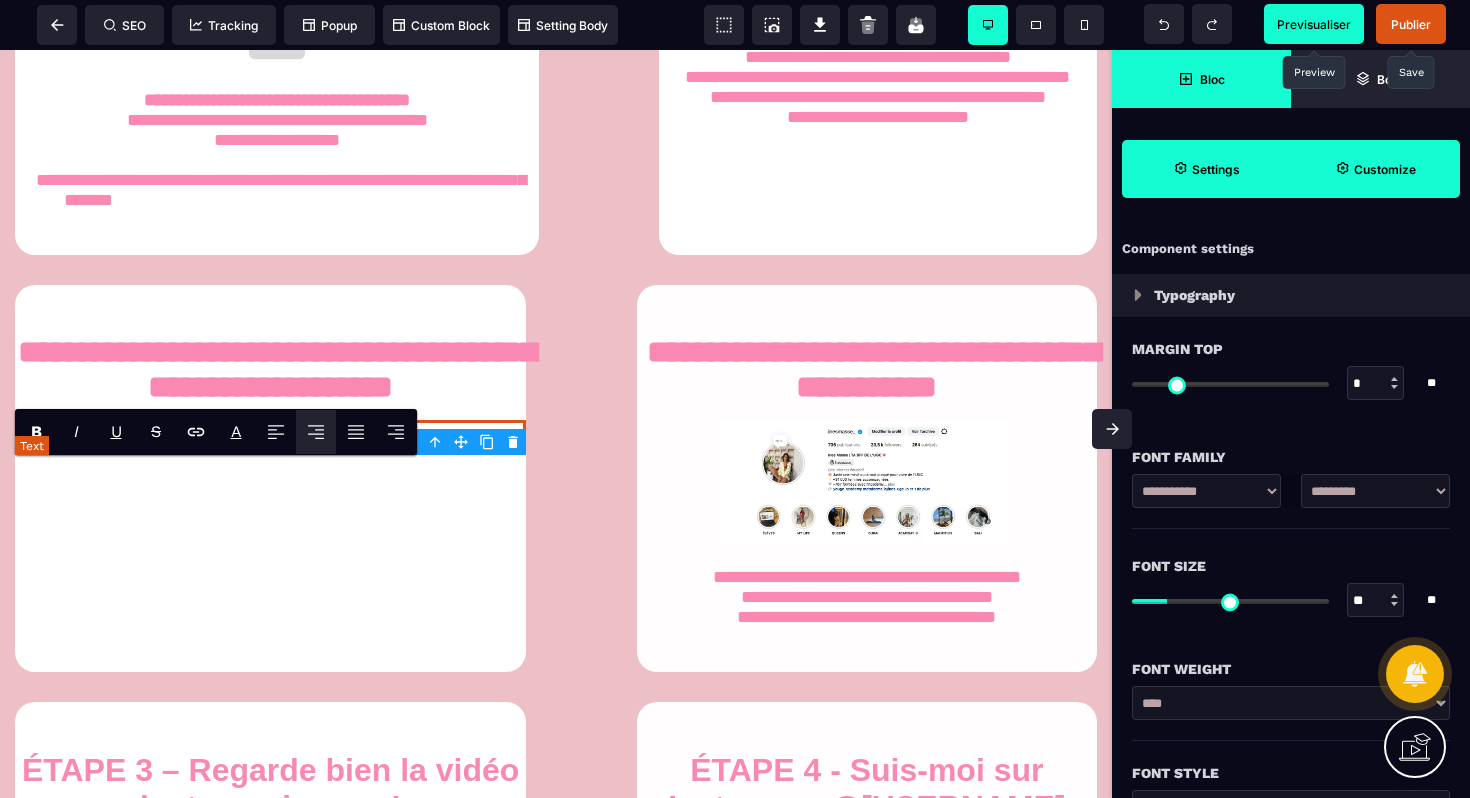 click on "*" at bounding box center (270, 435) 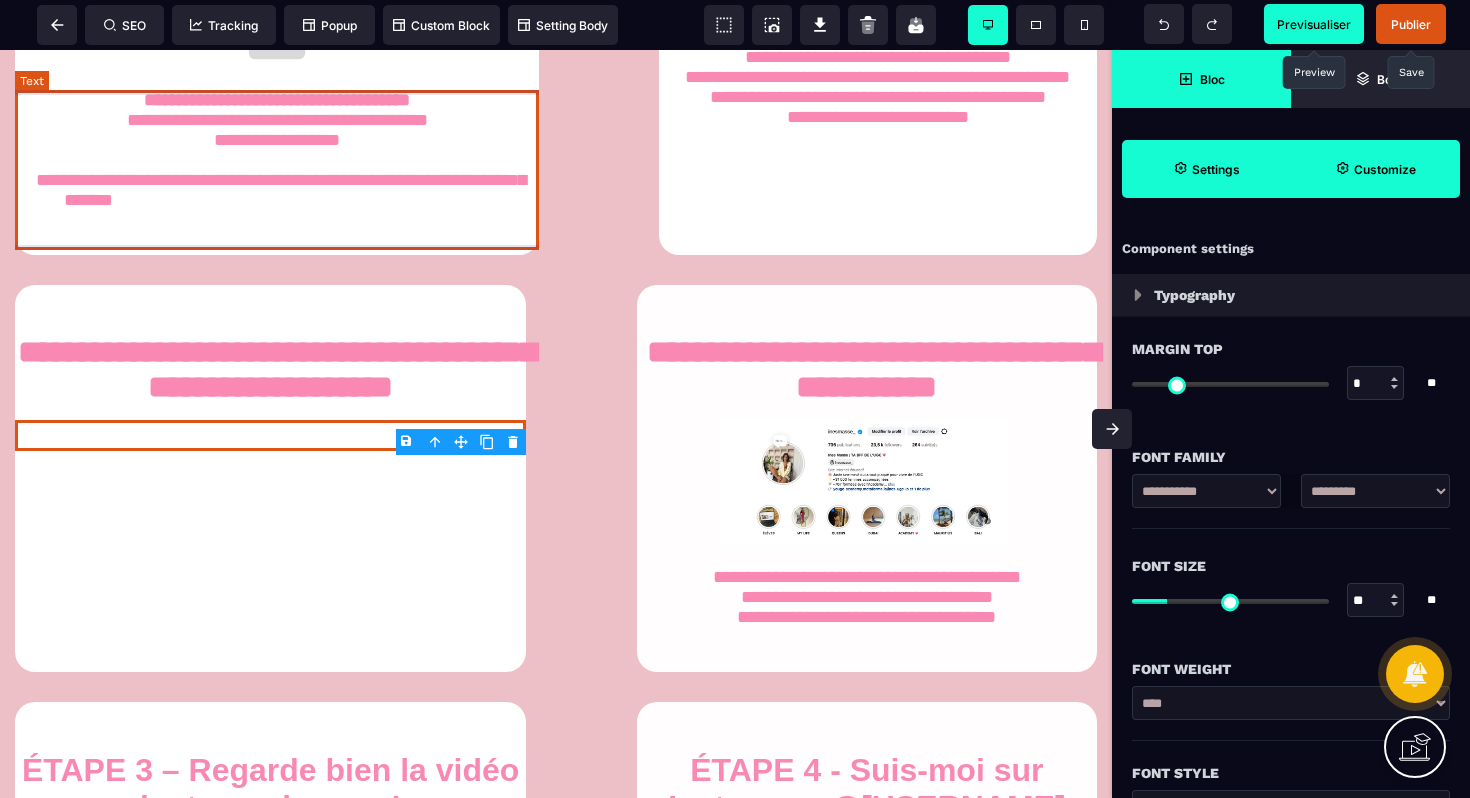 click on "**********" at bounding box center [277, 150] 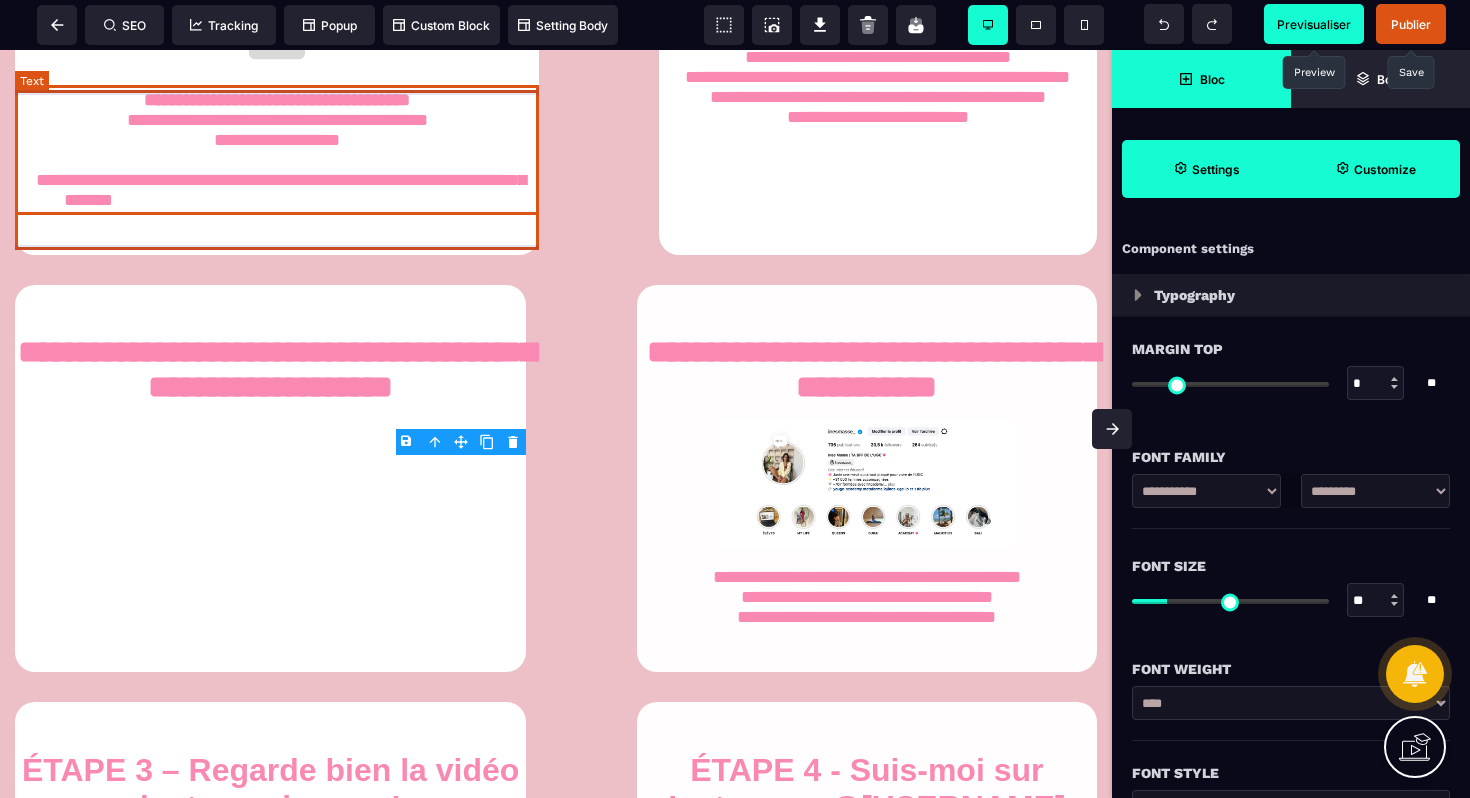 click on "**********" at bounding box center [277, 150] 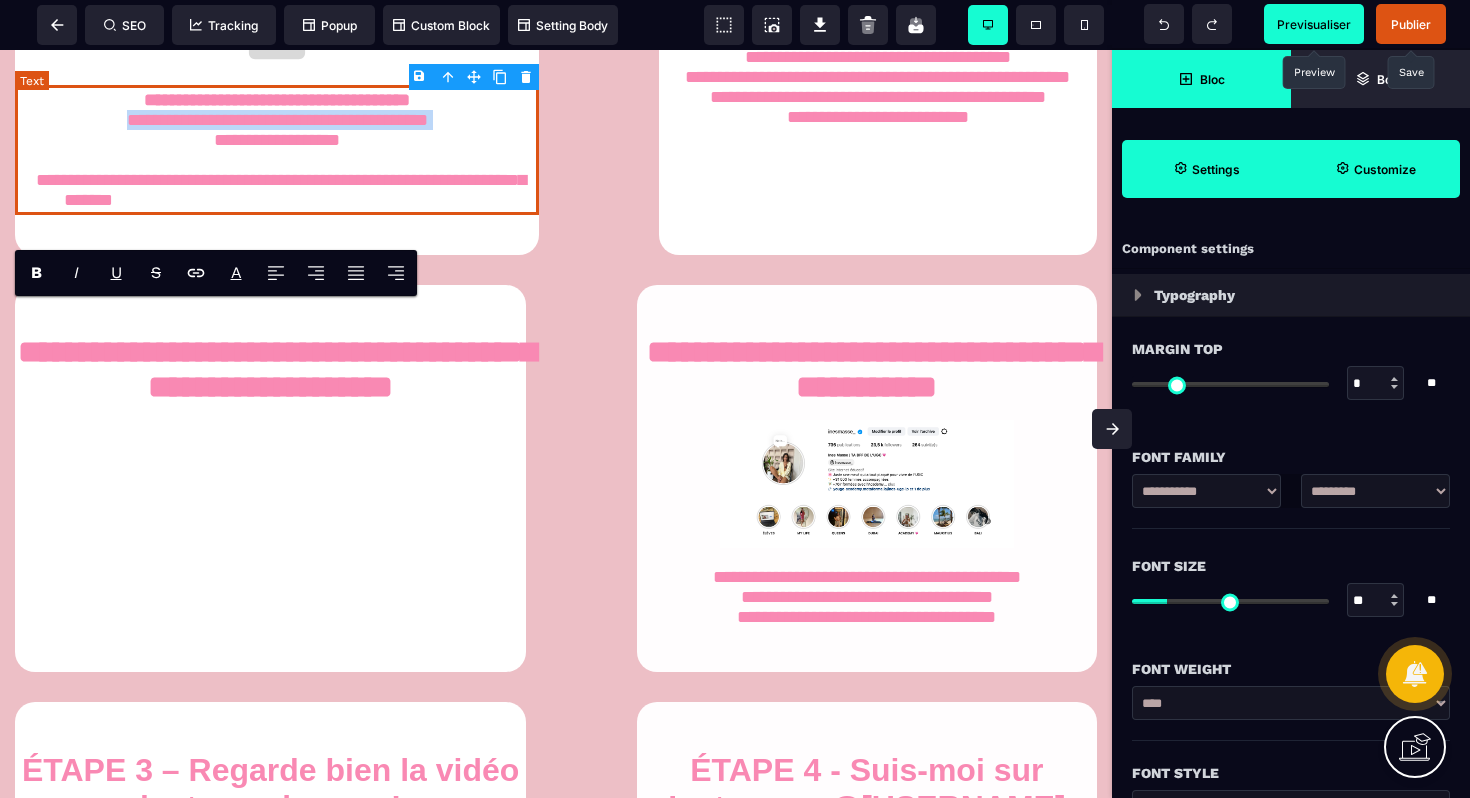 click on "**********" at bounding box center (277, 150) 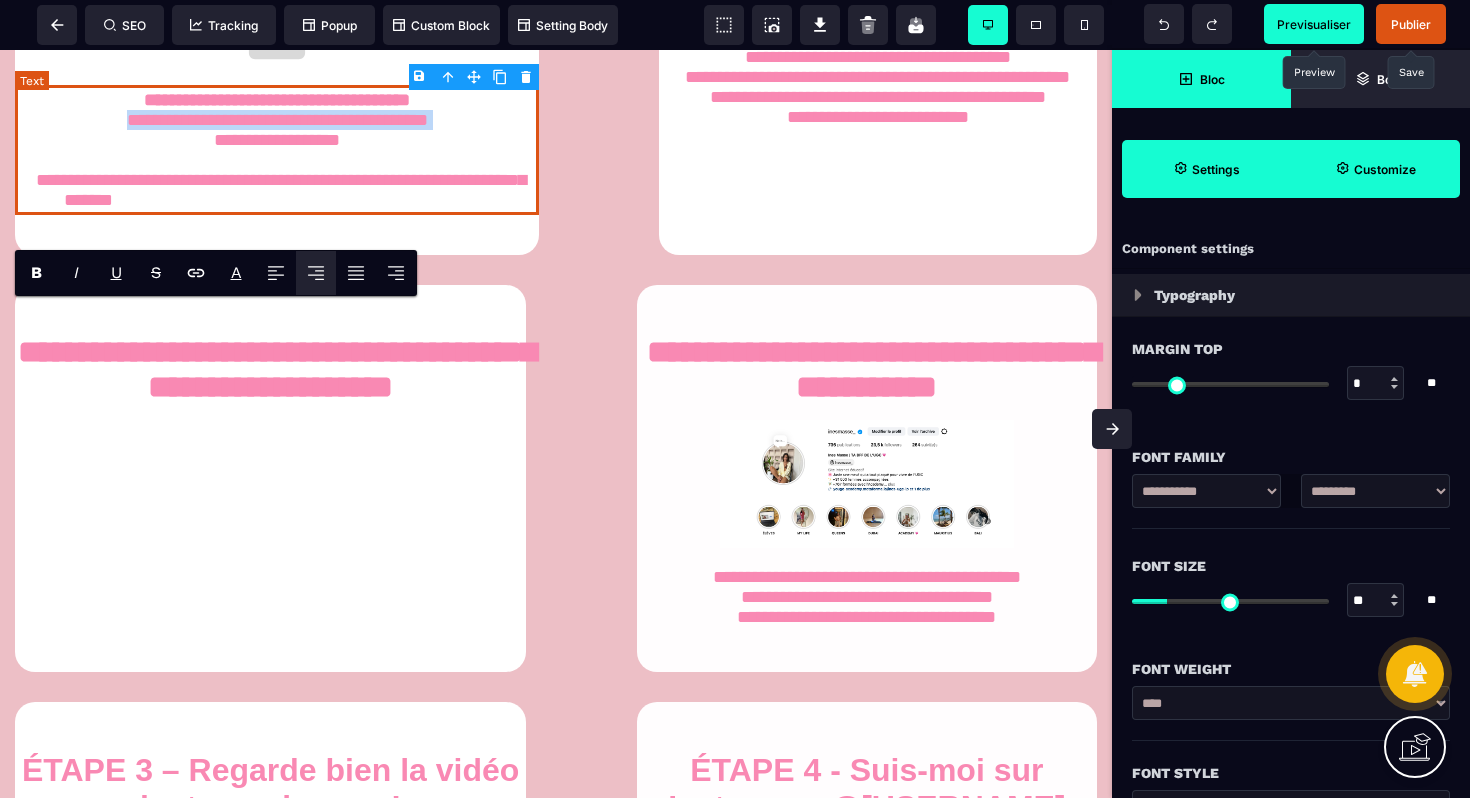 click on "**********" at bounding box center [277, 150] 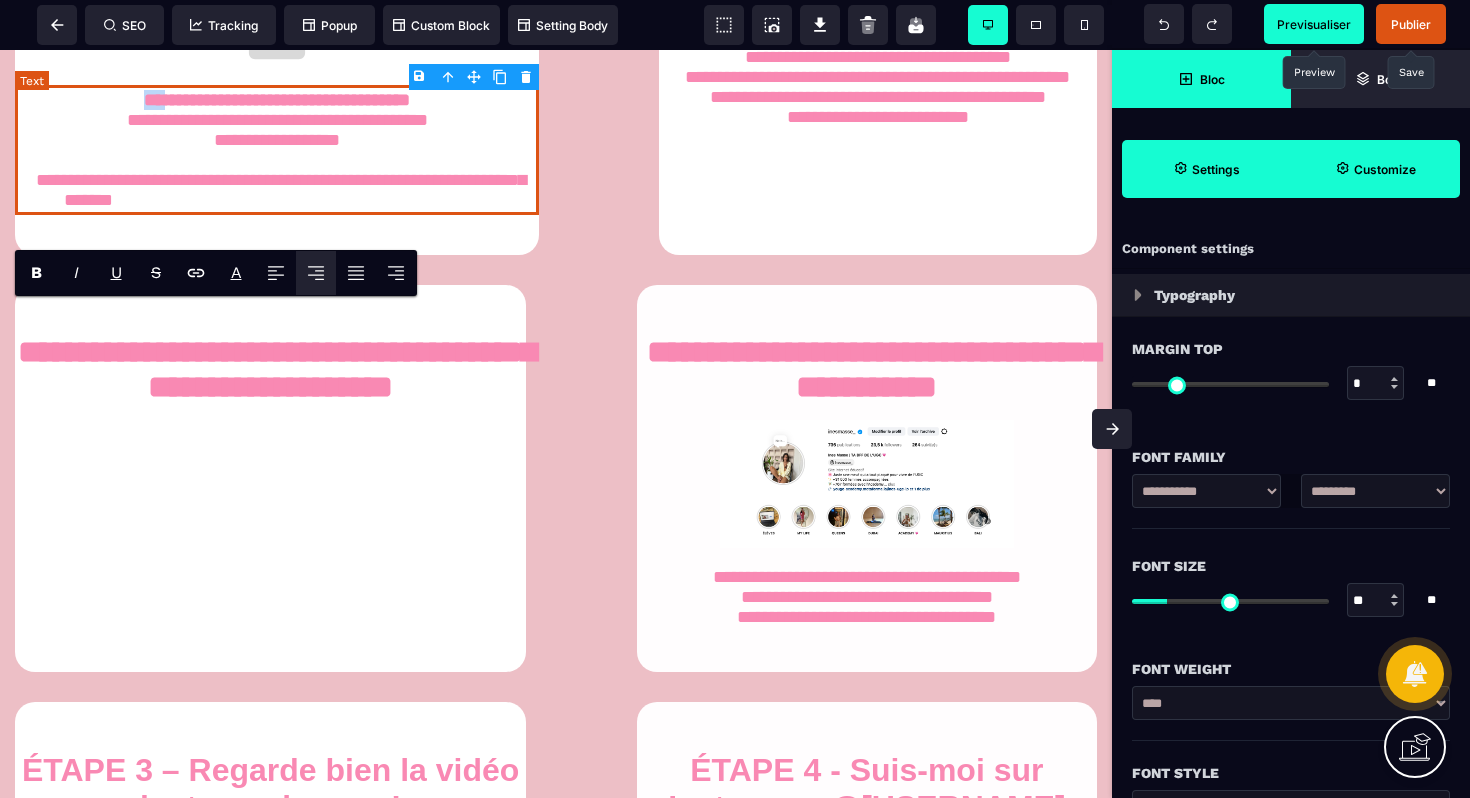 drag, startPoint x: 111, startPoint y: 99, endPoint x: 149, endPoint y: 99, distance: 38 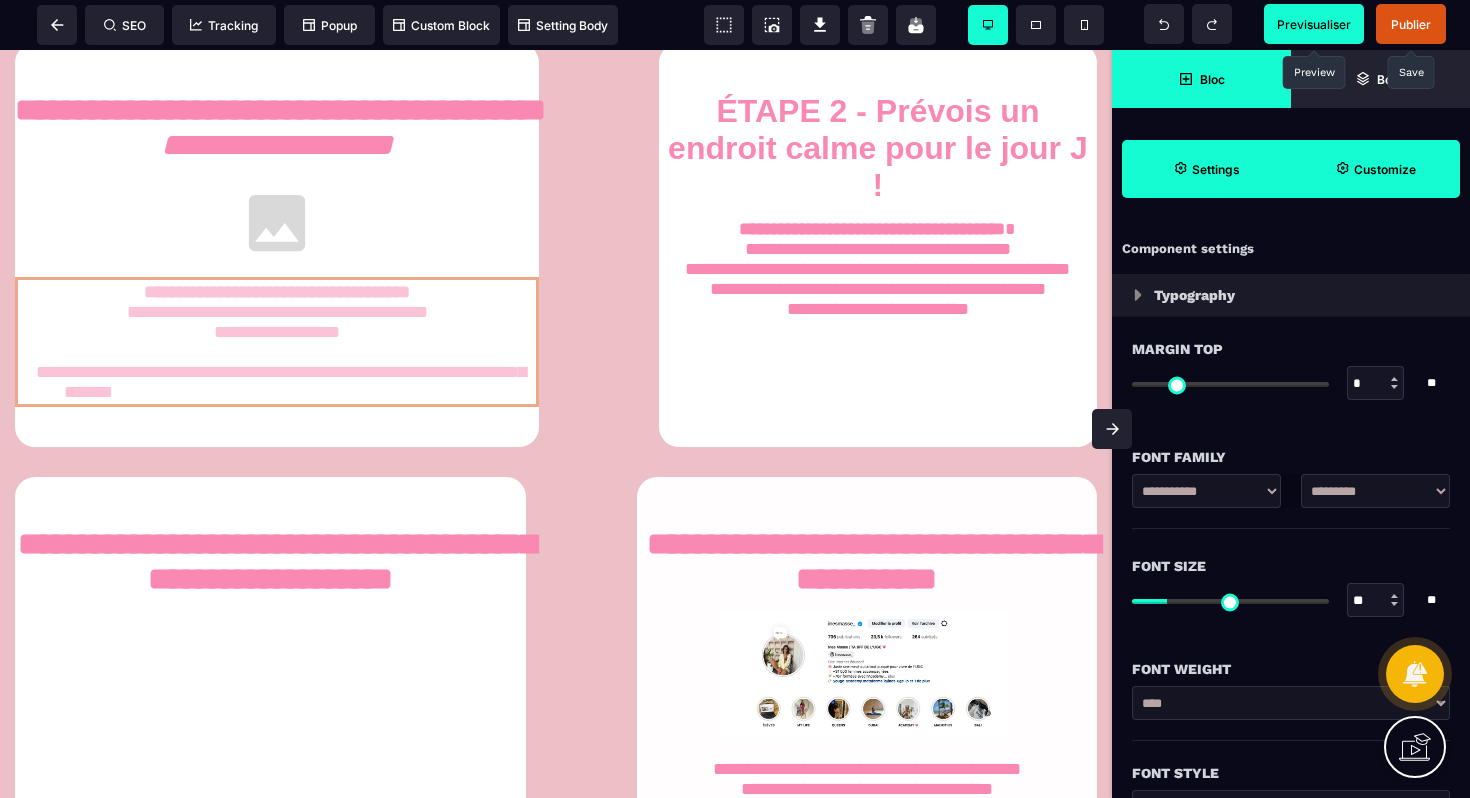 scroll, scrollTop: 918, scrollLeft: 0, axis: vertical 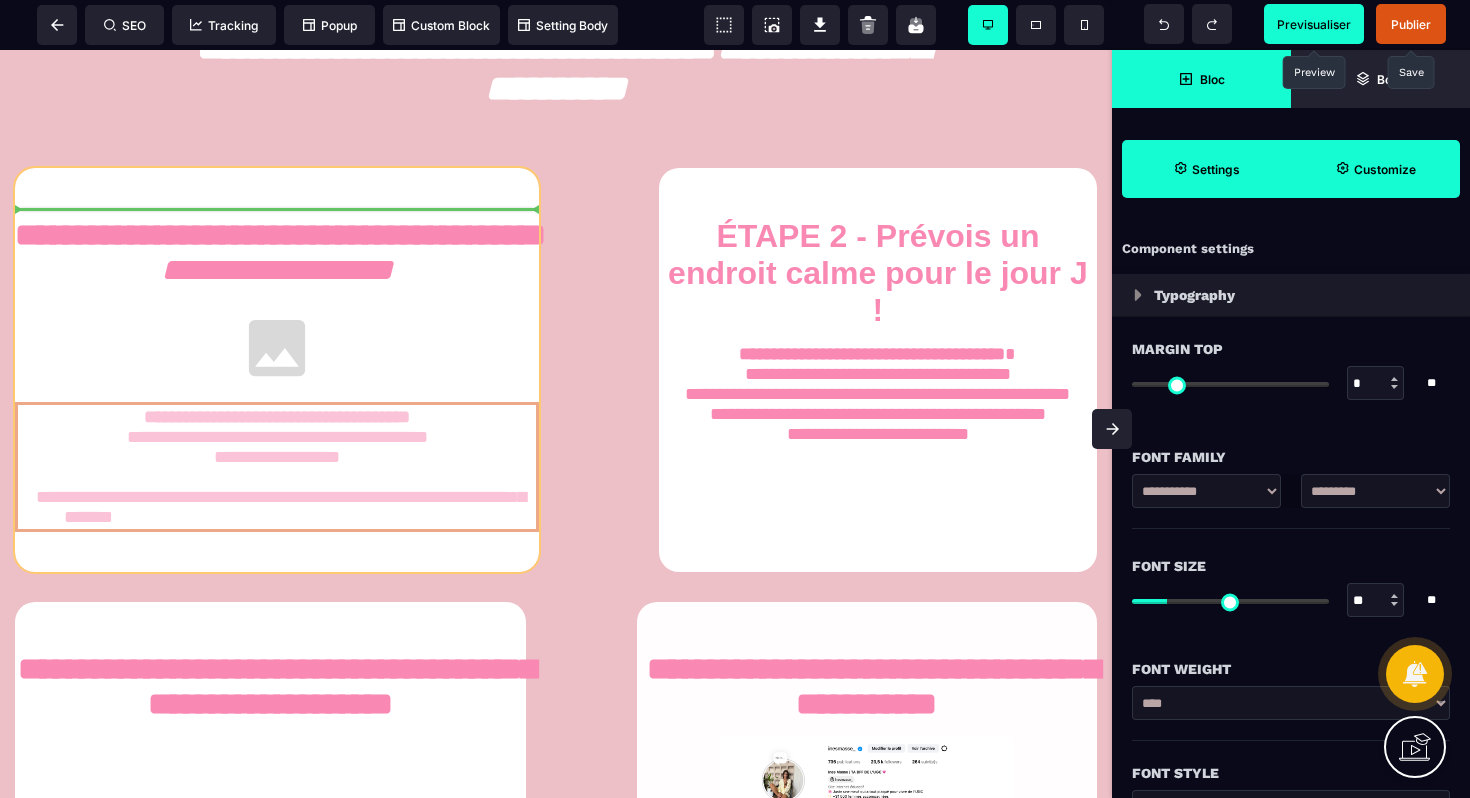 drag, startPoint x: 470, startPoint y: 126, endPoint x: 445, endPoint y: 224, distance: 101.13852 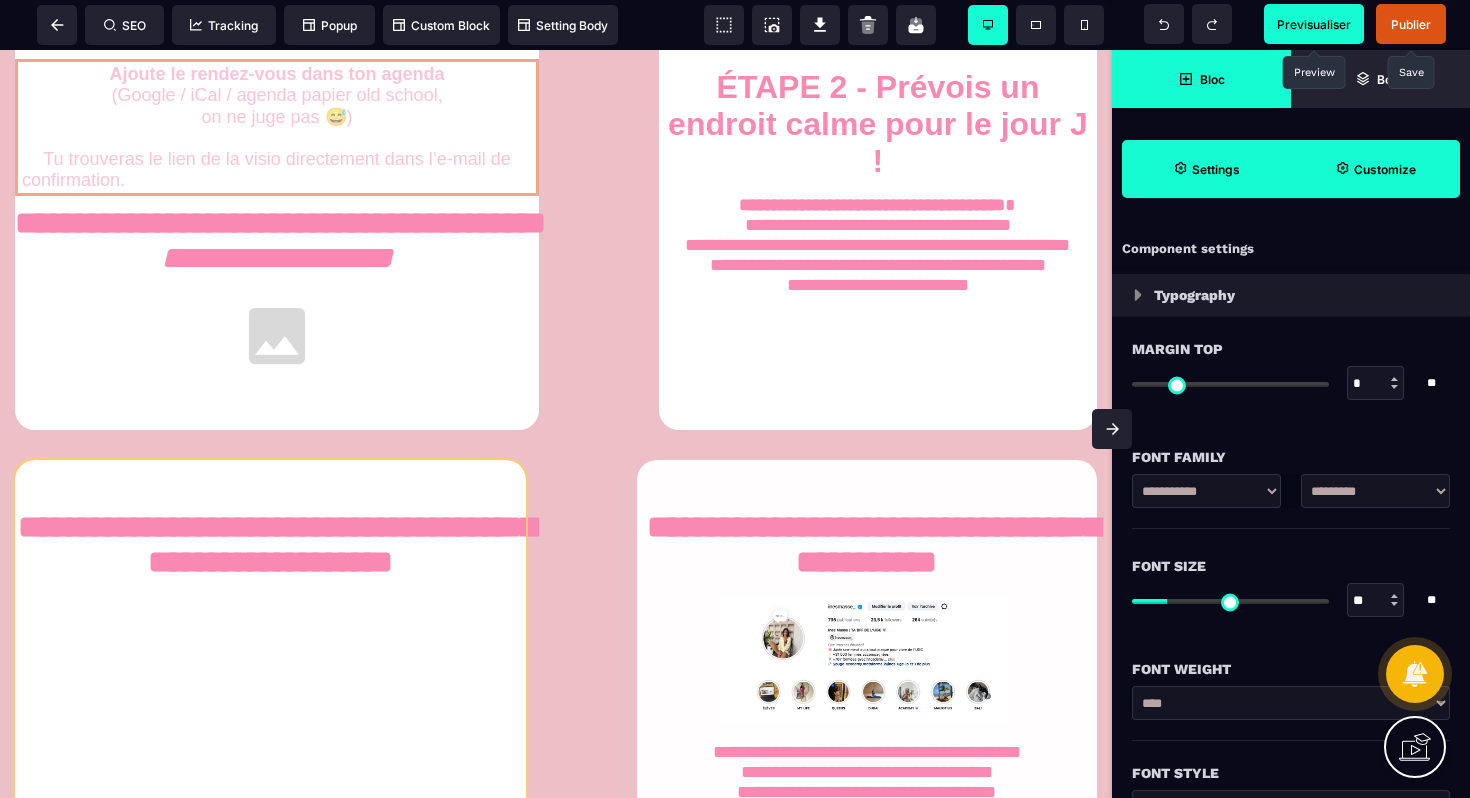 scroll, scrollTop: 1148, scrollLeft: 0, axis: vertical 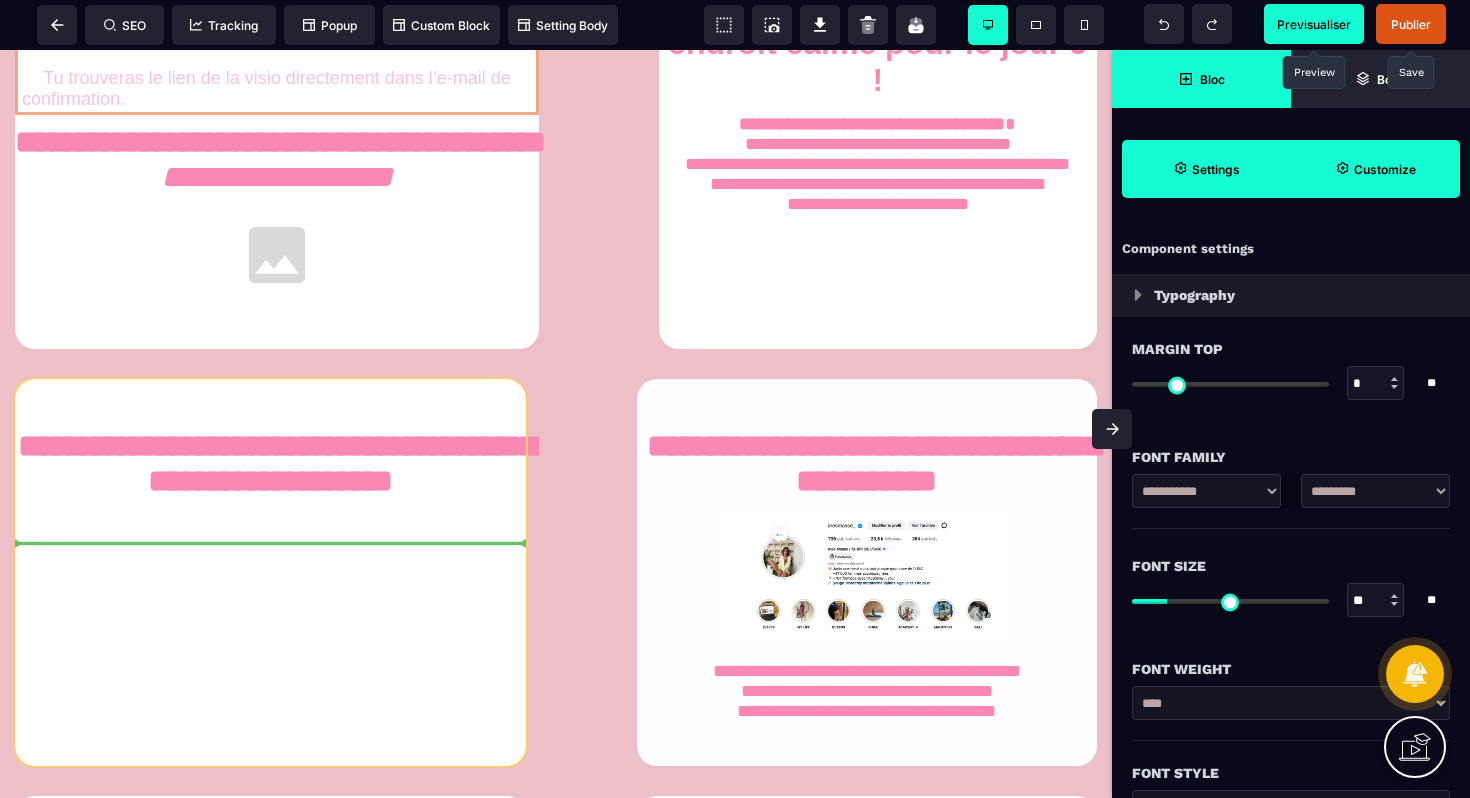 drag, startPoint x: 467, startPoint y: 240, endPoint x: 404, endPoint y: 507, distance: 274.3319 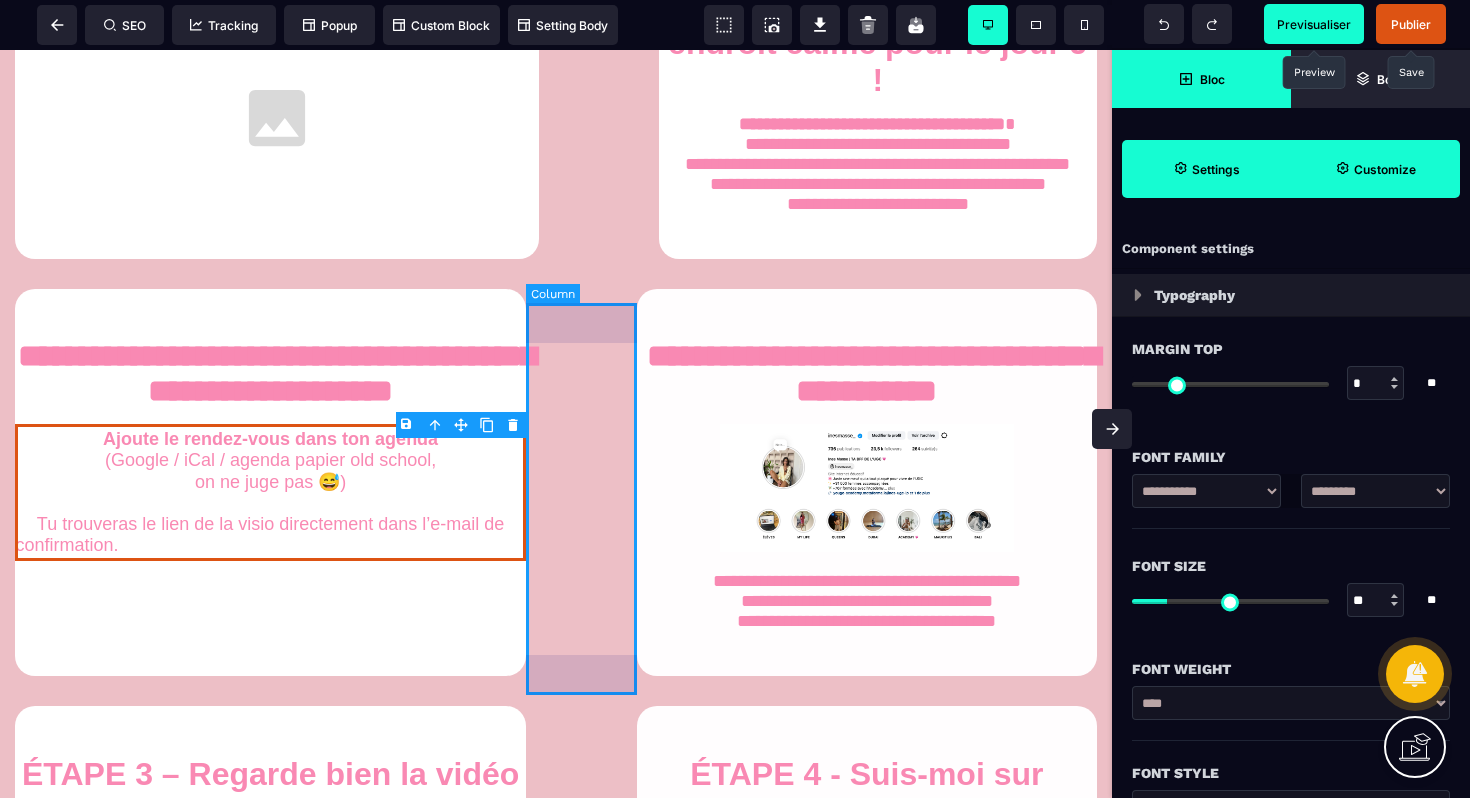 click at bounding box center (581, 482) 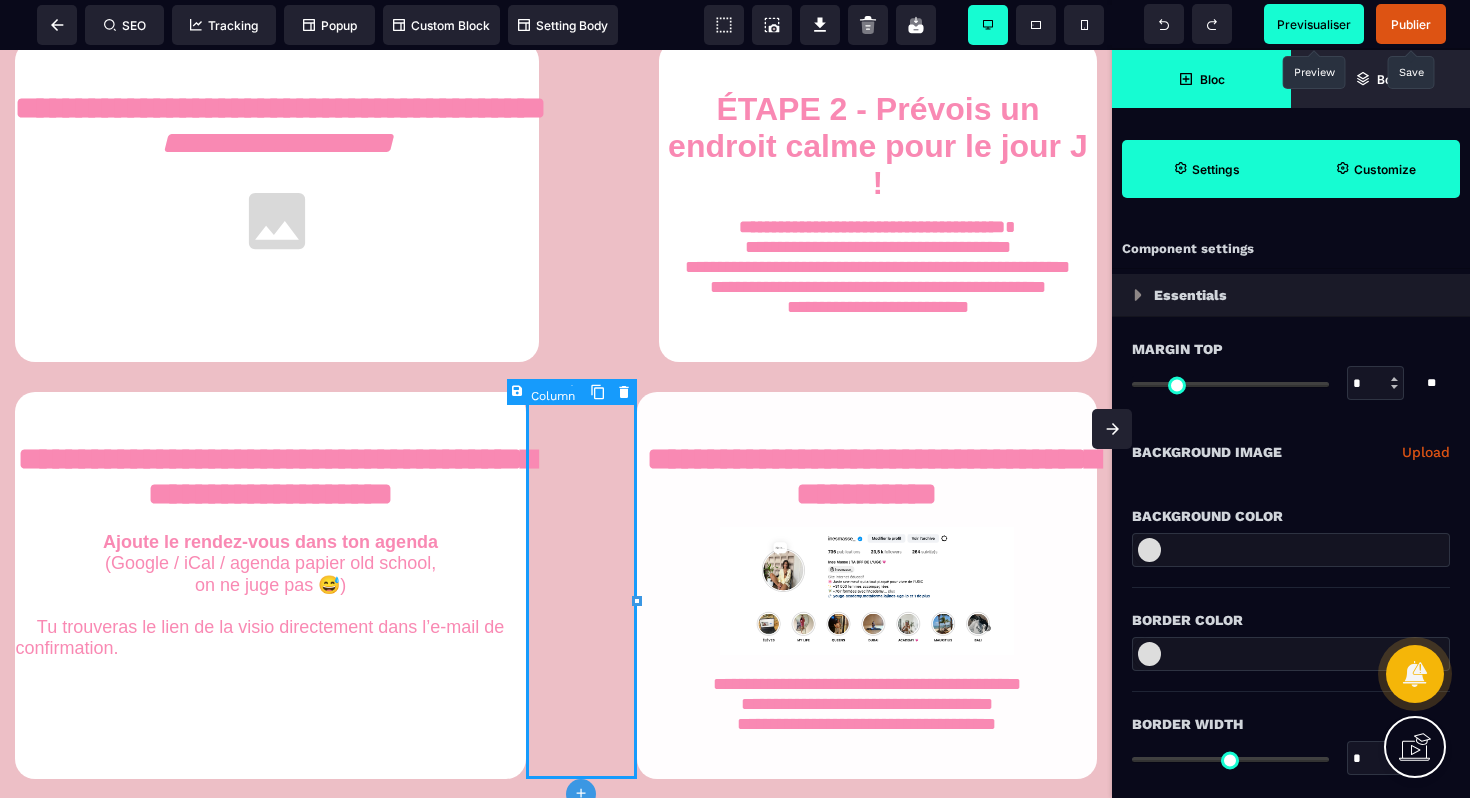 scroll, scrollTop: 1046, scrollLeft: 0, axis: vertical 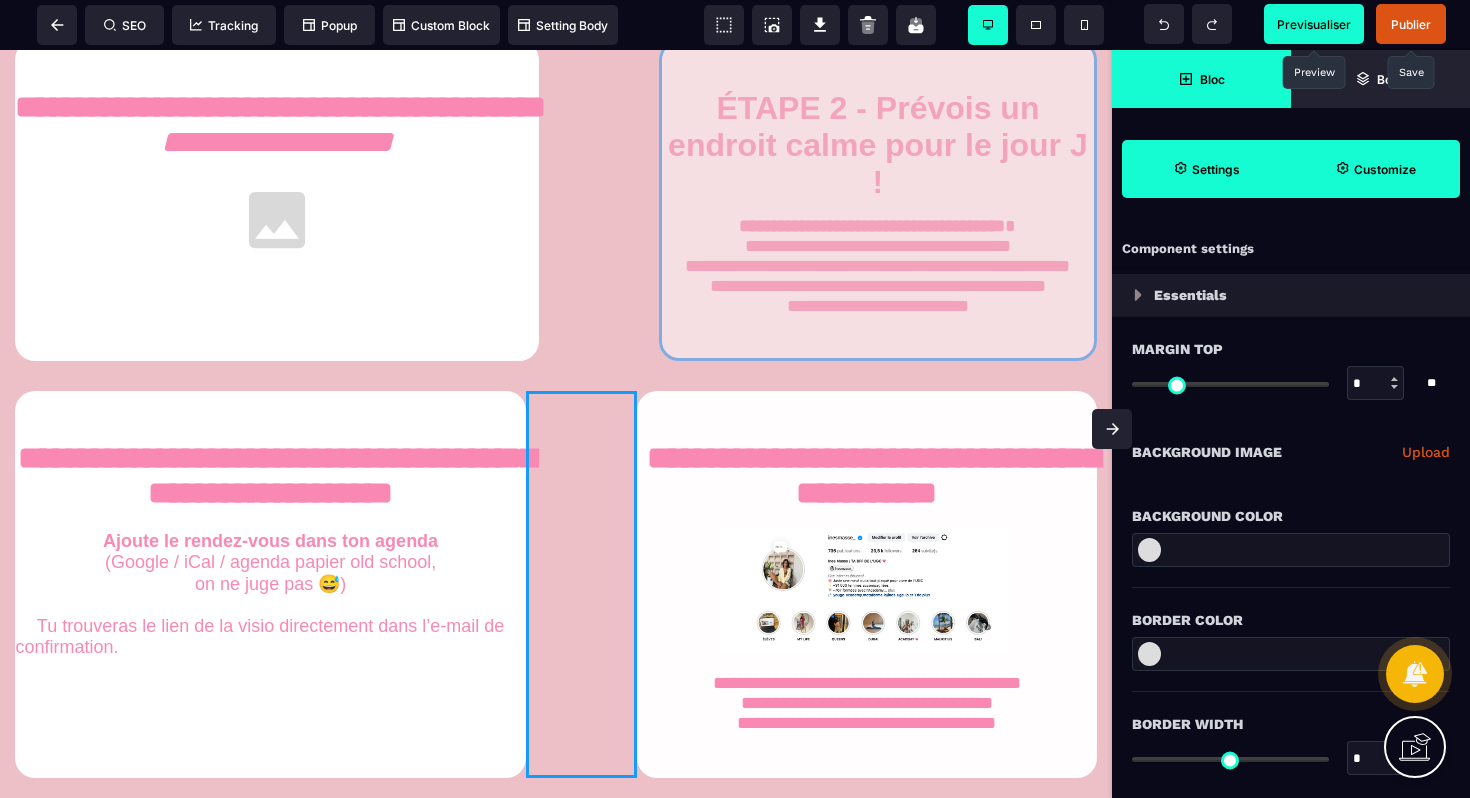 drag, startPoint x: 934, startPoint y: 141, endPoint x: 898, endPoint y: 286, distance: 149.40215 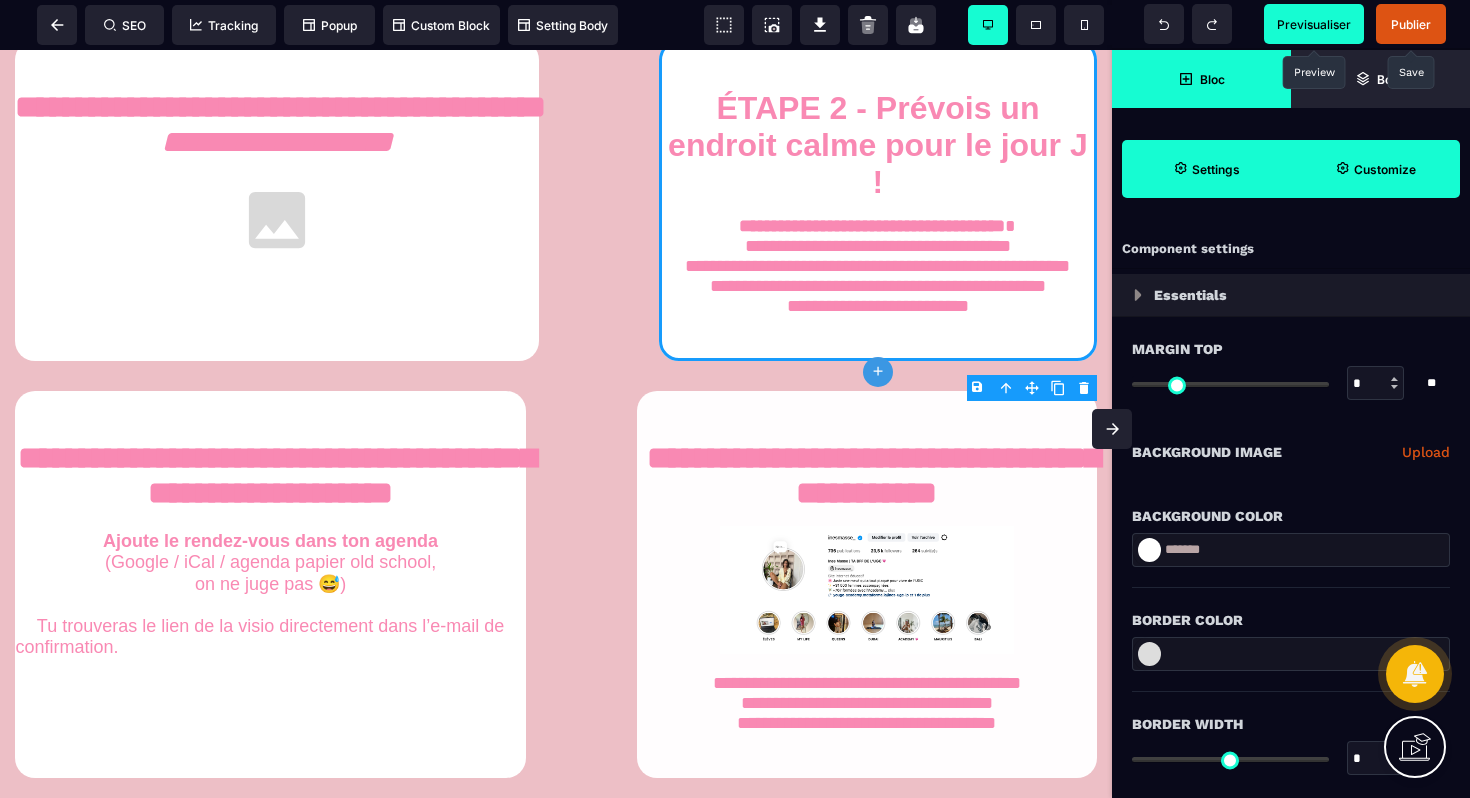click on "**********" at bounding box center [878, 266] 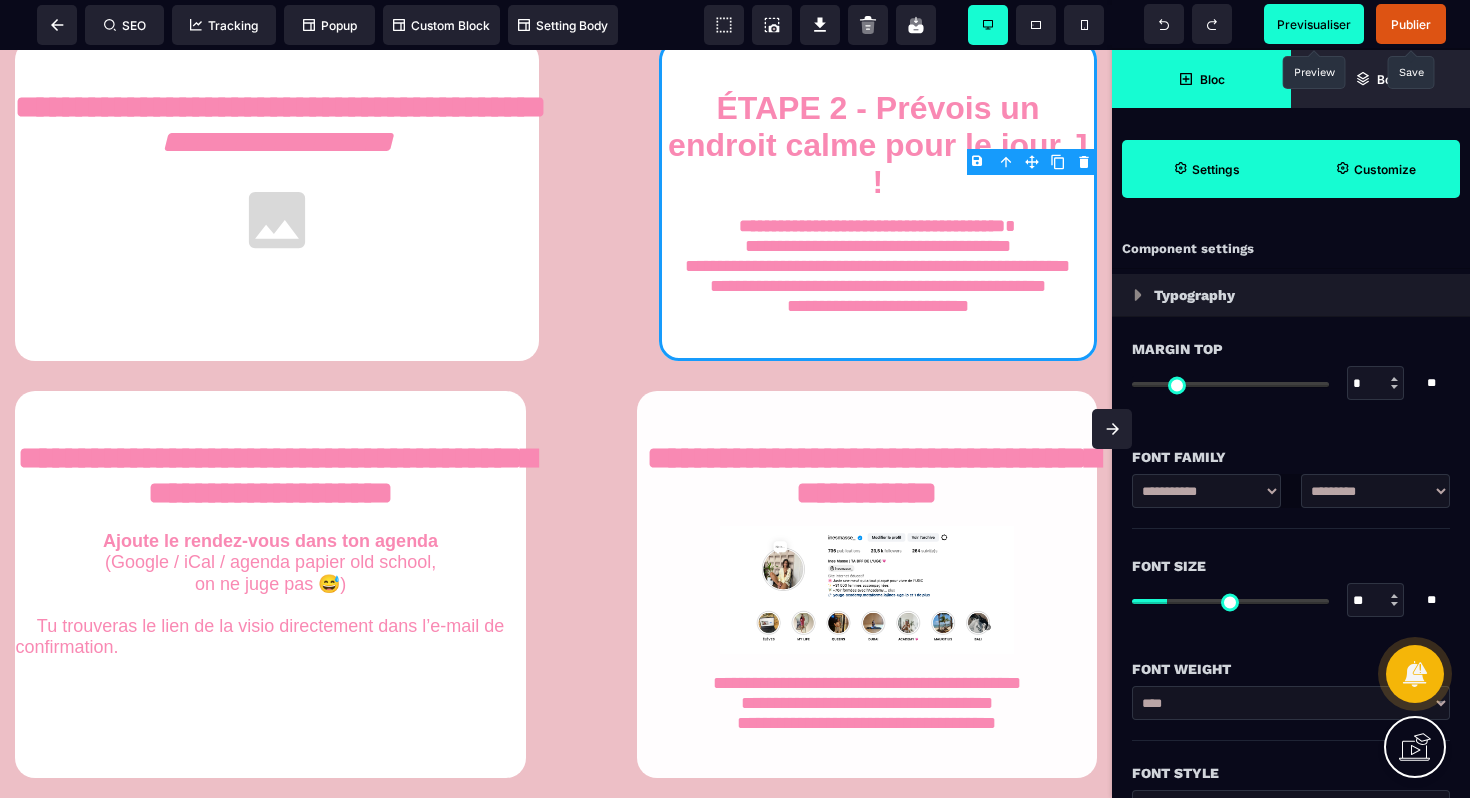 click on "**********" at bounding box center (878, 266) 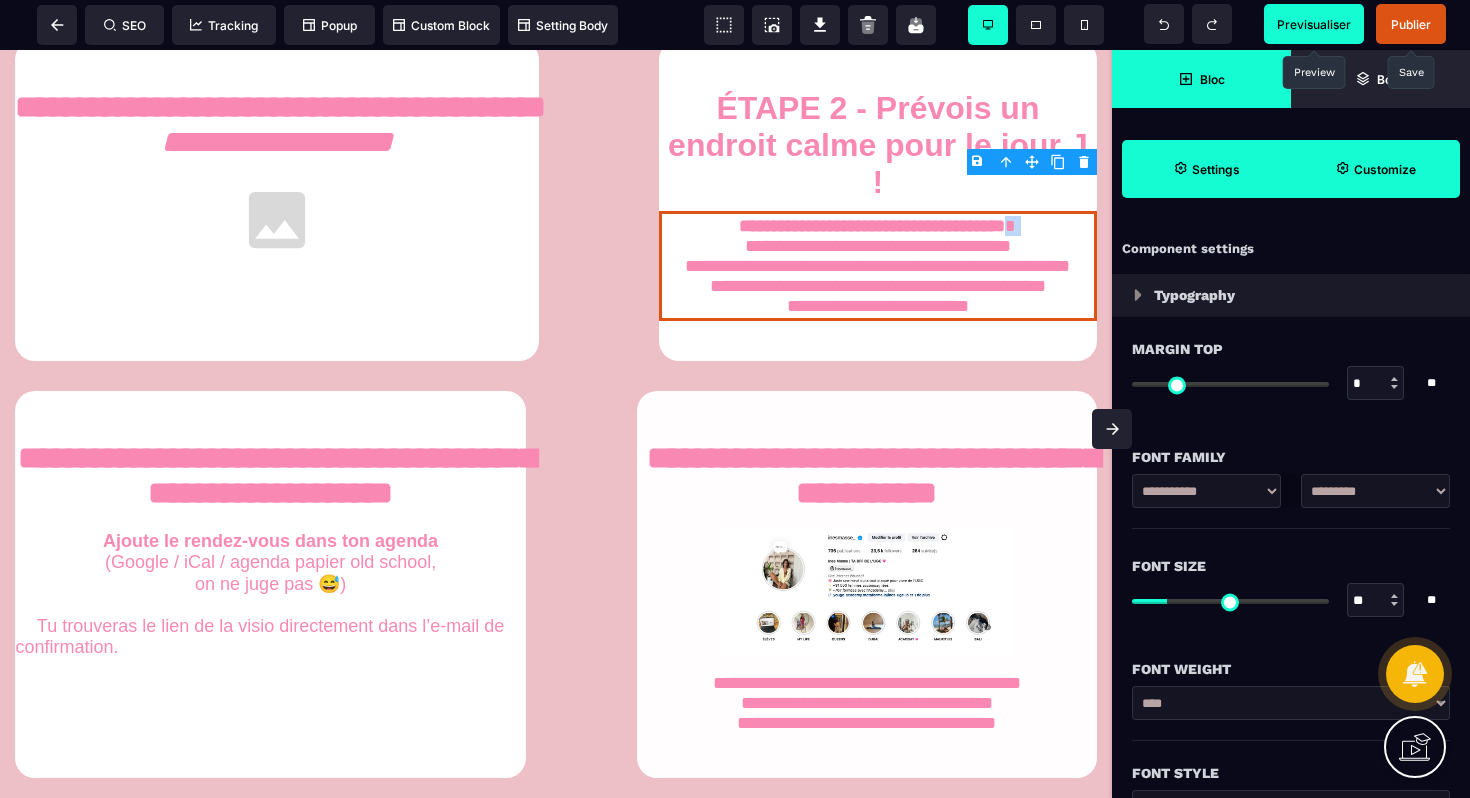 click on "**********" at bounding box center (878, 266) 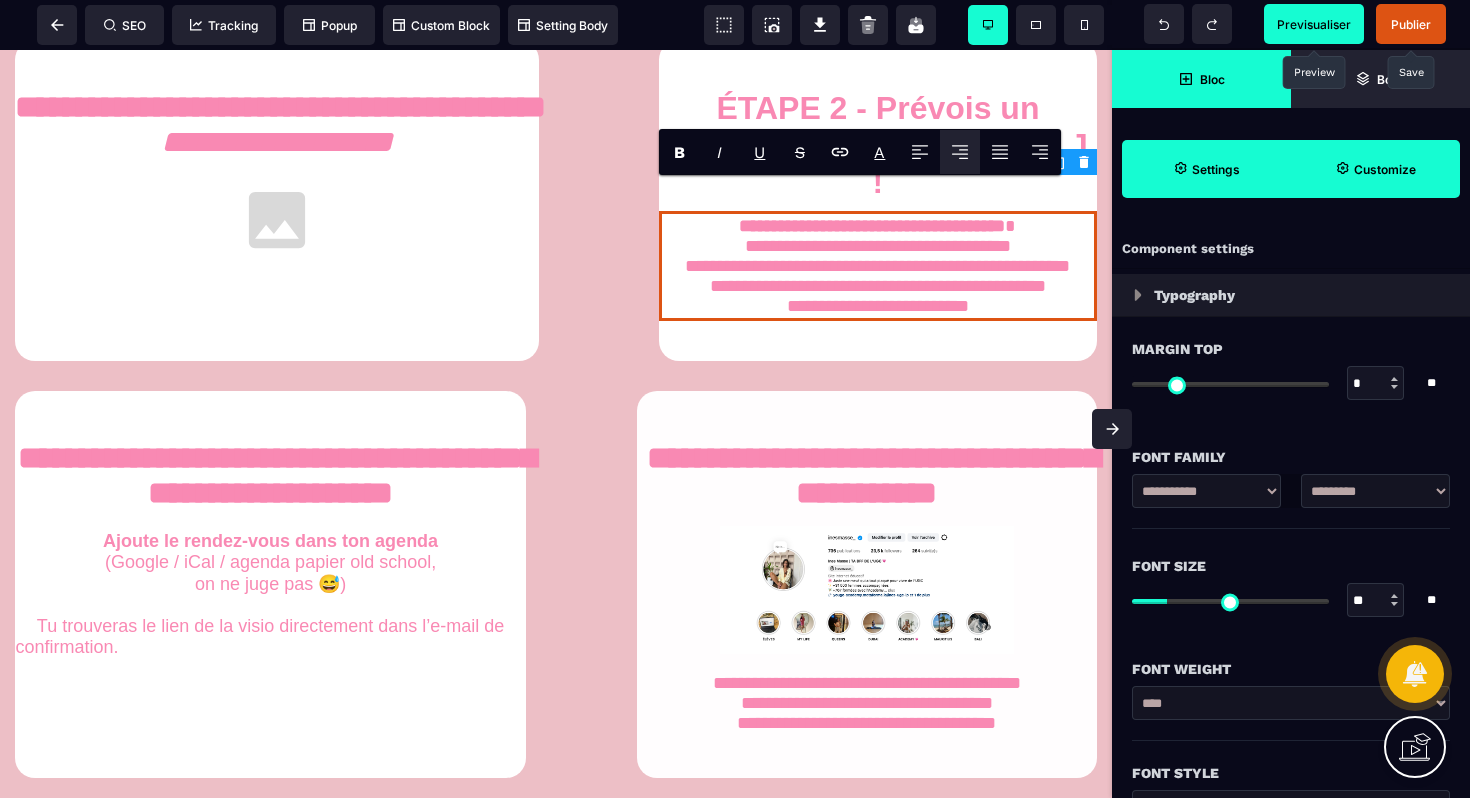 click on "**********" at bounding box center (878, 266) 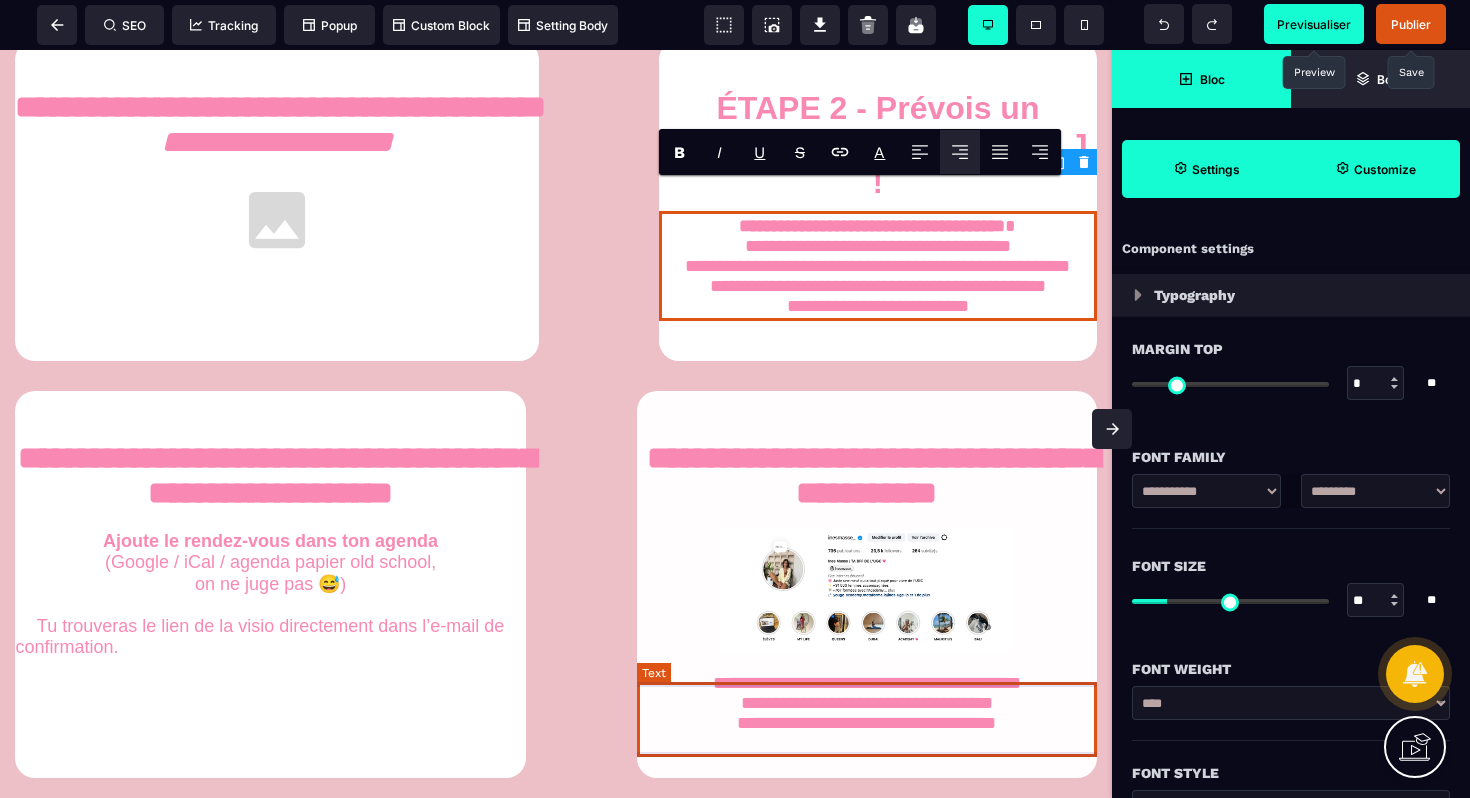 click on "**********" at bounding box center (867, 703) 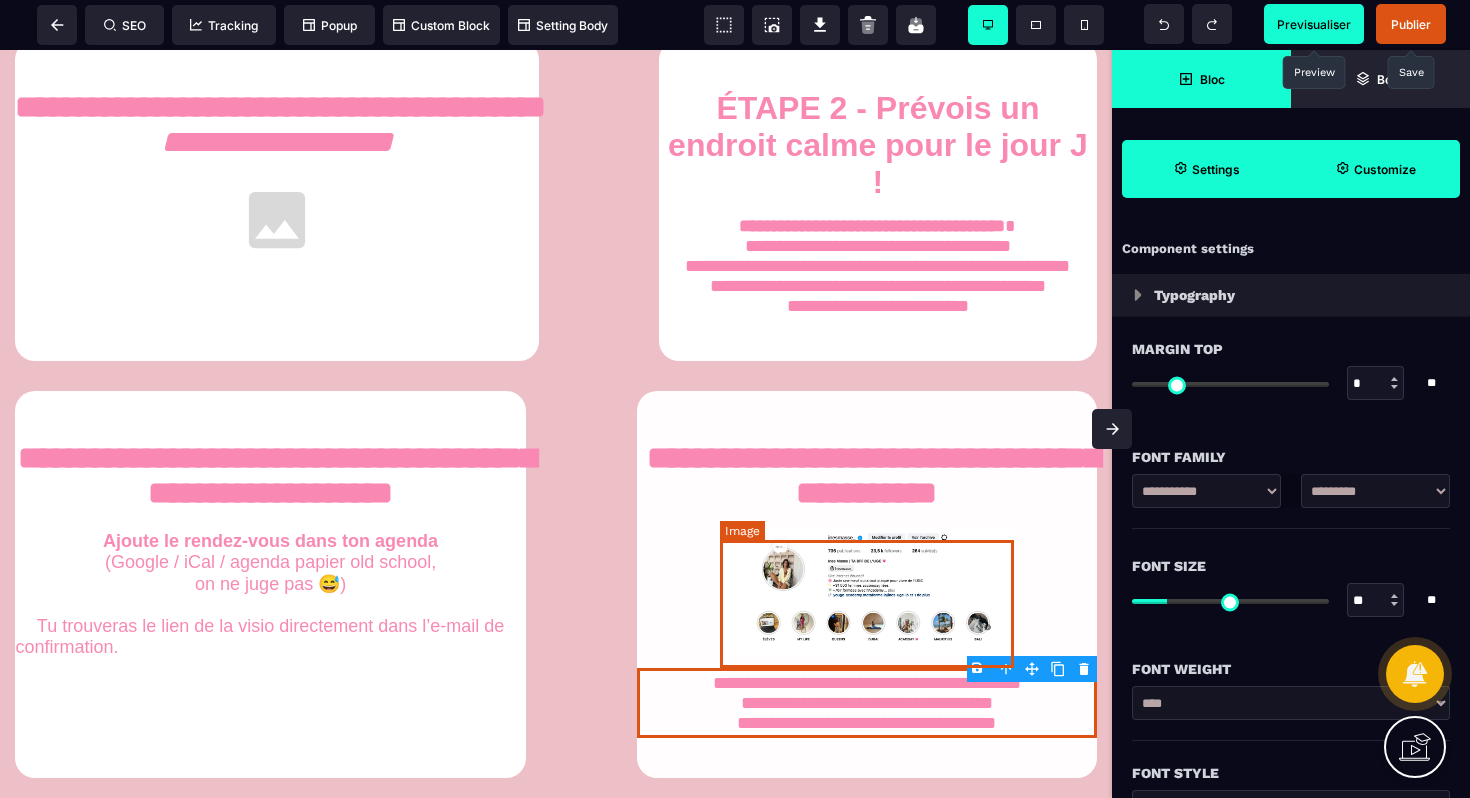 click at bounding box center (867, 590) 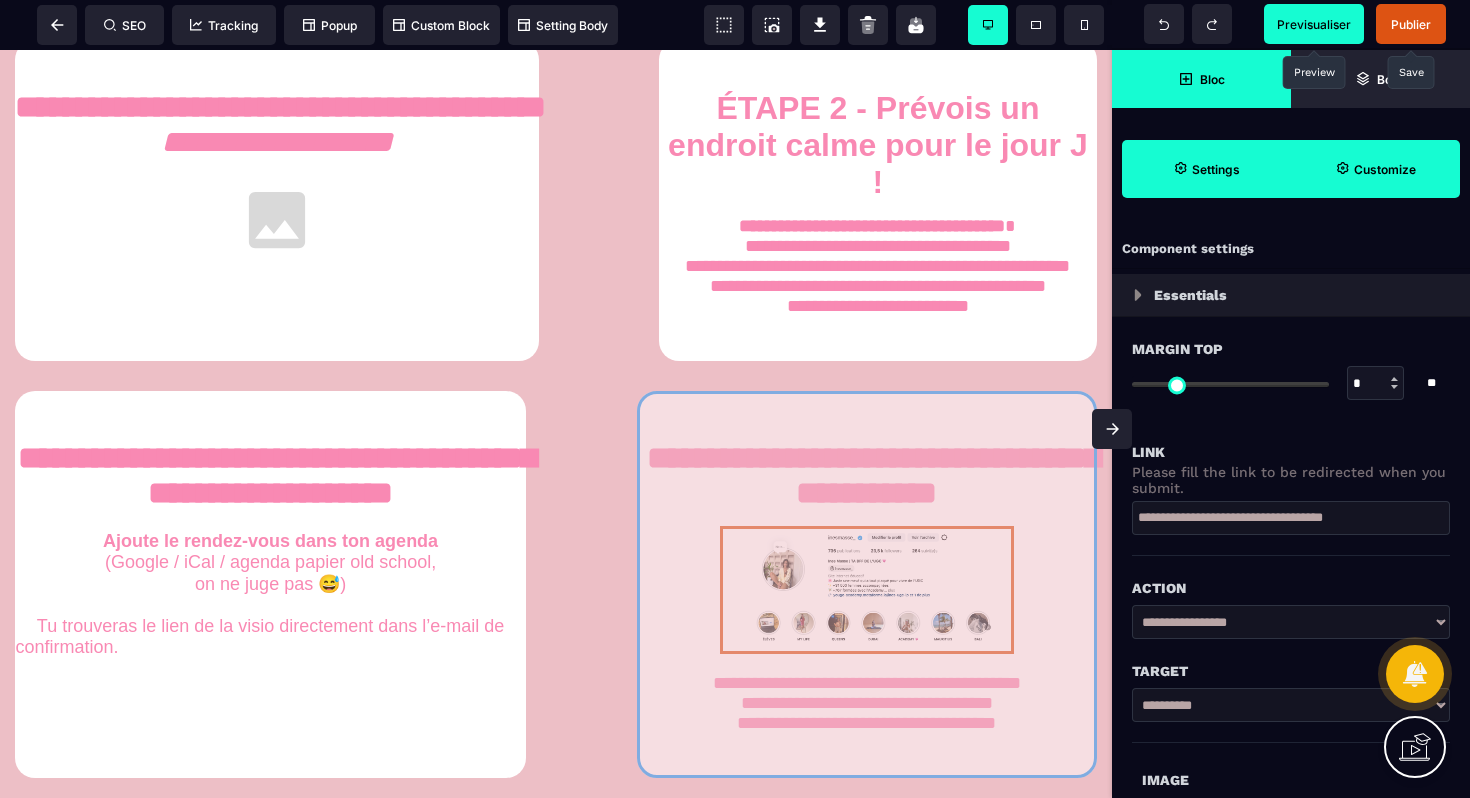drag, startPoint x: 891, startPoint y: 573, endPoint x: 374, endPoint y: 544, distance: 517.8127 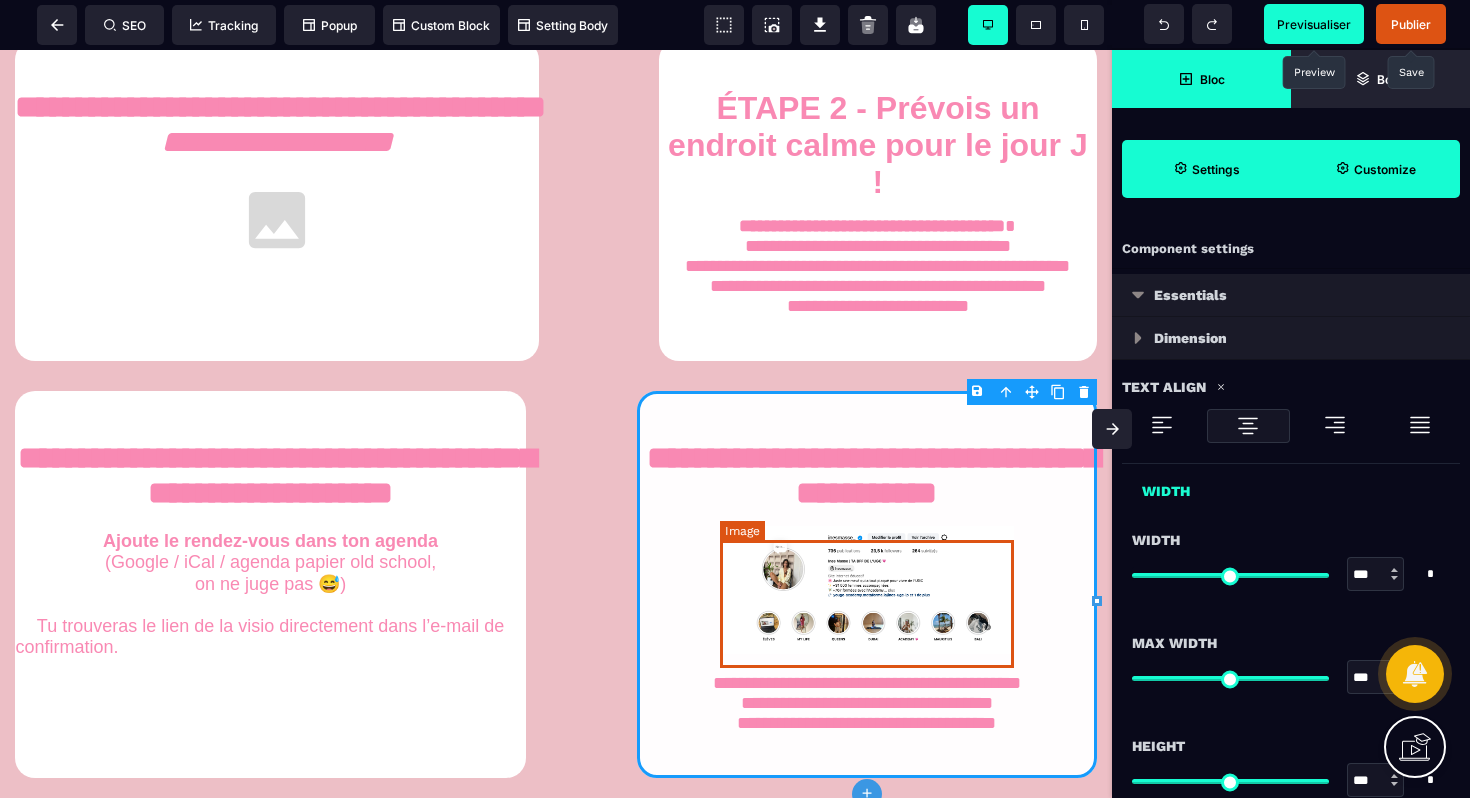 click at bounding box center (867, 590) 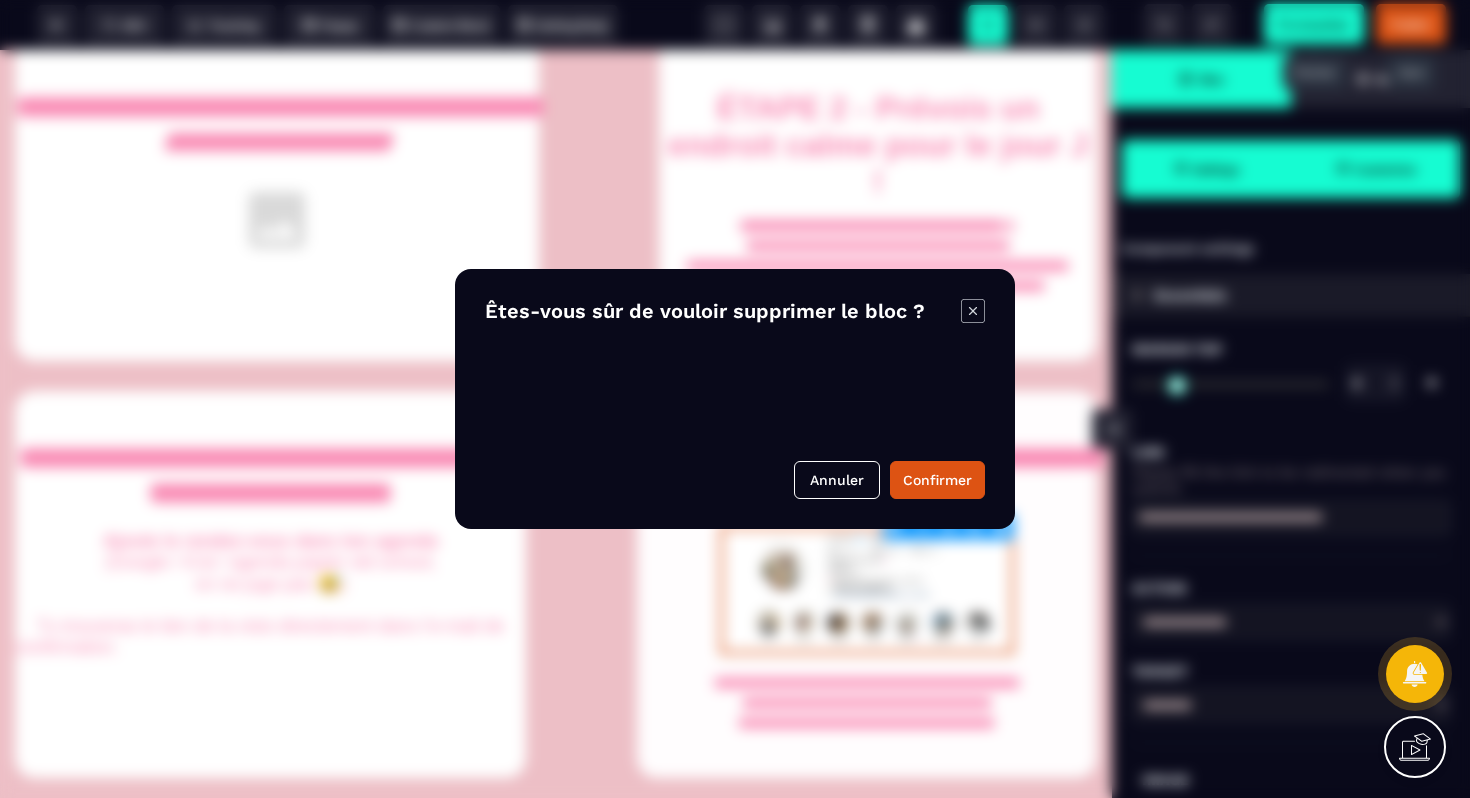 click on "B I U S
A *******
Image
SEO
Tracking
Popup" at bounding box center (735, 399) 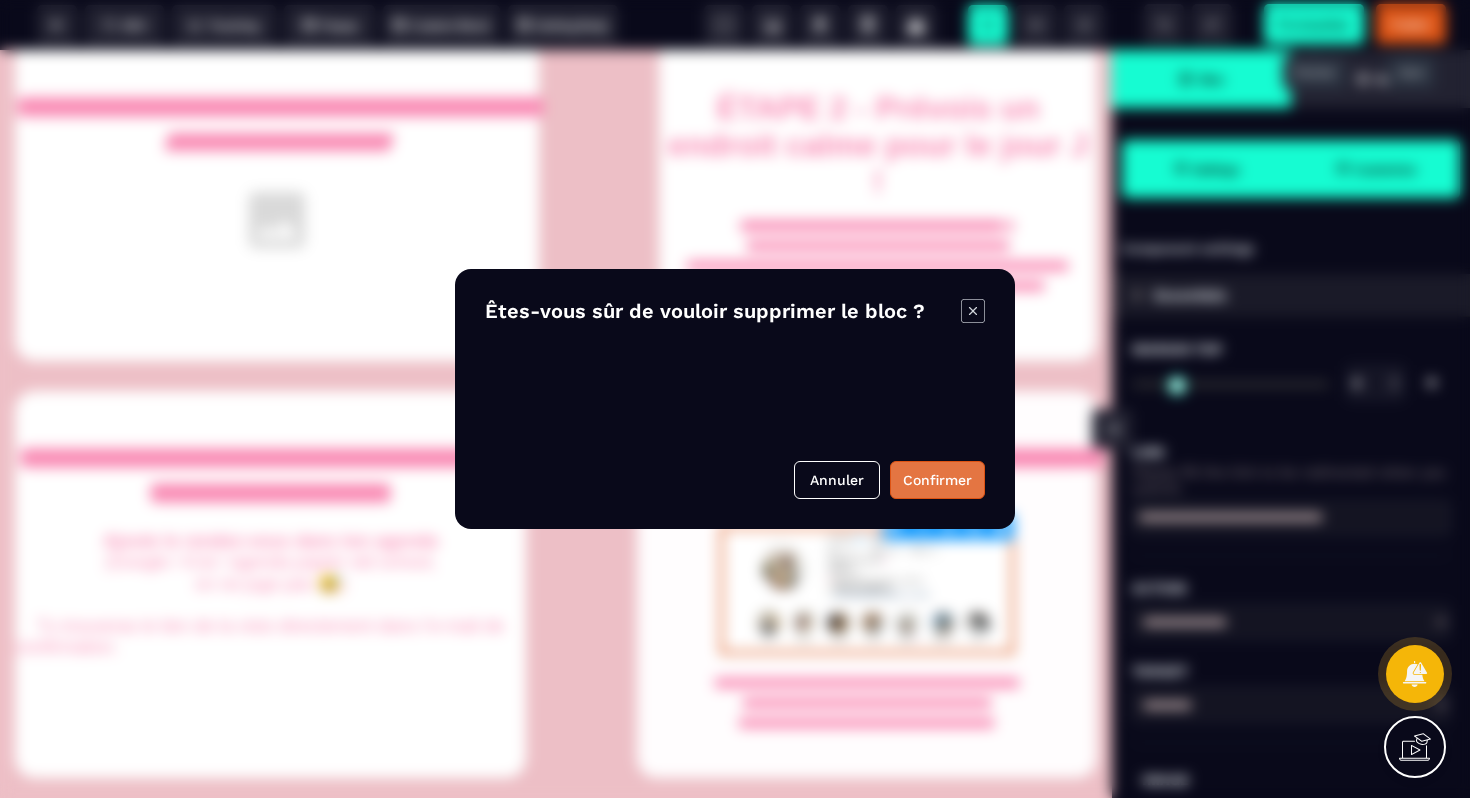 click on "Confirmer" at bounding box center [937, 480] 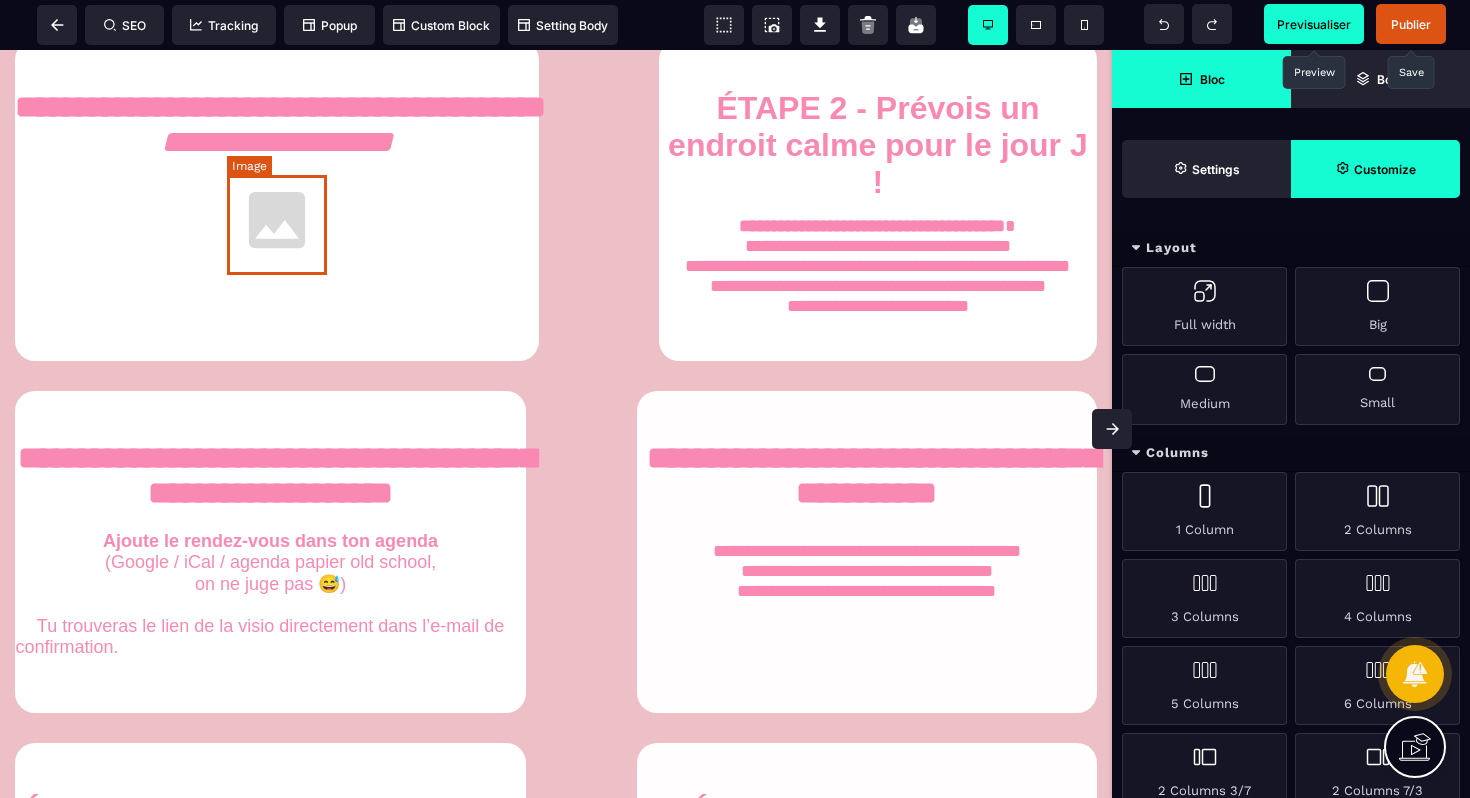 click at bounding box center [277, 220] 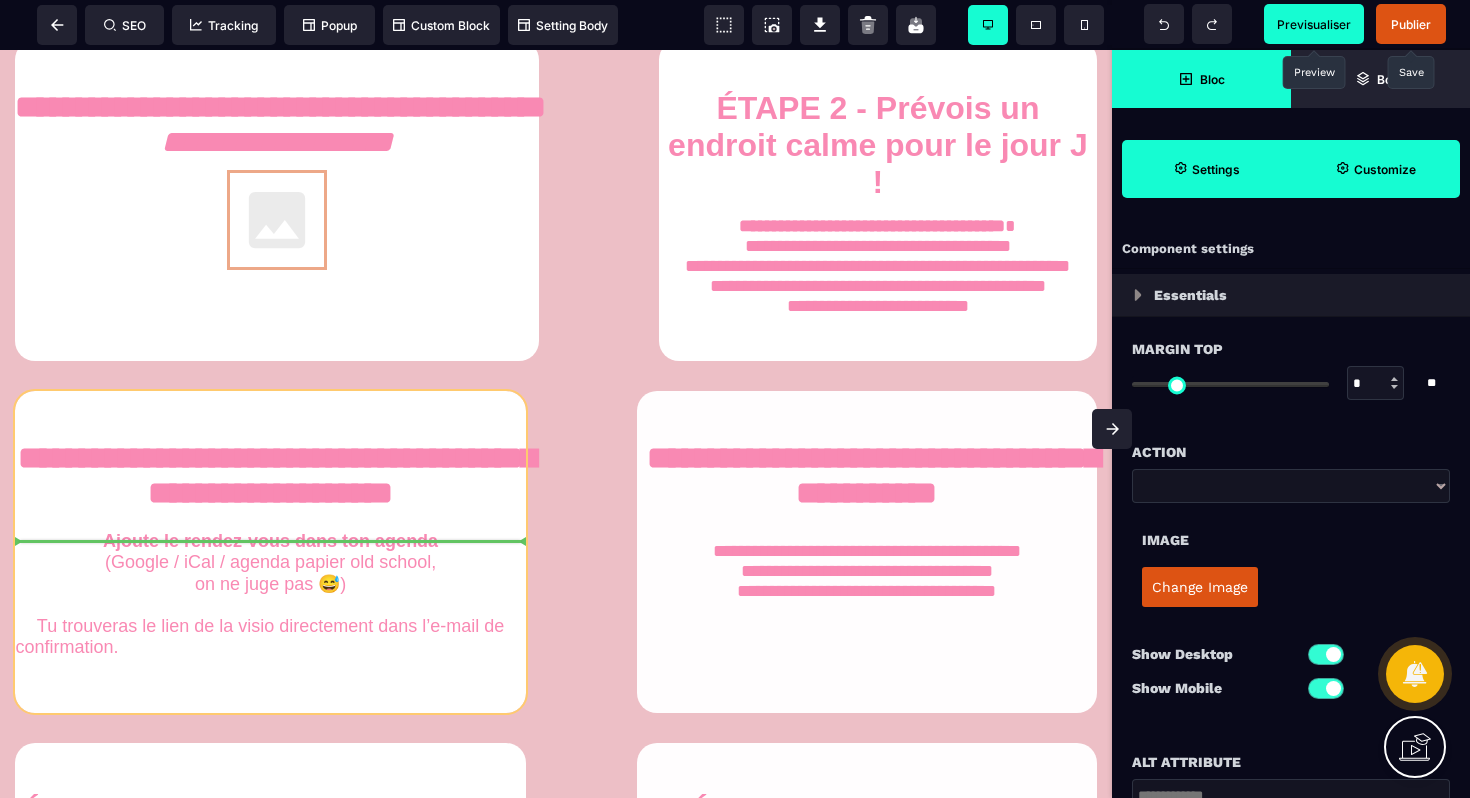 drag, startPoint x: 209, startPoint y: 226, endPoint x: 274, endPoint y: 536, distance: 316.7412 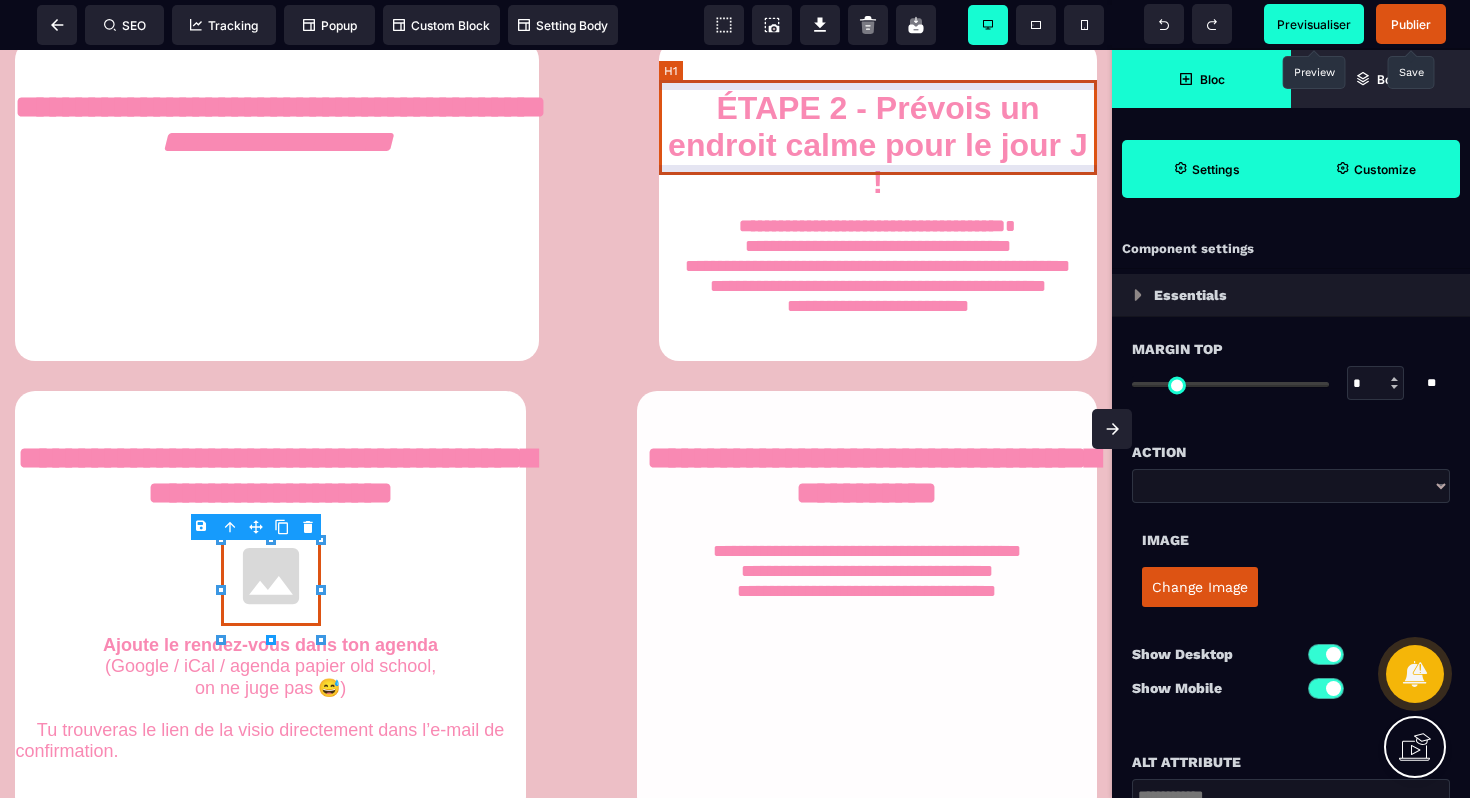 click on "ÉTAPE 2 - Prévois un endroit calme pour le jour J !" at bounding box center [878, 145] 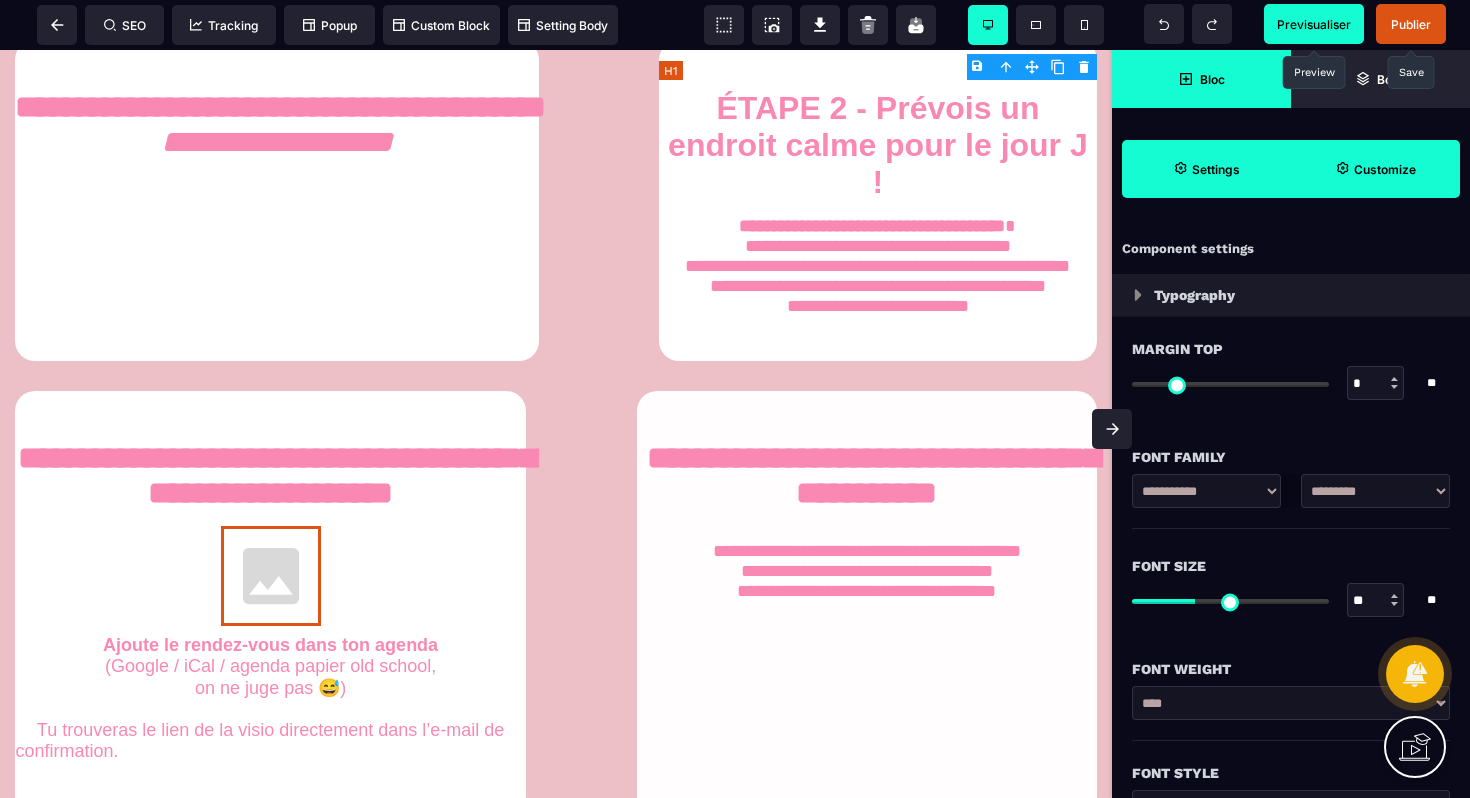 click on "ÉTAPE 2 - Prévois un endroit calme pour le jour J !" at bounding box center (878, 145) 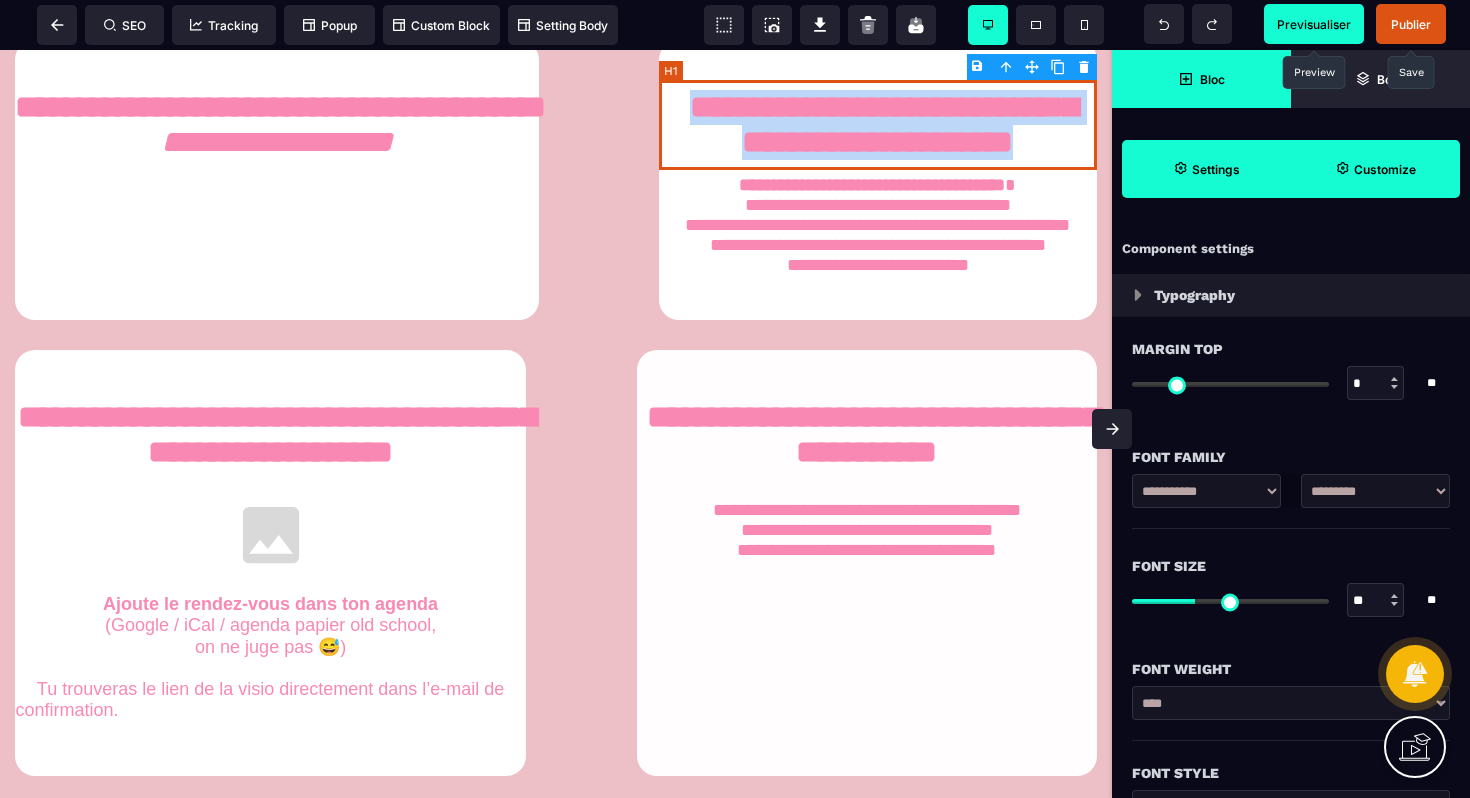 click on "**********" at bounding box center [878, 125] 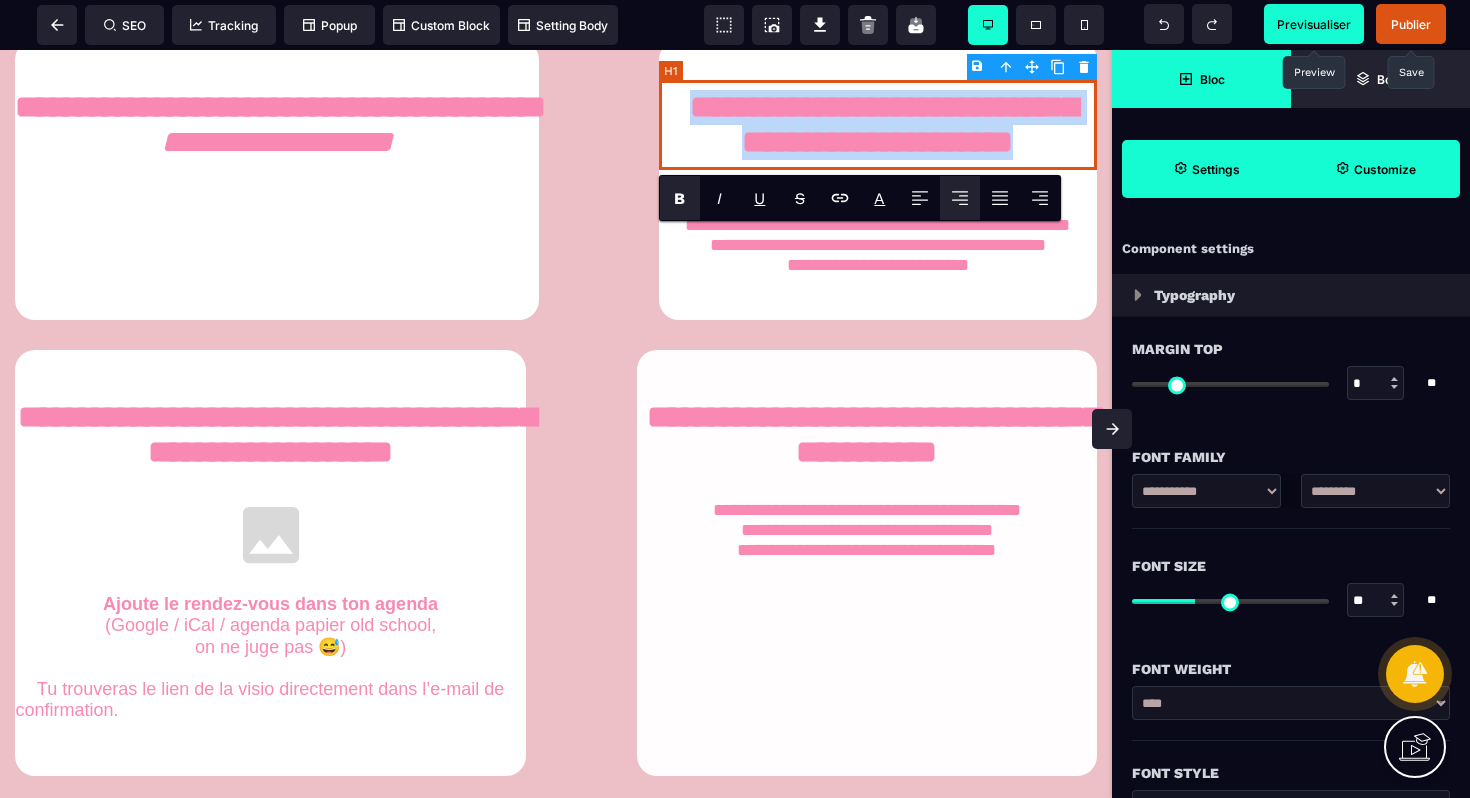 click on "**********" at bounding box center (878, 125) 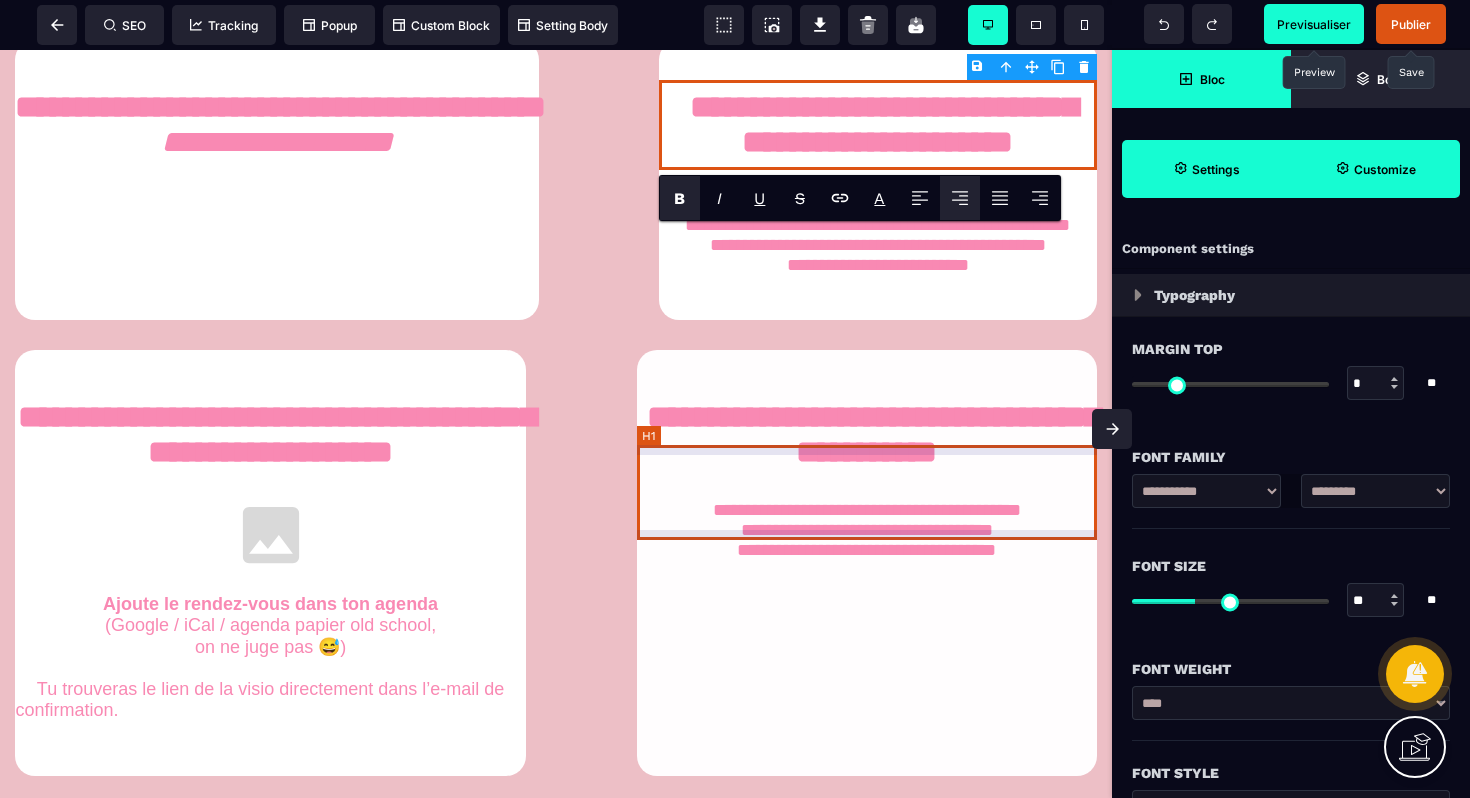 click on "**********" at bounding box center (867, 437) 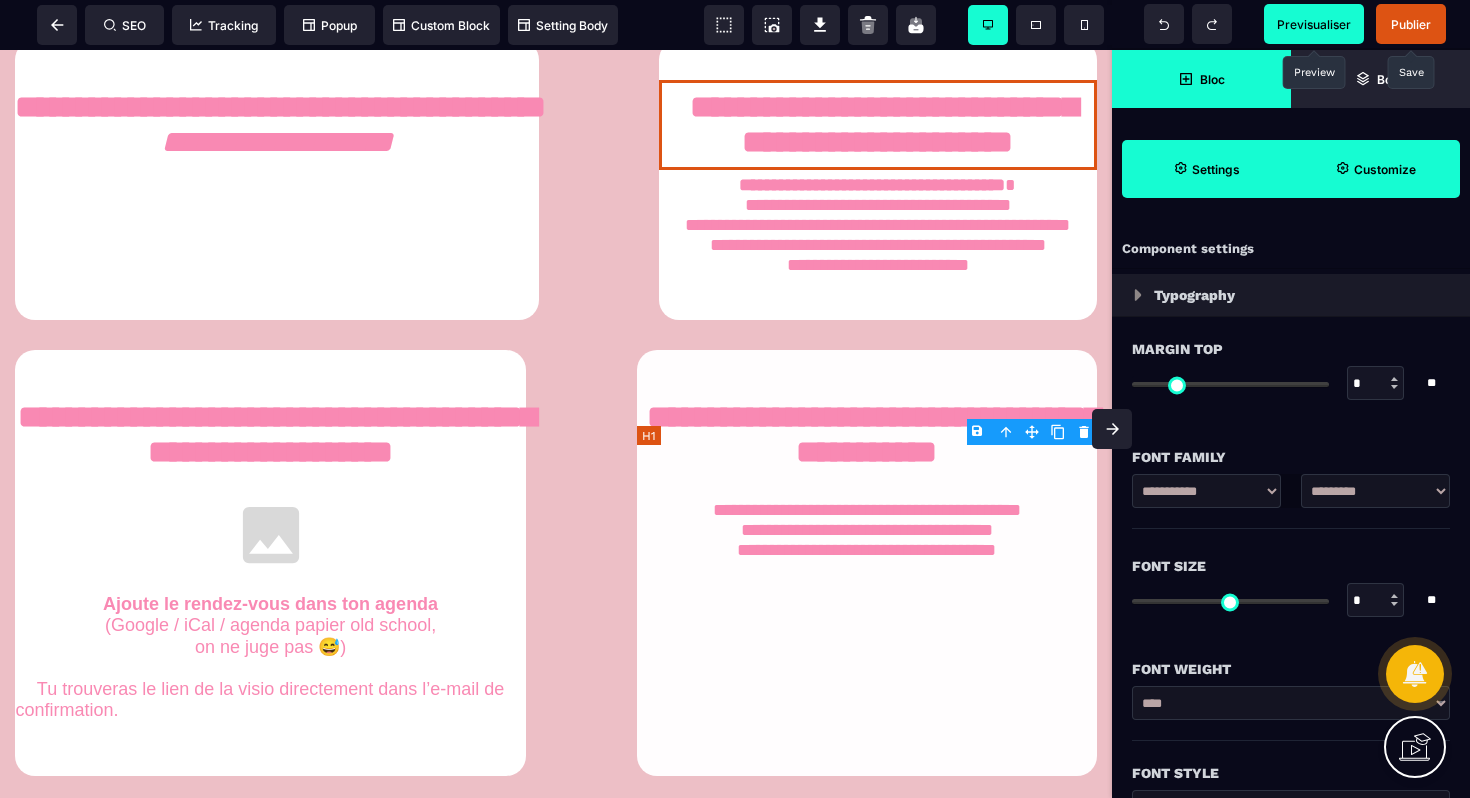 click on "**********" at bounding box center [867, 437] 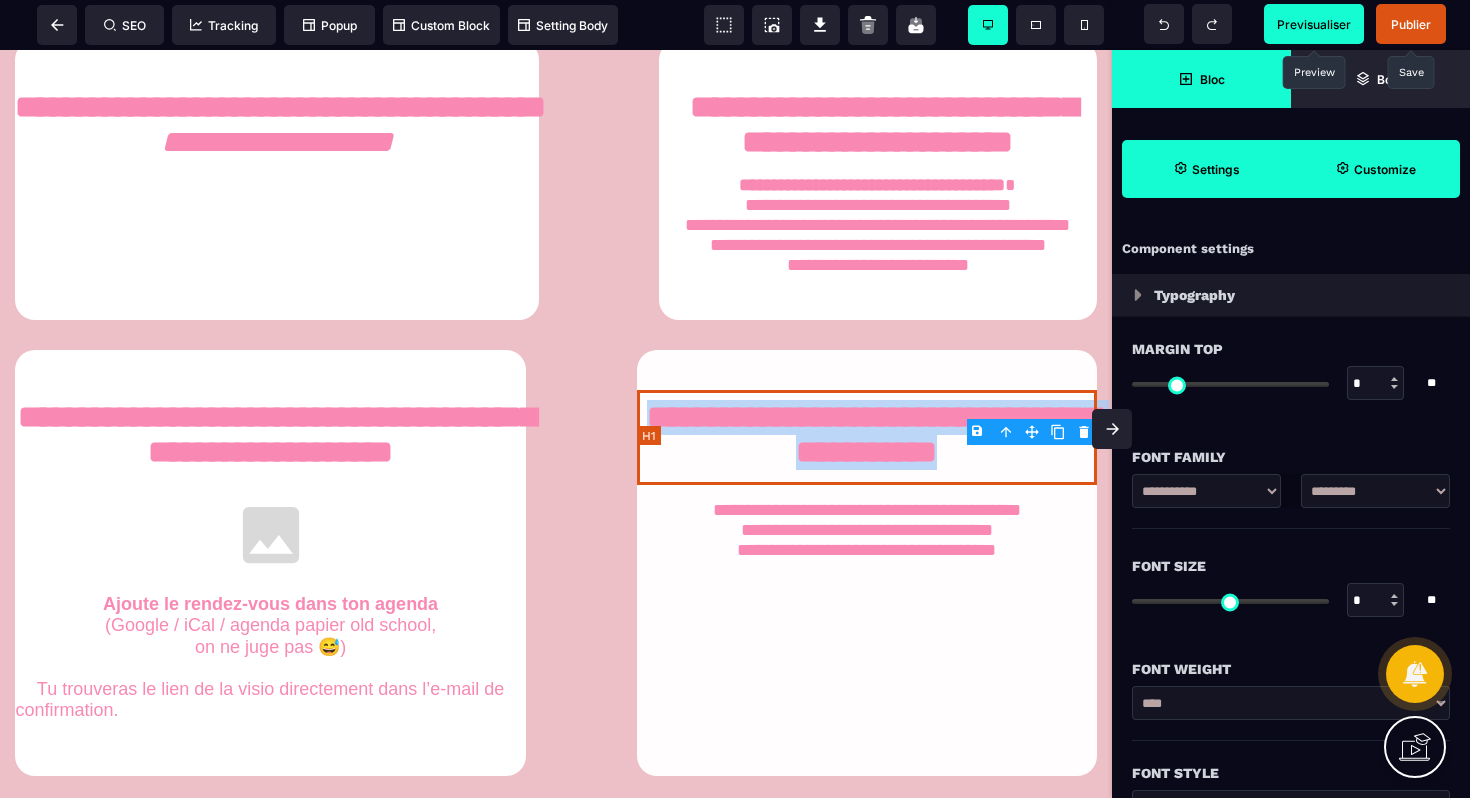 click on "**********" at bounding box center [867, 437] 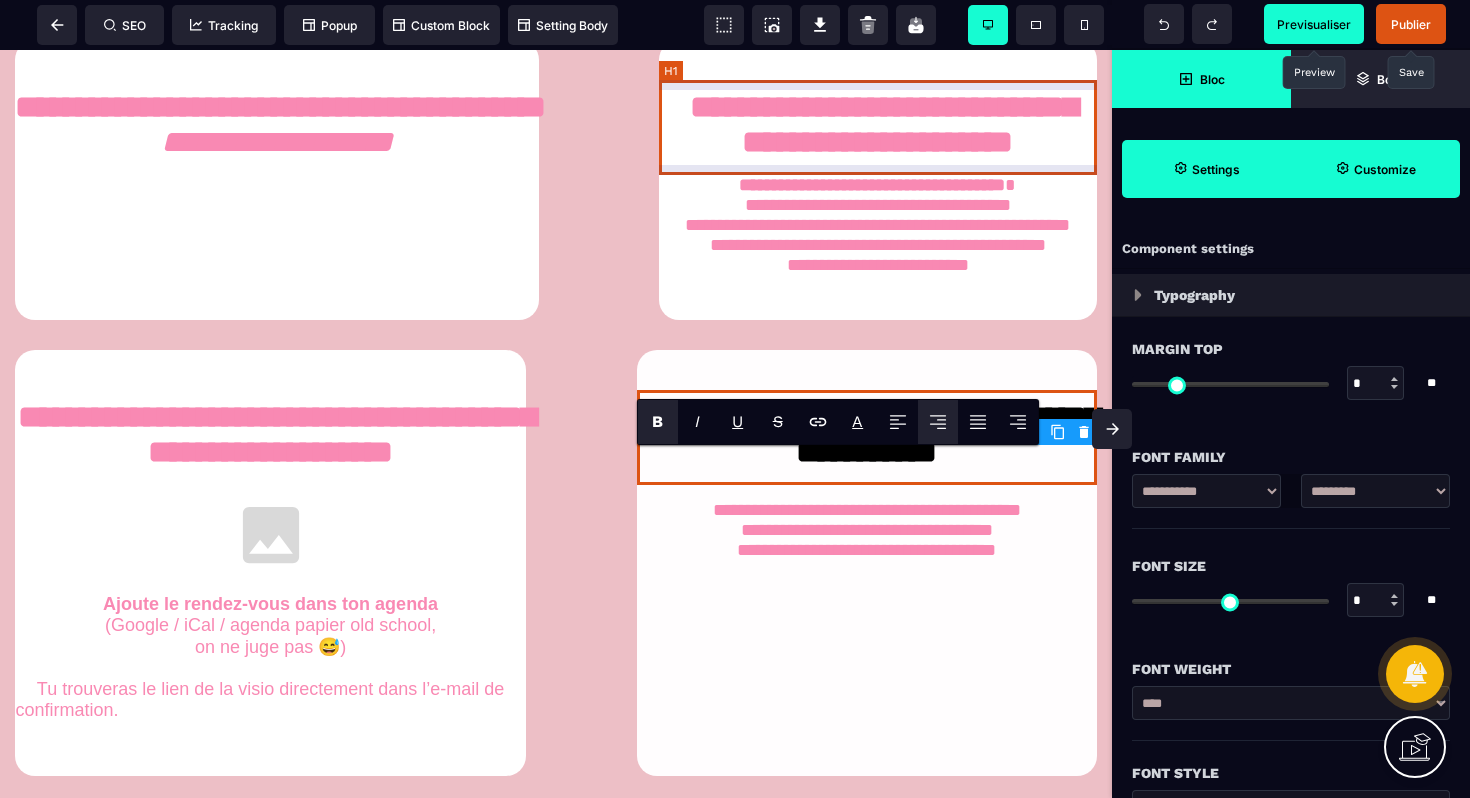 click on "**********" at bounding box center [878, 125] 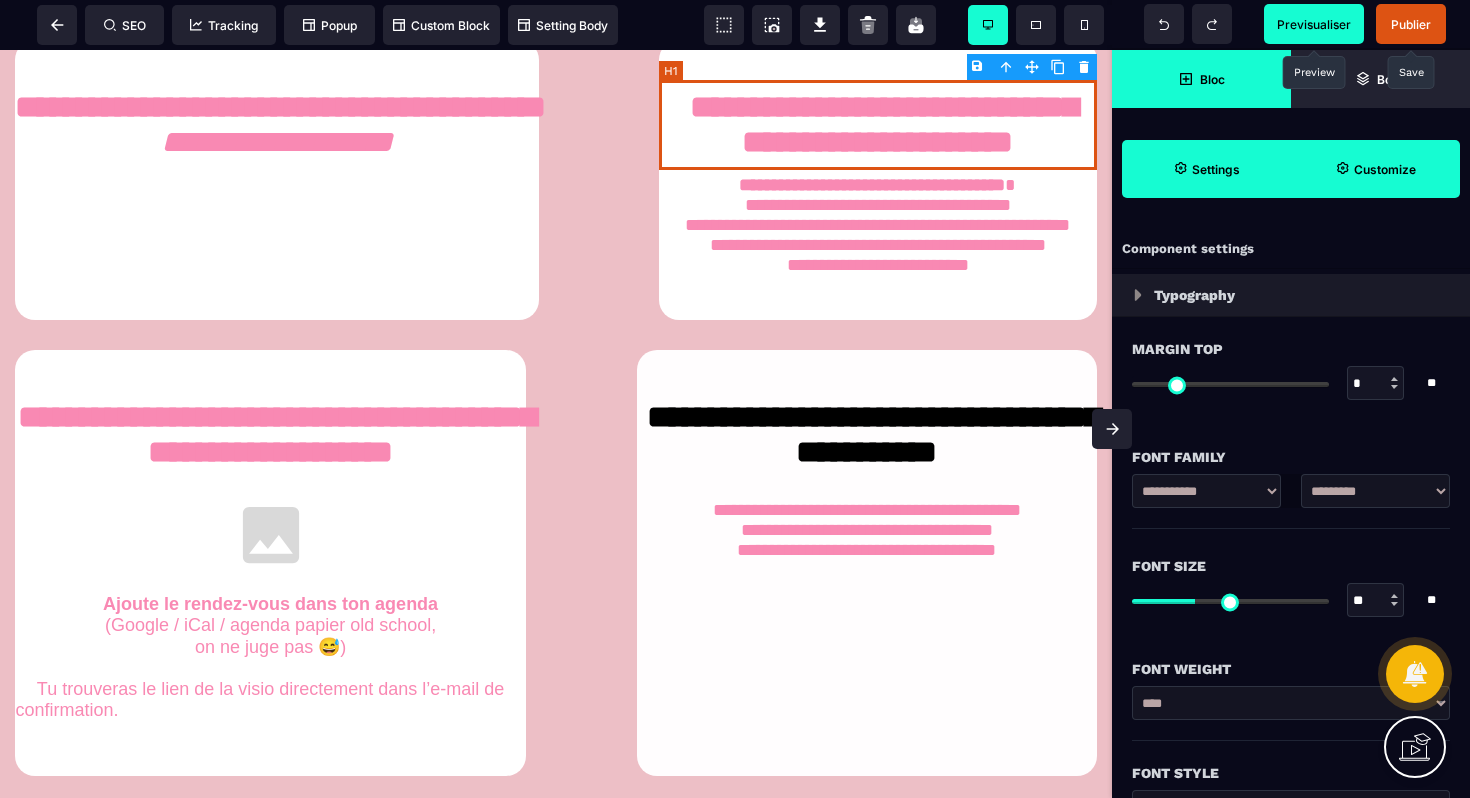 click on "**********" at bounding box center [878, 125] 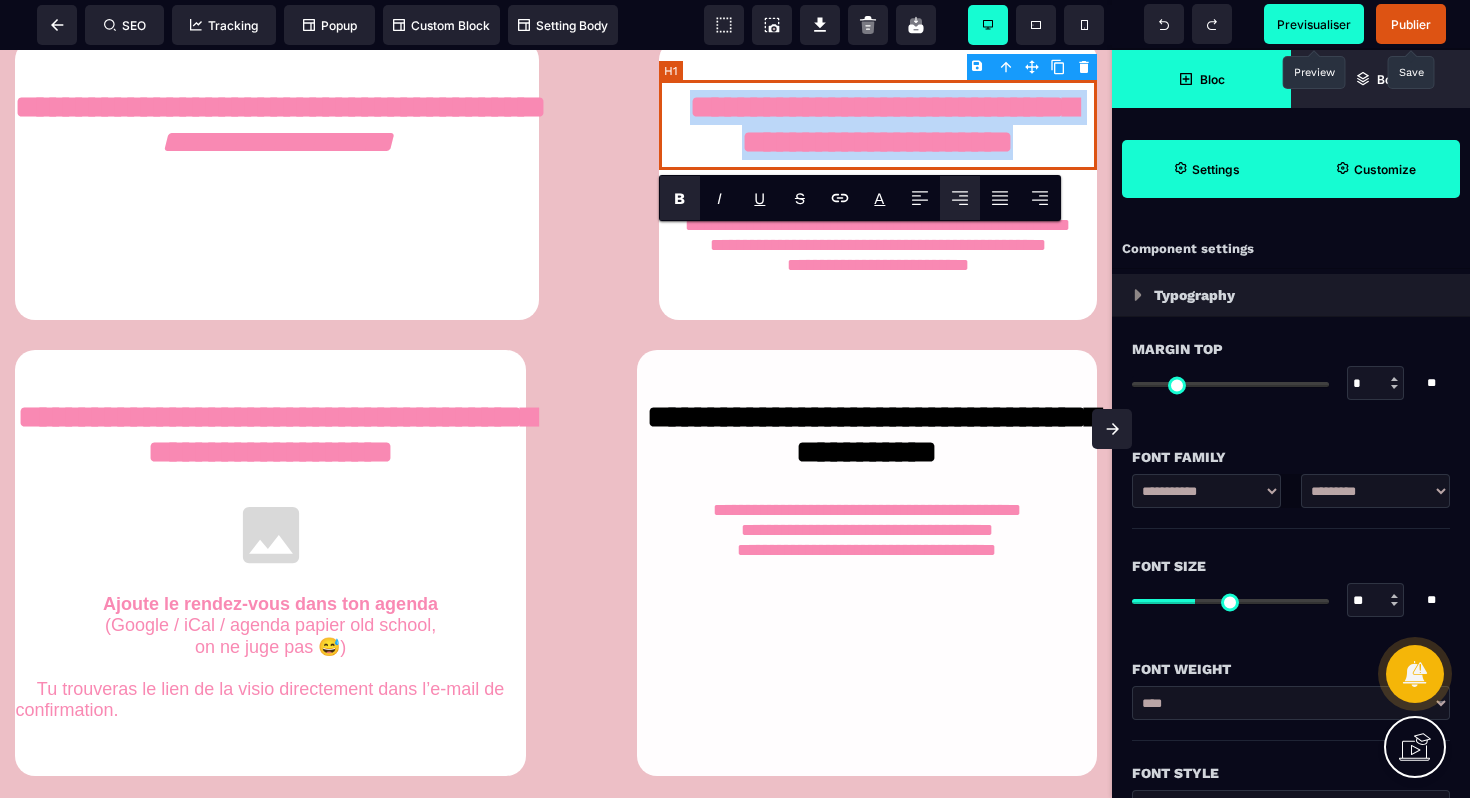 copy on "**********" 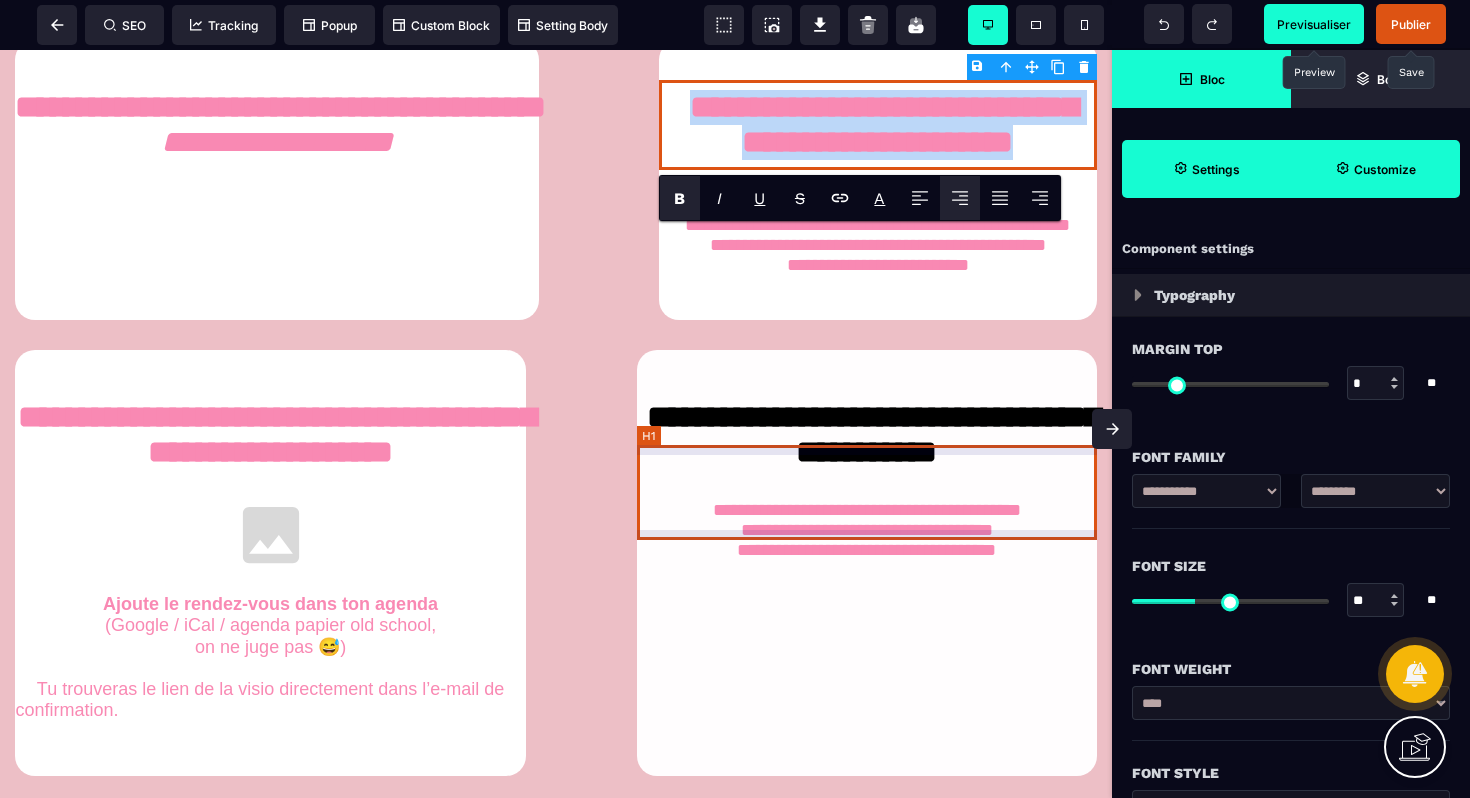 click on "**********" at bounding box center (867, 437) 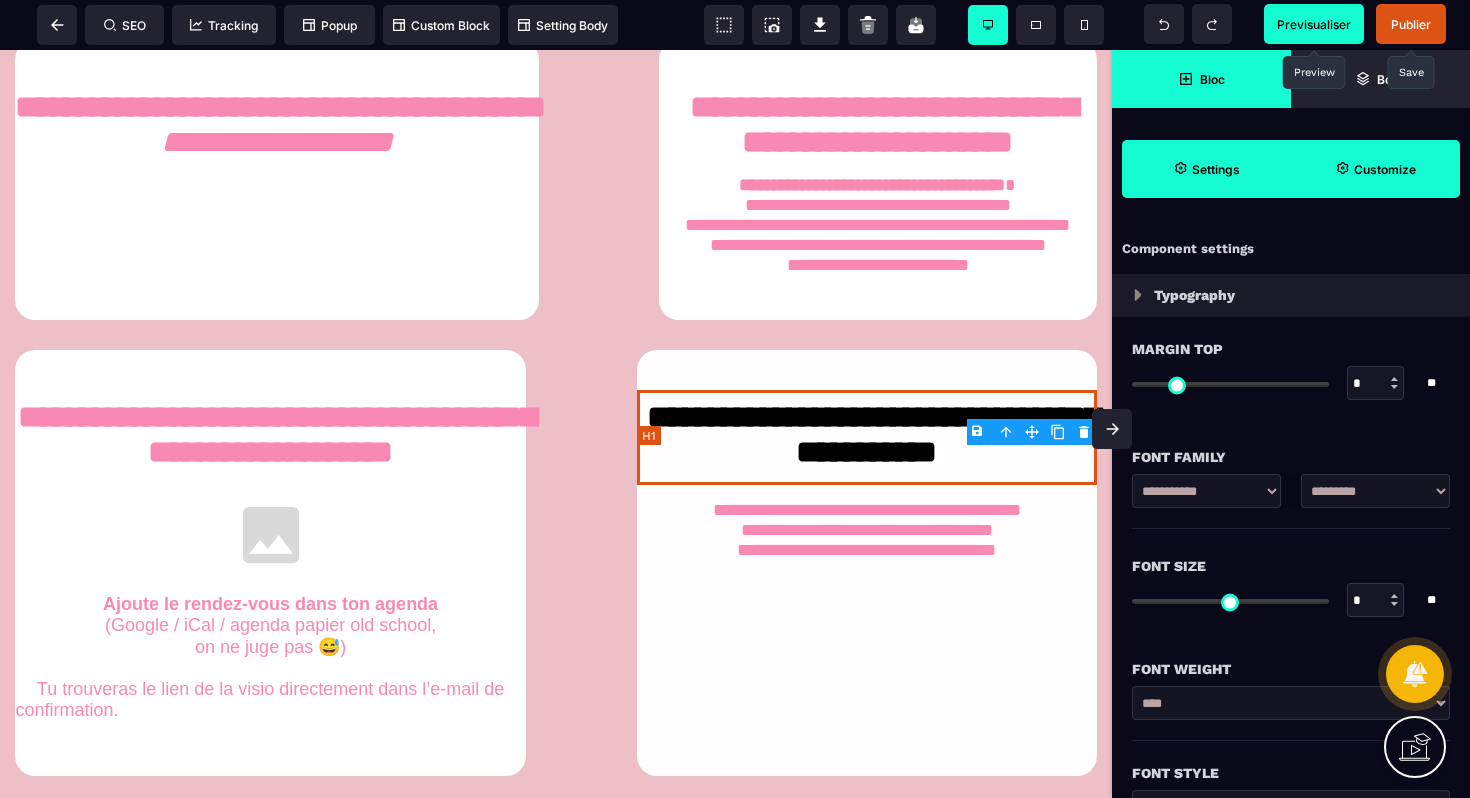 click on "**********" at bounding box center [867, 437] 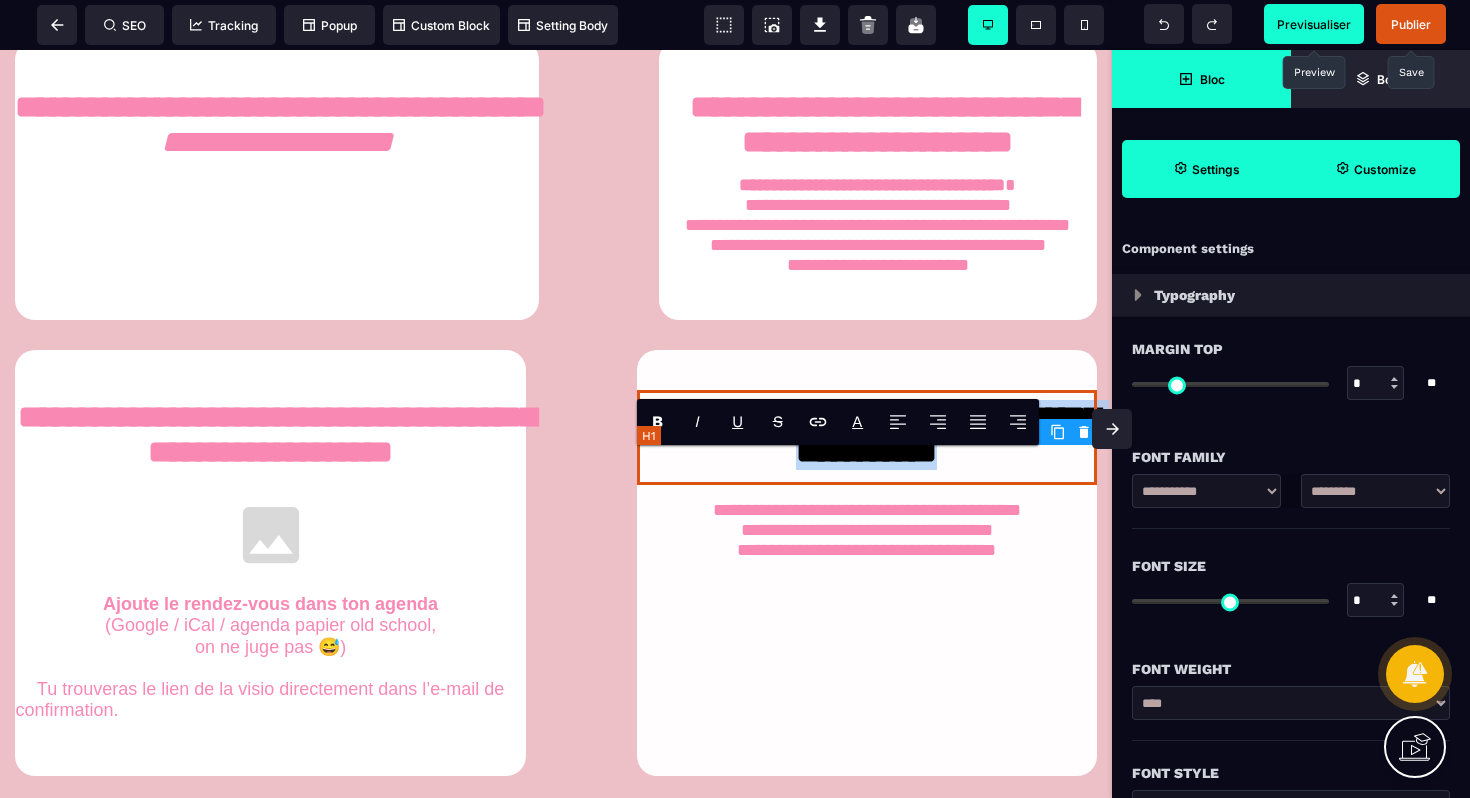 click on "**********" at bounding box center [867, 437] 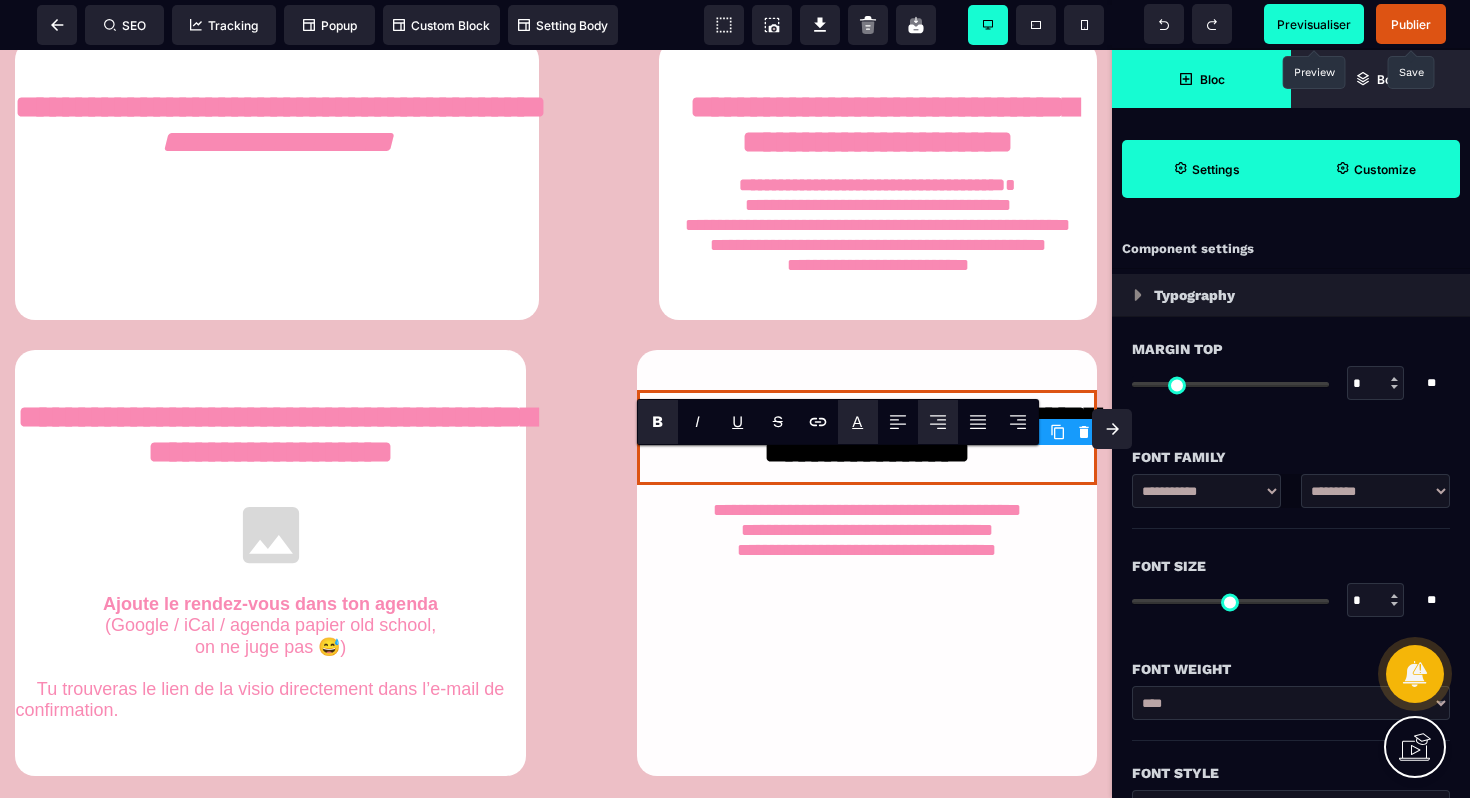 click on "A" at bounding box center [857, 421] 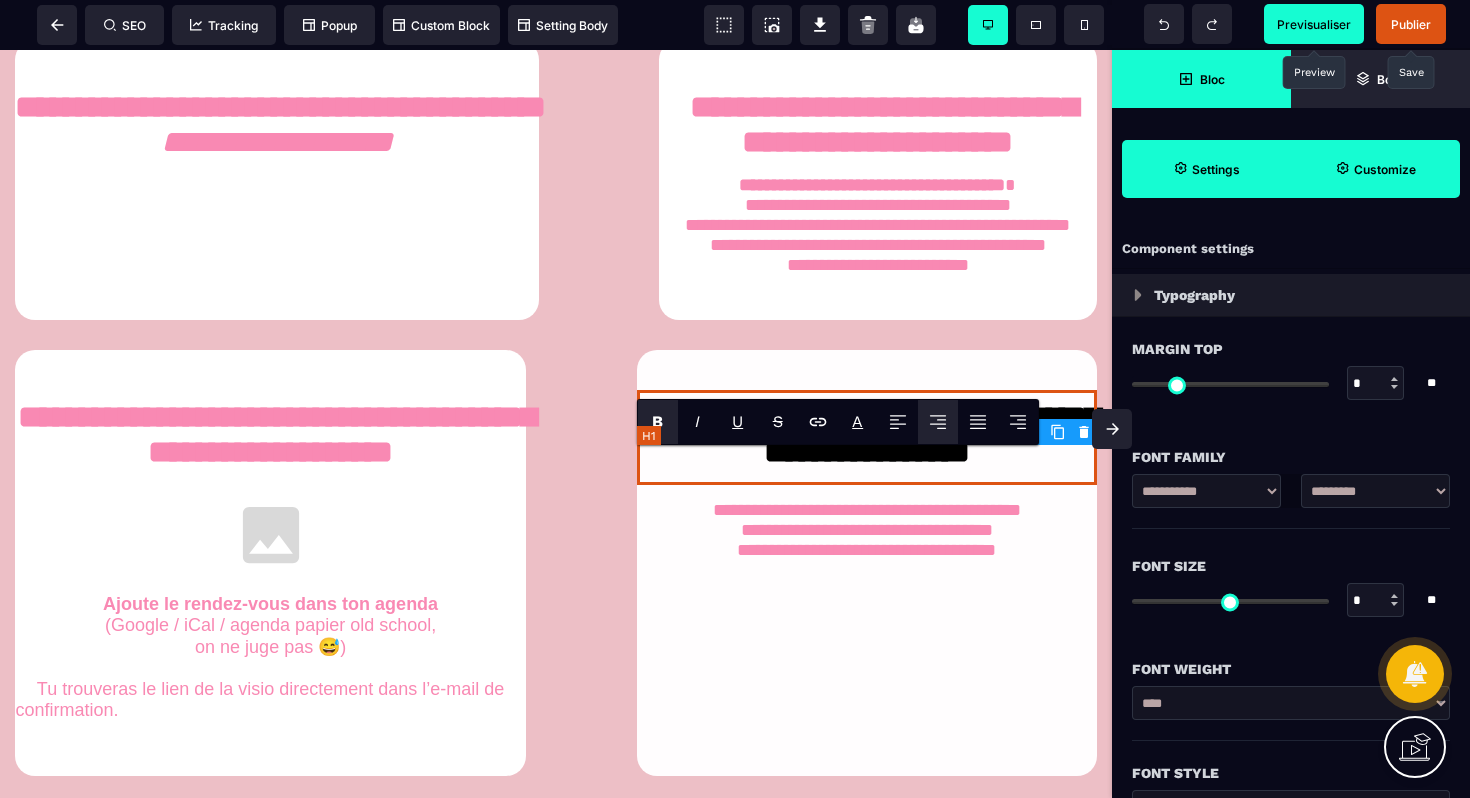 click on "**********" at bounding box center (867, 437) 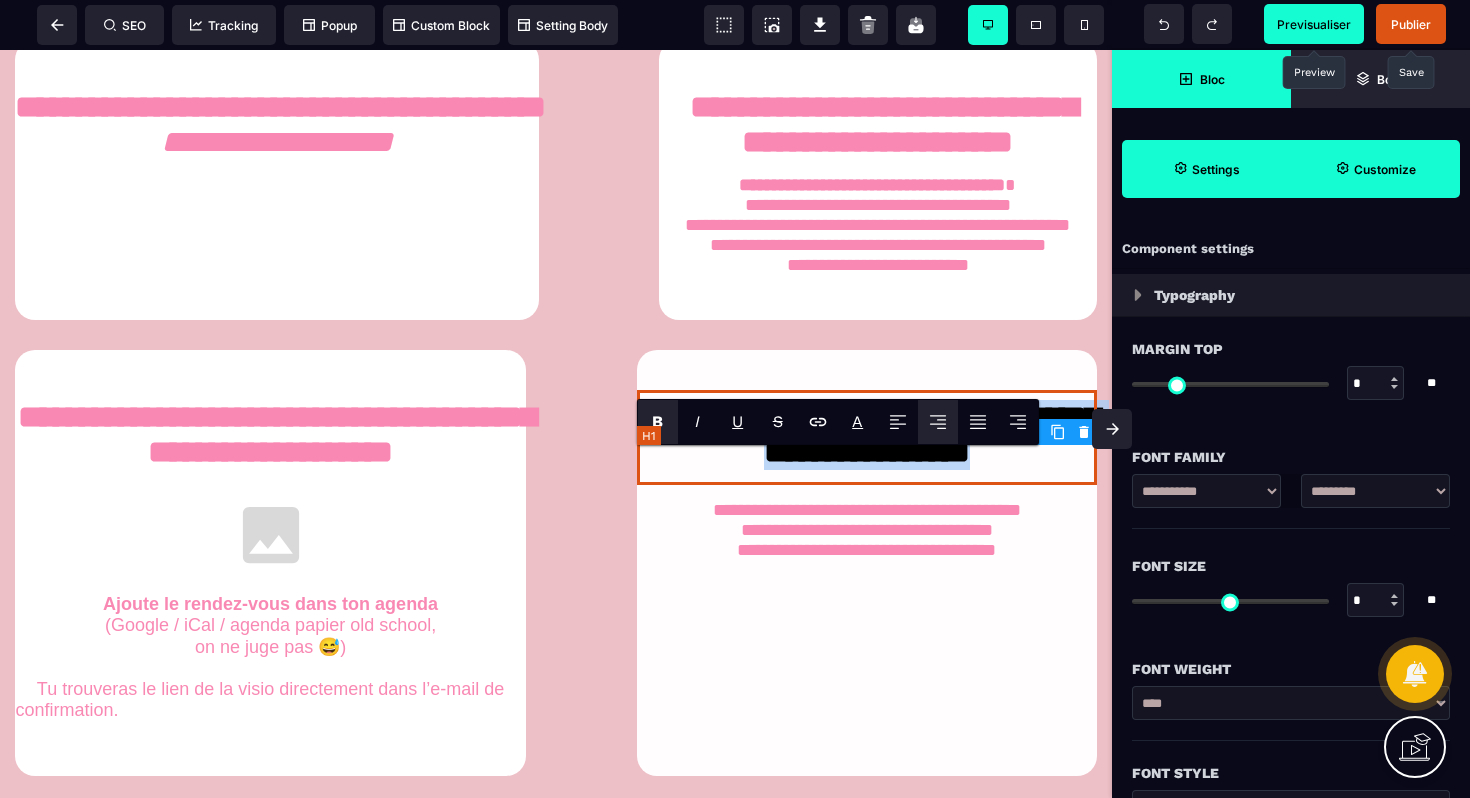 click on "**********" at bounding box center (867, 437) 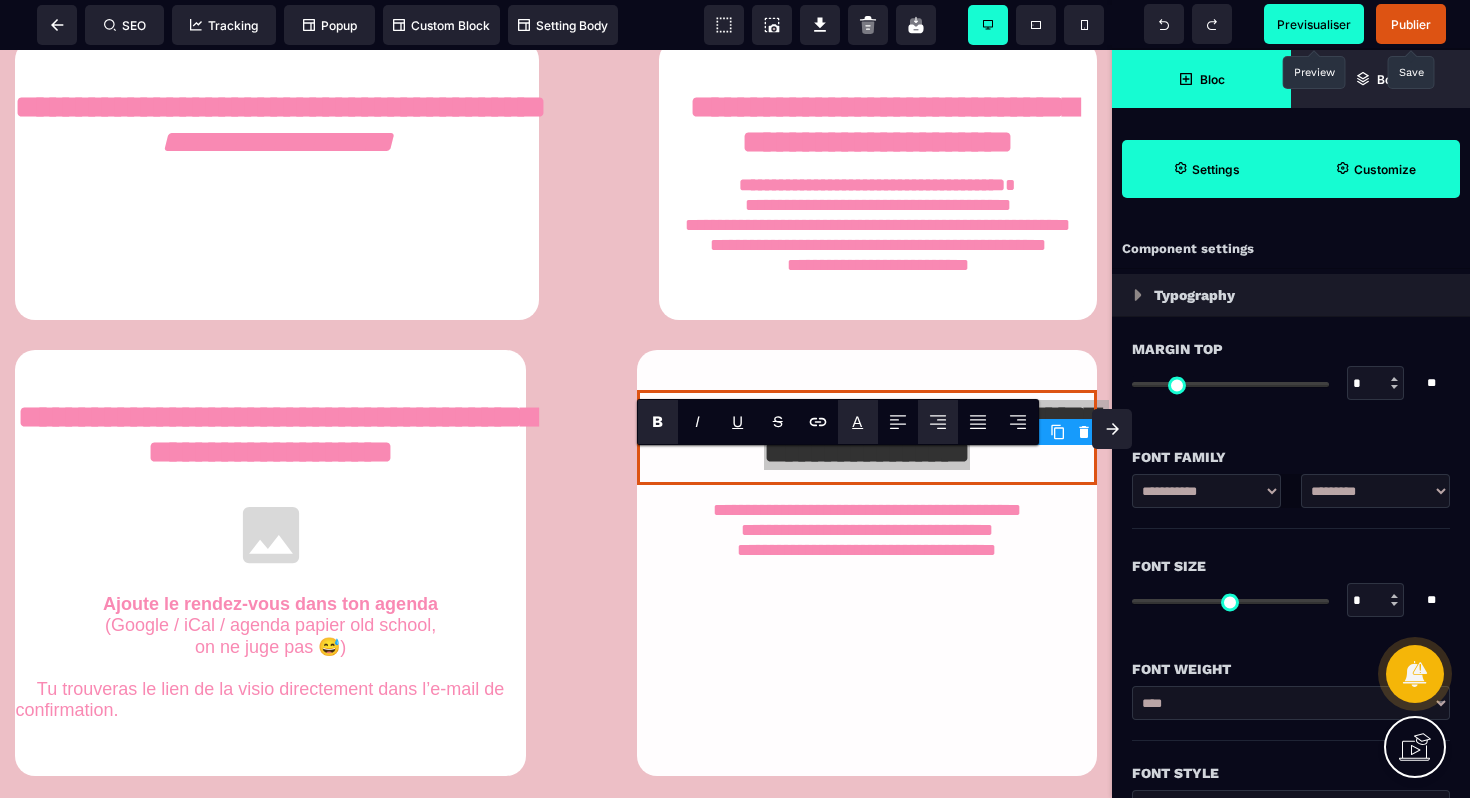 click on "A *******" at bounding box center [858, 422] 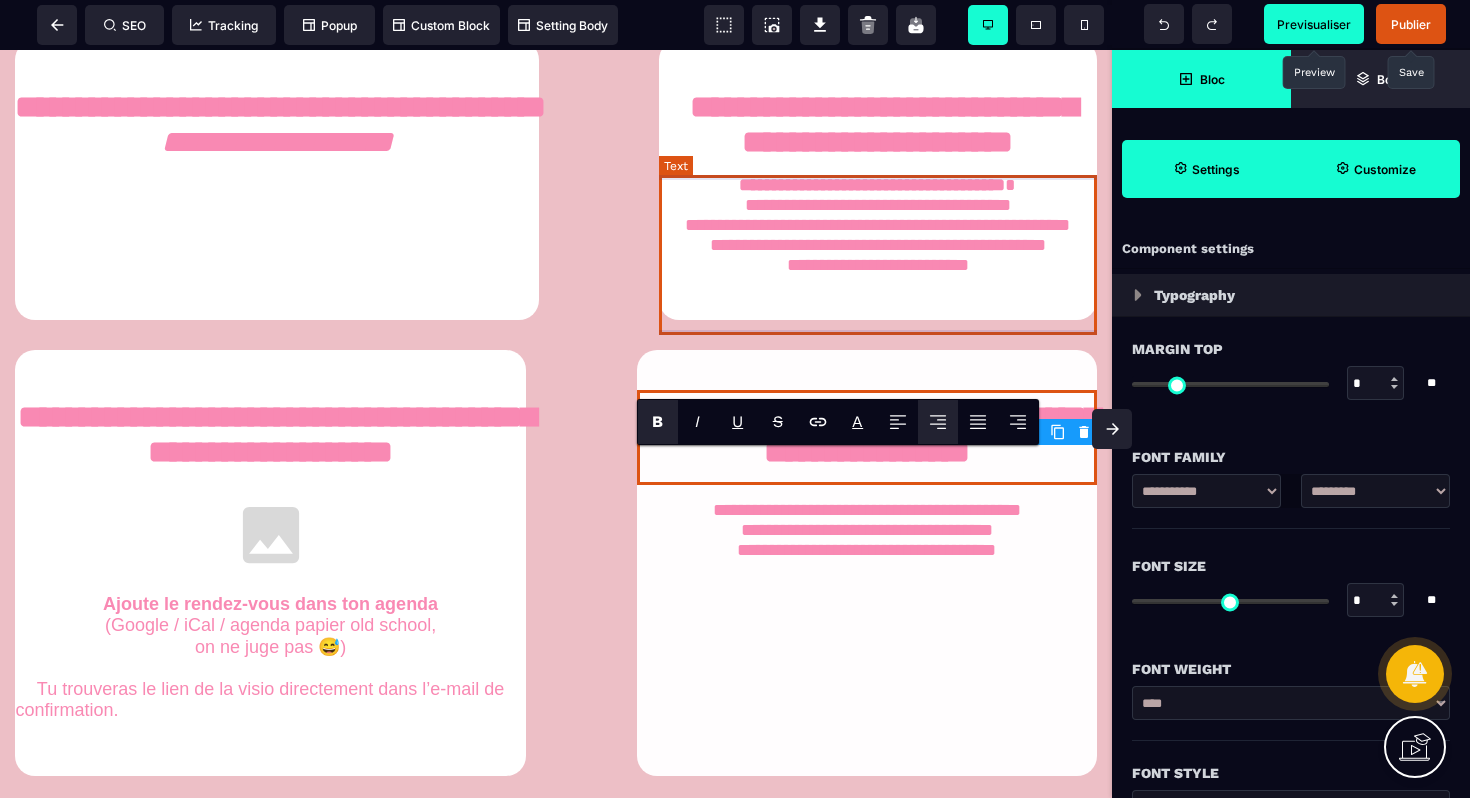 click on "**********" at bounding box center (878, 225) 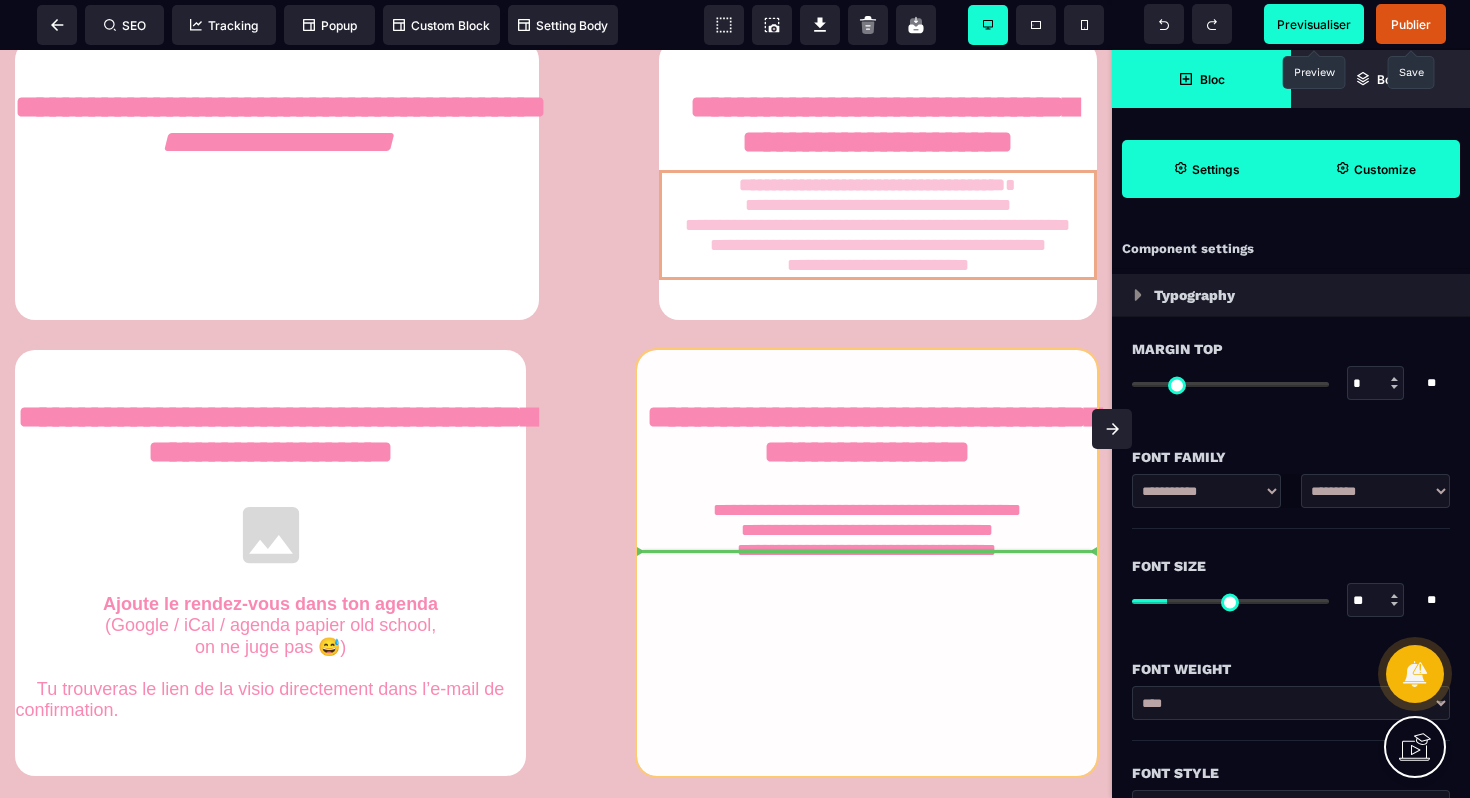drag, startPoint x: 1032, startPoint y: 206, endPoint x: 982, endPoint y: 549, distance: 346.62515 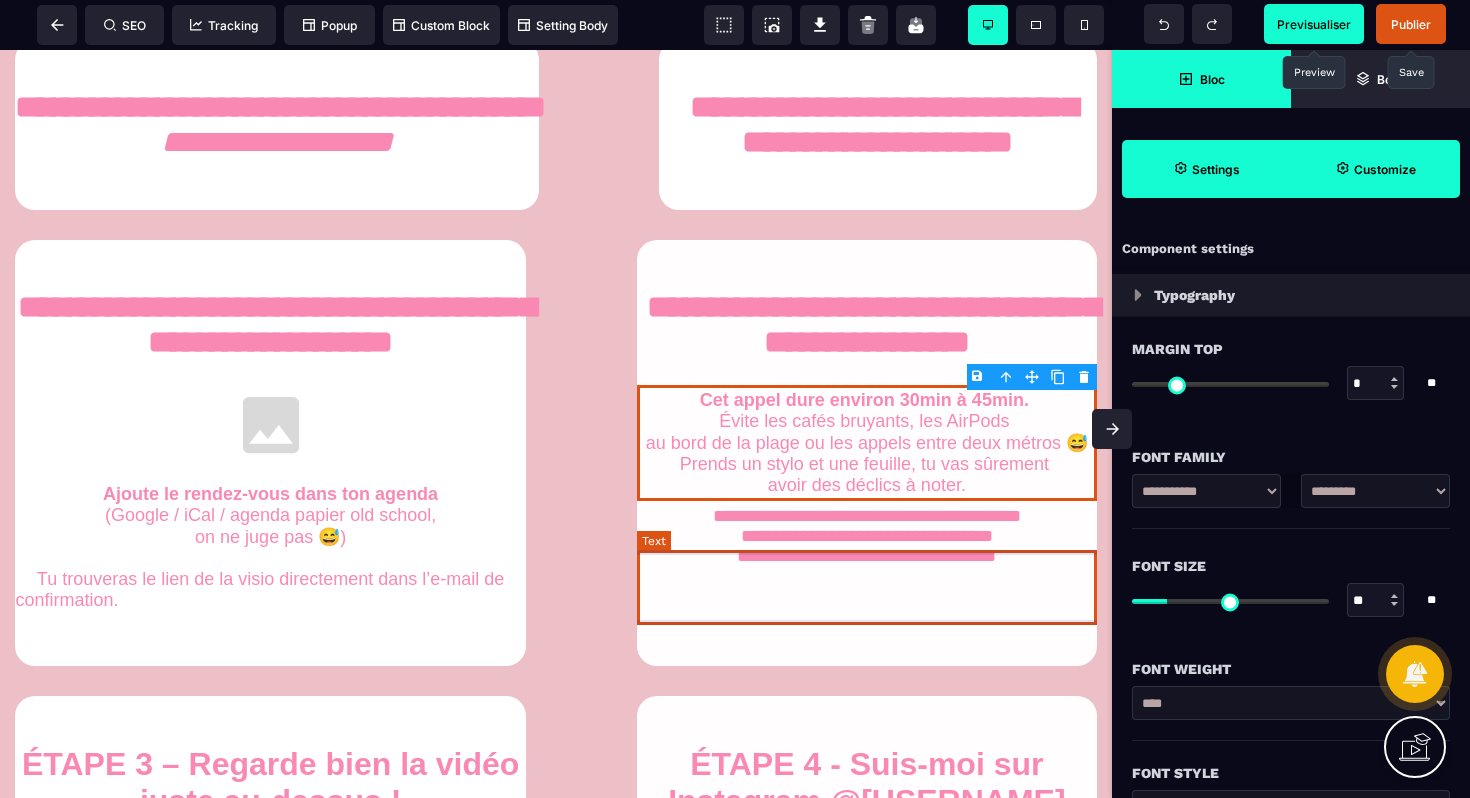click on "**********" at bounding box center (867, 536) 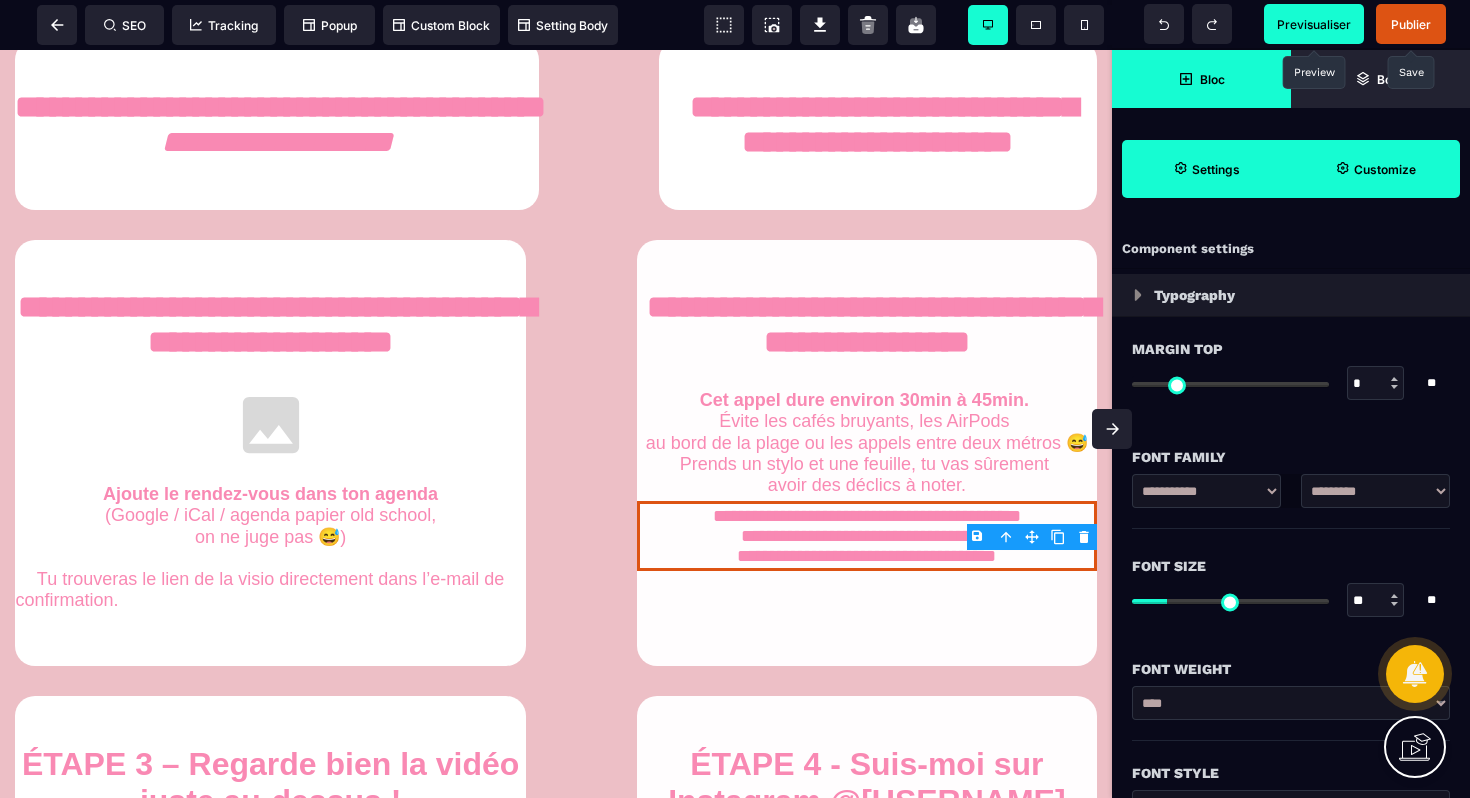 click on "B I U S
A *******
Row
SEO
Tracking
Popup" at bounding box center [735, 399] 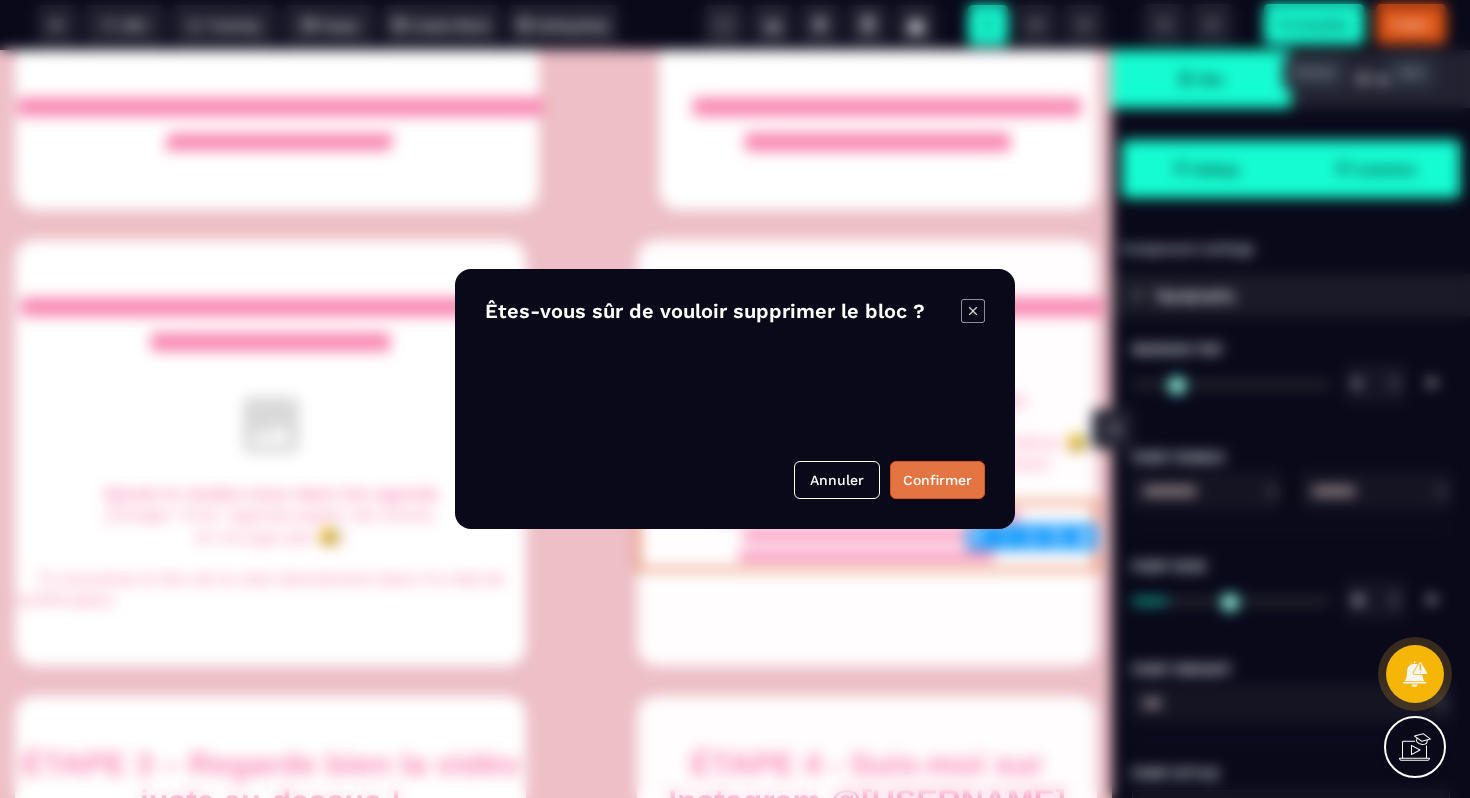 click on "Confirmer" at bounding box center [937, 480] 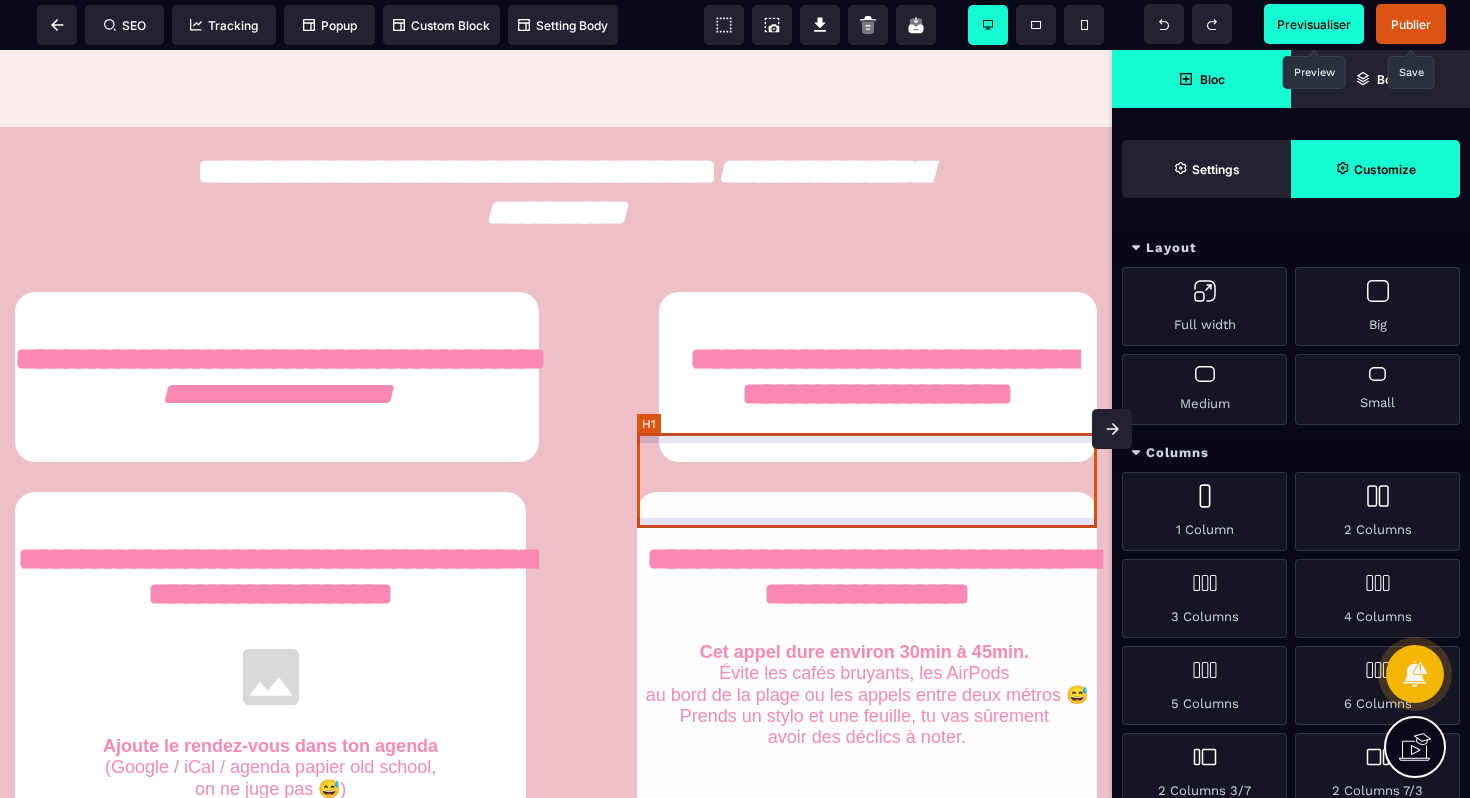 scroll, scrollTop: 722, scrollLeft: 0, axis: vertical 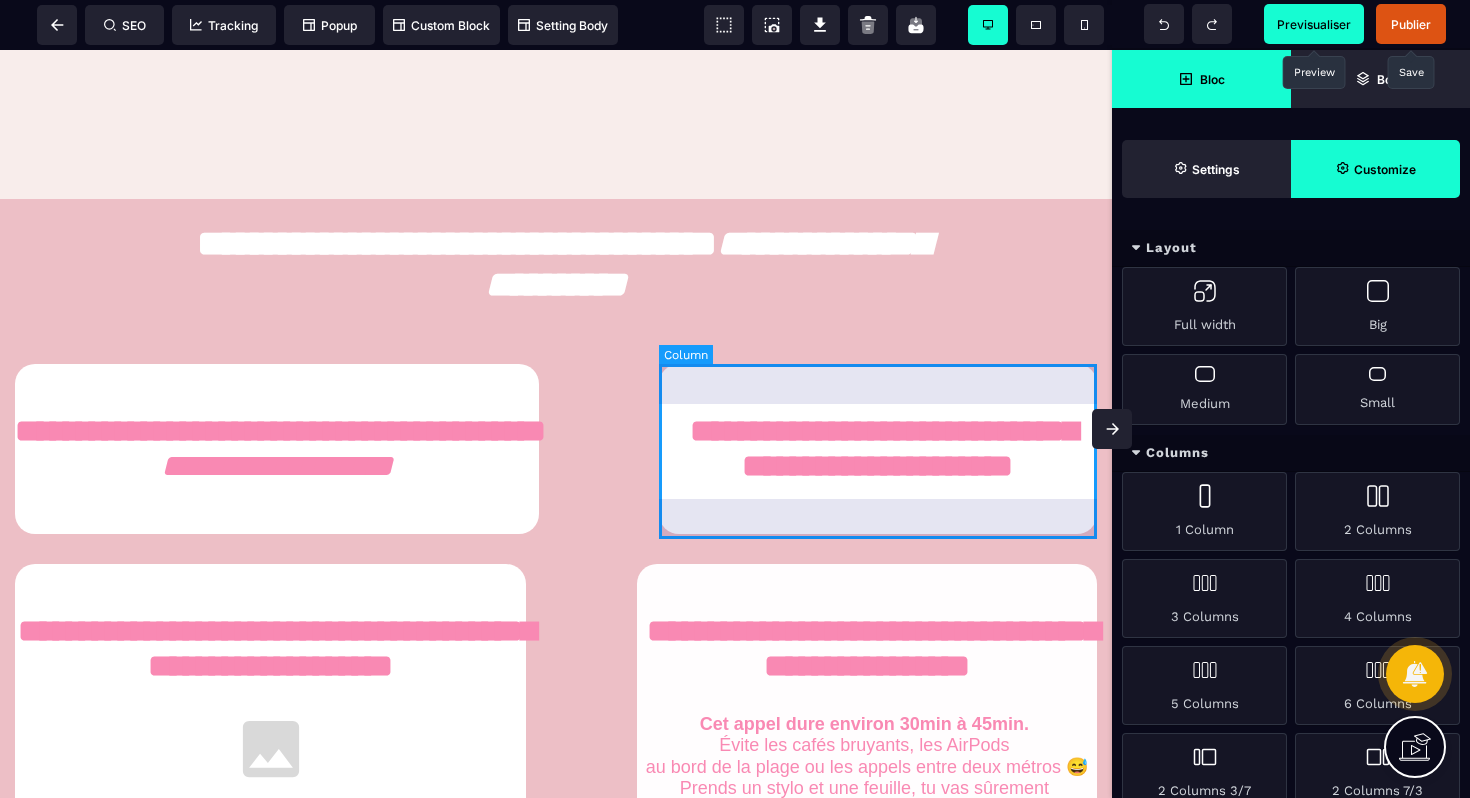 click on "**********" at bounding box center (878, 449) 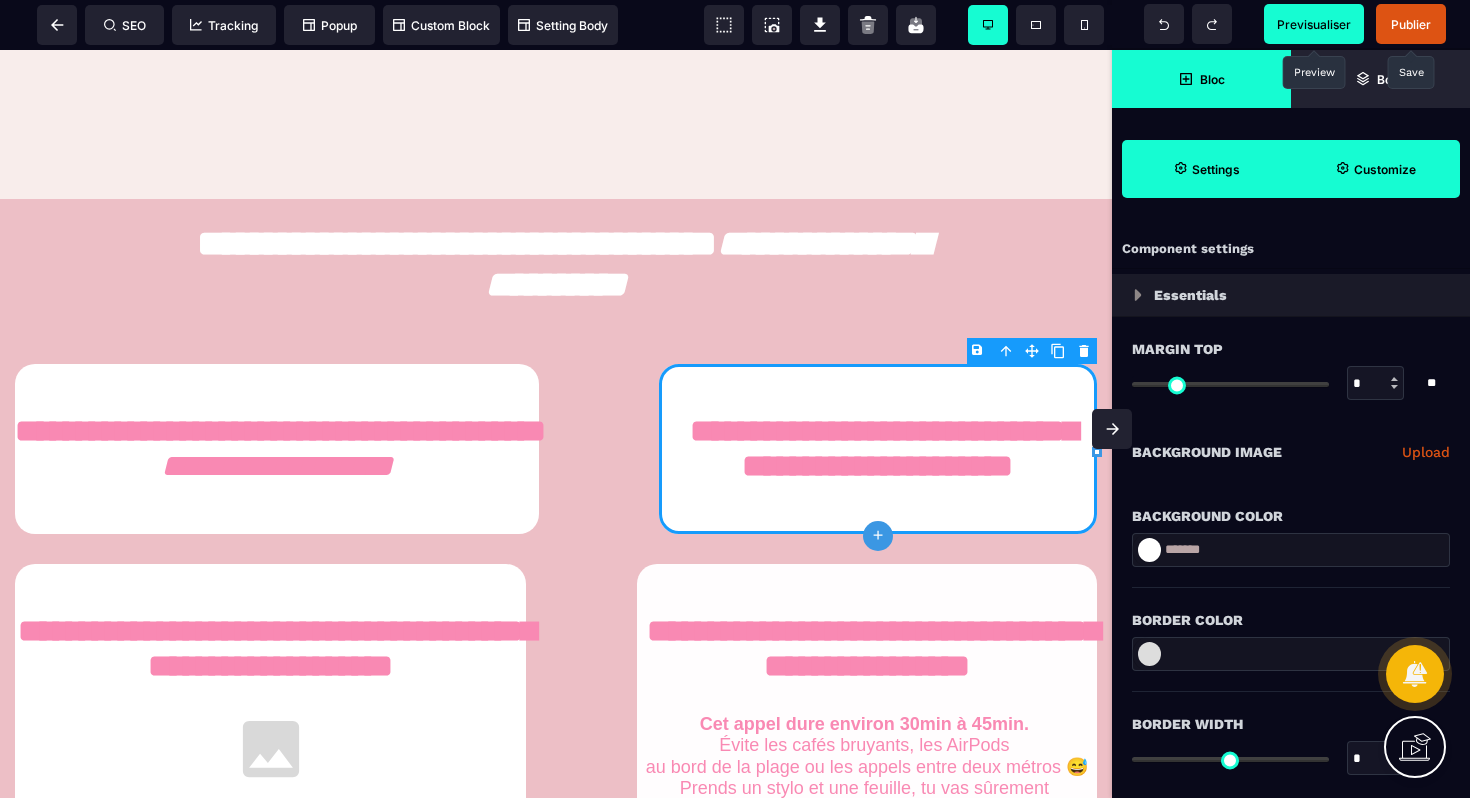 click on "B I U S
A *******
plus
Column
SEO" at bounding box center (735, 399) 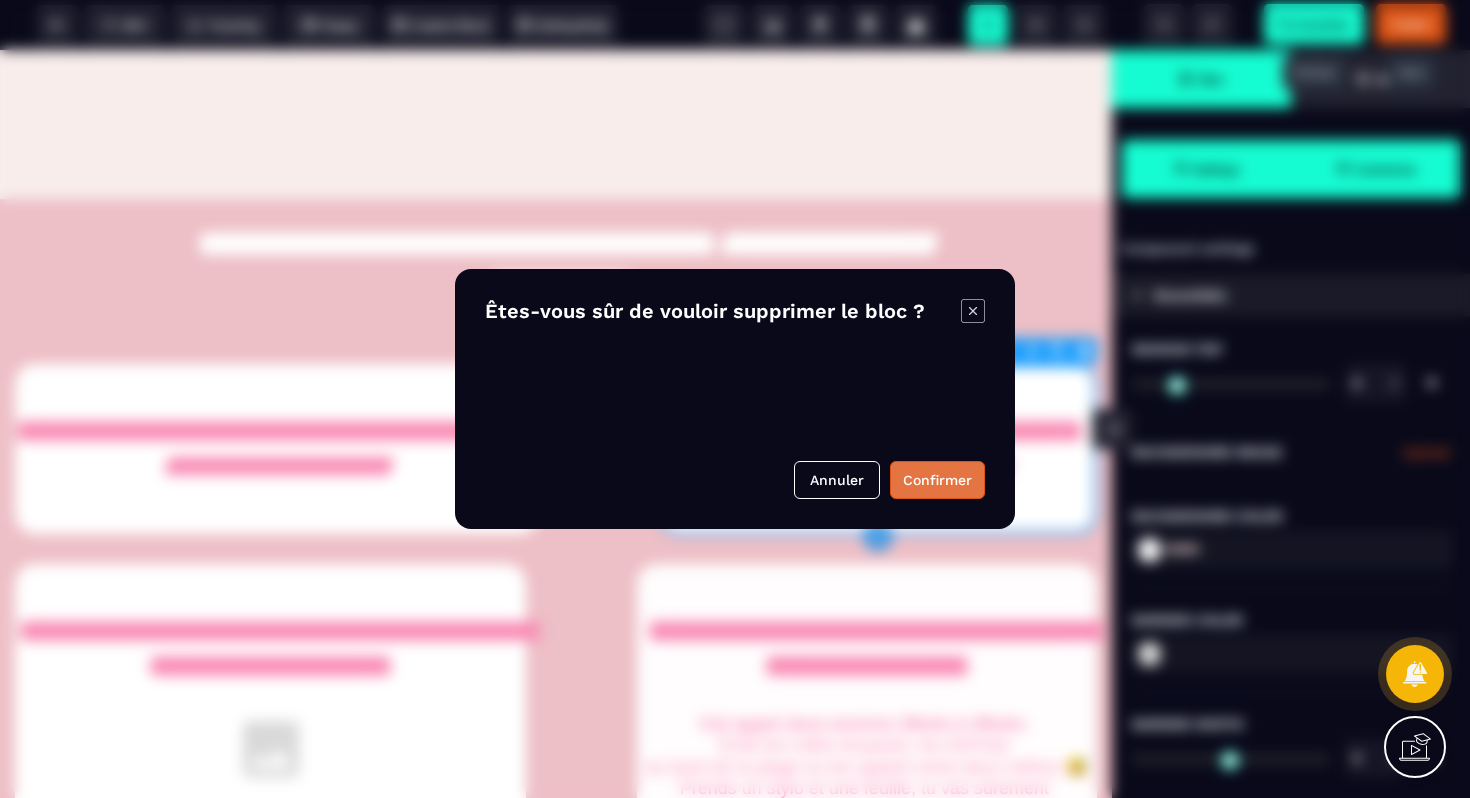 click on "Confirmer" at bounding box center (937, 480) 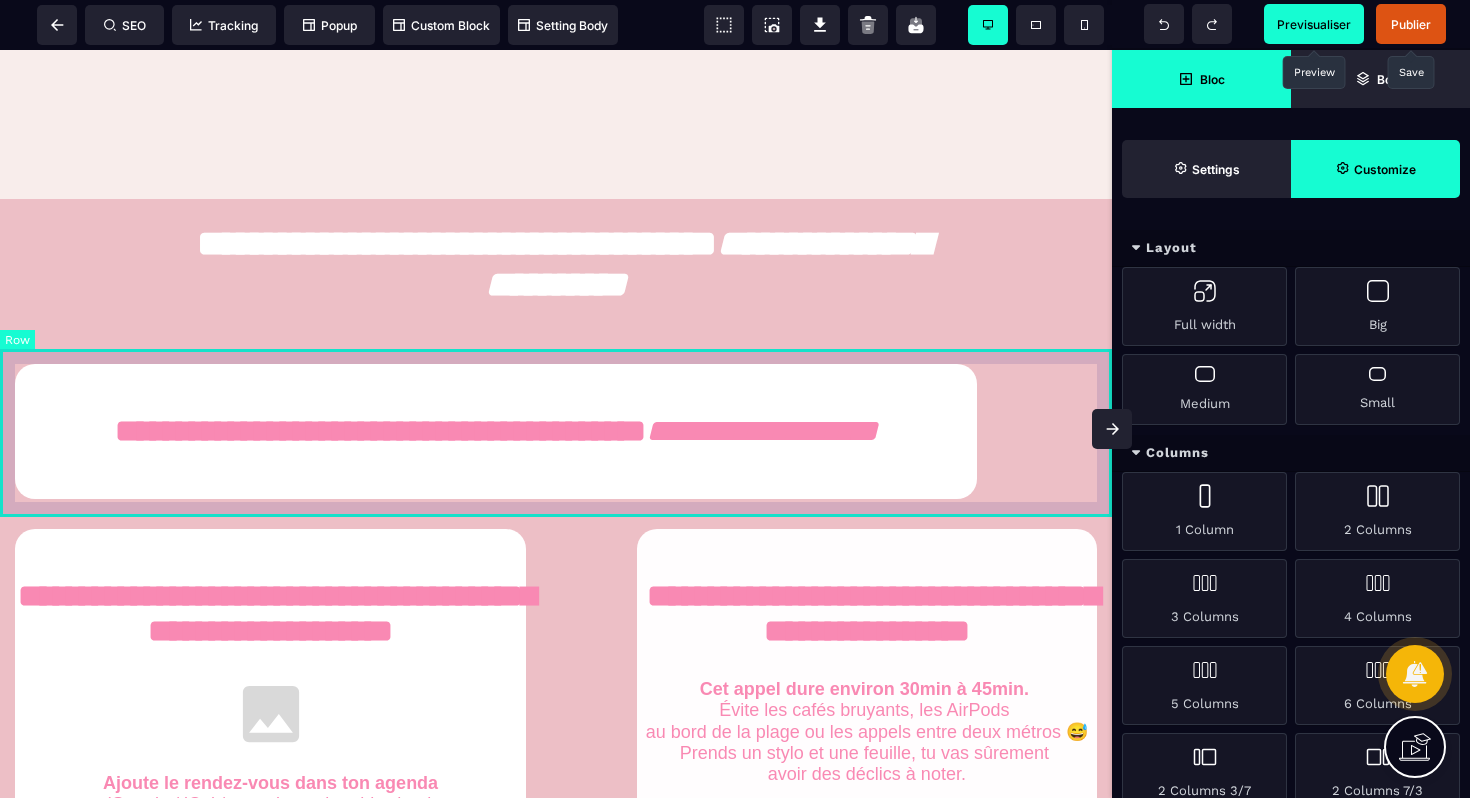 click on "**********" at bounding box center [556, 431] 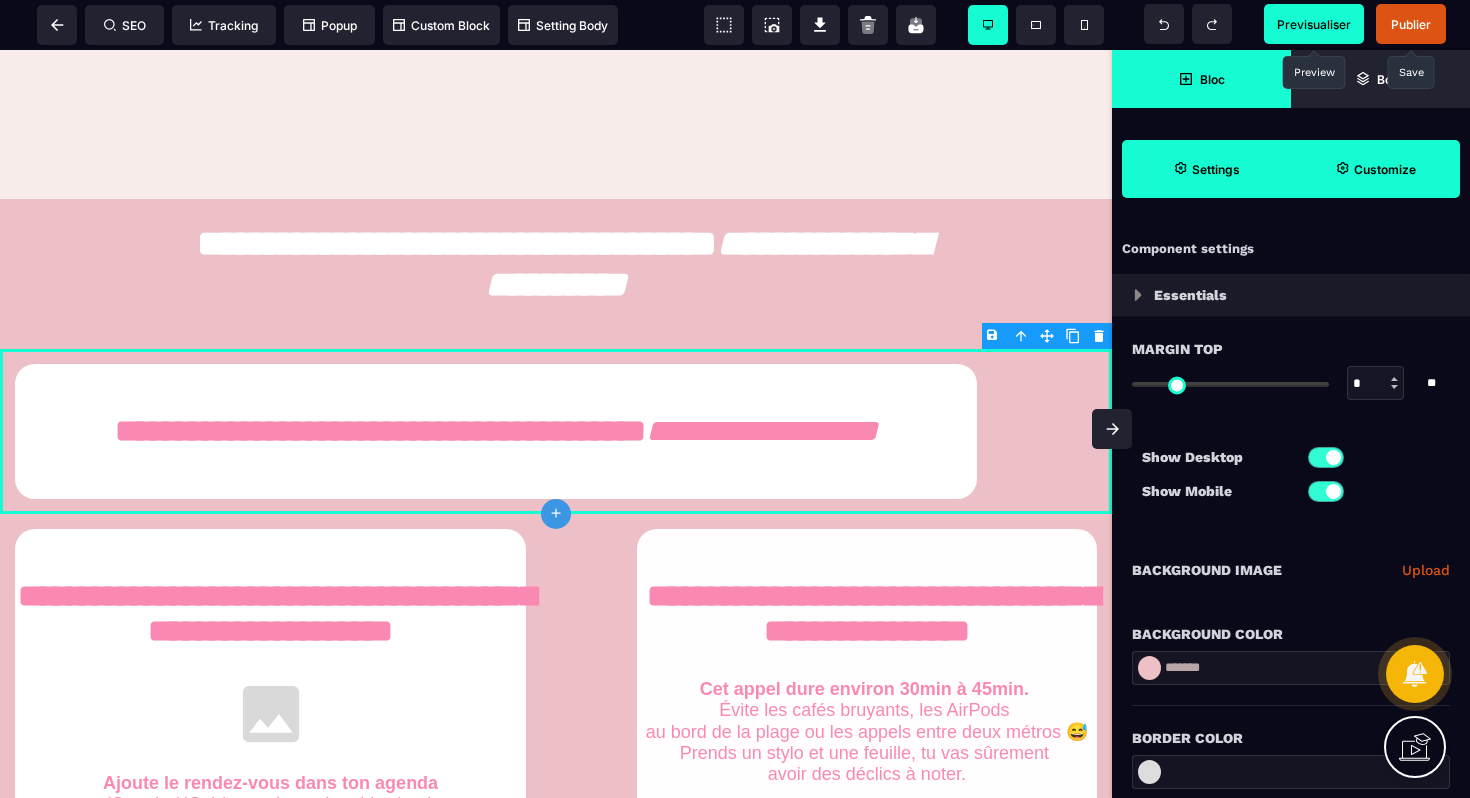 click on "B I U S
A *******
plus
Row
SEO
Big" at bounding box center [735, 399] 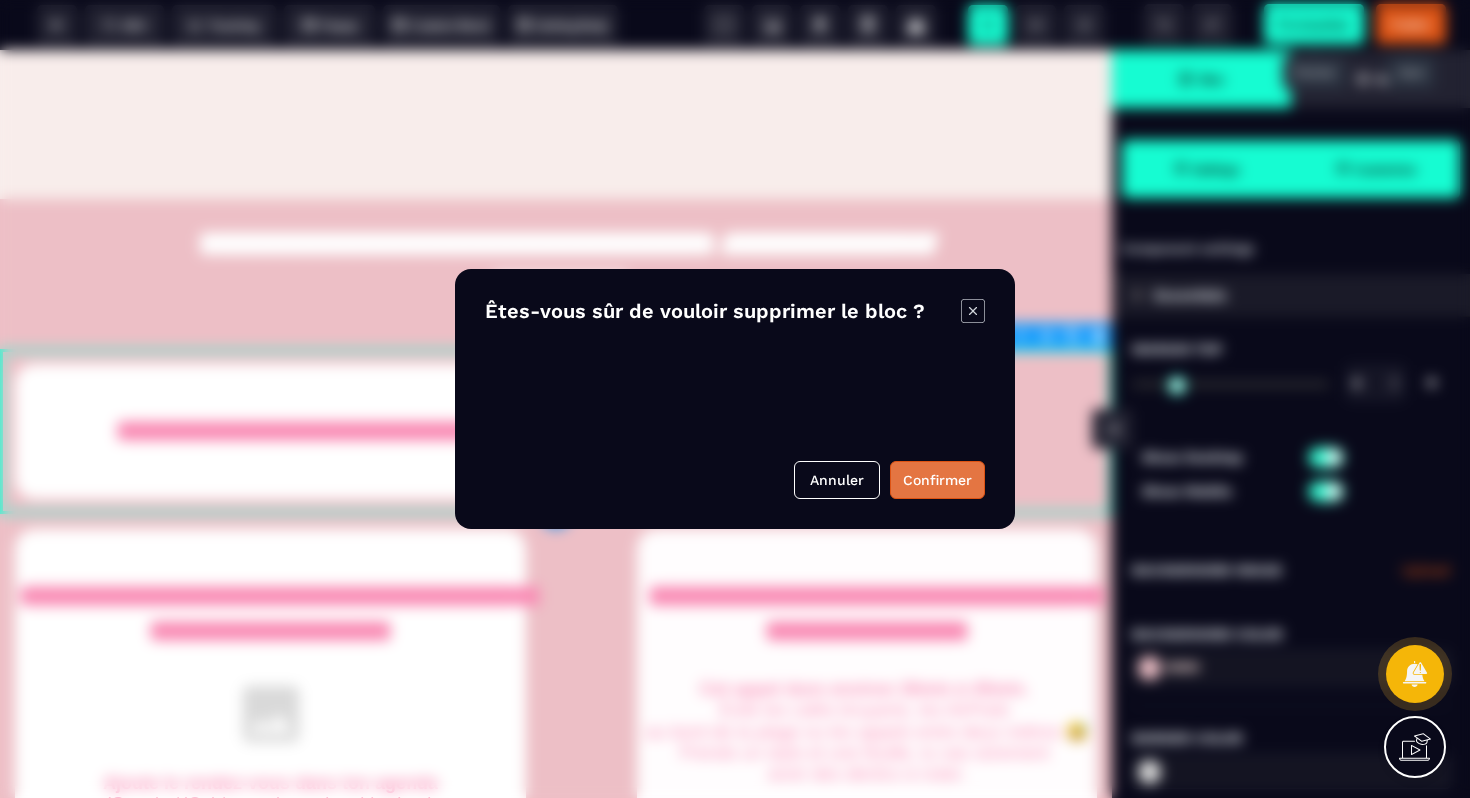click on "Confirmer" at bounding box center [937, 480] 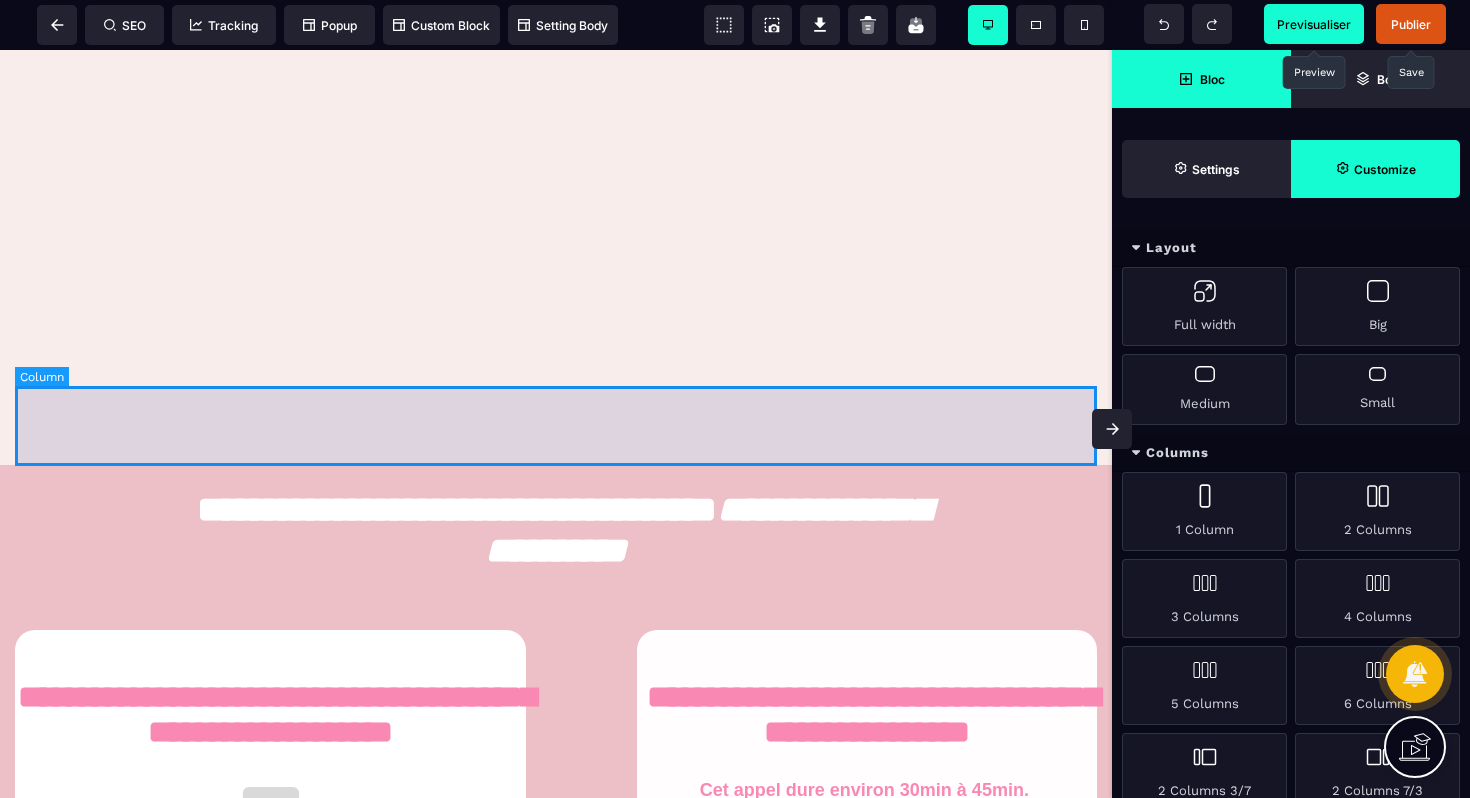 scroll, scrollTop: 440, scrollLeft: 0, axis: vertical 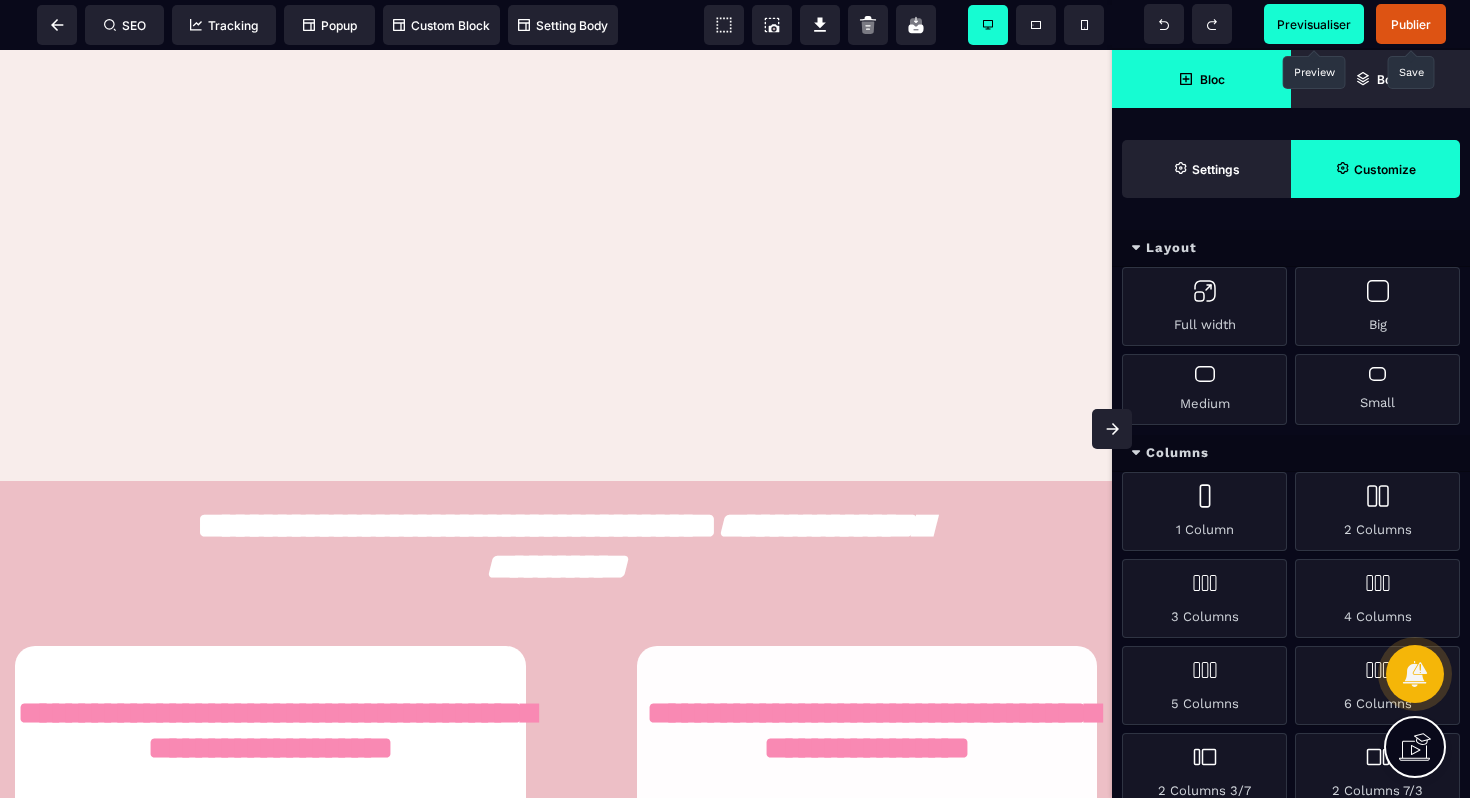 click on "Previsualiser" at bounding box center (1314, 24) 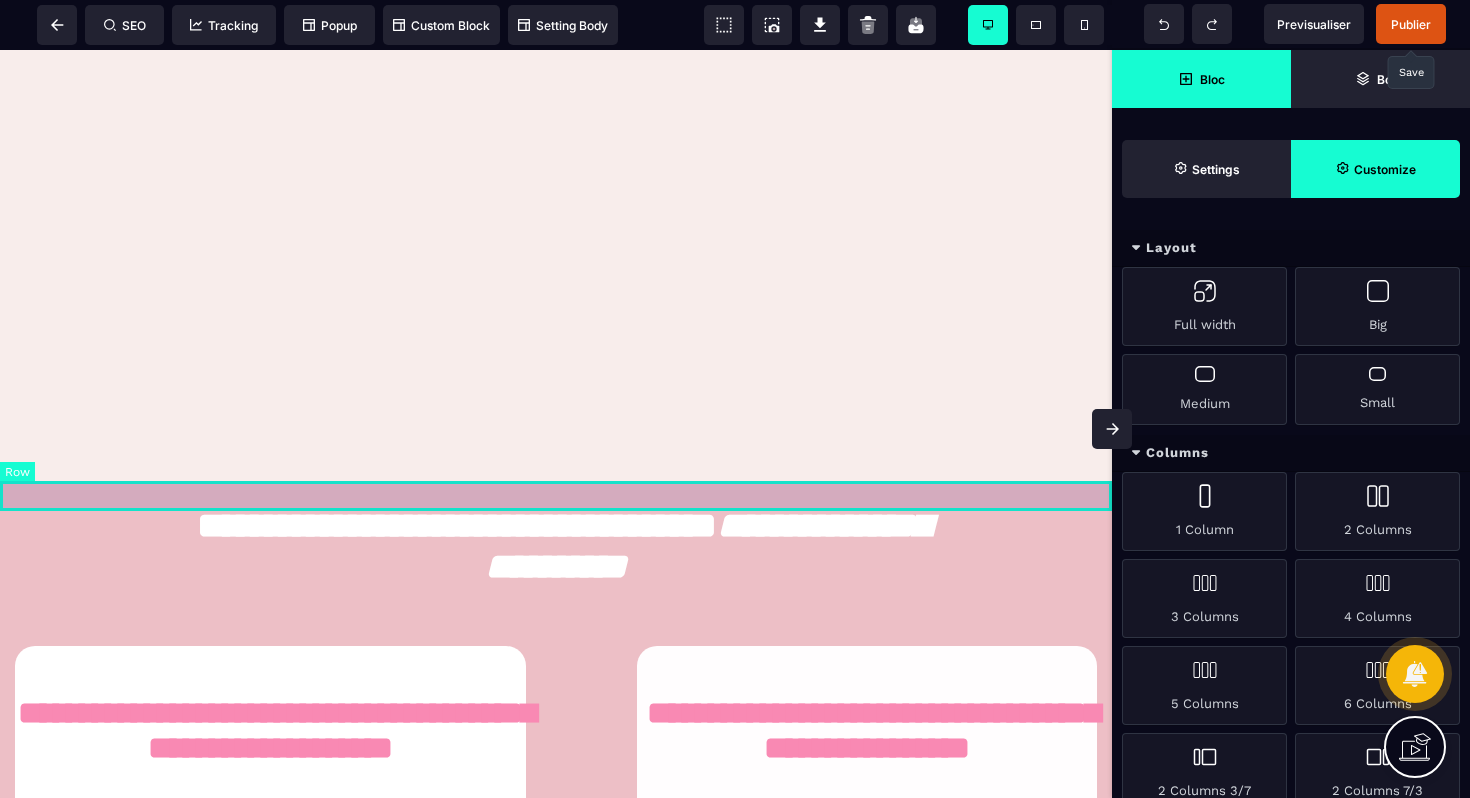 click at bounding box center [556, 496] 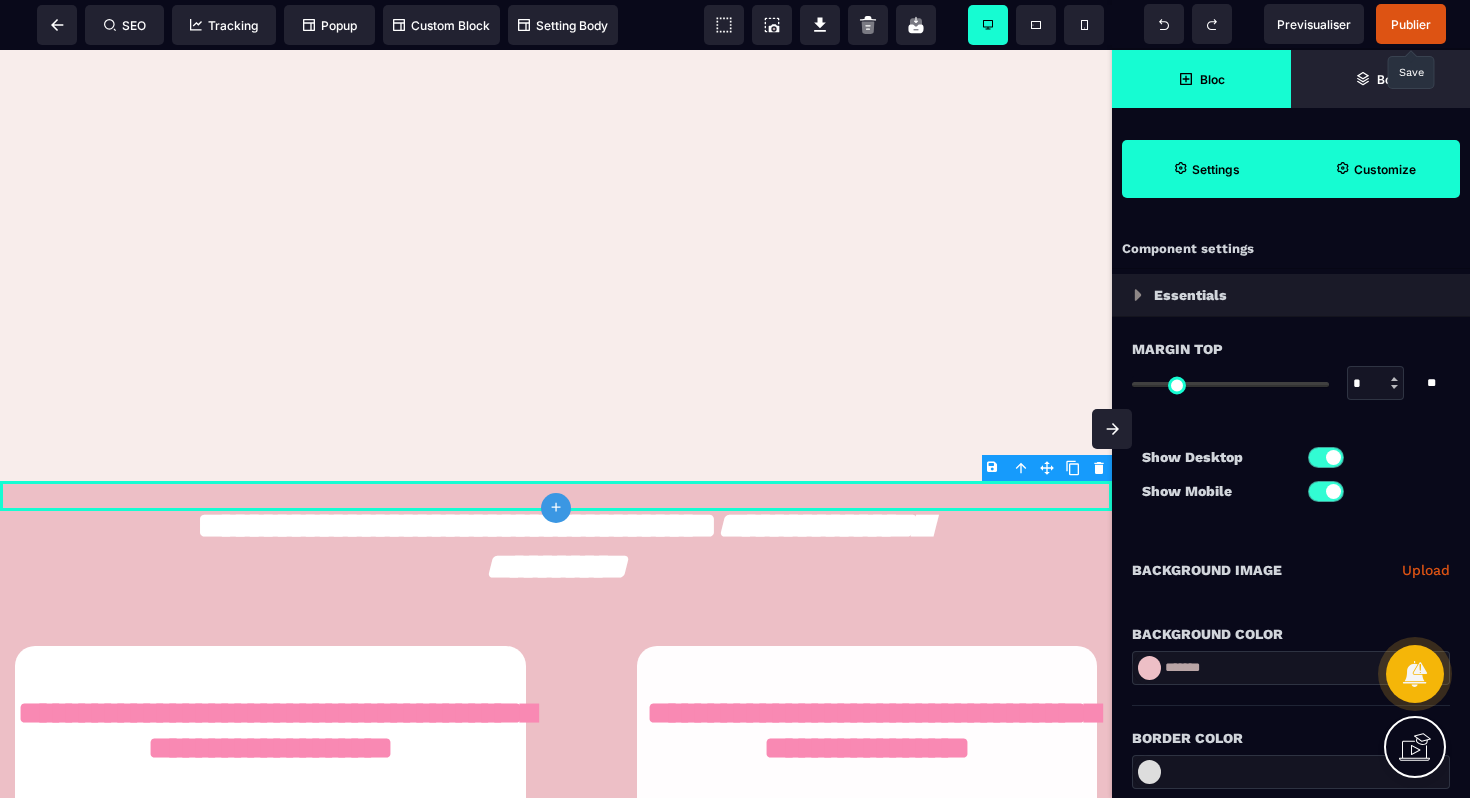 click on "B I U S
A *******
plus
Row
SEO
Big" at bounding box center [735, 399] 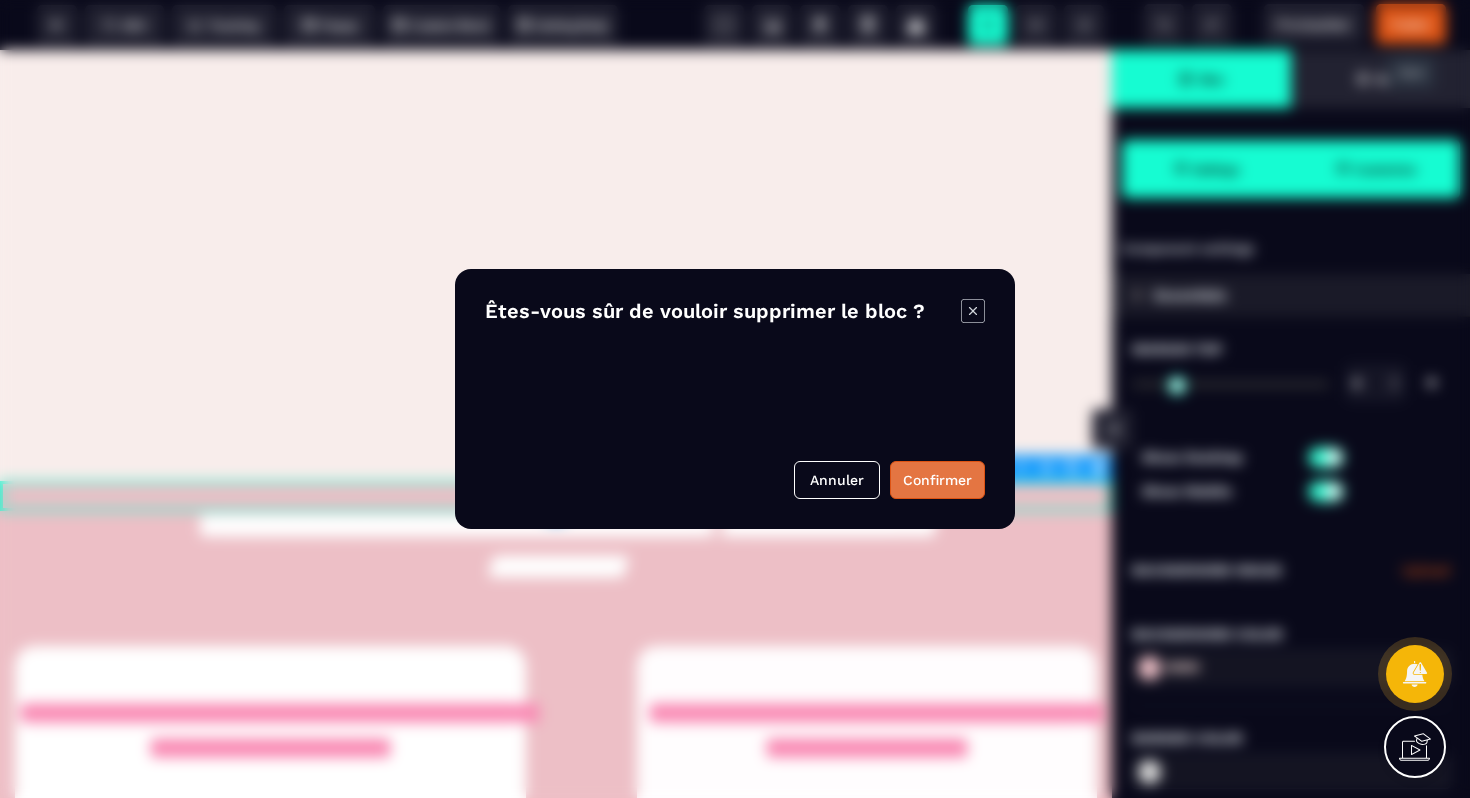 click on "Confirmer" at bounding box center [937, 480] 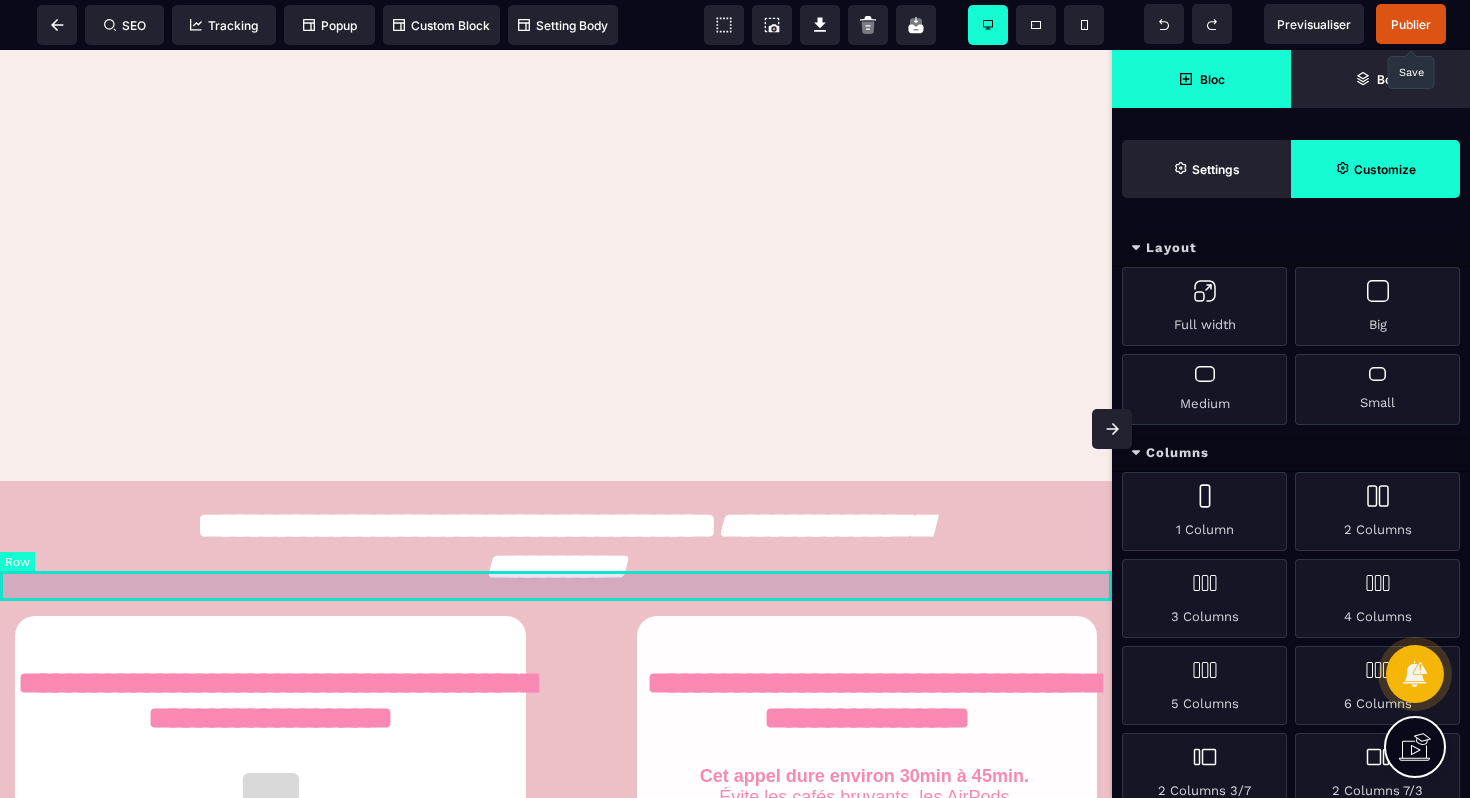 click at bounding box center (556, 586) 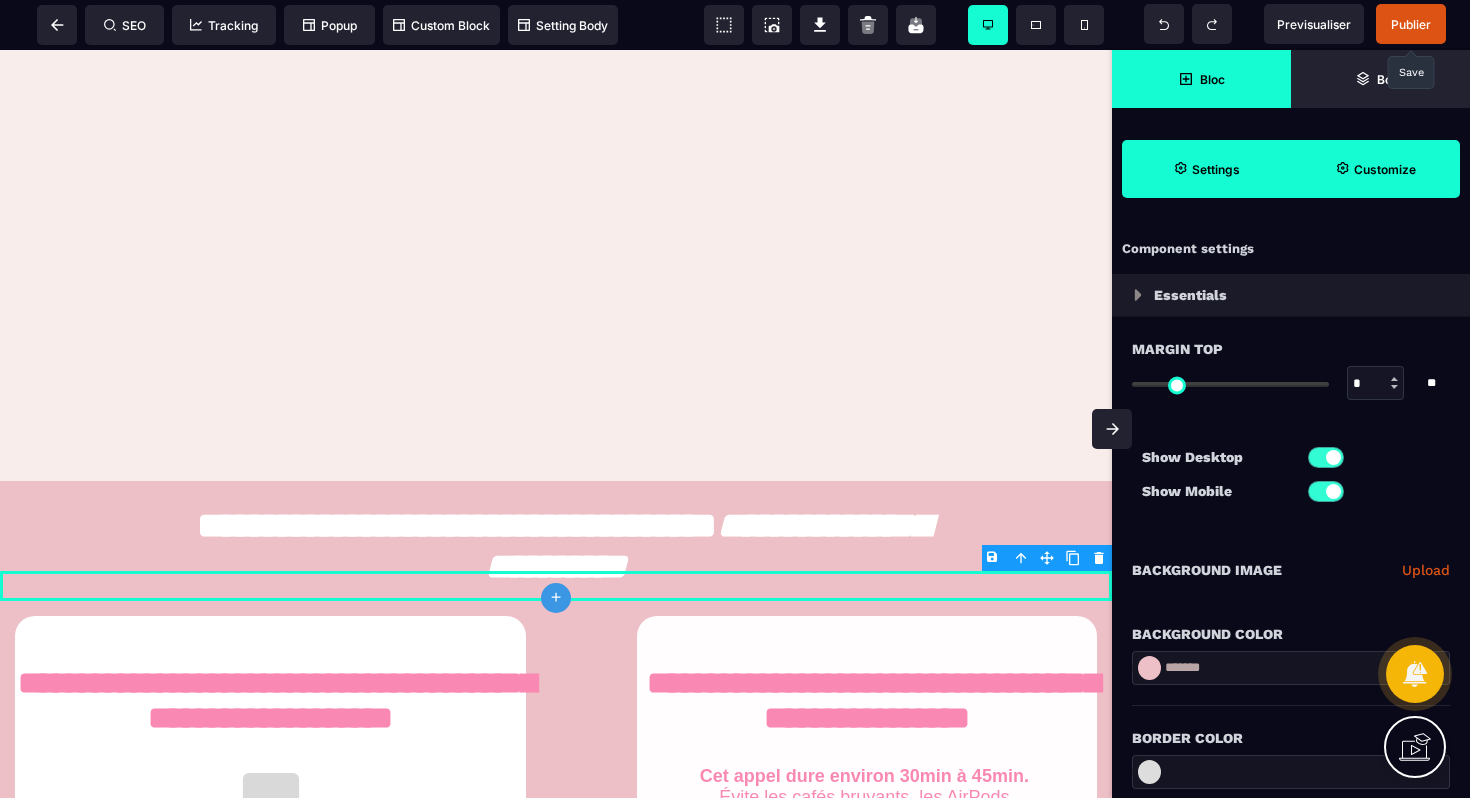 click on "B I U S
A *******
plus
Row
SEO
Big" at bounding box center (735, 399) 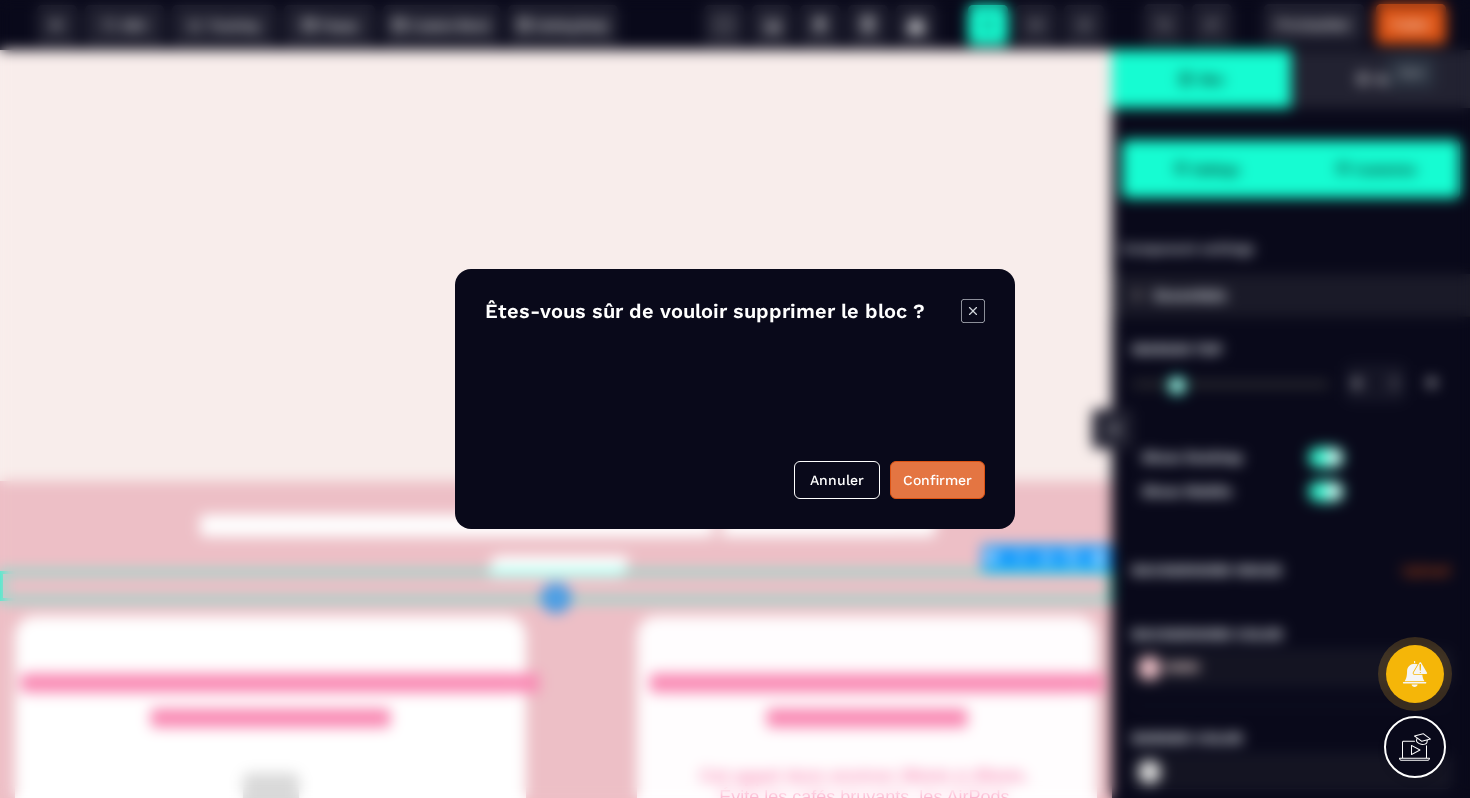 click on "Confirmer" at bounding box center [937, 480] 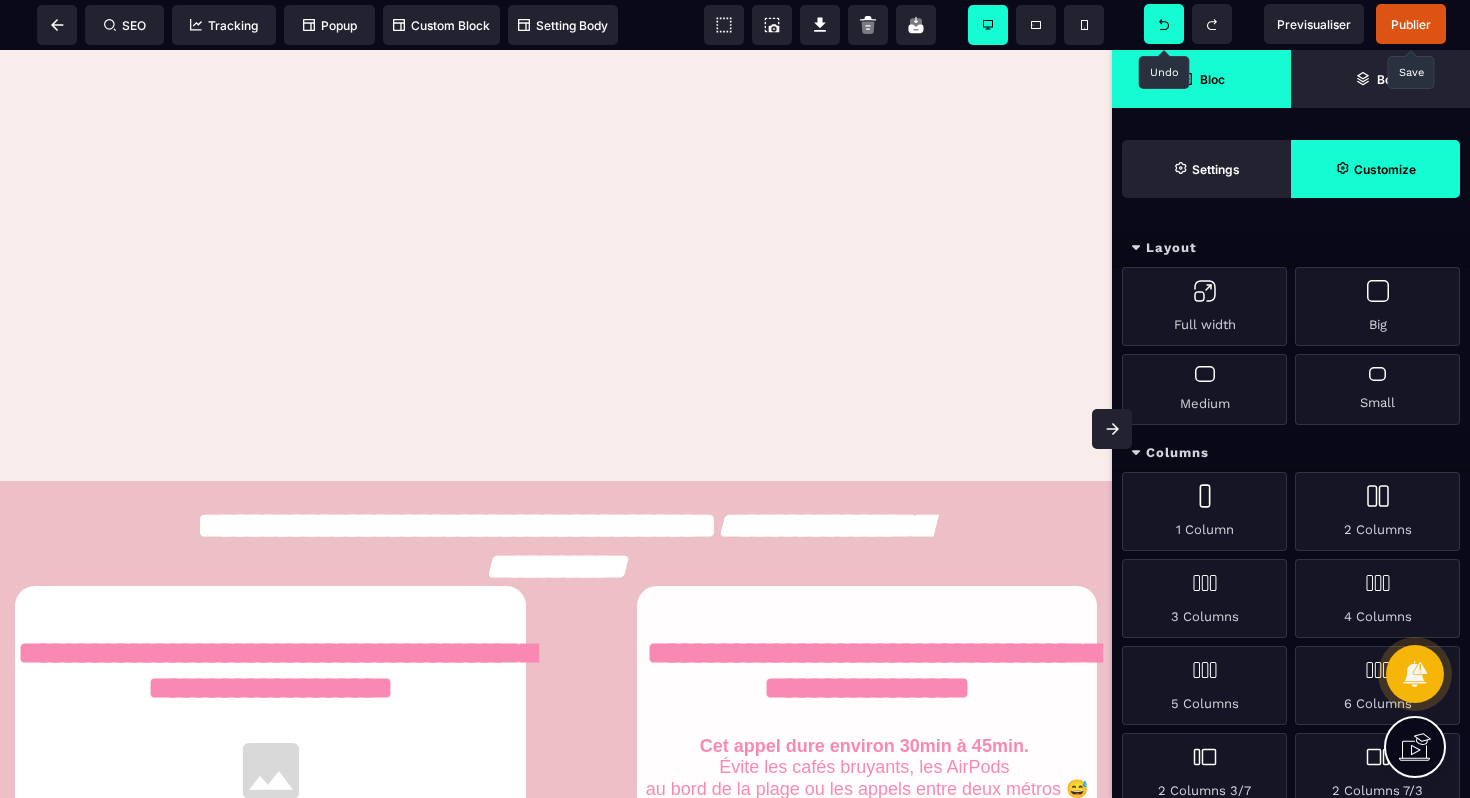 click at bounding box center (1164, 24) 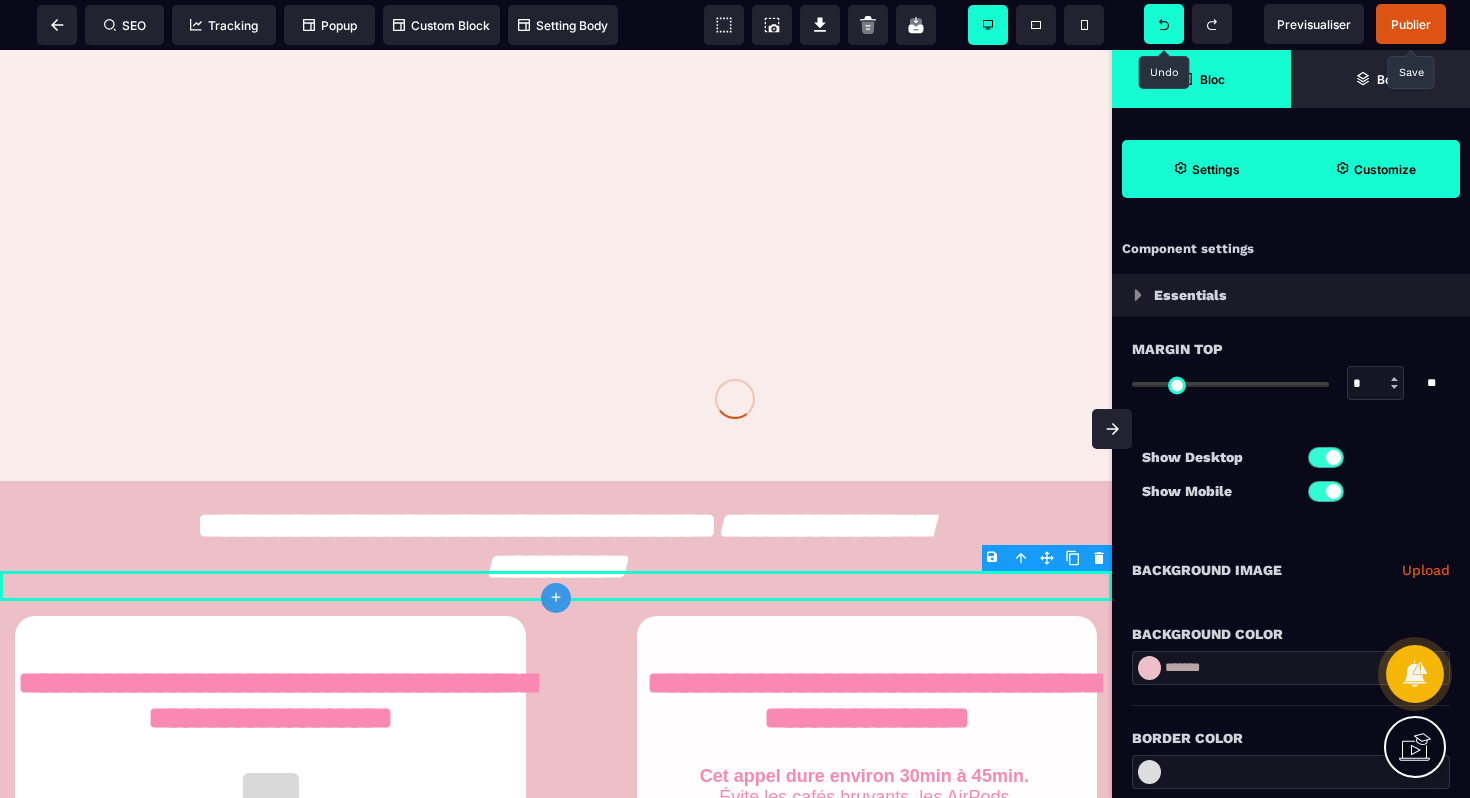 click 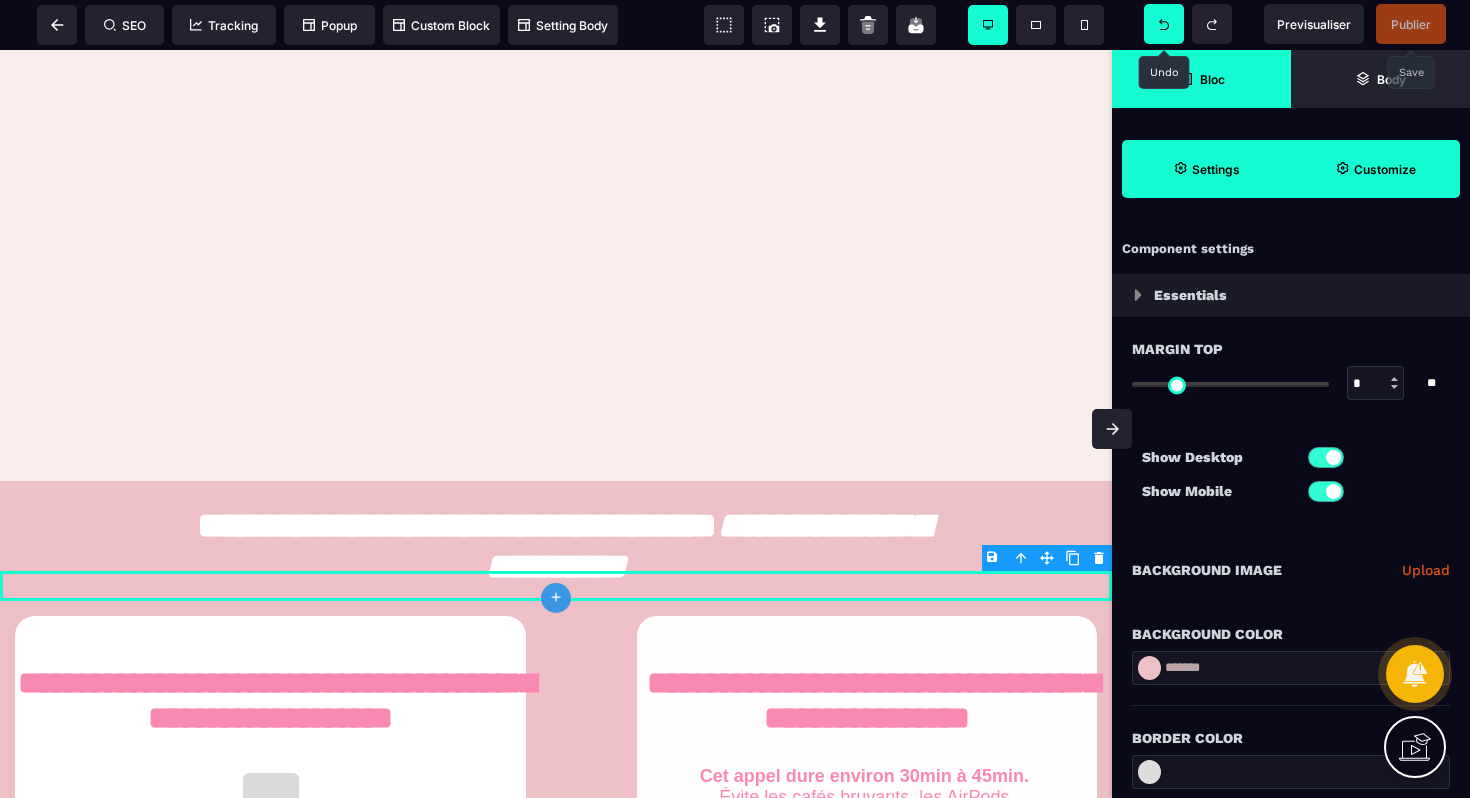 click 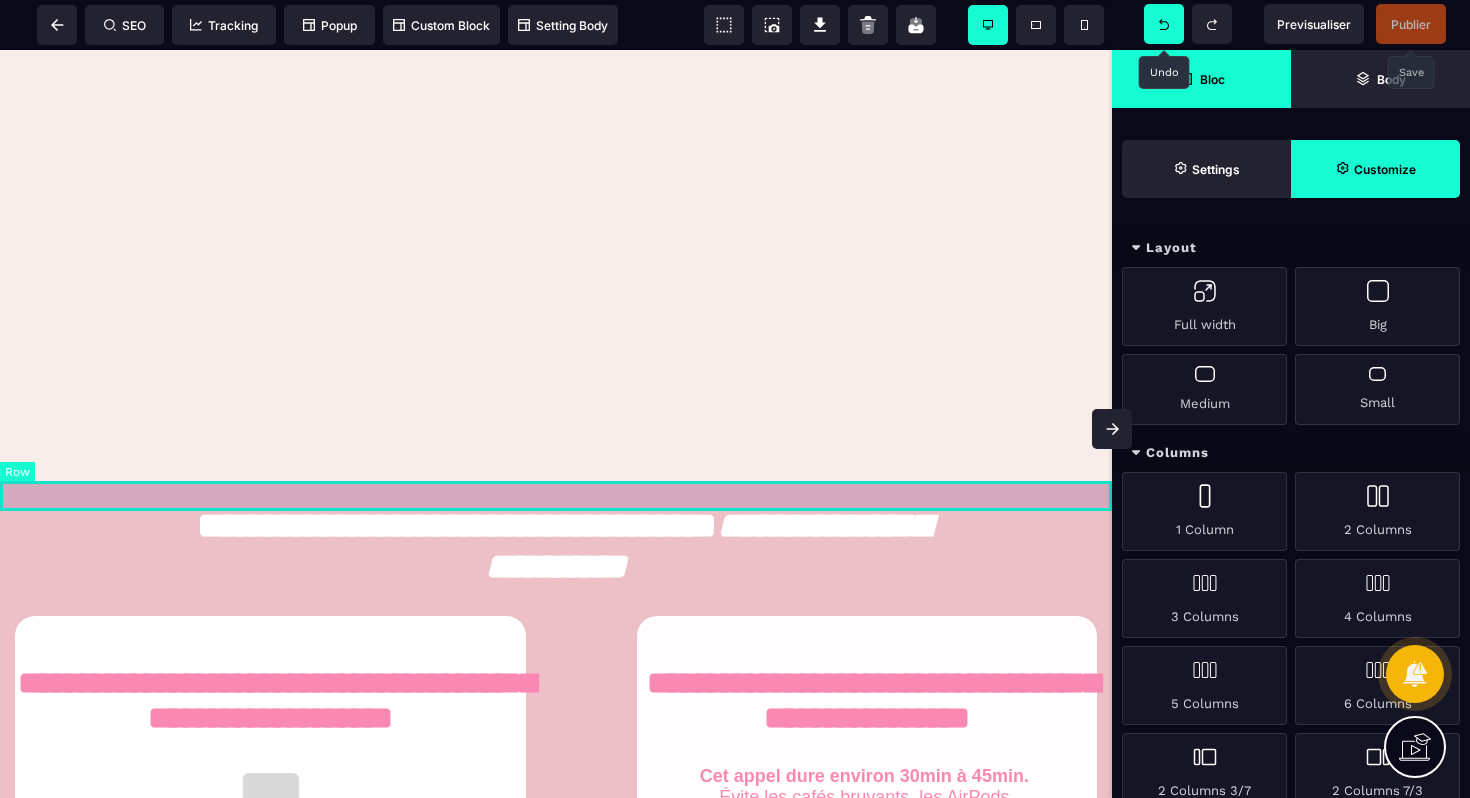 click at bounding box center (556, 496) 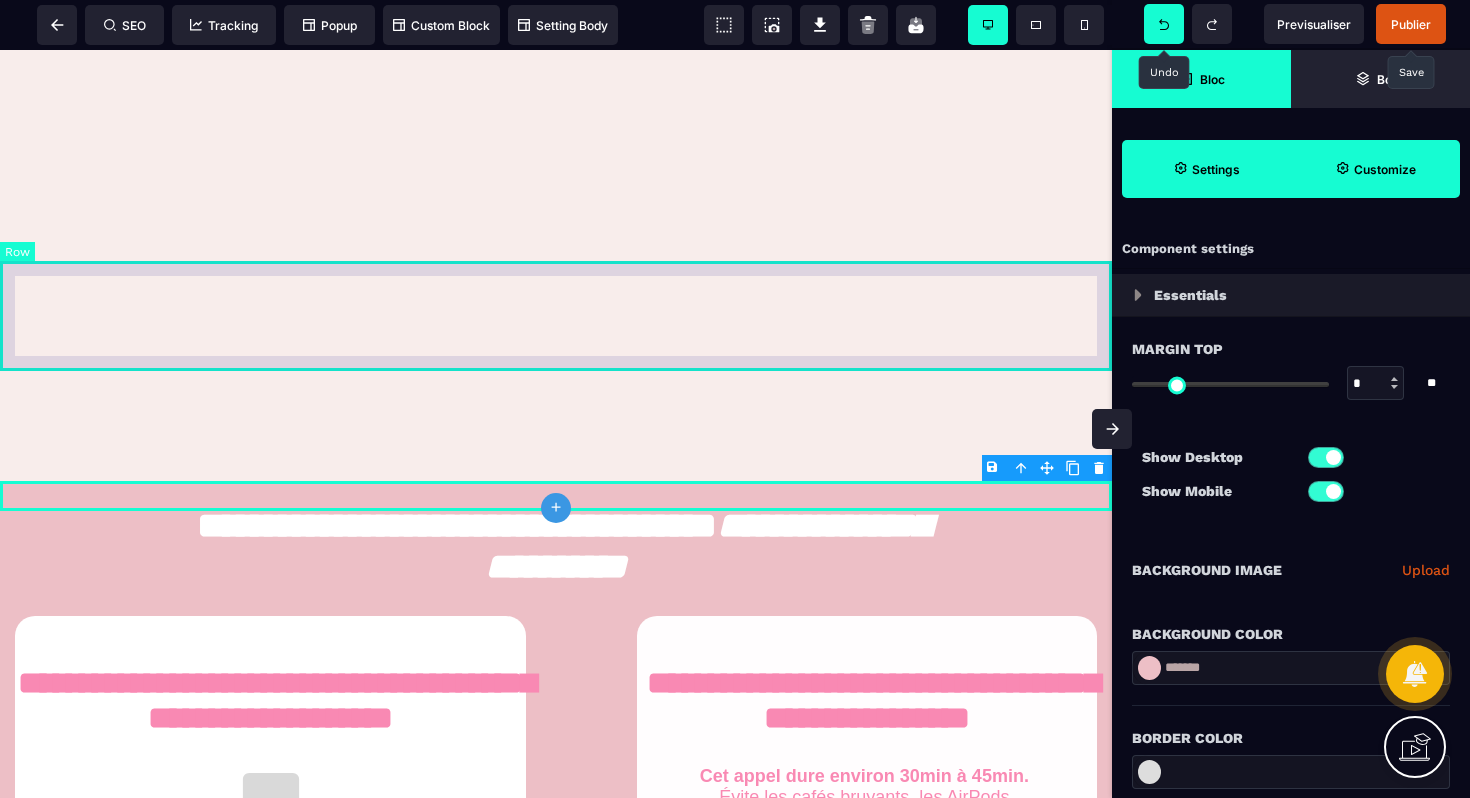 click at bounding box center [556, 316] 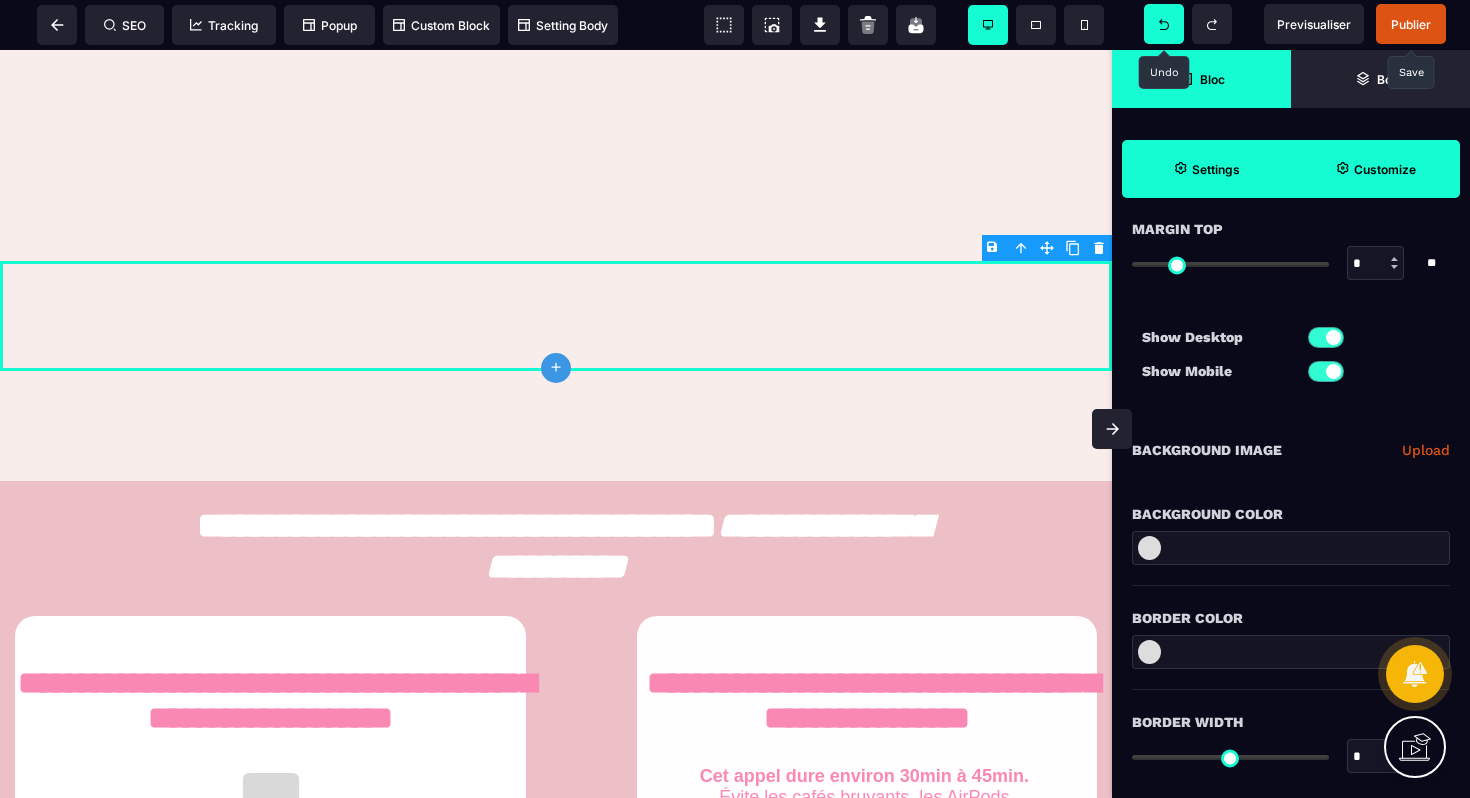 scroll, scrollTop: 123, scrollLeft: 0, axis: vertical 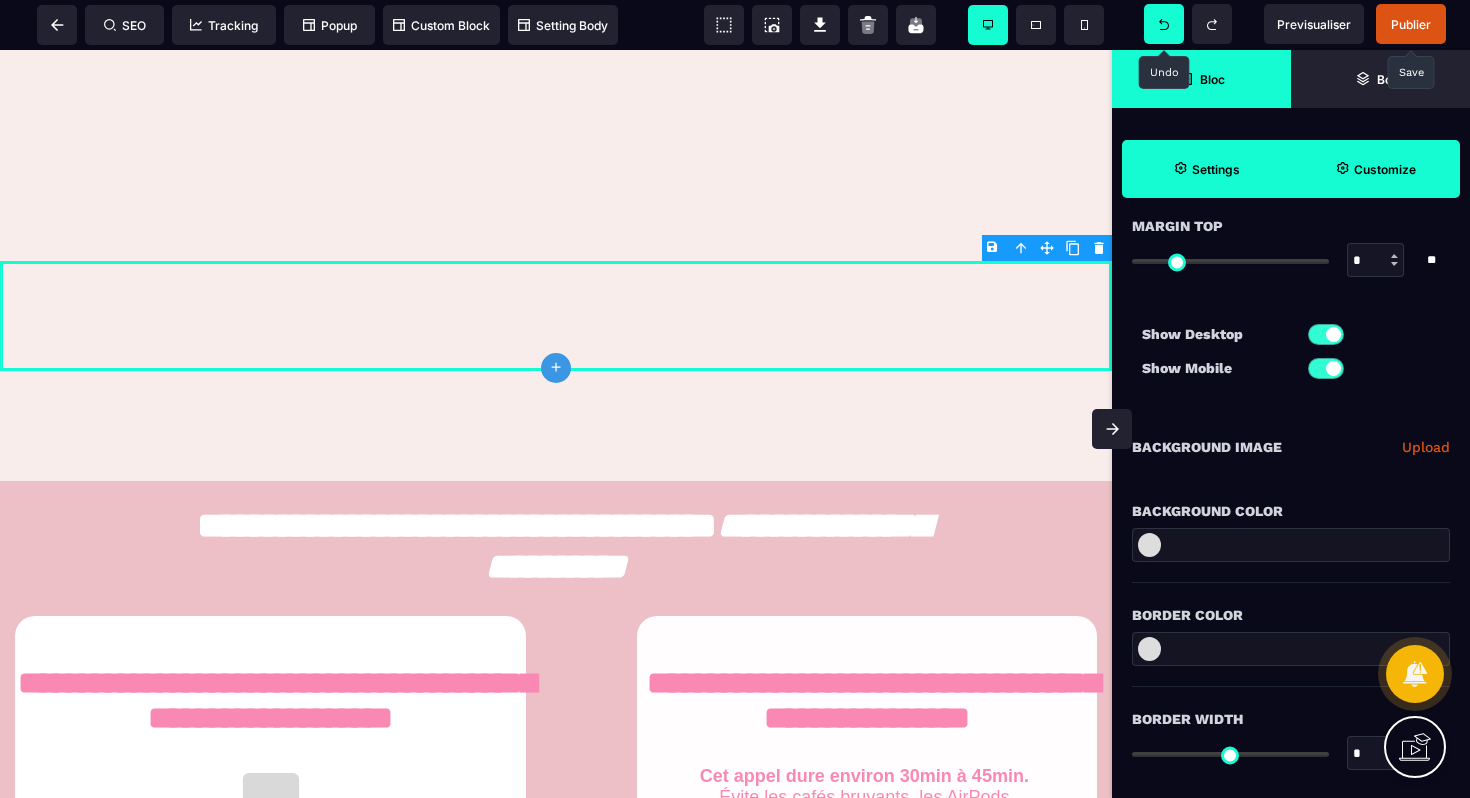 click at bounding box center [1149, 545] 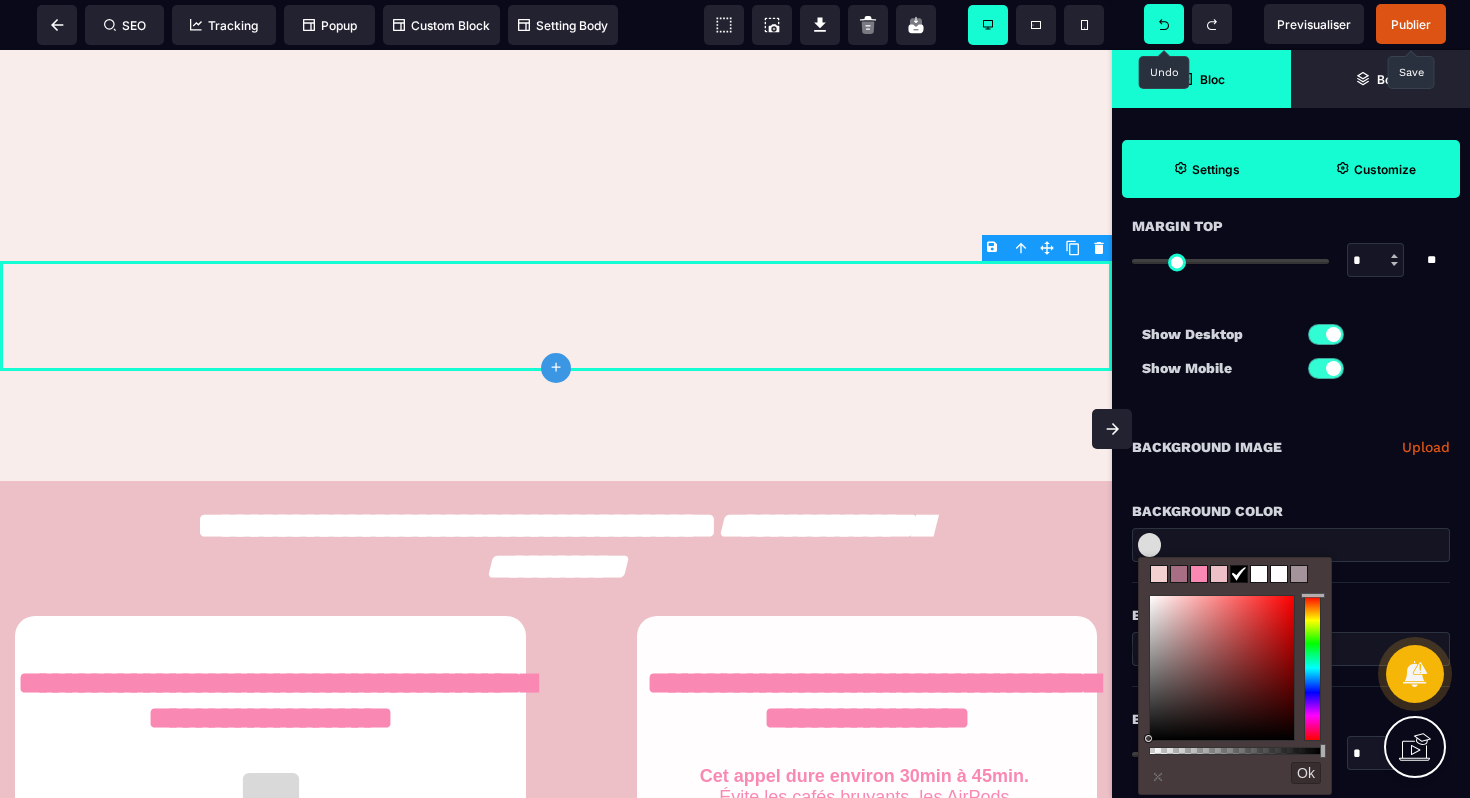 click on "Background Color" at bounding box center [1291, 501] 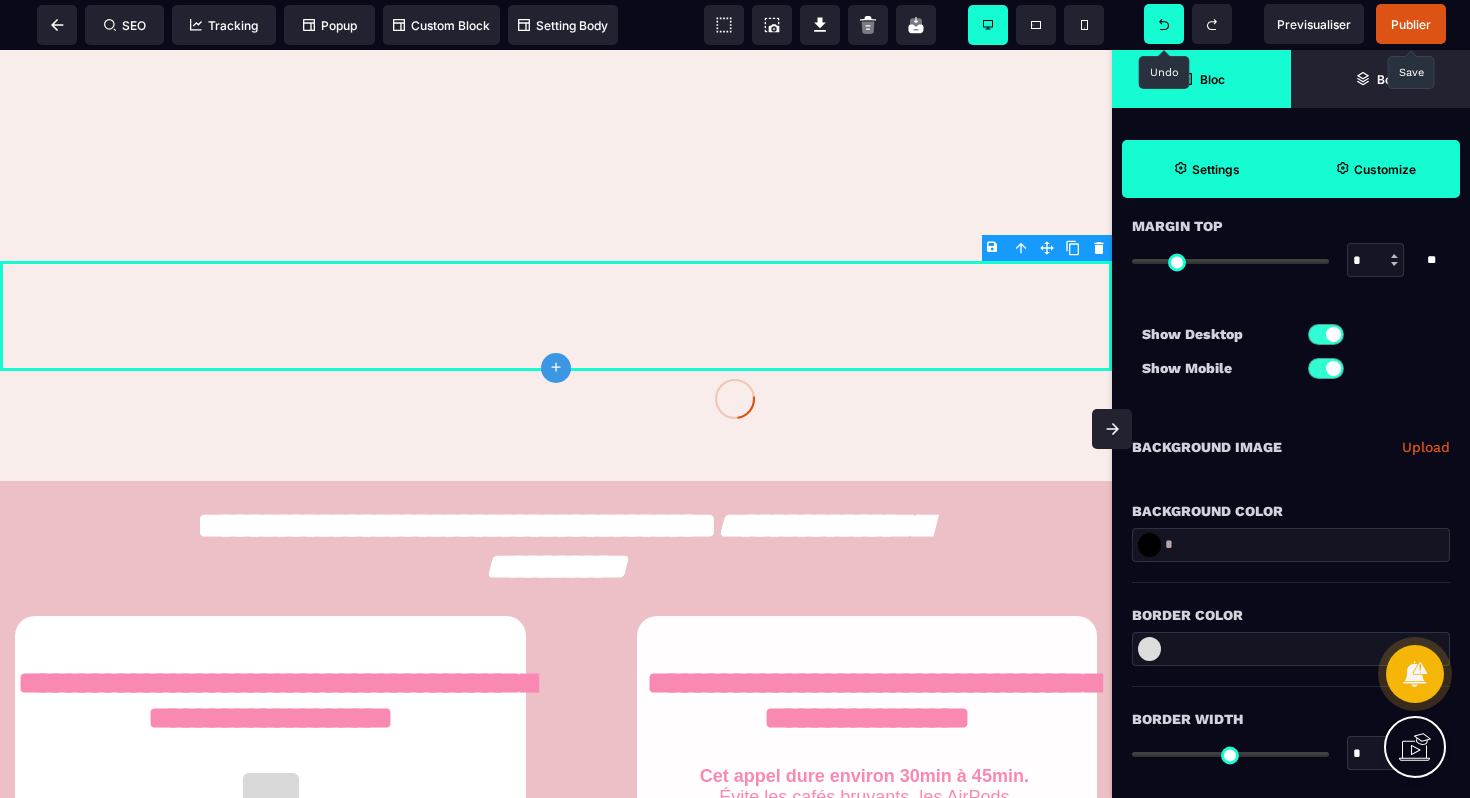 click 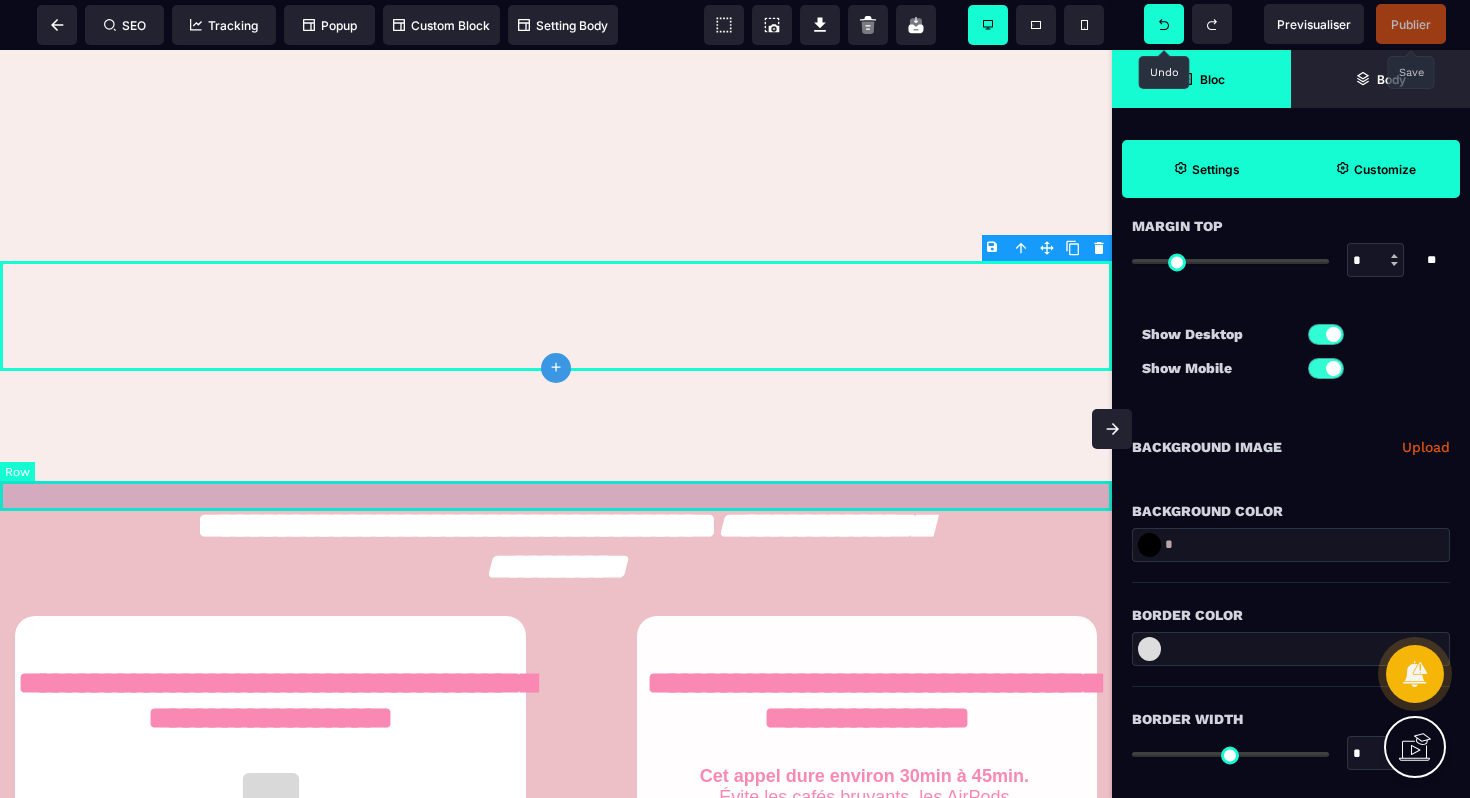 click at bounding box center [556, 496] 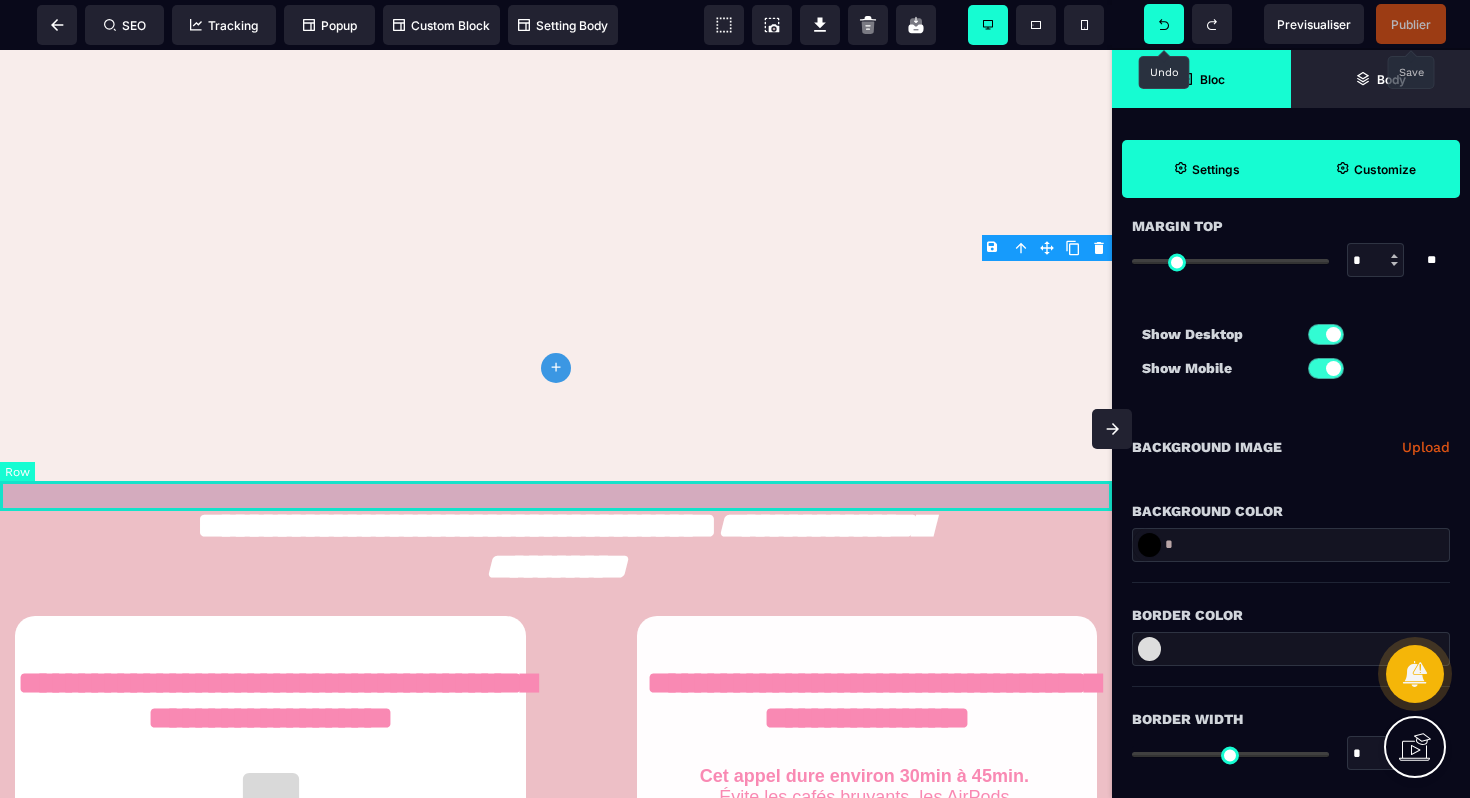 scroll, scrollTop: 0, scrollLeft: 0, axis: both 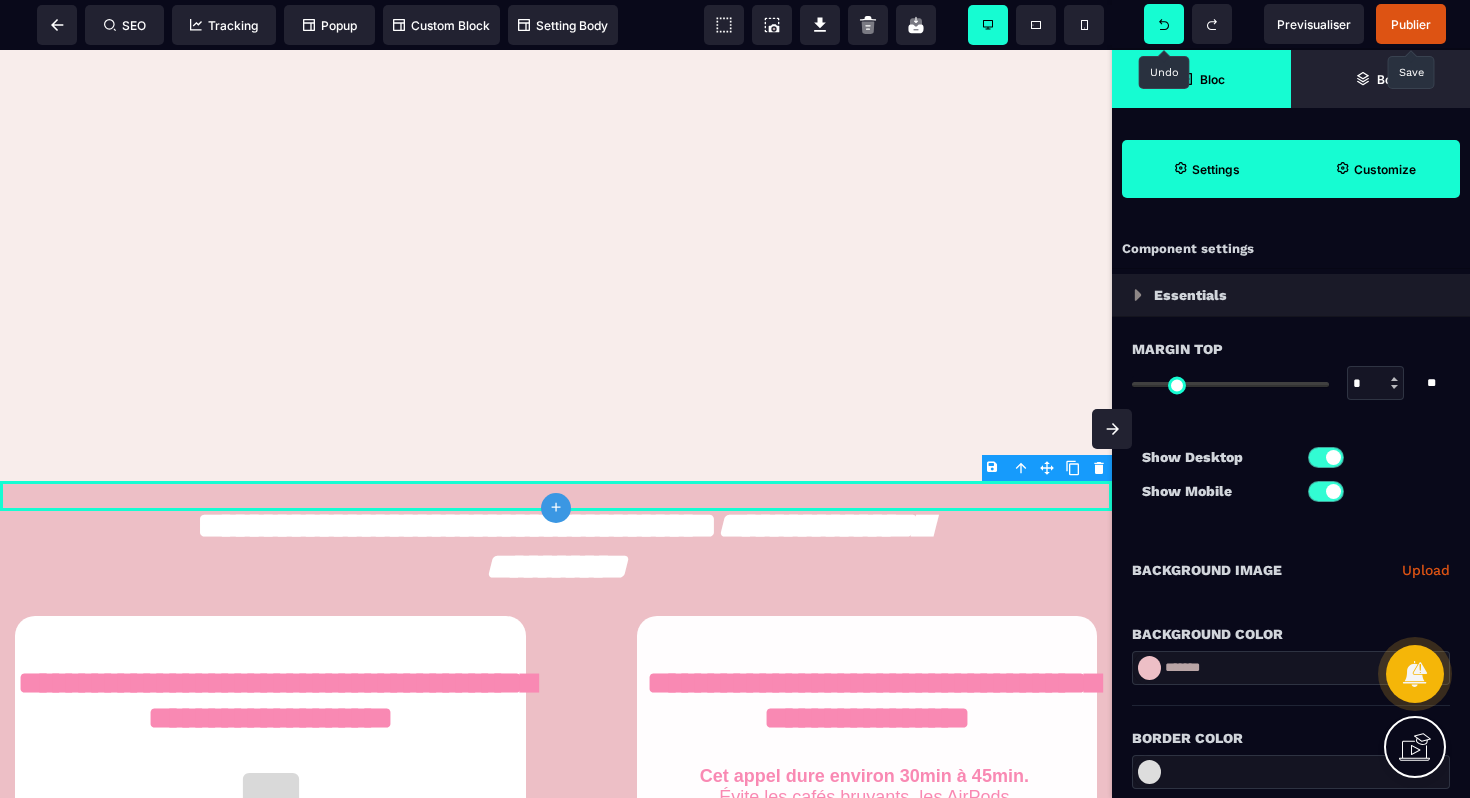 click at bounding box center (1149, 668) 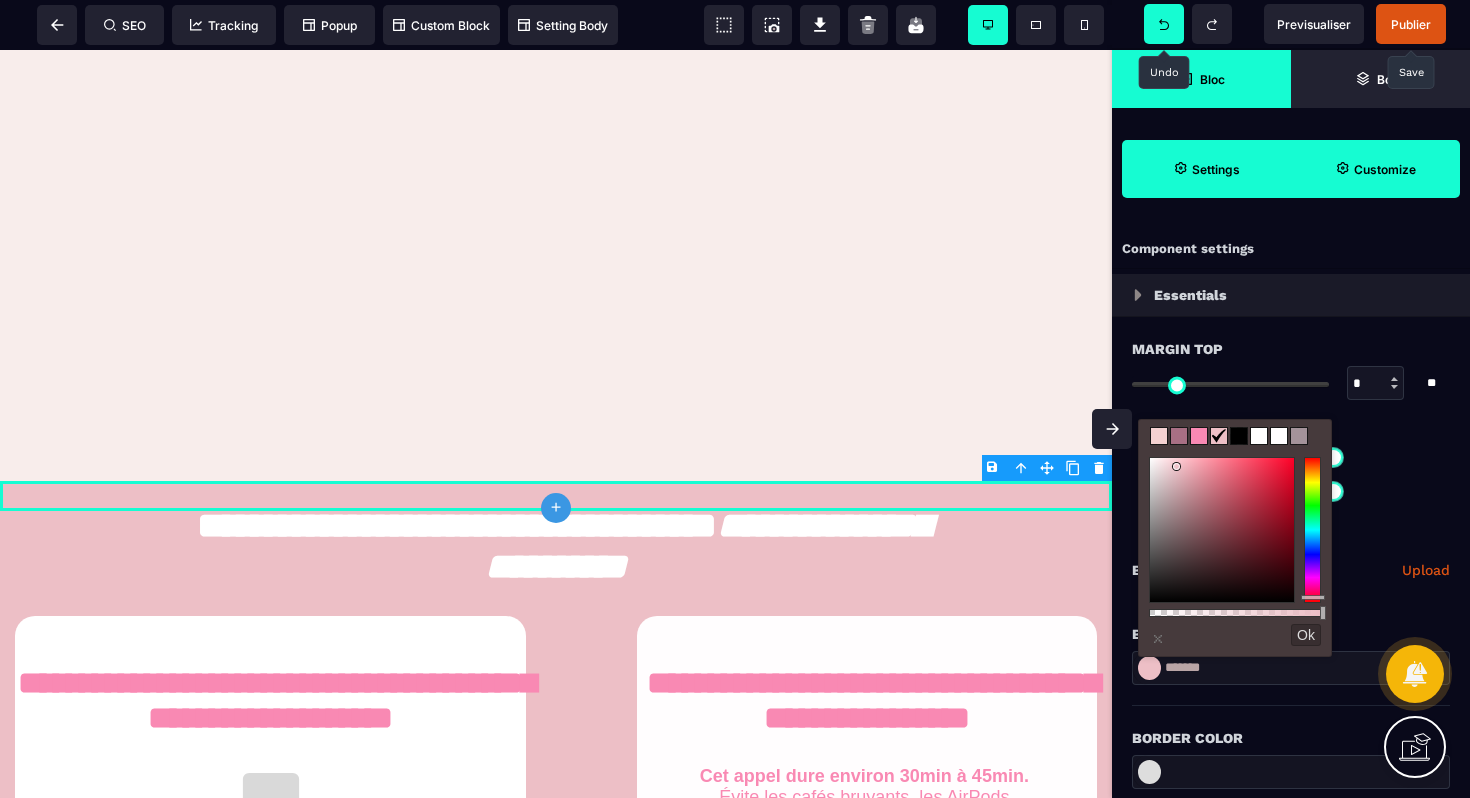 click at bounding box center (1159, 436) 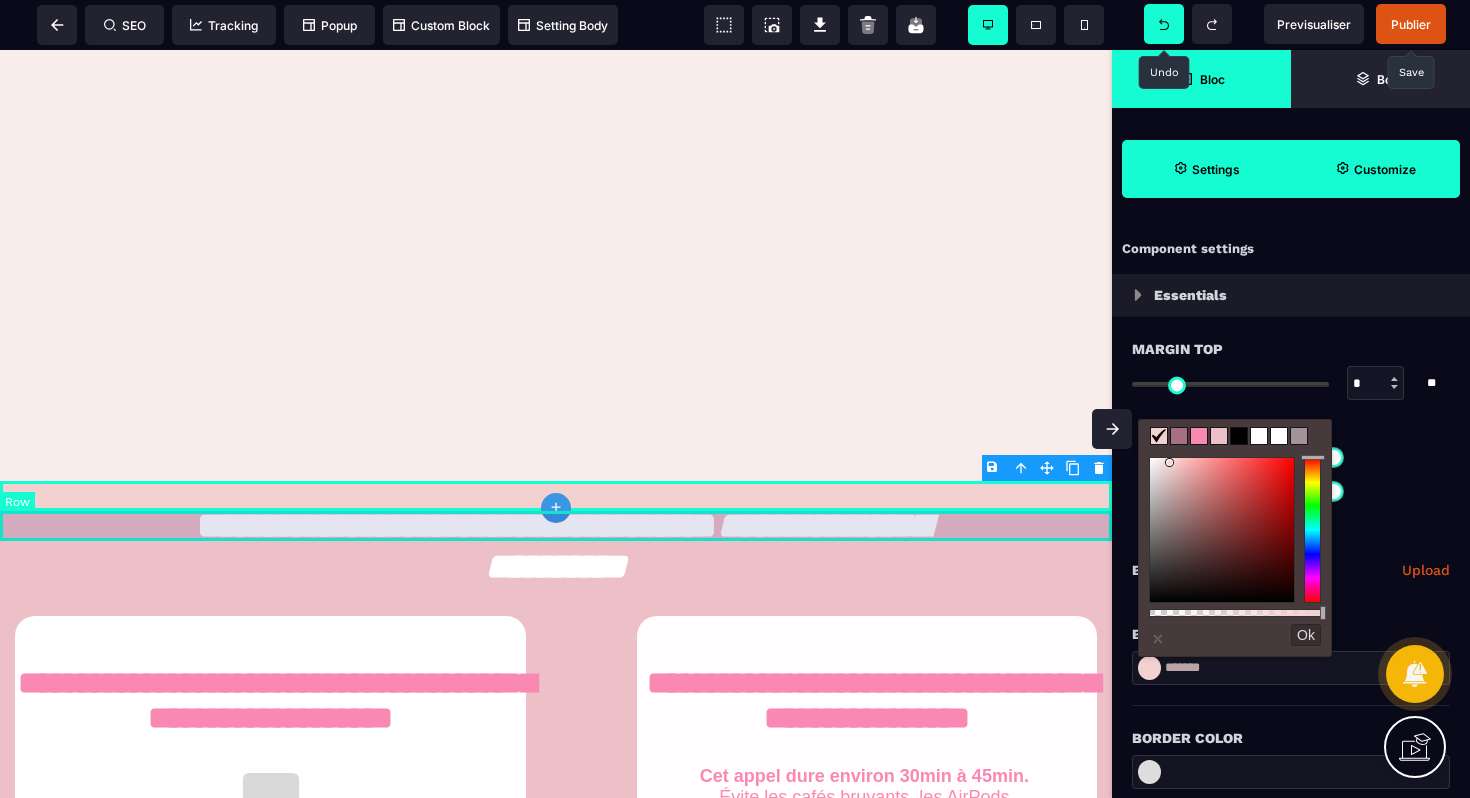 click at bounding box center (556, 526) 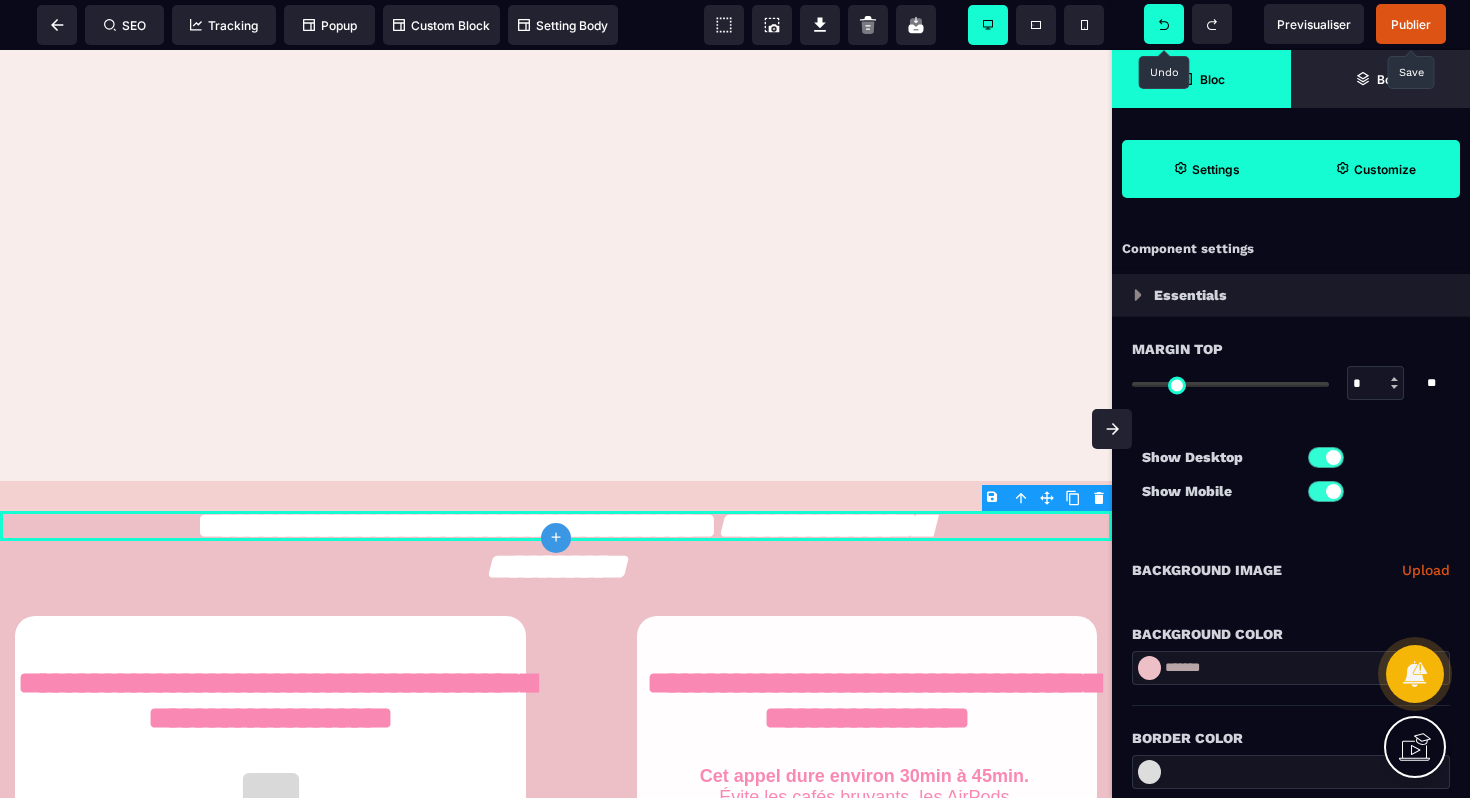 click at bounding box center (1149, 668) 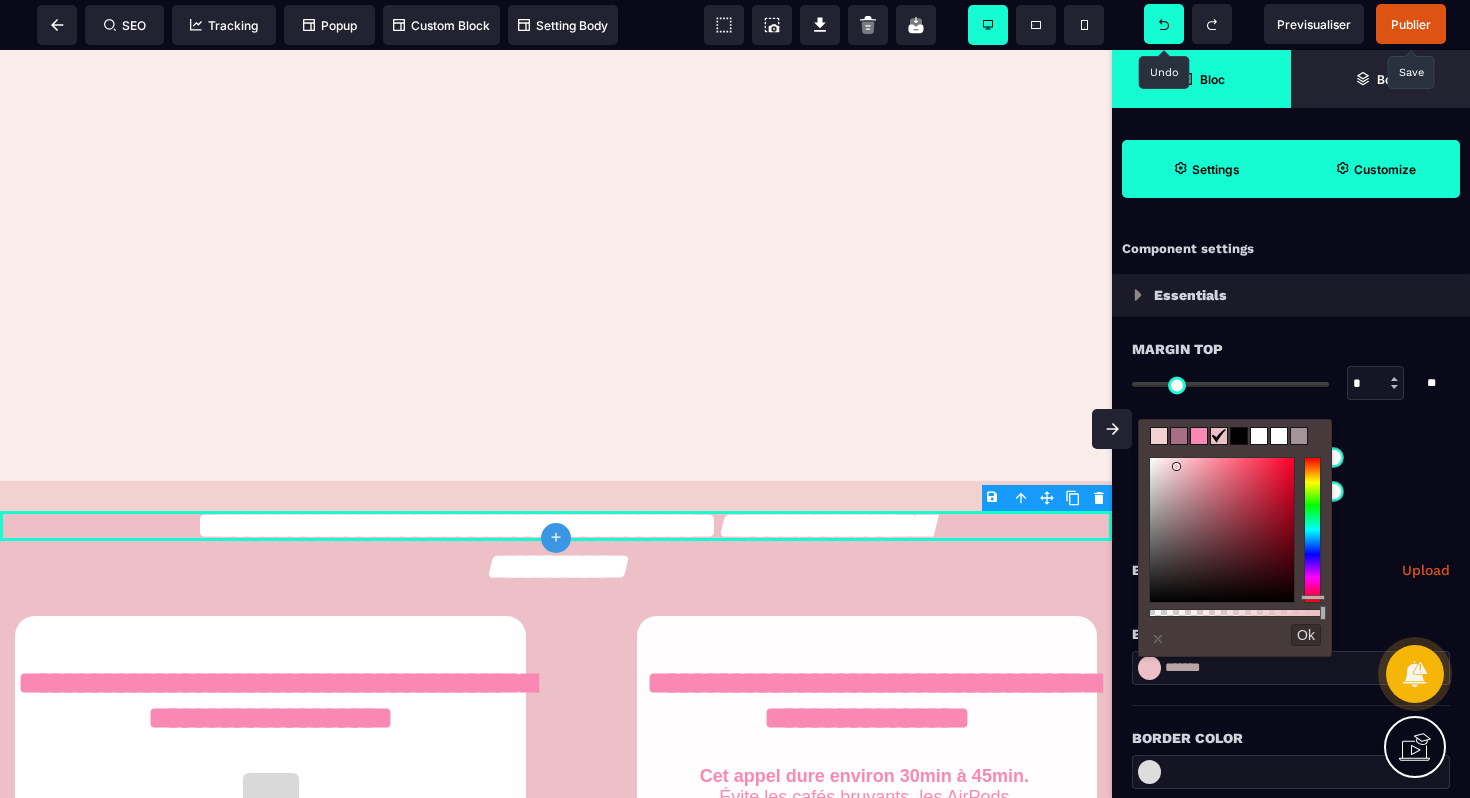 click at bounding box center [1159, 436] 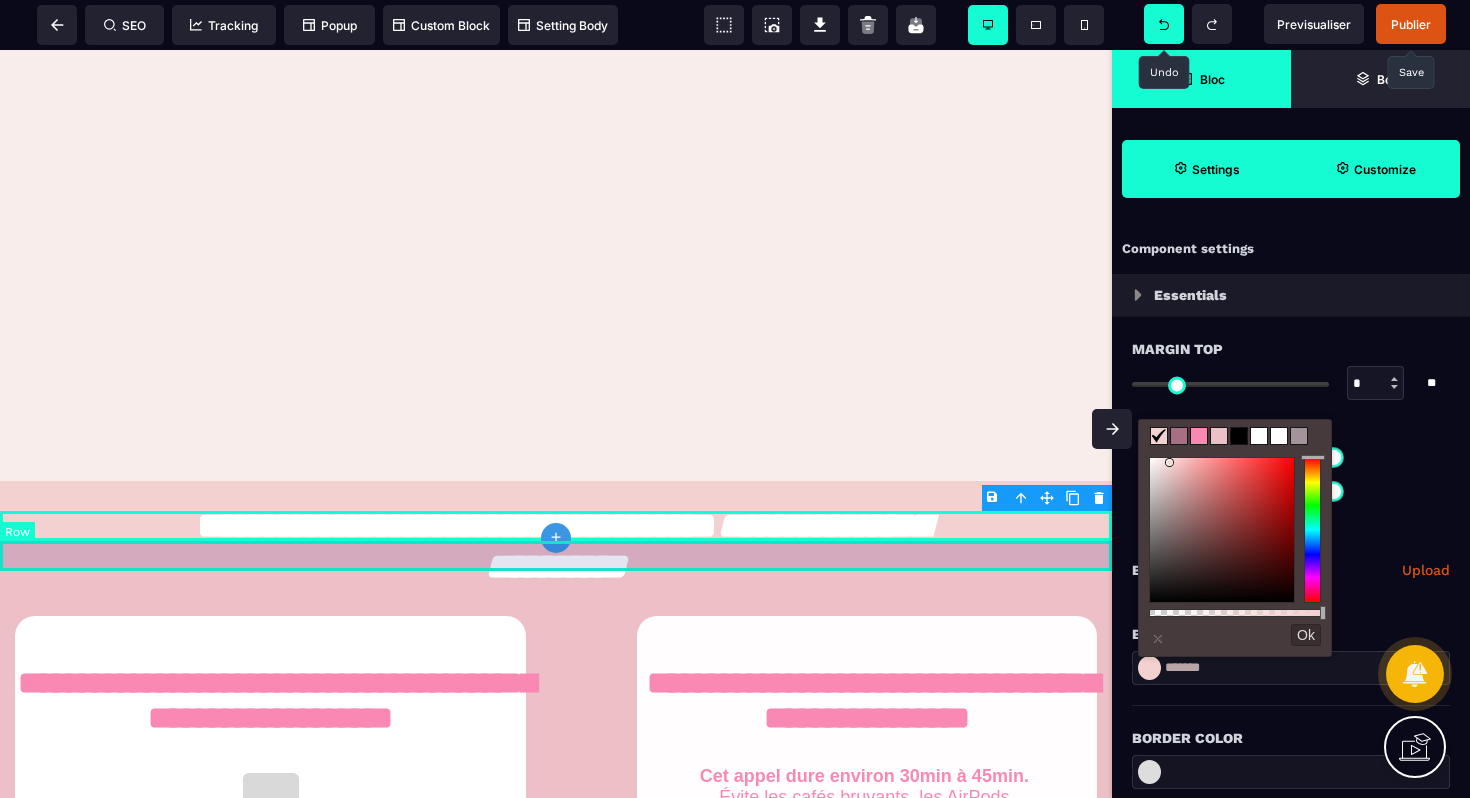 click at bounding box center [556, 556] 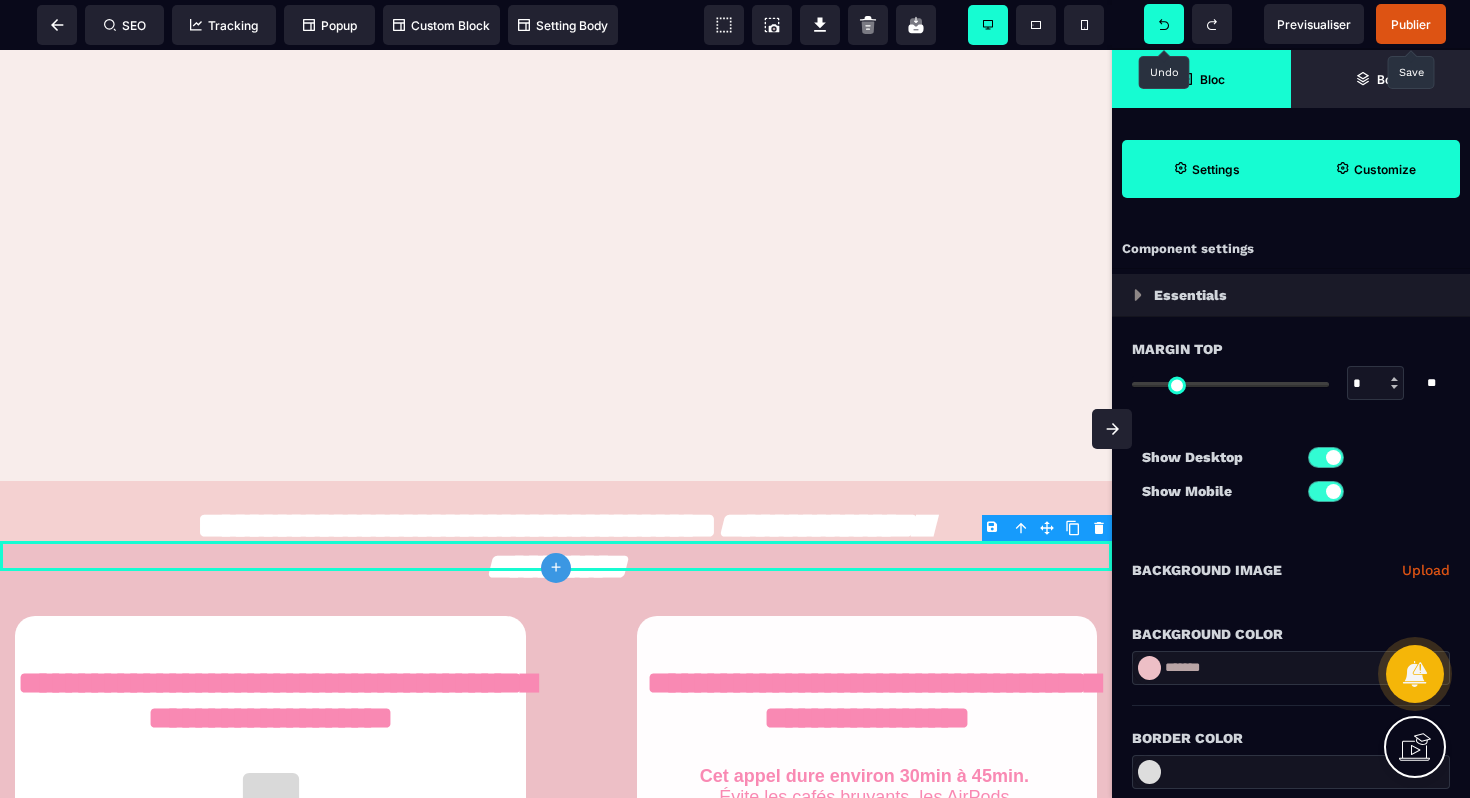 click at bounding box center (1149, 668) 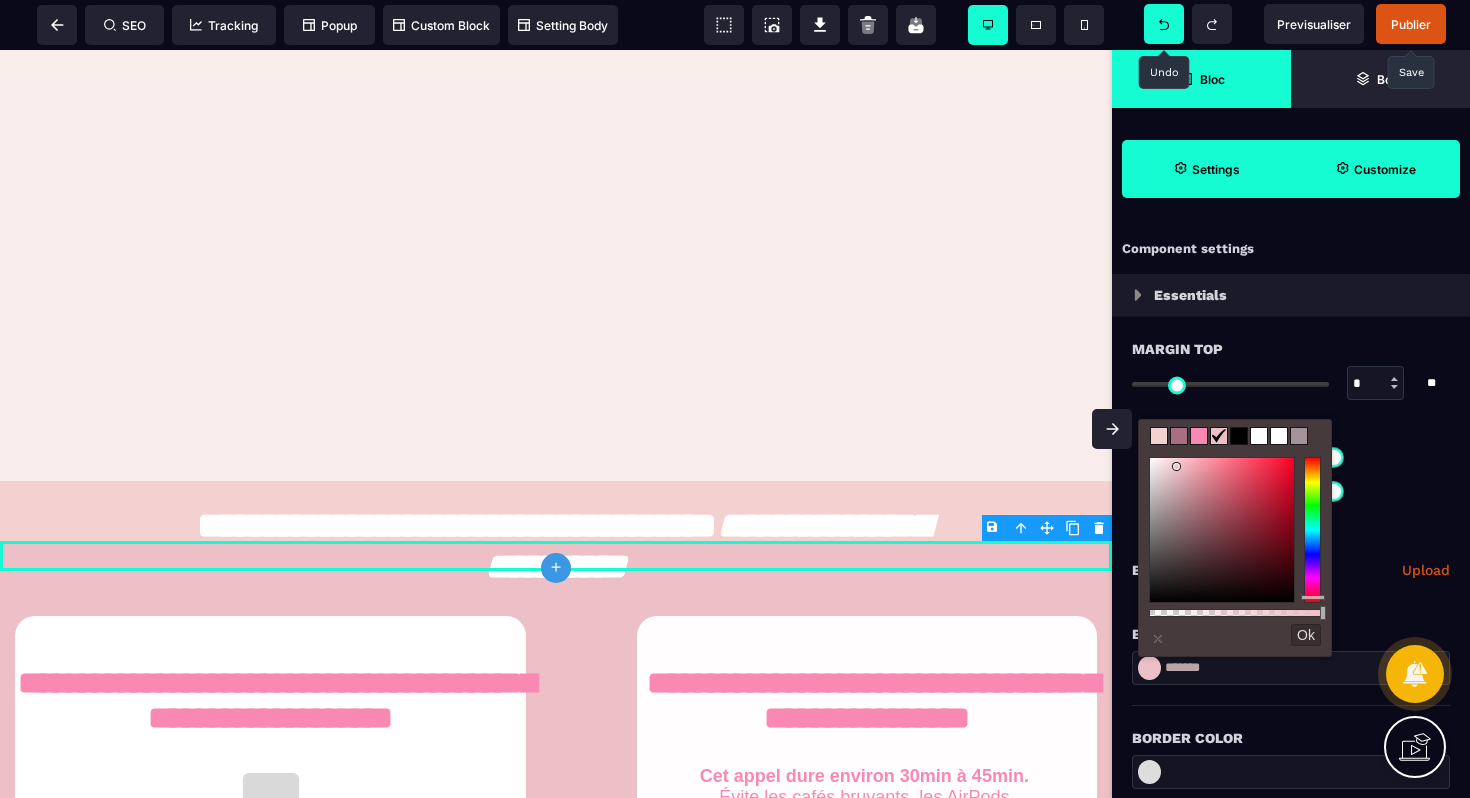 click at bounding box center (1159, 436) 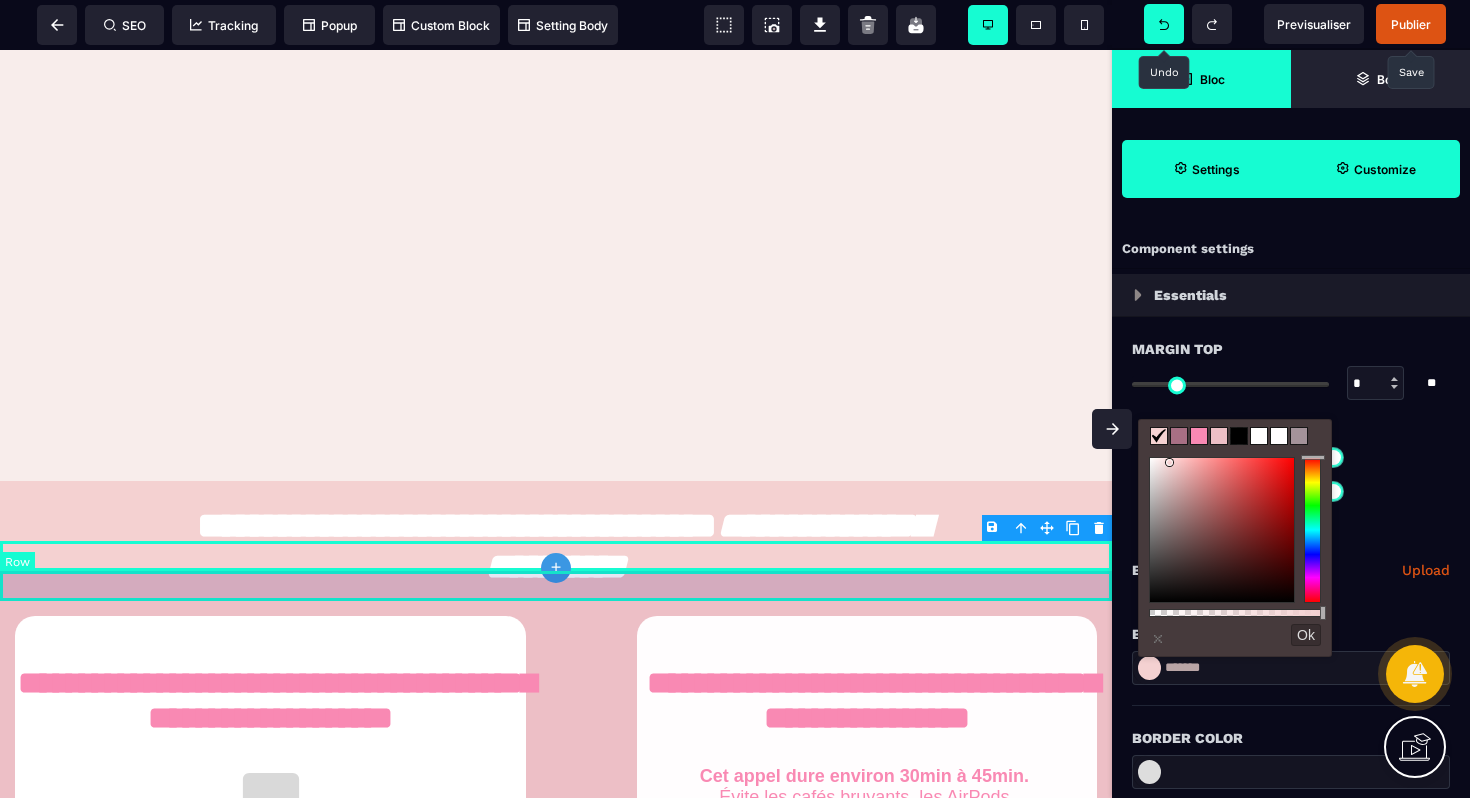 click at bounding box center (556, 586) 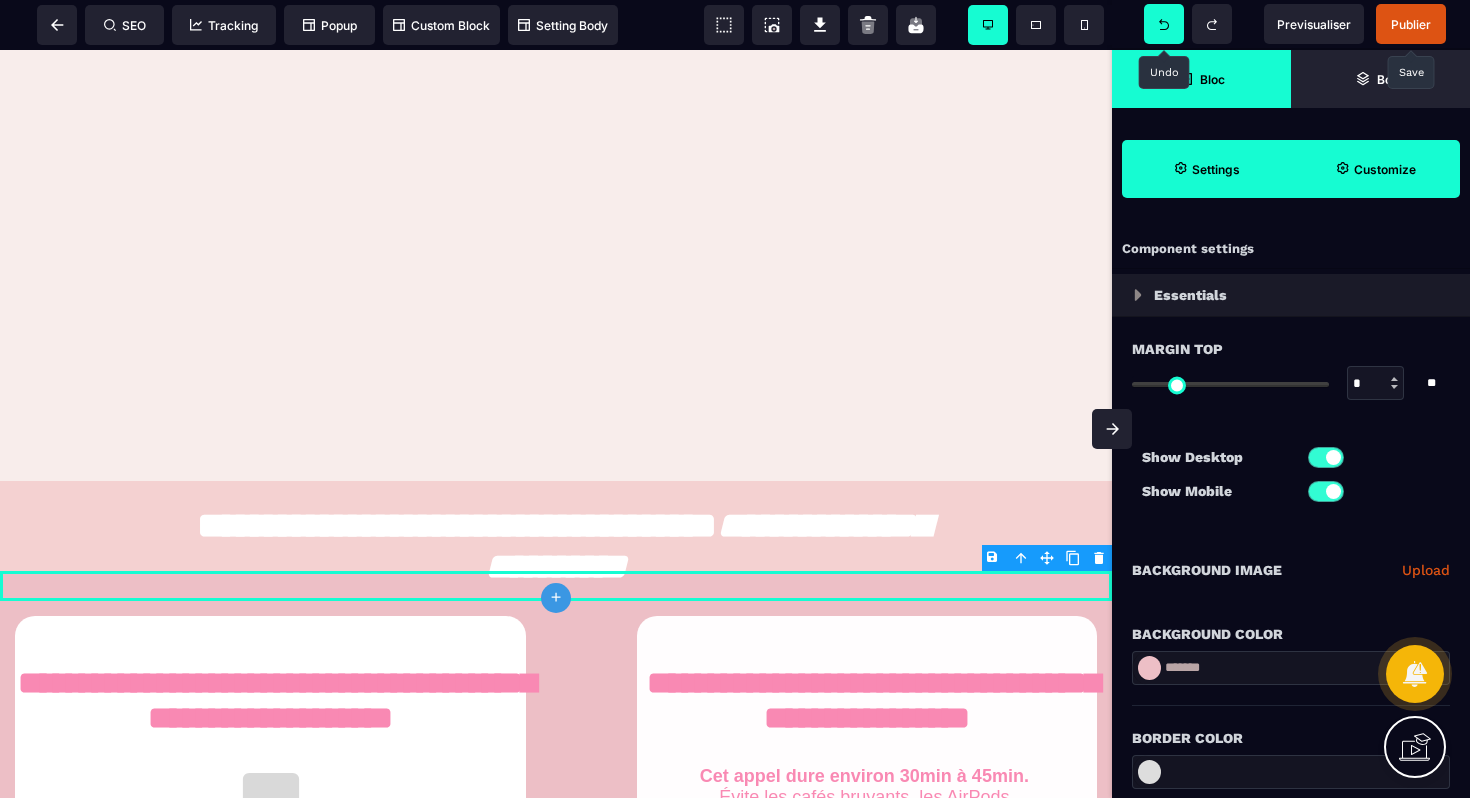 click at bounding box center (1149, 668) 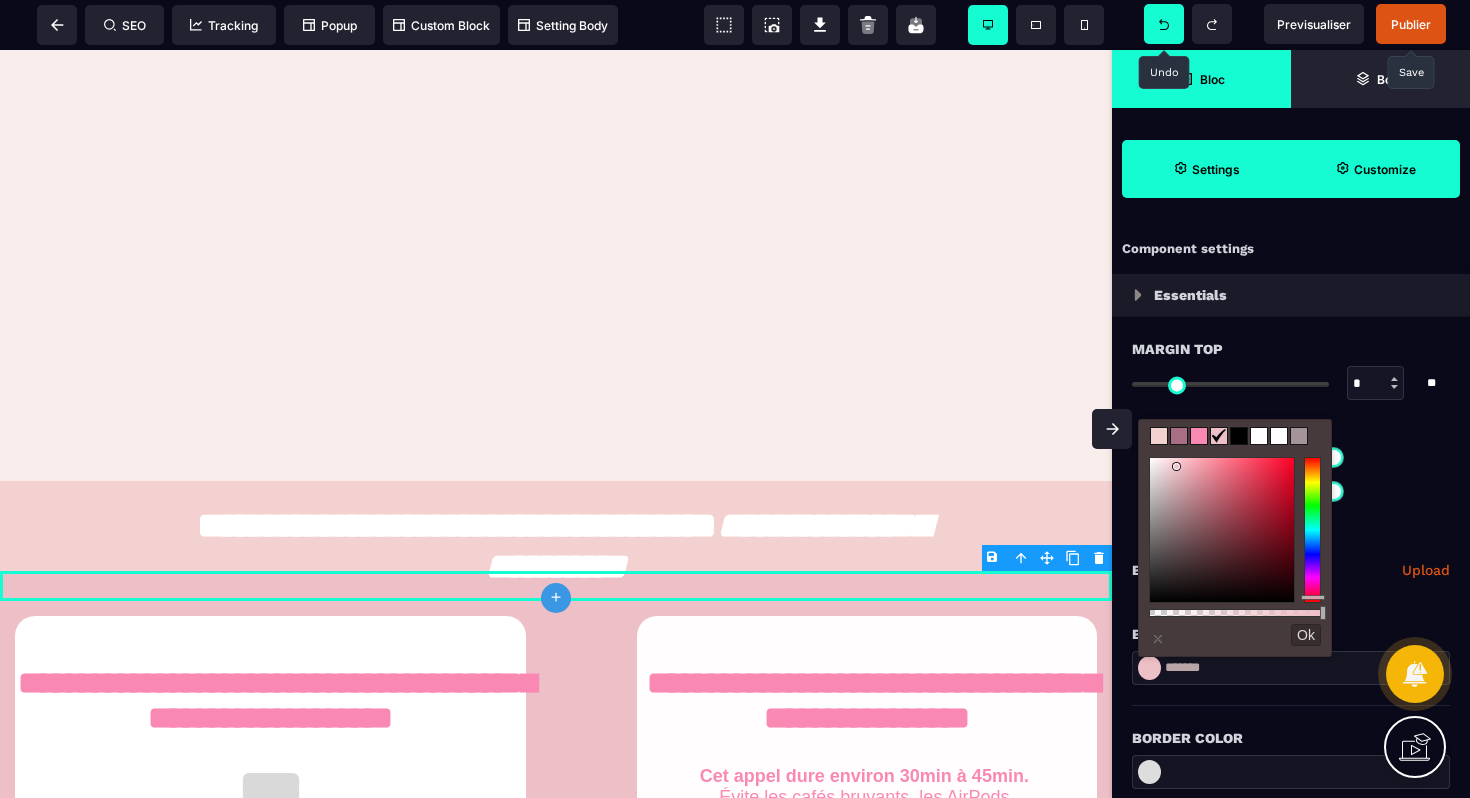 click at bounding box center (1159, 436) 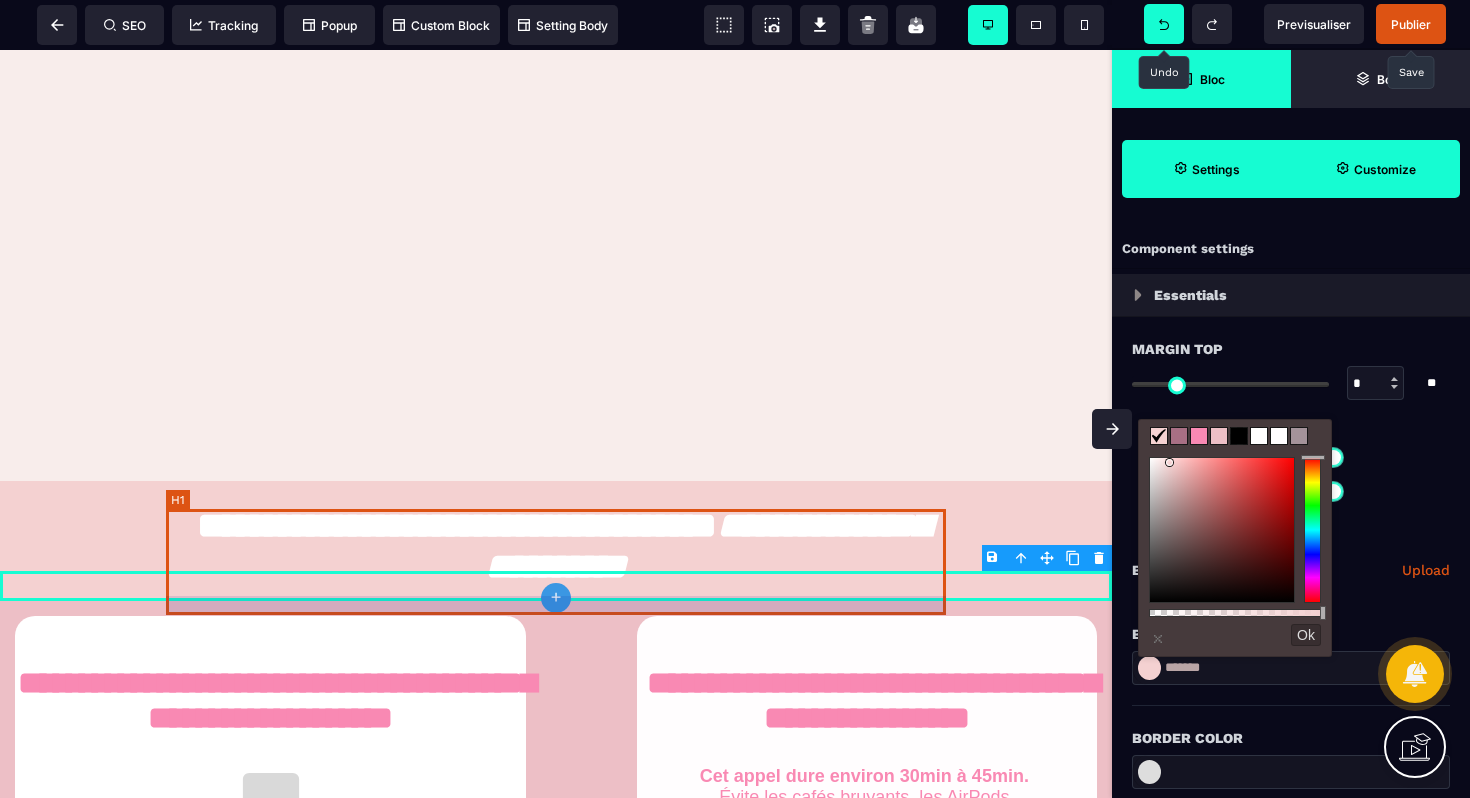 click on "**********" at bounding box center [556, 555] 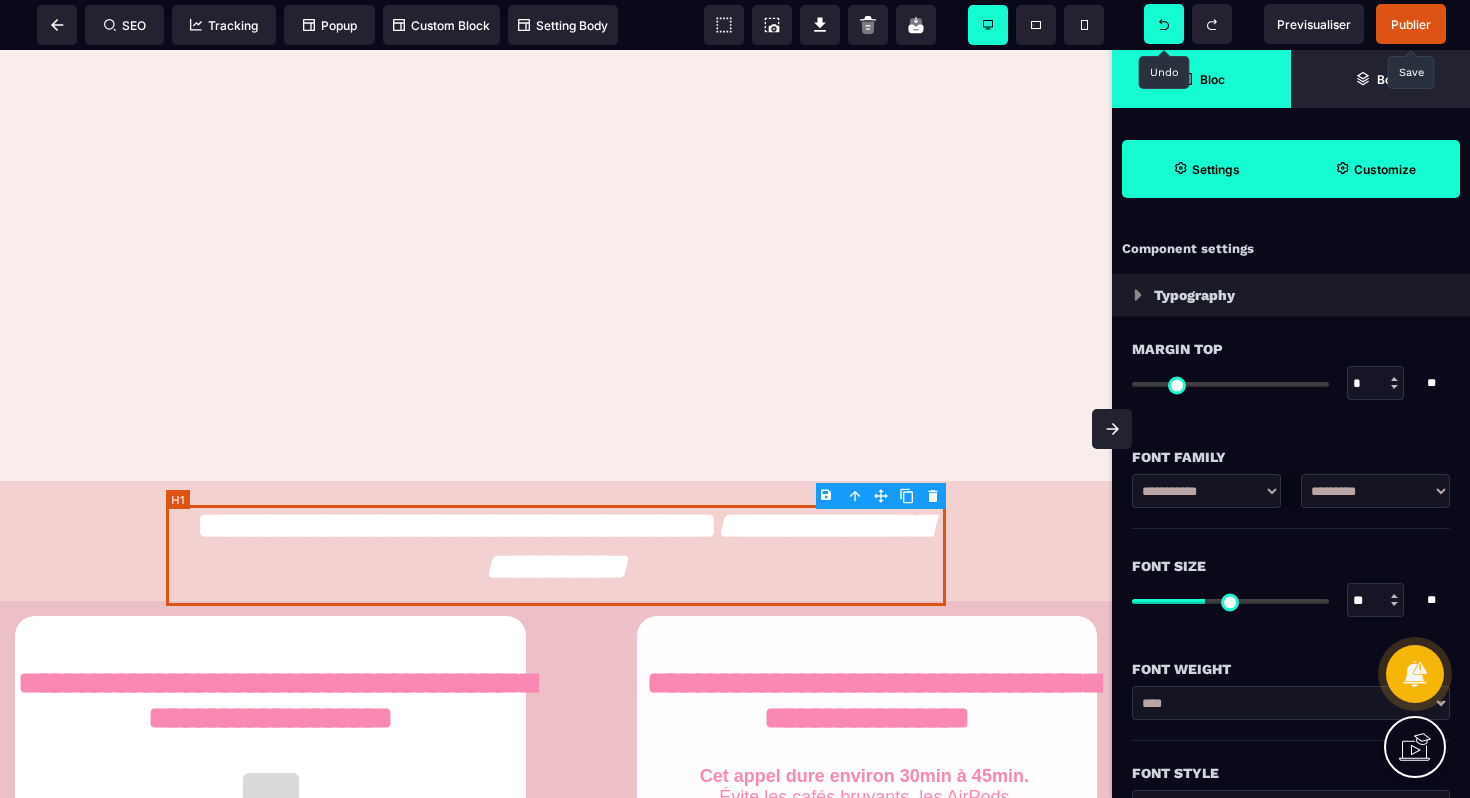 click on "**********" at bounding box center (556, 555) 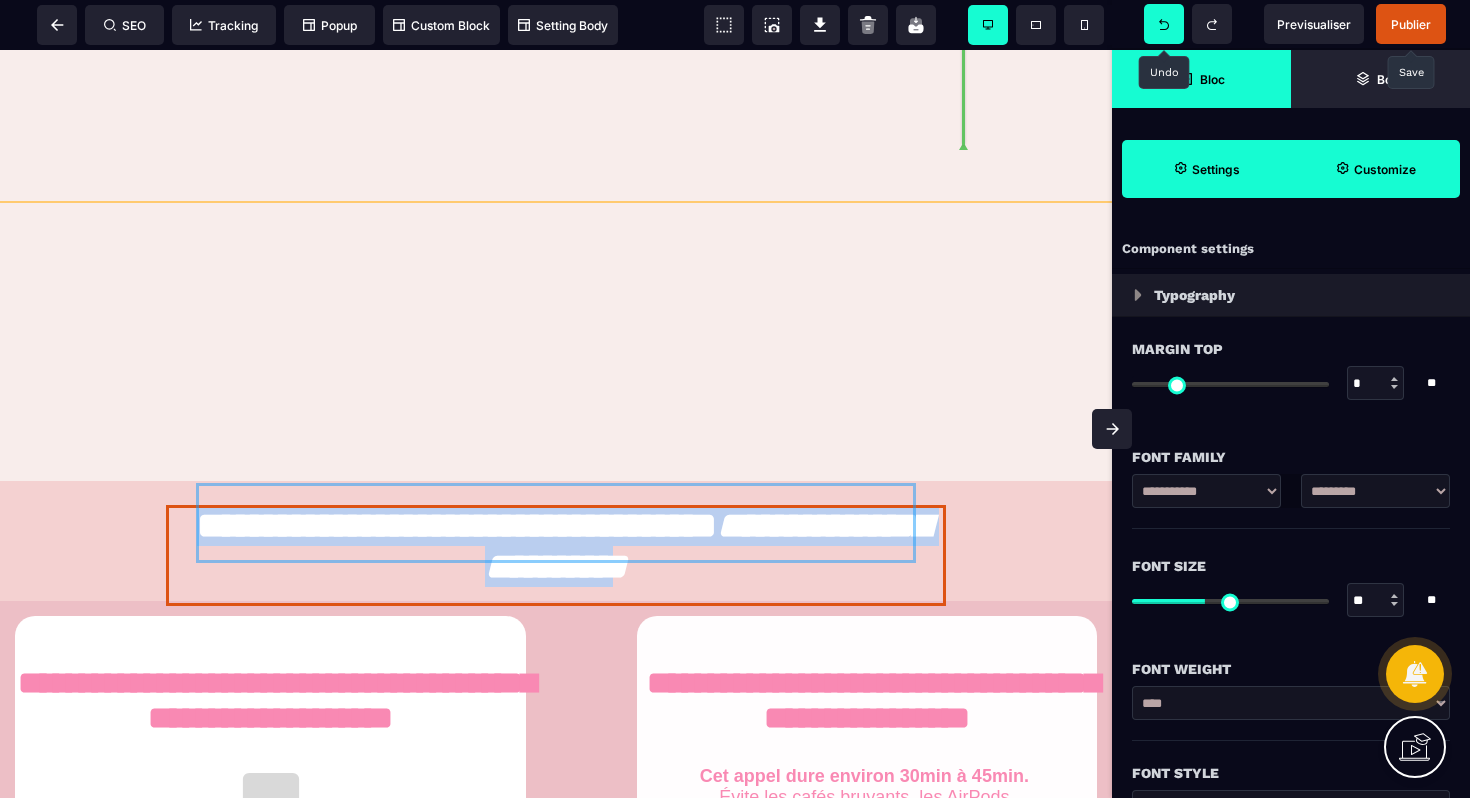 drag, startPoint x: 248, startPoint y: 523, endPoint x: 771, endPoint y: 579, distance: 525.98956 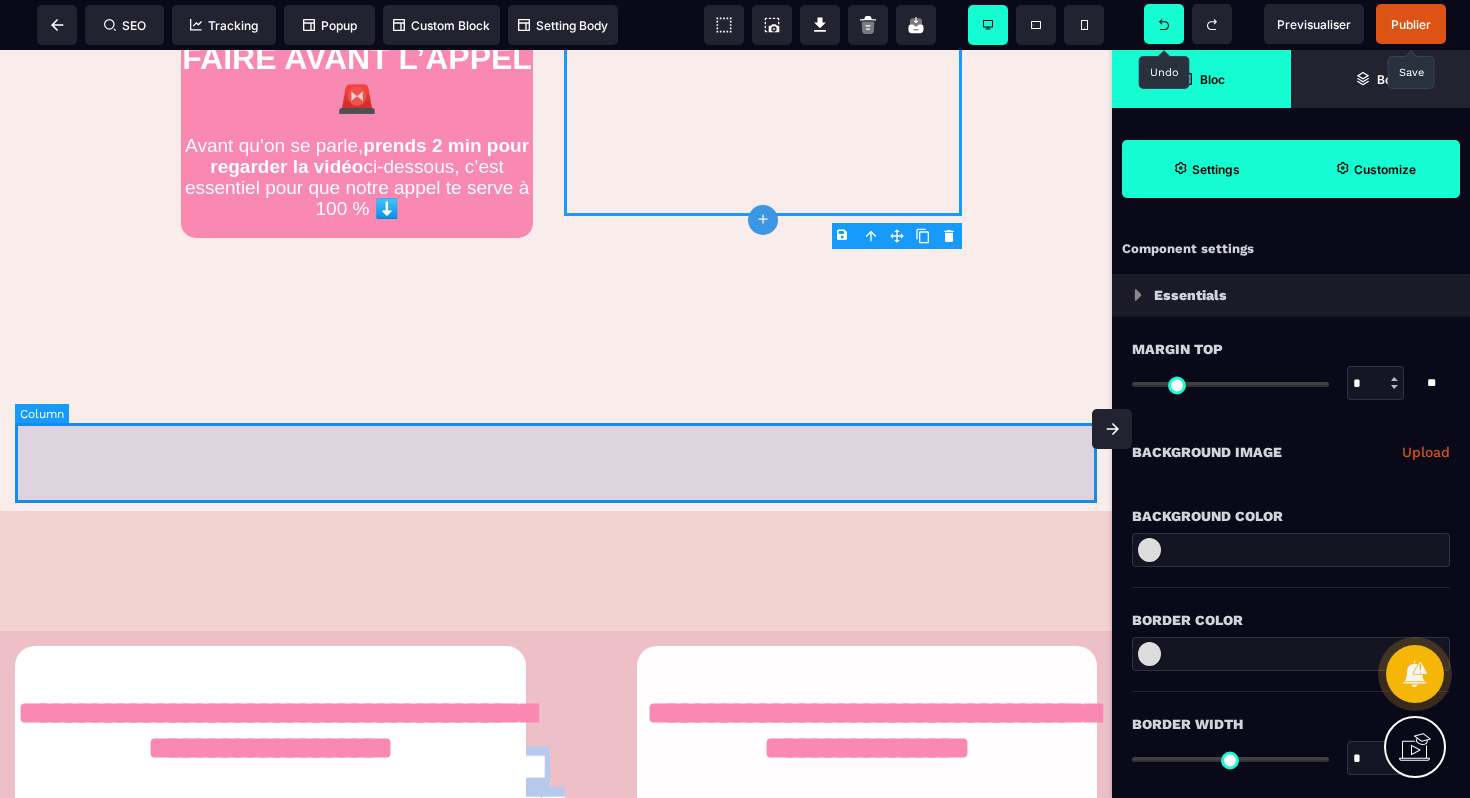 scroll, scrollTop: 402, scrollLeft: 0, axis: vertical 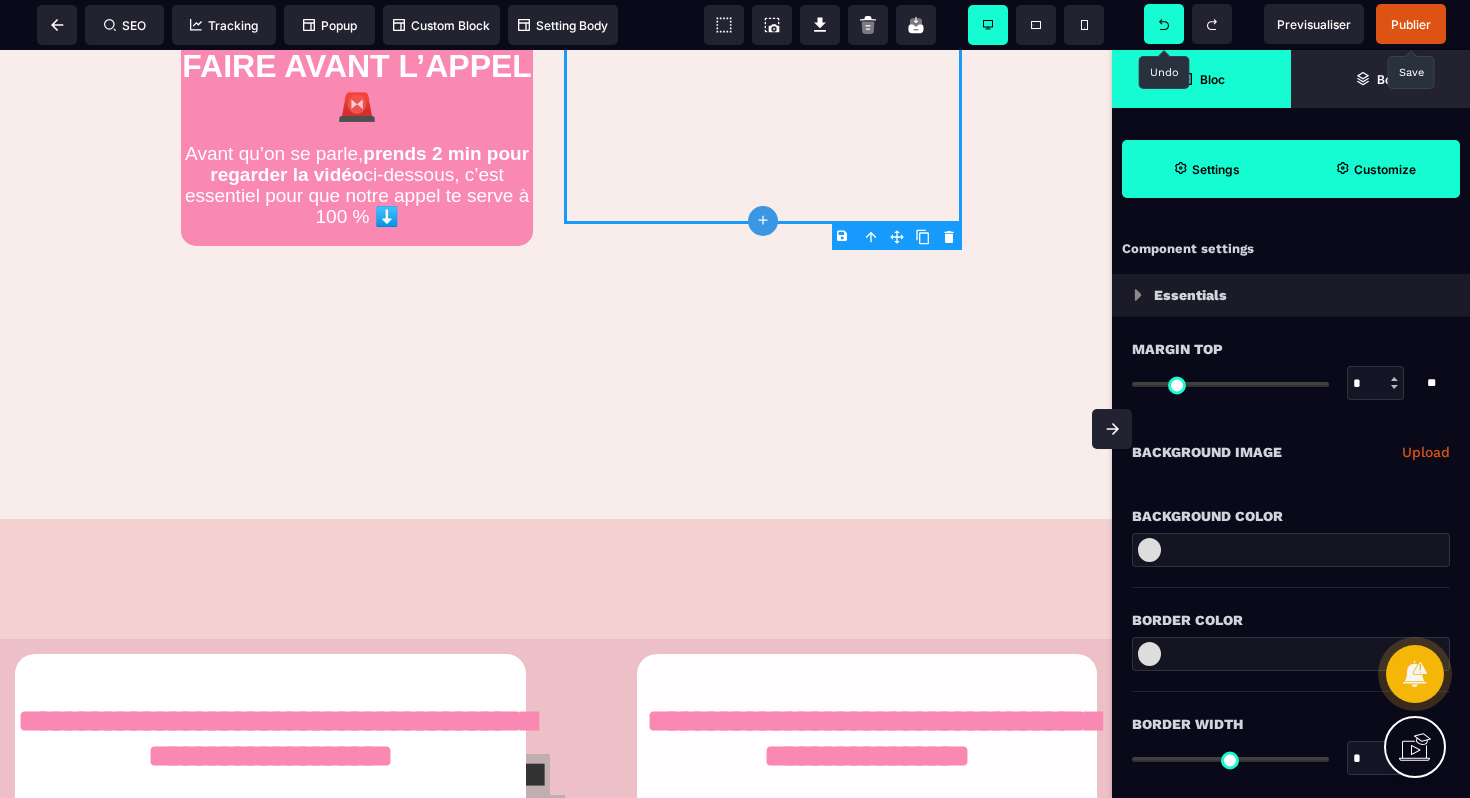 click at bounding box center (1164, 24) 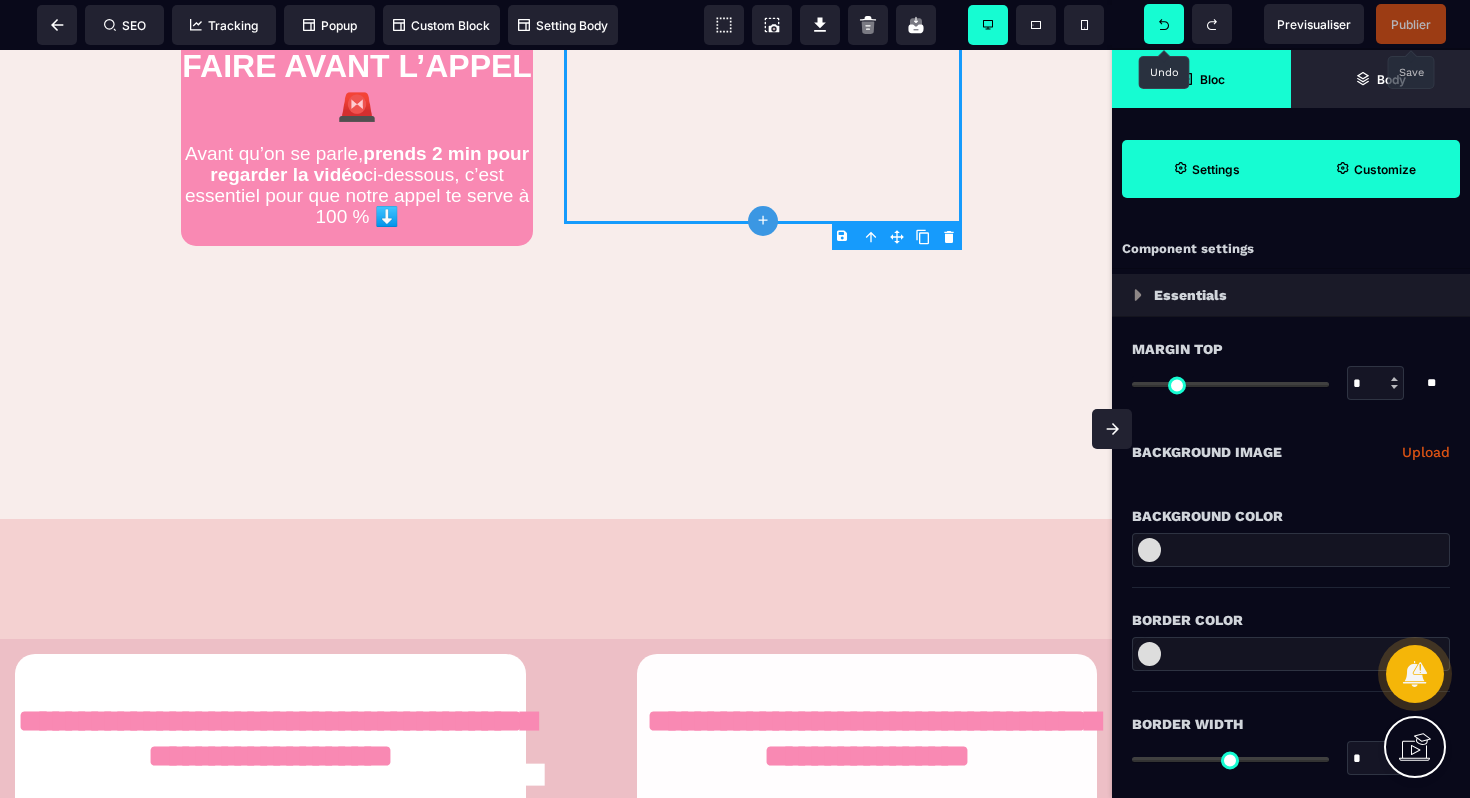 click at bounding box center (1164, 24) 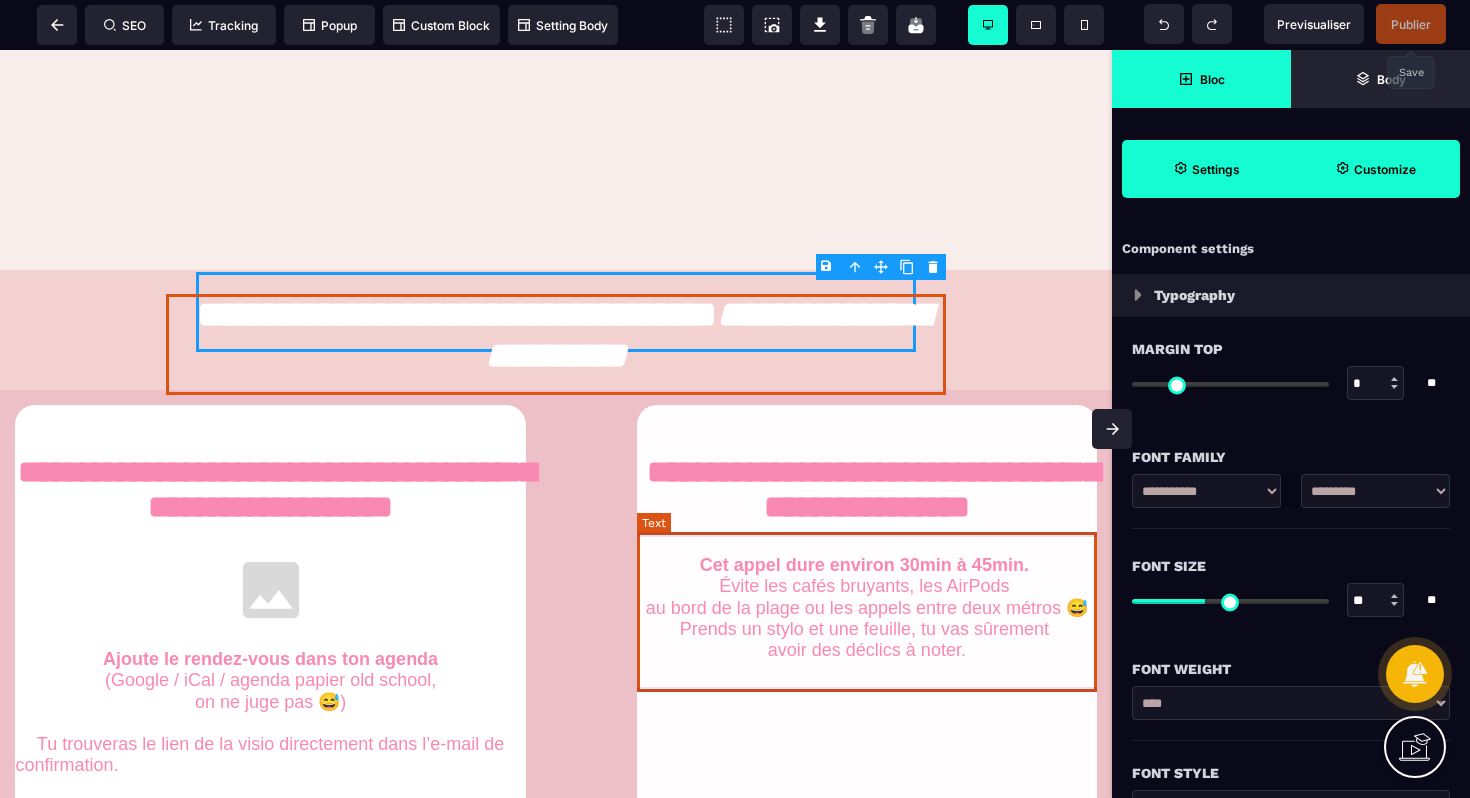 scroll, scrollTop: 669, scrollLeft: 0, axis: vertical 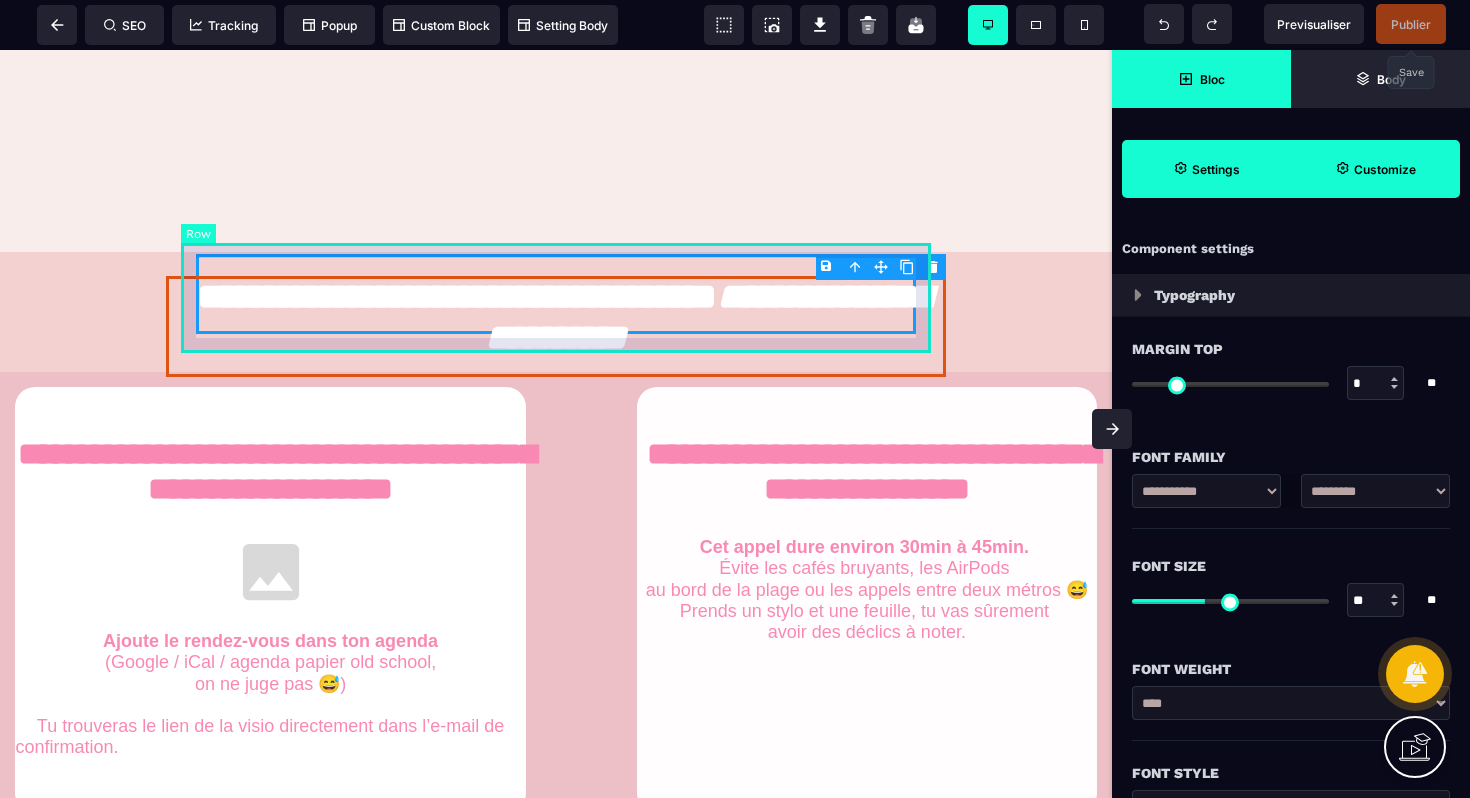 click at bounding box center [556, 294] 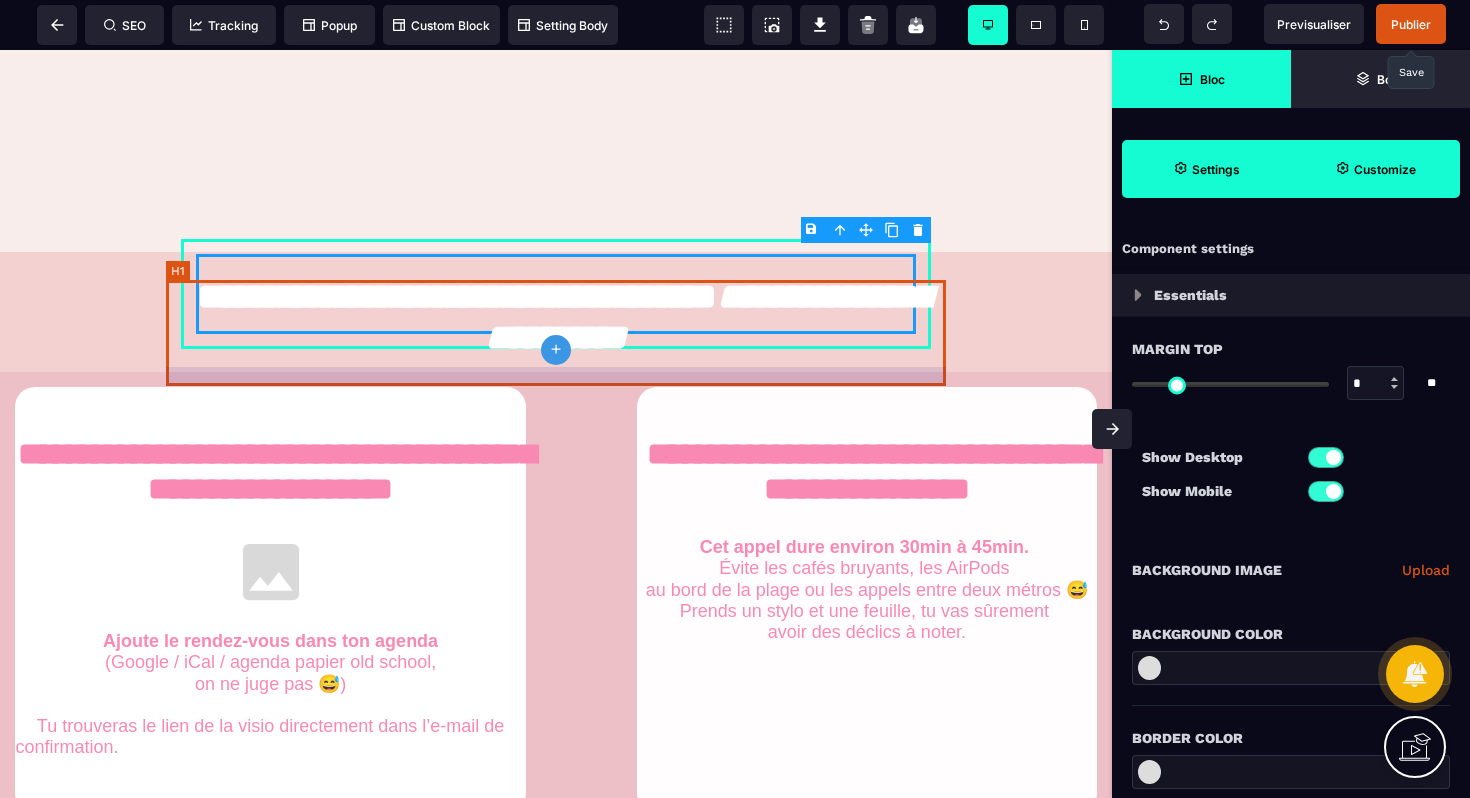 click on "**********" at bounding box center [556, 326] 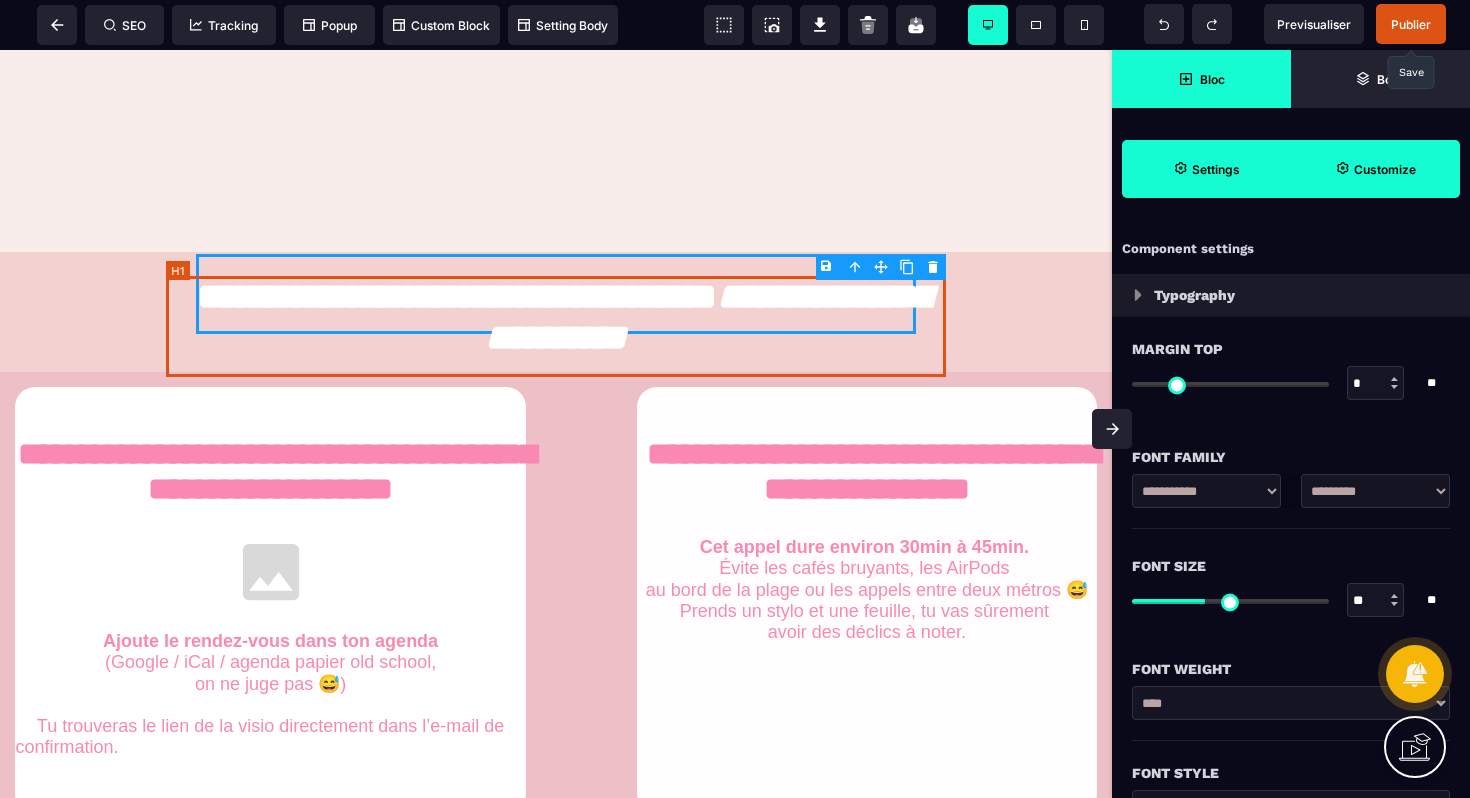 click on "**********" at bounding box center (556, 326) 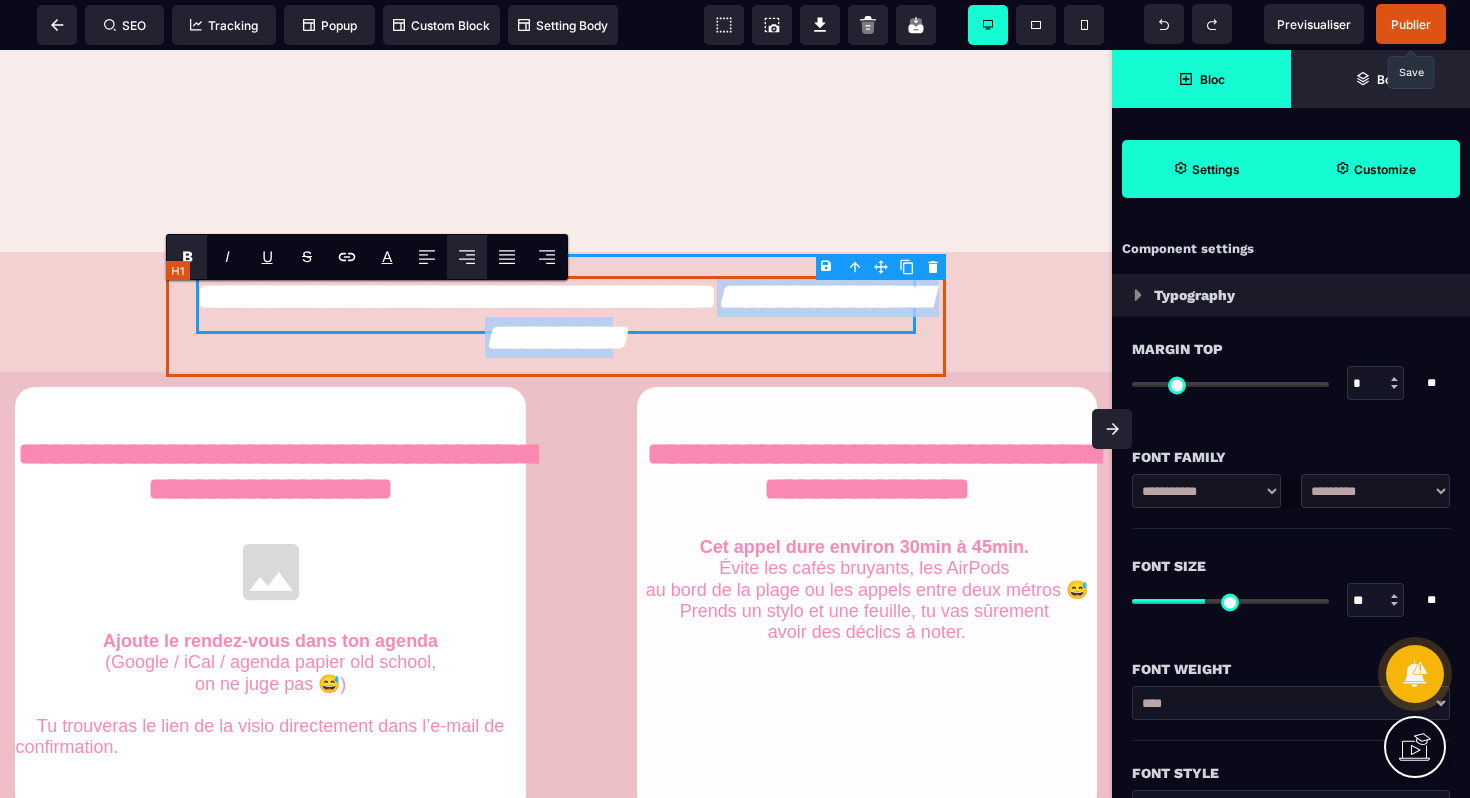 click on "**********" at bounding box center (556, 326) 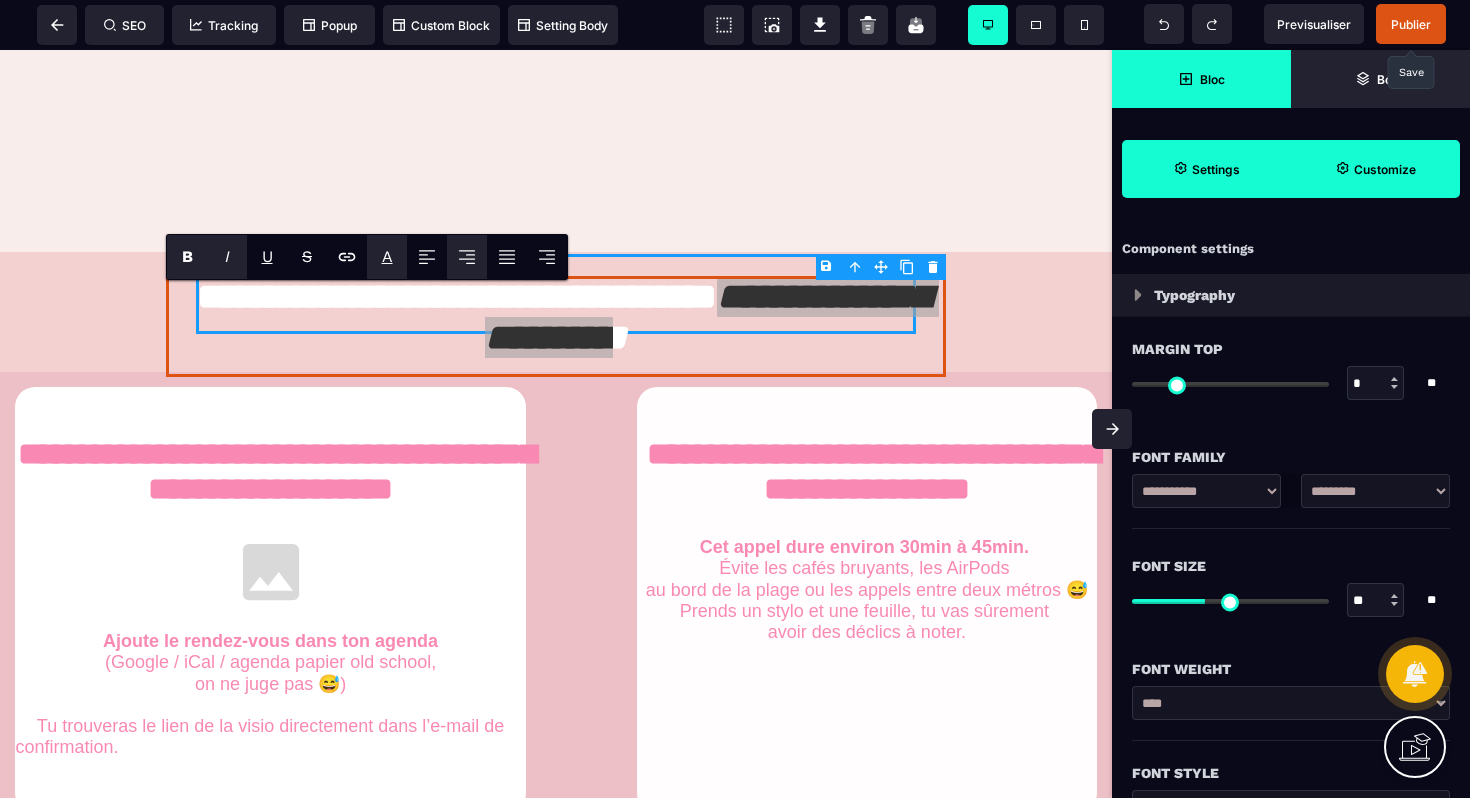 click on "A *******" at bounding box center (387, 257) 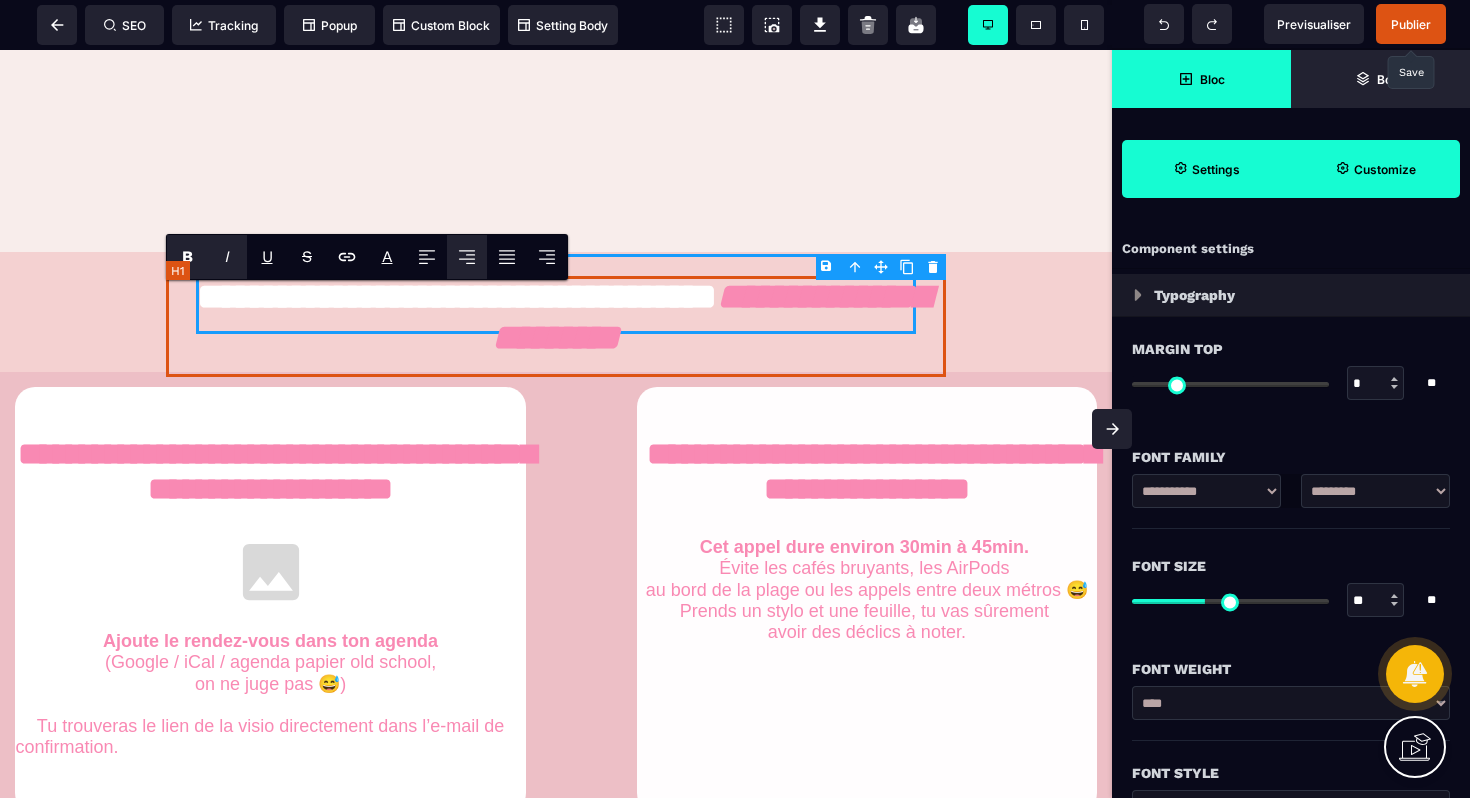 click on "**********" at bounding box center [556, 326] 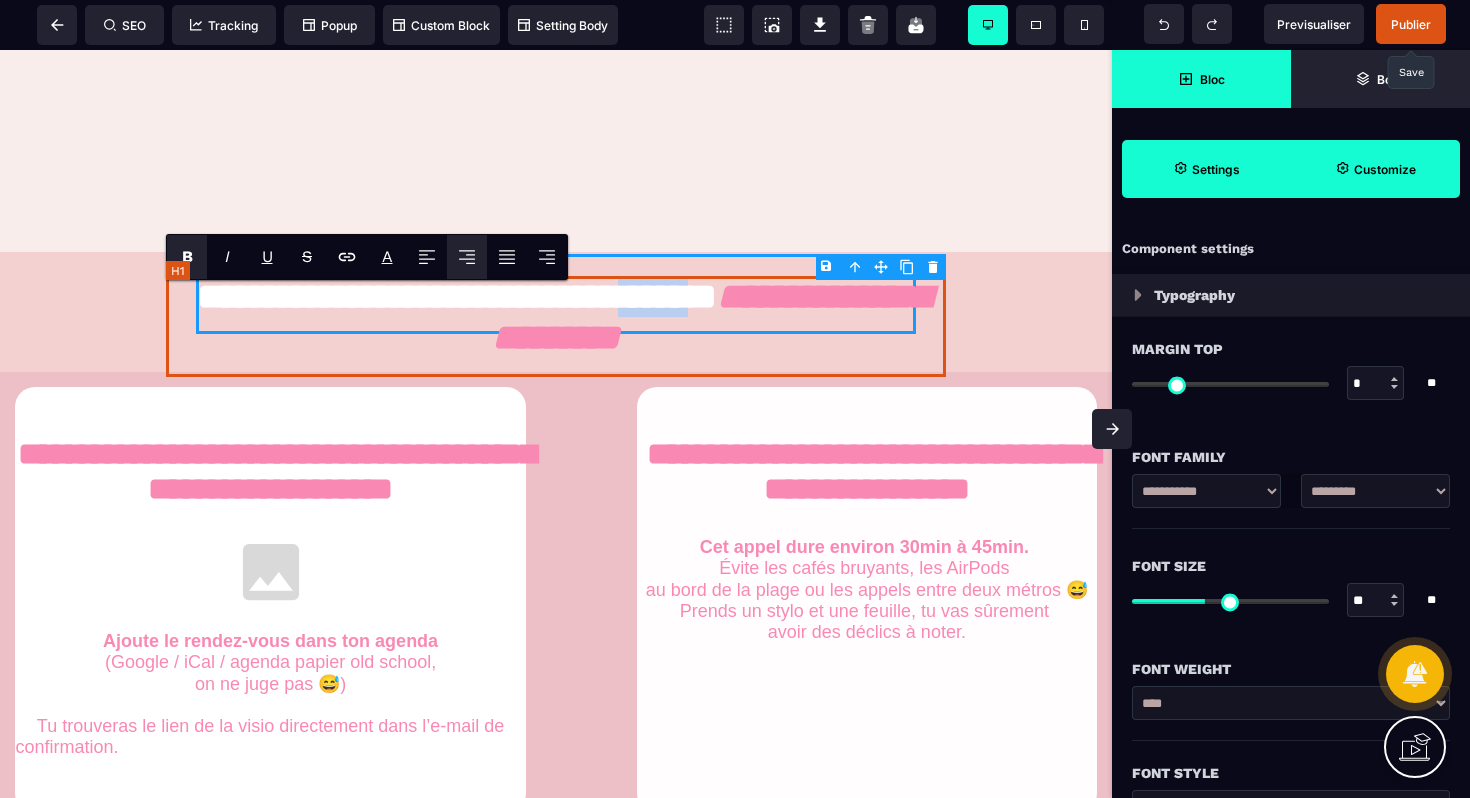 click on "**********" at bounding box center [556, 326] 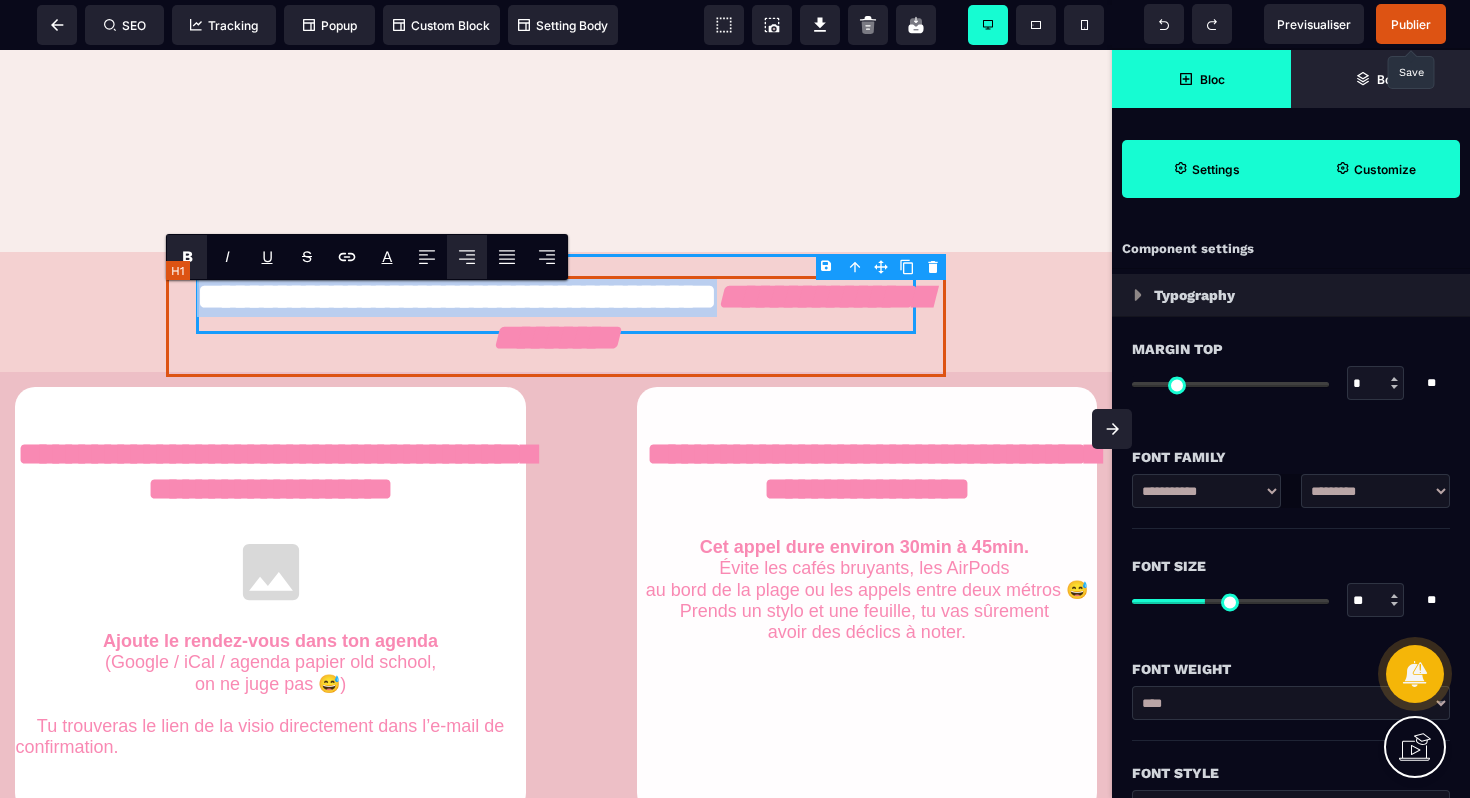 click on "**********" at bounding box center [556, 326] 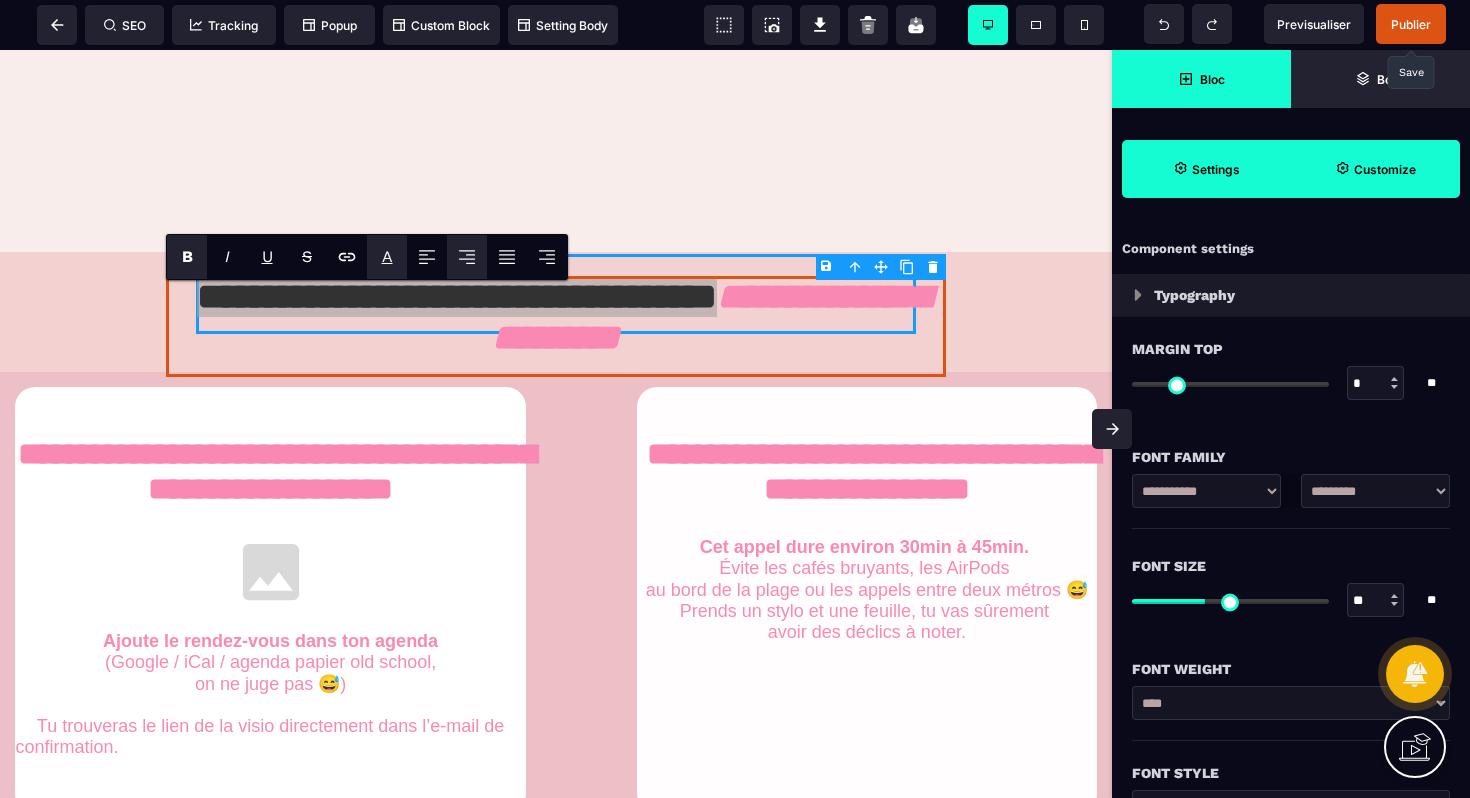 click on "A" at bounding box center [387, 256] 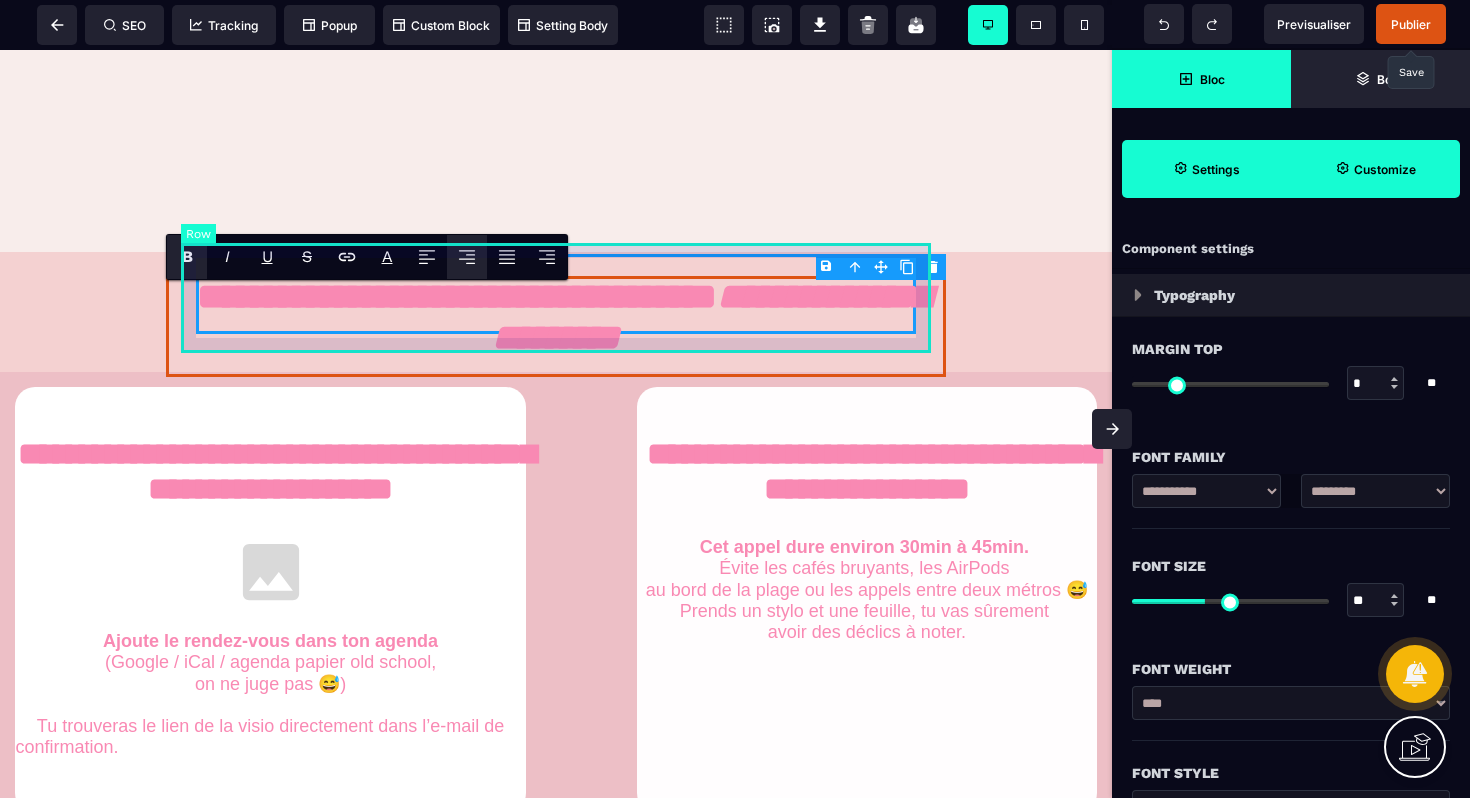 click at bounding box center [556, 294] 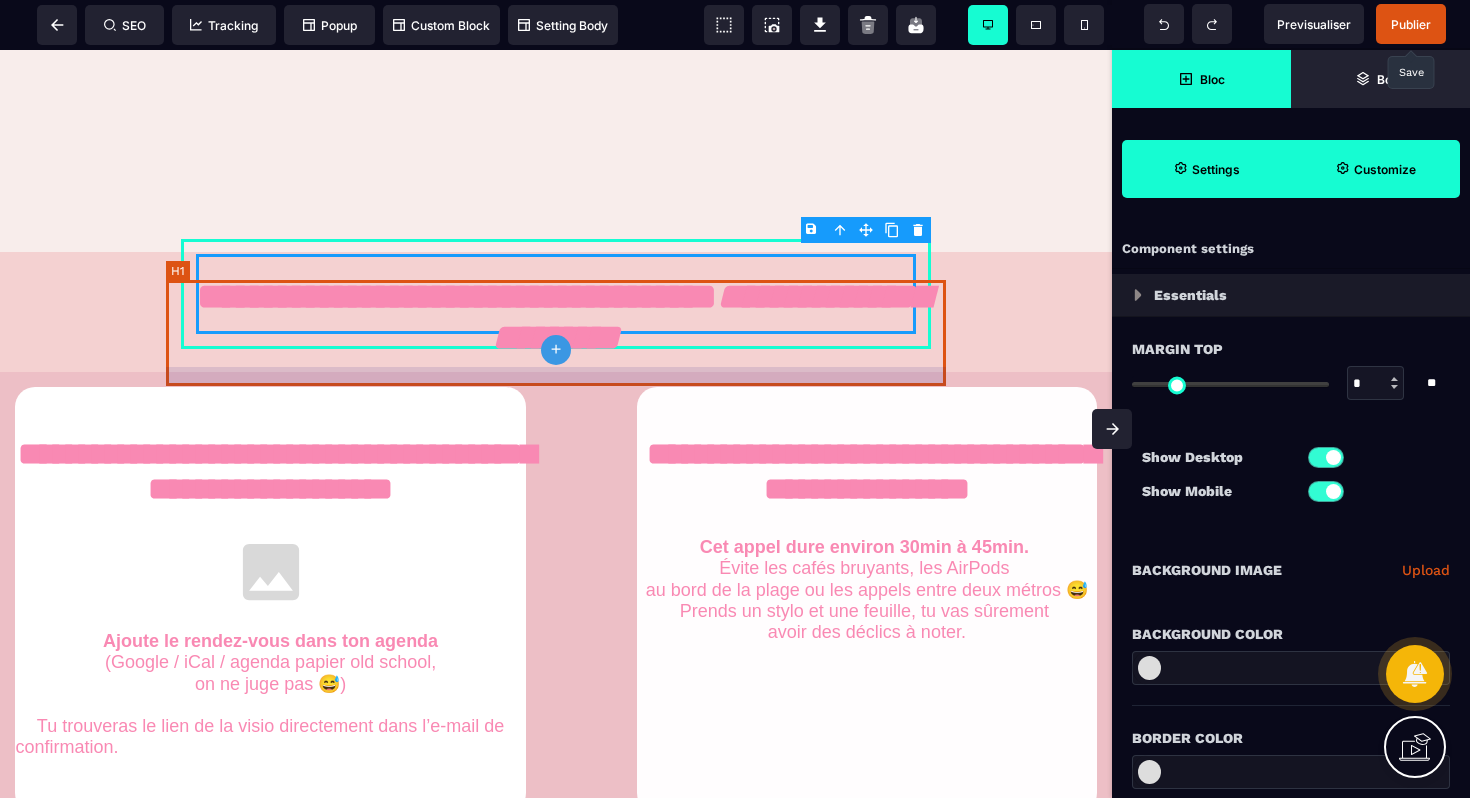 click on "**********" at bounding box center (556, 326) 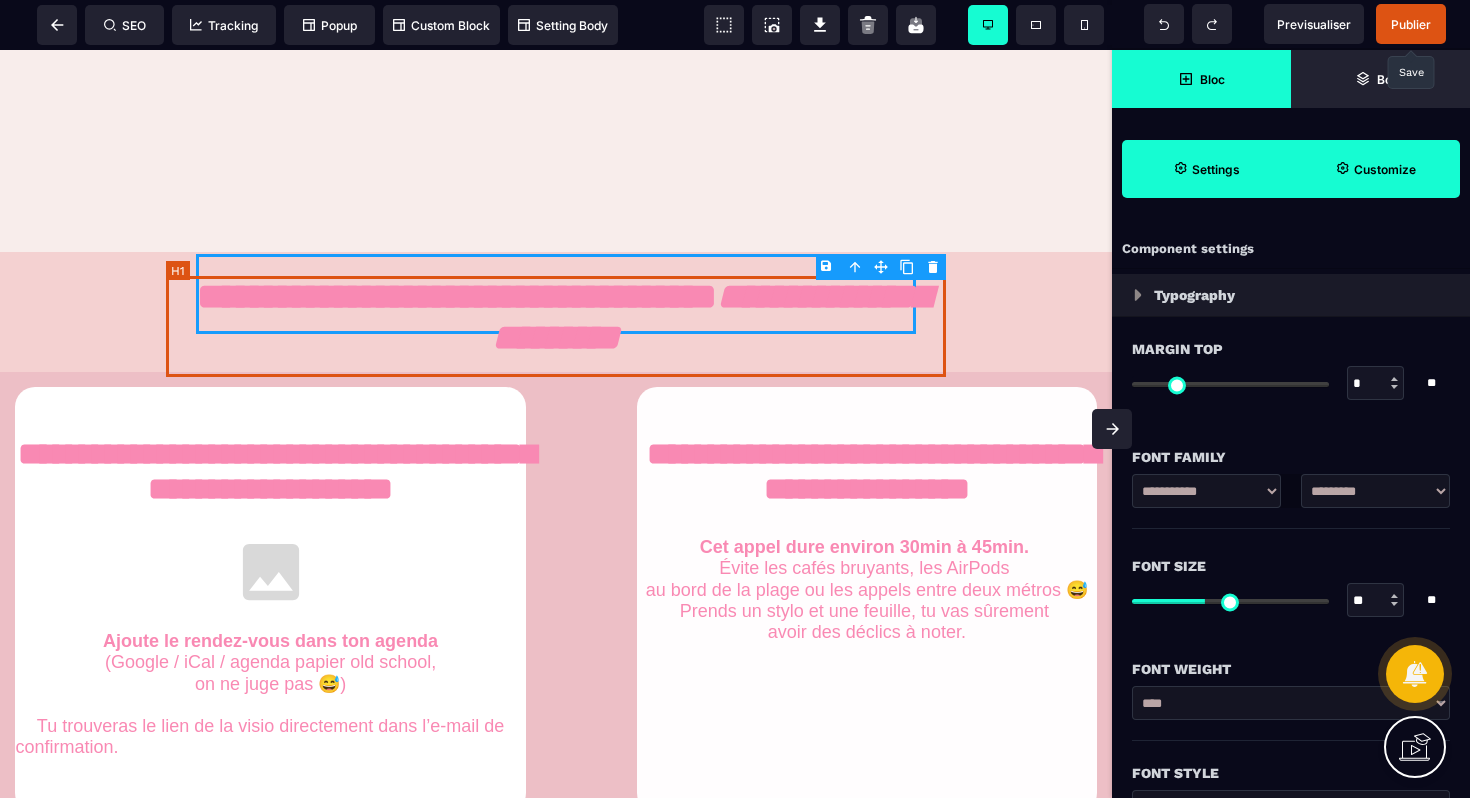 click on "**********" at bounding box center [556, 326] 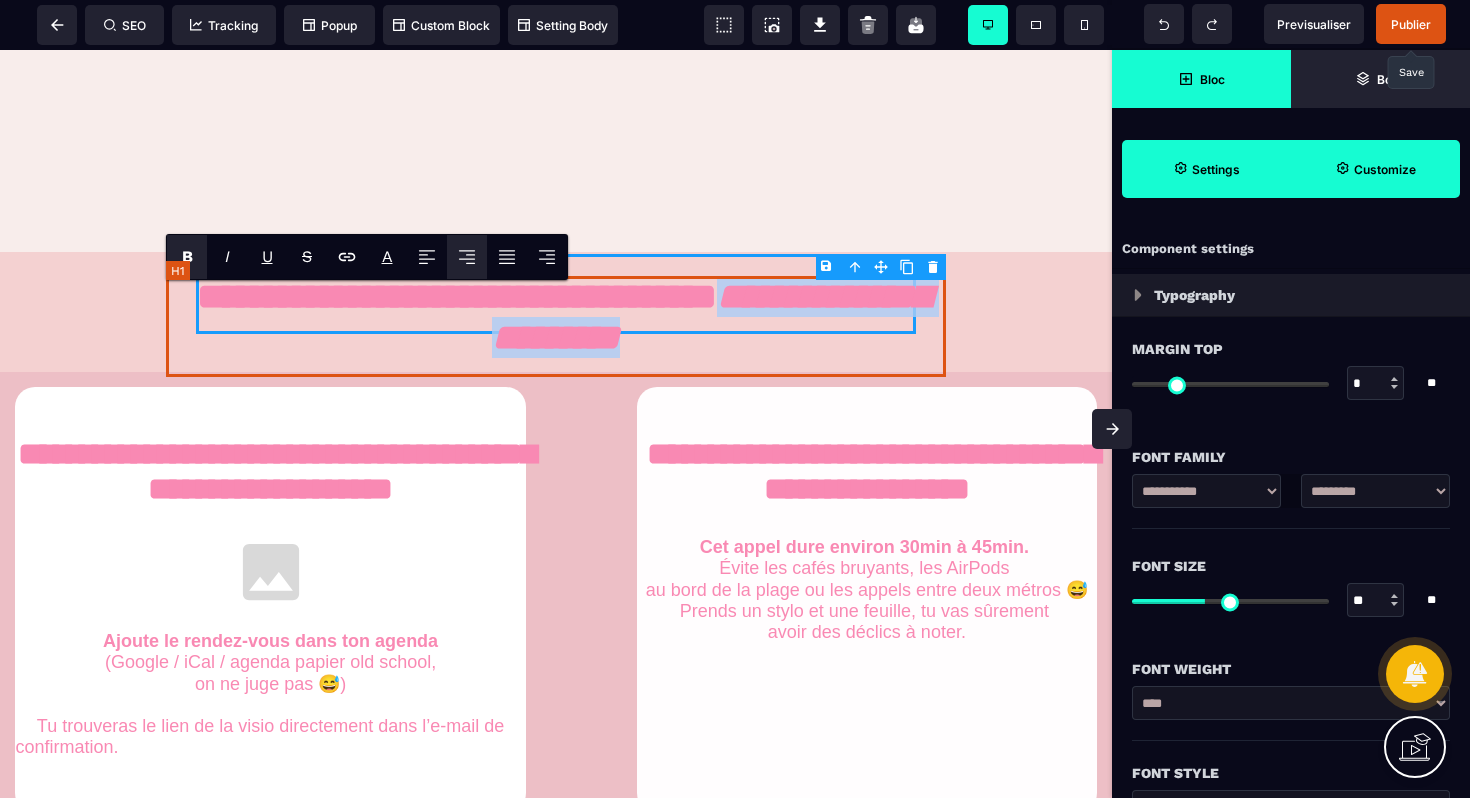 click on "**********" at bounding box center (556, 326) 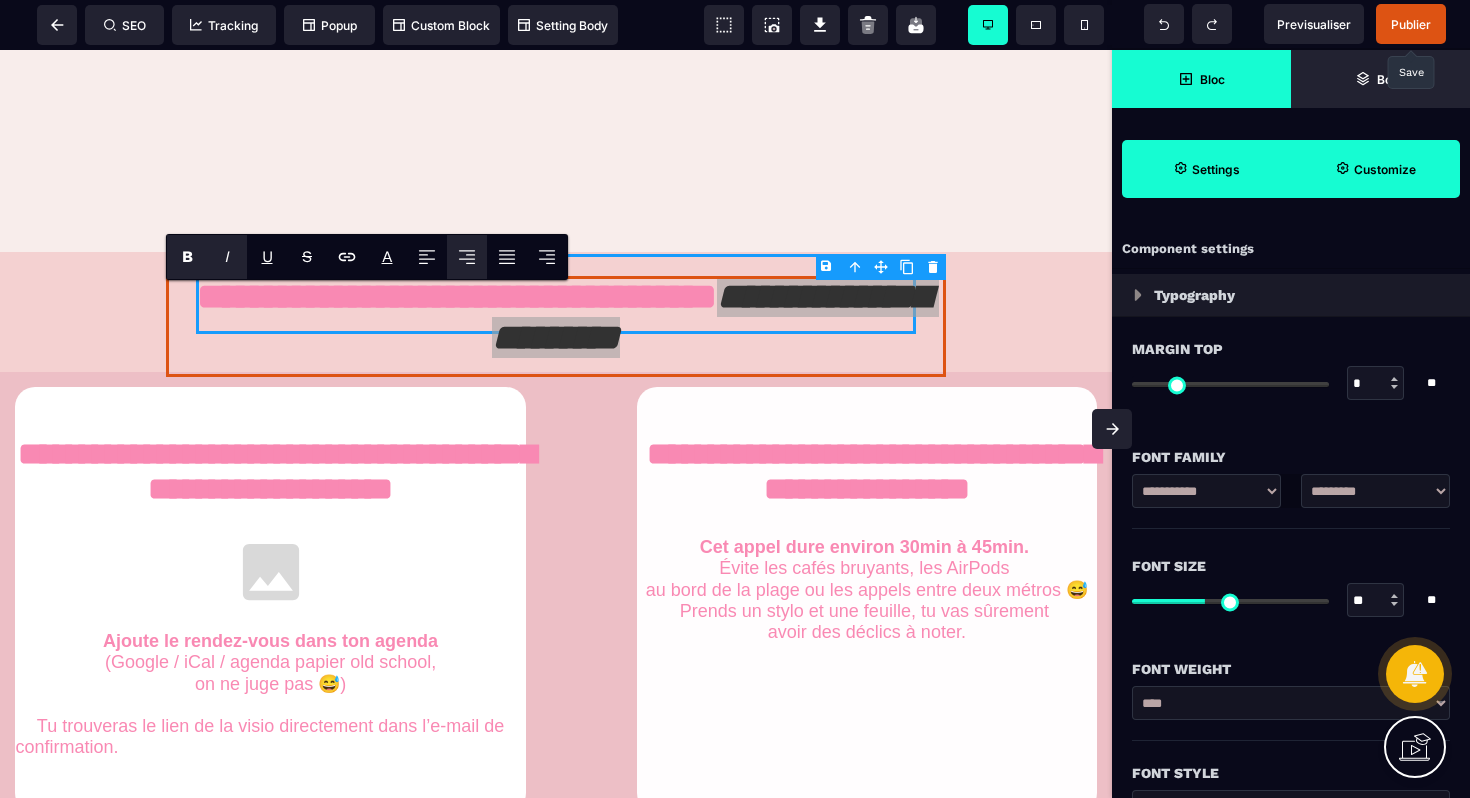 click on "B" at bounding box center (187, 256) 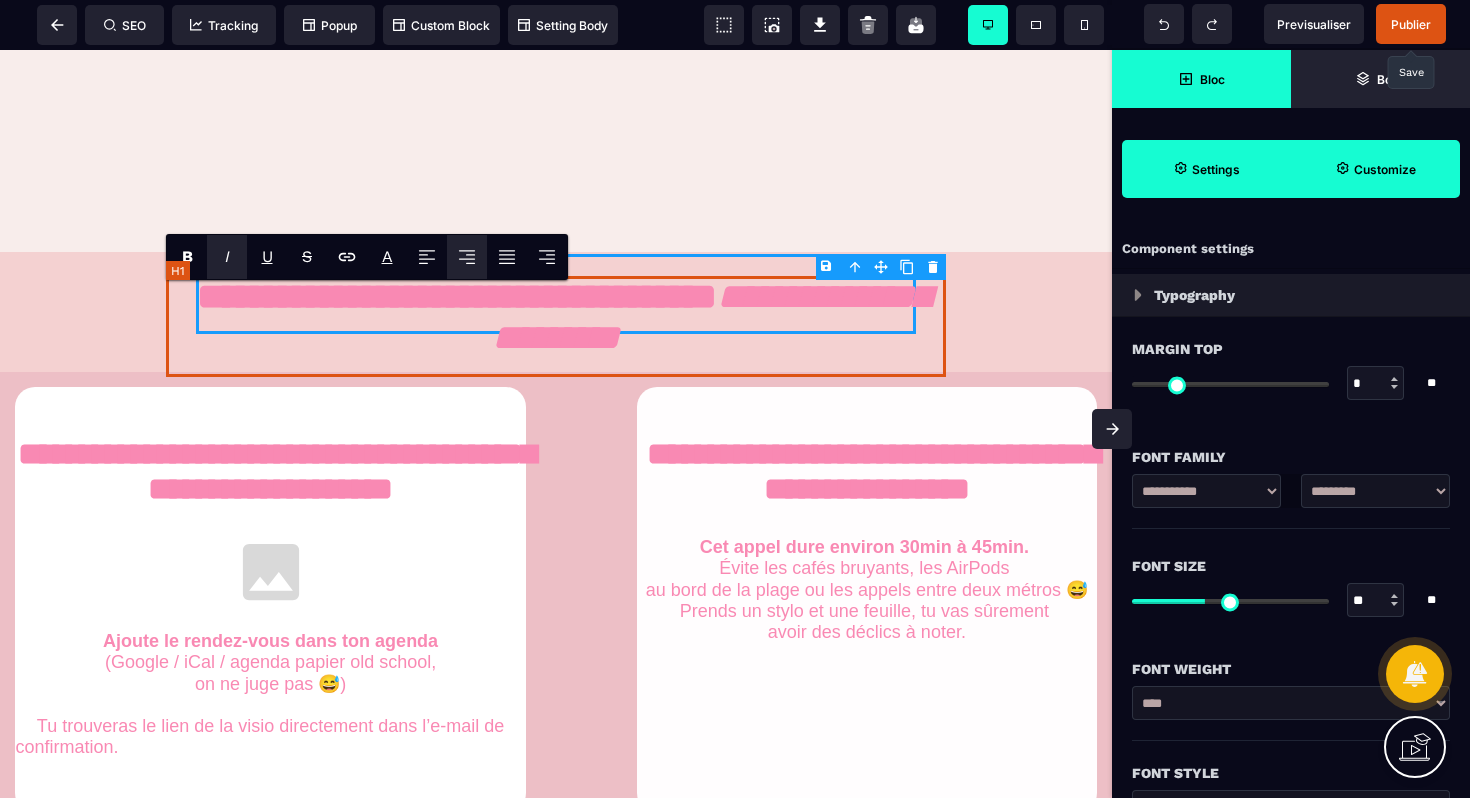 click on "**********" at bounding box center [556, 326] 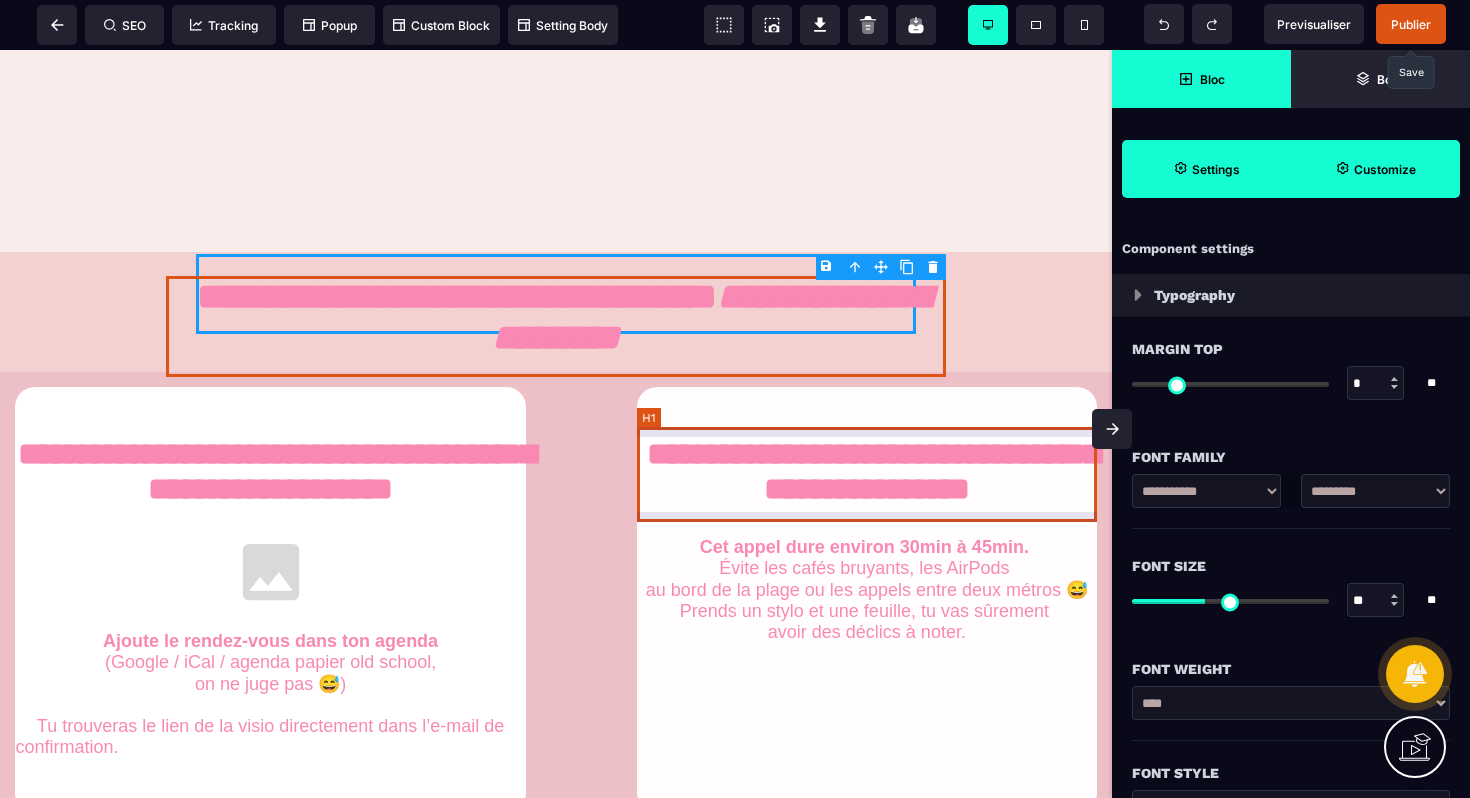 click on "**********" at bounding box center [867, 474] 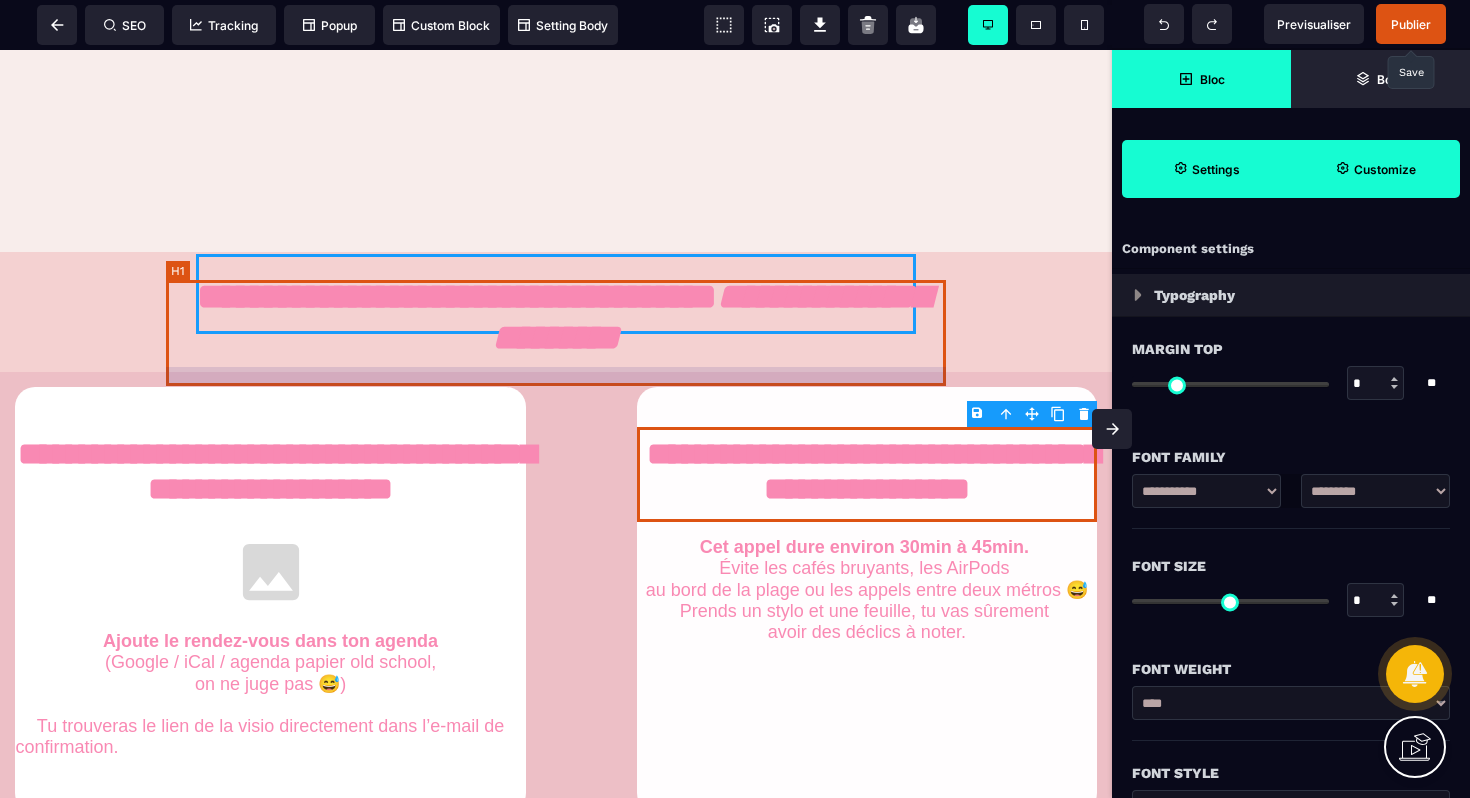 click on "**********" at bounding box center [556, 326] 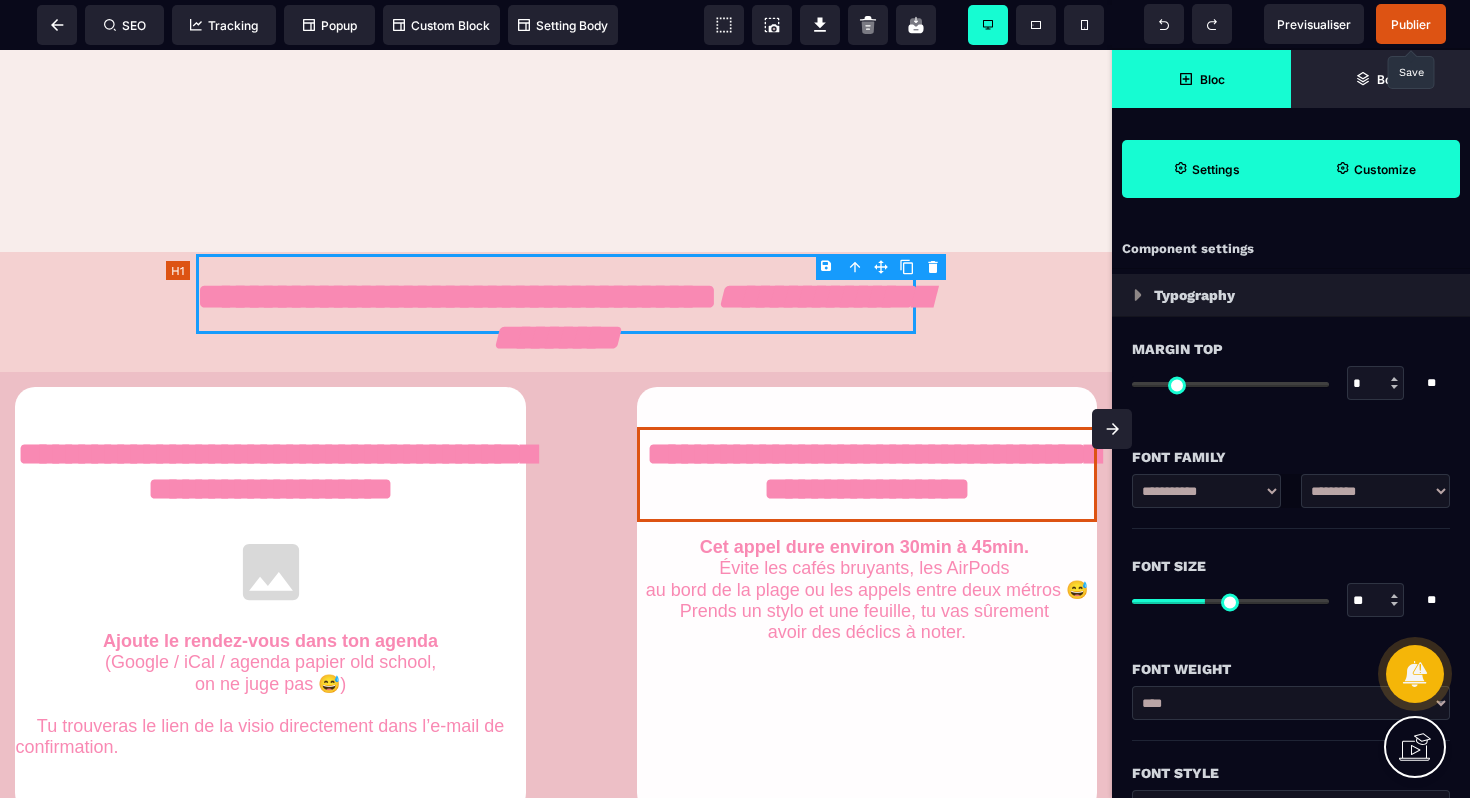 click on "**********" at bounding box center (556, 326) 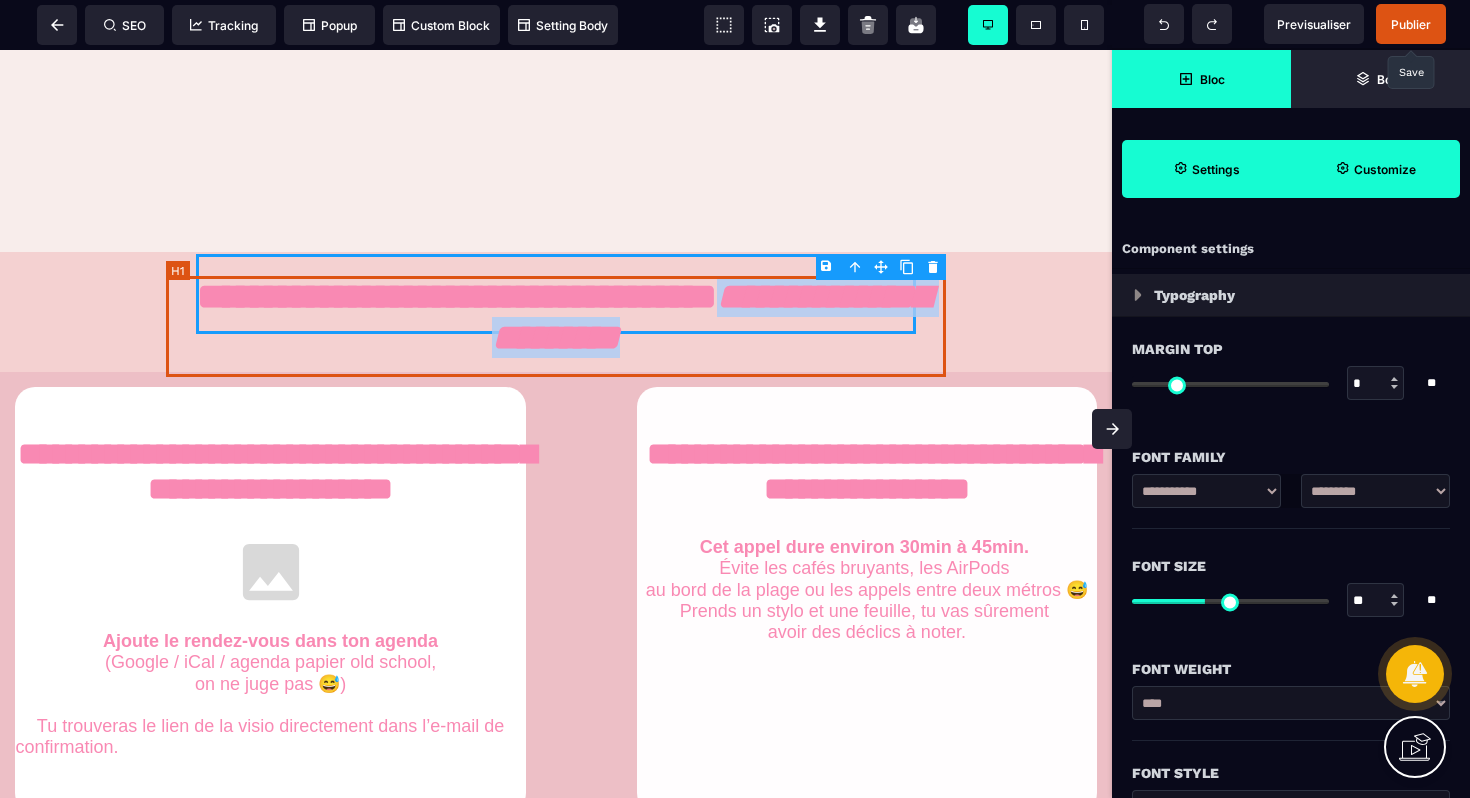click on "**********" at bounding box center [556, 326] 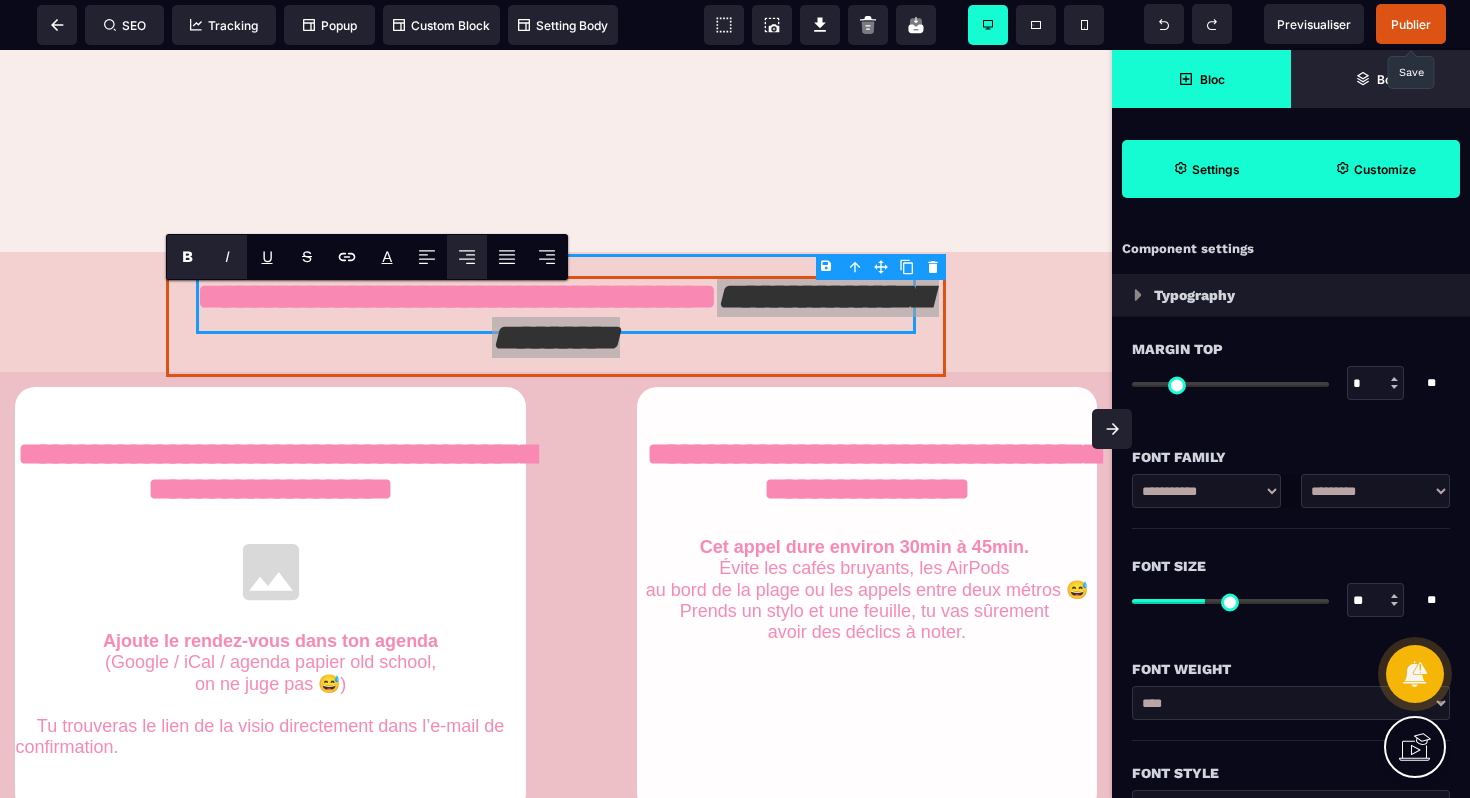 click on "B" at bounding box center (187, 256) 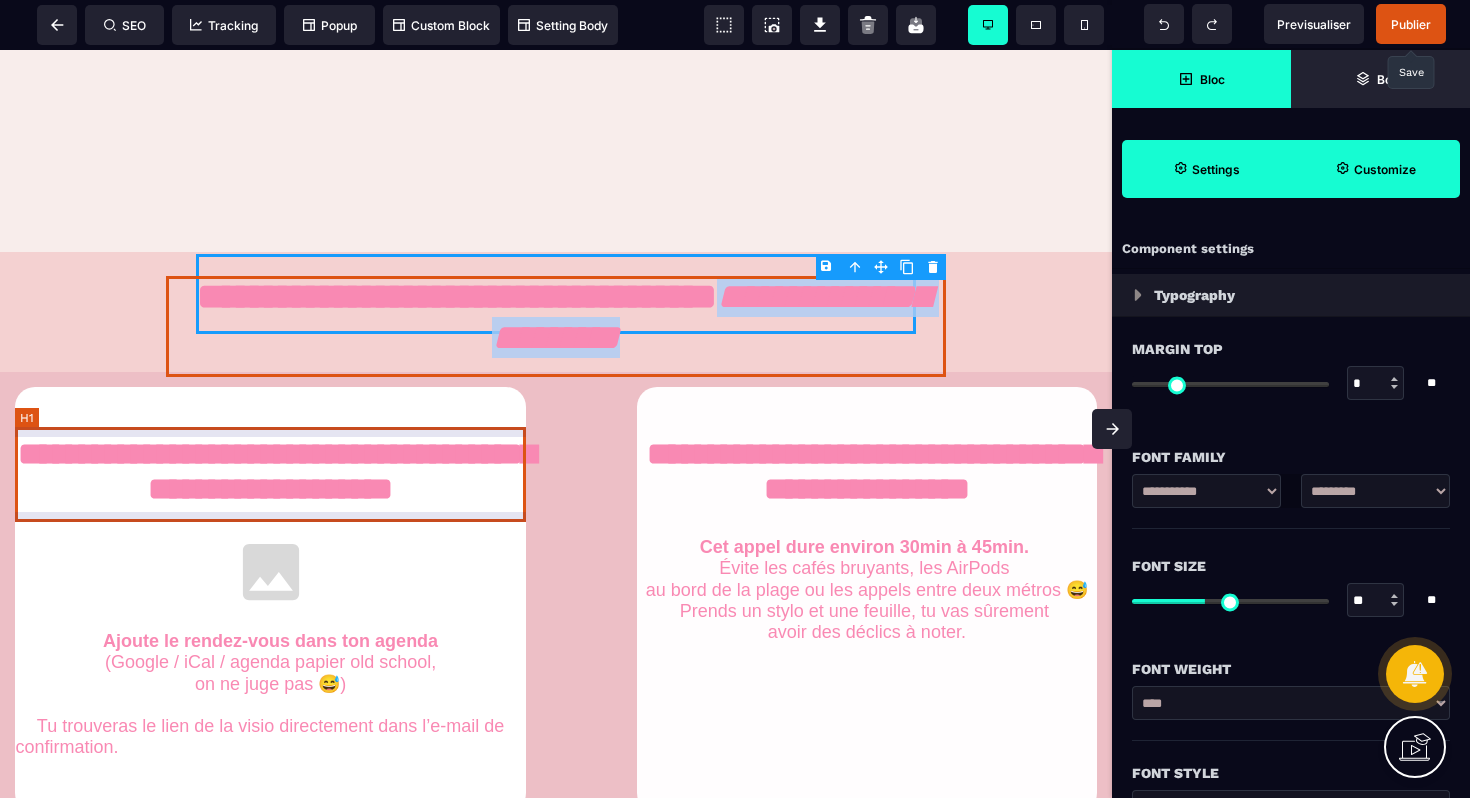 click on "**********" at bounding box center (270, 474) 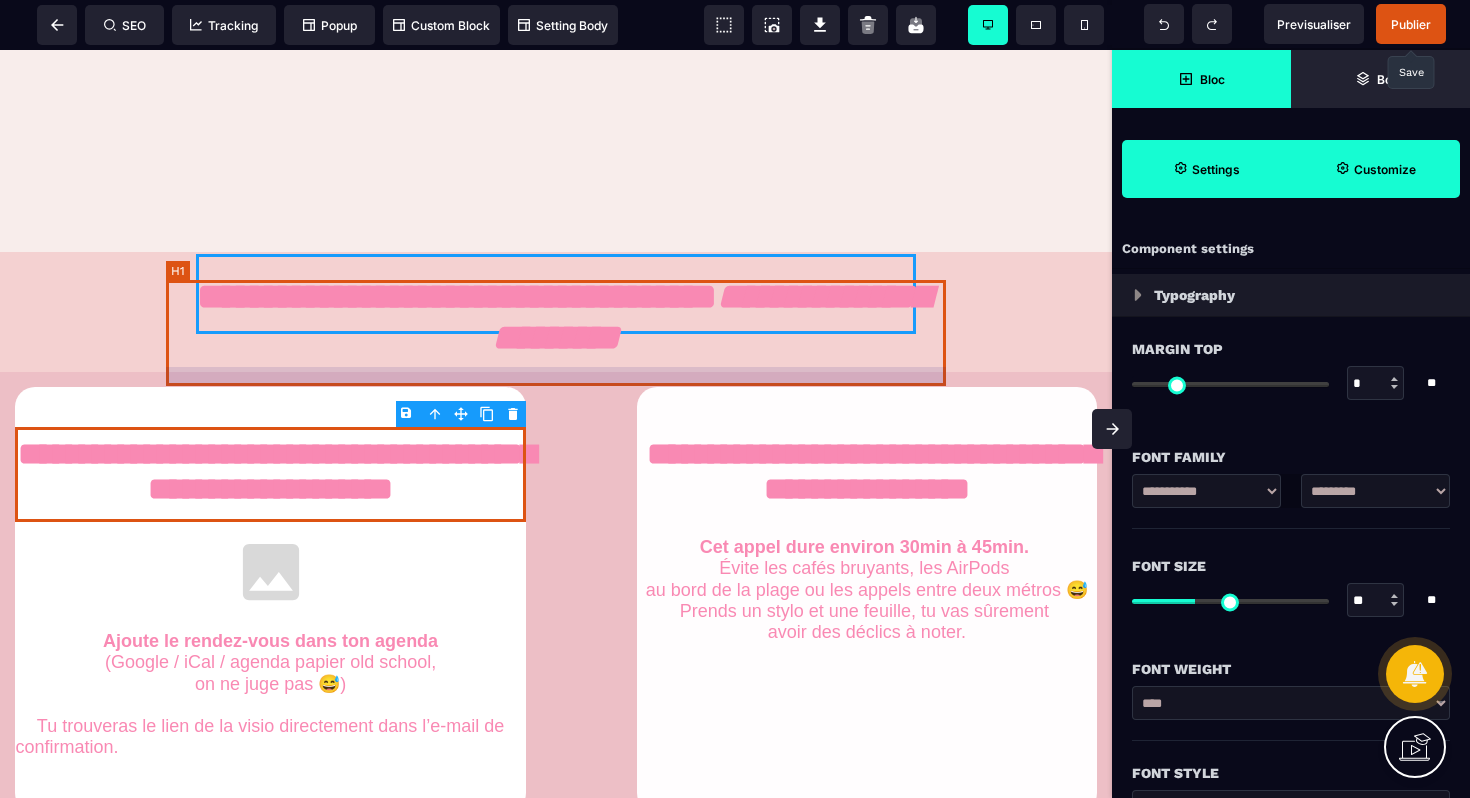 click on "**********" at bounding box center [556, 326] 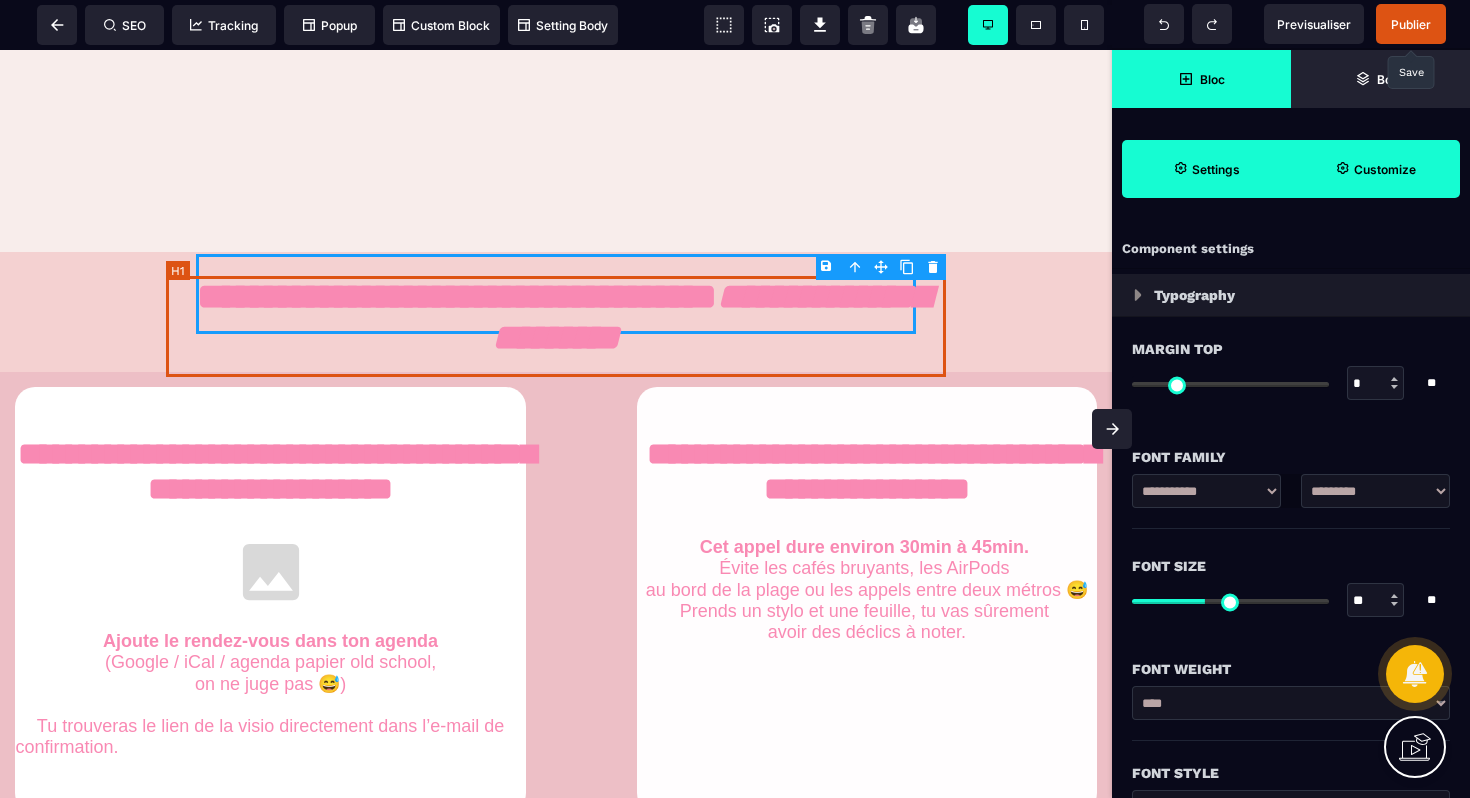 click on "**********" at bounding box center [556, 326] 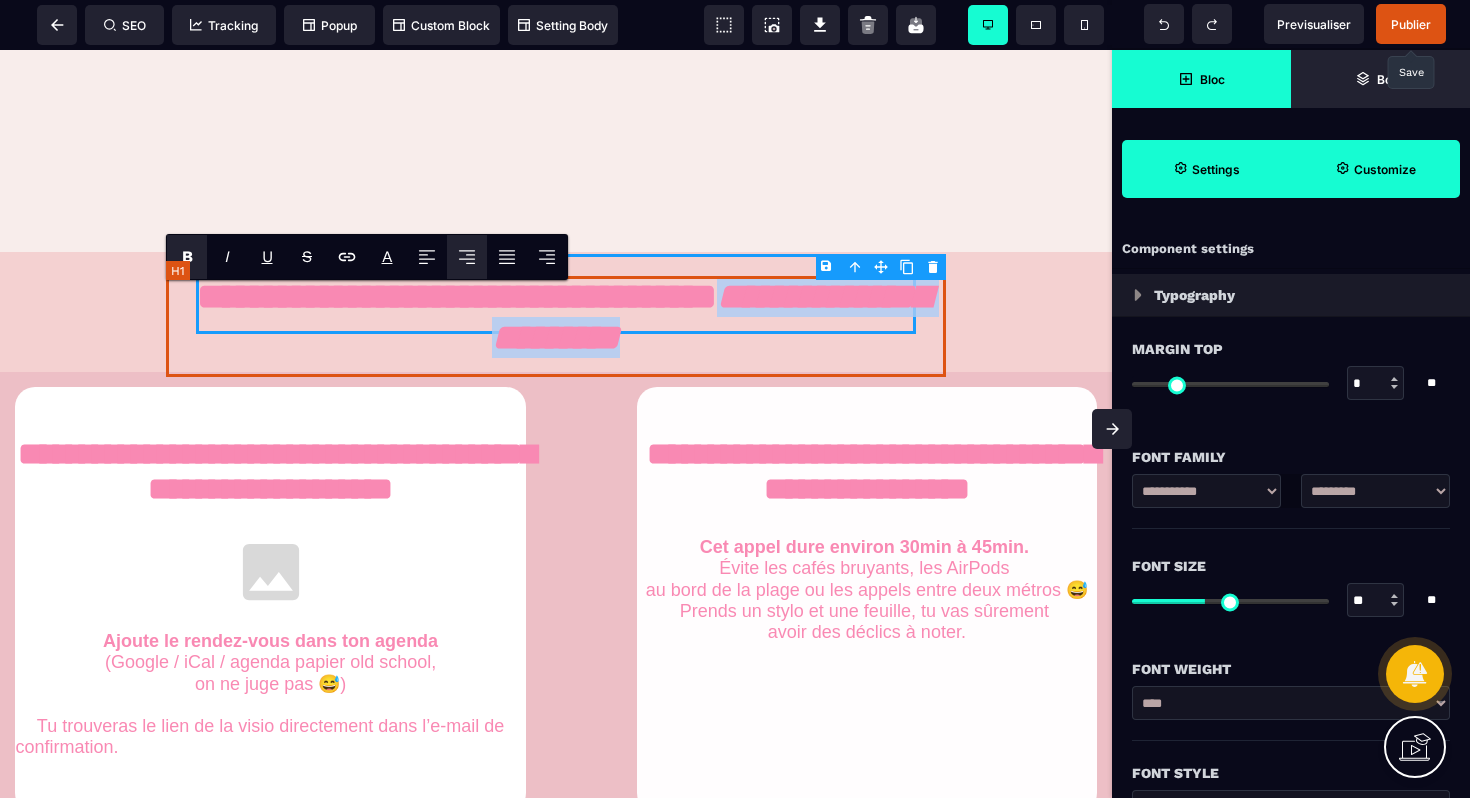 click on "**********" at bounding box center [556, 326] 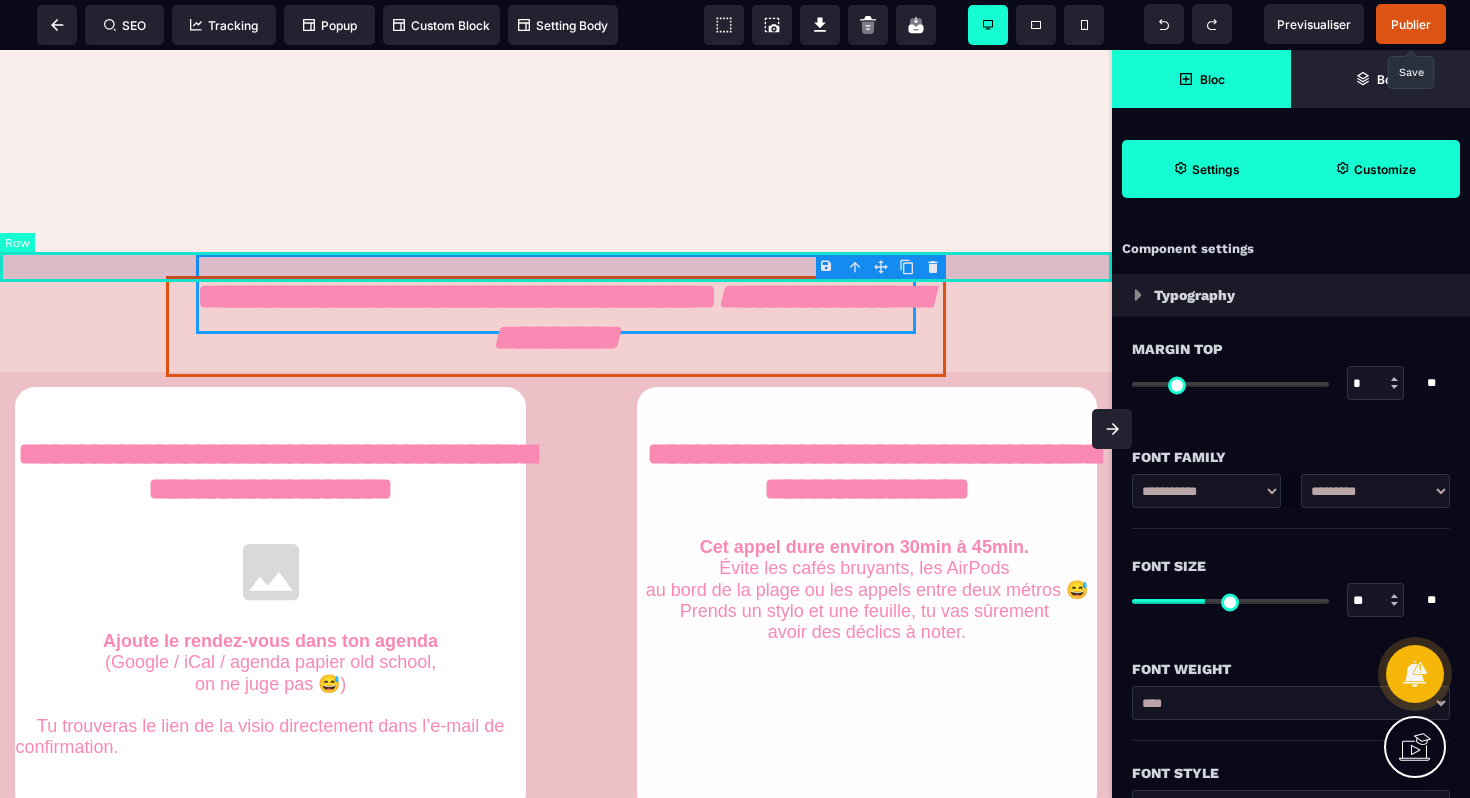 click at bounding box center (556, 267) 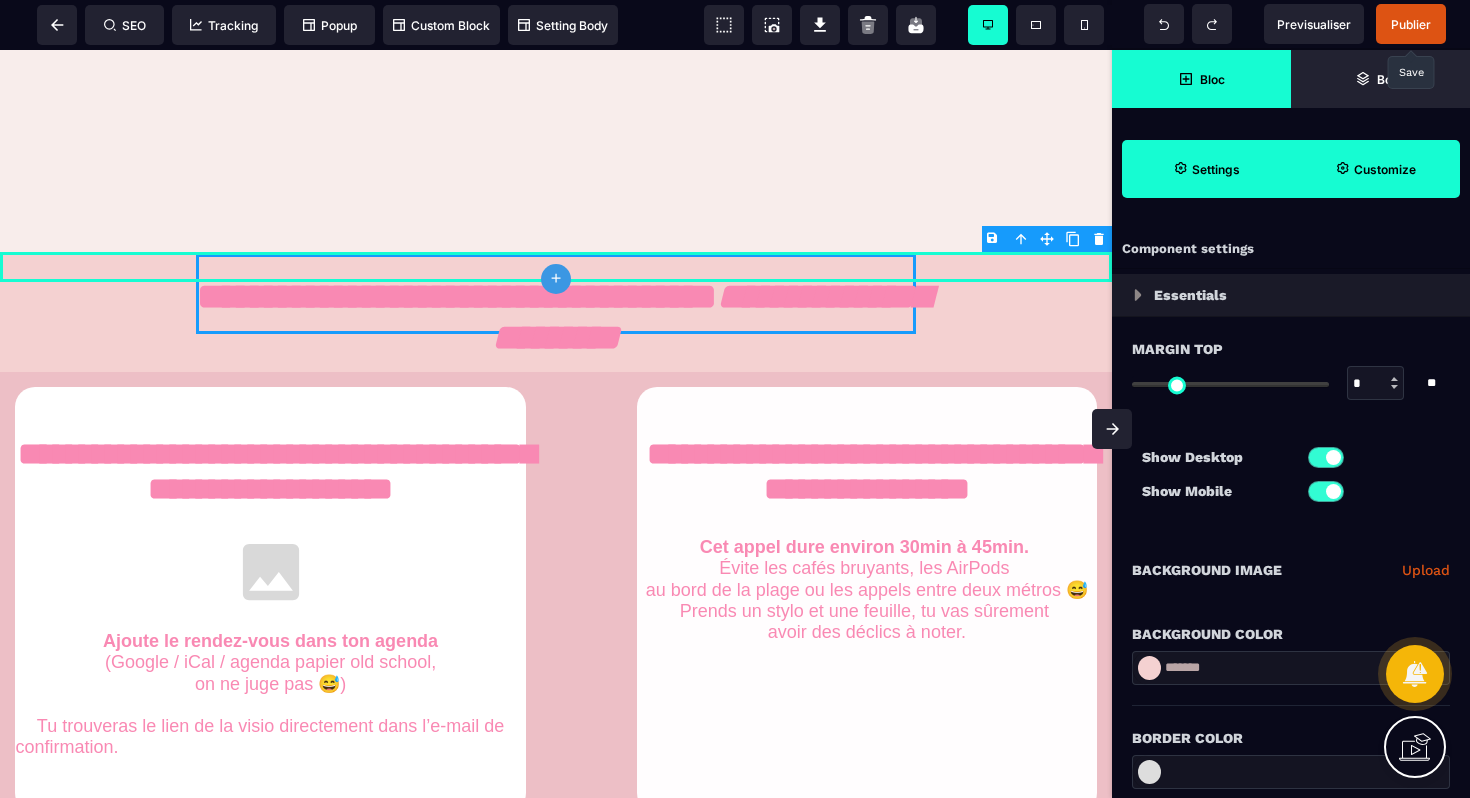 click at bounding box center [1149, 668] 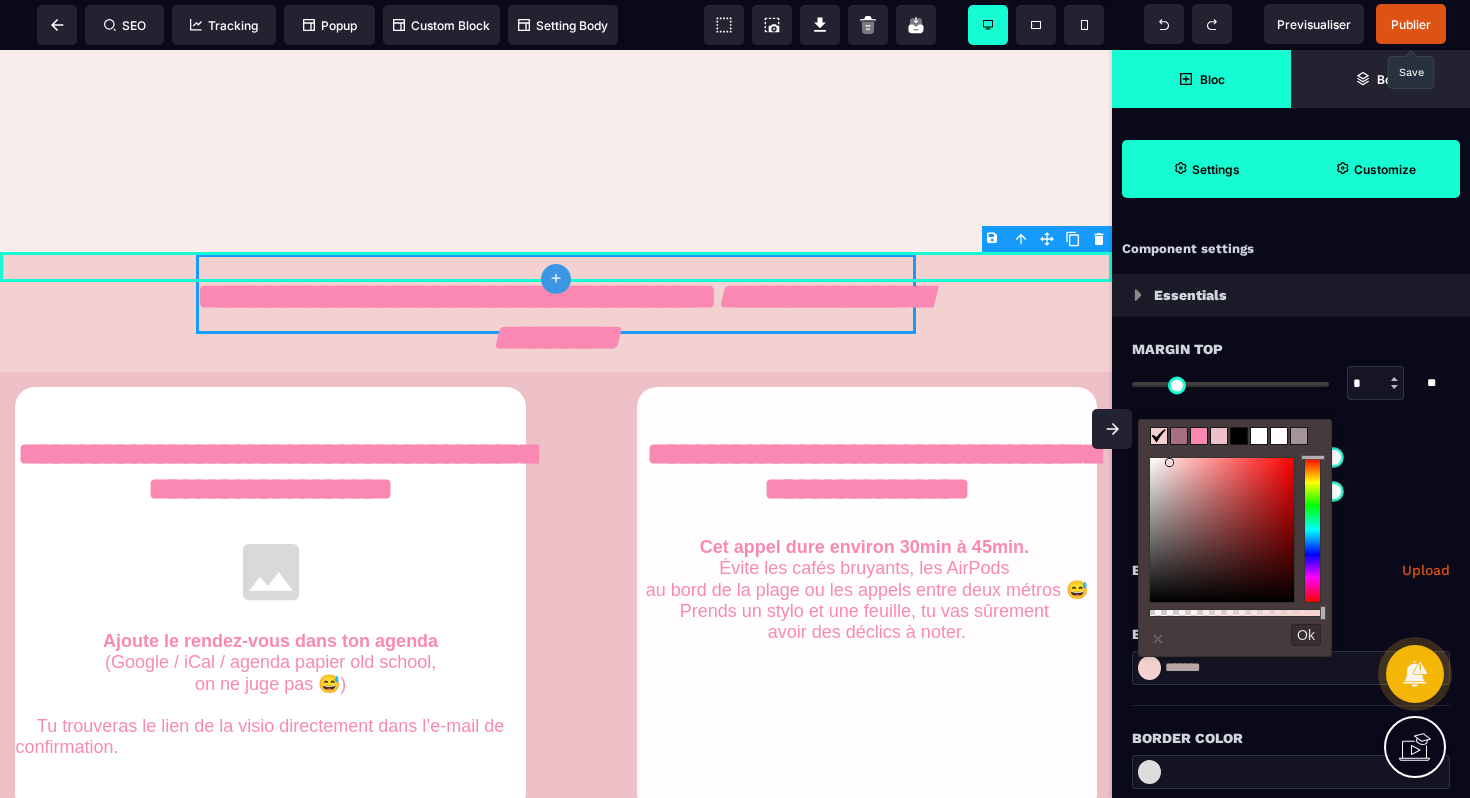 click at bounding box center (1219, 436) 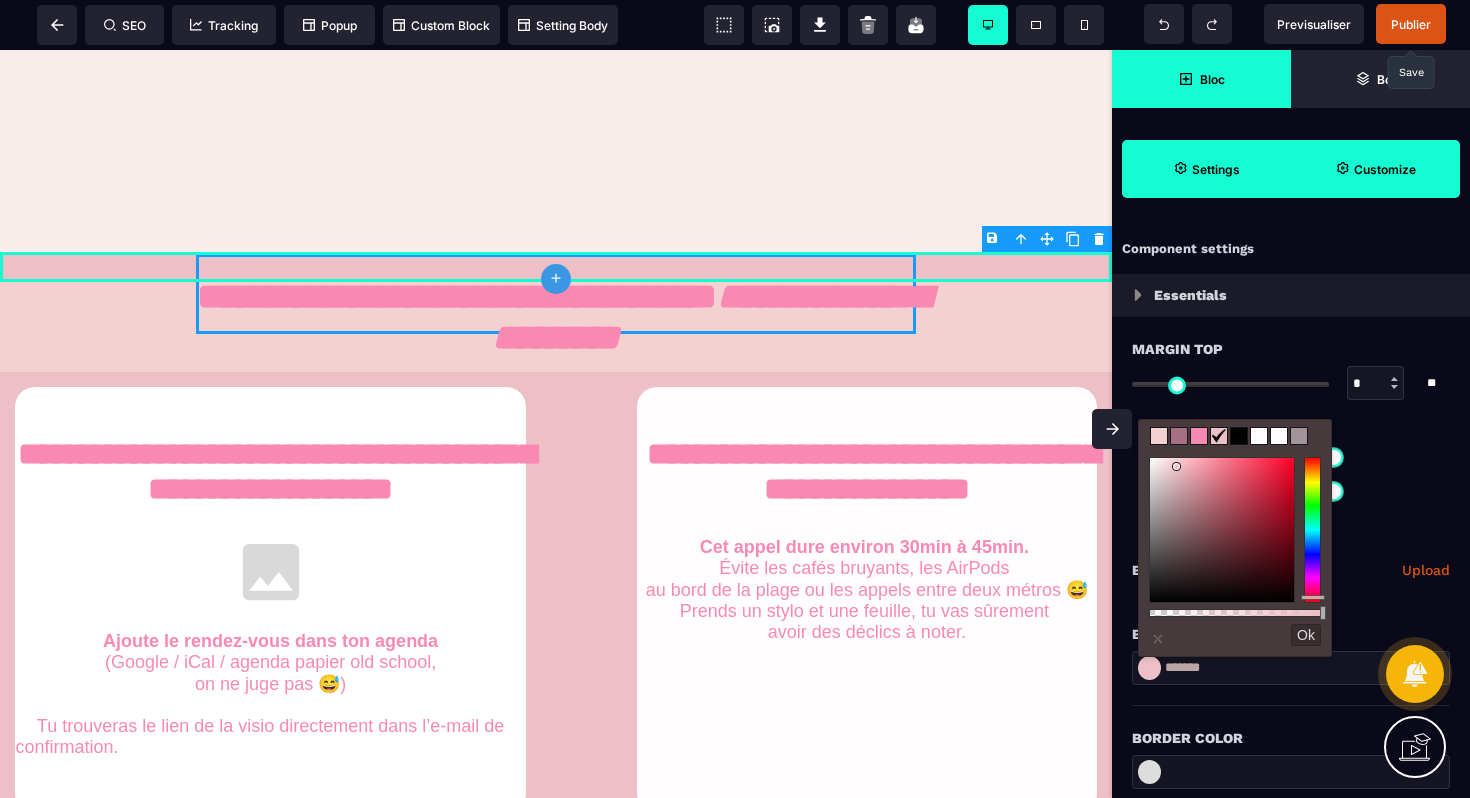 click at bounding box center [1159, 436] 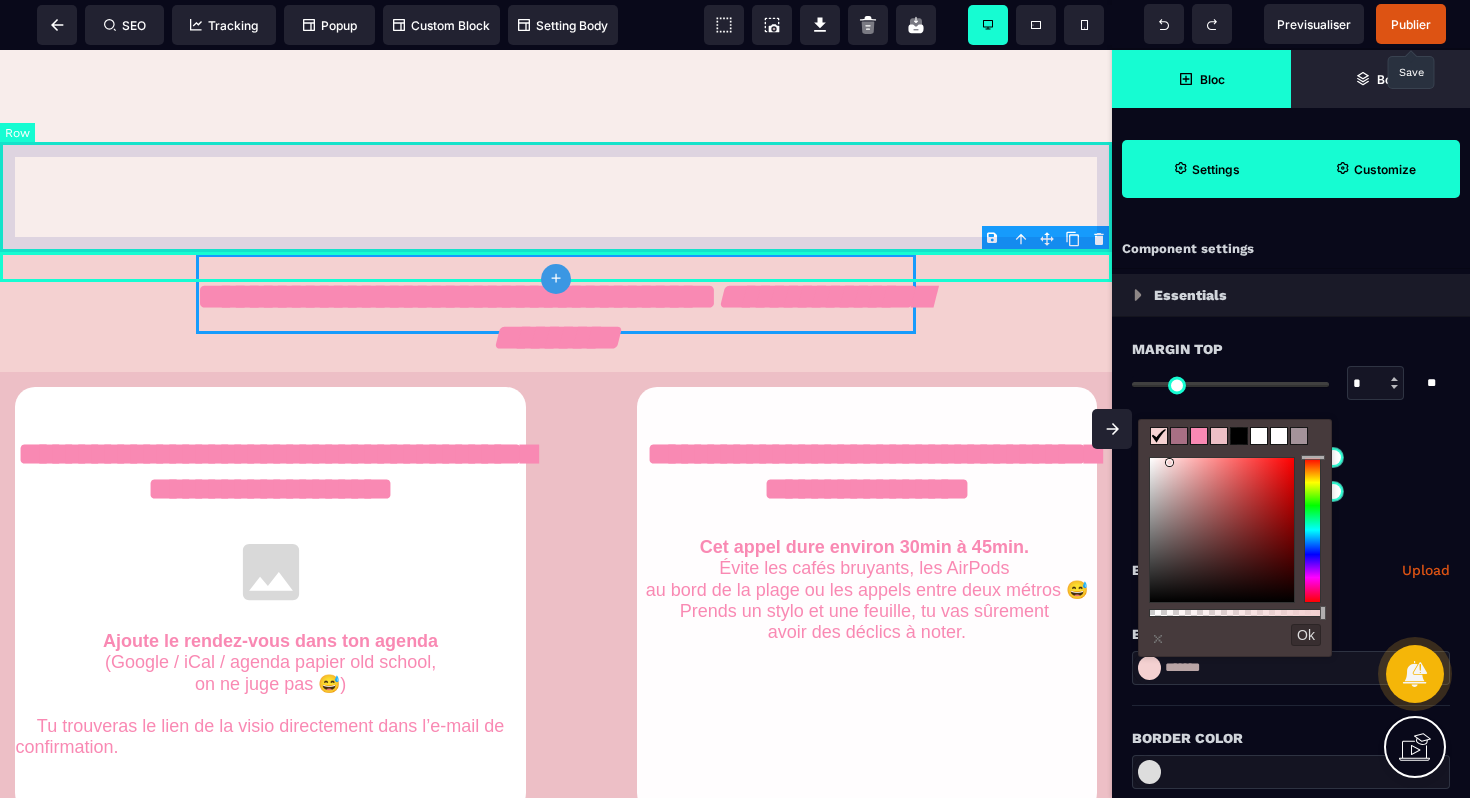 click at bounding box center [556, 197] 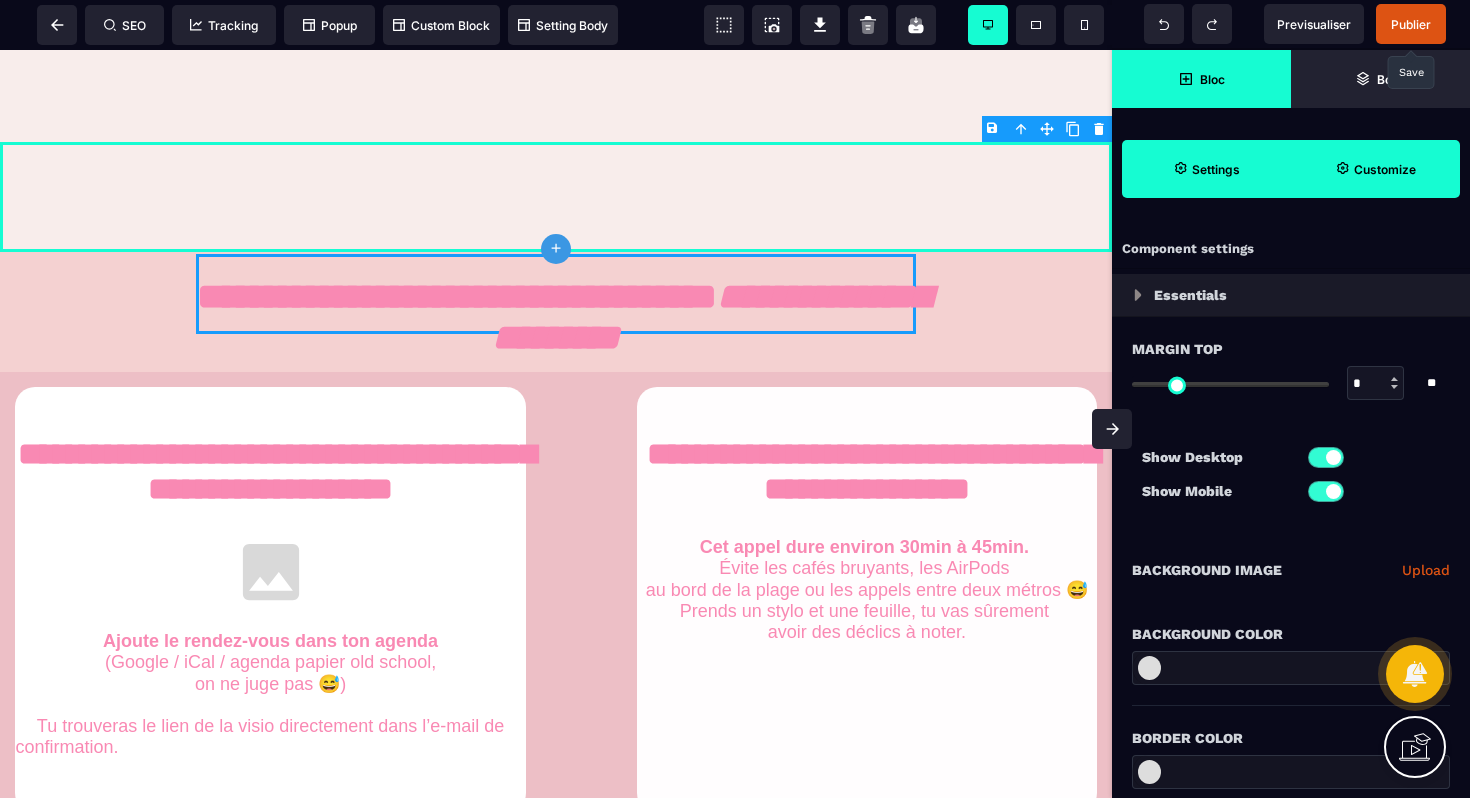 click at bounding box center [1149, 668] 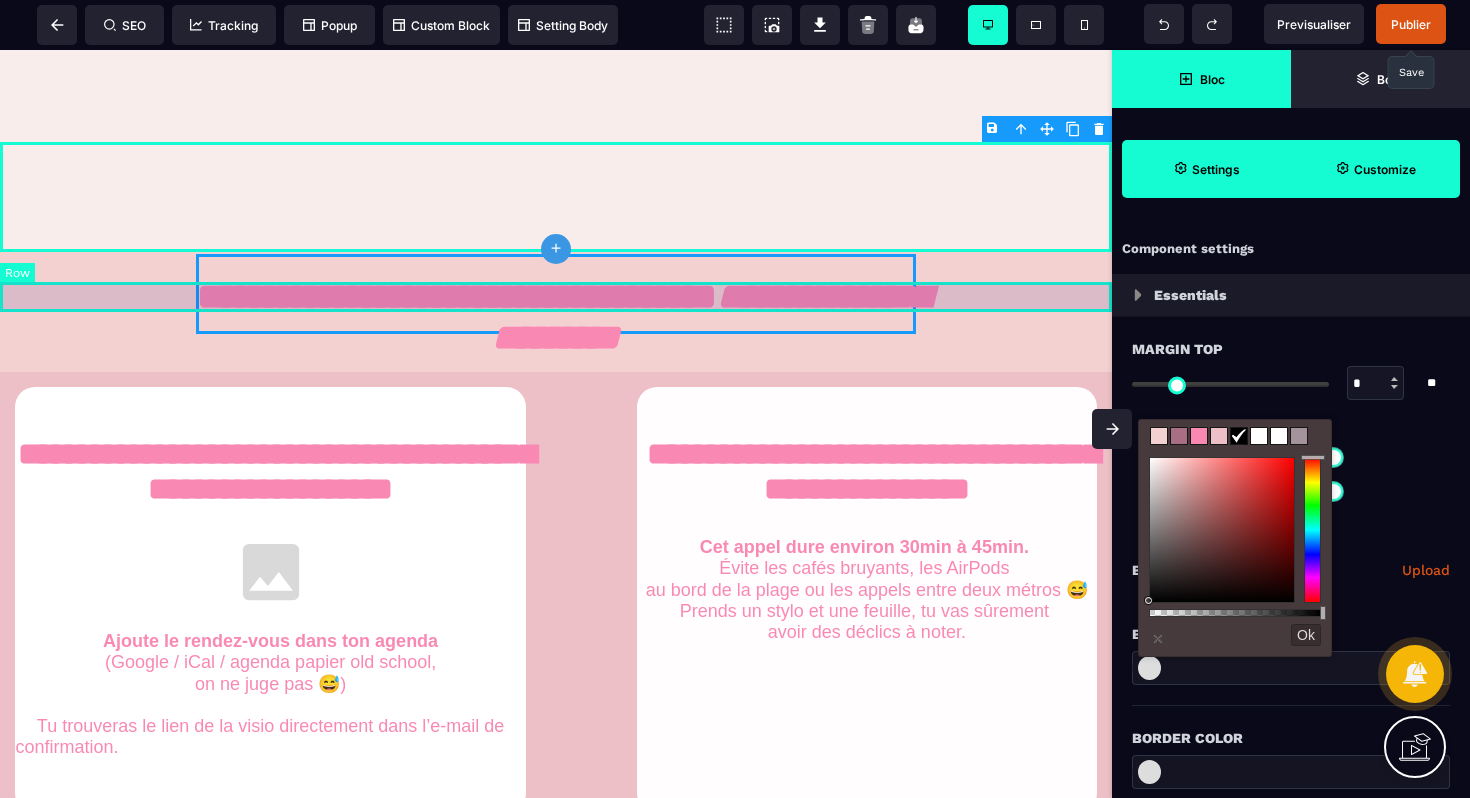 click at bounding box center [556, 297] 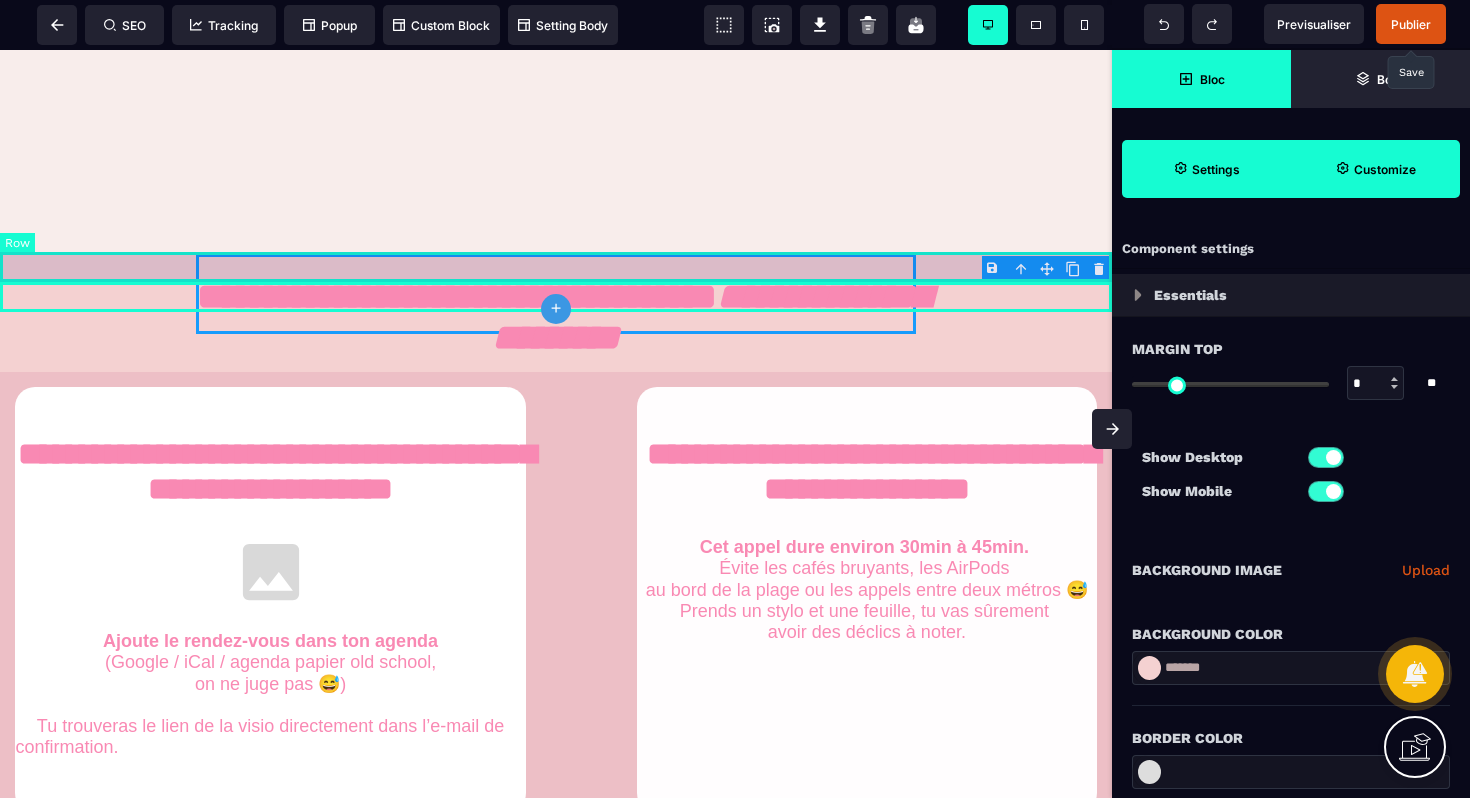 click at bounding box center (556, 267) 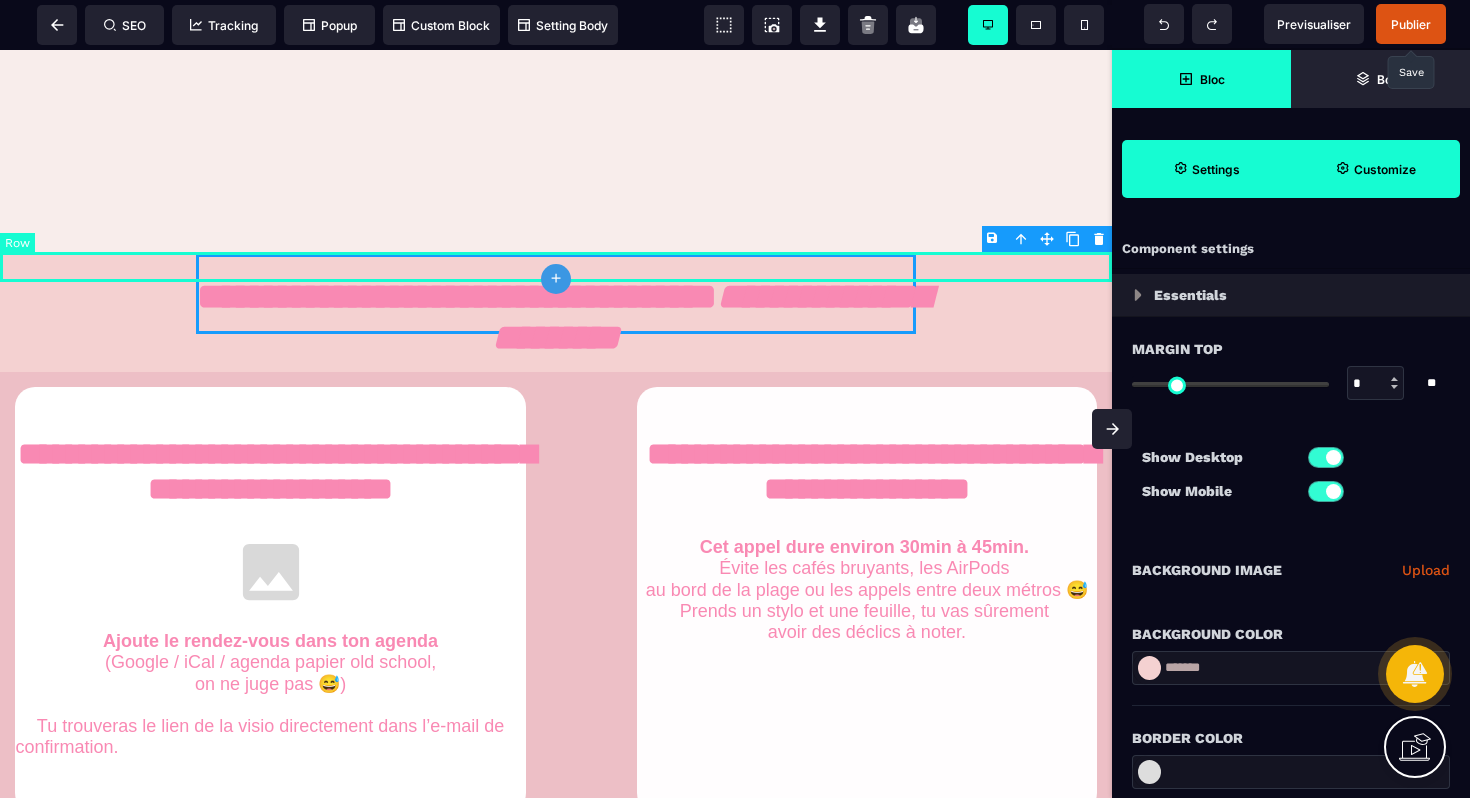 click at bounding box center (556, 267) 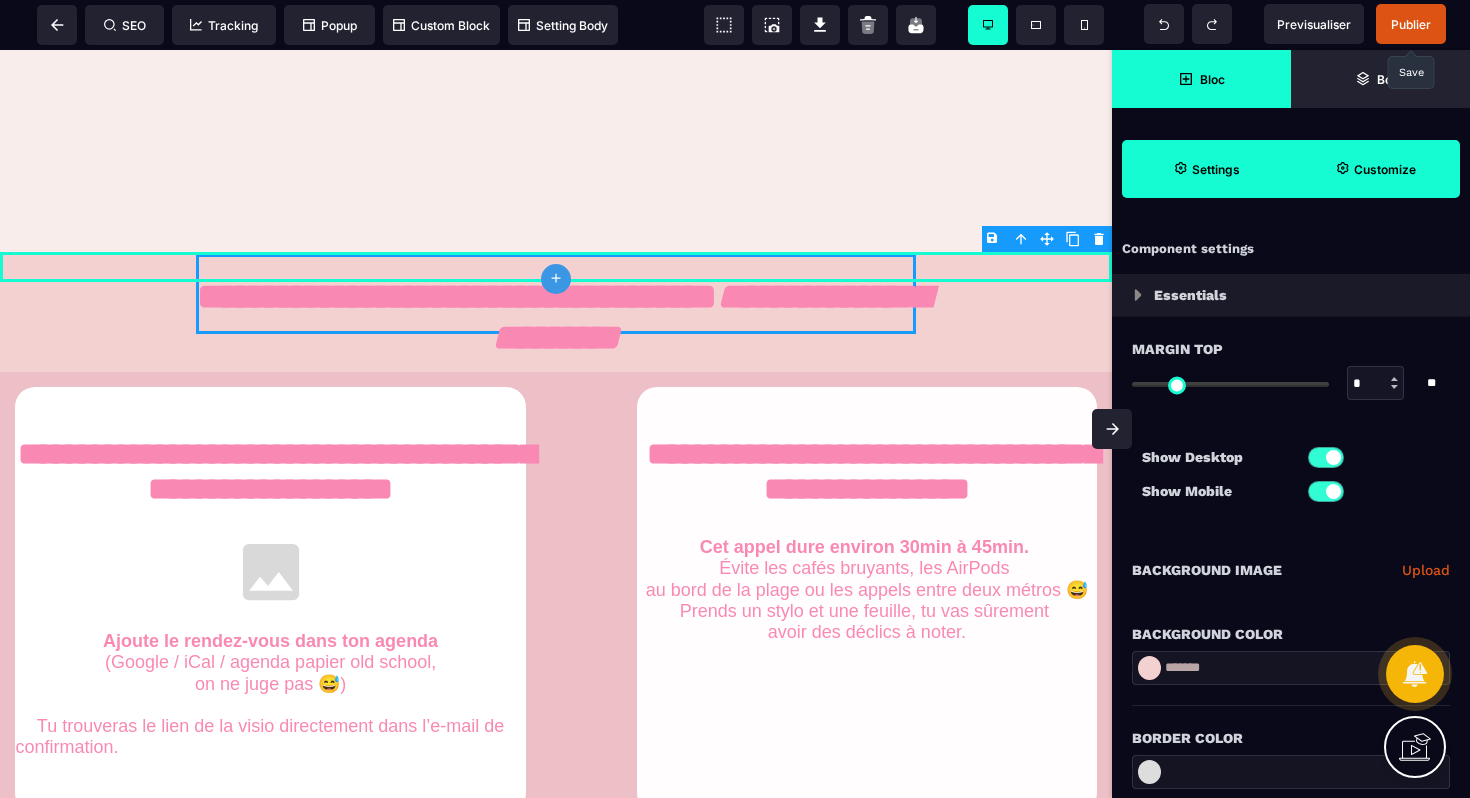 click on "*******" at bounding box center (1291, 668) 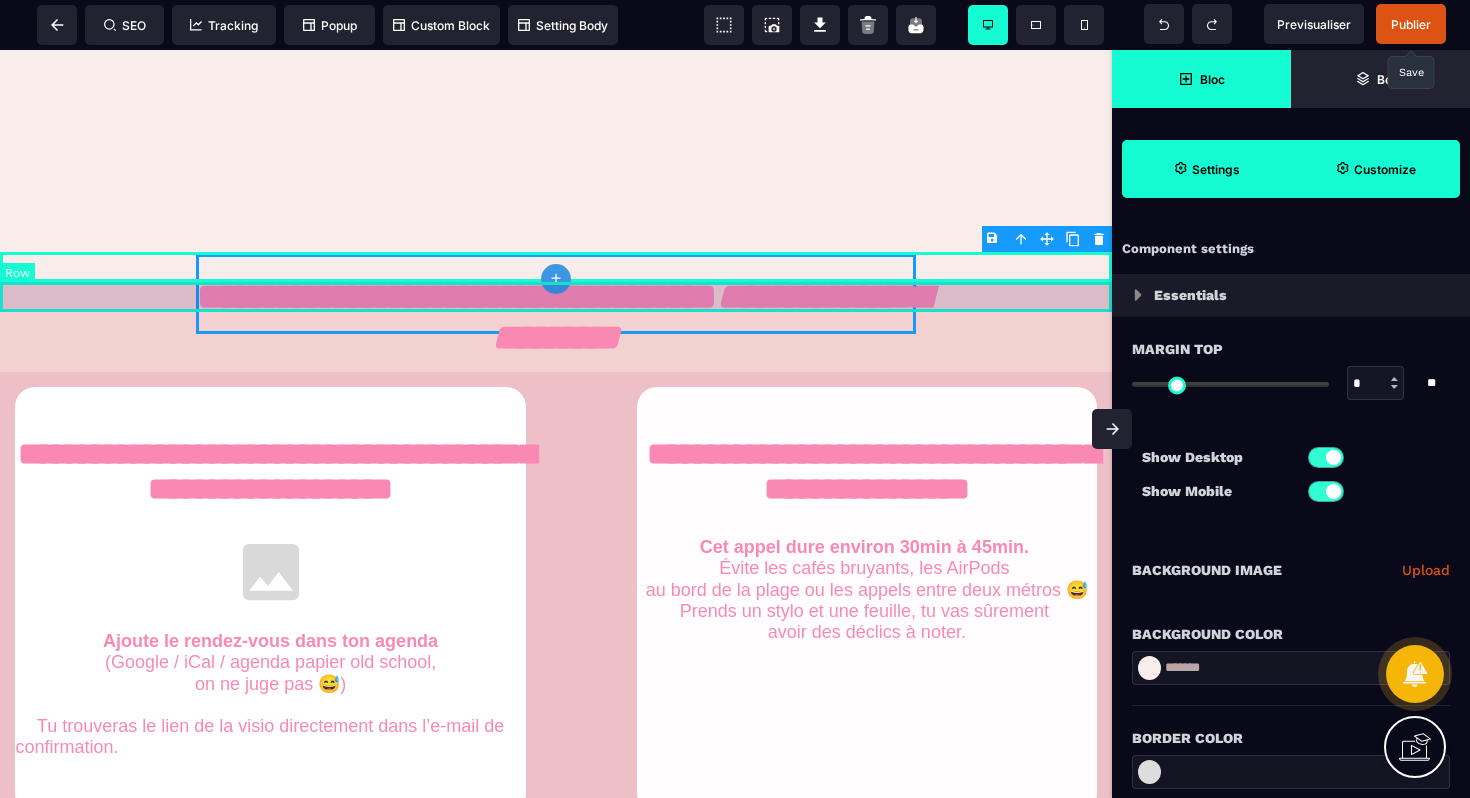 click at bounding box center [556, 297] 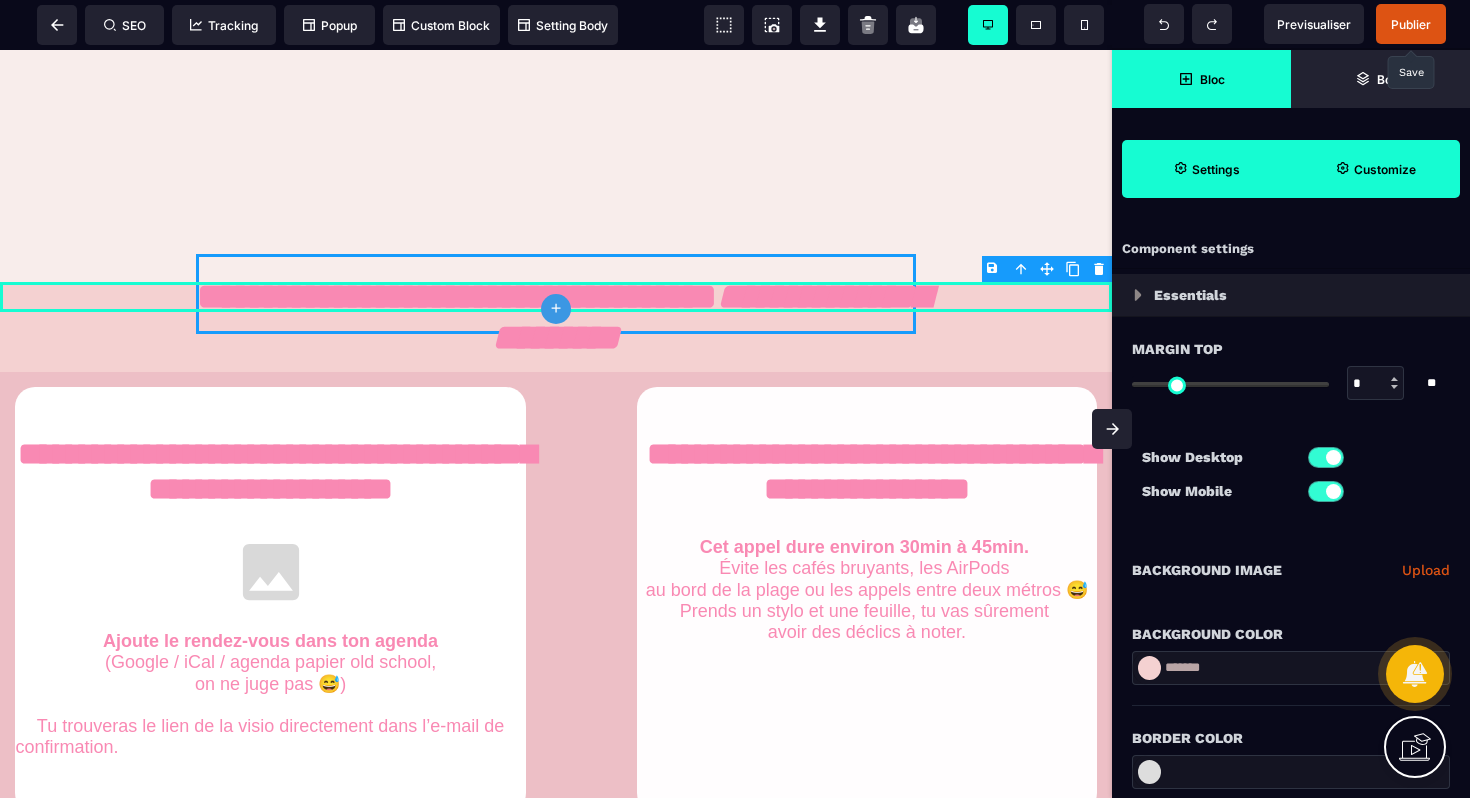 click on "*******" at bounding box center [1291, 668] 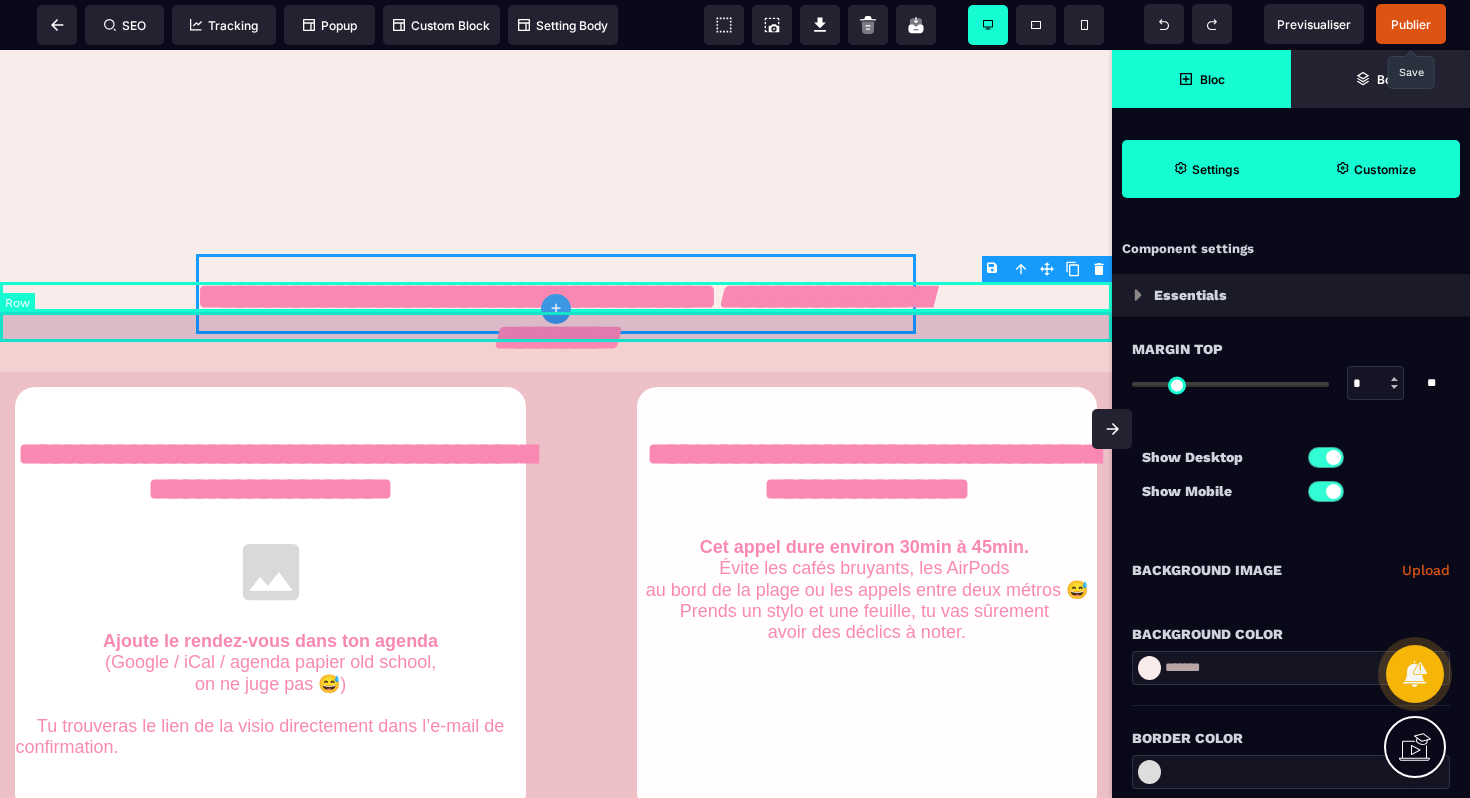 click at bounding box center (556, 327) 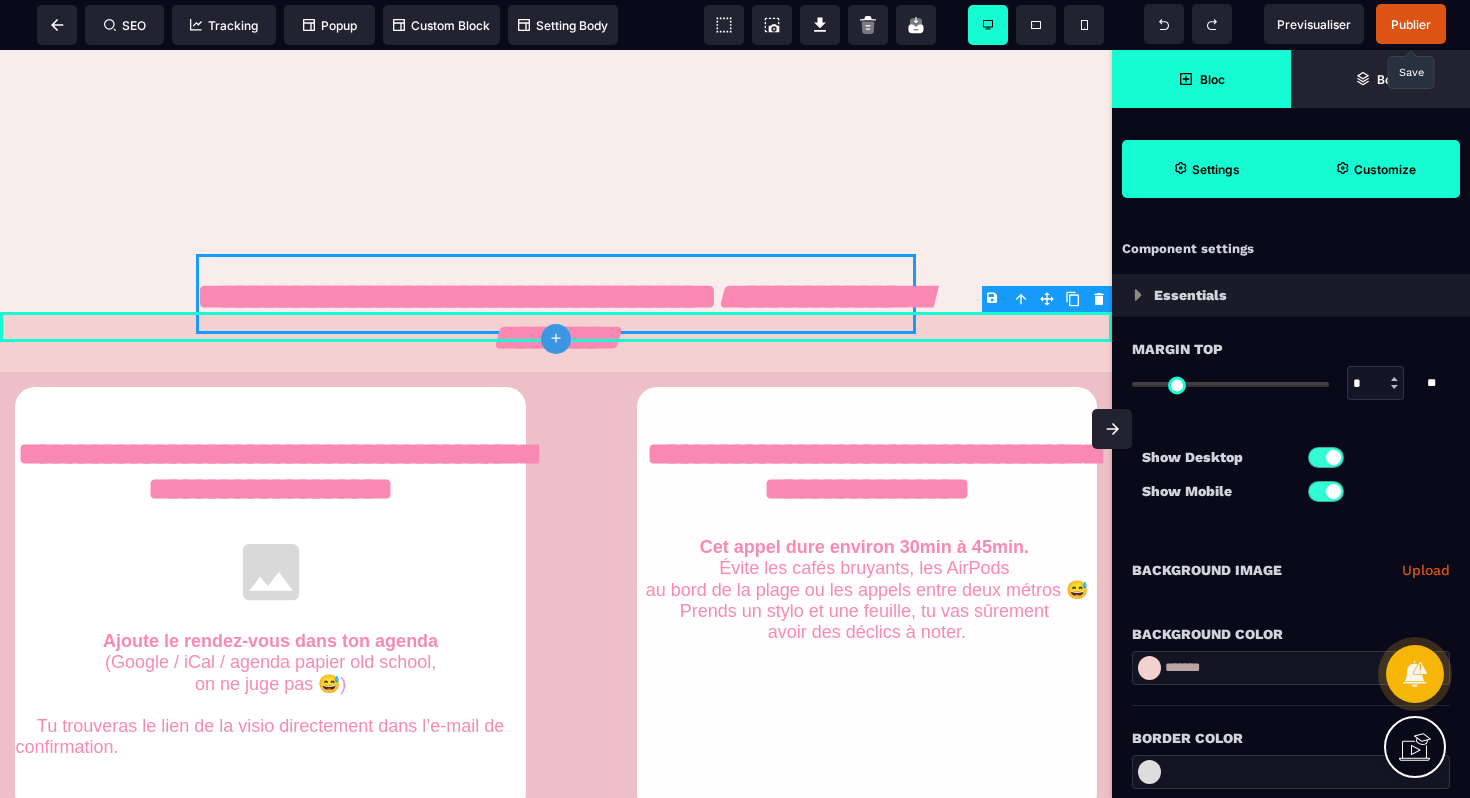 click on "*******" at bounding box center (1291, 668) 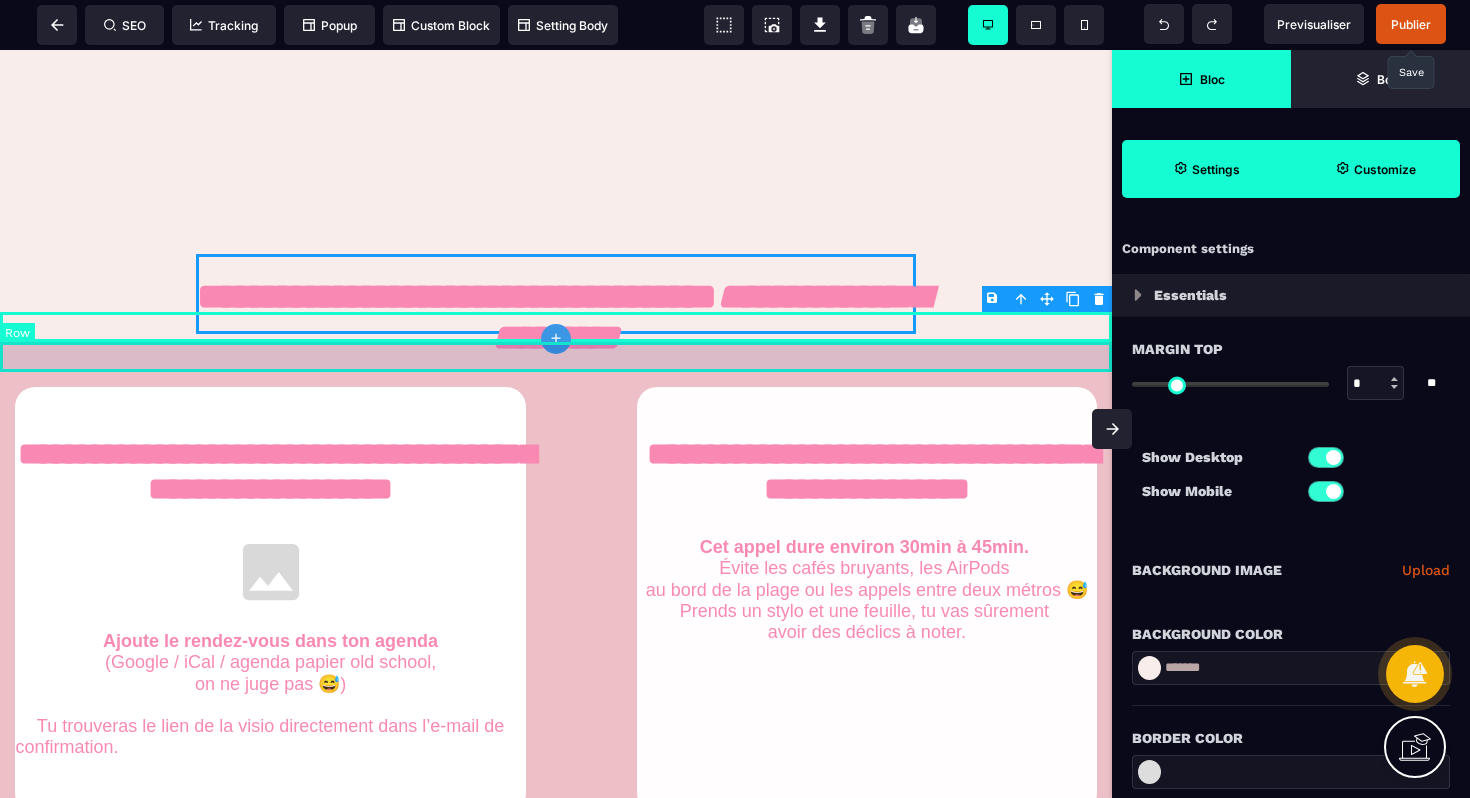 click at bounding box center [556, 357] 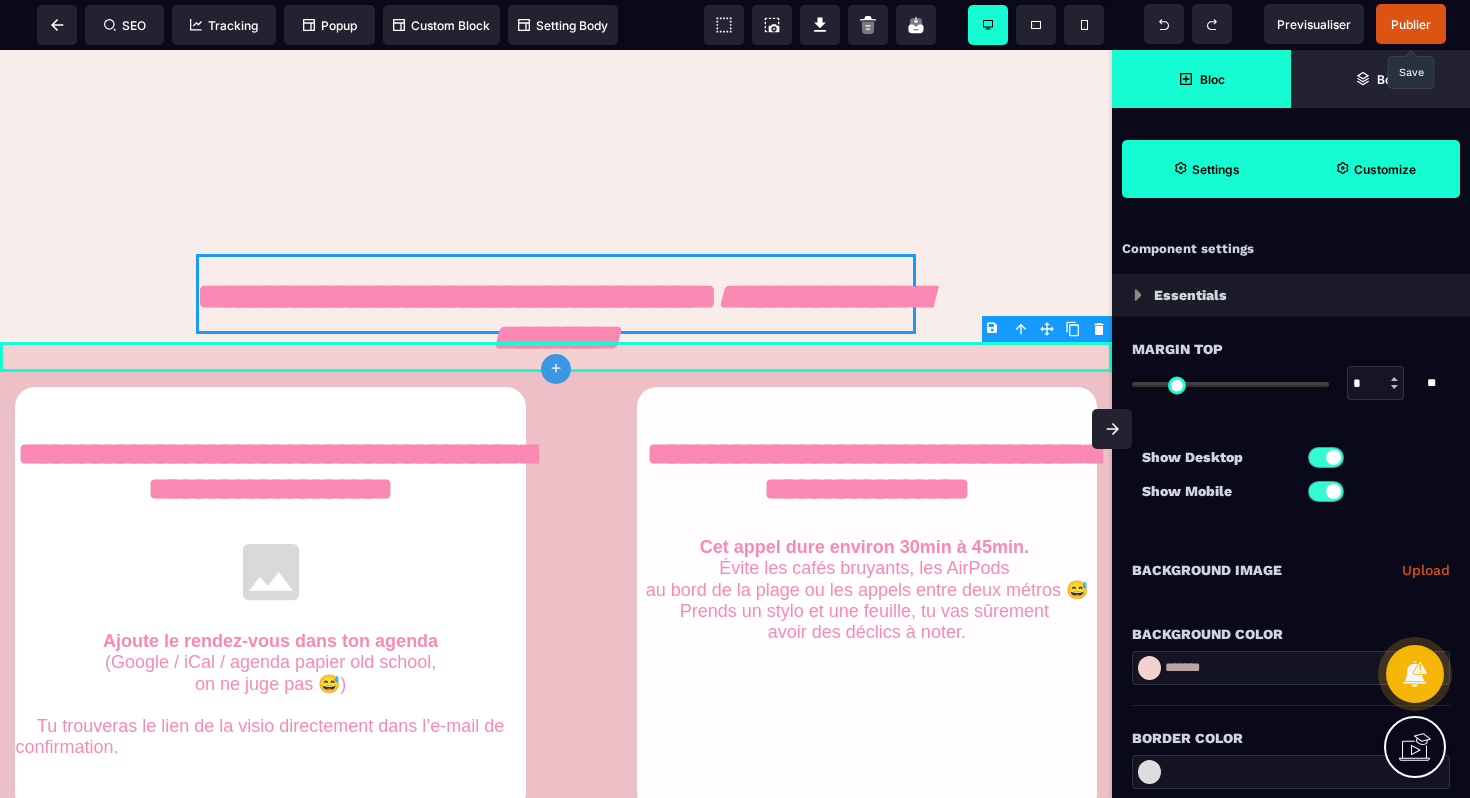 click on "*******" at bounding box center (1291, 668) 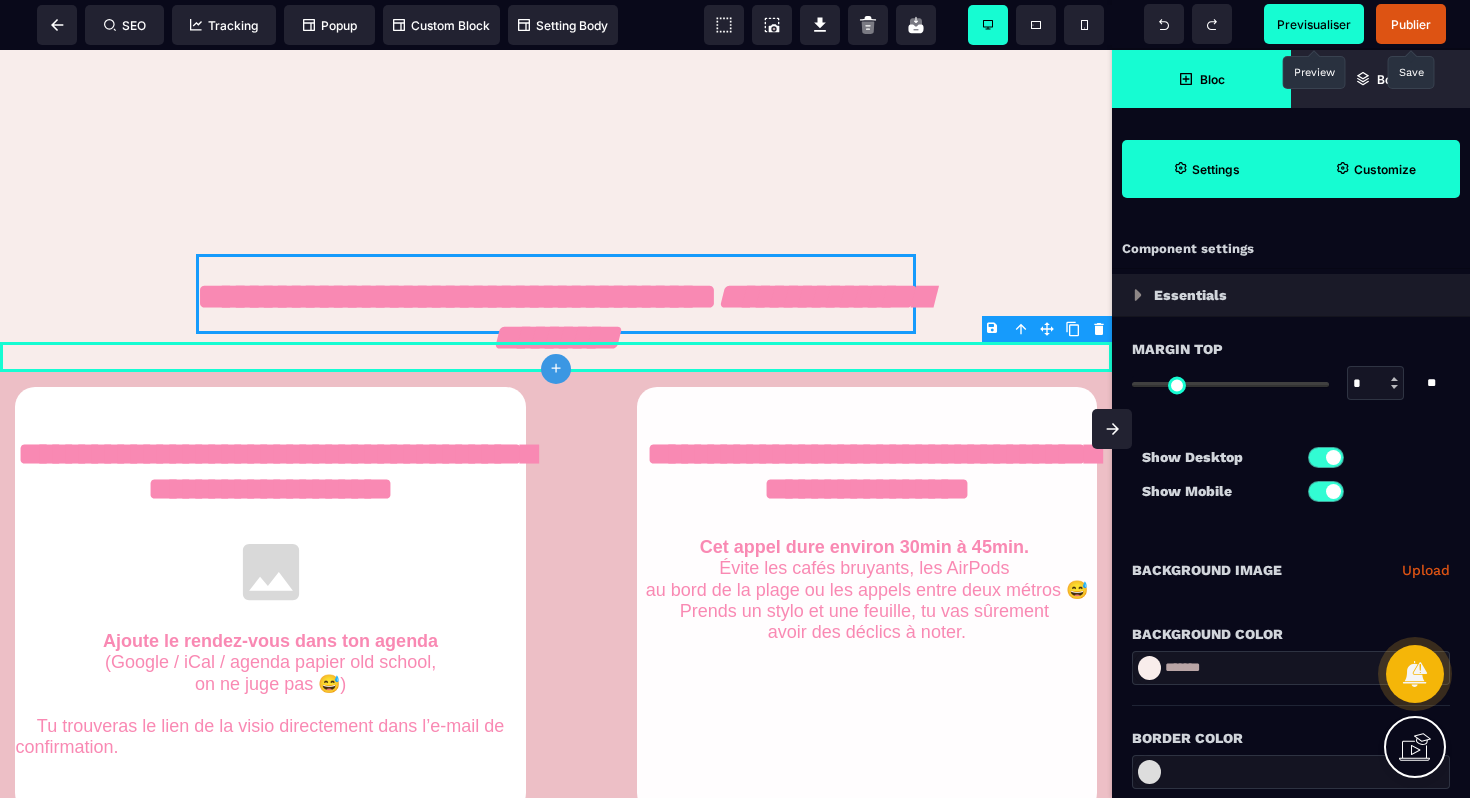 click on "Previsualiser" at bounding box center (1314, 24) 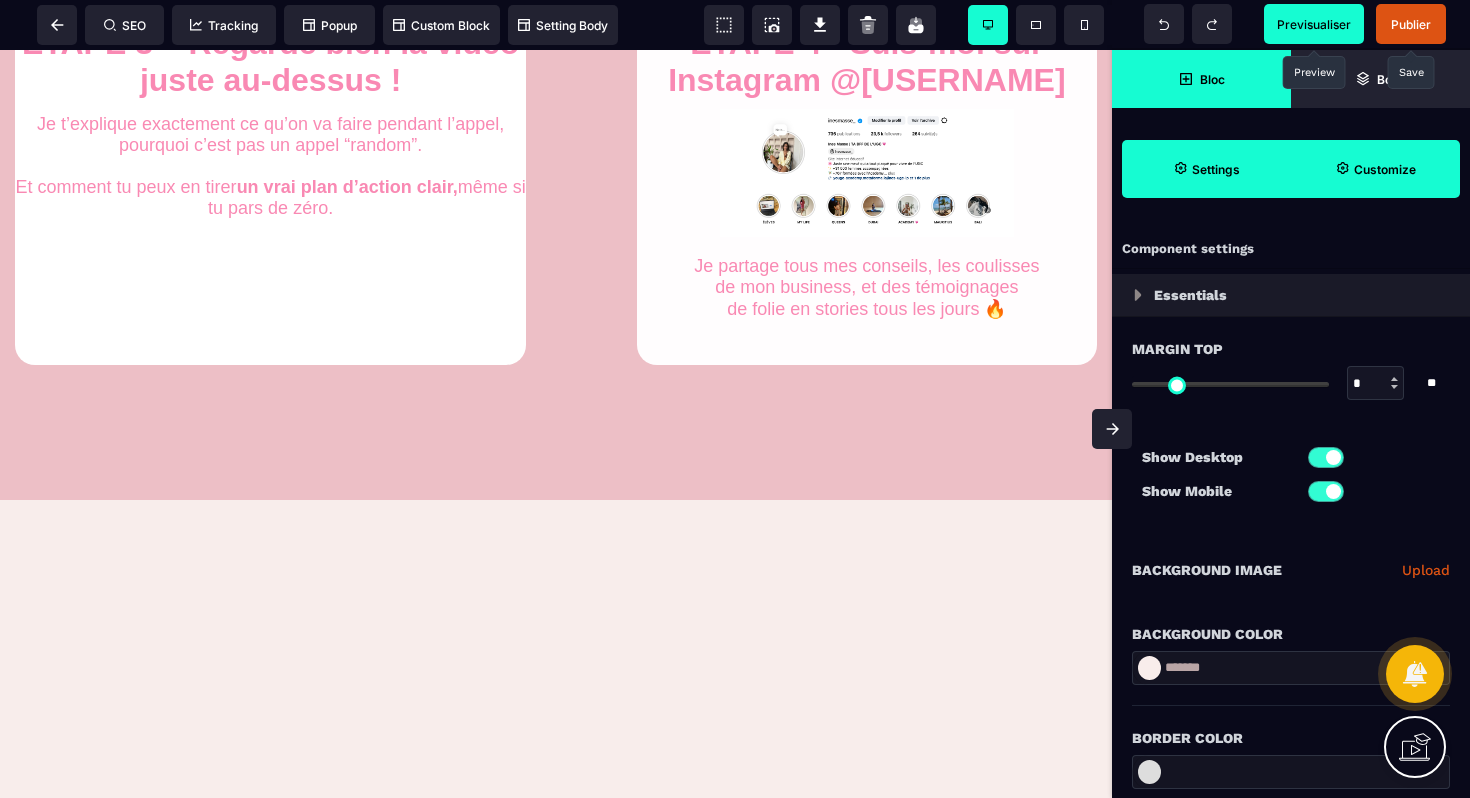 scroll, scrollTop: 1450, scrollLeft: 0, axis: vertical 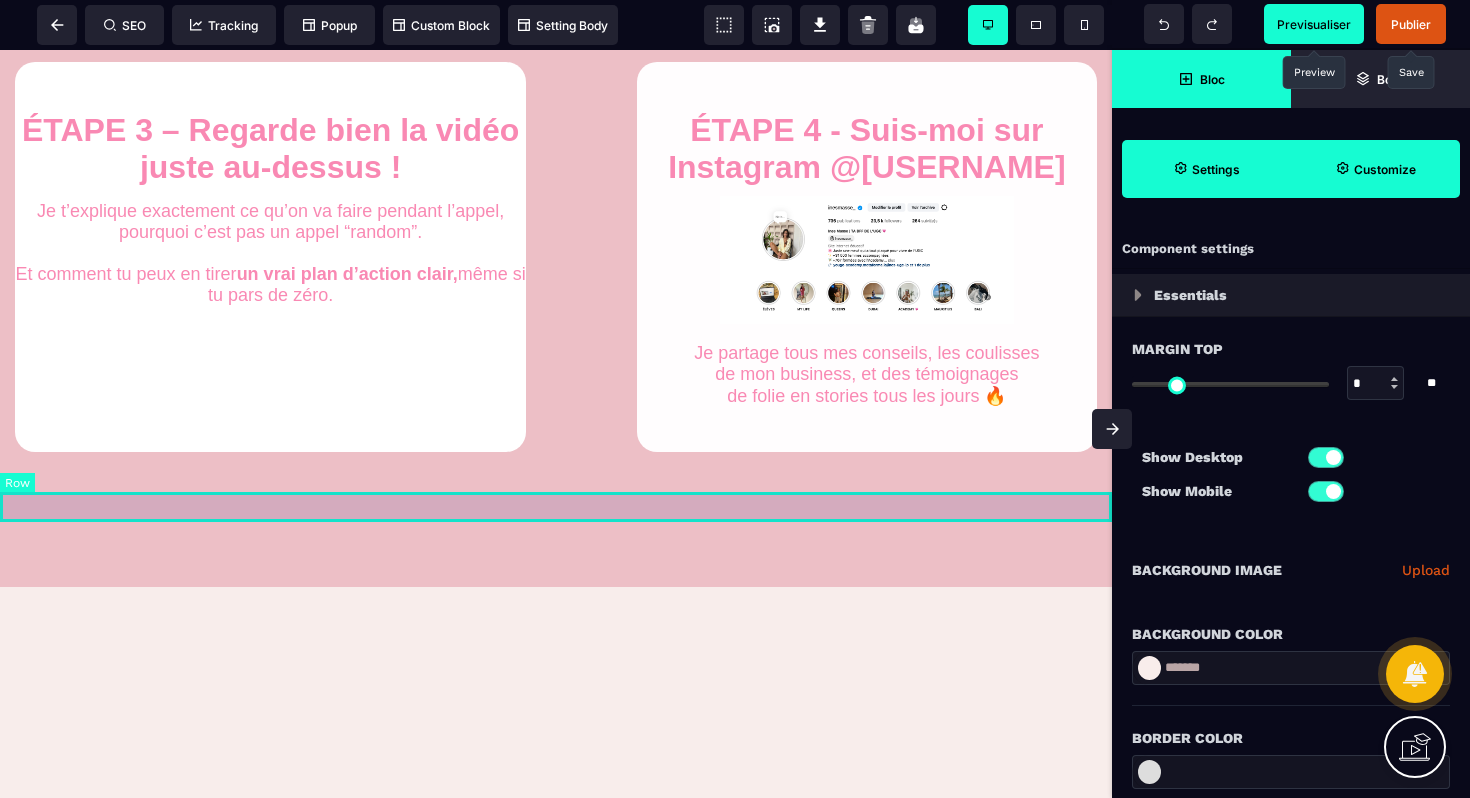 click at bounding box center (556, 482) 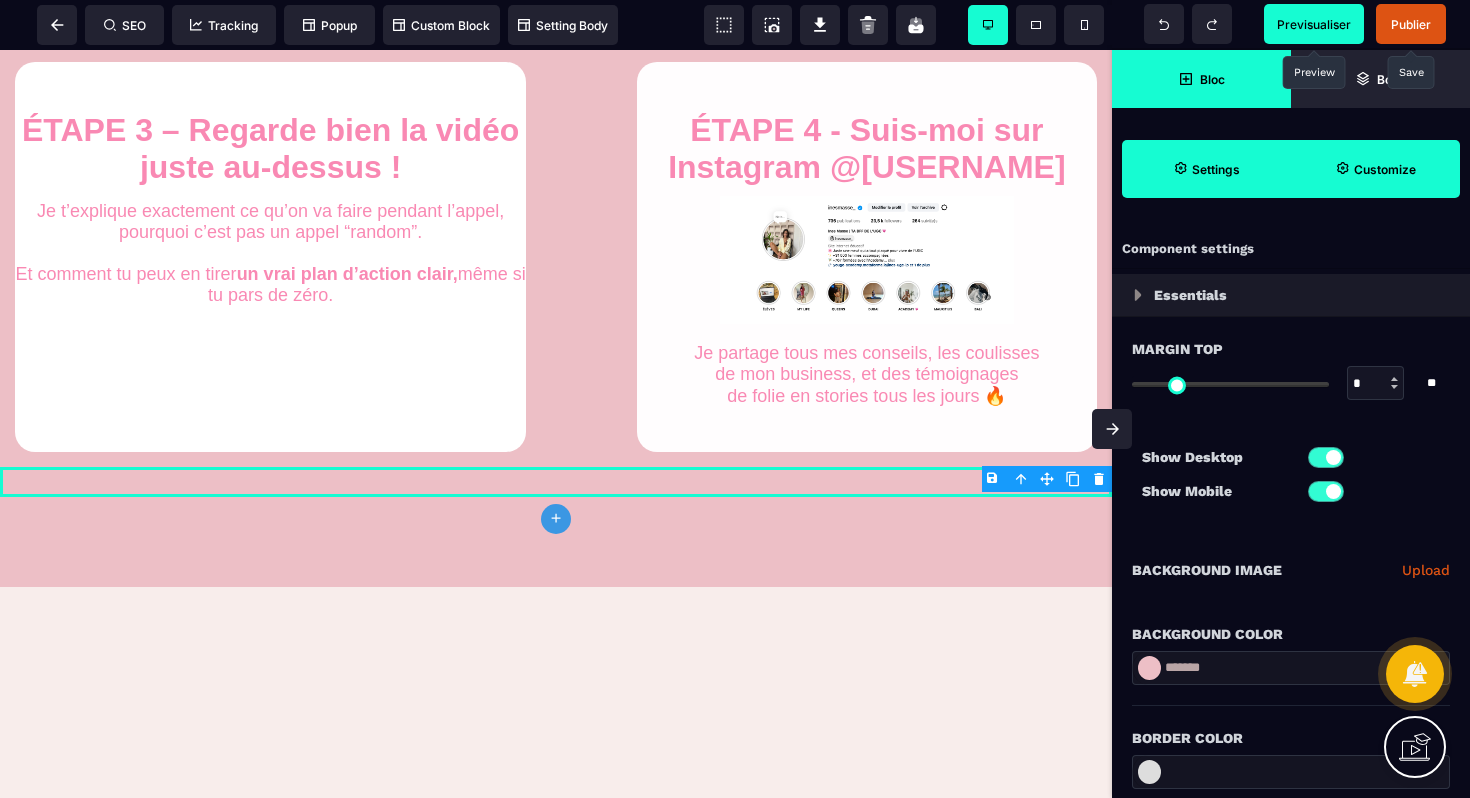 click on "*******" at bounding box center (1291, 668) 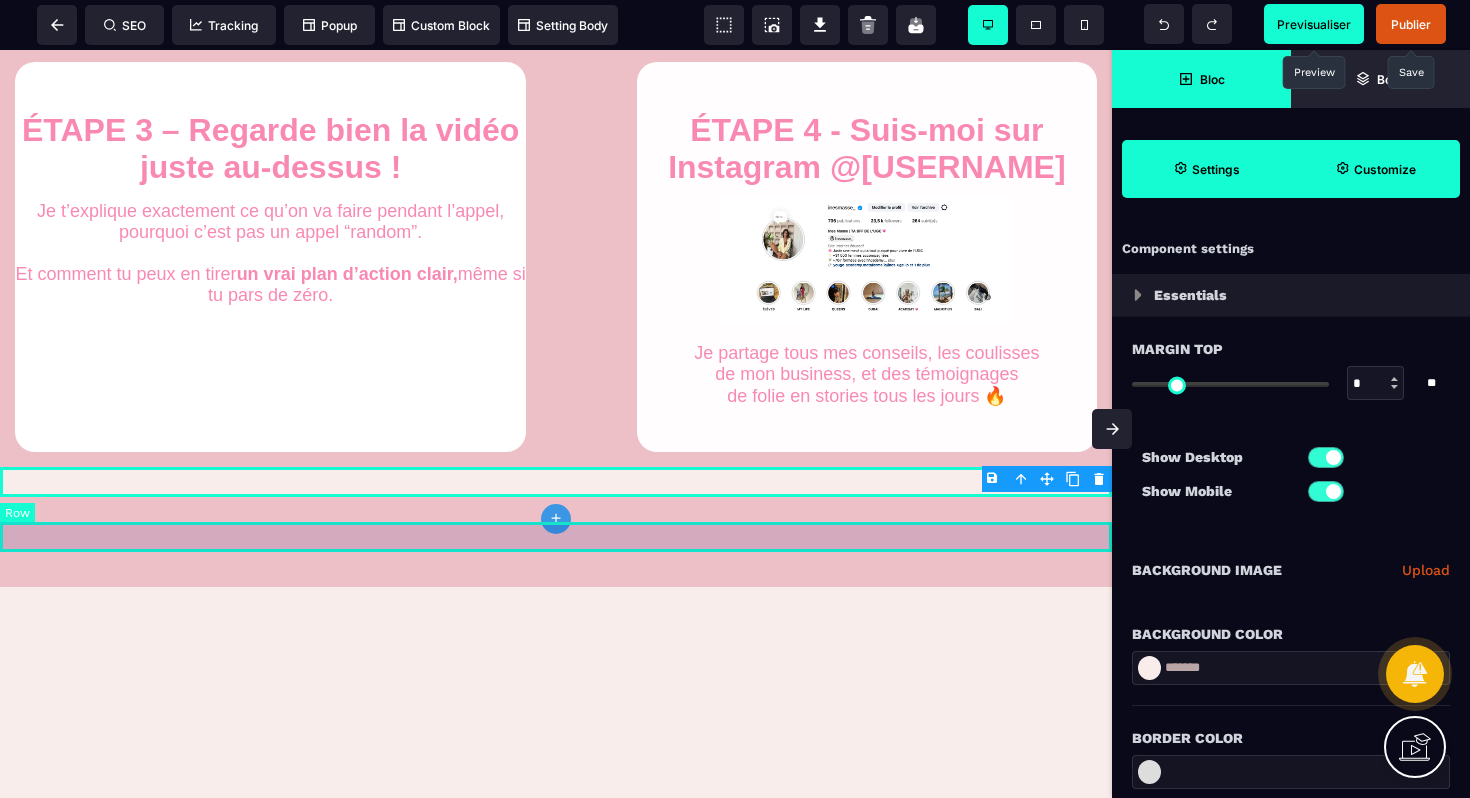 click at bounding box center (556, 512) 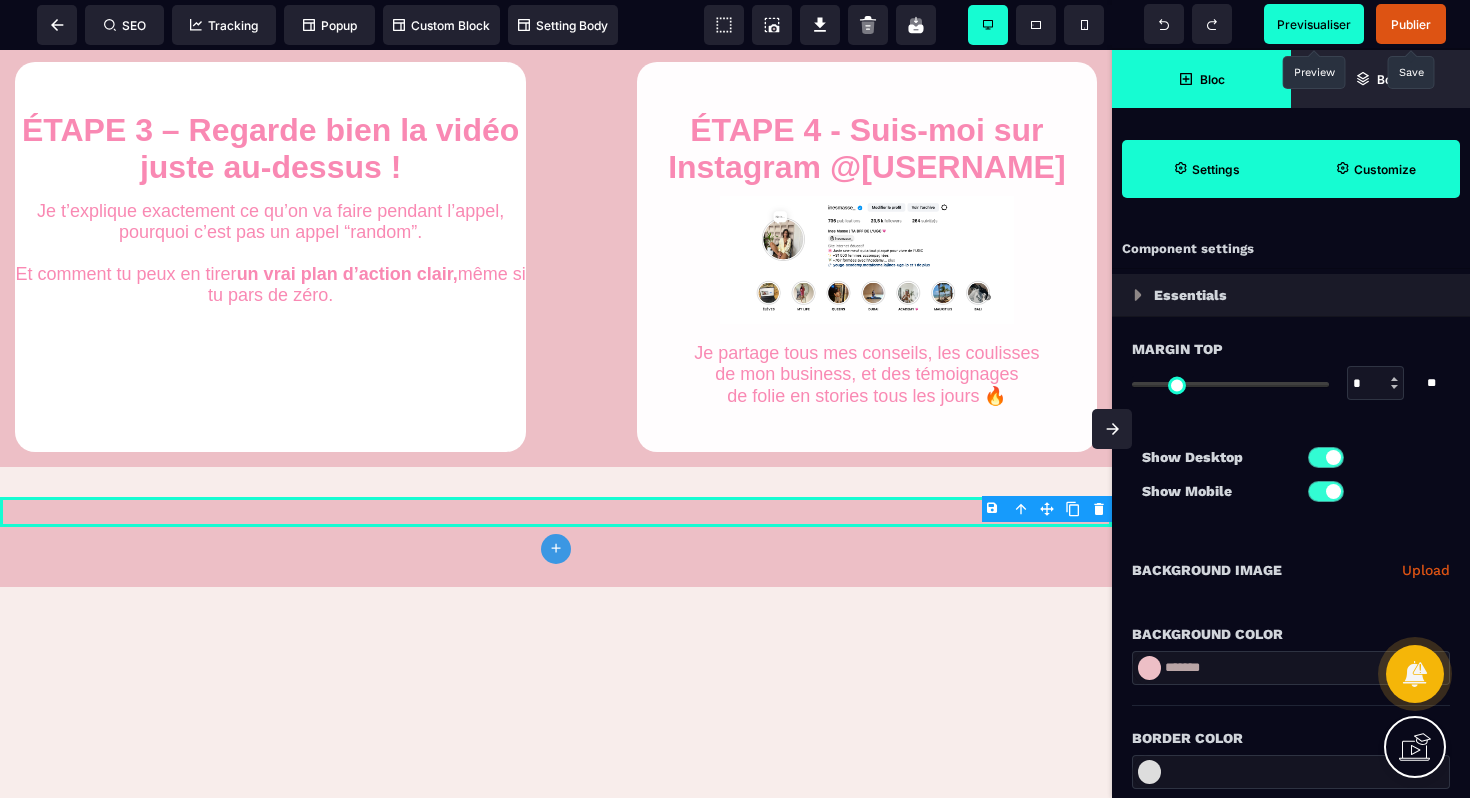 click on "*******" at bounding box center [1291, 668] 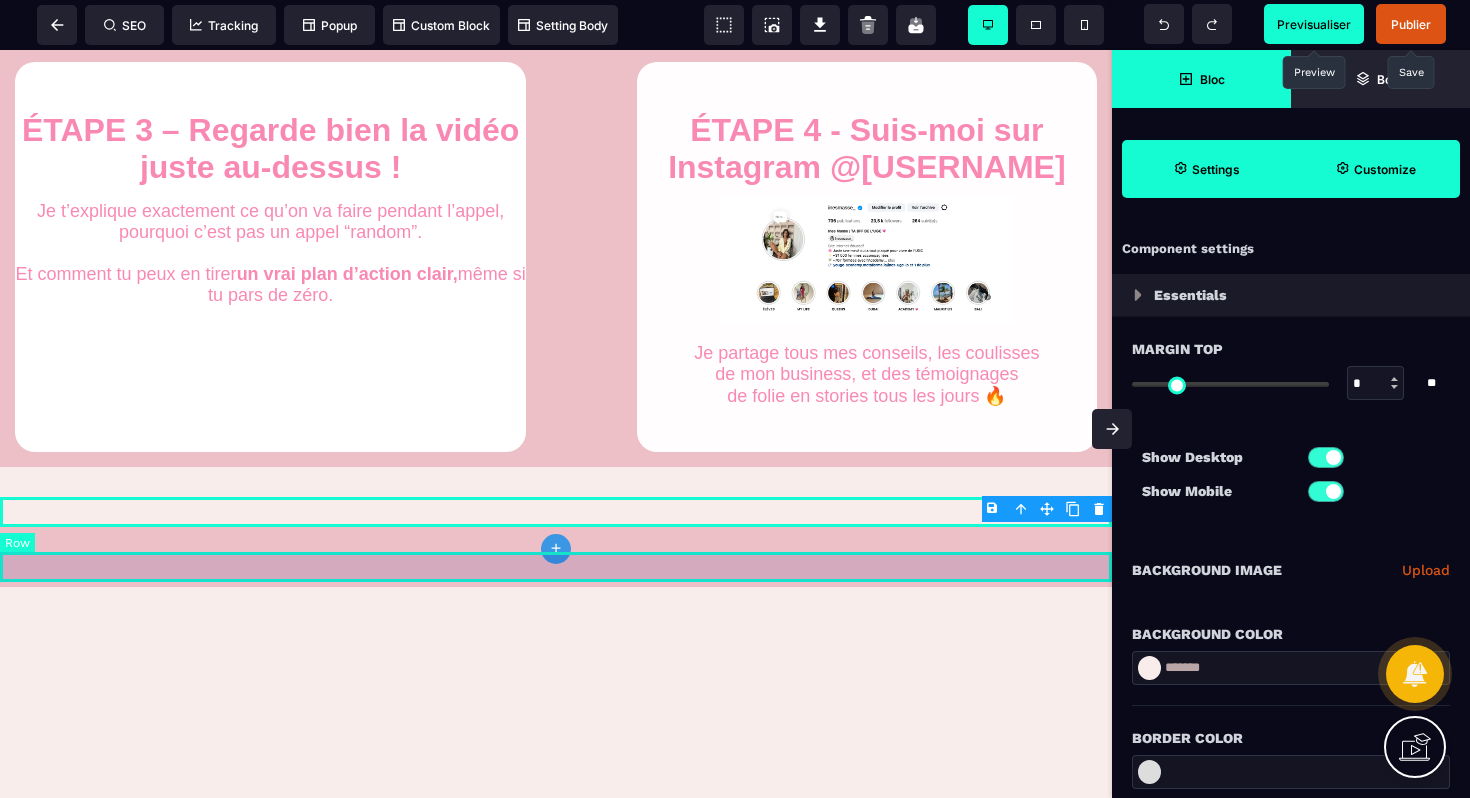 click at bounding box center [556, 542] 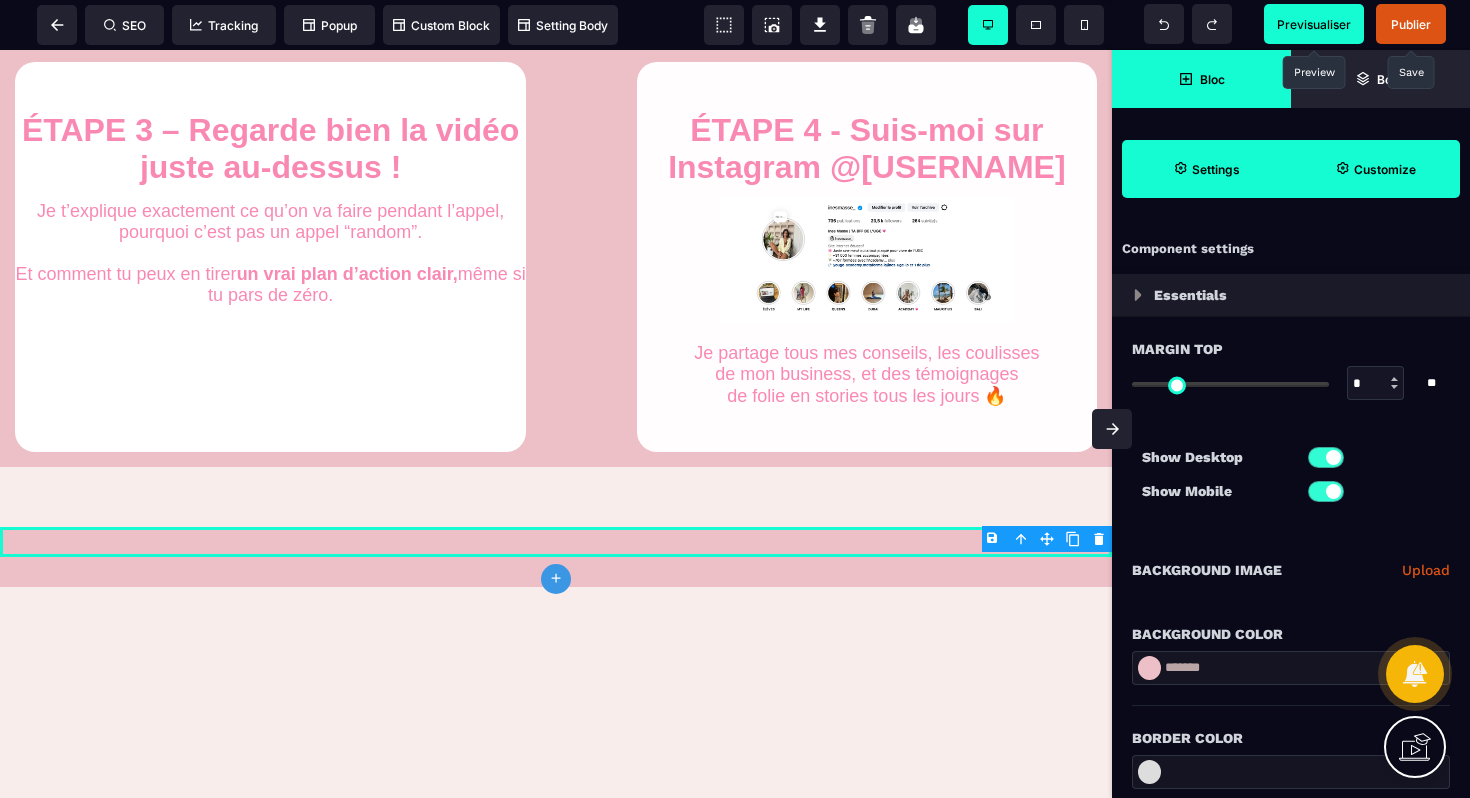 click on "*******" at bounding box center [1291, 668] 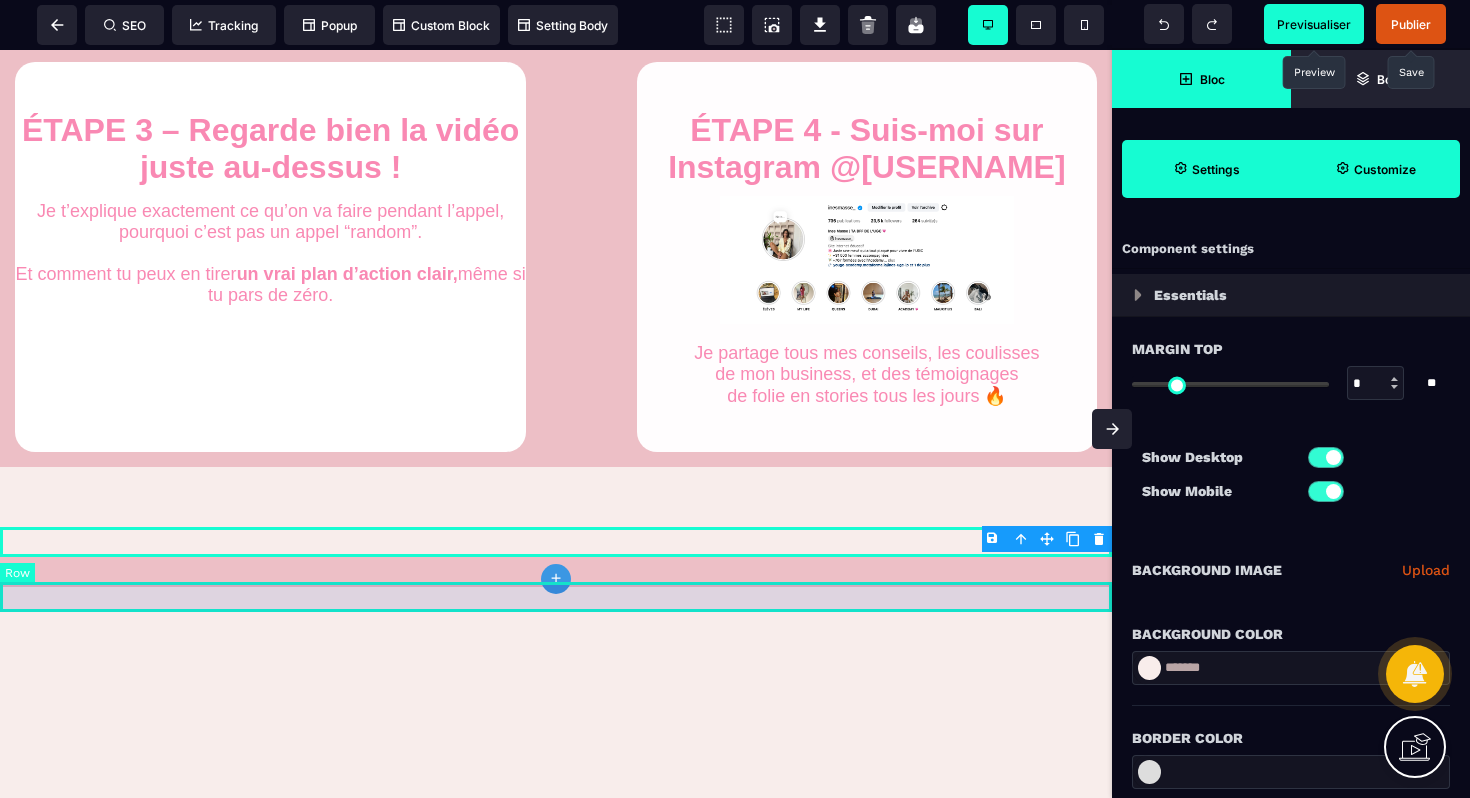 click at bounding box center [556, 572] 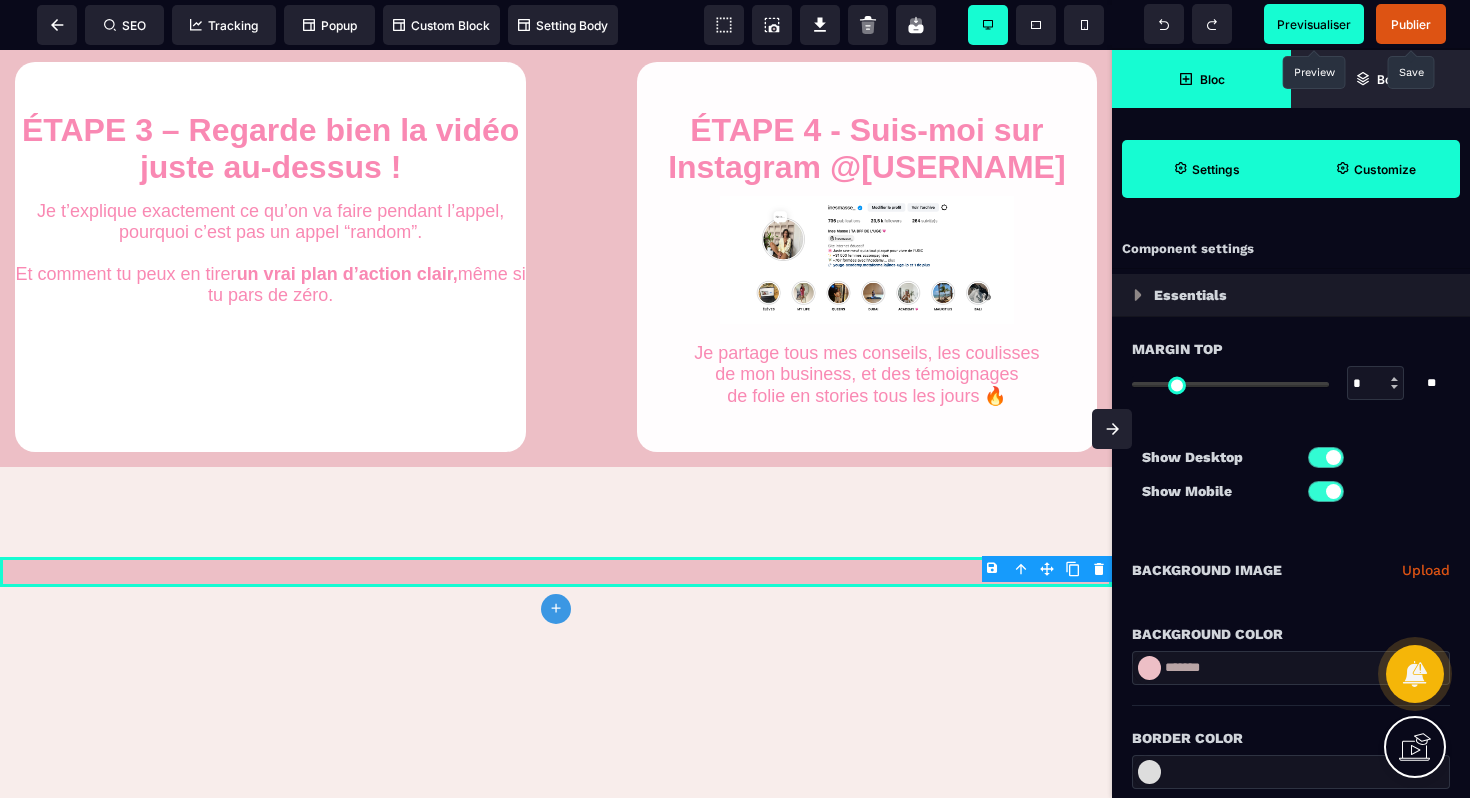 click on "*******" at bounding box center (1291, 668) 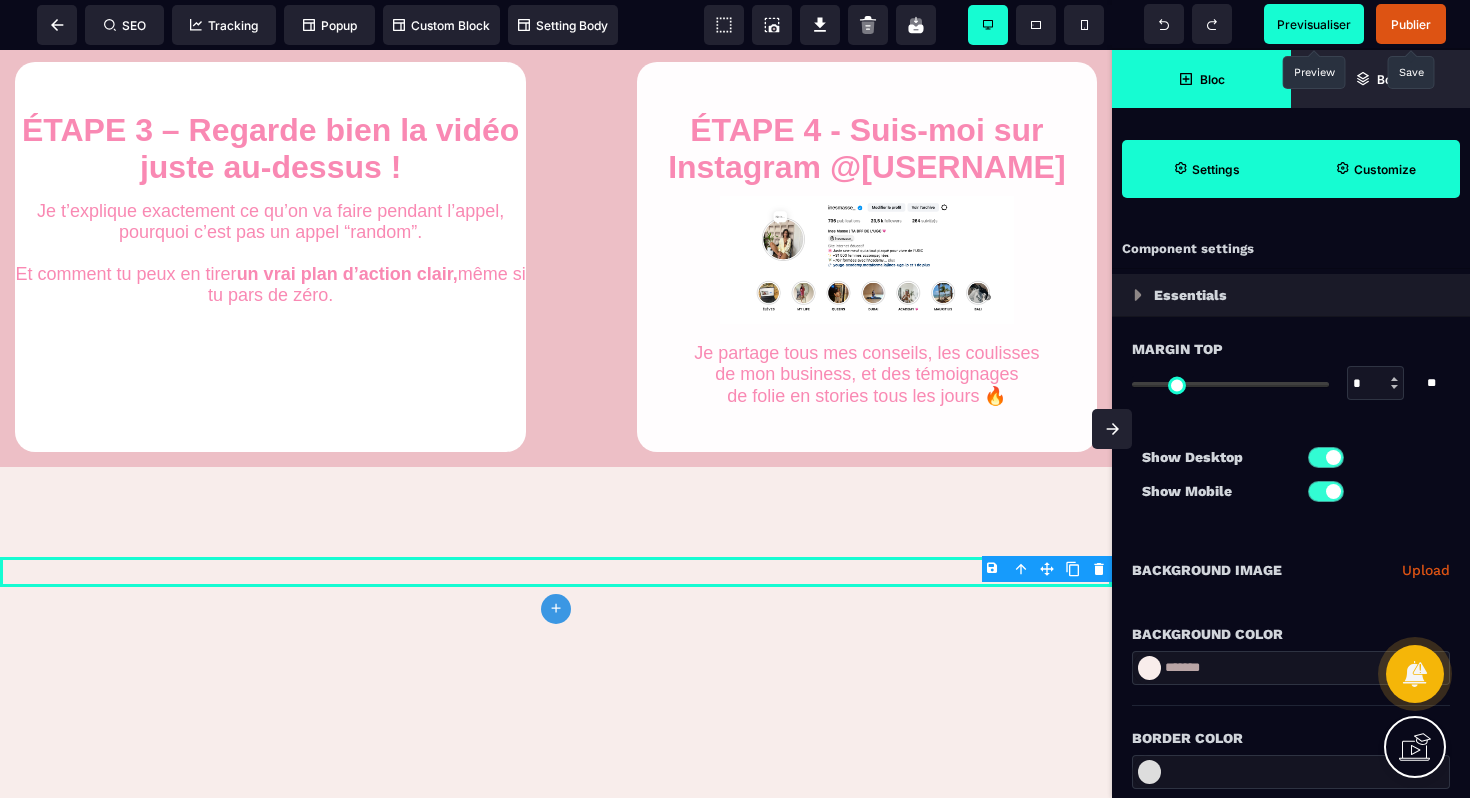 click on "**********" at bounding box center (556, -129) 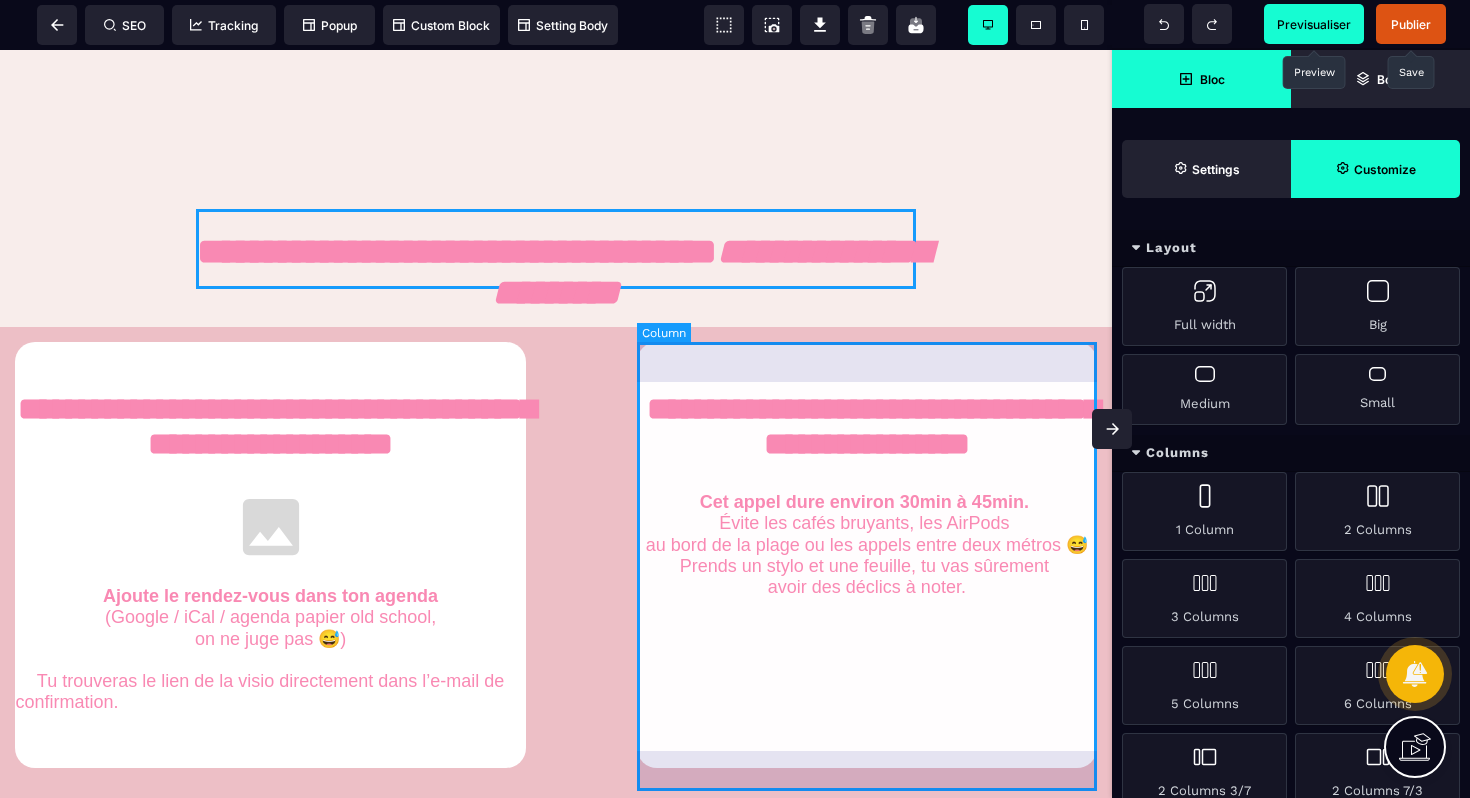 scroll, scrollTop: 554, scrollLeft: 0, axis: vertical 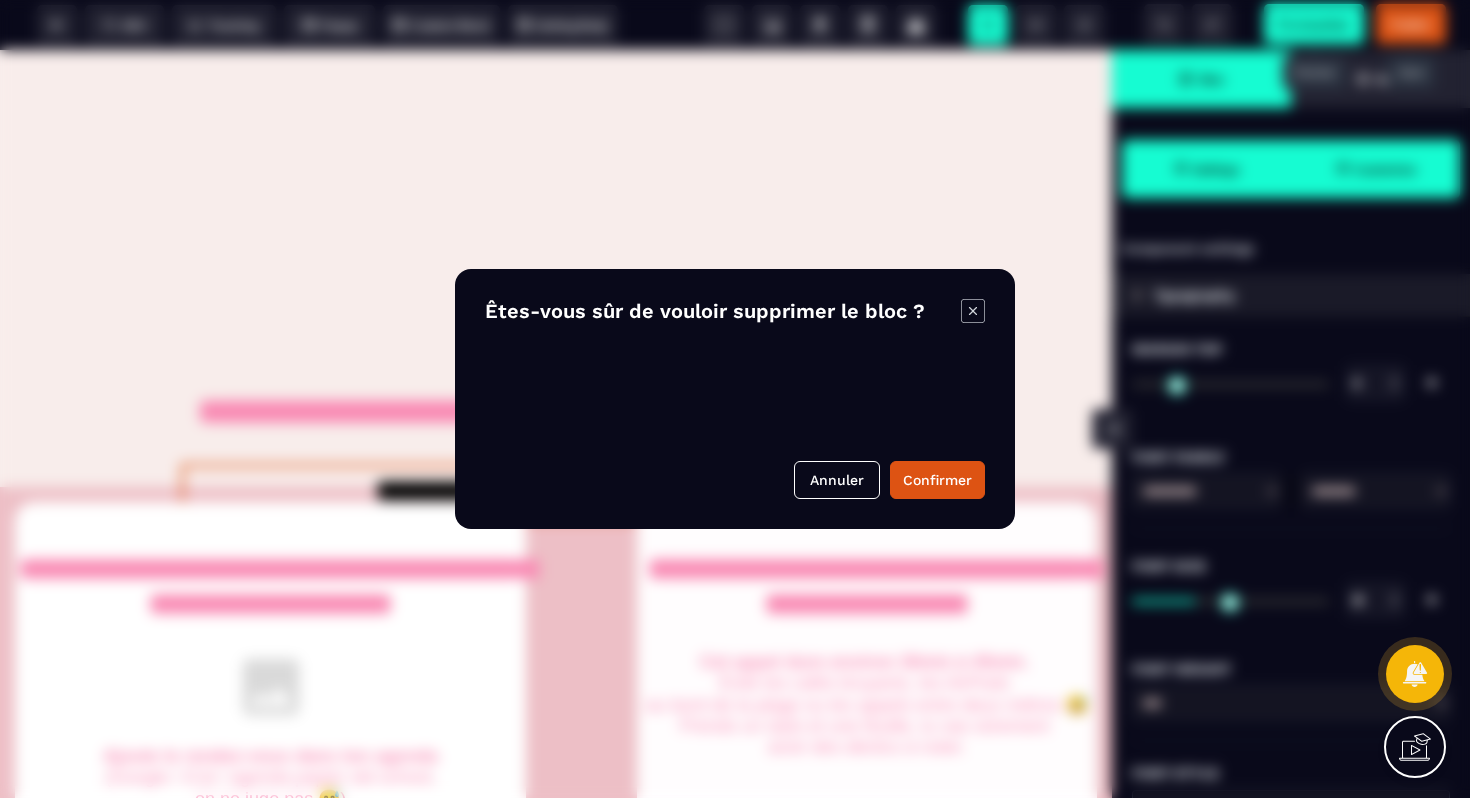 click on "B I U S
A *******
H1
SEO
Tracking
Popup" at bounding box center (735, 399) 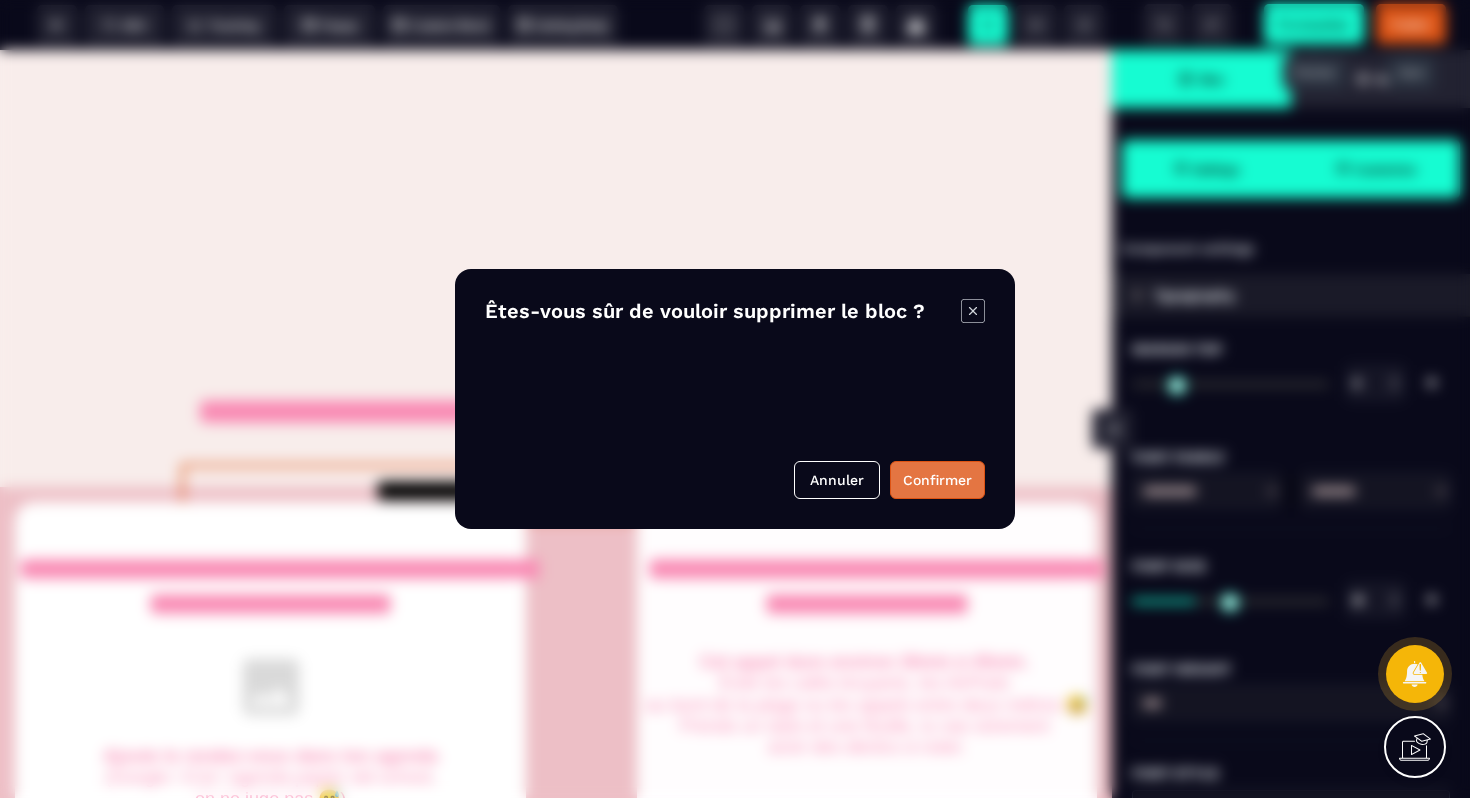 click on "Confirmer" at bounding box center (937, 480) 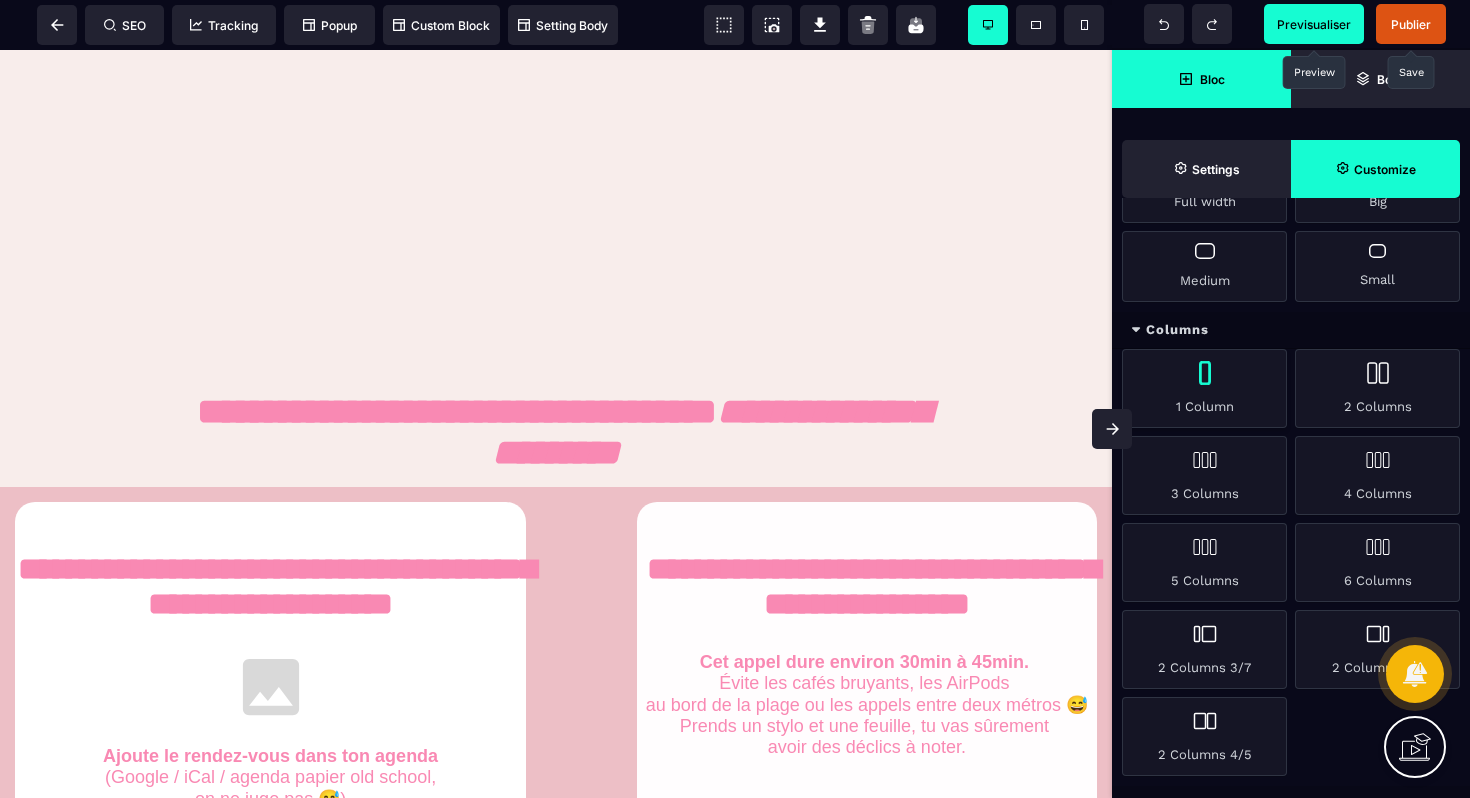 scroll, scrollTop: 141, scrollLeft: 0, axis: vertical 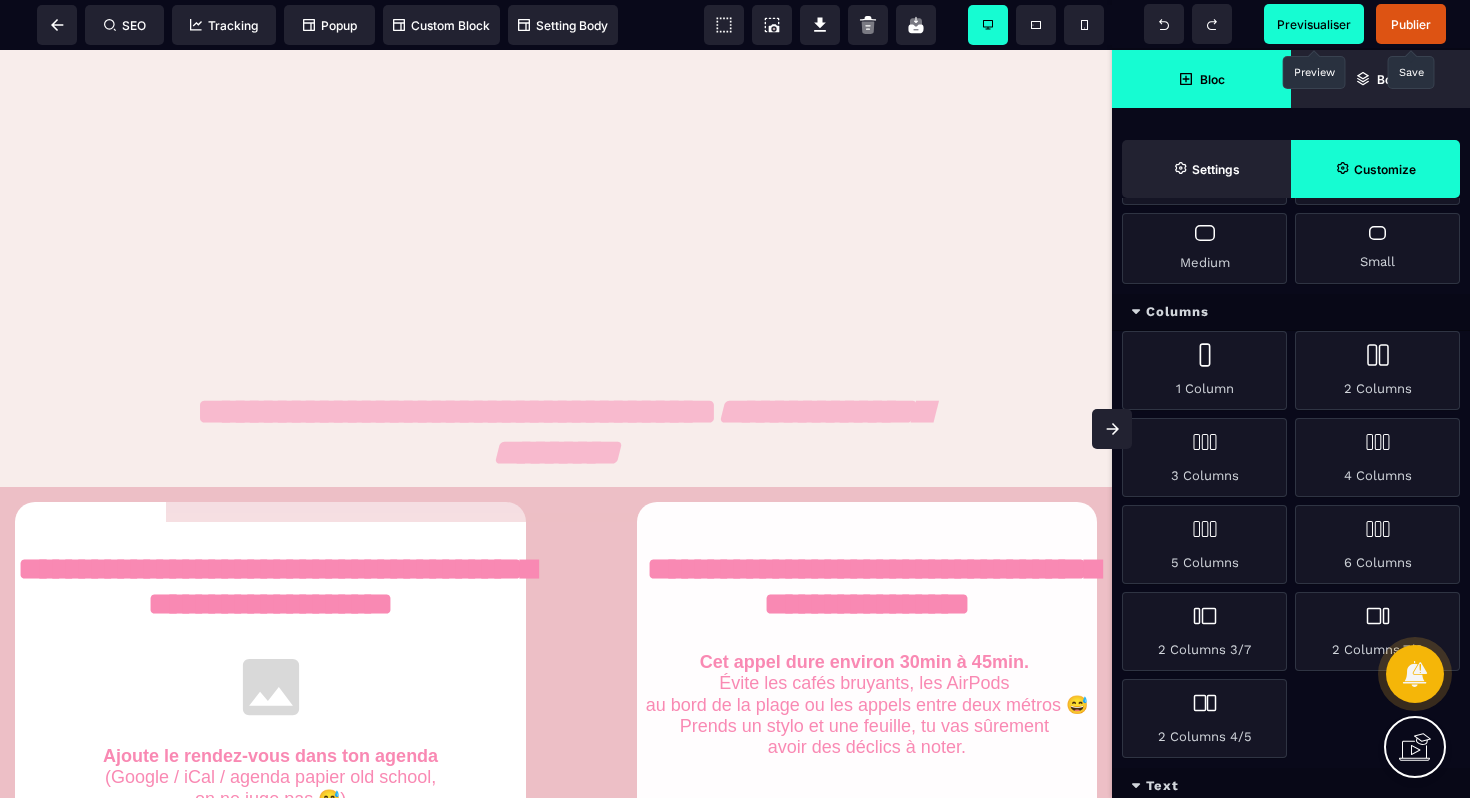 drag, startPoint x: 753, startPoint y: 427, endPoint x: 746, endPoint y: 378, distance: 49.497475 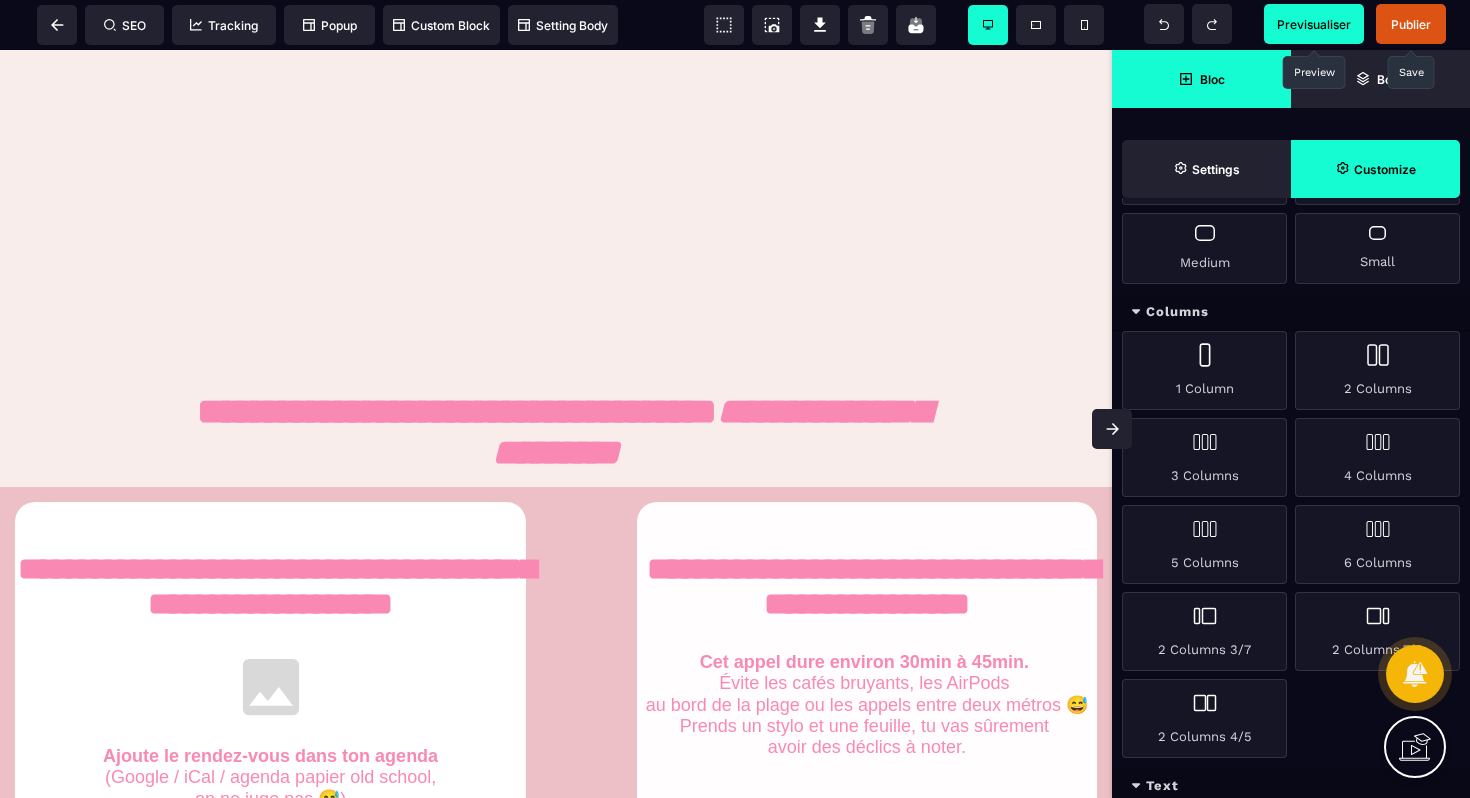 scroll, scrollTop: 0, scrollLeft: 0, axis: both 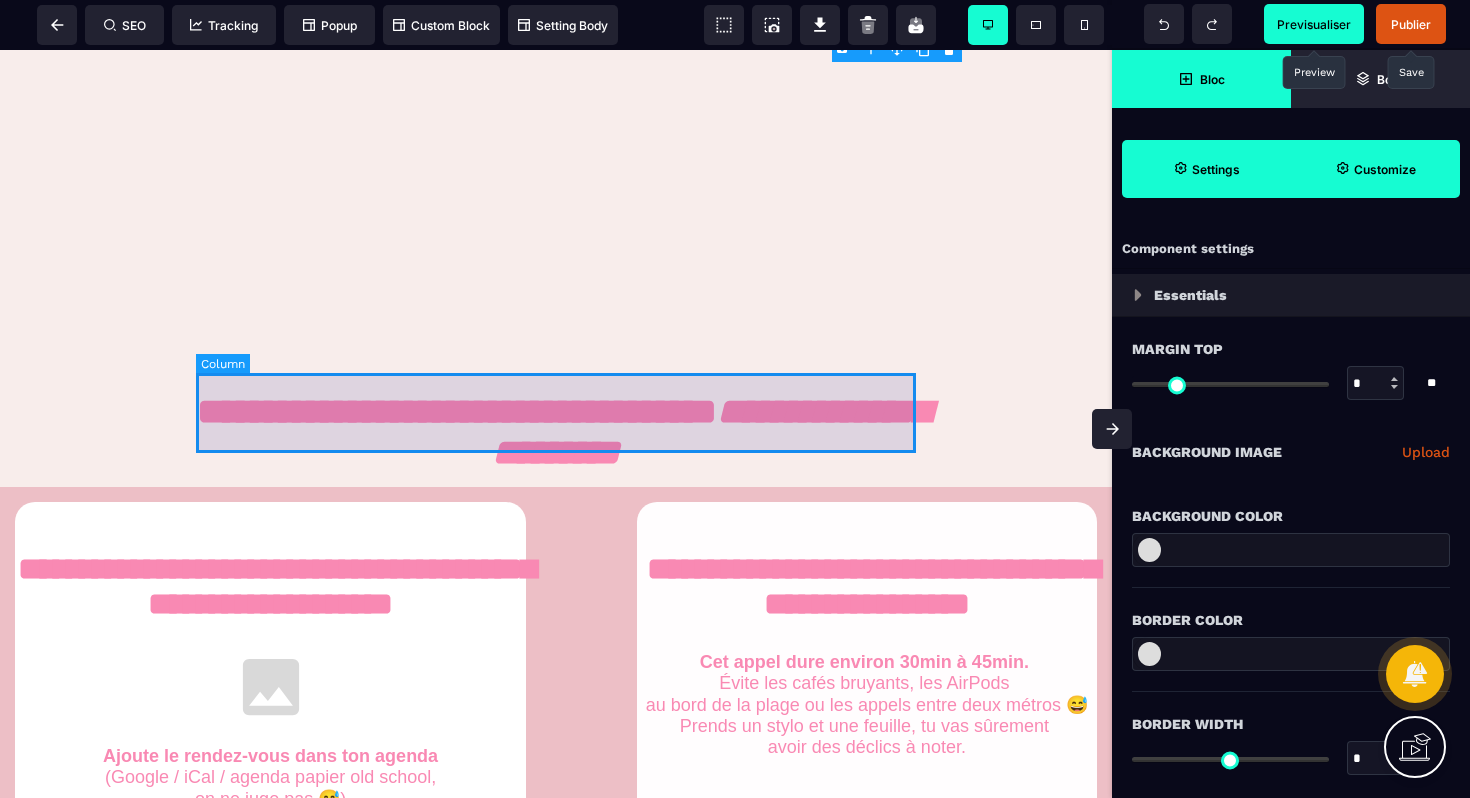 click at bounding box center [556, 409] 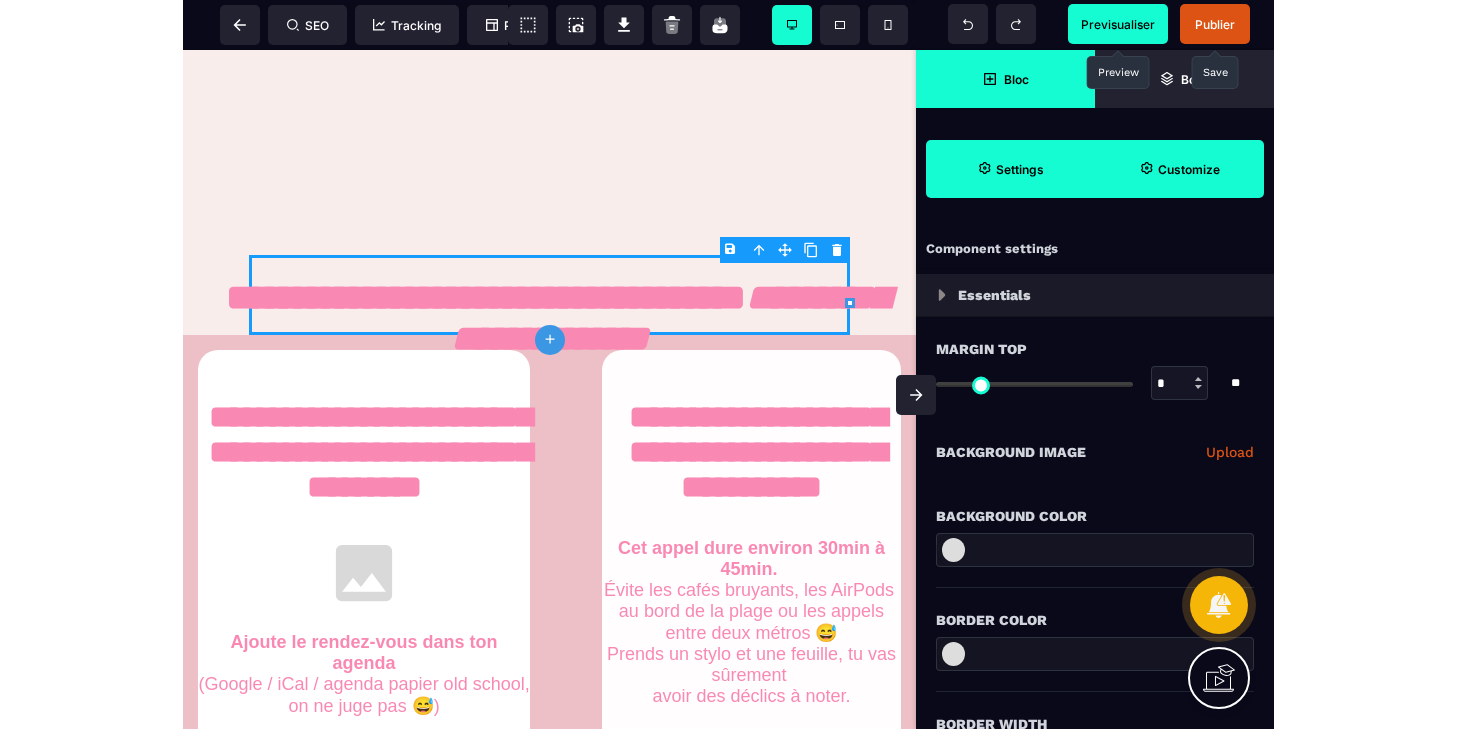 scroll, scrollTop: 664, scrollLeft: 0, axis: vertical 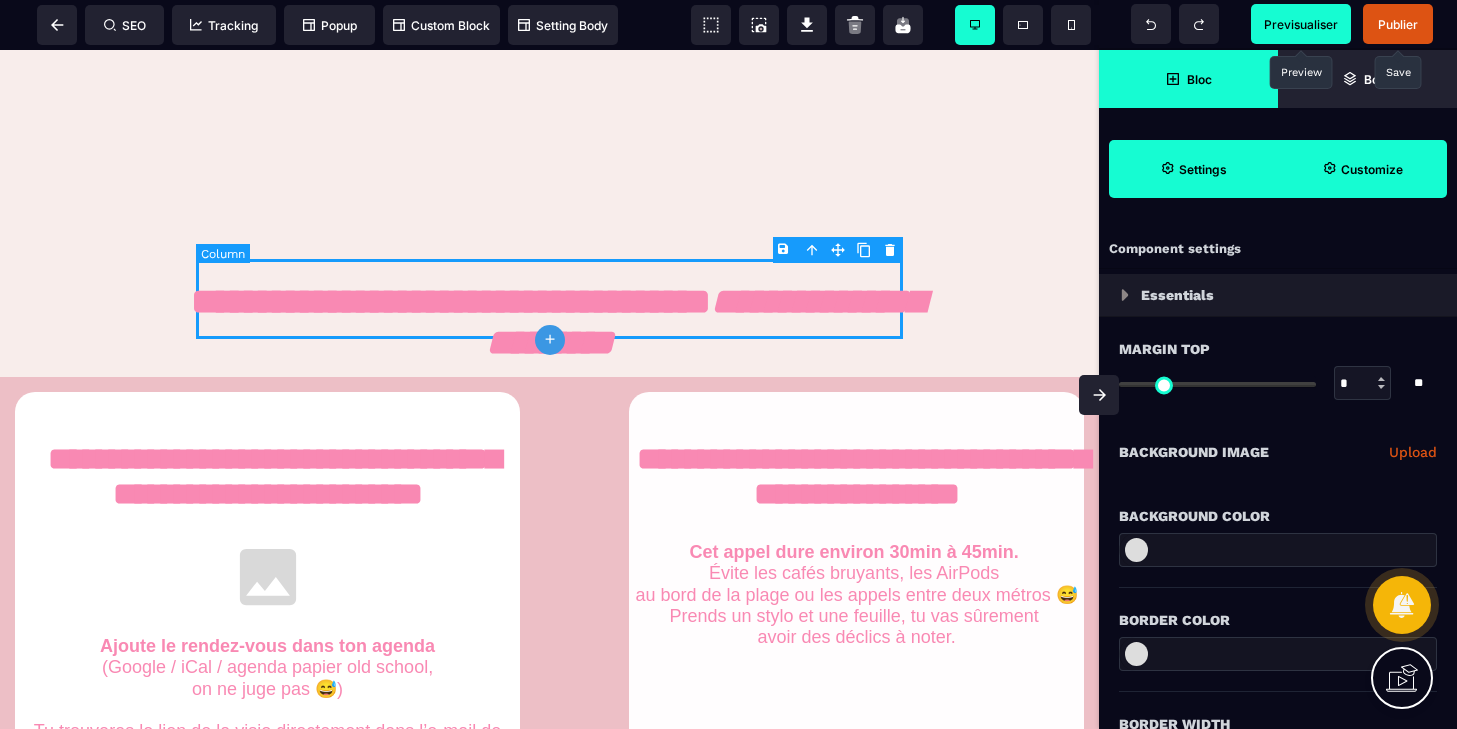 click at bounding box center (549, 299) 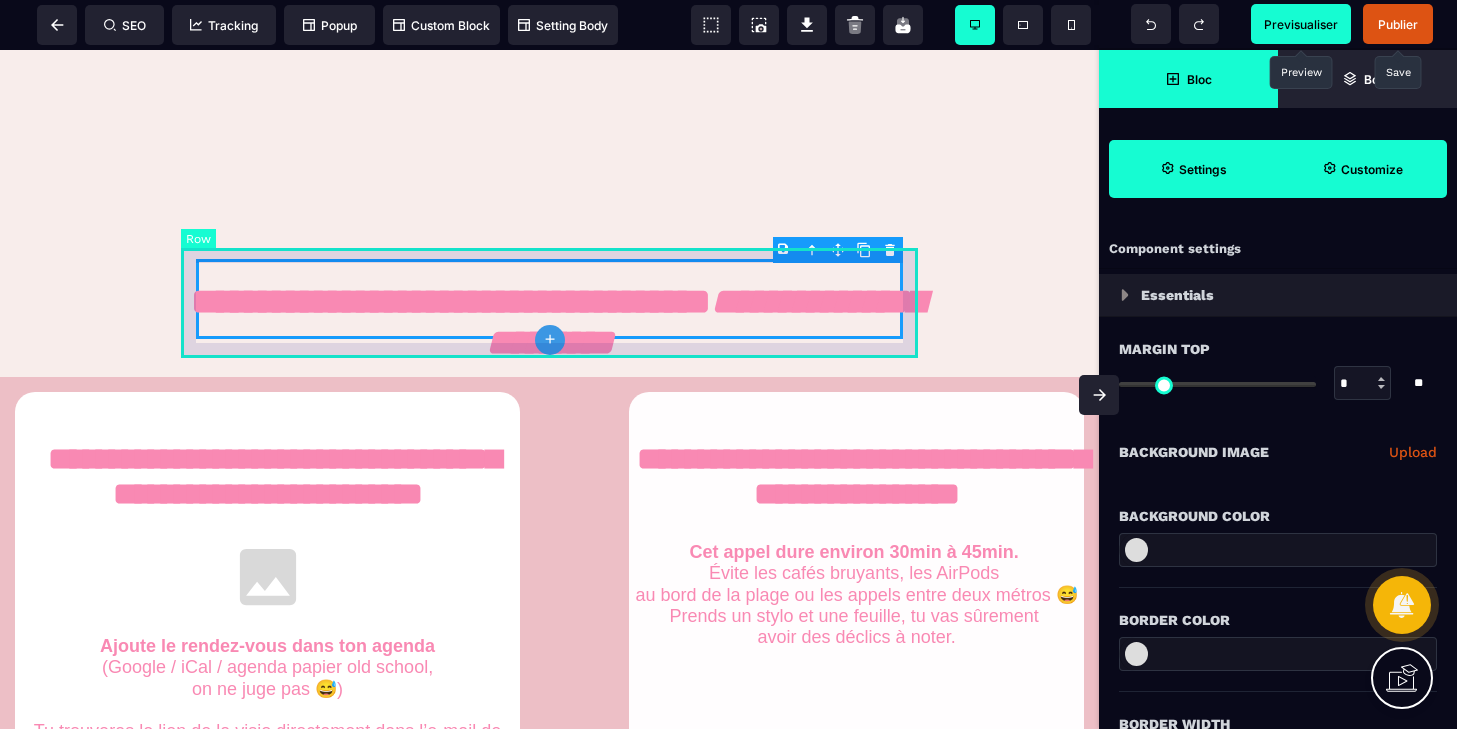 click at bounding box center [549, 299] 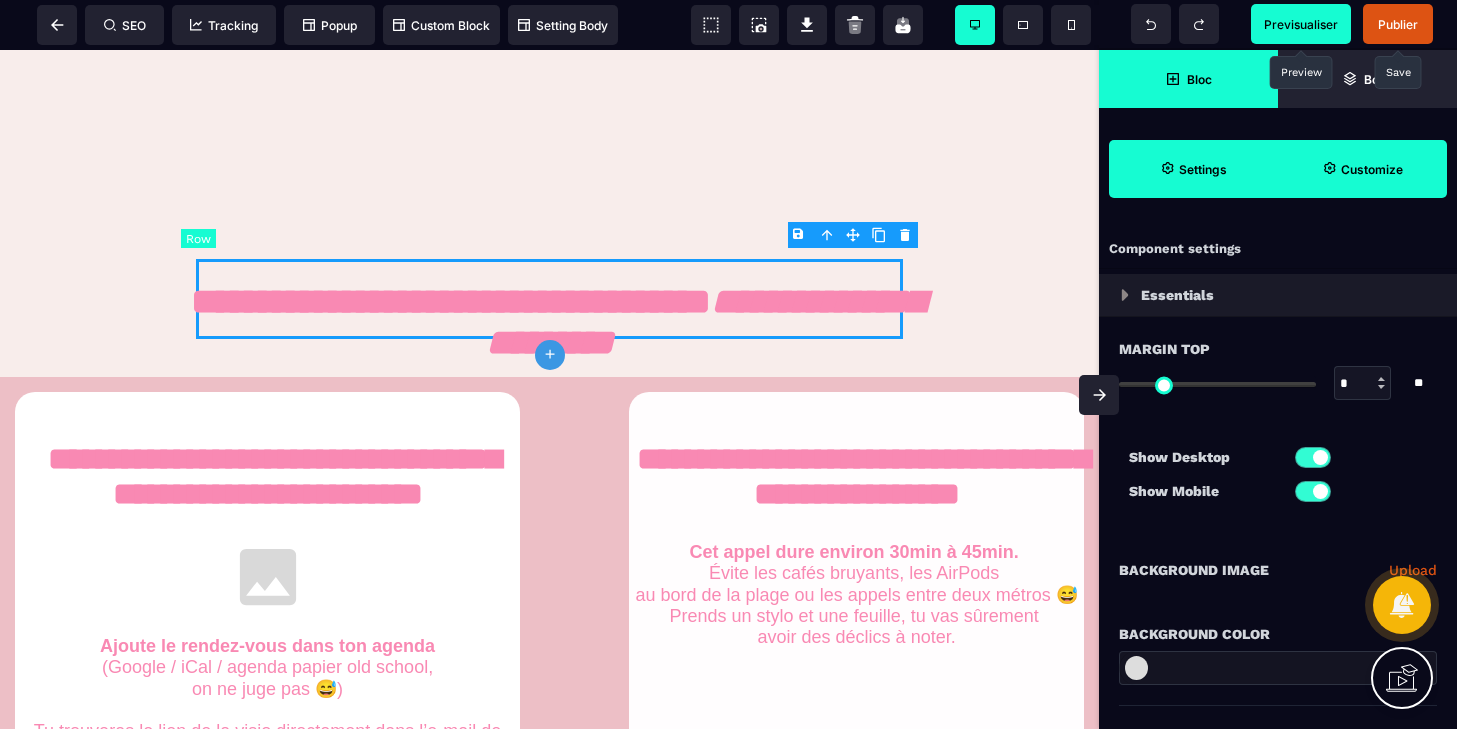 click at bounding box center (549, 299) 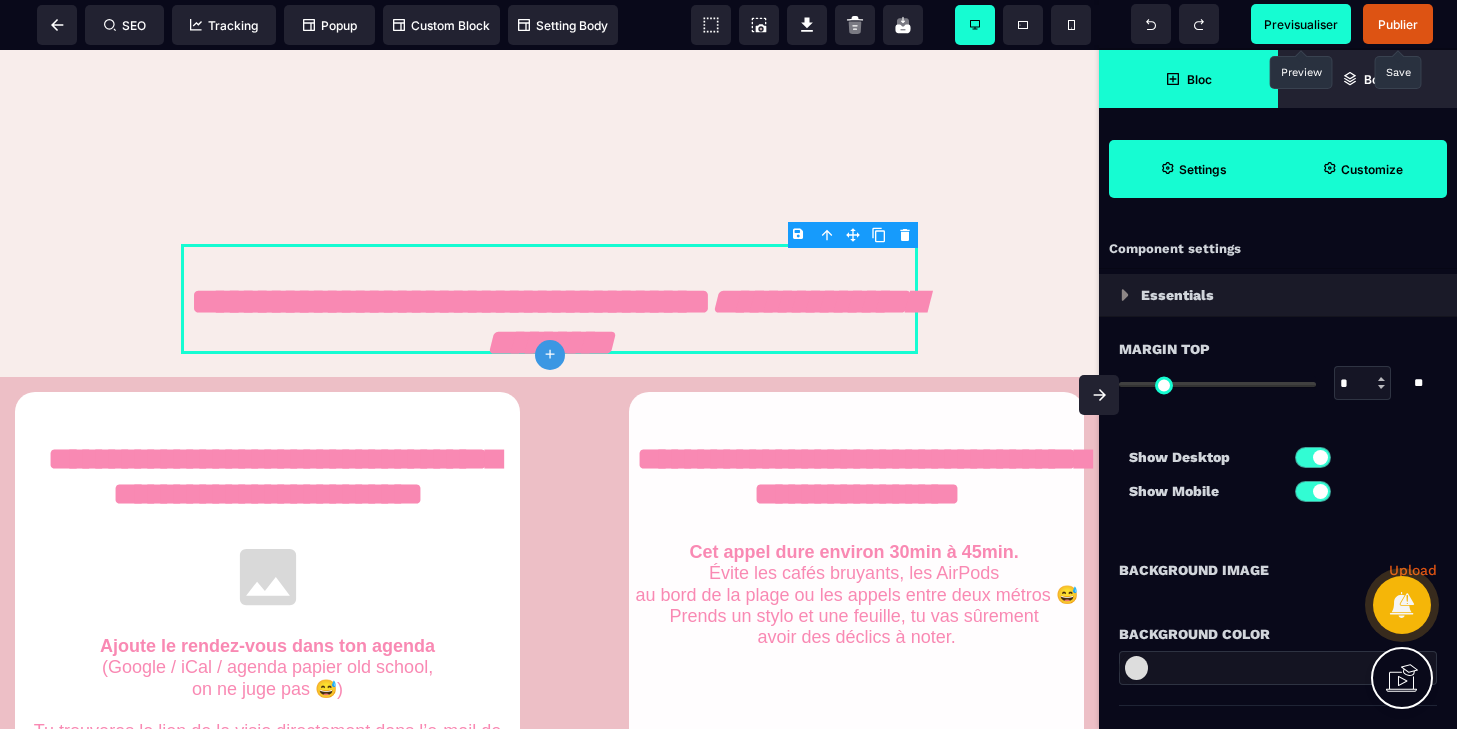 click 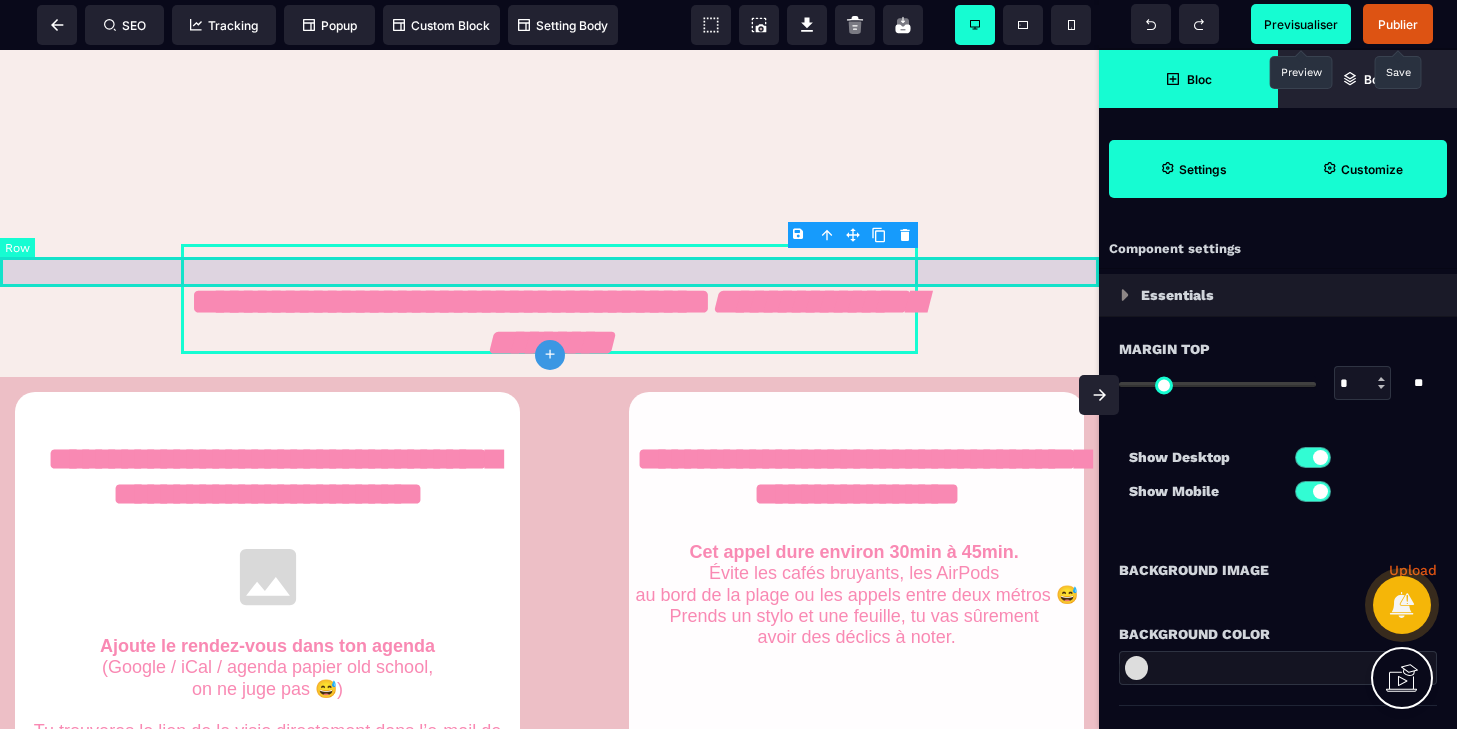 click at bounding box center [549, 272] 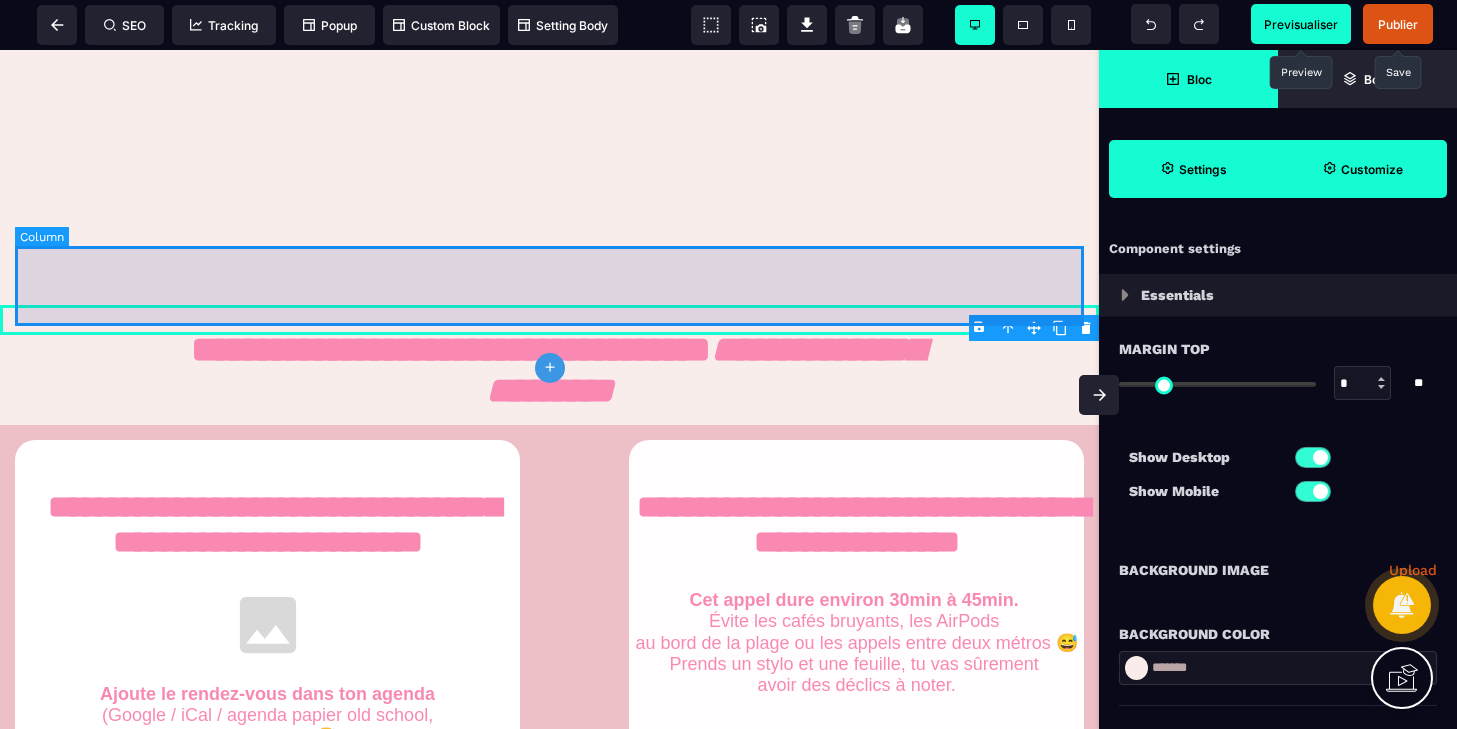 scroll, scrollTop: 580, scrollLeft: 0, axis: vertical 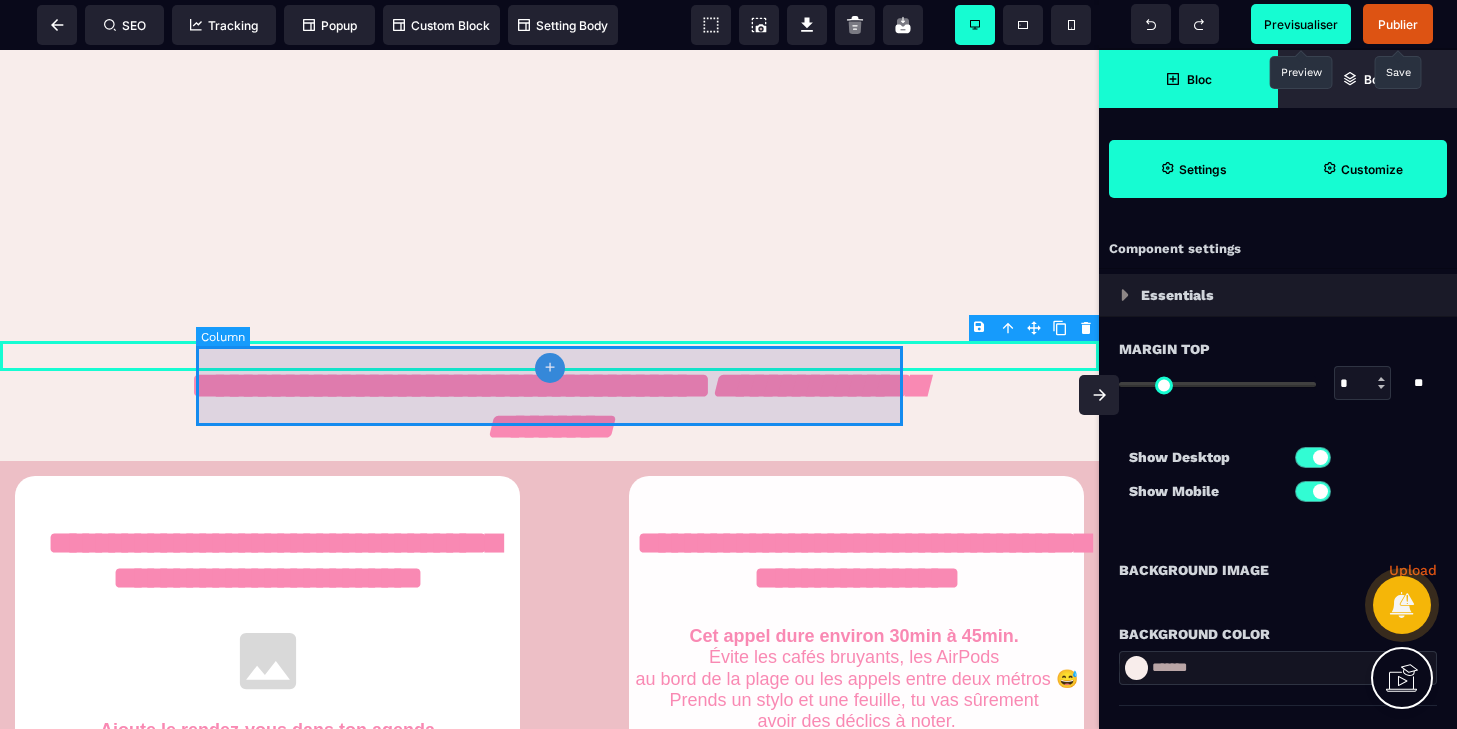 click at bounding box center [549, 383] 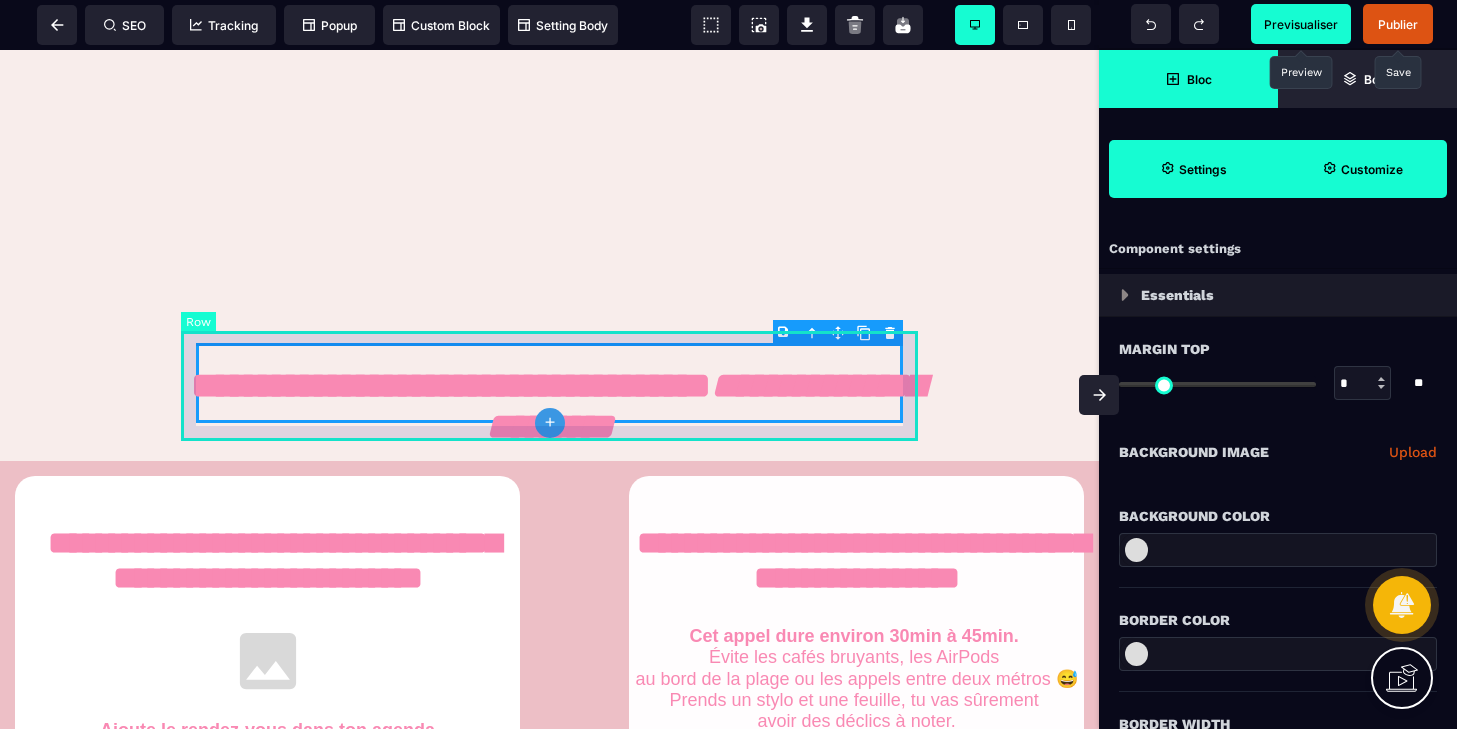 click at bounding box center [549, 383] 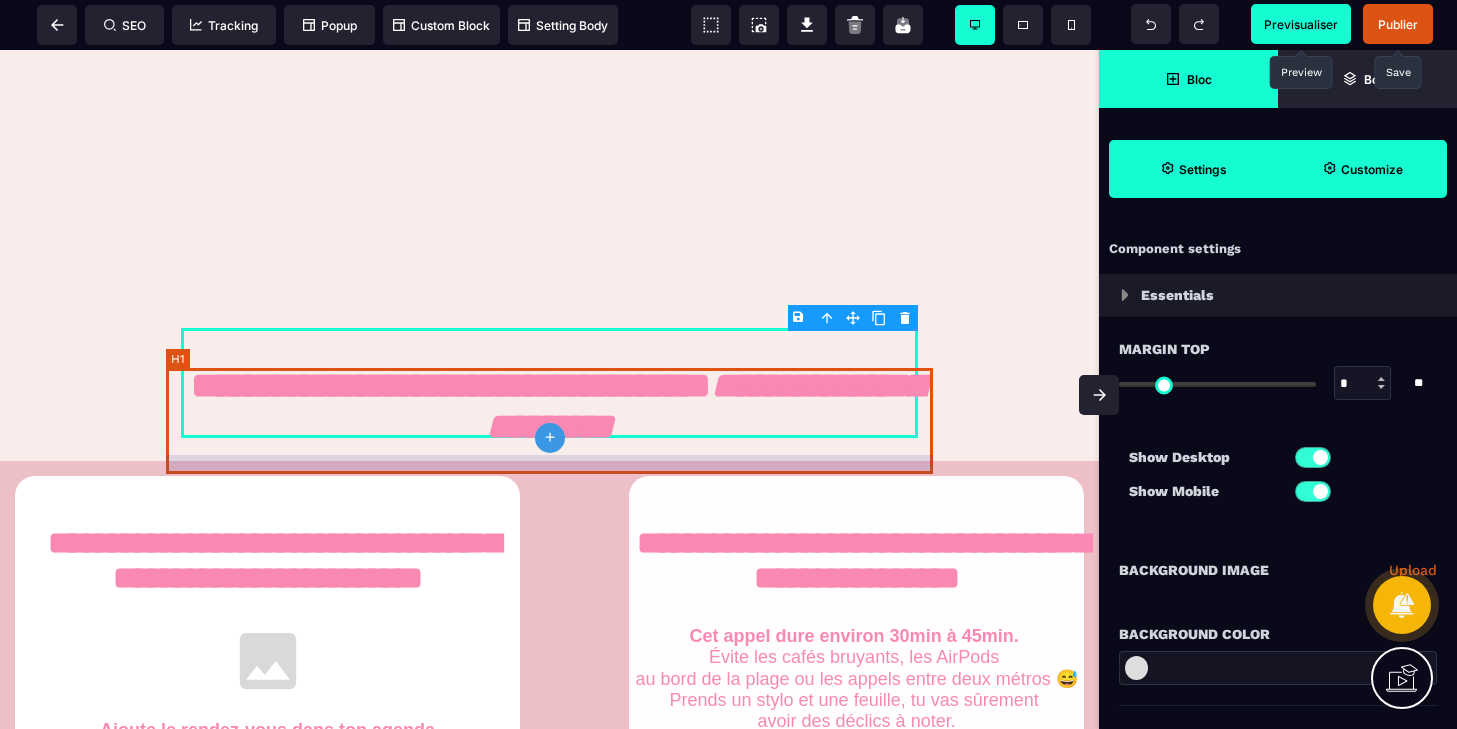 click on "**********" at bounding box center [549, 415] 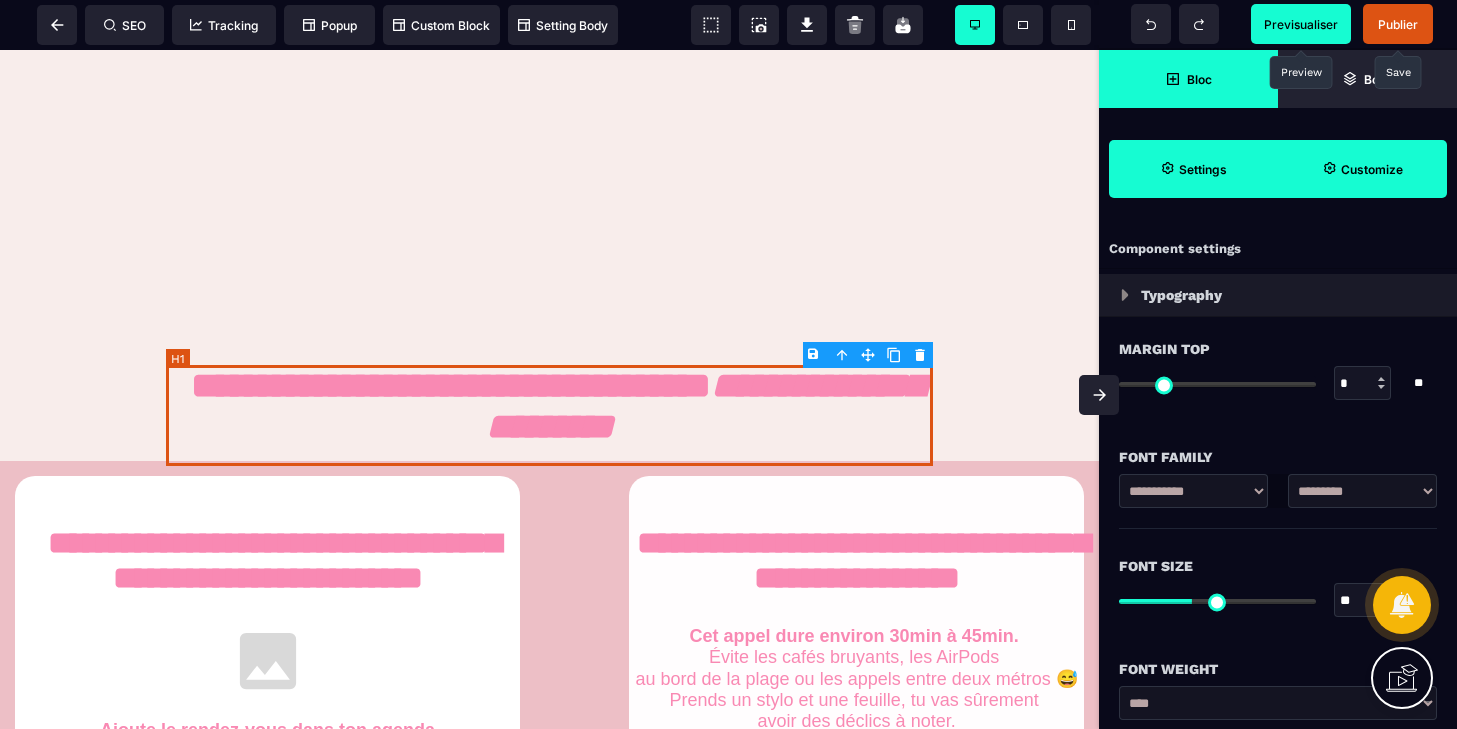 click on "**********" at bounding box center (549, 415) 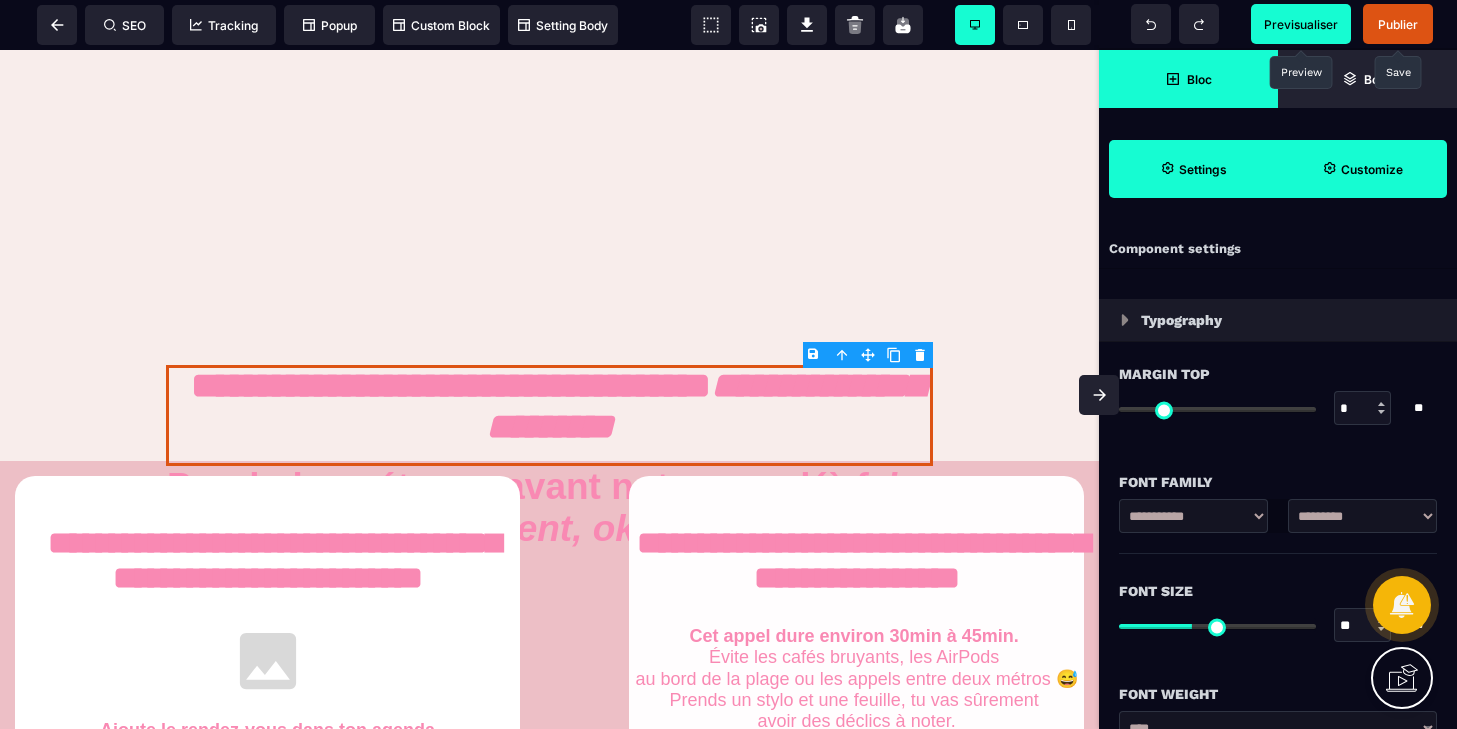click 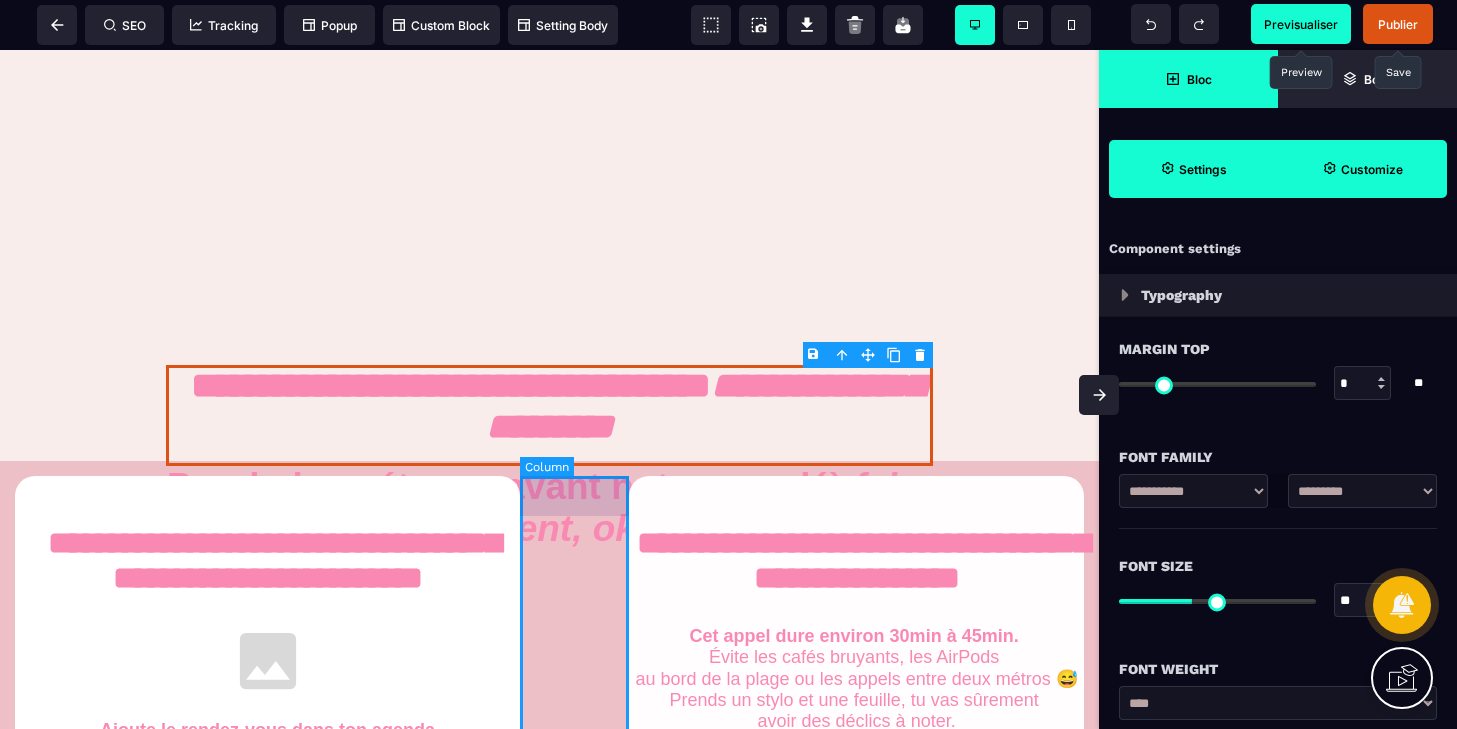 click at bounding box center [574, 699] 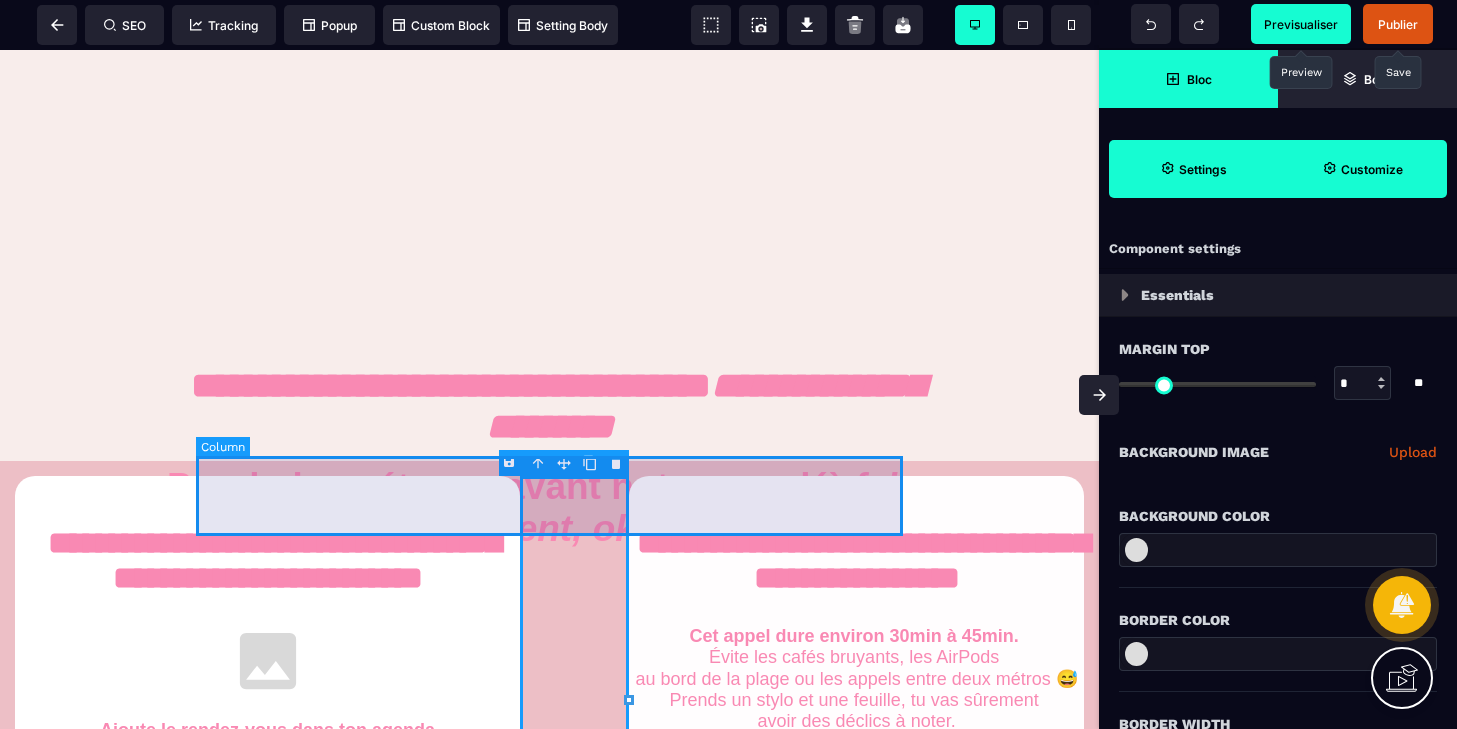 click at bounding box center [549, 493] 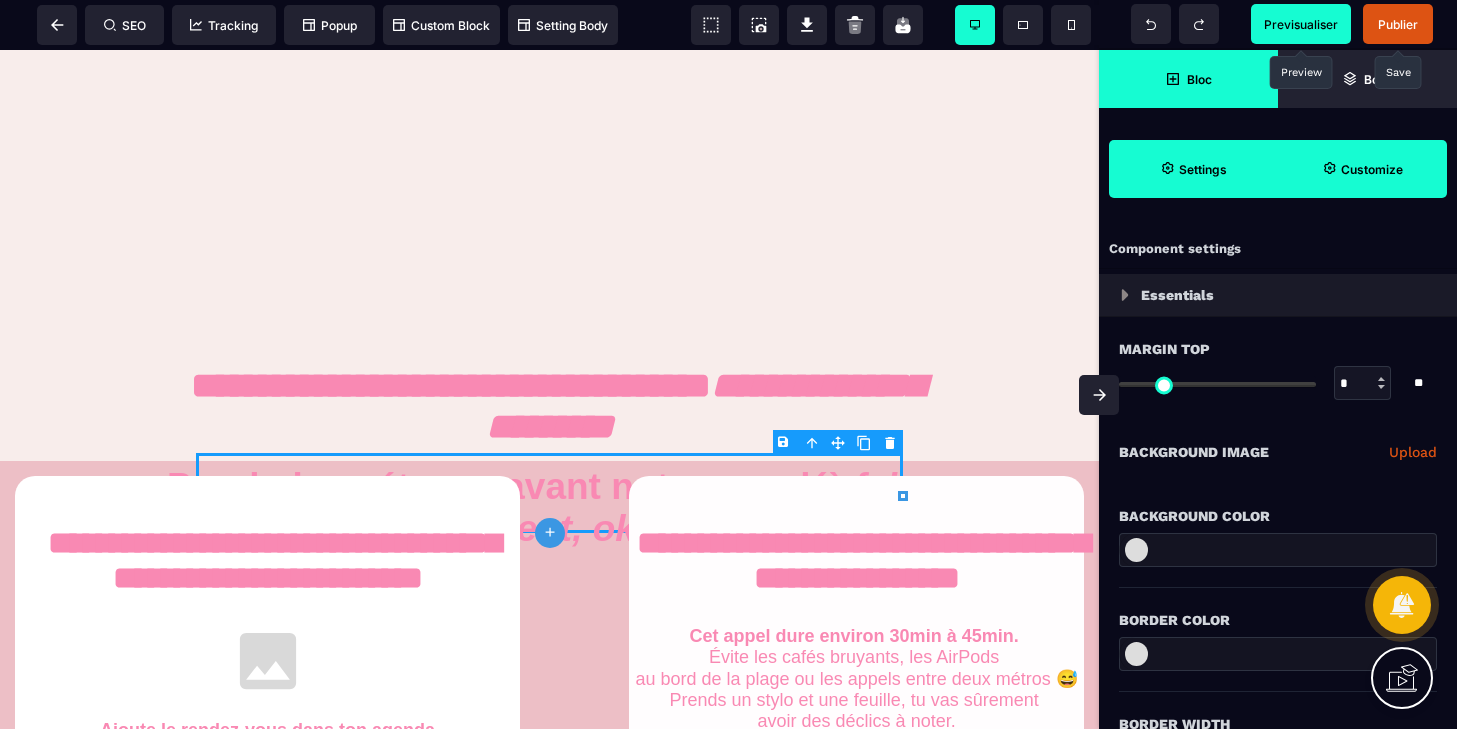 click on "B I U S
A *******
plus
Row
SEO
Big" at bounding box center [728, 364] 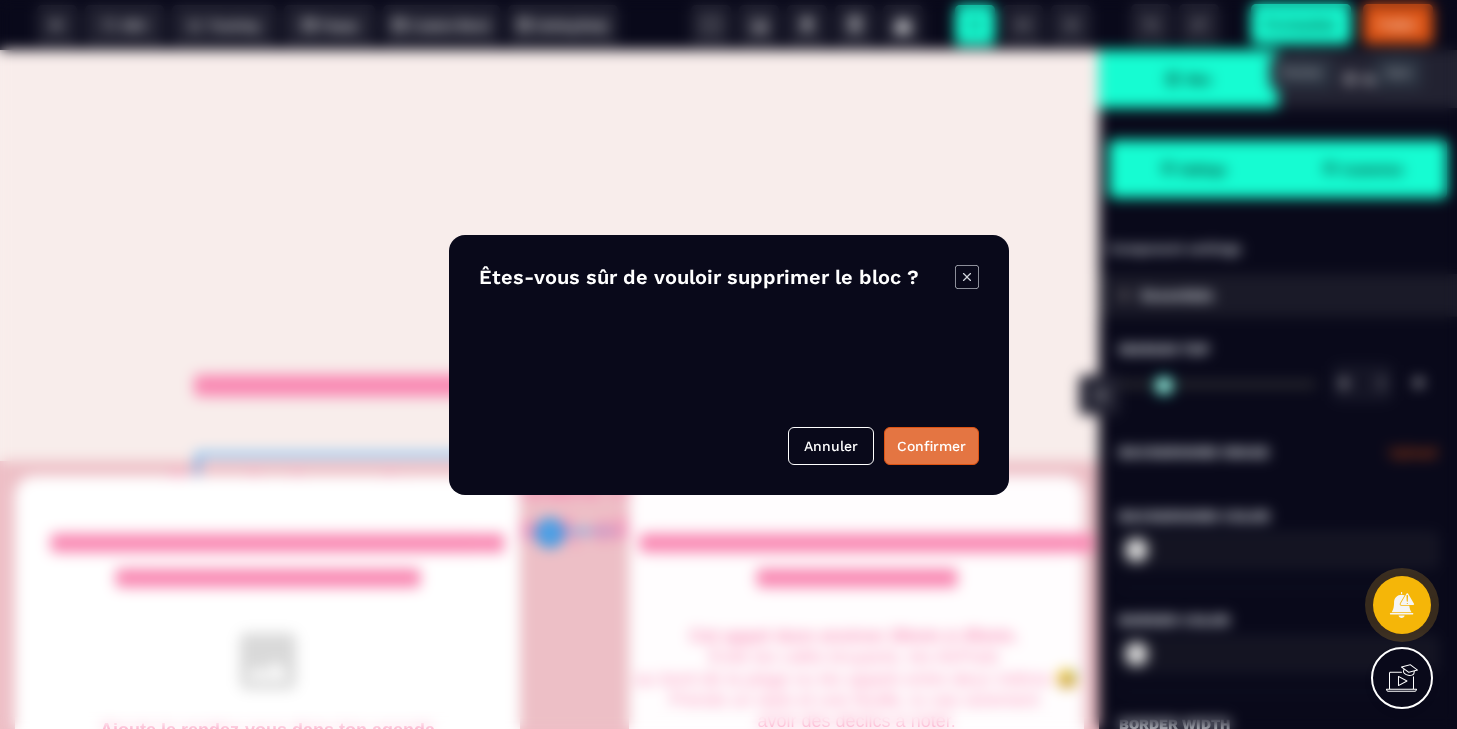 click on "Confirmer" at bounding box center [931, 446] 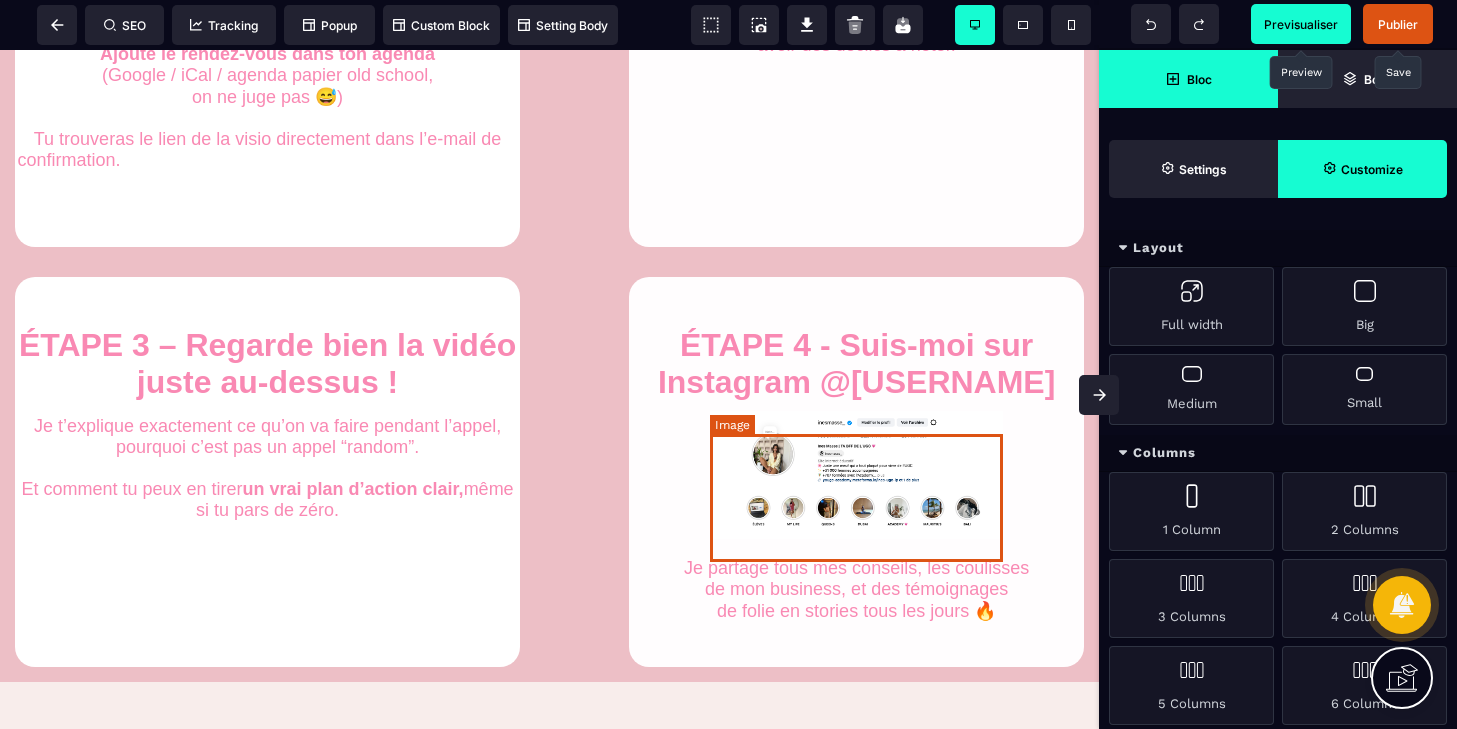scroll, scrollTop: 1275, scrollLeft: 0, axis: vertical 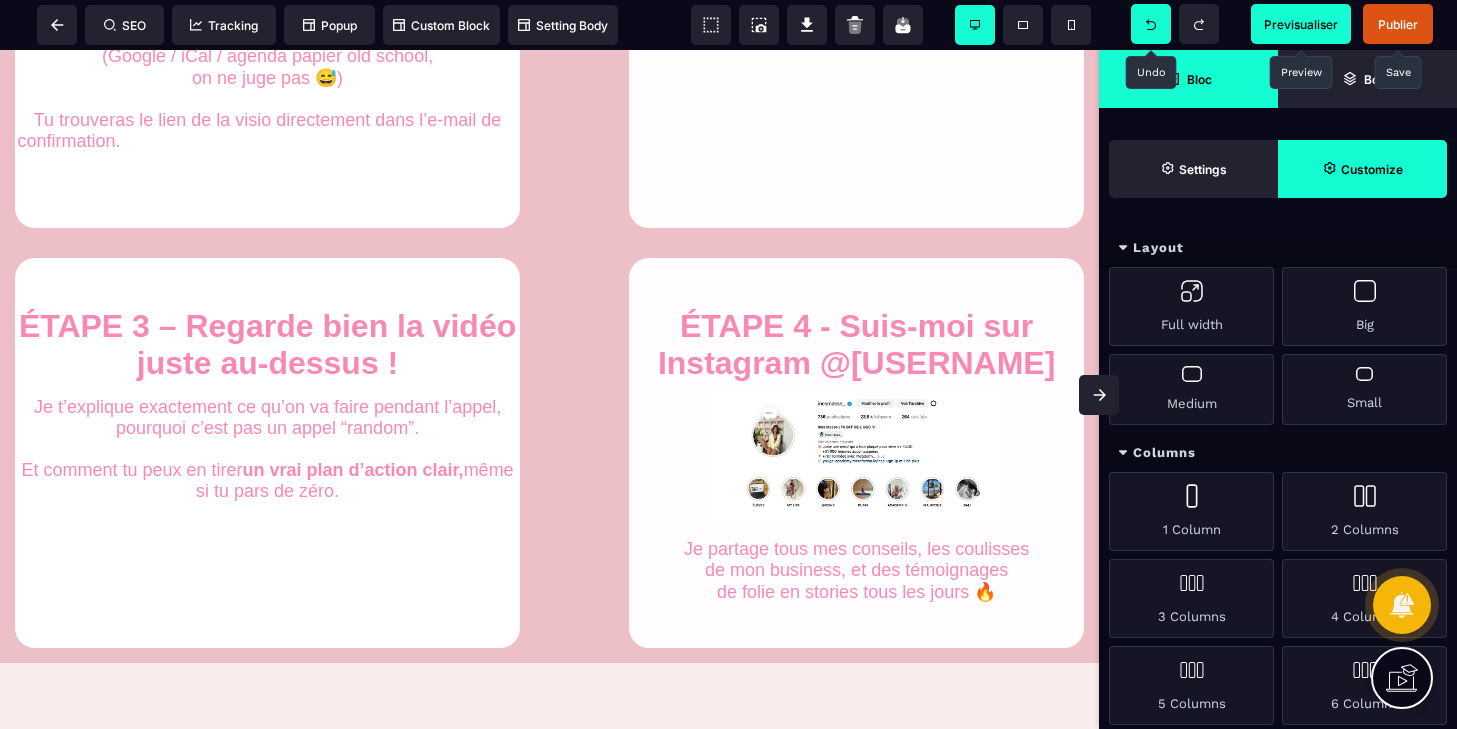 click 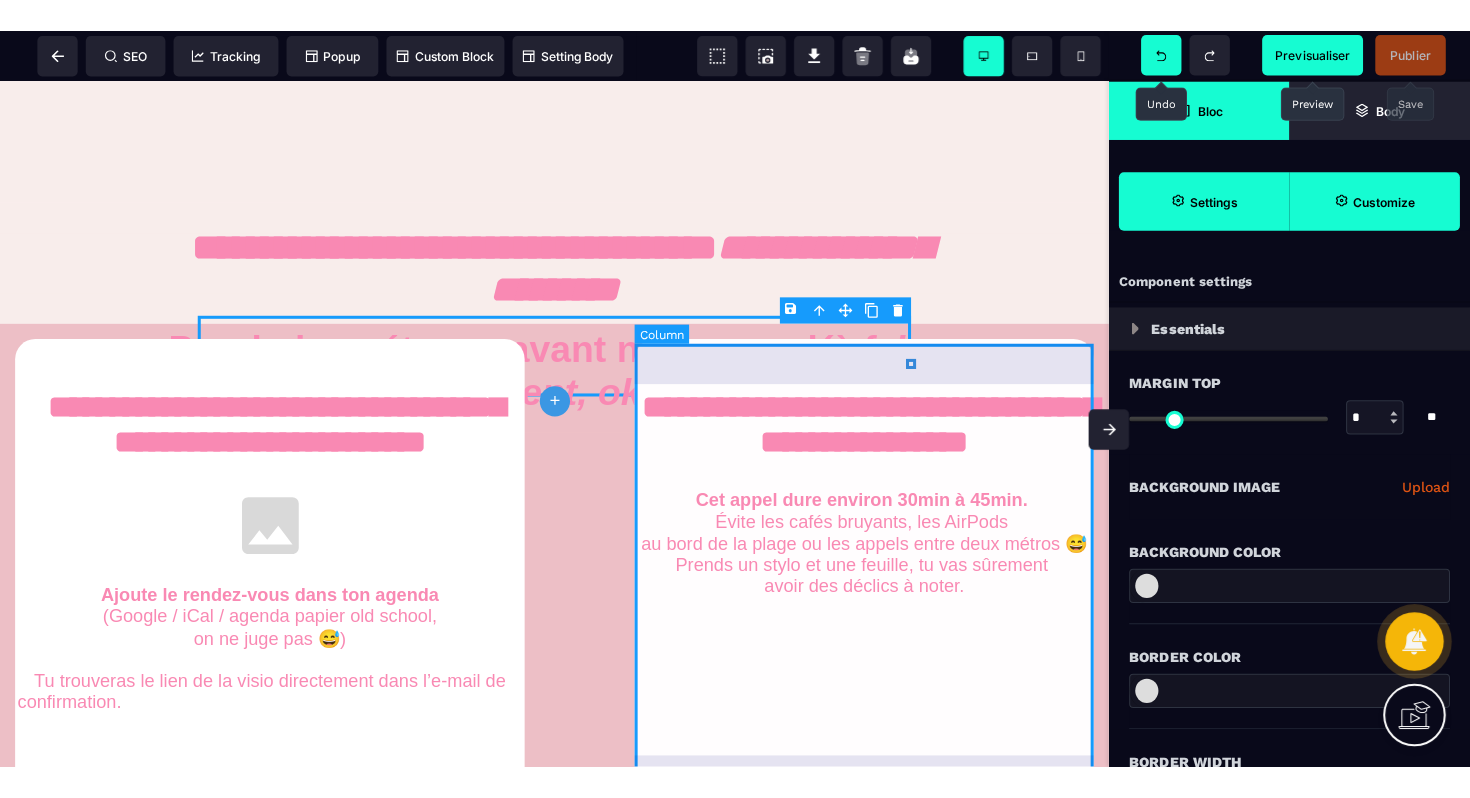 scroll, scrollTop: 719, scrollLeft: 0, axis: vertical 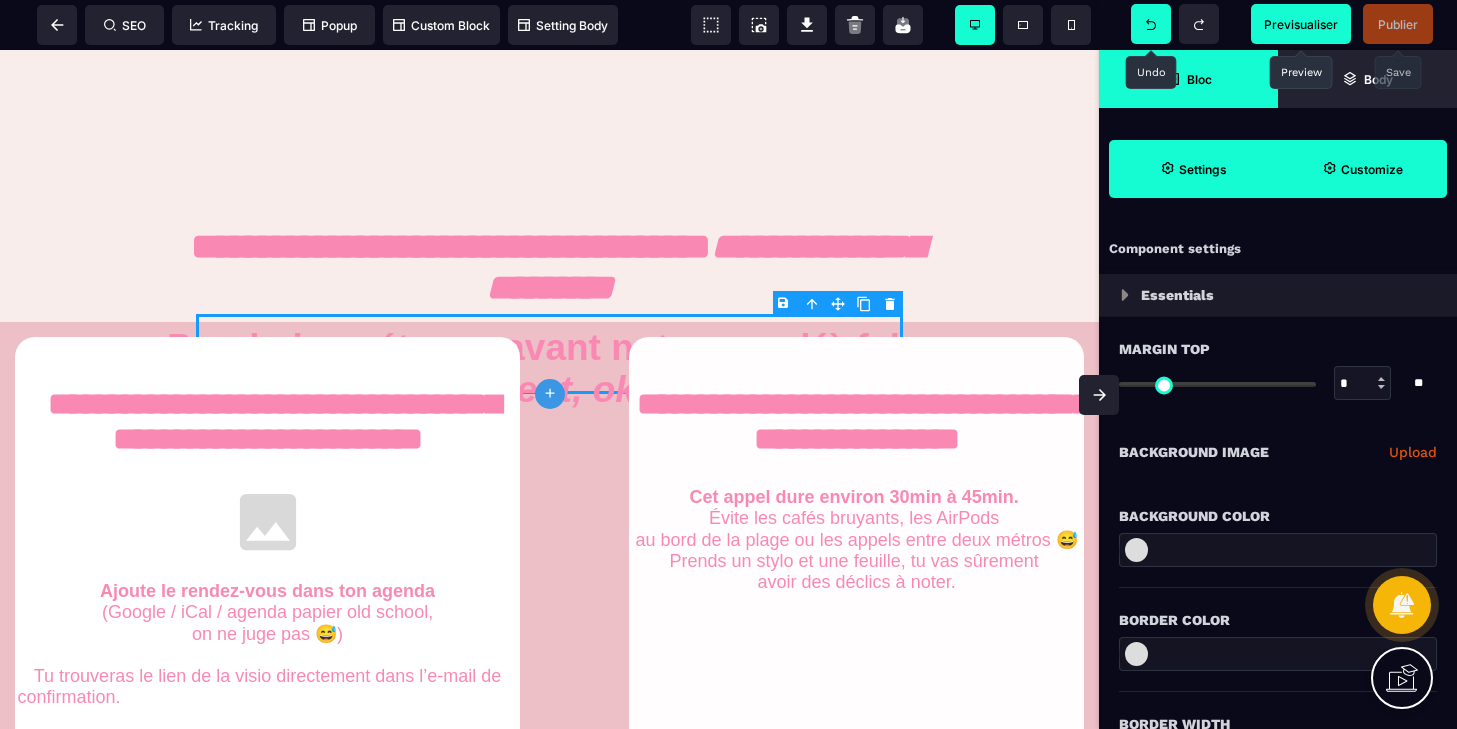 click at bounding box center [1151, 24] 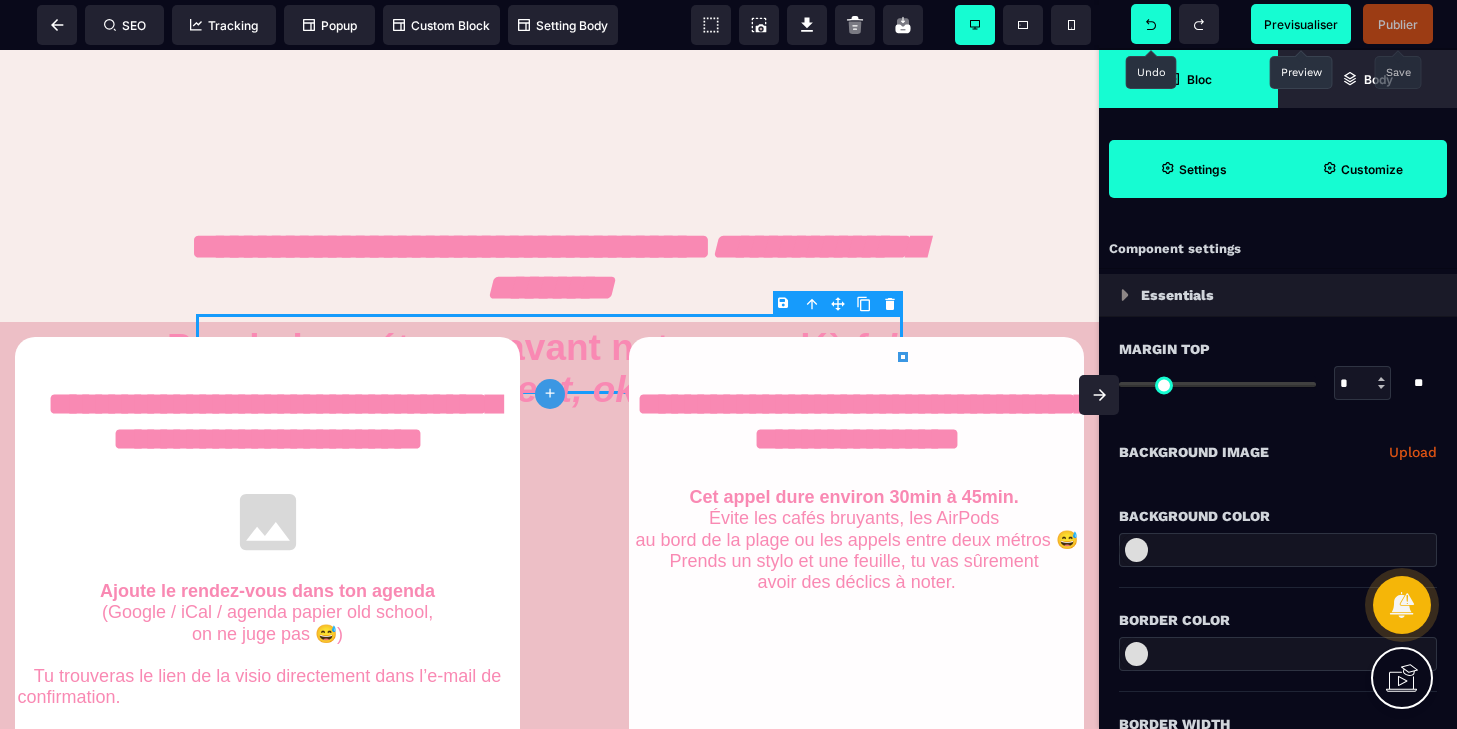 click 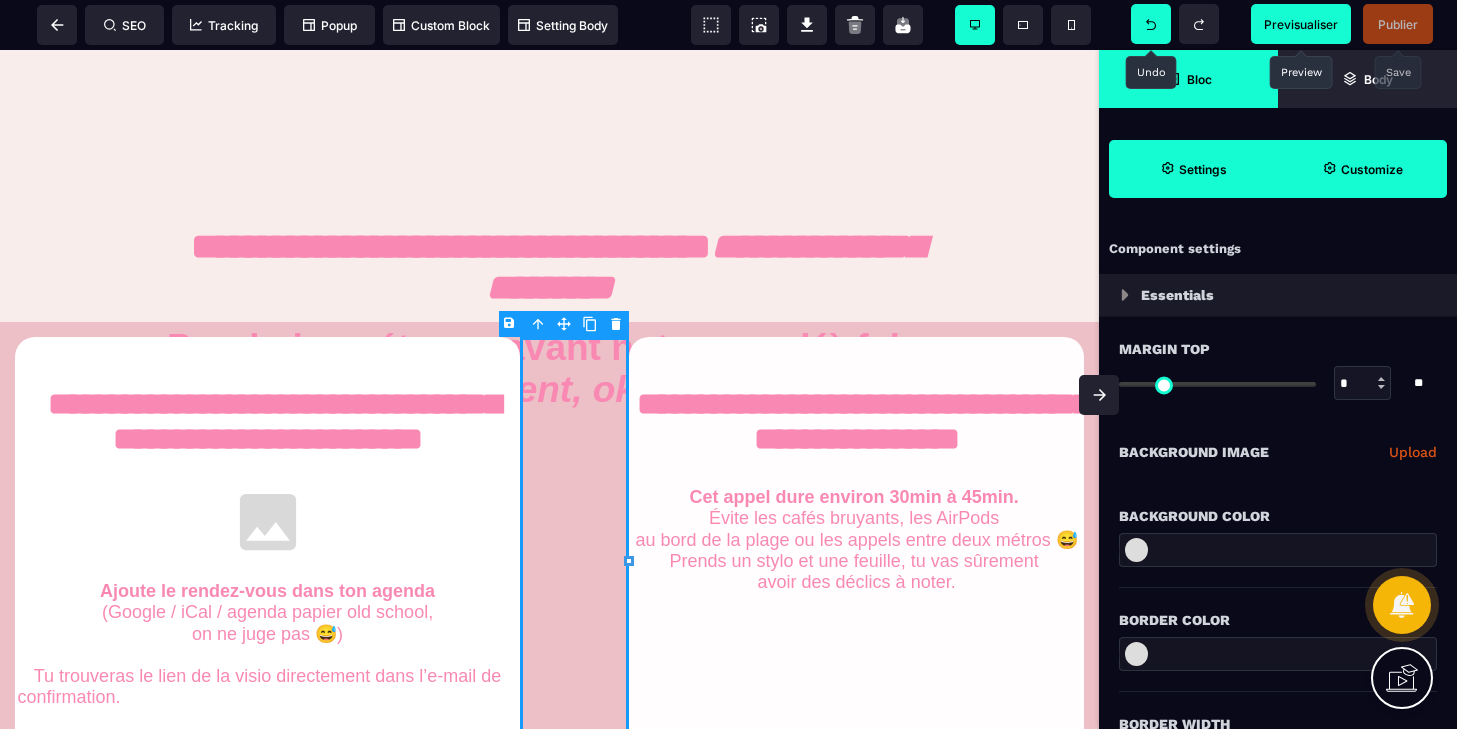 click 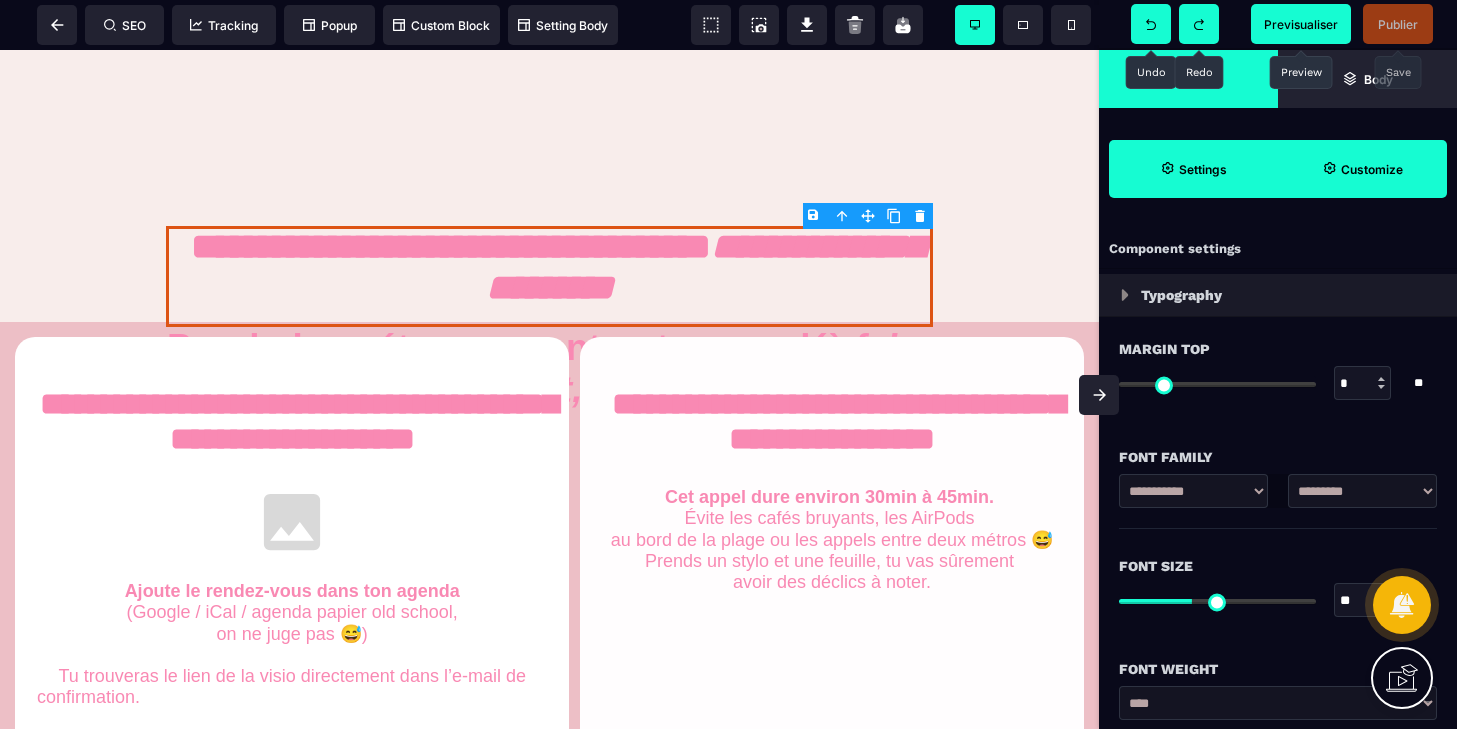 click at bounding box center [1199, 24] 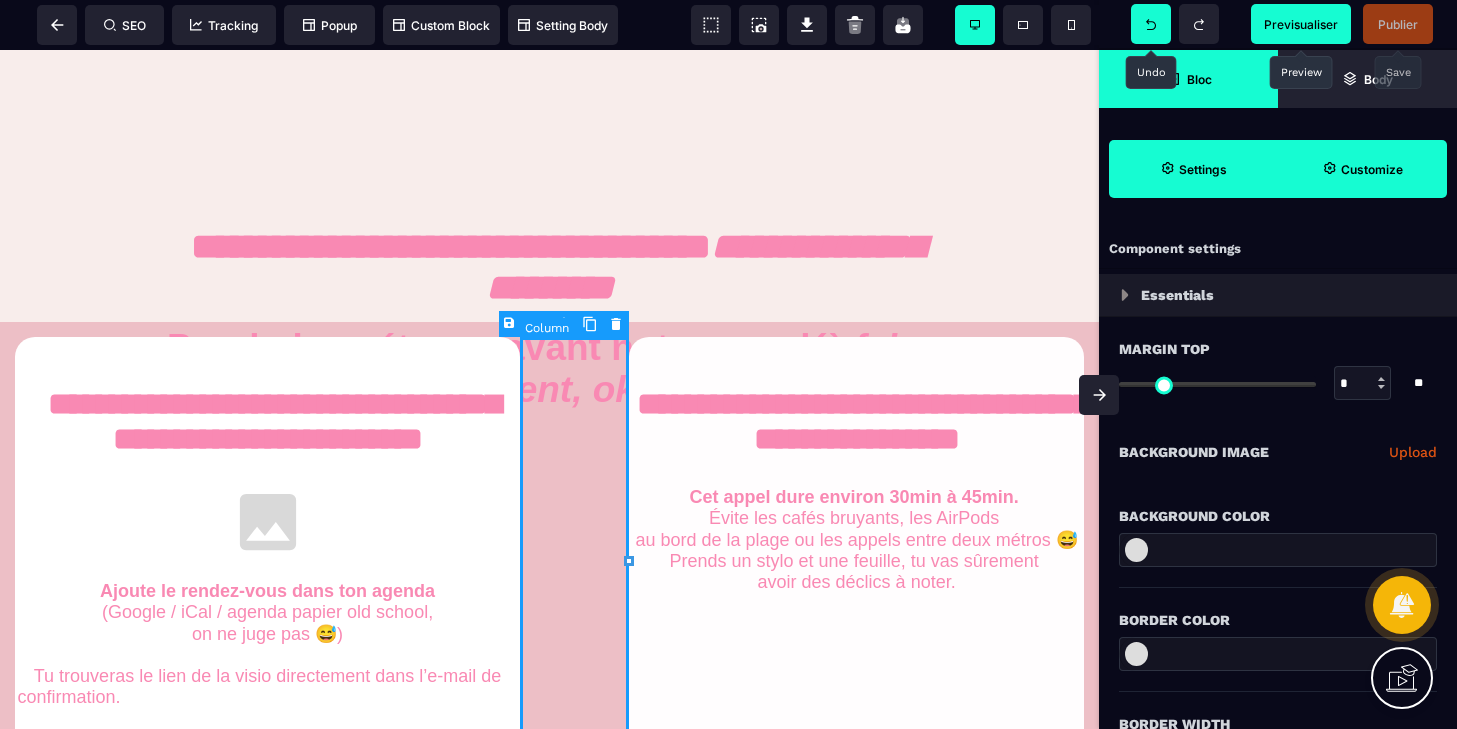 click at bounding box center [574, 560] 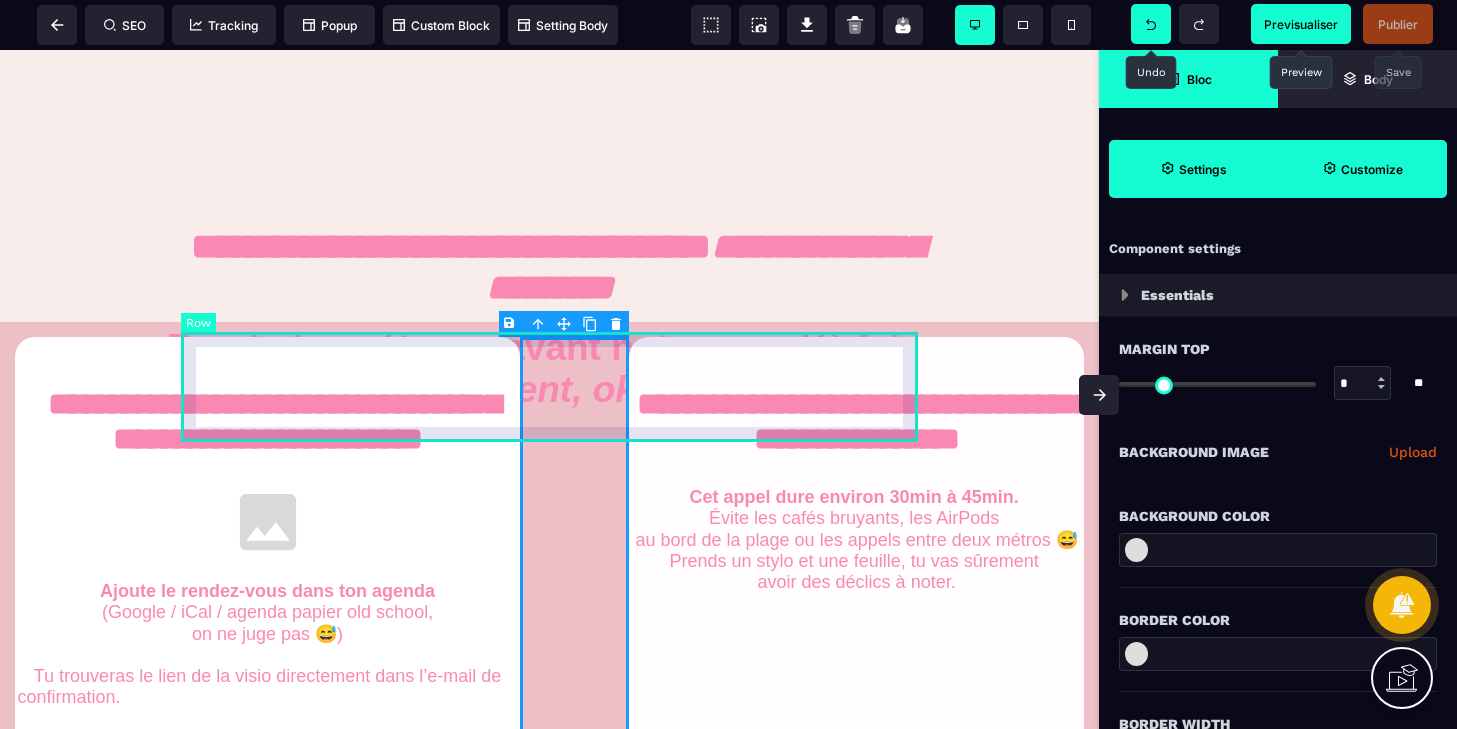 click at bounding box center [549, 384] 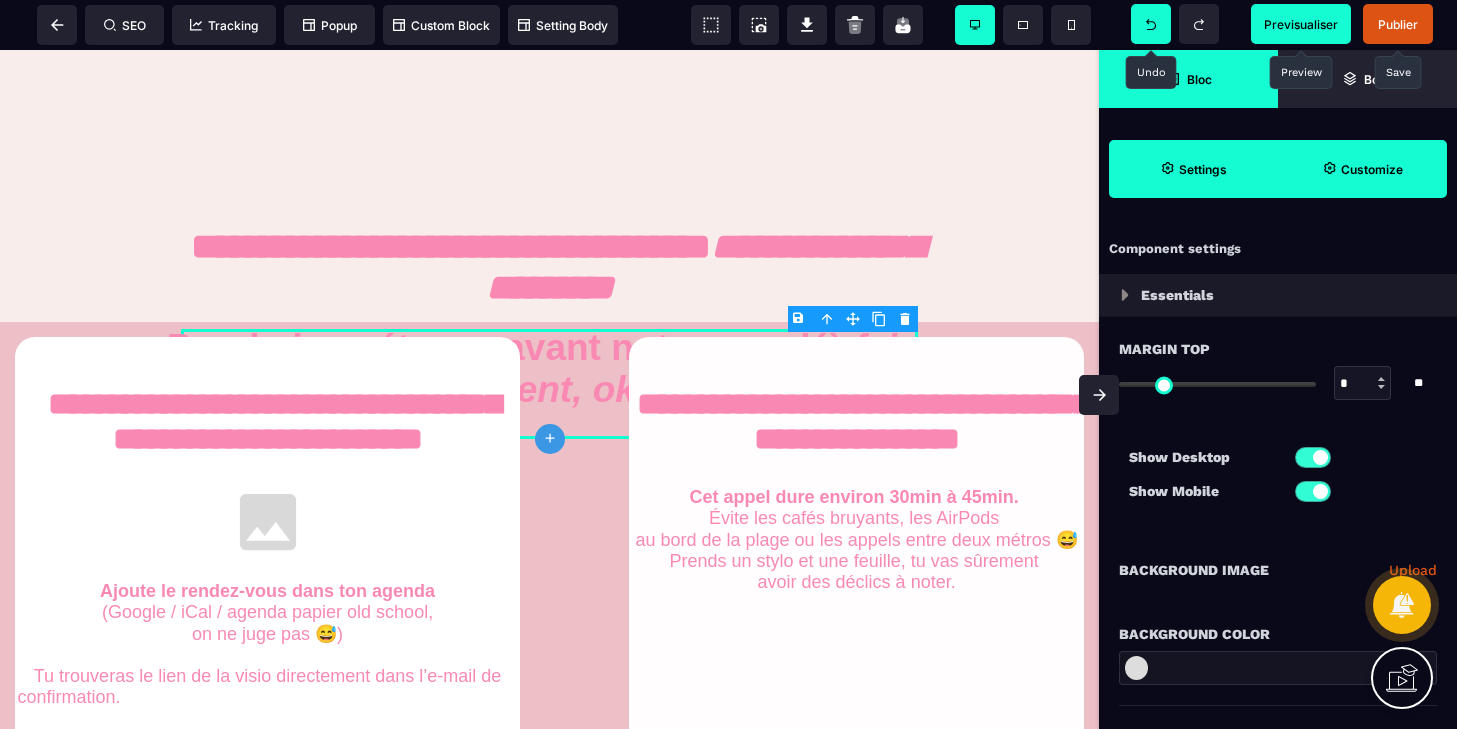 click on "B I U S
A *******
plus
Row
SEO
Big" at bounding box center [728, 364] 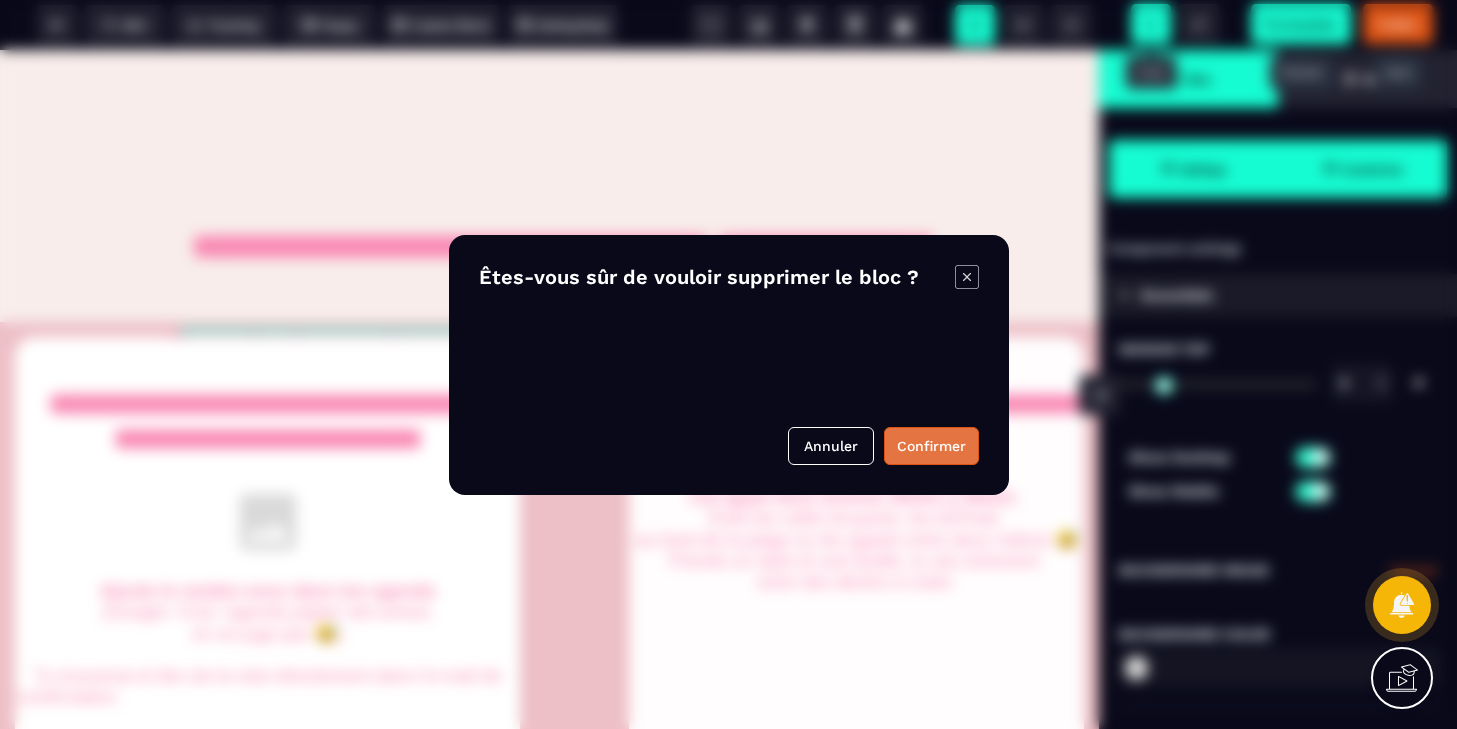 click on "Confirmer" at bounding box center (931, 446) 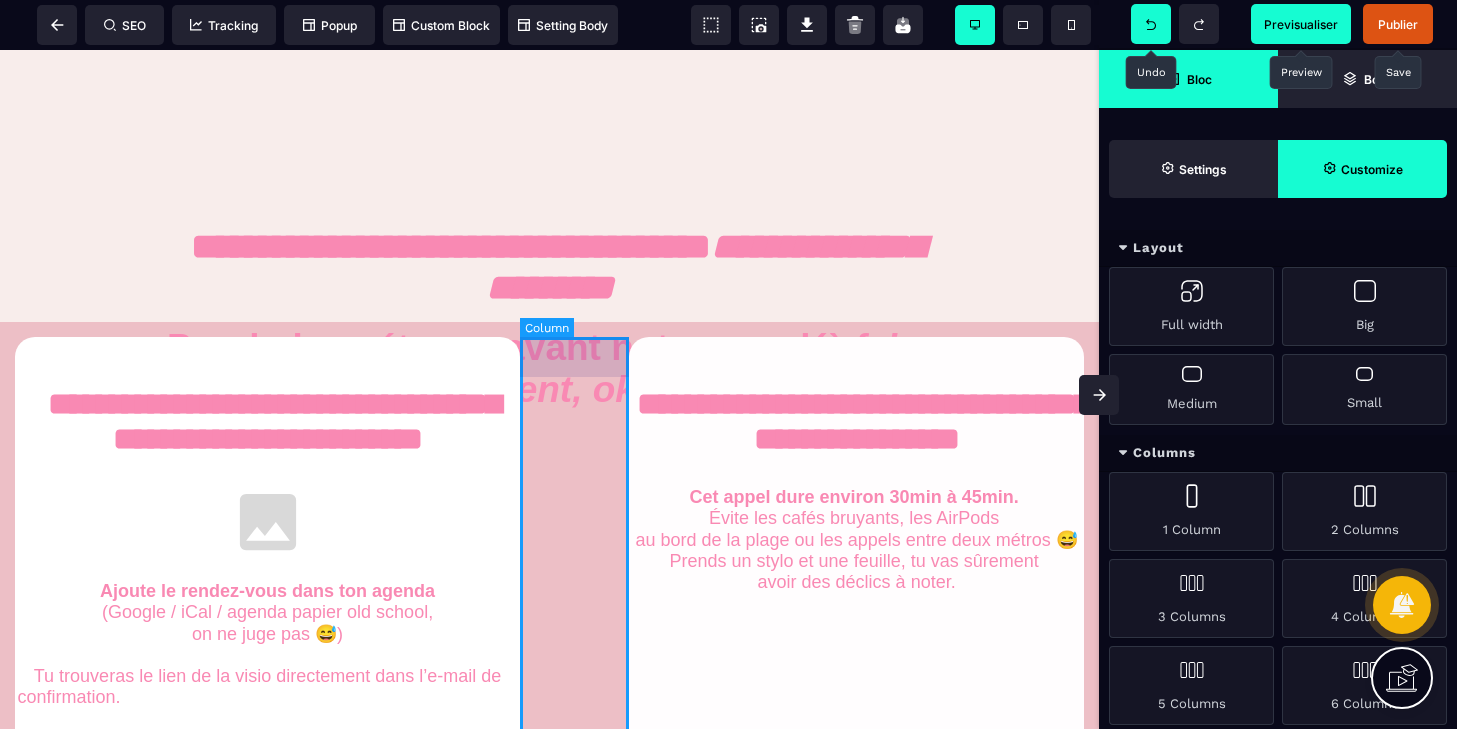 click at bounding box center (574, 560) 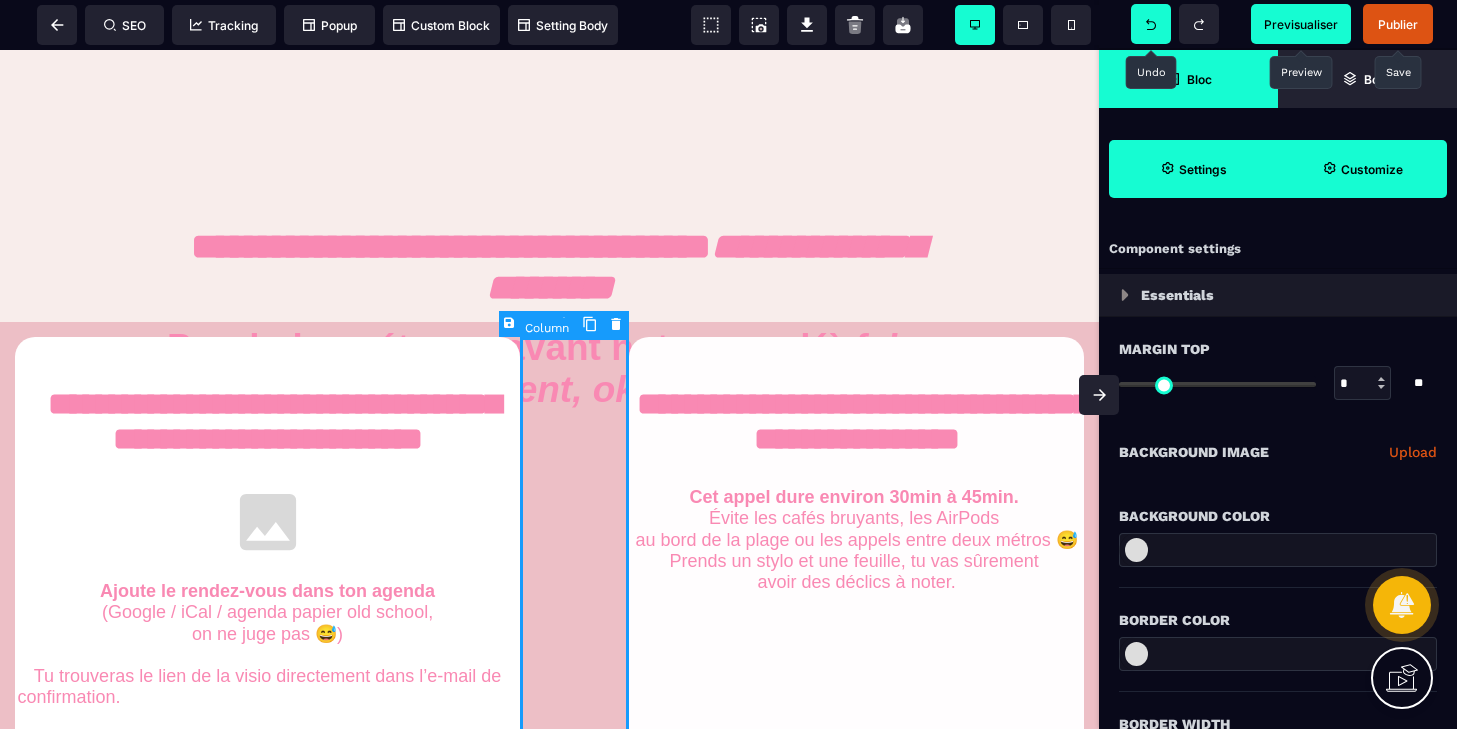 click at bounding box center (574, 560) 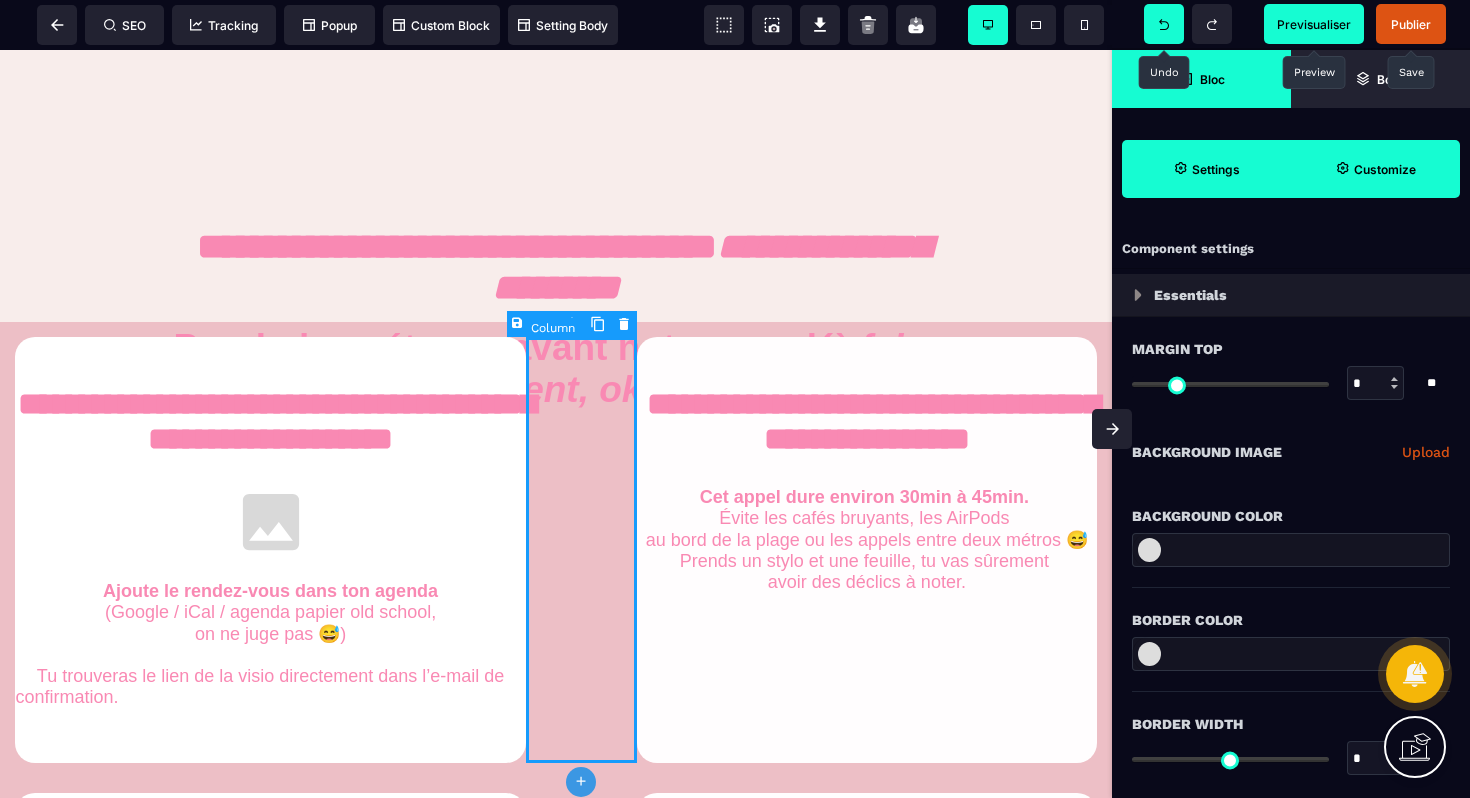 click at bounding box center (581, 550) 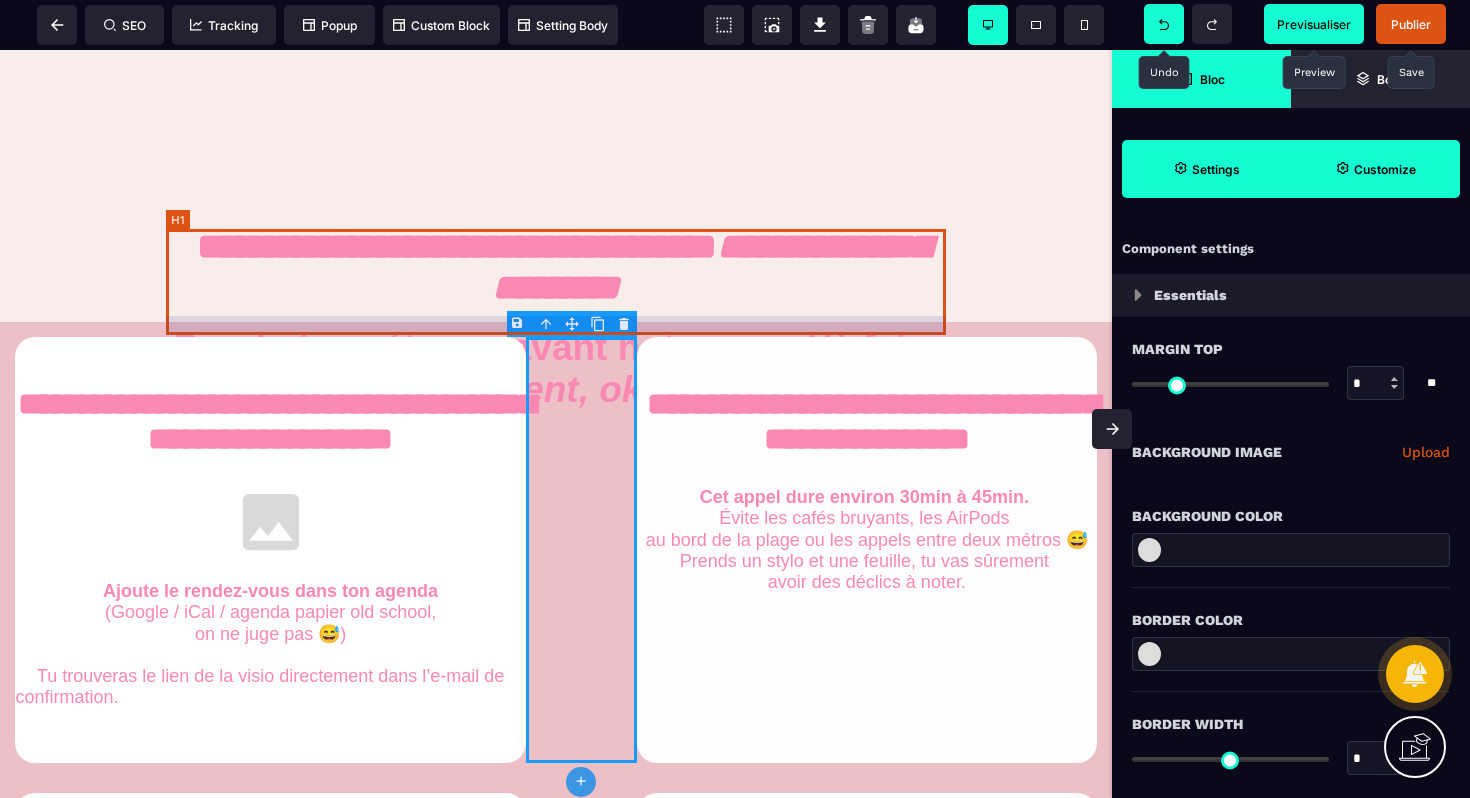 click on "**********" at bounding box center [556, 276] 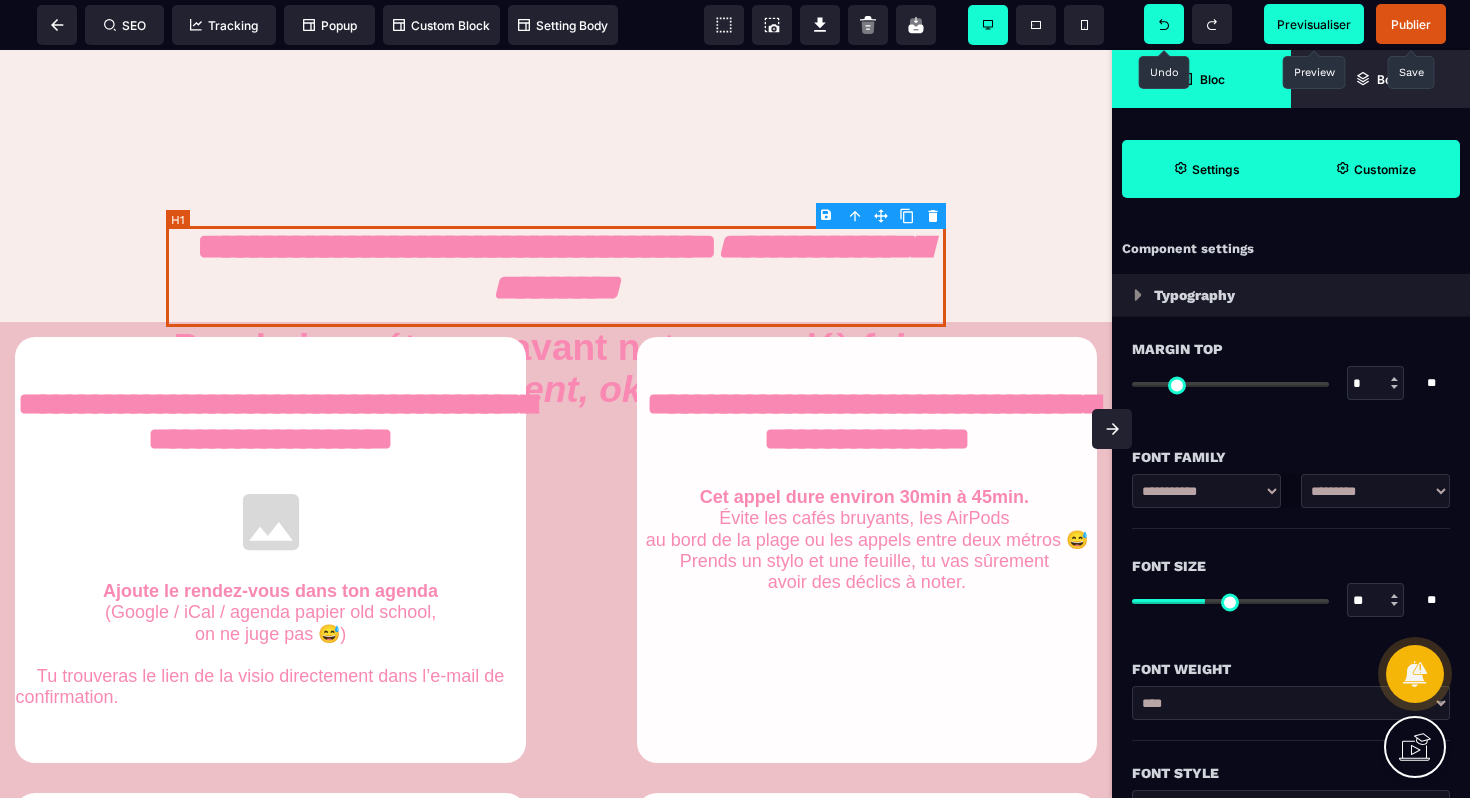 click on "**********" at bounding box center (556, 276) 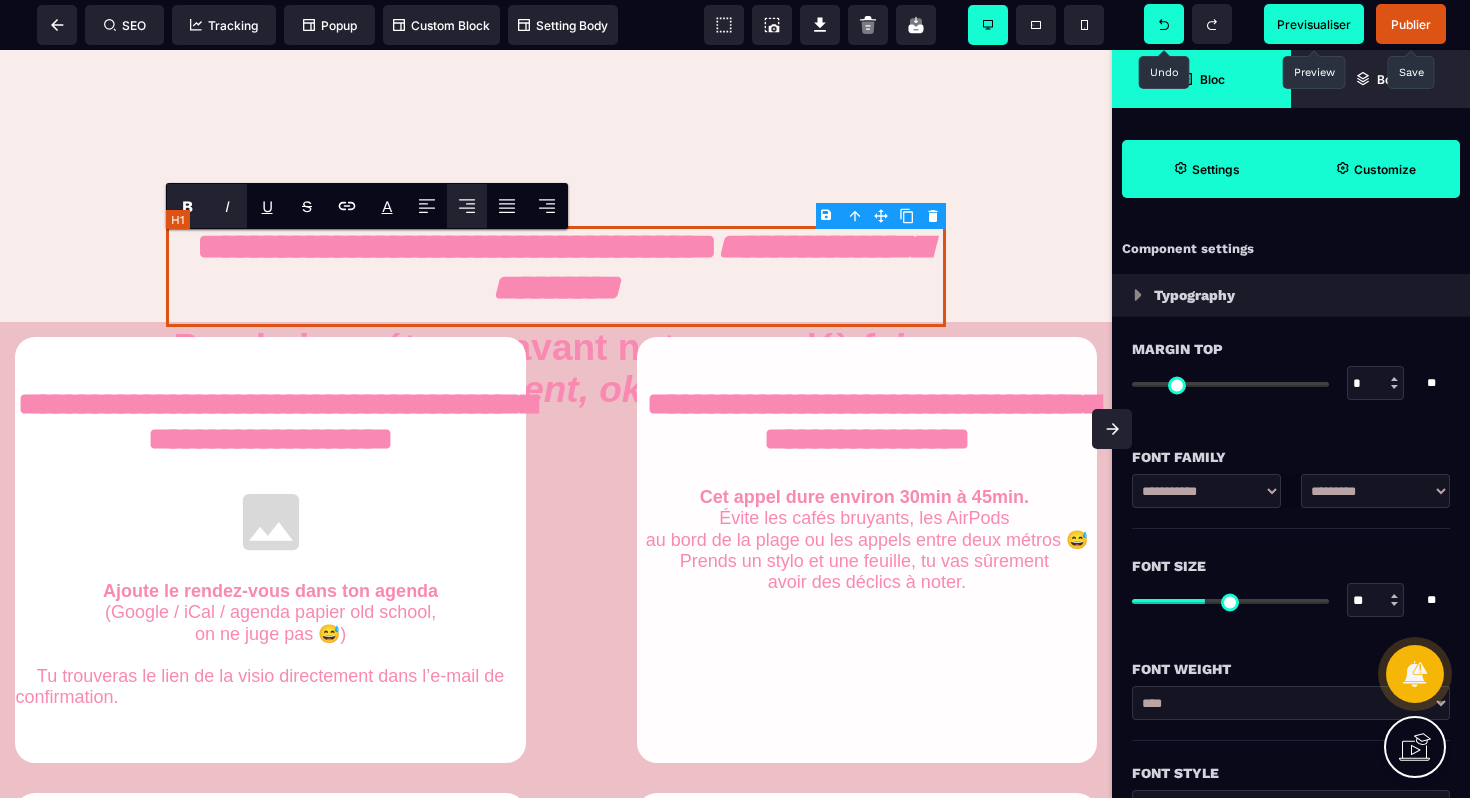 click on "**********" at bounding box center [556, 276] 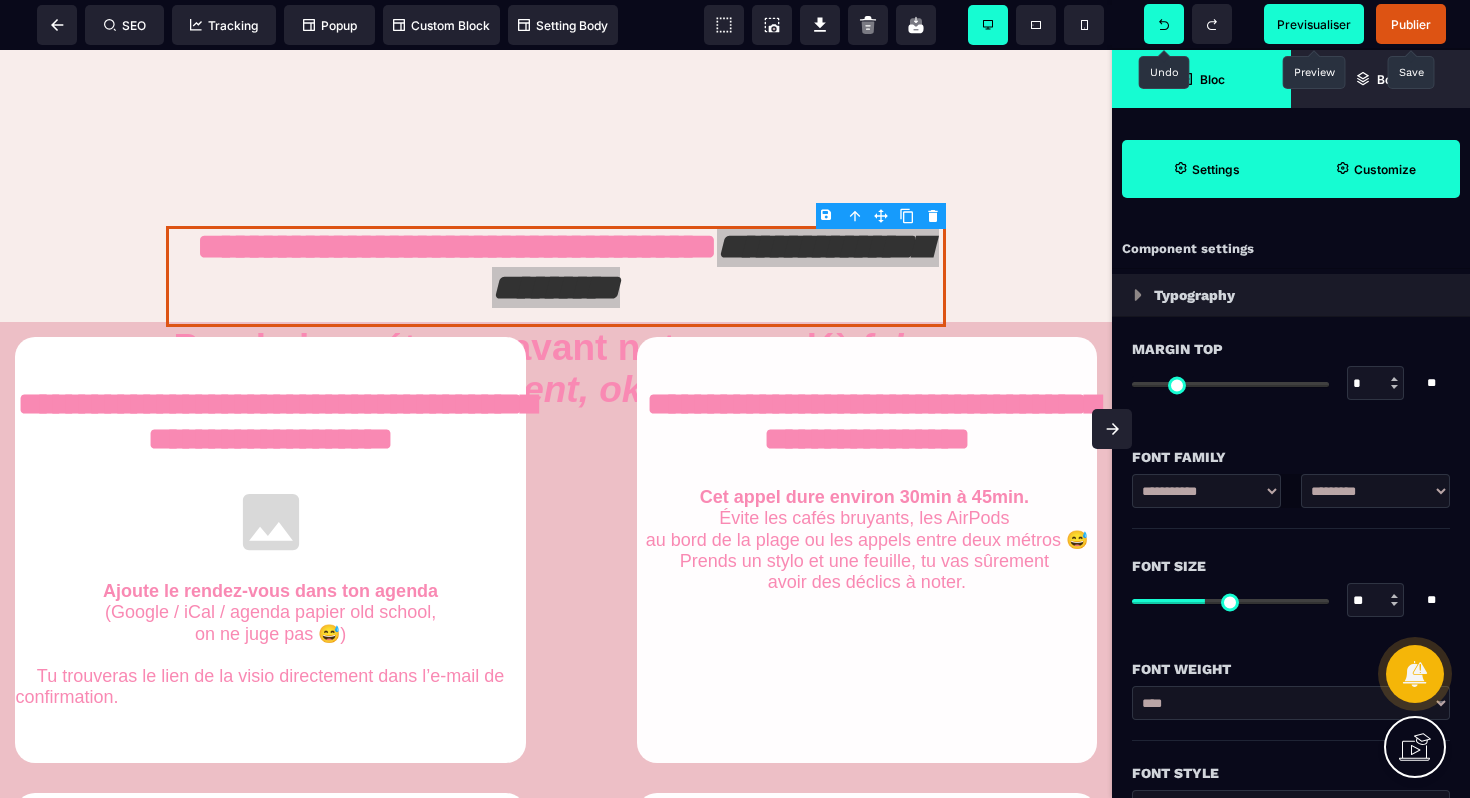 click at bounding box center [1164, 24] 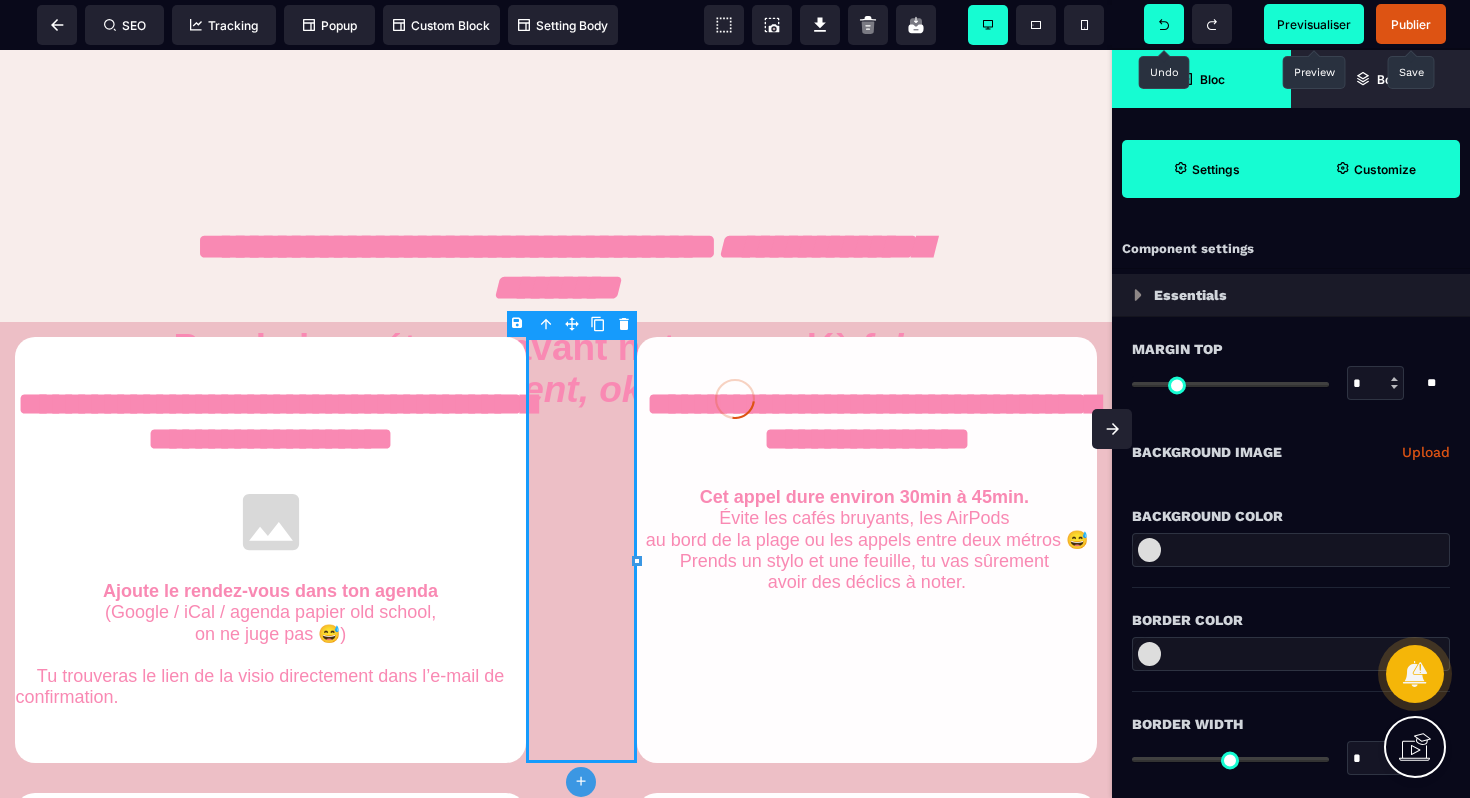 click 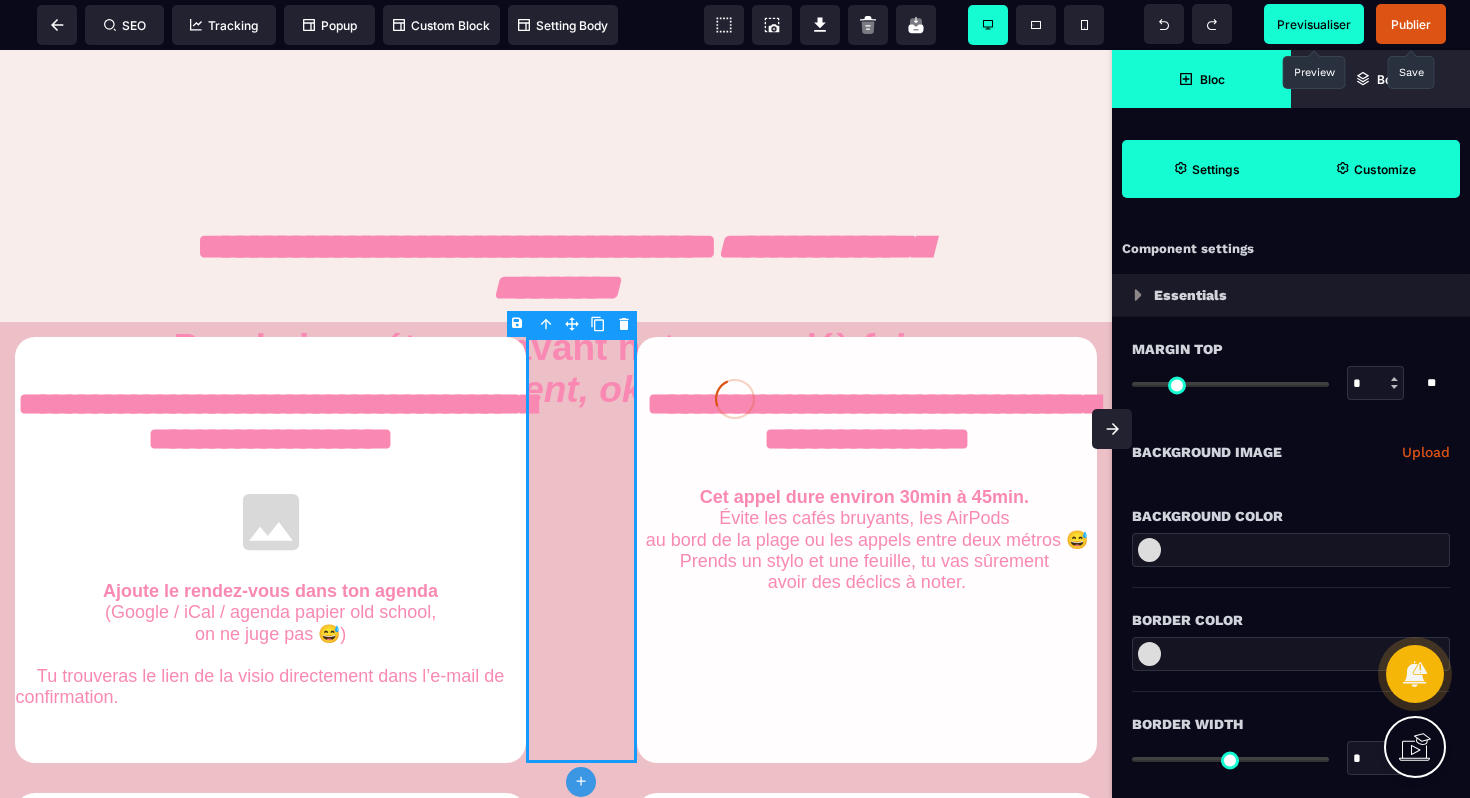 click 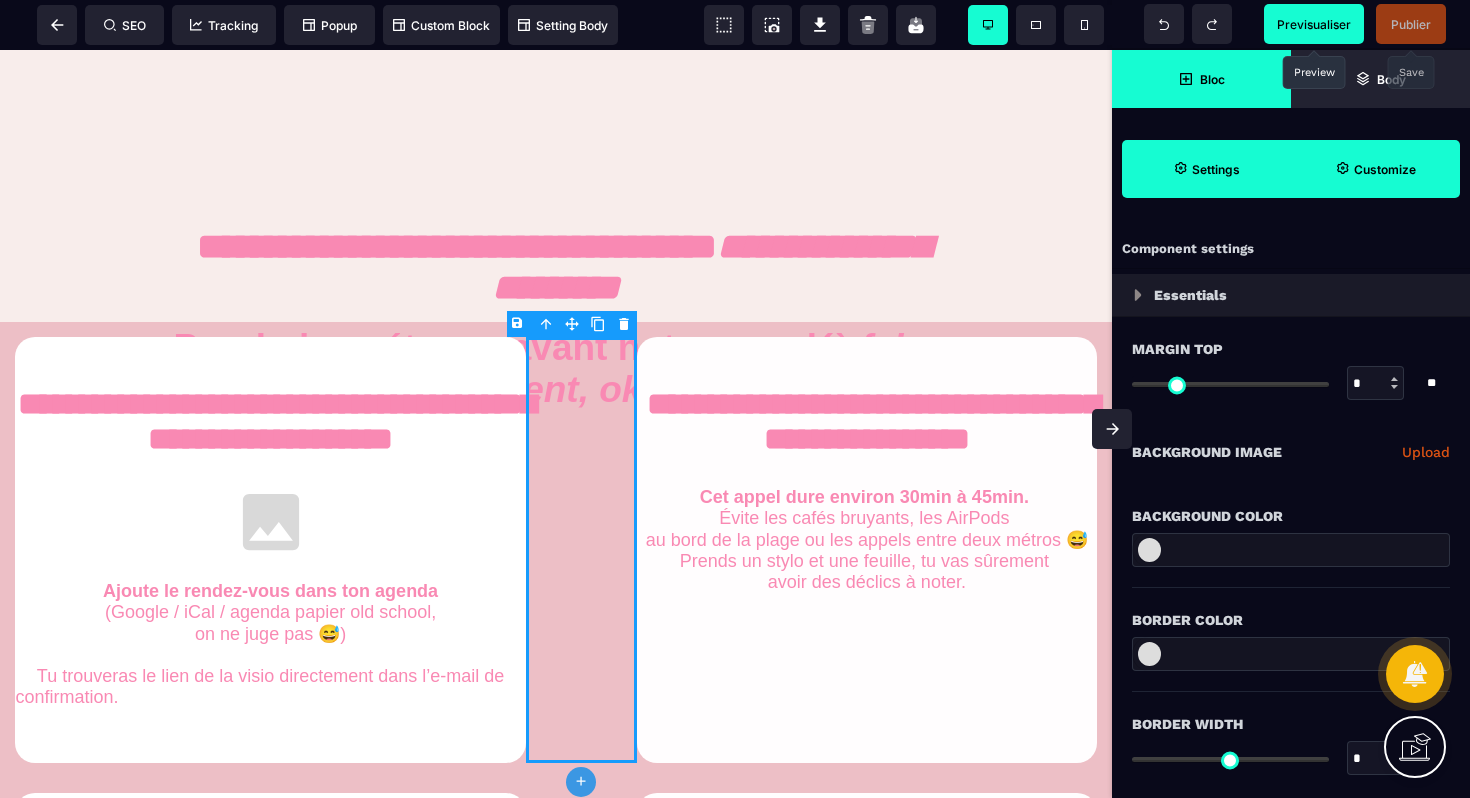 click 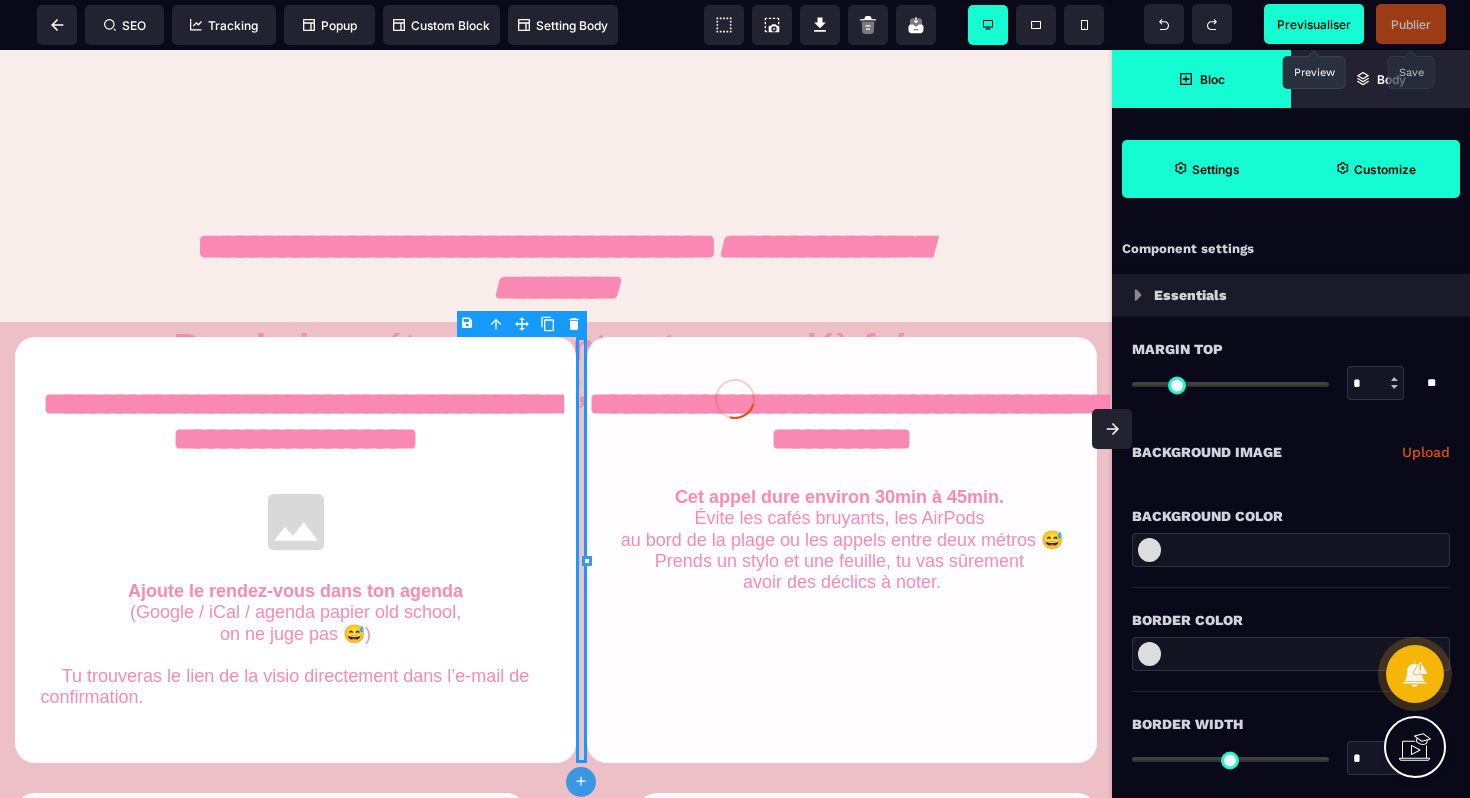 click 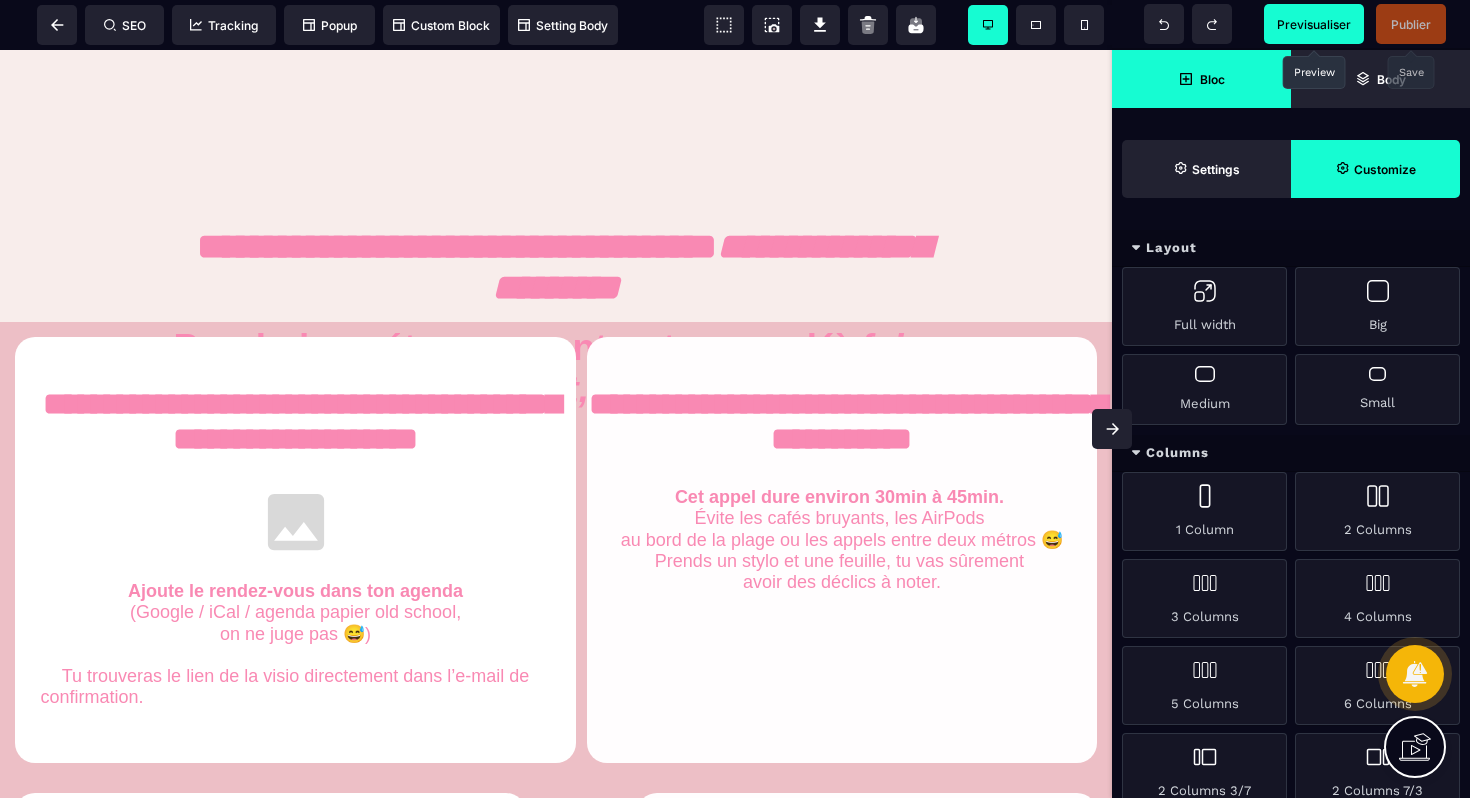 click 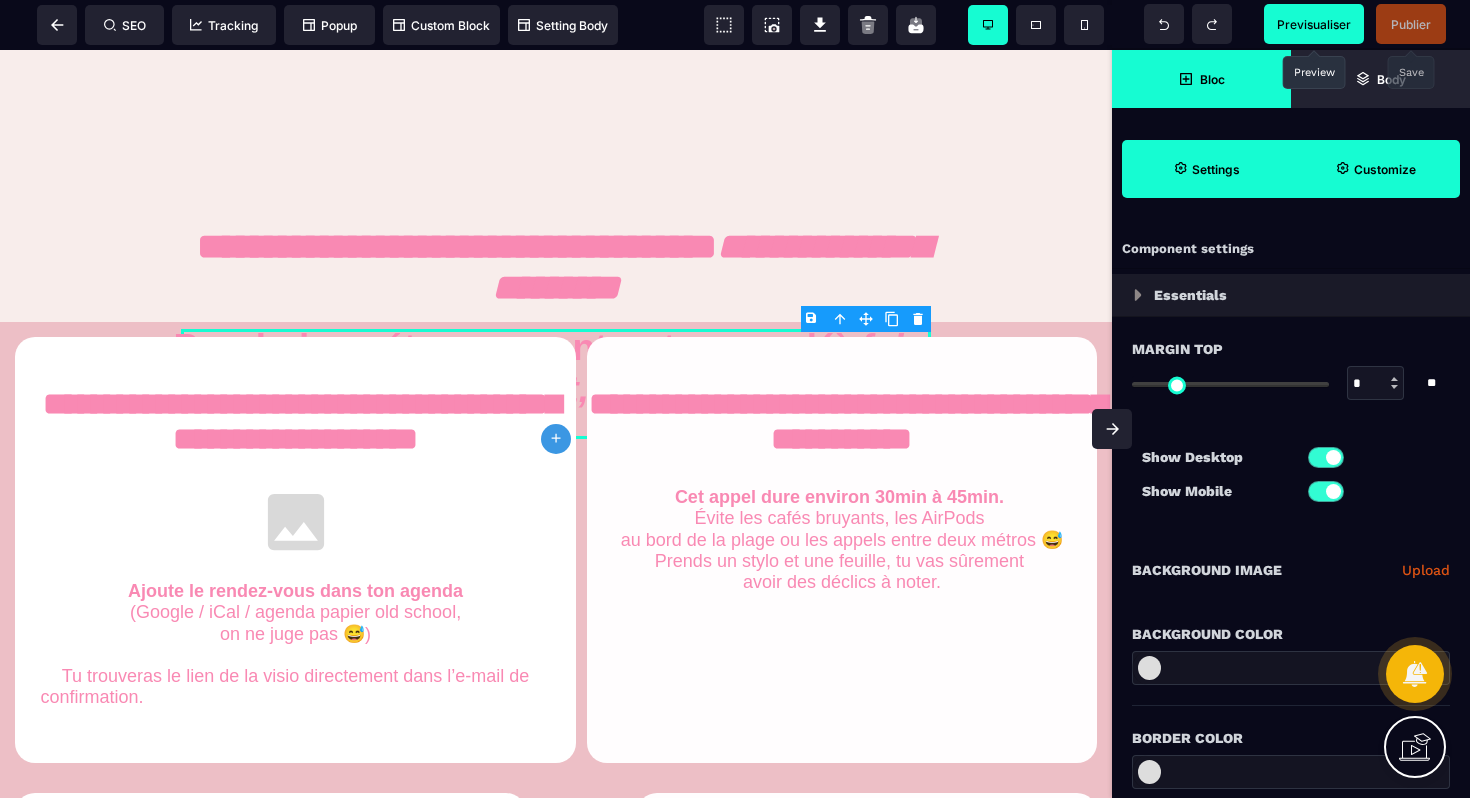 click 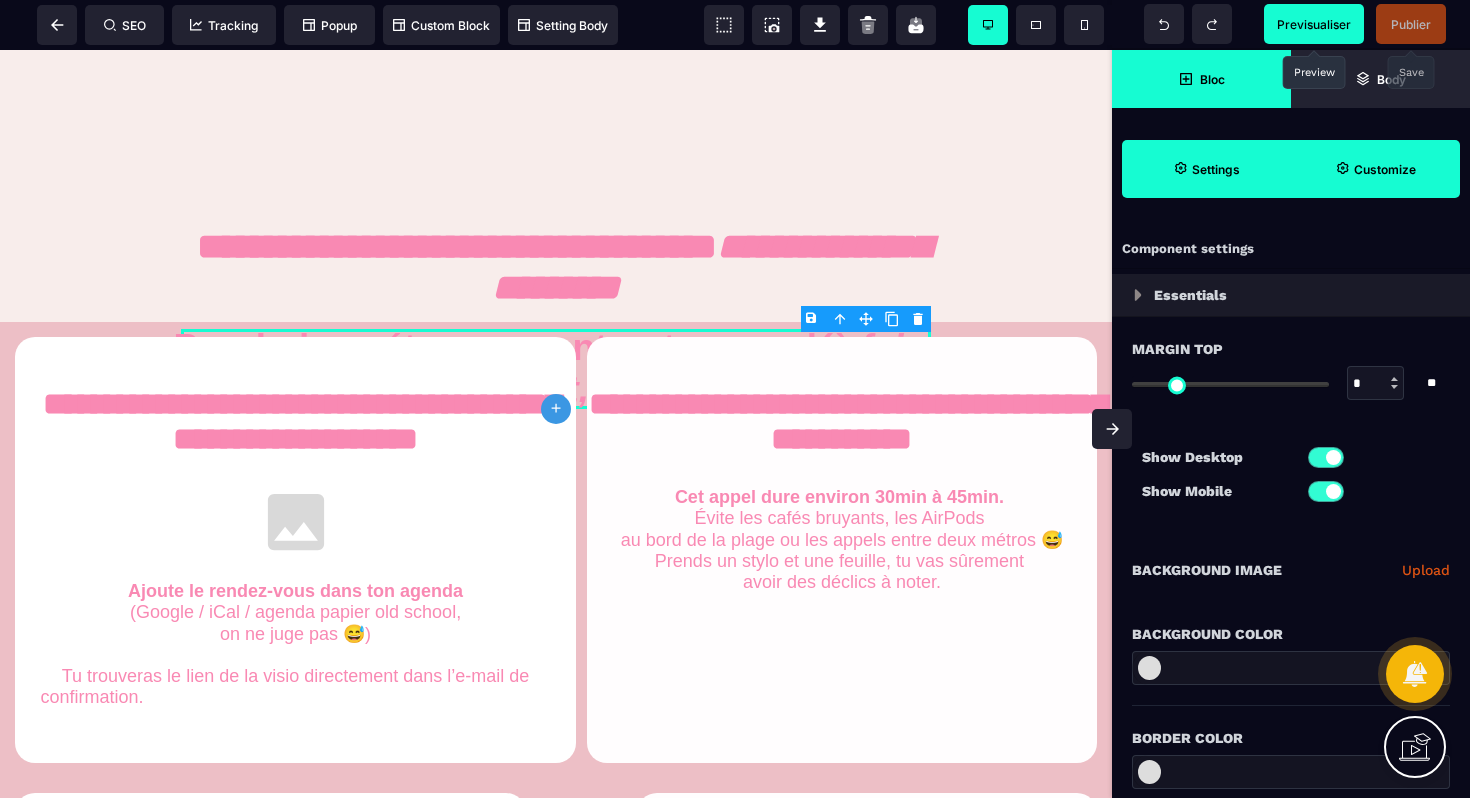 click 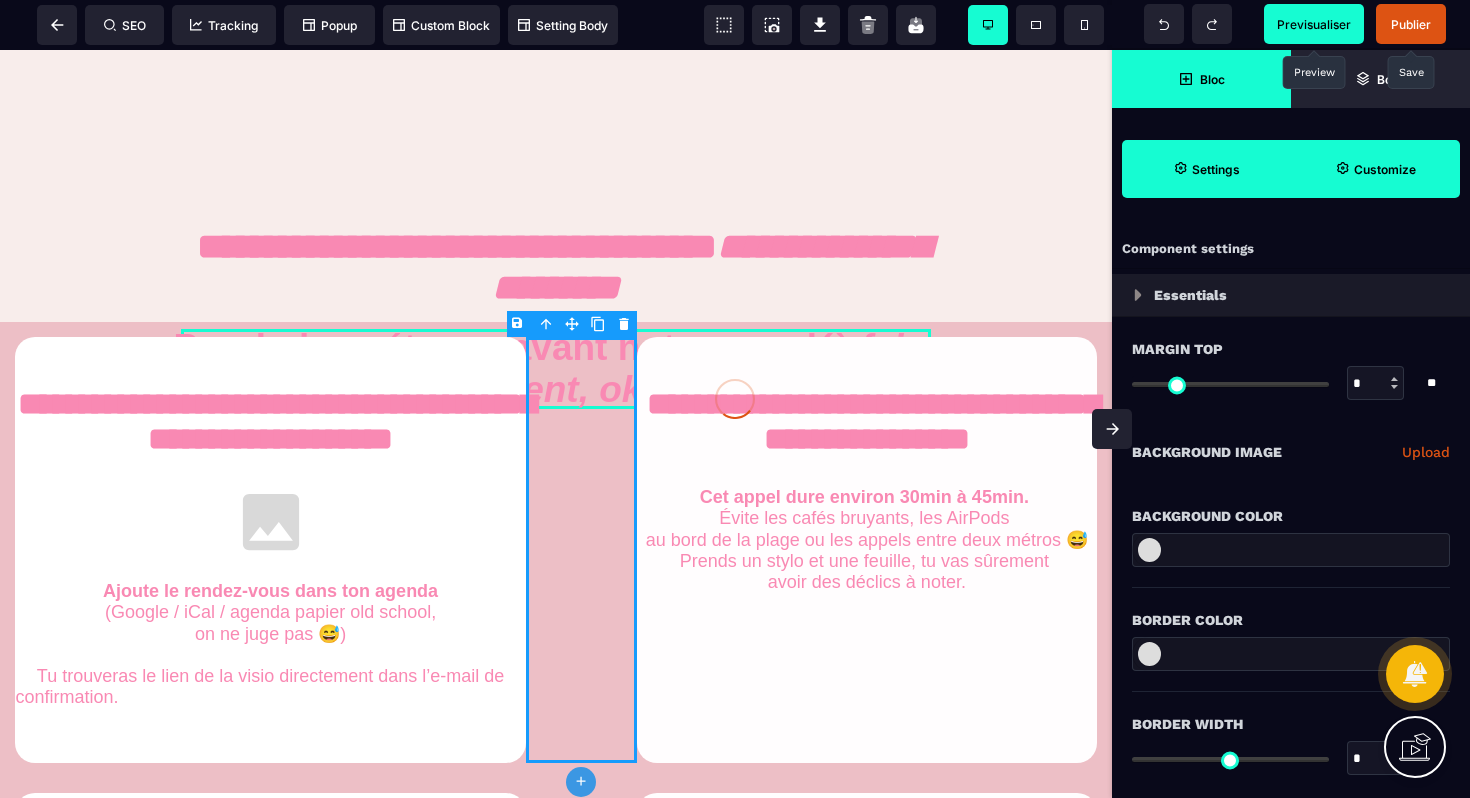 click 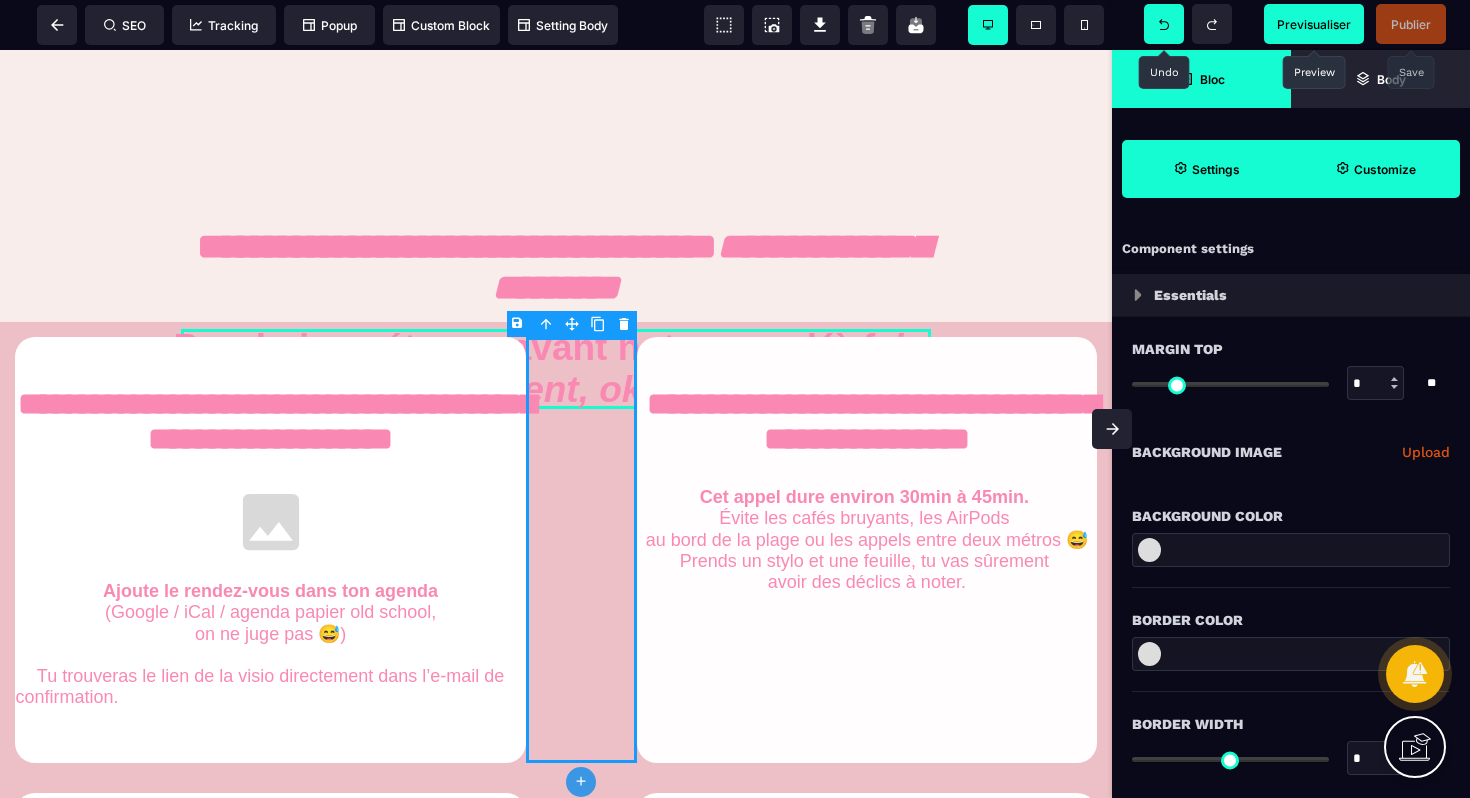 click 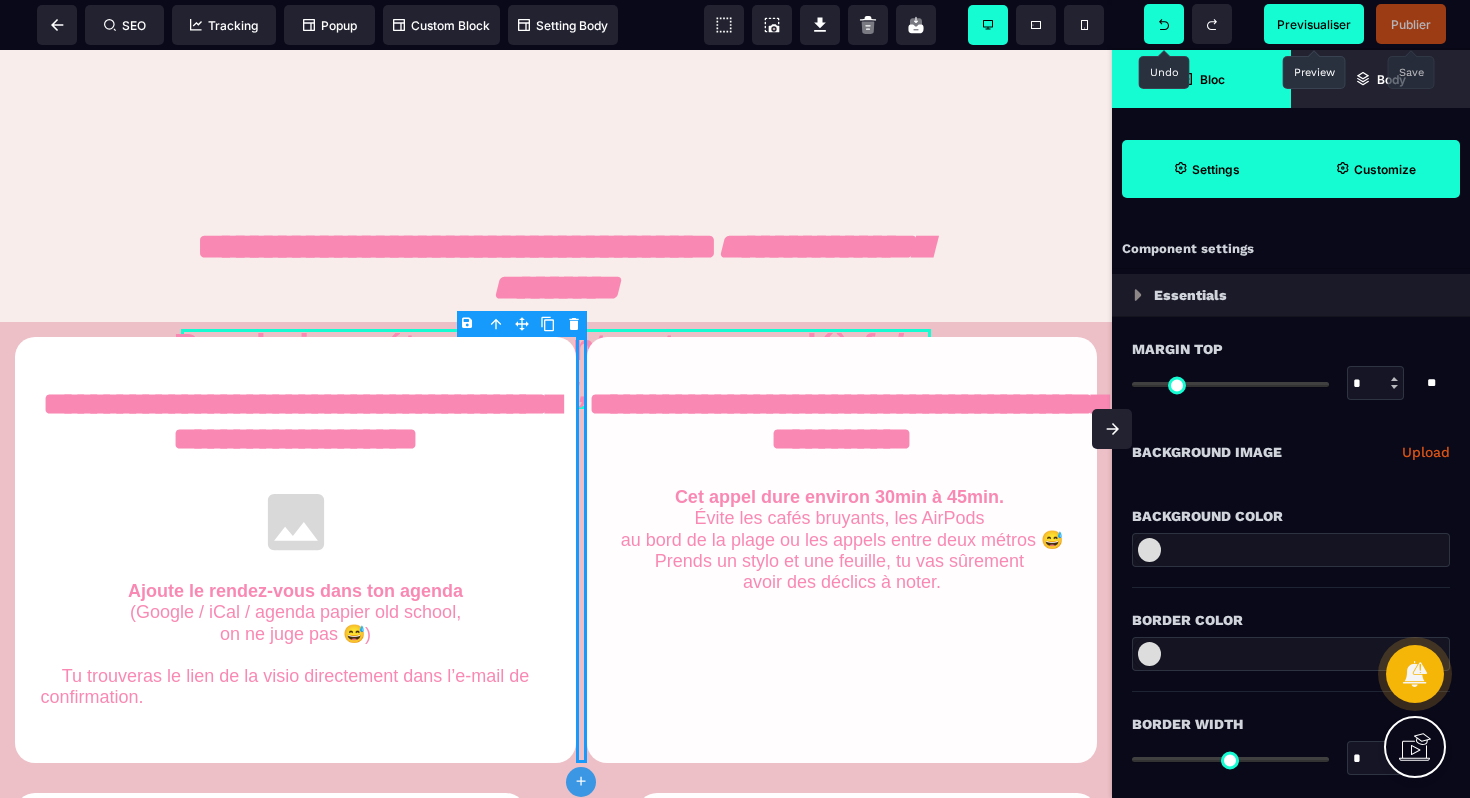 click 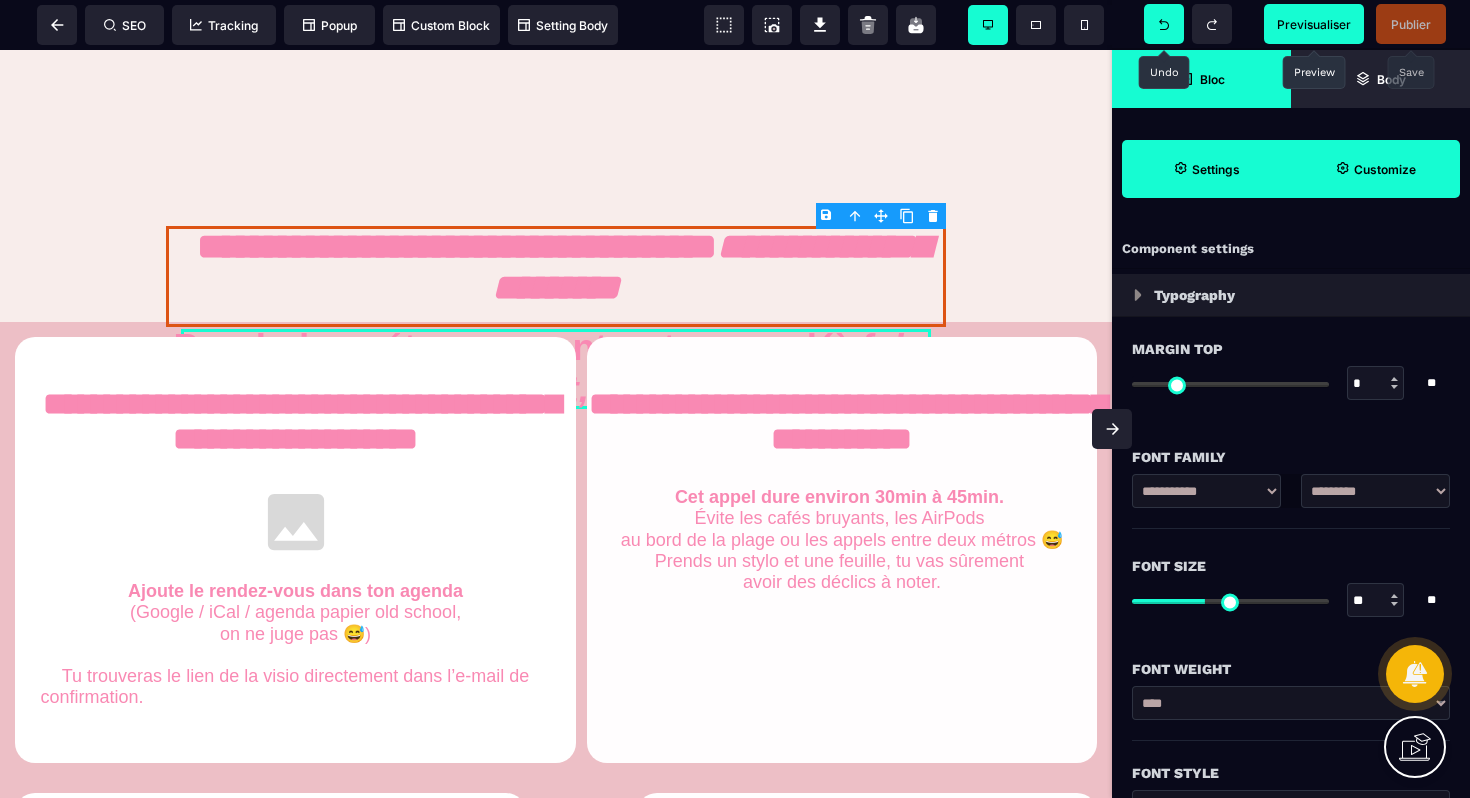 click 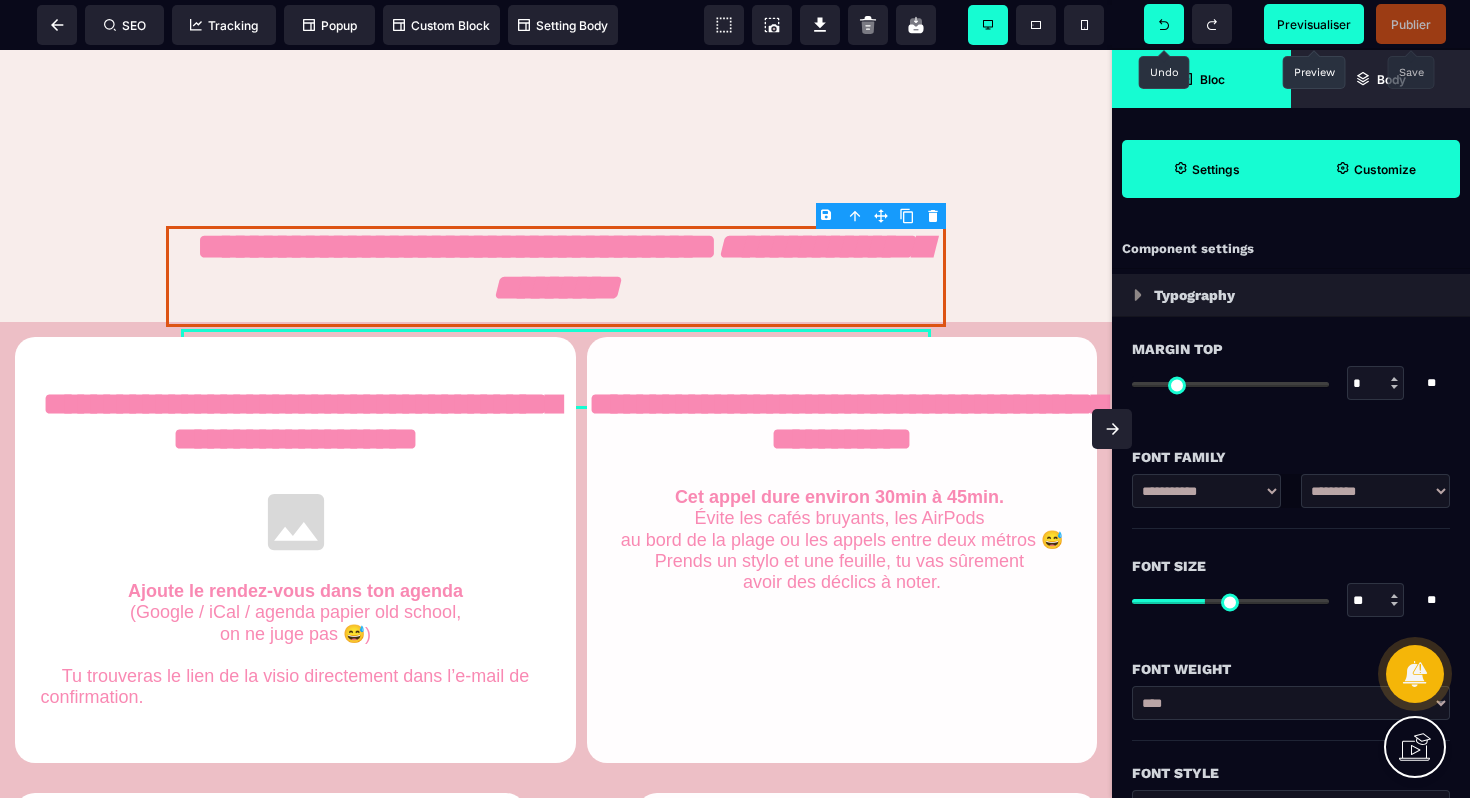 click 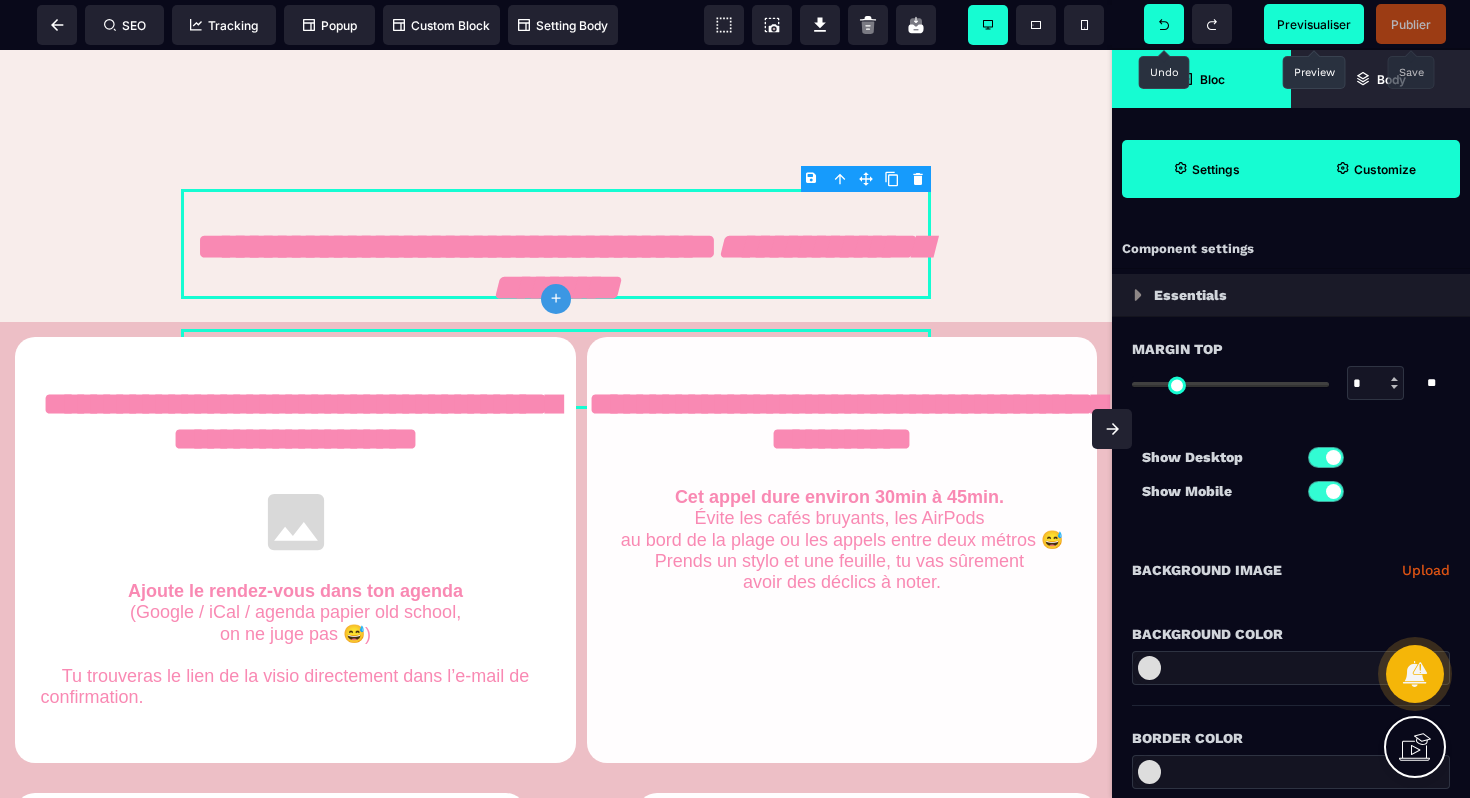click 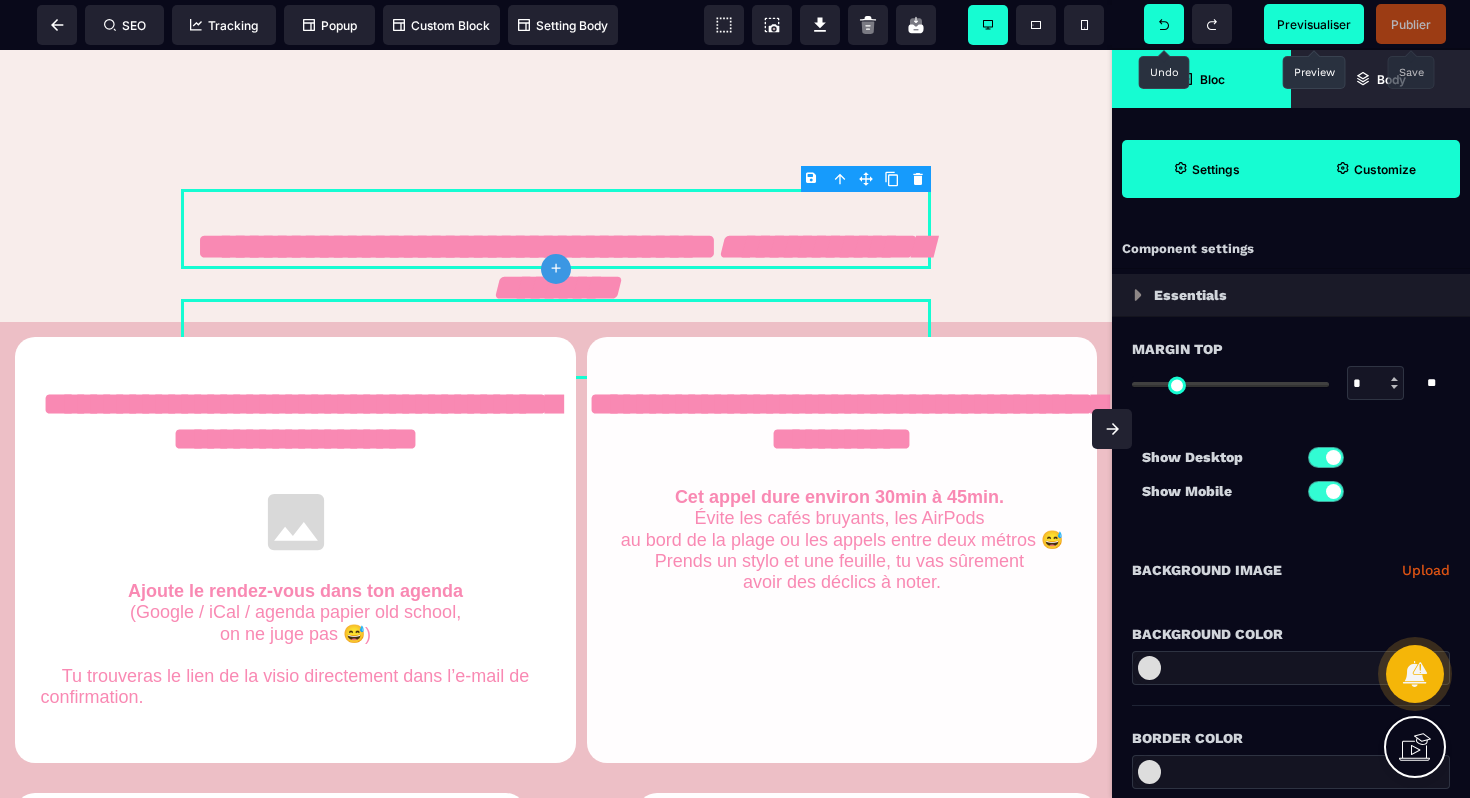 click 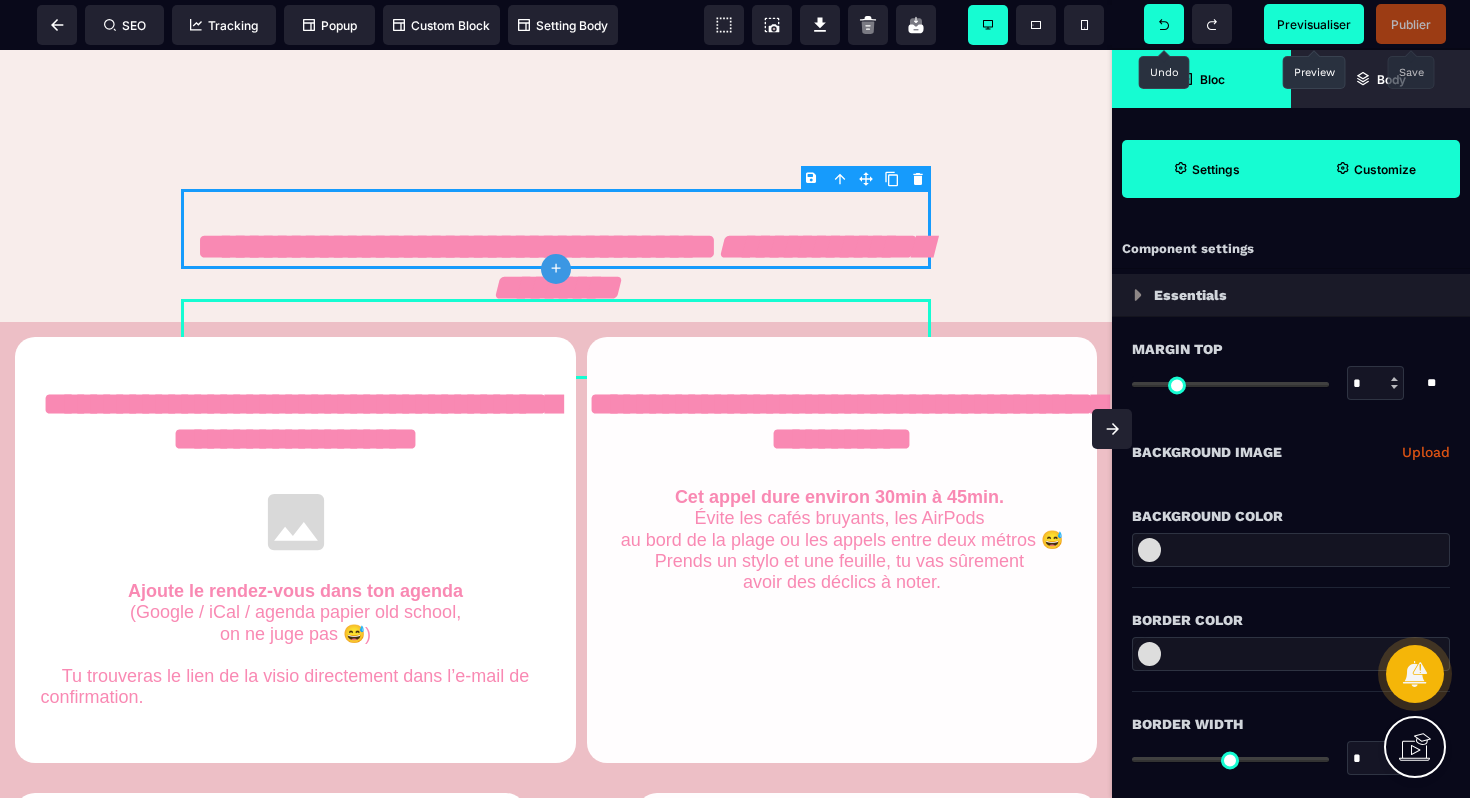 click 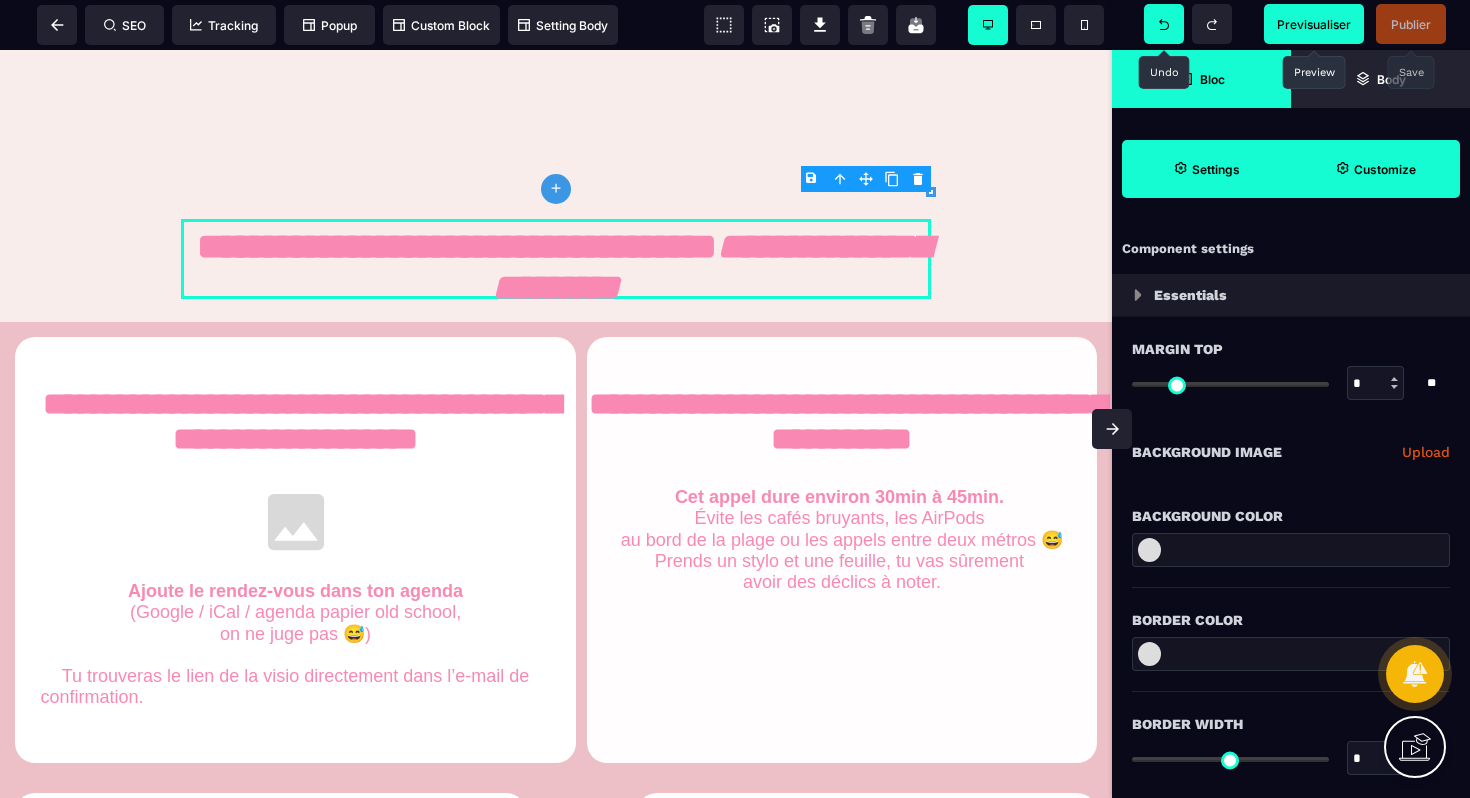 click 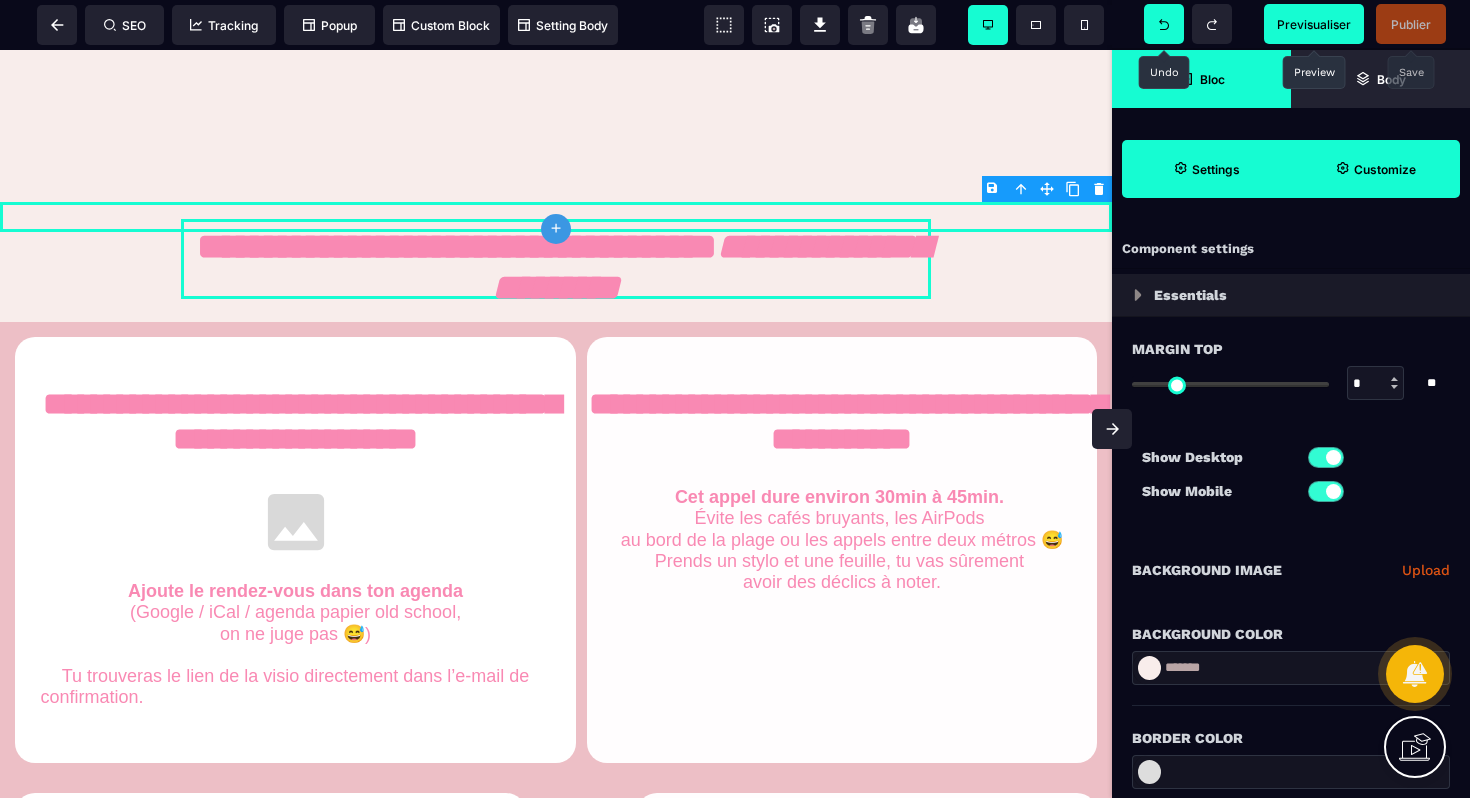 click 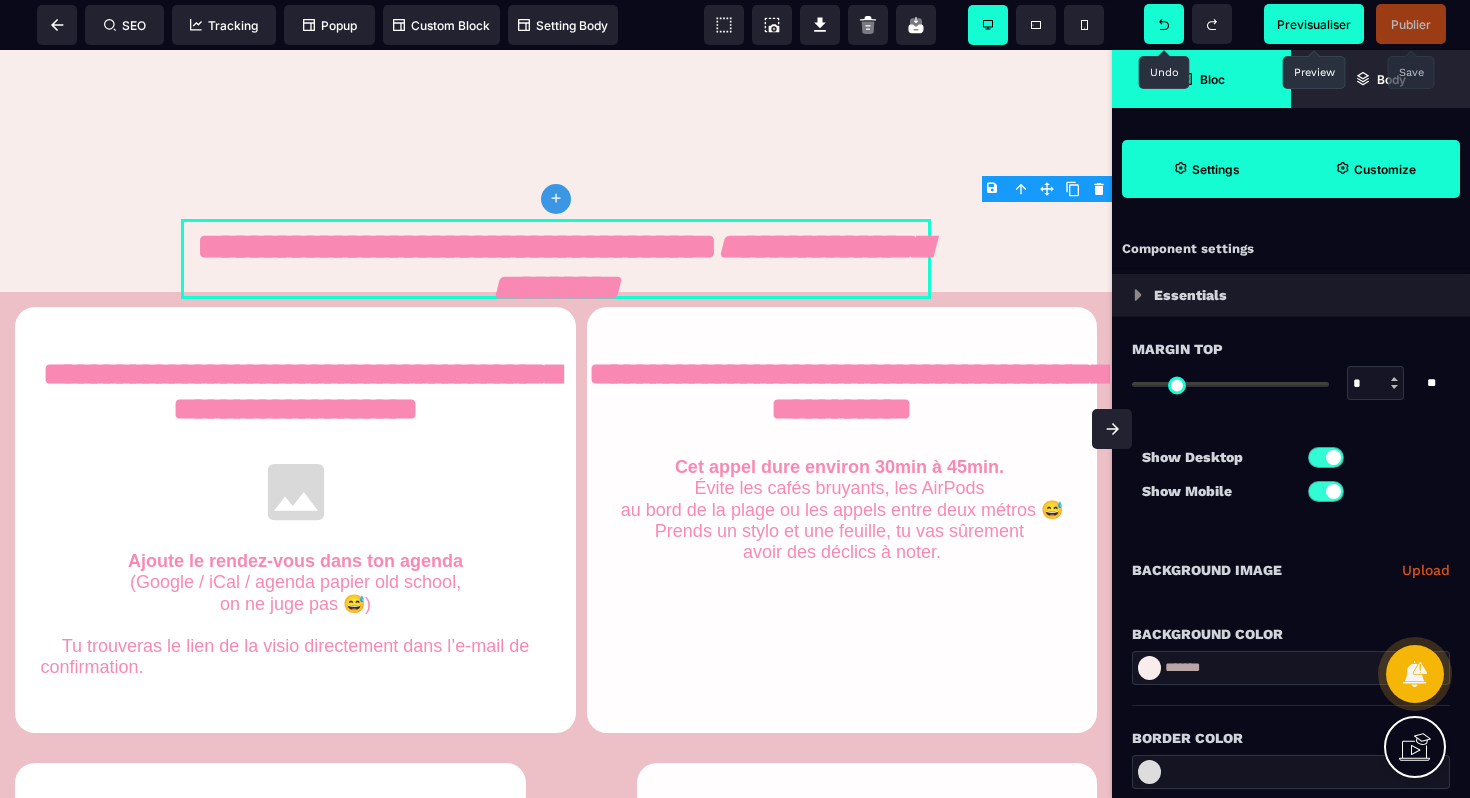 click 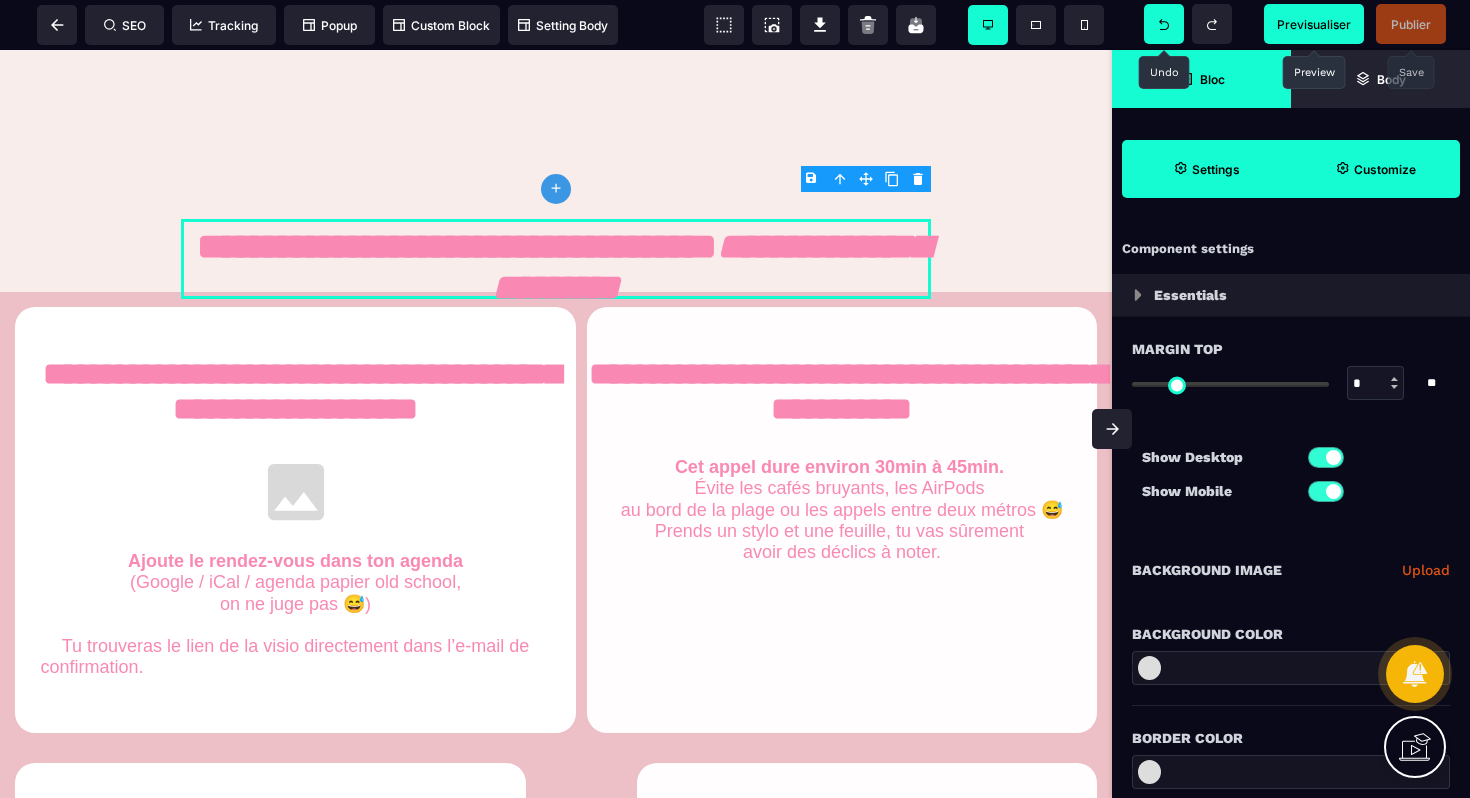 click 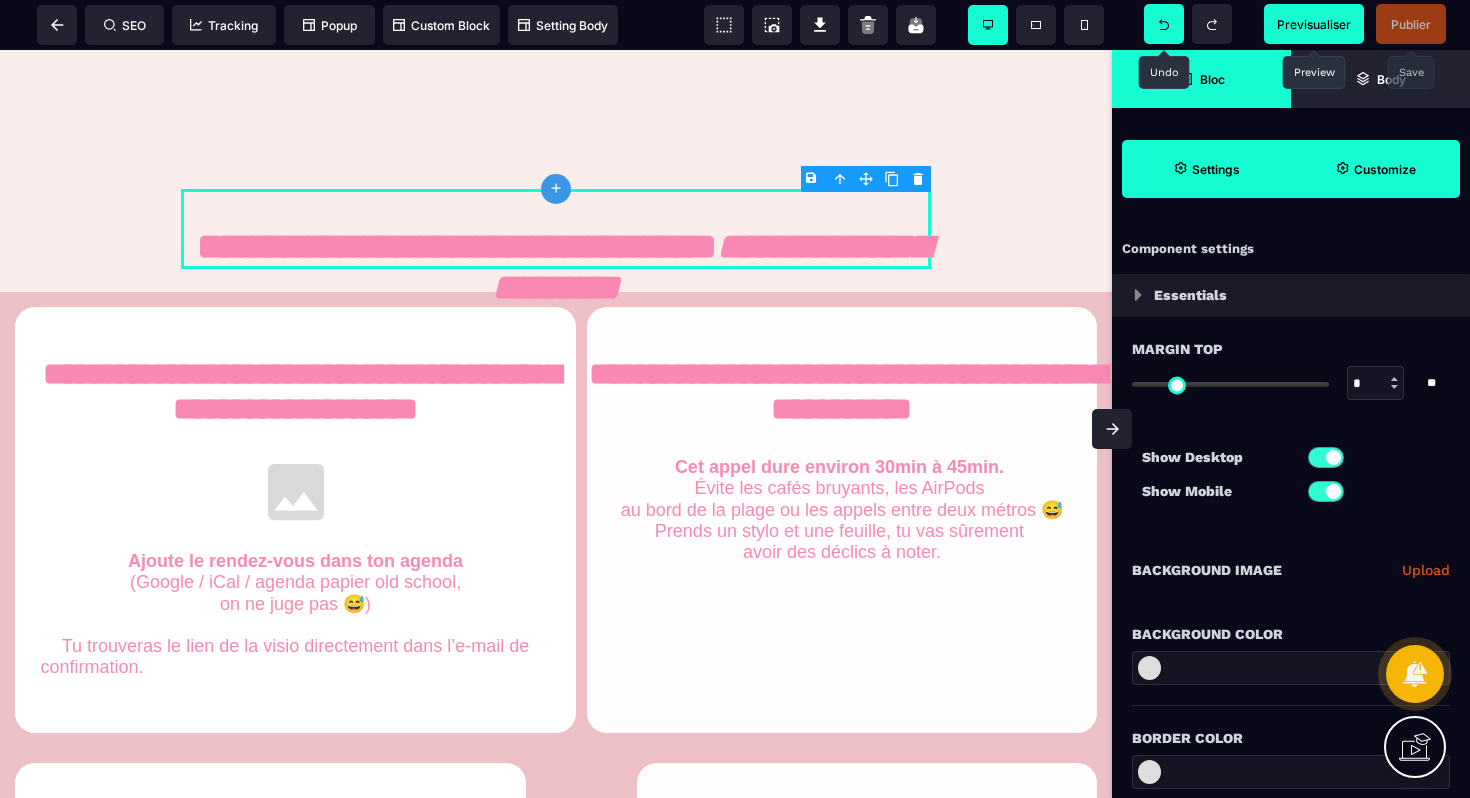 click 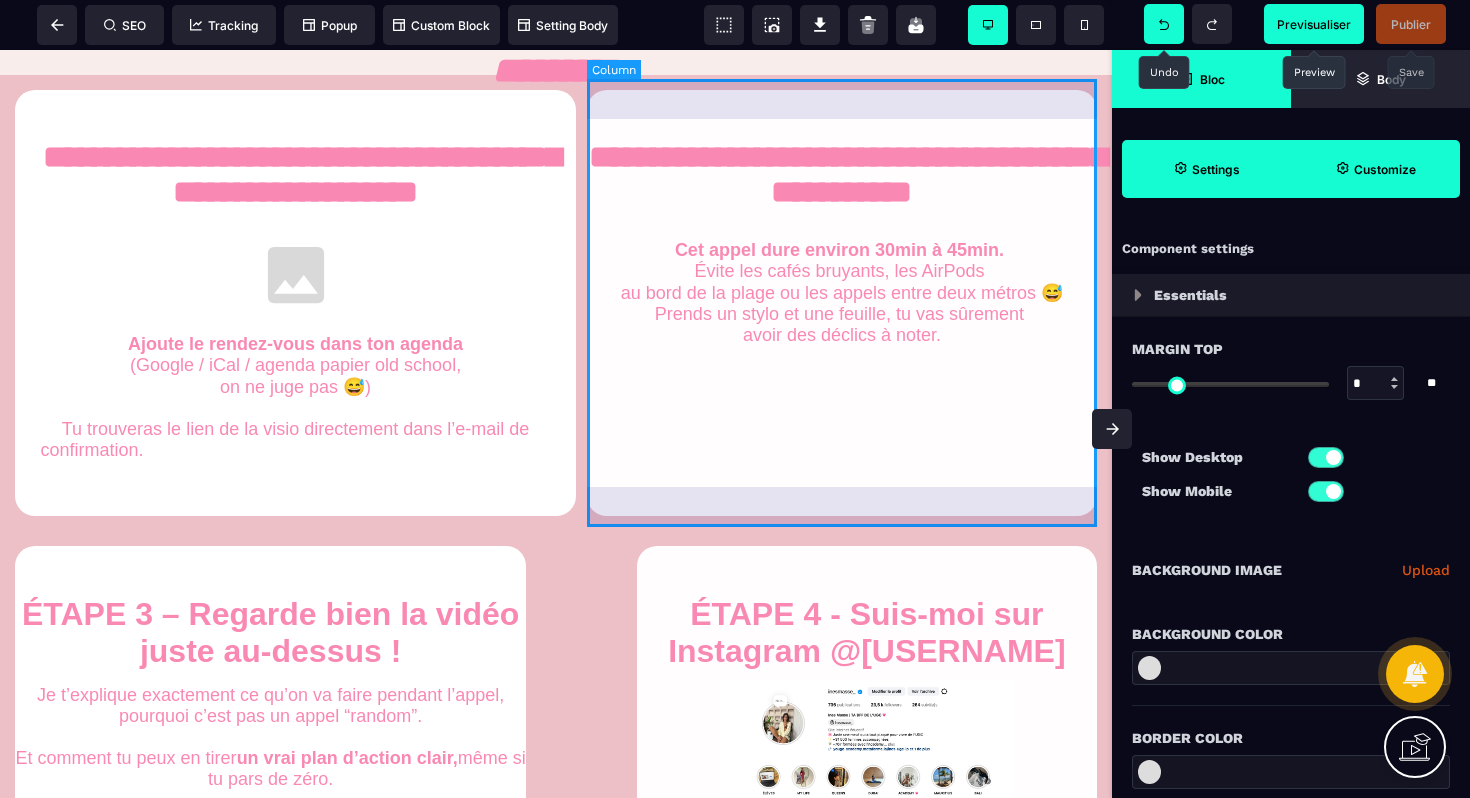 scroll, scrollTop: 930, scrollLeft: 0, axis: vertical 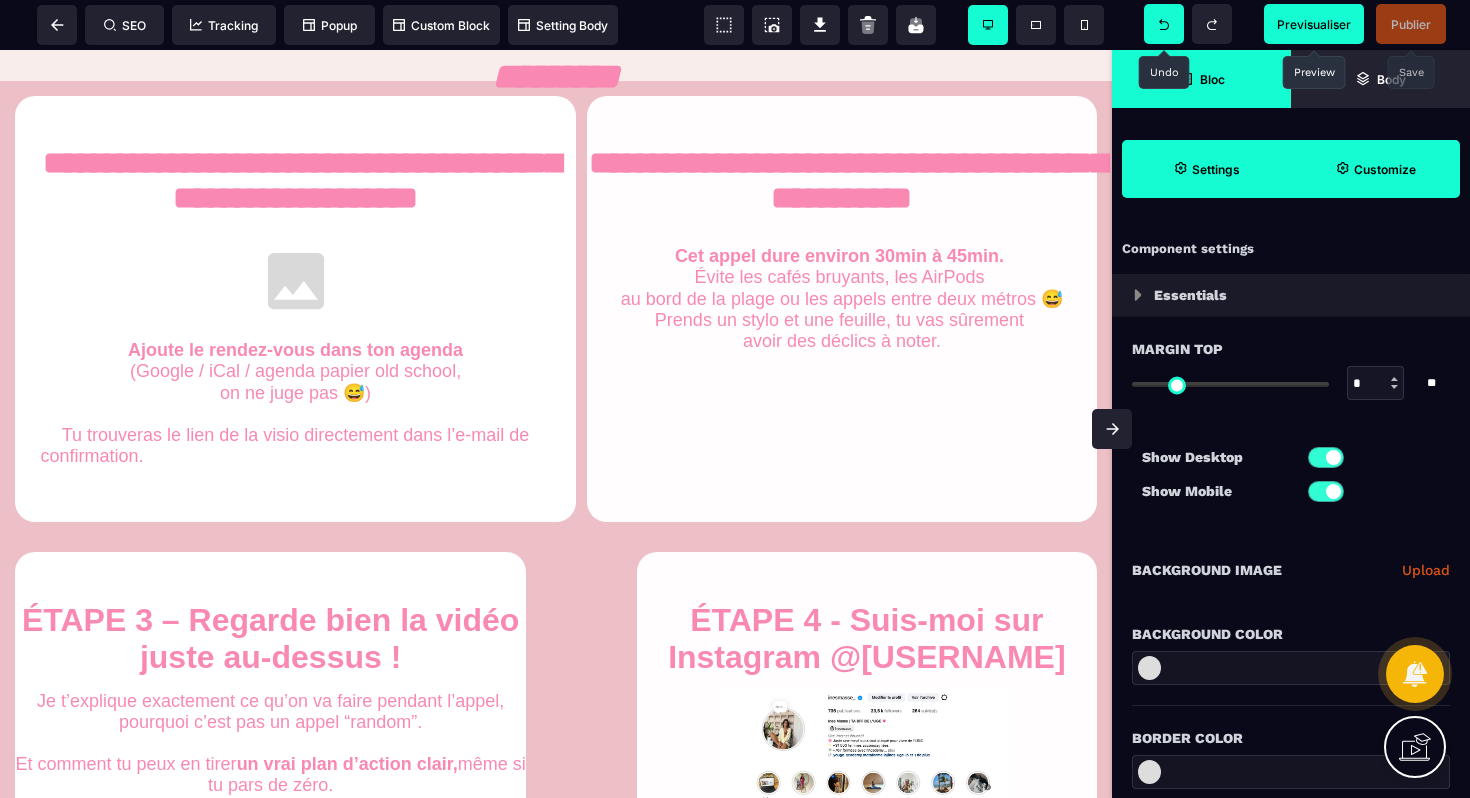click at bounding box center [1164, 24] 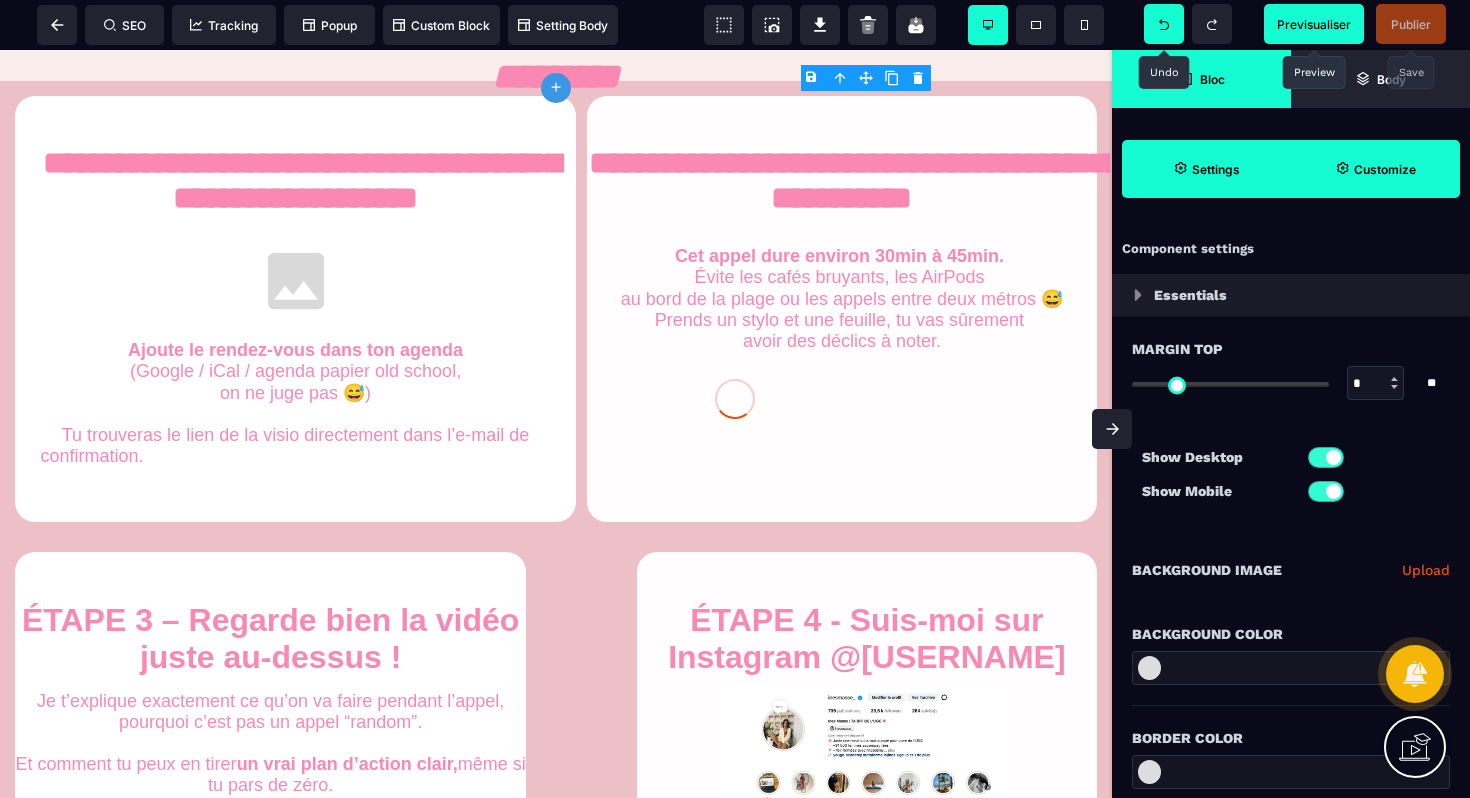 scroll, scrollTop: 820, scrollLeft: 0, axis: vertical 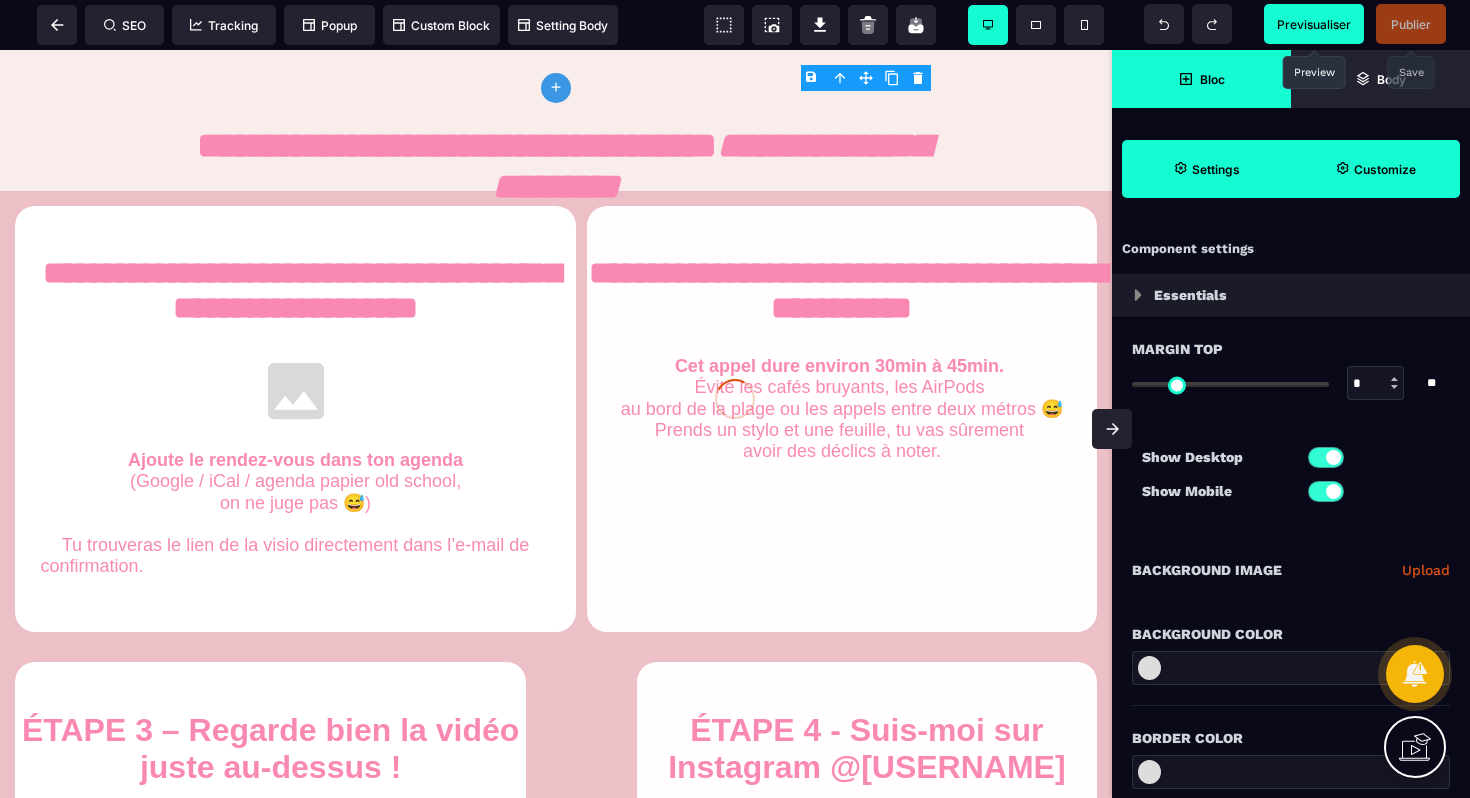 click 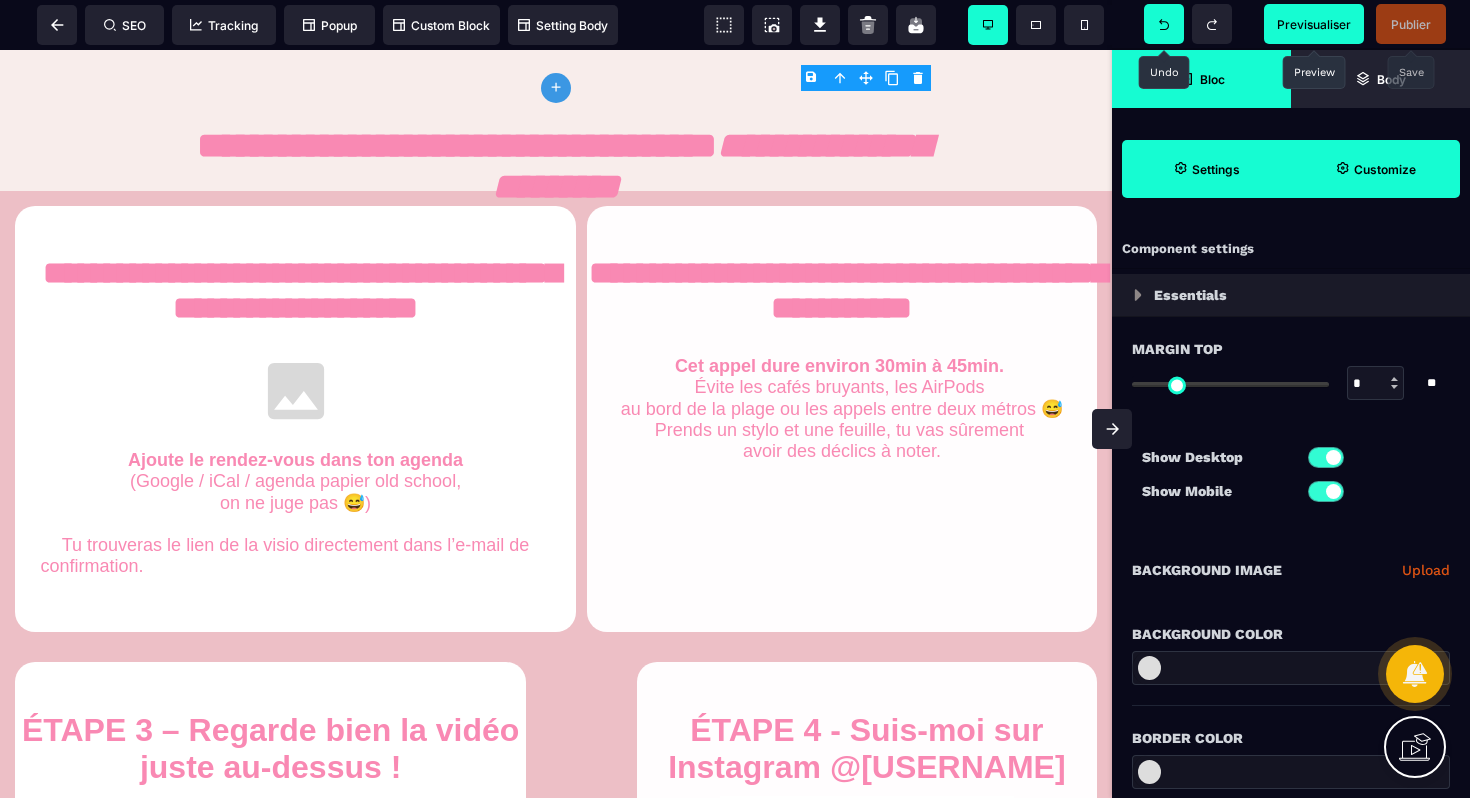 click 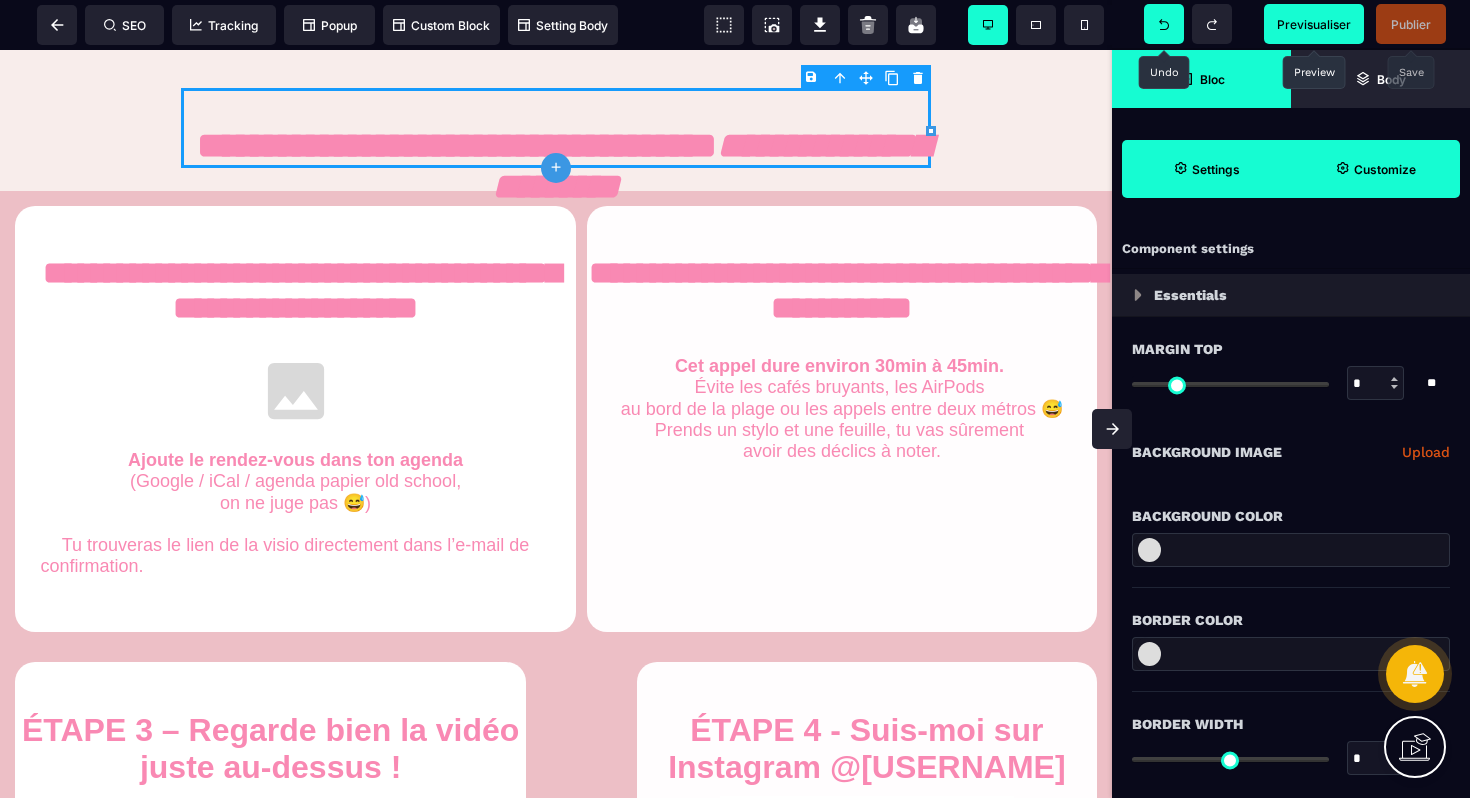 click 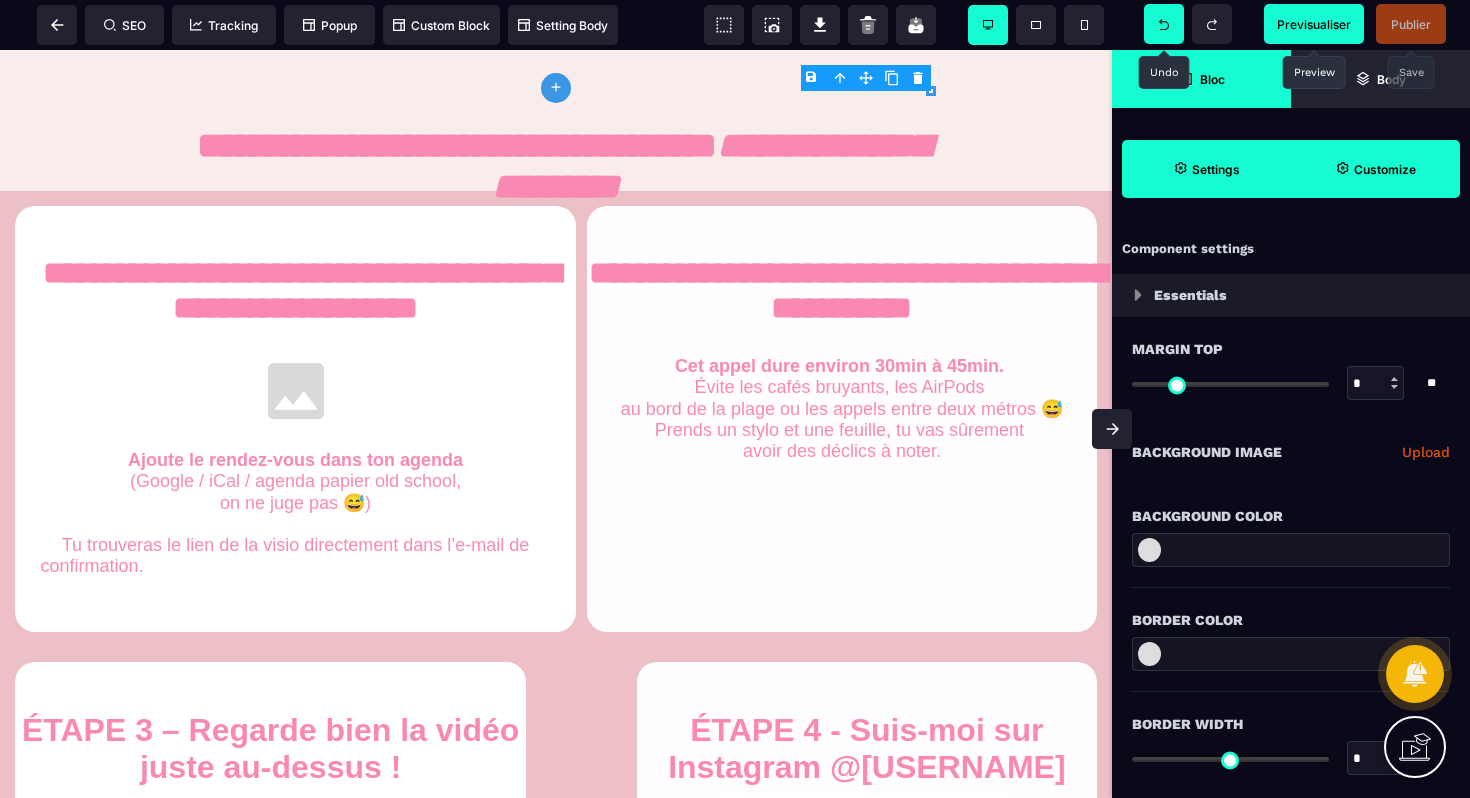 click 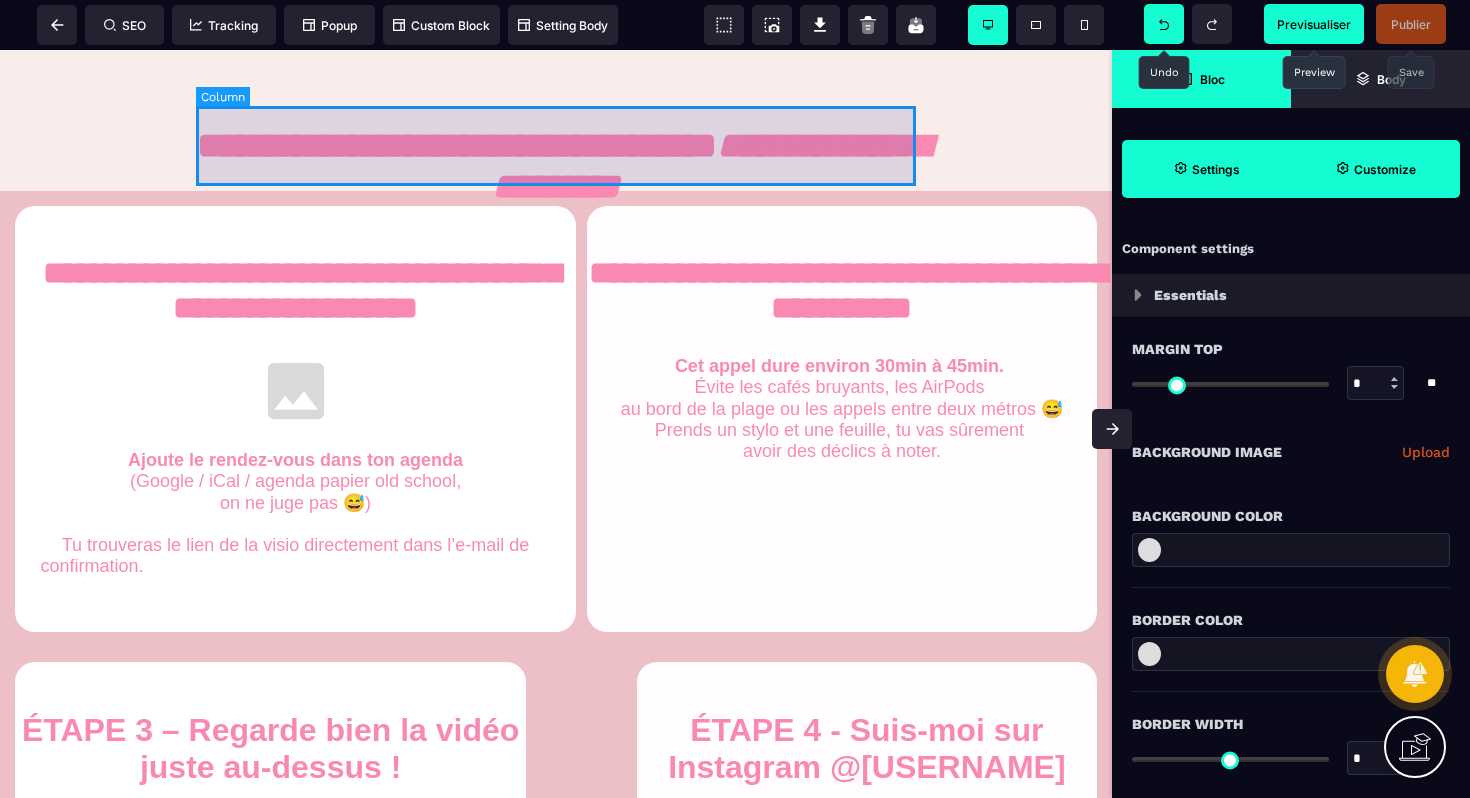 click at bounding box center [556, 143] 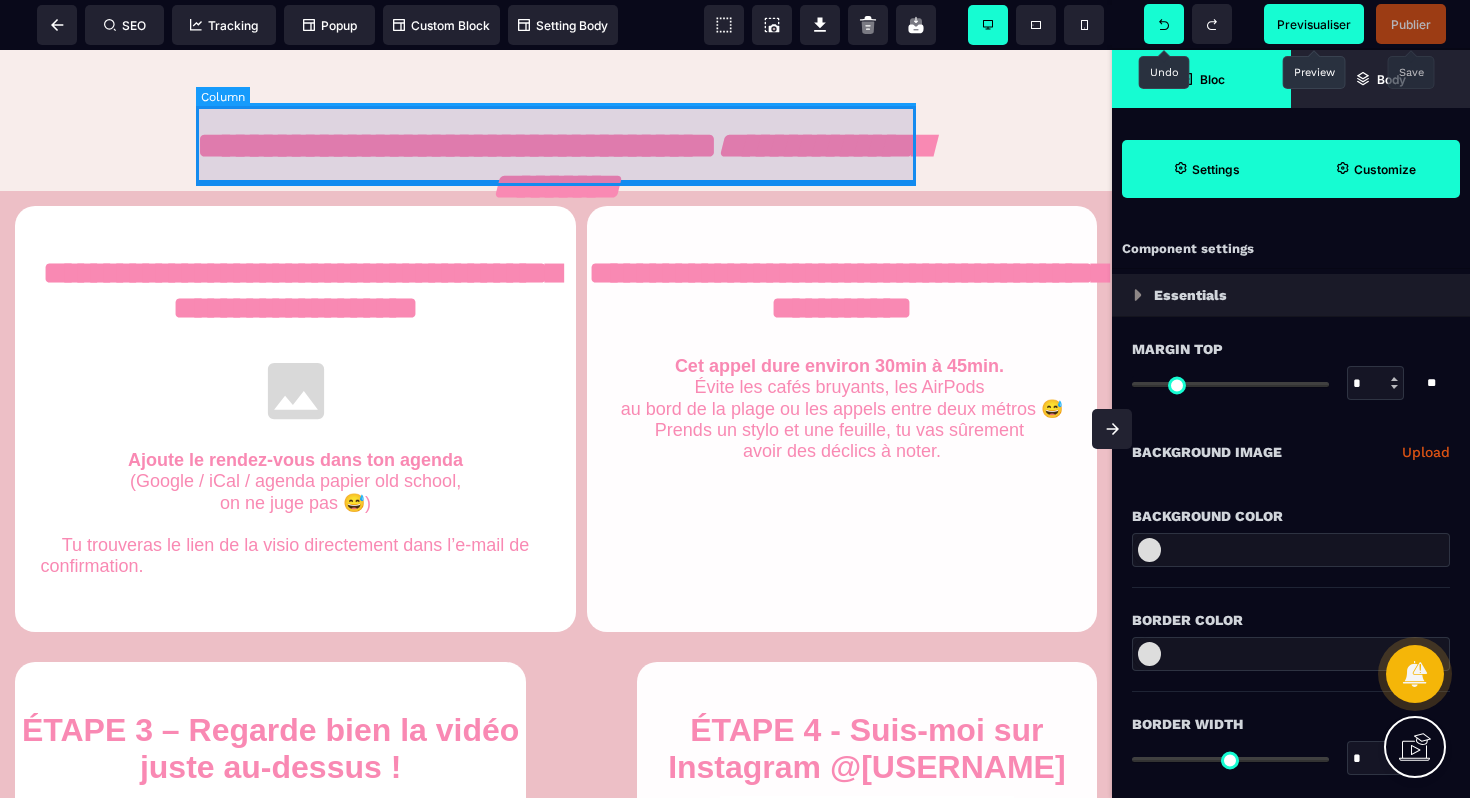 click at bounding box center [556, 143] 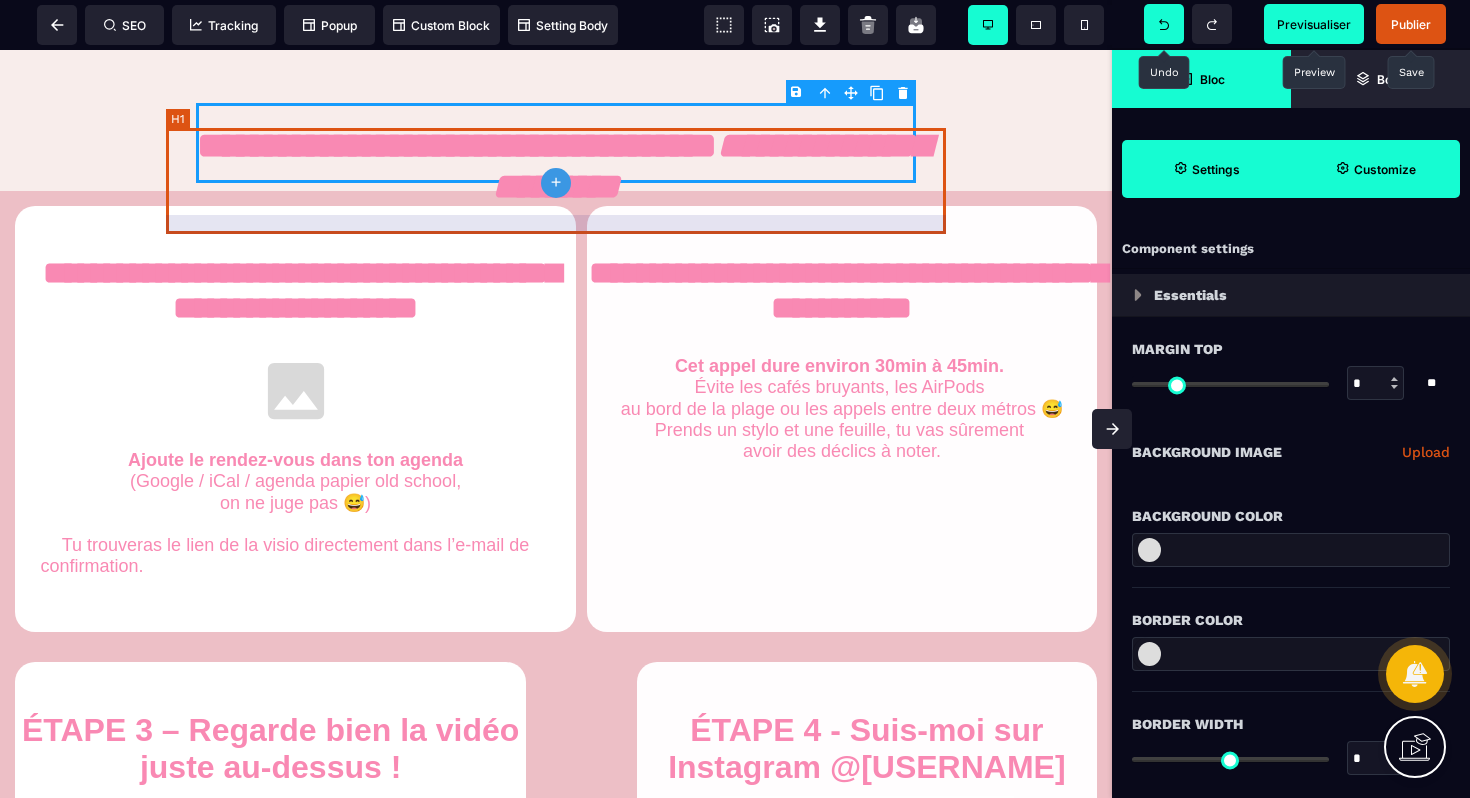 click on "**********" at bounding box center [556, 175] 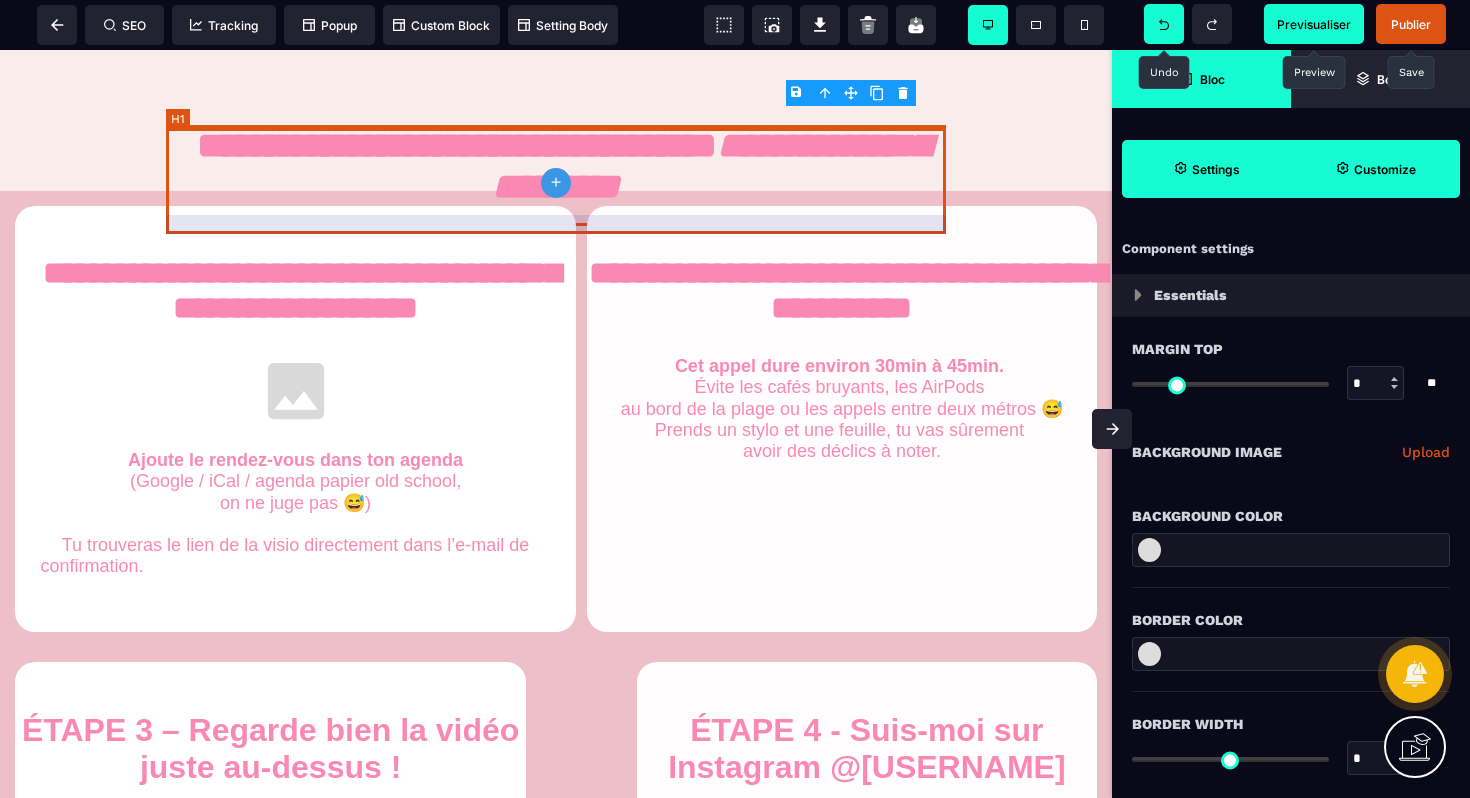 click on "**********" at bounding box center (556, 175) 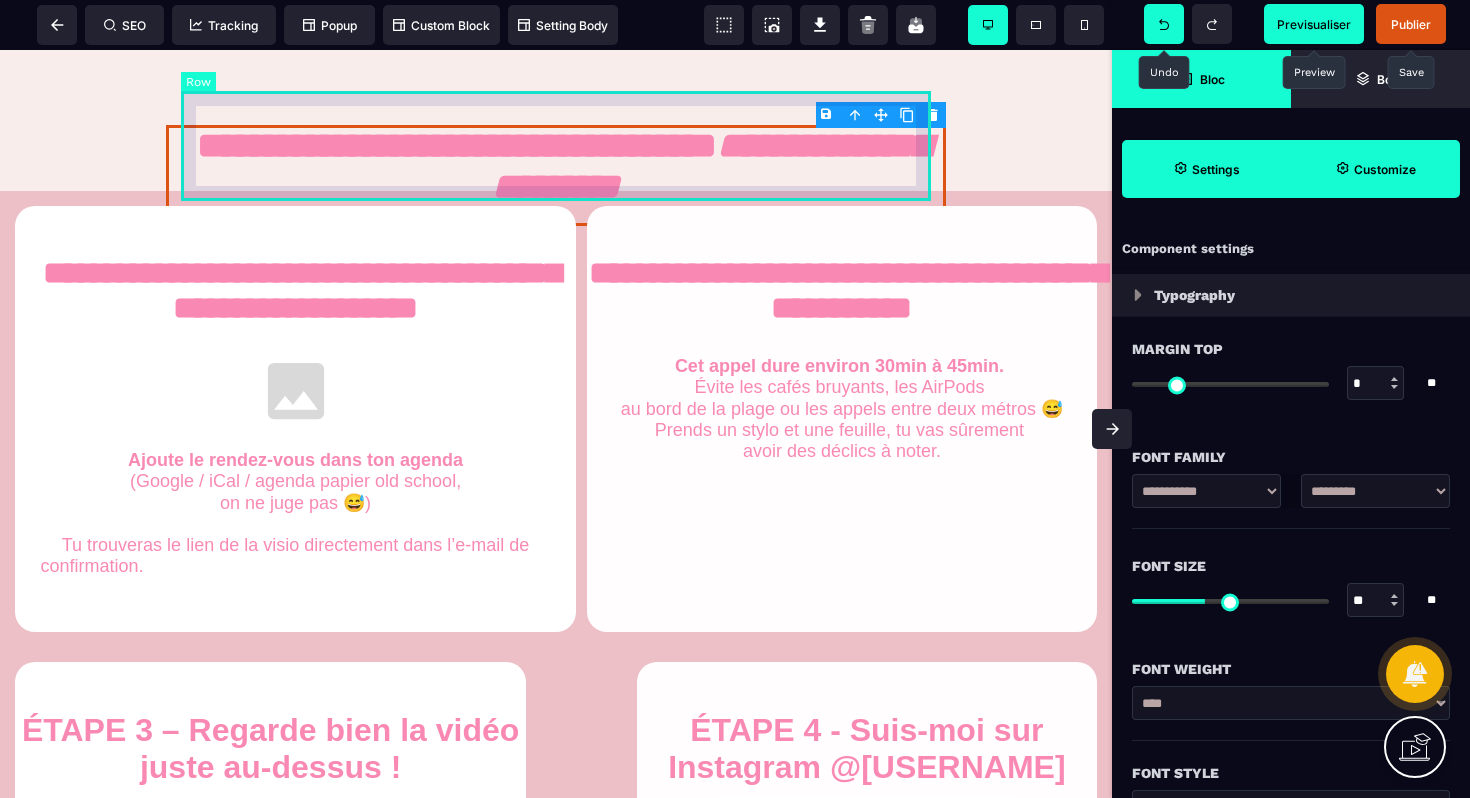click at bounding box center [556, 143] 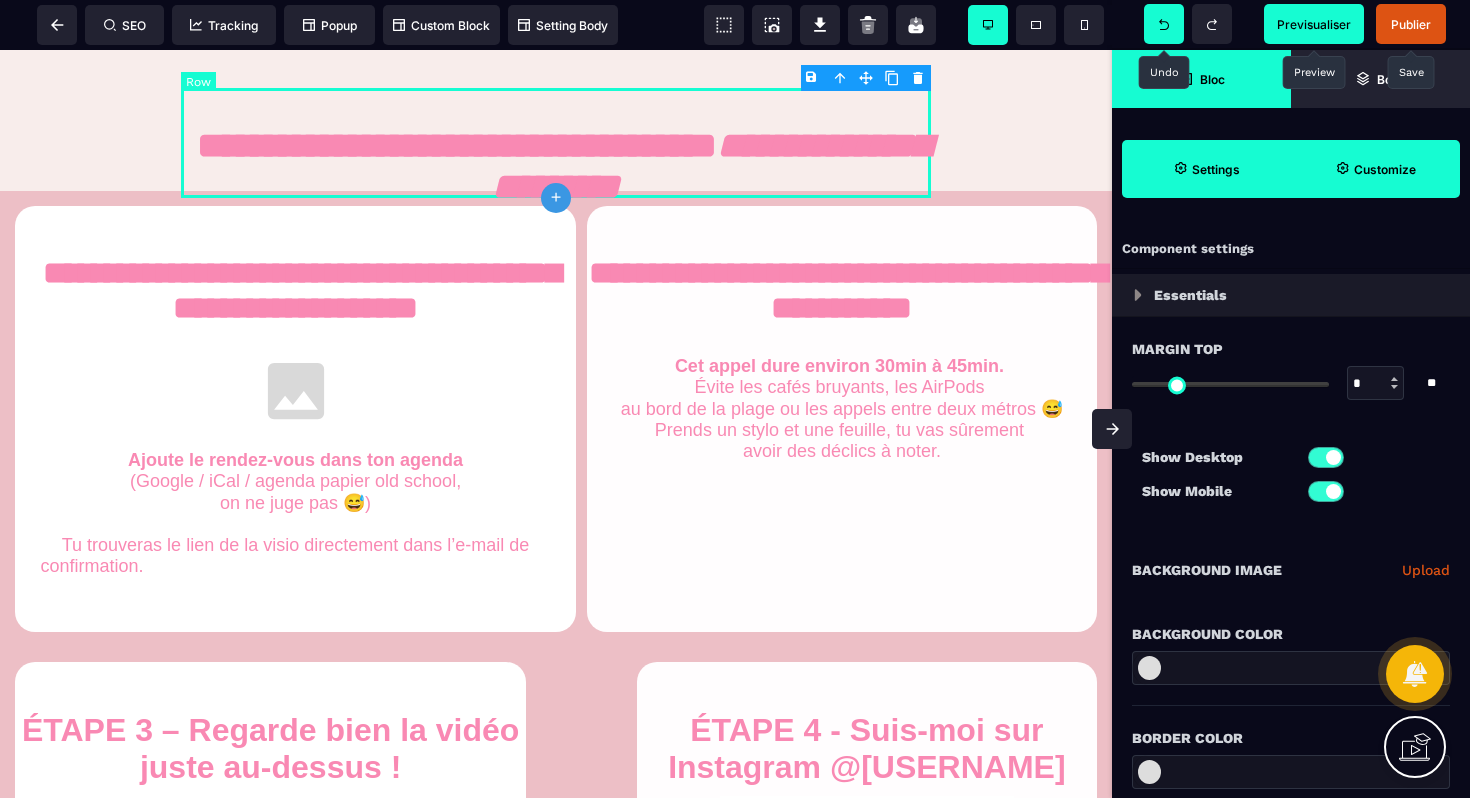 click at bounding box center (556, 143) 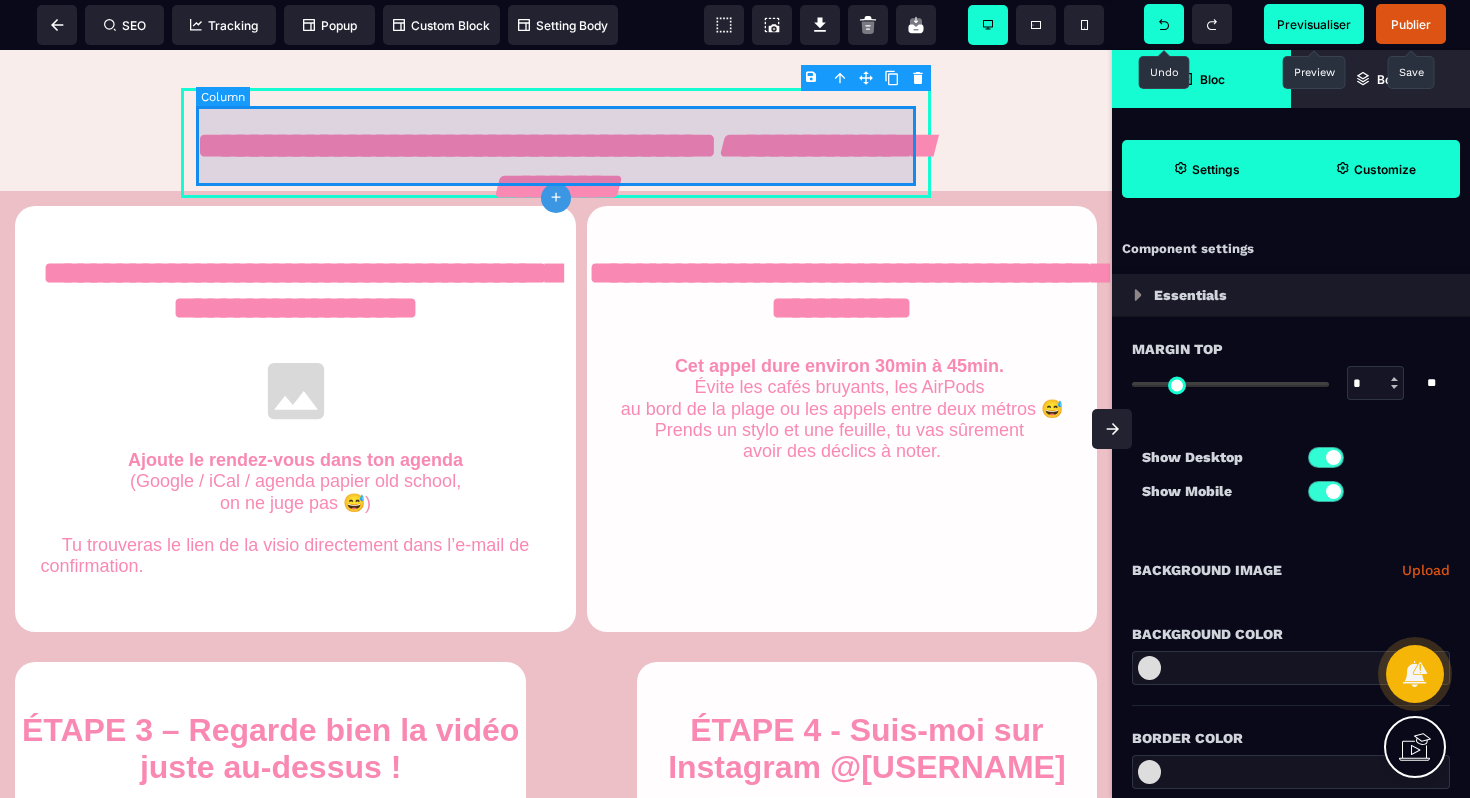 click at bounding box center (556, 143) 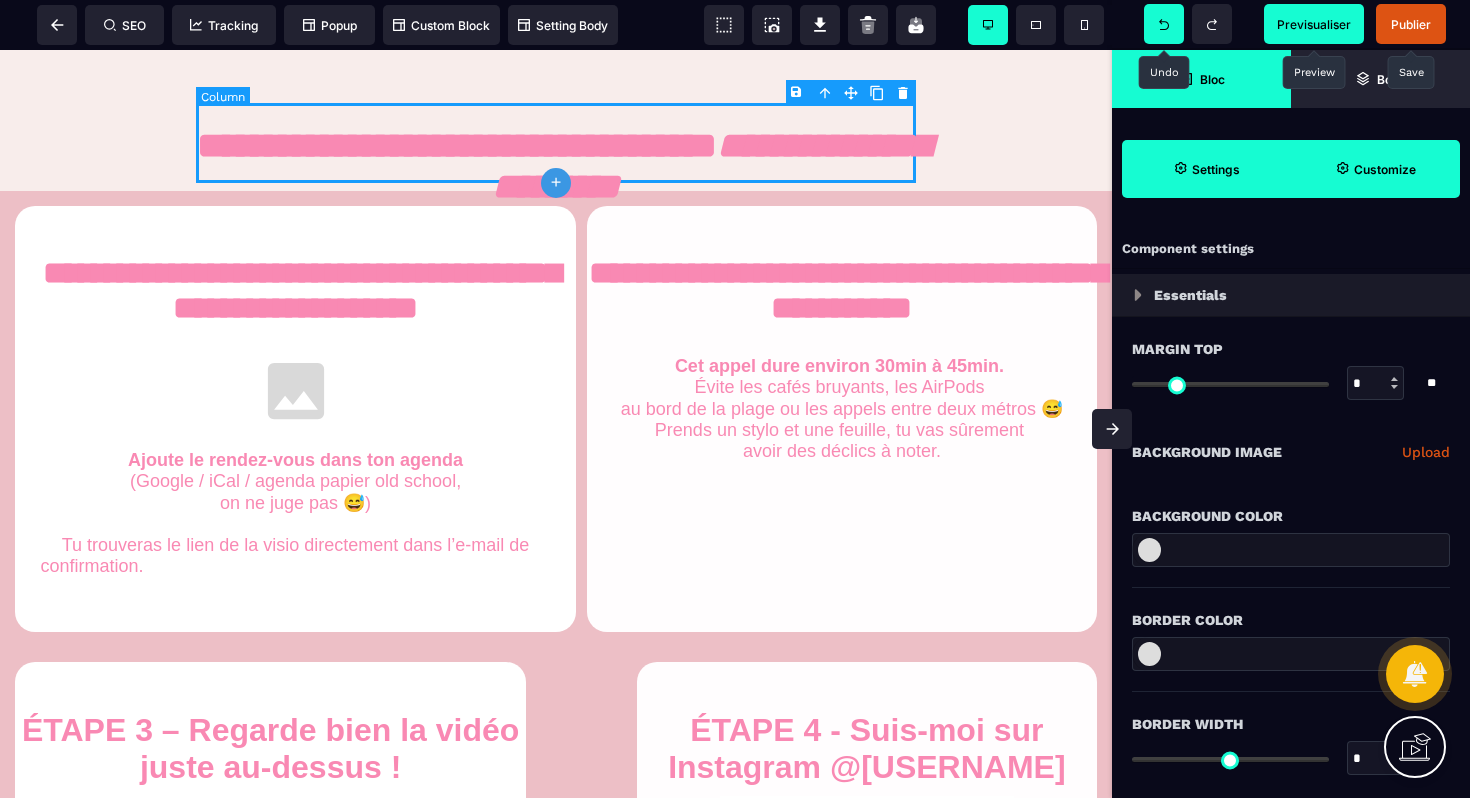 click at bounding box center [556, 143] 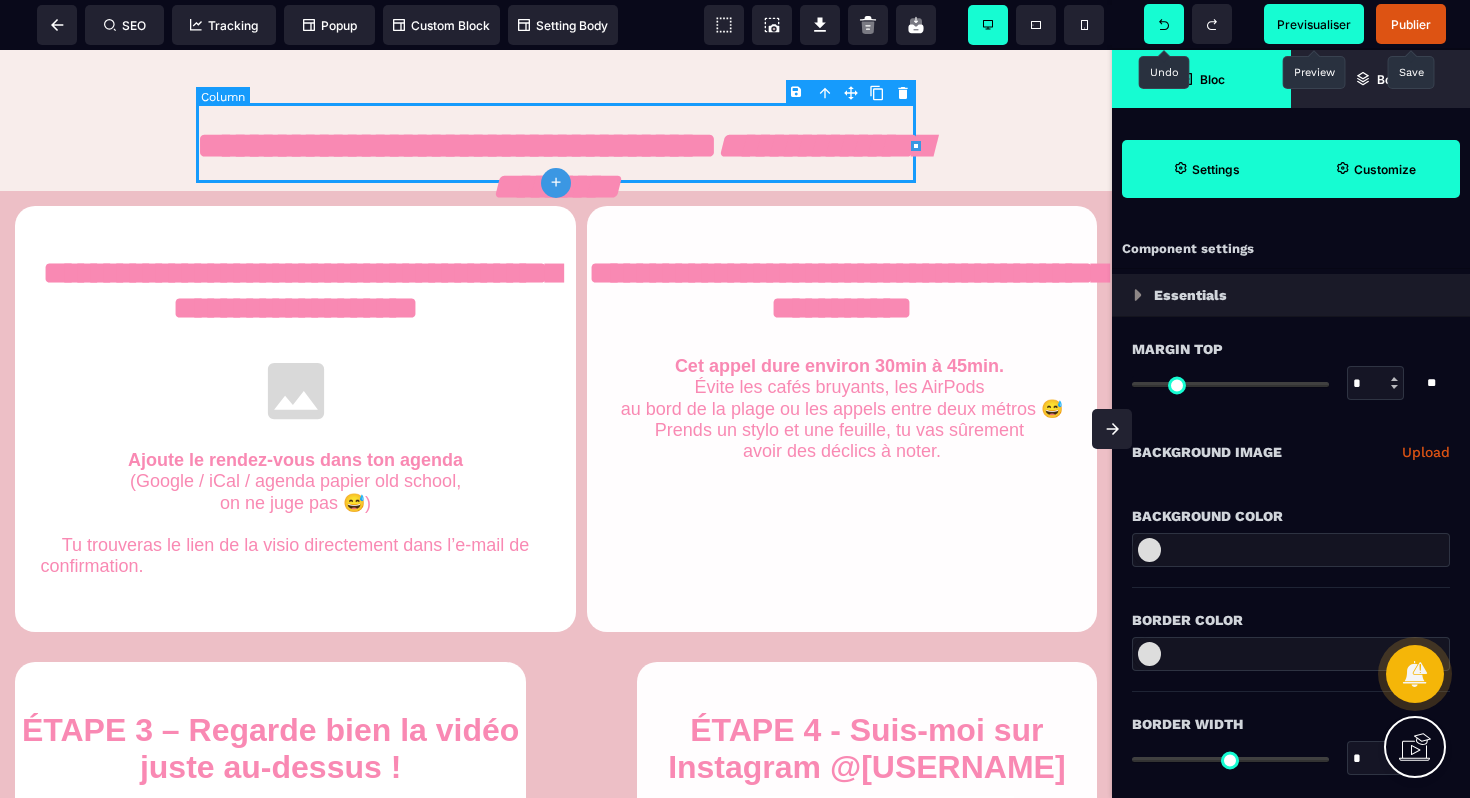 click at bounding box center (556, 143) 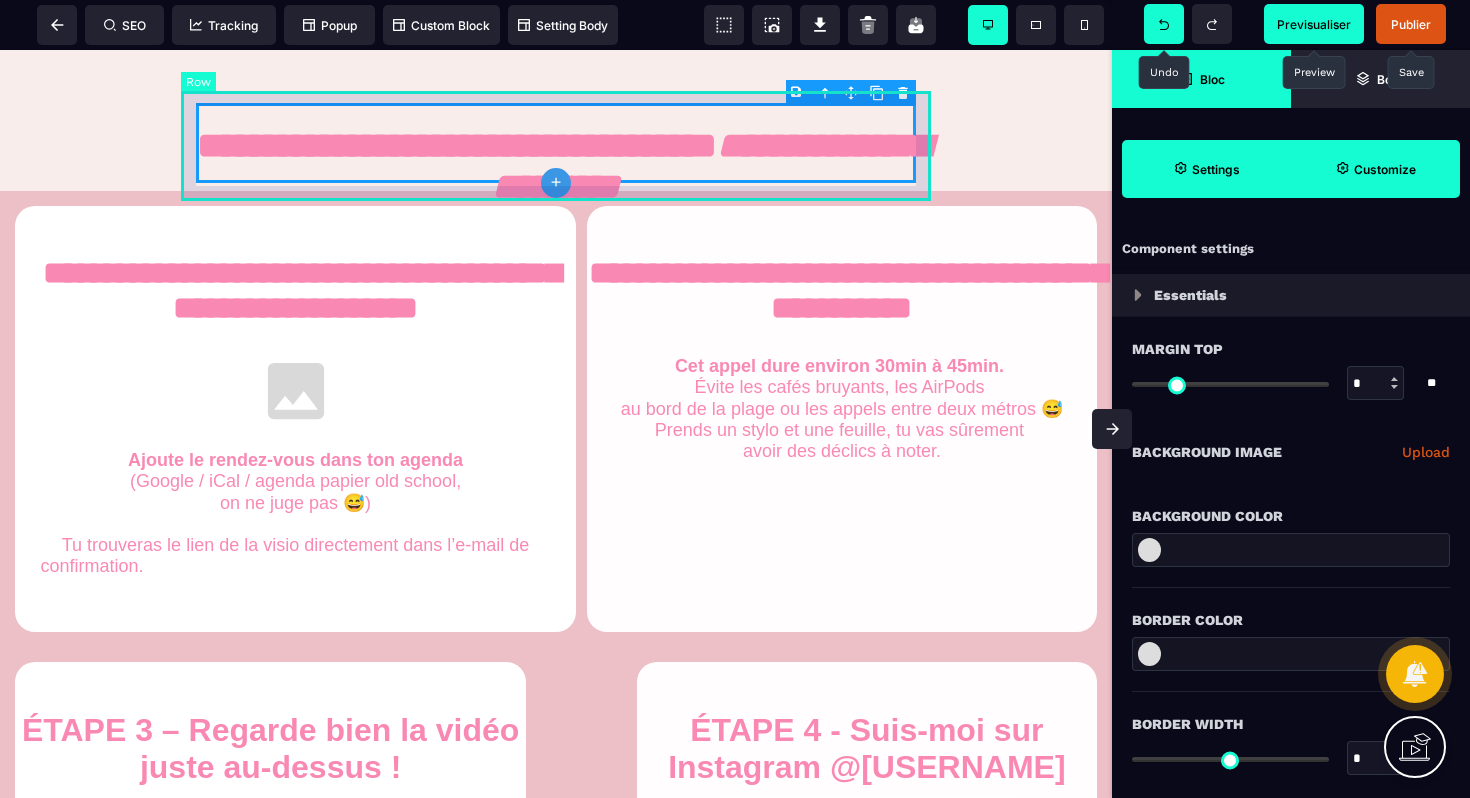 click at bounding box center [556, 143] 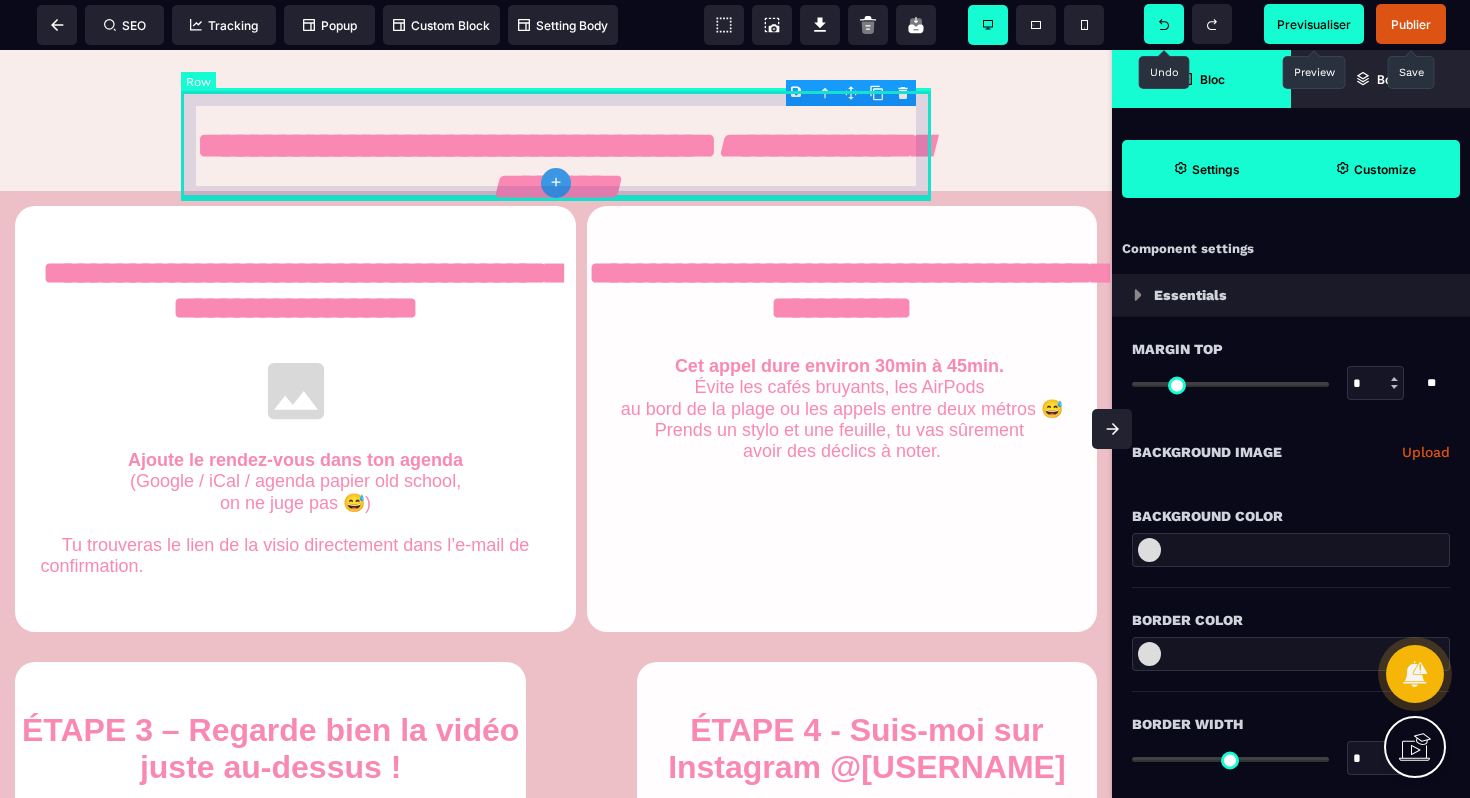 click at bounding box center (556, 143) 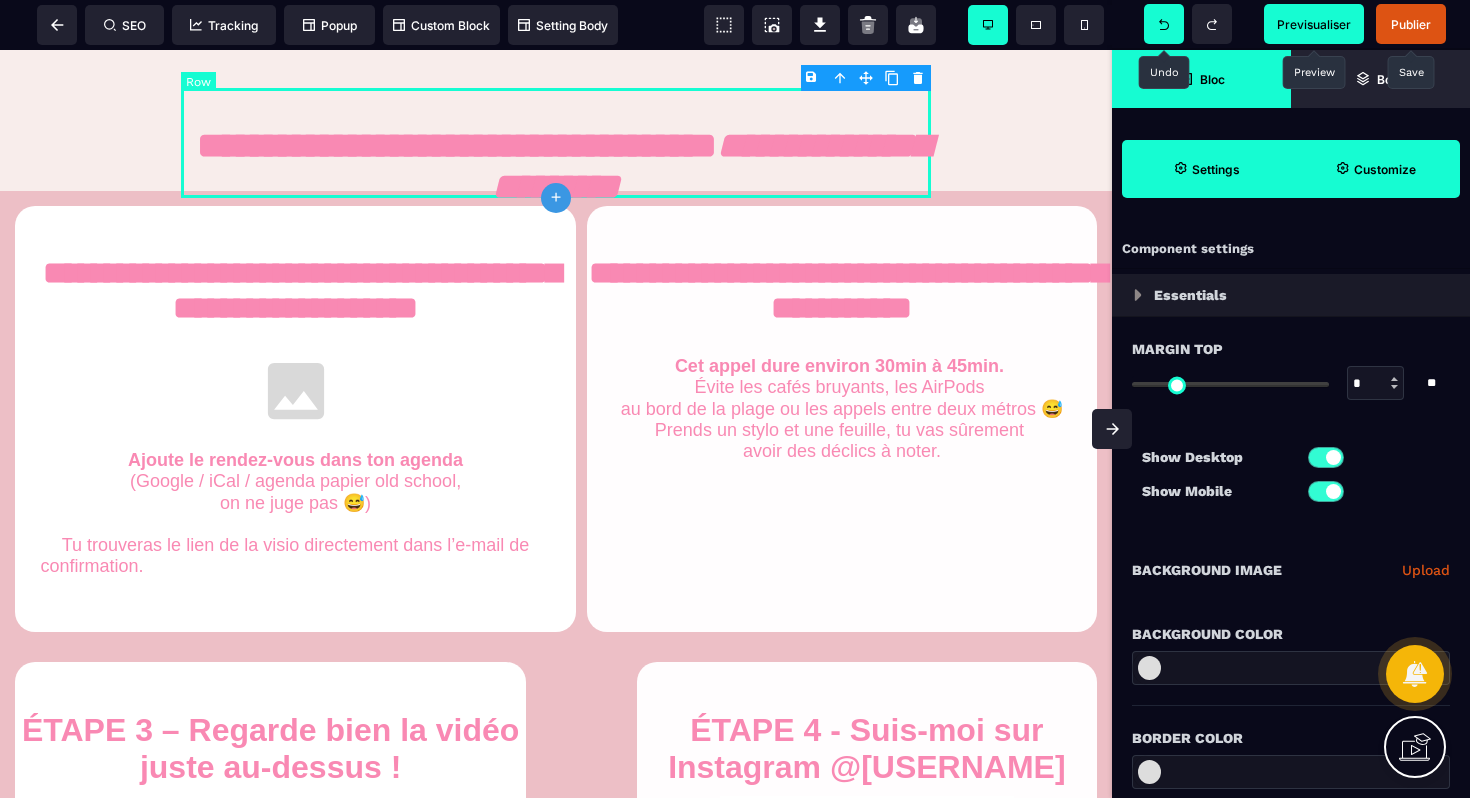click at bounding box center (556, 143) 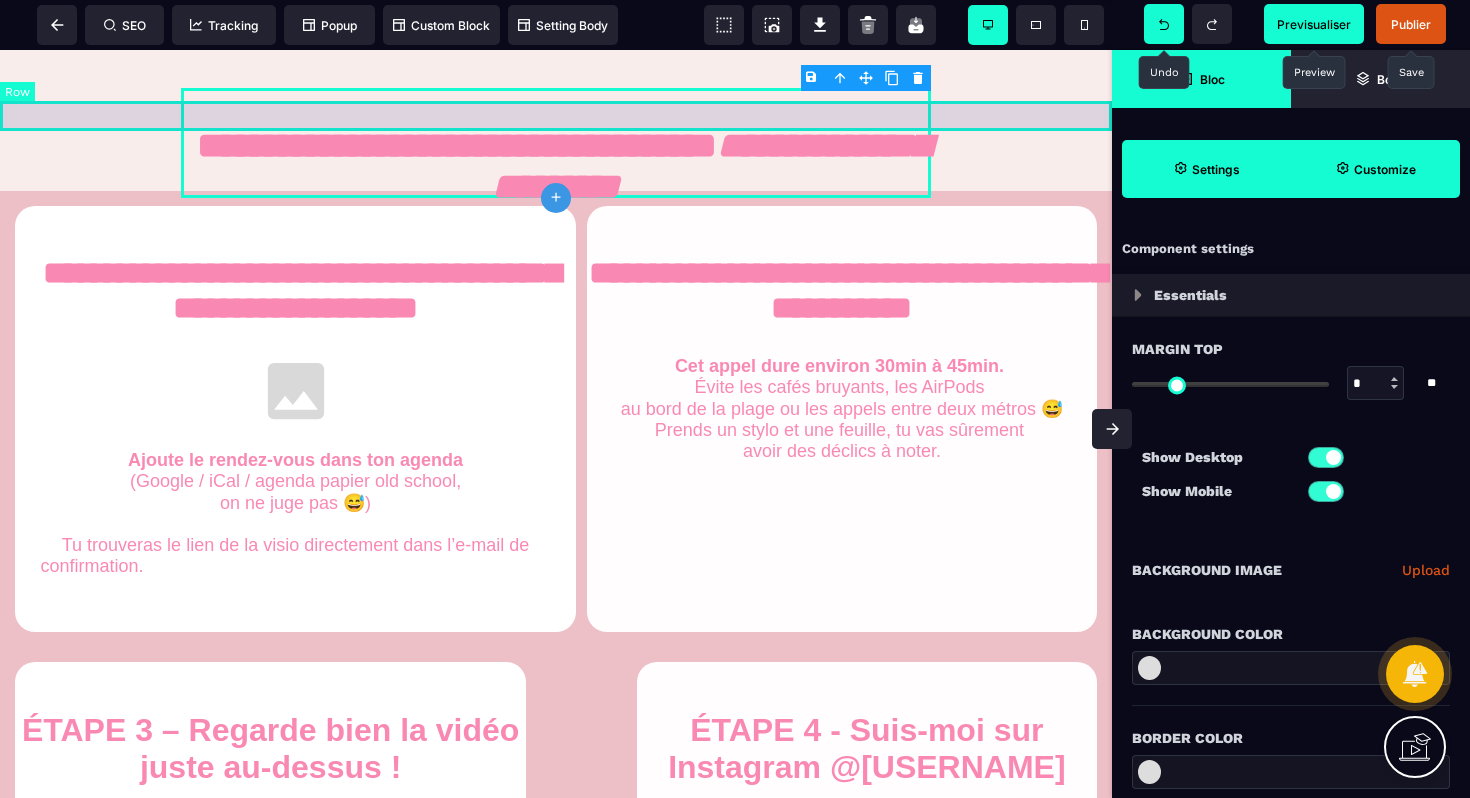 click at bounding box center [556, 116] 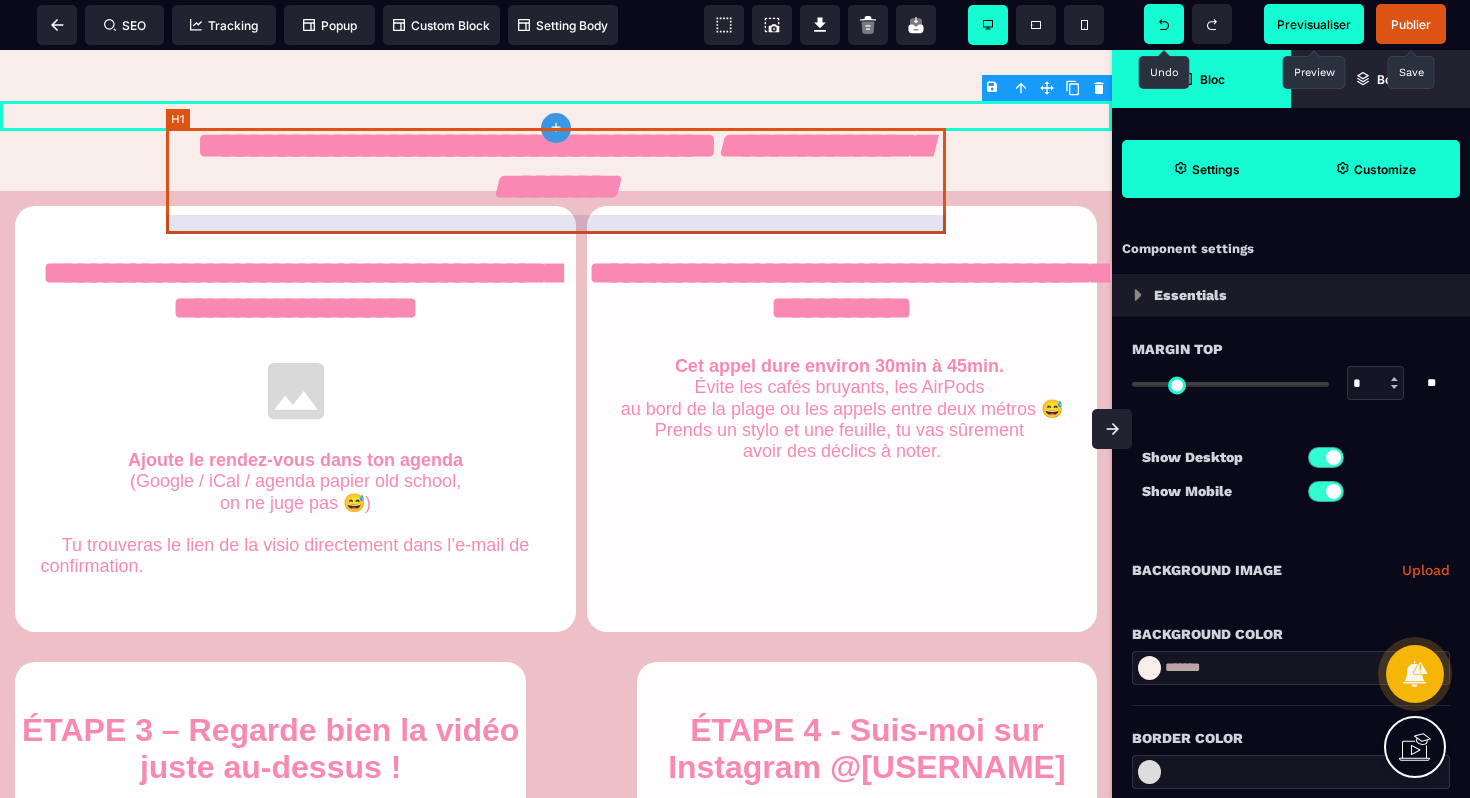 click on "**********" at bounding box center (556, 175) 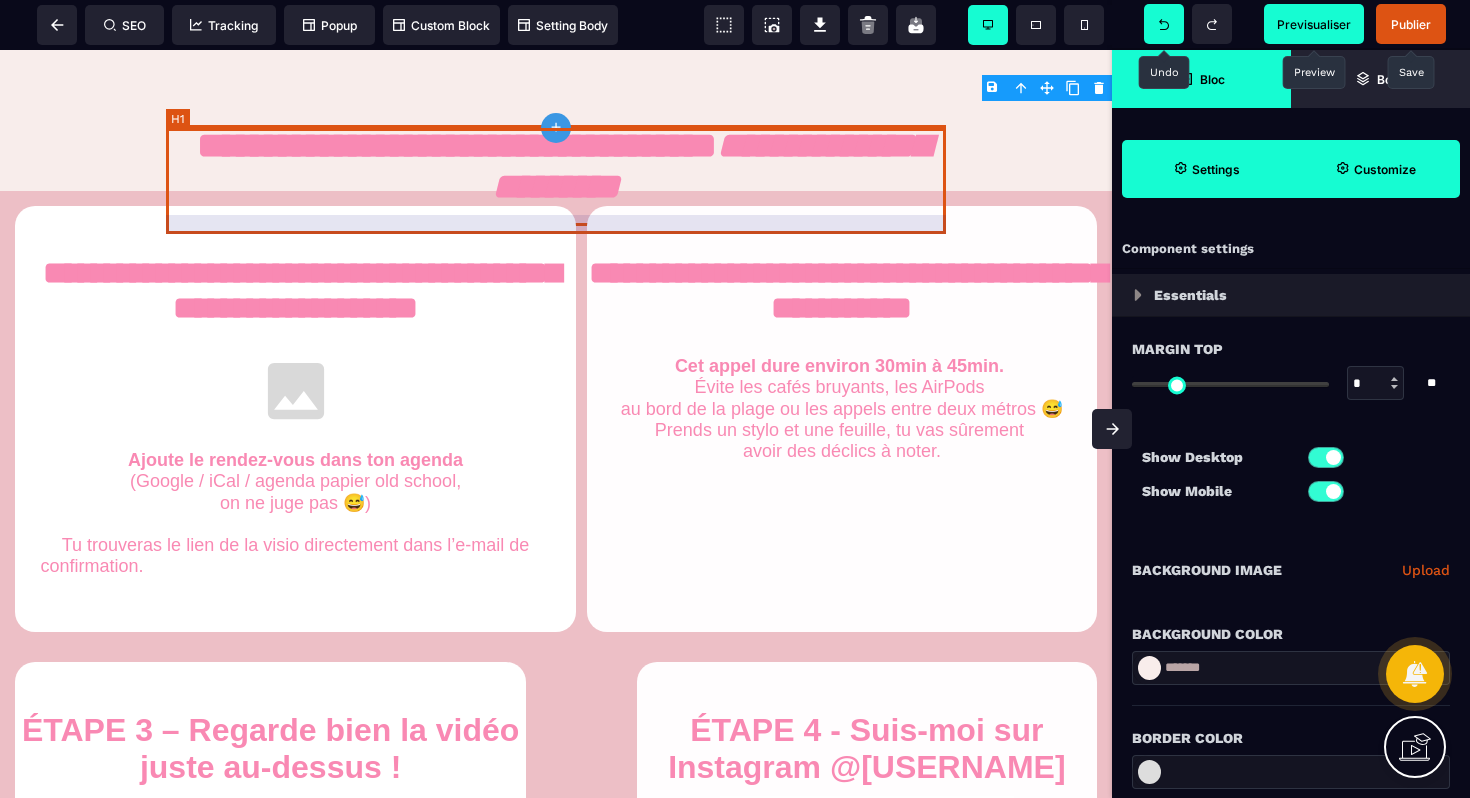 click on "**********" at bounding box center [556, 175] 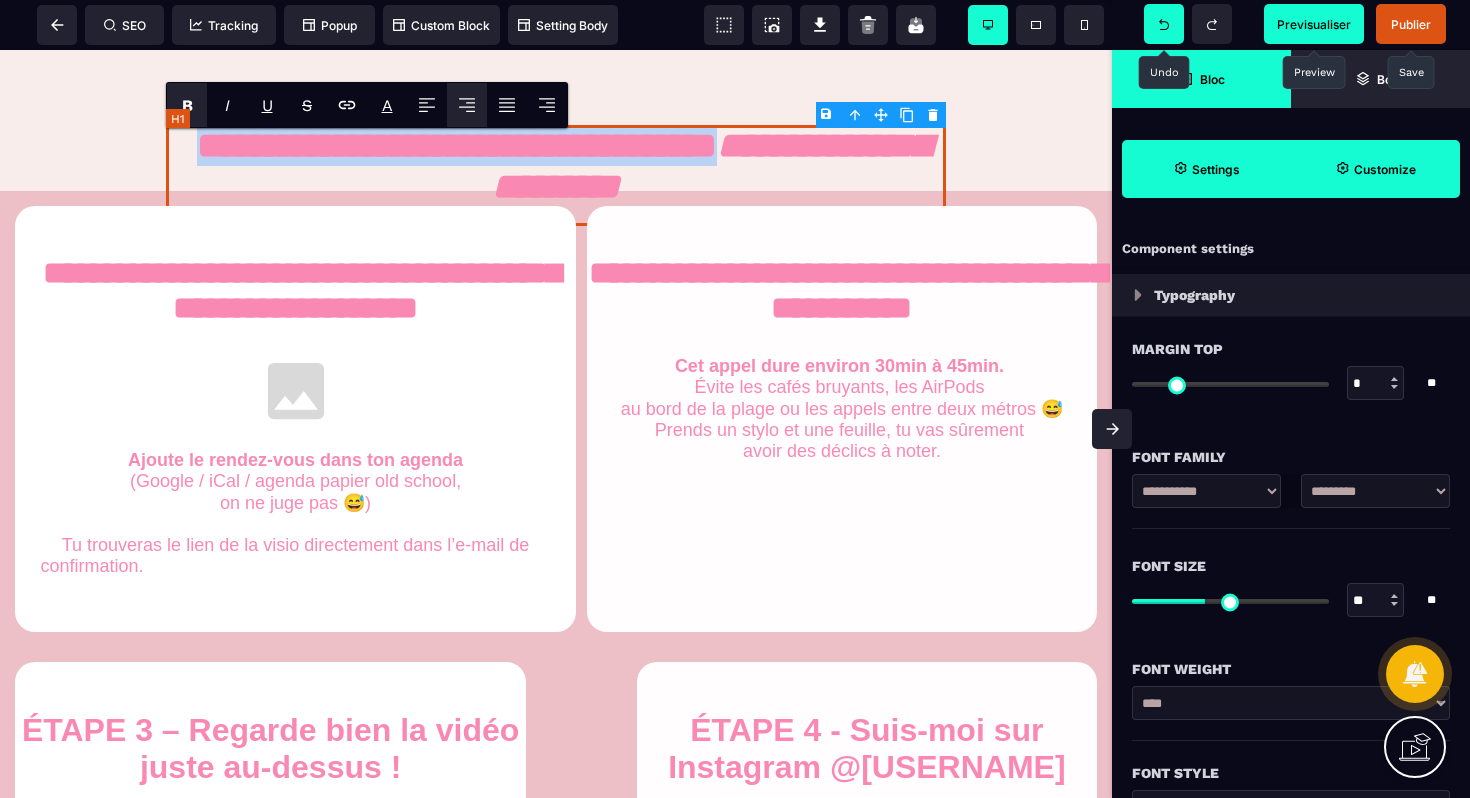 click on "**********" at bounding box center (556, 175) 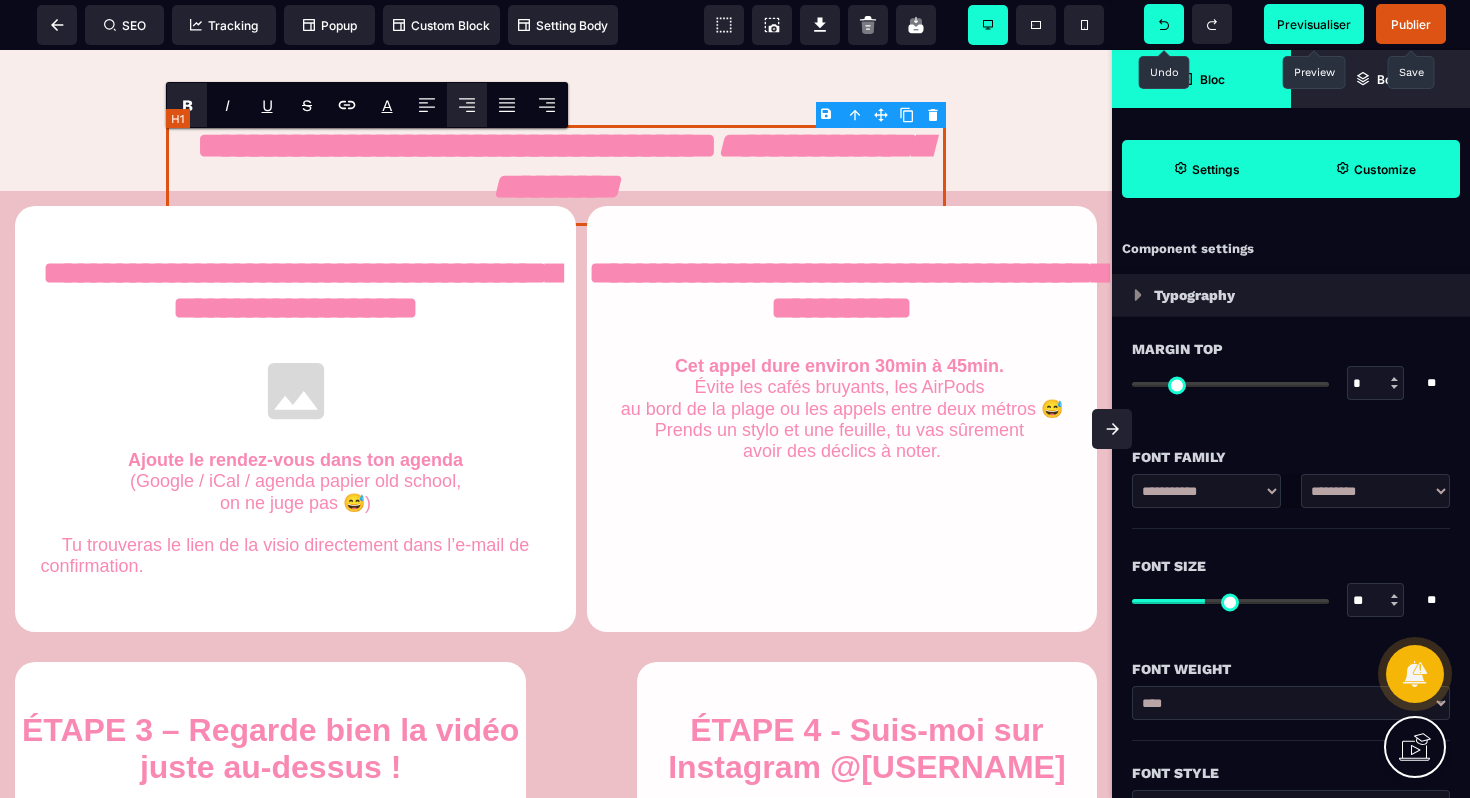 click on "**********" at bounding box center [556, 175] 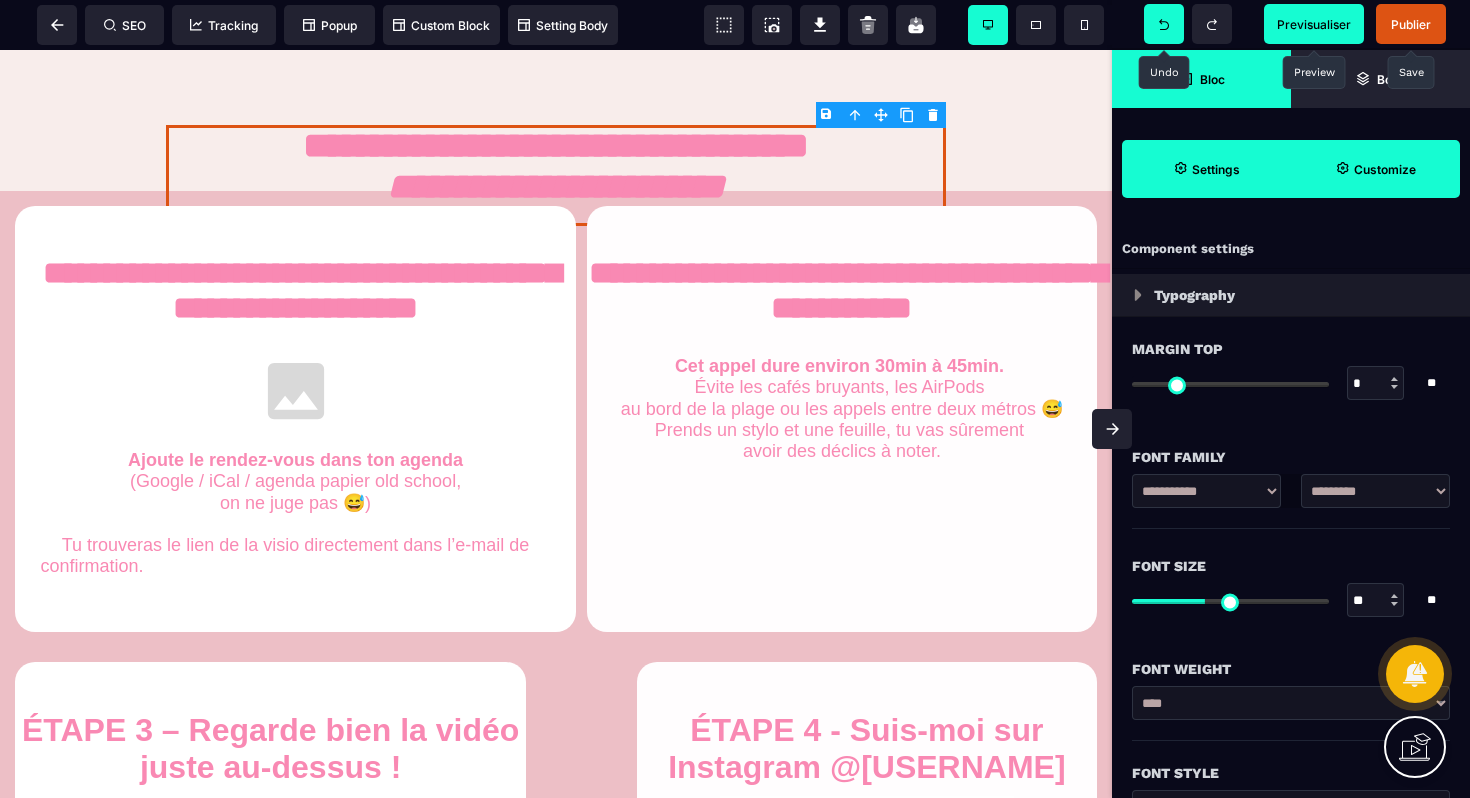 click on "Bloc" at bounding box center (1201, 79) 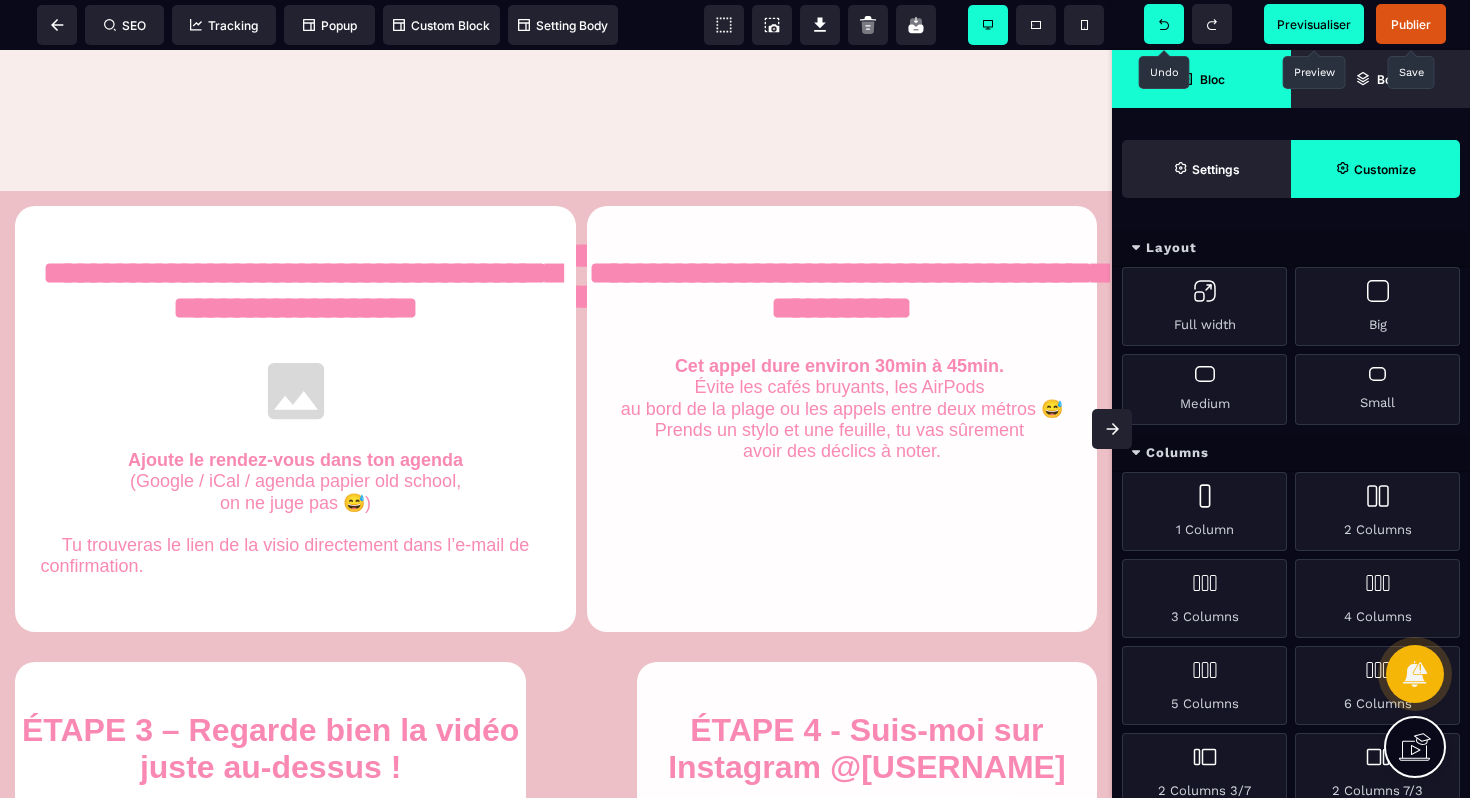 click at bounding box center (1164, 24) 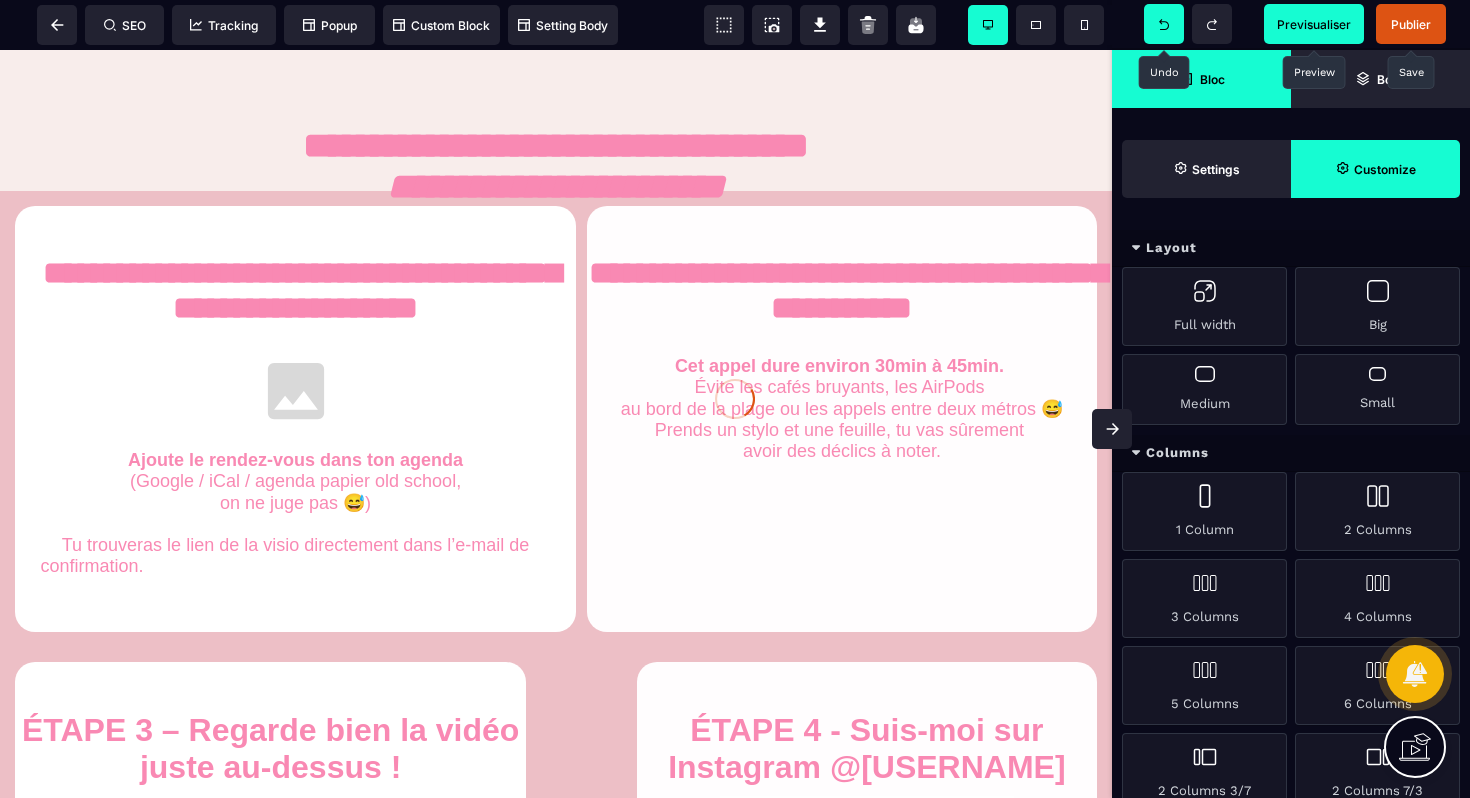 click 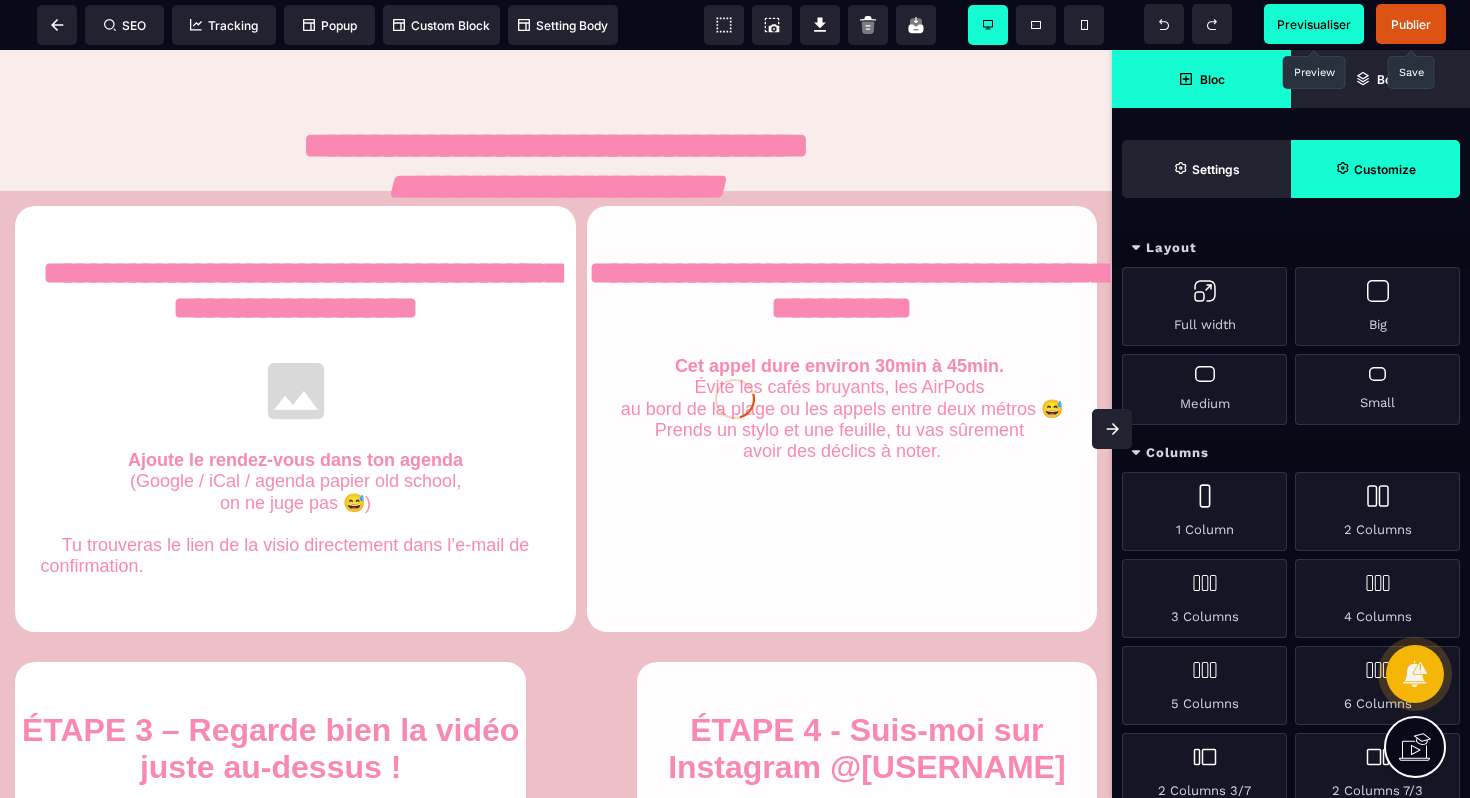 click 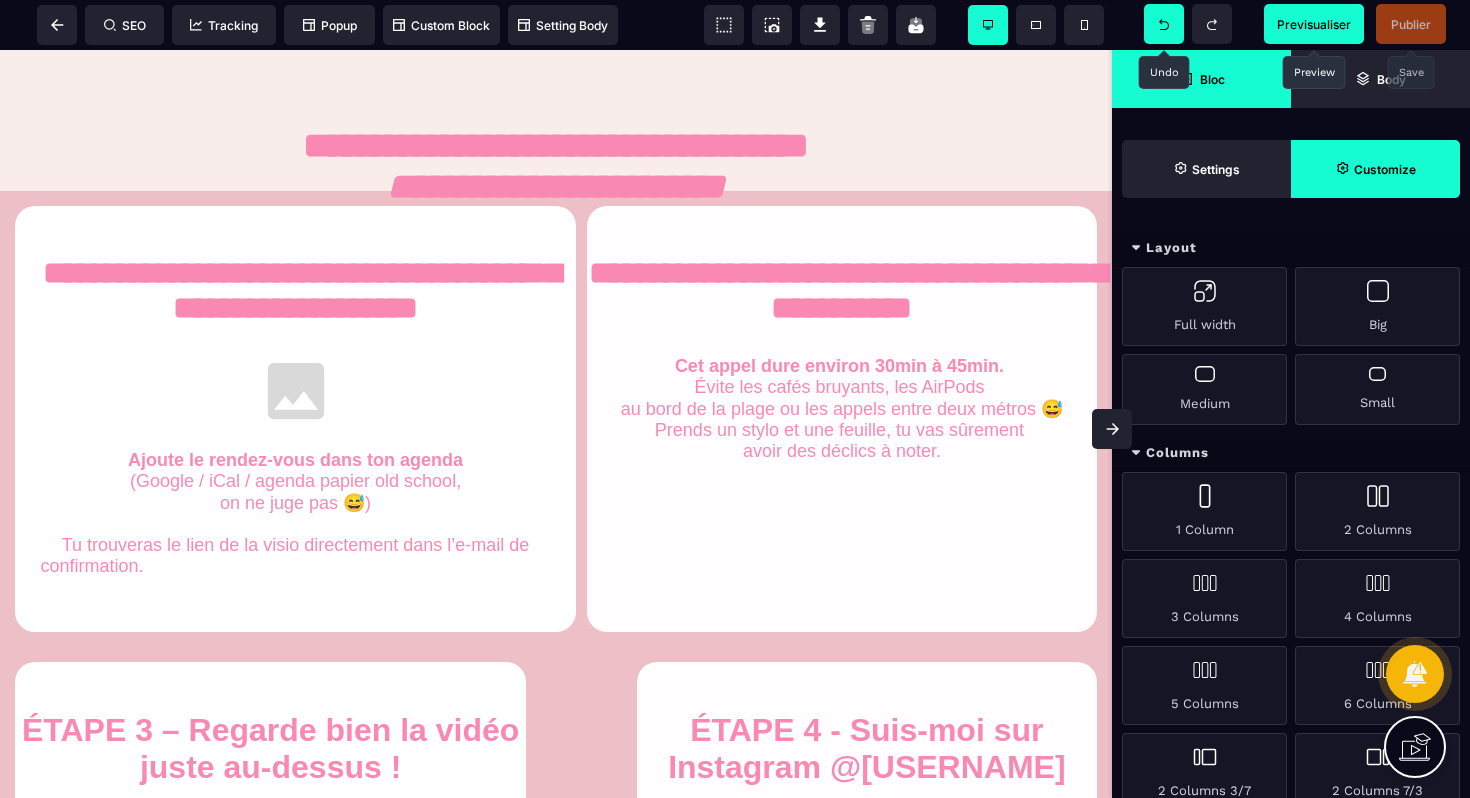 click 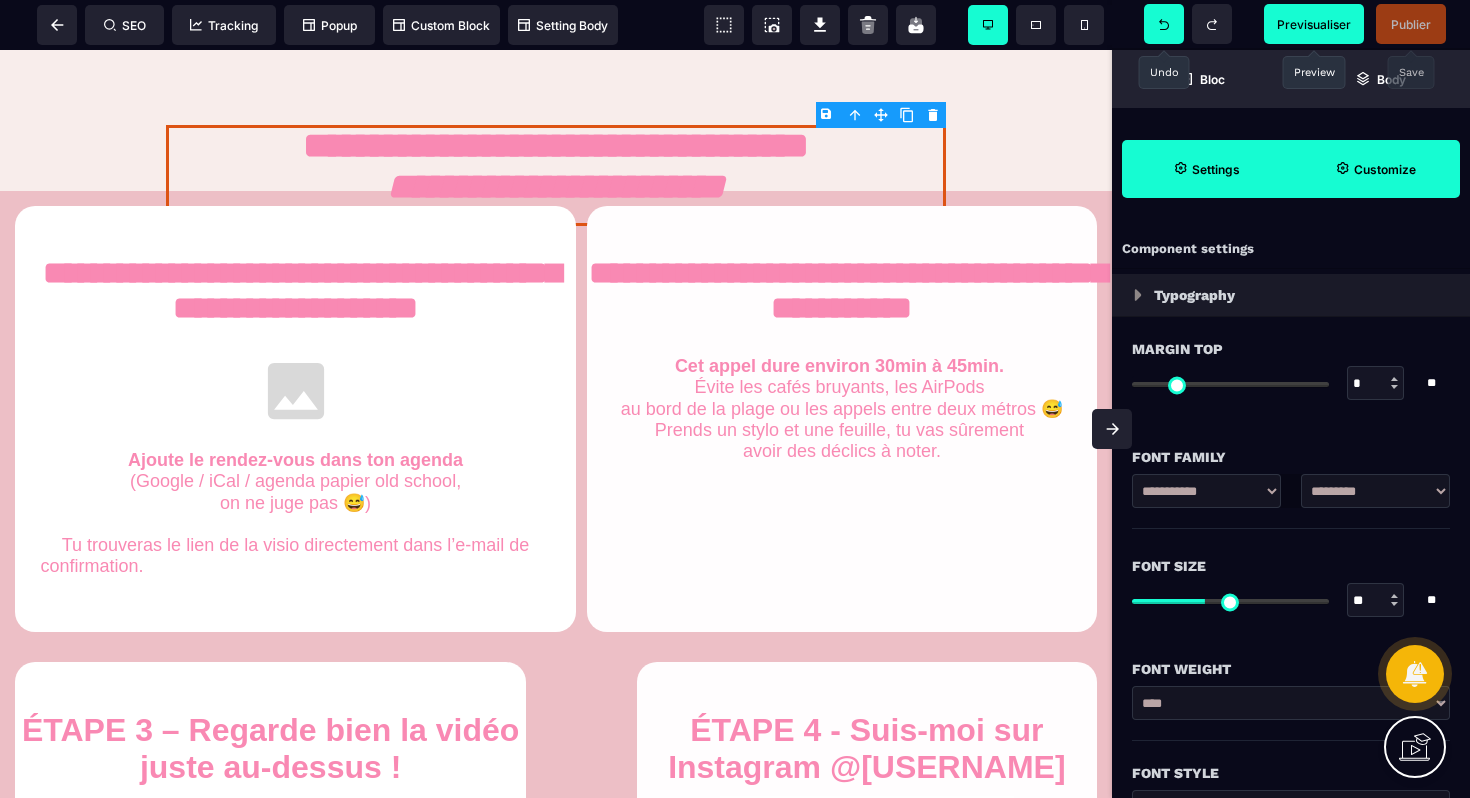 click at bounding box center (1164, 24) 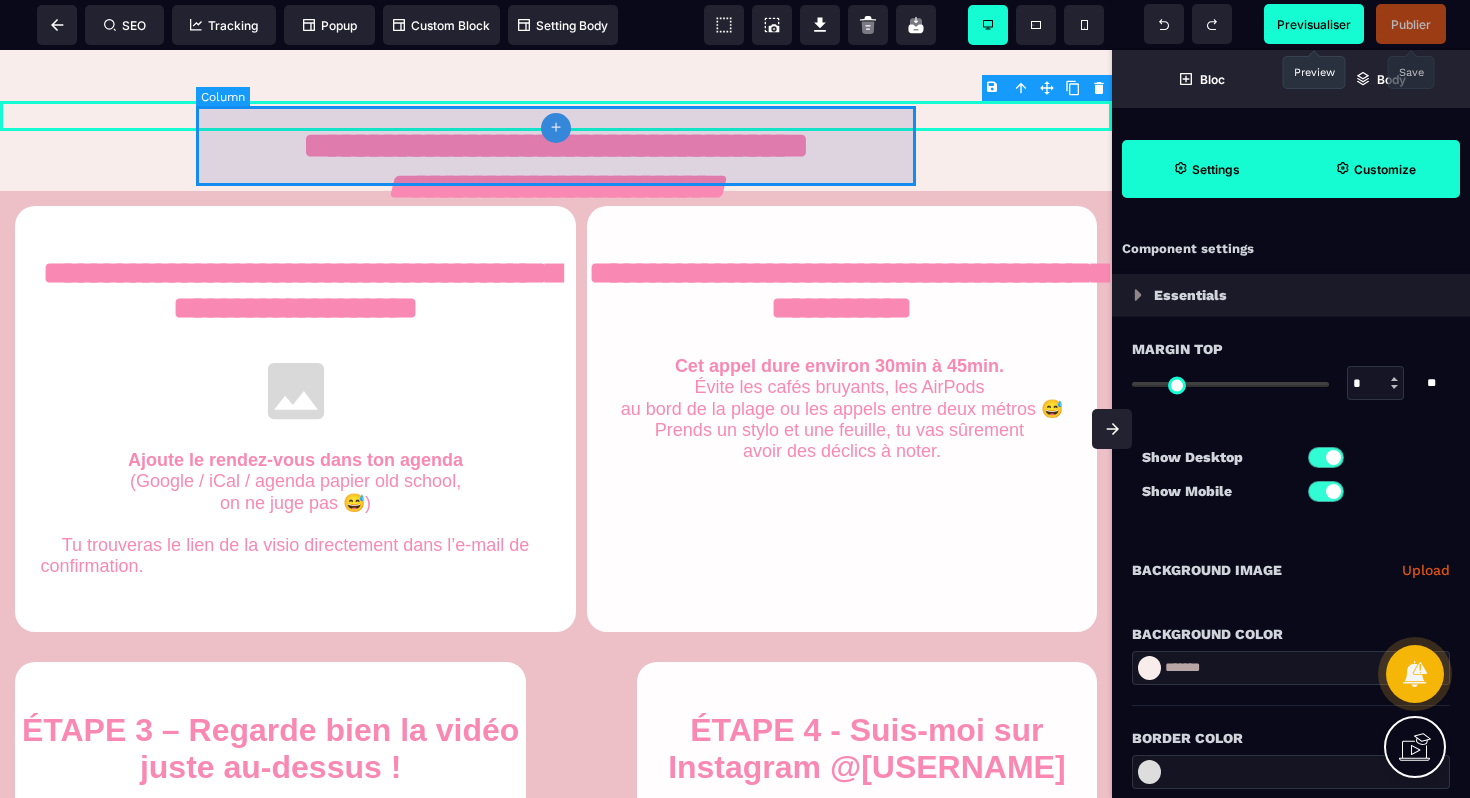 click at bounding box center [556, 143] 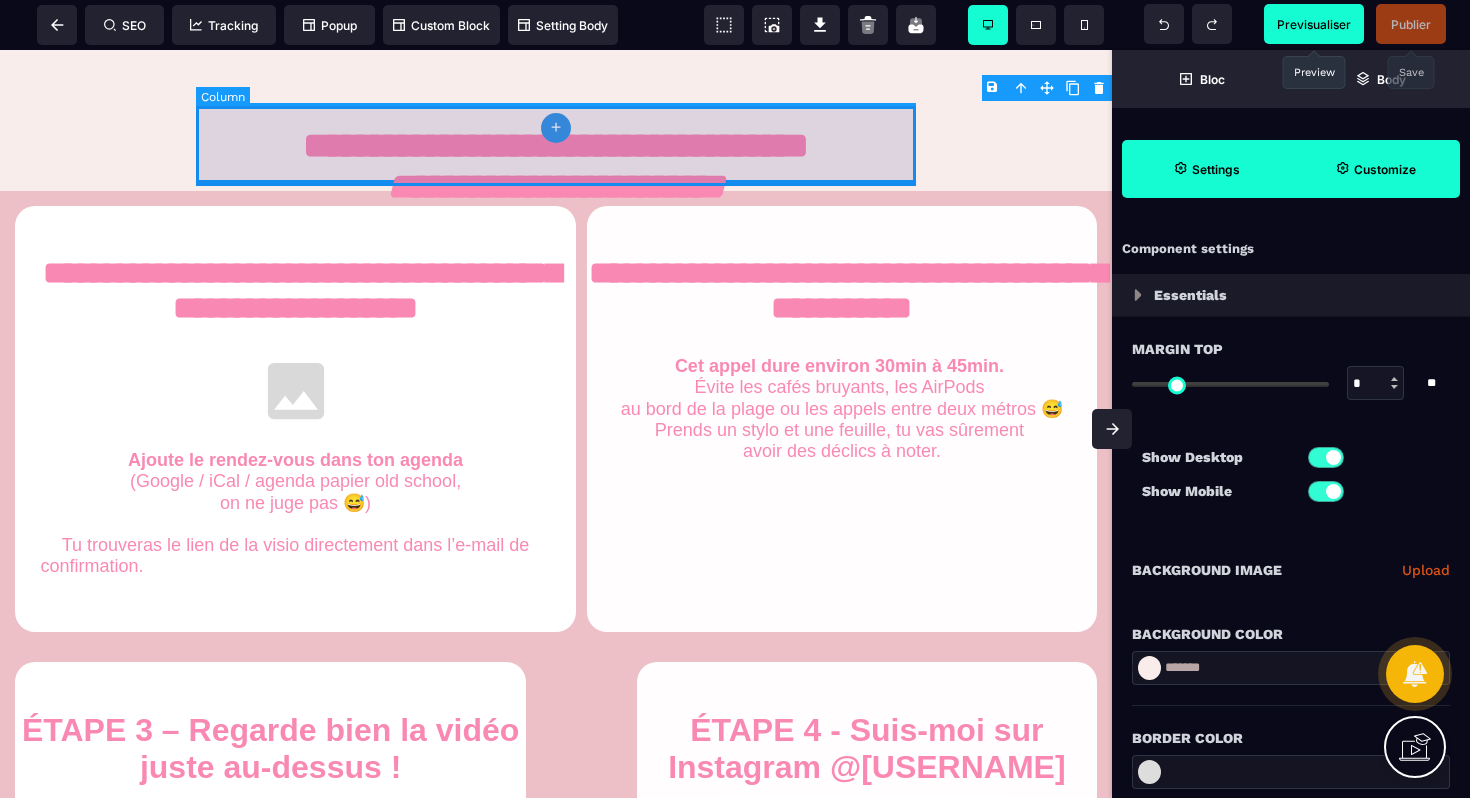click at bounding box center [556, 143] 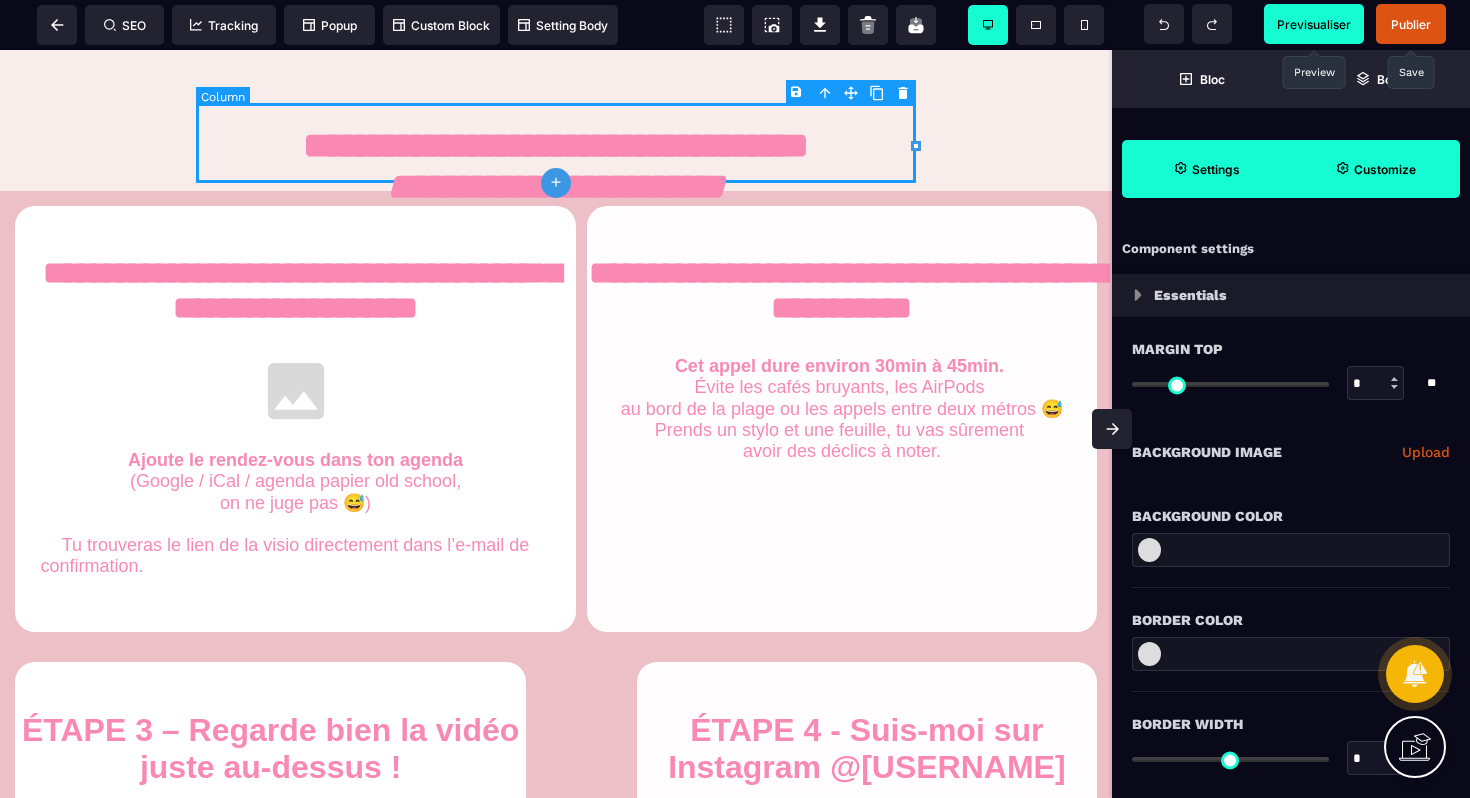 click at bounding box center [556, 143] 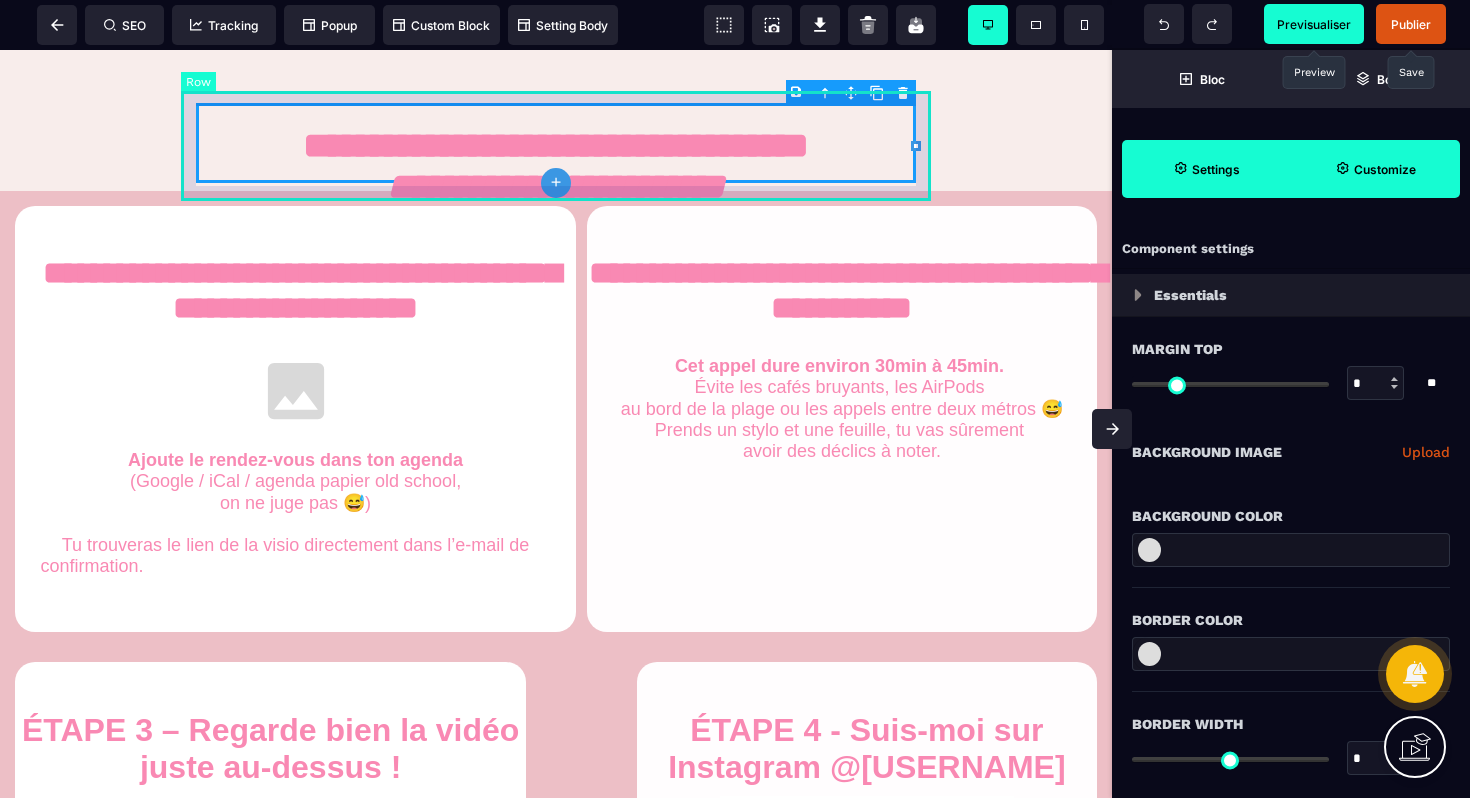 click at bounding box center [556, 143] 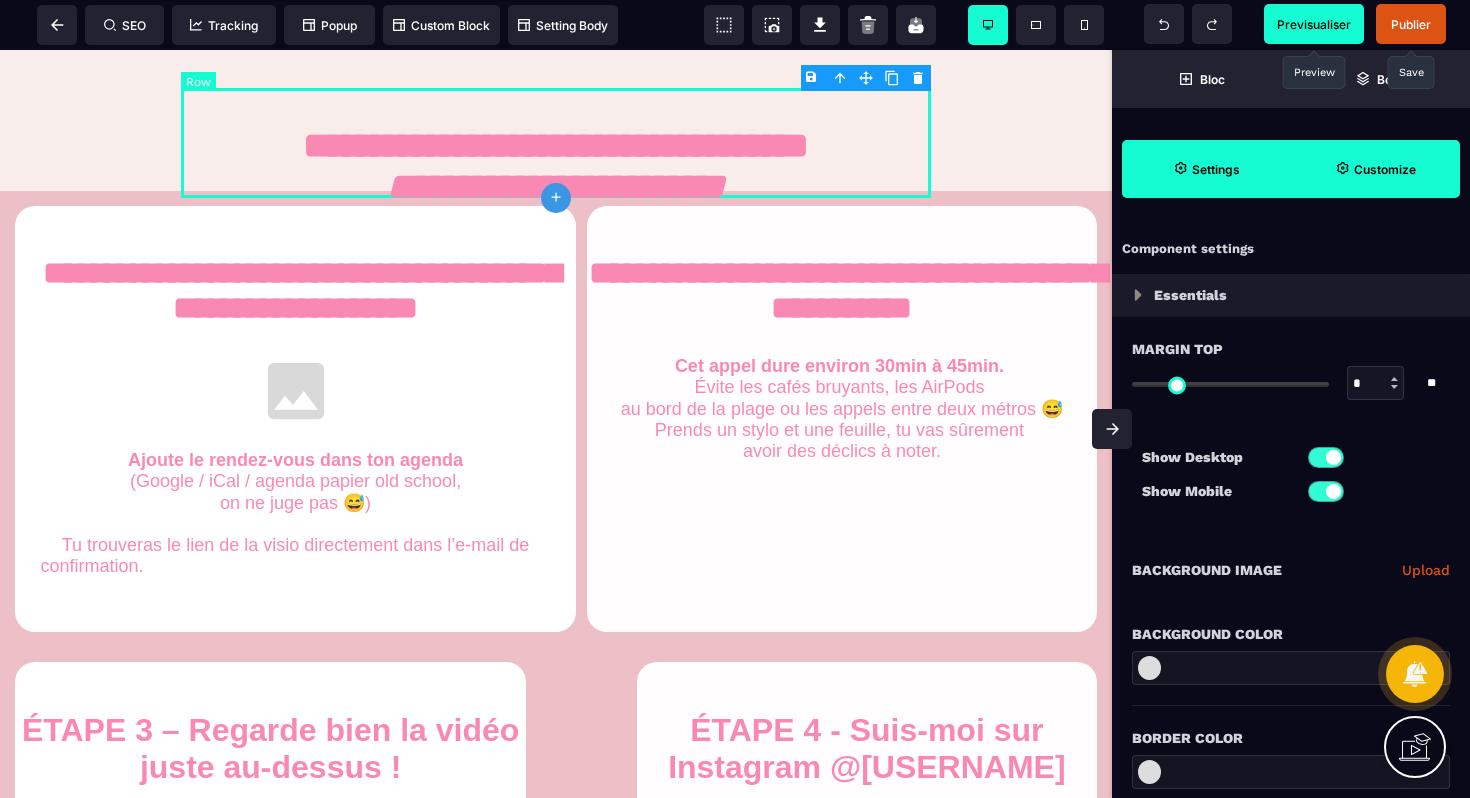 click at bounding box center (556, 143) 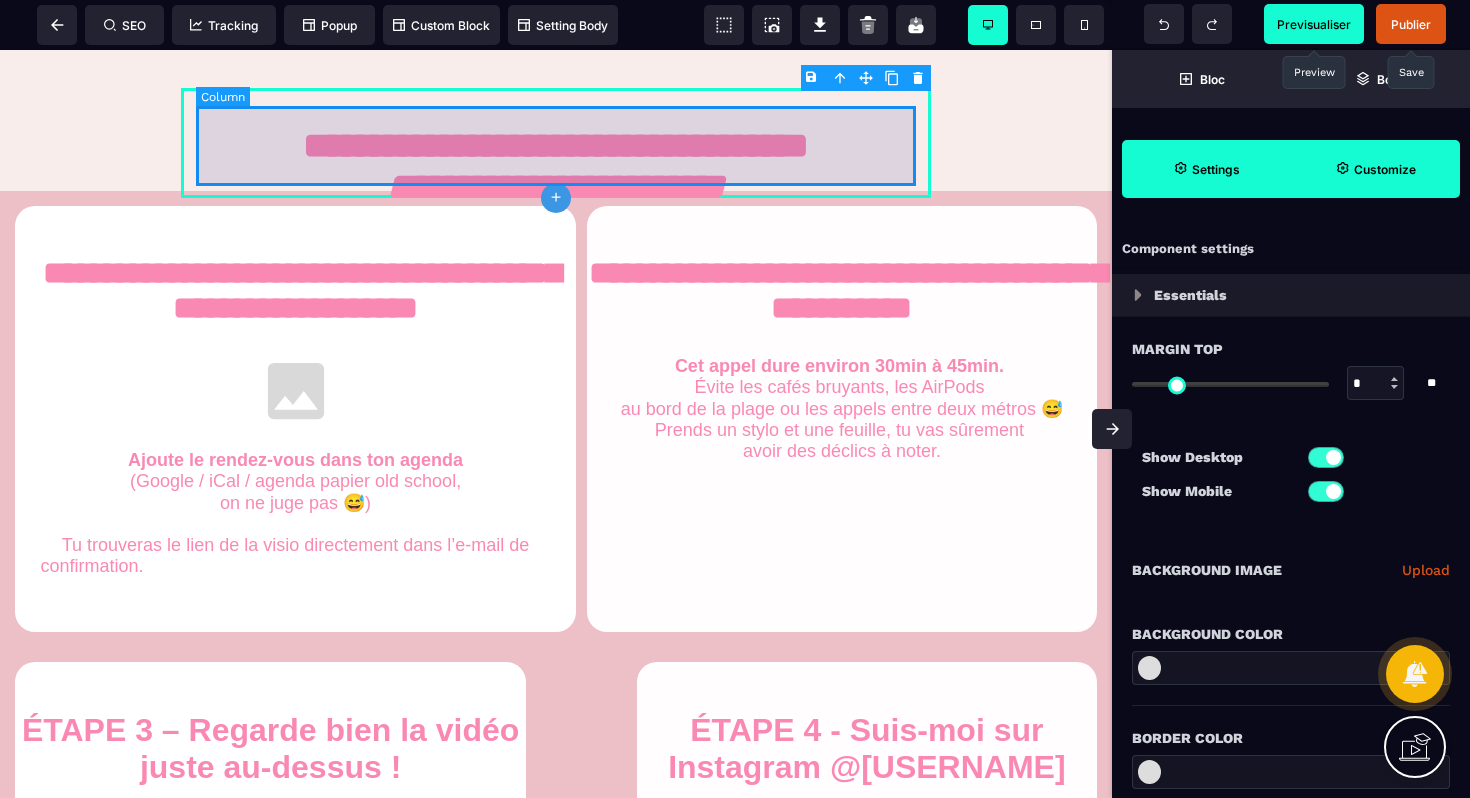 click at bounding box center [556, 143] 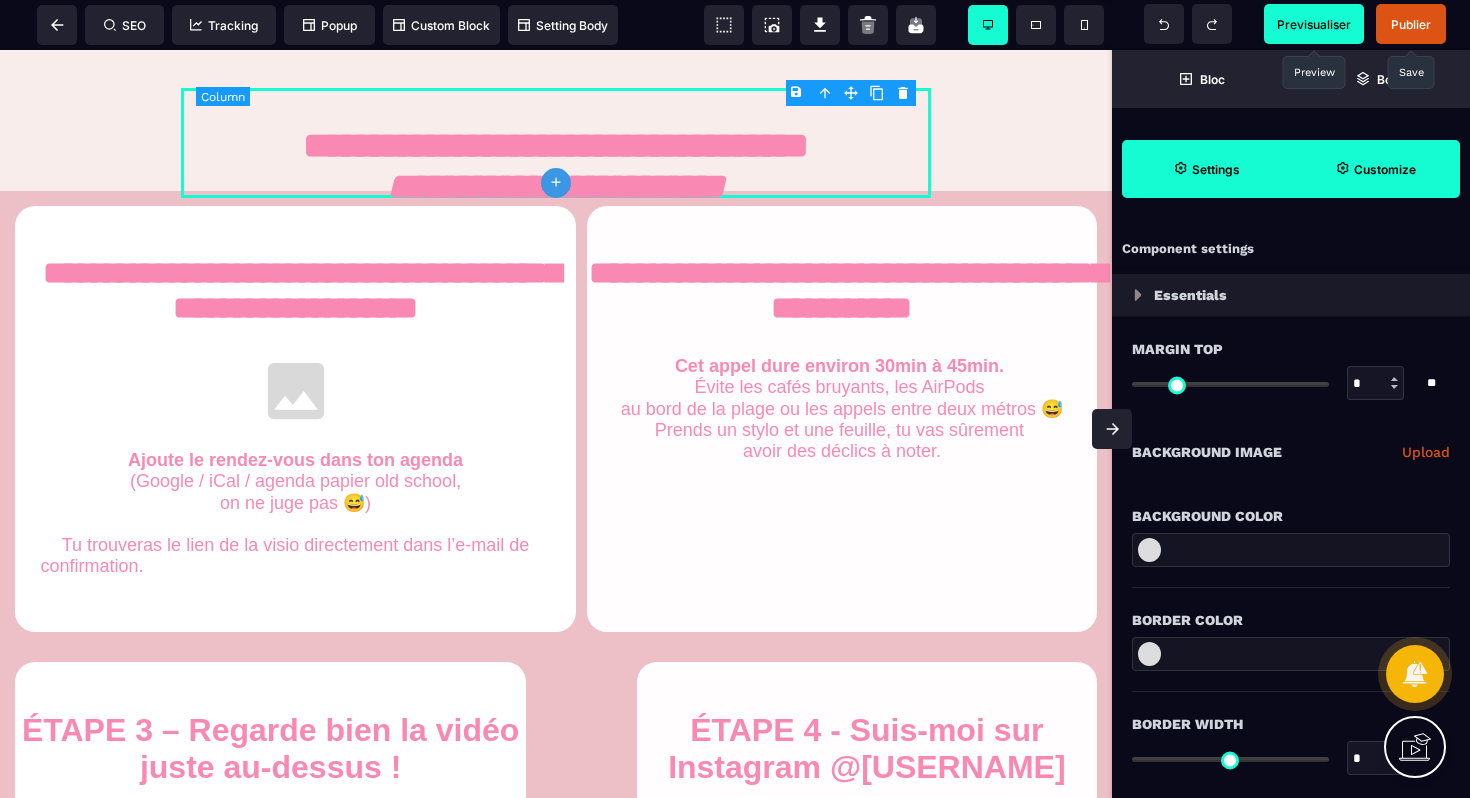 click at bounding box center [556, 143] 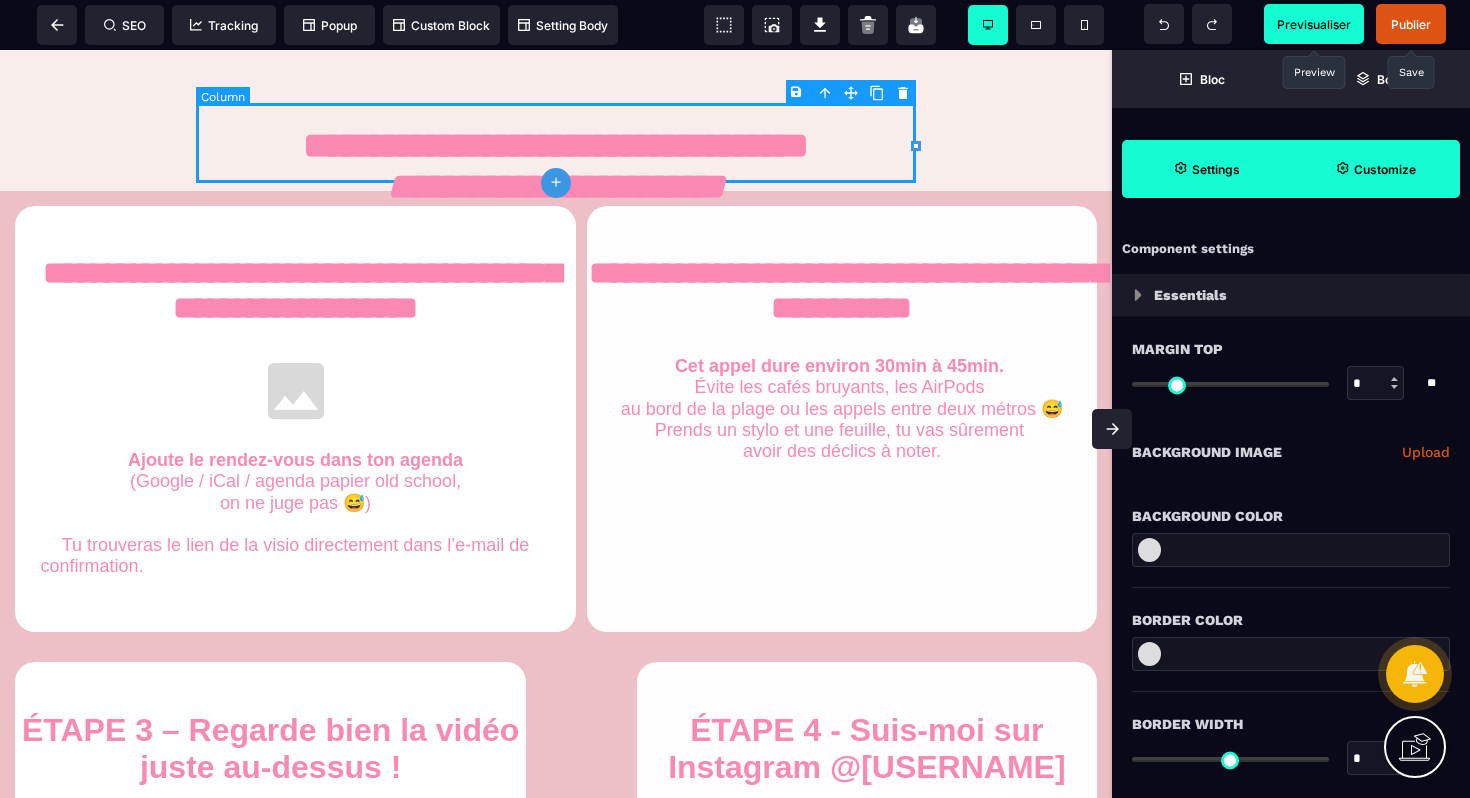 click on "**********" at bounding box center [556, 175] 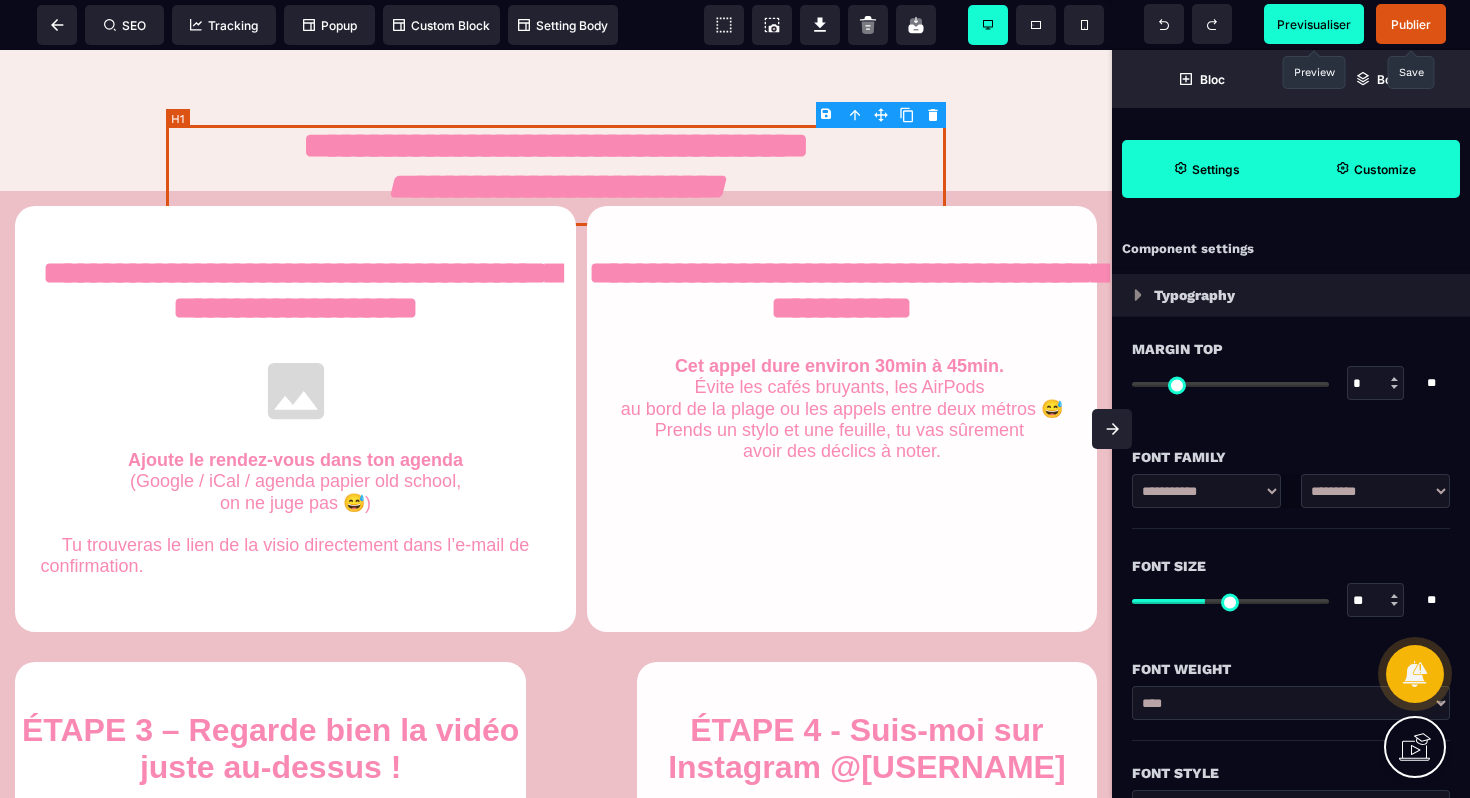 click on "**********" at bounding box center (556, 175) 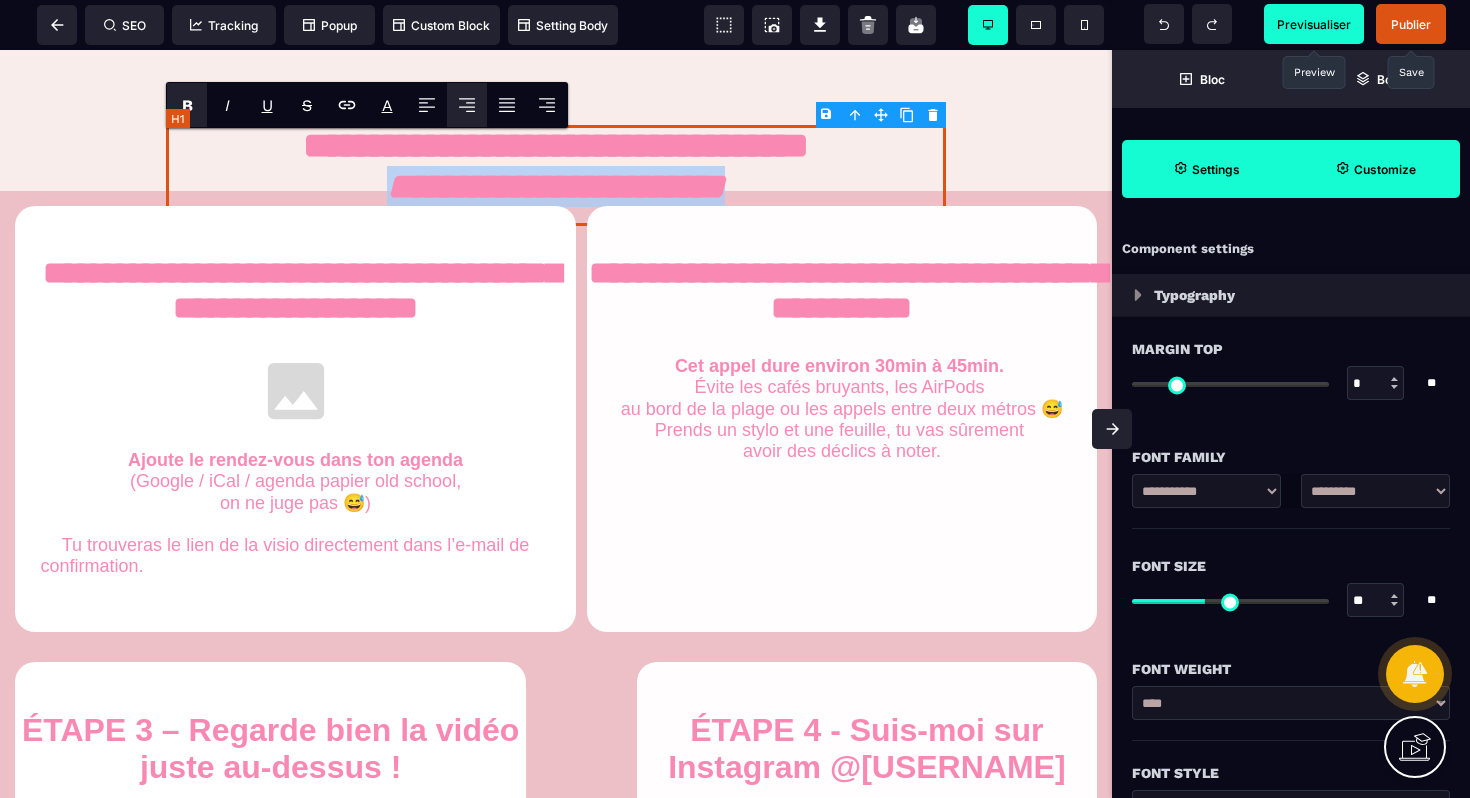 click on "**********" at bounding box center (556, 175) 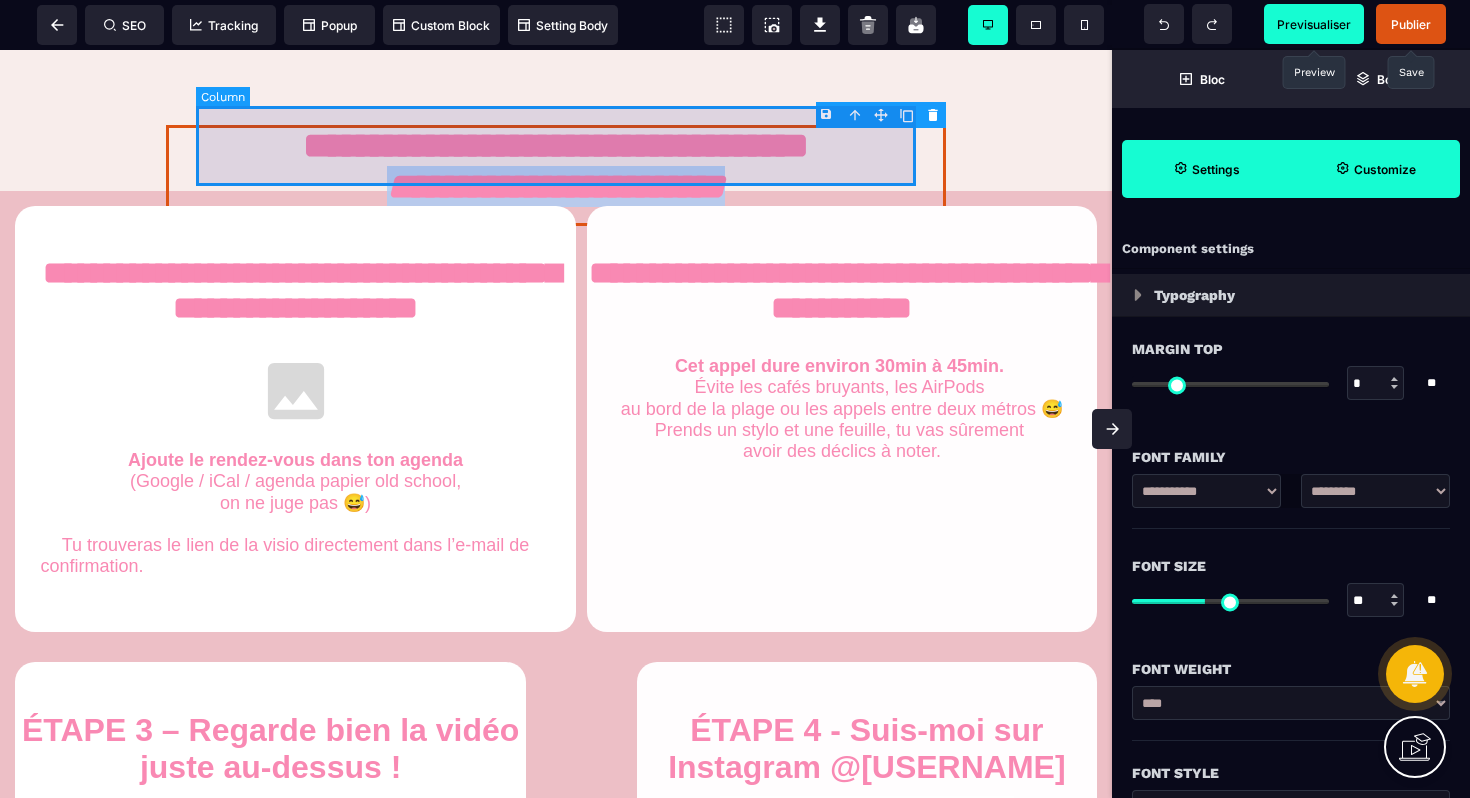 click at bounding box center [556, 143] 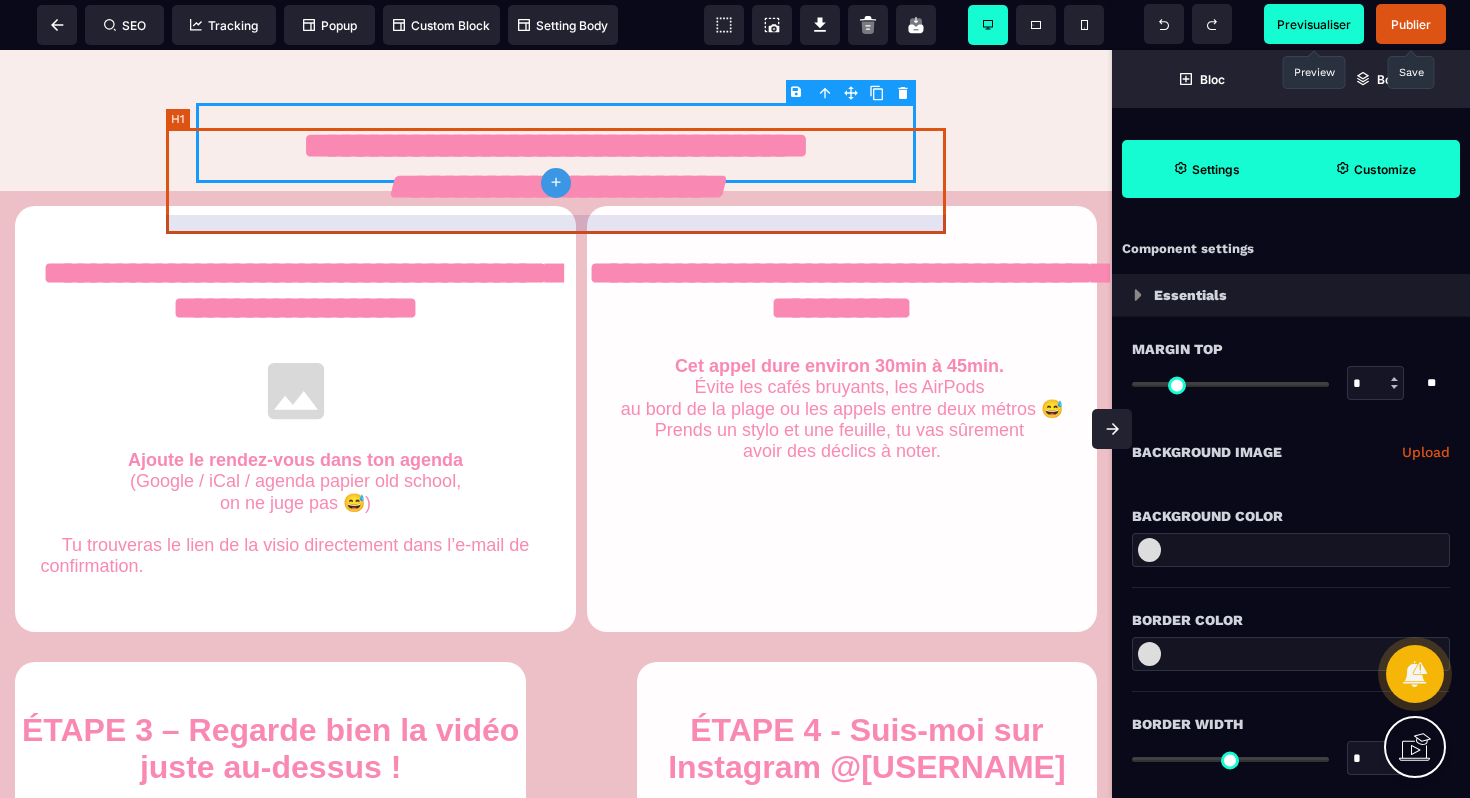 click on "**********" at bounding box center (556, 175) 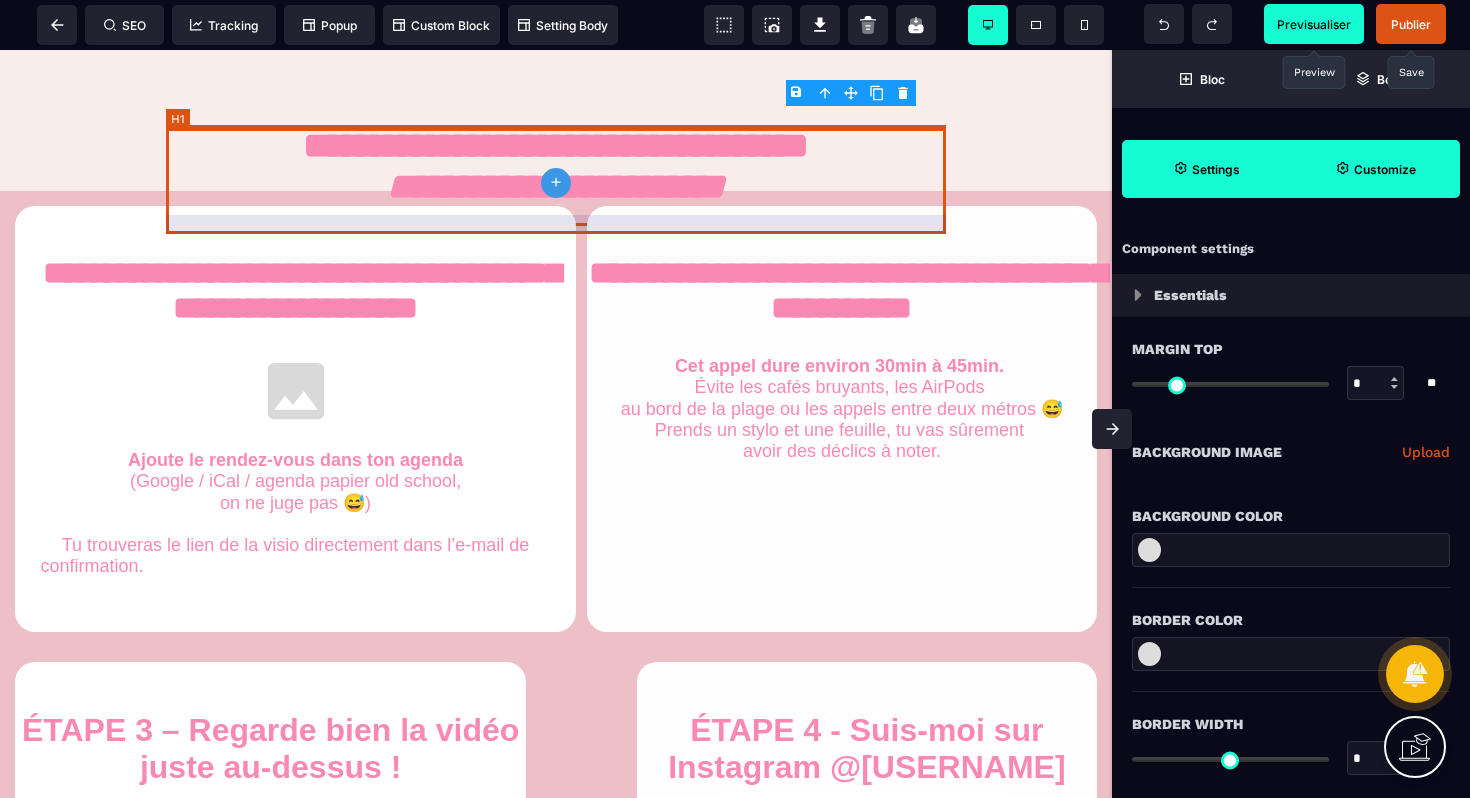 click on "**********" at bounding box center (556, 175) 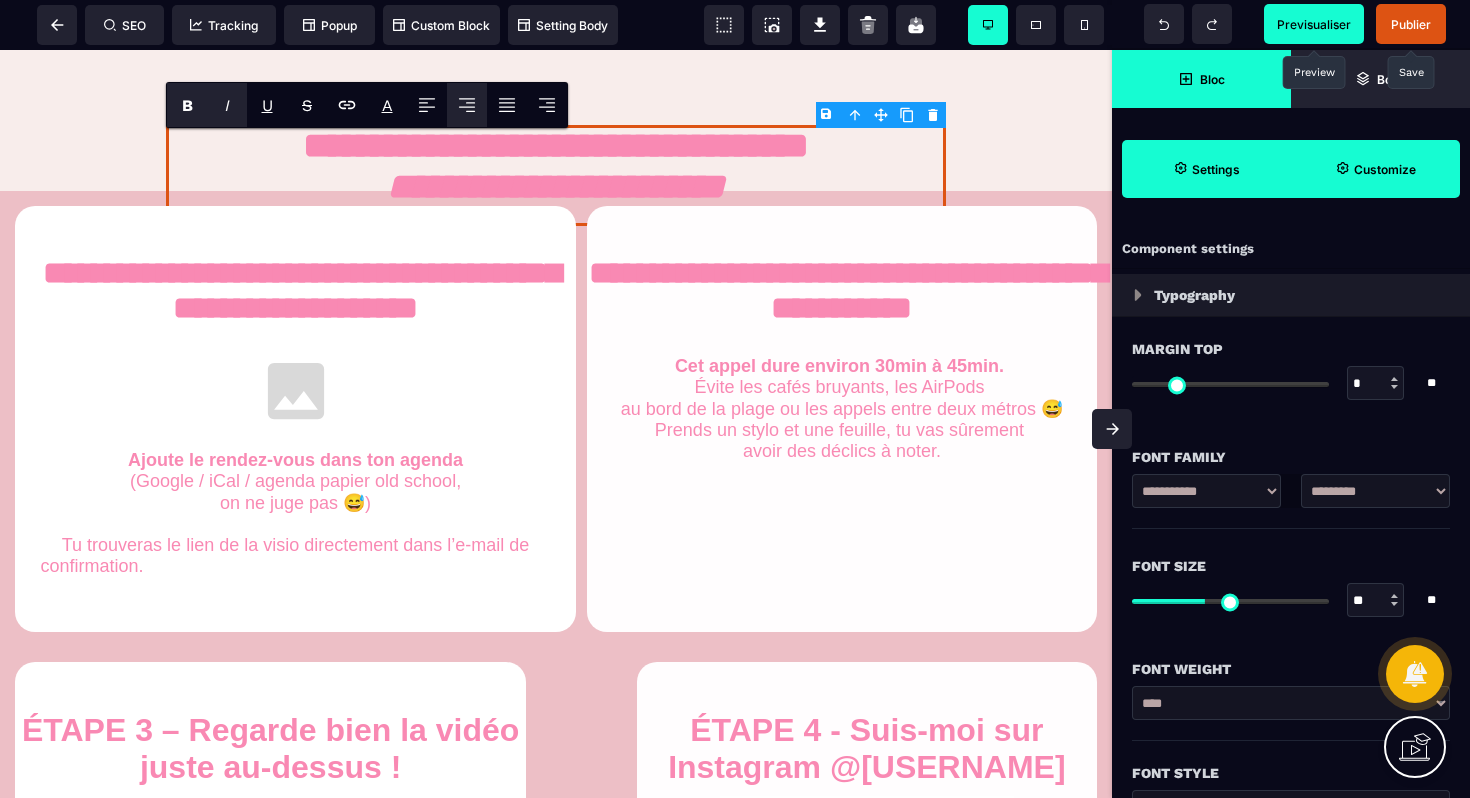 click on "Bloc" at bounding box center (1212, 79) 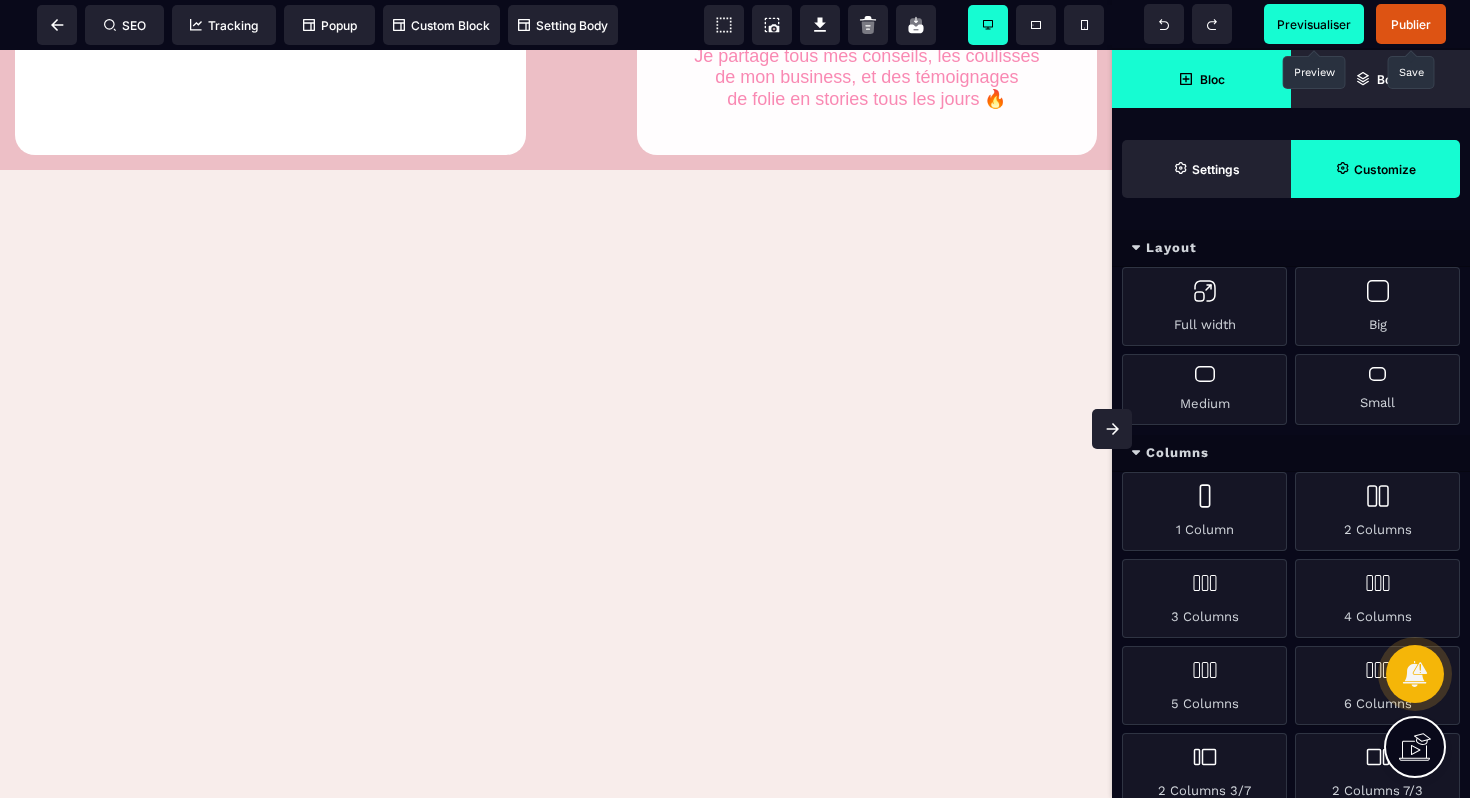 scroll, scrollTop: 1790, scrollLeft: 0, axis: vertical 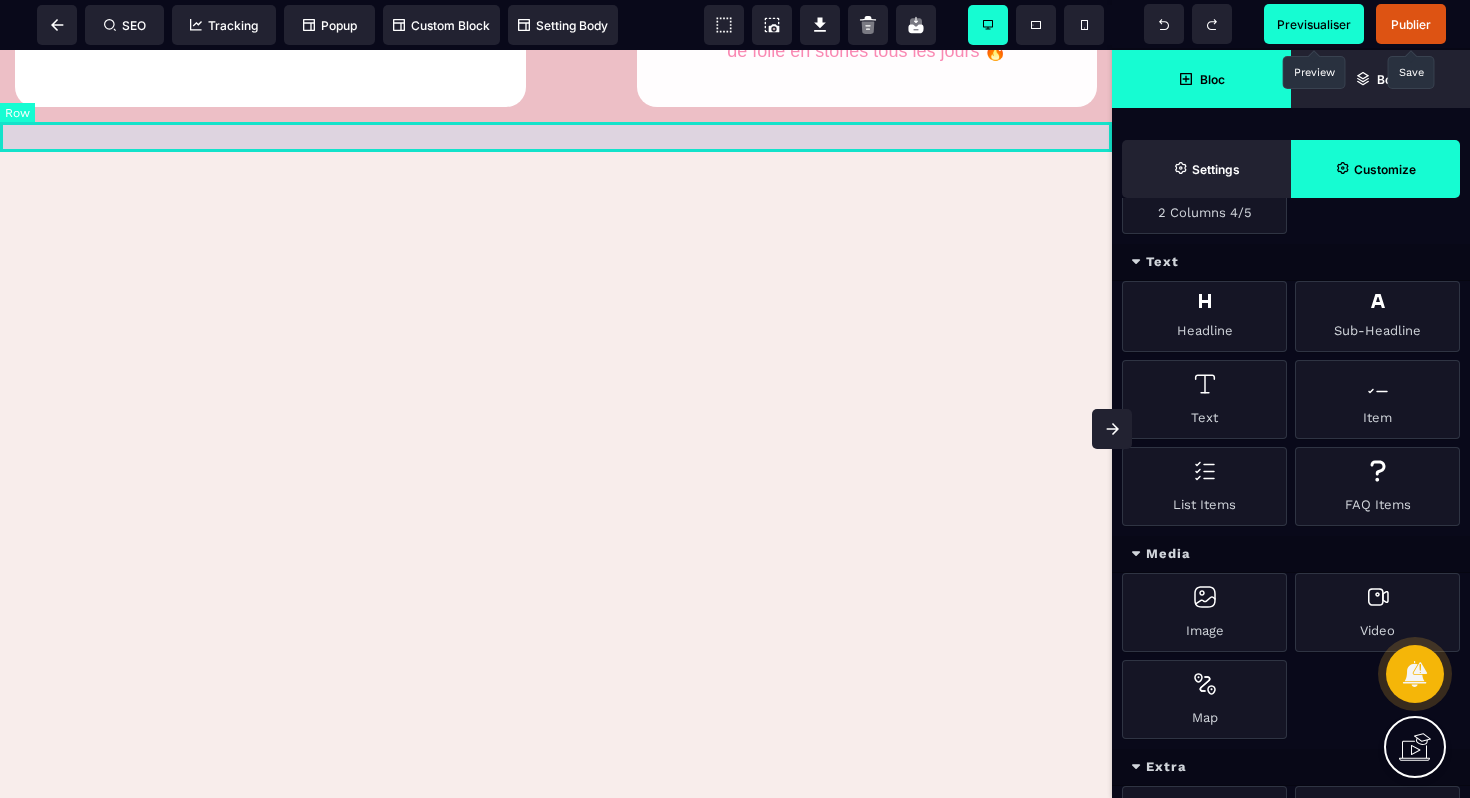 click at bounding box center (556, 137) 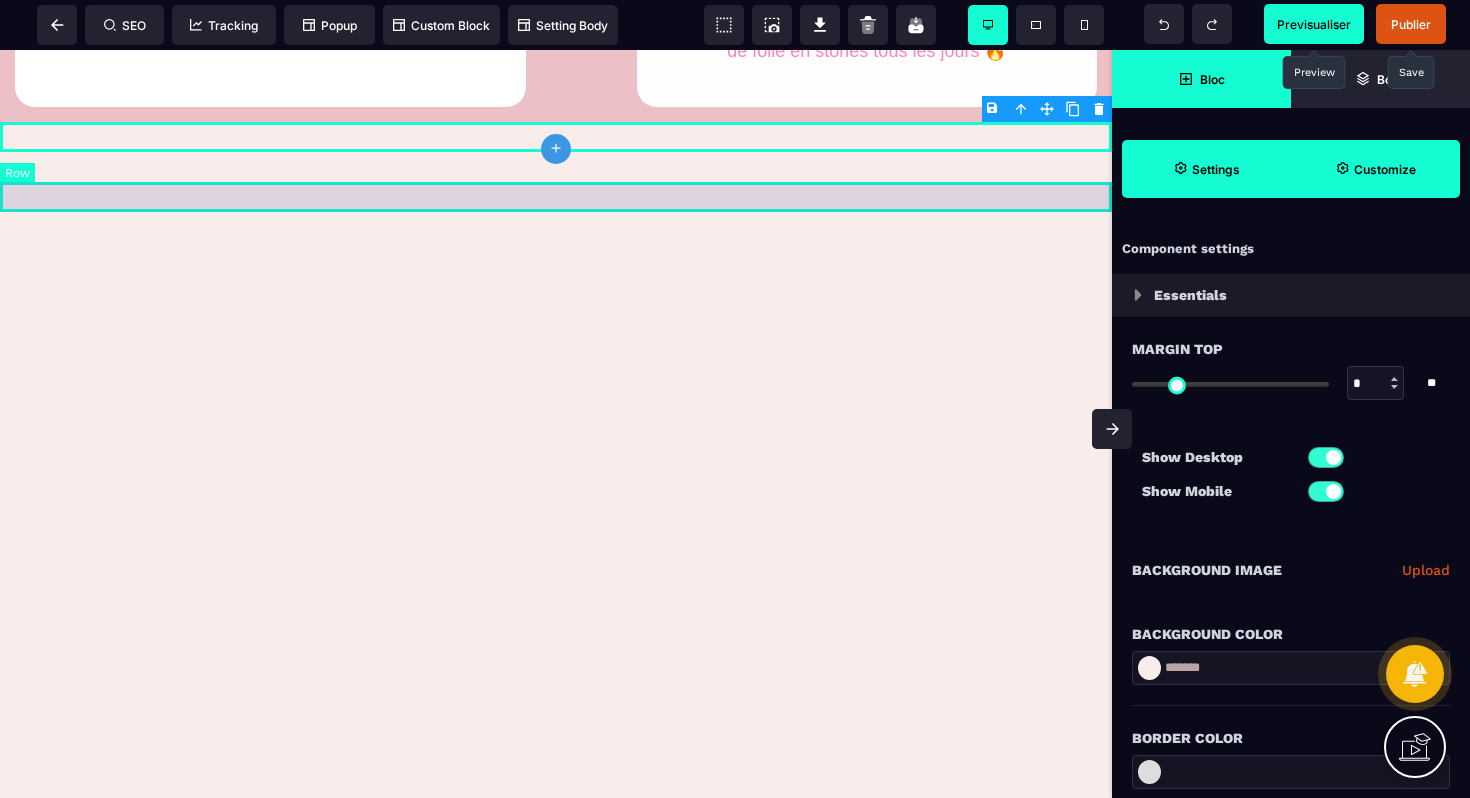 click at bounding box center (556, 227) 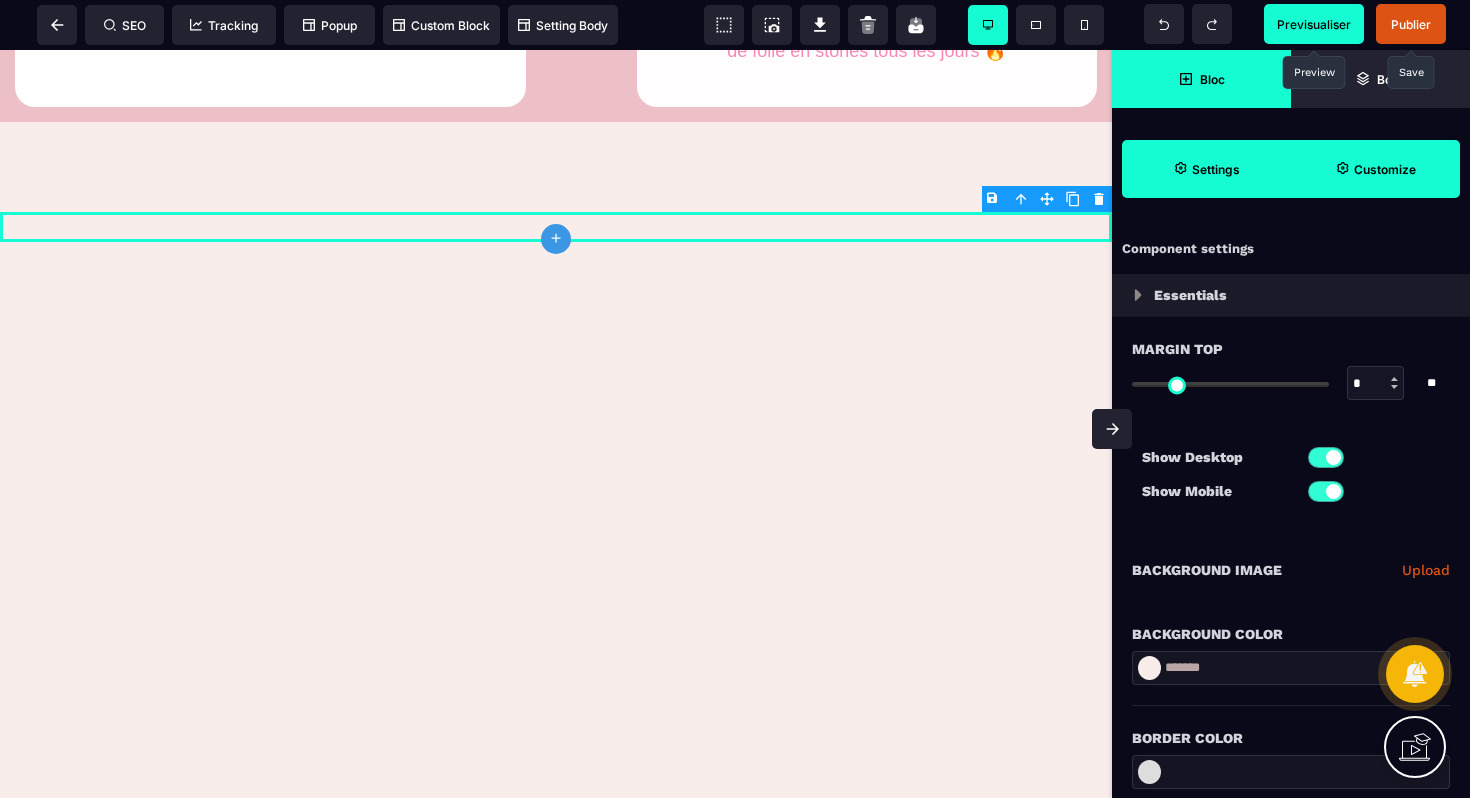 click 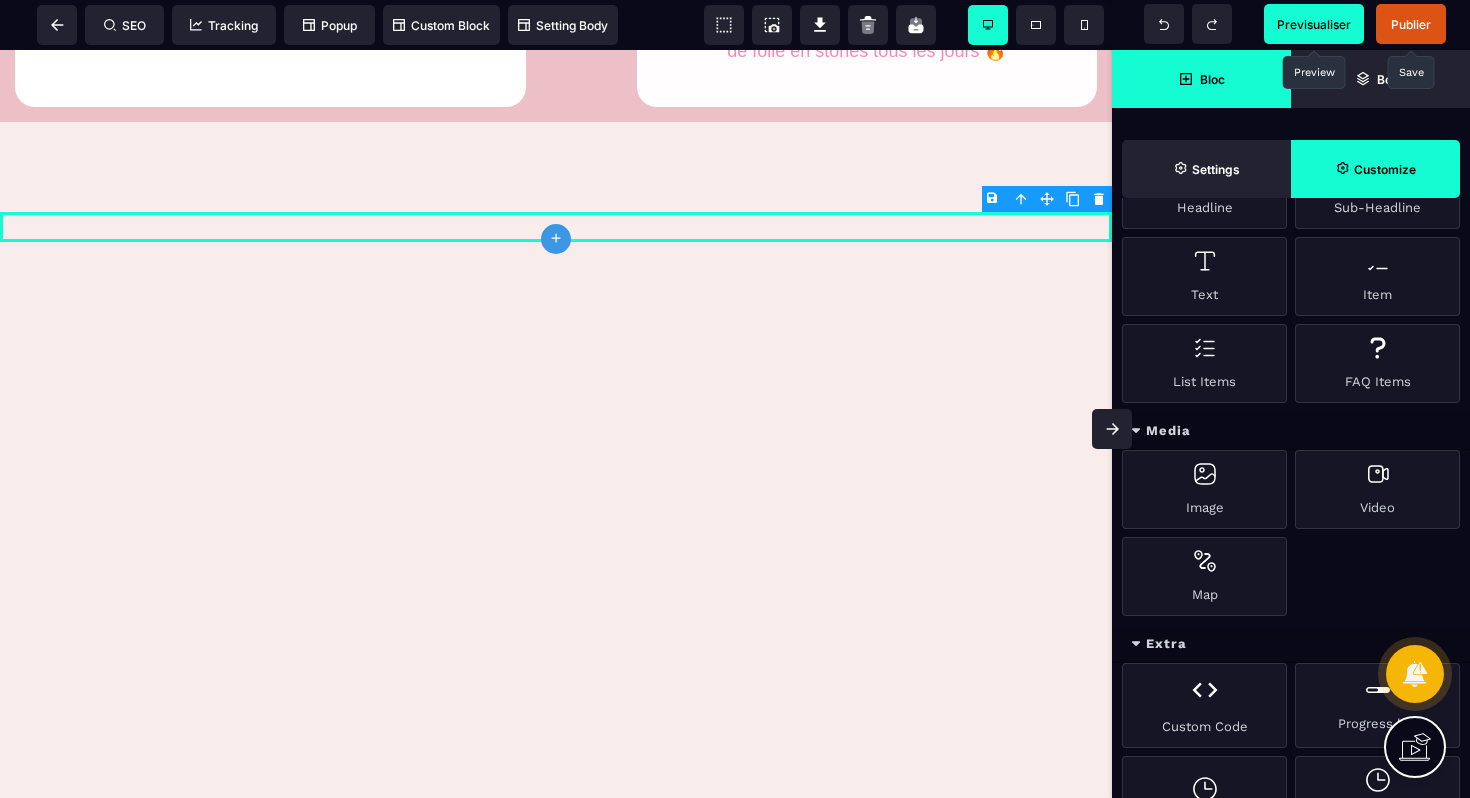 scroll, scrollTop: 817, scrollLeft: 0, axis: vertical 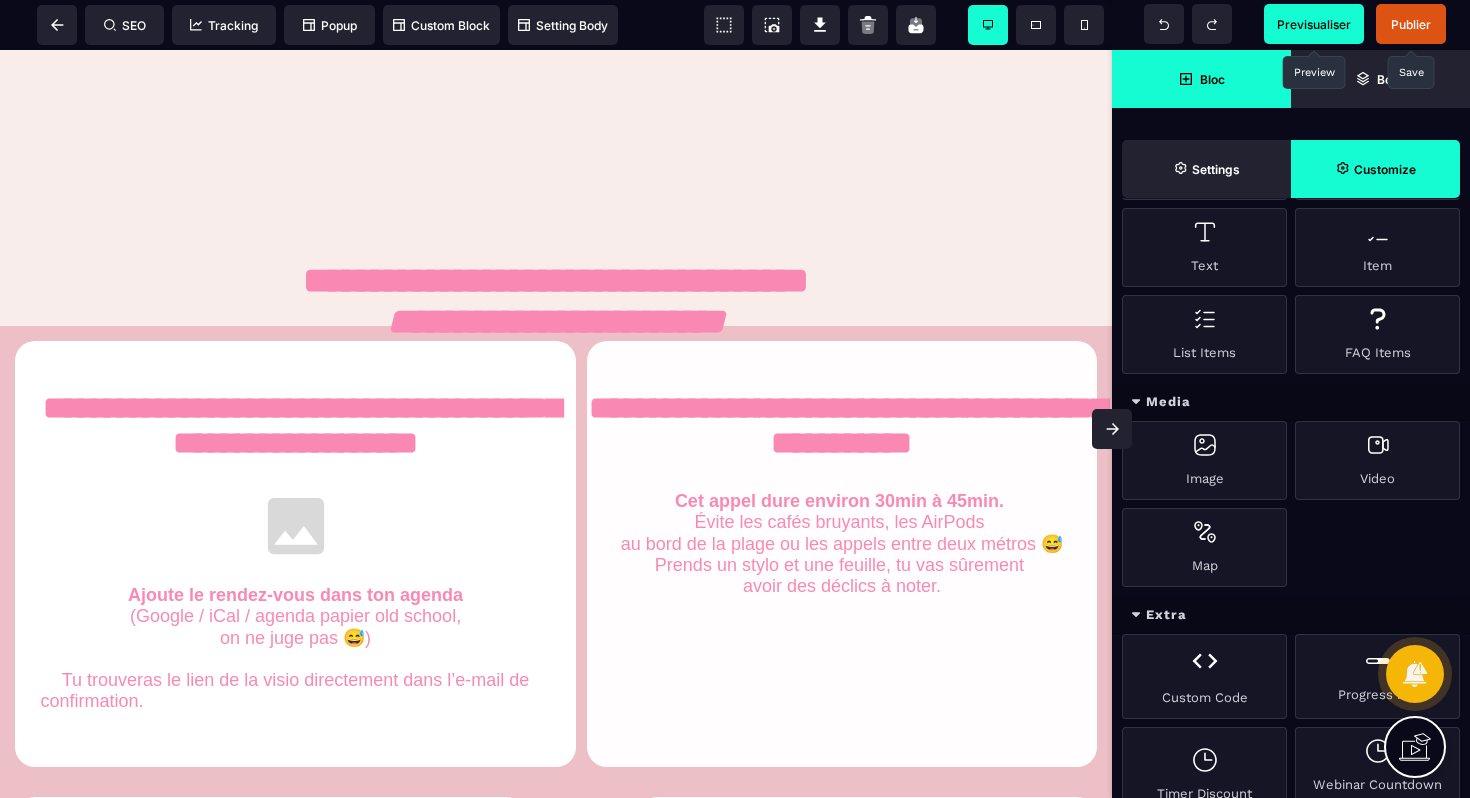 click 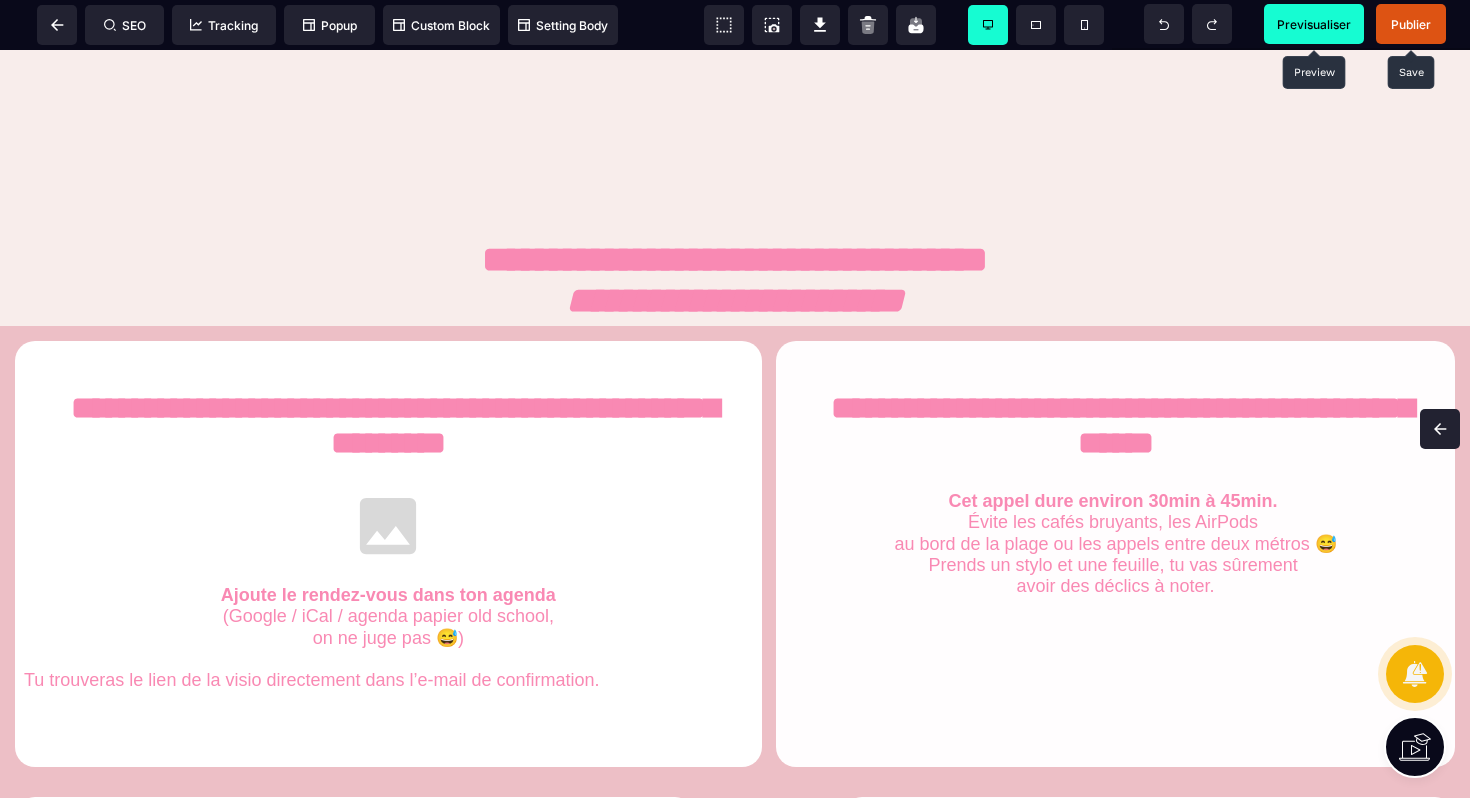 scroll, scrollTop: 0, scrollLeft: 0, axis: both 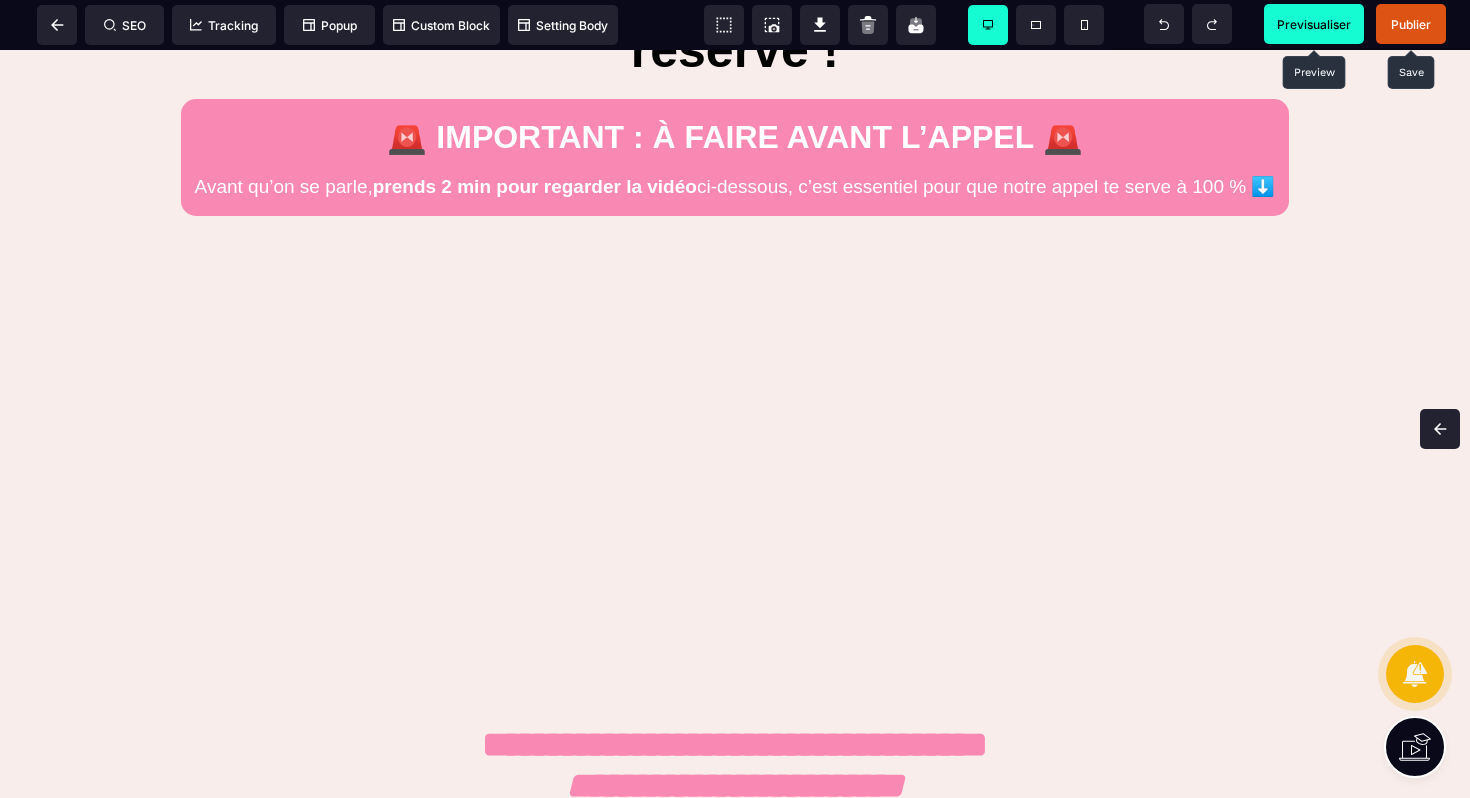 click on "Previsualiser" at bounding box center (1314, 24) 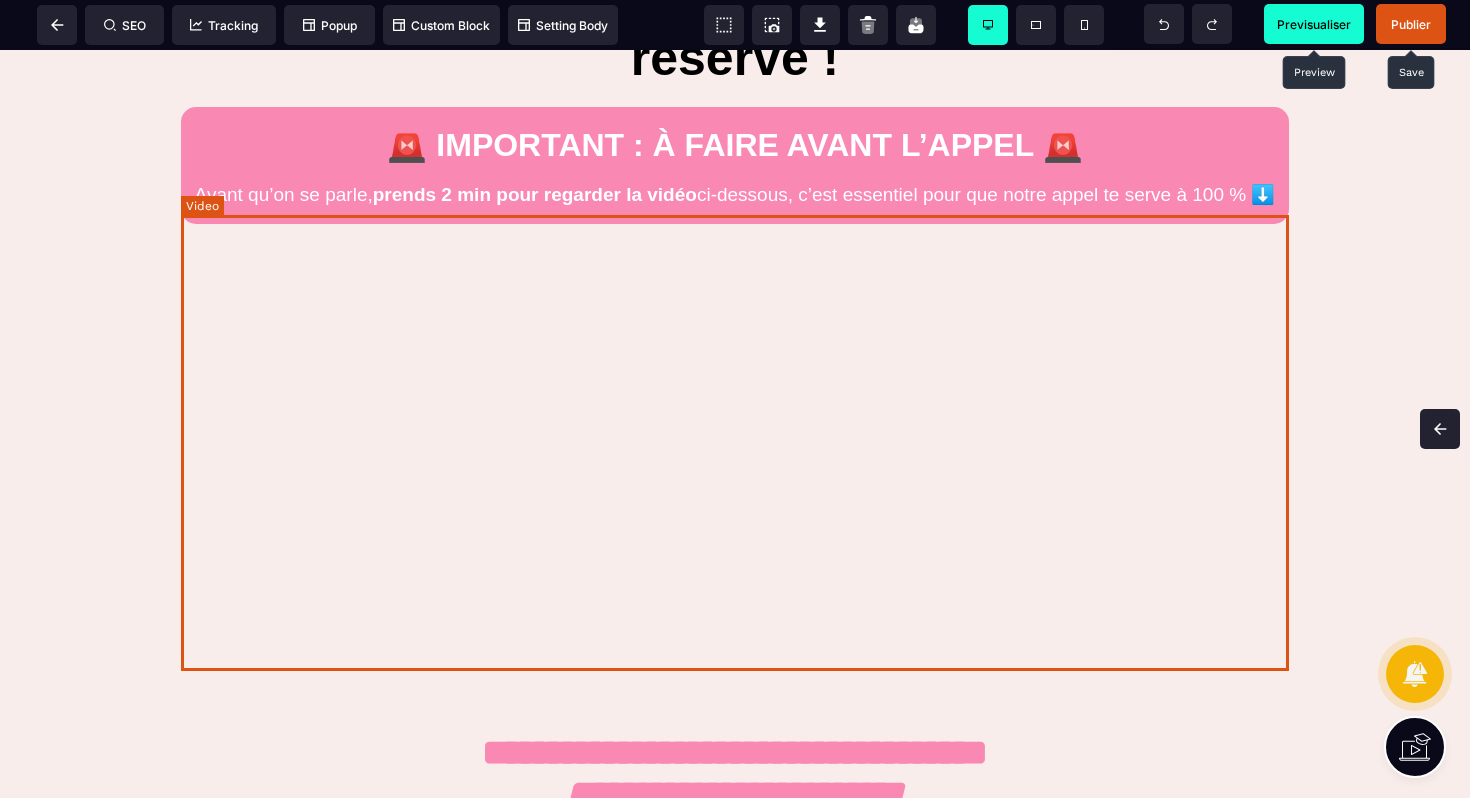 scroll, scrollTop: 84, scrollLeft: 0, axis: vertical 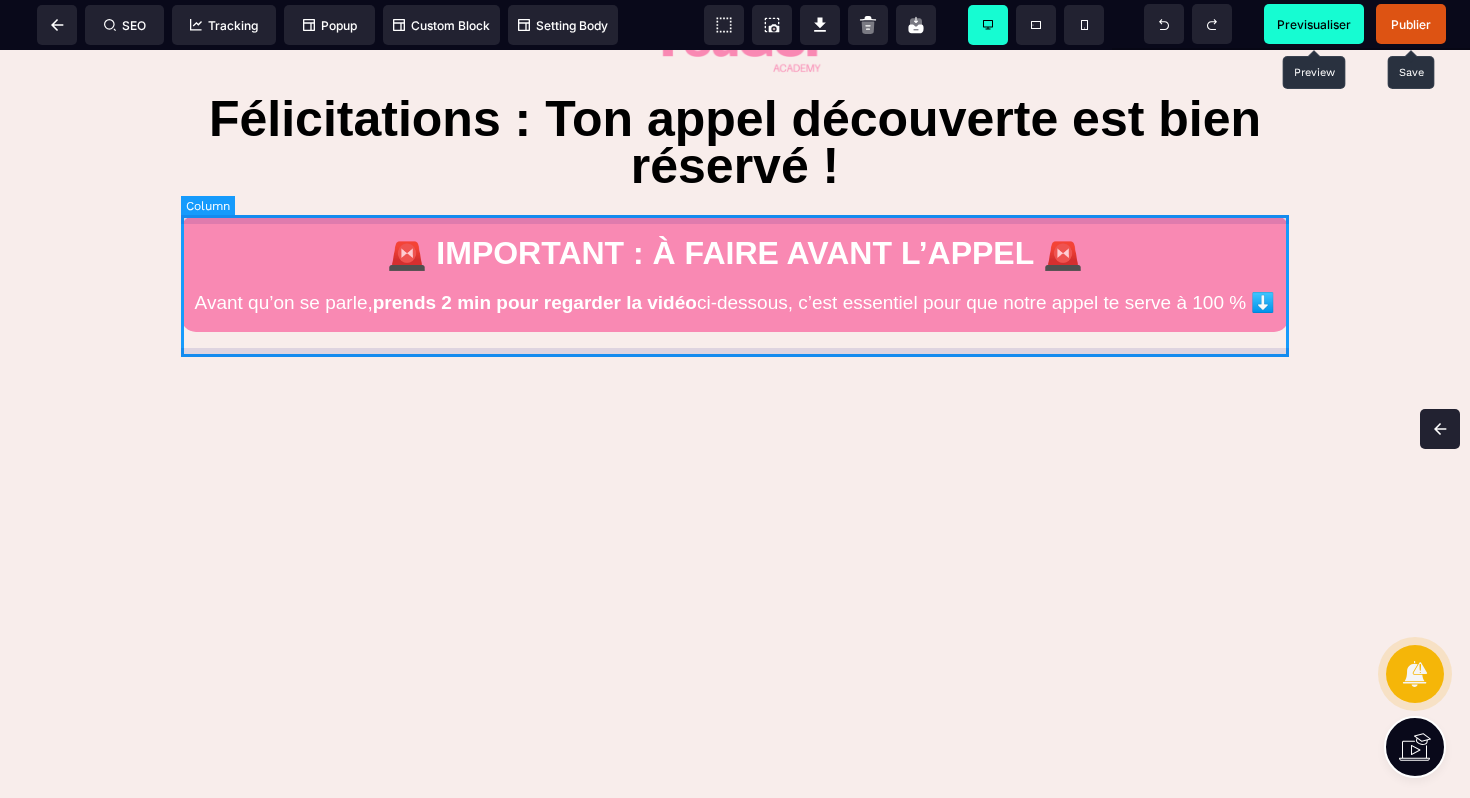 click on "🚨 IMPORTANT : À FAIRE AVANT L’APPEL 🚨 Avant qu’on se parle,  prends 2 min pour regarder la vidéo
ci-dessous, c’est essentiel pour que notre appel te serve à 100 % ⬇️" at bounding box center [735, 273] 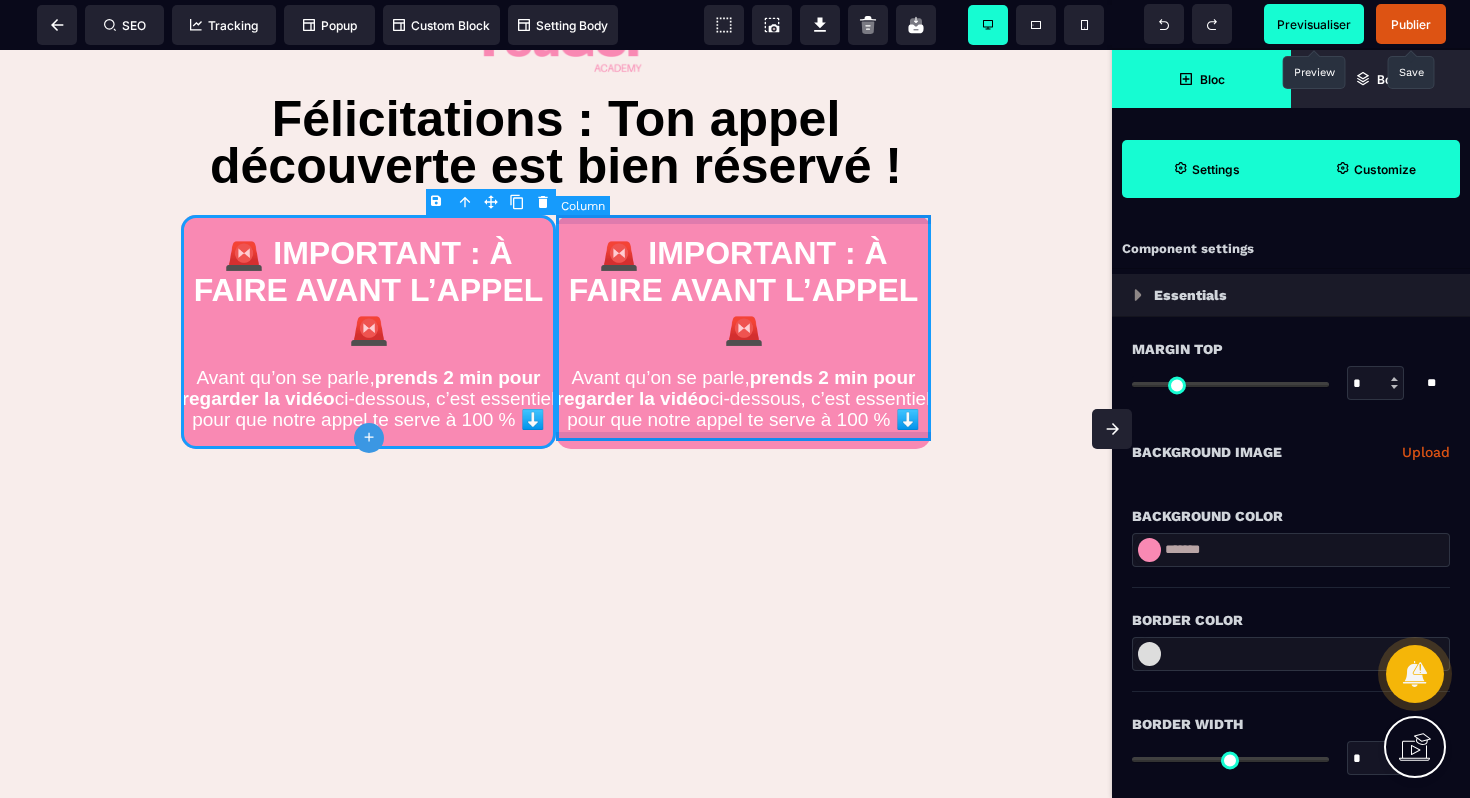click on "🚨 IMPORTANT : À FAIRE AVANT L’APPEL 🚨 Avant qu’on se parle,  prends 2 min pour regarder la vidéo
ci-dessous, c’est essentiel pour que notre appel te serve à 100 % ⬇️" at bounding box center [743, 332] 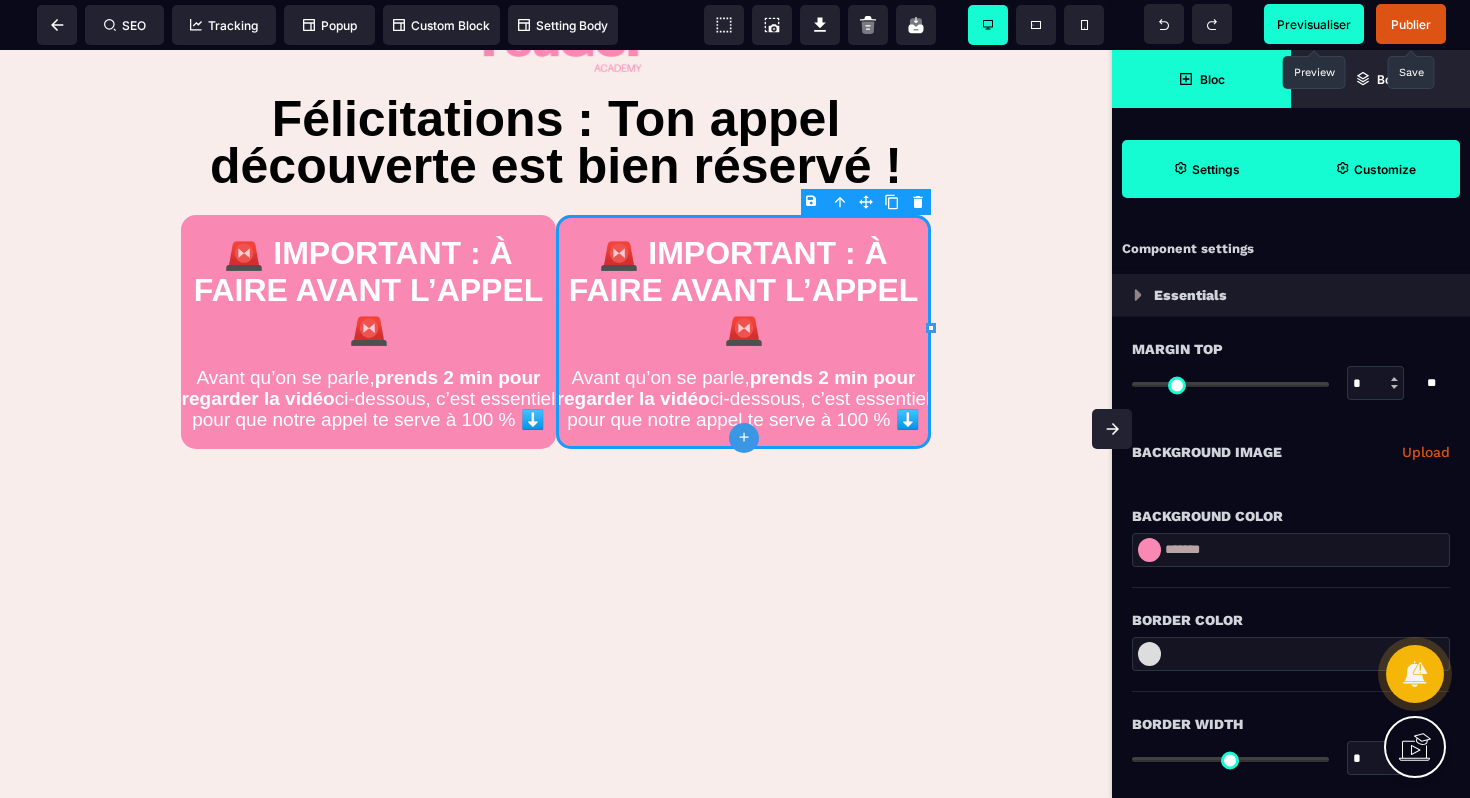 click on "B I U S
A *******
plus
Column
SEO" at bounding box center (735, 399) 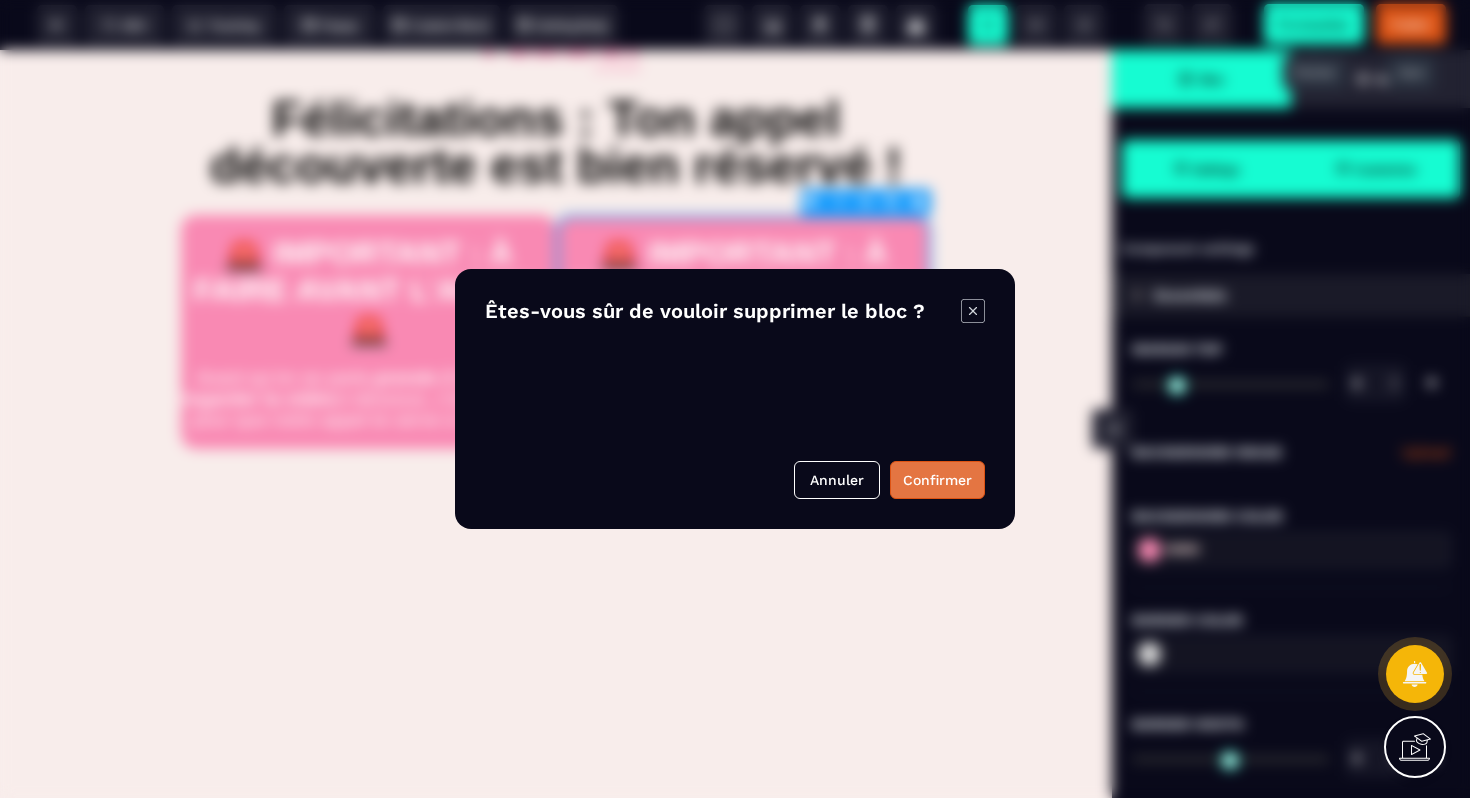 click on "Confirmer" at bounding box center [937, 480] 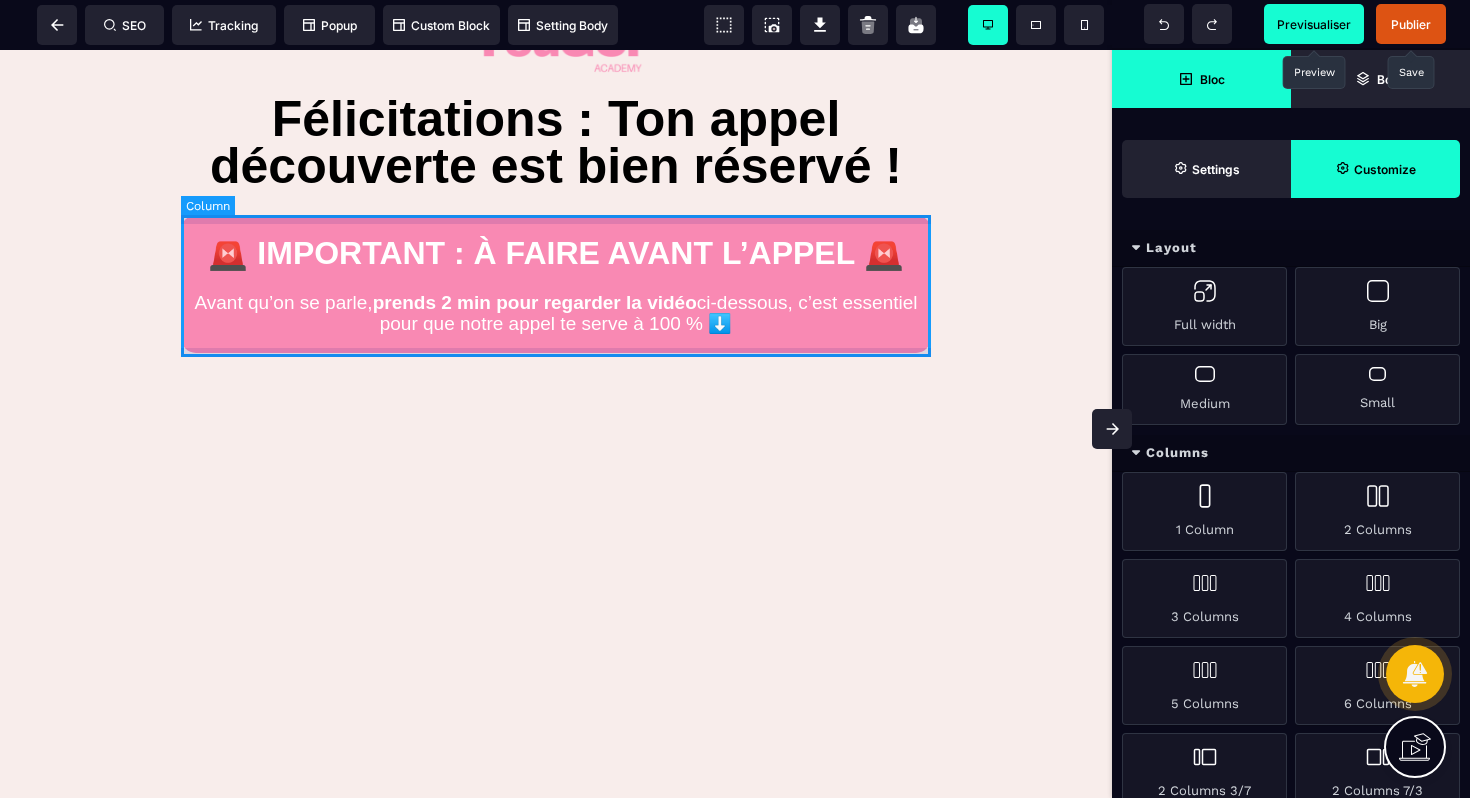 click on "🚨 IMPORTANT : À FAIRE AVANT L’APPEL 🚨 Avant qu’on se parle,  prends 2 min pour regarder la vidéo
ci-dessous, c’est essentiel pour que notre appel te serve à 100 % ⬇️" at bounding box center [556, 284] 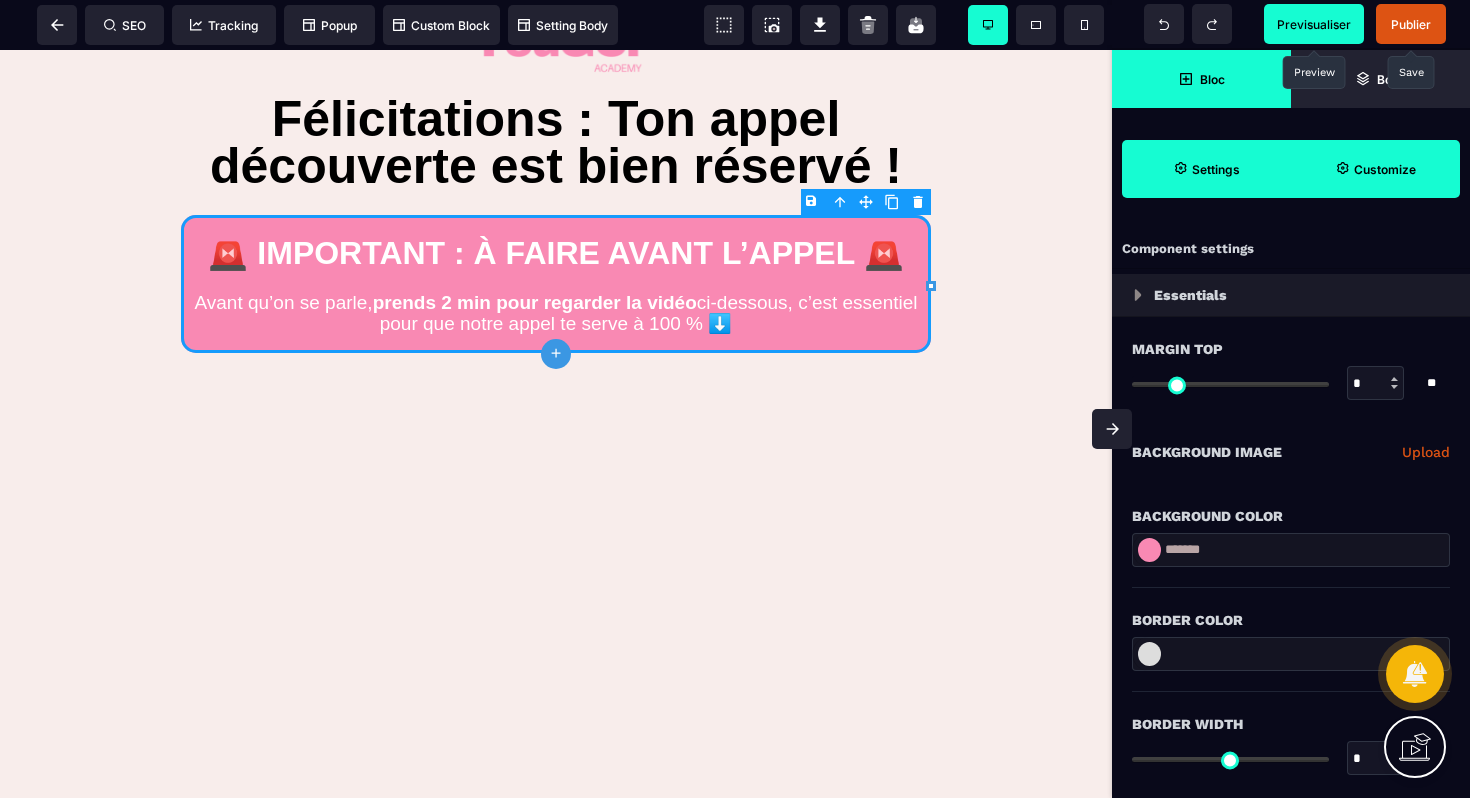click at bounding box center (1149, 550) 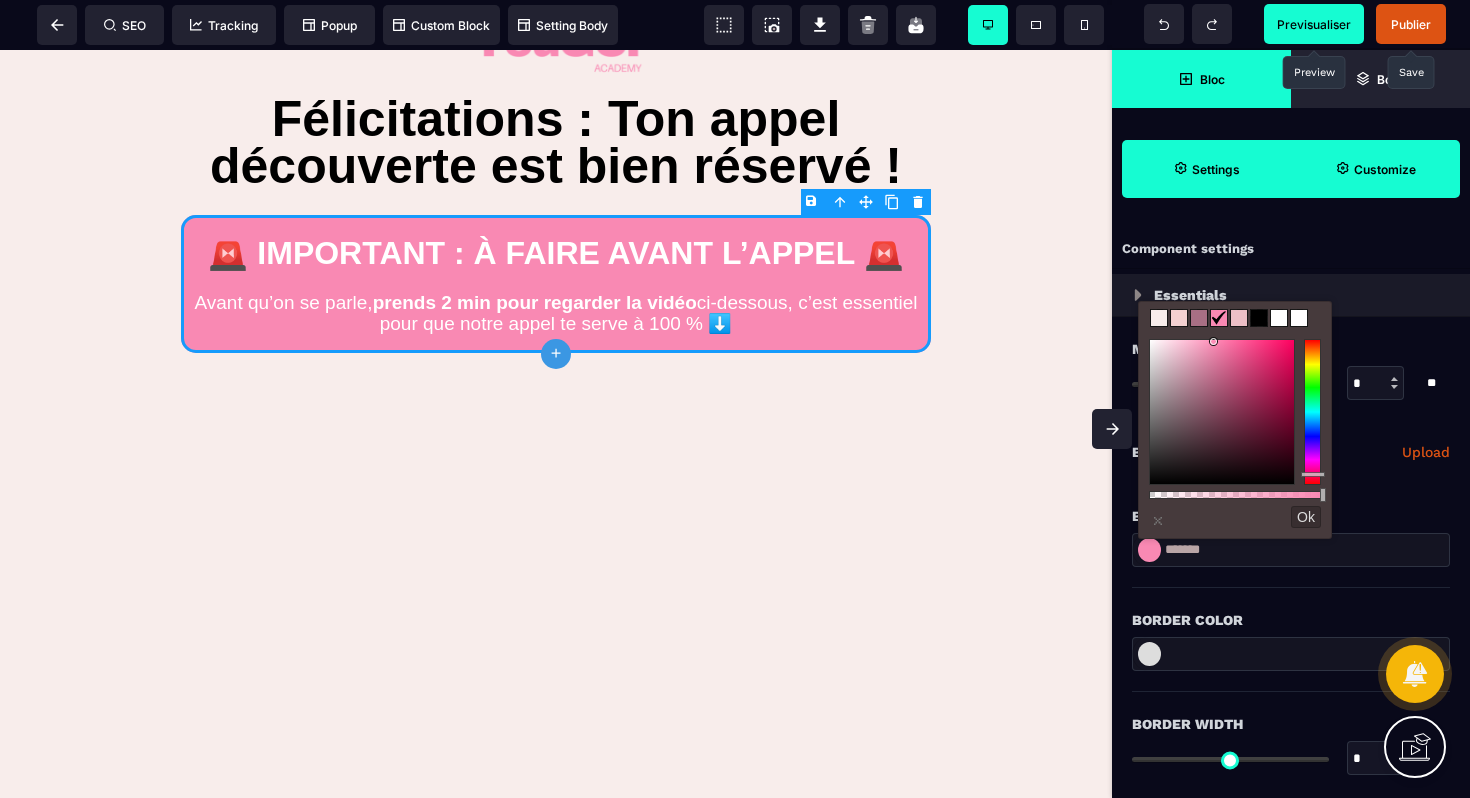 click at bounding box center [1179, 318] 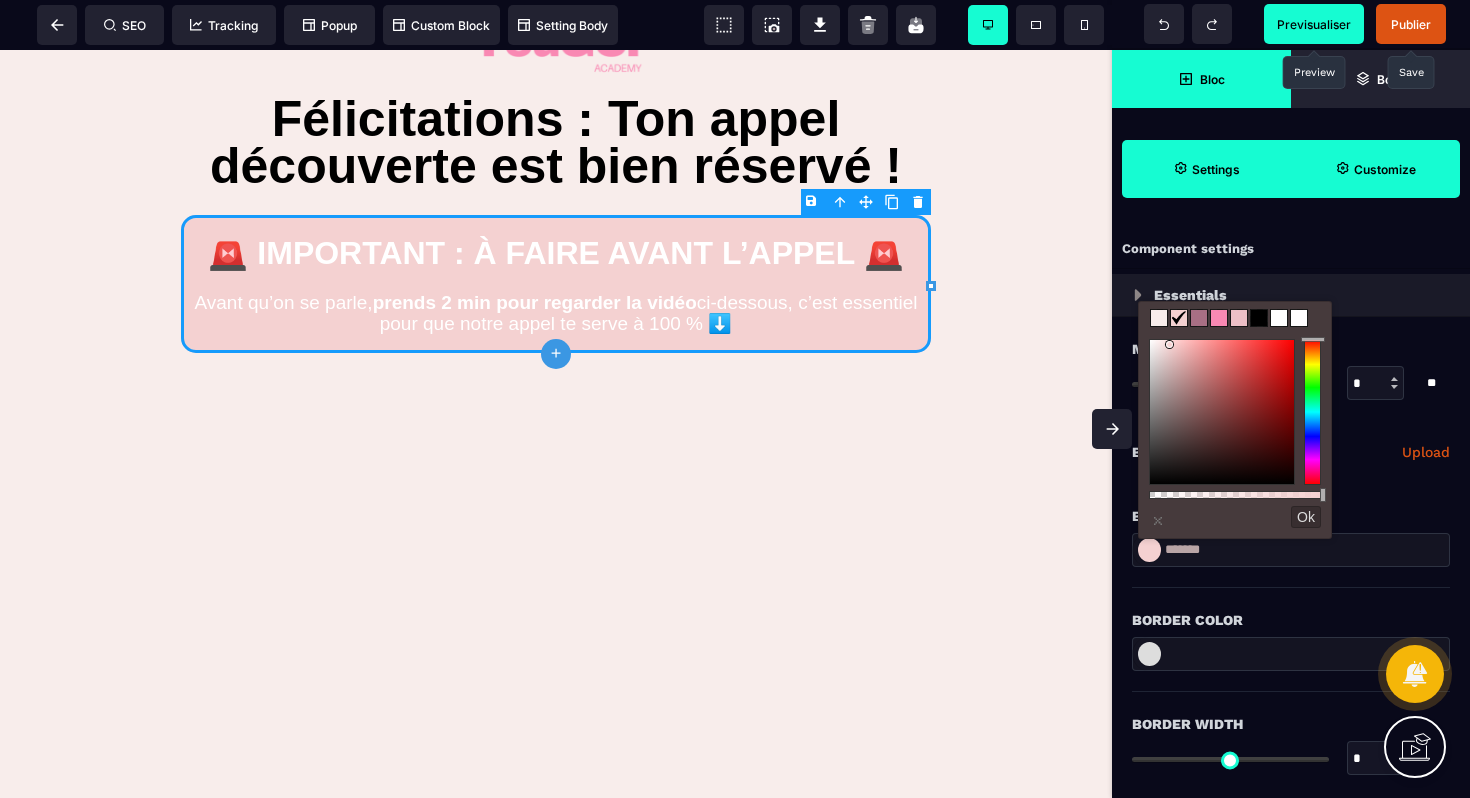 click at bounding box center (1239, 318) 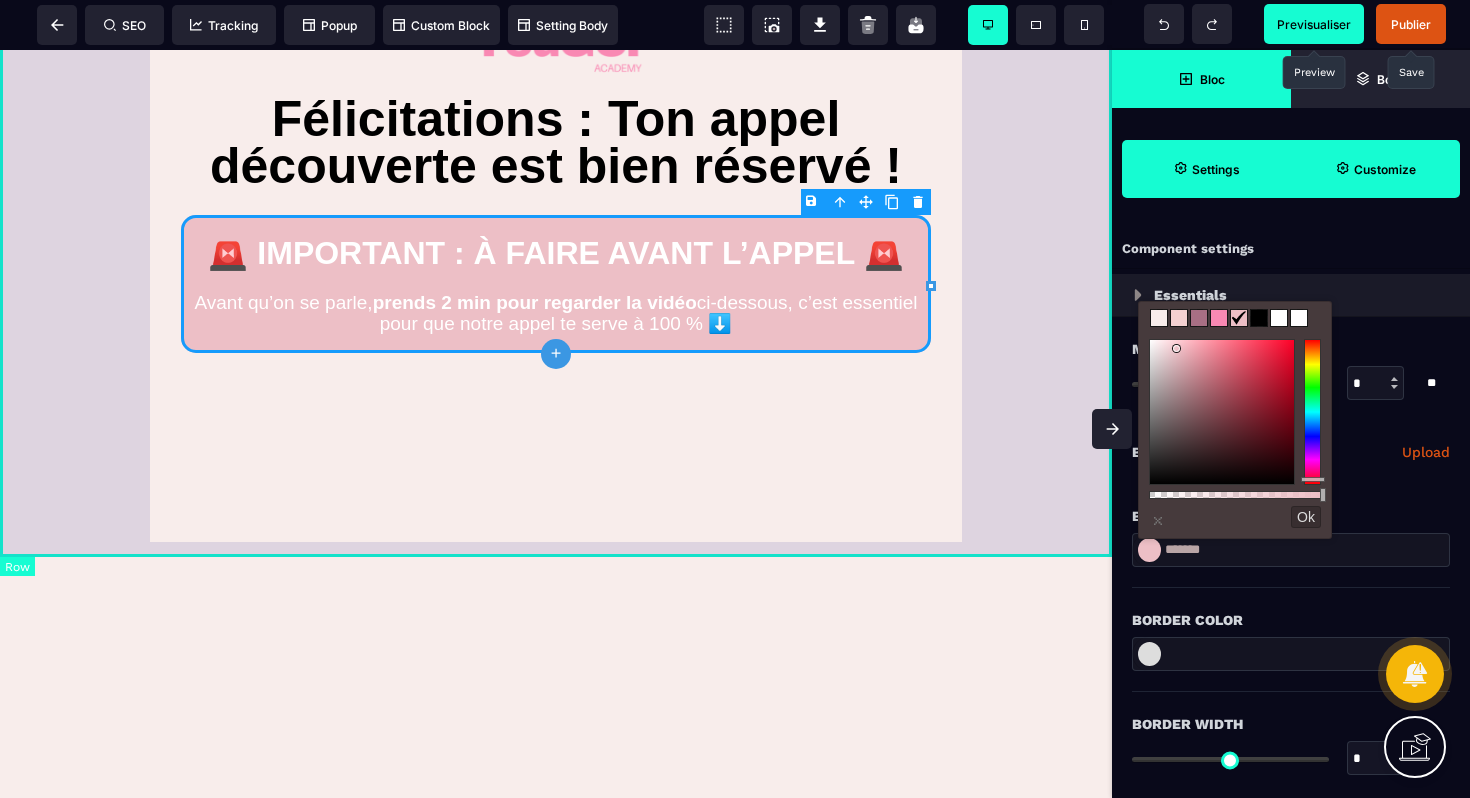 click on "**********" at bounding box center (556, 261) 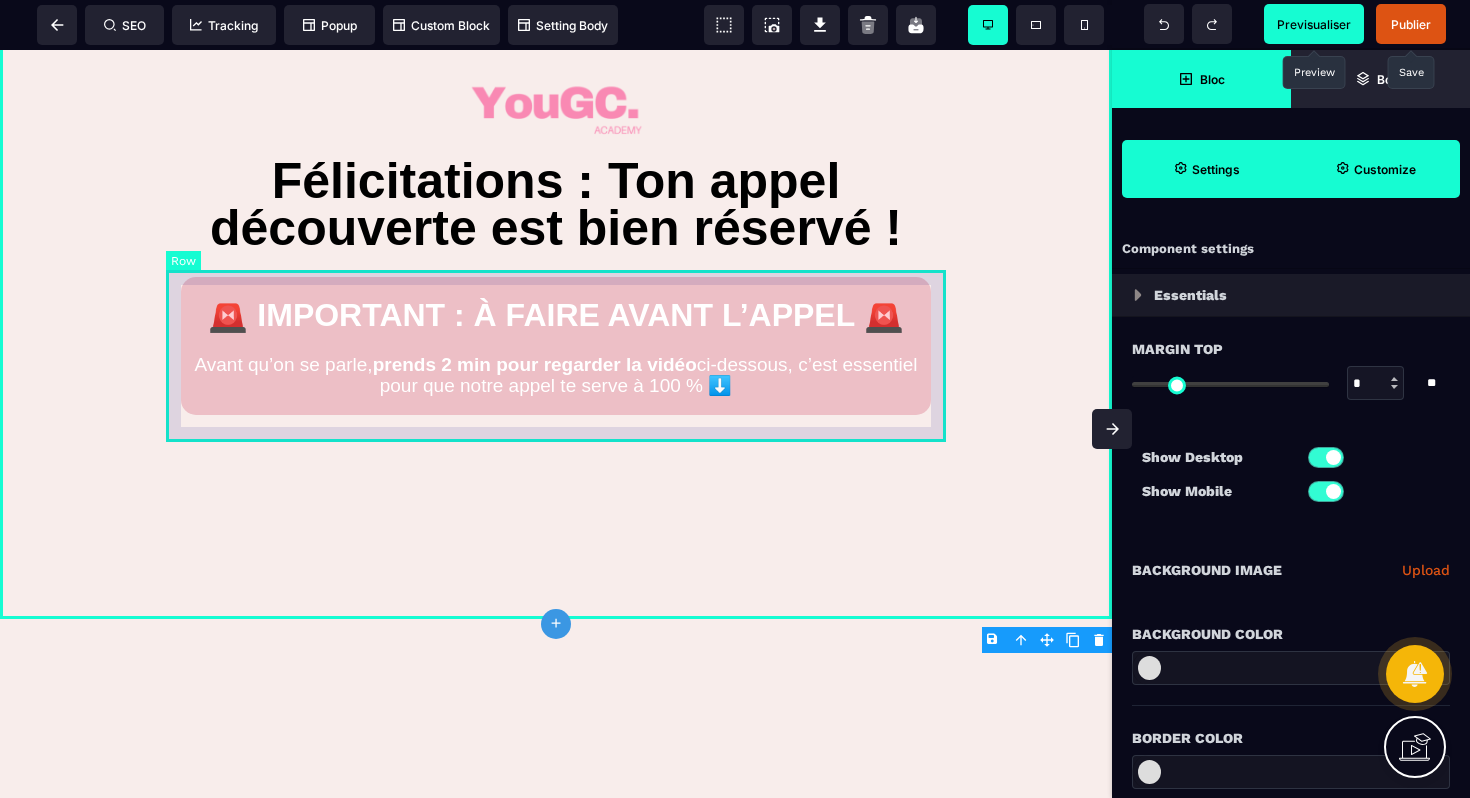 scroll, scrollTop: 38, scrollLeft: 0, axis: vertical 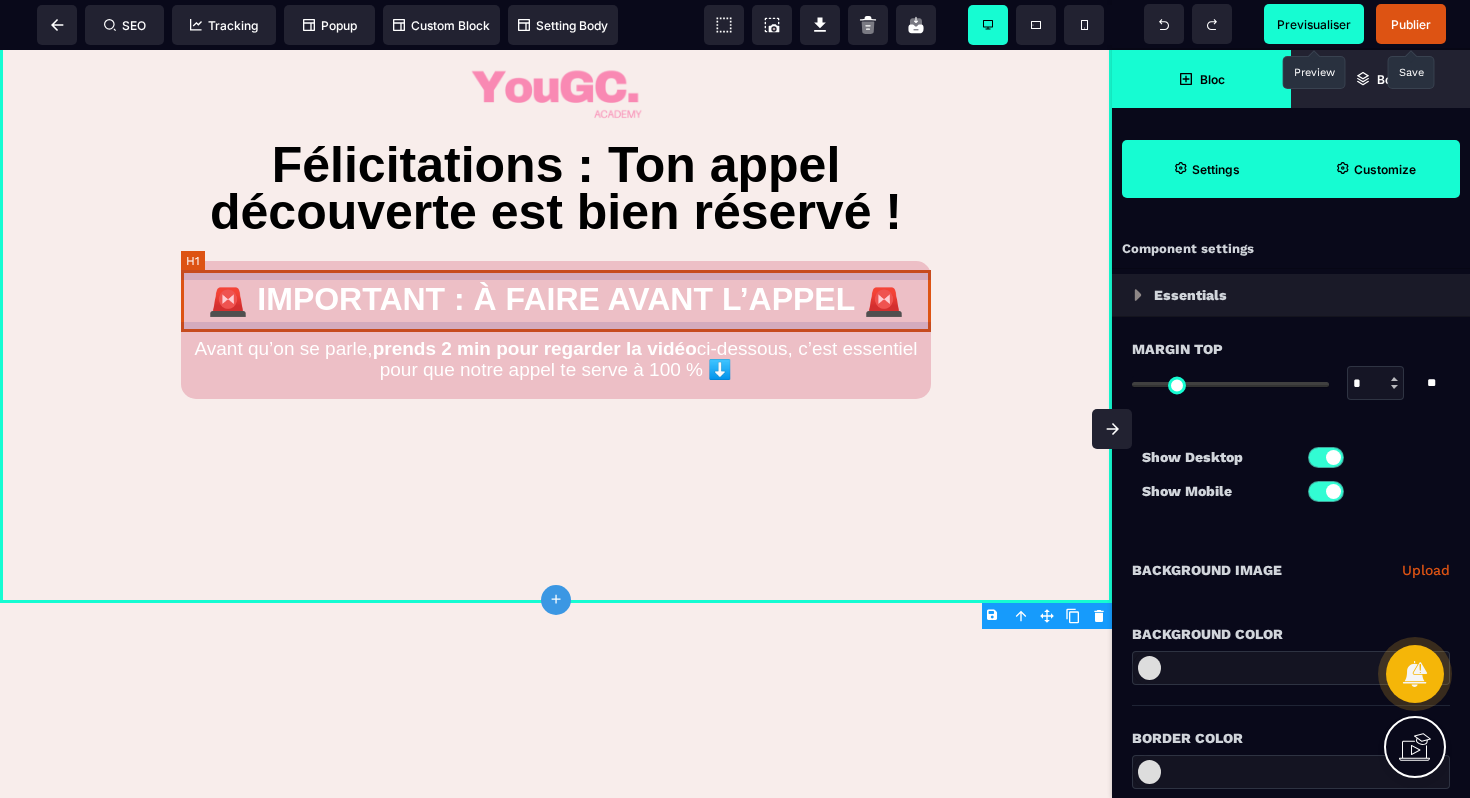 click on "🚨 IMPORTANT : À FAIRE AVANT L’APPEL 🚨" at bounding box center [556, 299] 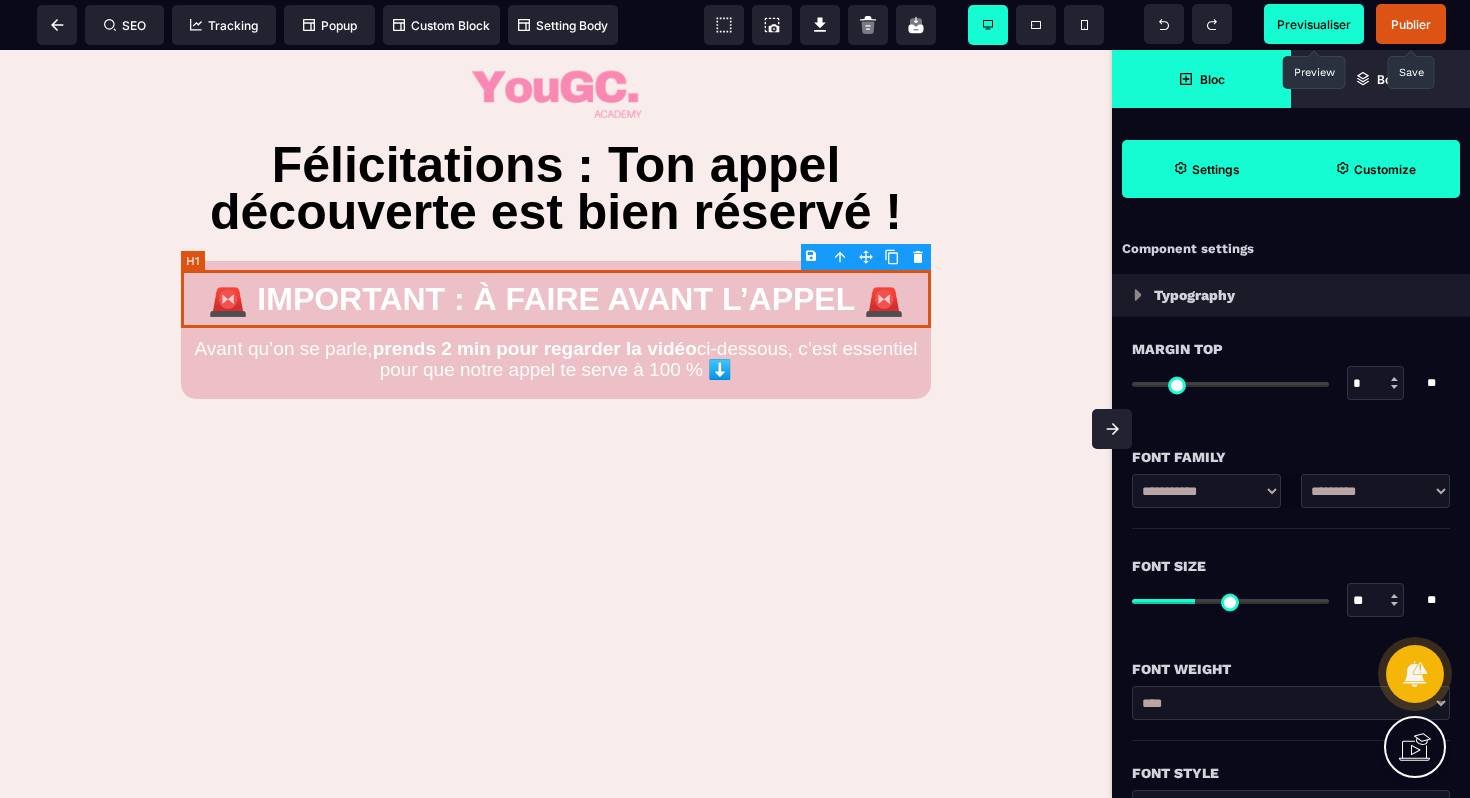 click on "🚨 IMPORTANT : À FAIRE AVANT L’APPEL 🚨" at bounding box center [556, 299] 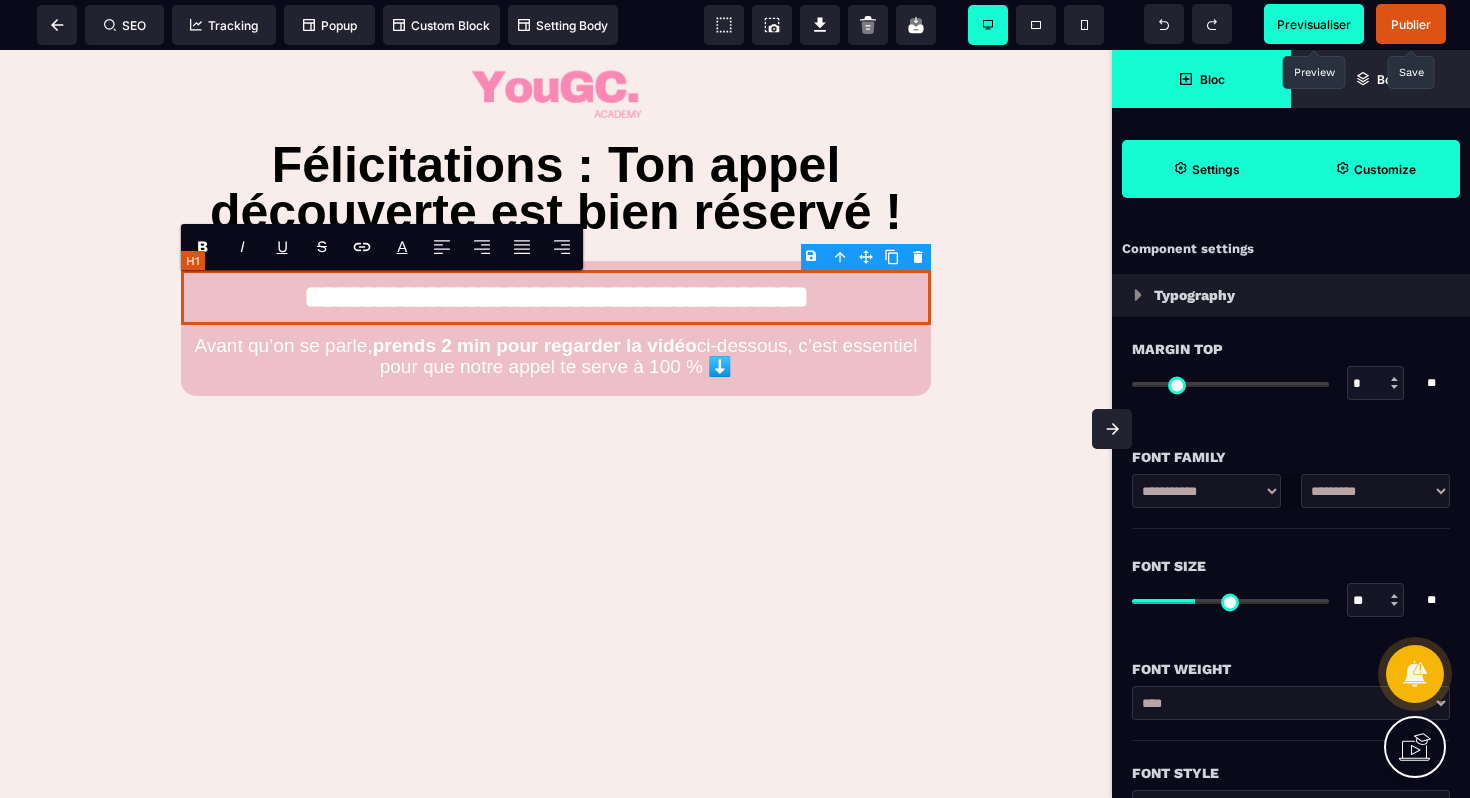 click on "**********" at bounding box center [556, 297] 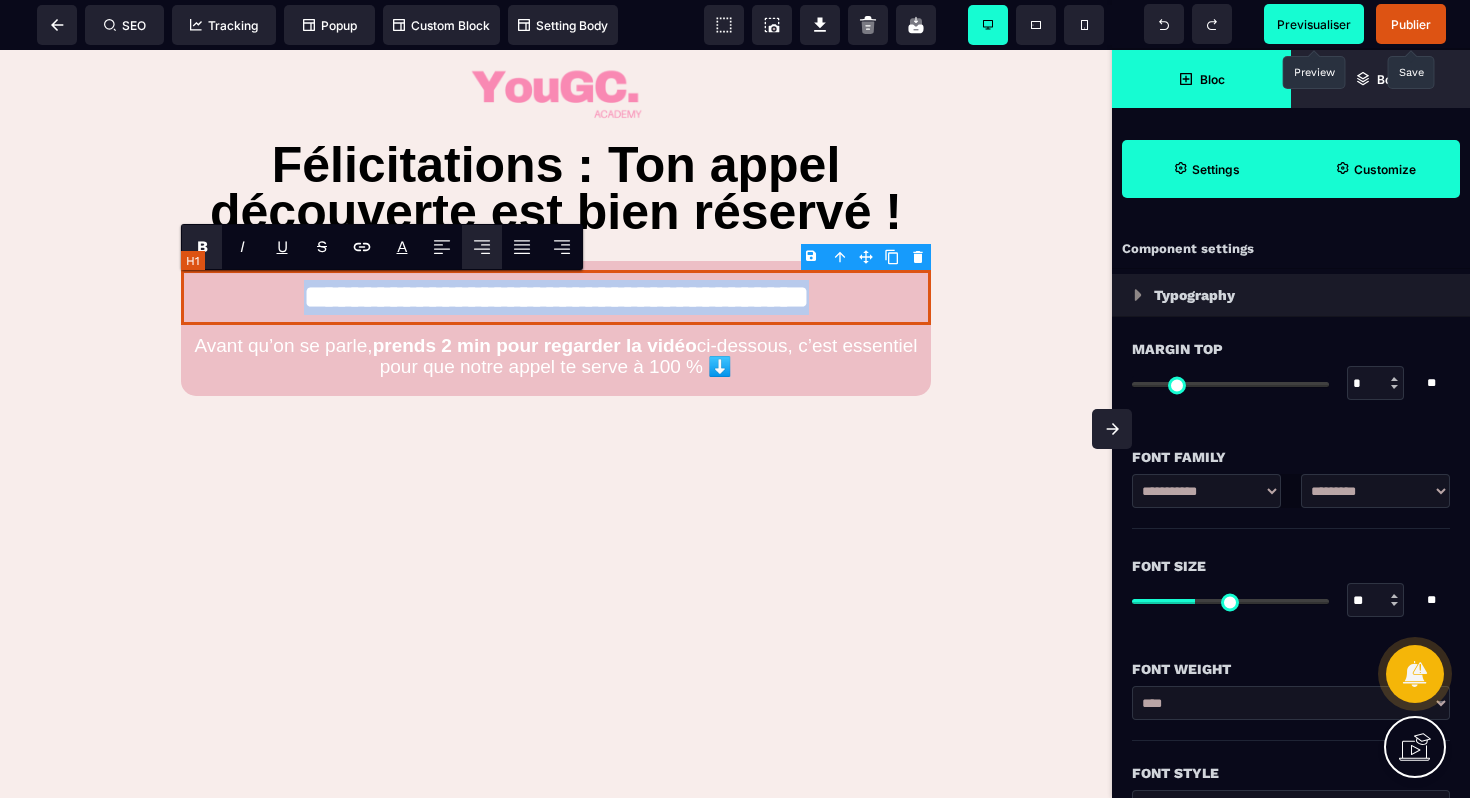 click on "**********" at bounding box center (556, 297) 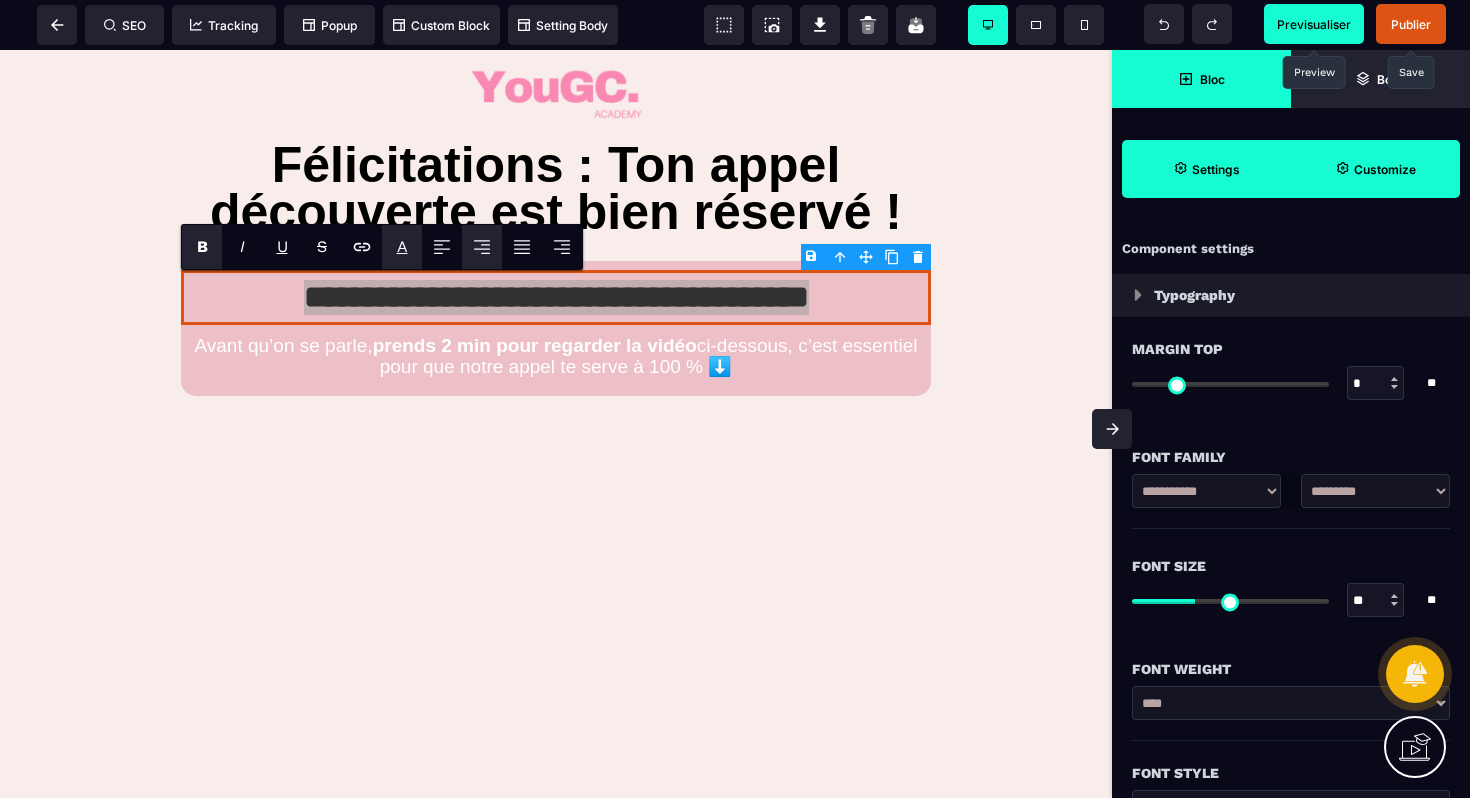 click on "A" at bounding box center (402, 246) 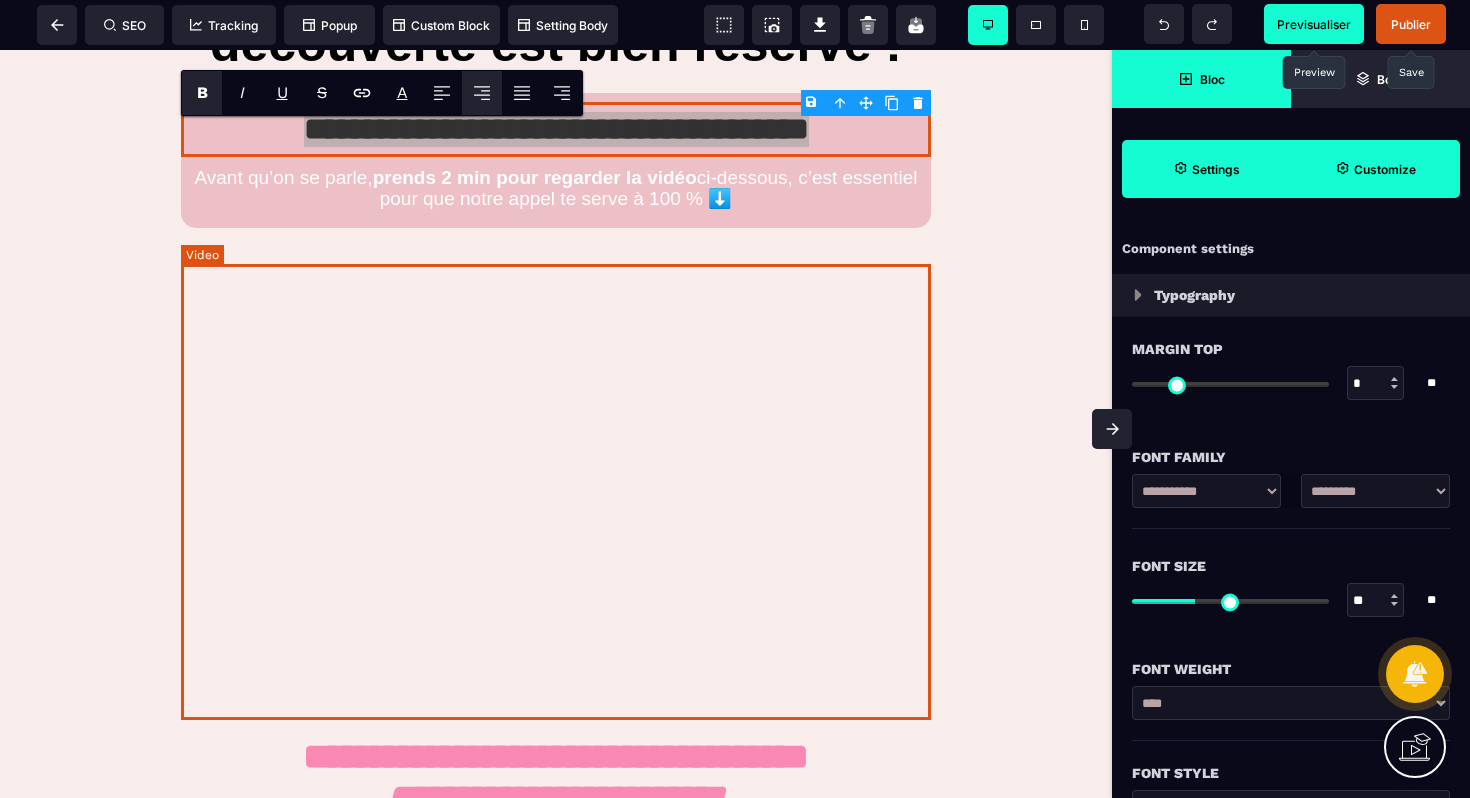 scroll, scrollTop: 214, scrollLeft: 0, axis: vertical 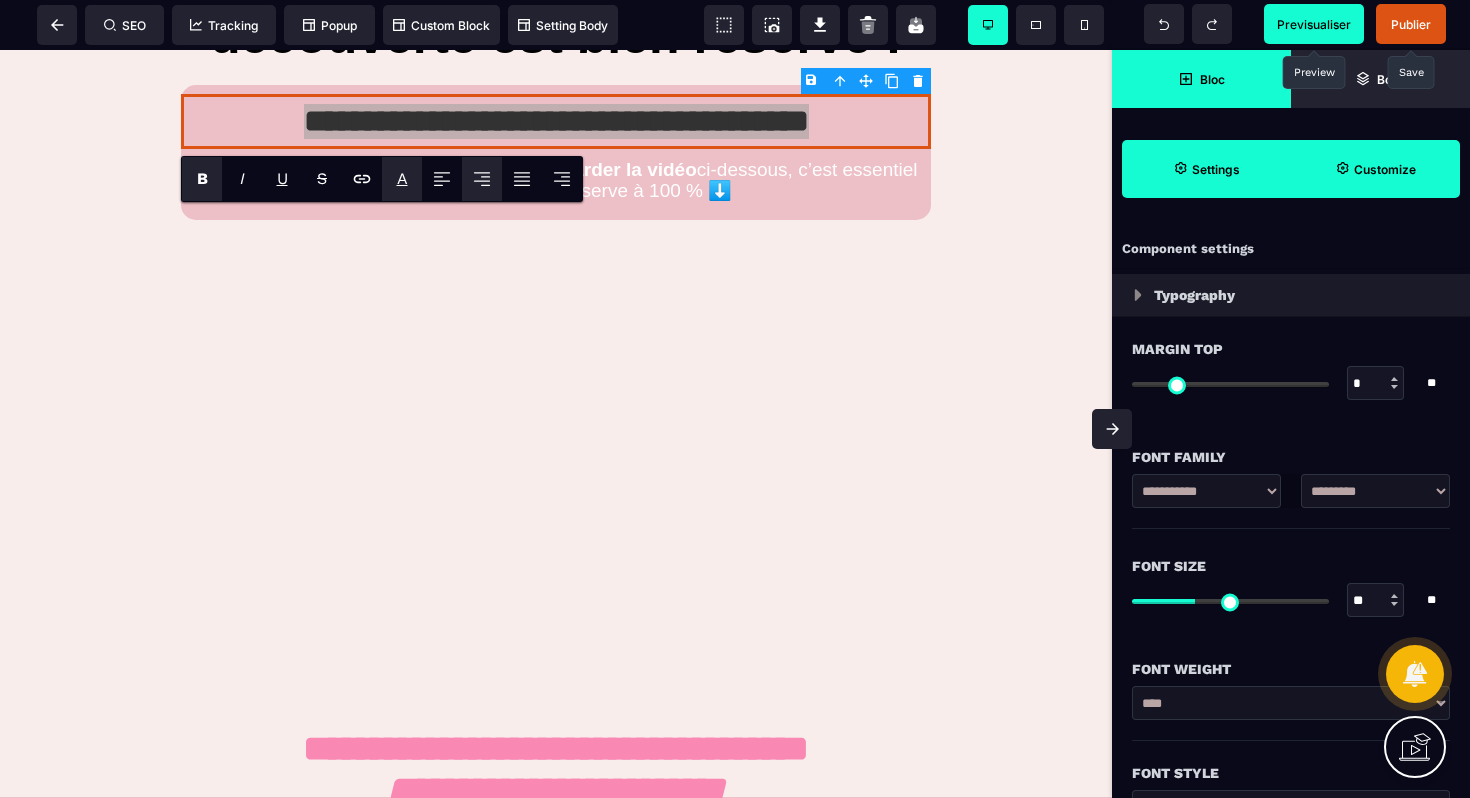 click on "A" at bounding box center (402, 178) 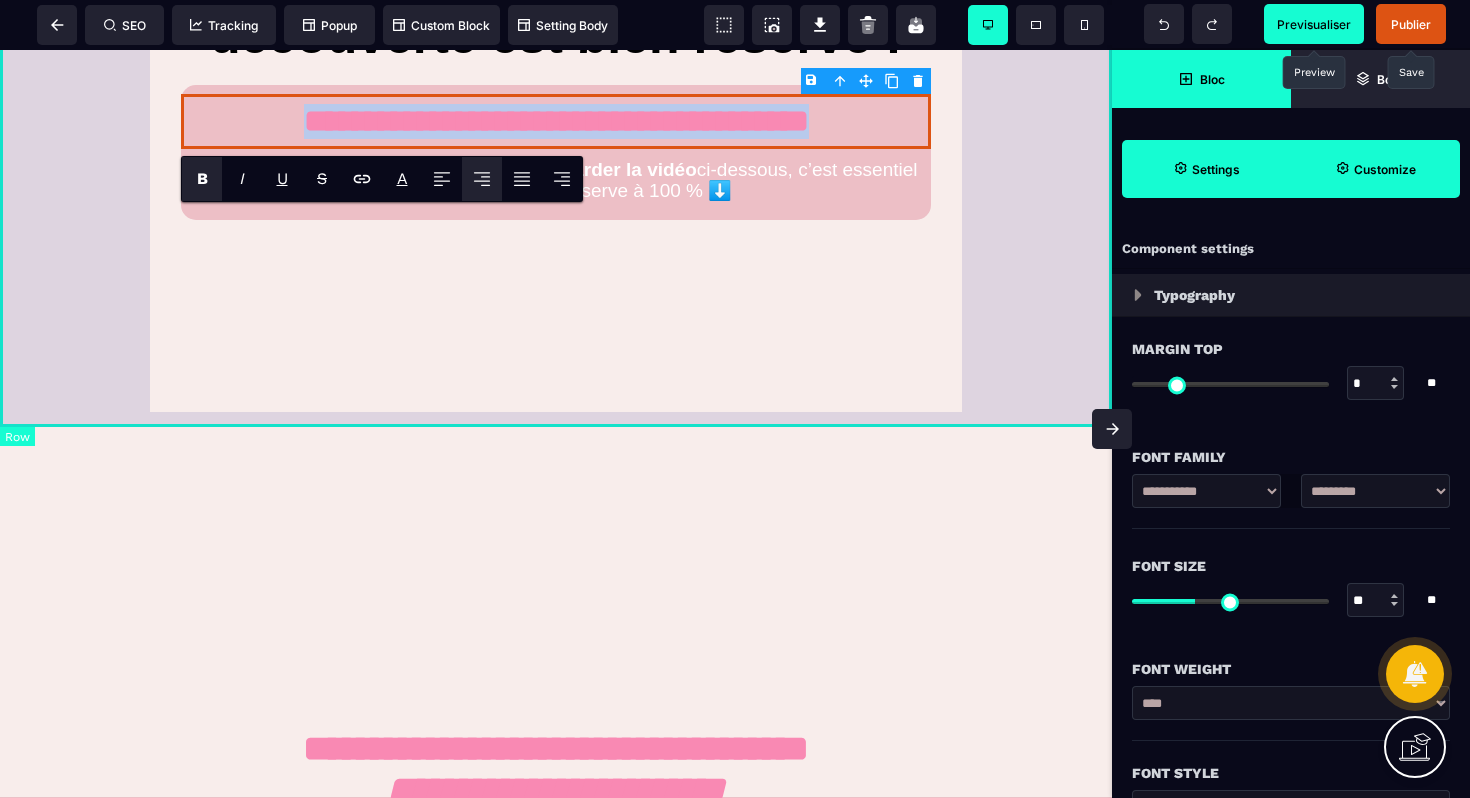 click on "**********" at bounding box center [556, 131] 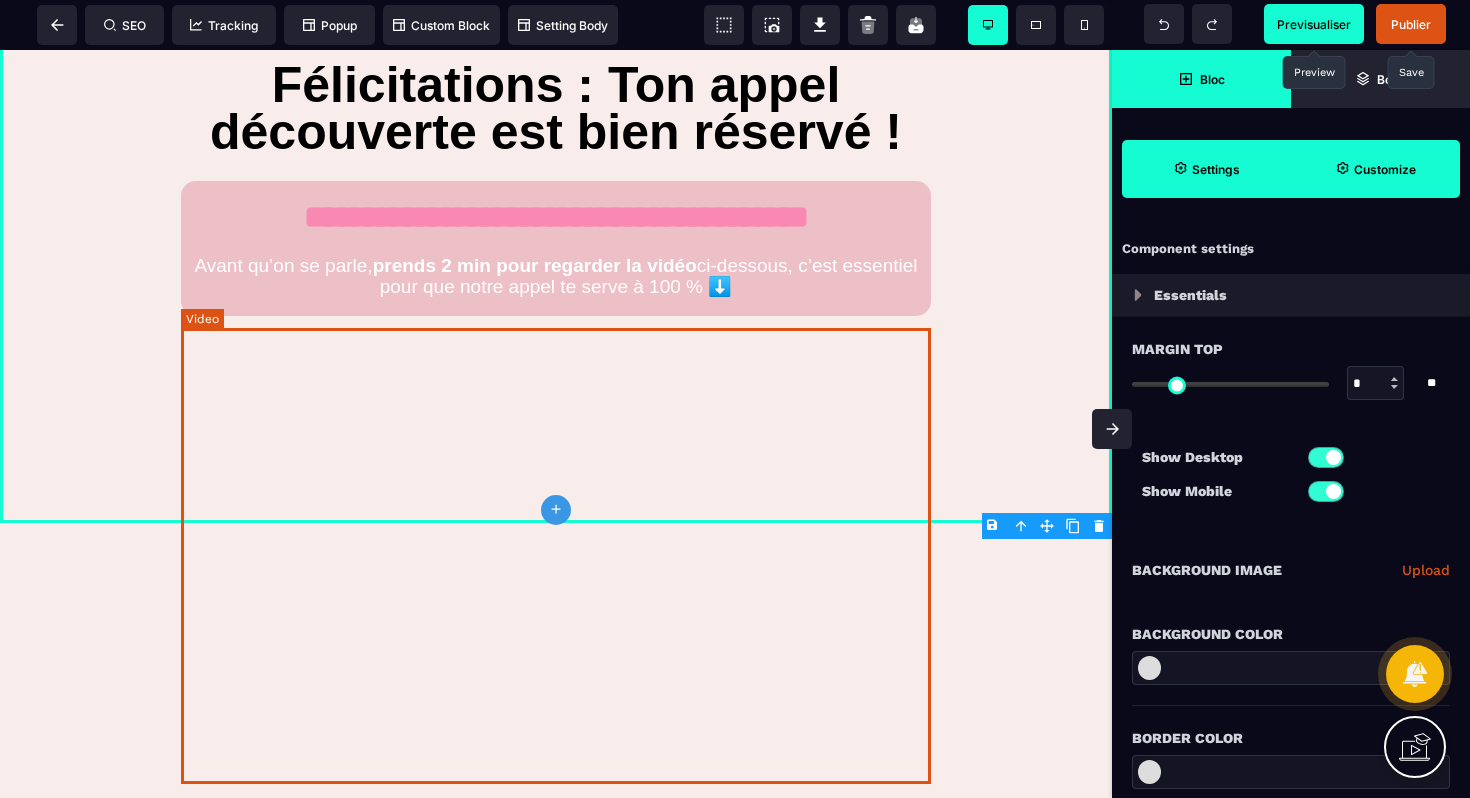 scroll, scrollTop: 114, scrollLeft: 0, axis: vertical 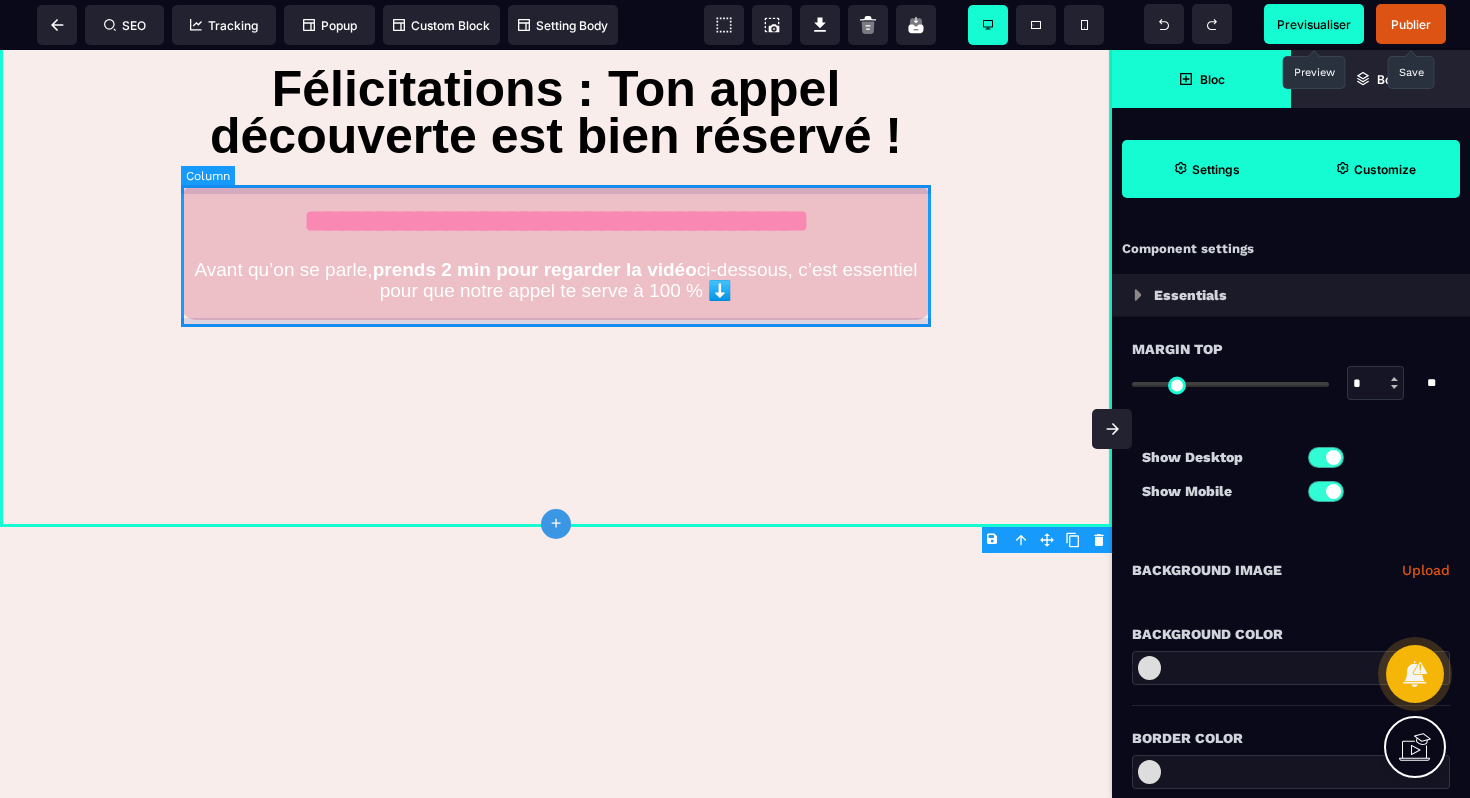 click on "**********" at bounding box center [556, 252] 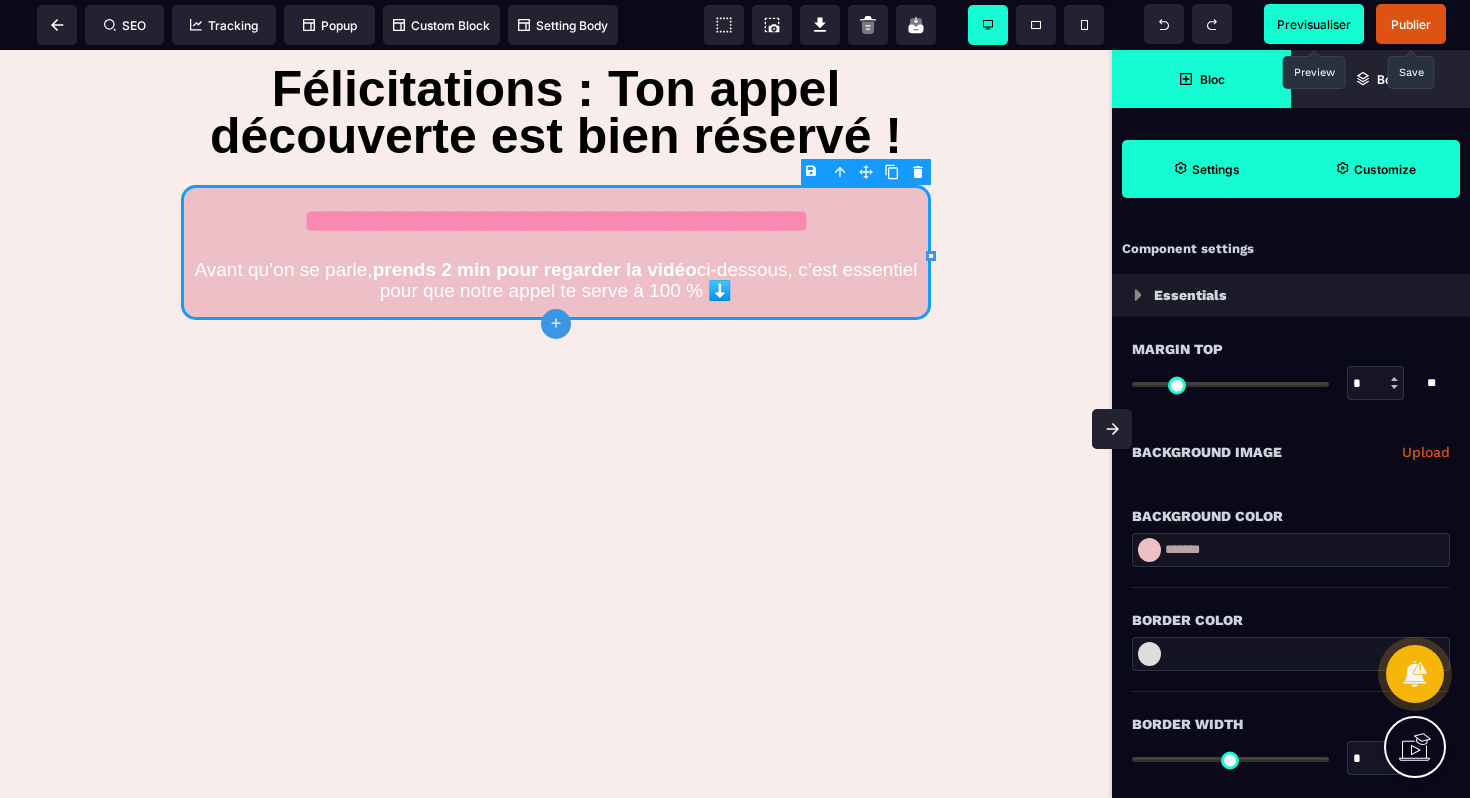 click at bounding box center [1149, 550] 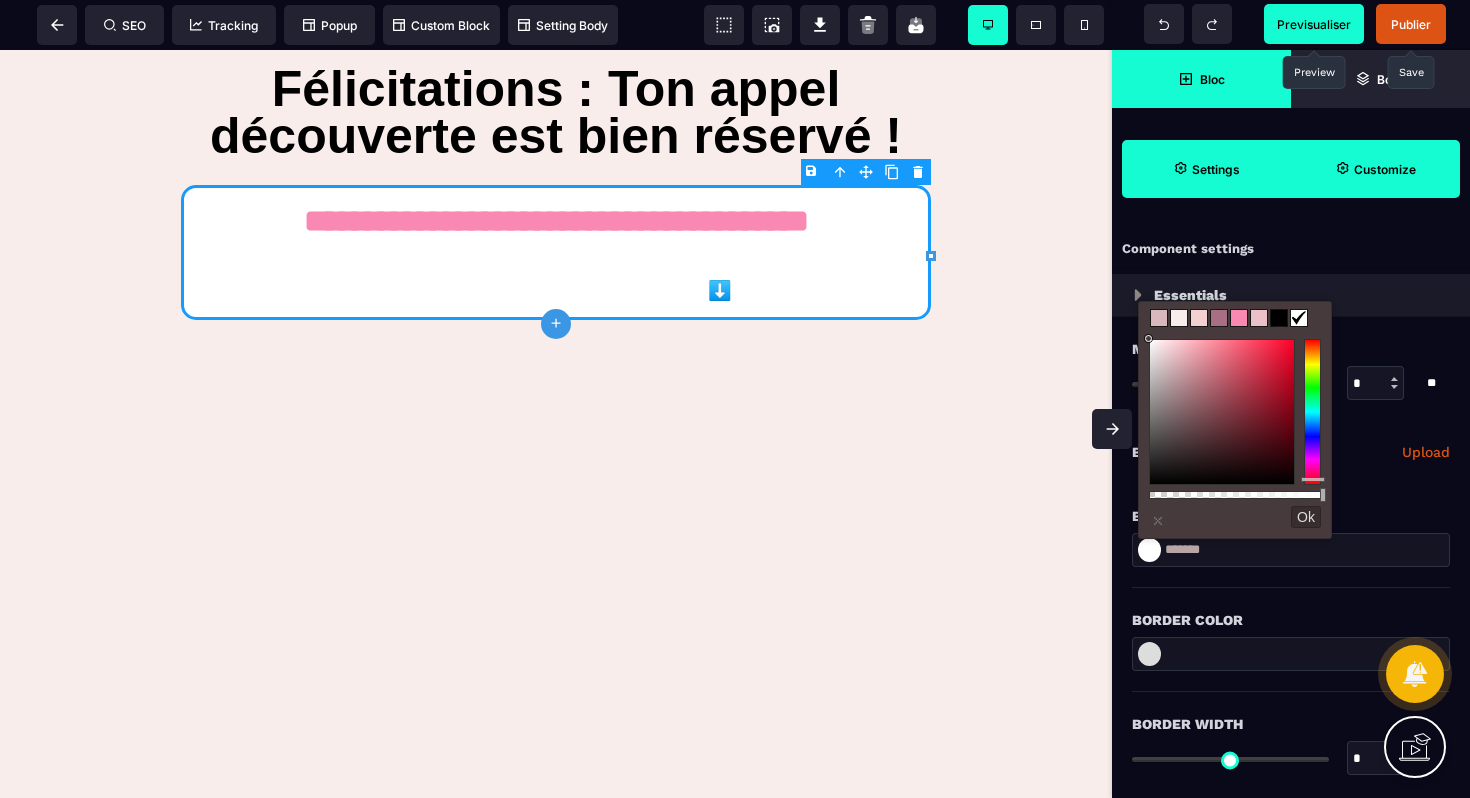 drag, startPoint x: 1170, startPoint y: 361, endPoint x: 1134, endPoint y: 312, distance: 60.80296 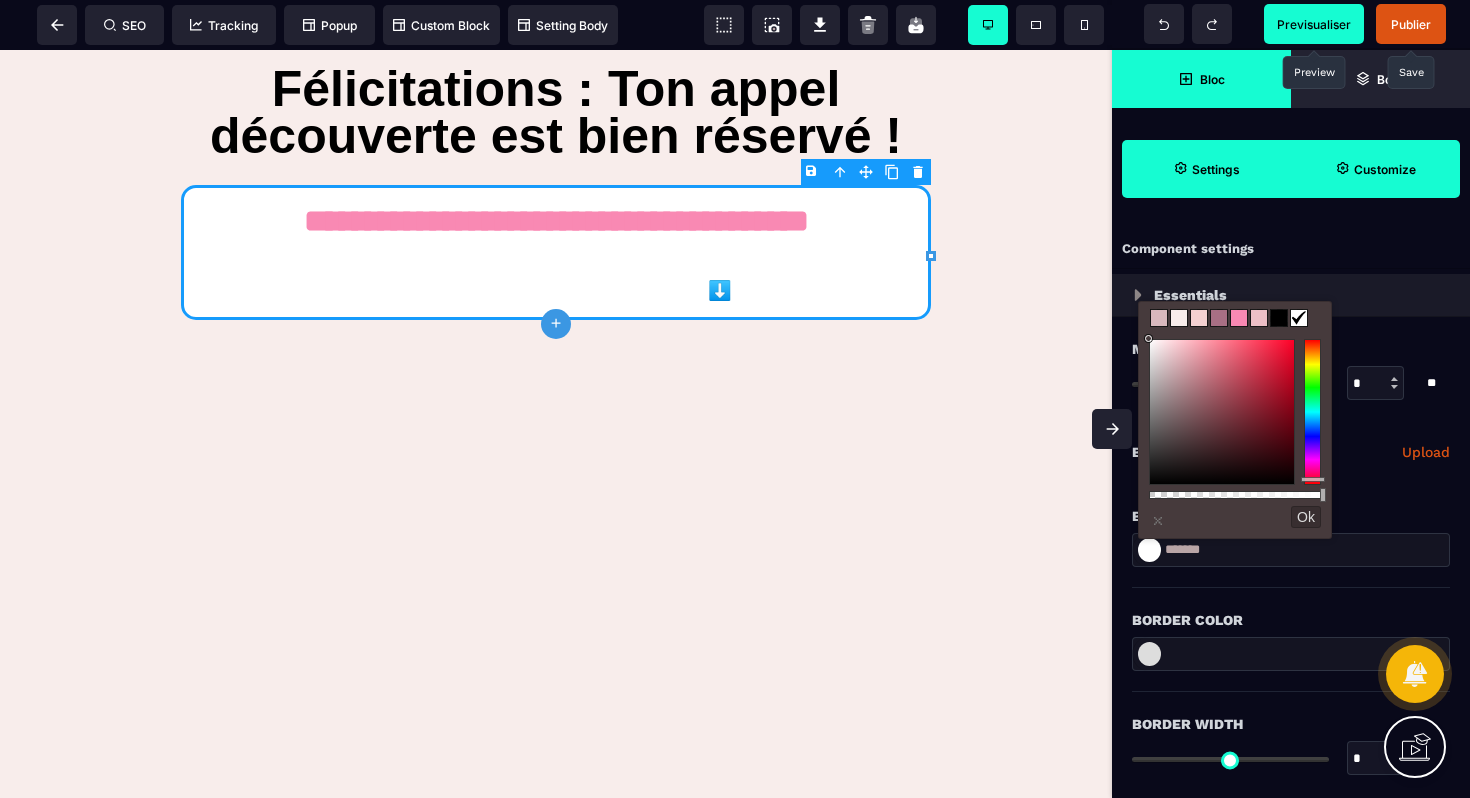 click on "B I U S
A *******
plus
Row
SEO
Tracking
Bloc" 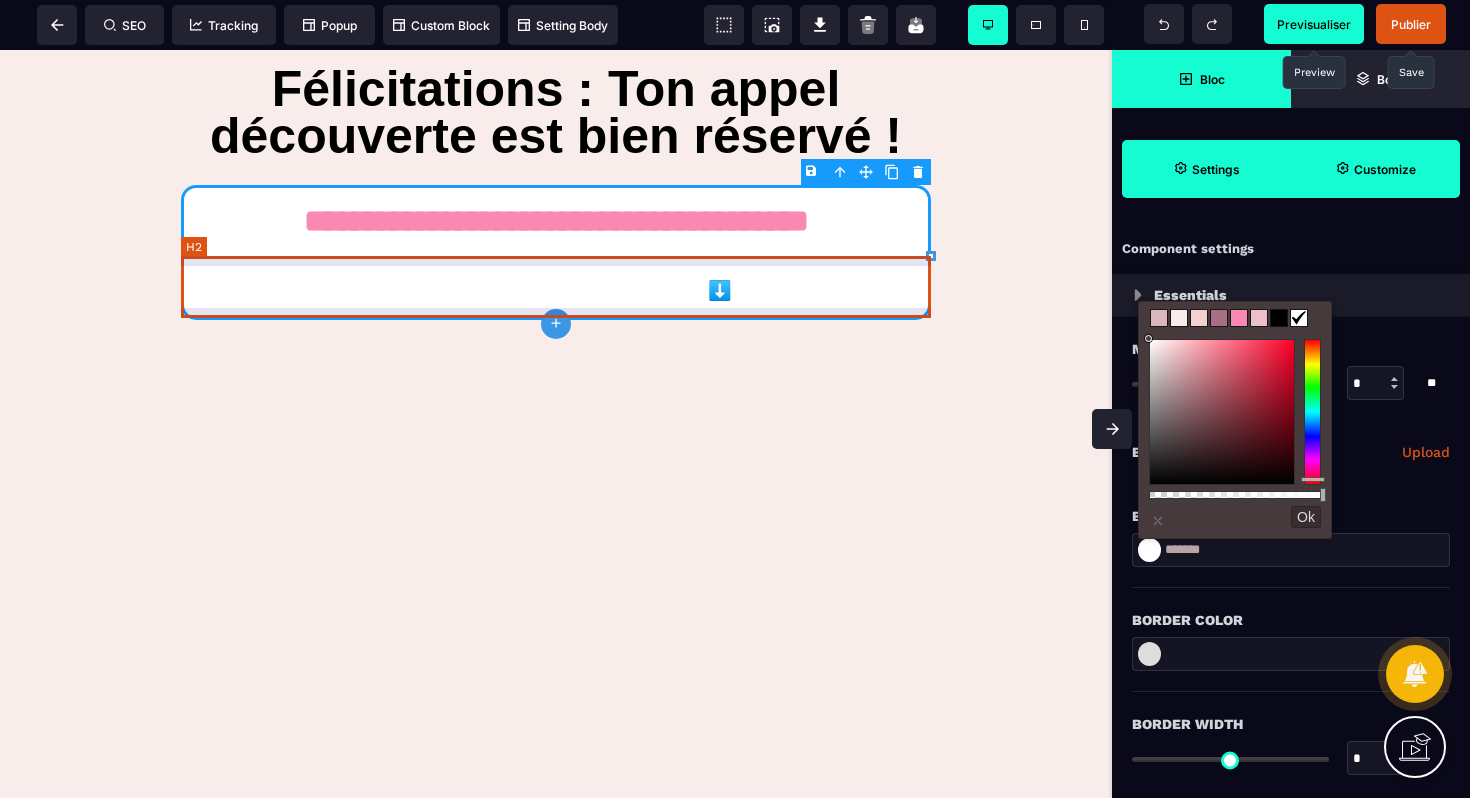 click on "Avant qu’on se parle, prends 2 min pour regarder la vidéo
ci-dessous, c’est essentiel pour que notre appel te serve à 100 % ⬇️" at bounding box center (556, 280) 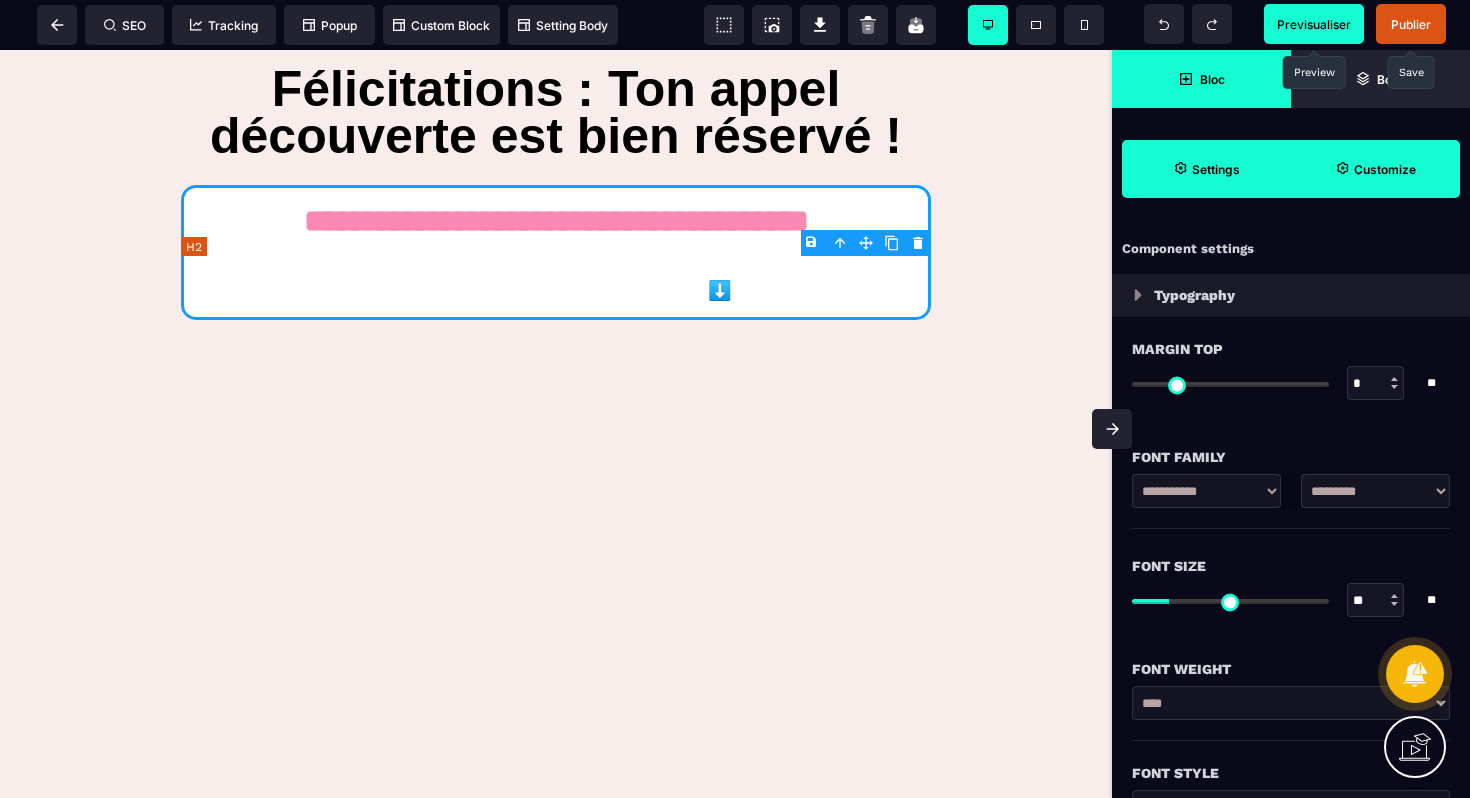 click on "Avant qu’on se parle, prends 2 min pour regarder la vidéo
ci-dessous, c’est essentiel pour que notre appel te serve à 100 % ⬇️" at bounding box center [556, 280] 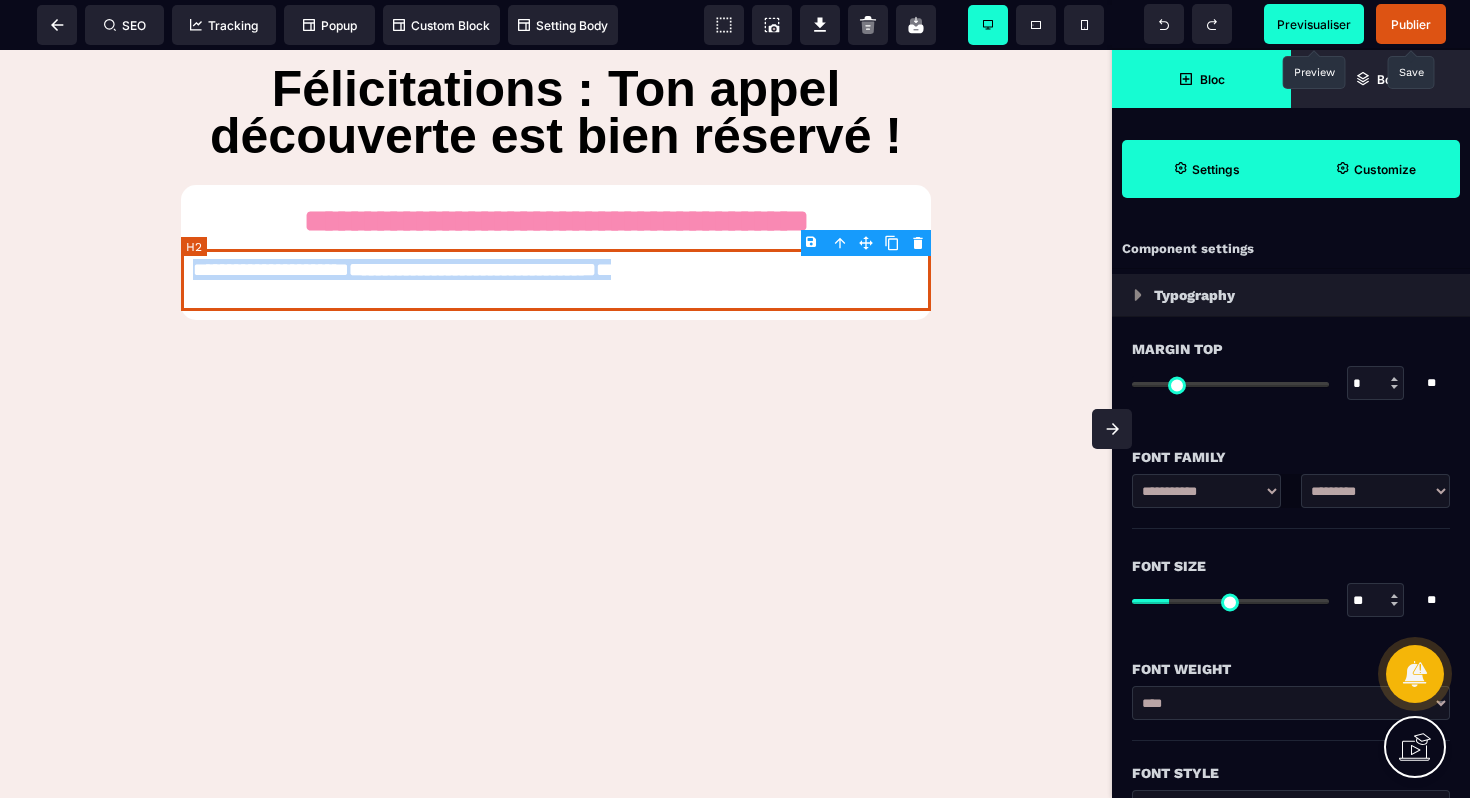 click on "**********" at bounding box center [556, 280] 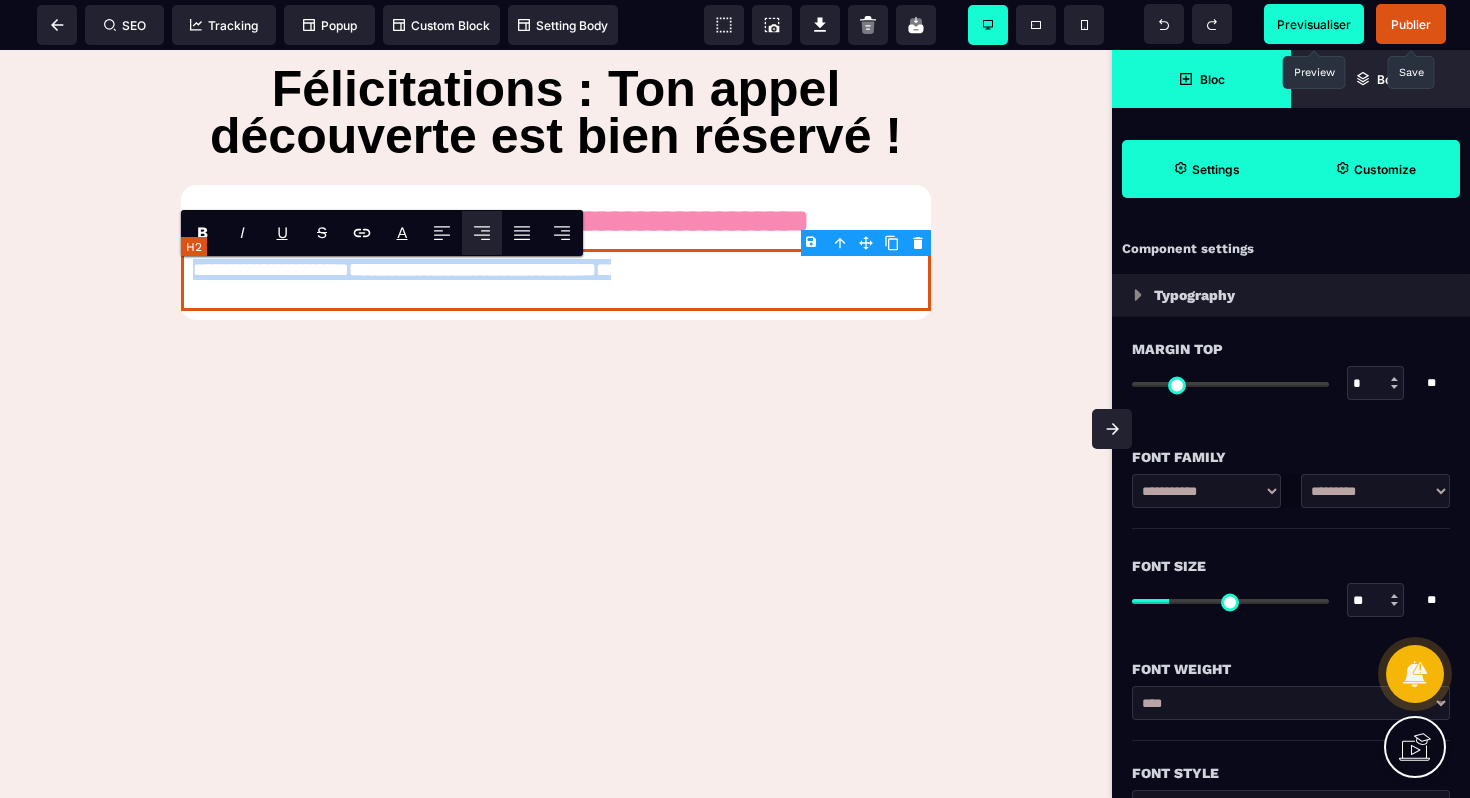 click on "**********" at bounding box center [556, 280] 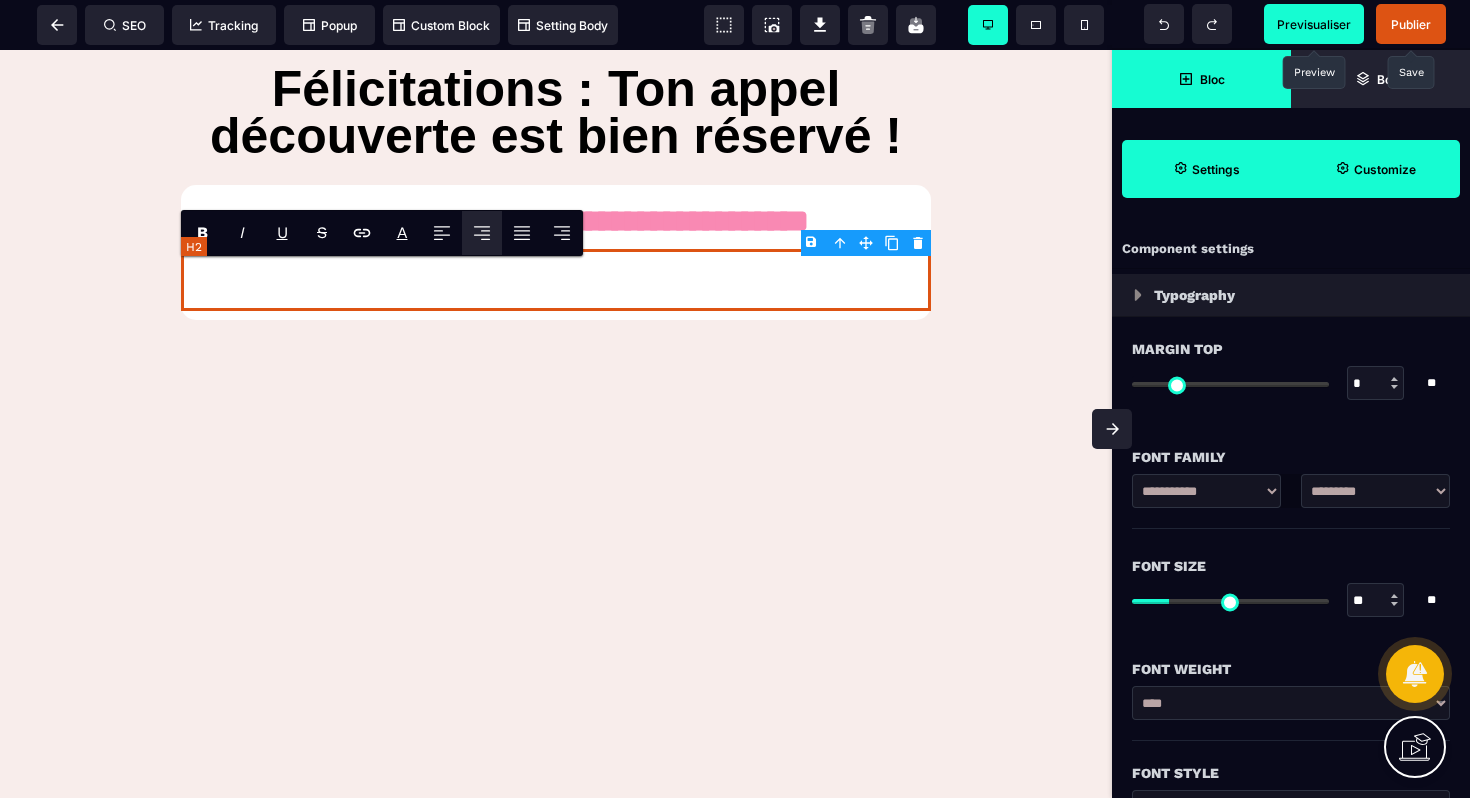 click on "**********" at bounding box center (556, 280) 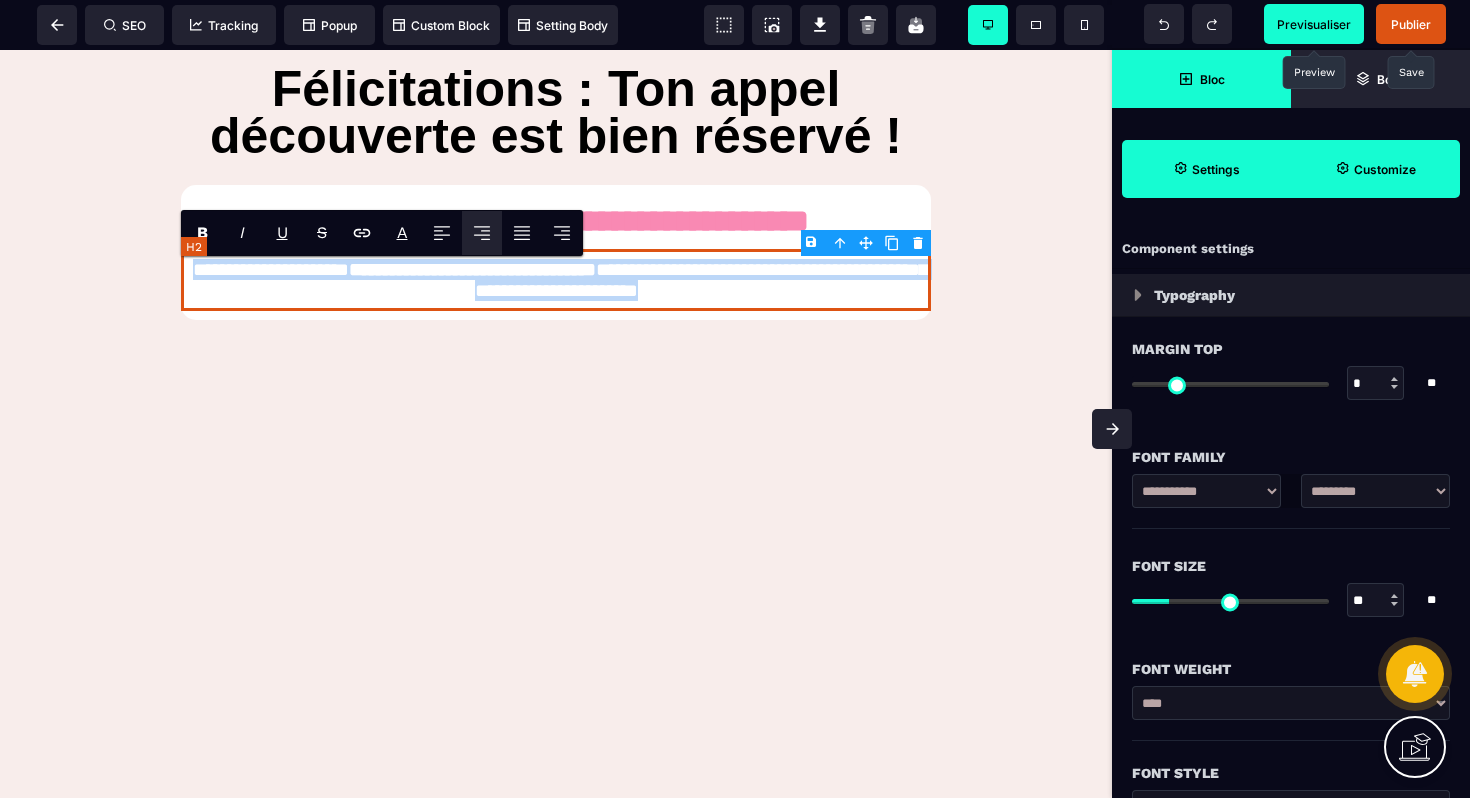 drag, startPoint x: 849, startPoint y: 311, endPoint x: 267, endPoint y: 256, distance: 584.593 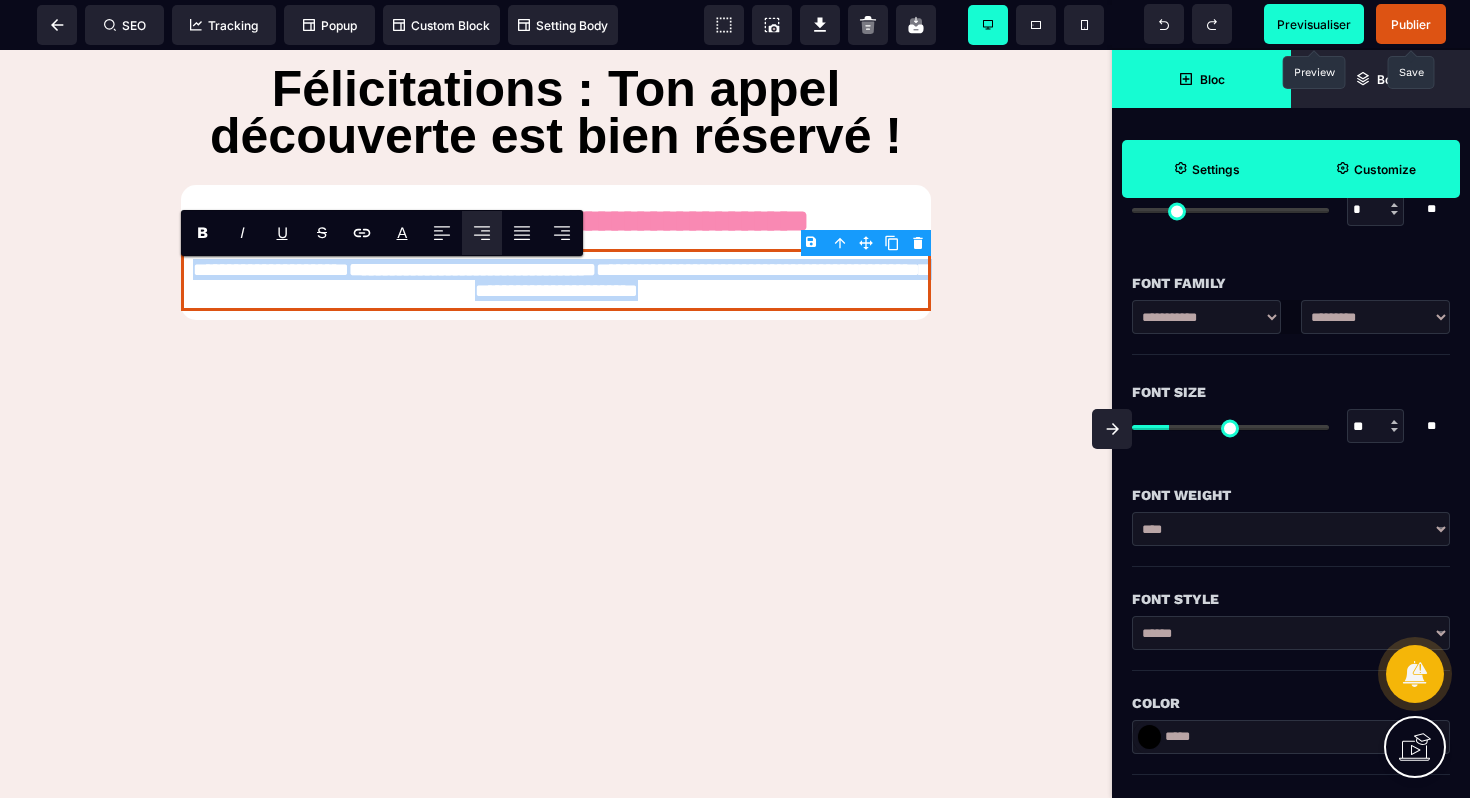 scroll, scrollTop: 192, scrollLeft: 0, axis: vertical 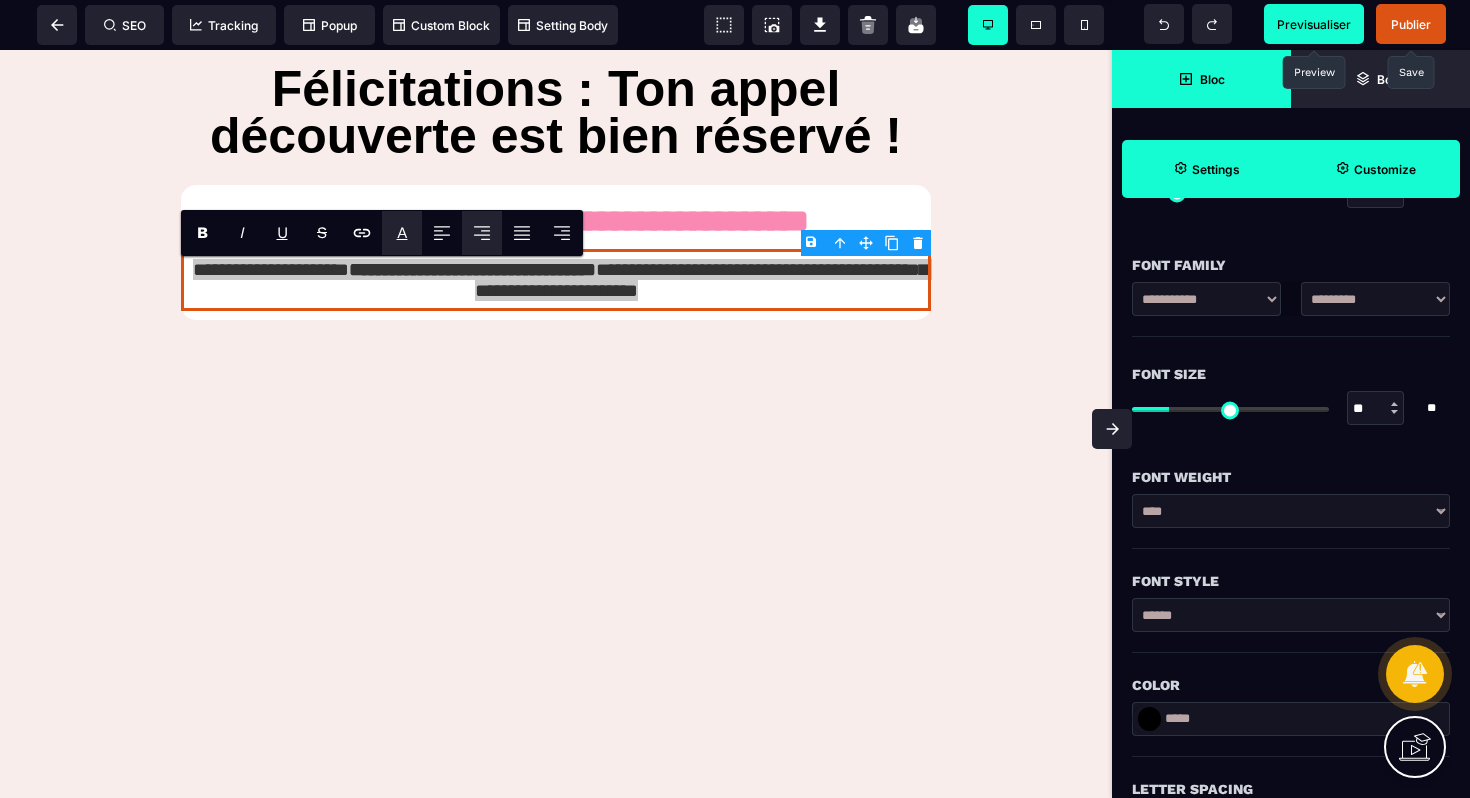 click on "A" at bounding box center [402, 232] 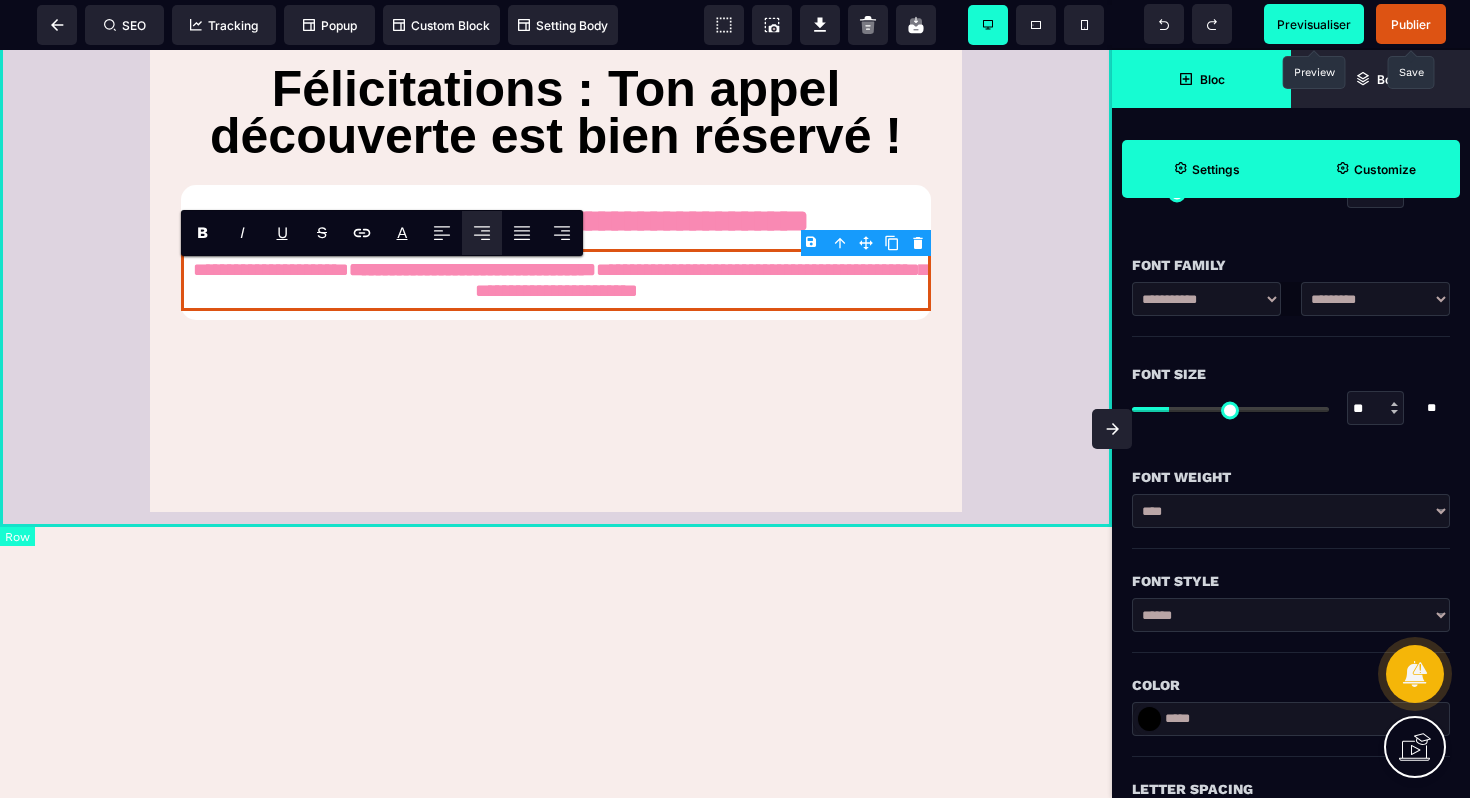 click on "**********" at bounding box center (556, 231) 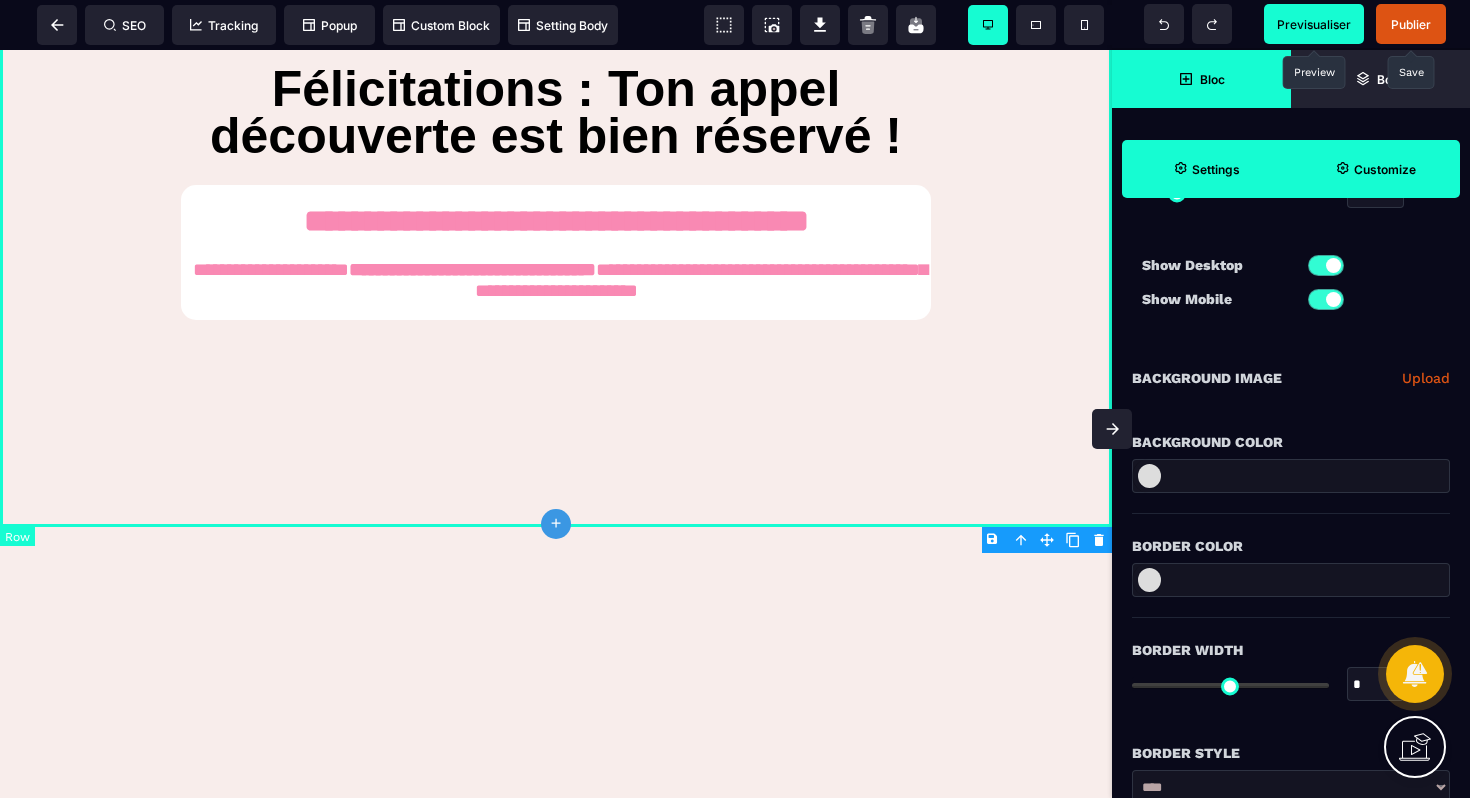 scroll, scrollTop: 0, scrollLeft: 0, axis: both 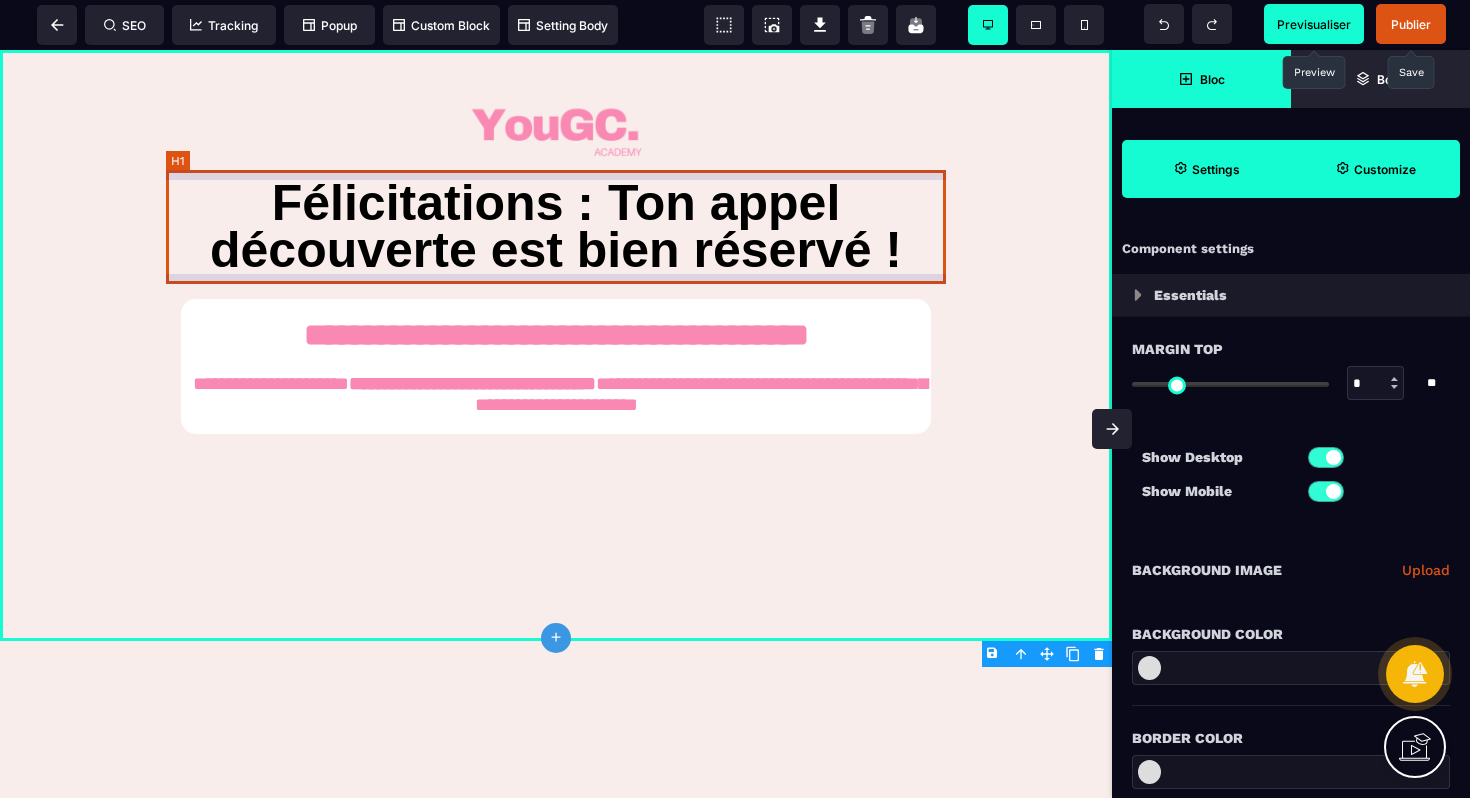 click on "Félicitations : Ton appel découverte est bien réservé !" at bounding box center [556, 227] 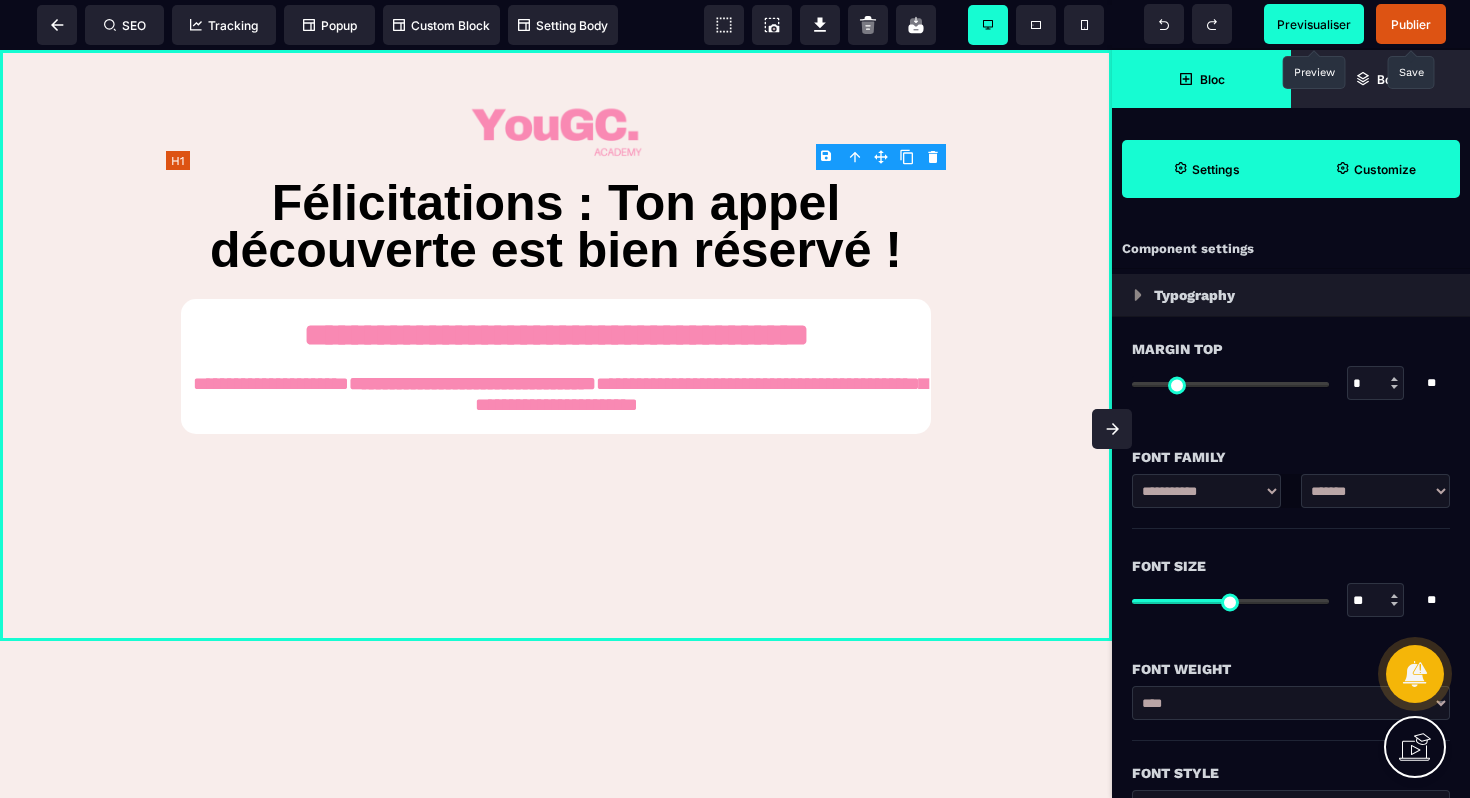 click on "Félicitations : Ton appel découverte est bien réservé !" at bounding box center [556, 227] 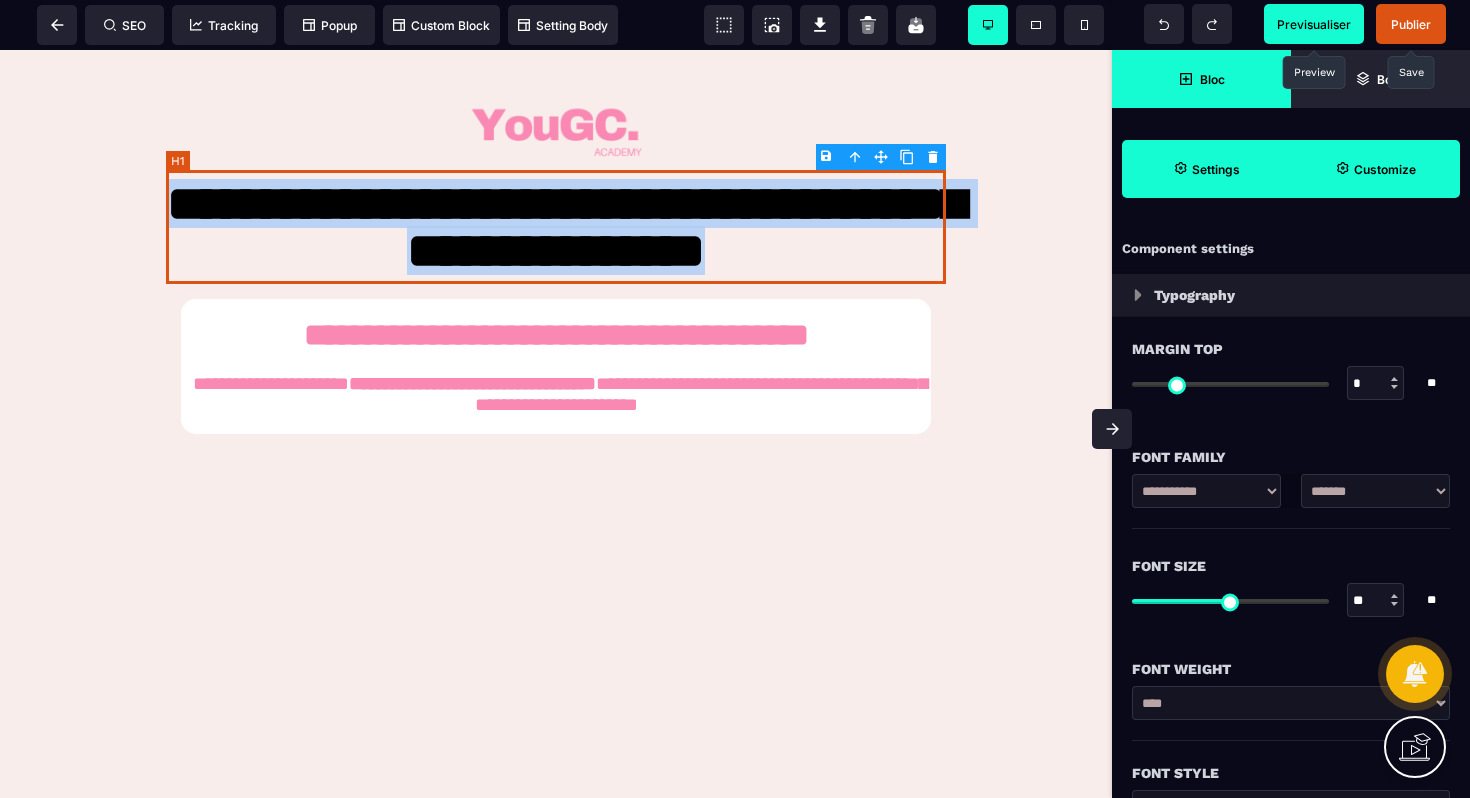 click on "**********" at bounding box center (556, 227) 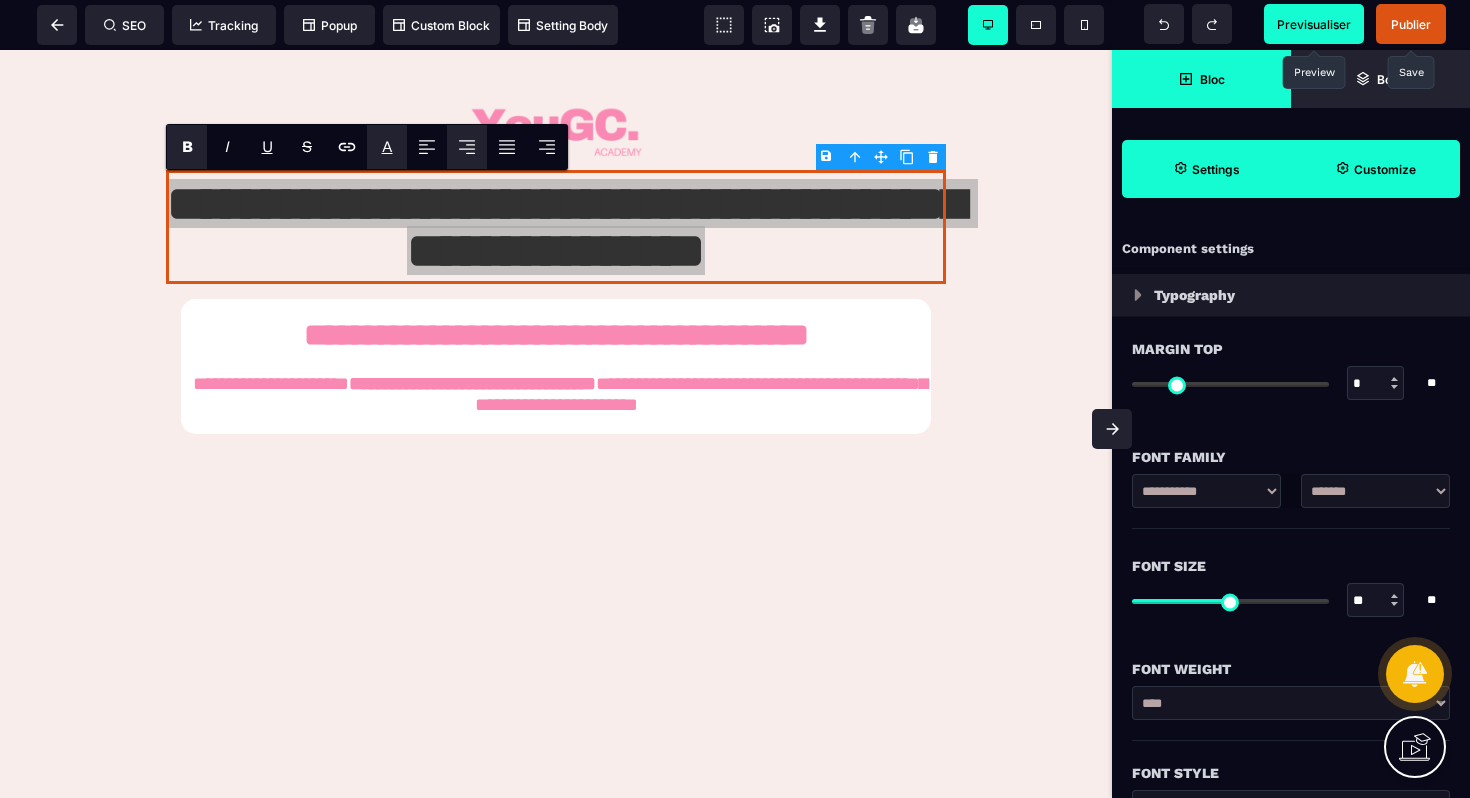 click on "A" at bounding box center (387, 146) 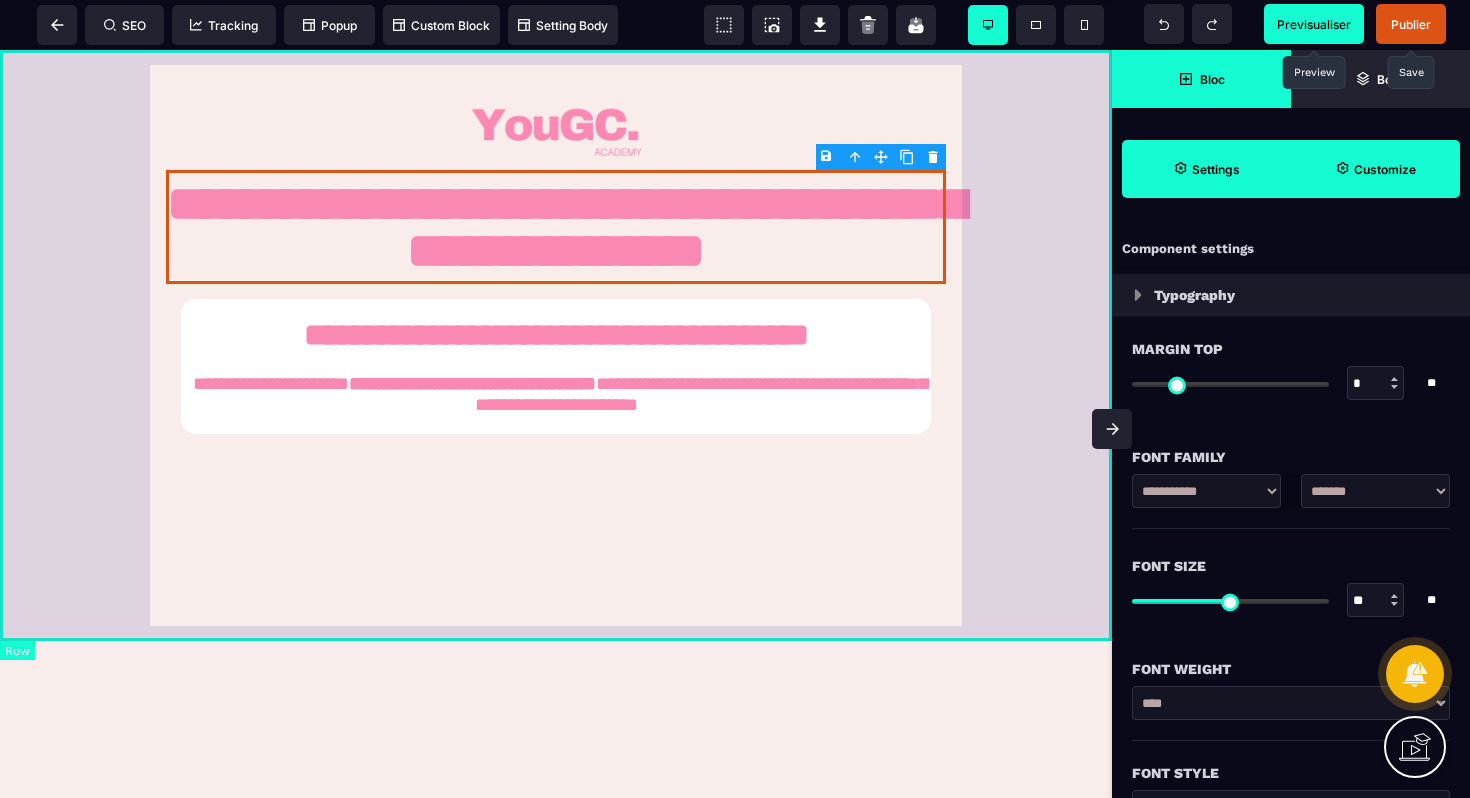 click on "**********" at bounding box center (556, 345) 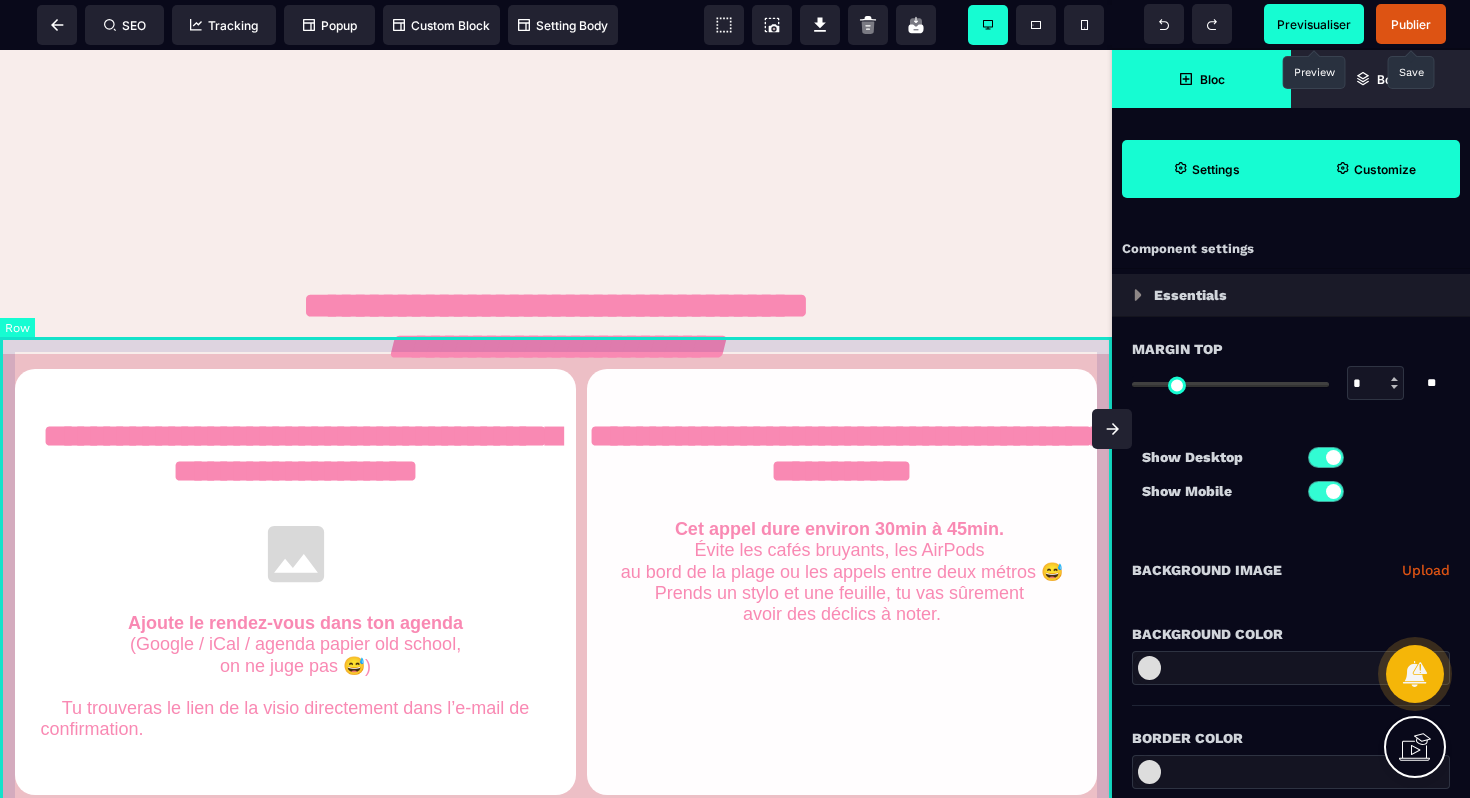 scroll, scrollTop: 714, scrollLeft: 0, axis: vertical 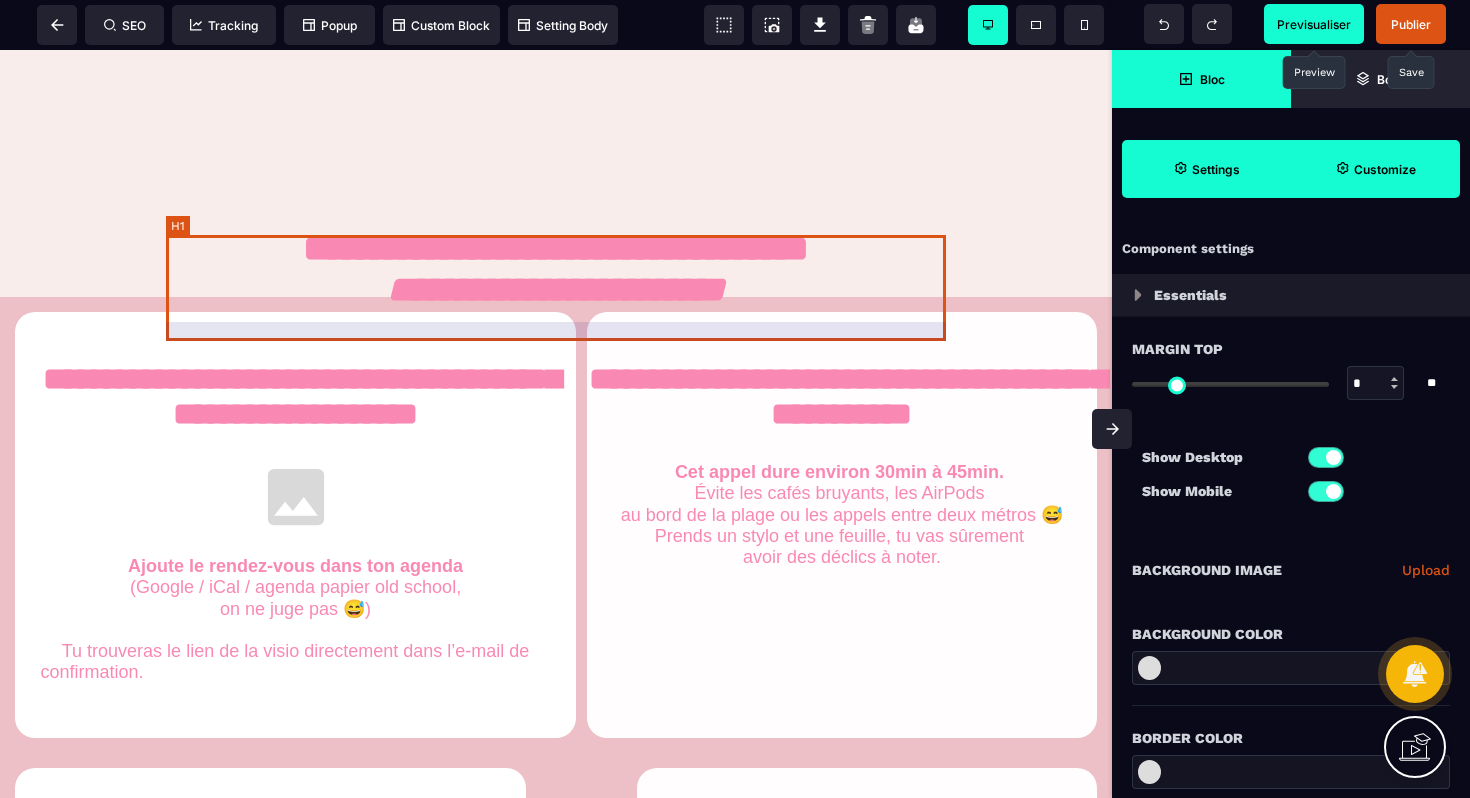 click on "**********" at bounding box center (556, 278) 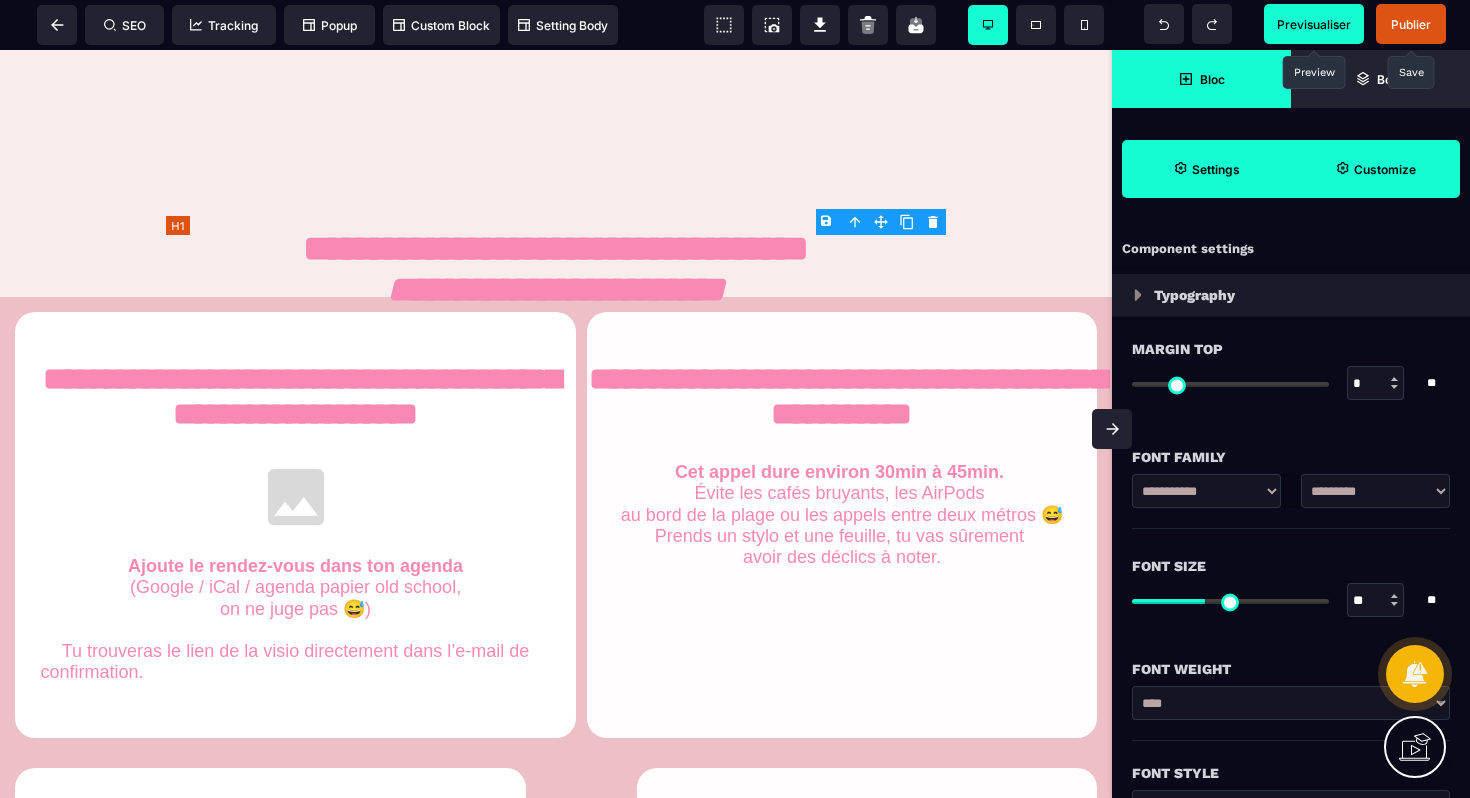 click on "**********" at bounding box center [556, 278] 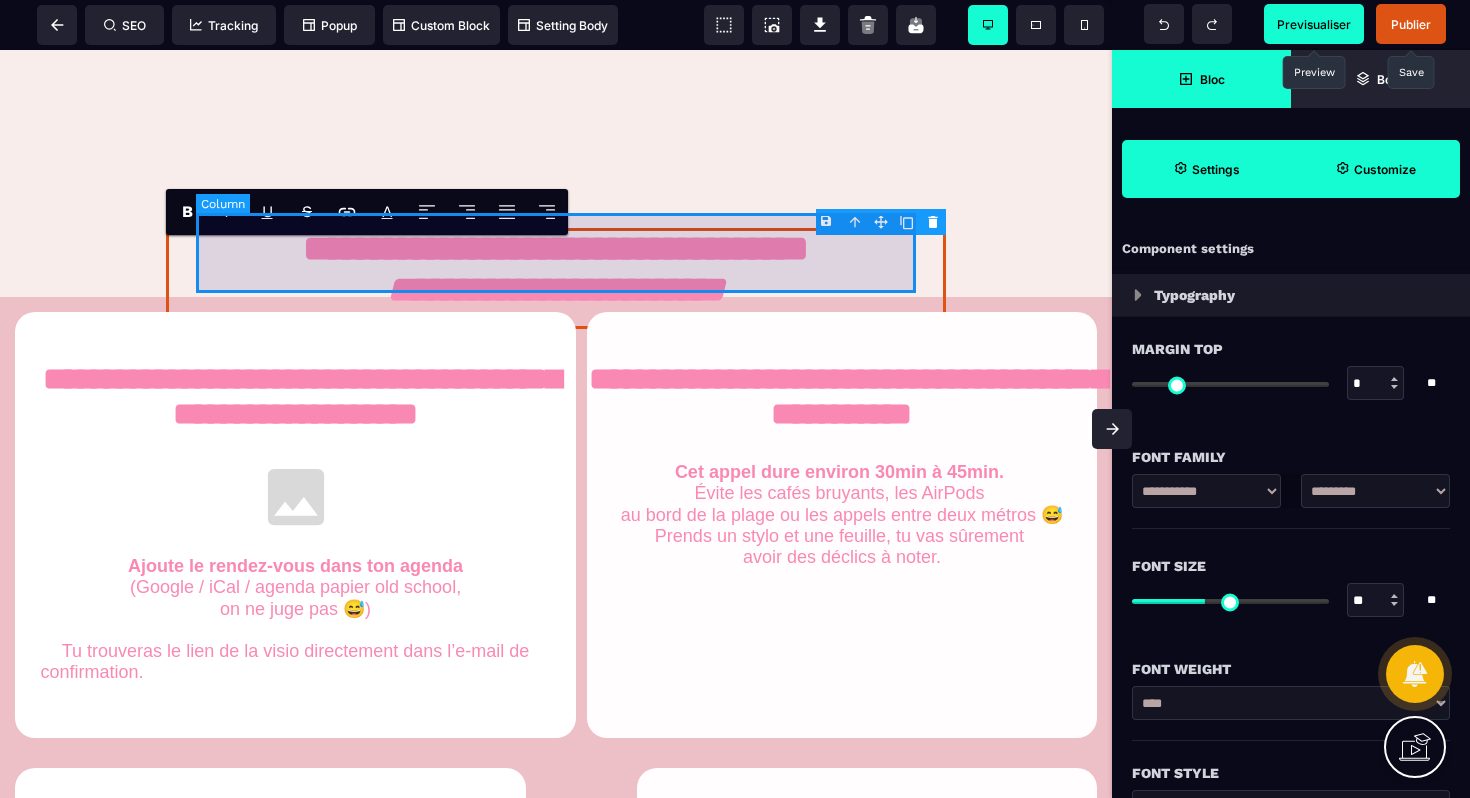 click at bounding box center [556, 246] 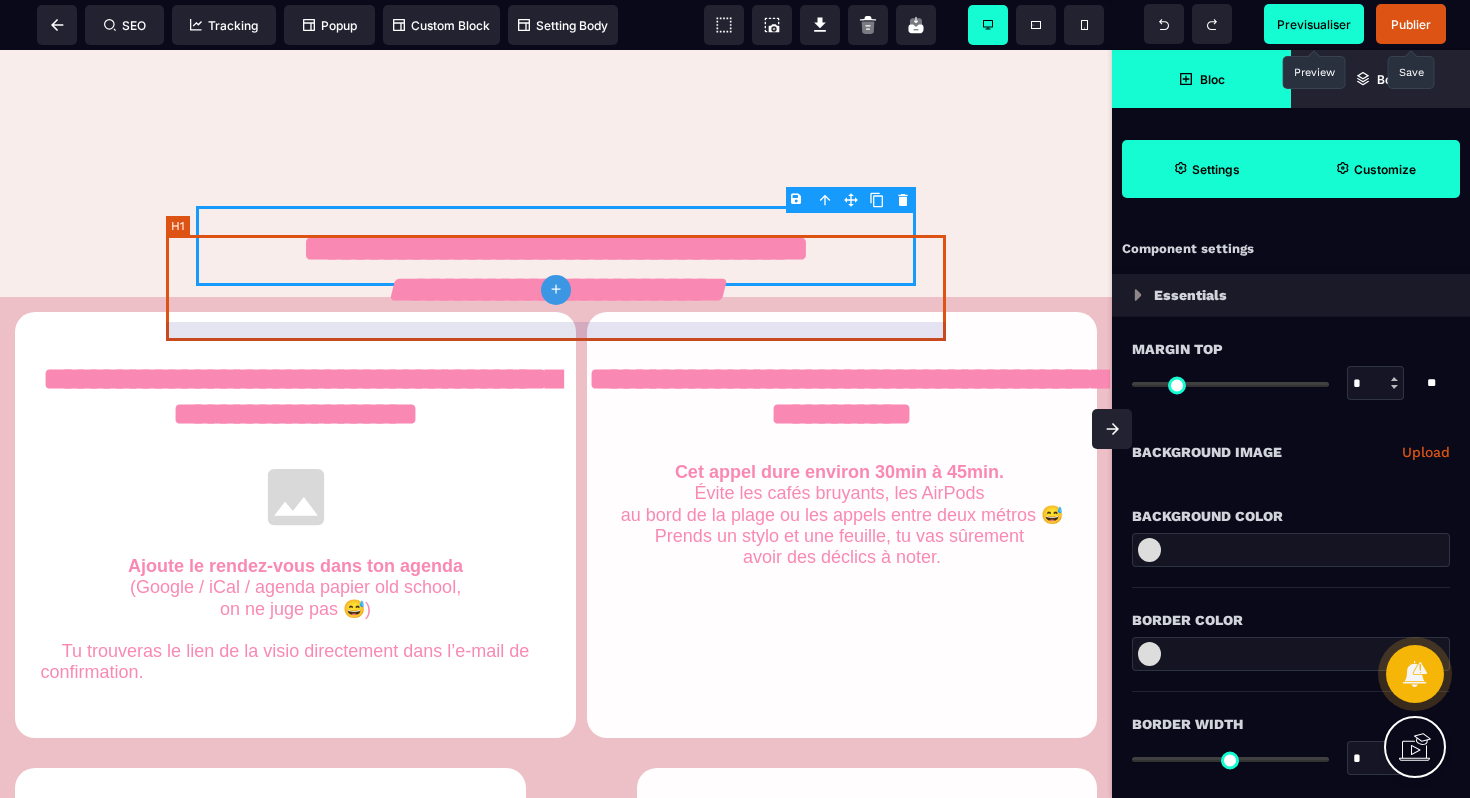 click on "**********" at bounding box center [556, 278] 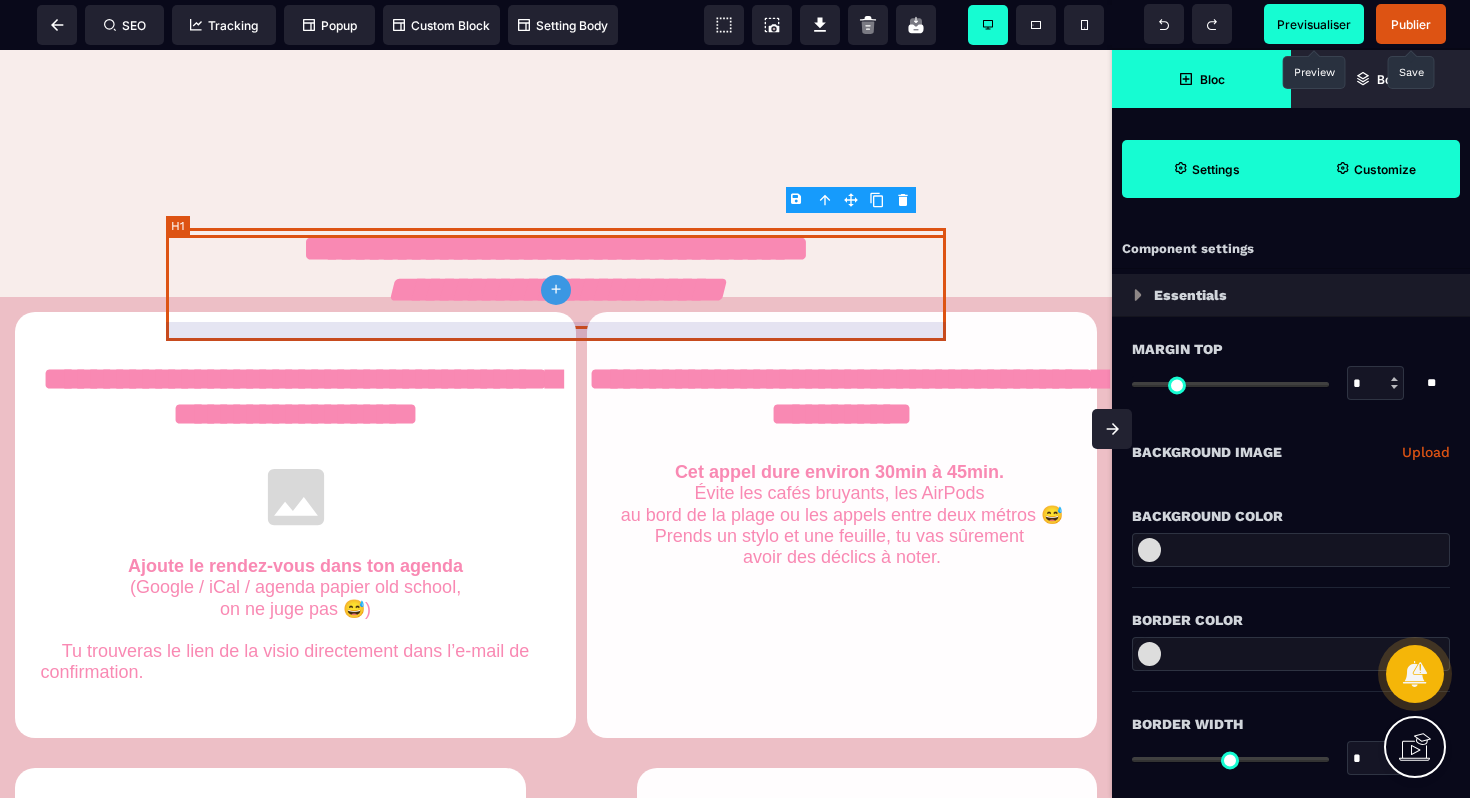 click on "**********" at bounding box center (556, 278) 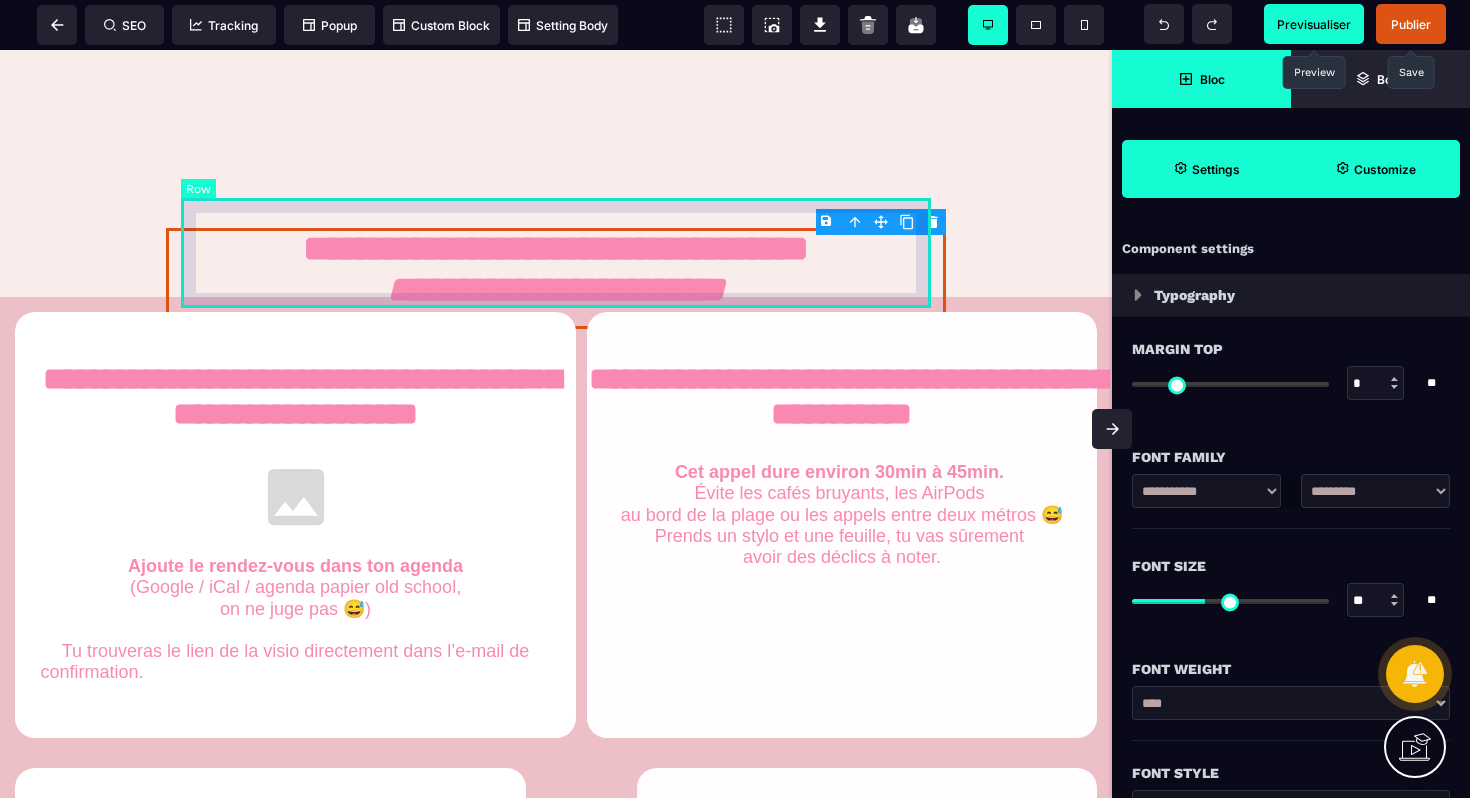 click at bounding box center (556, 246) 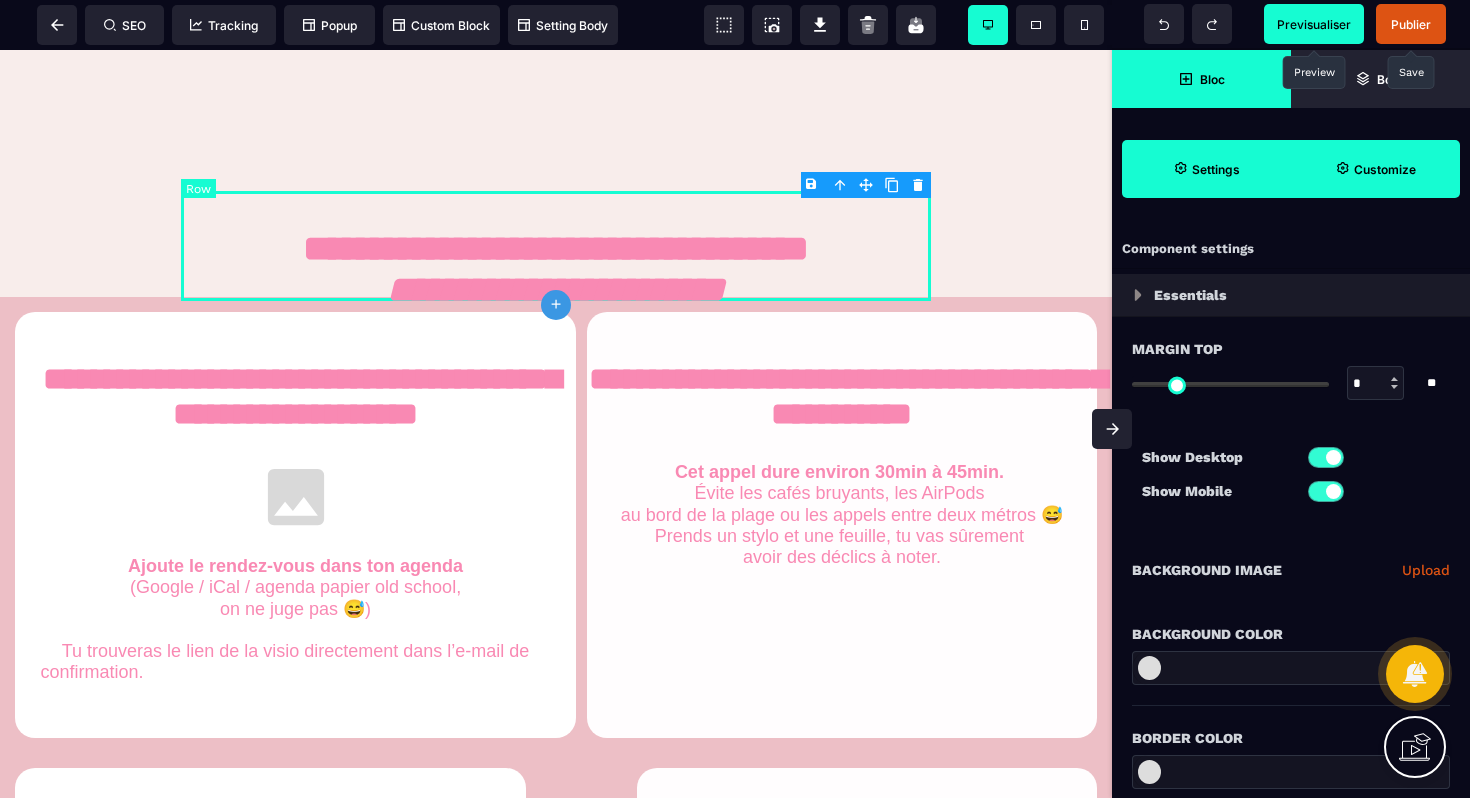 click at bounding box center [556, 246] 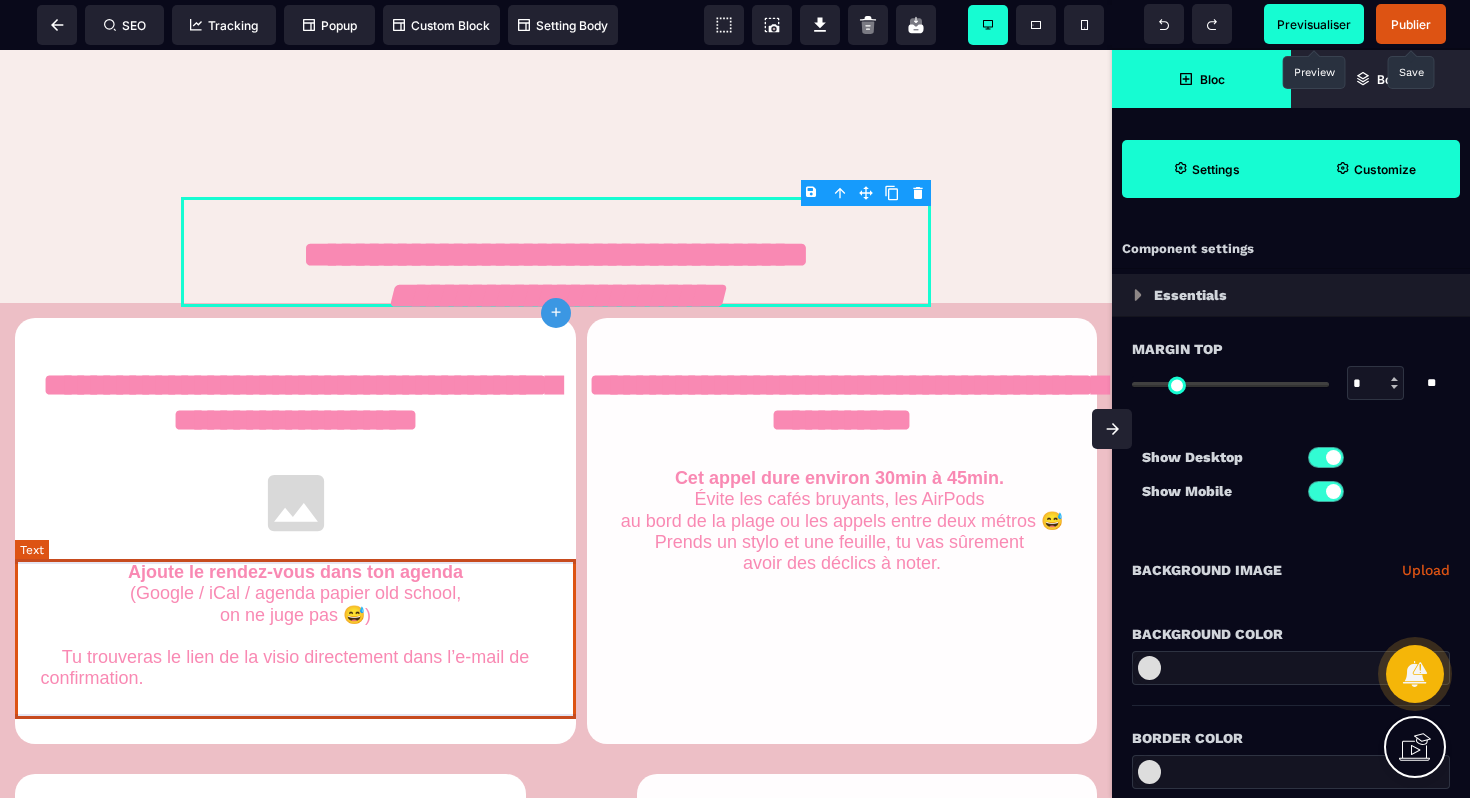 scroll, scrollTop: 704, scrollLeft: 0, axis: vertical 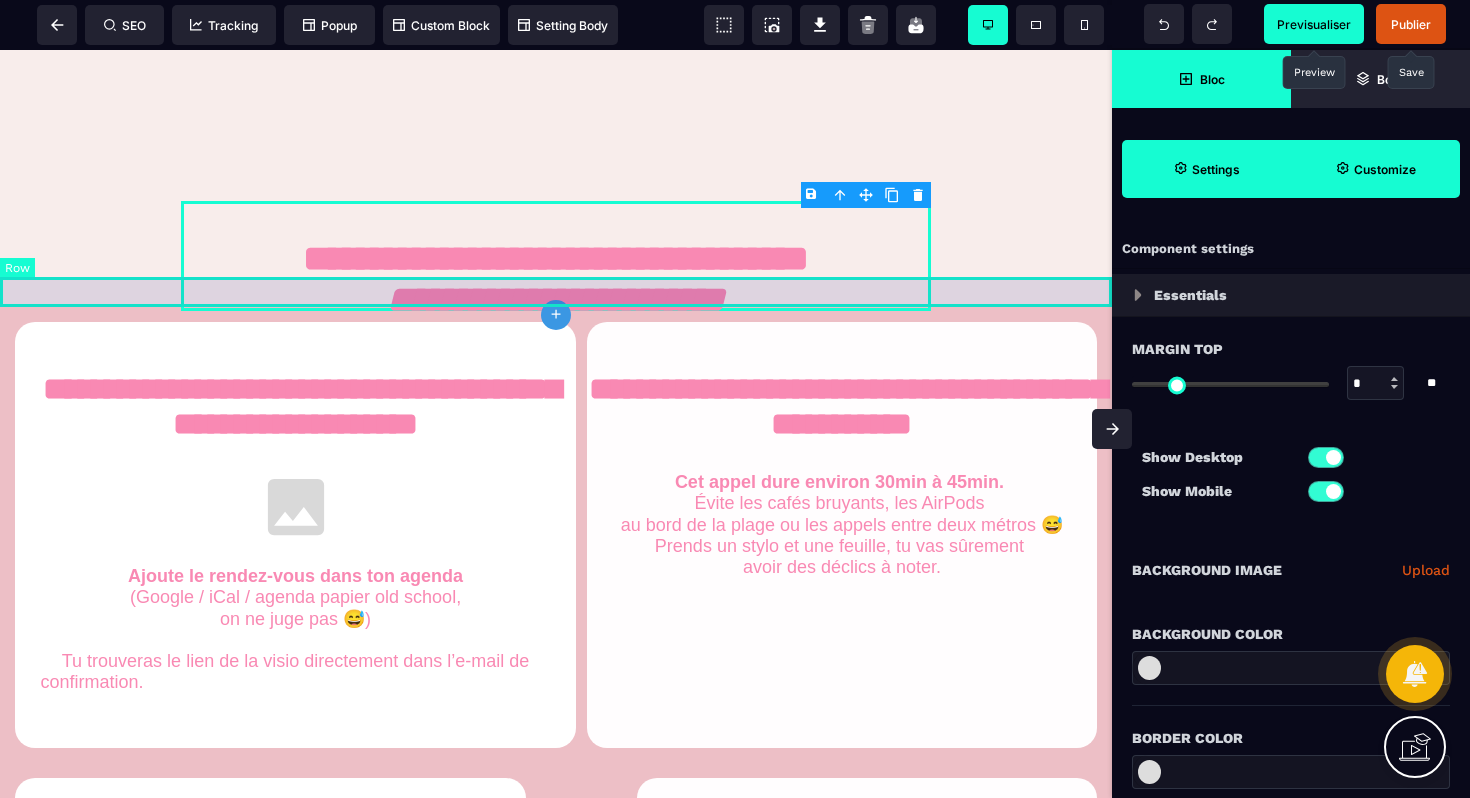 click at bounding box center (556, 292) 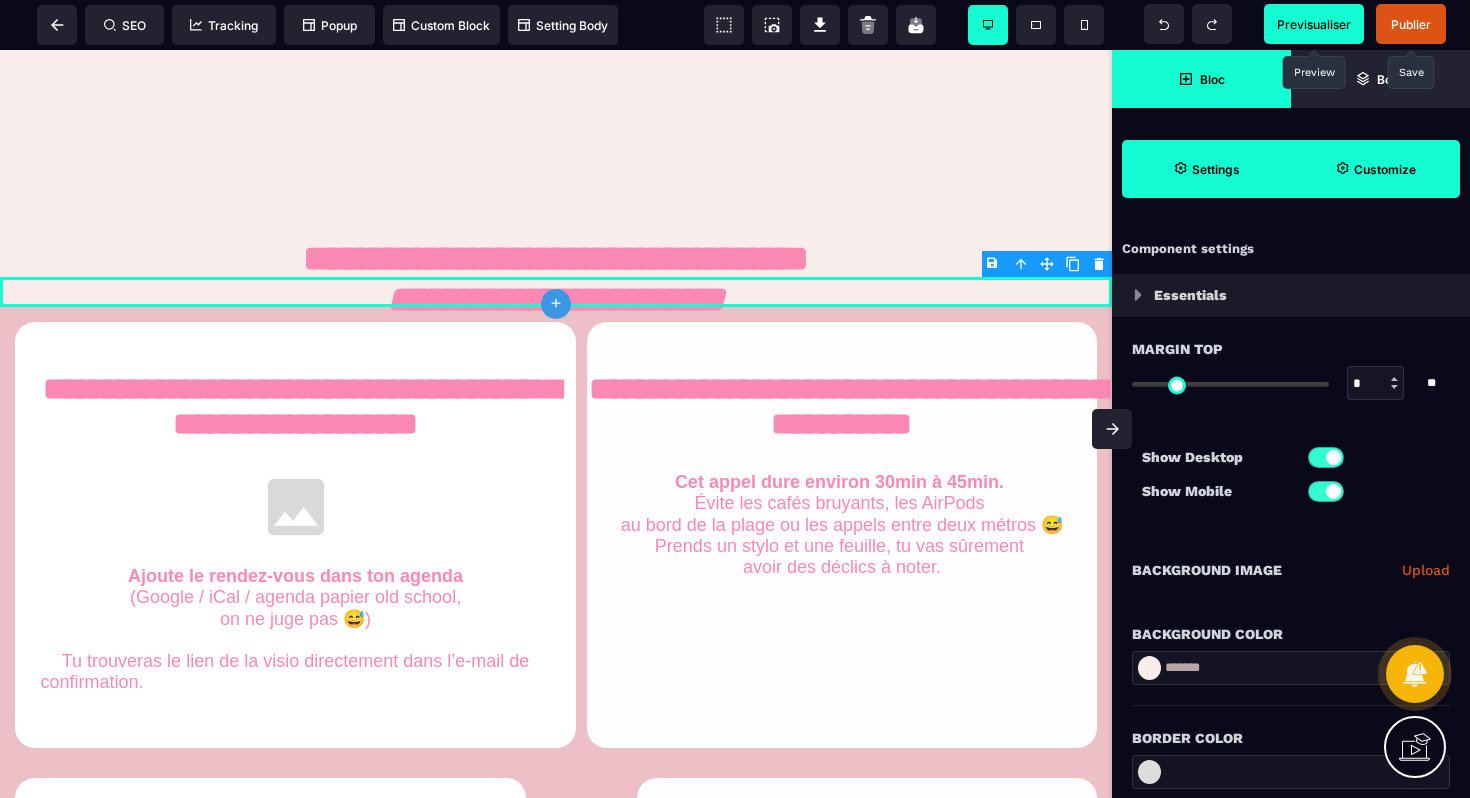 click on "Bloc" at bounding box center (1212, 79) 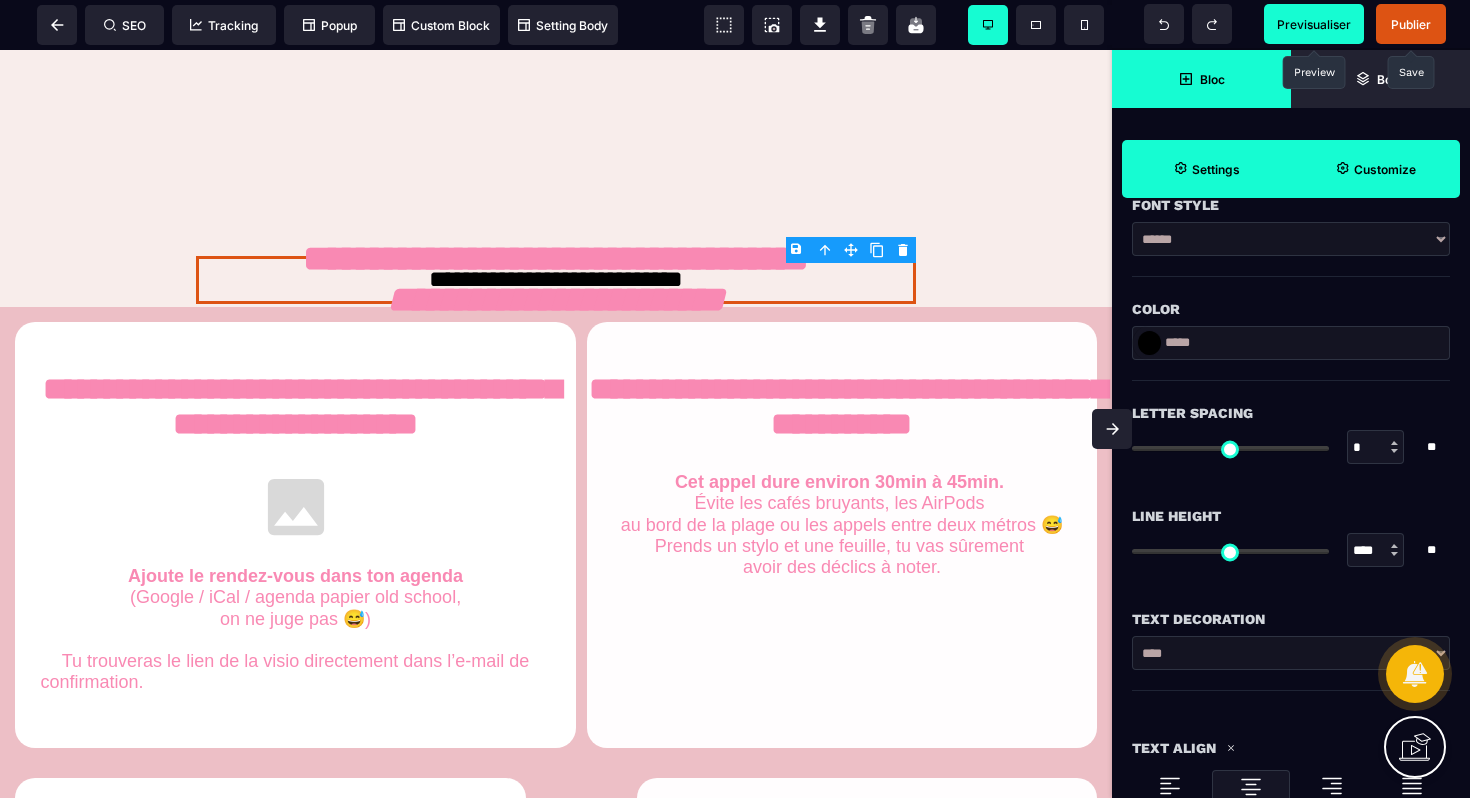 scroll, scrollTop: 0, scrollLeft: 0, axis: both 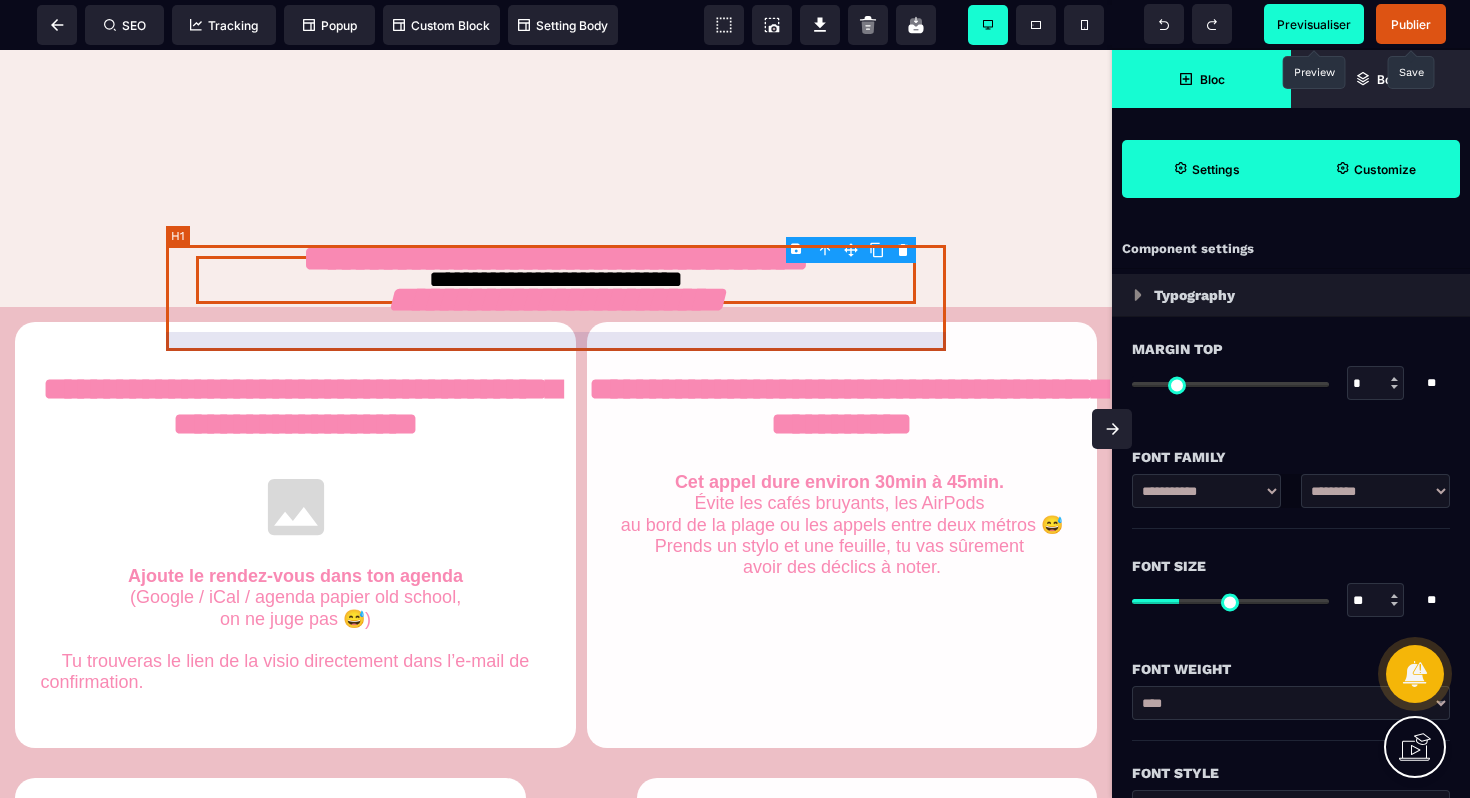 click on "**********" at bounding box center (556, 288) 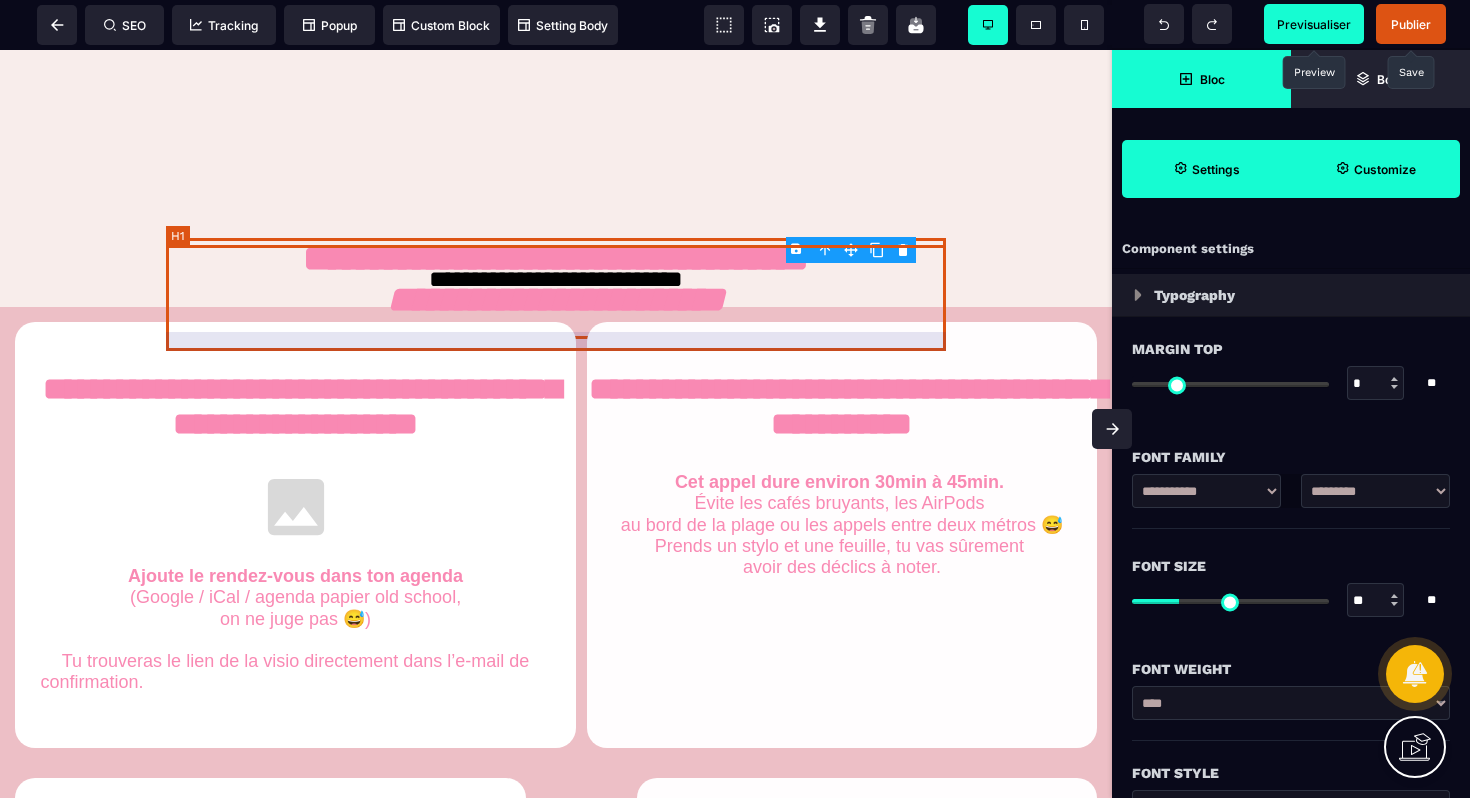 click on "**********" at bounding box center [556, 288] 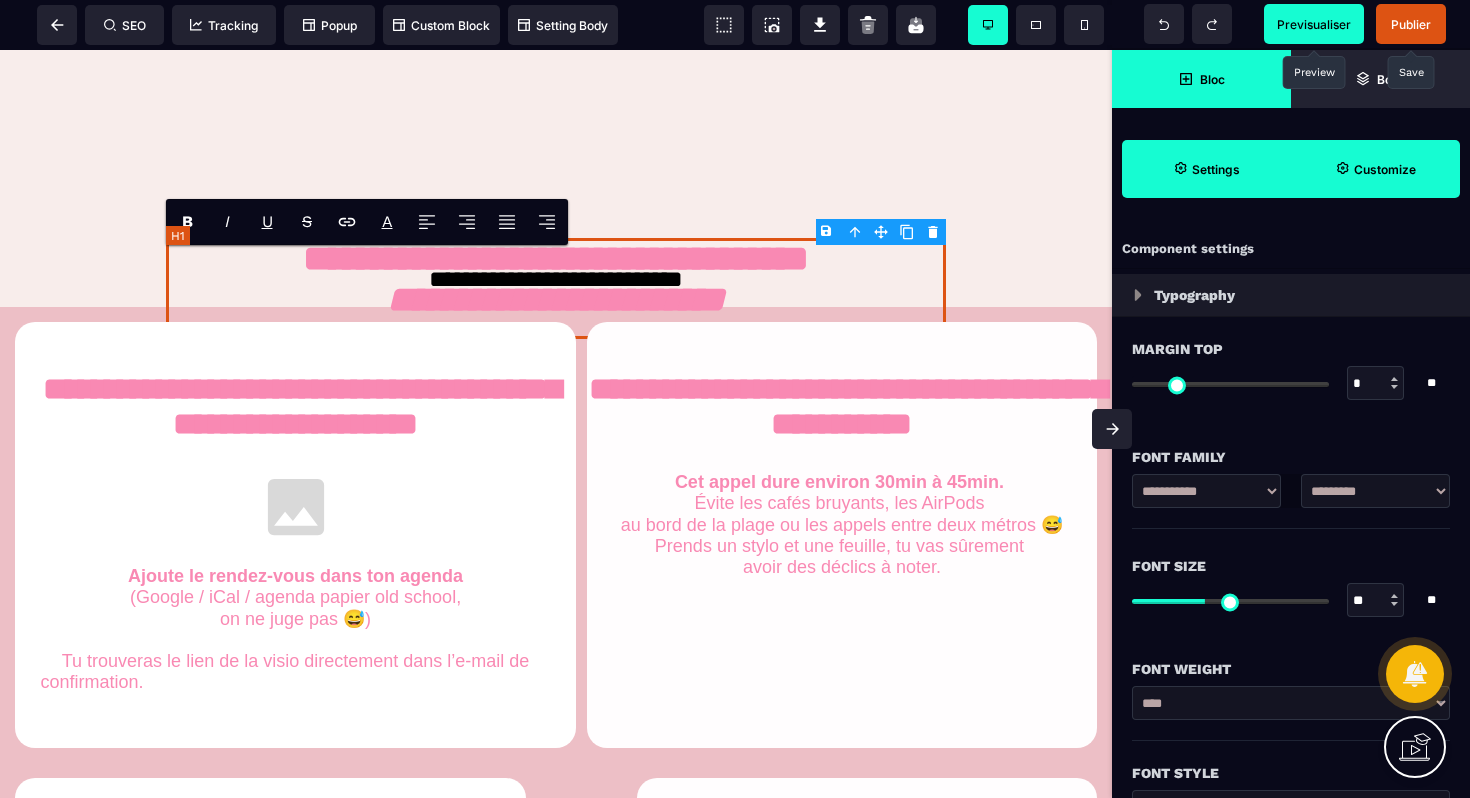 click on "**********" at bounding box center (556, 288) 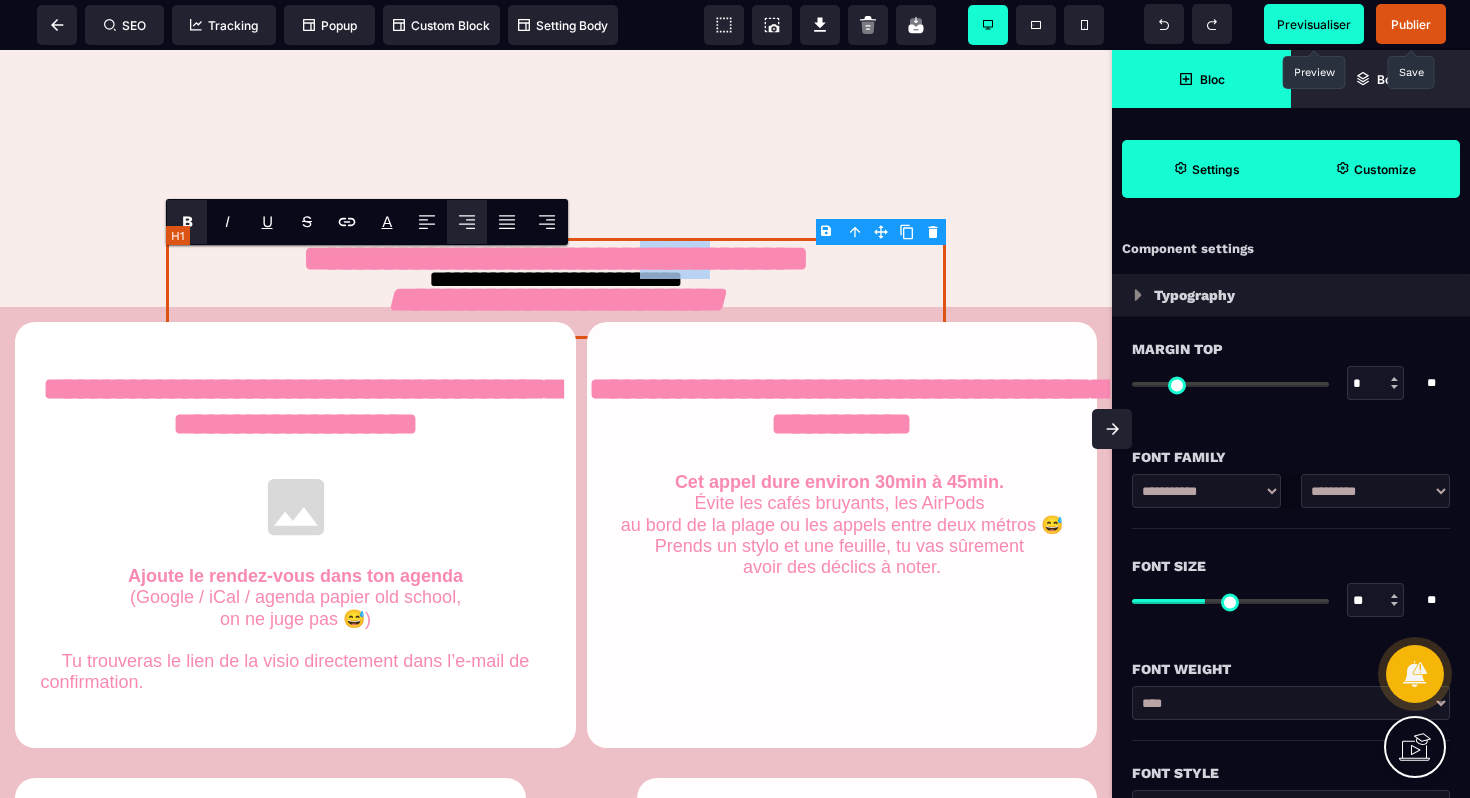 click on "**********" at bounding box center [556, 288] 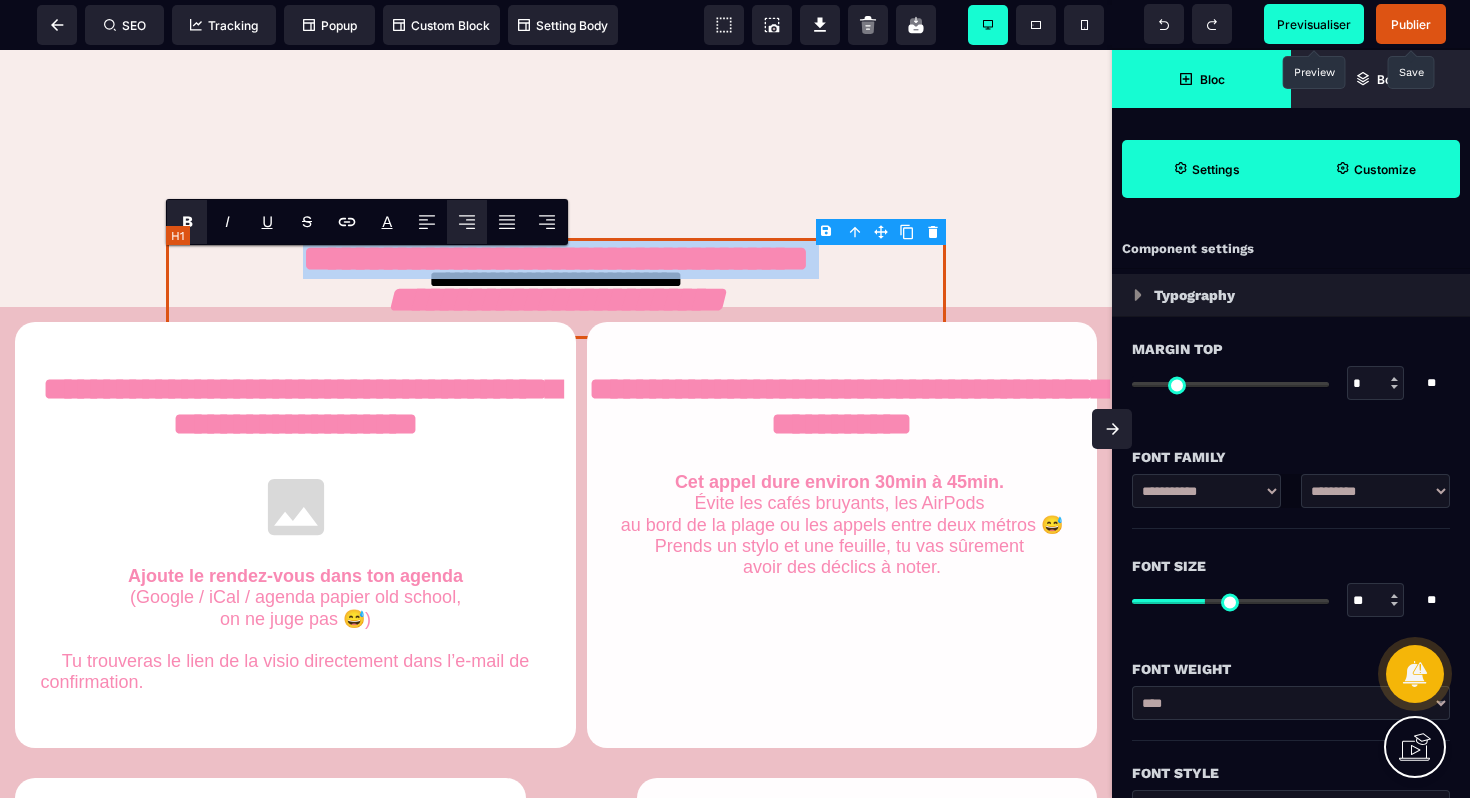 click on "**********" at bounding box center [556, 288] 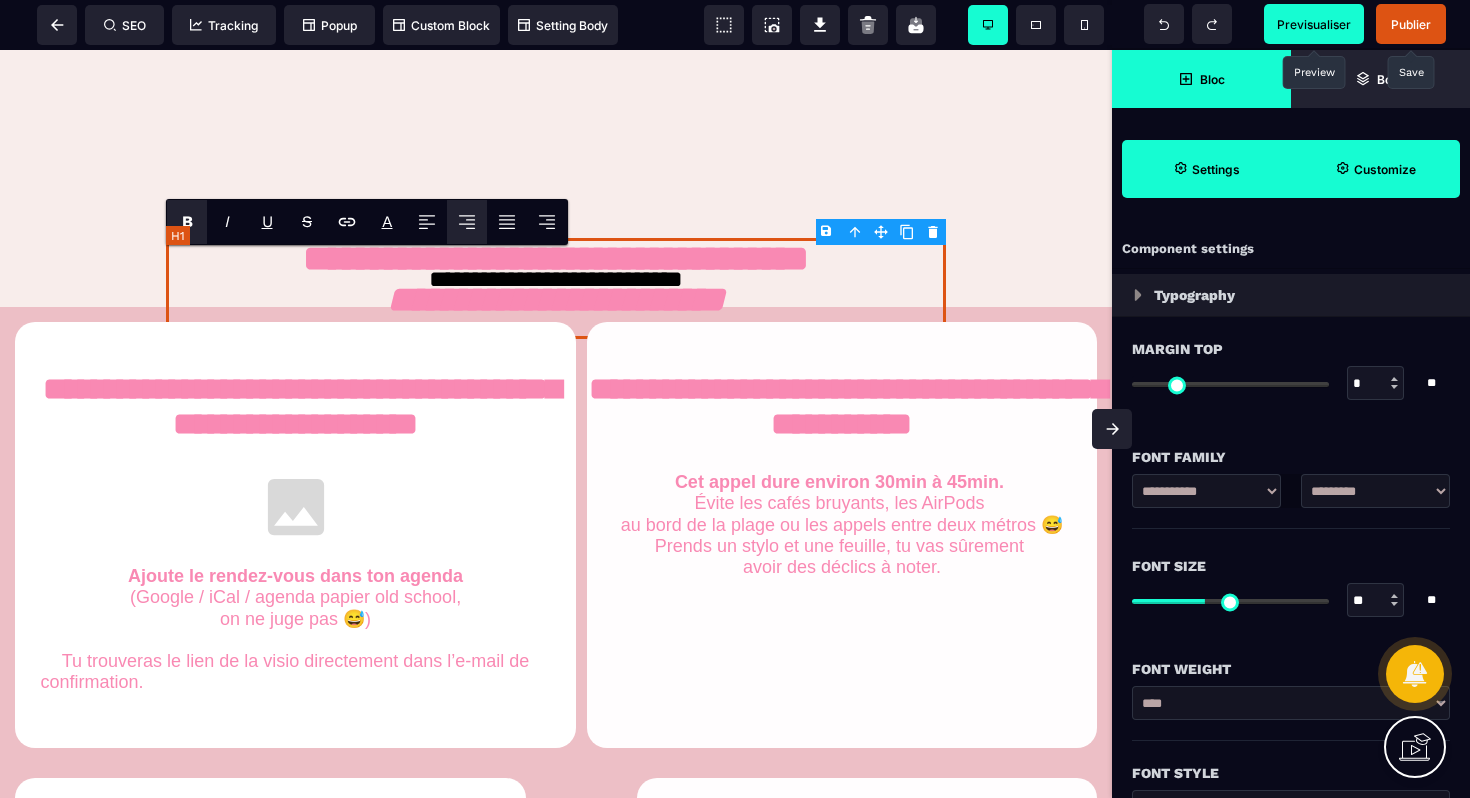 click on "**********" at bounding box center [556, 288] 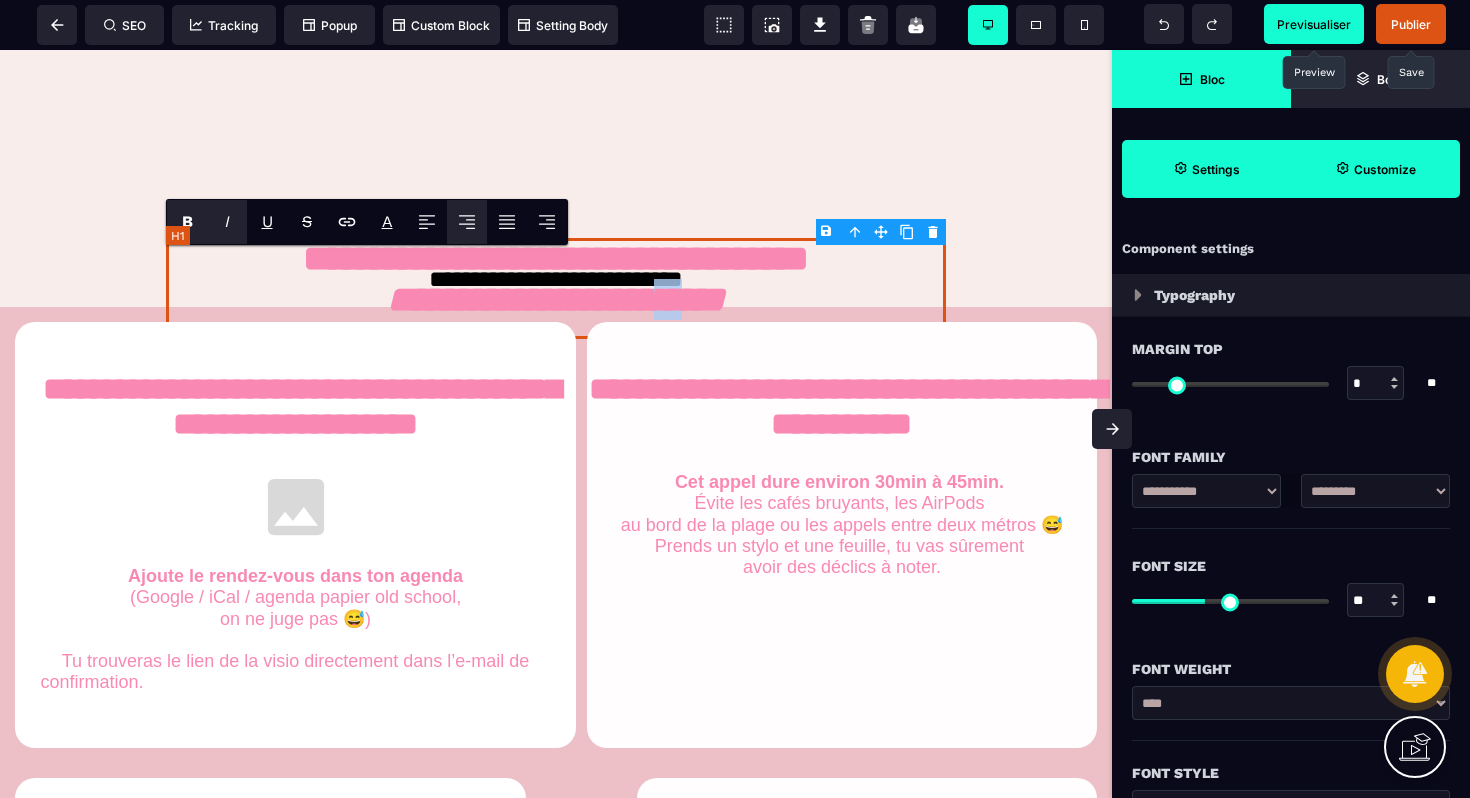 click on "**********" at bounding box center [556, 288] 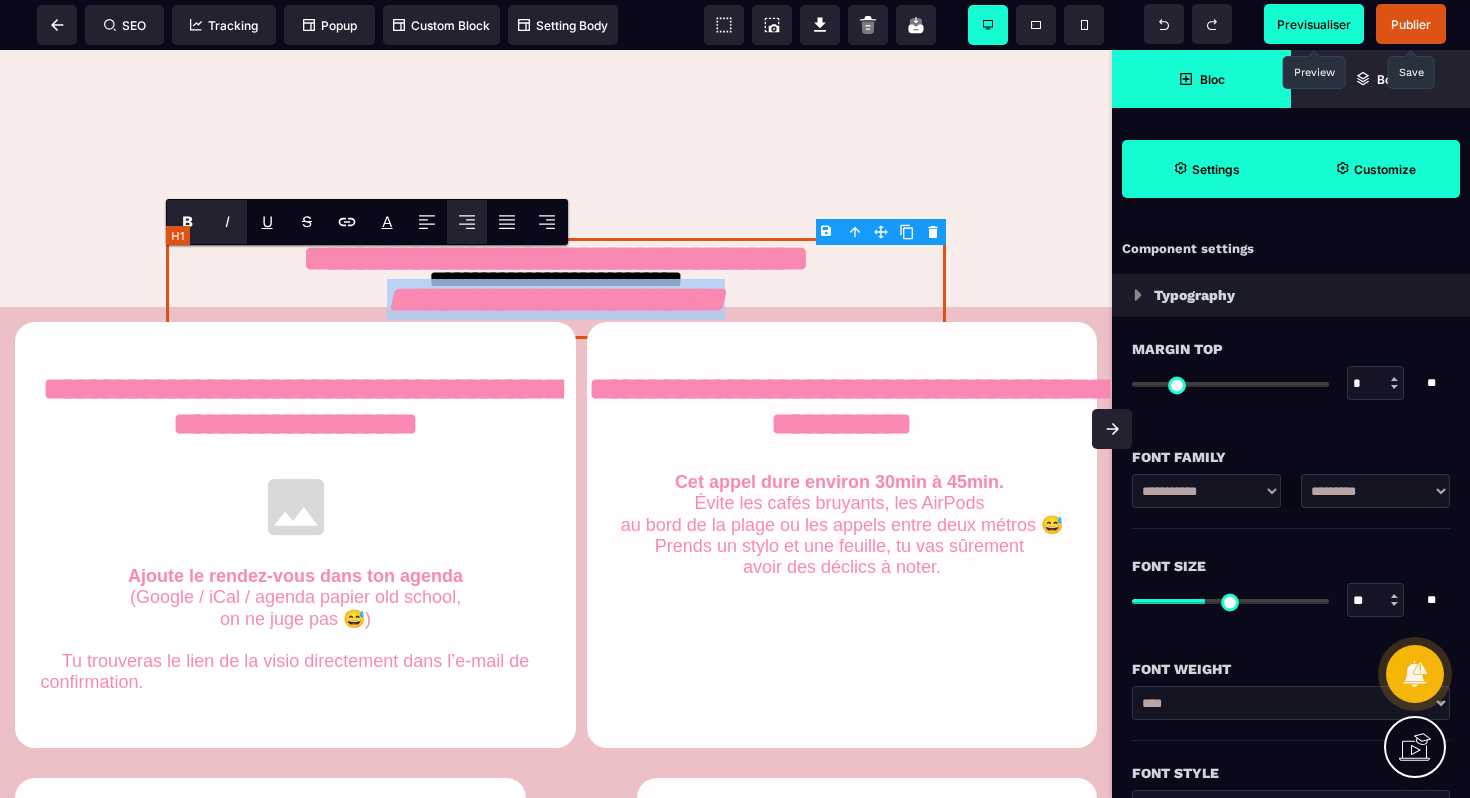 click on "**********" at bounding box center (556, 288) 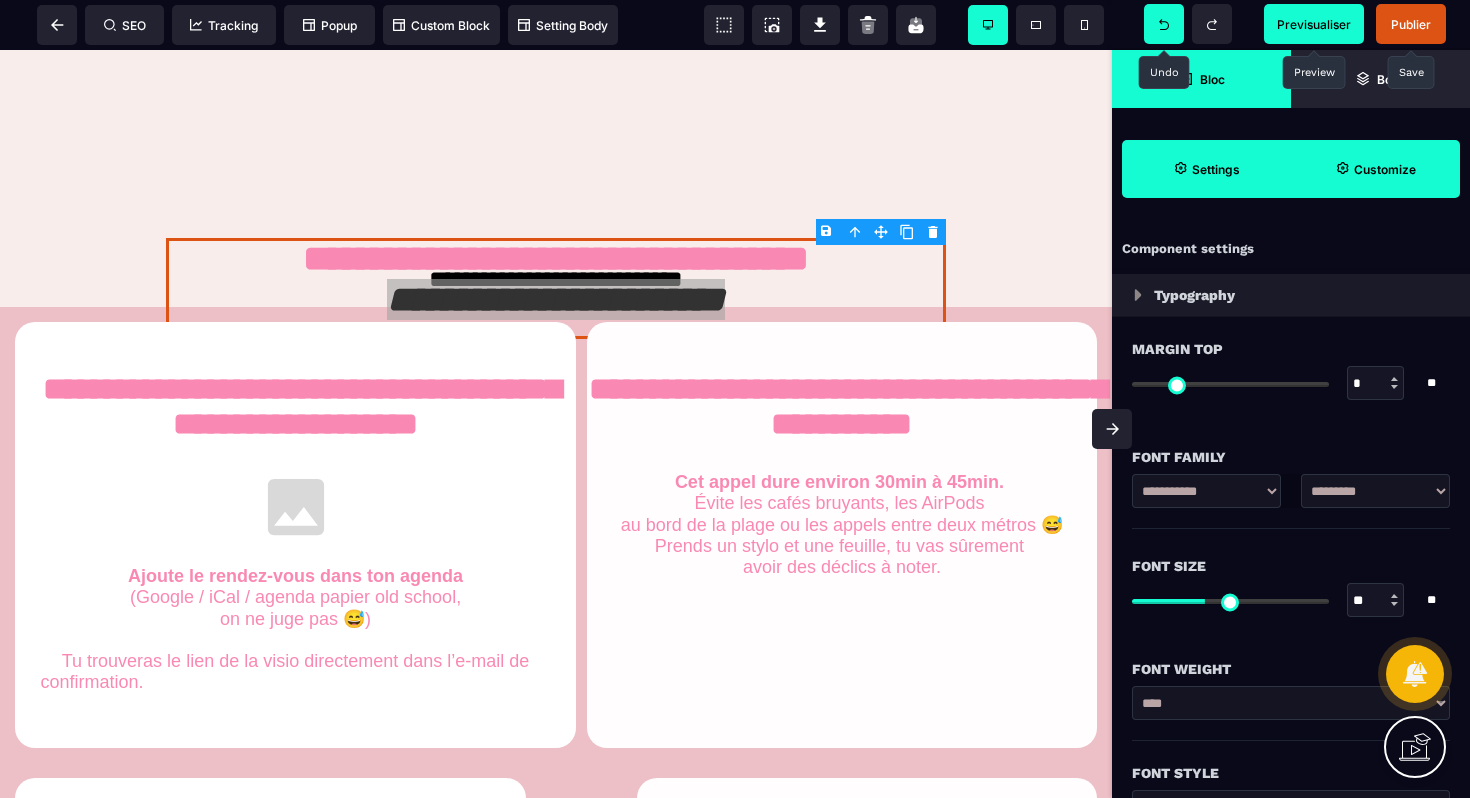 click at bounding box center [1164, 24] 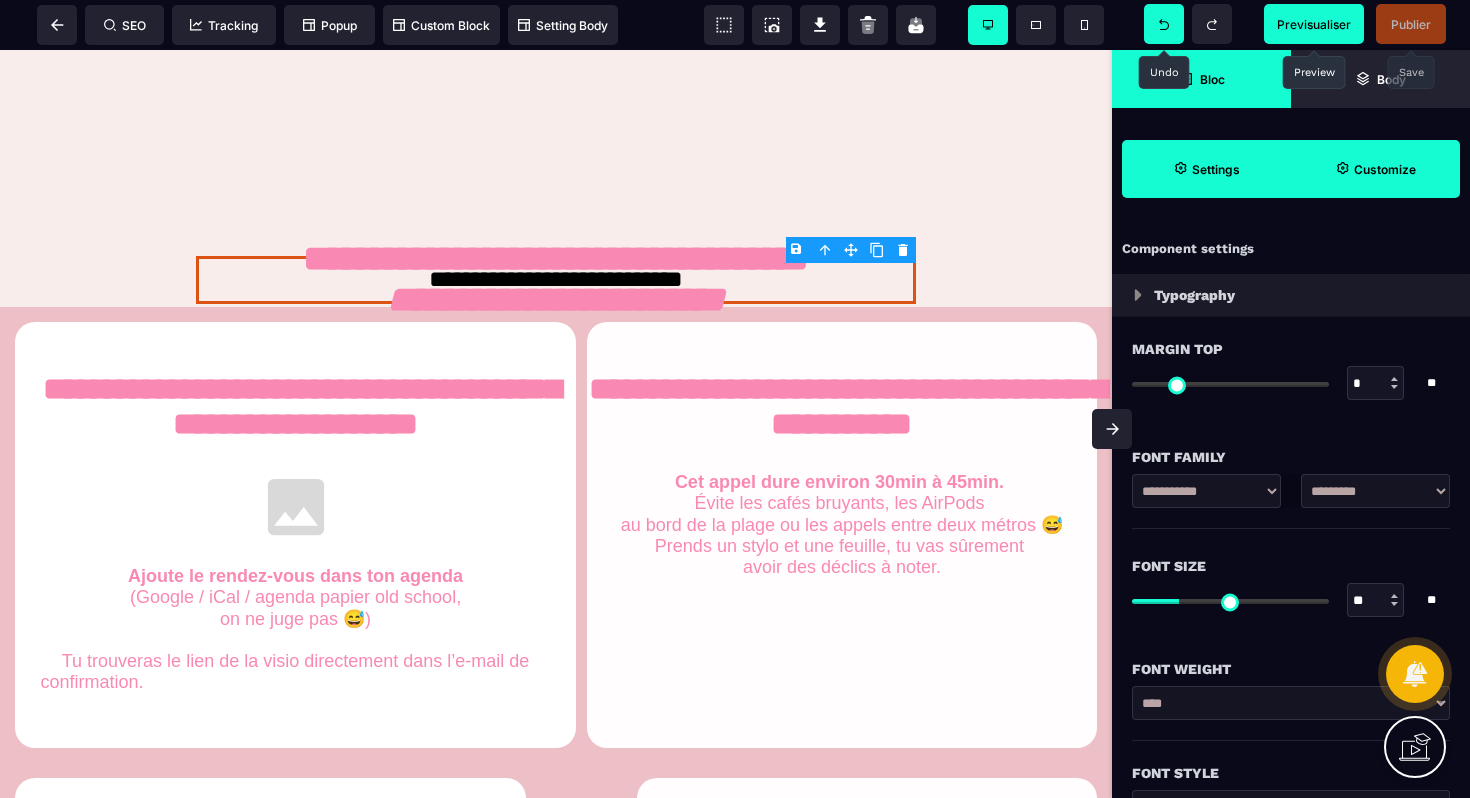 click 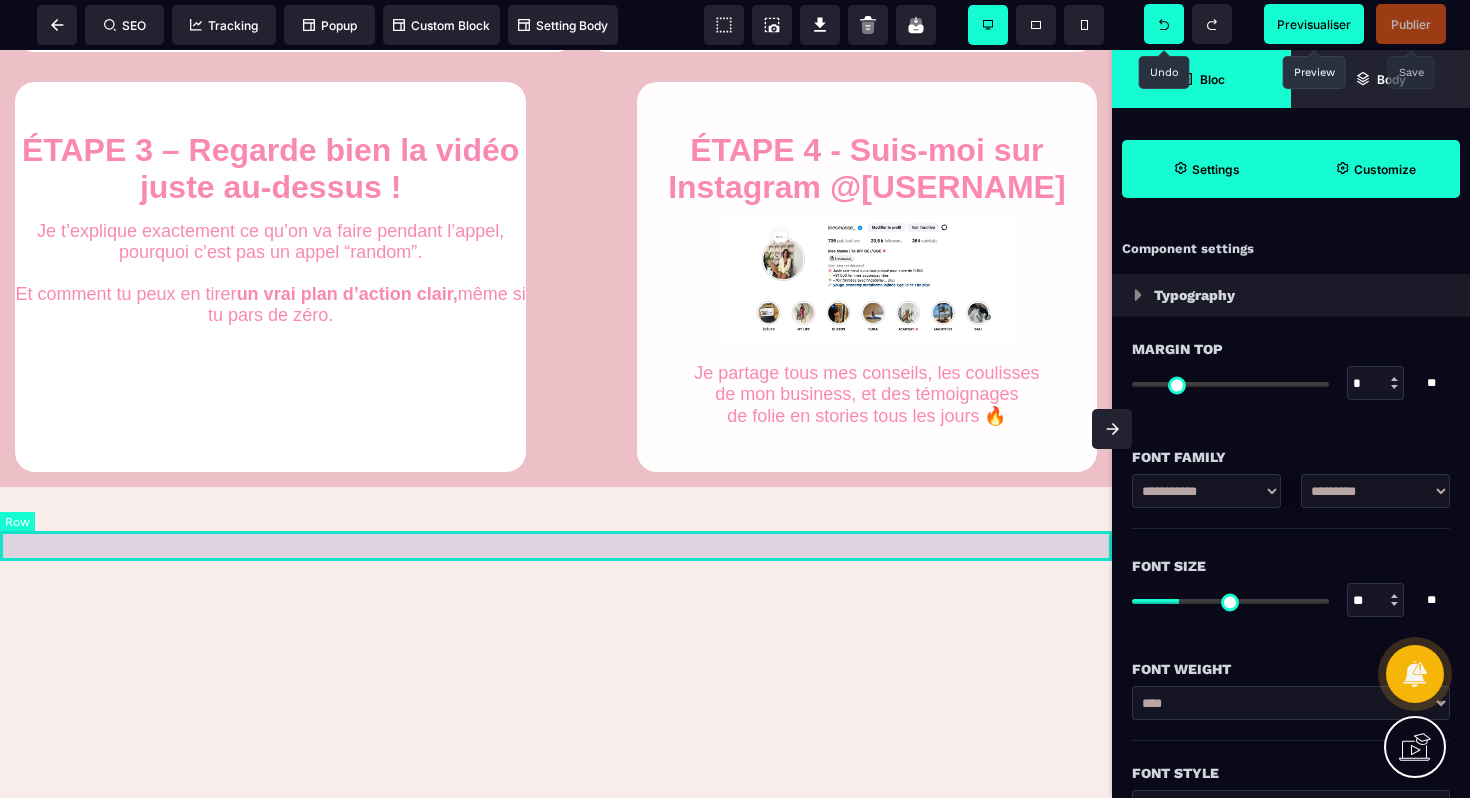 scroll, scrollTop: 1404, scrollLeft: 0, axis: vertical 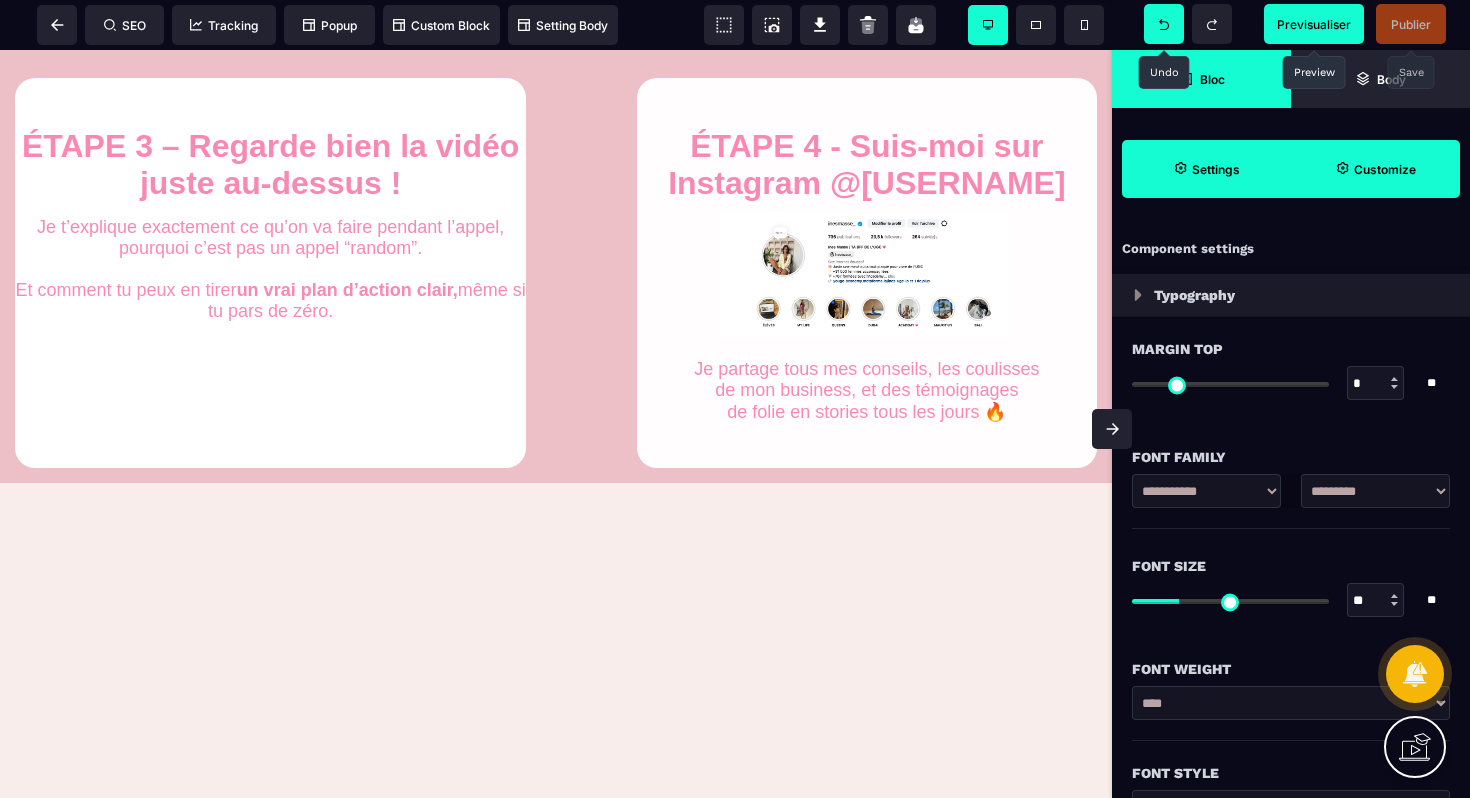 click on "Bloc" at bounding box center (1201, 79) 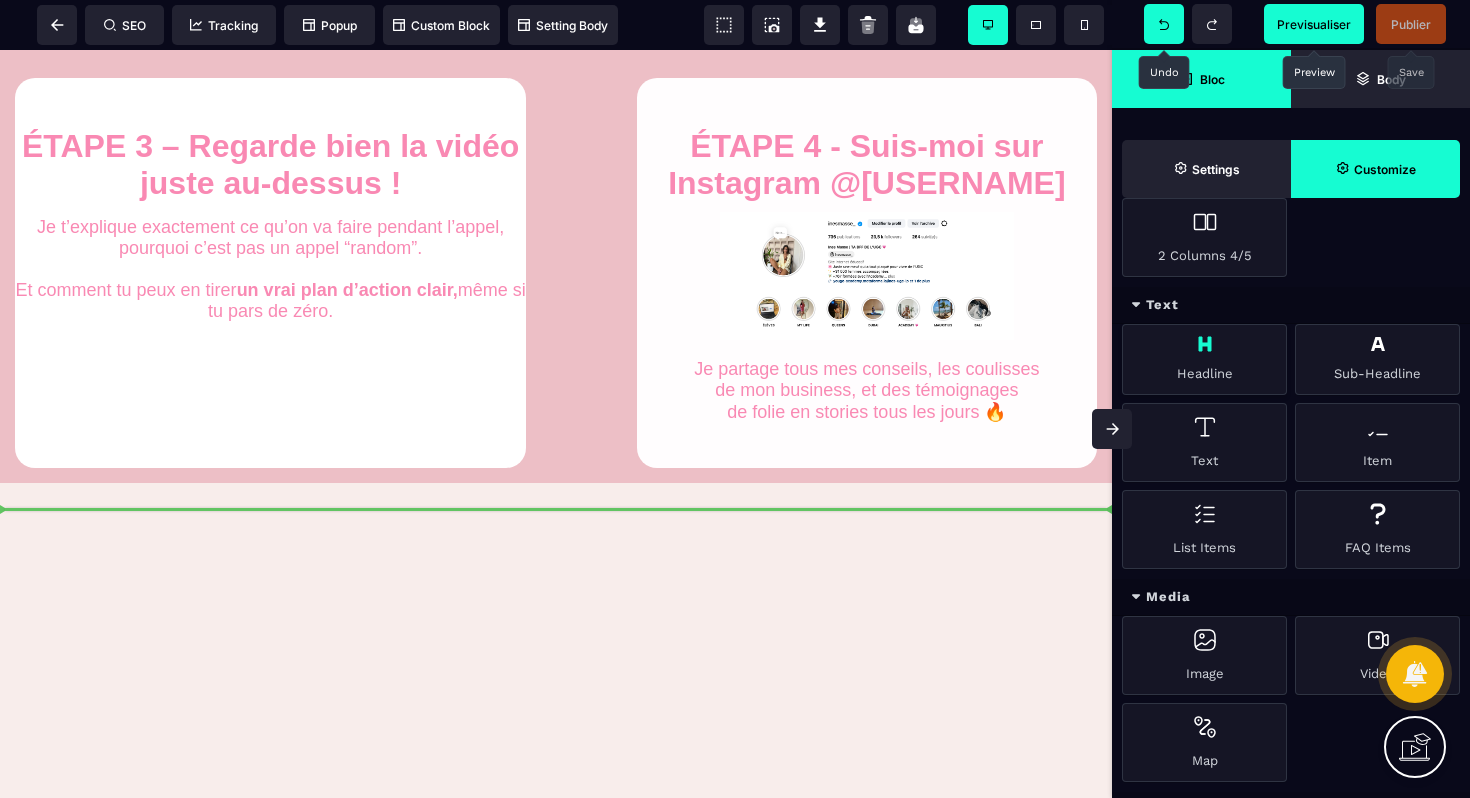 scroll, scrollTop: 0, scrollLeft: 0, axis: both 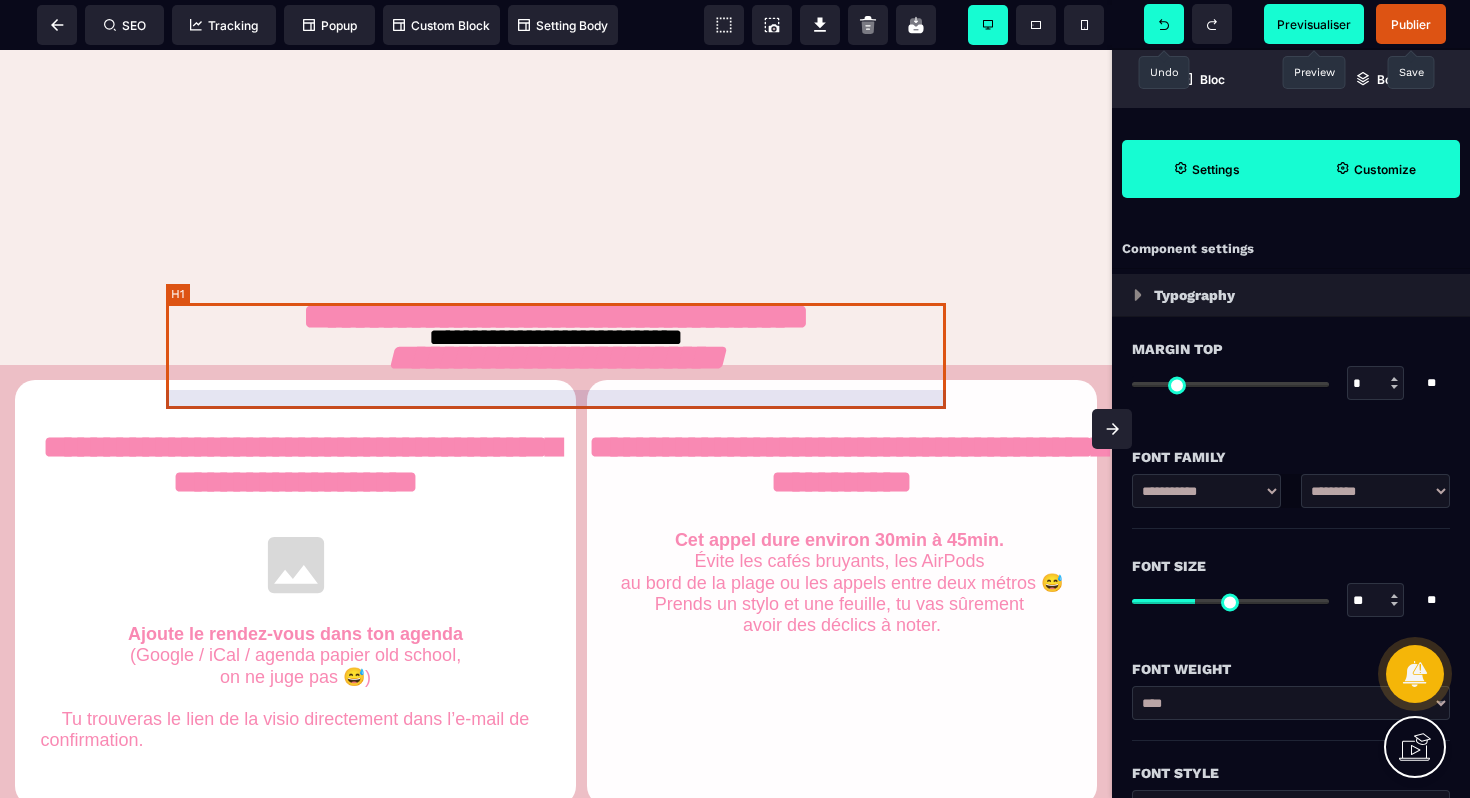 click on "**********" at bounding box center (556, 346) 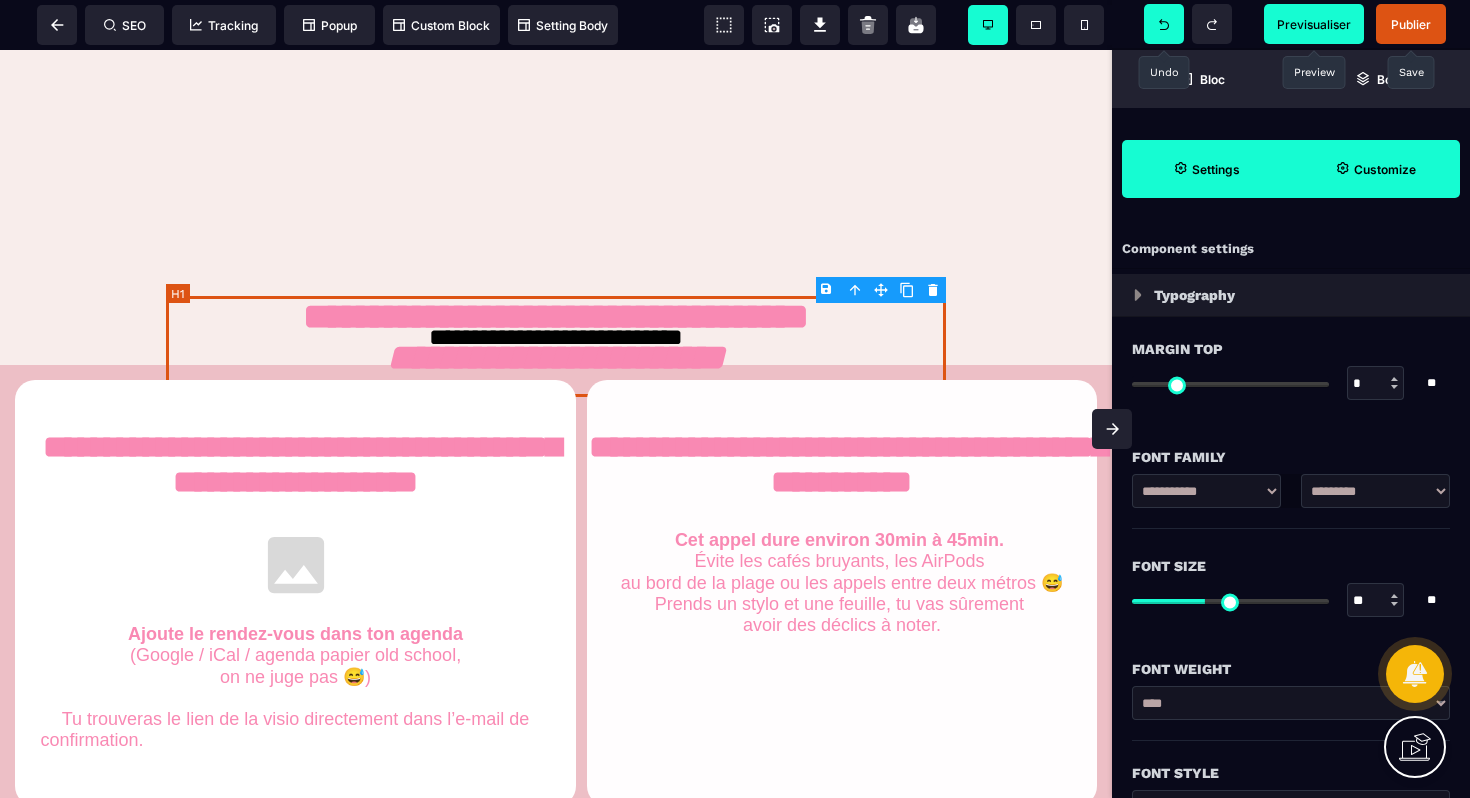 click on "**********" at bounding box center (556, 346) 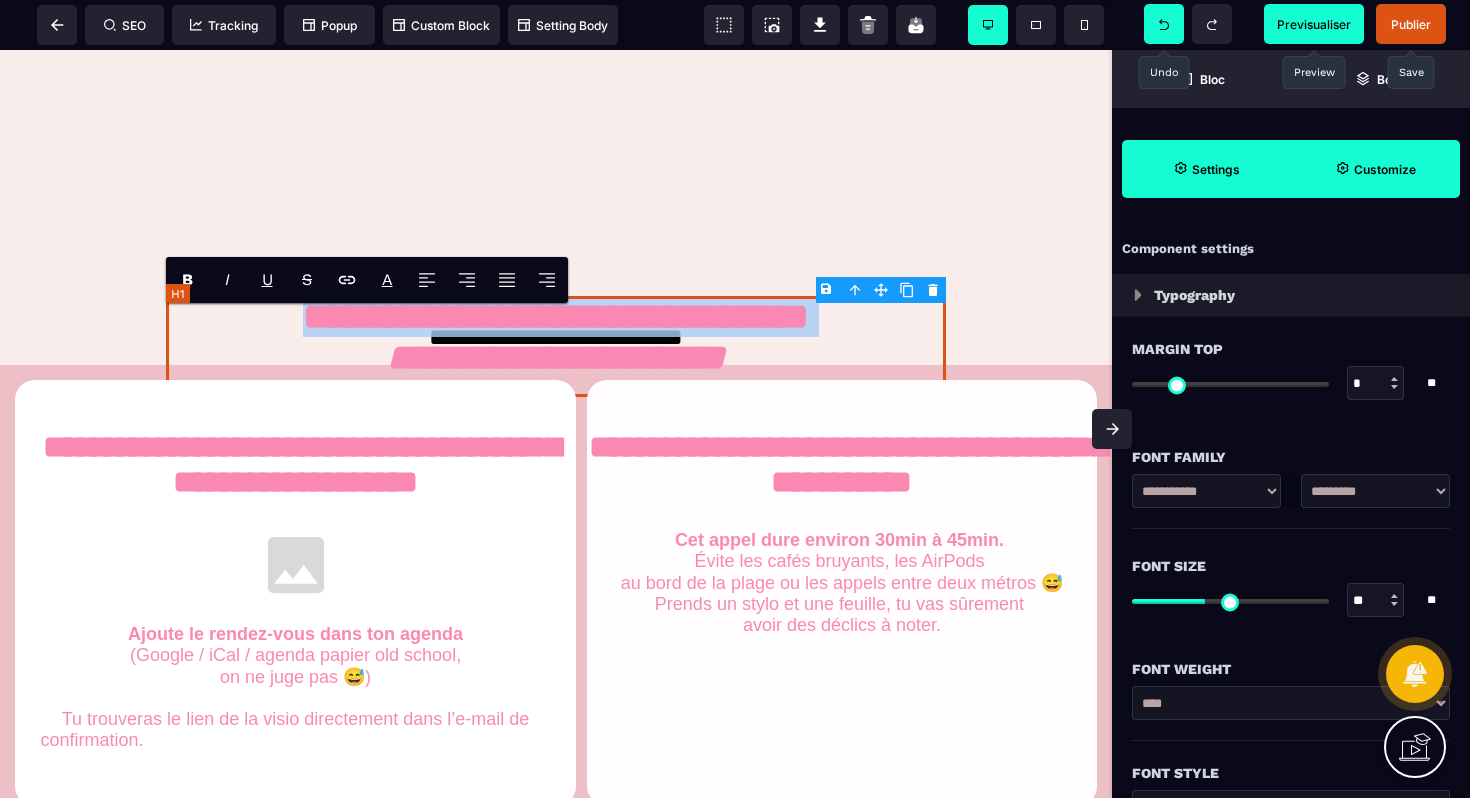 click on "**********" at bounding box center [556, 346] 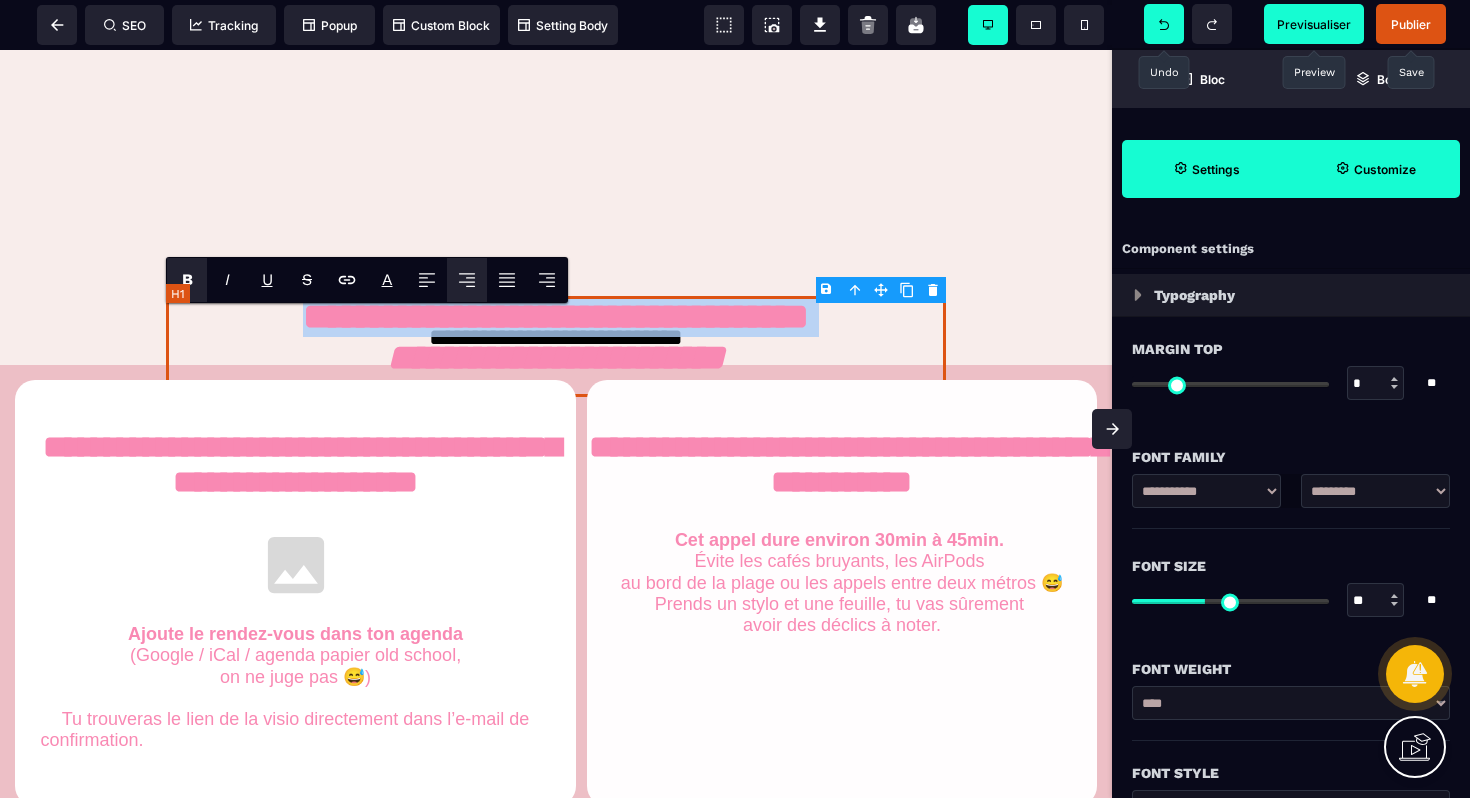 click on "**********" at bounding box center (556, 346) 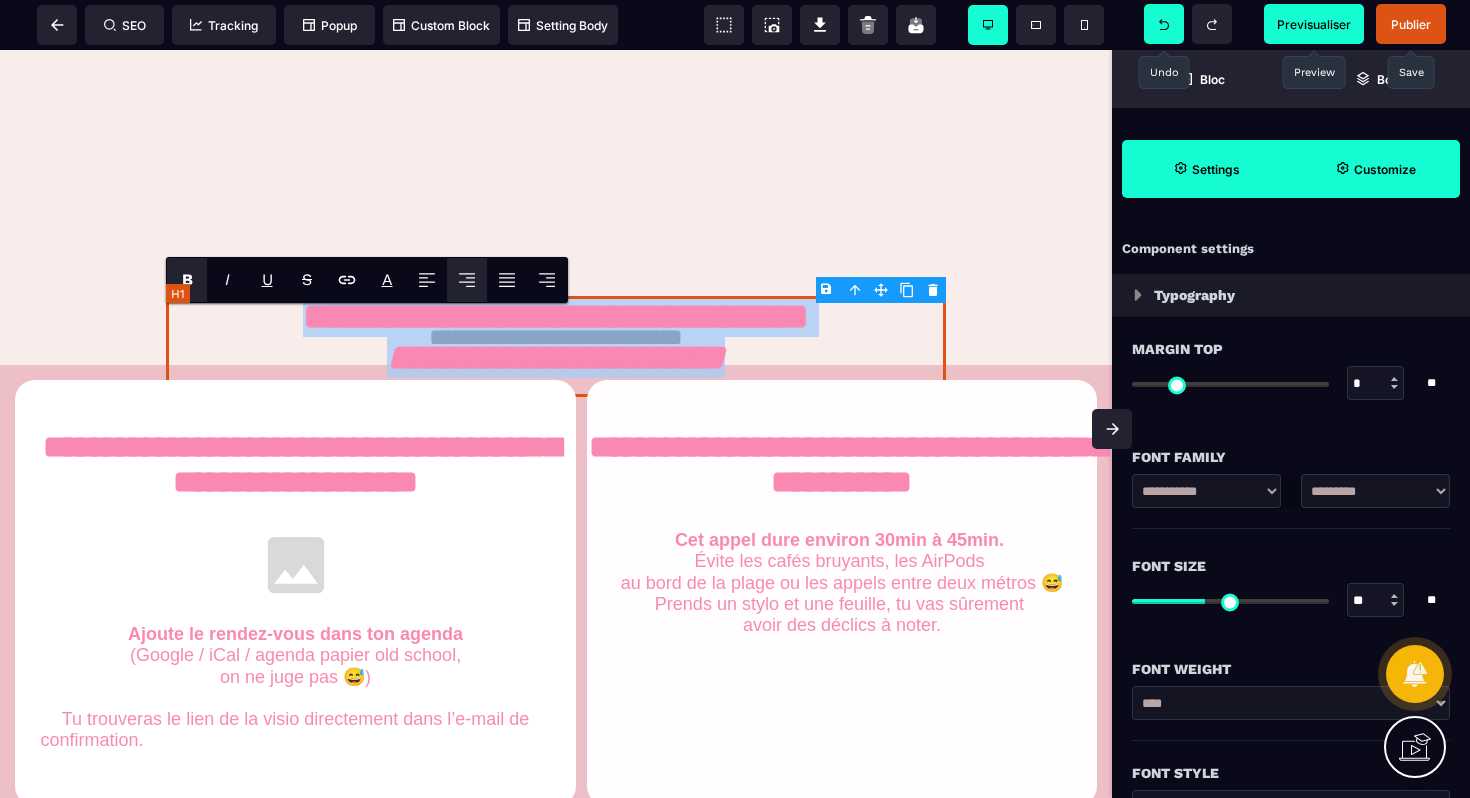drag, startPoint x: 252, startPoint y: 318, endPoint x: 725, endPoint y: 370, distance: 475.84976 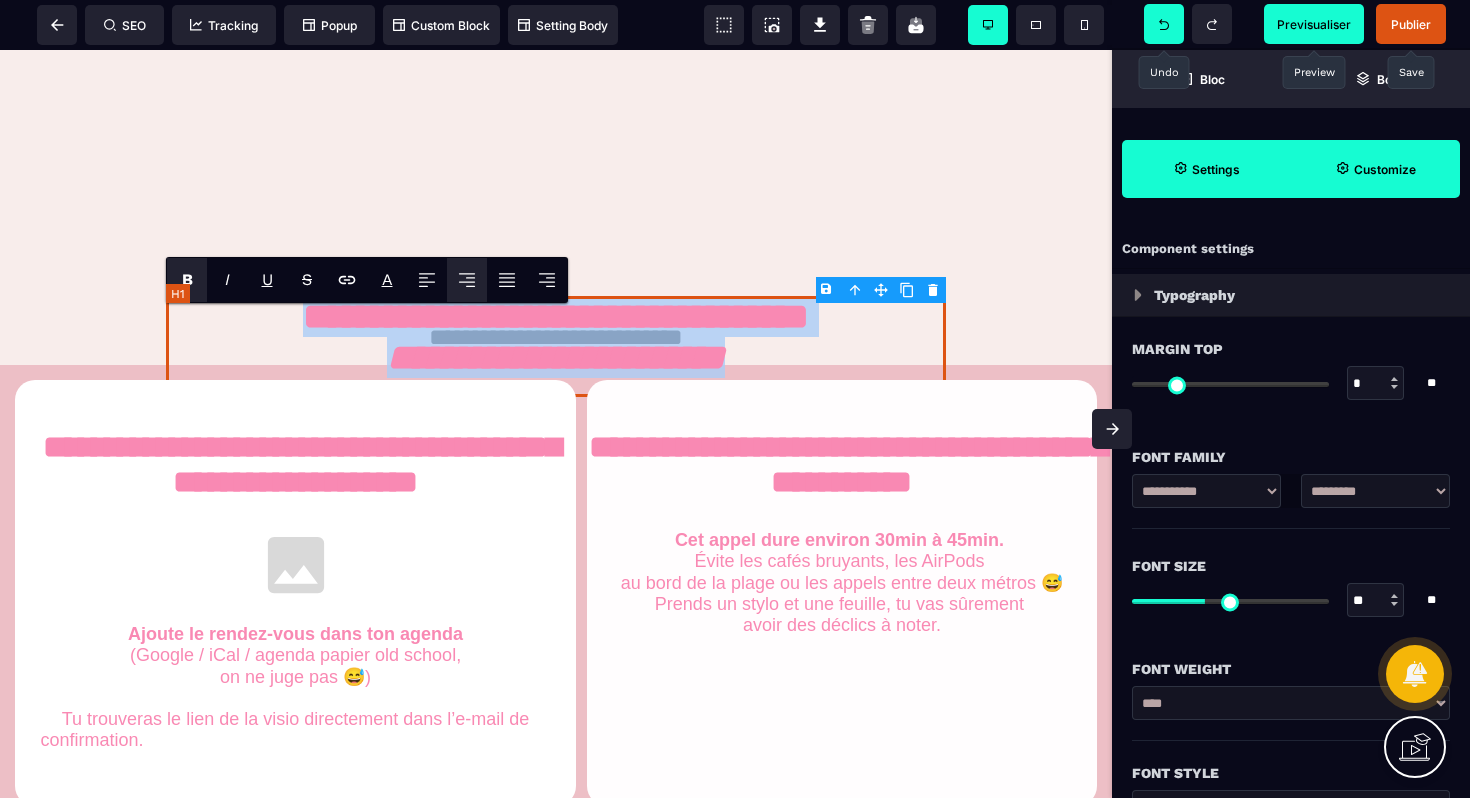 click on "**********" at bounding box center [556, 346] 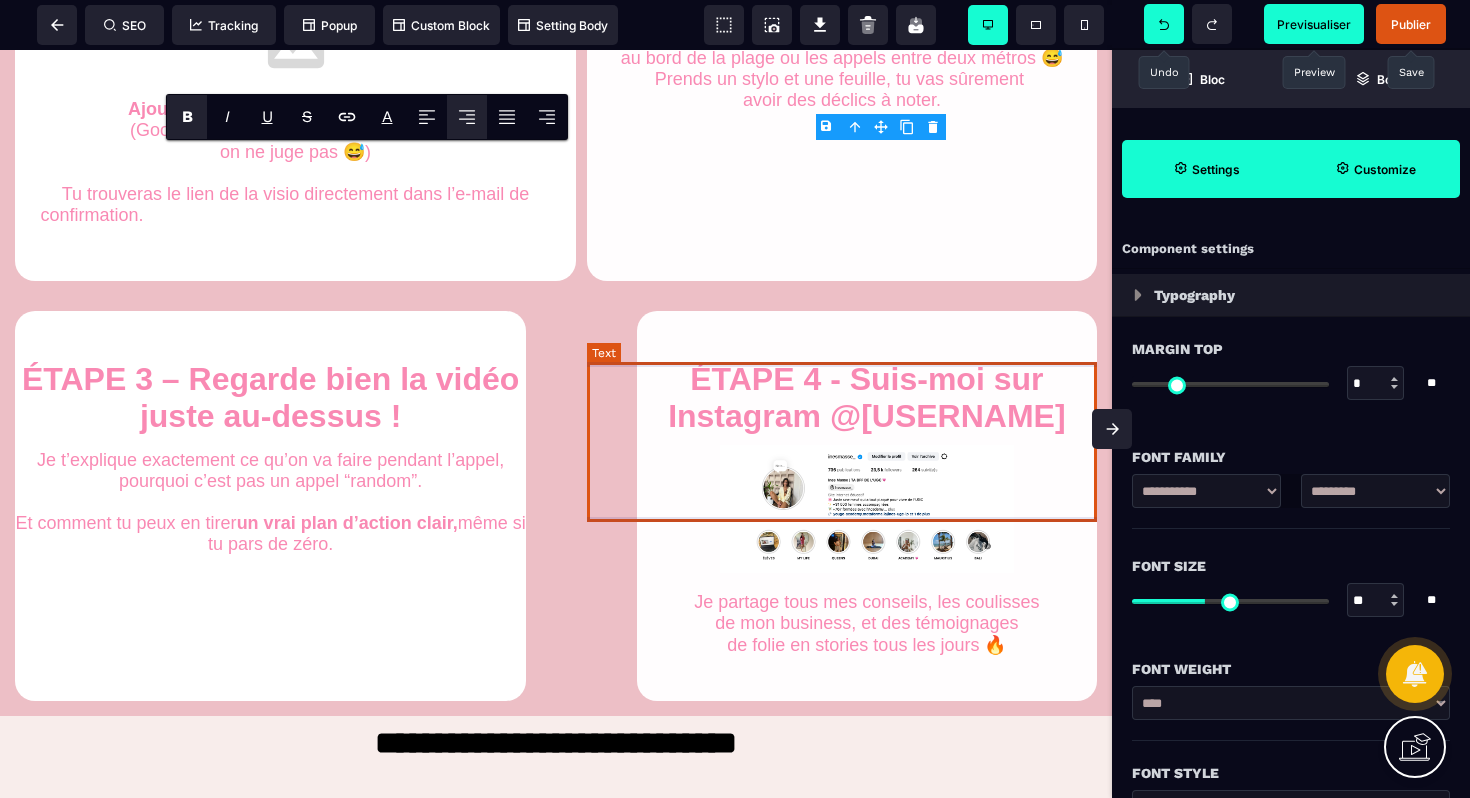 scroll, scrollTop: 1469, scrollLeft: 0, axis: vertical 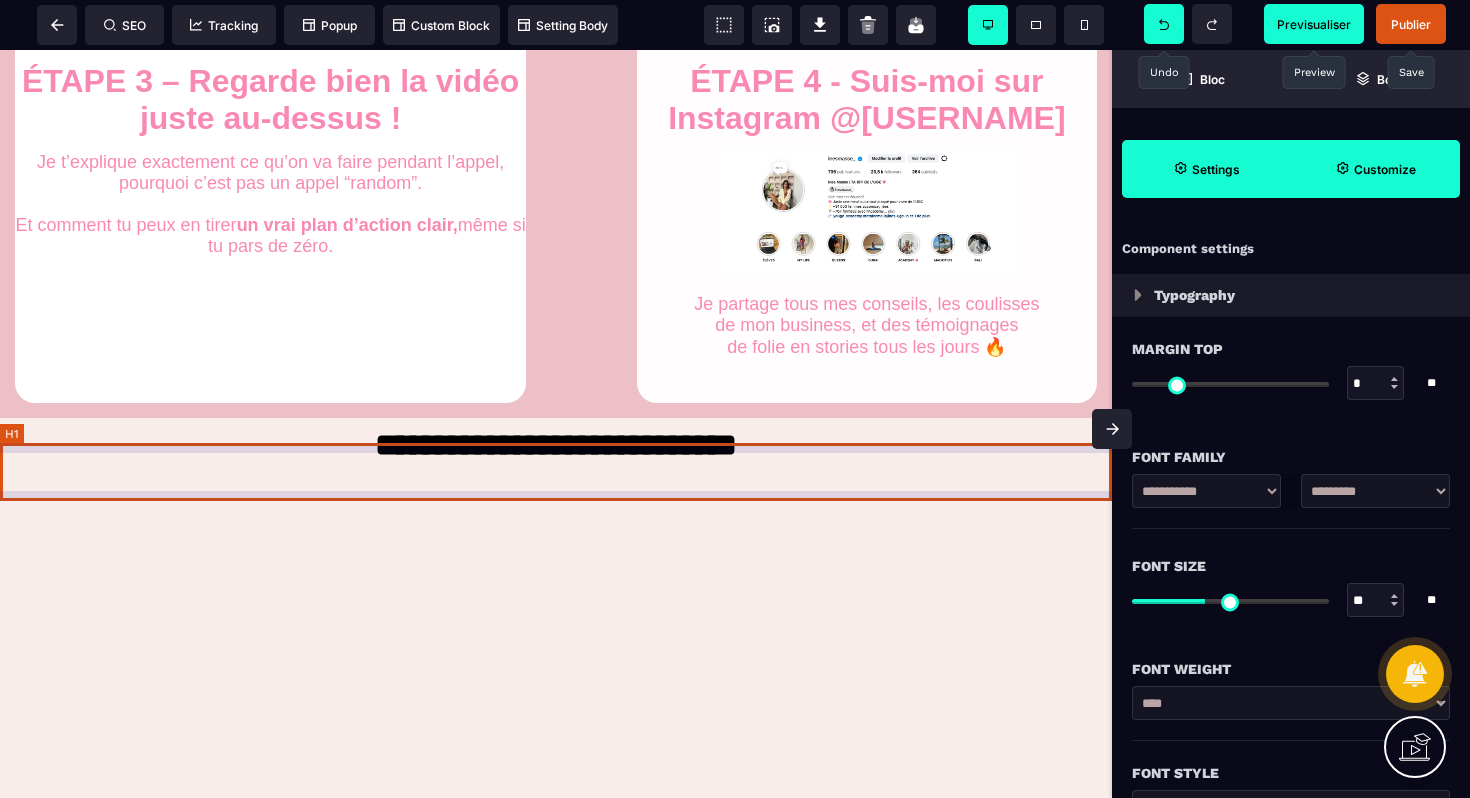 click on "**********" at bounding box center (556, 447) 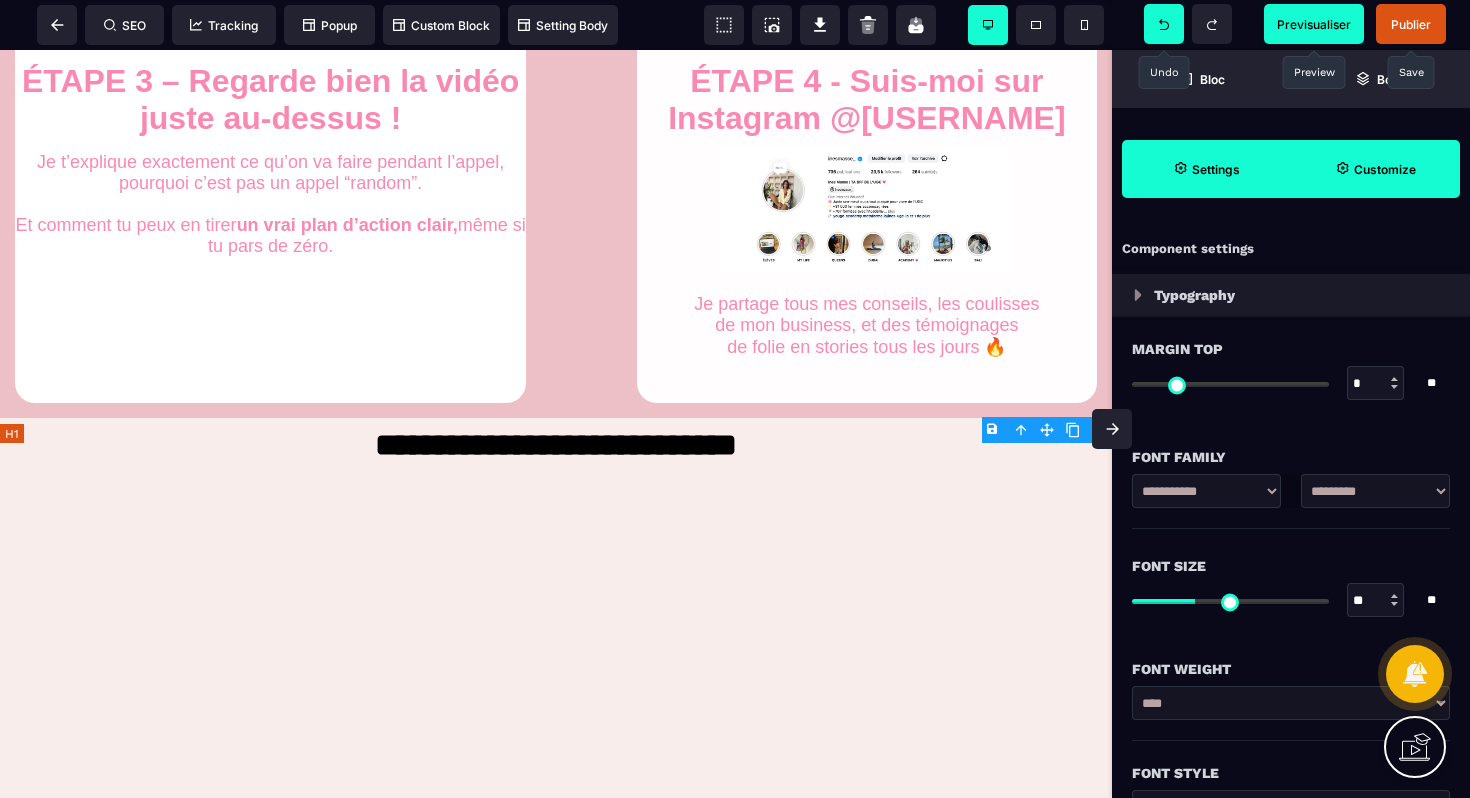 click on "**********" at bounding box center (556, 447) 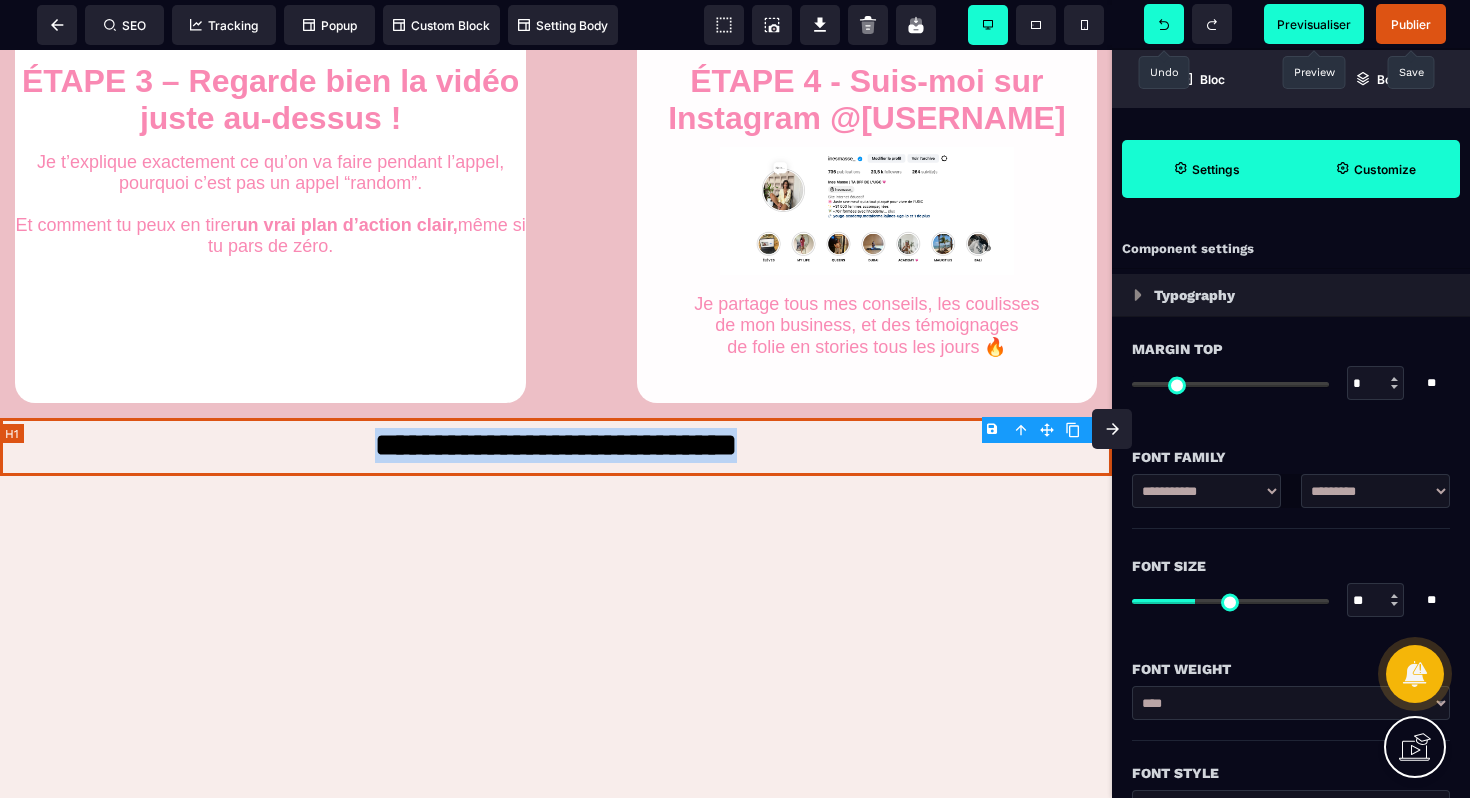 click on "**********" at bounding box center (556, 447) 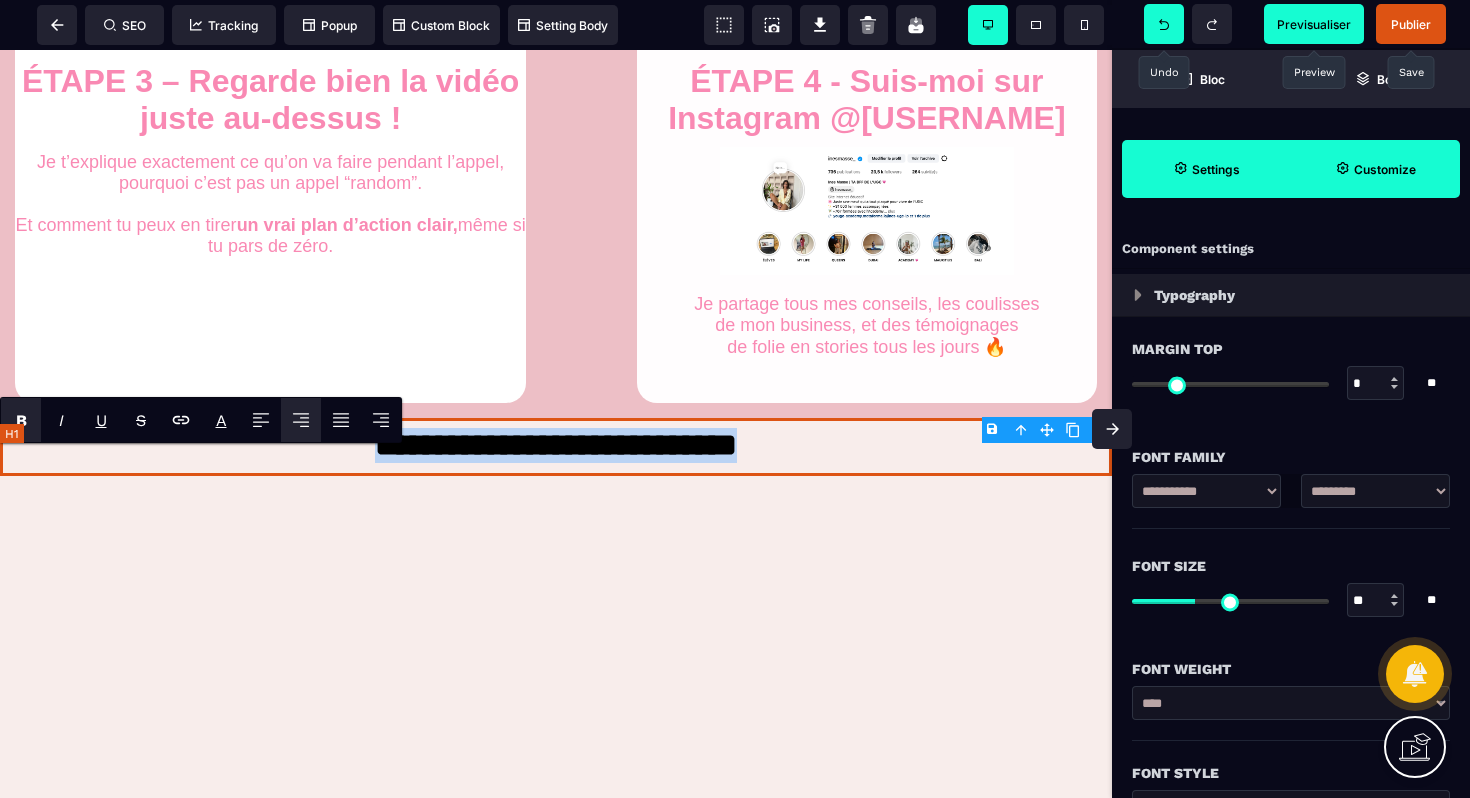 paste 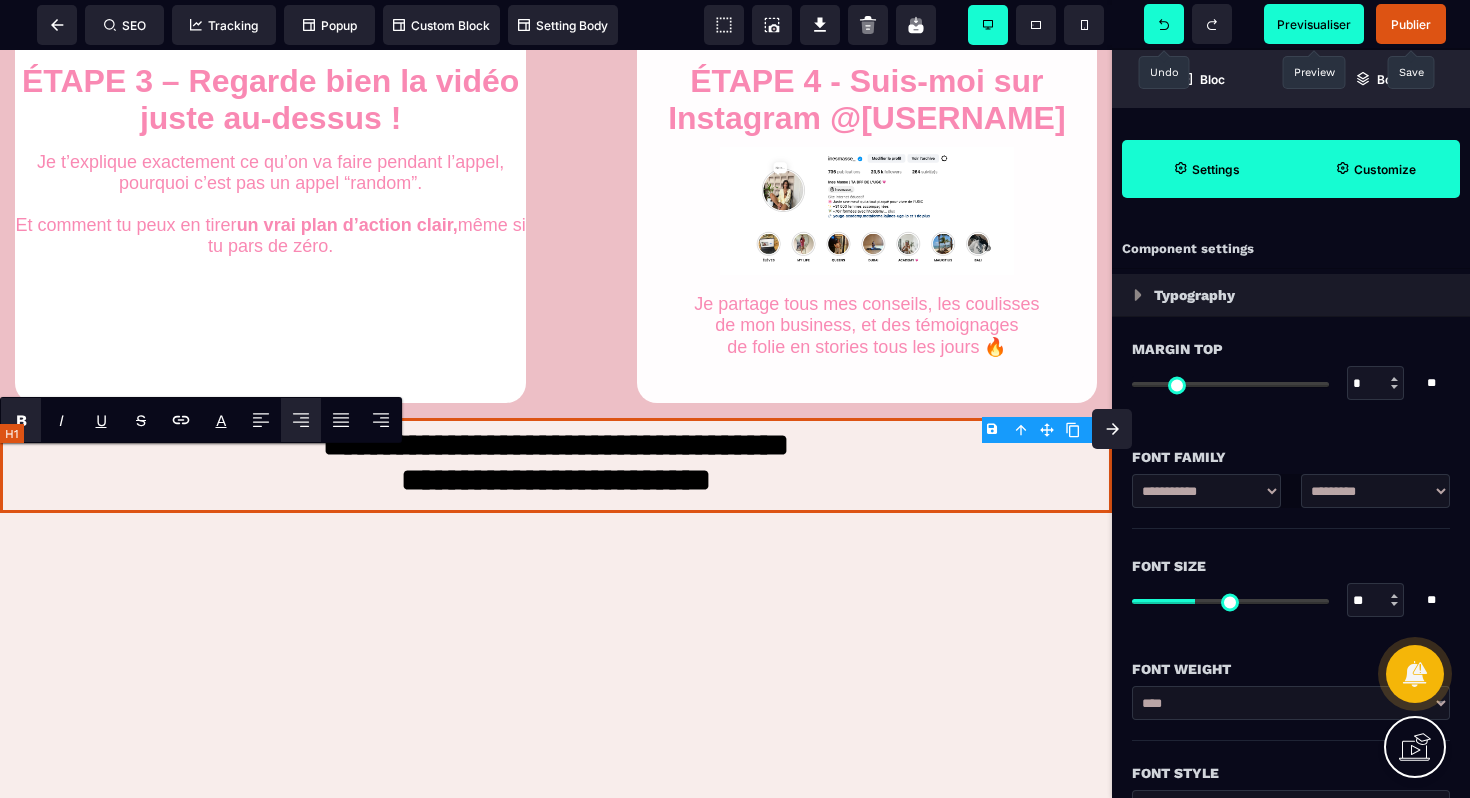 click on "**********" at bounding box center [556, 465] 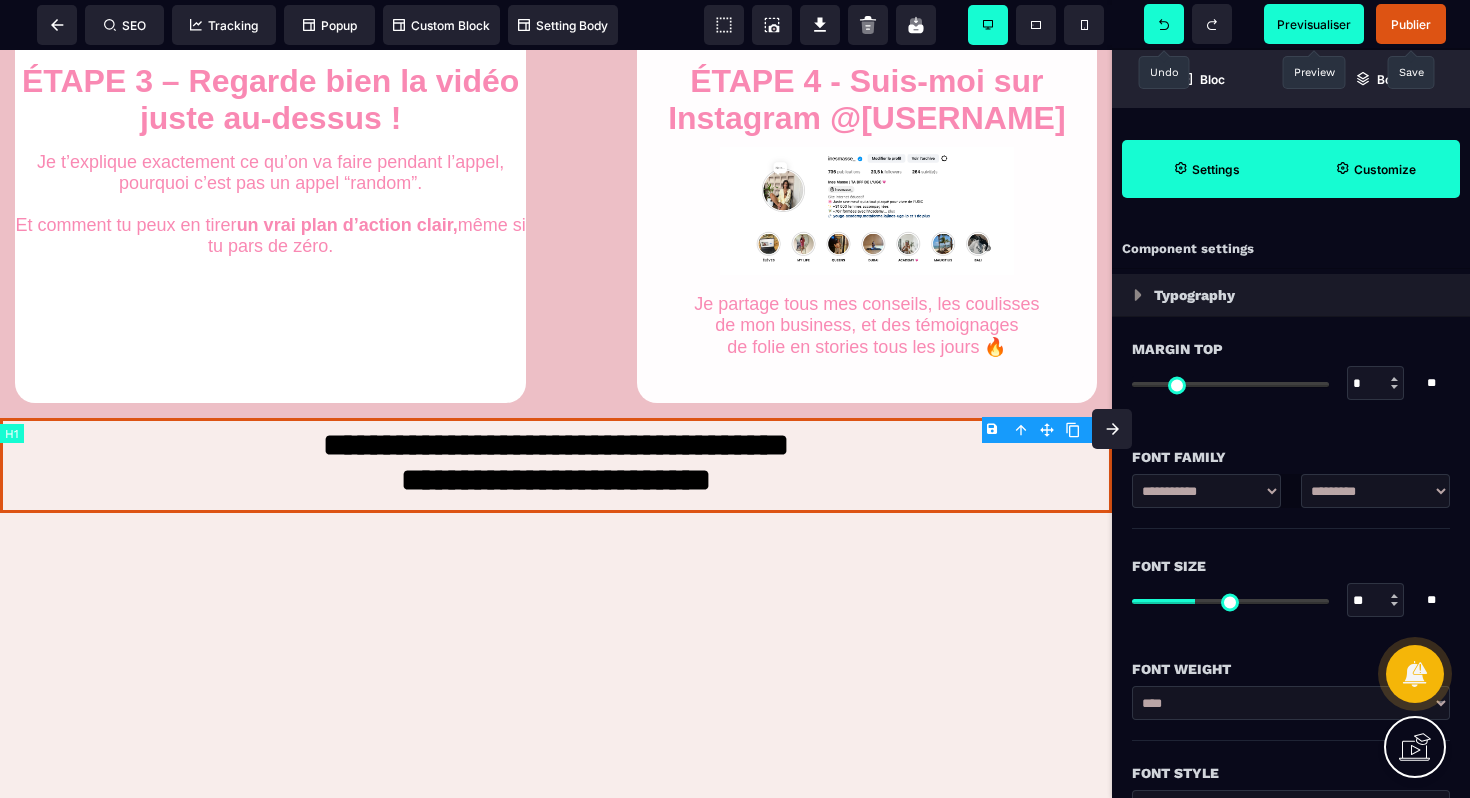 click at bounding box center (556, 558) 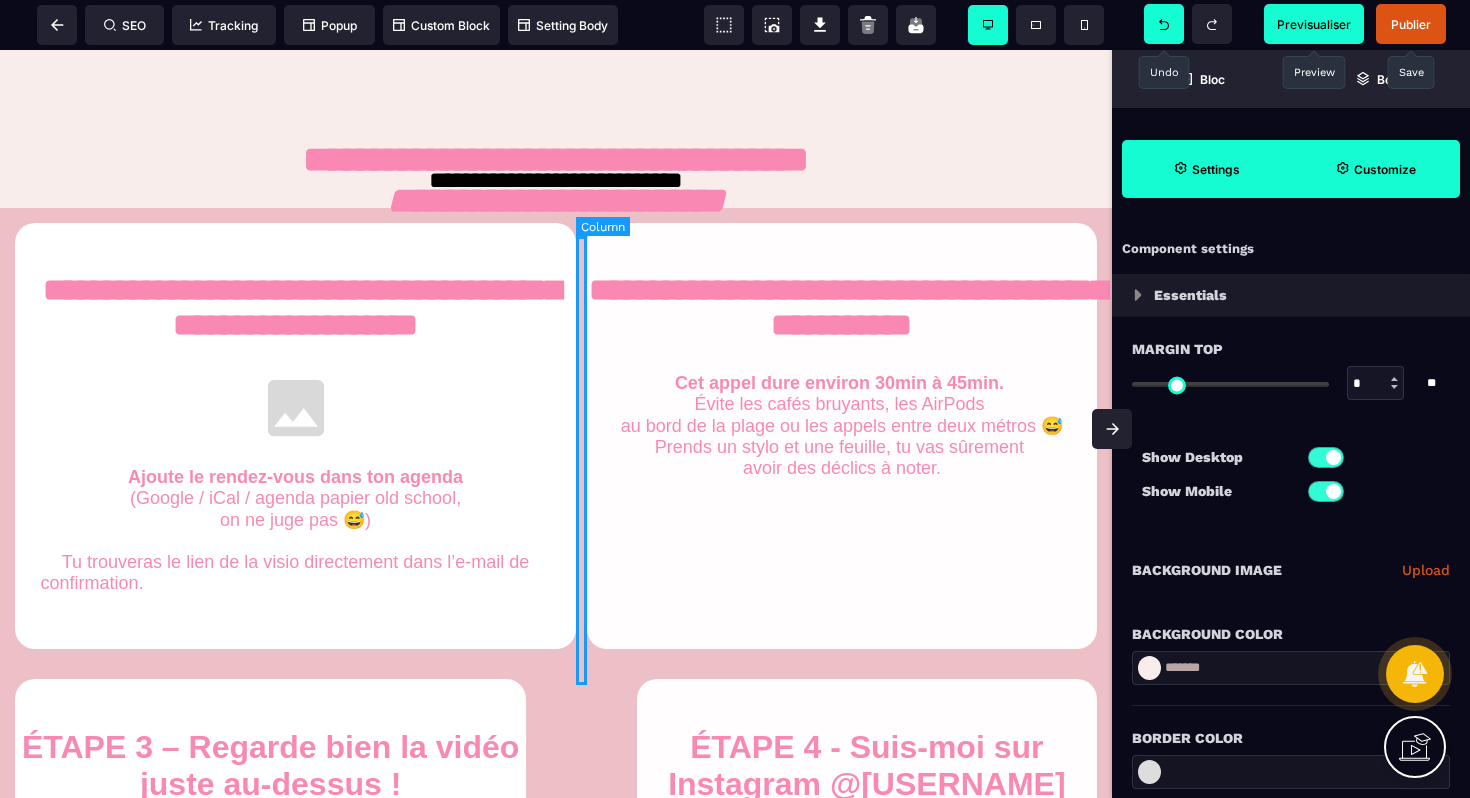 scroll, scrollTop: 737, scrollLeft: 0, axis: vertical 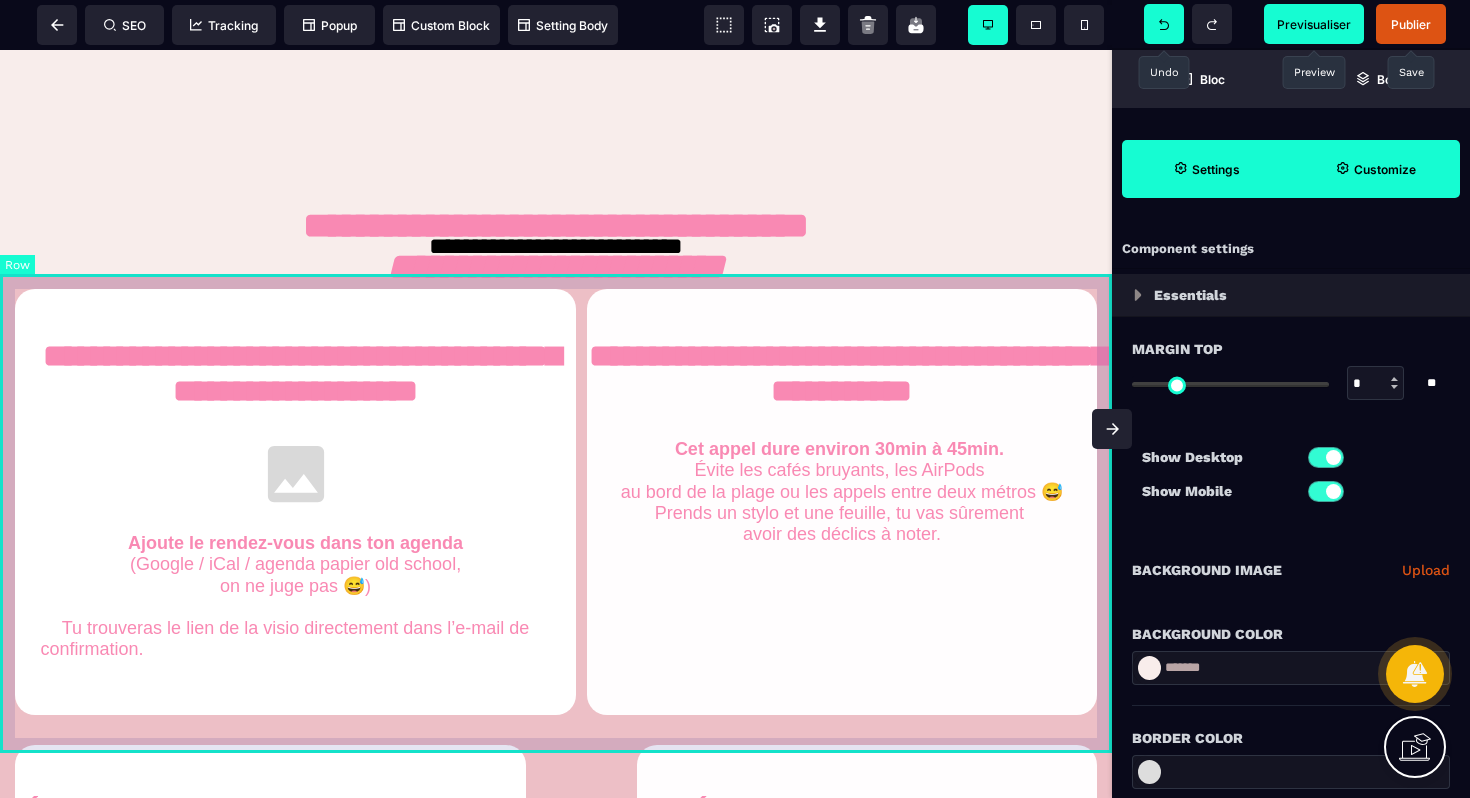click on "**********" at bounding box center (556, 502) 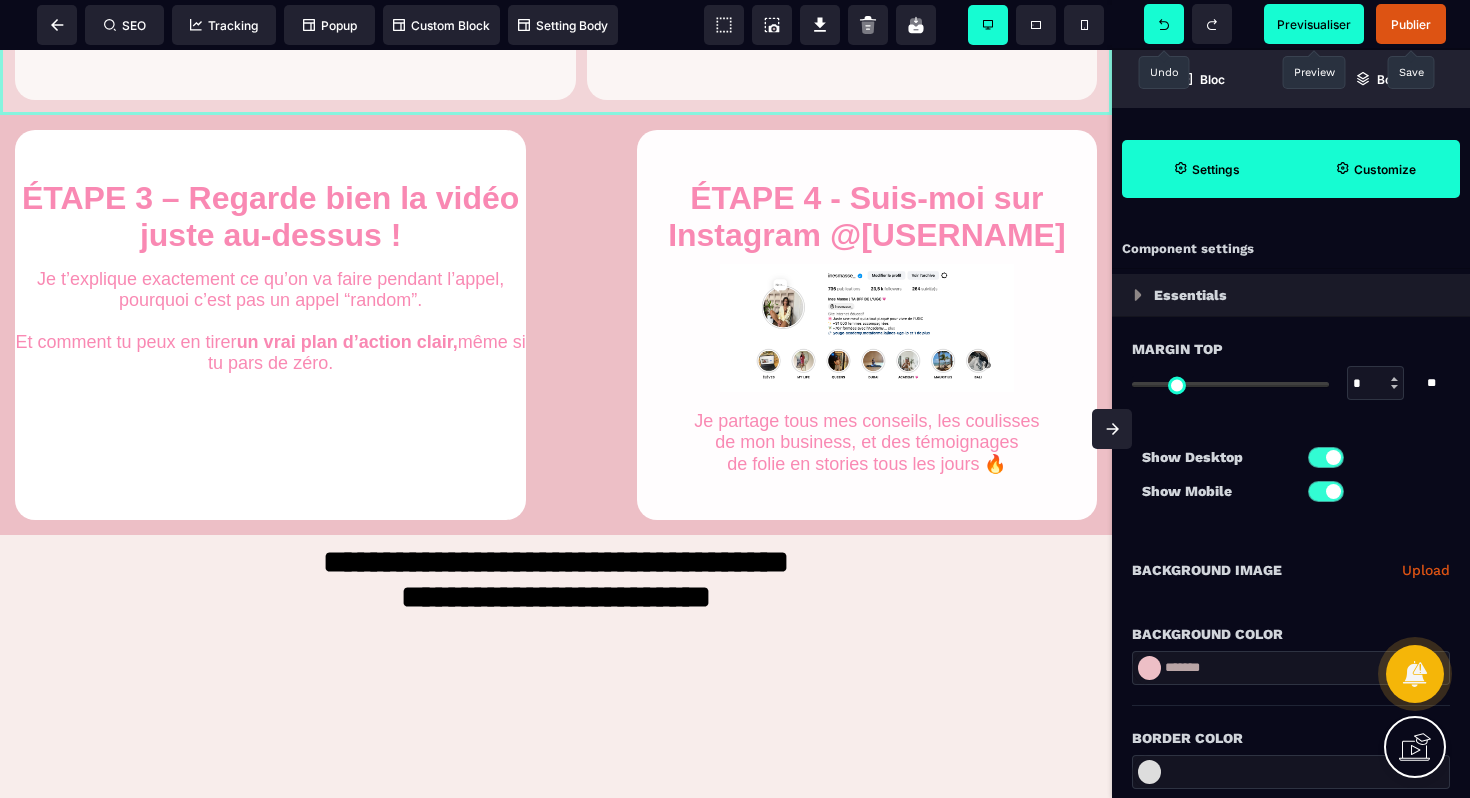 scroll, scrollTop: 1816, scrollLeft: 0, axis: vertical 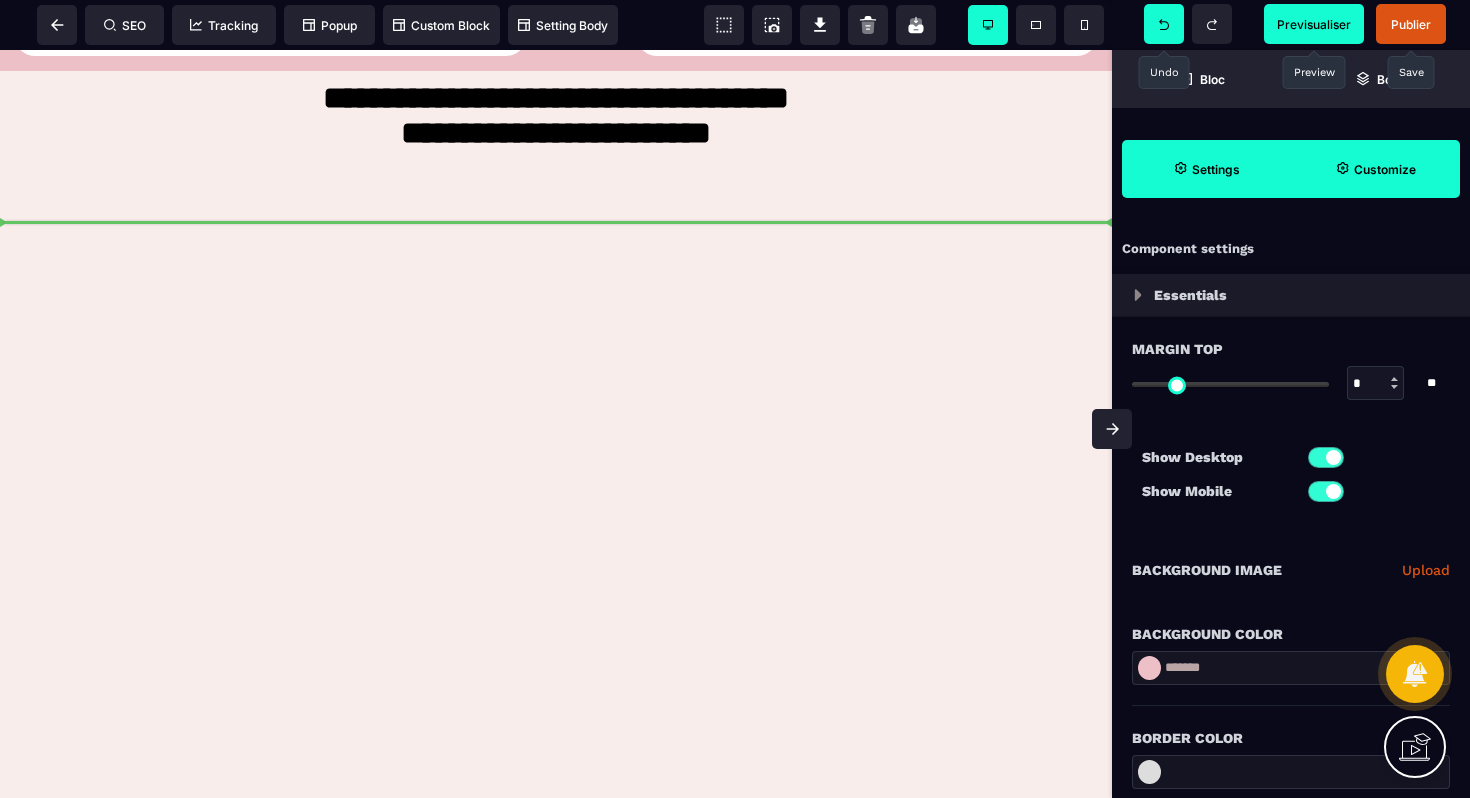 drag, startPoint x: 1041, startPoint y: 308, endPoint x: 869, endPoint y: 233, distance: 187.64061 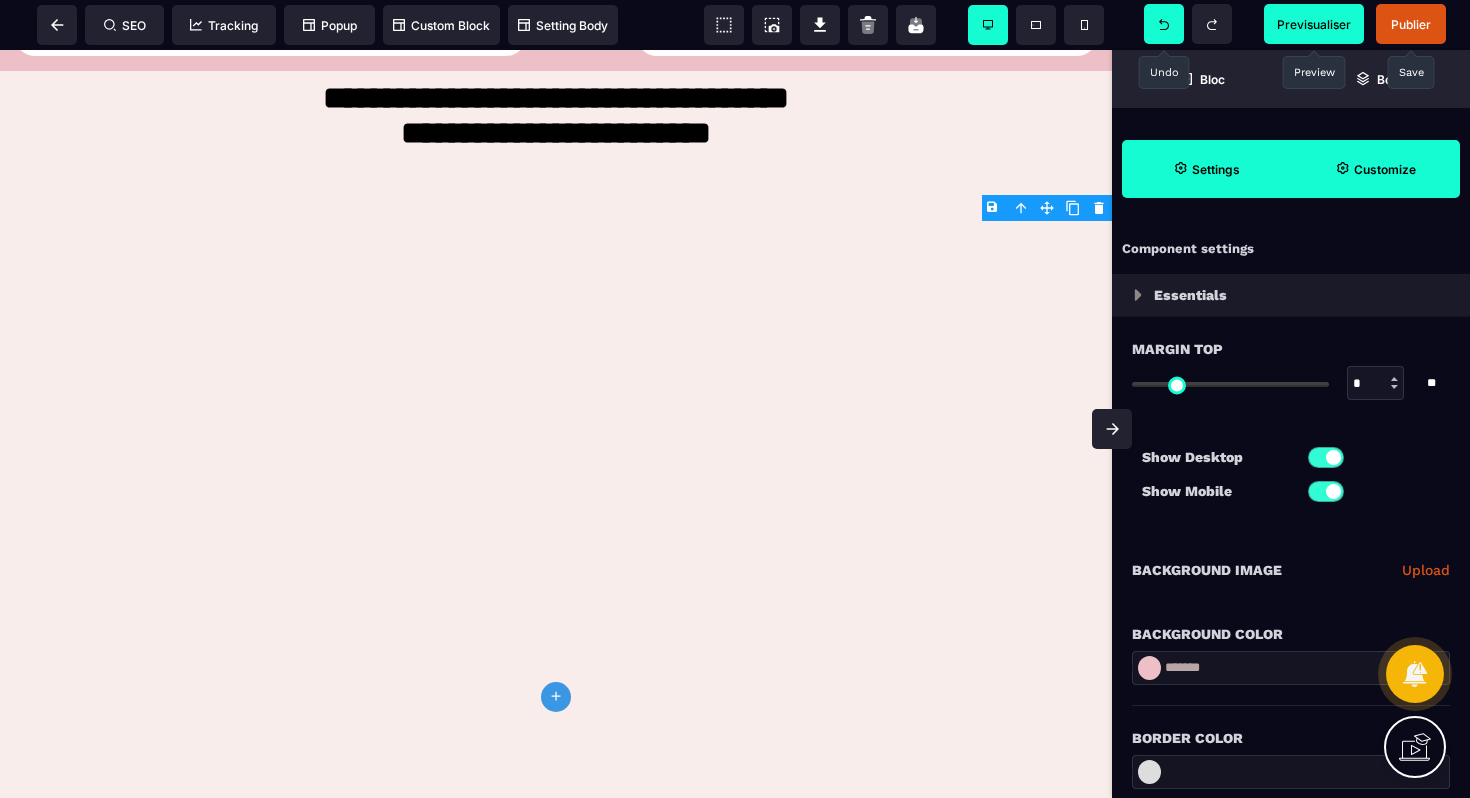 scroll, scrollTop: 1337, scrollLeft: 0, axis: vertical 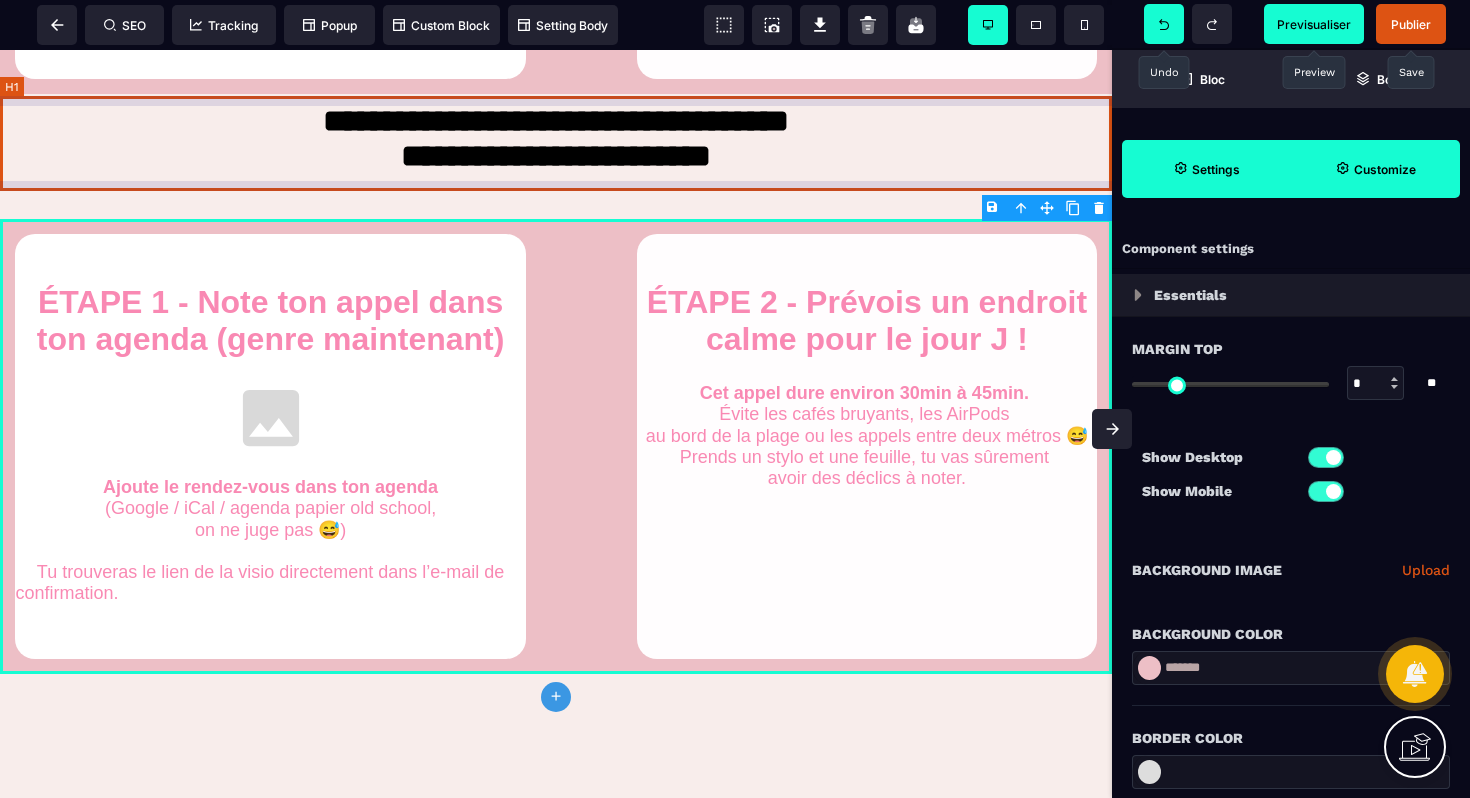 click on "**********" at bounding box center [556, 141] 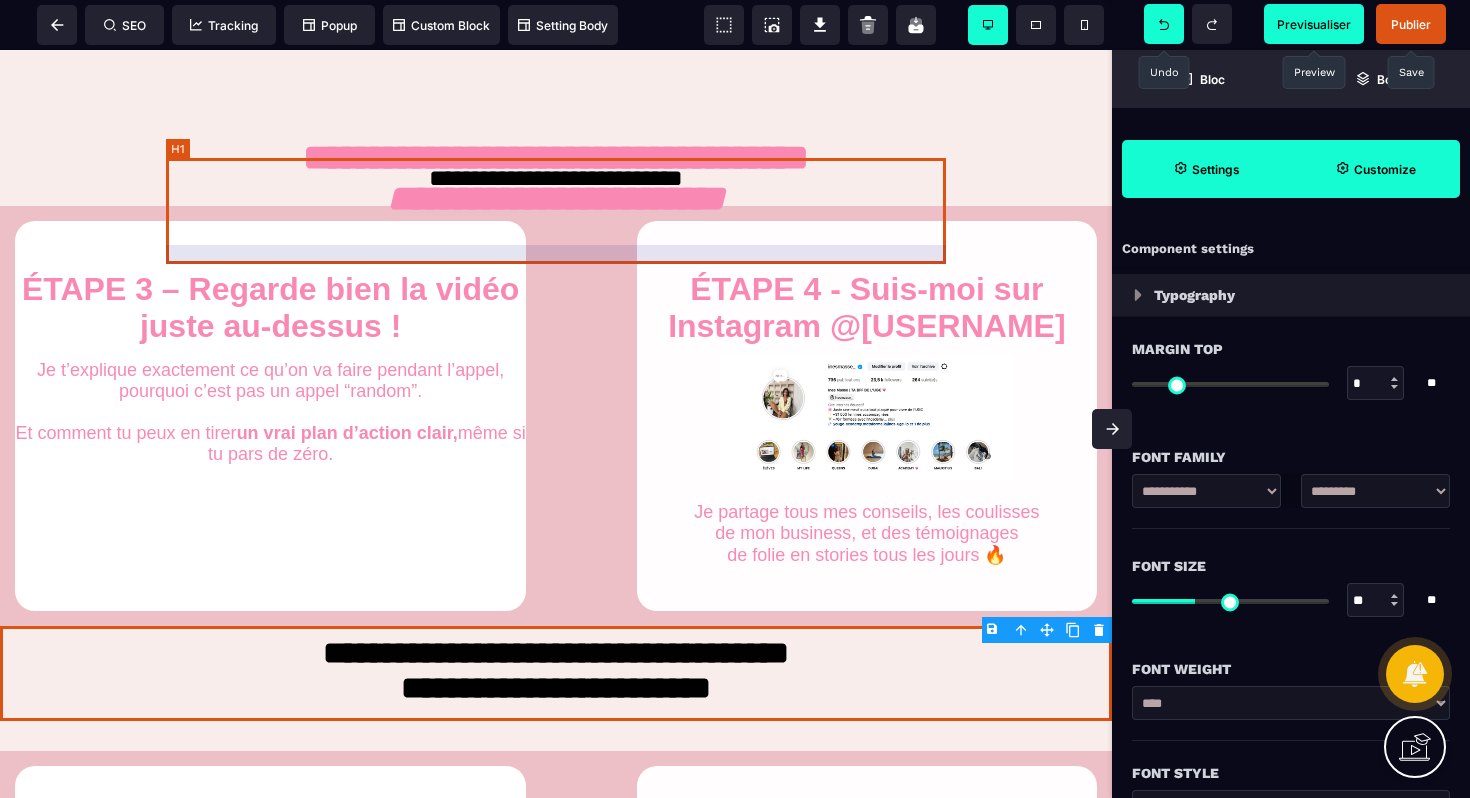scroll, scrollTop: 669, scrollLeft: 0, axis: vertical 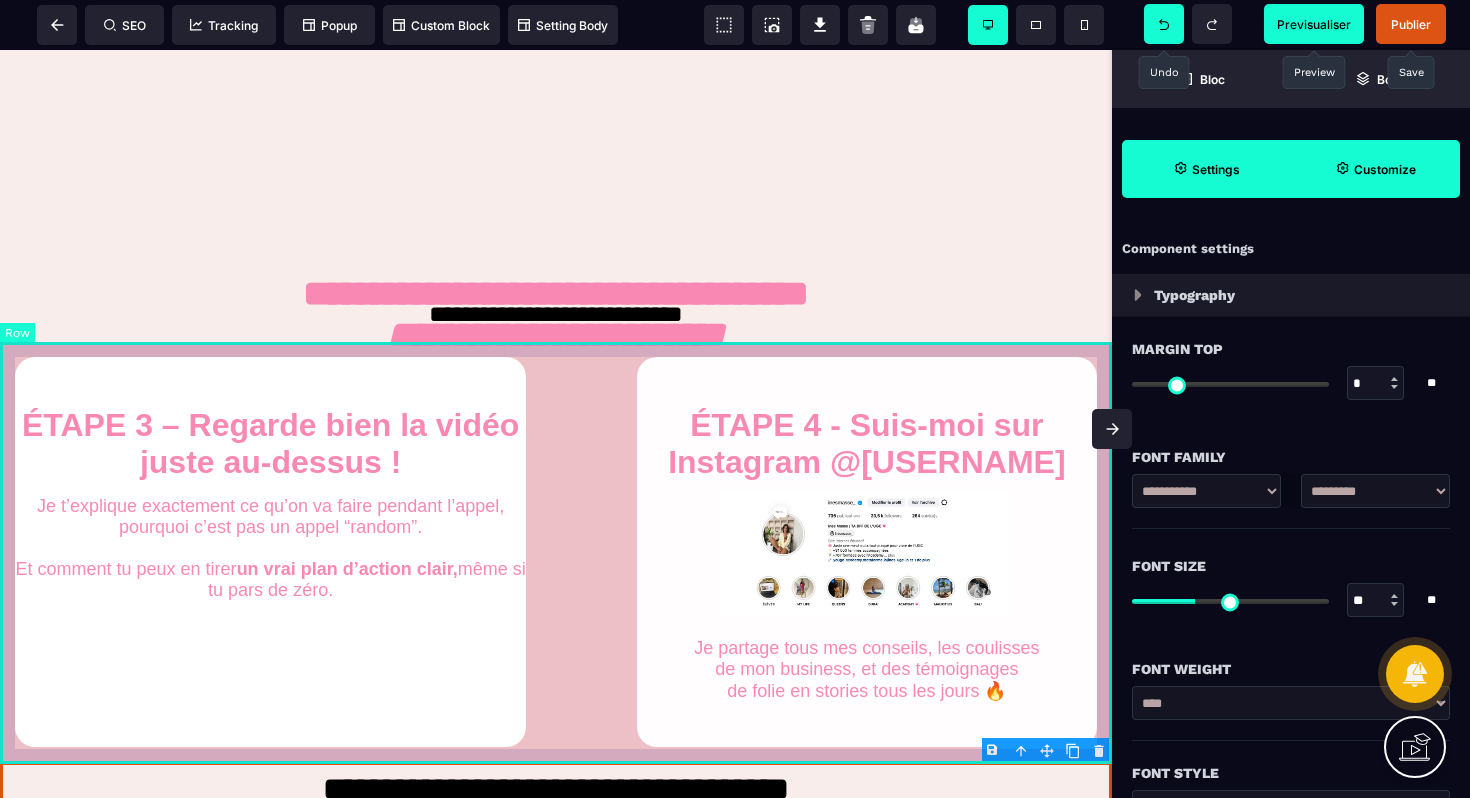 click on "ÉTAPE 3 – Regarde bien la vidéo juste au-dessus ! Je t’explique exactement ce qu’on va faire pendant l’appel, pourquoi c’est pas un appel “random”. Et comment tu peux en tirer un vrai plan d’action clair,
même si tu pars de zéro. ÉTAPE 4 - Suis-moi sur Instagram @[USERNAME] Je partage tous mes conseils, les coulisses de mon business, et des témoignages de folie en stories tous les jours 🔥" at bounding box center (556, 552) 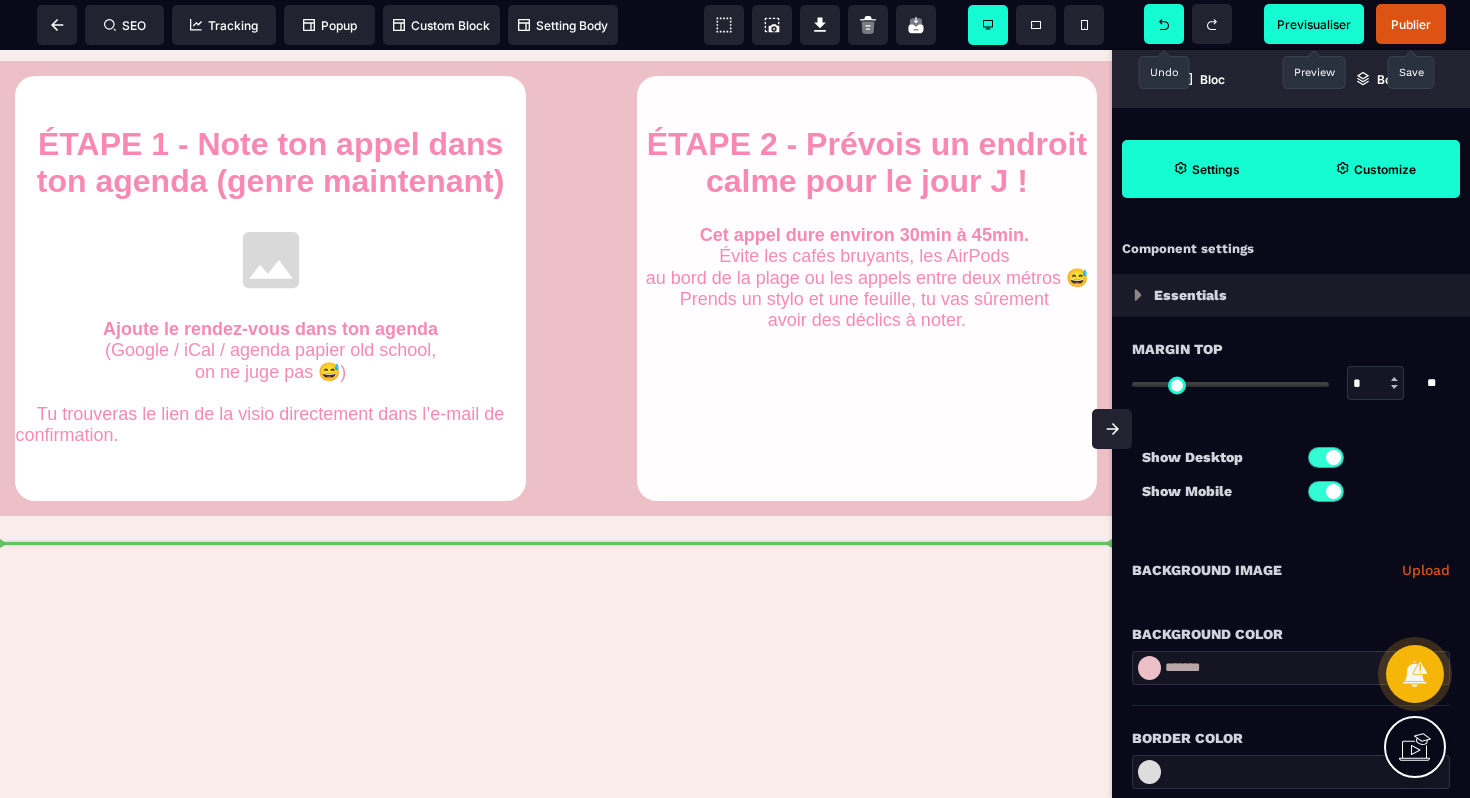 drag, startPoint x: 1050, startPoint y: 372, endPoint x: 909, endPoint y: 537, distance: 217.03917 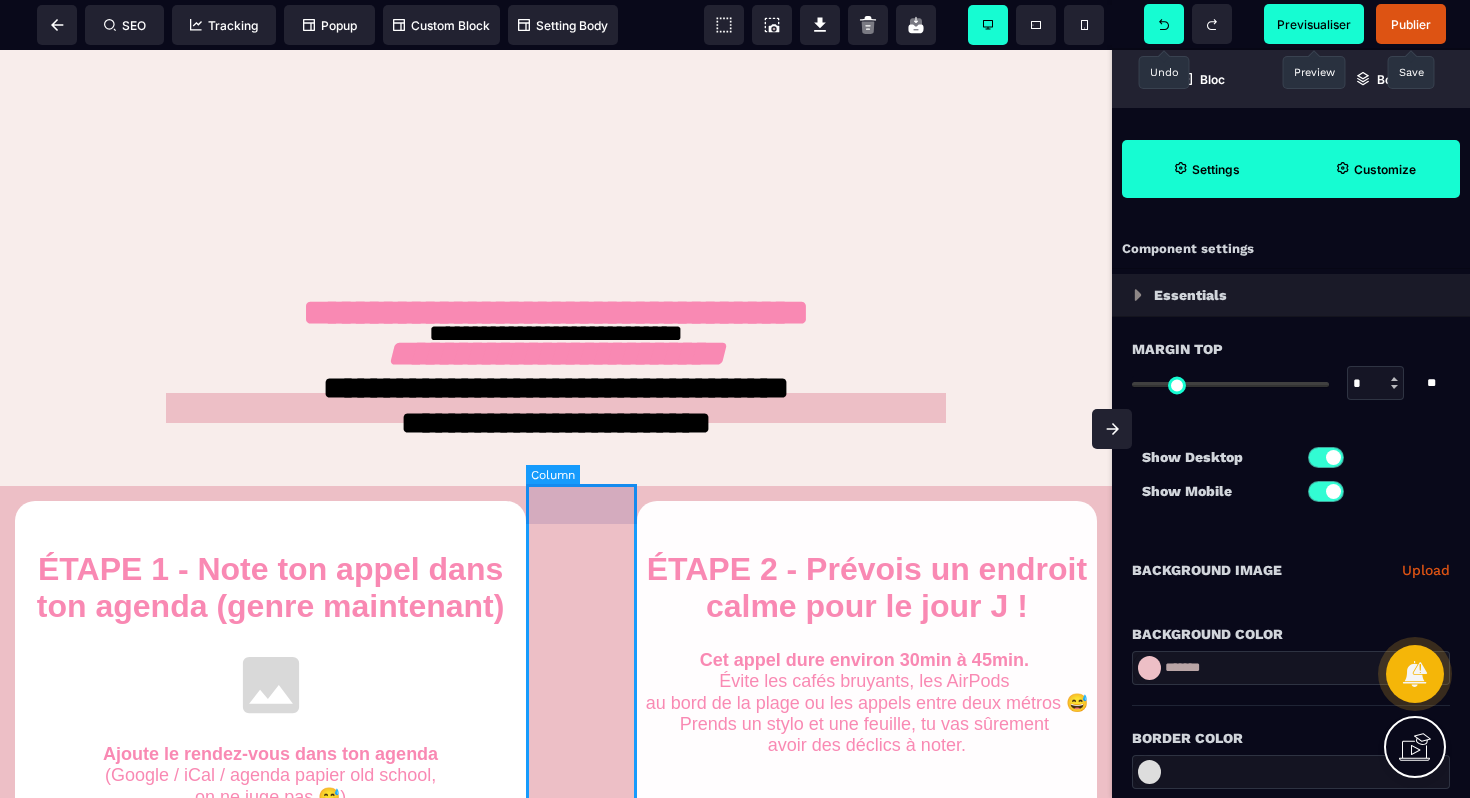 scroll, scrollTop: 639, scrollLeft: 0, axis: vertical 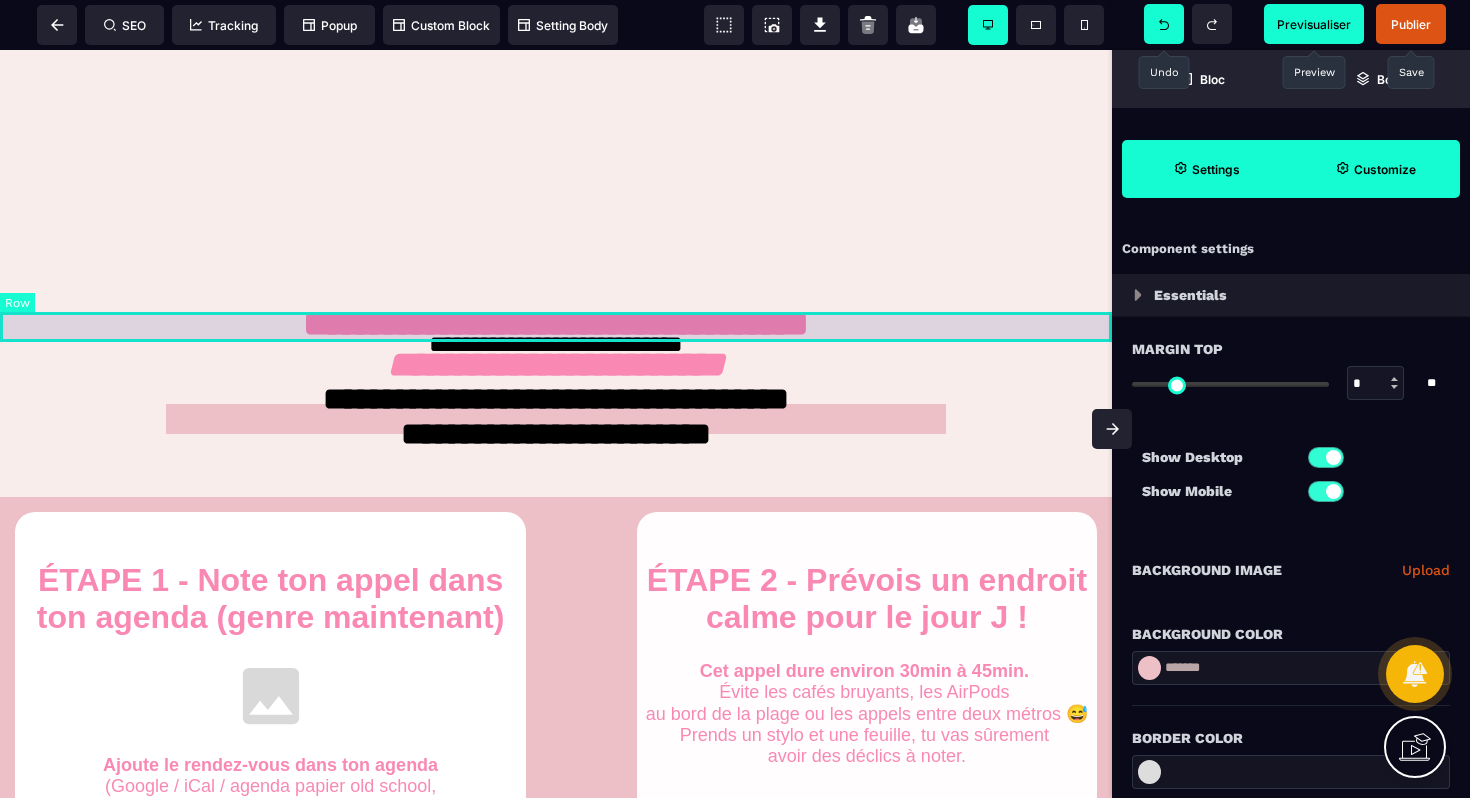 click at bounding box center (556, 327) 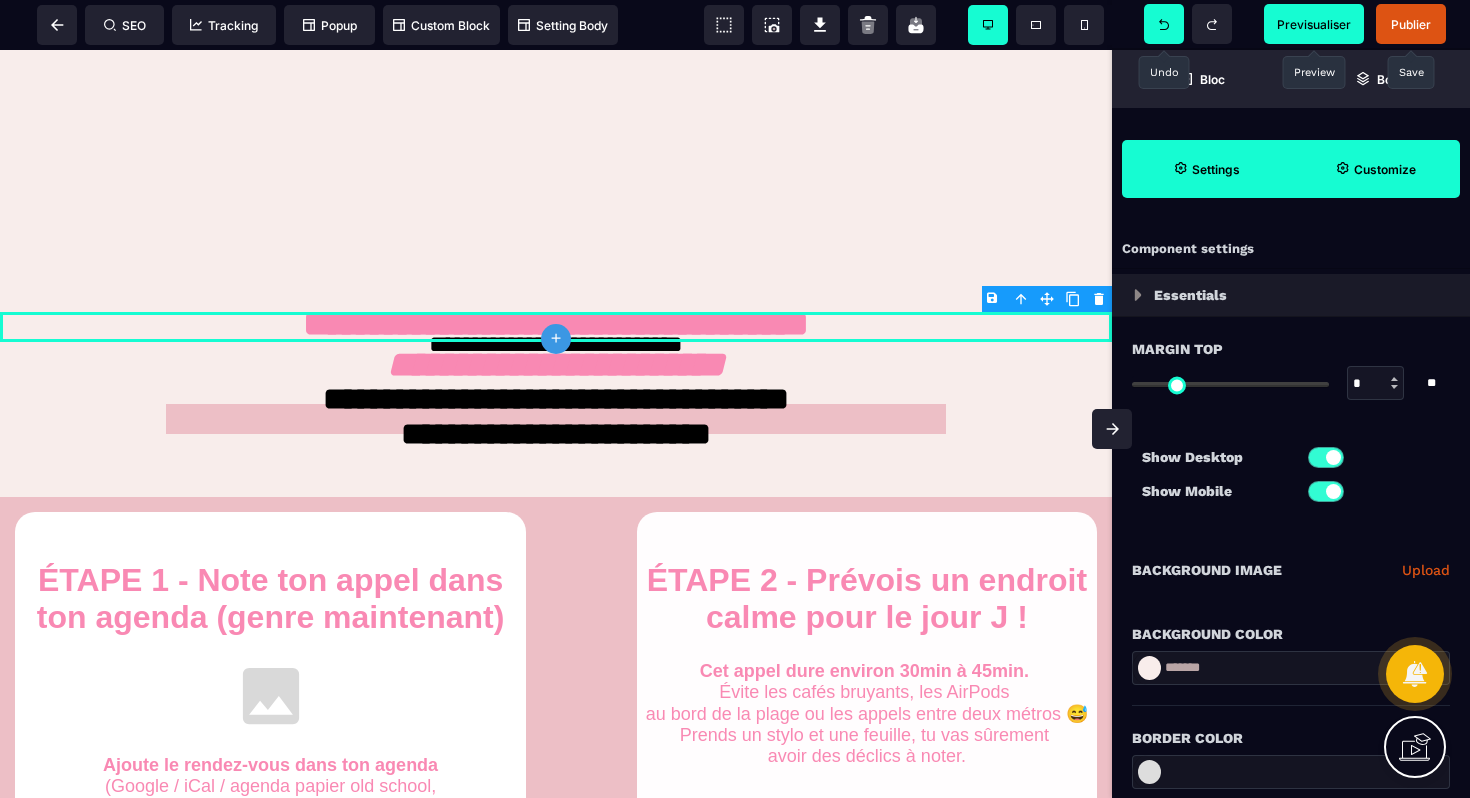 click on "B I U S
A *******
plus
Row
SEO
Big" at bounding box center (735, 399) 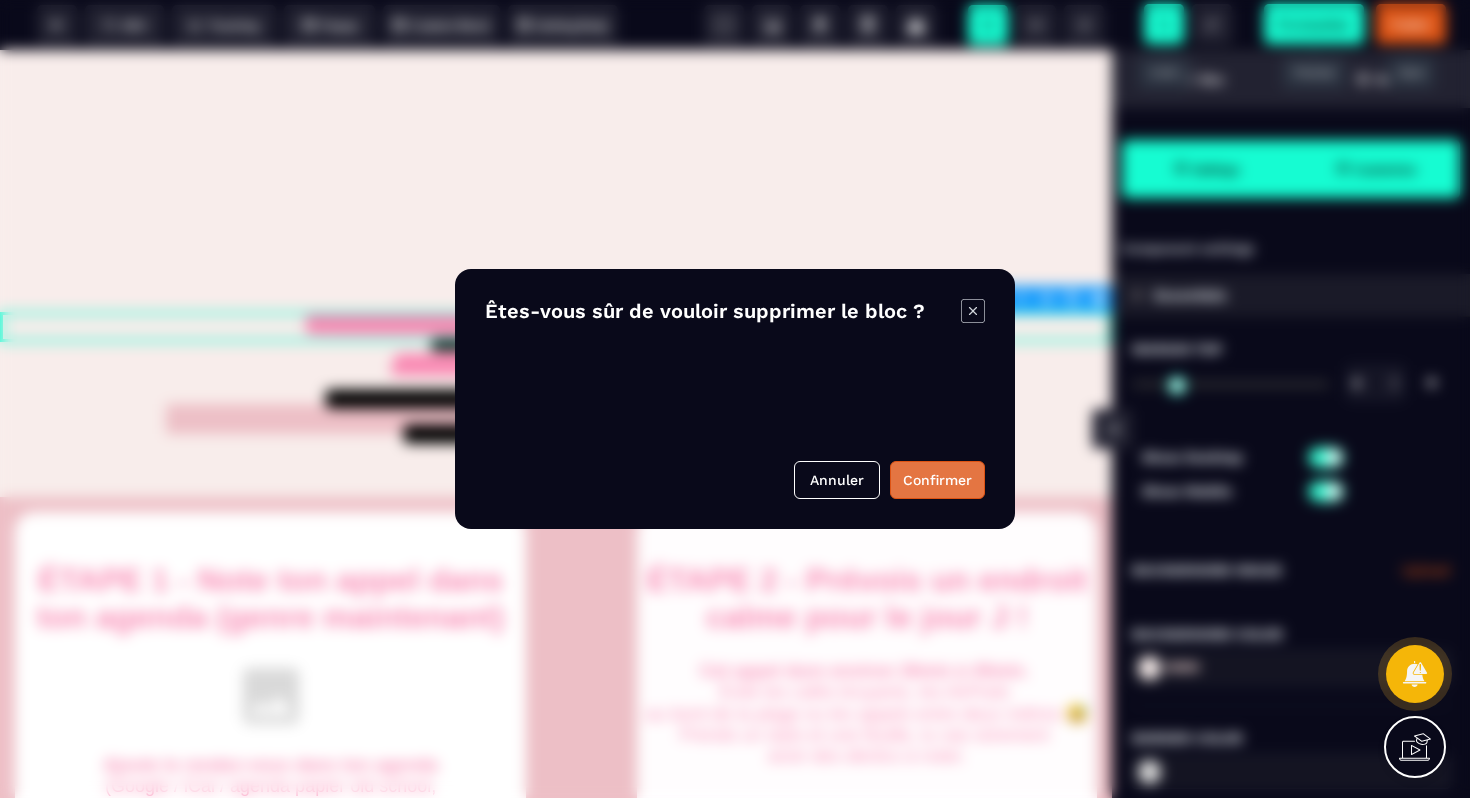 click on "Confirmer" at bounding box center [937, 480] 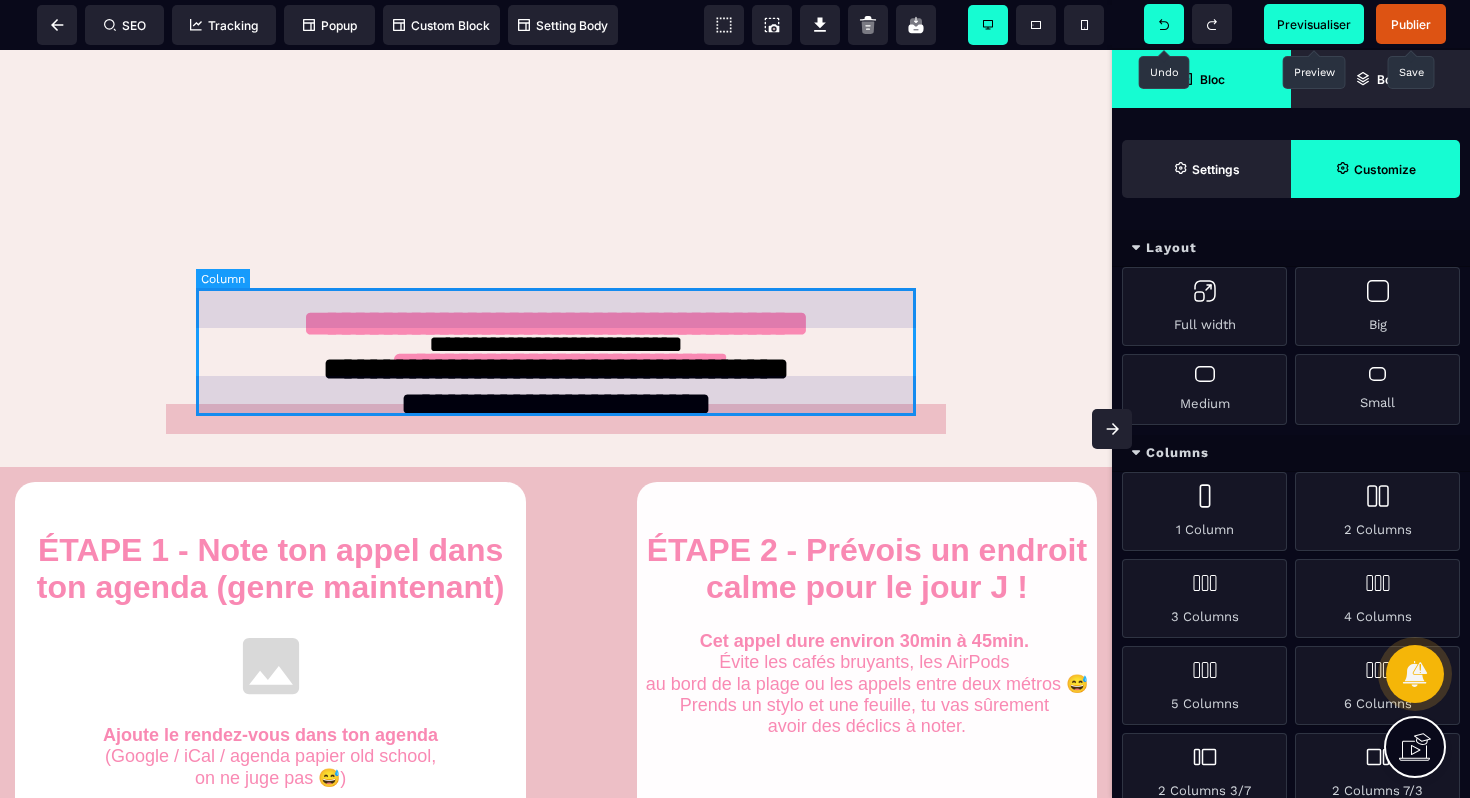 click on "**********" at bounding box center (556, 345) 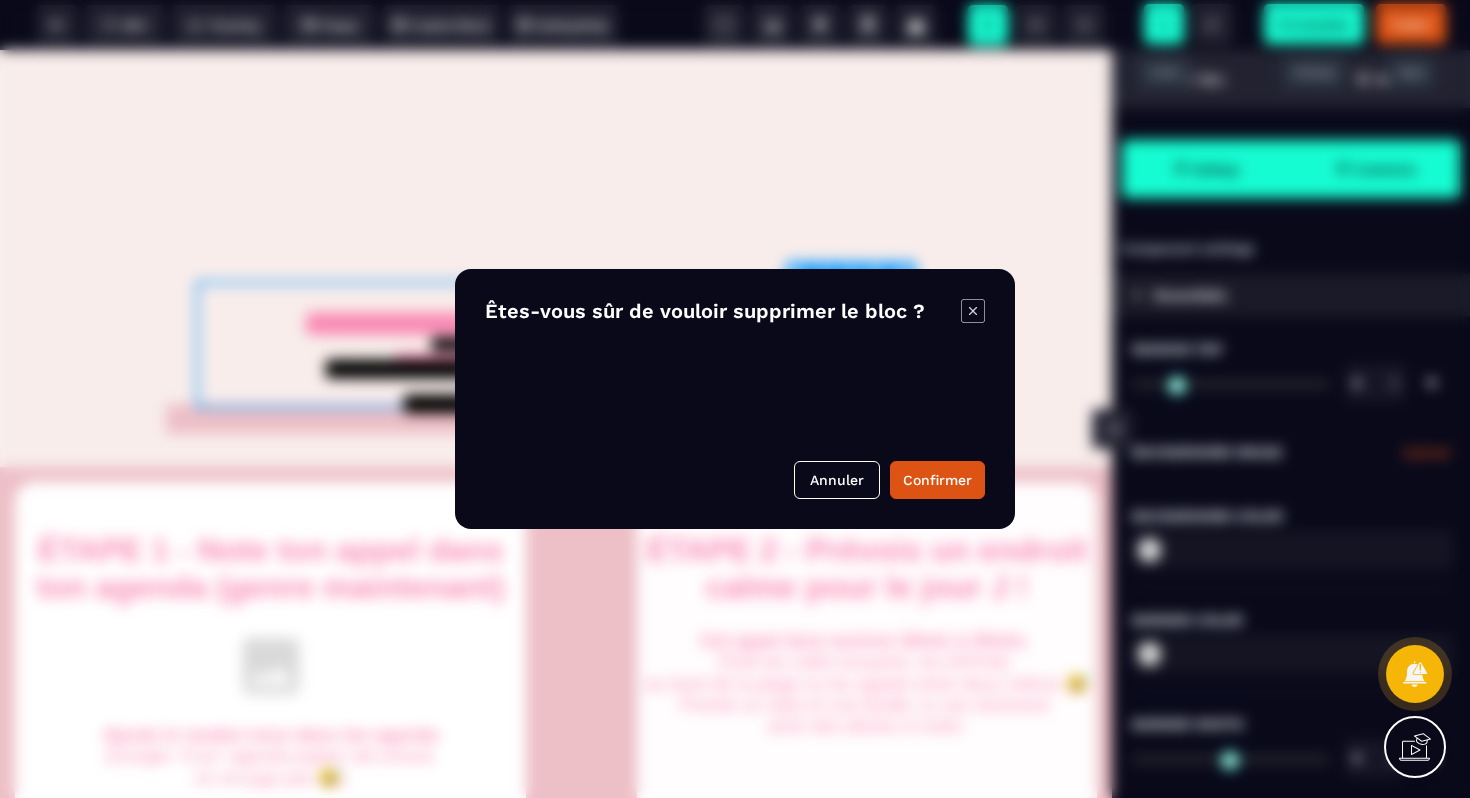 click on "B I U S
A *******
plus
Column
SEO" at bounding box center [735, 399] 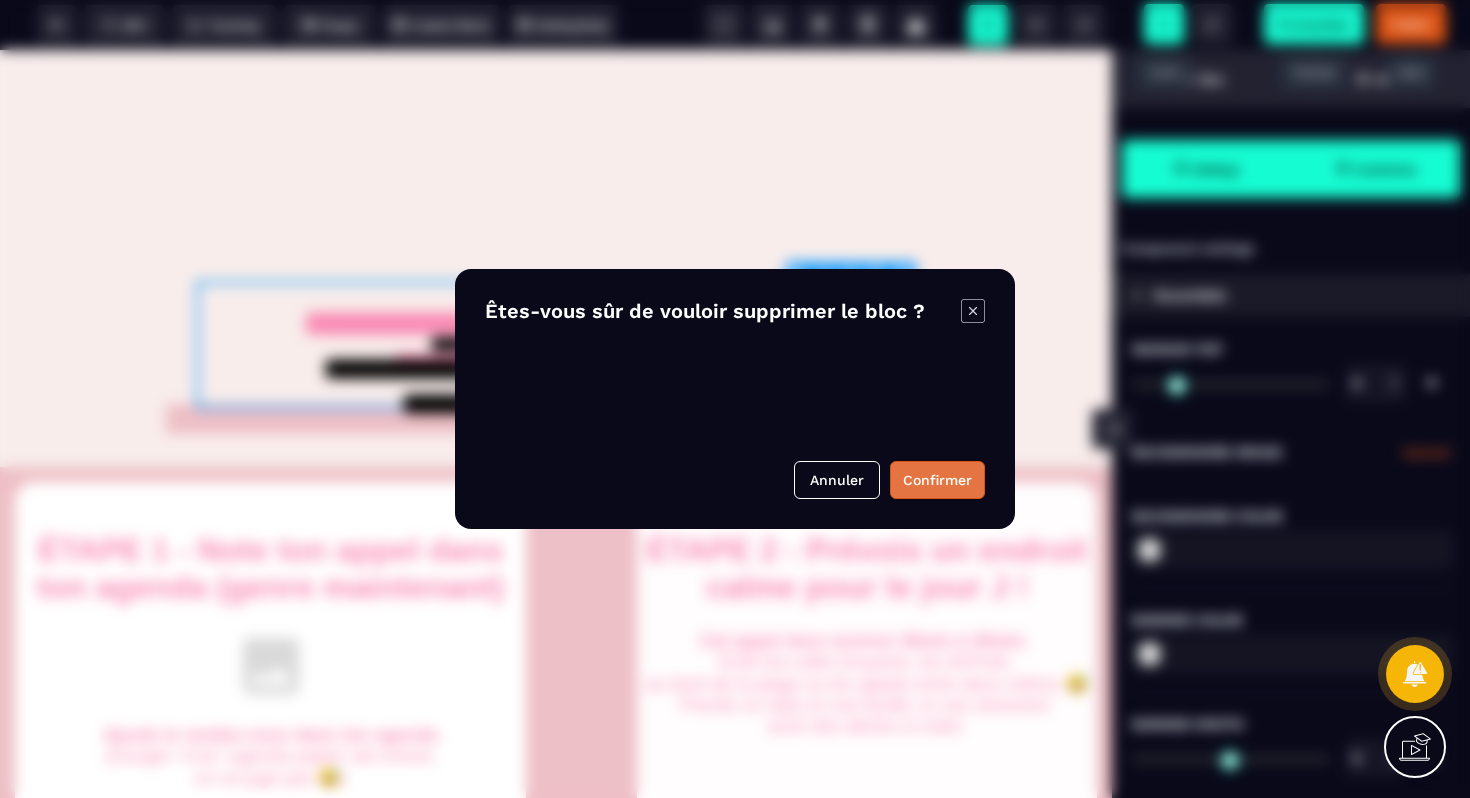 click on "Confirmer" at bounding box center [937, 480] 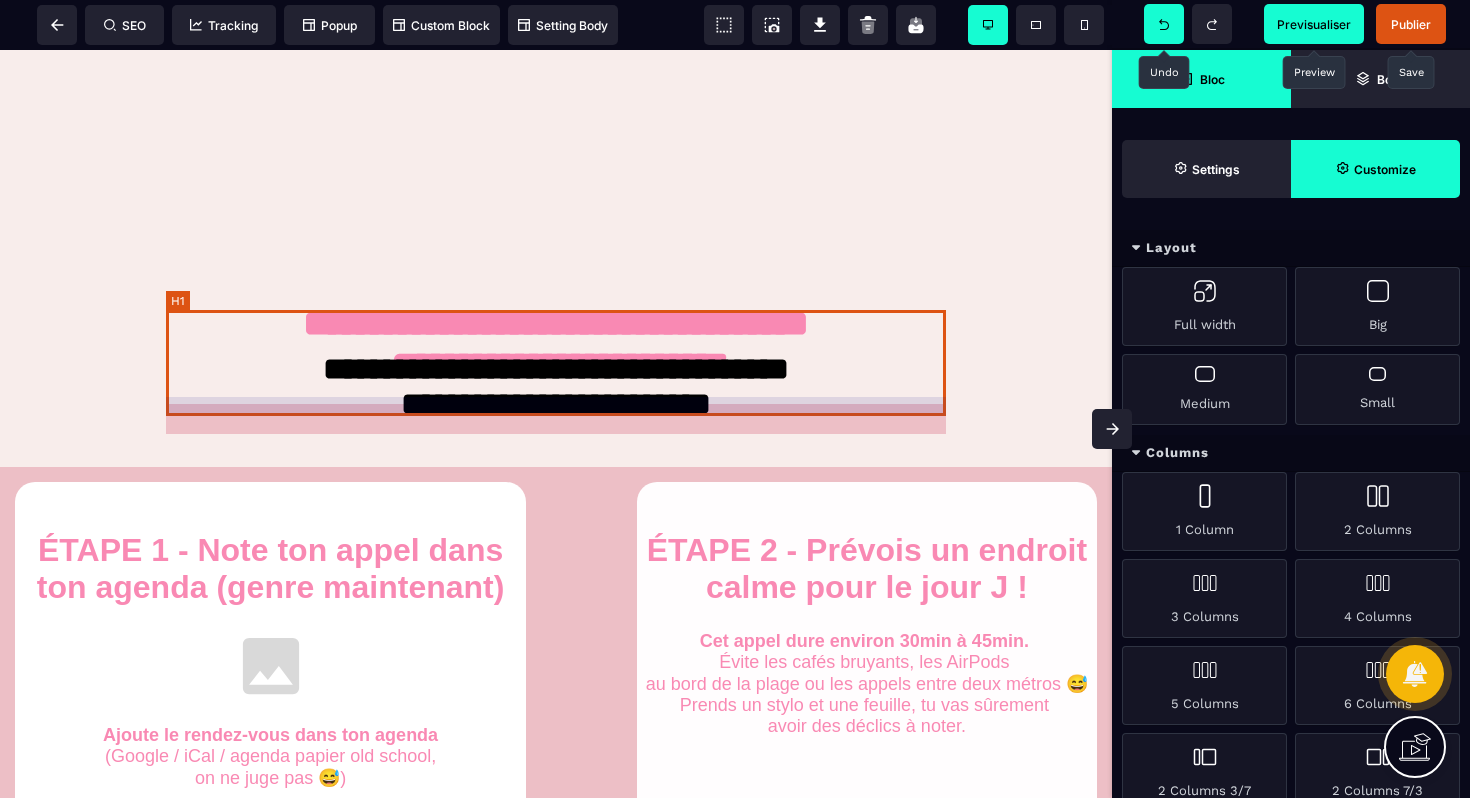 click on "**********" at bounding box center [556, 353] 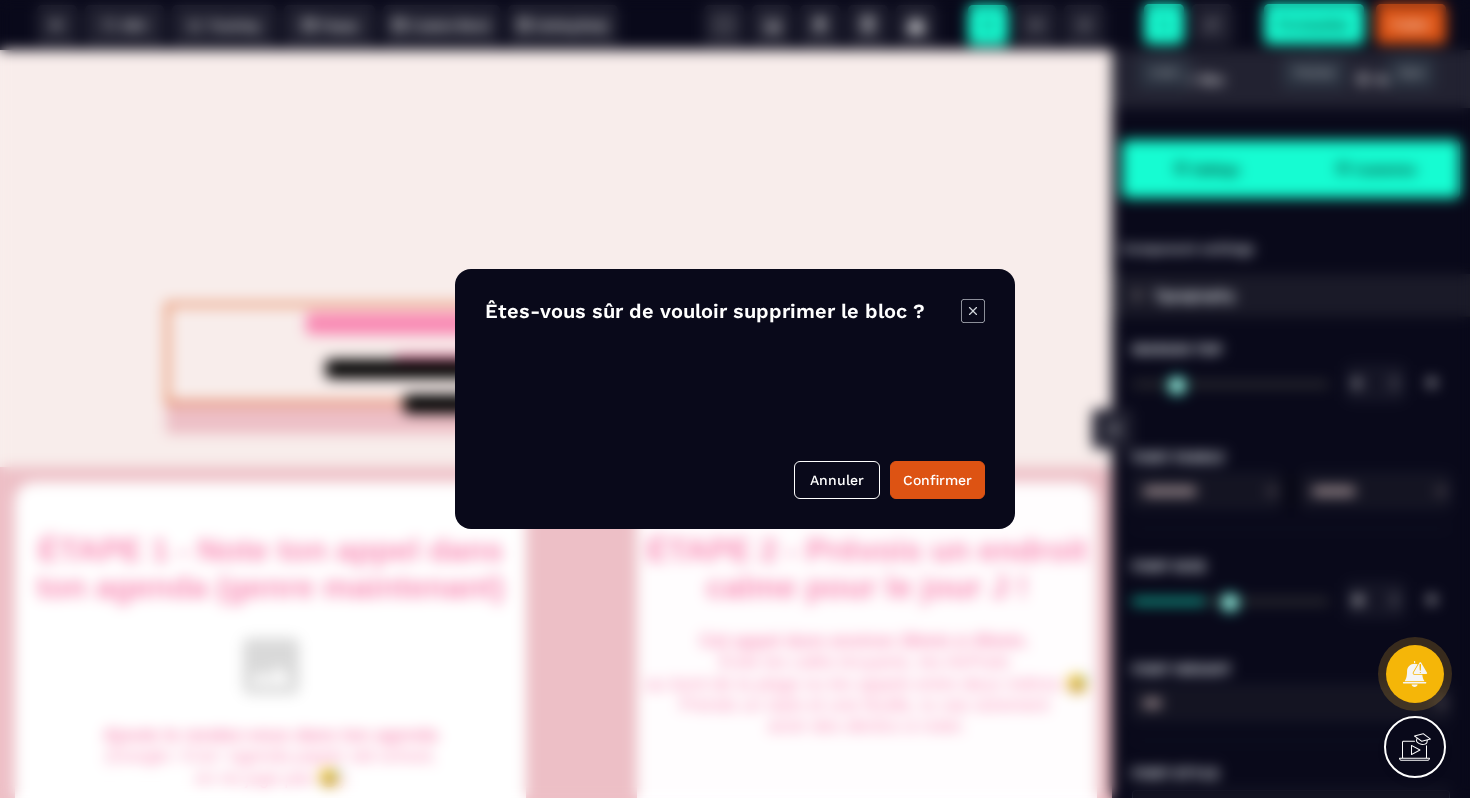 click on "B I U S
A *******
Row
SEO
Tracking
Popup" at bounding box center [735, 399] 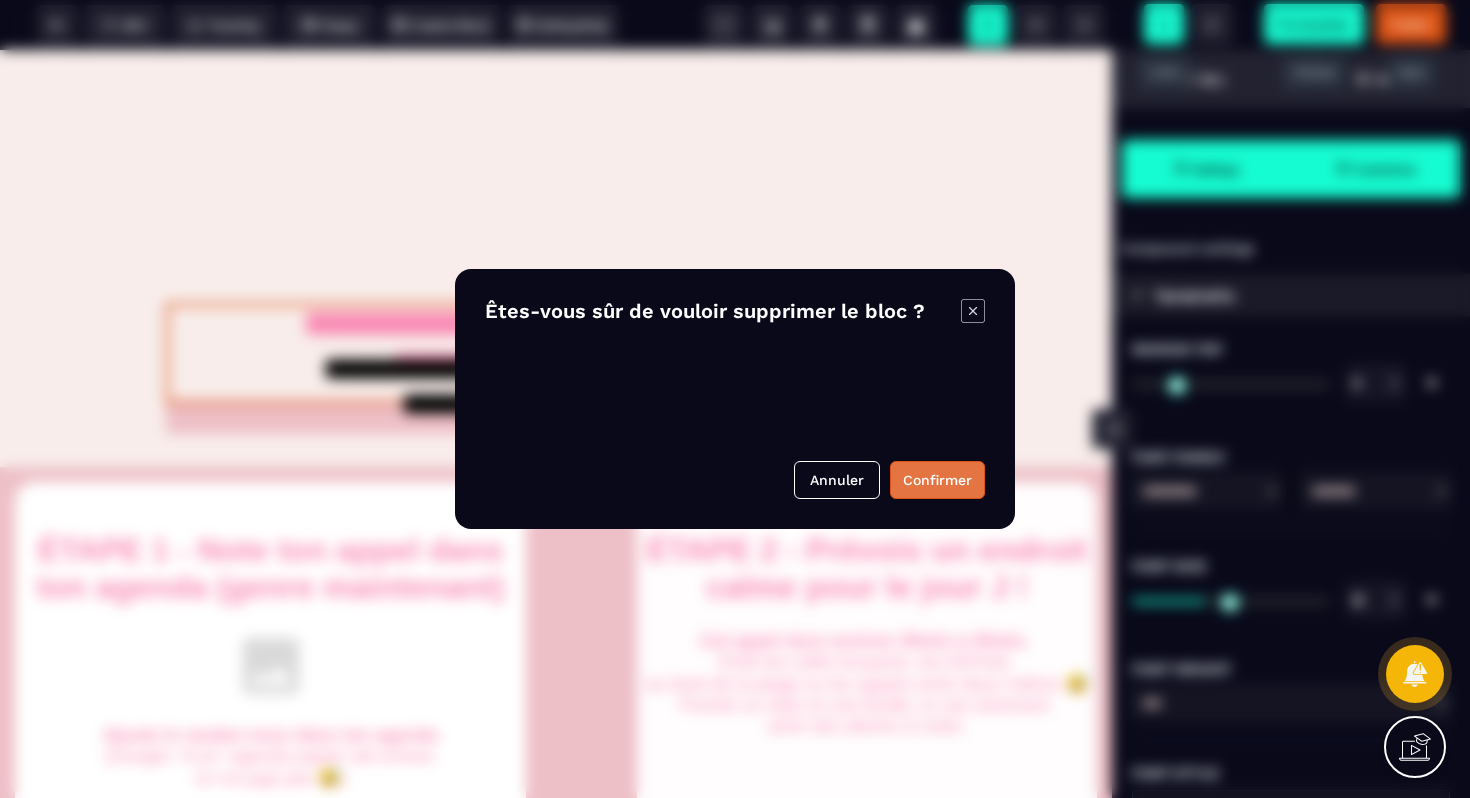 click on "Confirmer" at bounding box center (937, 480) 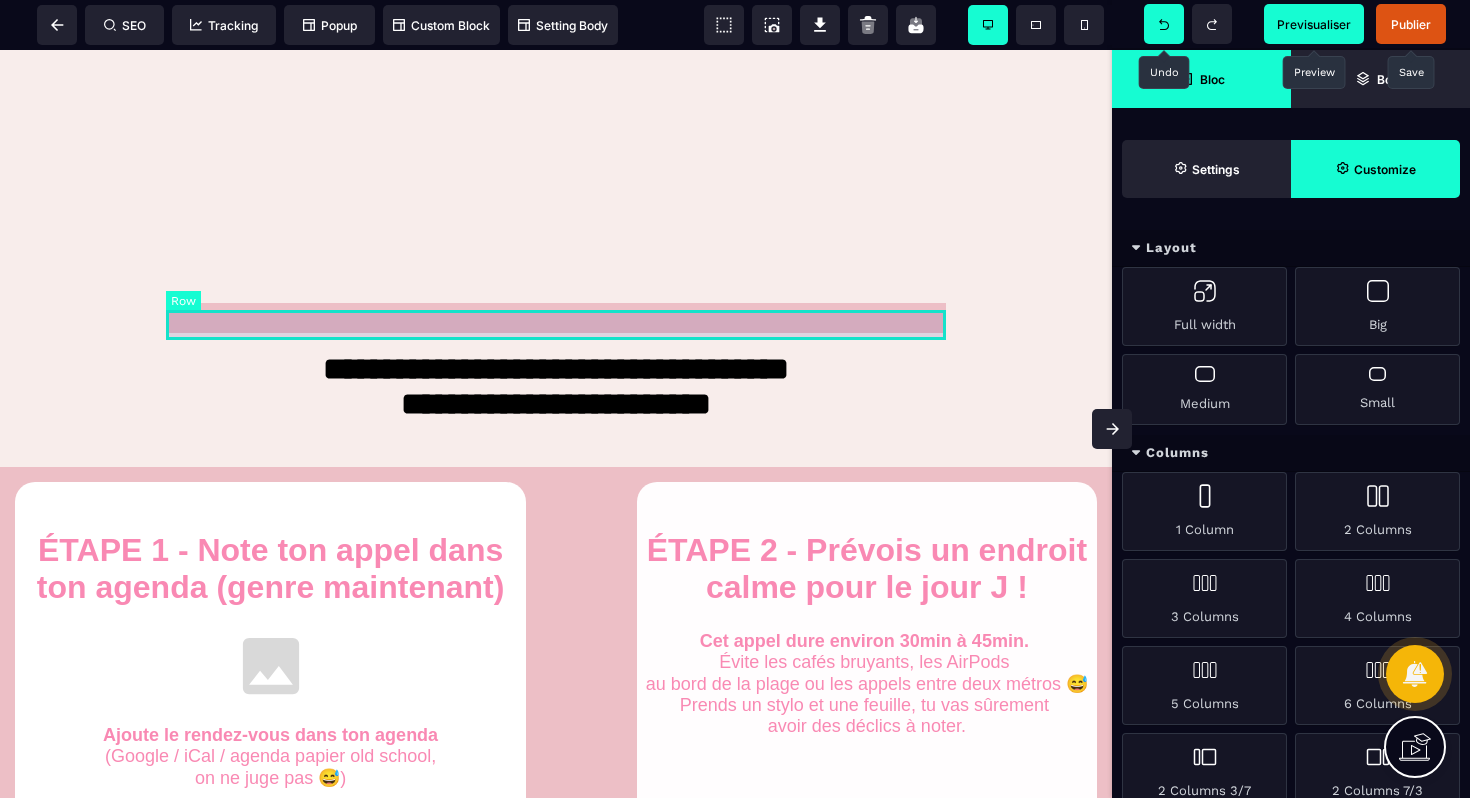 click at bounding box center [556, 318] 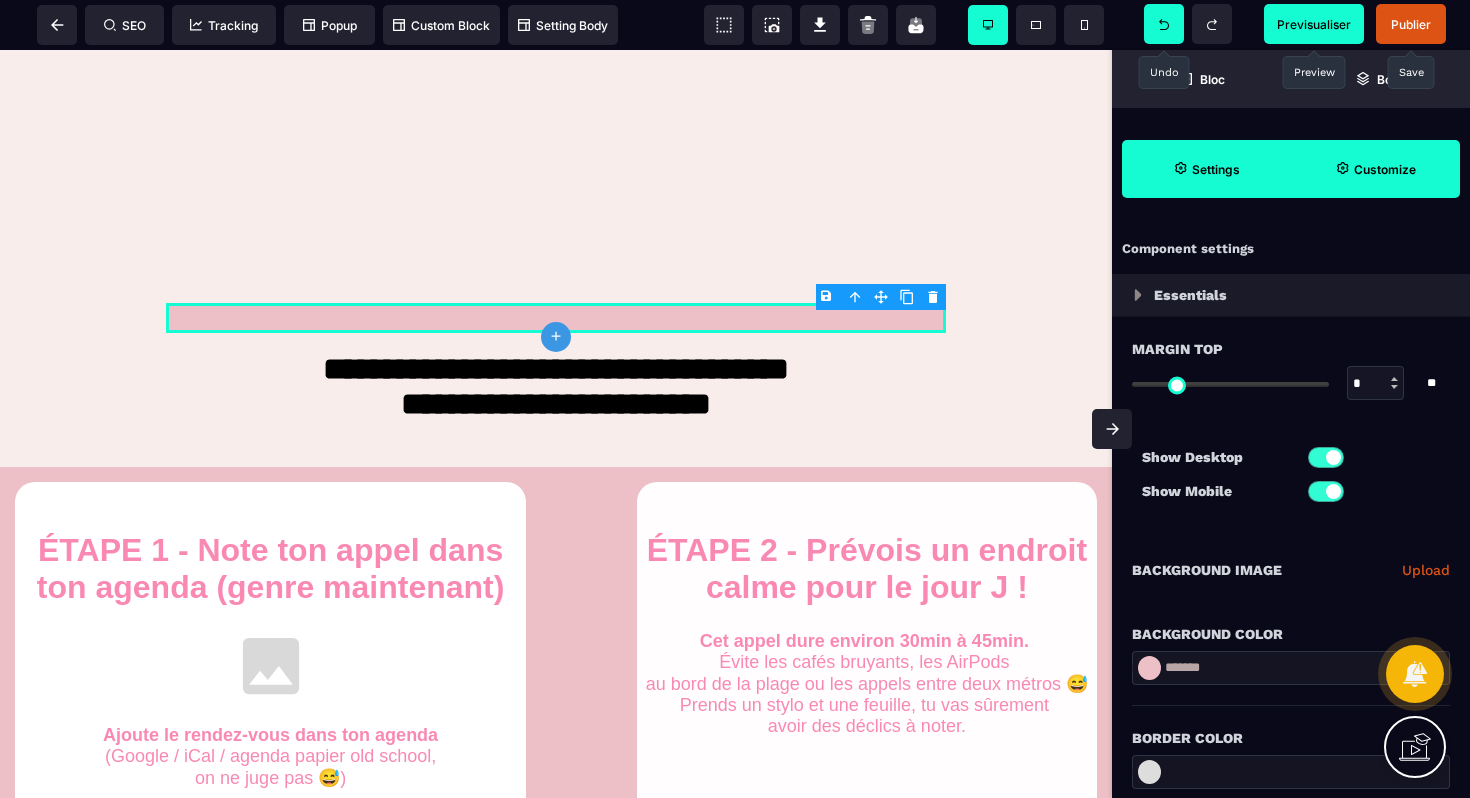 click on "B I U S
A *******
plus
Row
SEO
Big" at bounding box center [735, 399] 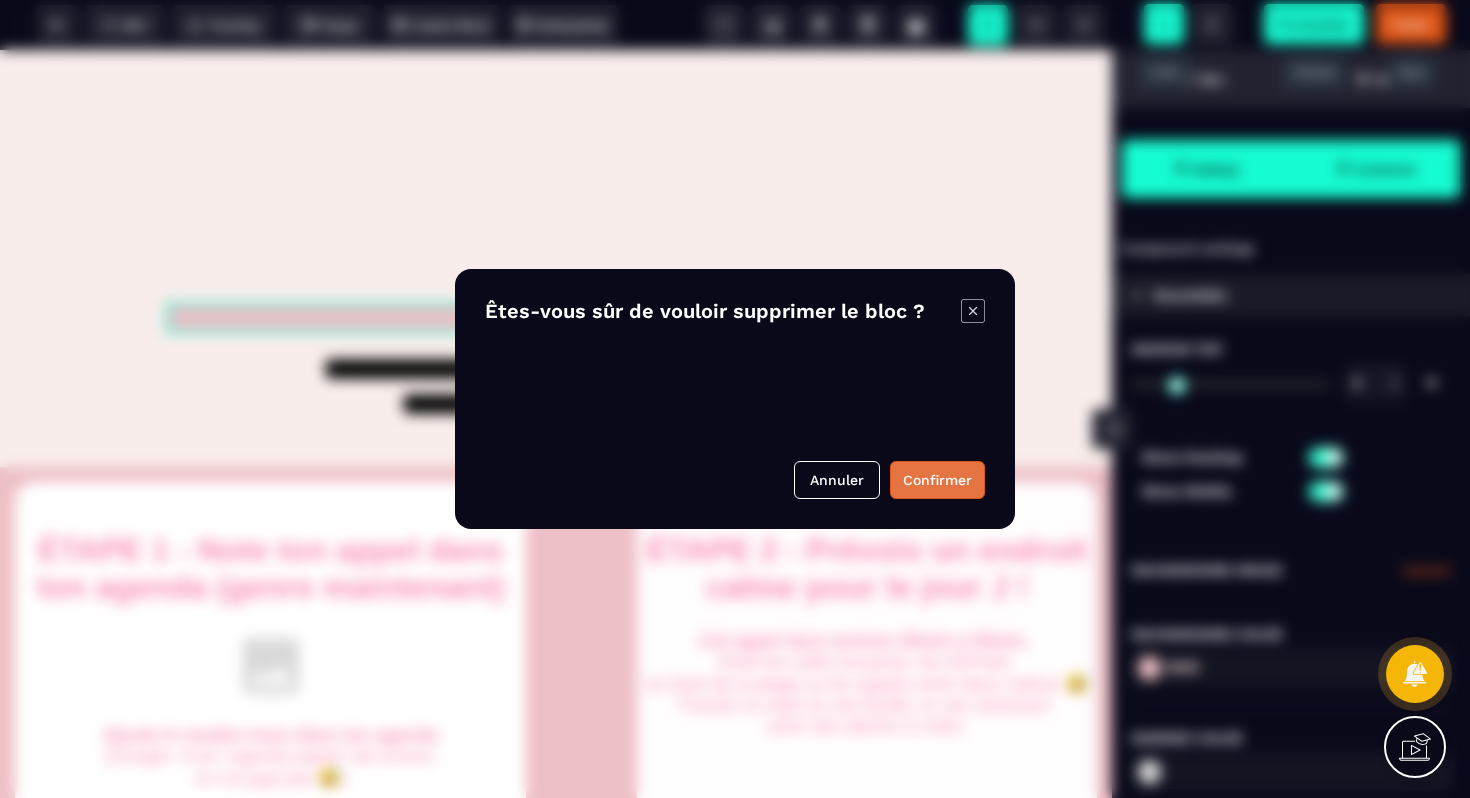 click on "Confirmer" at bounding box center [937, 480] 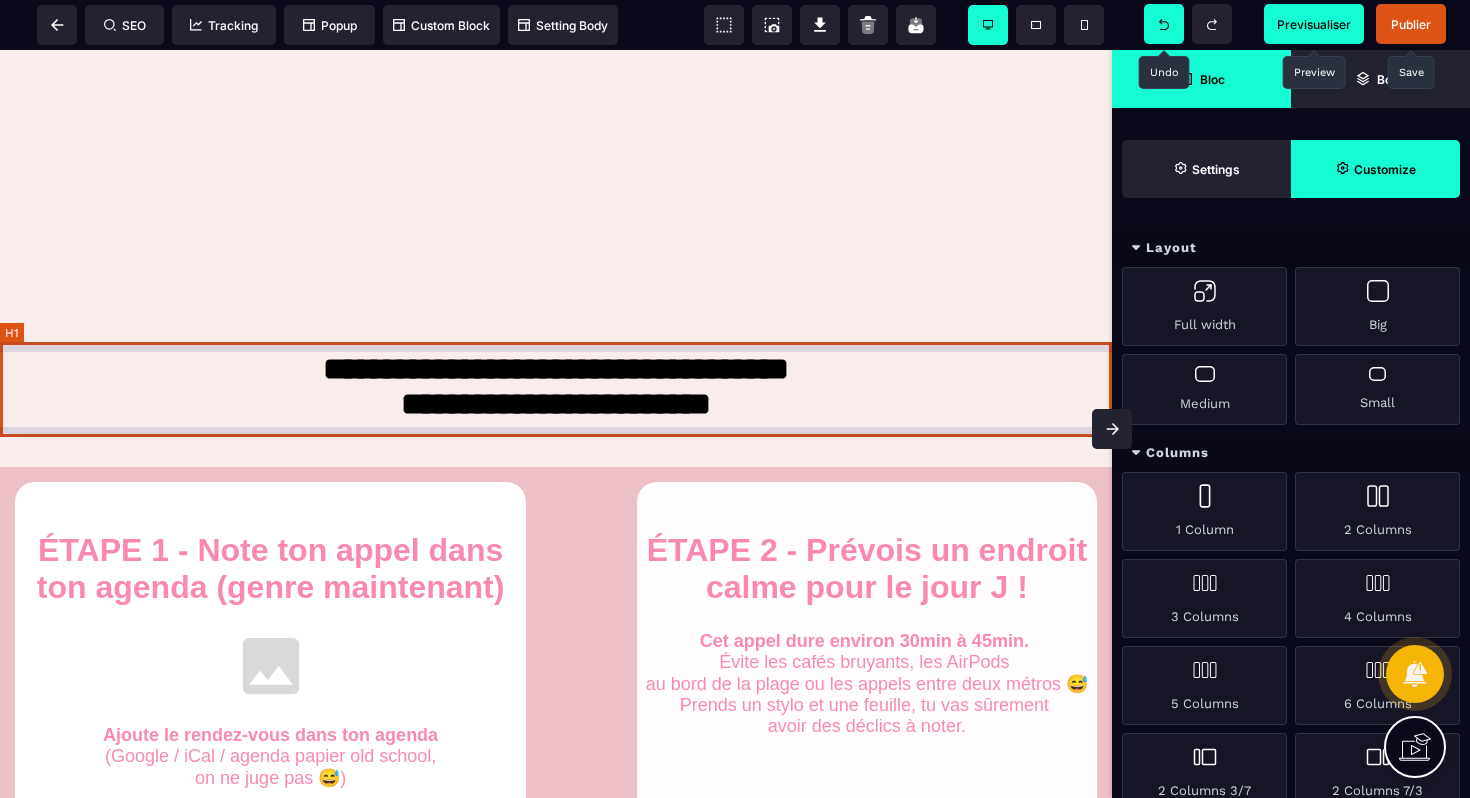 click on "**********" at bounding box center [556, 389] 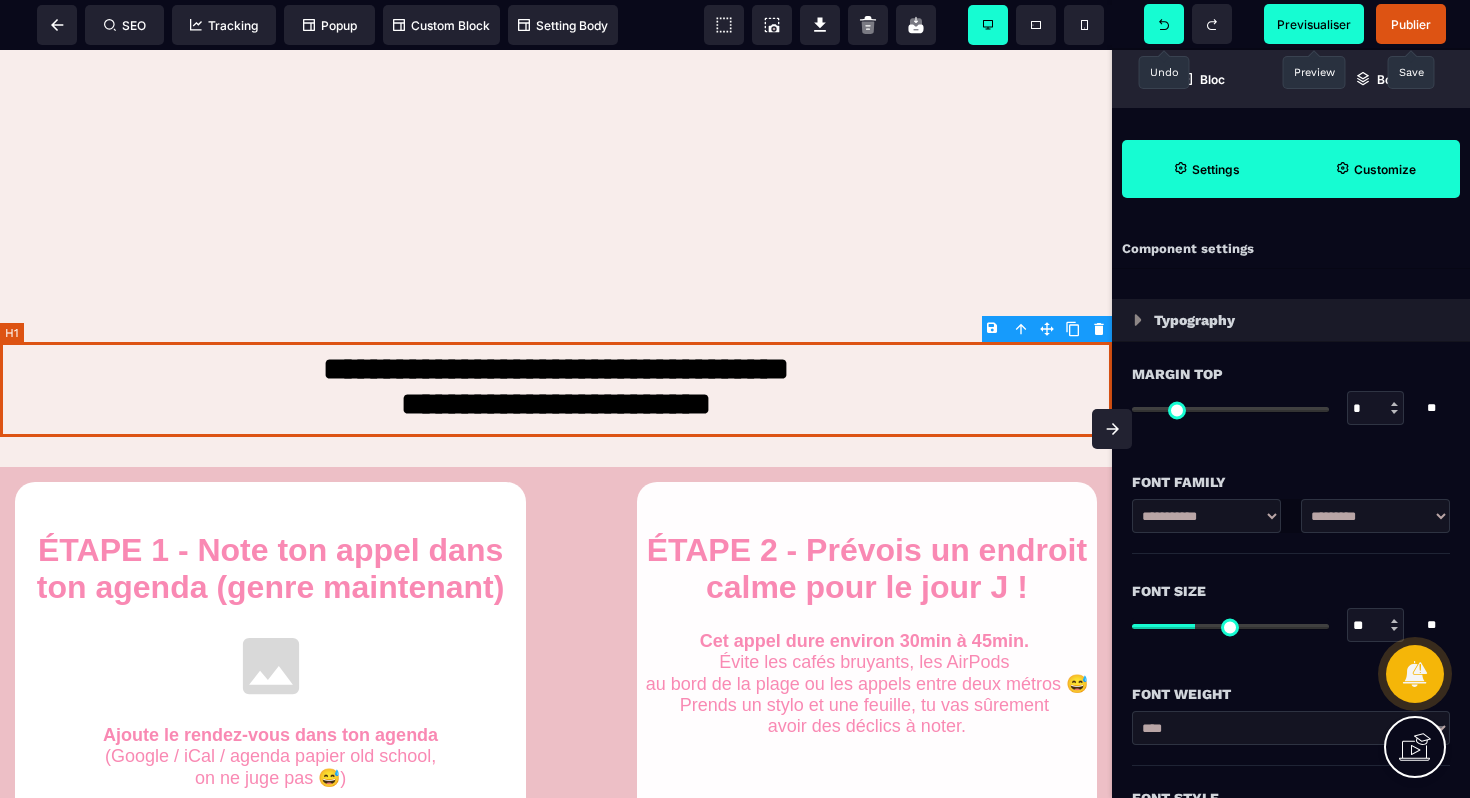 click on "**********" at bounding box center [556, 389] 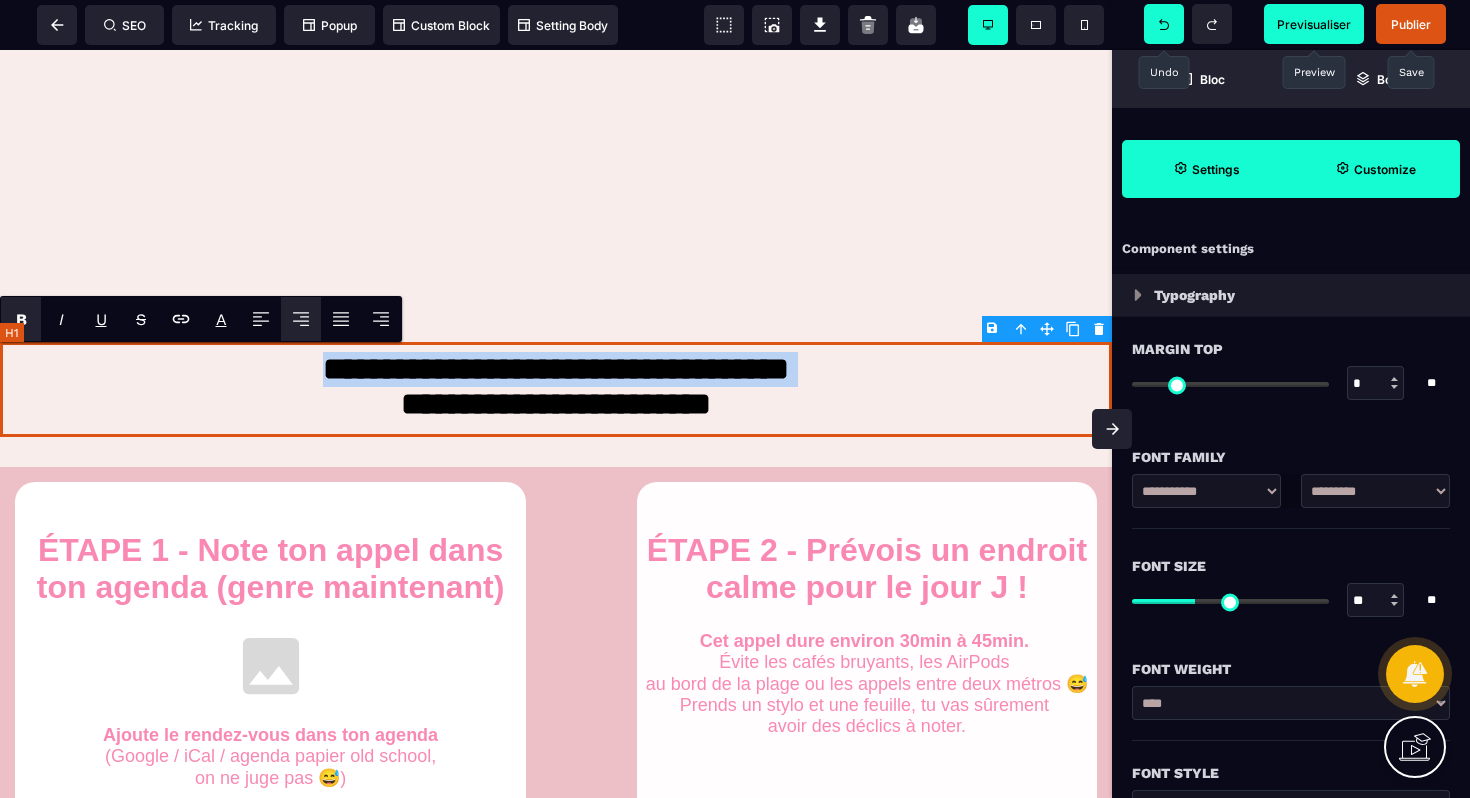 click on "**********" at bounding box center [556, 389] 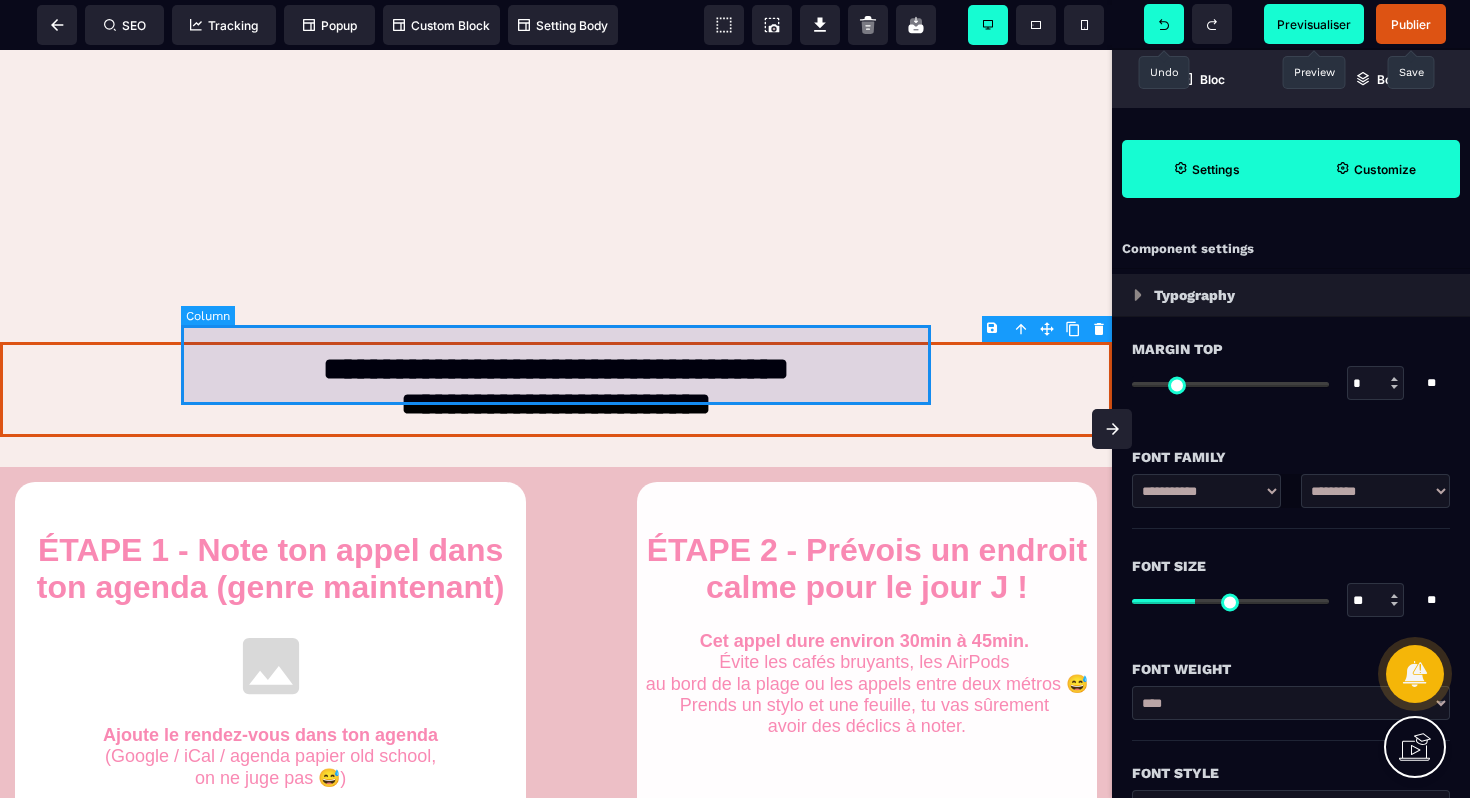click at bounding box center [556, 358] 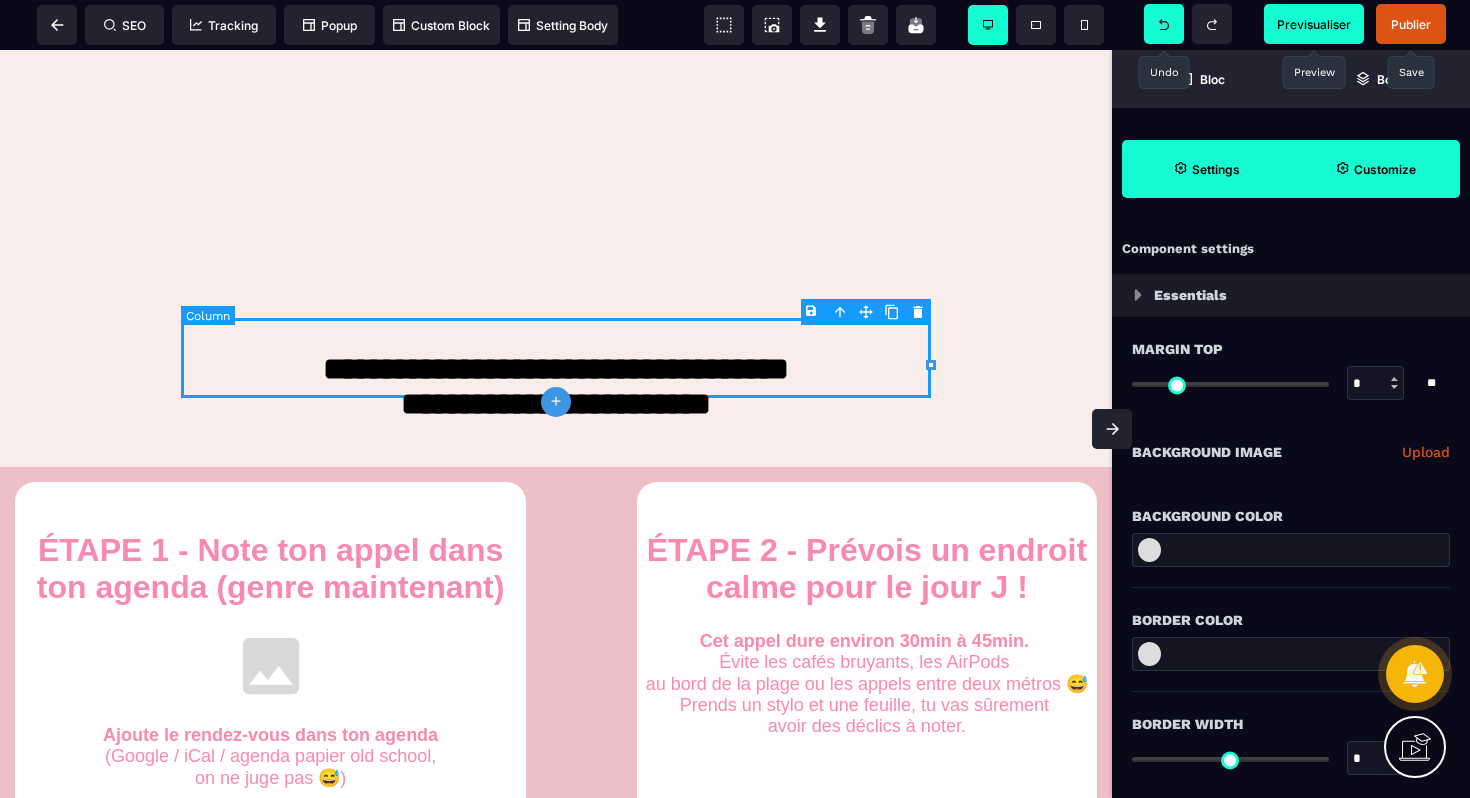 click at bounding box center [556, 358] 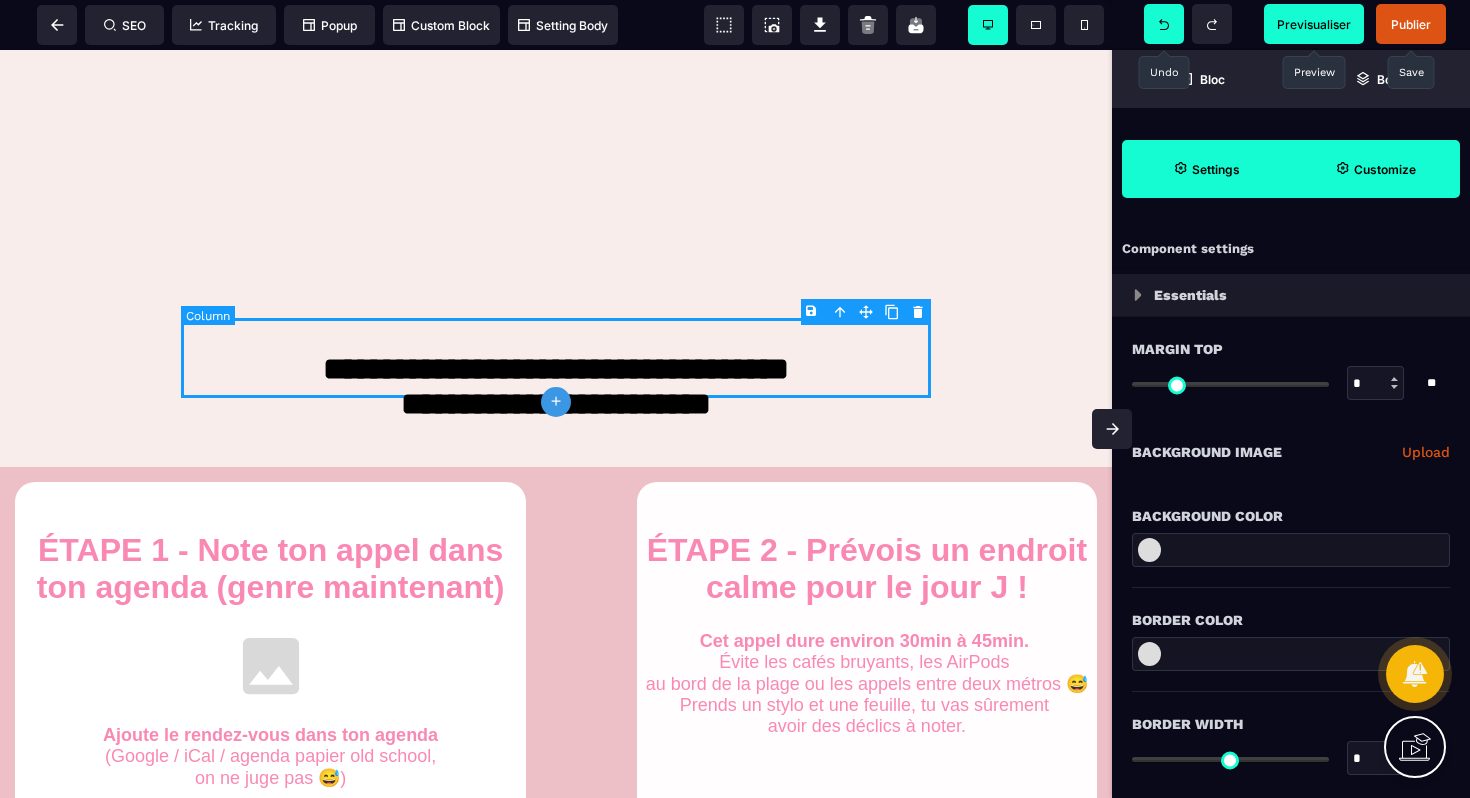 click at bounding box center (556, 358) 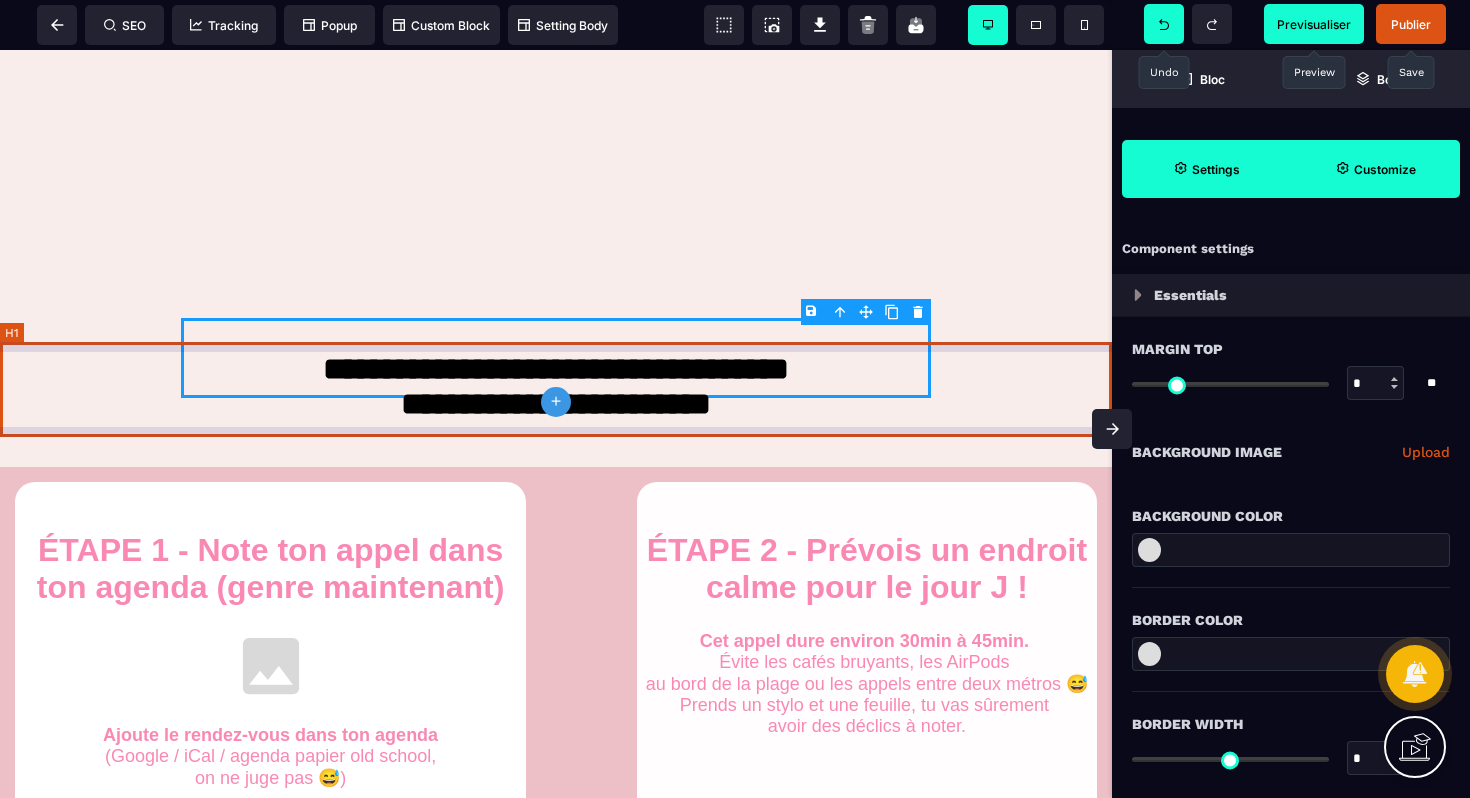 click on "**********" at bounding box center [556, 389] 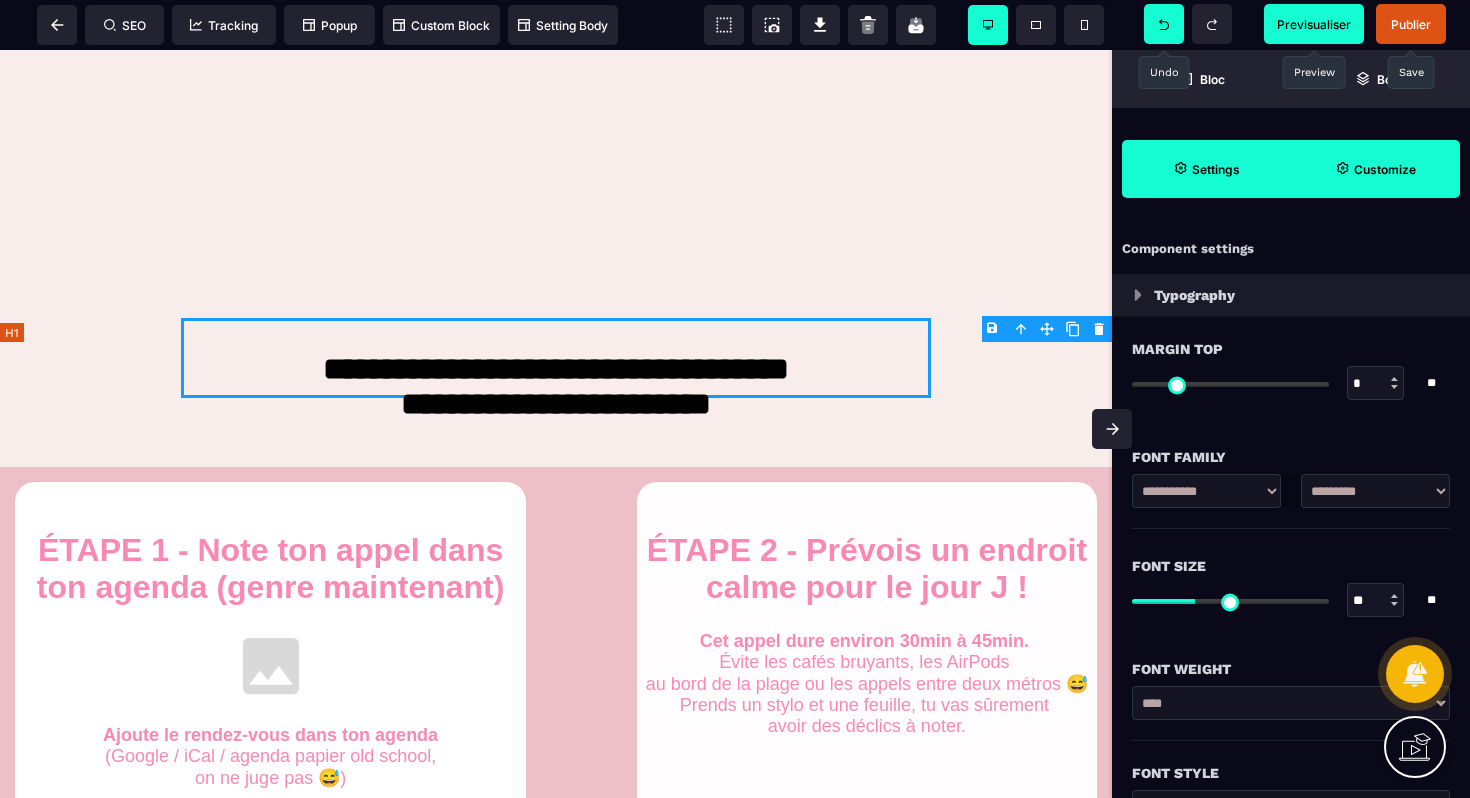 click on "**********" at bounding box center (556, 389) 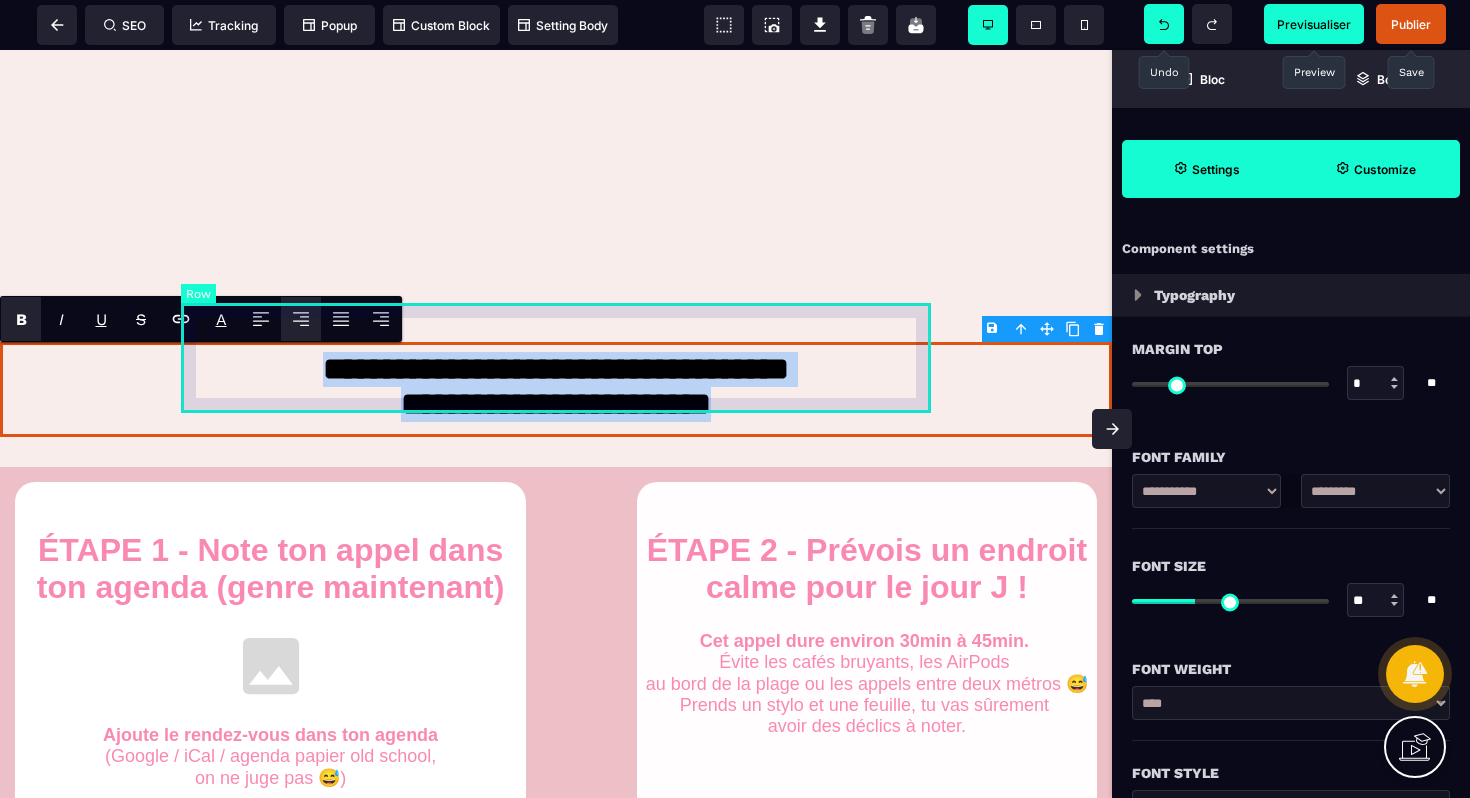 drag, startPoint x: 291, startPoint y: 361, endPoint x: 772, endPoint y: 411, distance: 483.59177 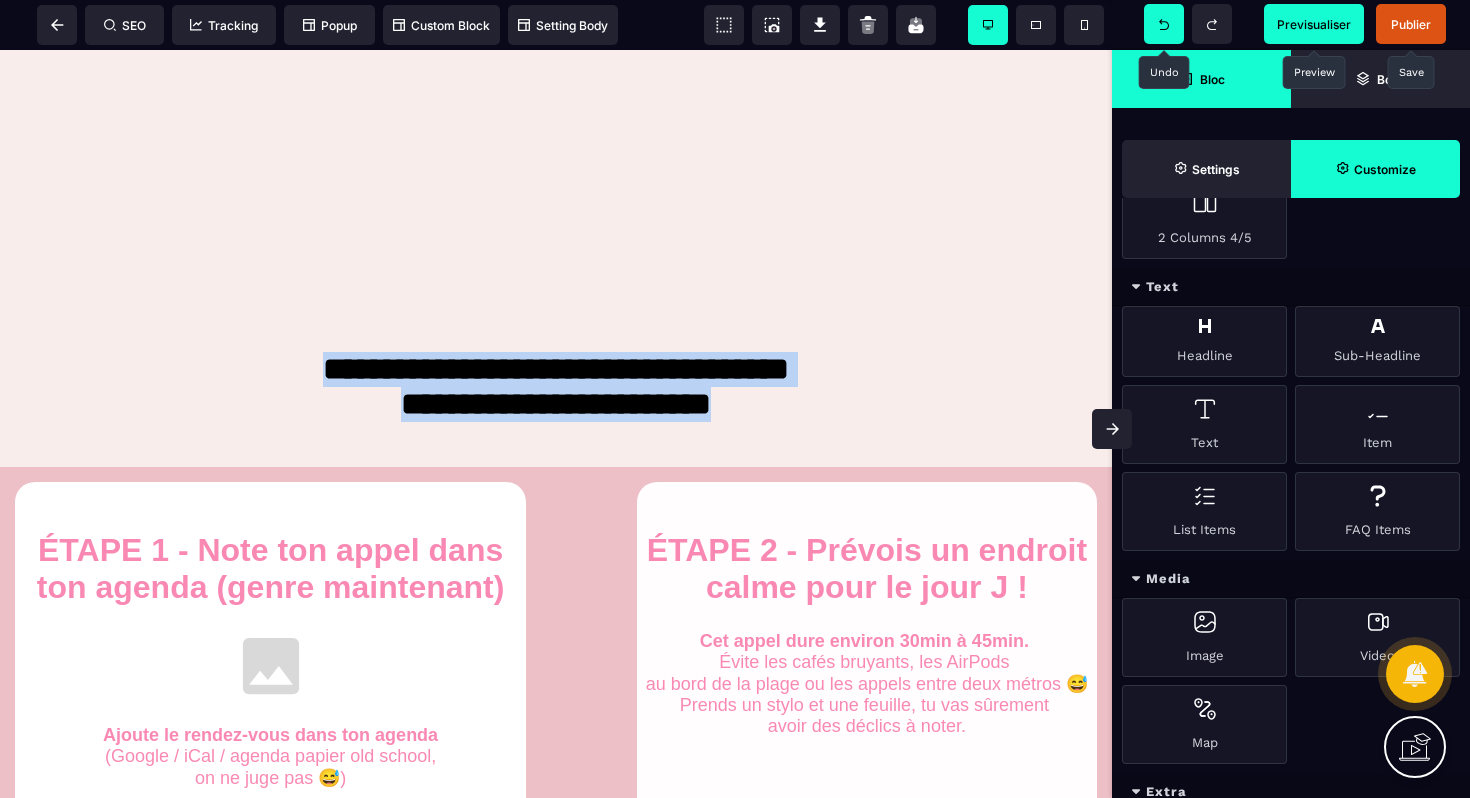 scroll, scrollTop: 697, scrollLeft: 0, axis: vertical 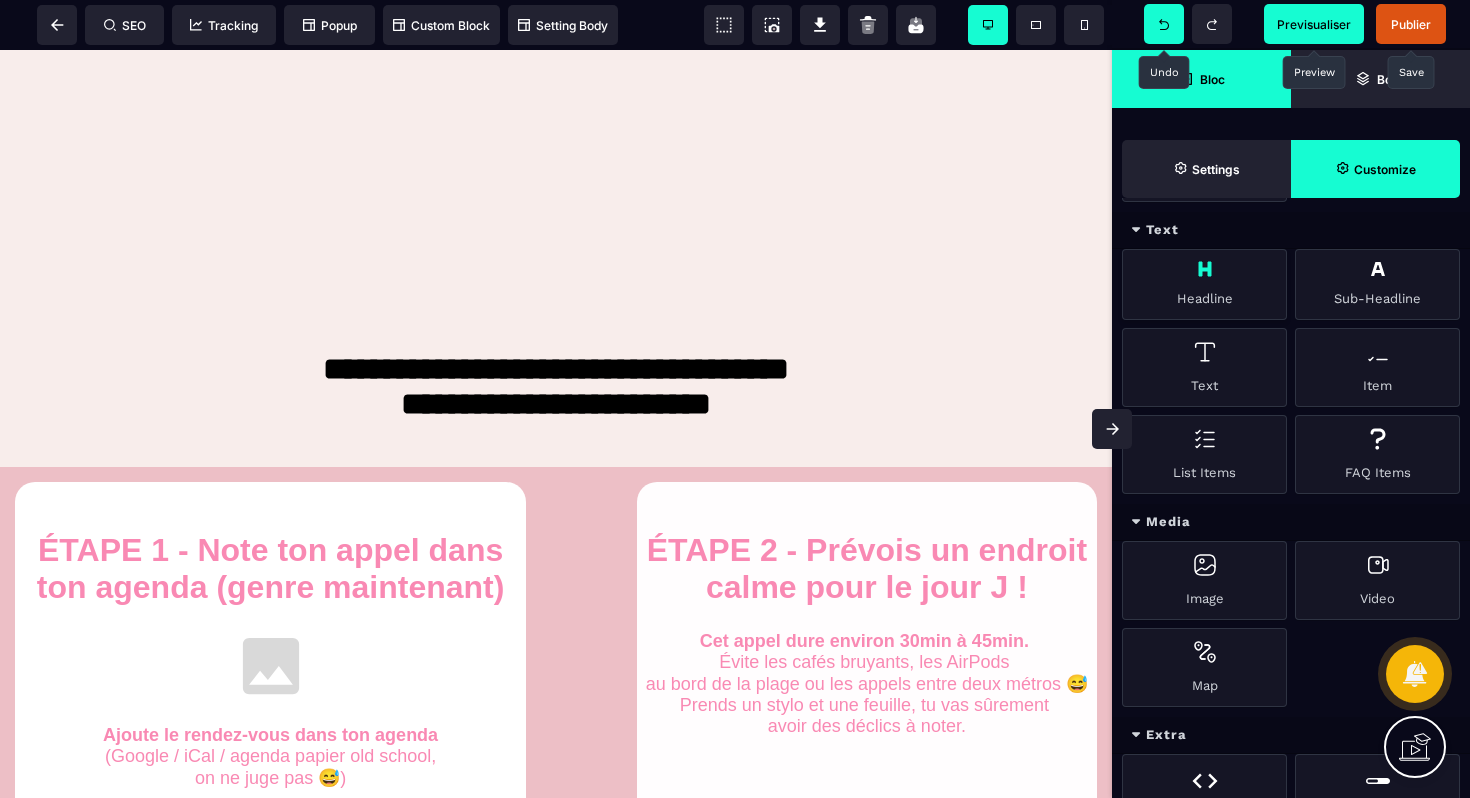 click on "Headline" at bounding box center [1204, 284] 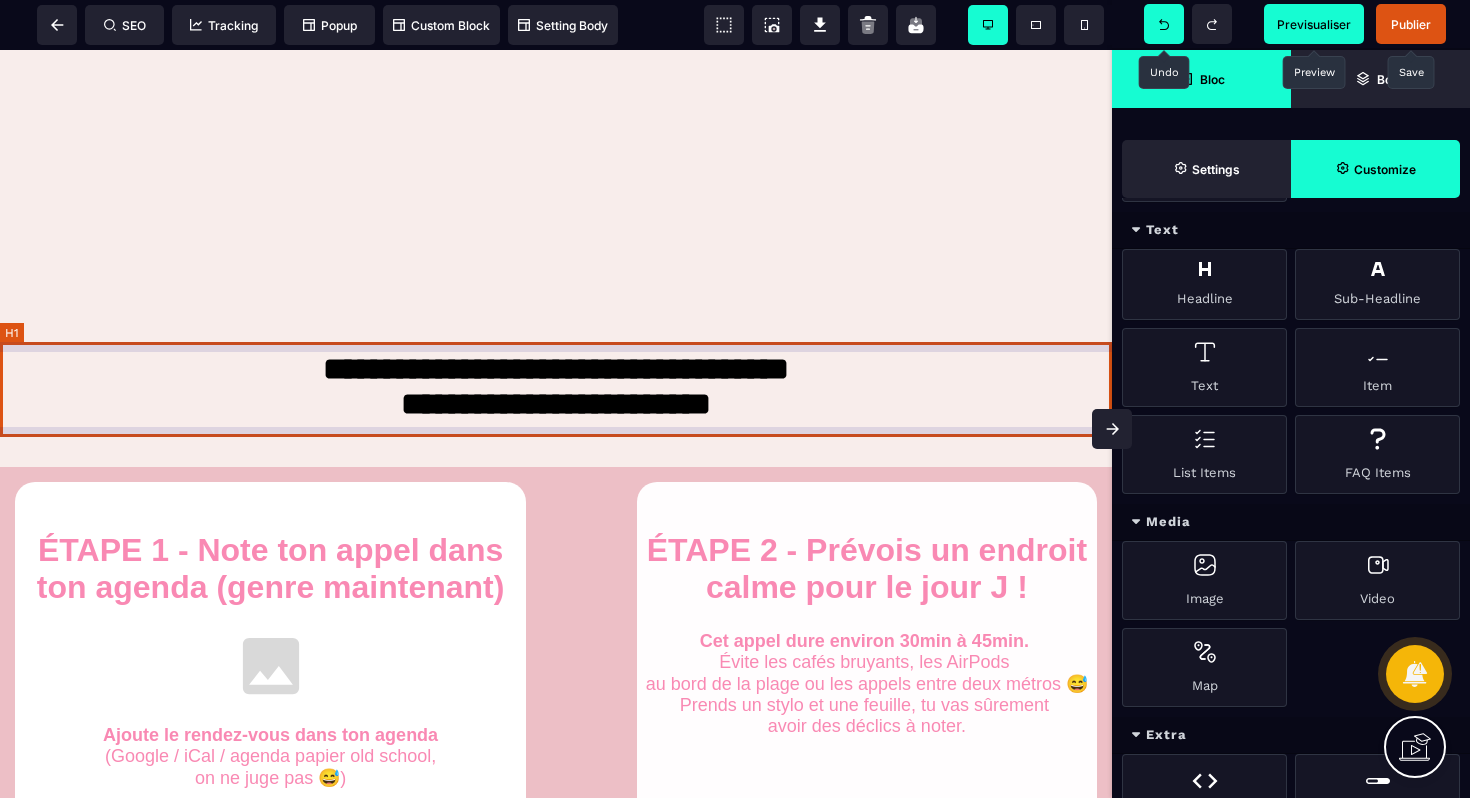click on "**********" at bounding box center (556, 389) 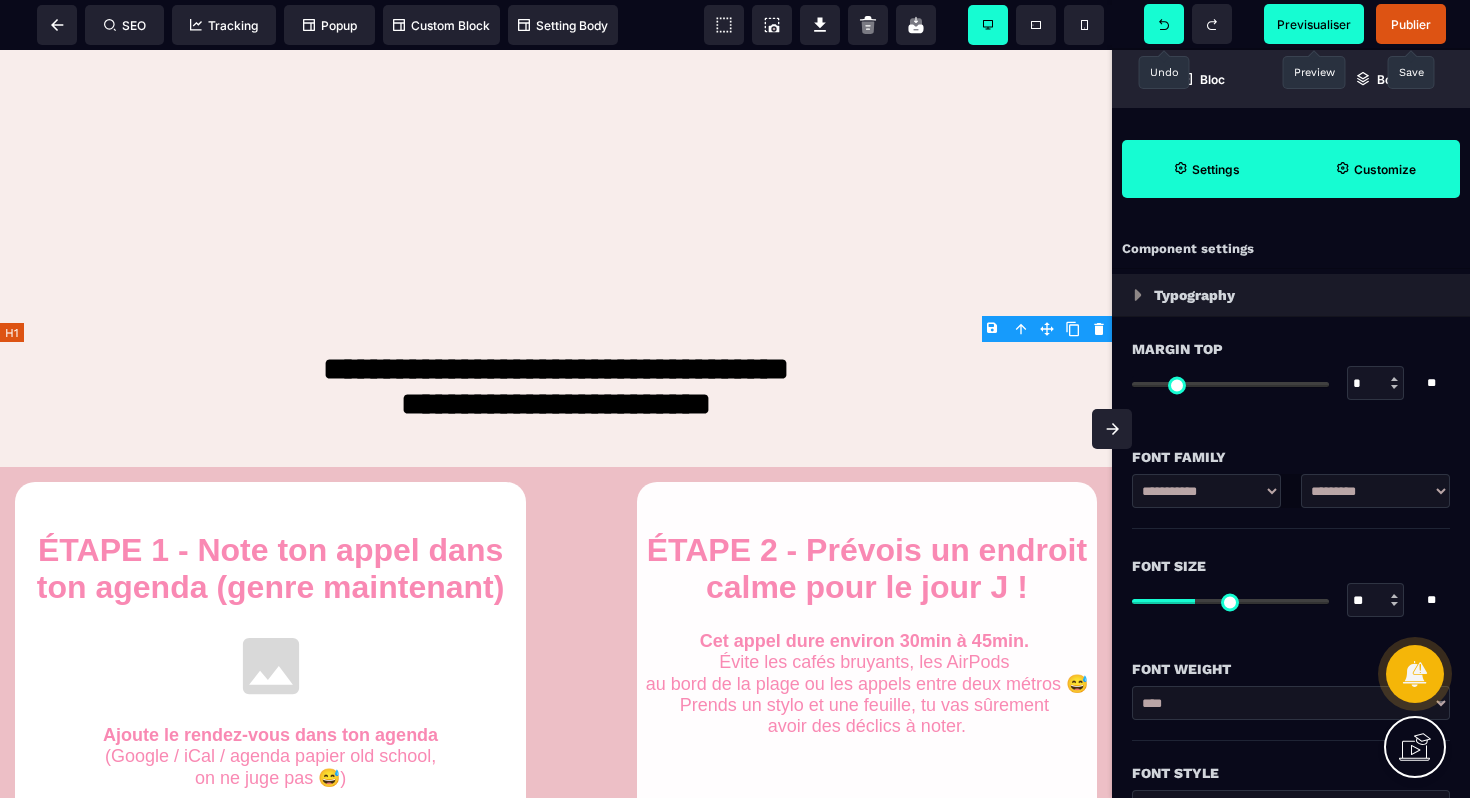 click on "**********" at bounding box center [556, 389] 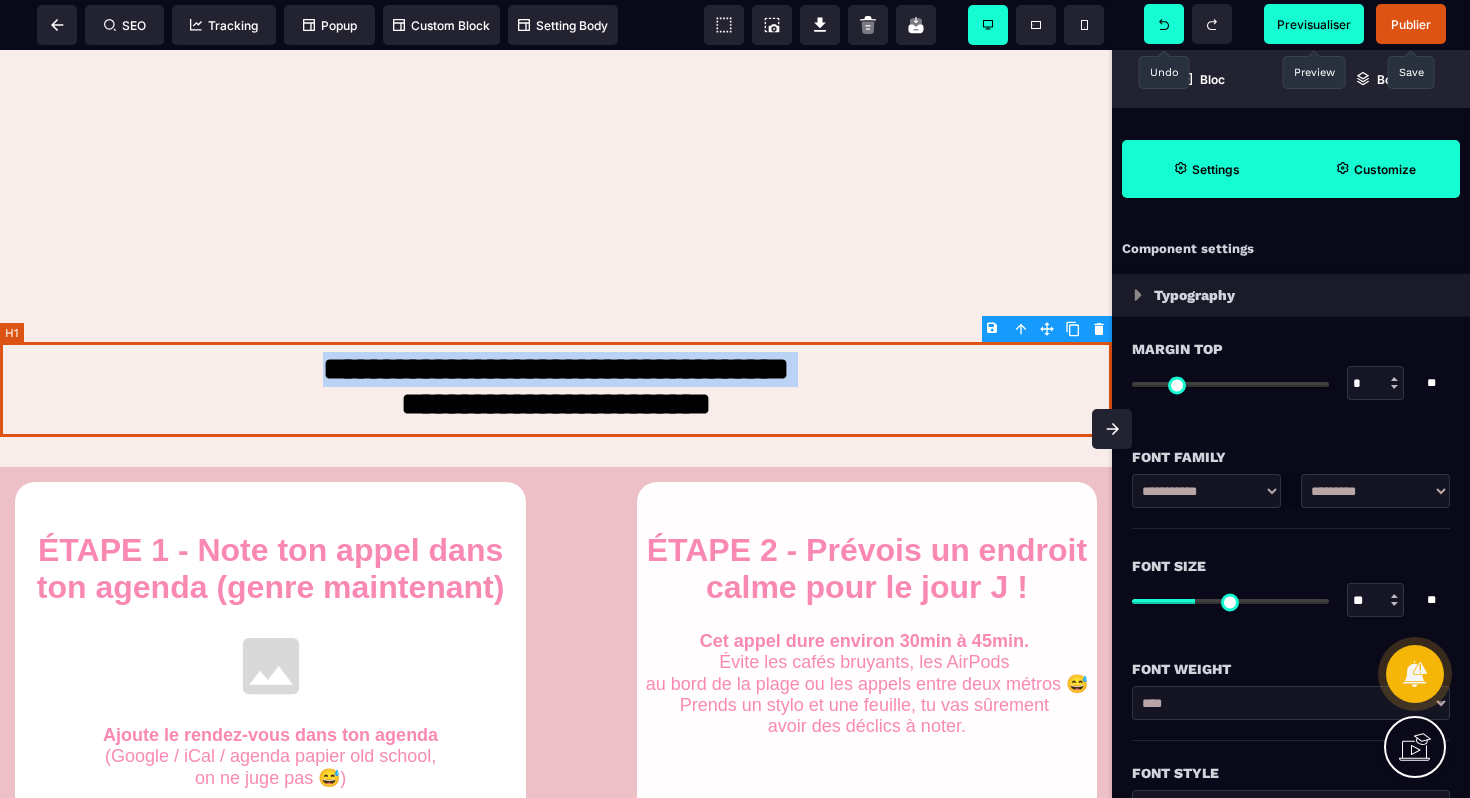 click on "**********" at bounding box center [556, 389] 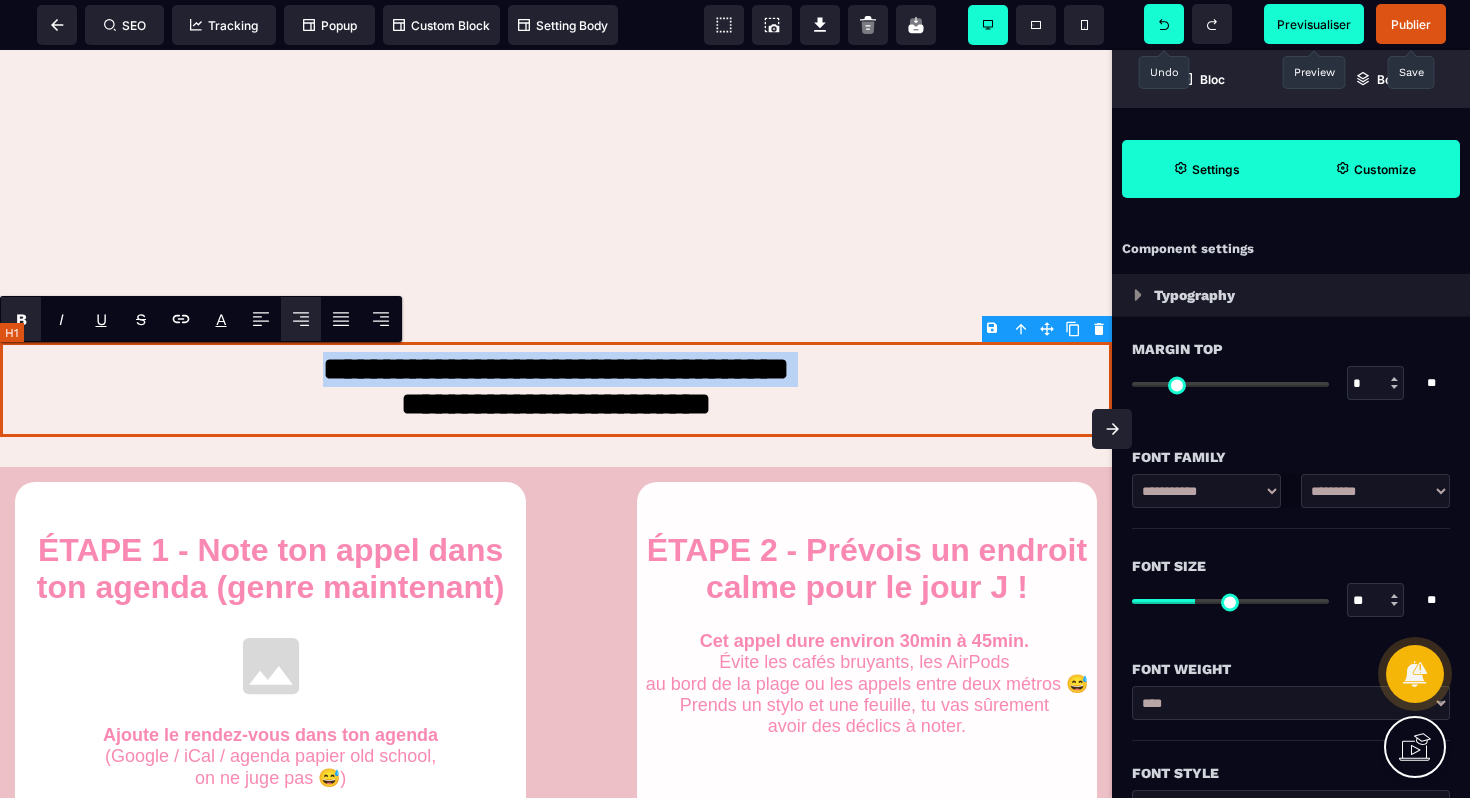 click on "**********" at bounding box center [556, 389] 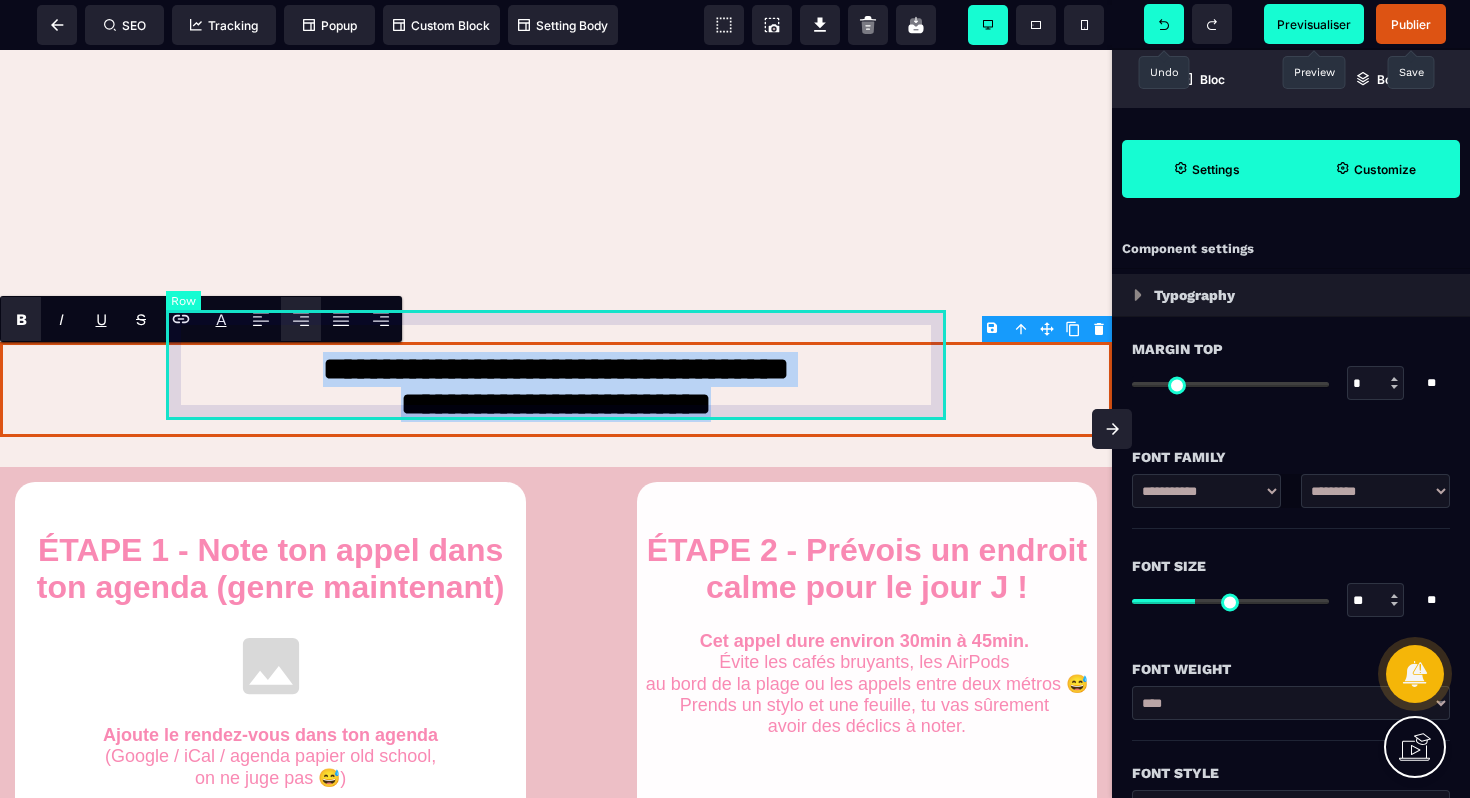 drag, startPoint x: 296, startPoint y: 369, endPoint x: 764, endPoint y: 415, distance: 470.25525 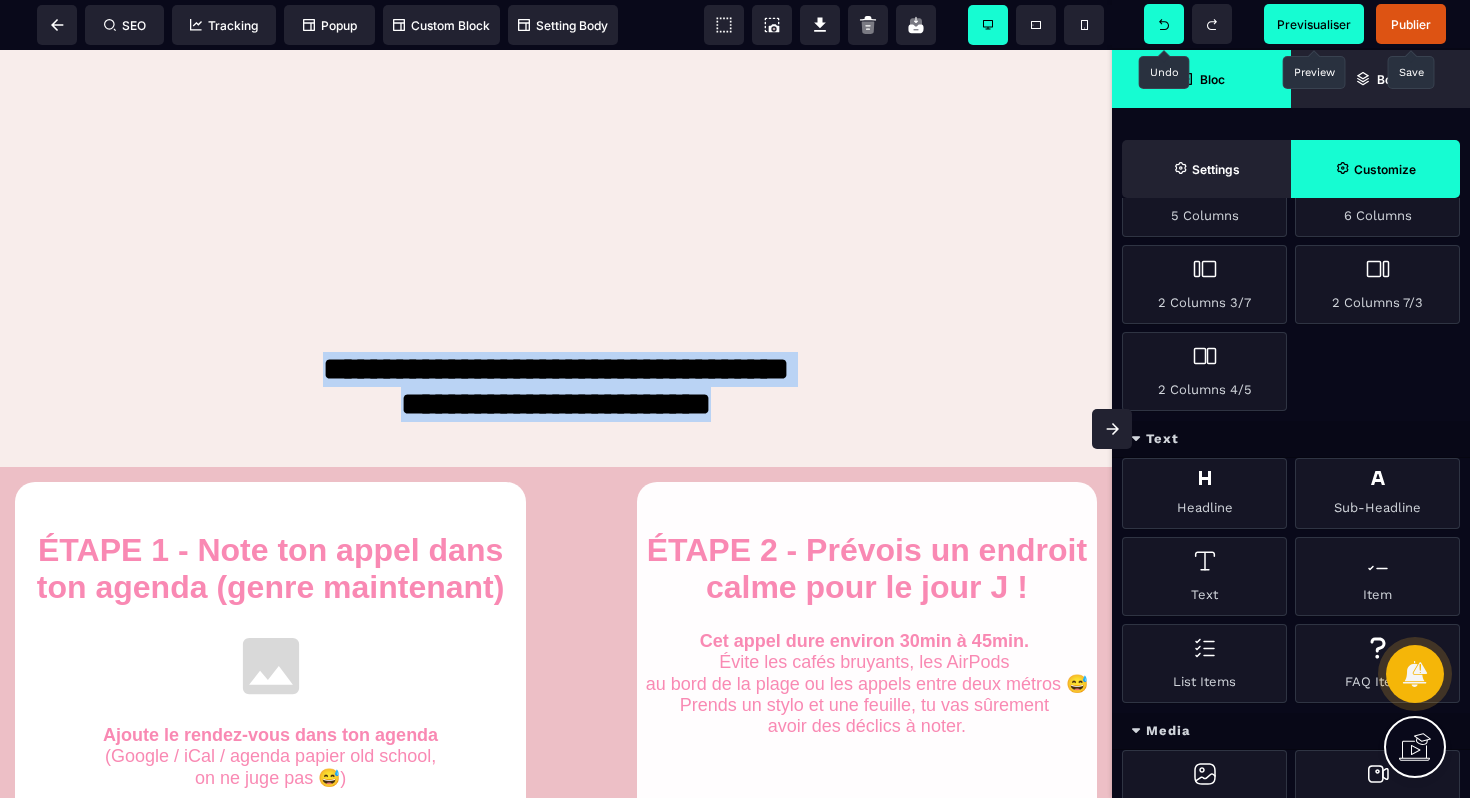 scroll, scrollTop: 602, scrollLeft: 0, axis: vertical 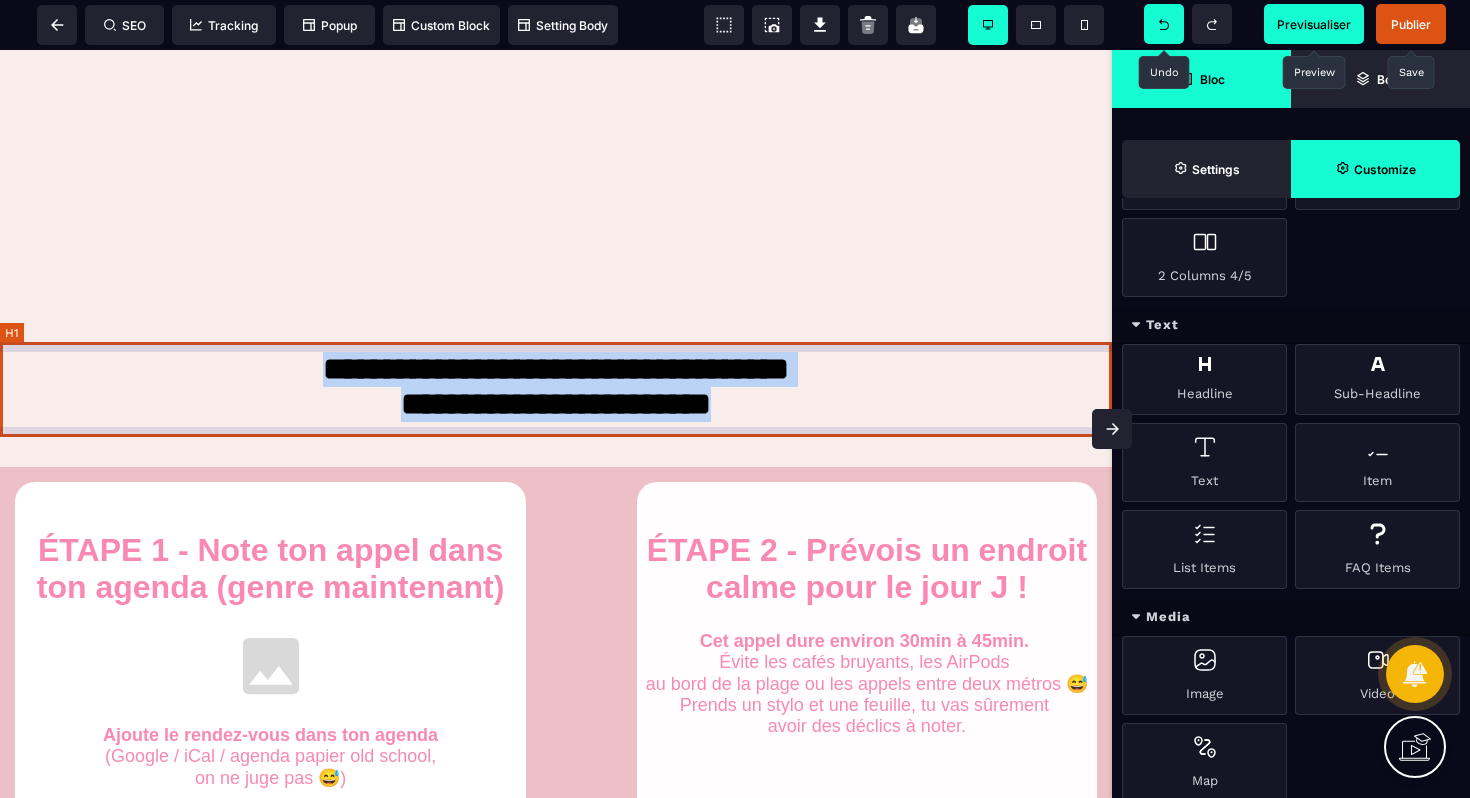 click on "**********" at bounding box center (556, 389) 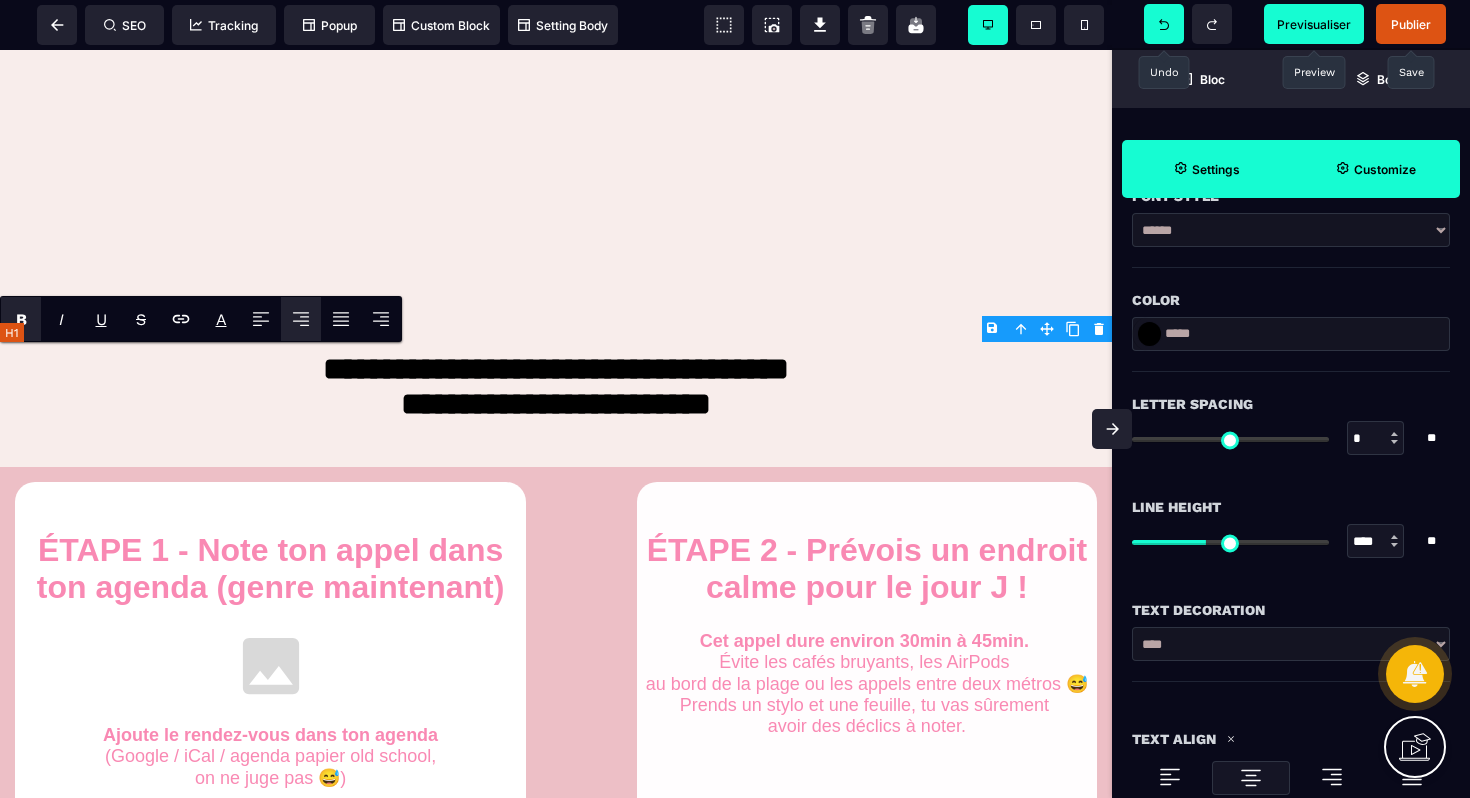 scroll, scrollTop: 0, scrollLeft: 0, axis: both 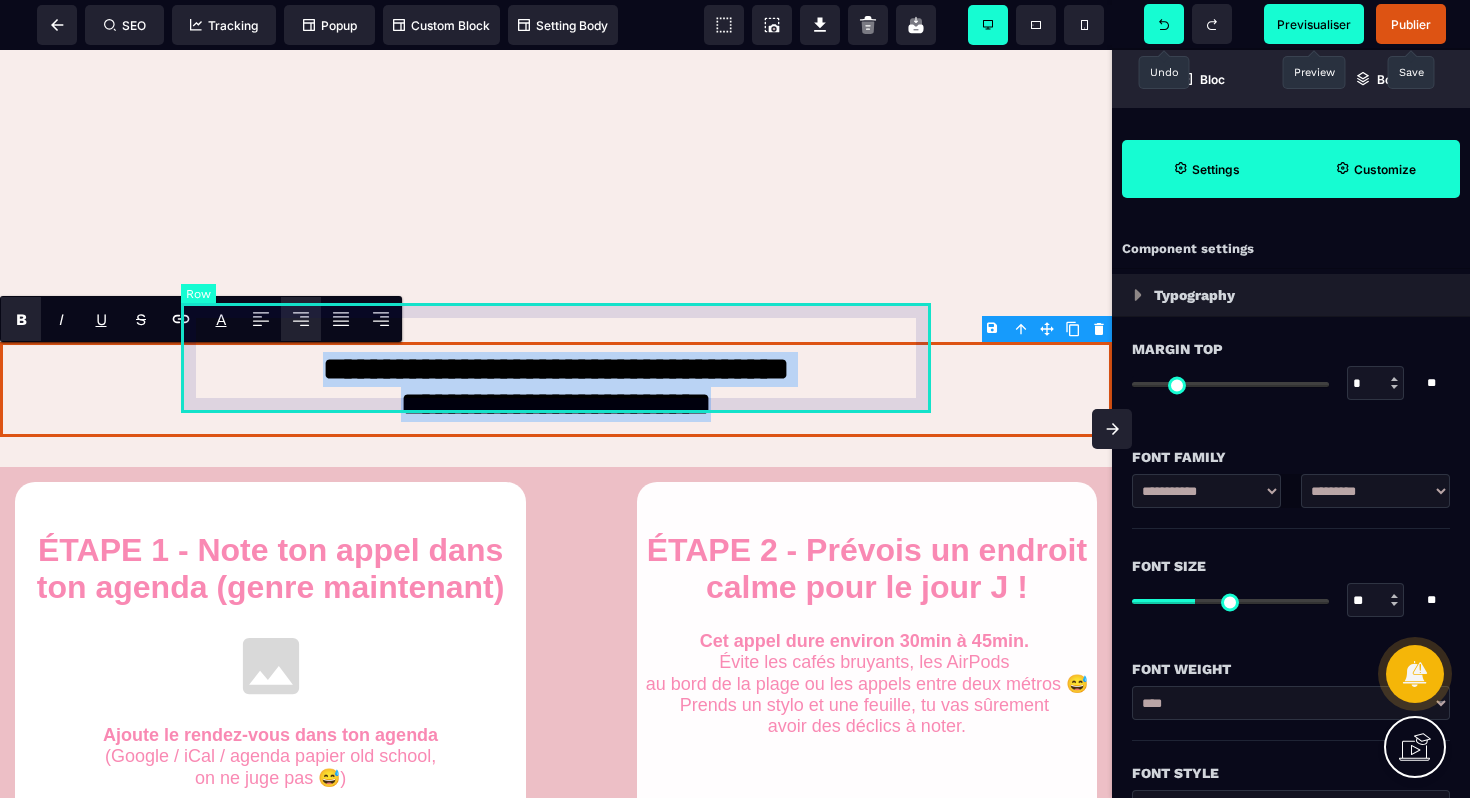 drag, startPoint x: 293, startPoint y: 366, endPoint x: 722, endPoint y: 407, distance: 430.95474 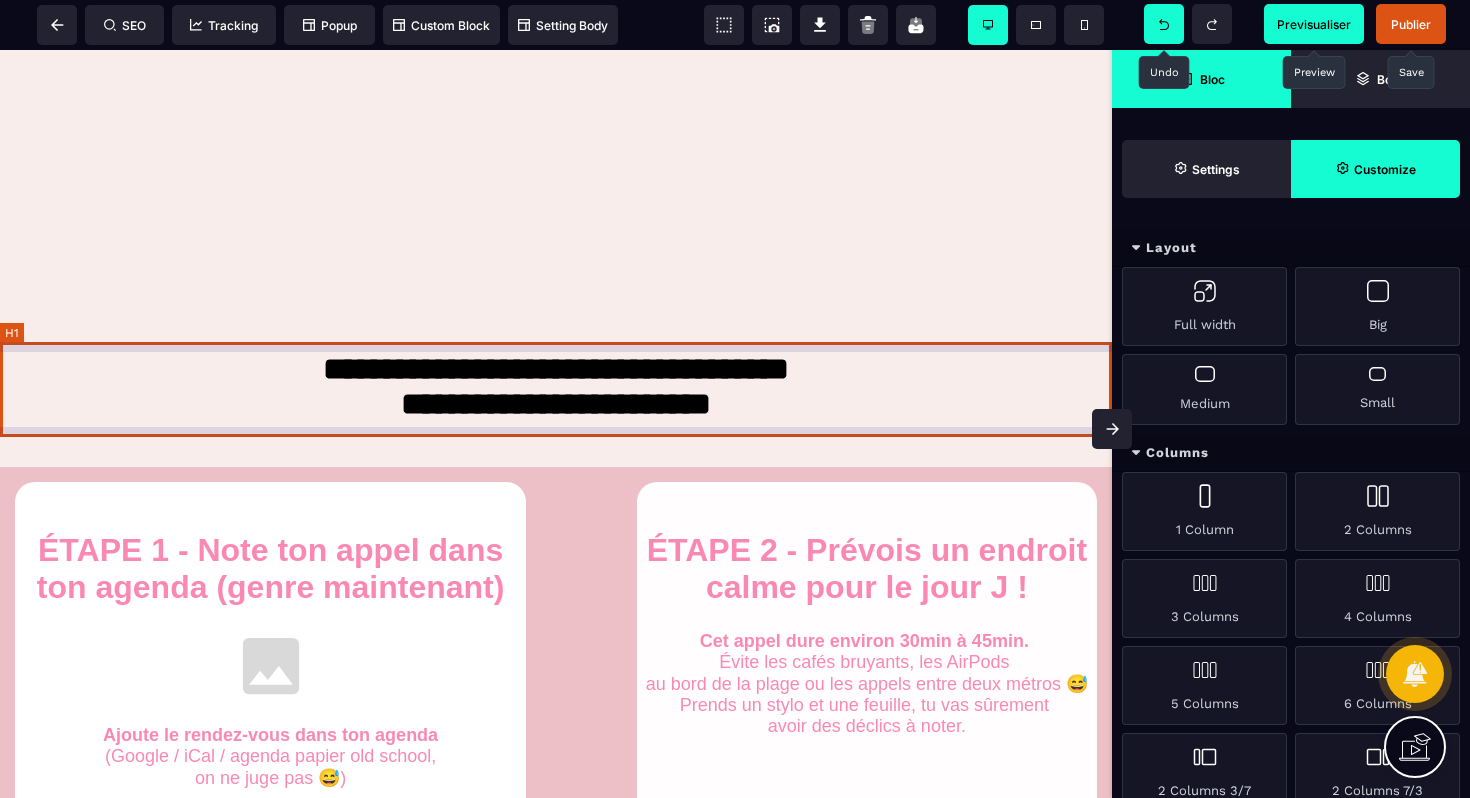 click on "**********" at bounding box center [556, 389] 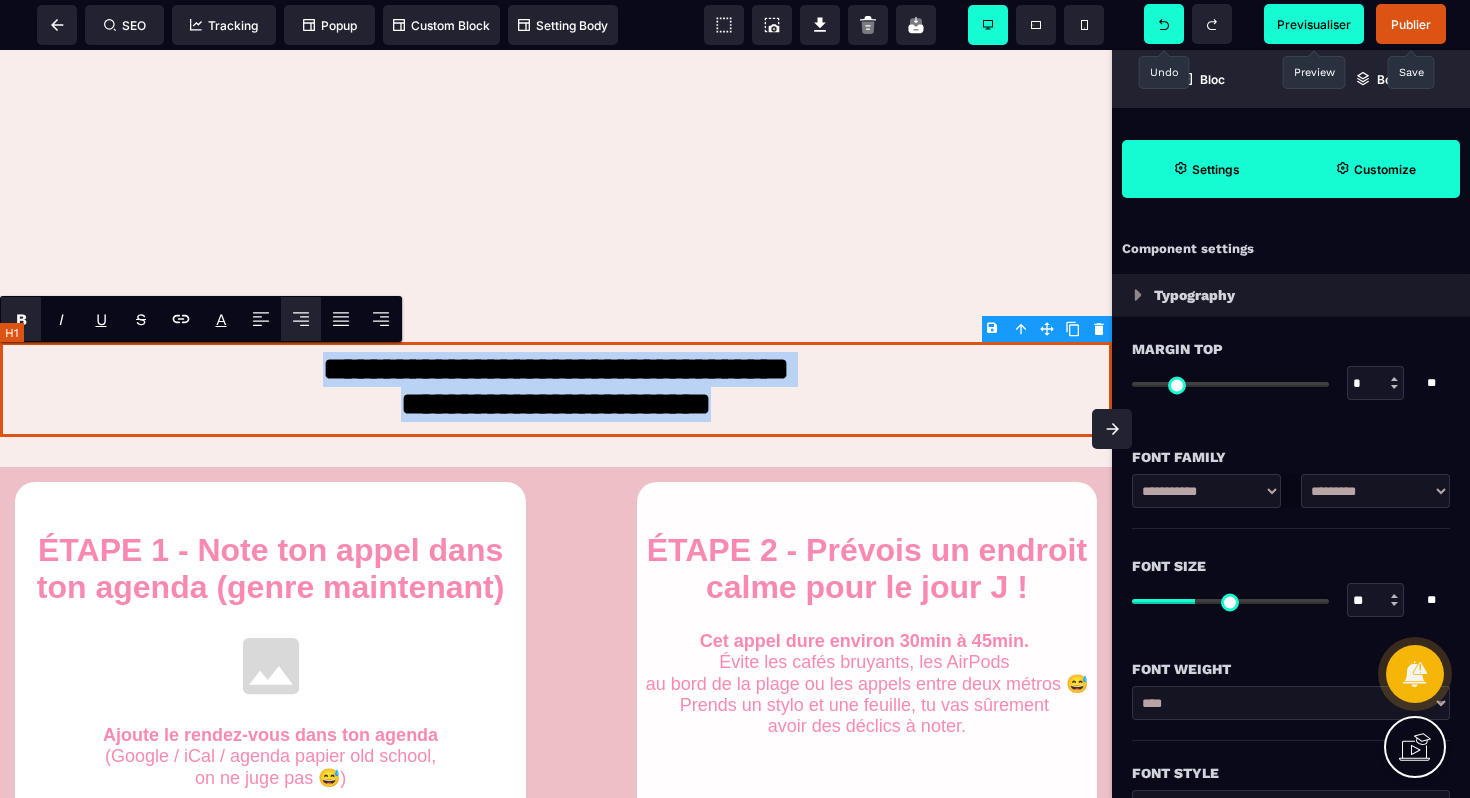 drag, startPoint x: 714, startPoint y: 407, endPoint x: 290, endPoint y: 371, distance: 425.52554 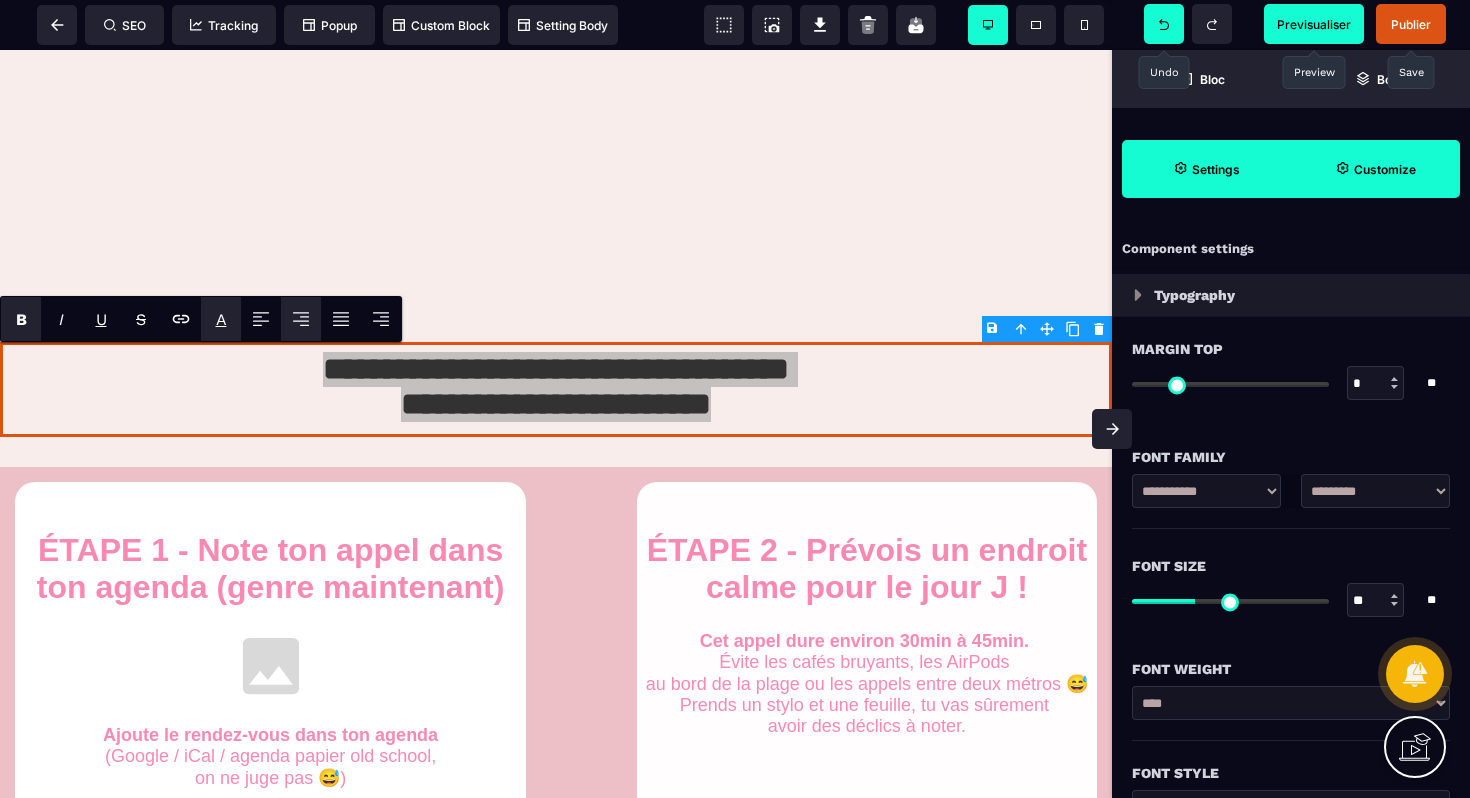 click on "A" at bounding box center [221, 319] 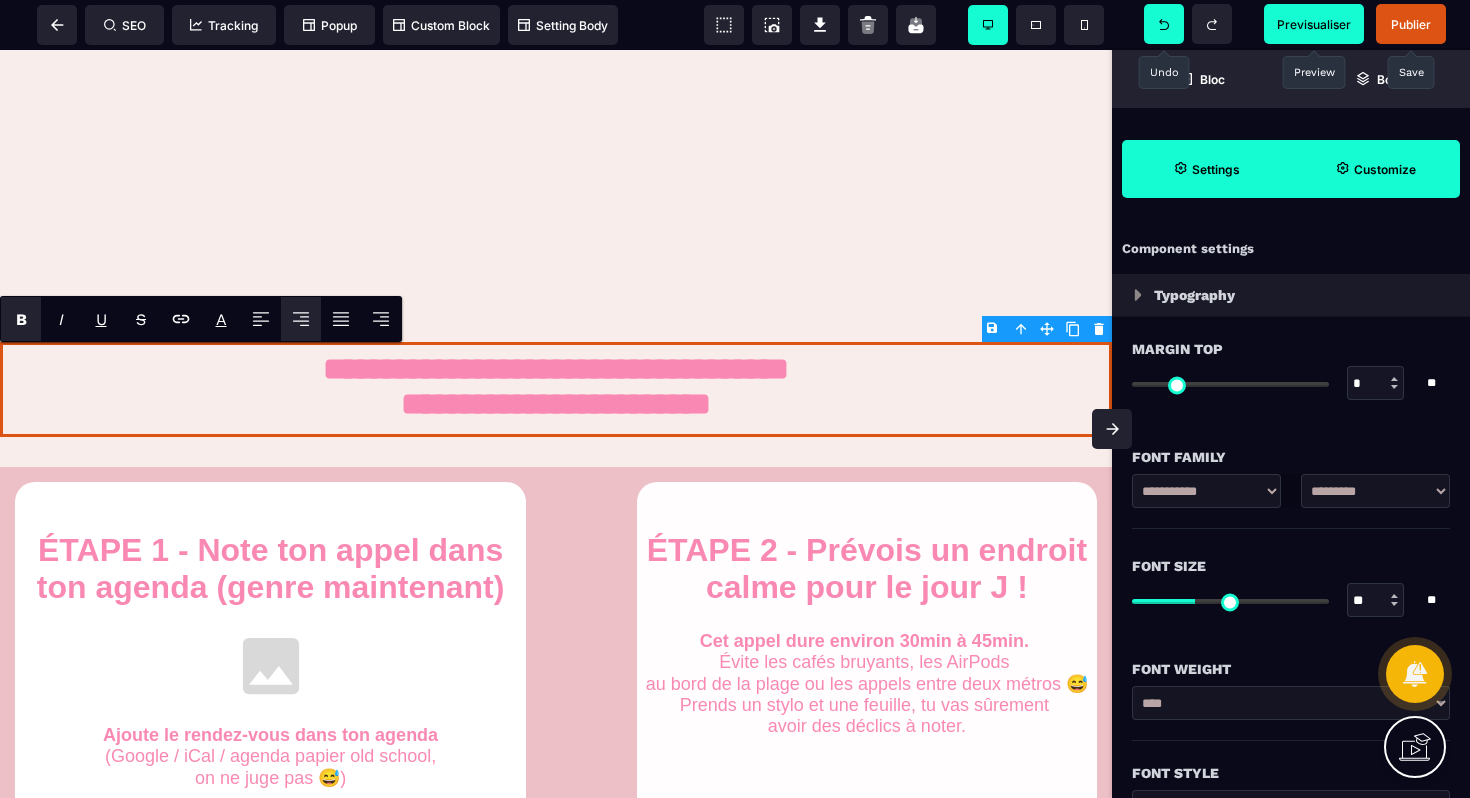 scroll, scrollTop: 77, scrollLeft: 0, axis: vertical 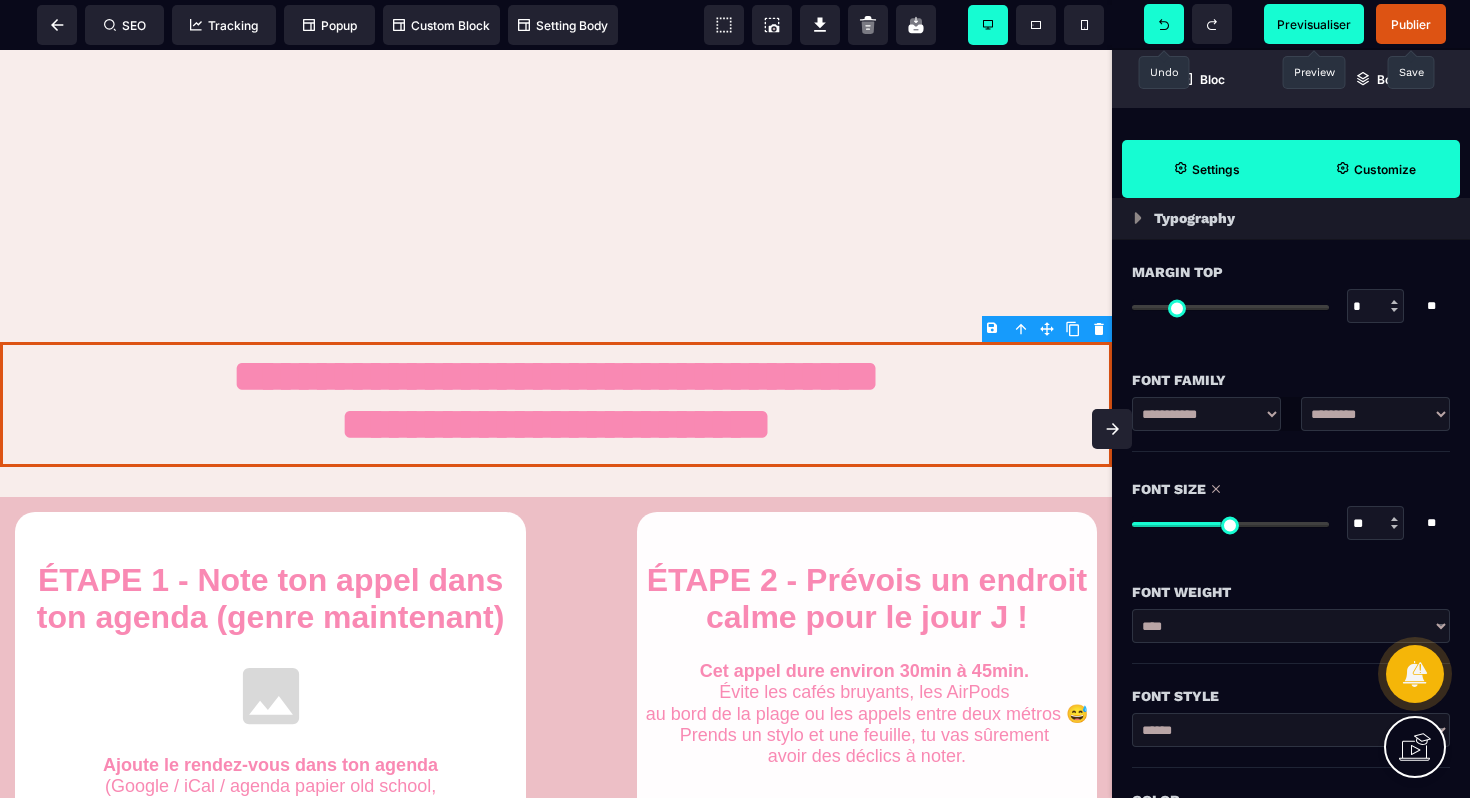 drag, startPoint x: 1198, startPoint y: 521, endPoint x: 1220, endPoint y: 521, distance: 22 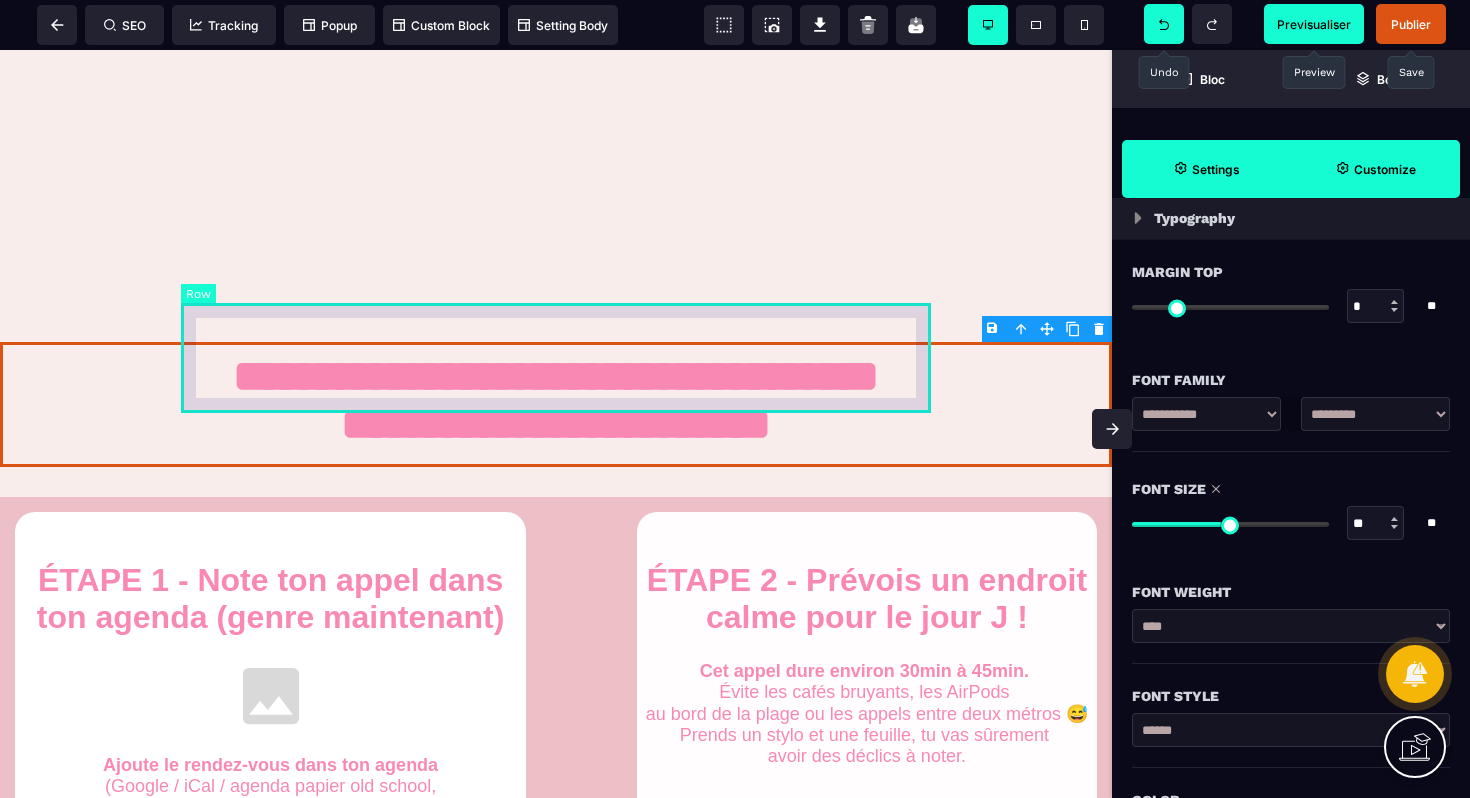 click at bounding box center (556, 351) 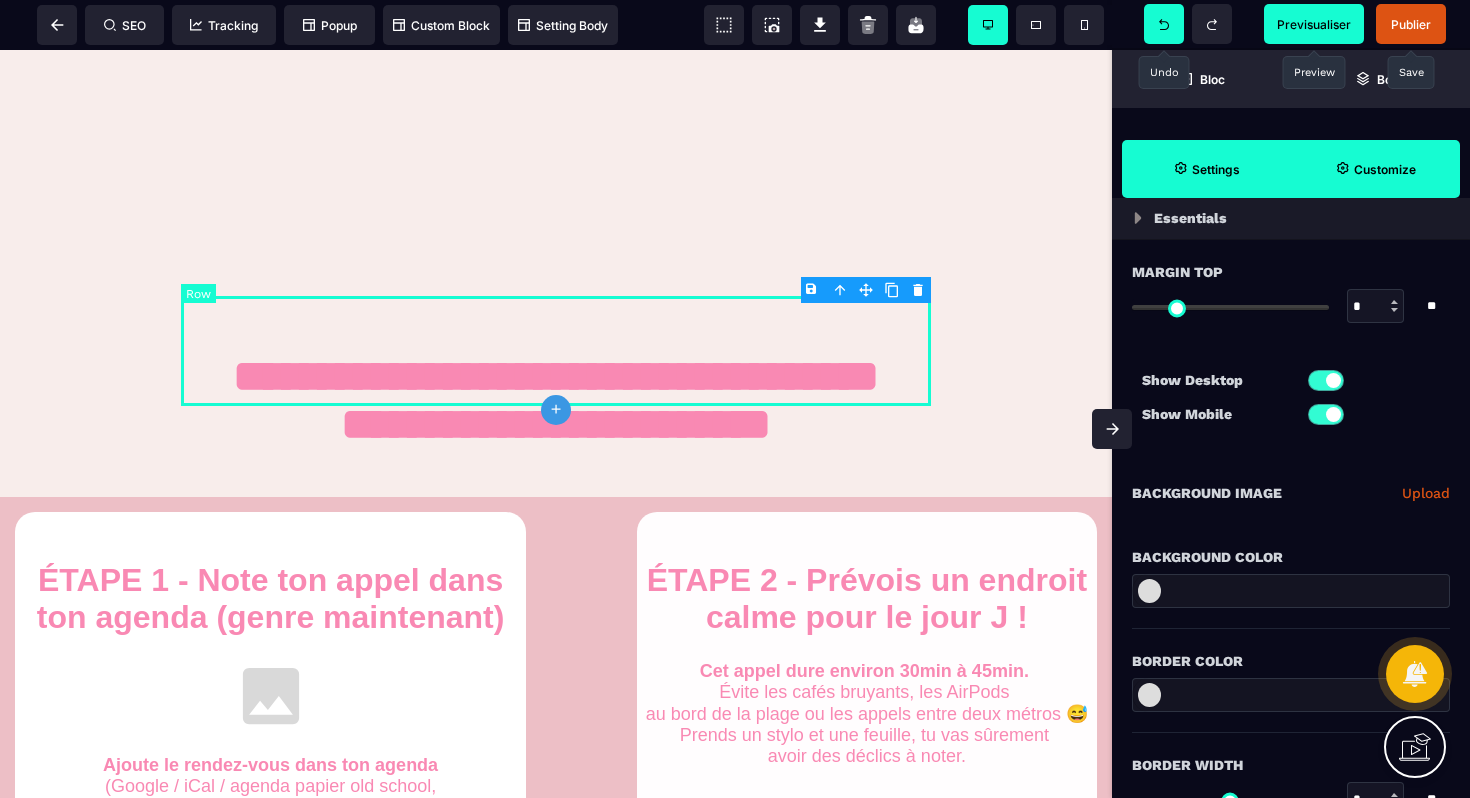 click at bounding box center (556, 351) 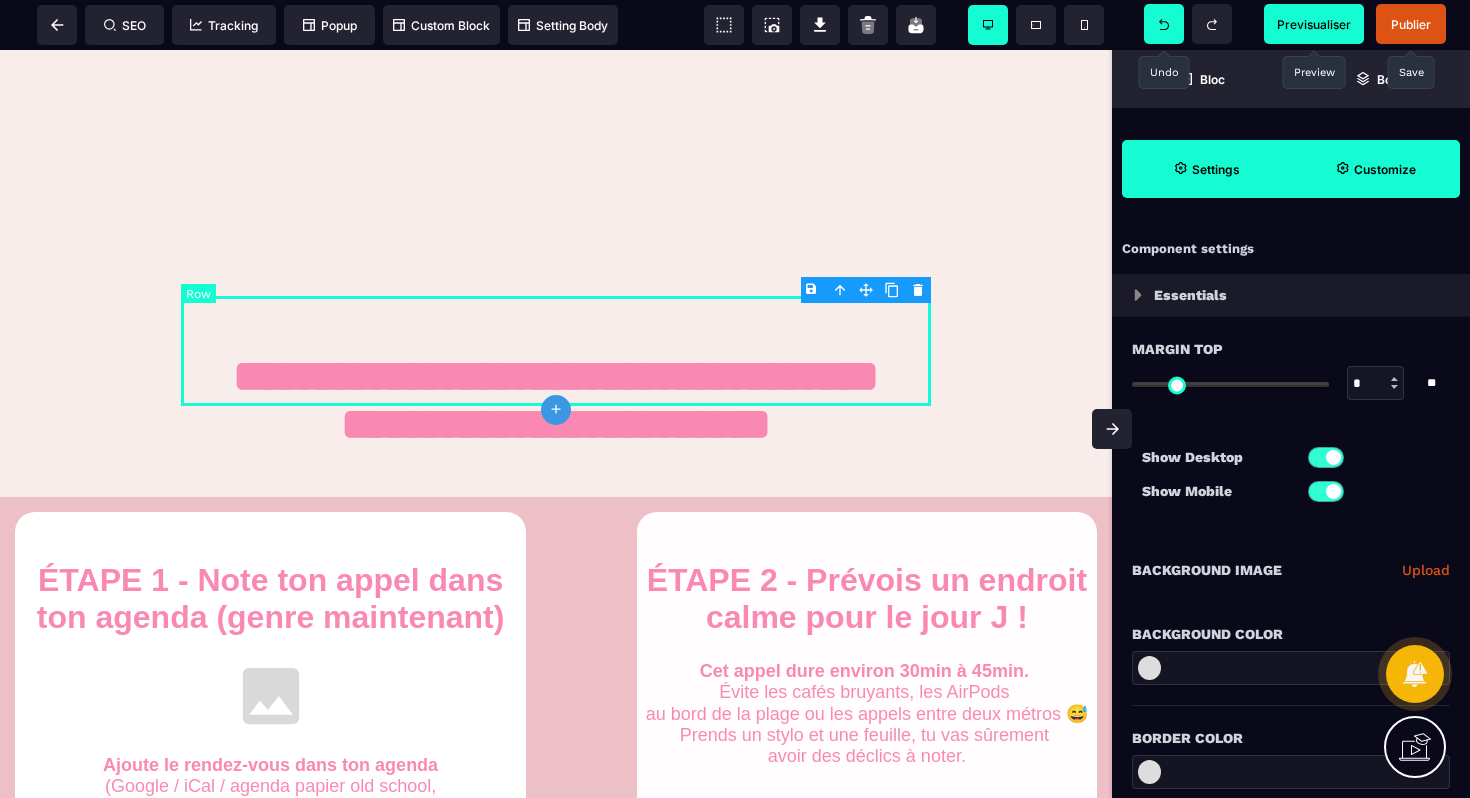 click at bounding box center (556, 351) 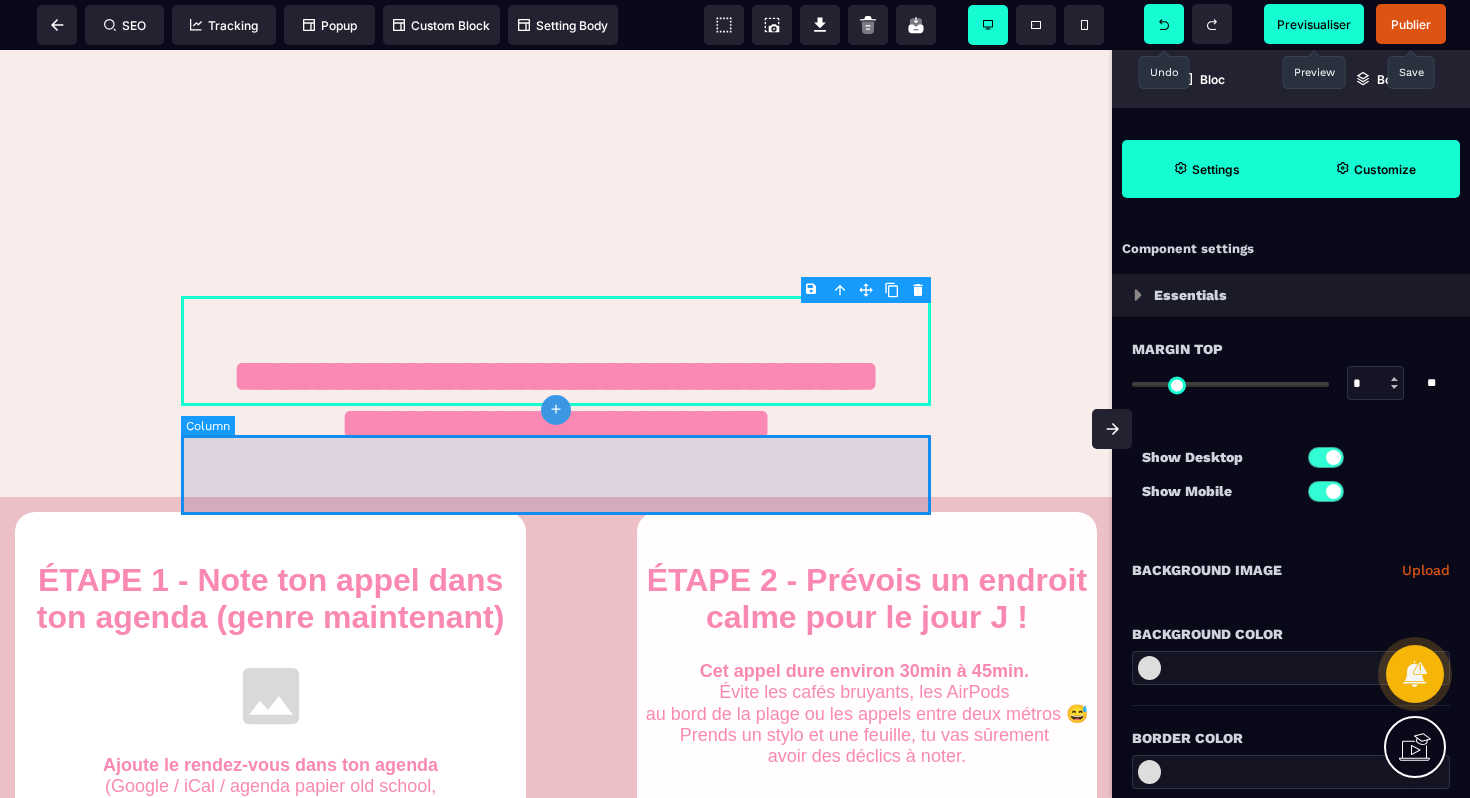 click at bounding box center (556, 468) 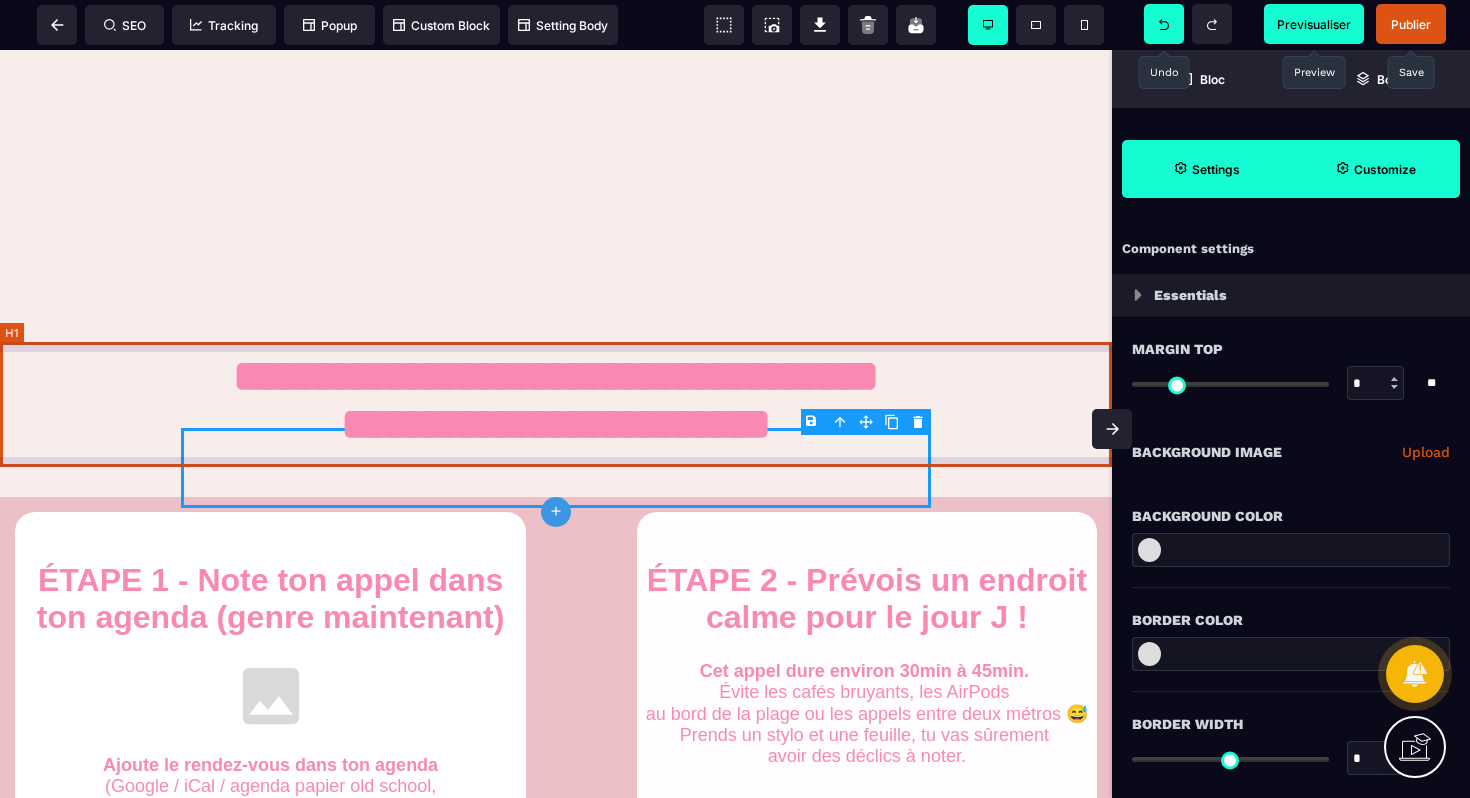 click on "**********" at bounding box center (556, 404) 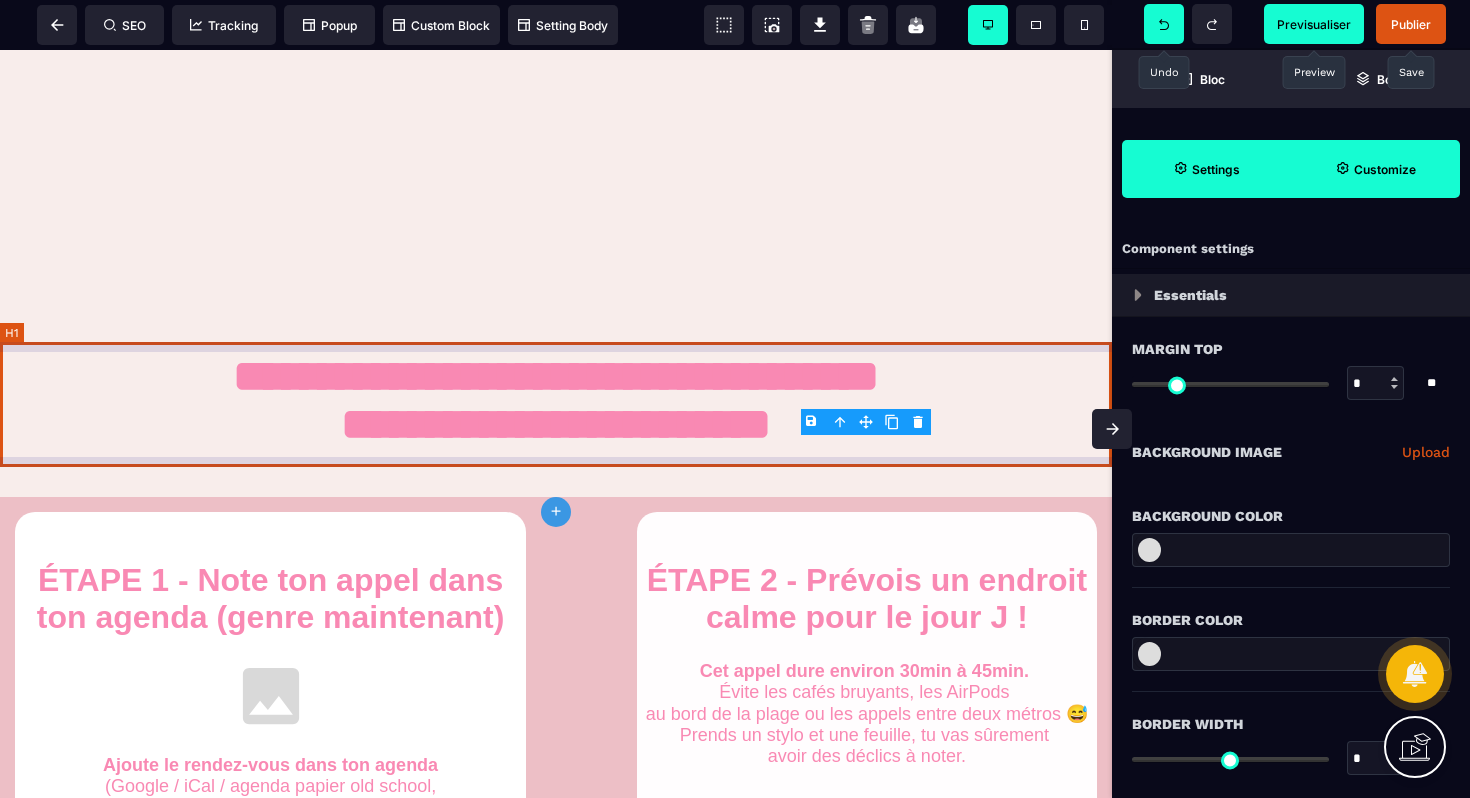 click on "**********" at bounding box center [556, 404] 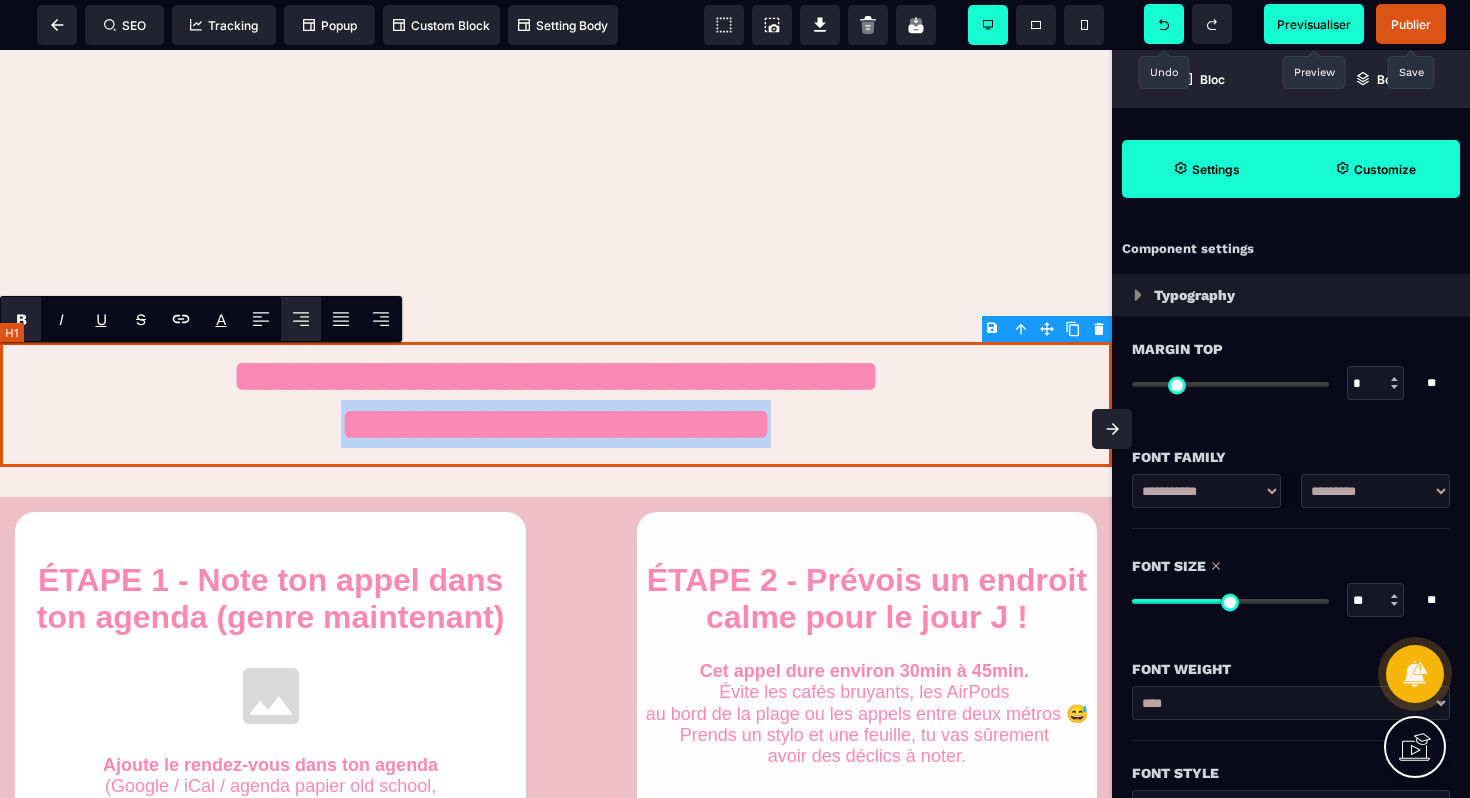 click on "**********" at bounding box center [556, 404] 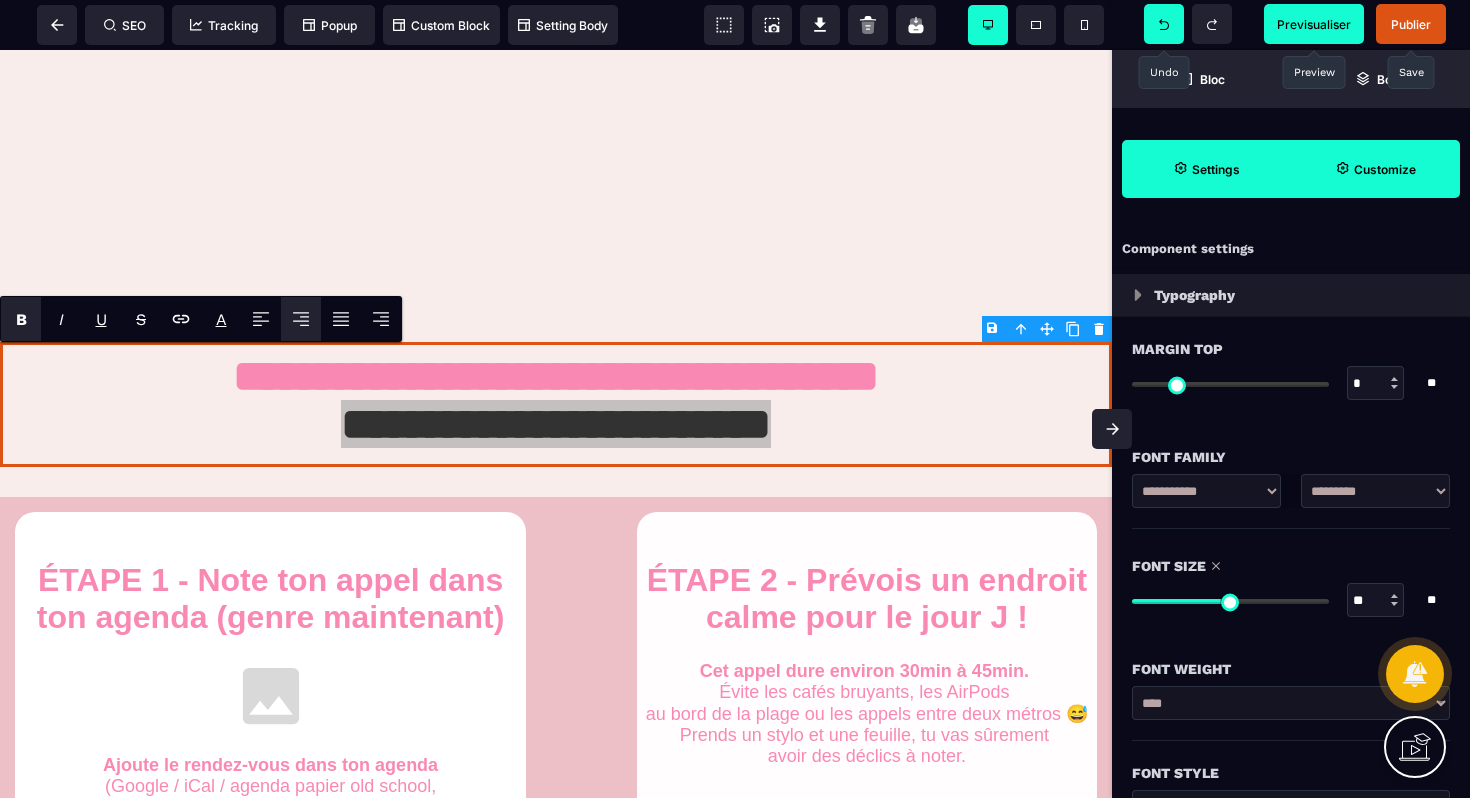 click on "B" at bounding box center (21, 319) 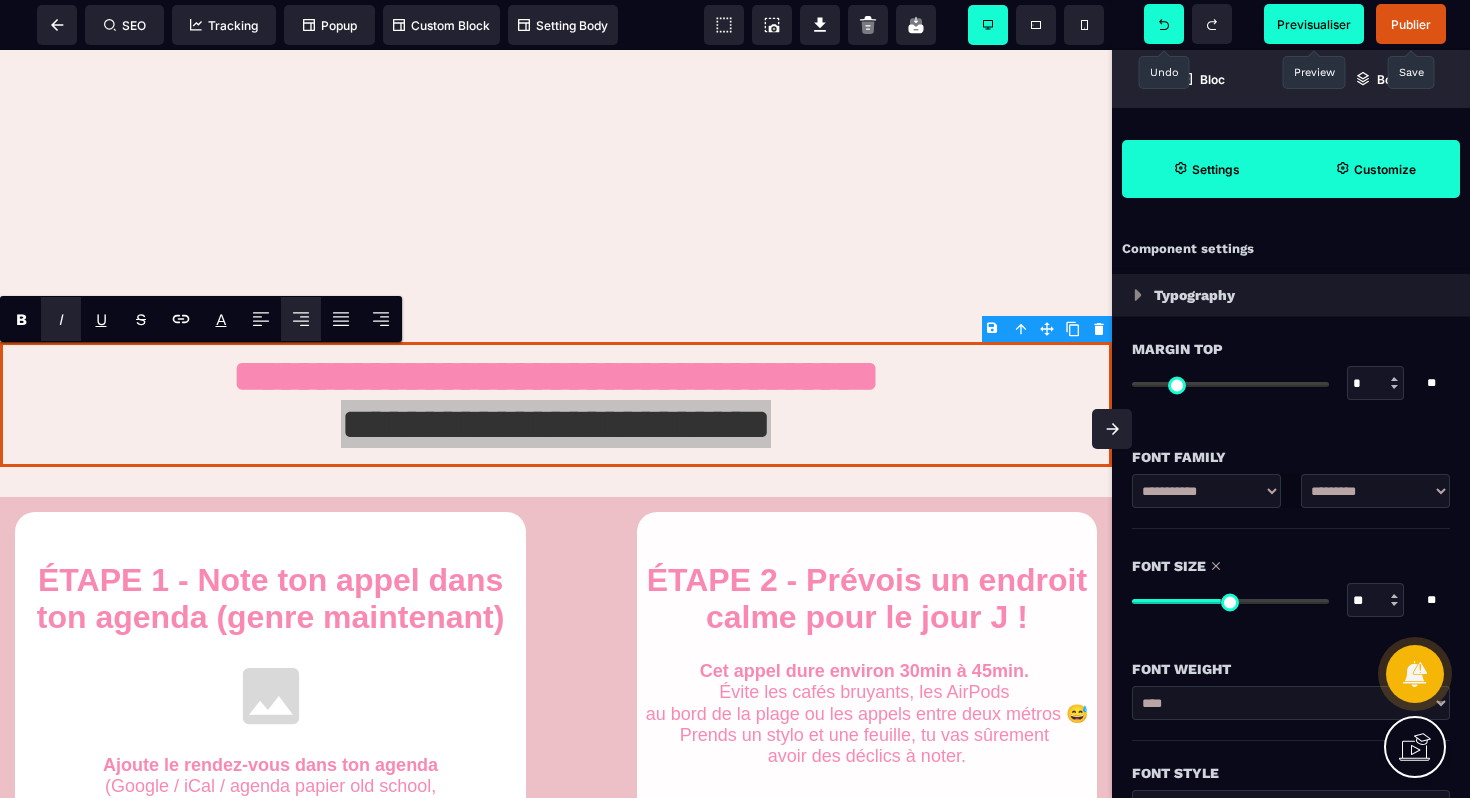 click on "I" at bounding box center (61, 319) 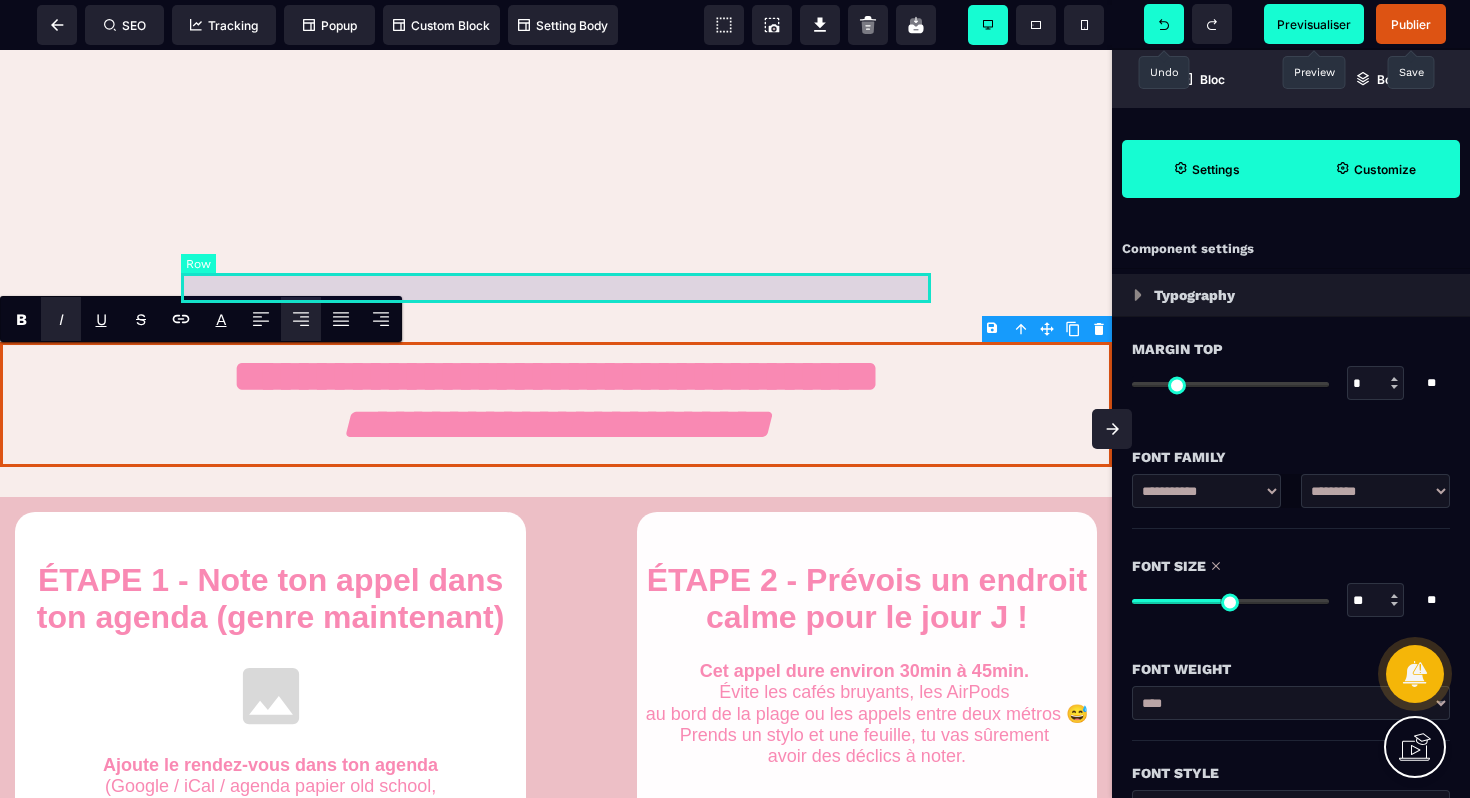 click at bounding box center [556, 281] 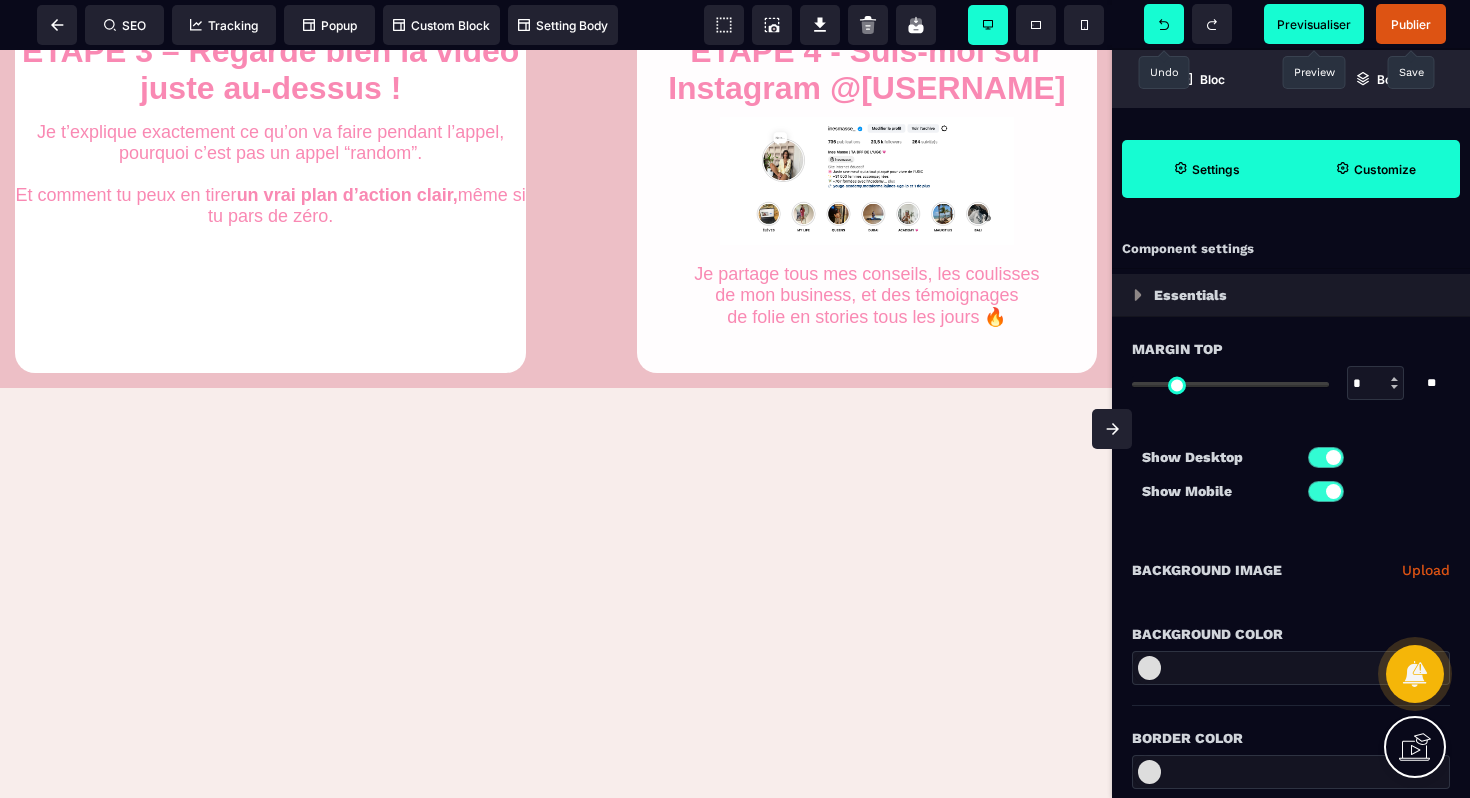 scroll, scrollTop: 1624, scrollLeft: 0, axis: vertical 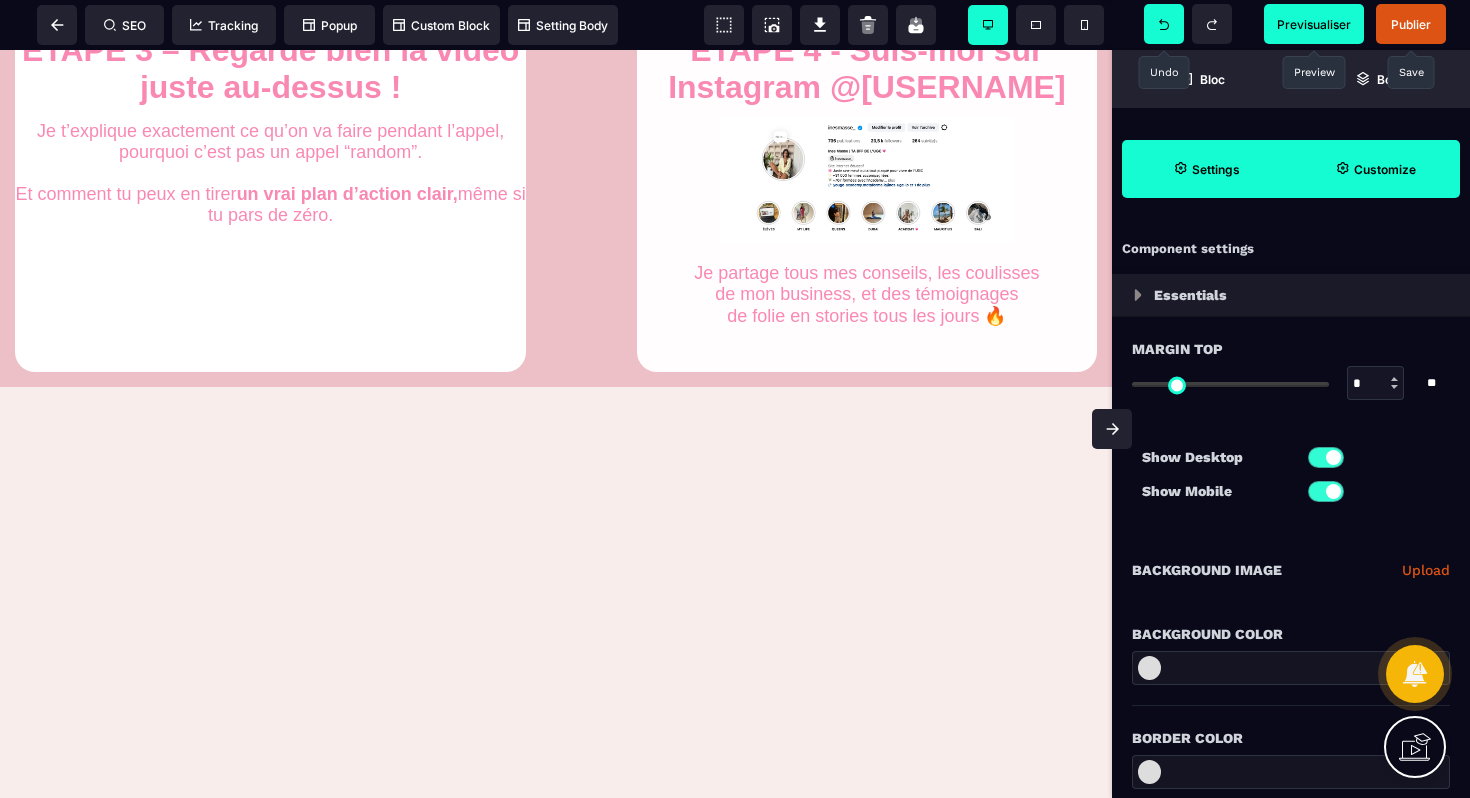 click on "Publier" at bounding box center (1411, 24) 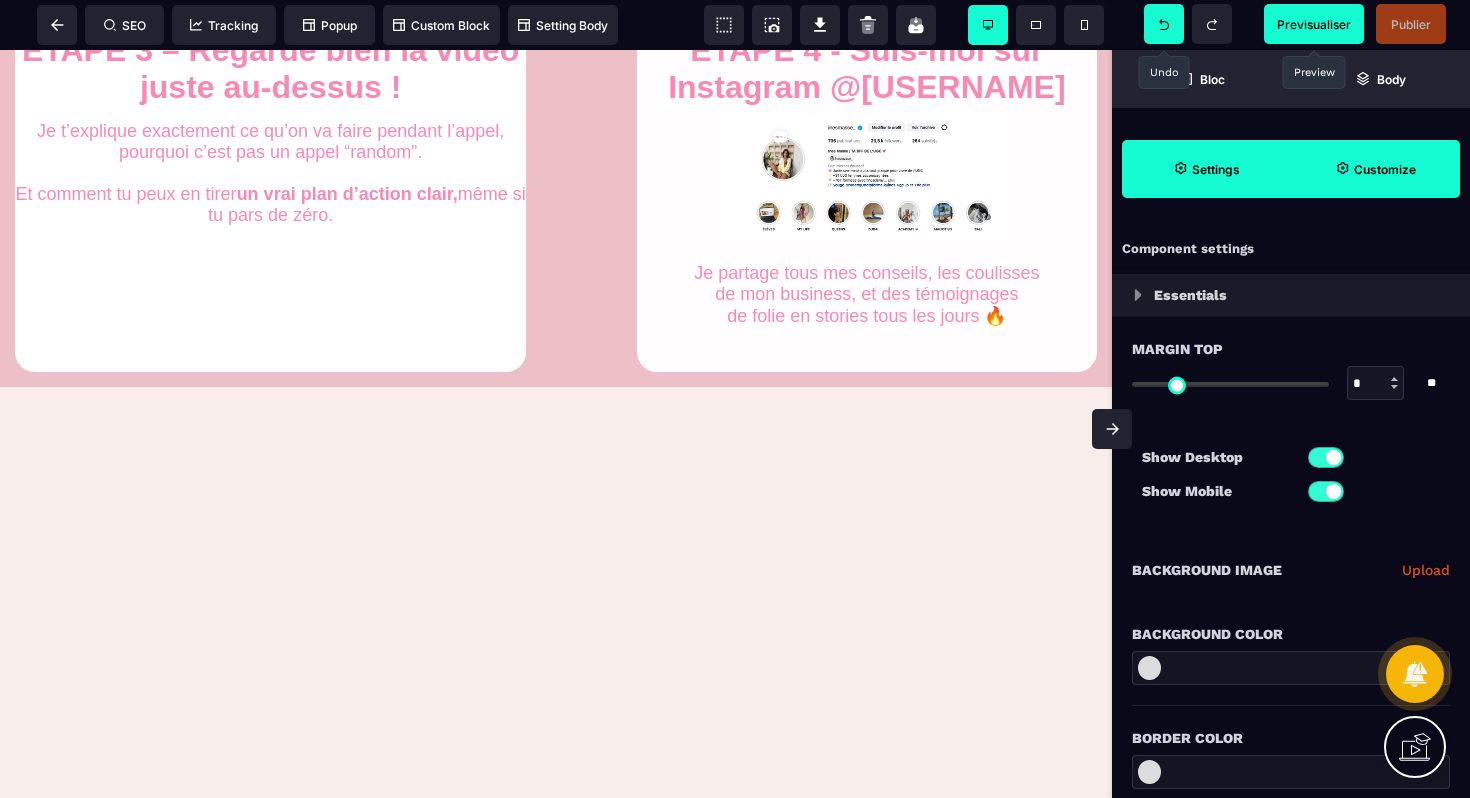 click on "Previsualiser" at bounding box center [1314, 24] 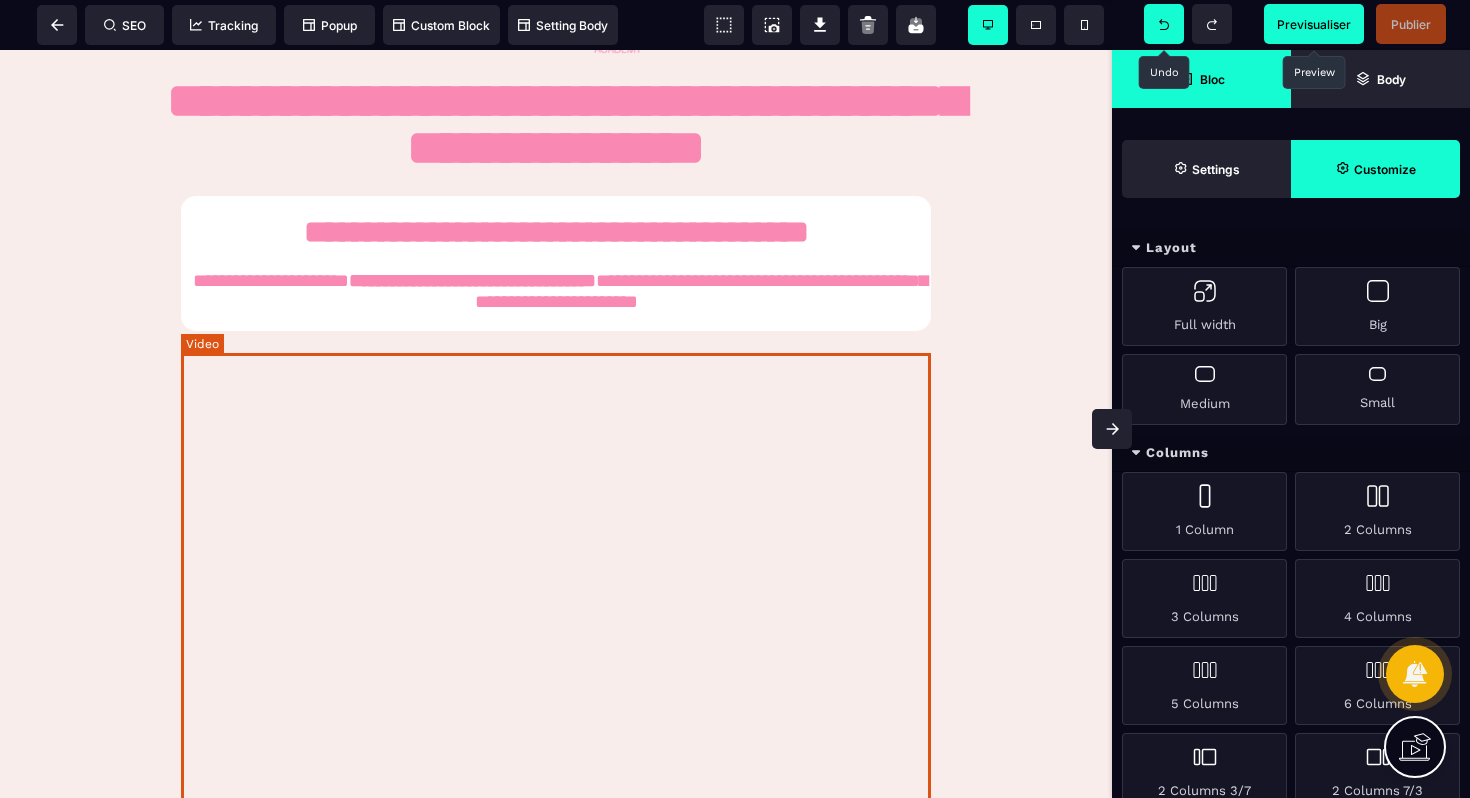 scroll, scrollTop: 0, scrollLeft: 0, axis: both 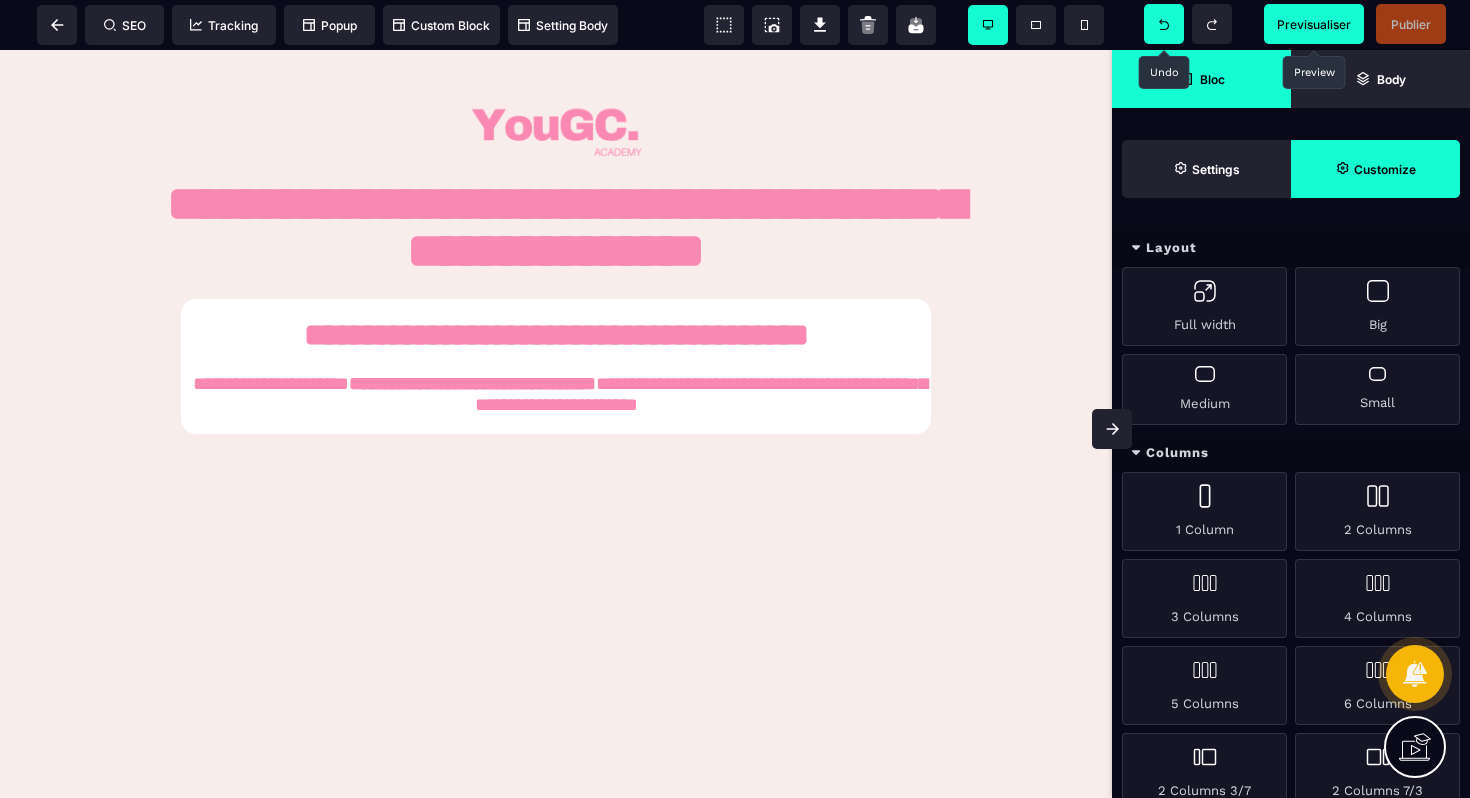 click on "Previsualiser" at bounding box center [1314, 24] 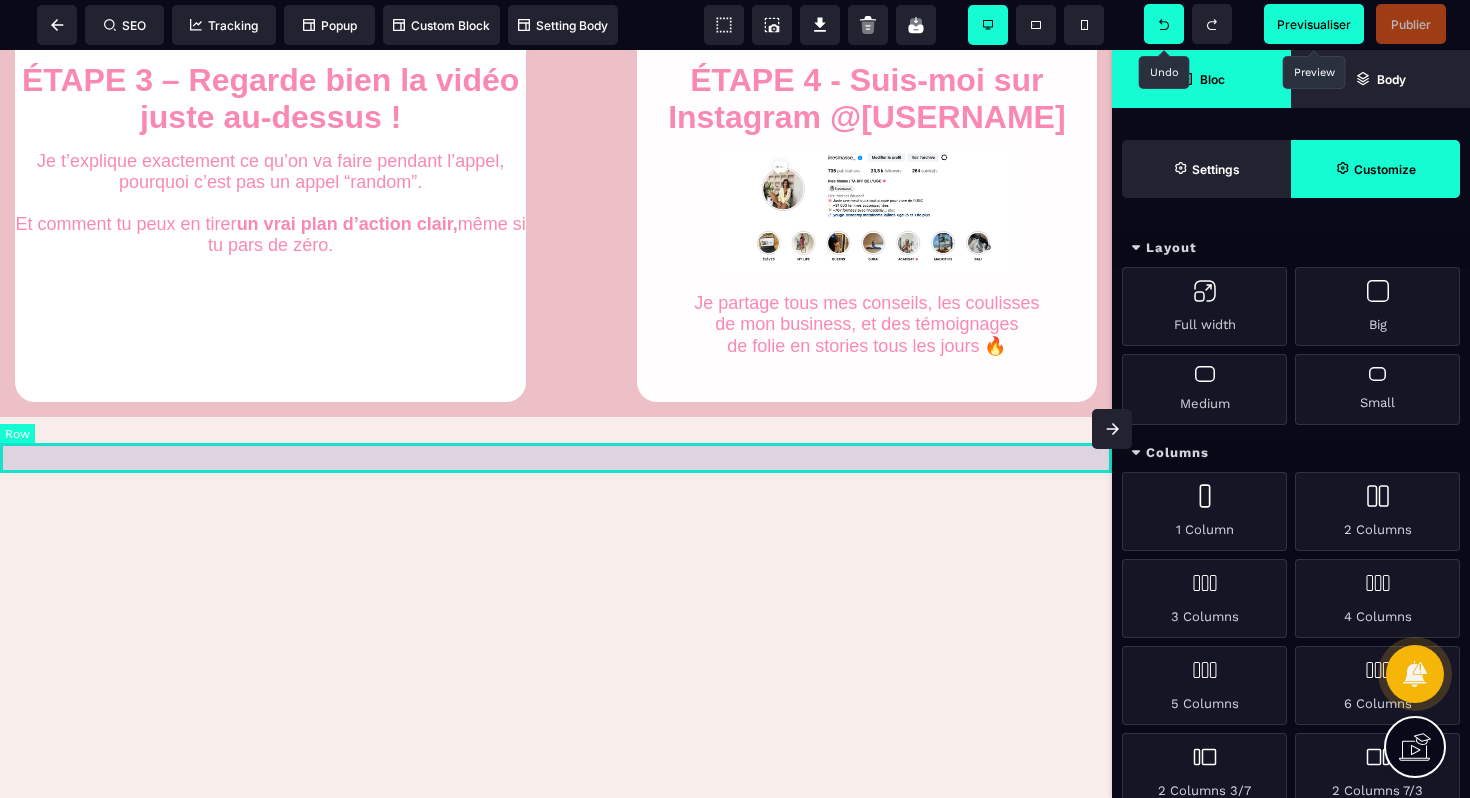 scroll, scrollTop: 1611, scrollLeft: 0, axis: vertical 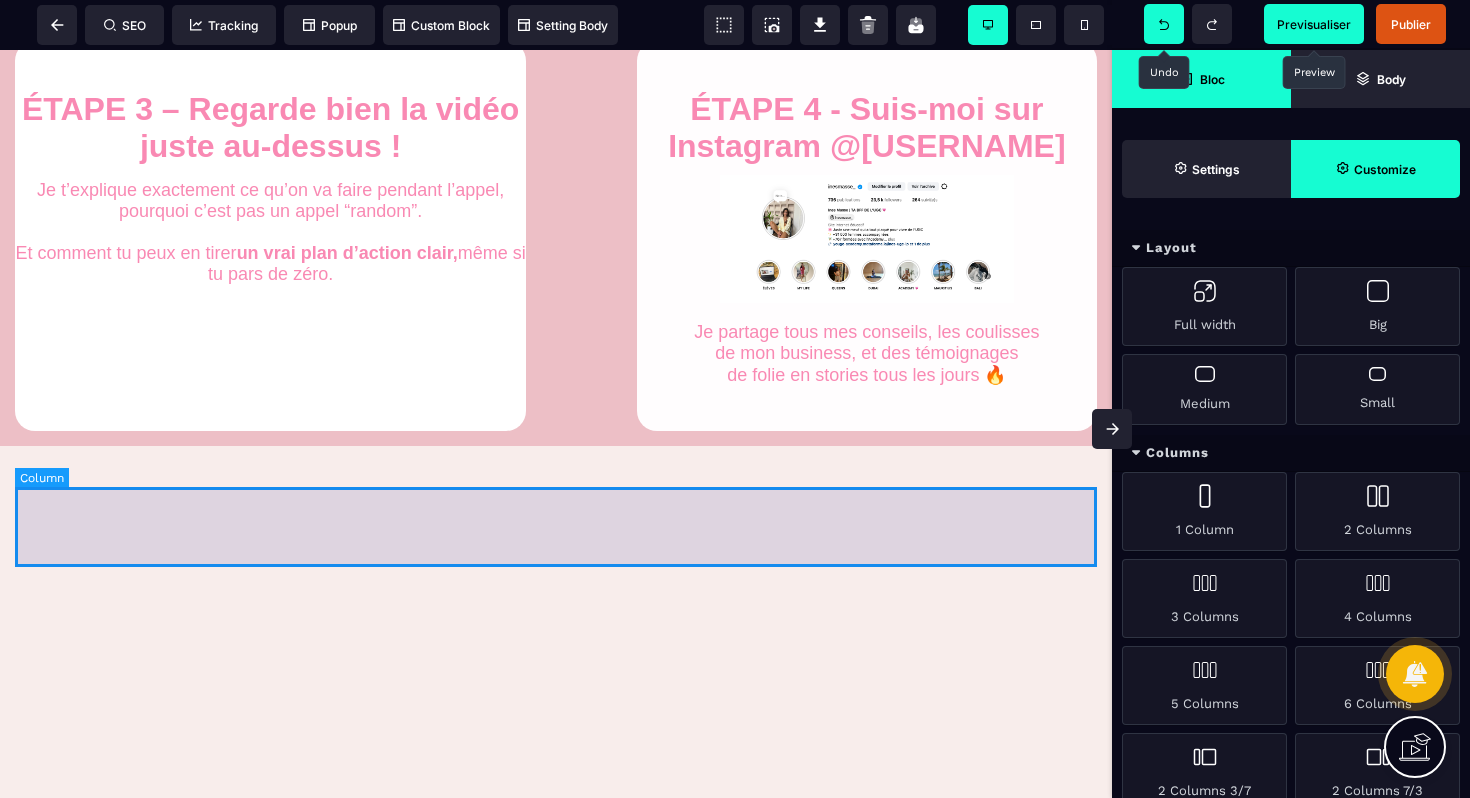 click at bounding box center [556, 501] 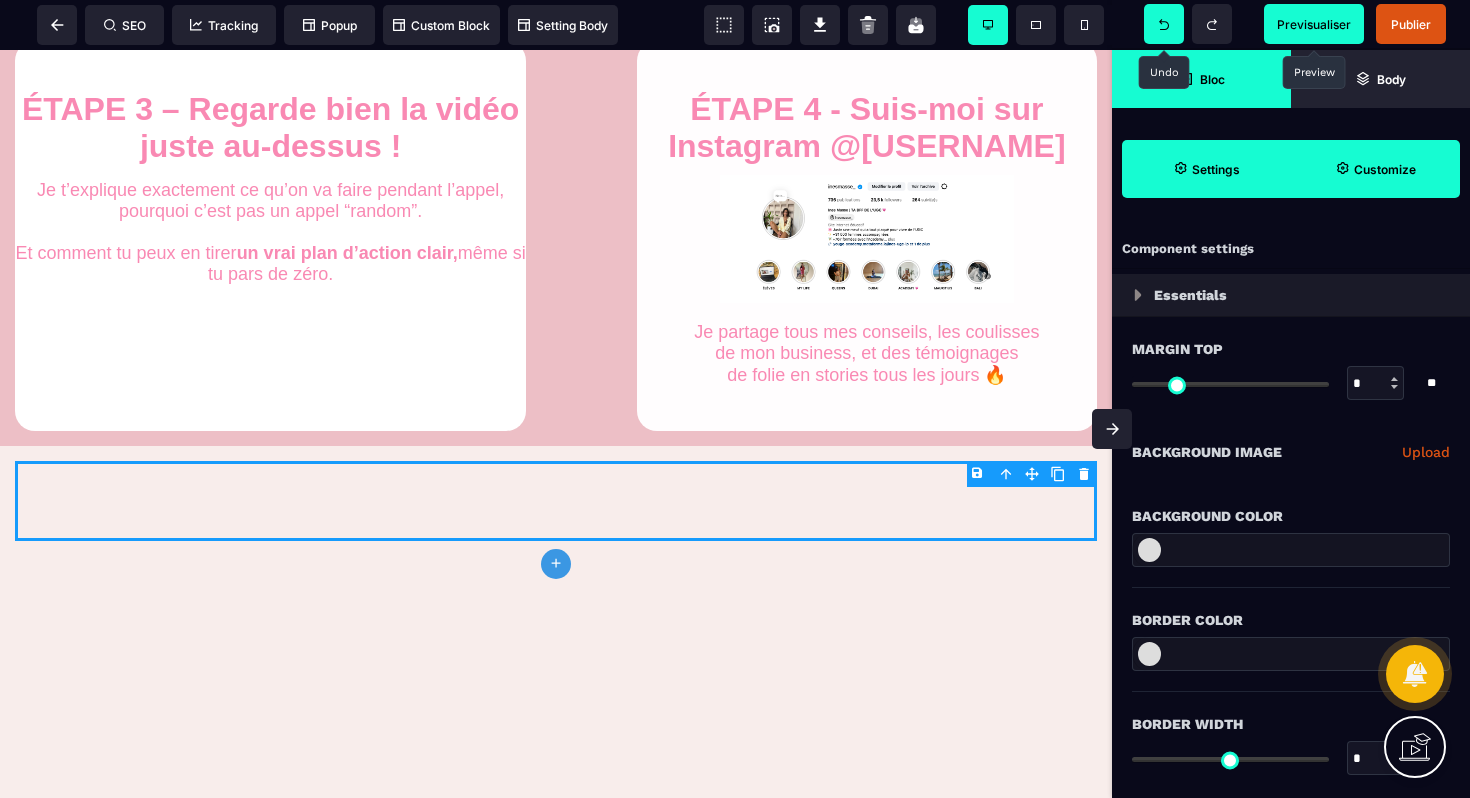 click on "Bloc" at bounding box center (1201, 79) 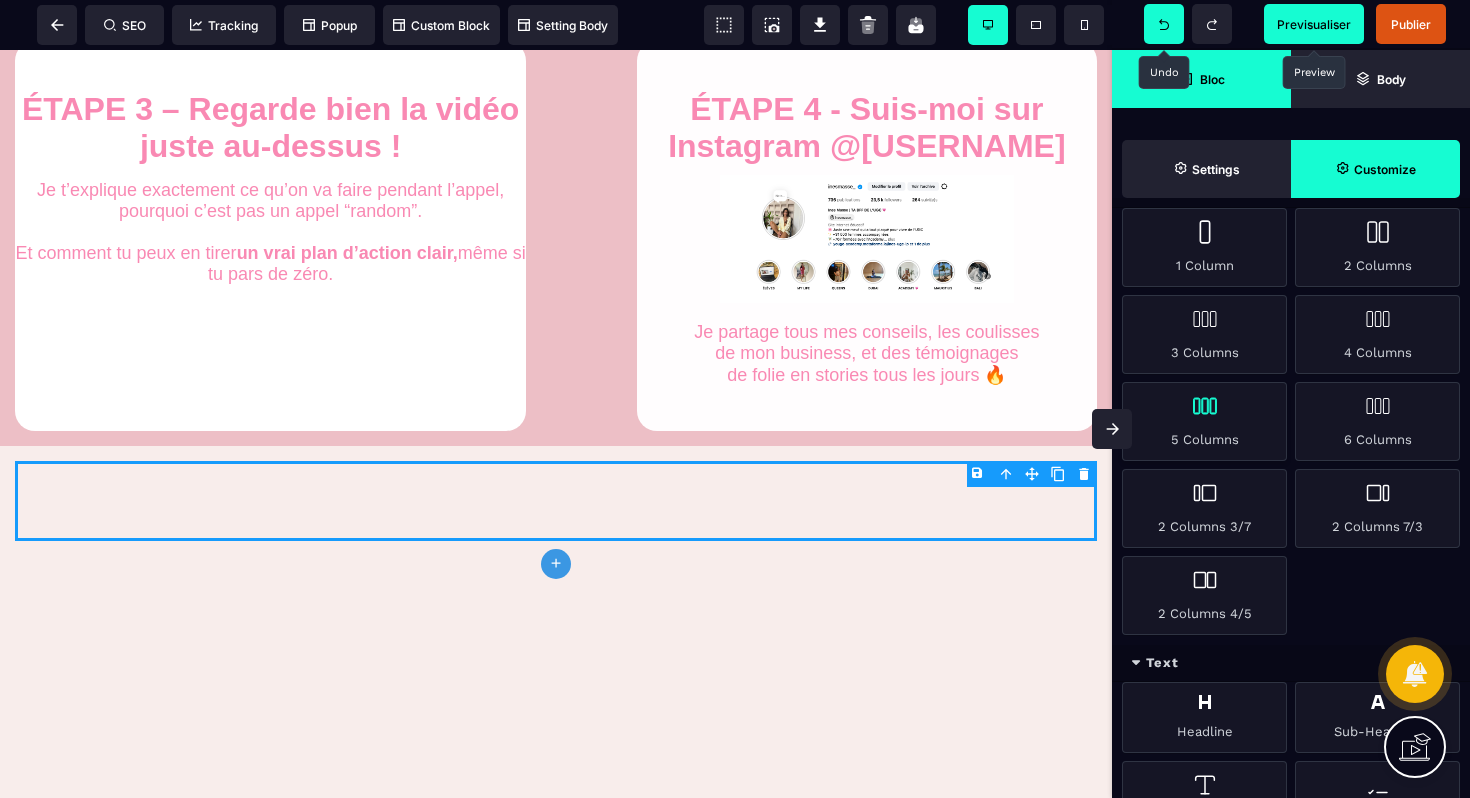 scroll, scrollTop: 600, scrollLeft: 0, axis: vertical 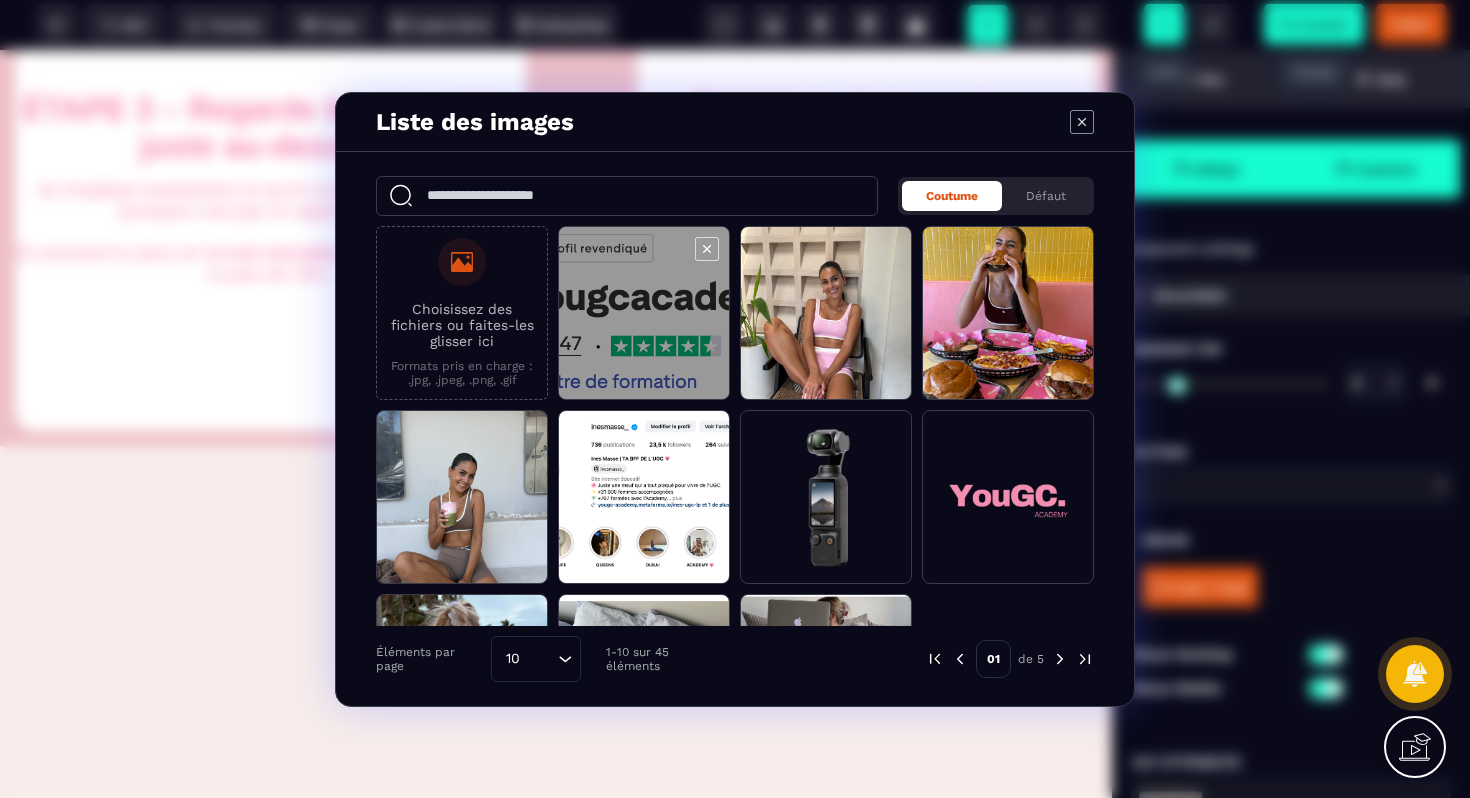 click at bounding box center [644, 314] 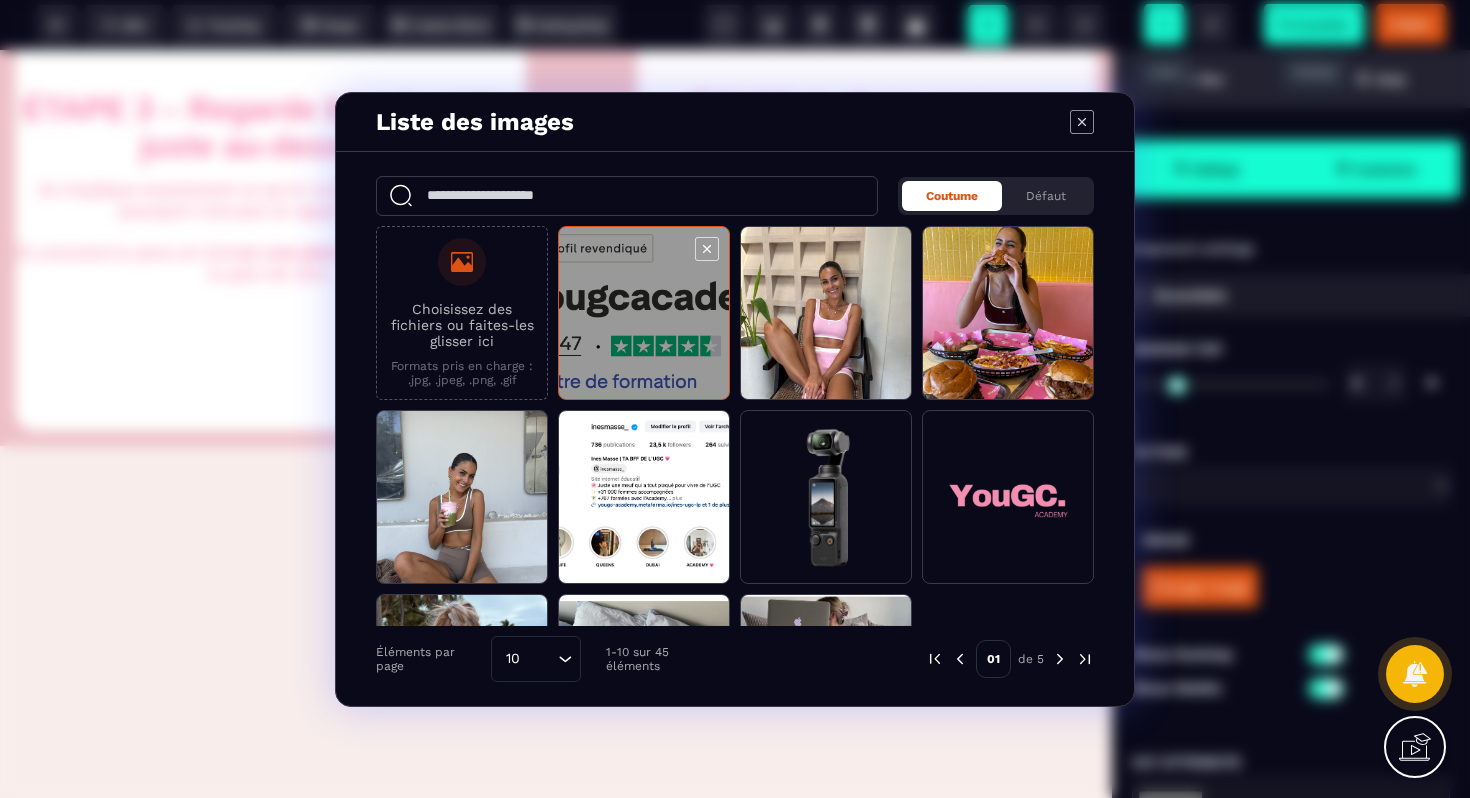 click at bounding box center (644, 314) 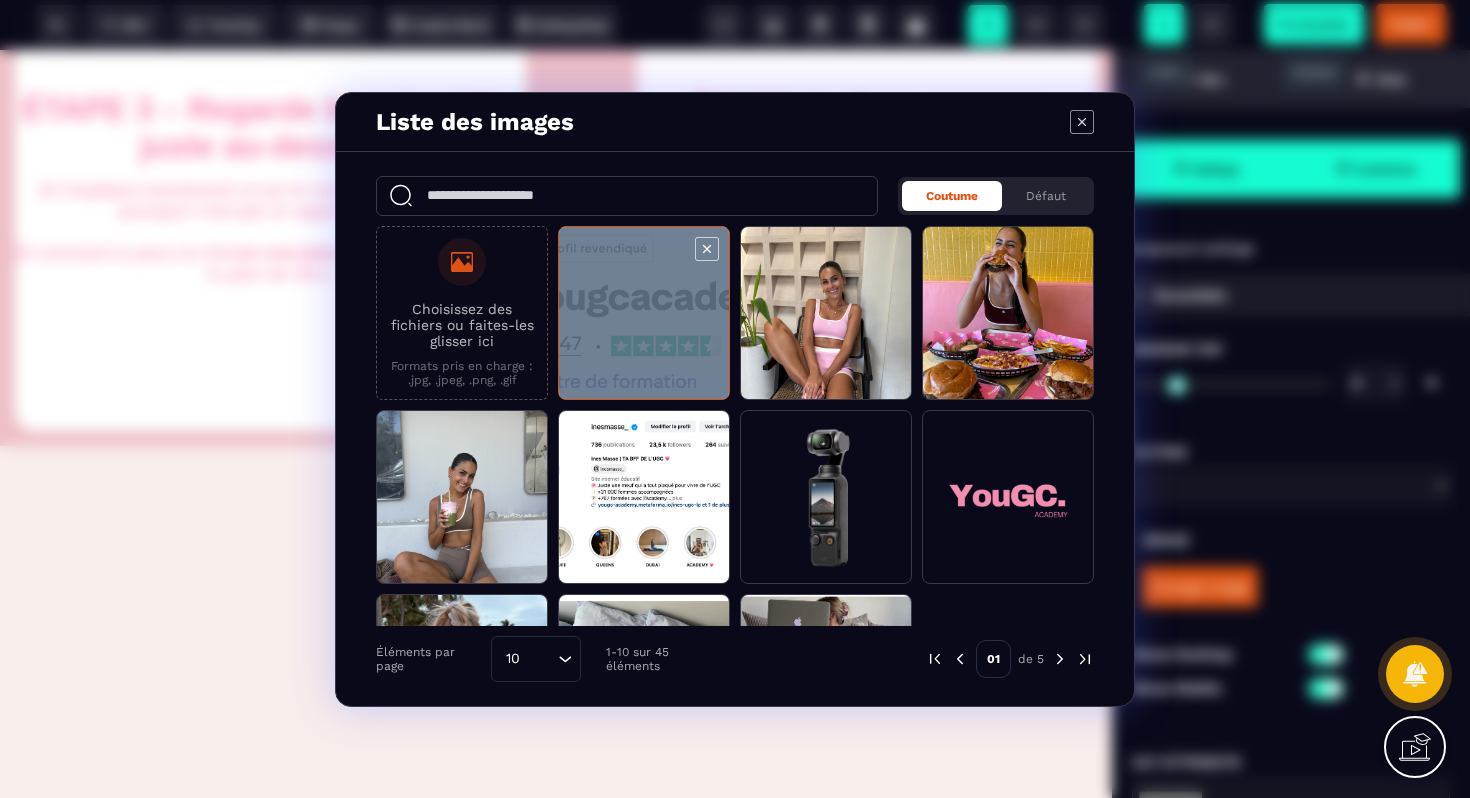click at bounding box center (644, 314) 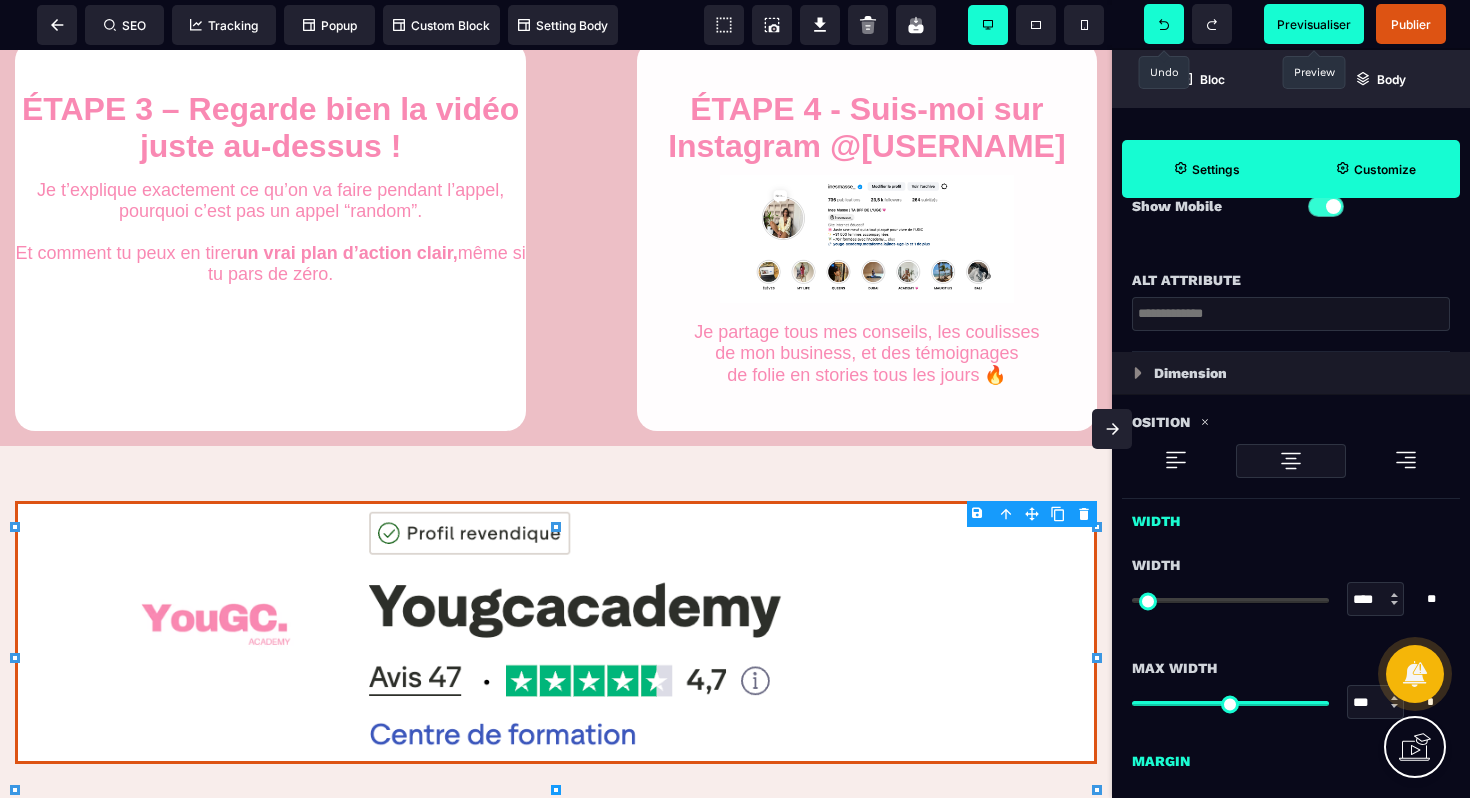 scroll, scrollTop: 512, scrollLeft: 0, axis: vertical 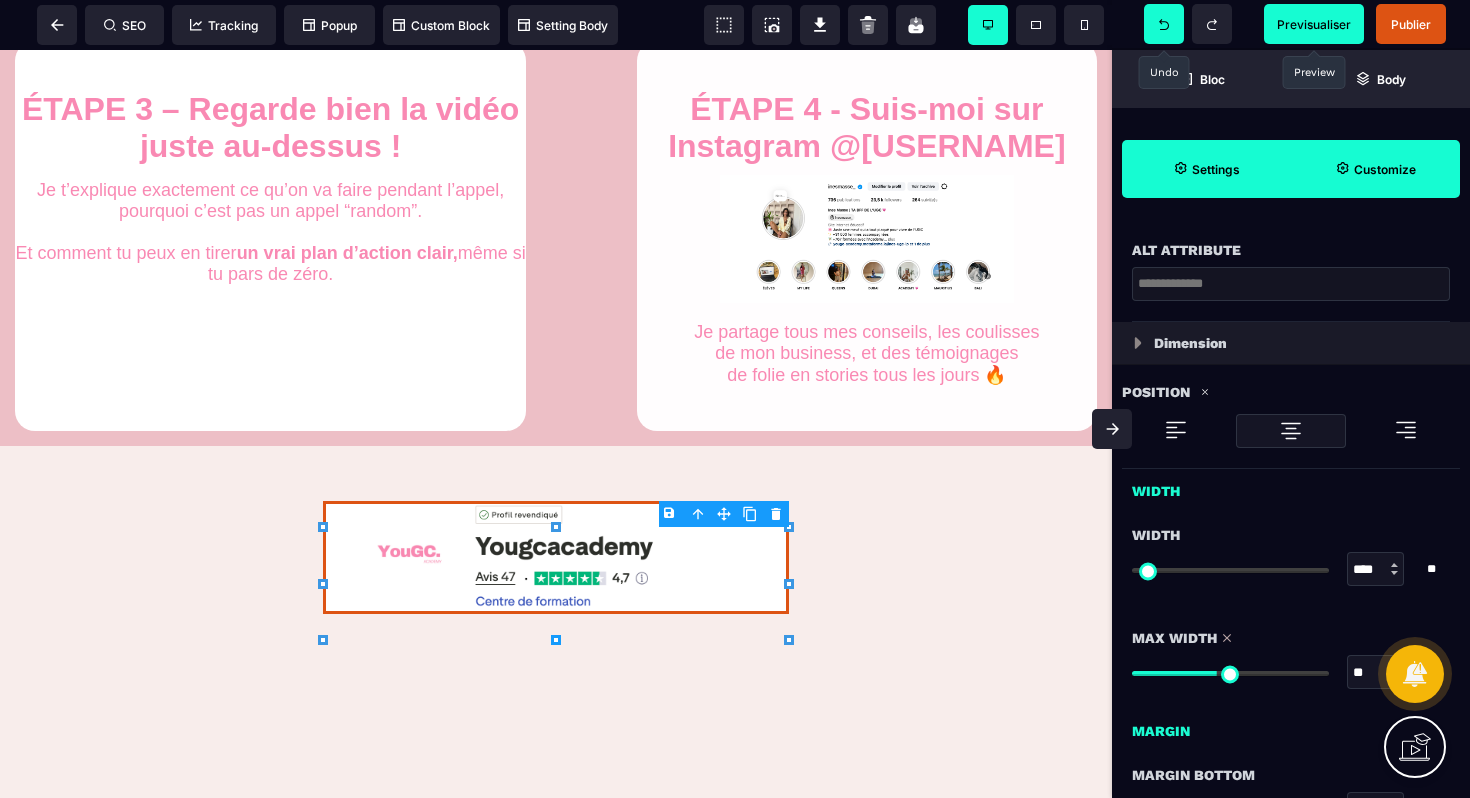 drag, startPoint x: 1322, startPoint y: 676, endPoint x: 1217, endPoint y: 669, distance: 105.23308 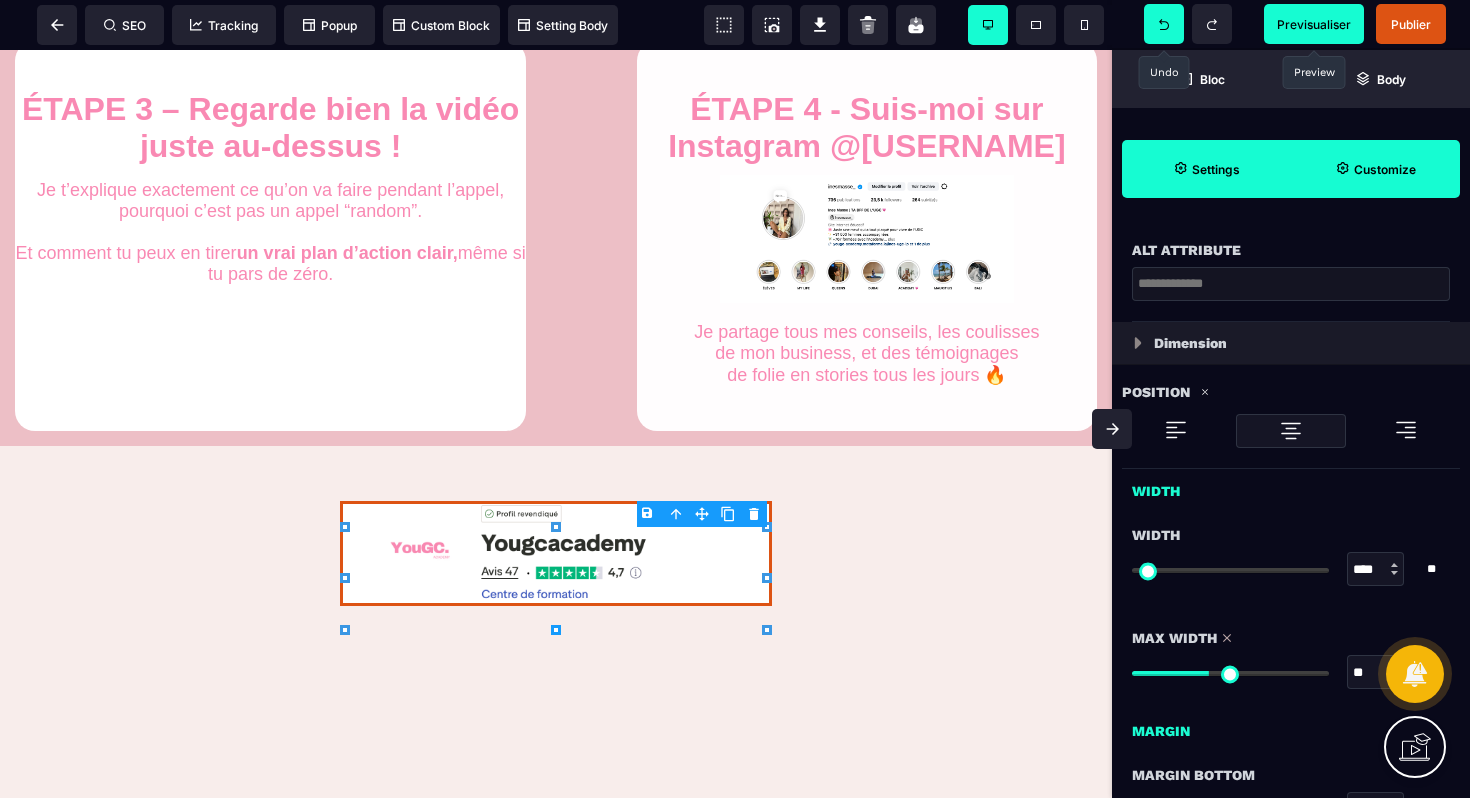 click at bounding box center (1230, 673) 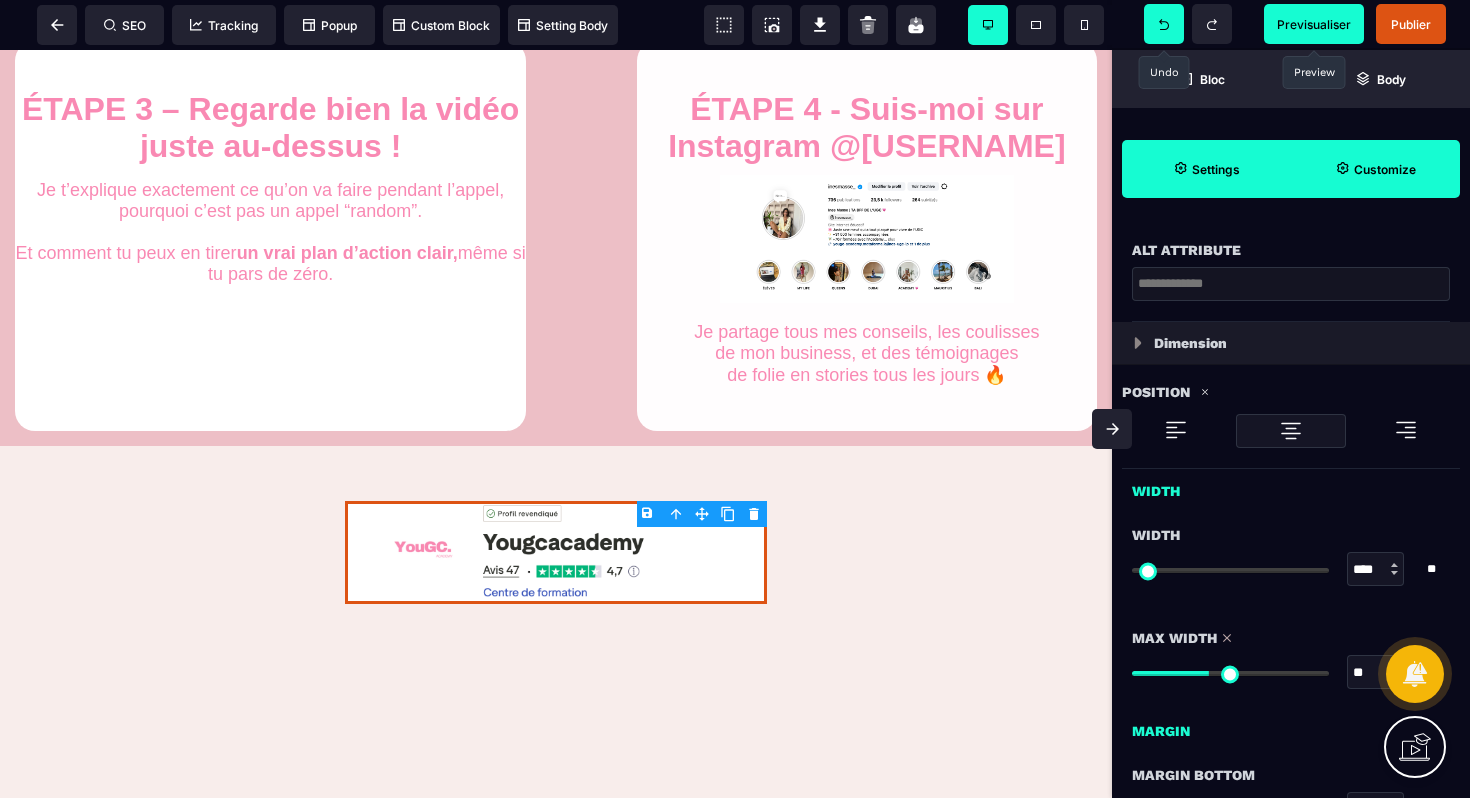 click on "Margin" at bounding box center [1291, 726] 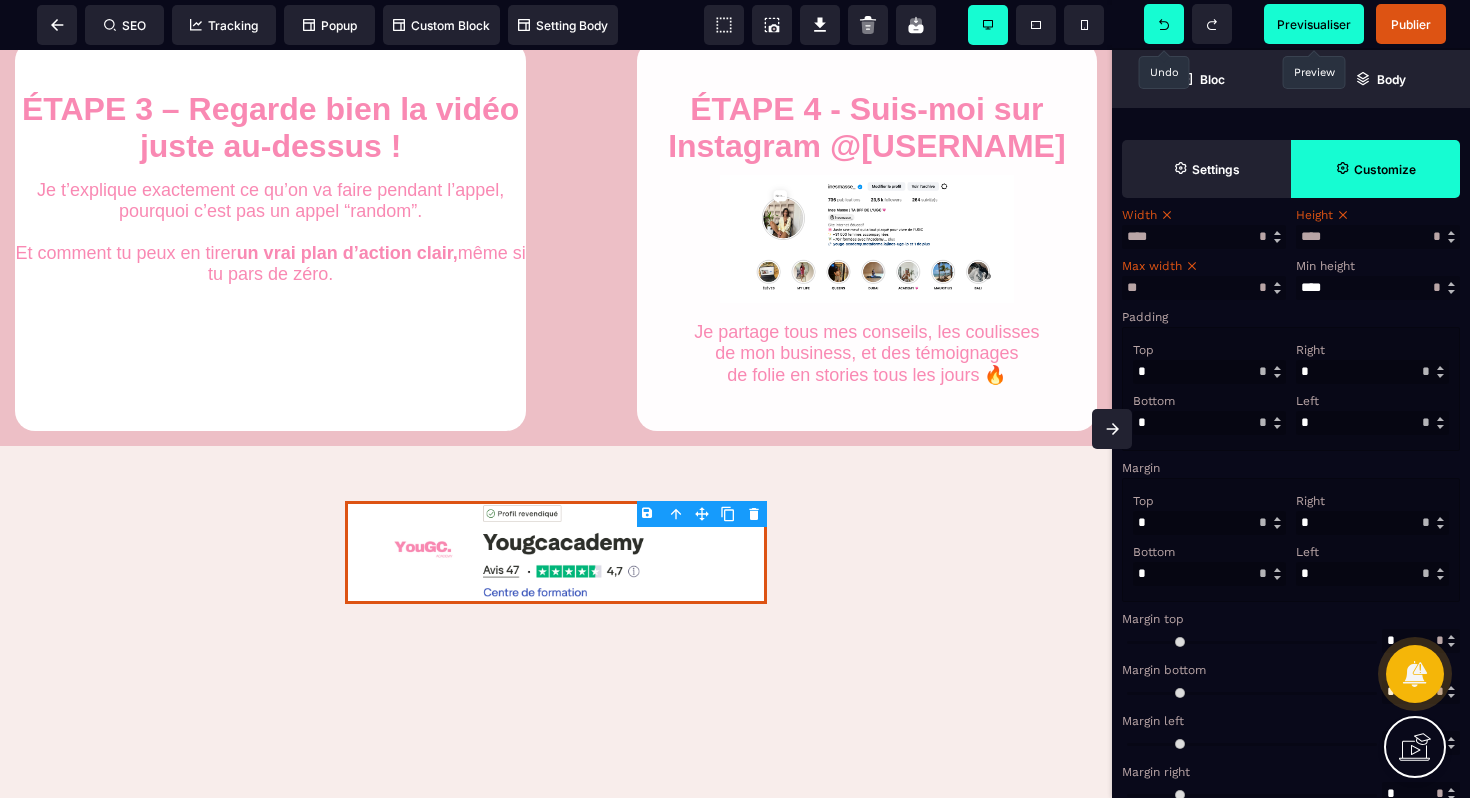 scroll, scrollTop: 2209, scrollLeft: 0, axis: vertical 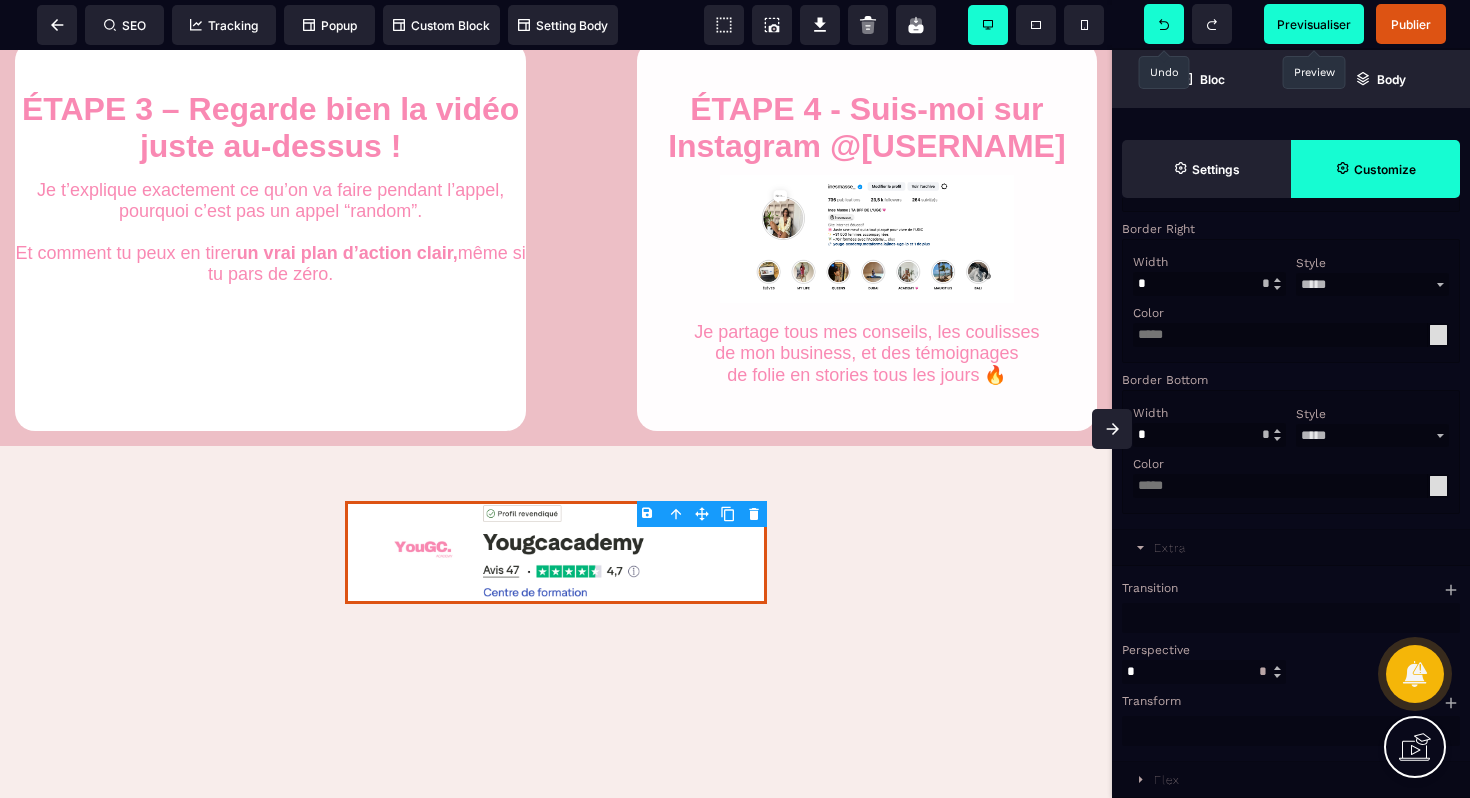 click 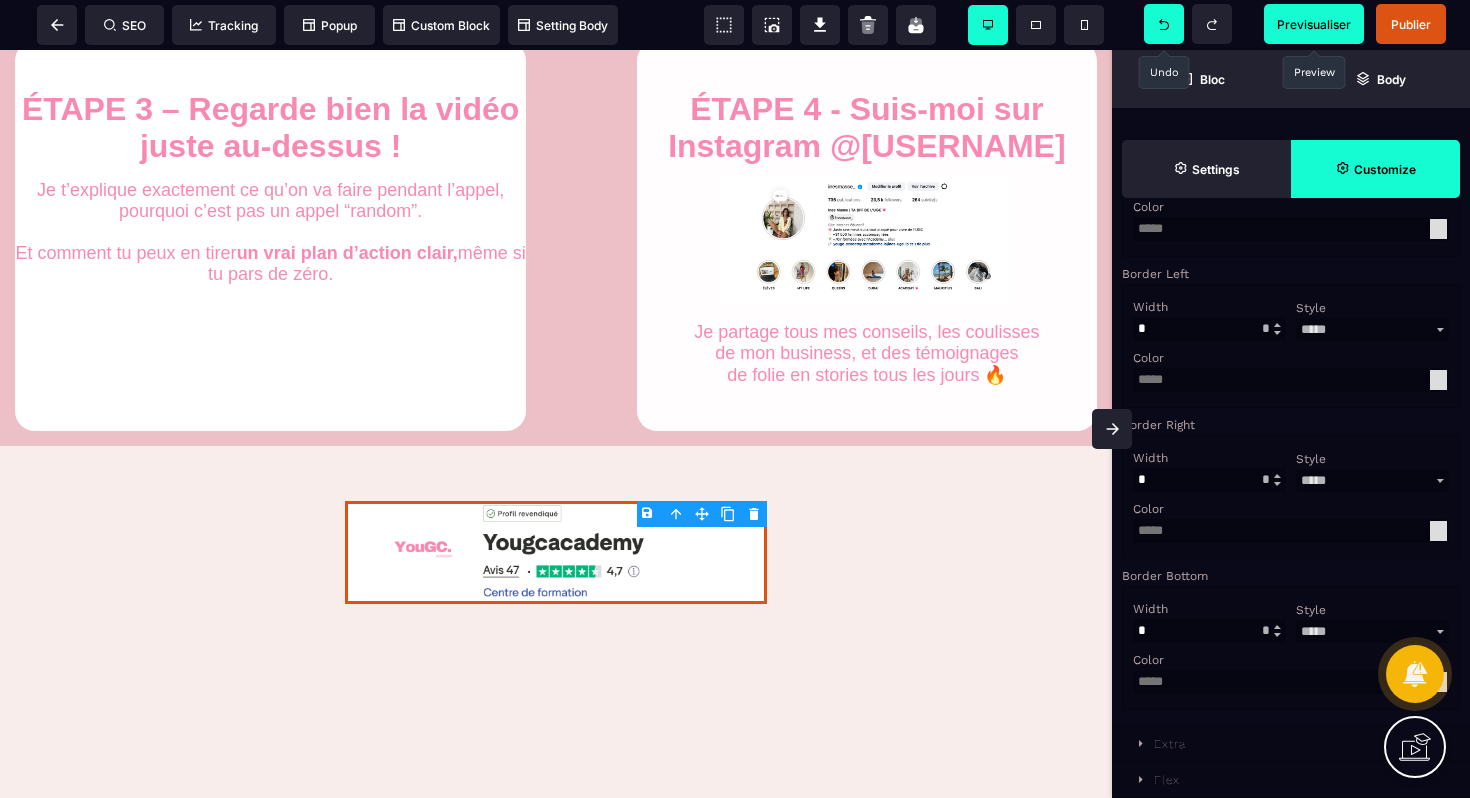 scroll, scrollTop: 2011, scrollLeft: 0, axis: vertical 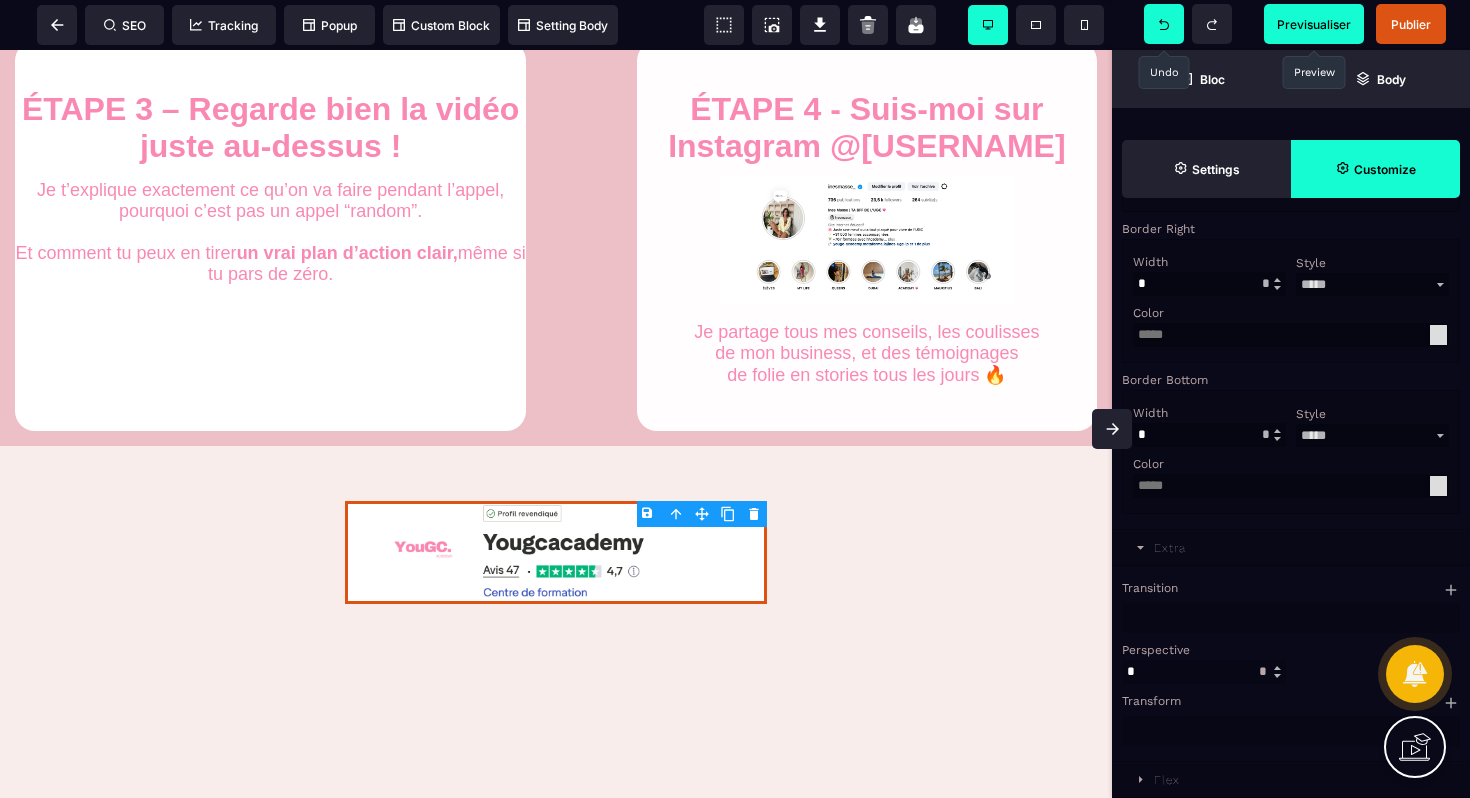 click 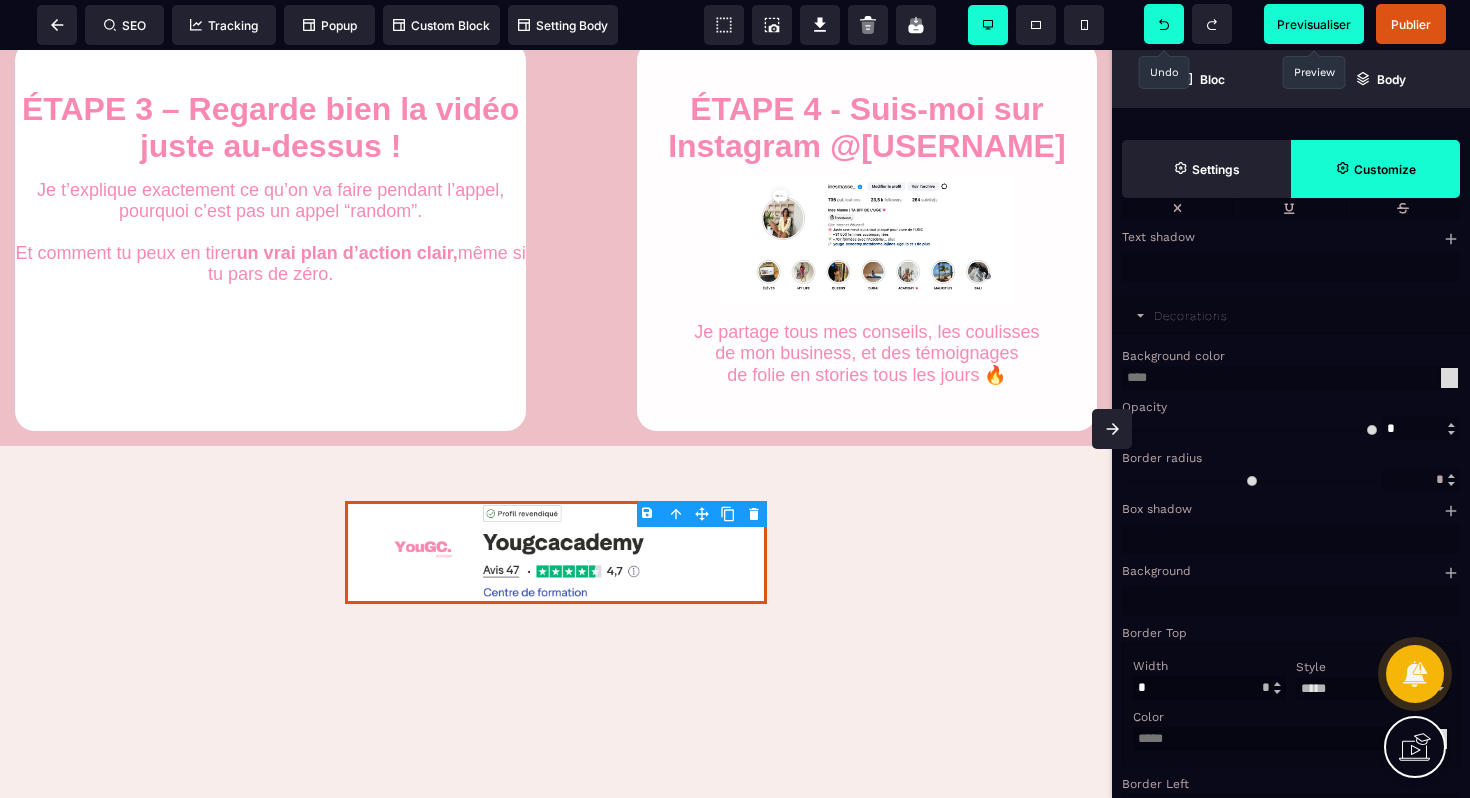 scroll, scrollTop: 1458, scrollLeft: 0, axis: vertical 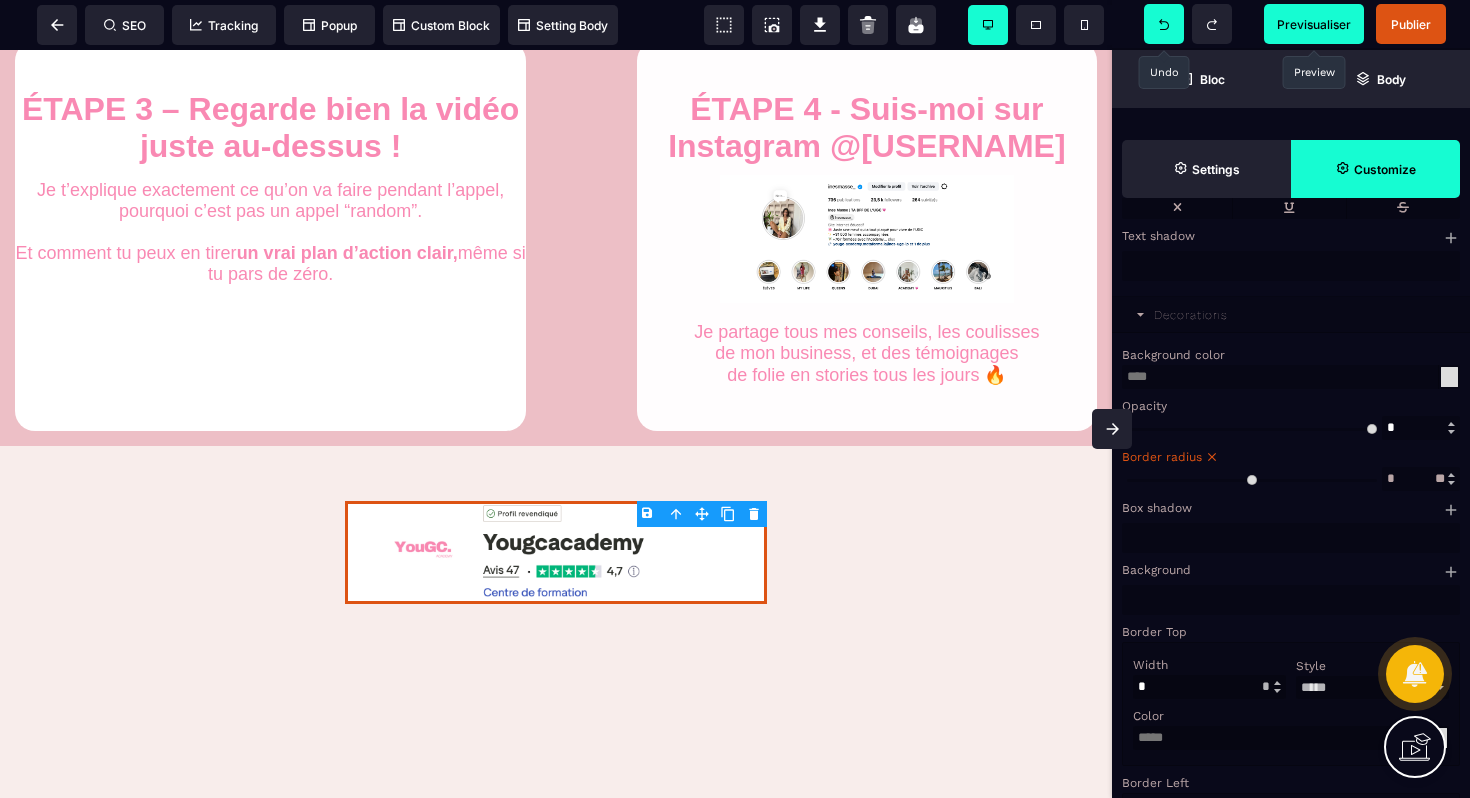 click at bounding box center (1451, 475) 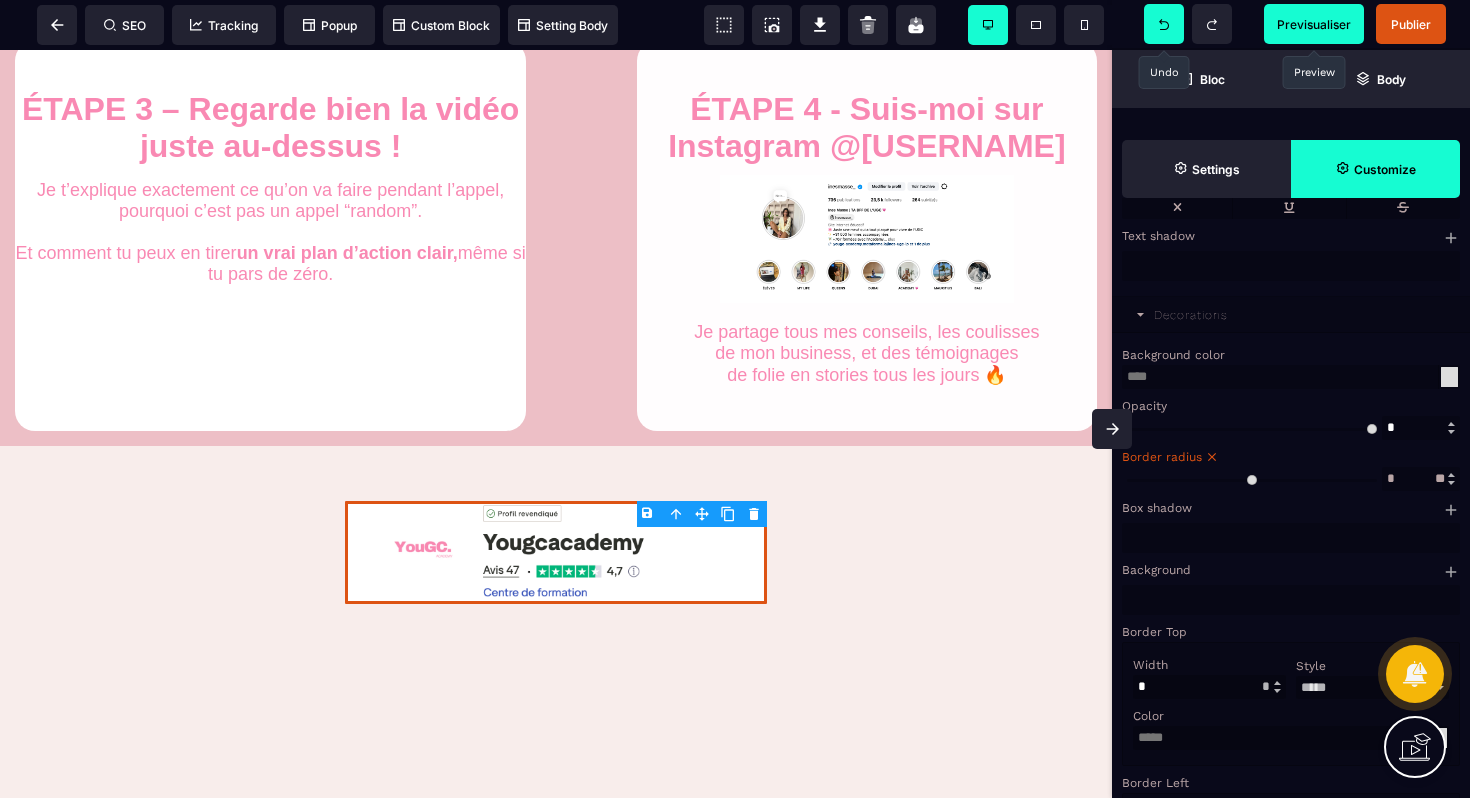 click at bounding box center (1451, 475) 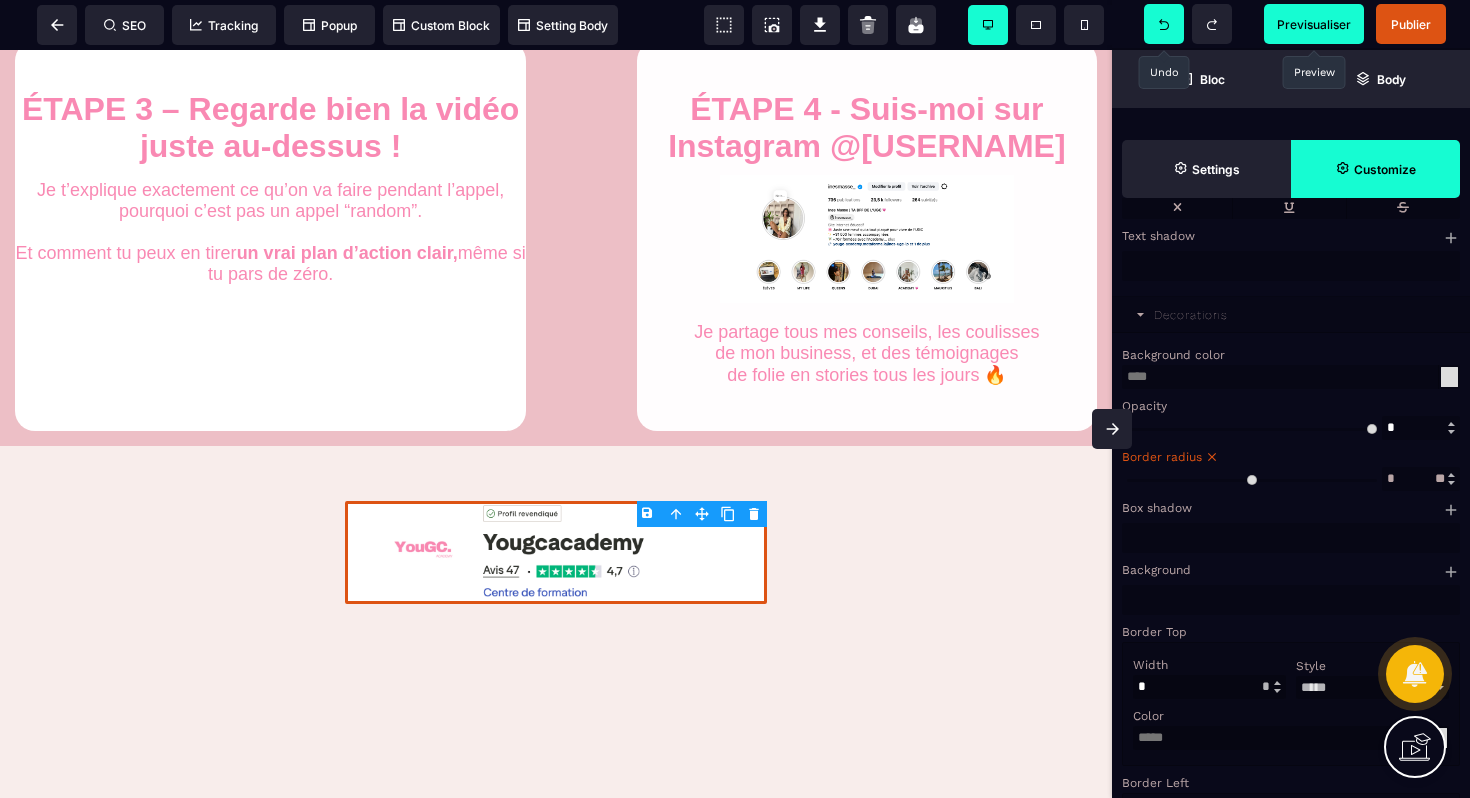click at bounding box center (1451, 475) 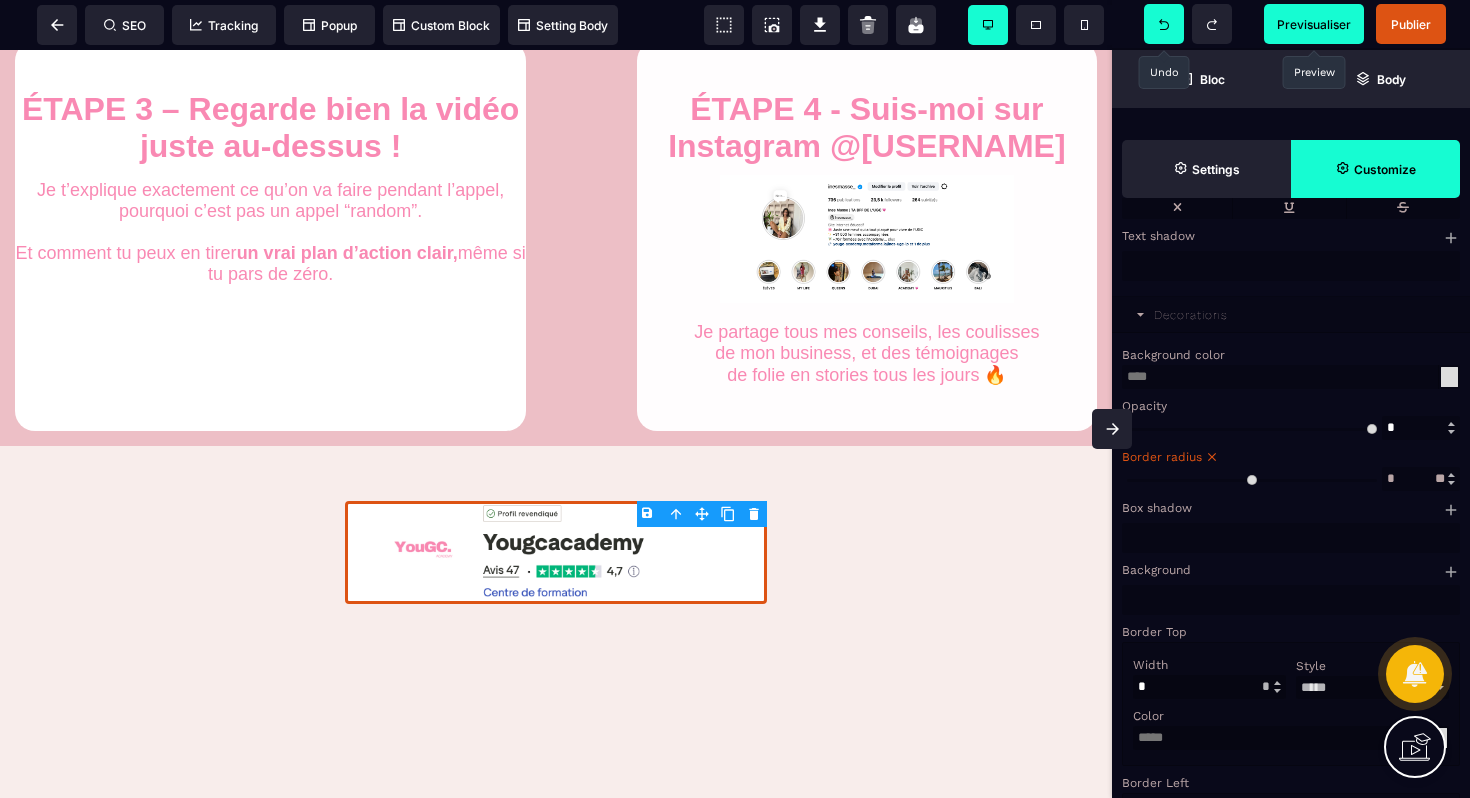 click at bounding box center (1451, 475) 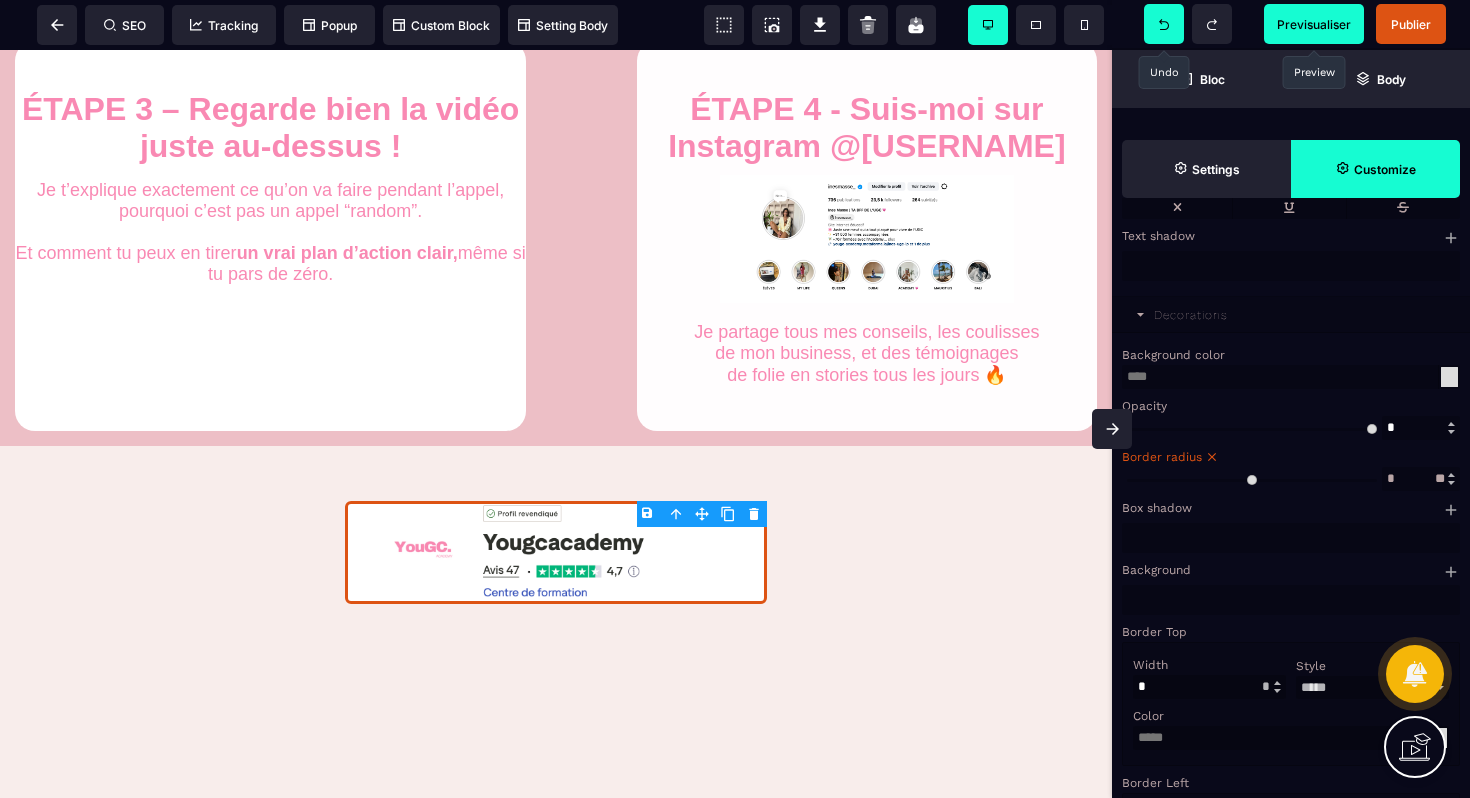 click at bounding box center [1451, 475] 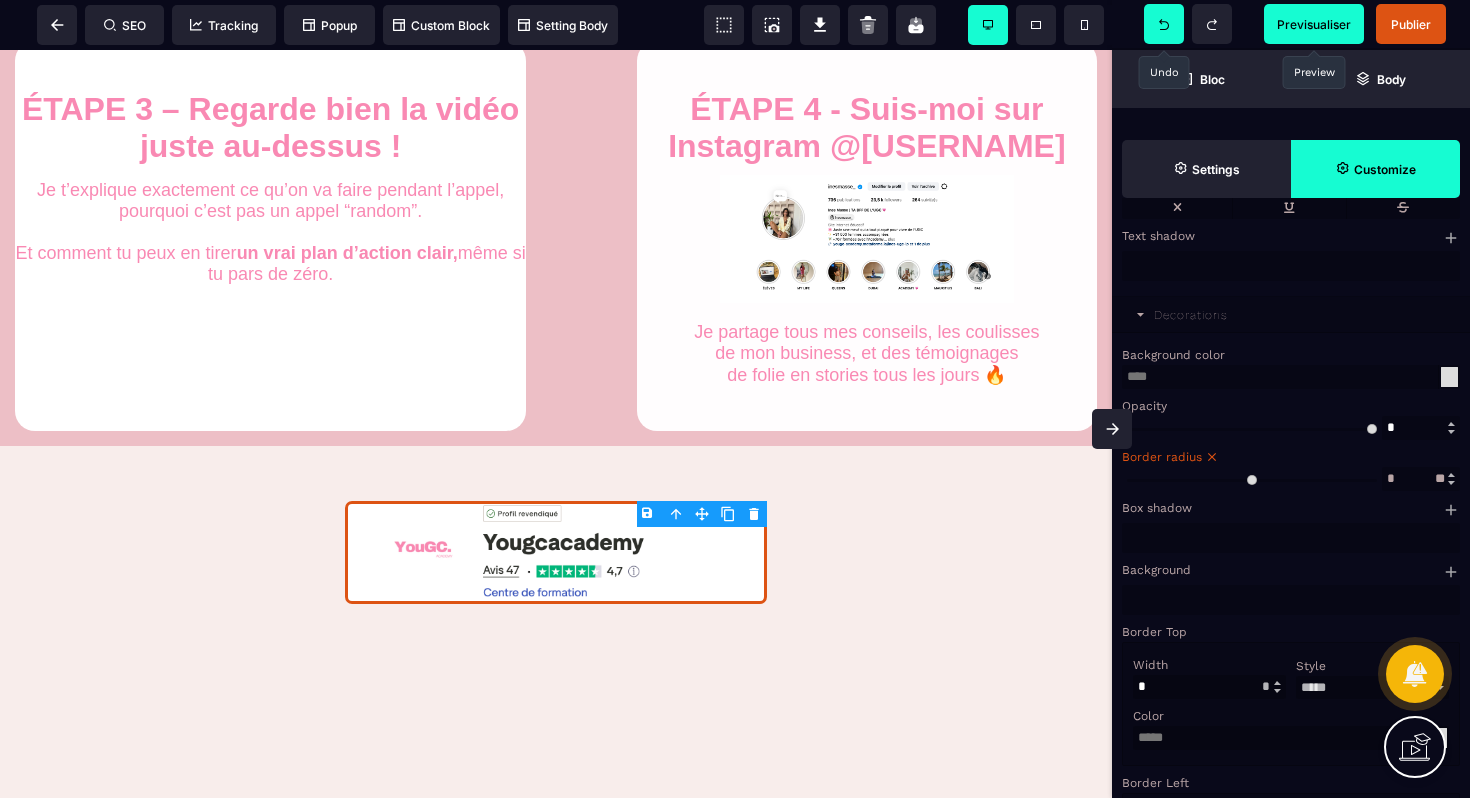 click at bounding box center [1451, 475] 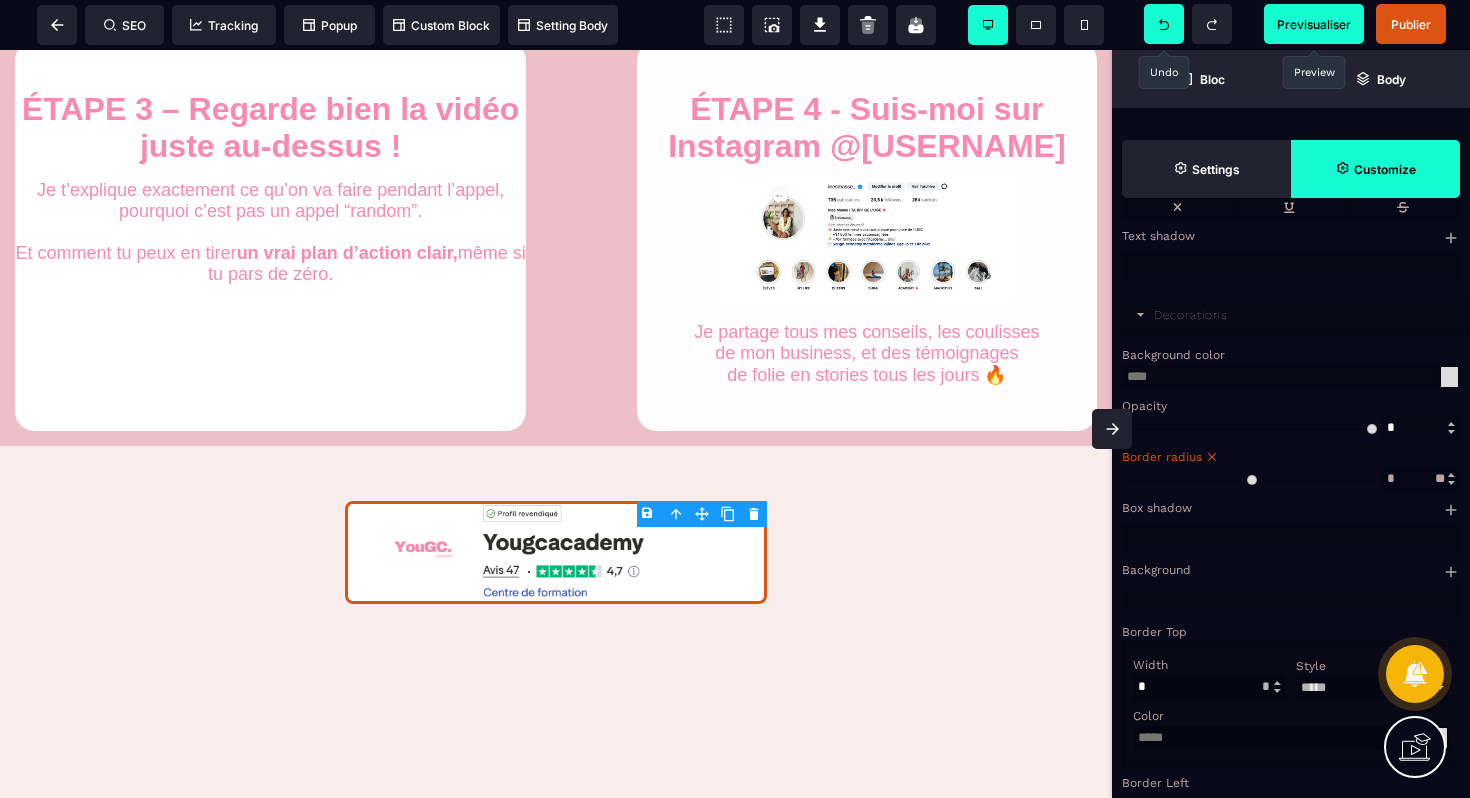 click at bounding box center (1451, 475) 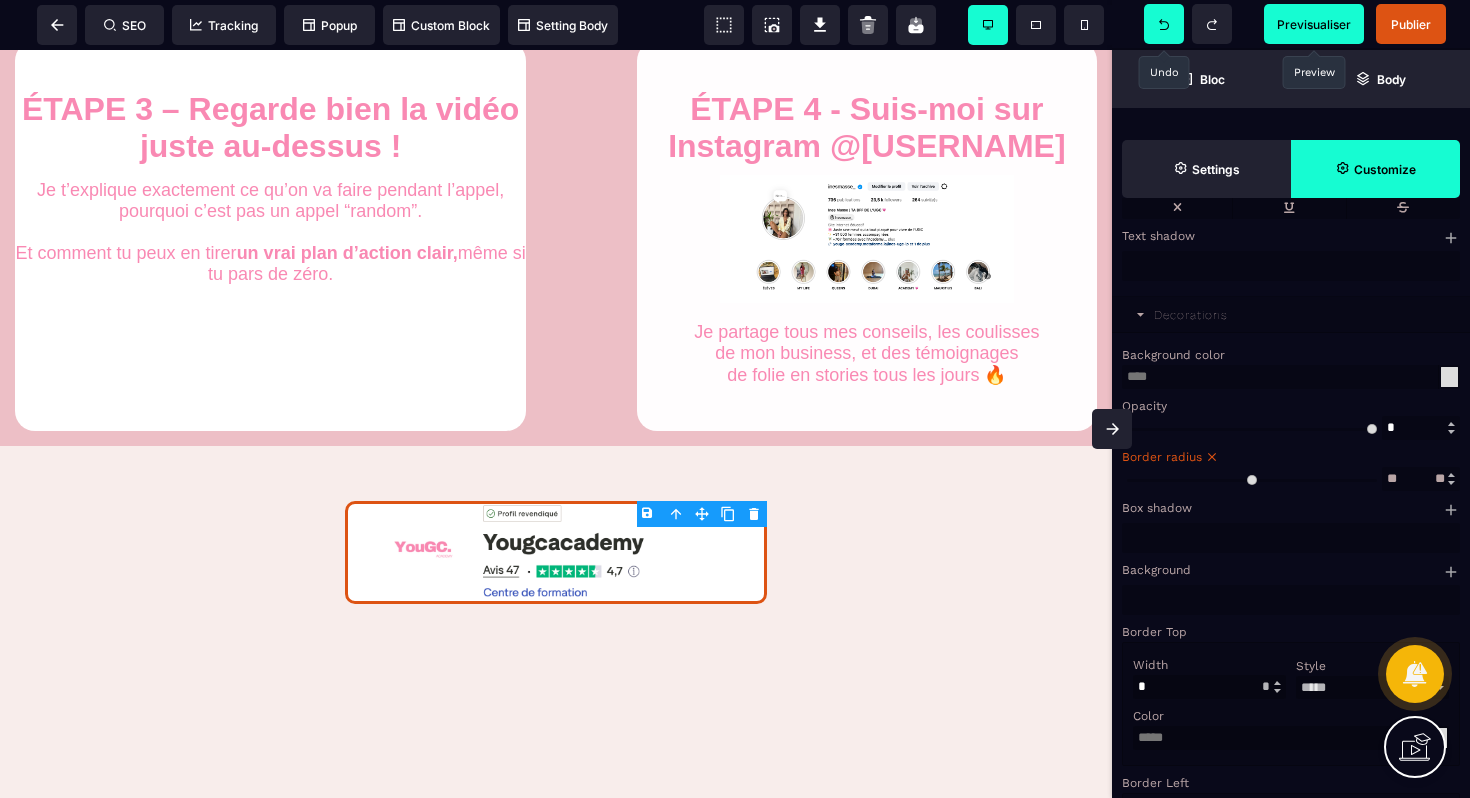 click at bounding box center (1451, 475) 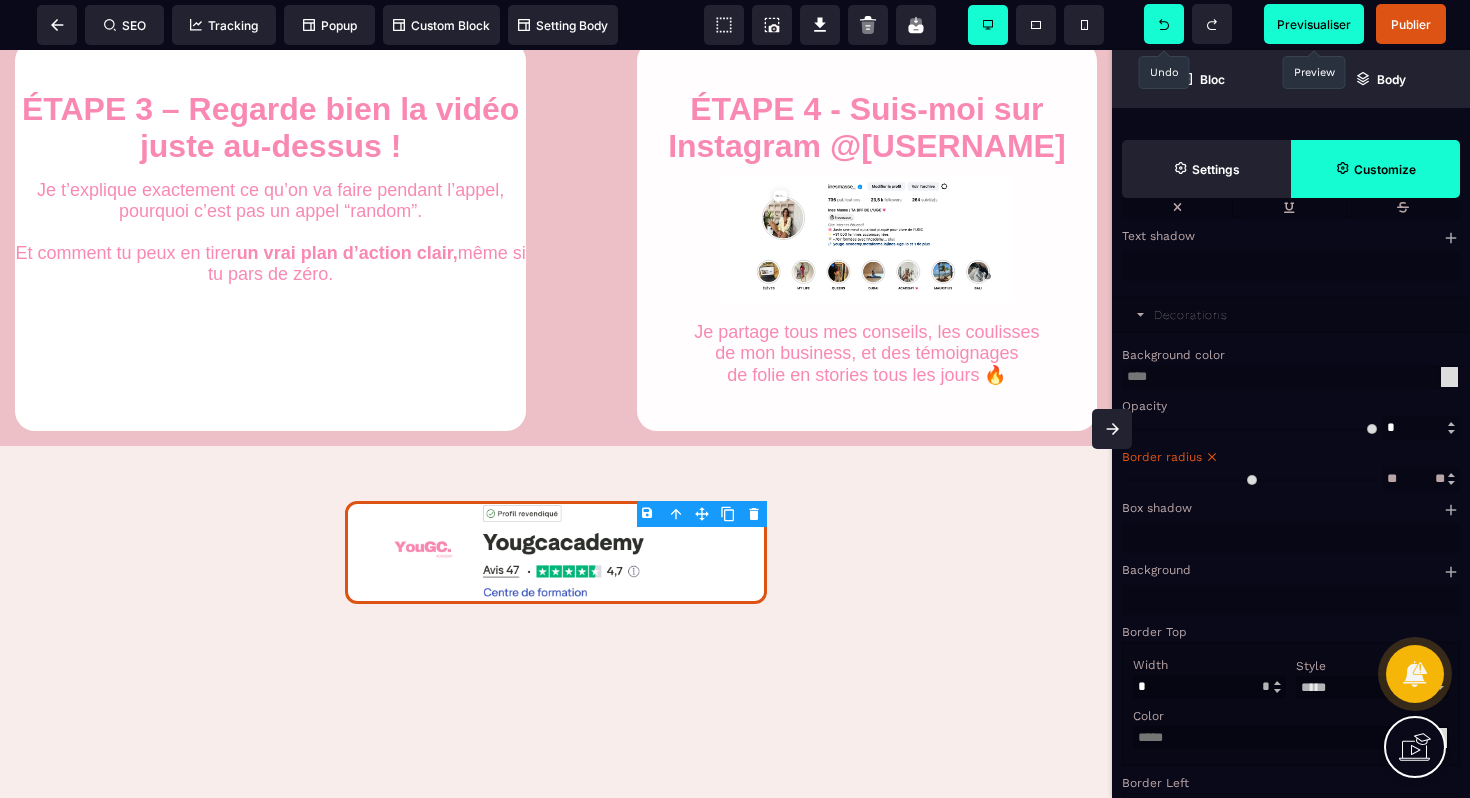 click at bounding box center [1451, 475] 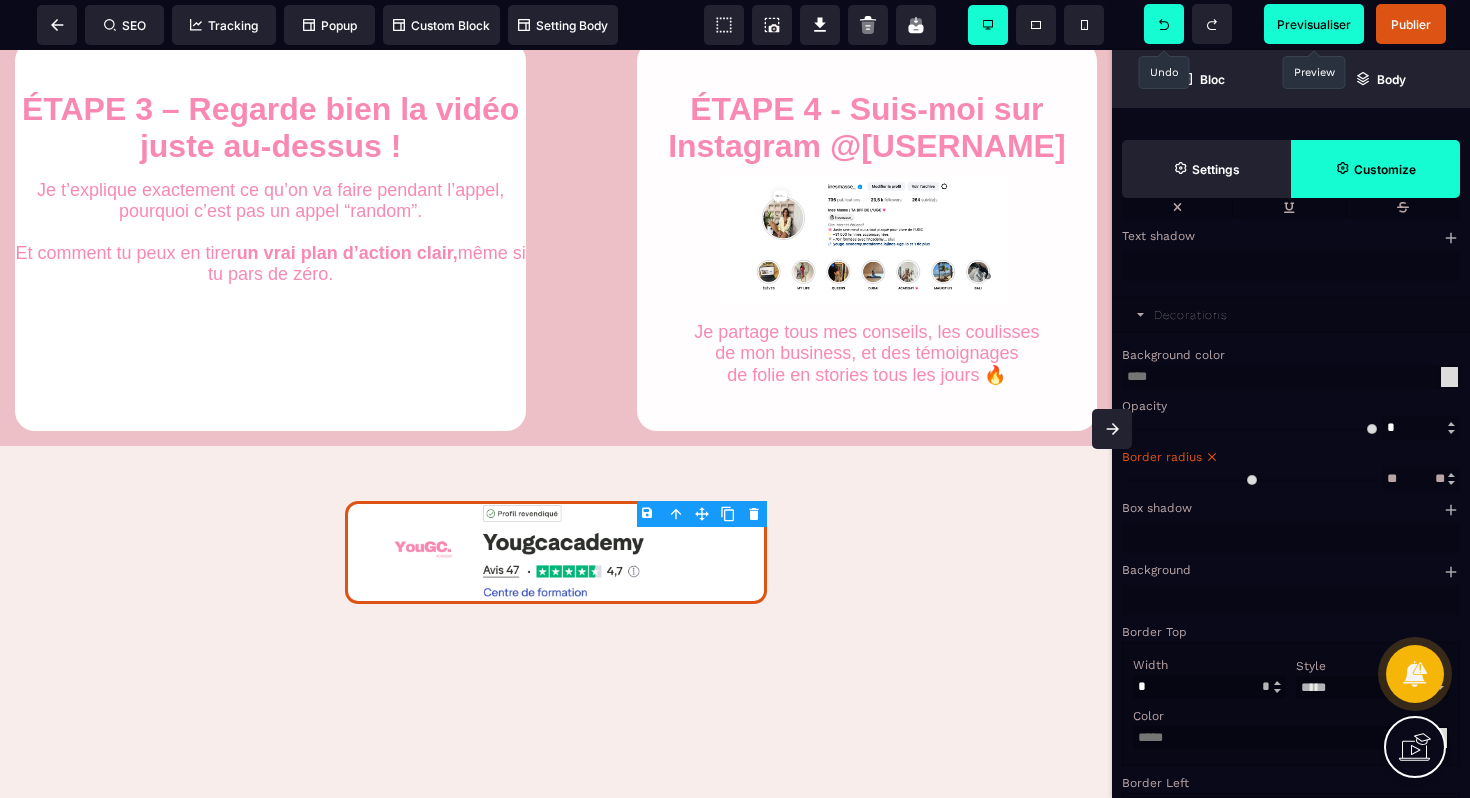 click at bounding box center (1451, 475) 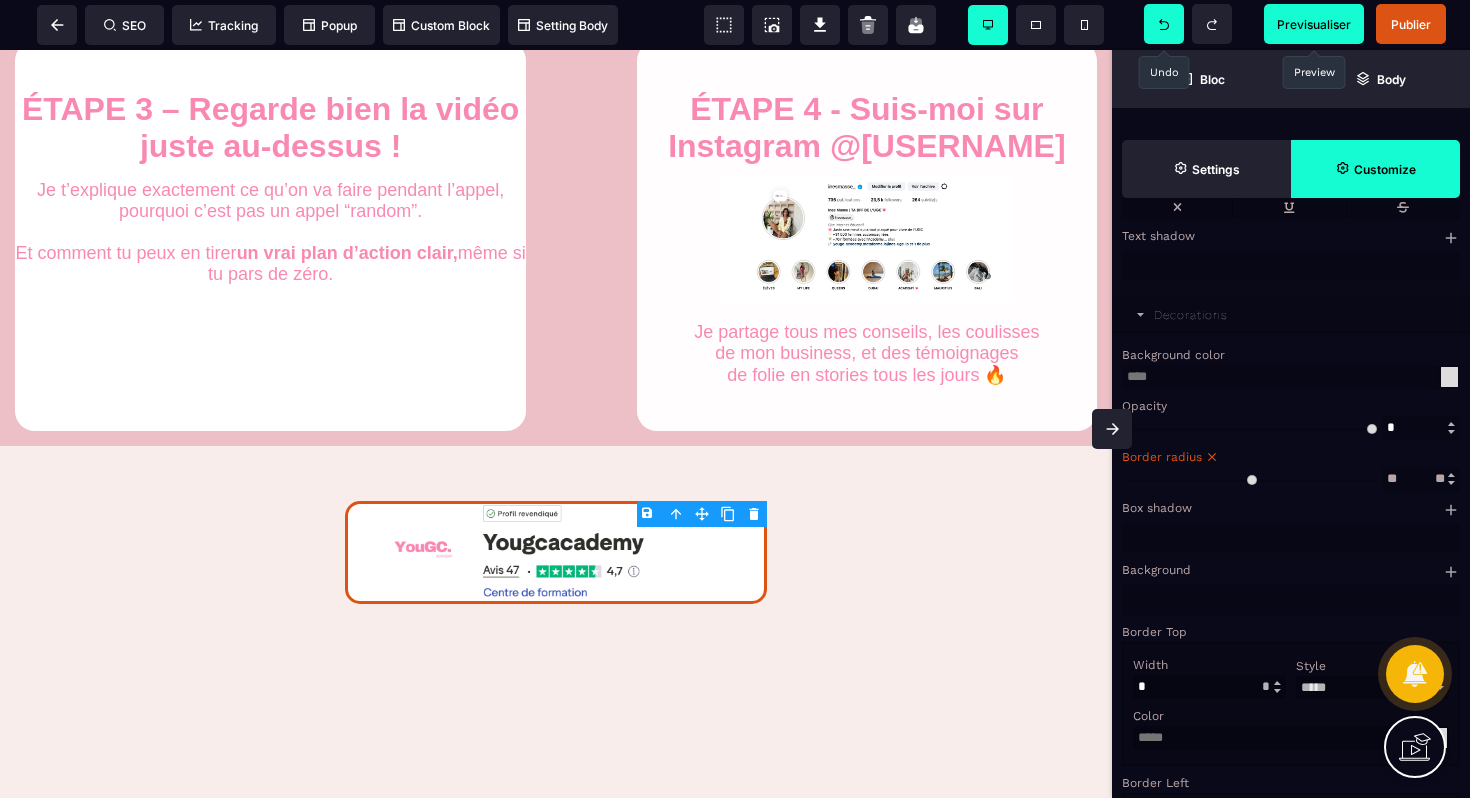 click at bounding box center (1451, 475) 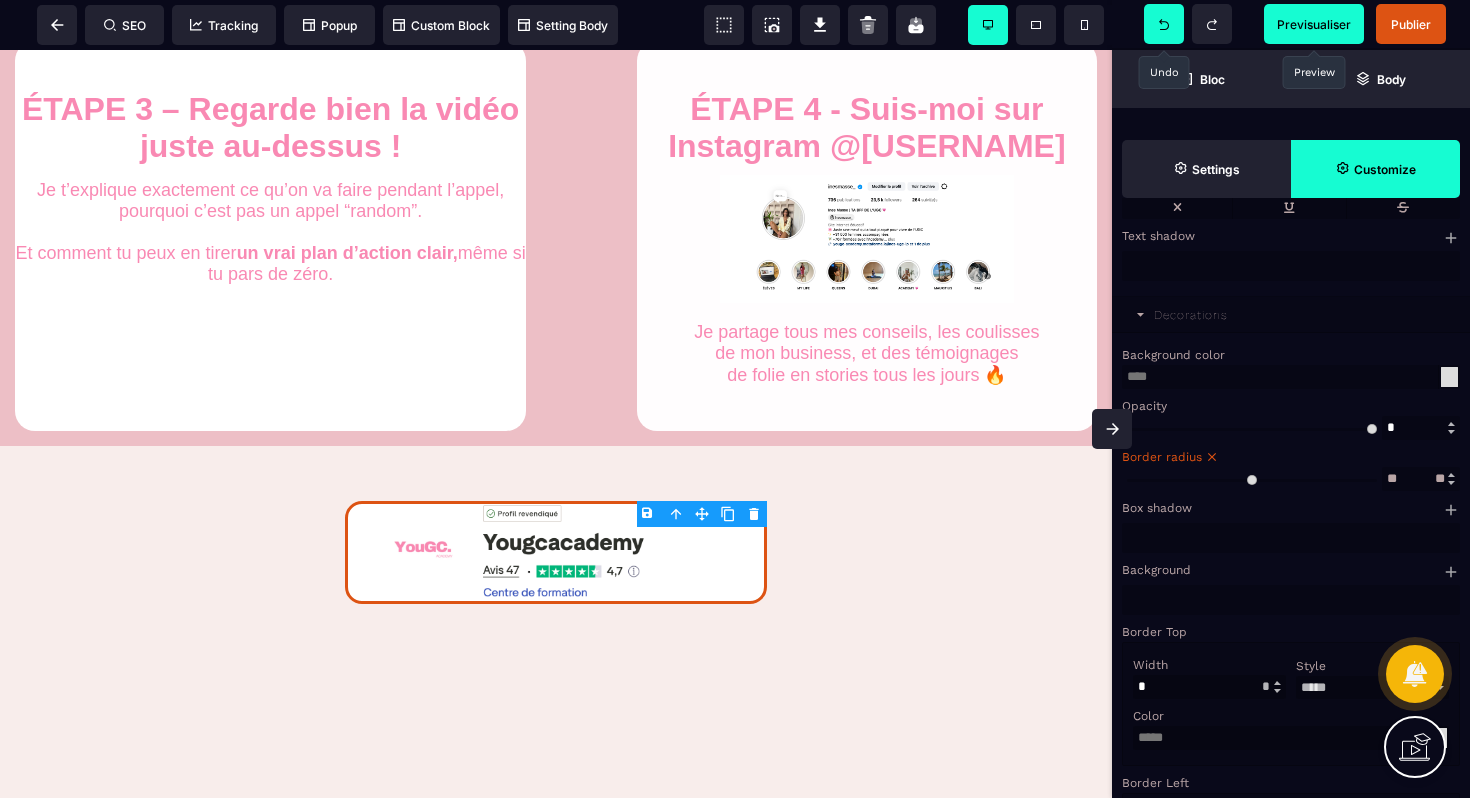 click at bounding box center [1451, 475] 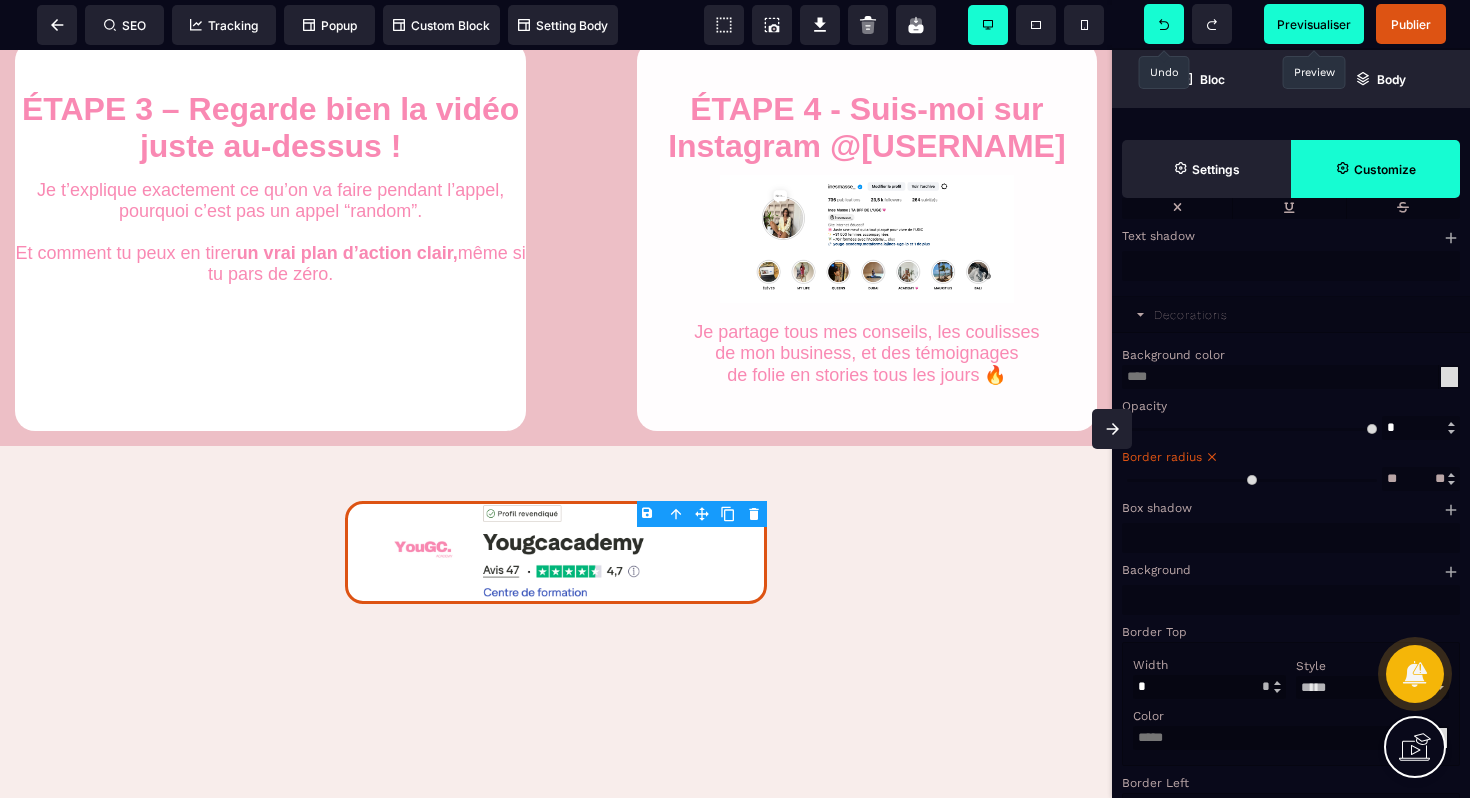 click at bounding box center [1451, 475] 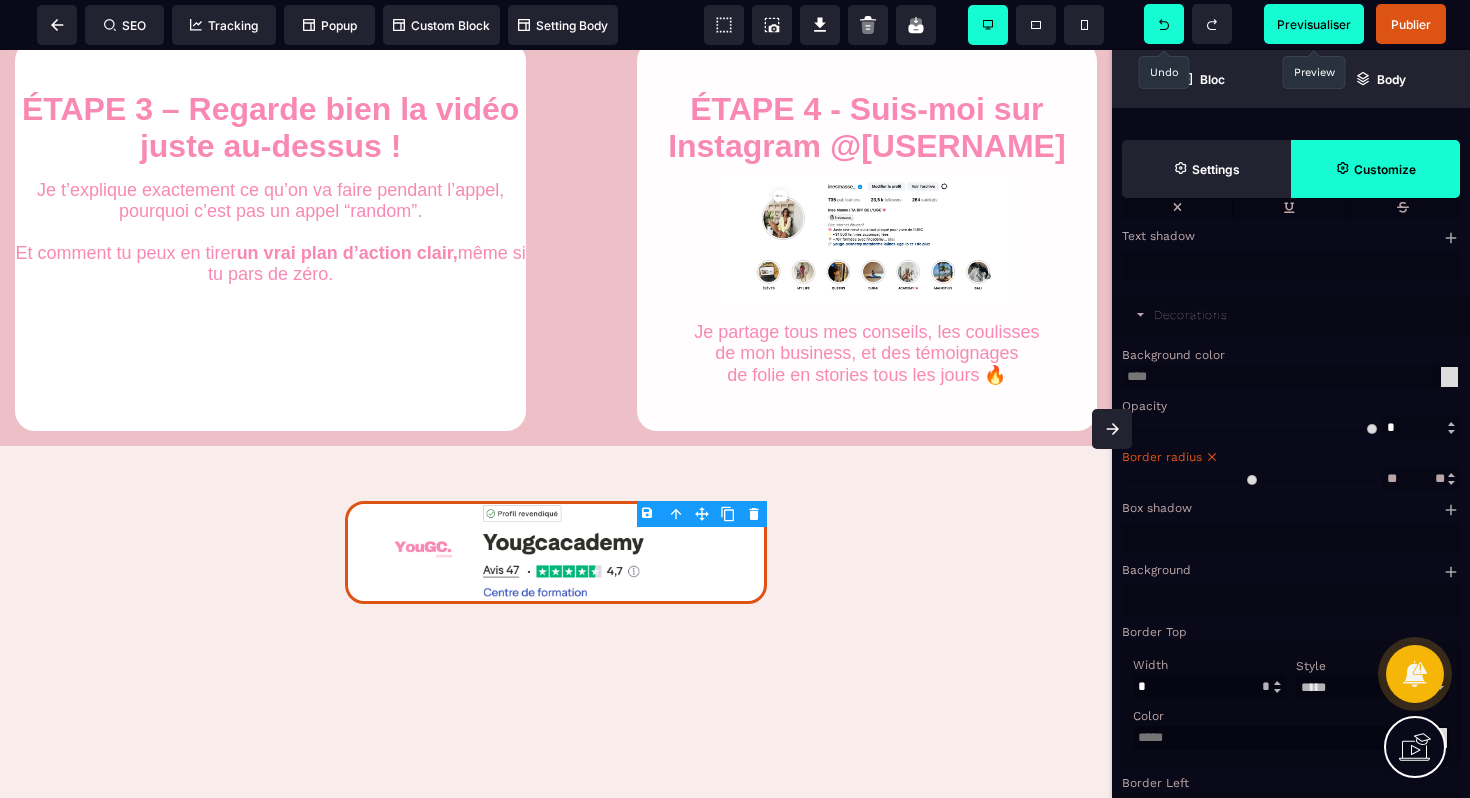 click at bounding box center (1451, 475) 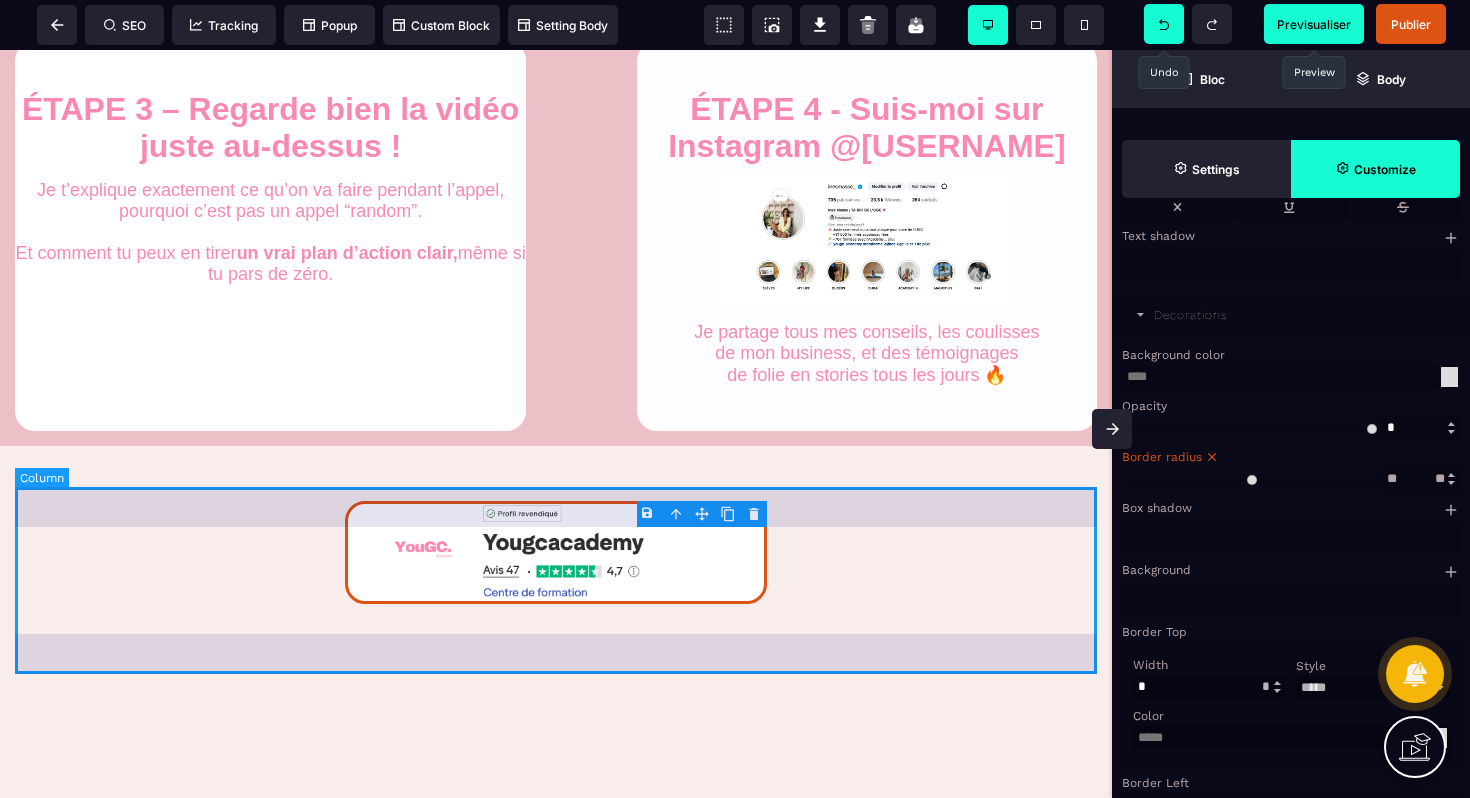 click at bounding box center [556, 554] 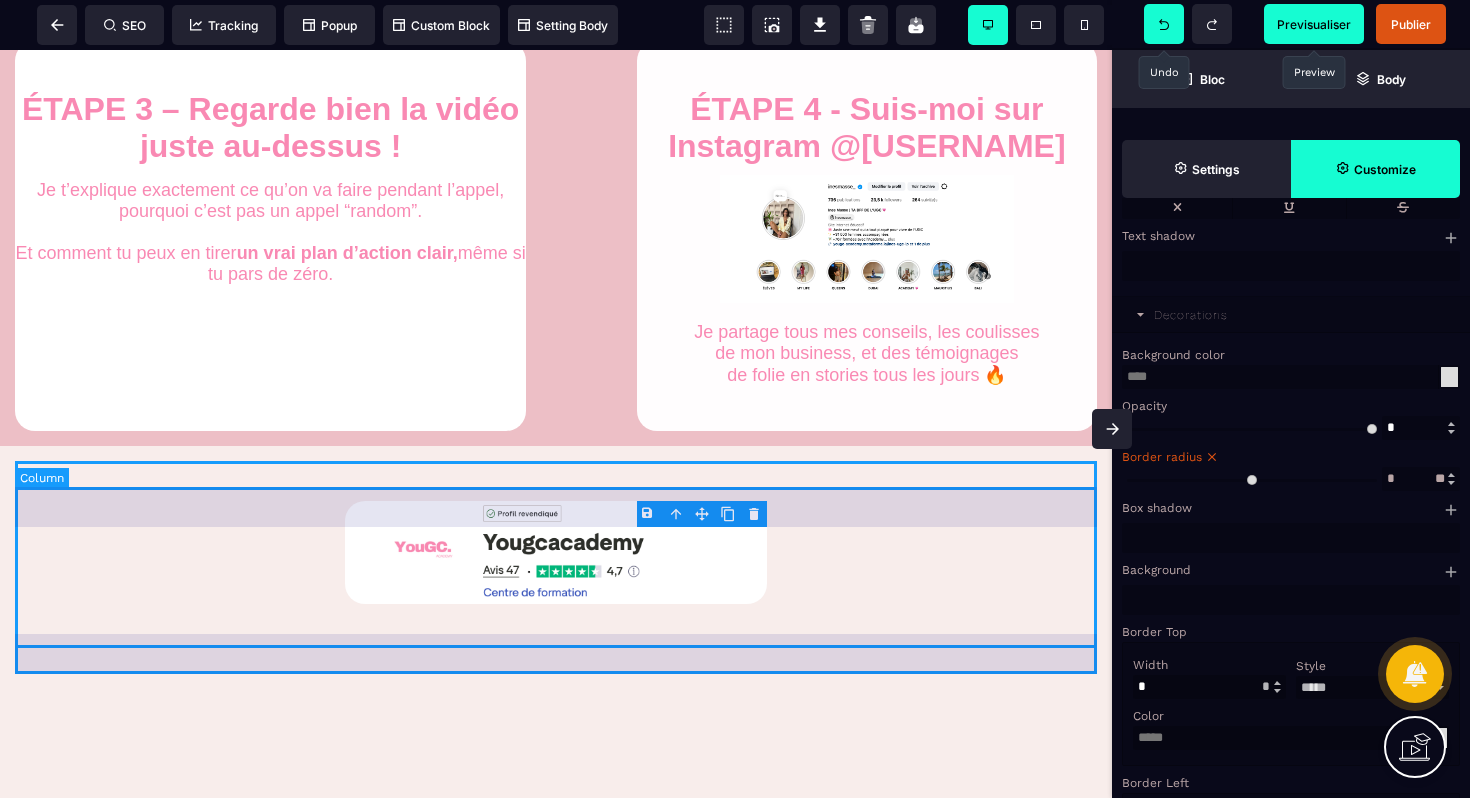 scroll, scrollTop: 0, scrollLeft: 0, axis: both 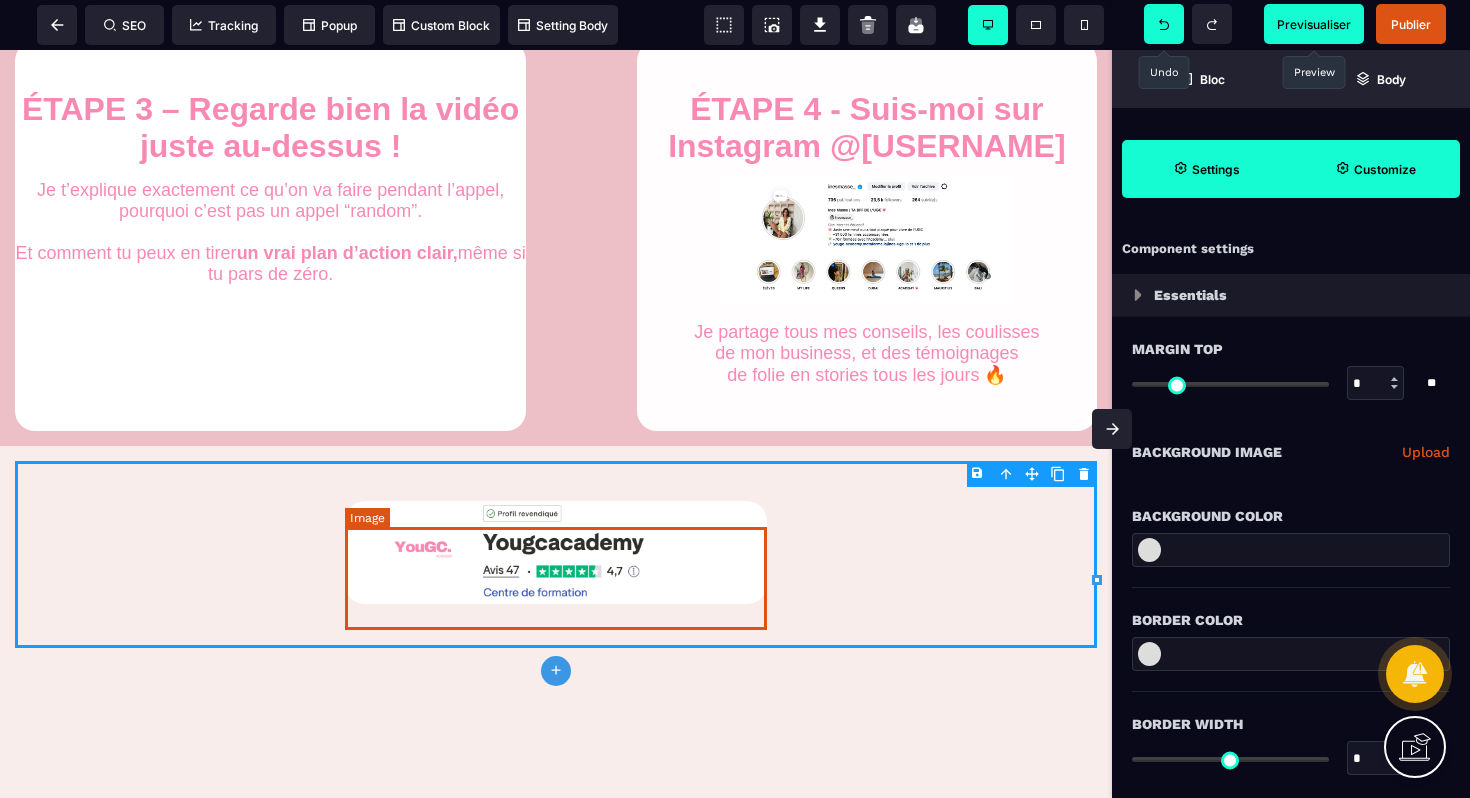 click at bounding box center (556, 552) 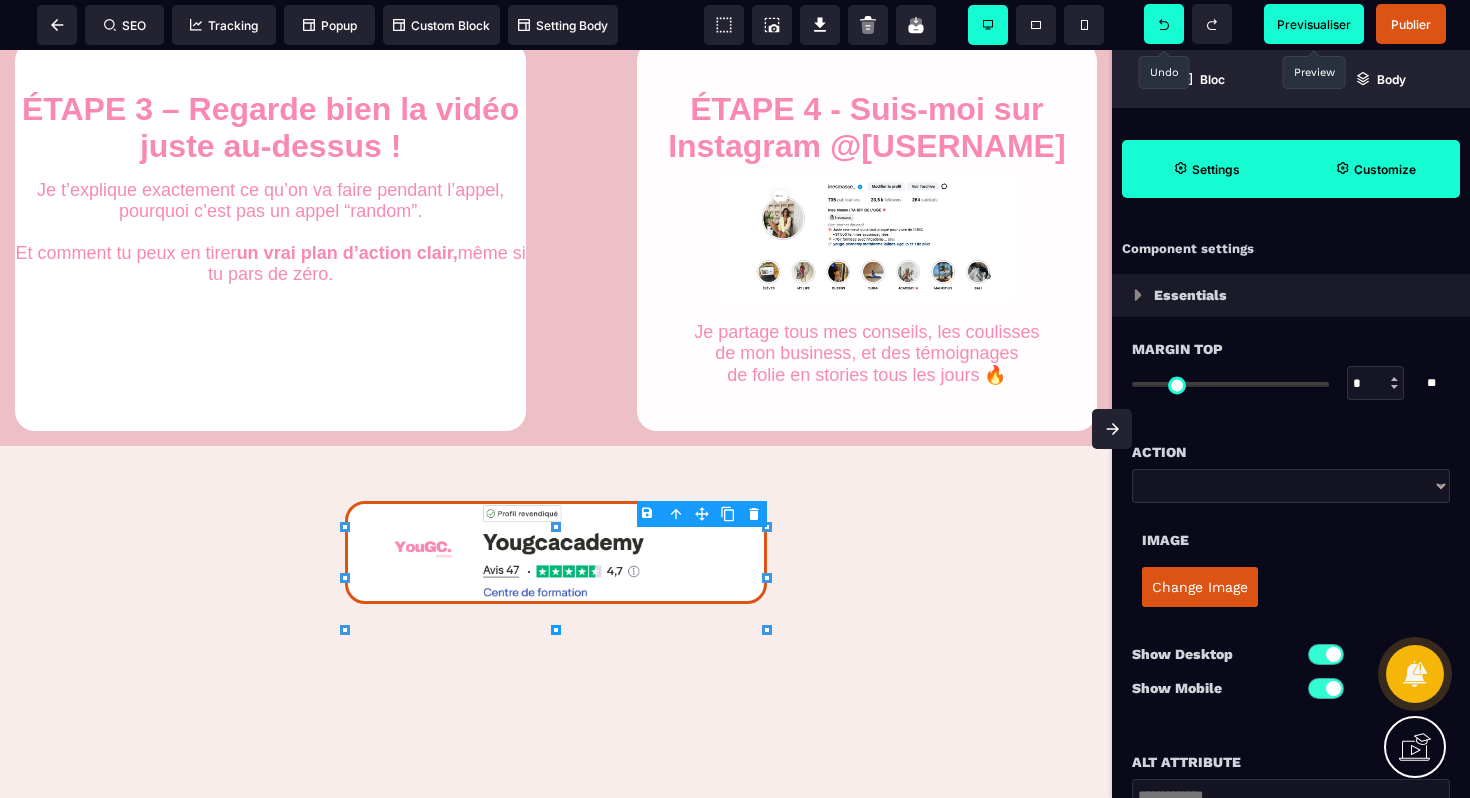 click on "**********" at bounding box center [1291, 486] 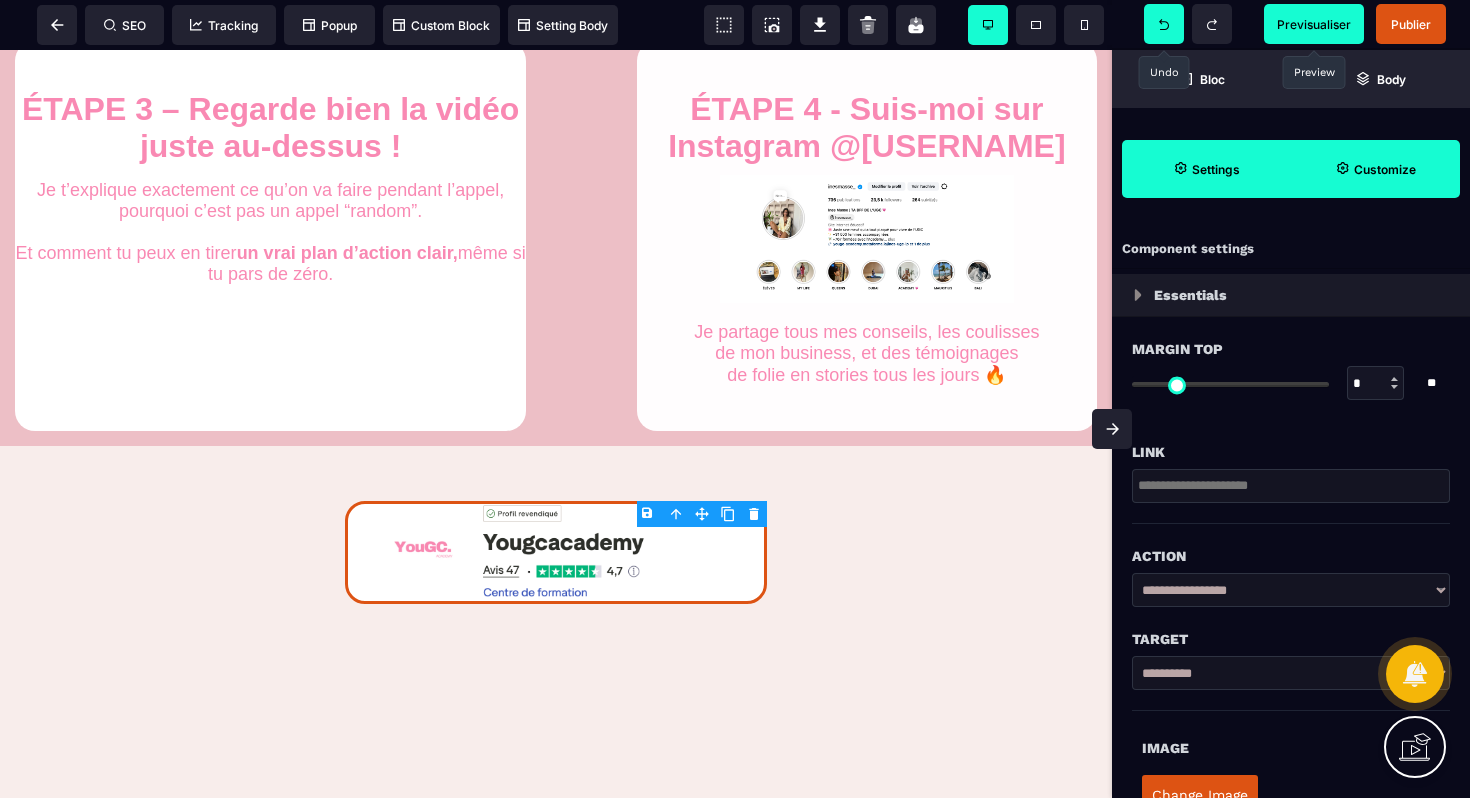 click at bounding box center (1291, 486) 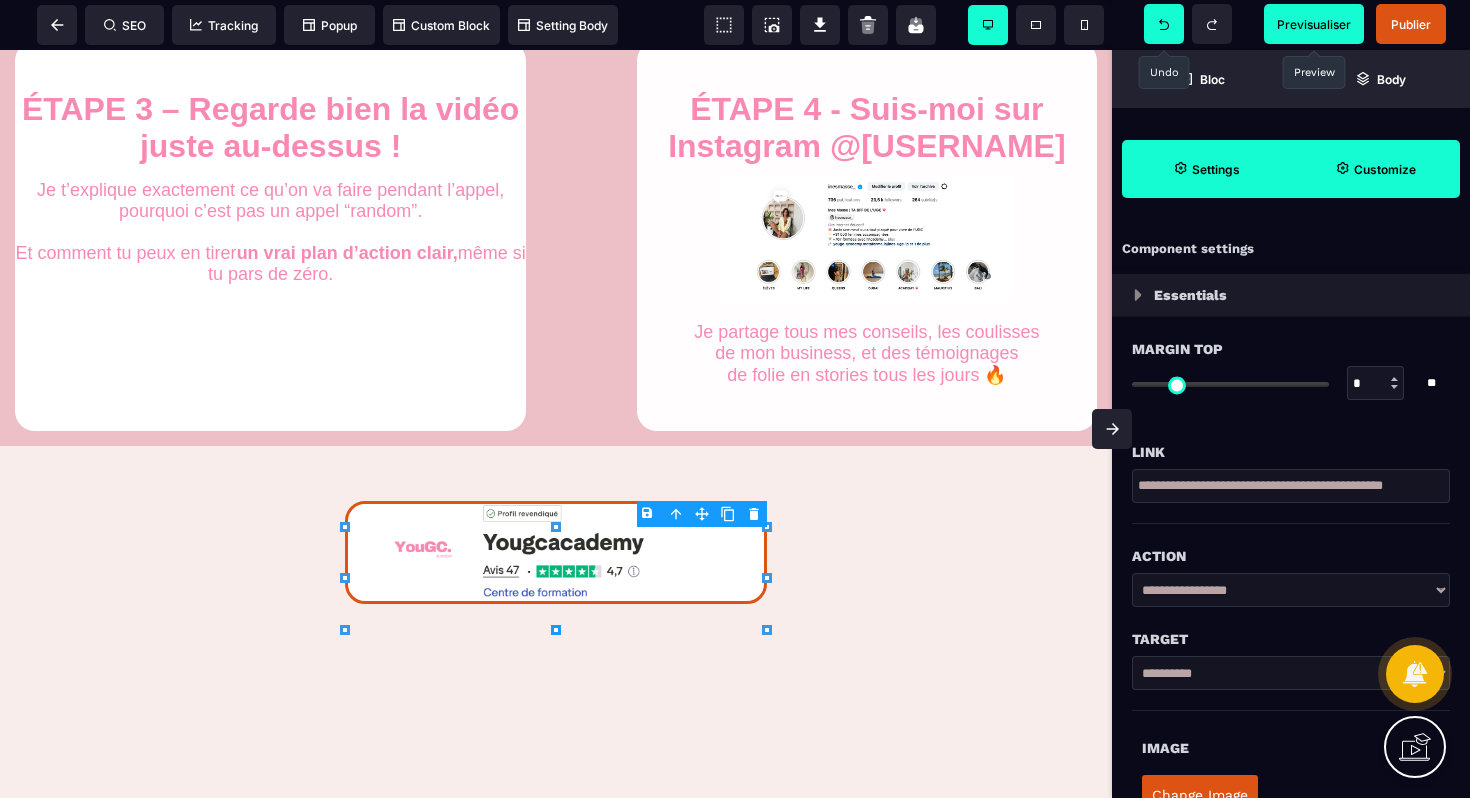 scroll, scrollTop: 0, scrollLeft: 0, axis: both 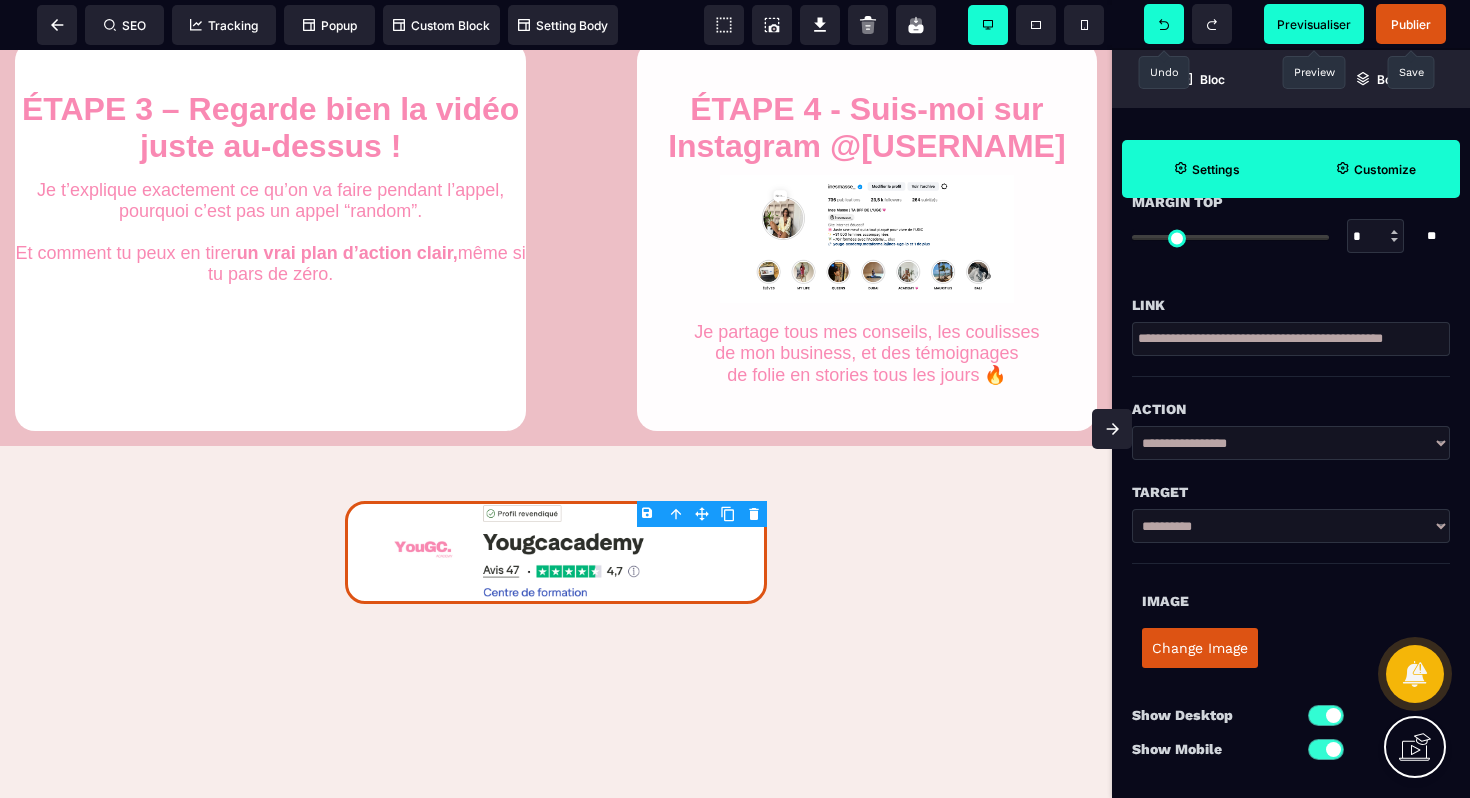 click on "Publier" at bounding box center [1411, 24] 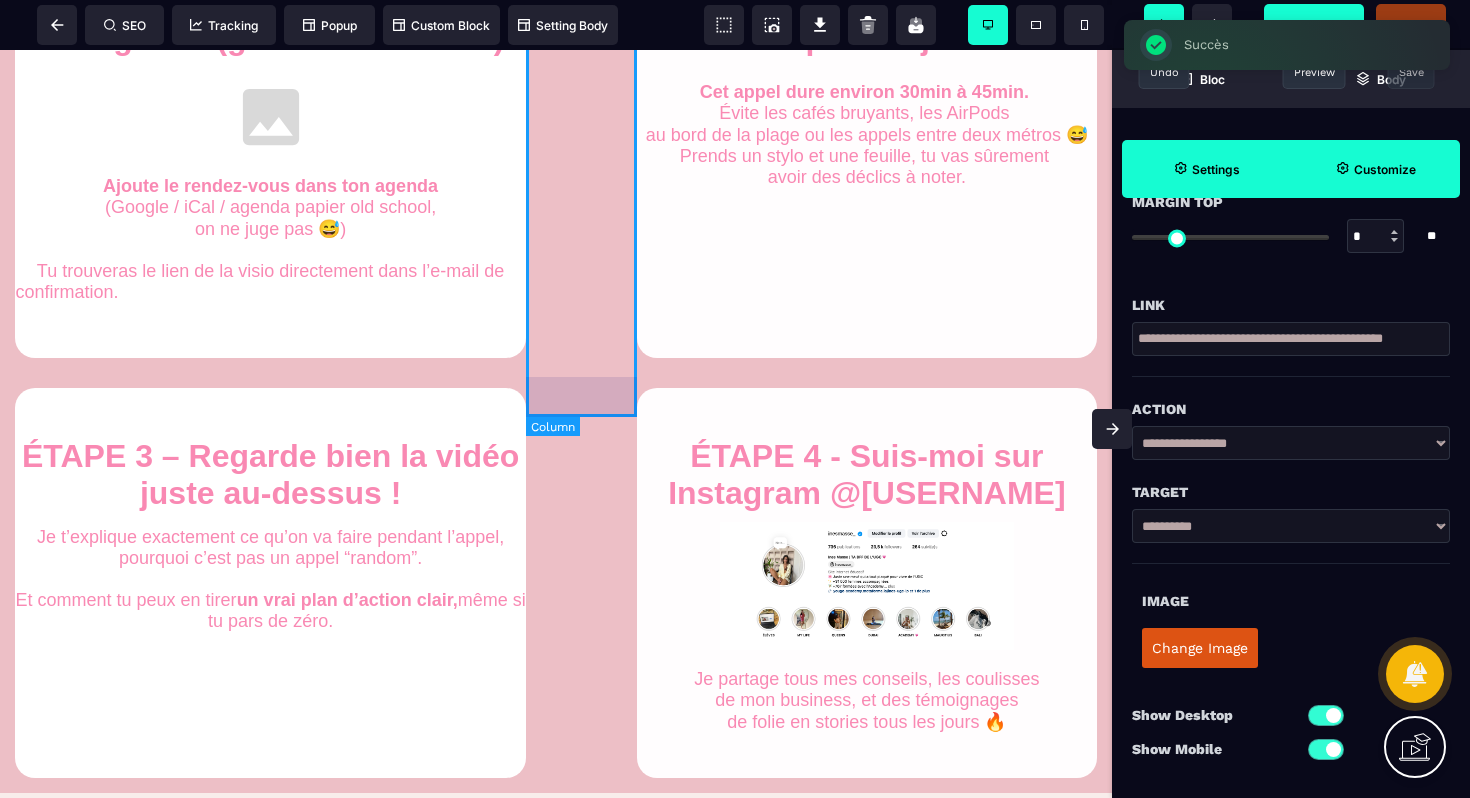 scroll, scrollTop: 1096, scrollLeft: 0, axis: vertical 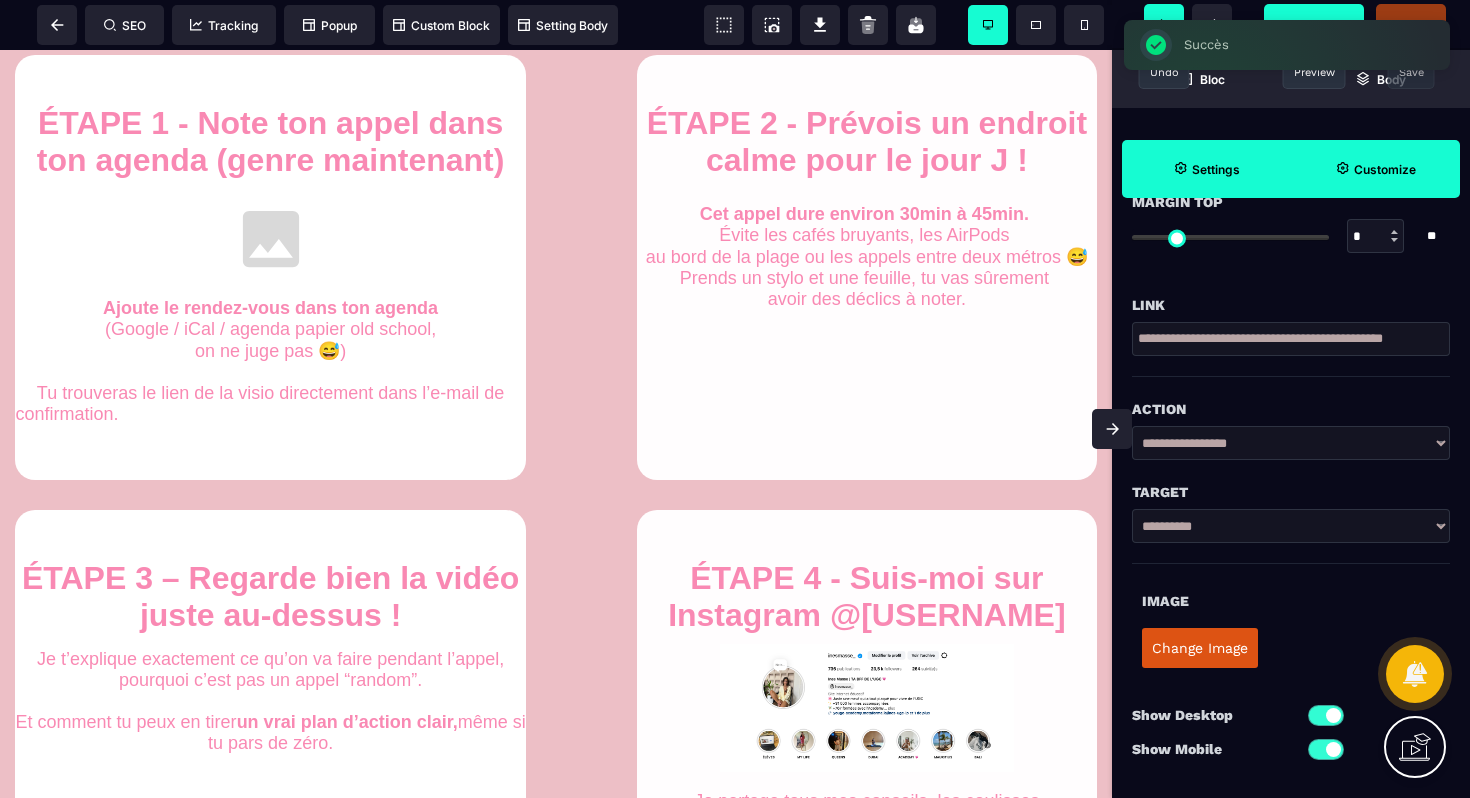 click on "Previsualiser" at bounding box center (1314, 24) 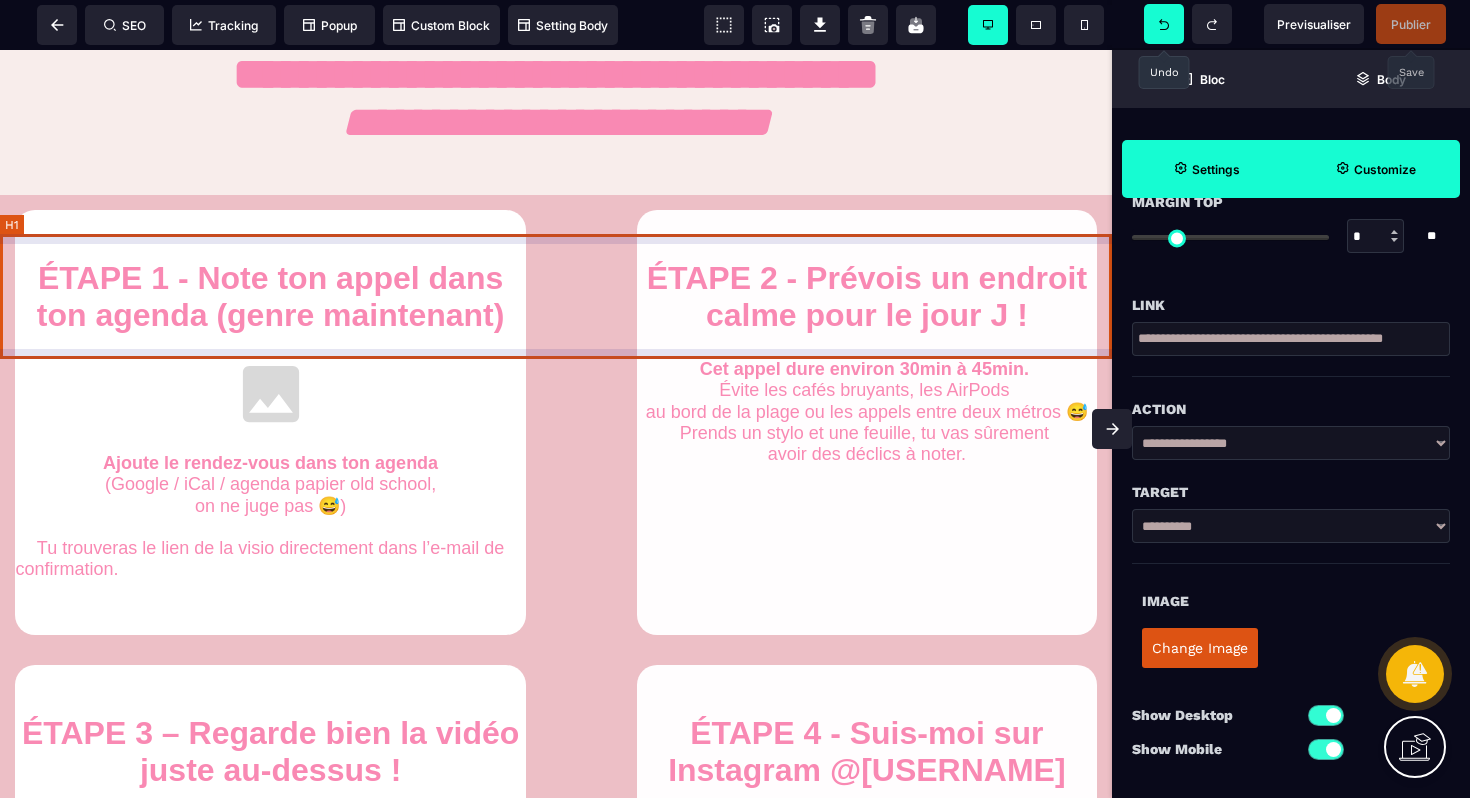 scroll, scrollTop: 603, scrollLeft: 0, axis: vertical 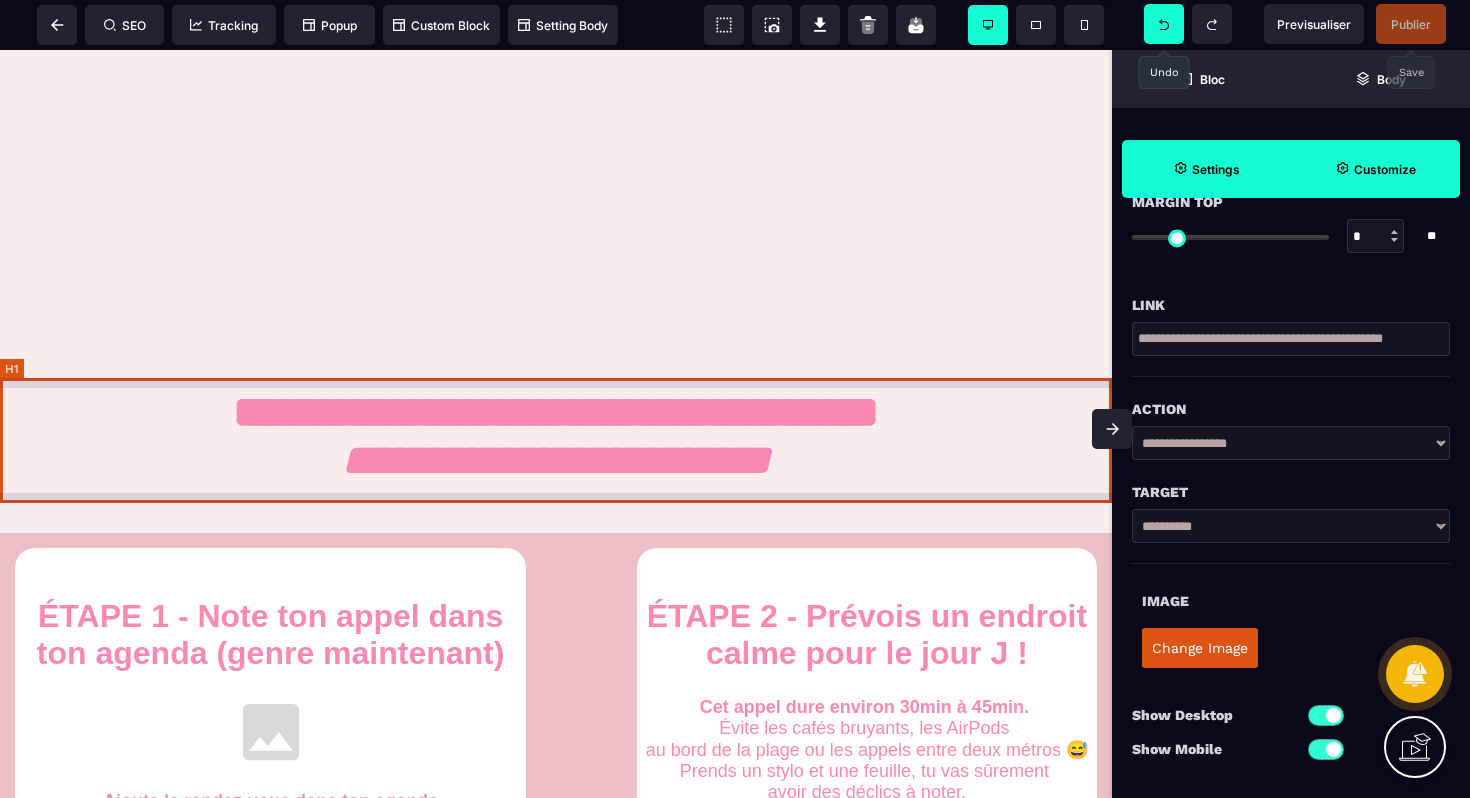 click on "**********" at bounding box center (556, 440) 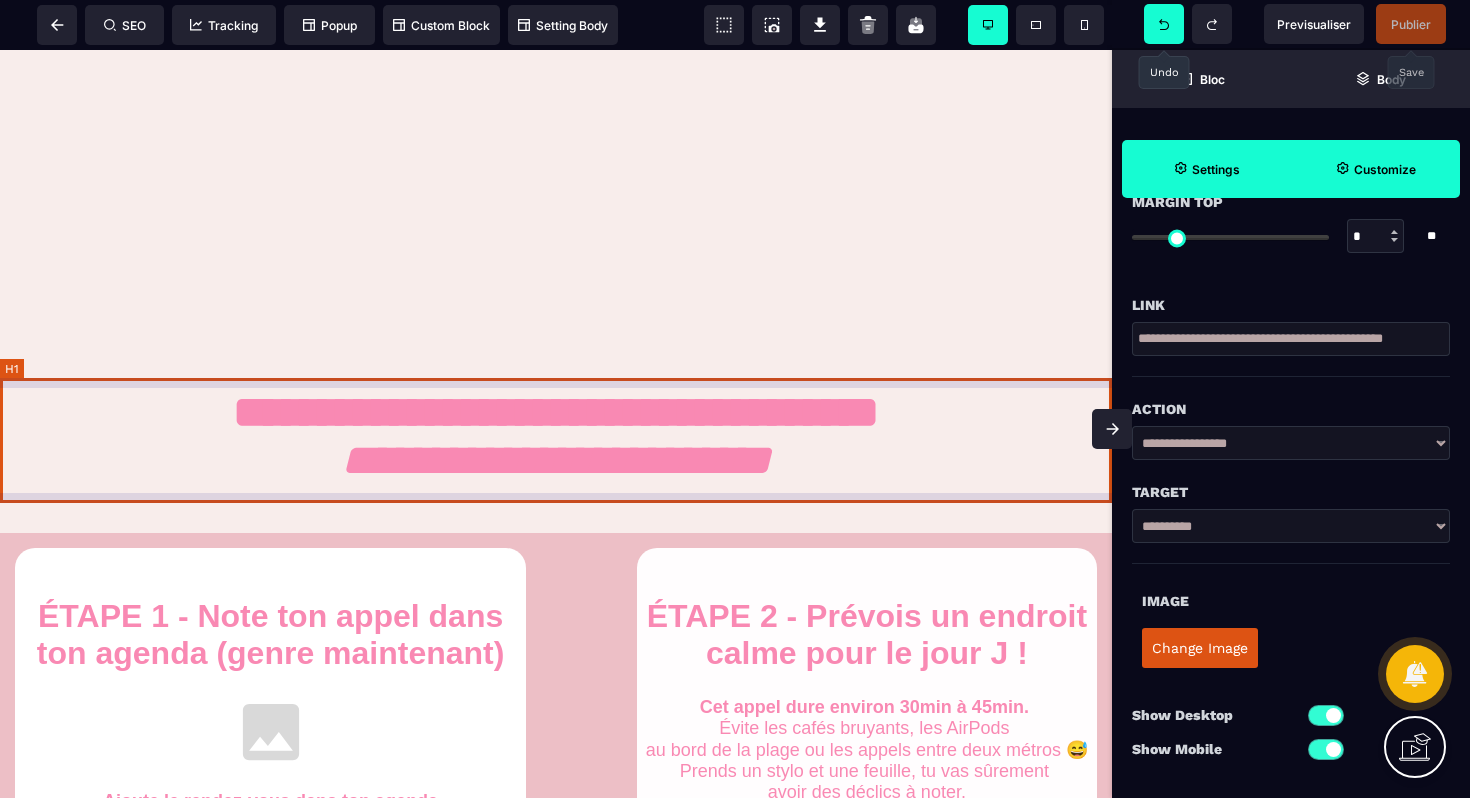 scroll, scrollTop: 0, scrollLeft: 0, axis: both 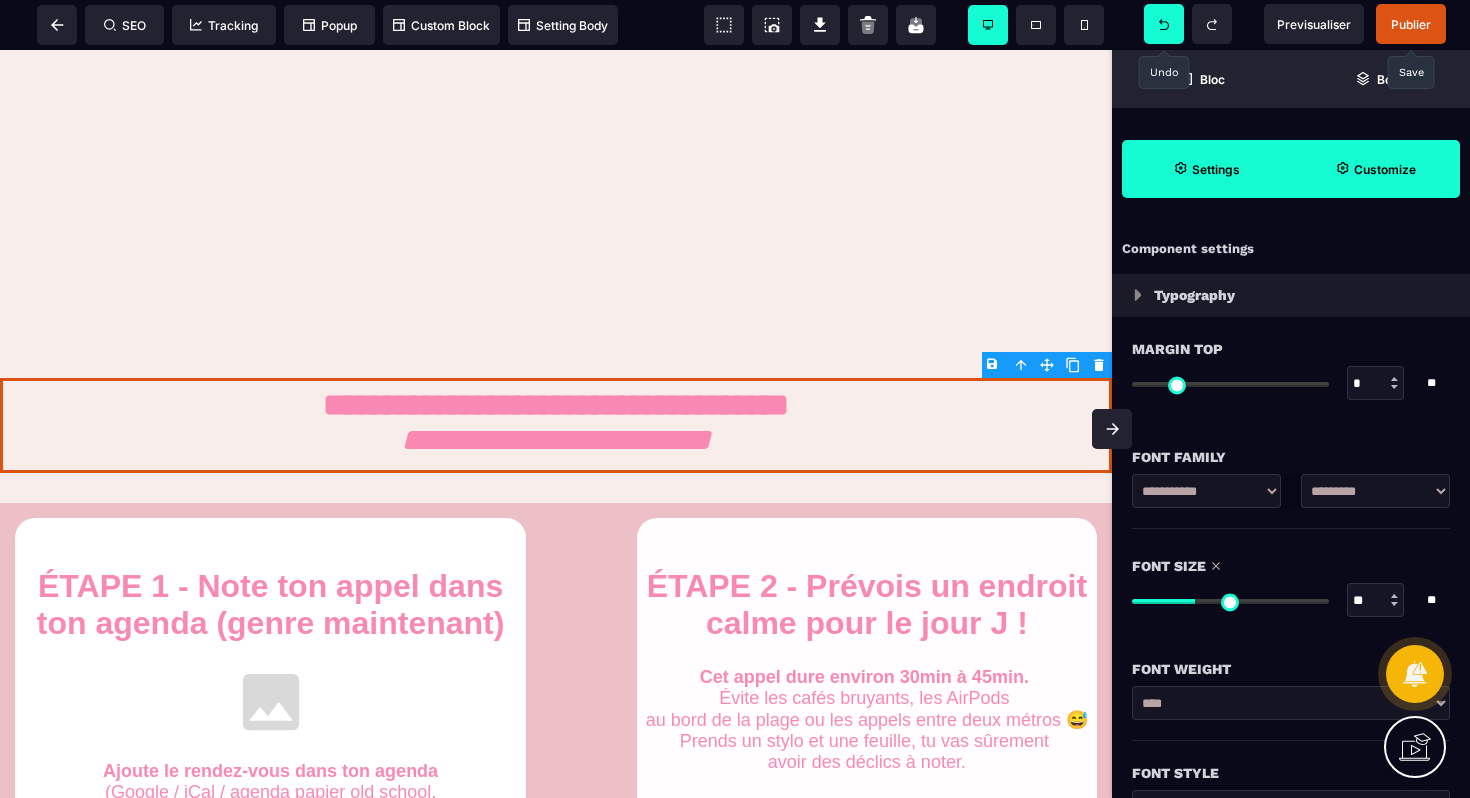 drag, startPoint x: 1218, startPoint y: 600, endPoint x: 1198, endPoint y: 599, distance: 20.024984 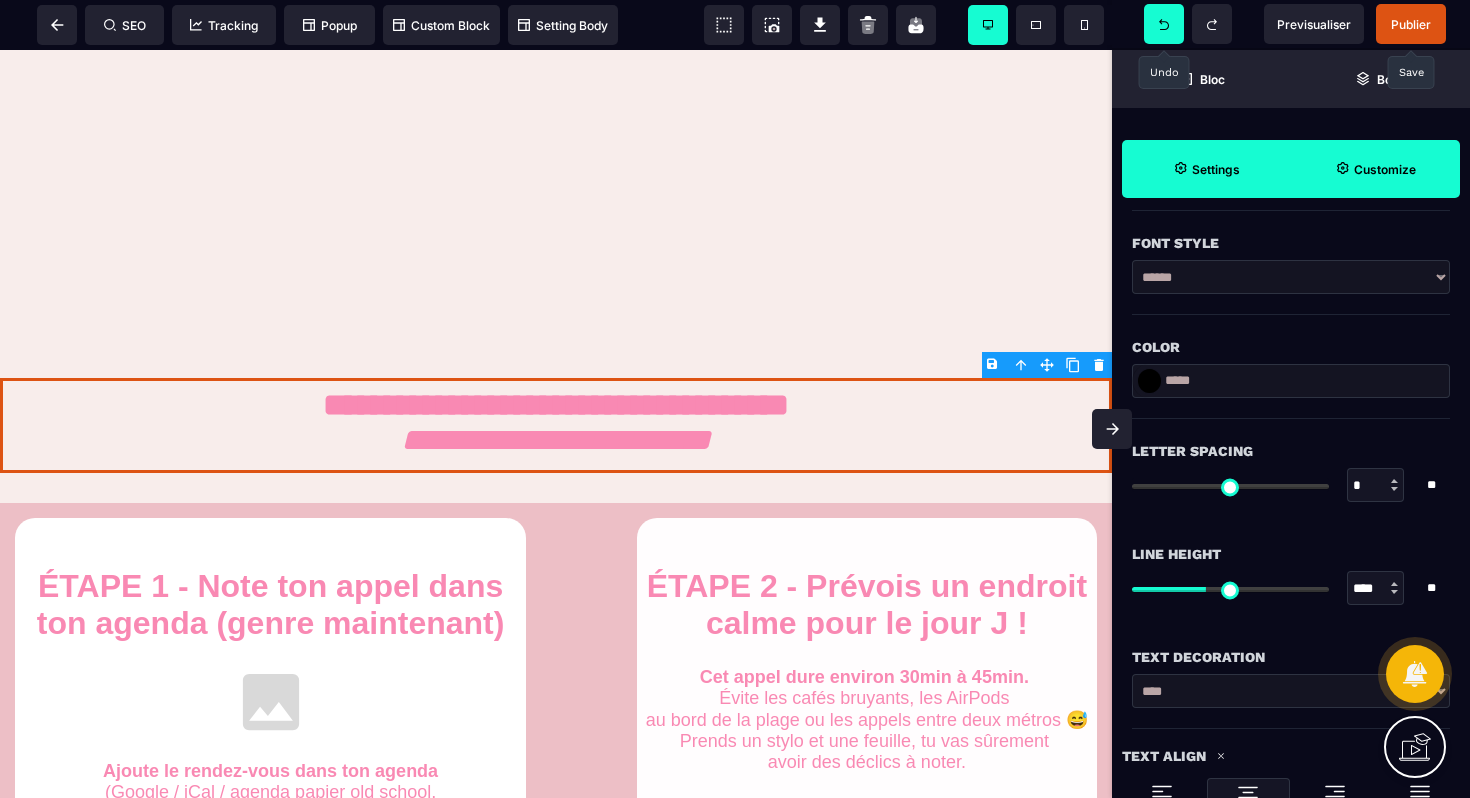 scroll, scrollTop: 536, scrollLeft: 0, axis: vertical 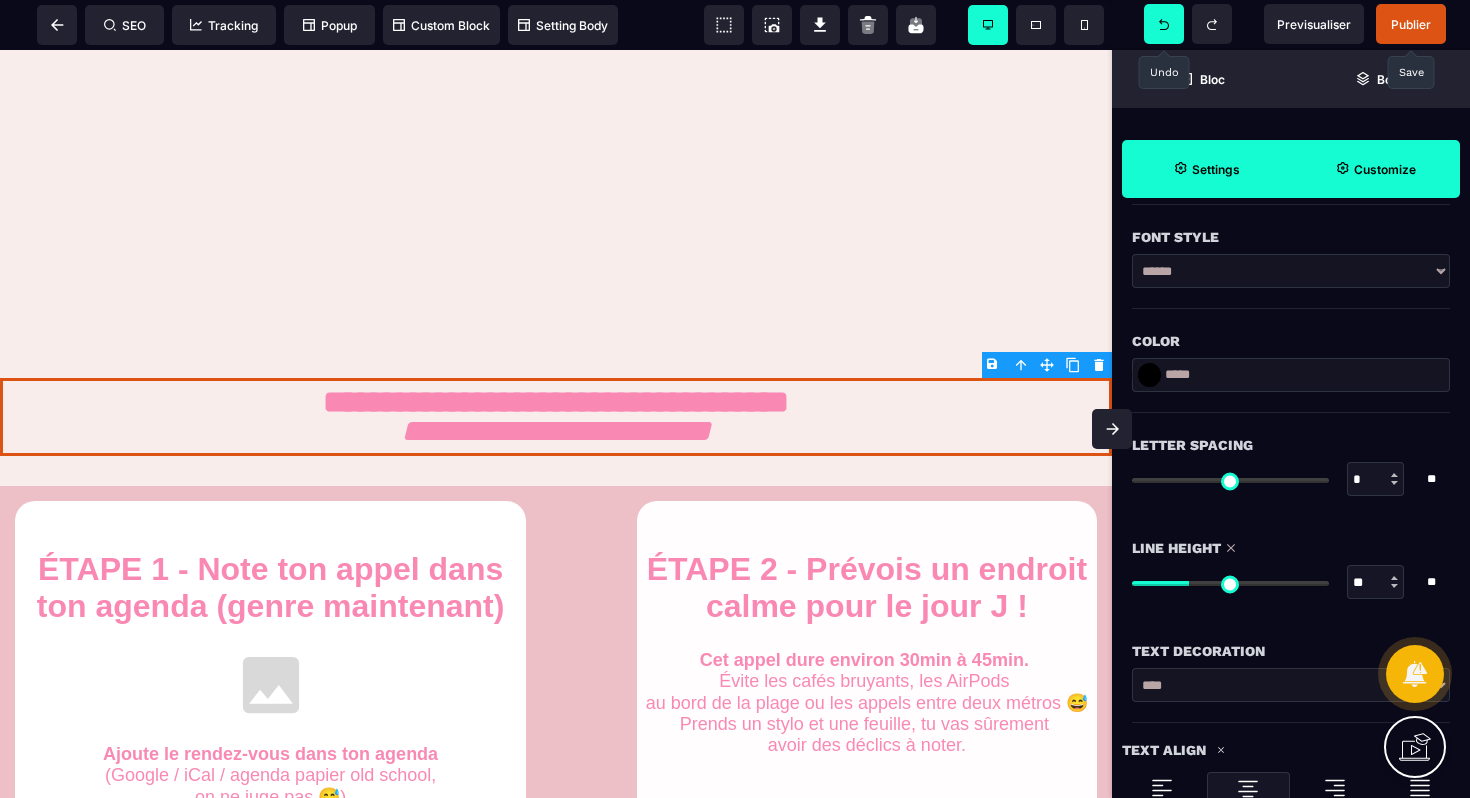 drag, startPoint x: 1209, startPoint y: 588, endPoint x: 1192, endPoint y: 586, distance: 17.117243 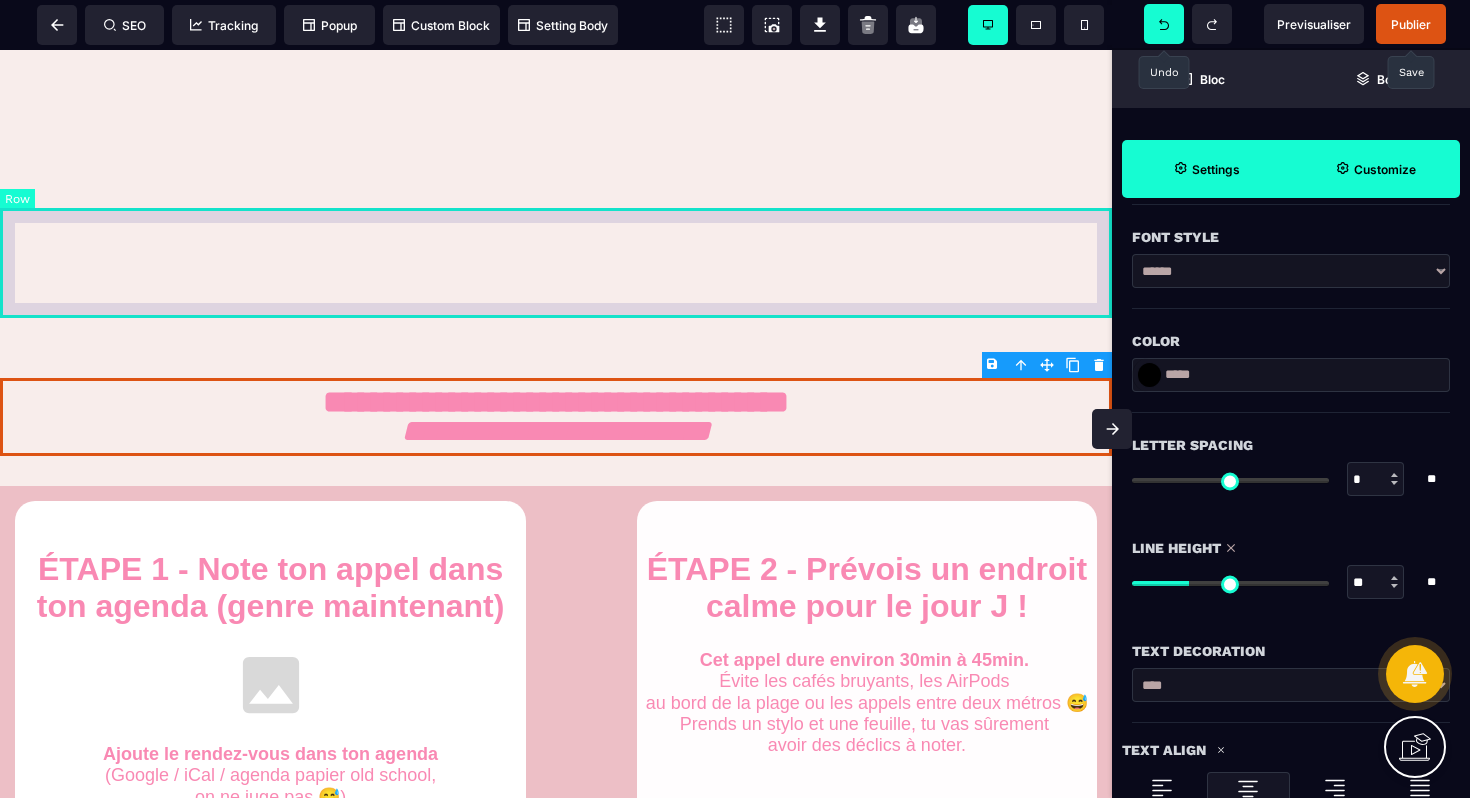 click at bounding box center [556, 263] 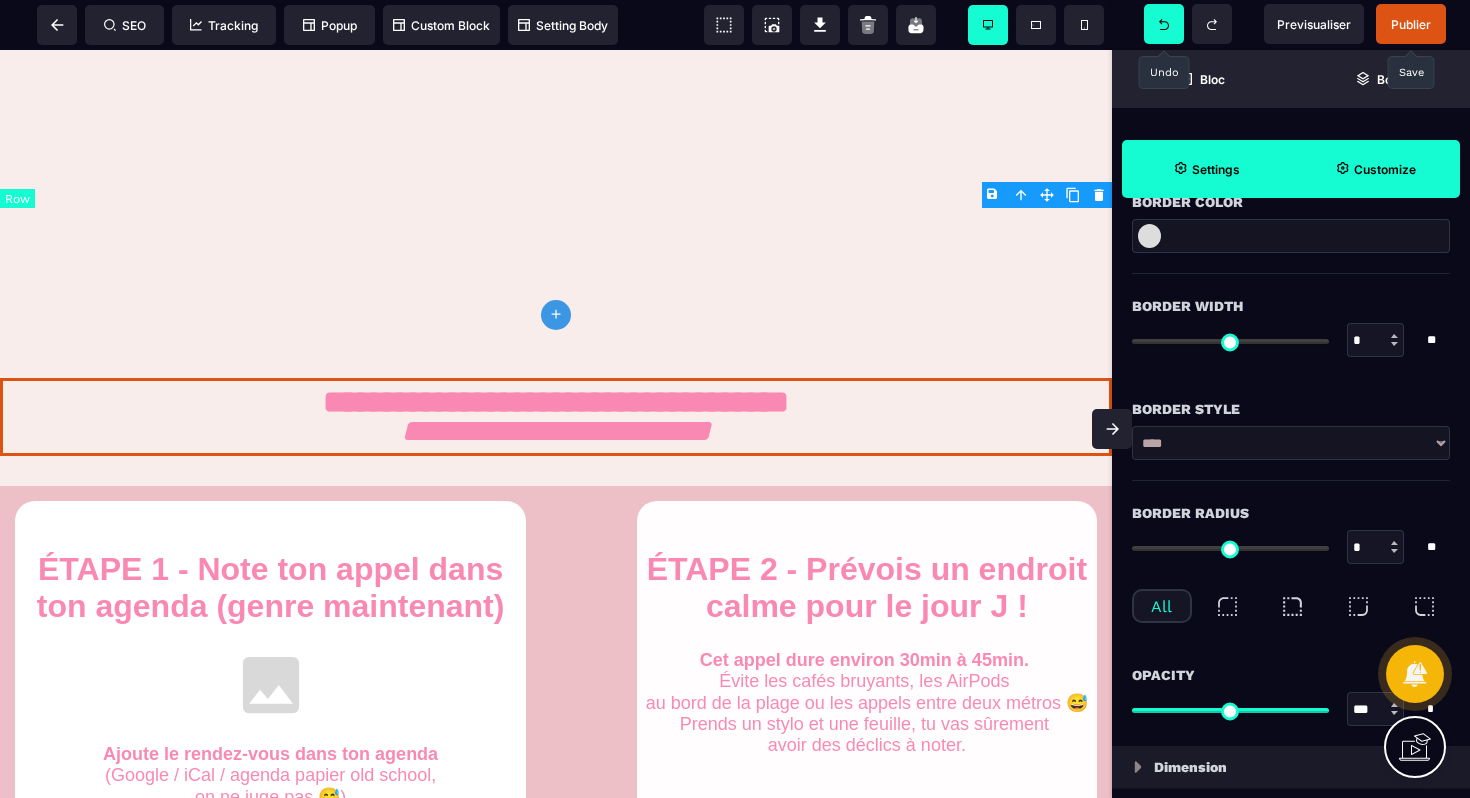 scroll, scrollTop: 0, scrollLeft: 0, axis: both 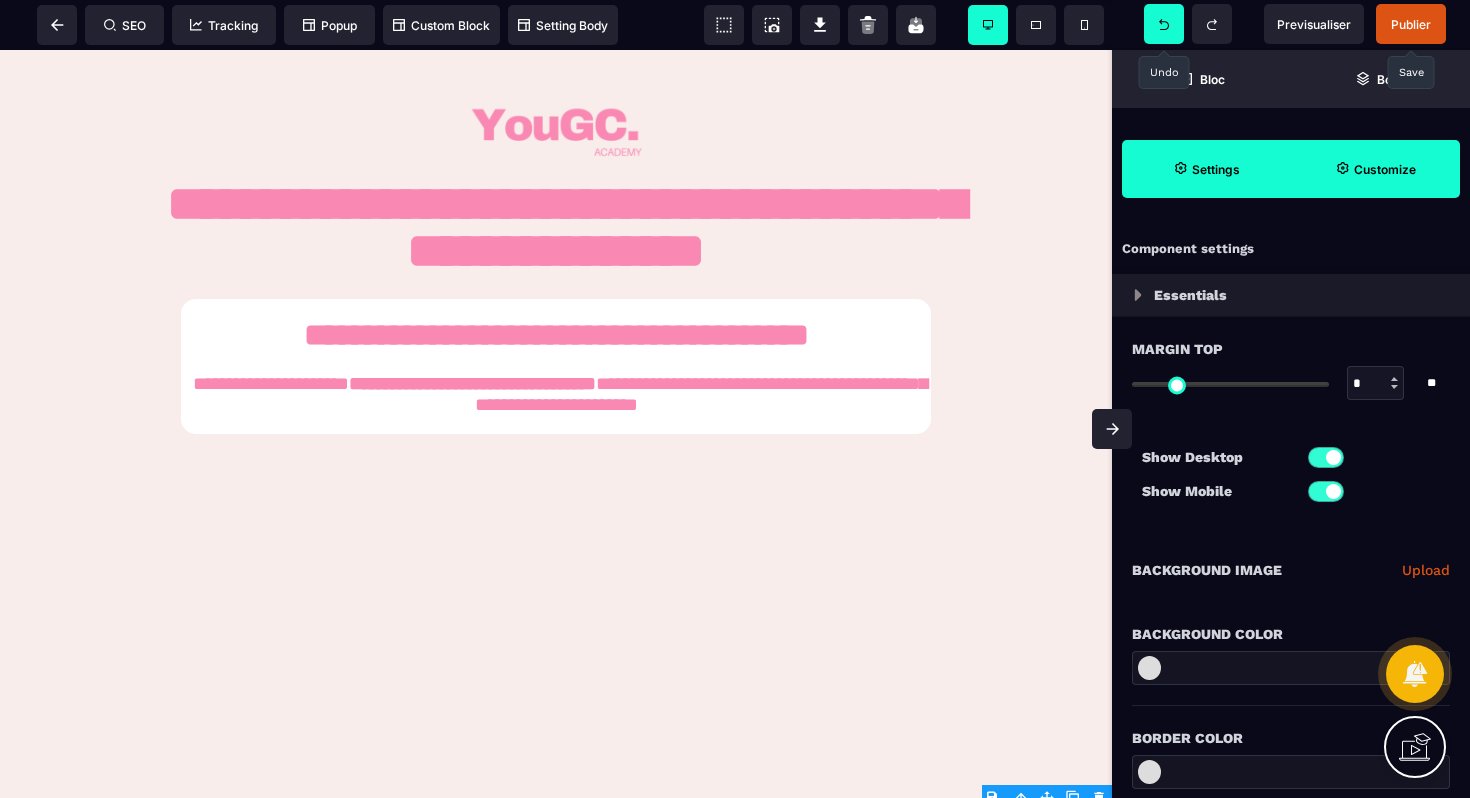 click on "Publier" at bounding box center (1411, 24) 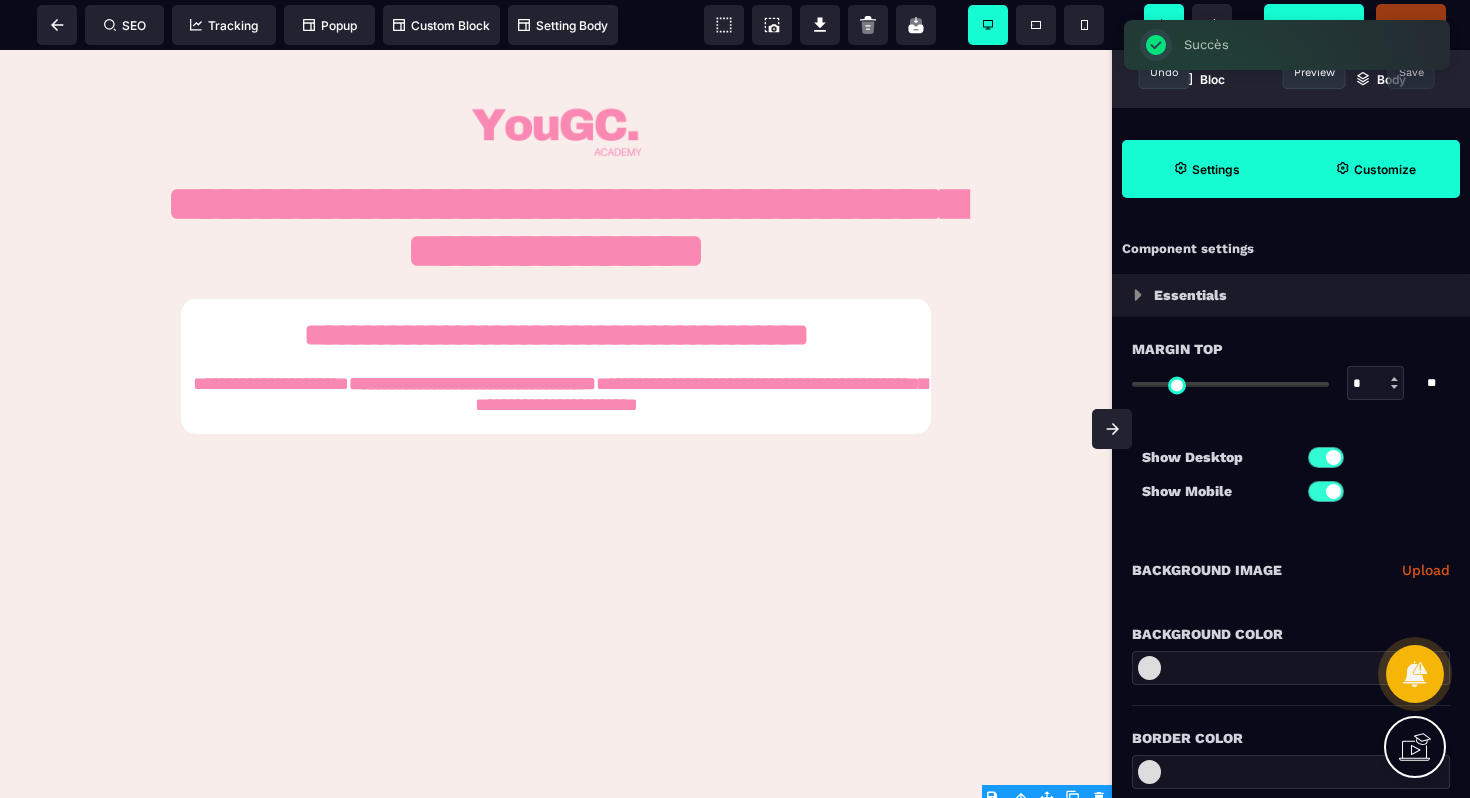 click on "Previsualiser" at bounding box center (1314, 24) 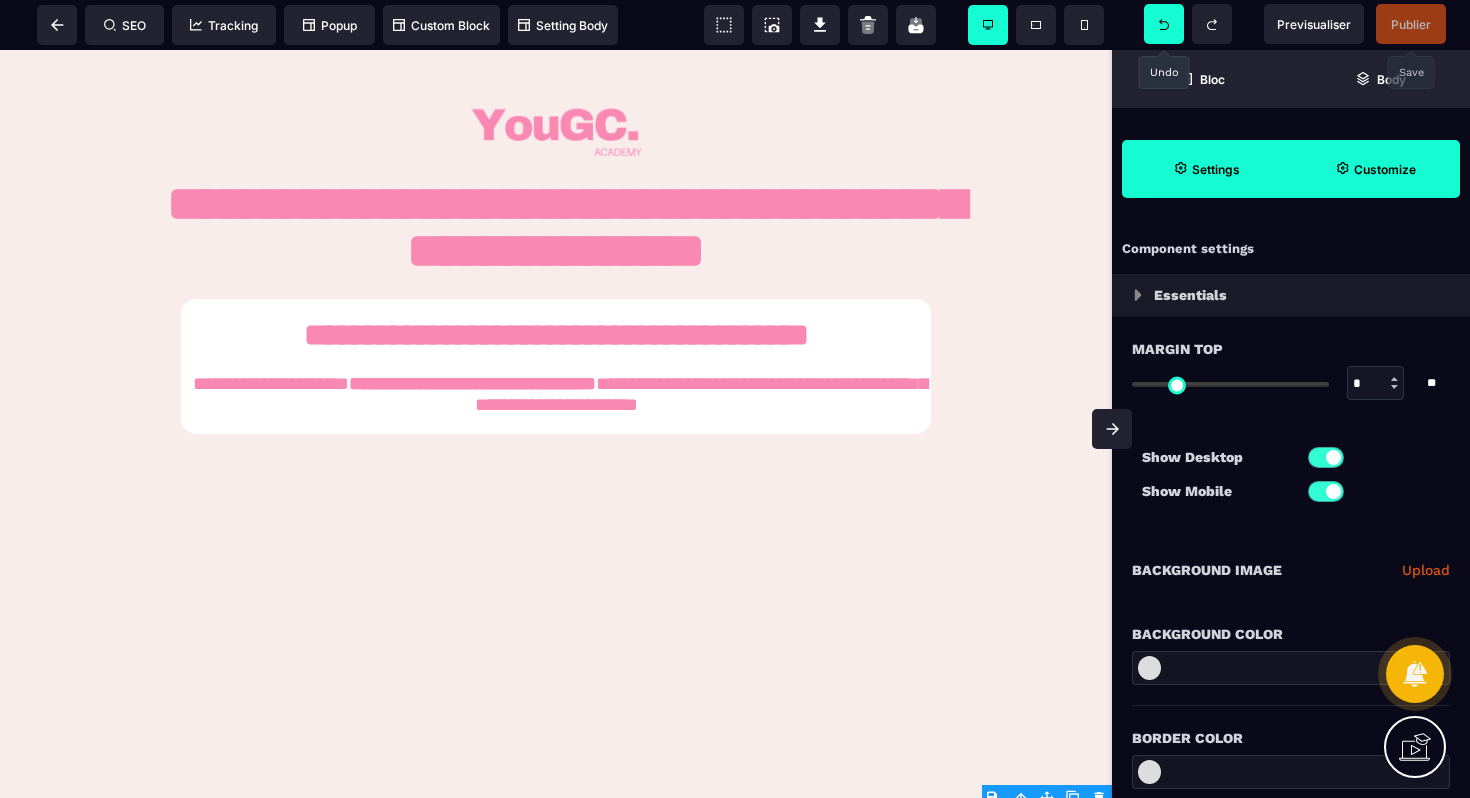 click on "Publier" at bounding box center (1411, 24) 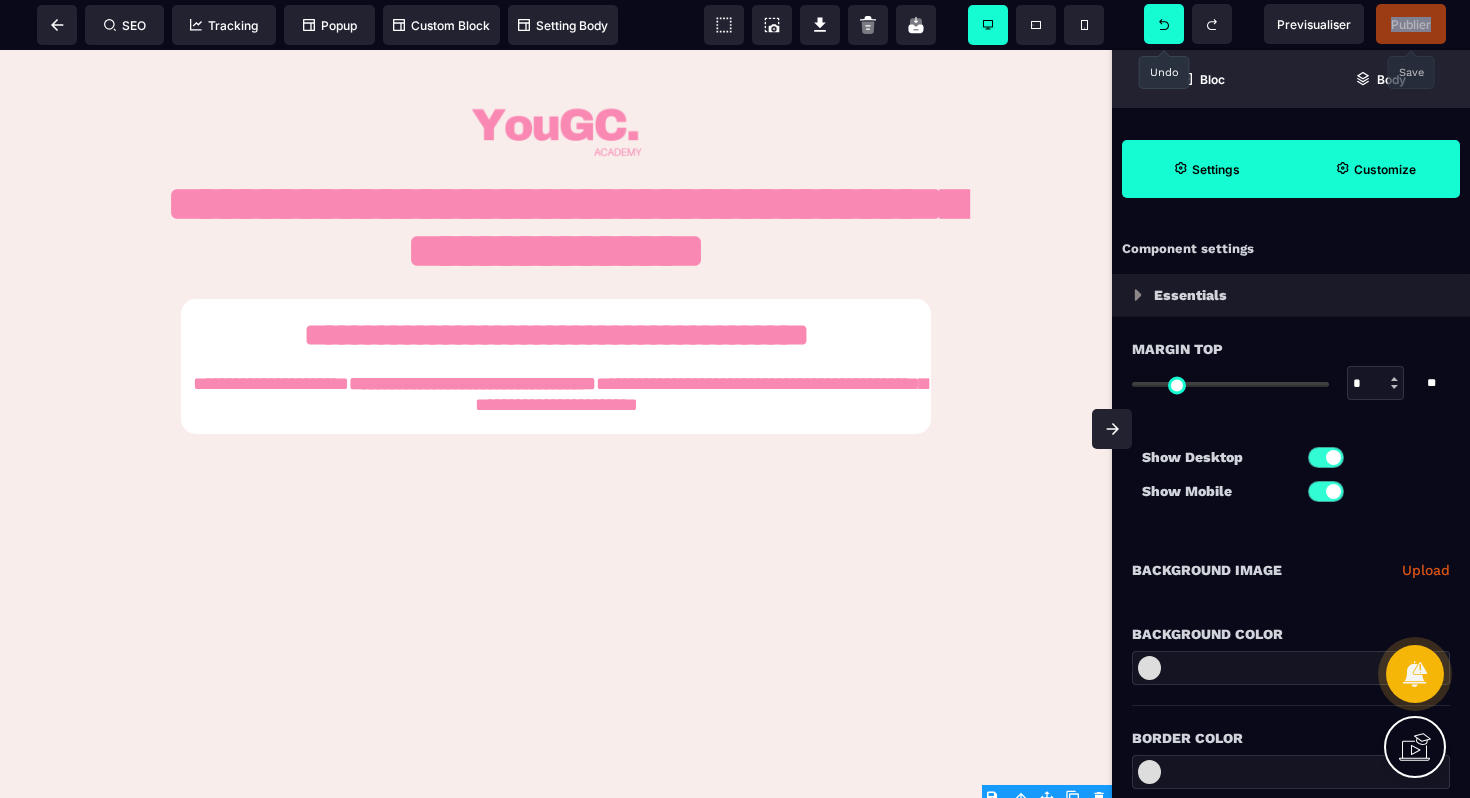 click on "Publier" at bounding box center [1411, 24] 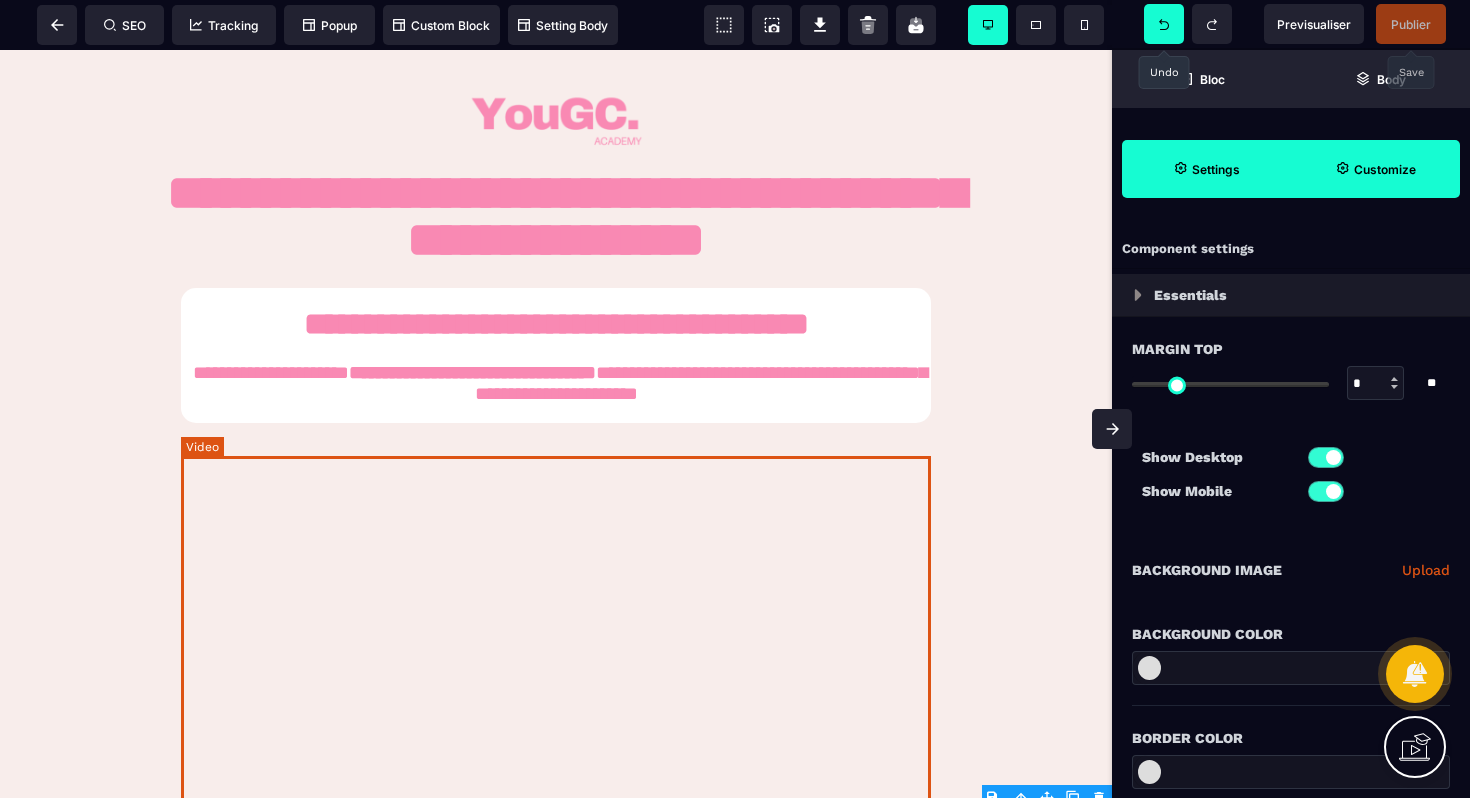 scroll, scrollTop: 0, scrollLeft: 0, axis: both 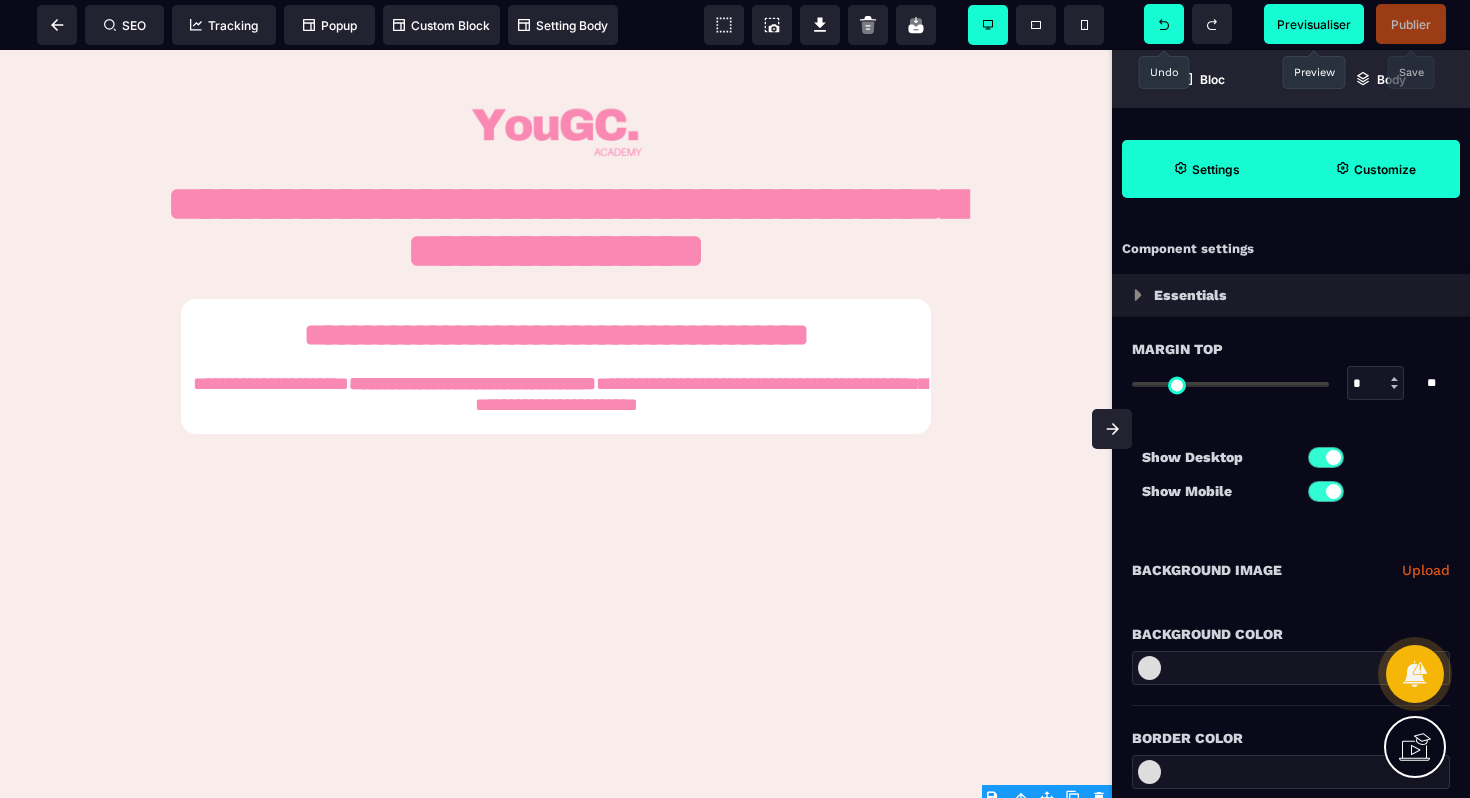 click on "Previsualiser" at bounding box center (1314, 24) 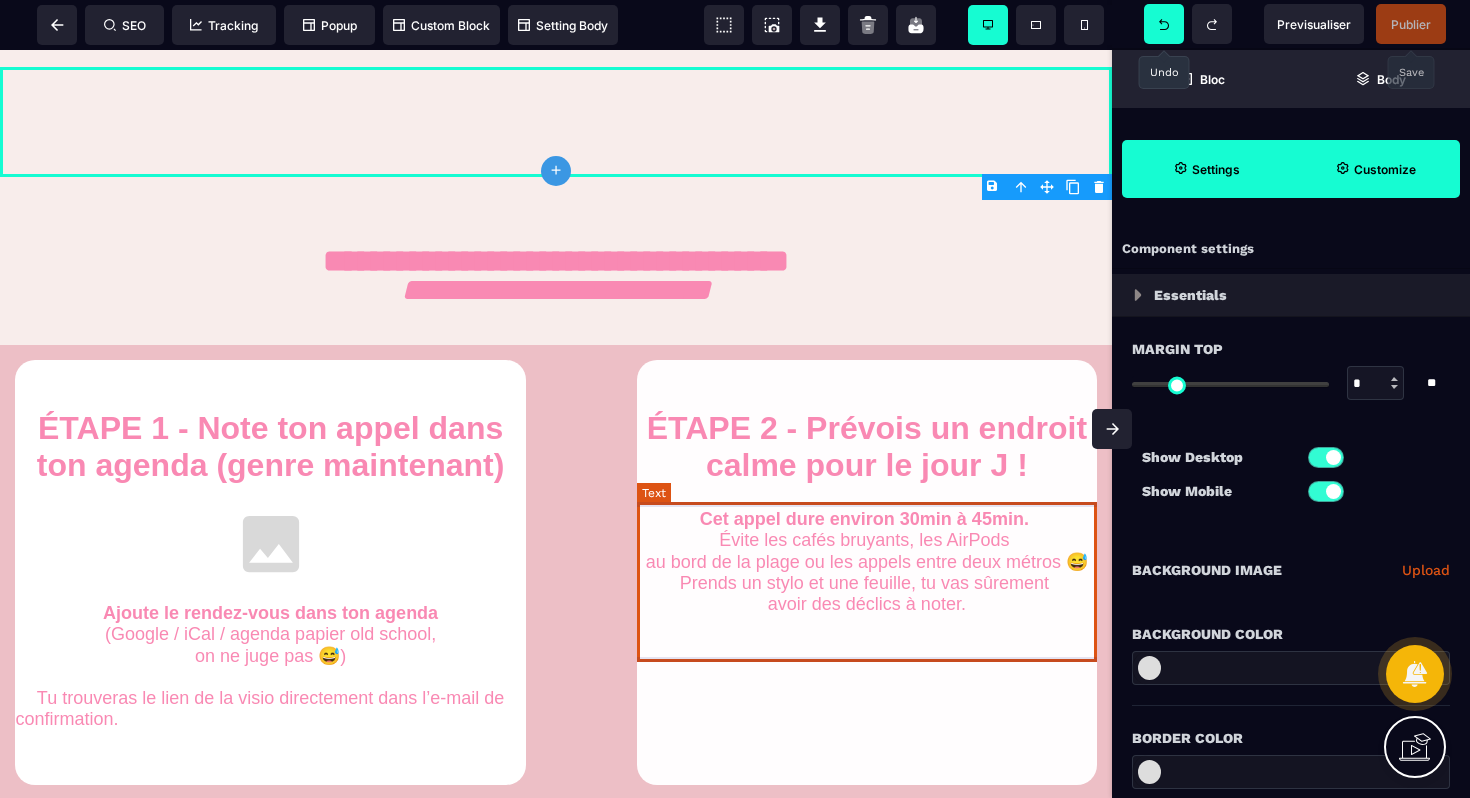 scroll, scrollTop: 790, scrollLeft: 0, axis: vertical 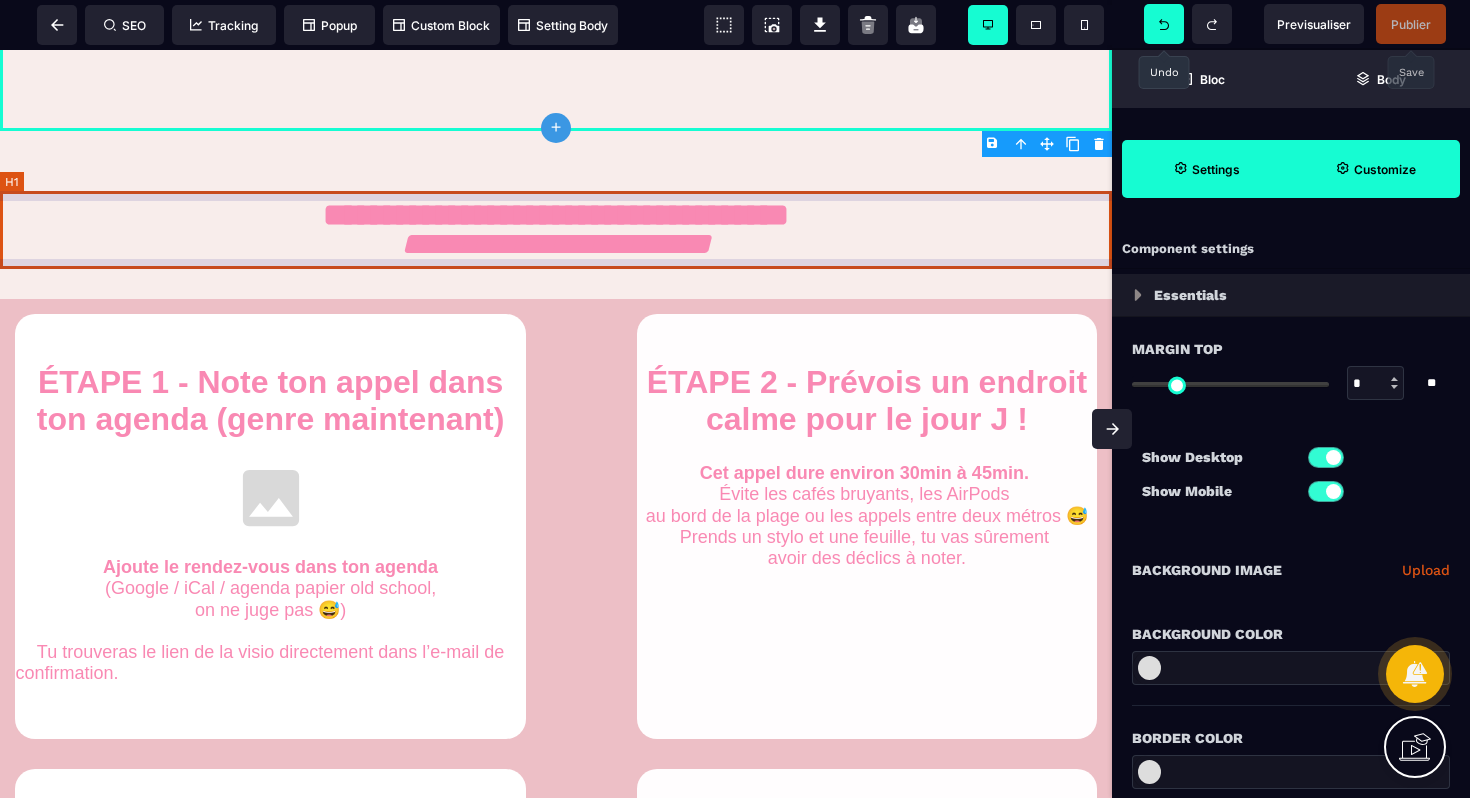 click on "**********" at bounding box center (556, 230) 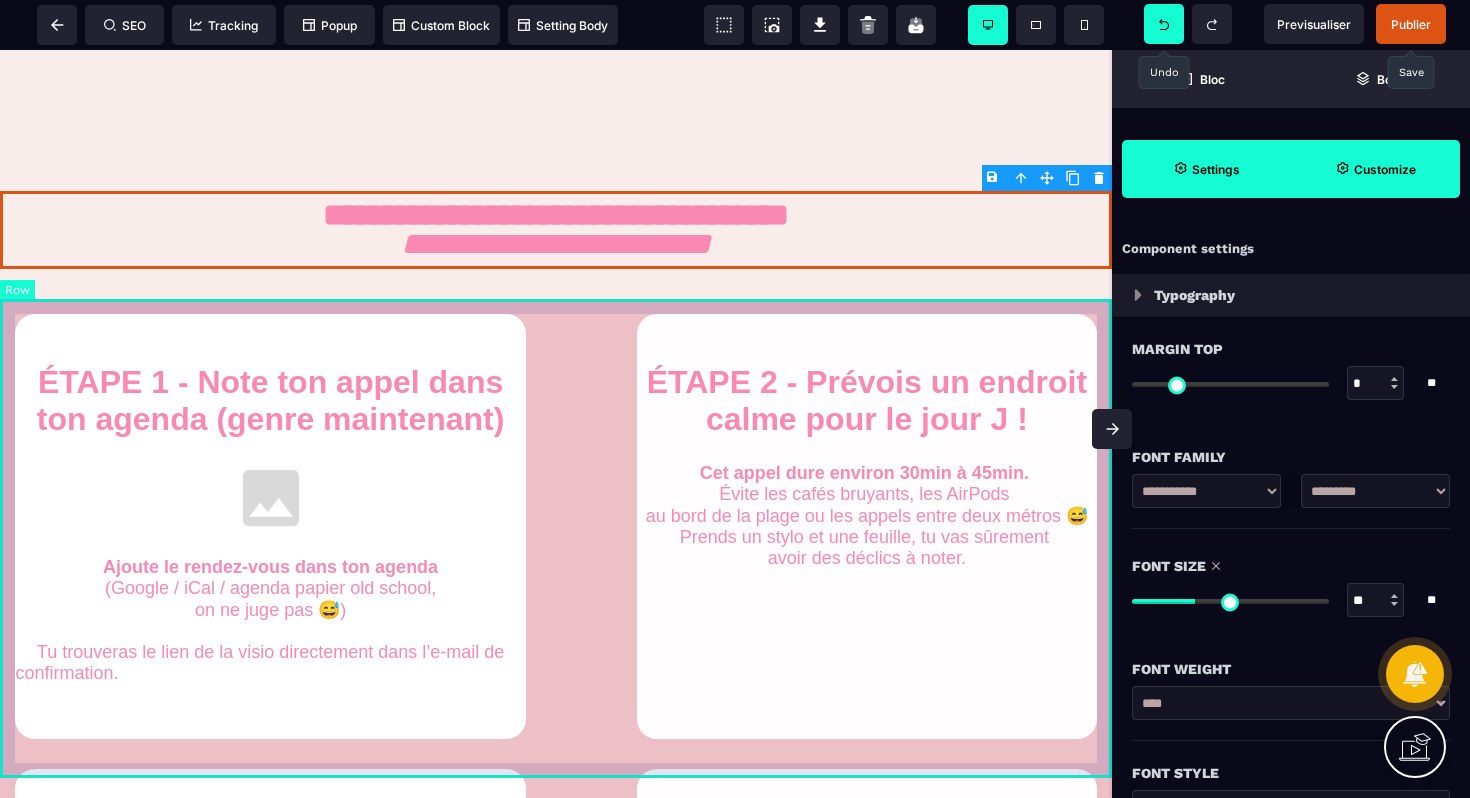 click on "ÉTAPE 1 - Note ton appel dans ton agenda (genre maintenant) Ajoute le rendez-vous dans ton agenda (Google / iCal / agenda papier old school, on ne juge pas 😅) Tu trouveras le lien de la visio directement dans l’e-mail de confirmation.
Sois bien à l’heure, c’est un vrai appel stratégique ! ÉTAPE 2 - Prévois un endroit calme pour le jour J ! Cet appel dure environ 30min à 45min.
Évite les cafés bruyants, les AirPods
au bord de la plage ou les appels entre deux métros 😅
Prends un stylo et une feuille, tu vas sûrement
avoir des déclics à noter." at bounding box center (556, 526) 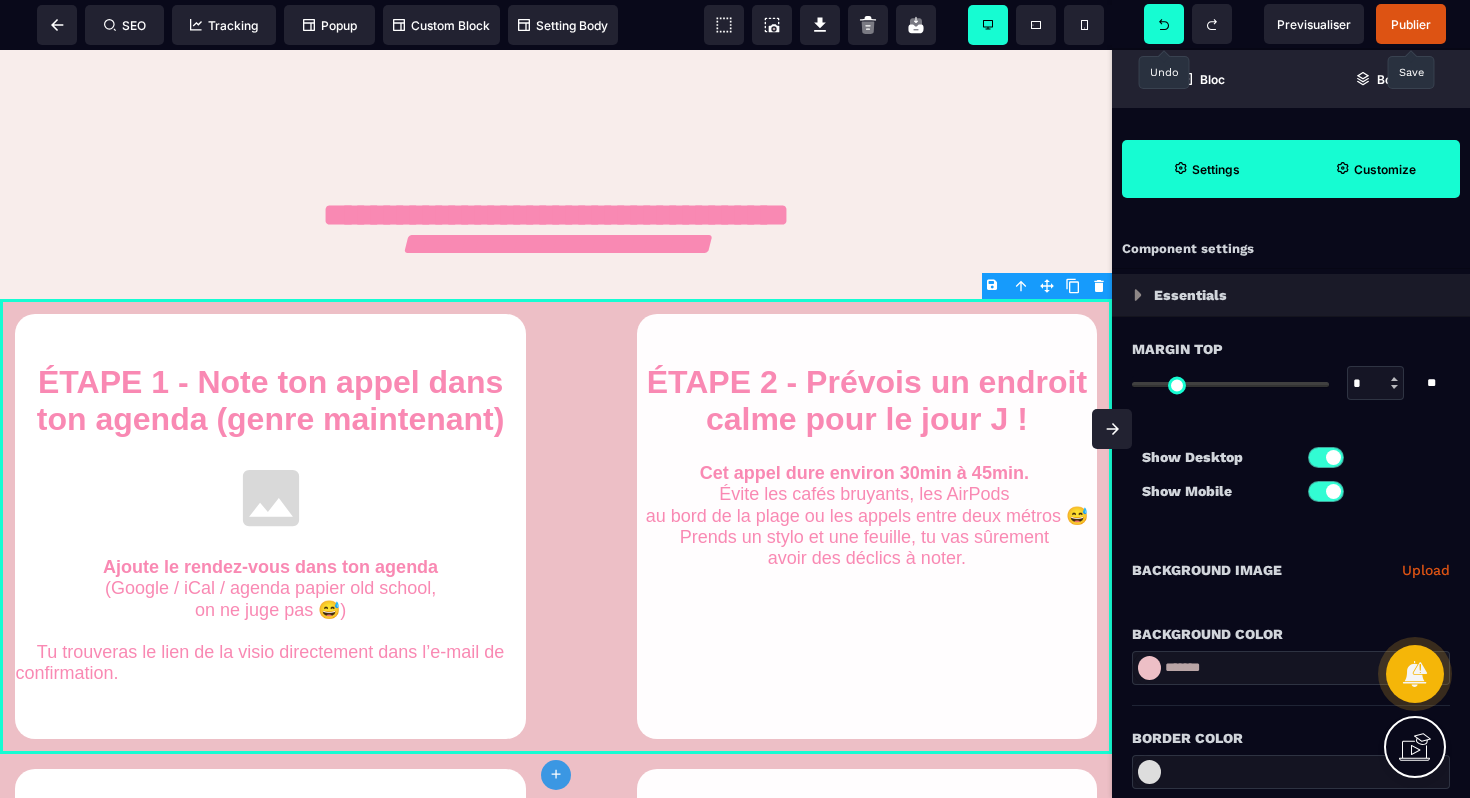 click on "*******" at bounding box center [1291, 668] 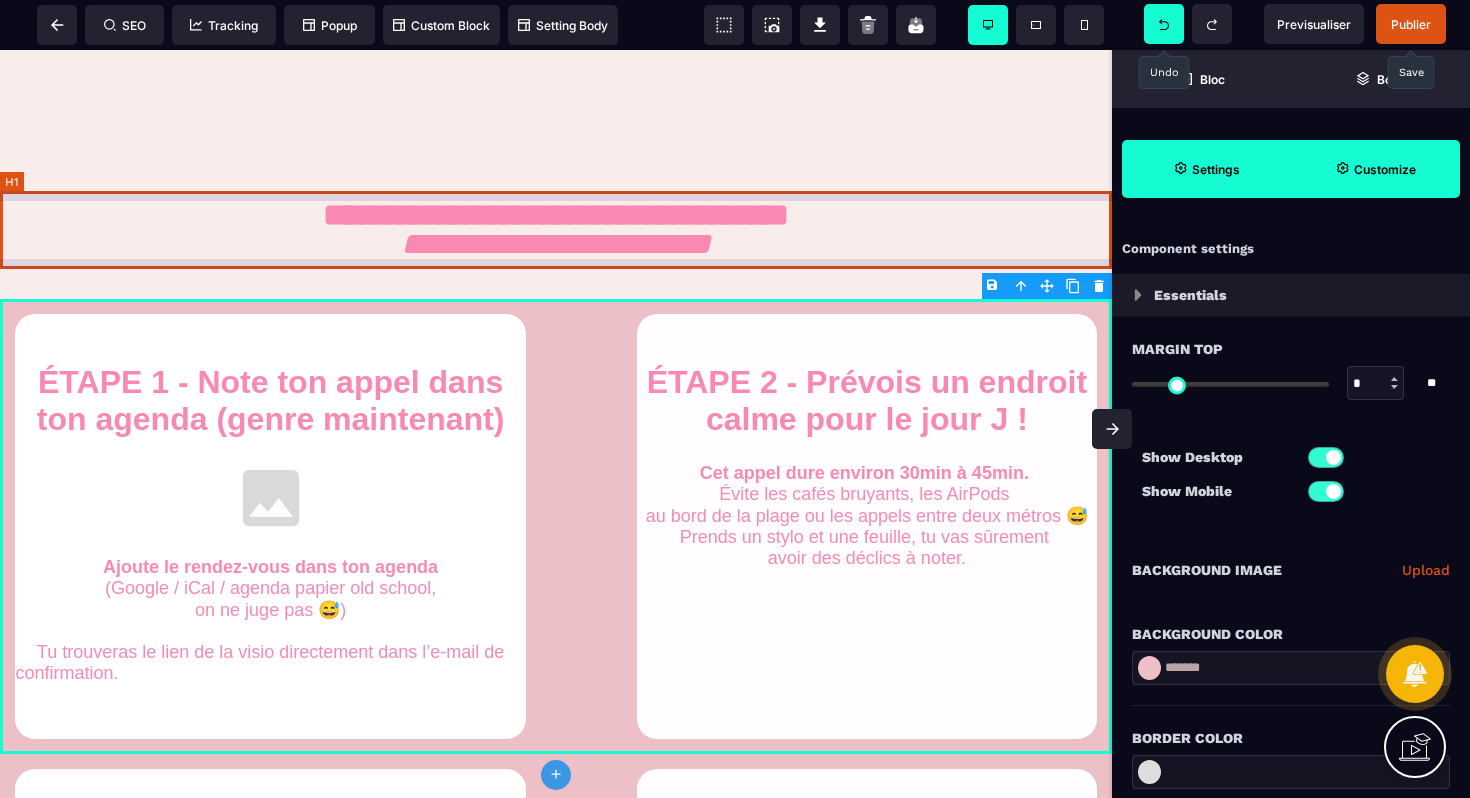 click on "**********" at bounding box center [556, 230] 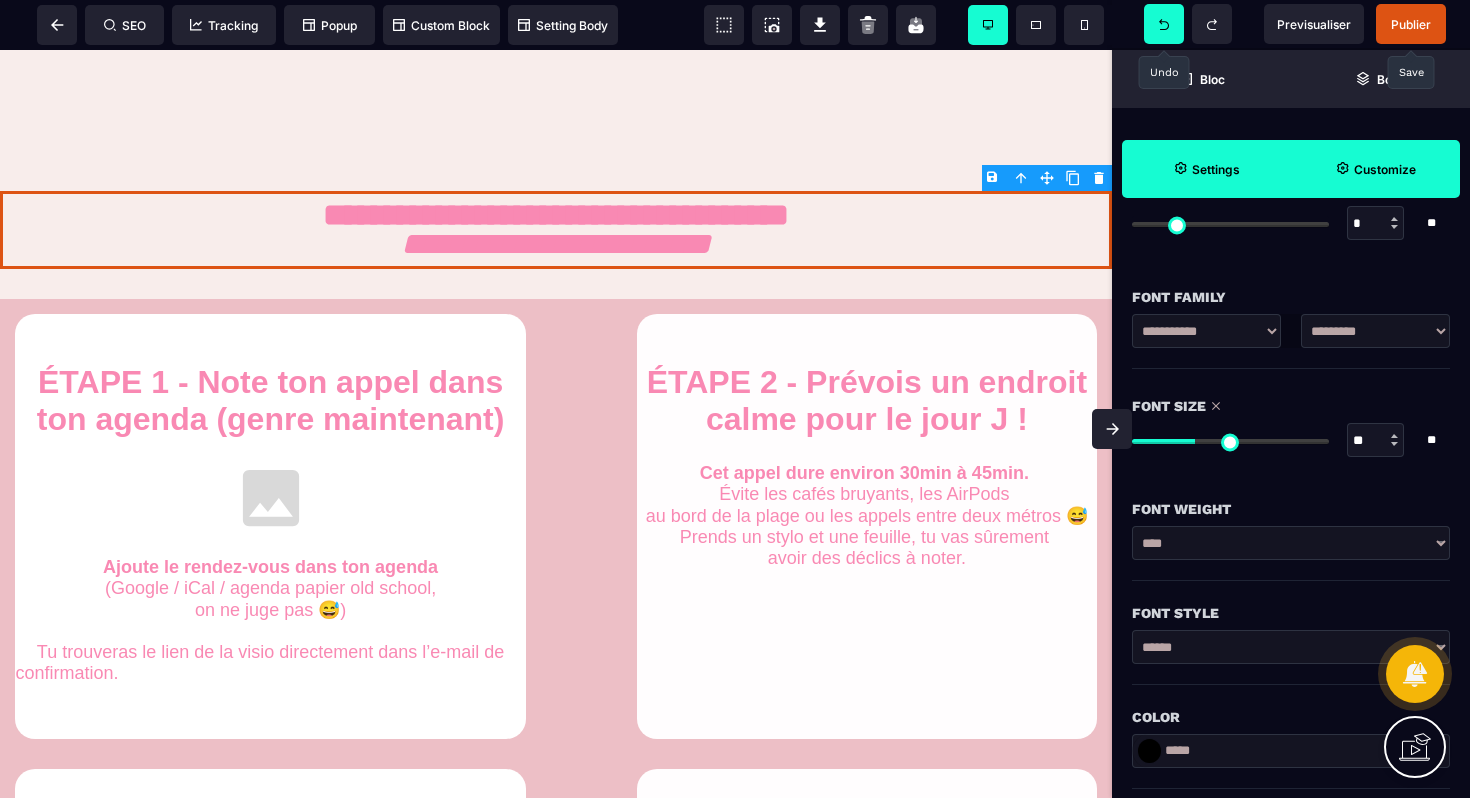 scroll, scrollTop: 0, scrollLeft: 0, axis: both 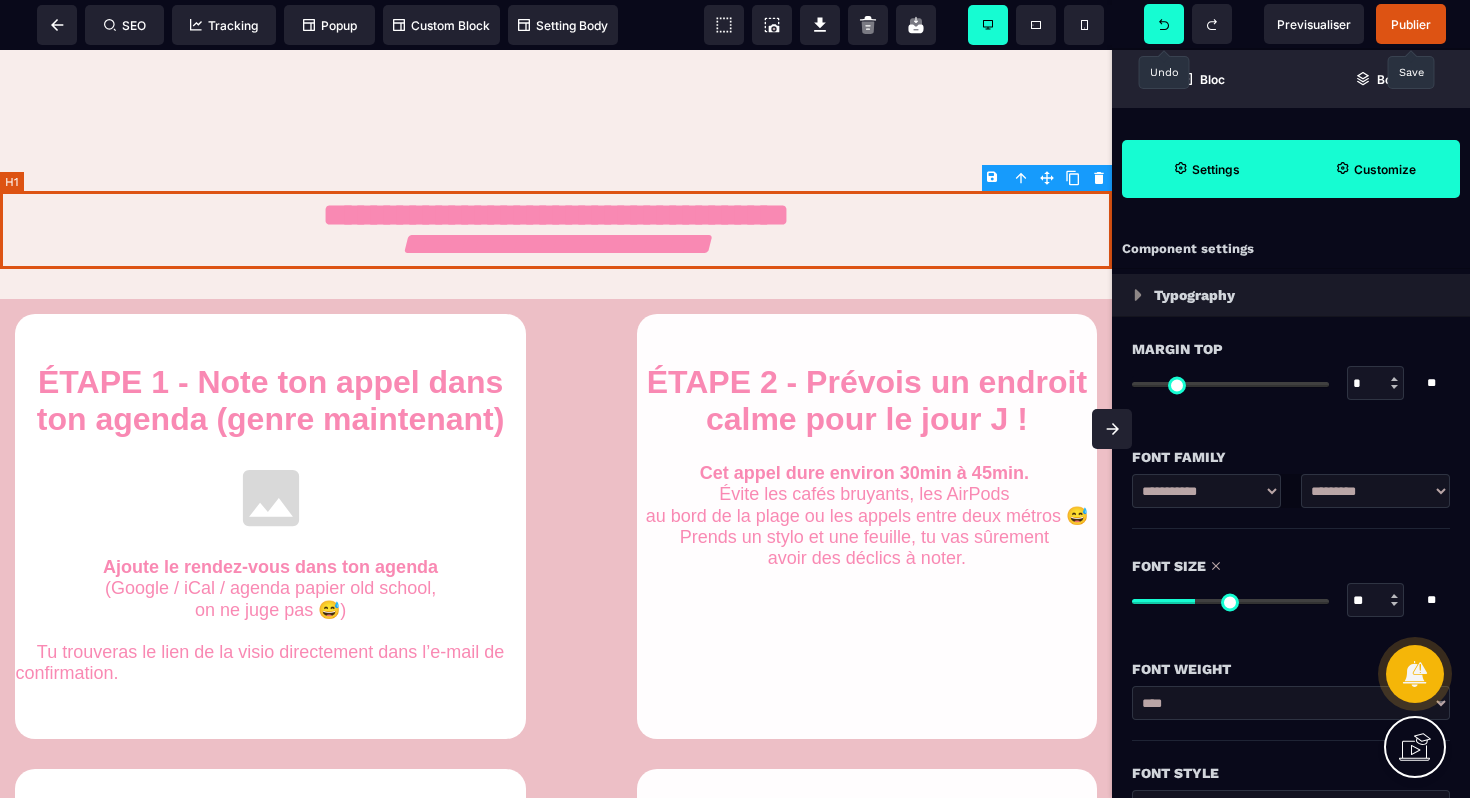 click on "**********" at bounding box center (556, 230) 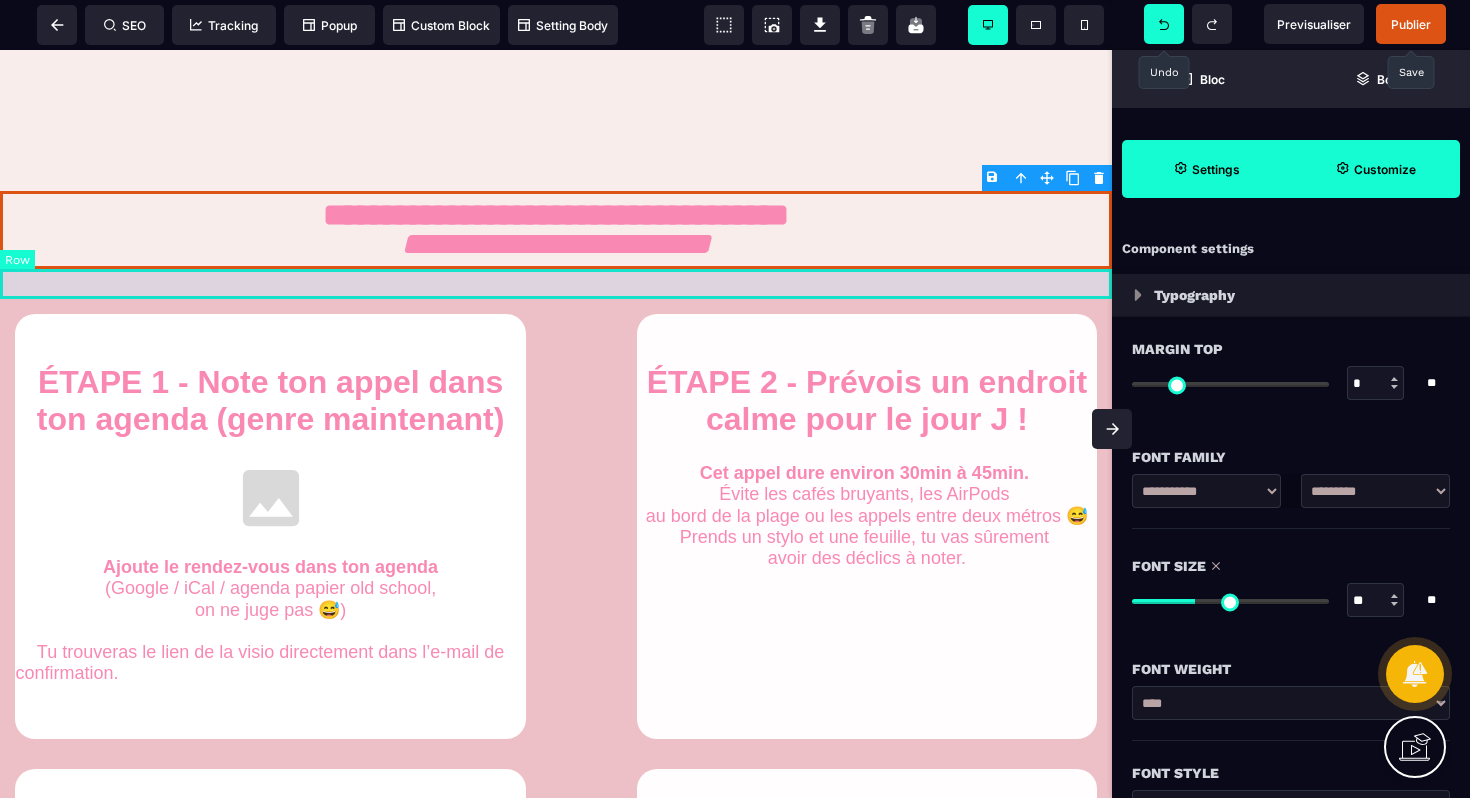click at bounding box center (556, 284) 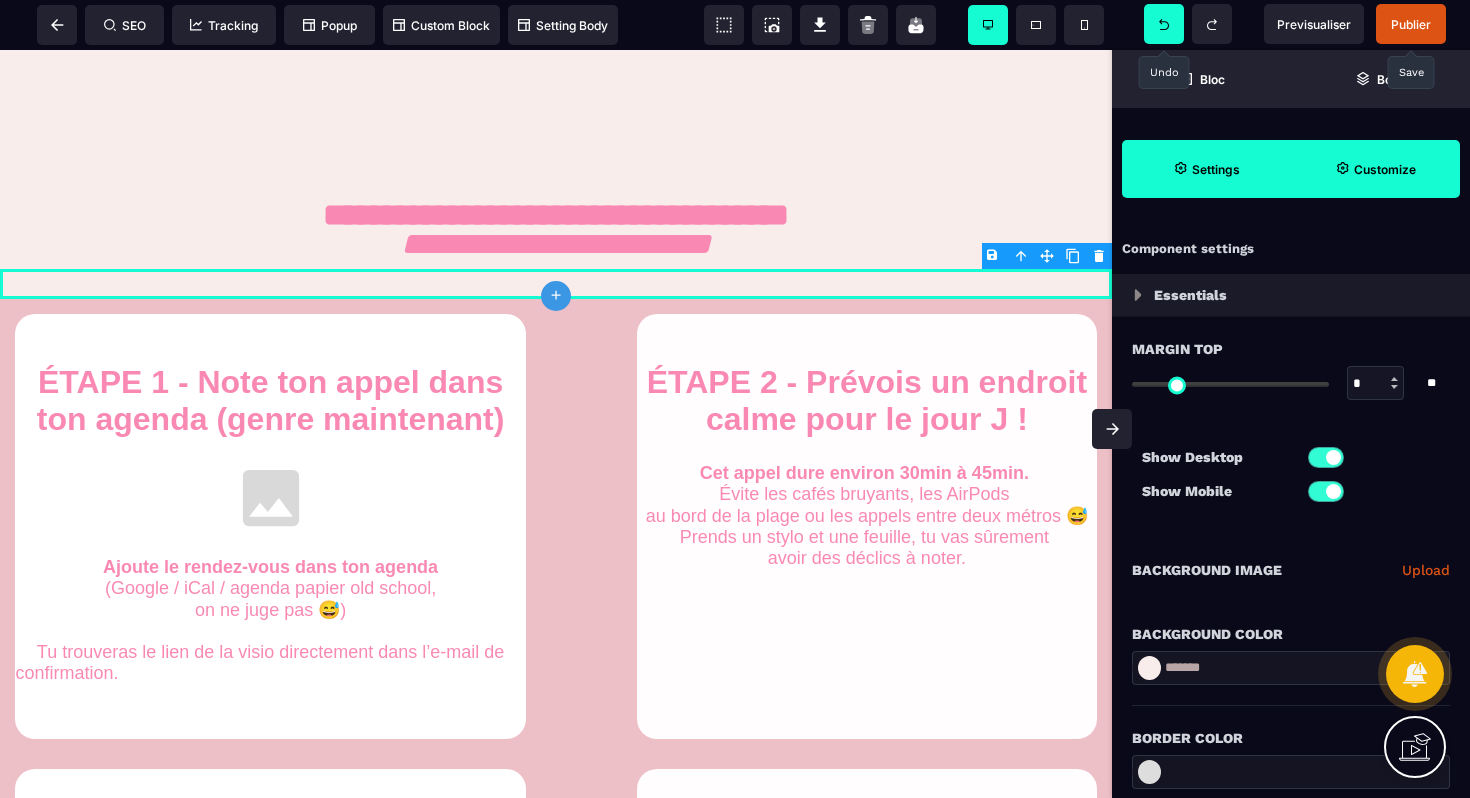click on "*******" at bounding box center (1291, 668) 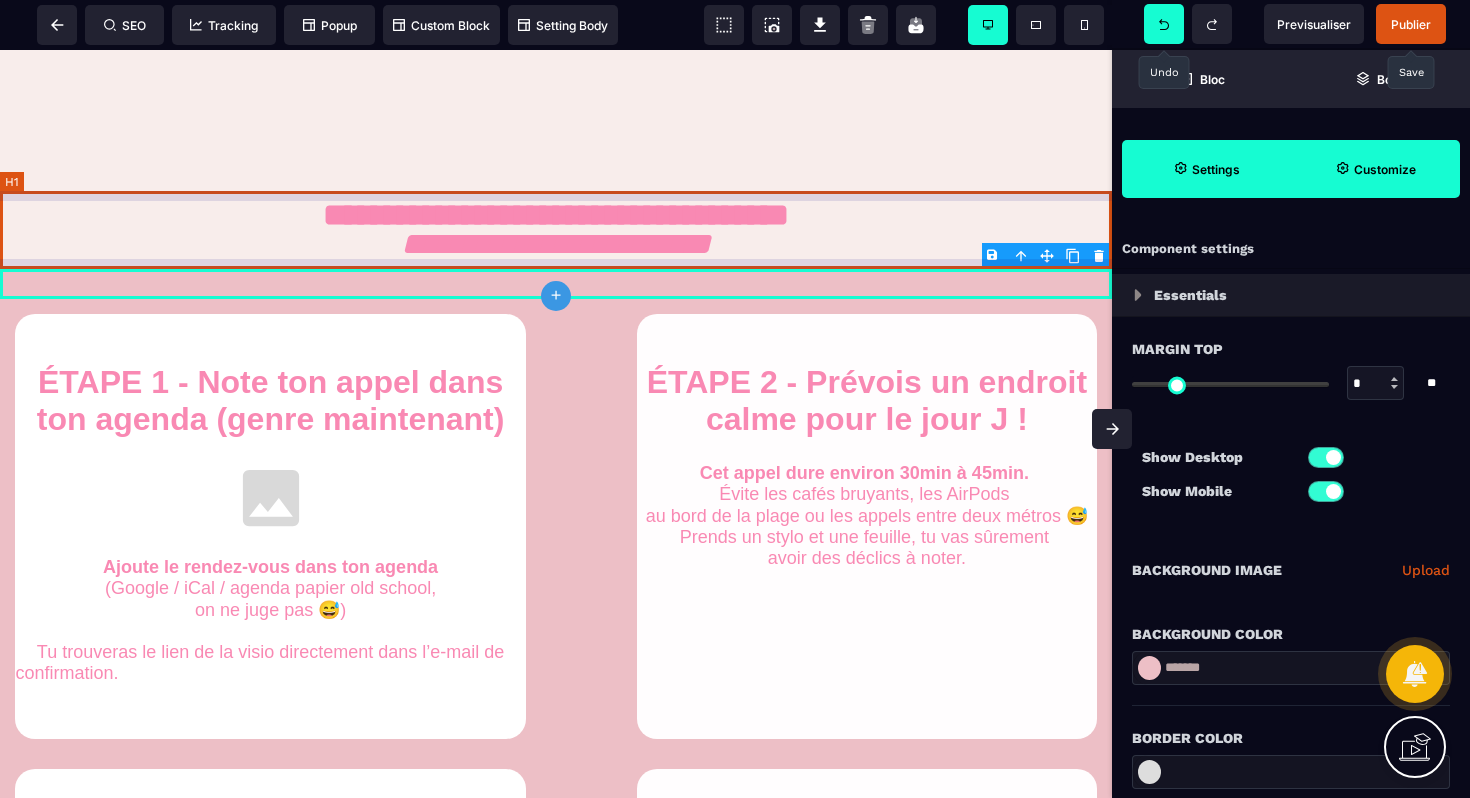 click on "**********" at bounding box center (556, 230) 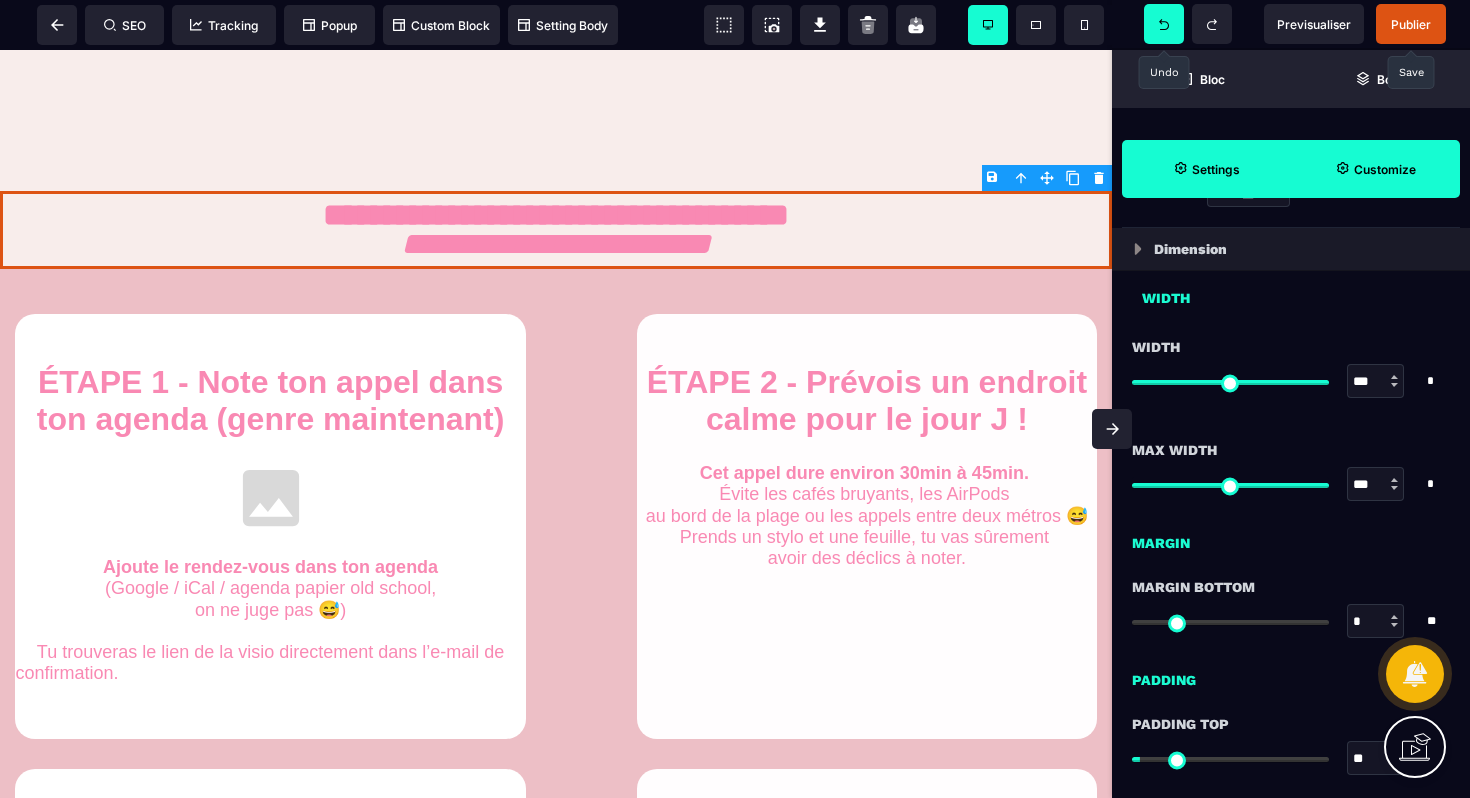 scroll, scrollTop: 1189, scrollLeft: 0, axis: vertical 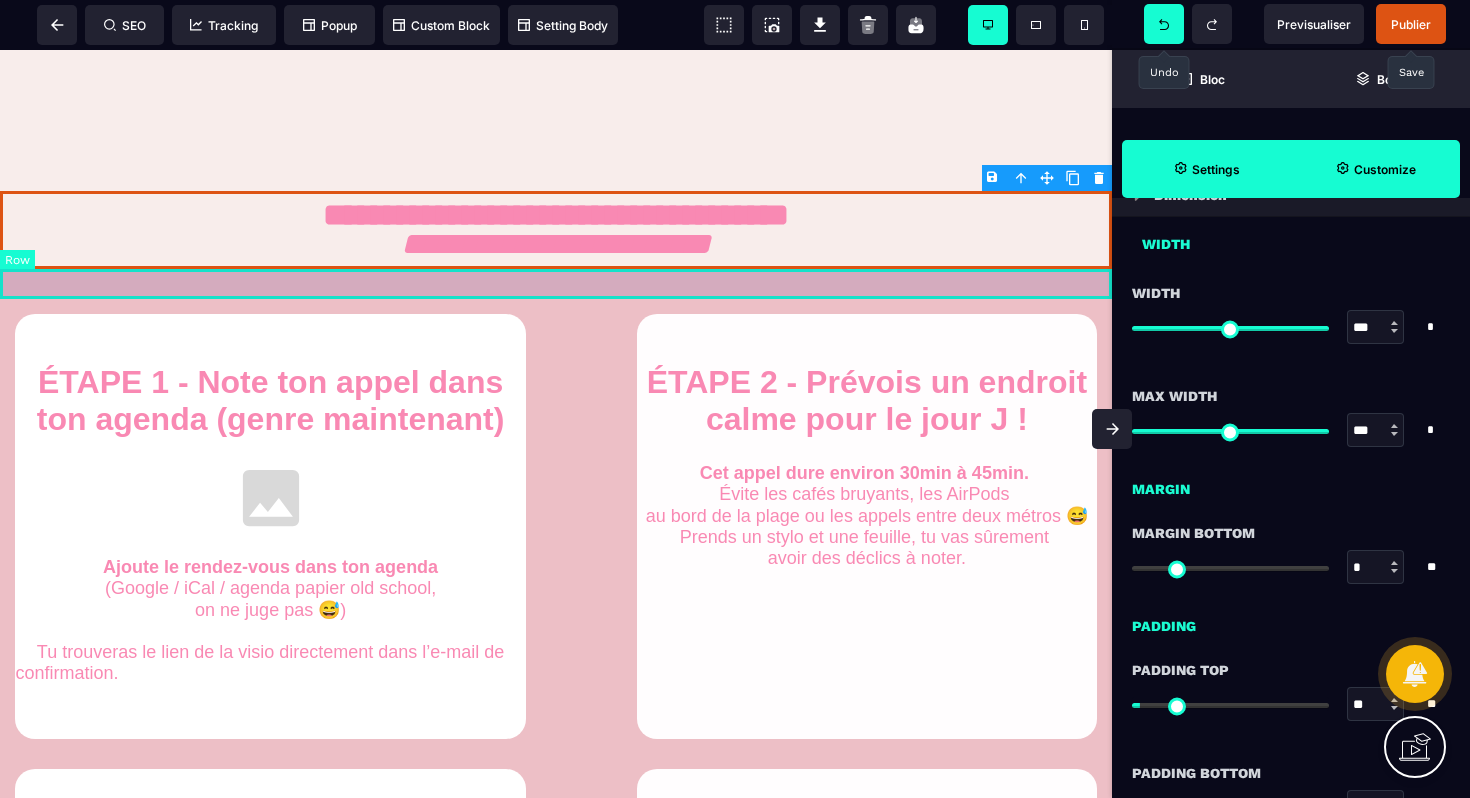 click at bounding box center [556, 284] 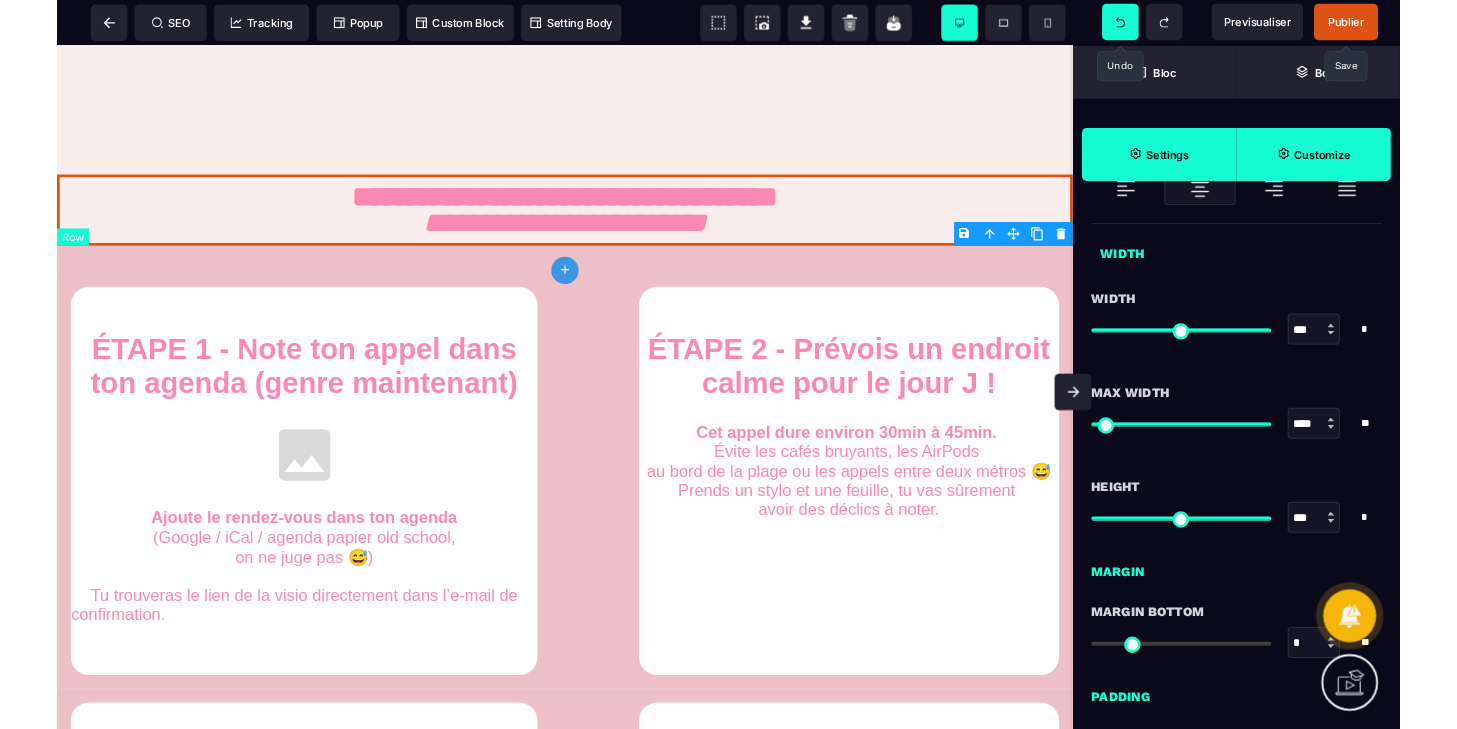 scroll, scrollTop: 0, scrollLeft: 0, axis: both 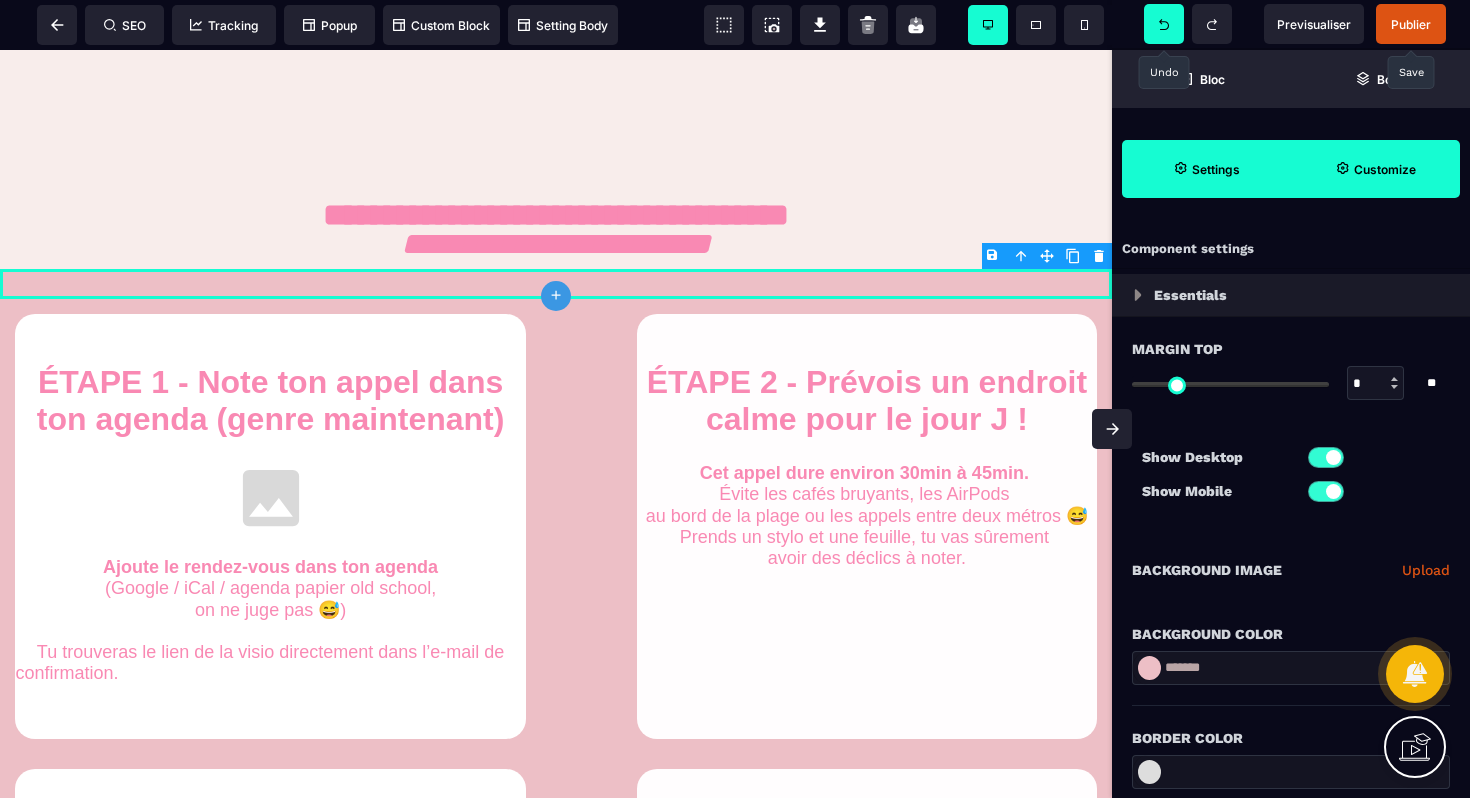click at bounding box center [1149, 668] 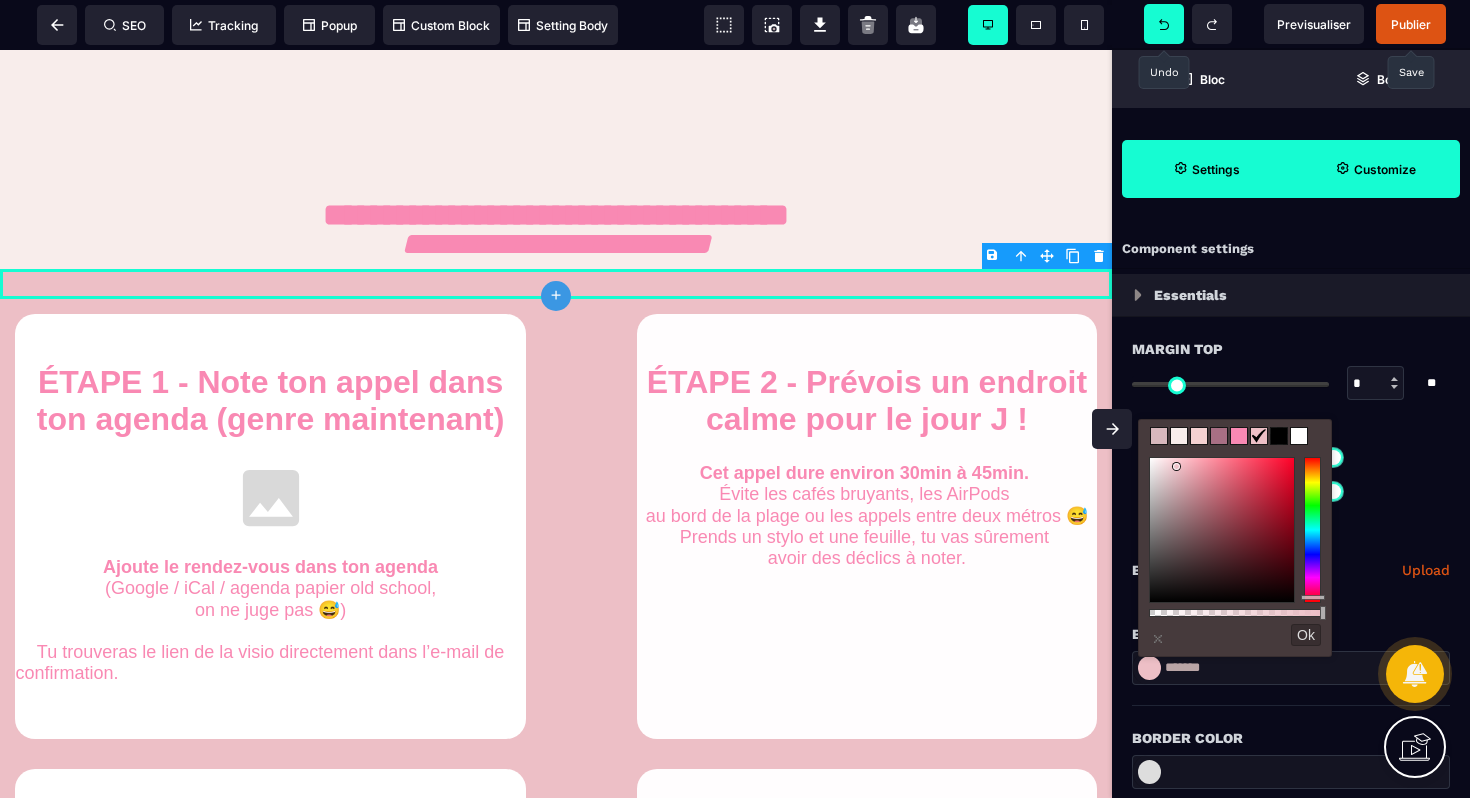 click at bounding box center (1179, 436) 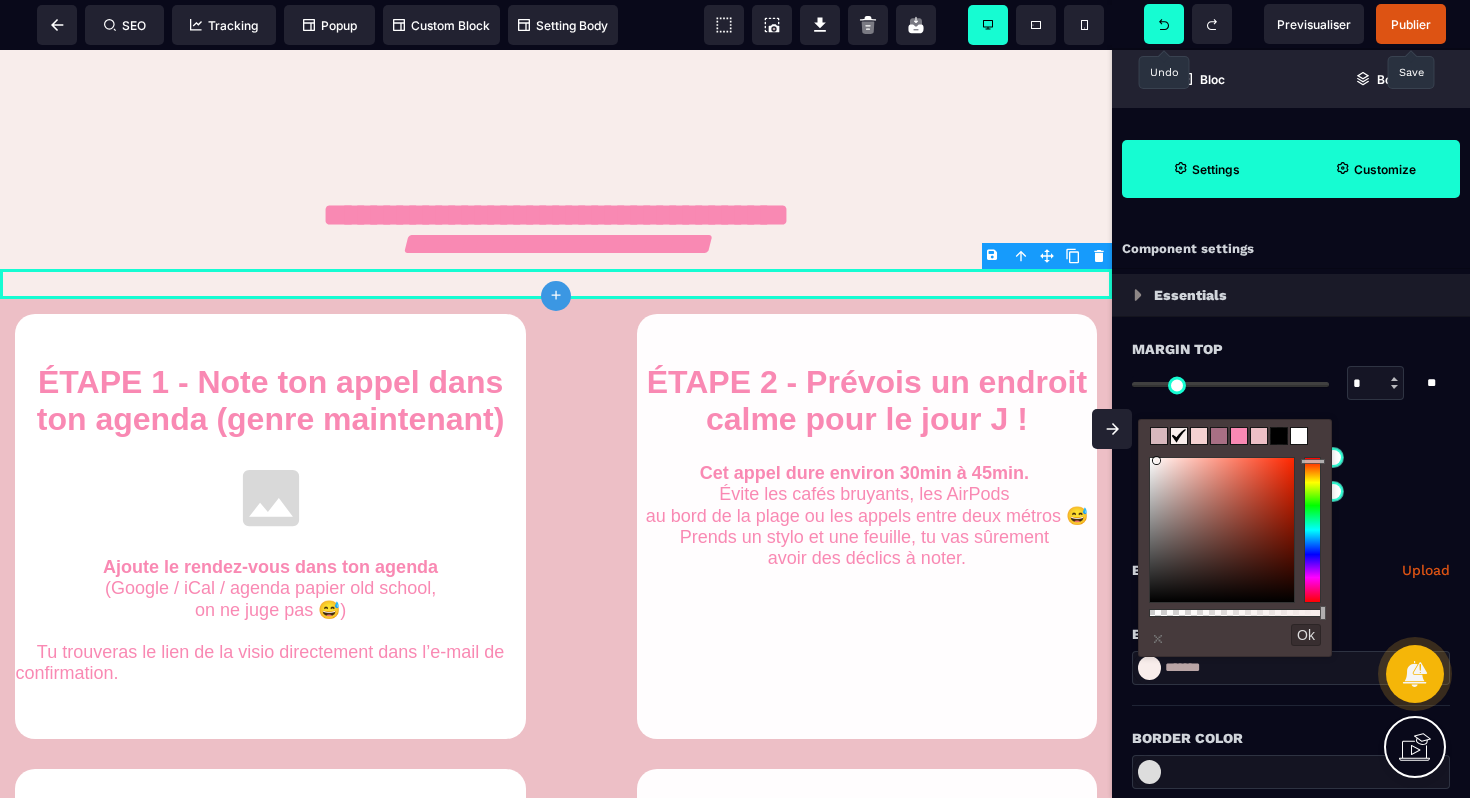 click on "Publier" at bounding box center [1411, 24] 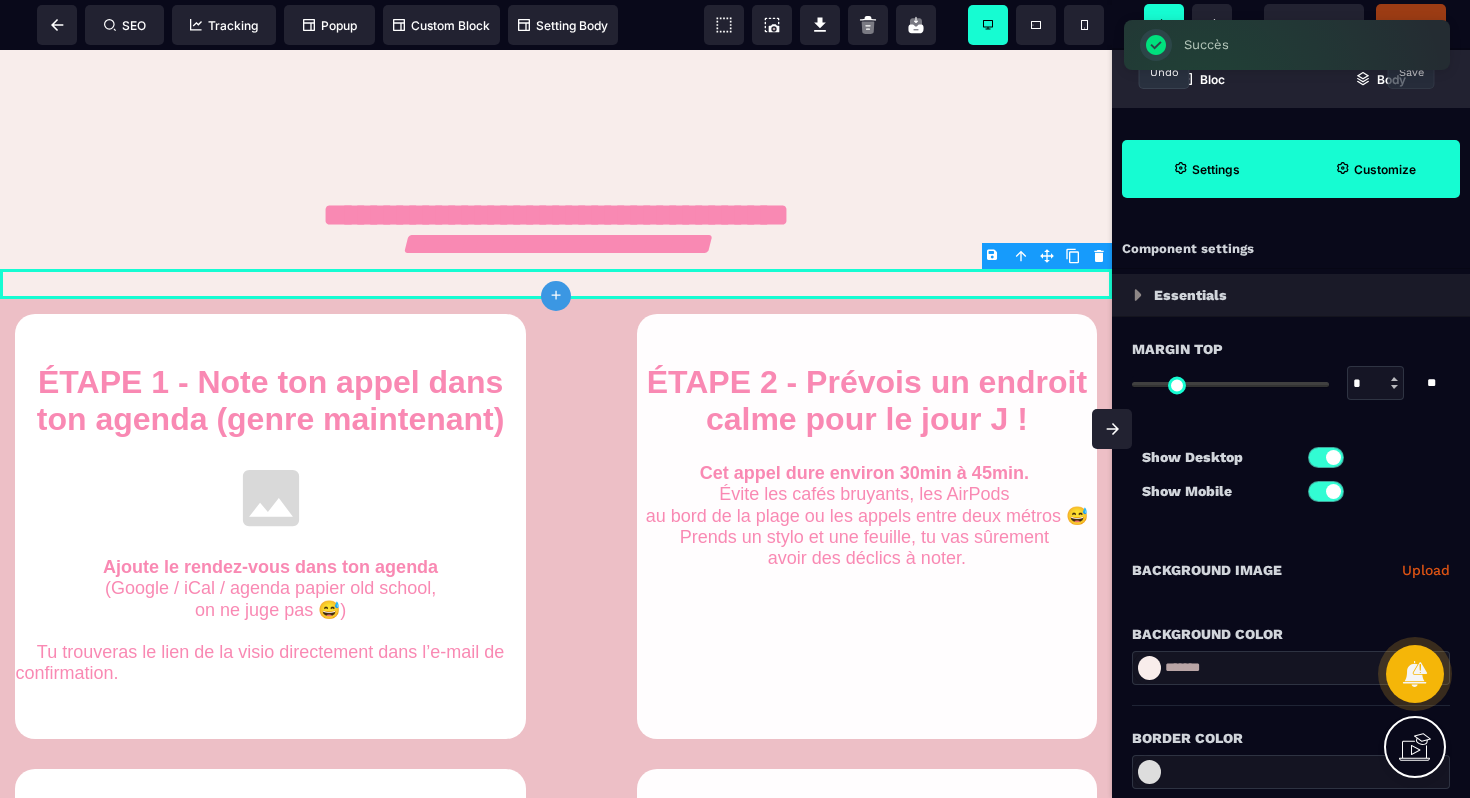 click on "Succès  ×" at bounding box center [1287, 45] 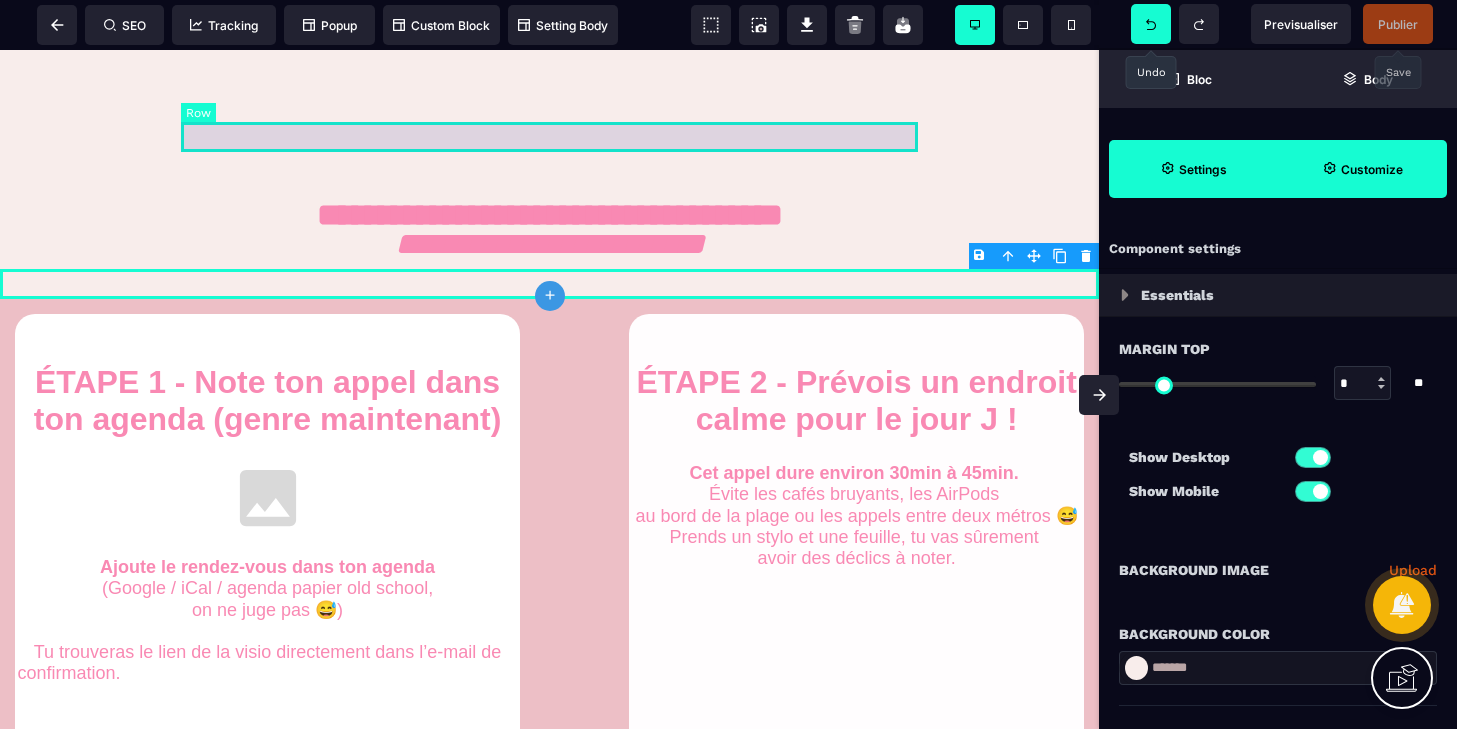 click at bounding box center [549, 130] 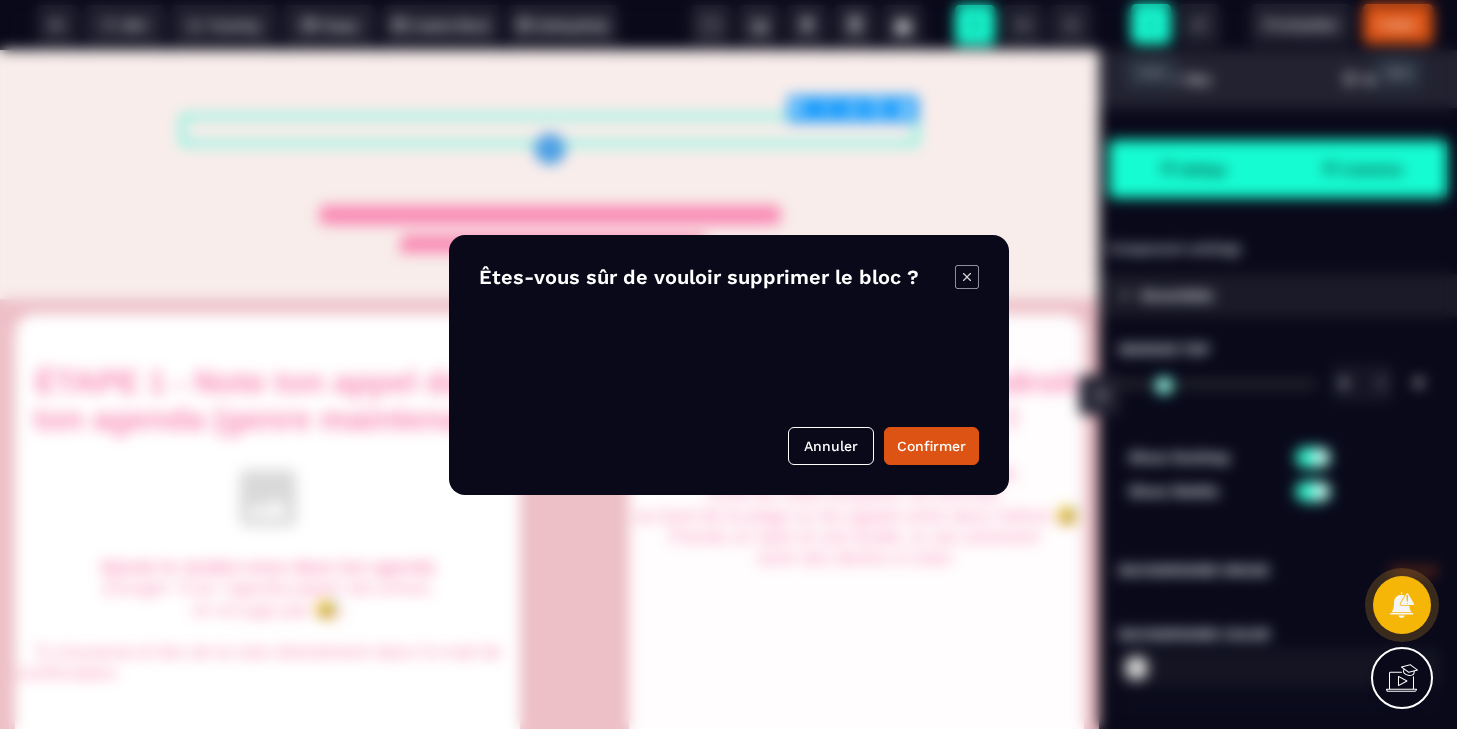 click on "B I U S
A *******
plus
Row
SEO
Big" at bounding box center (728, 364) 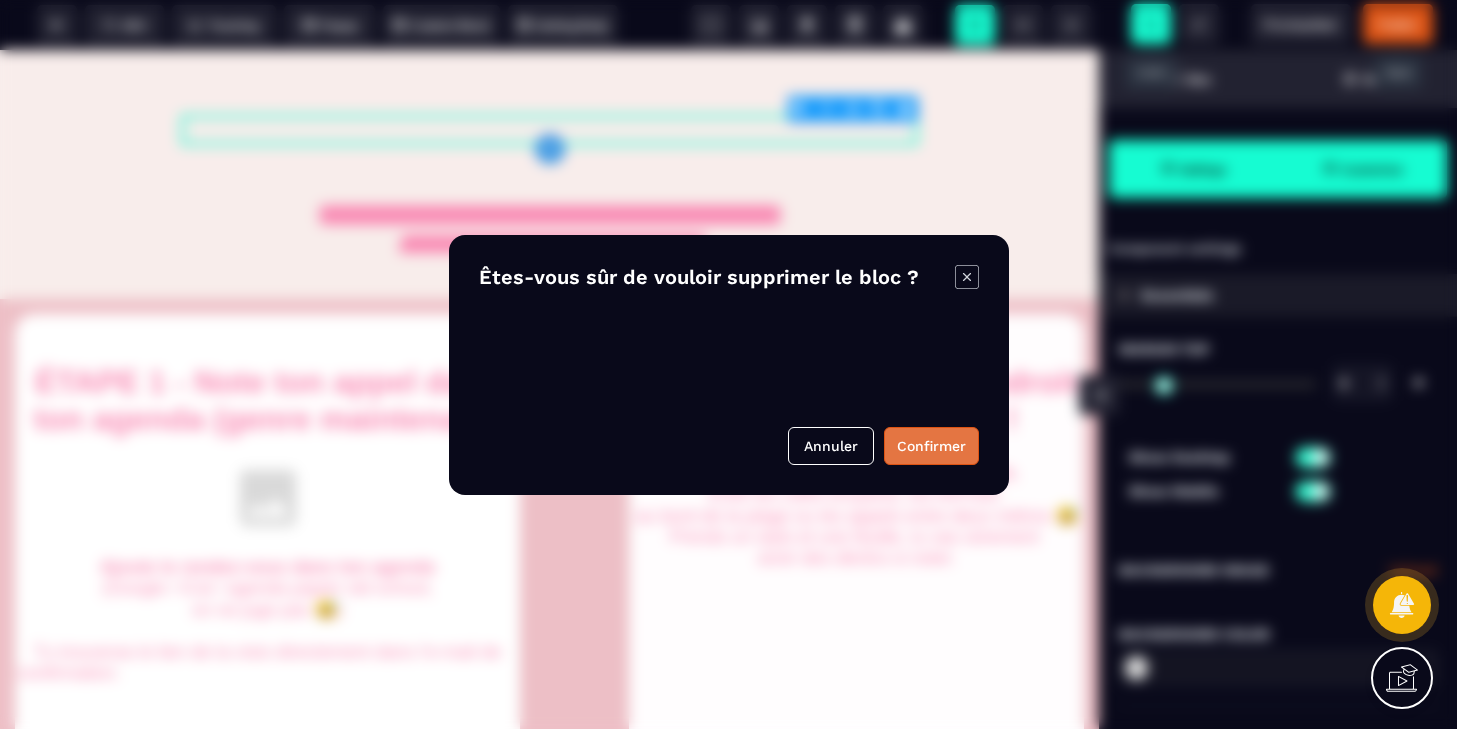 click on "Confirmer" at bounding box center [931, 446] 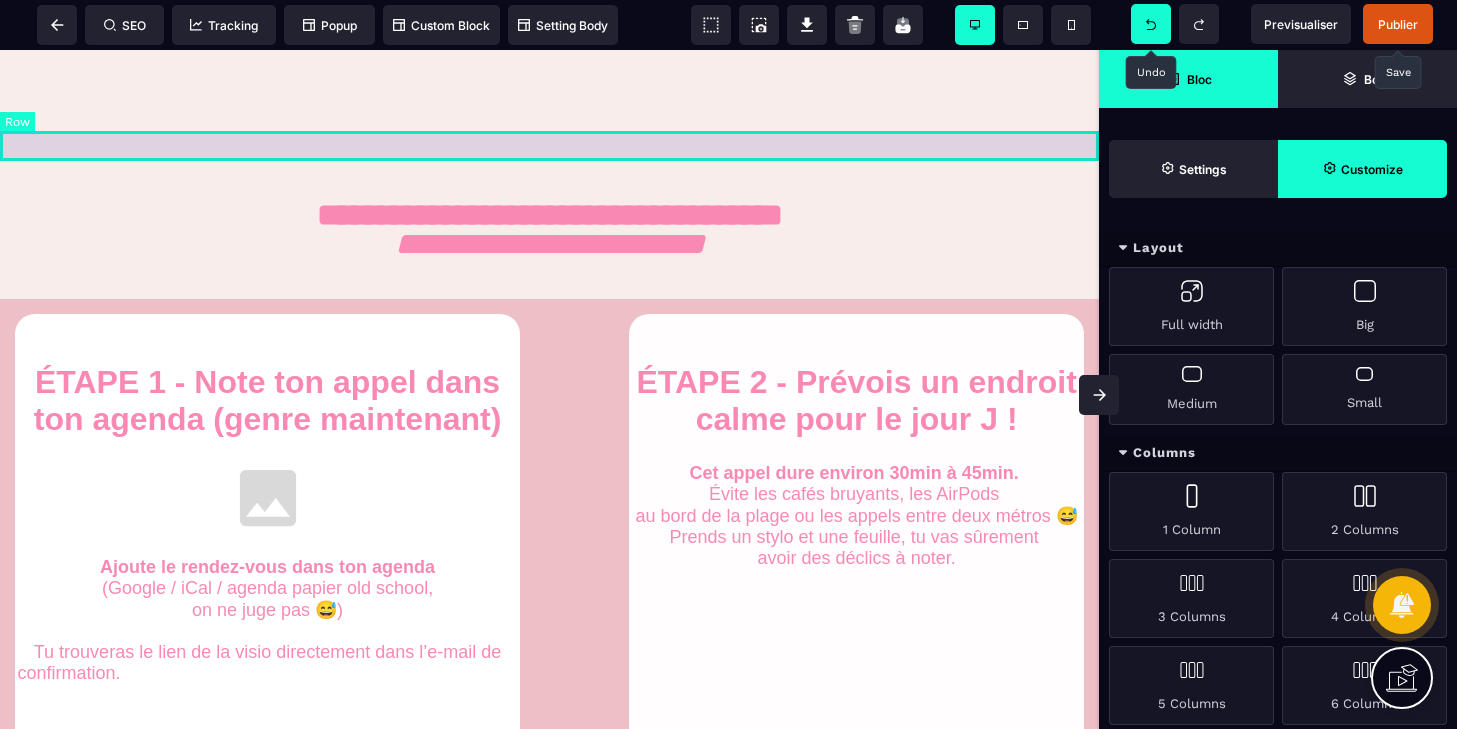 click at bounding box center [549, 146] 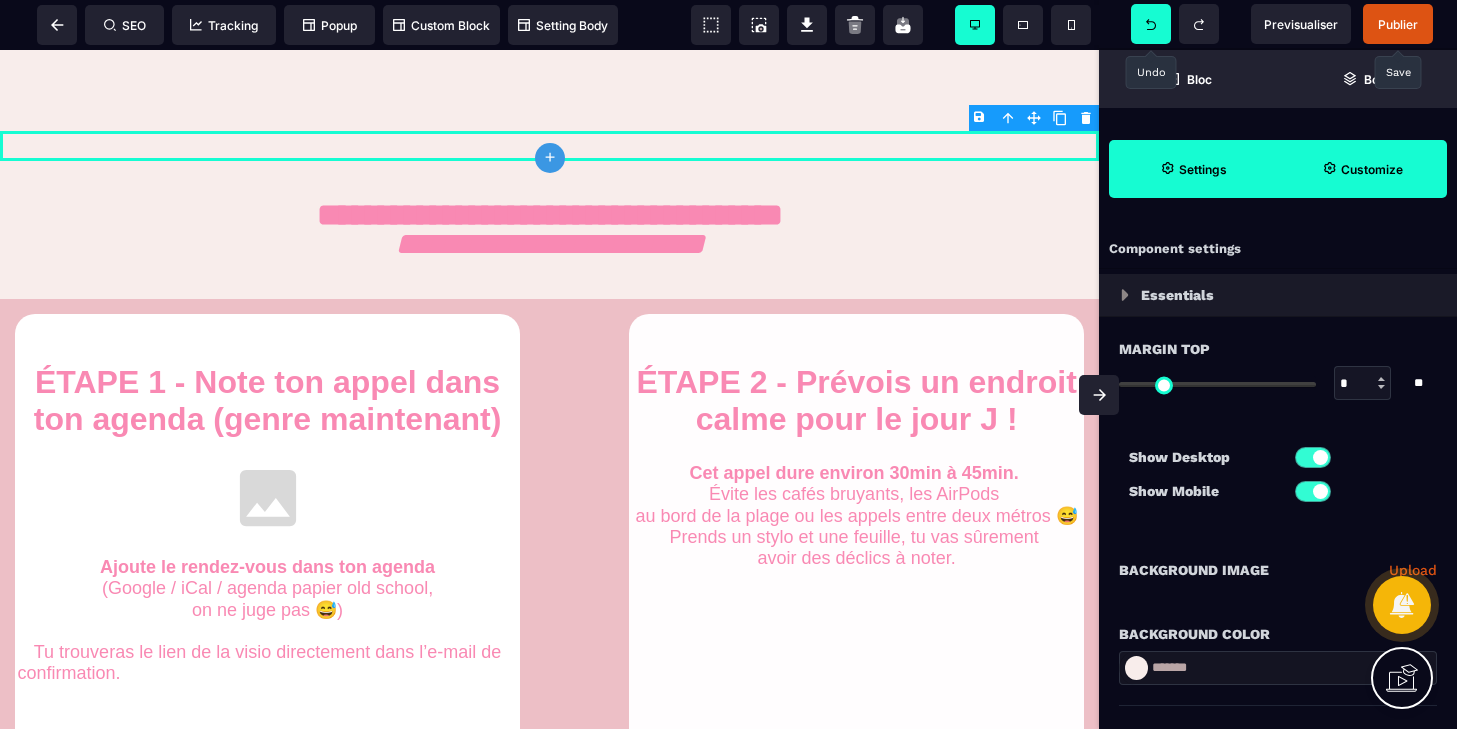 click on "B I U S
A *******
plus
Row
SEO
Big" at bounding box center (728, 364) 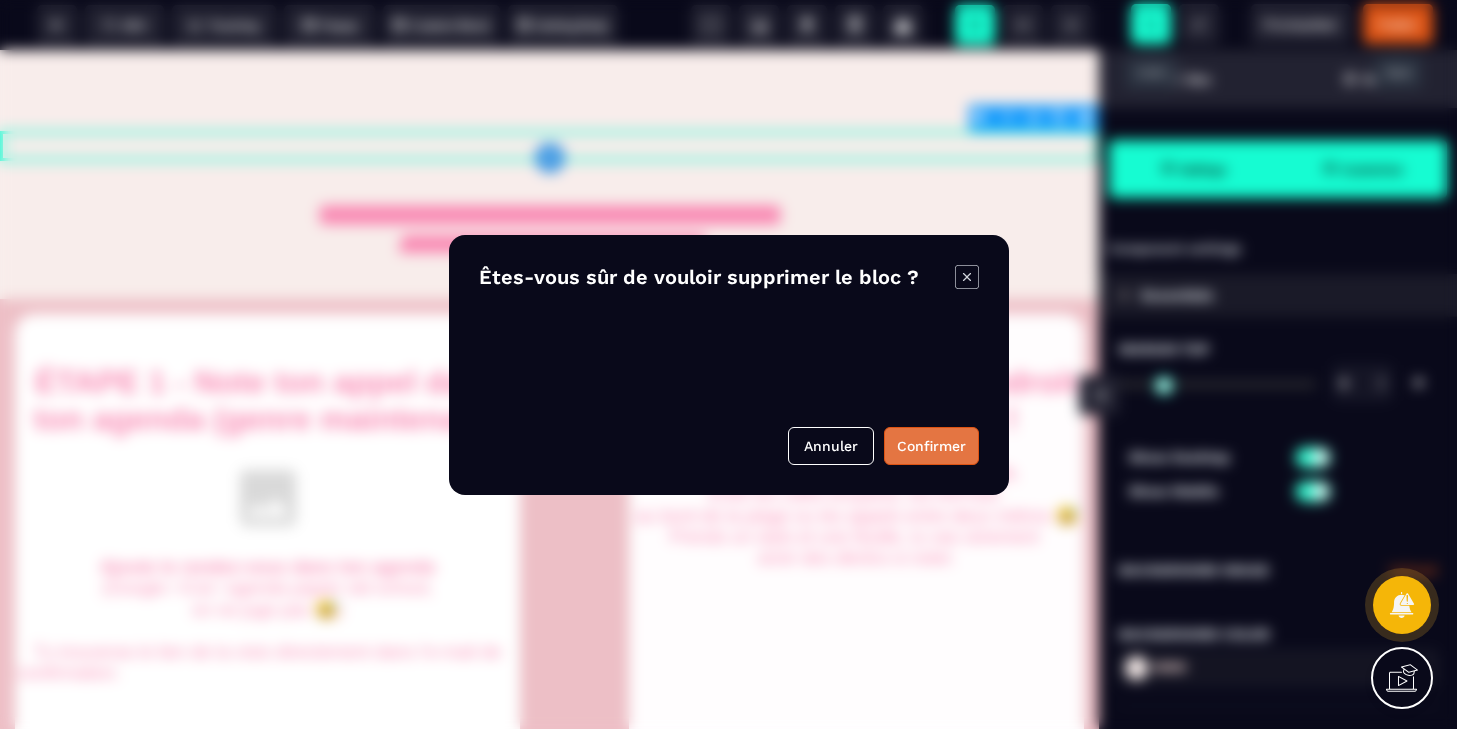 click on "Confirmer" at bounding box center [931, 446] 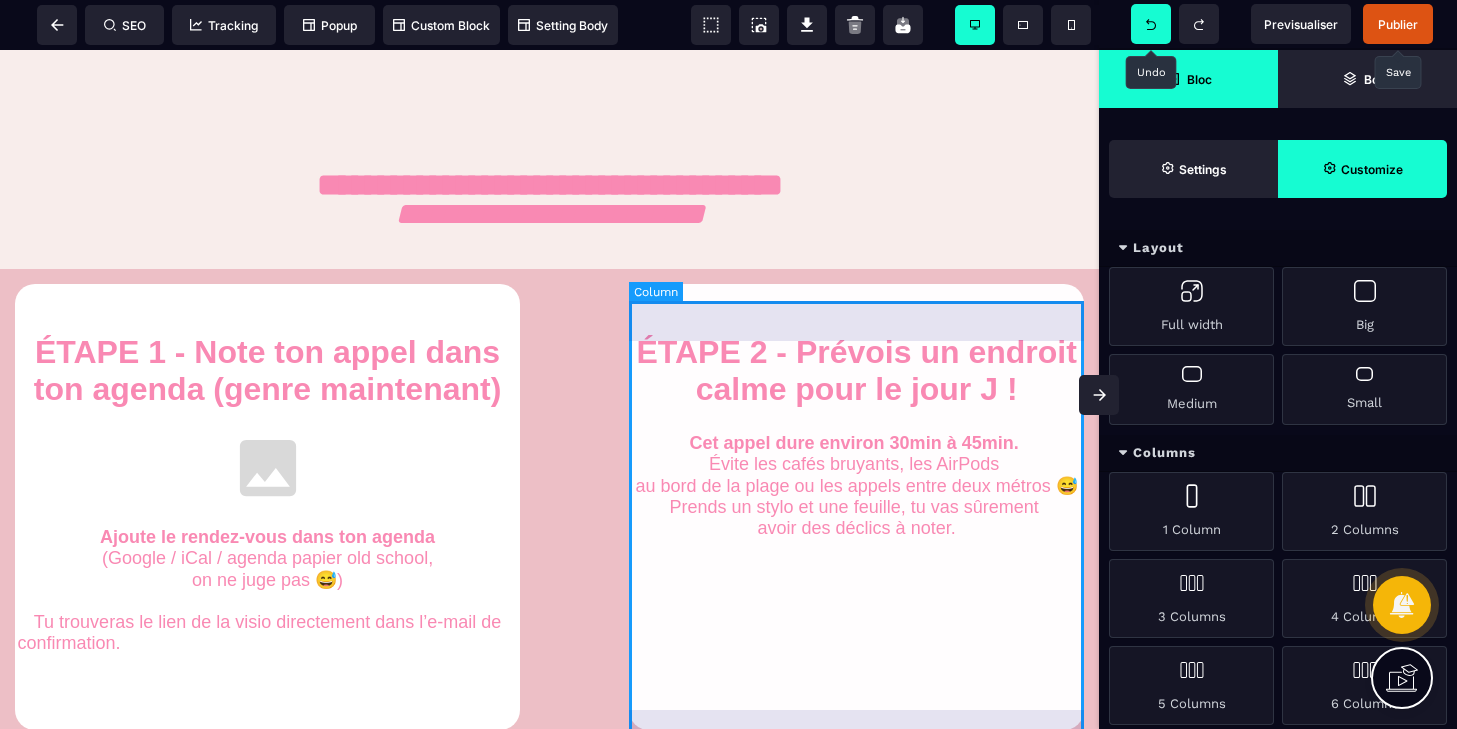 scroll, scrollTop: 773, scrollLeft: 0, axis: vertical 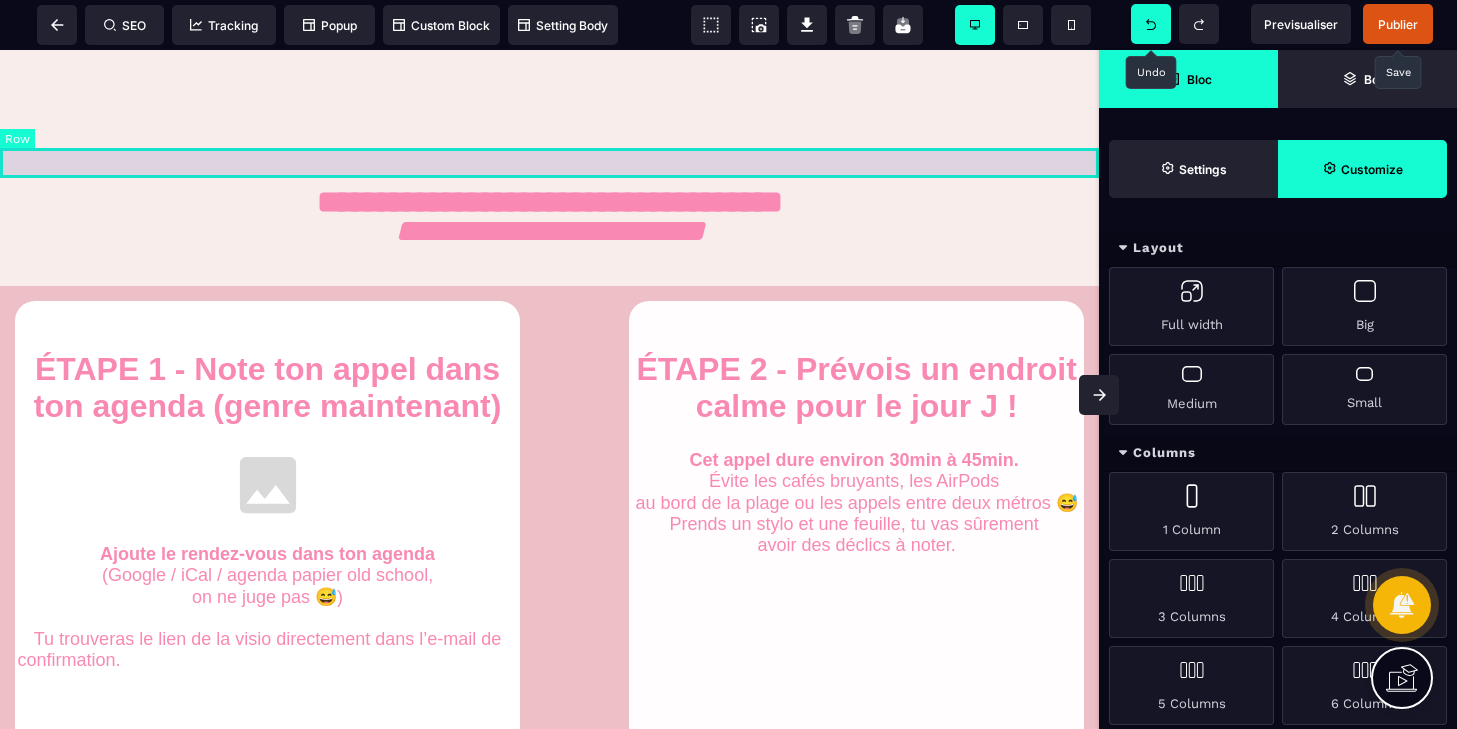 click at bounding box center (549, 163) 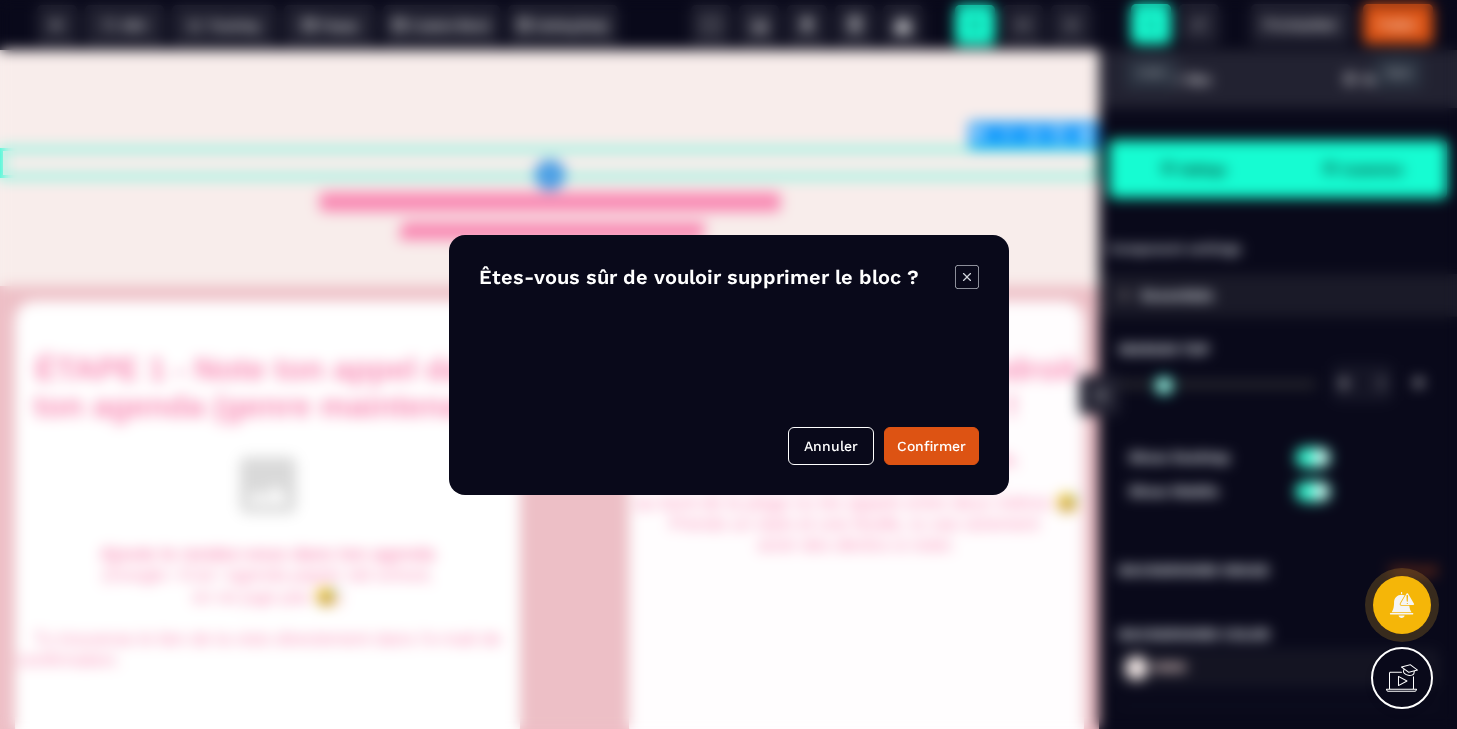 click on "B I U S
A *******
plus
Row
SEO
Big" at bounding box center [728, 364] 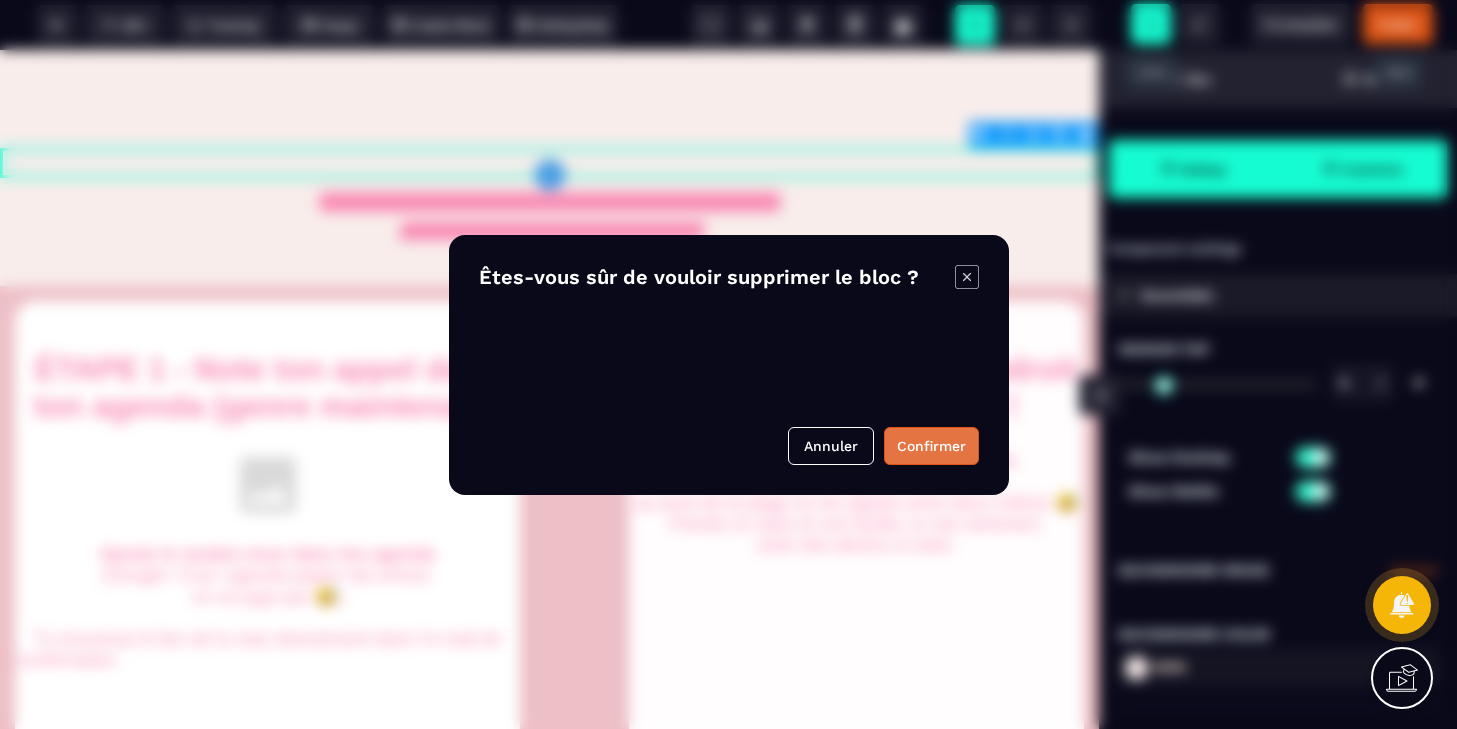 click on "Confirmer" at bounding box center (931, 446) 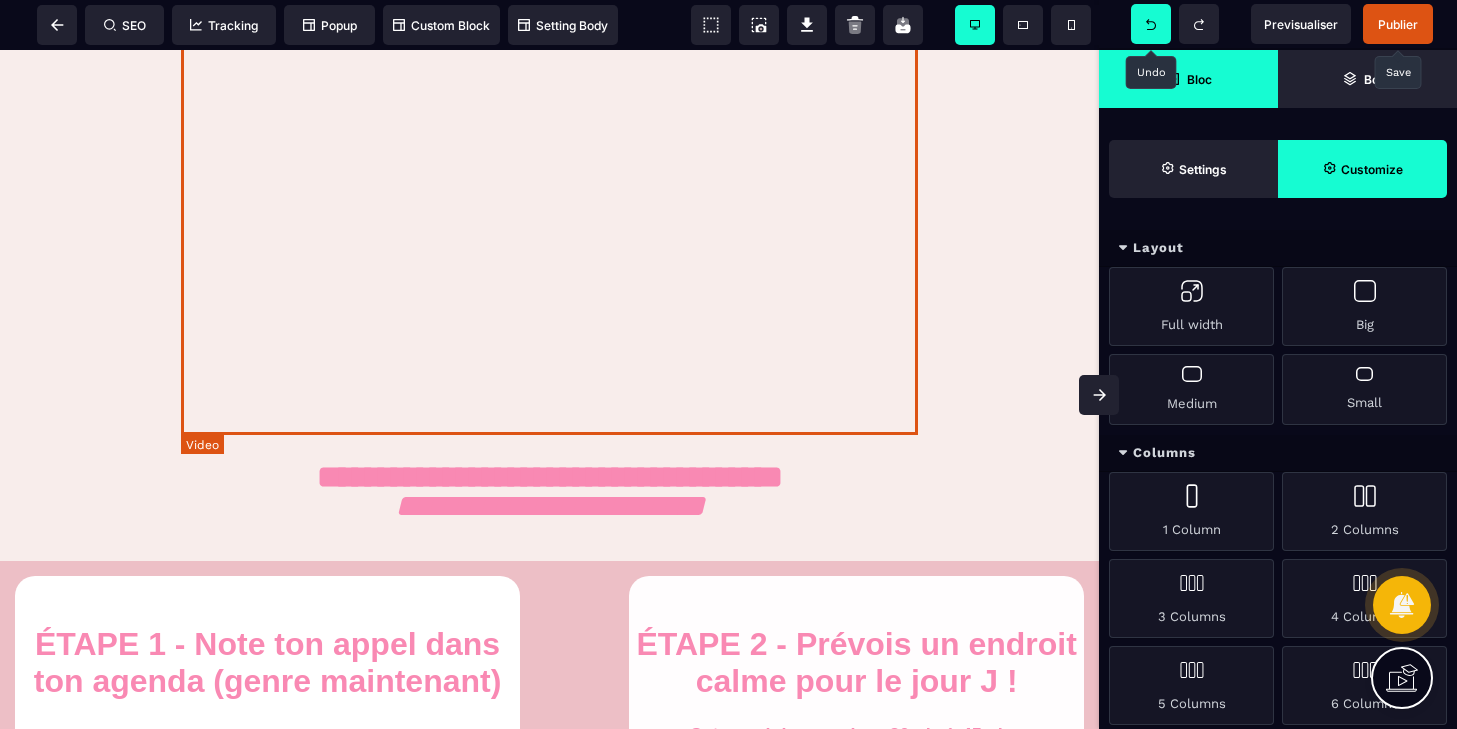 scroll, scrollTop: 461, scrollLeft: 0, axis: vertical 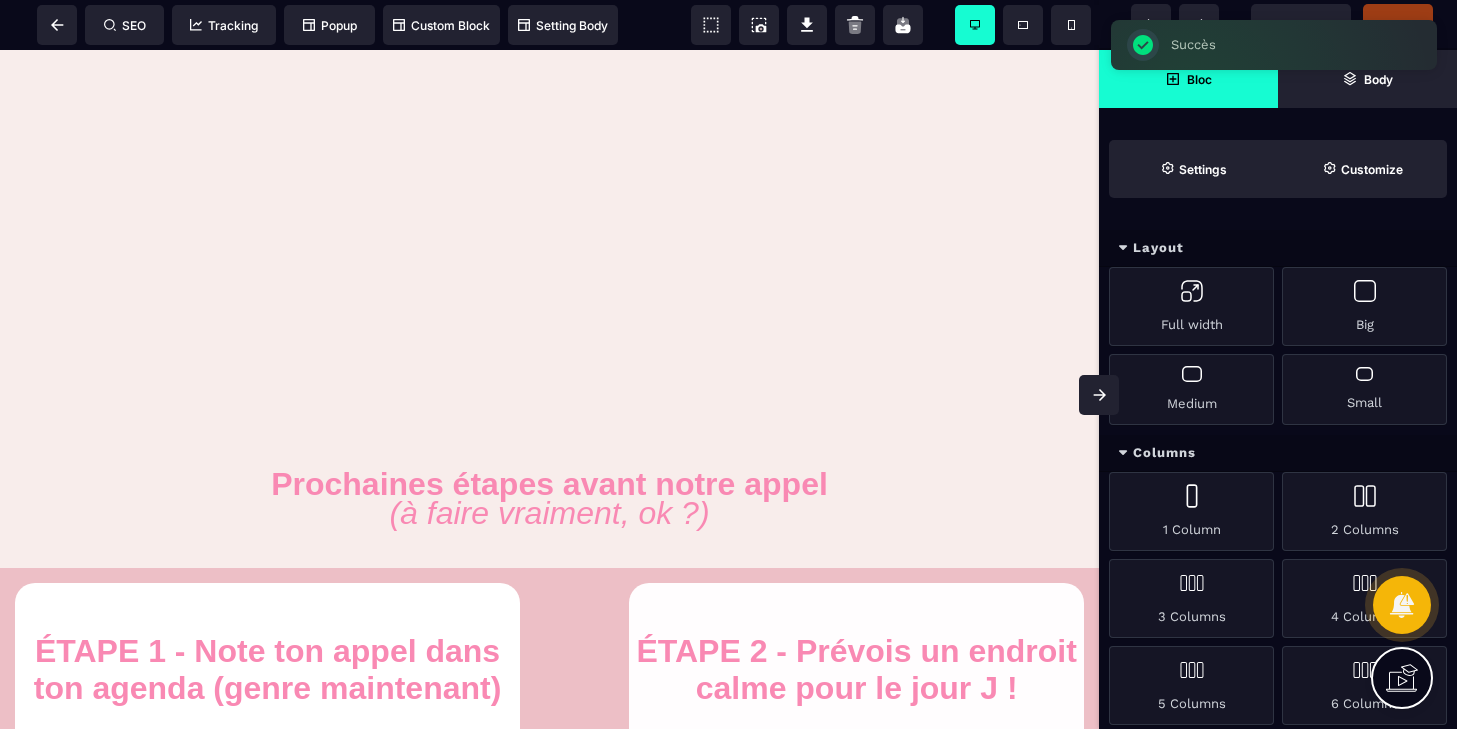 click on "Succès  ×" at bounding box center [1274, 45] 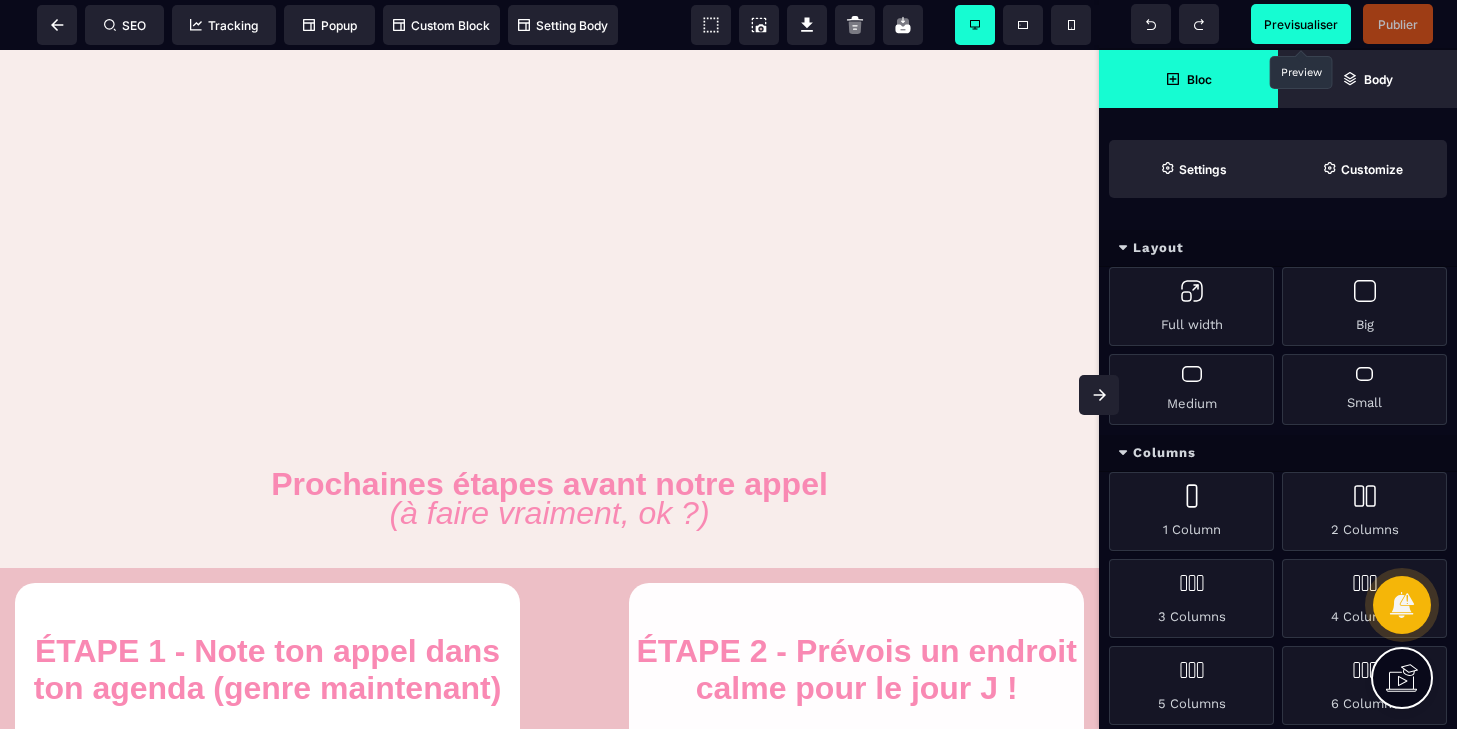 click on "Previsualiser" at bounding box center (1301, 24) 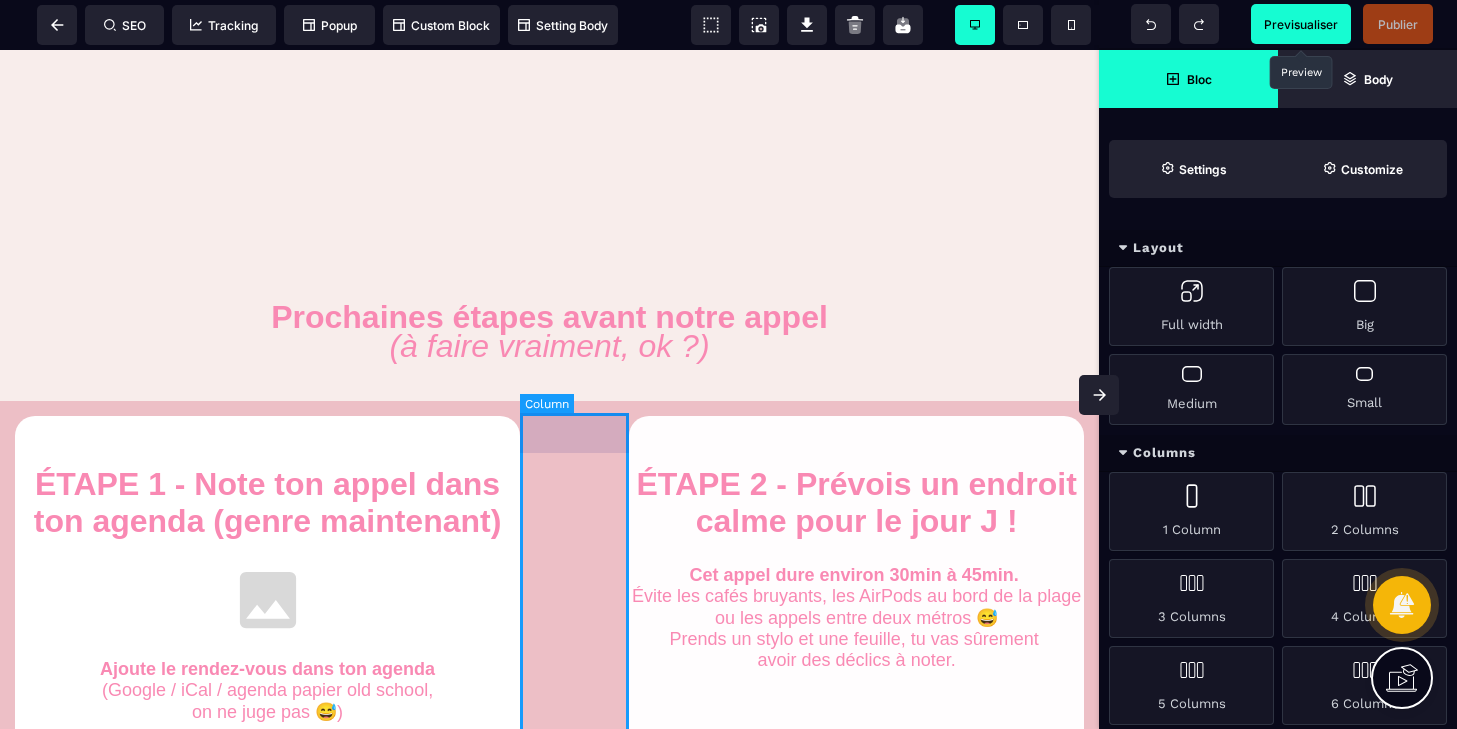 scroll, scrollTop: 631, scrollLeft: 0, axis: vertical 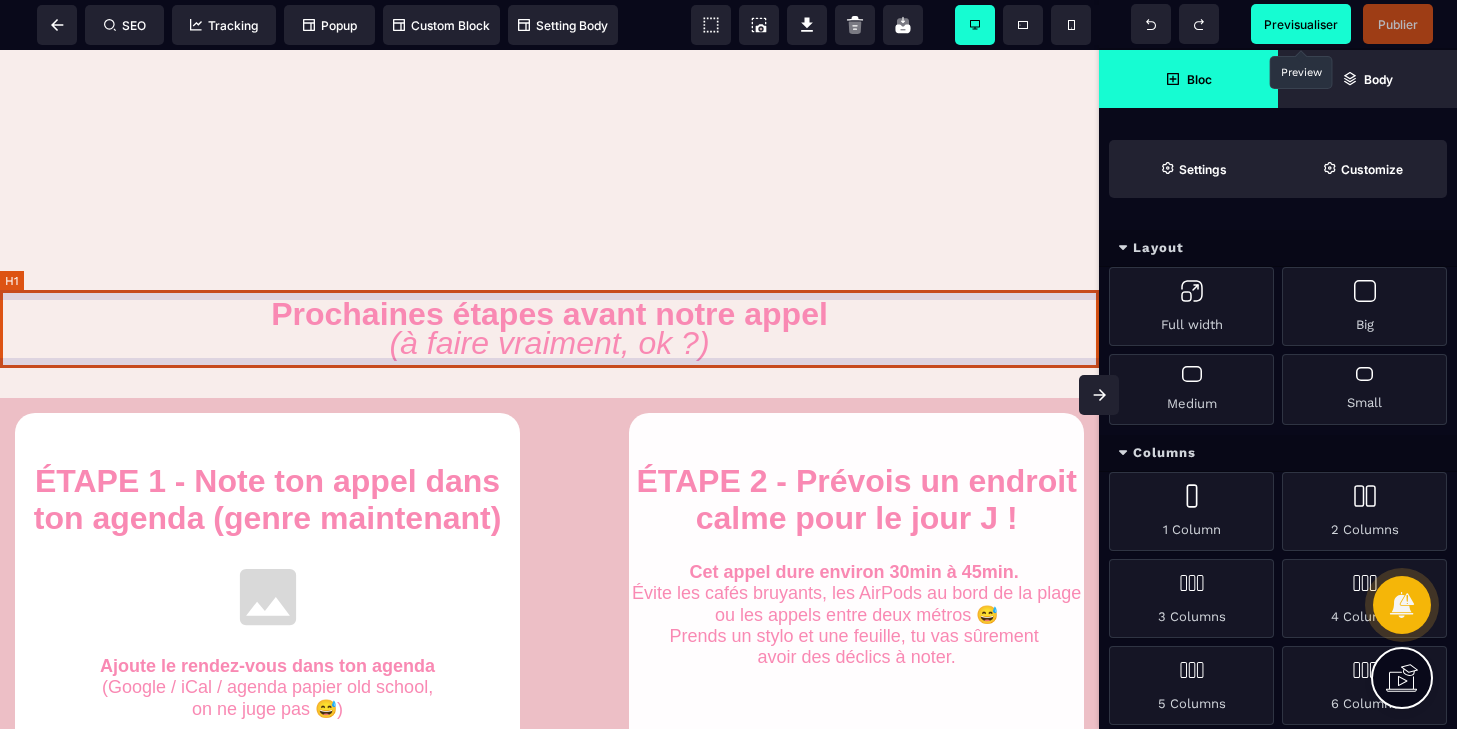 click on "Prochaines étapes avant notre appel  (à faire vraiment, ok ?)" at bounding box center [549, 329] 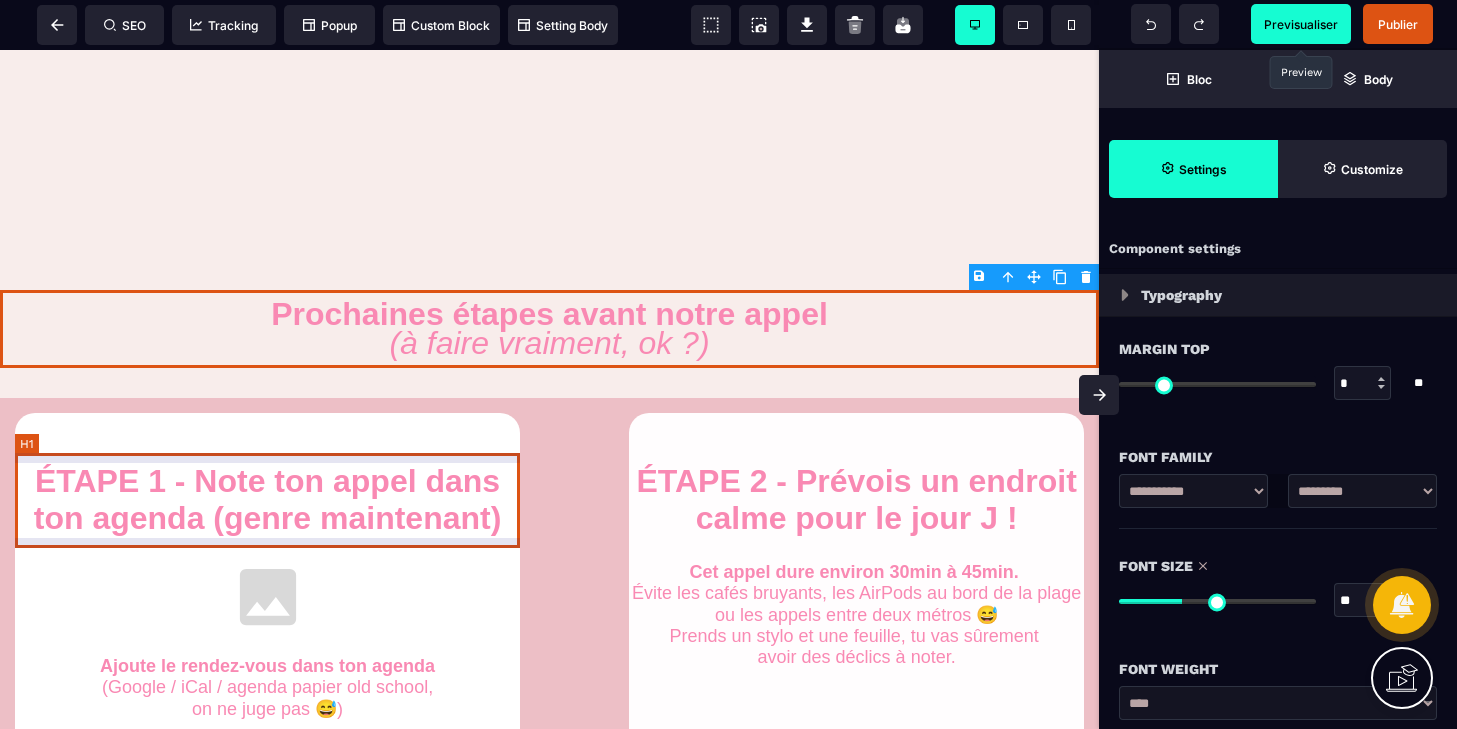 click on "ÉTAPE 1 - Note ton appel dans ton agenda (genre maintenant)" at bounding box center (267, 500) 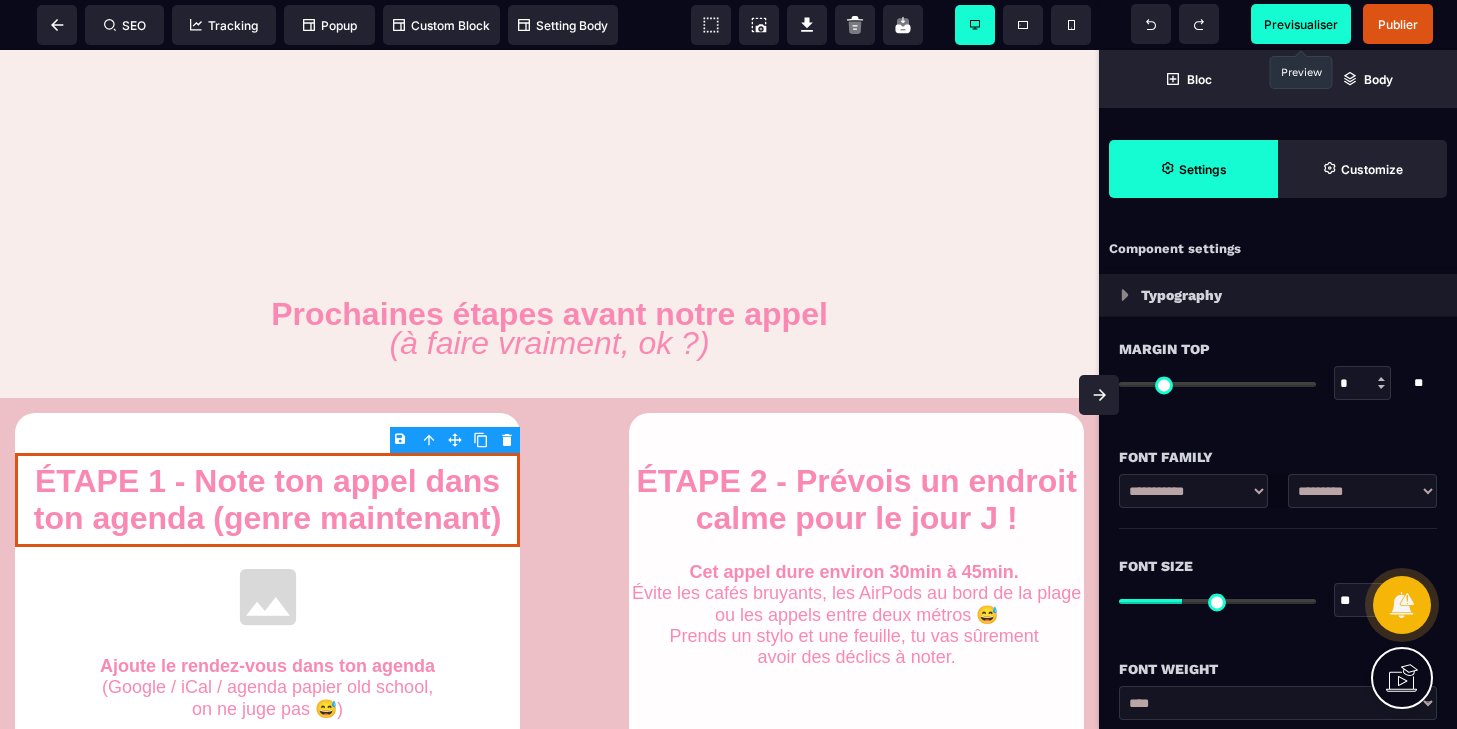 type on "**" 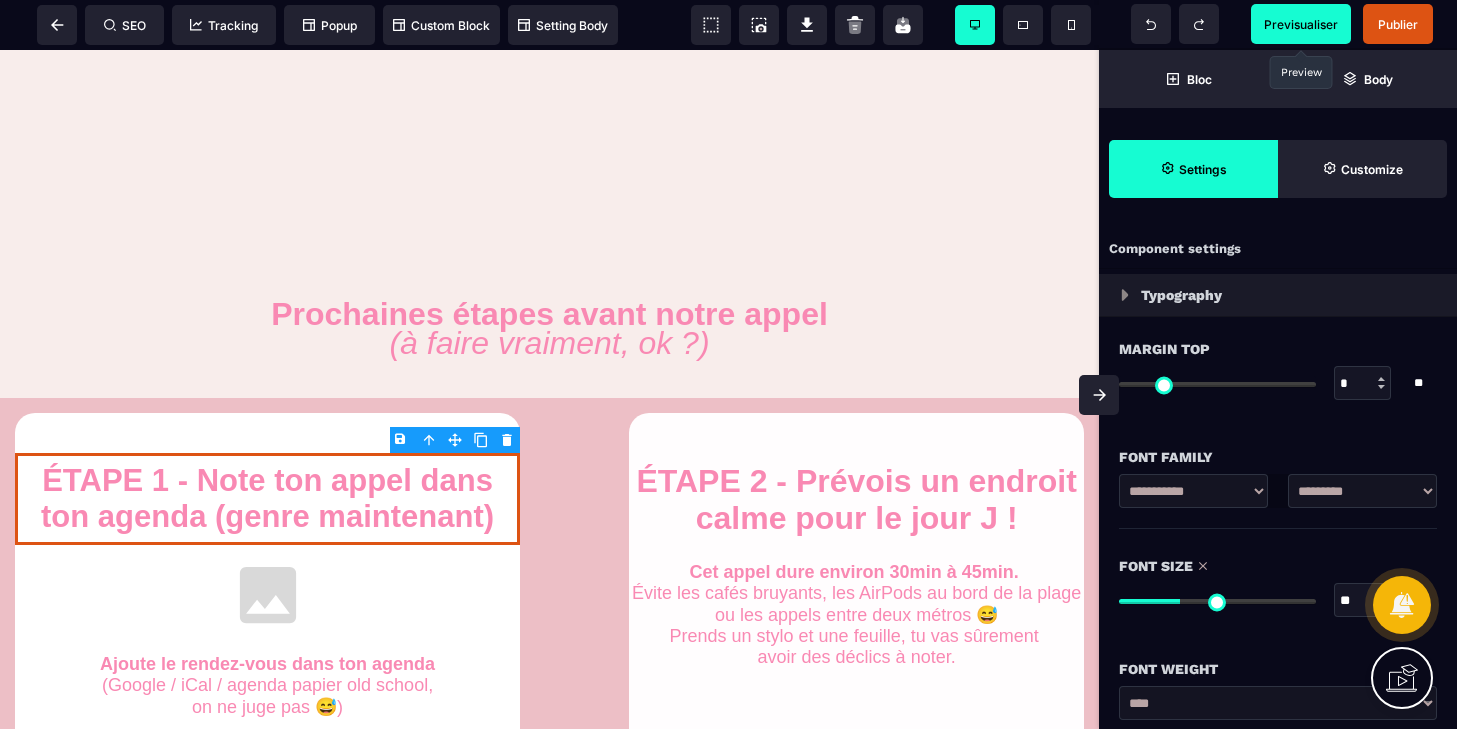 type on "**" 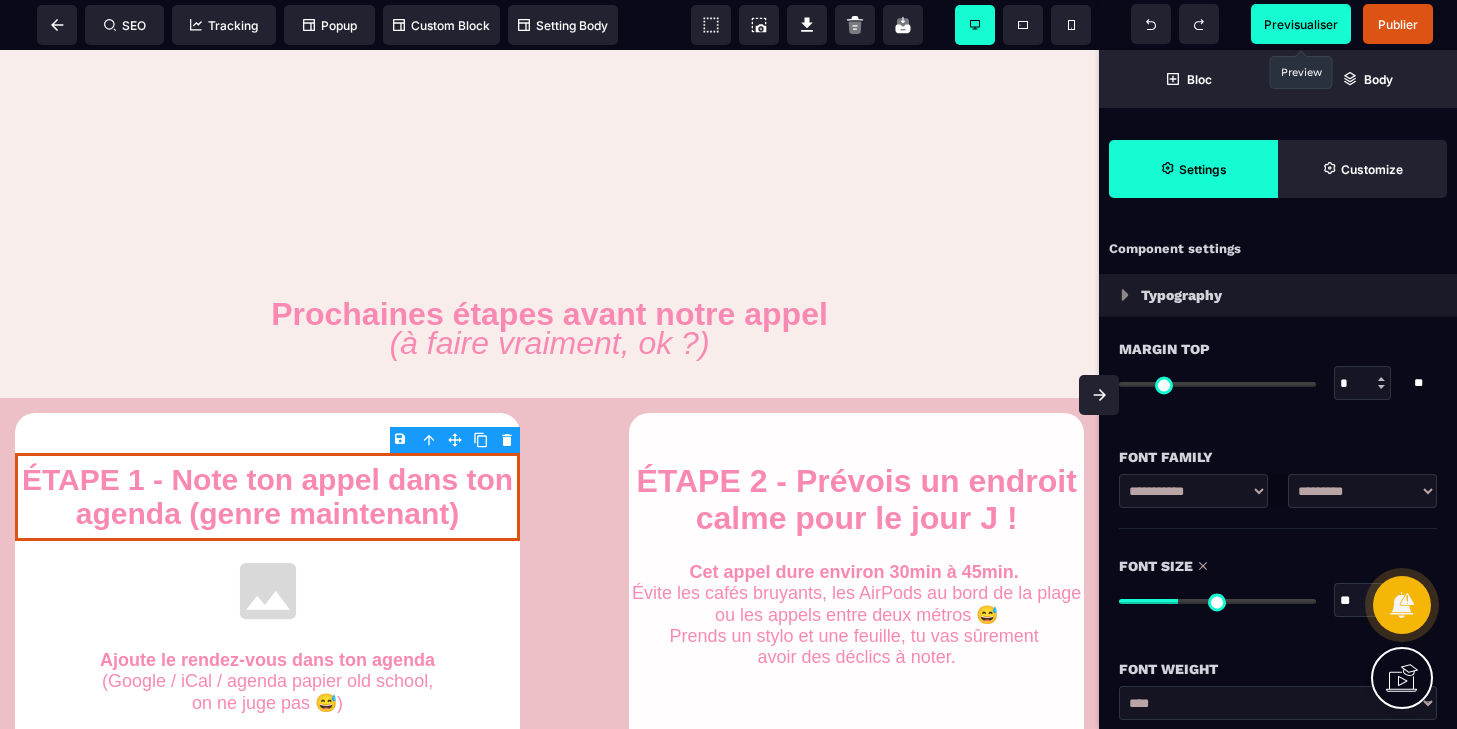 type on "**" 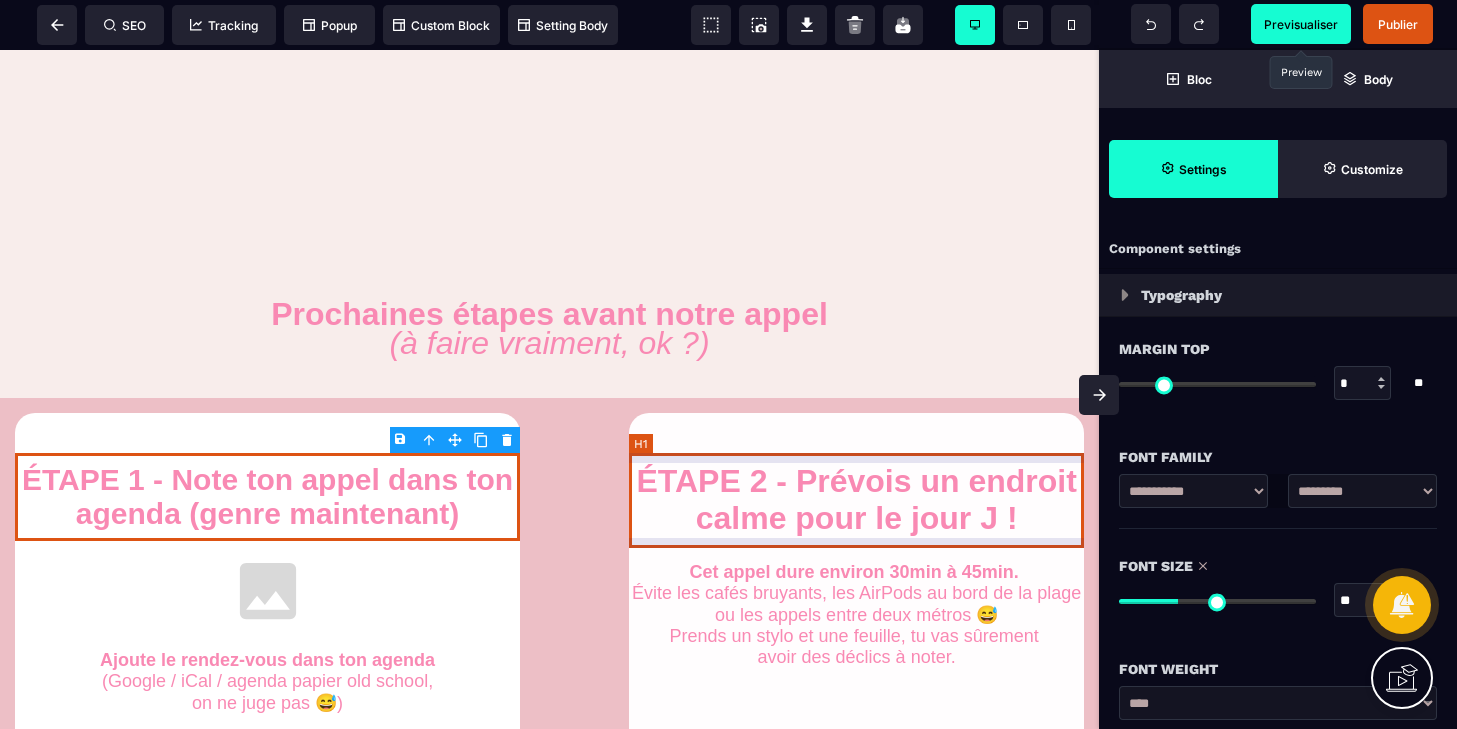 click on "ÉTAPE 2 - Prévois un endroit calme pour le jour J !" at bounding box center (856, 500) 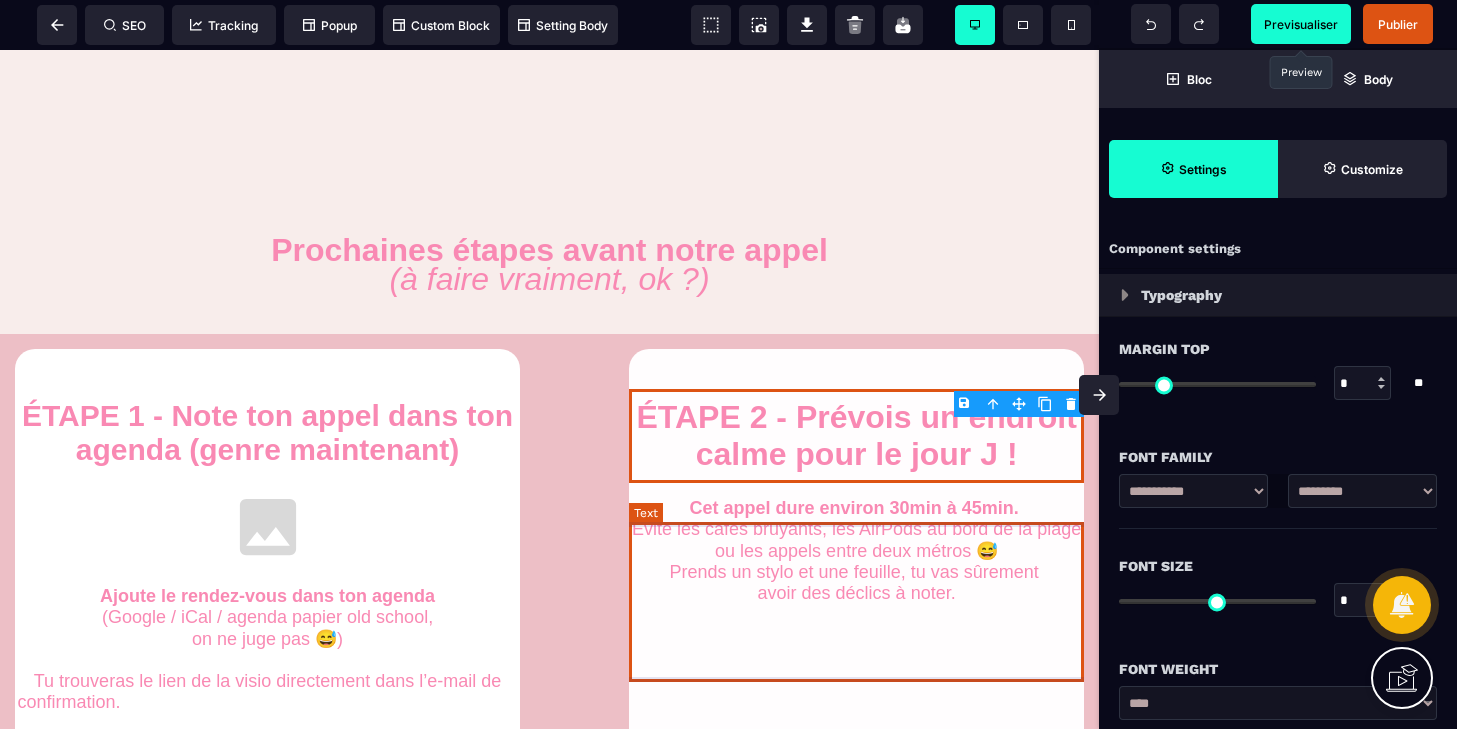 scroll, scrollTop: 719, scrollLeft: 0, axis: vertical 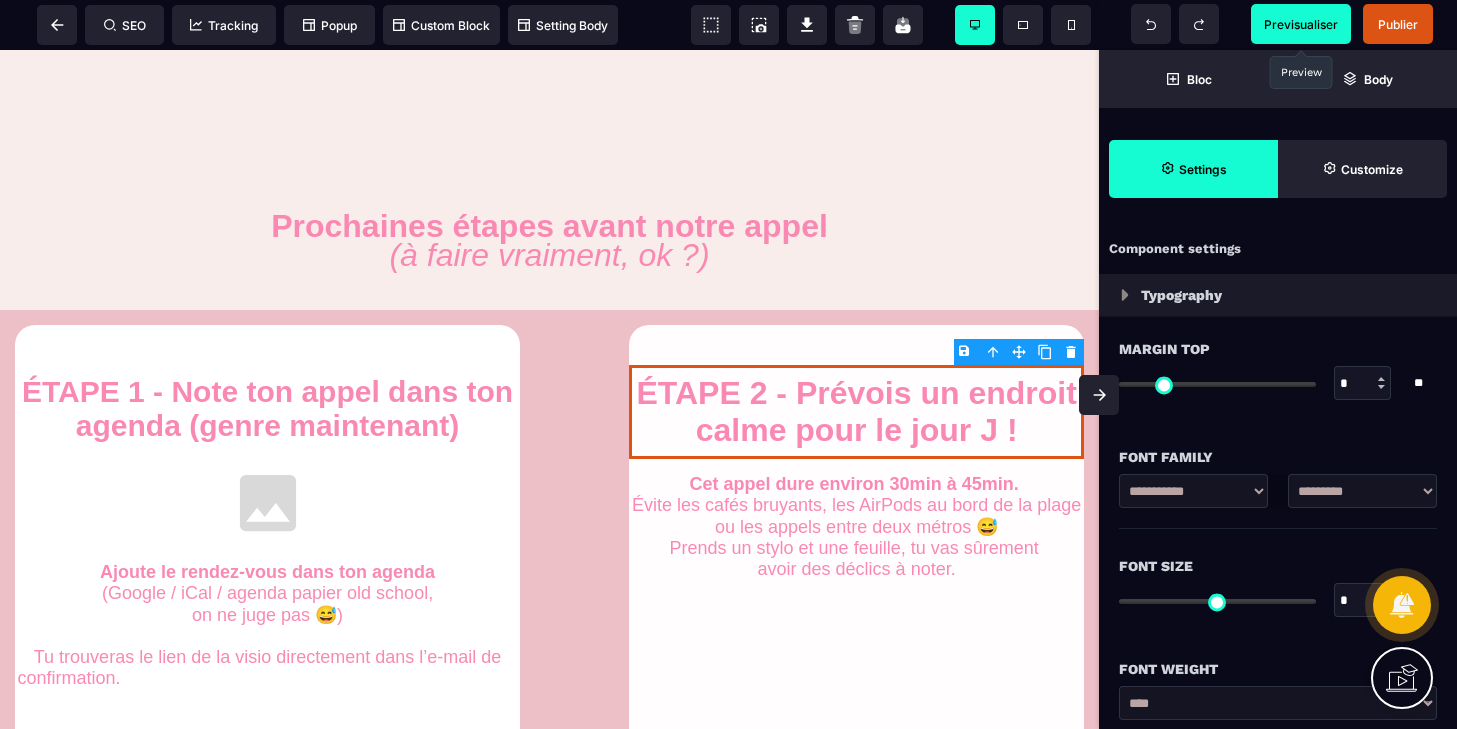type on "*" 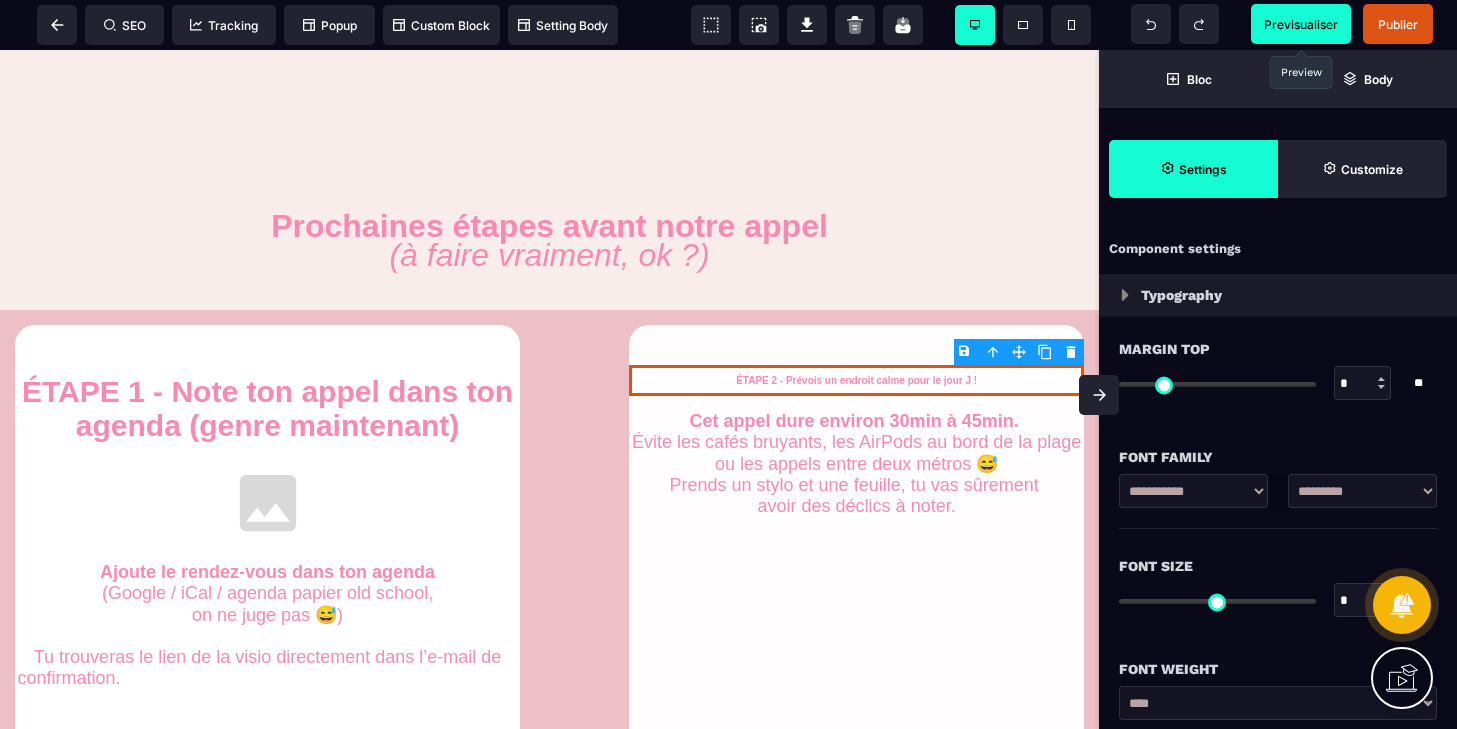 type on "**" 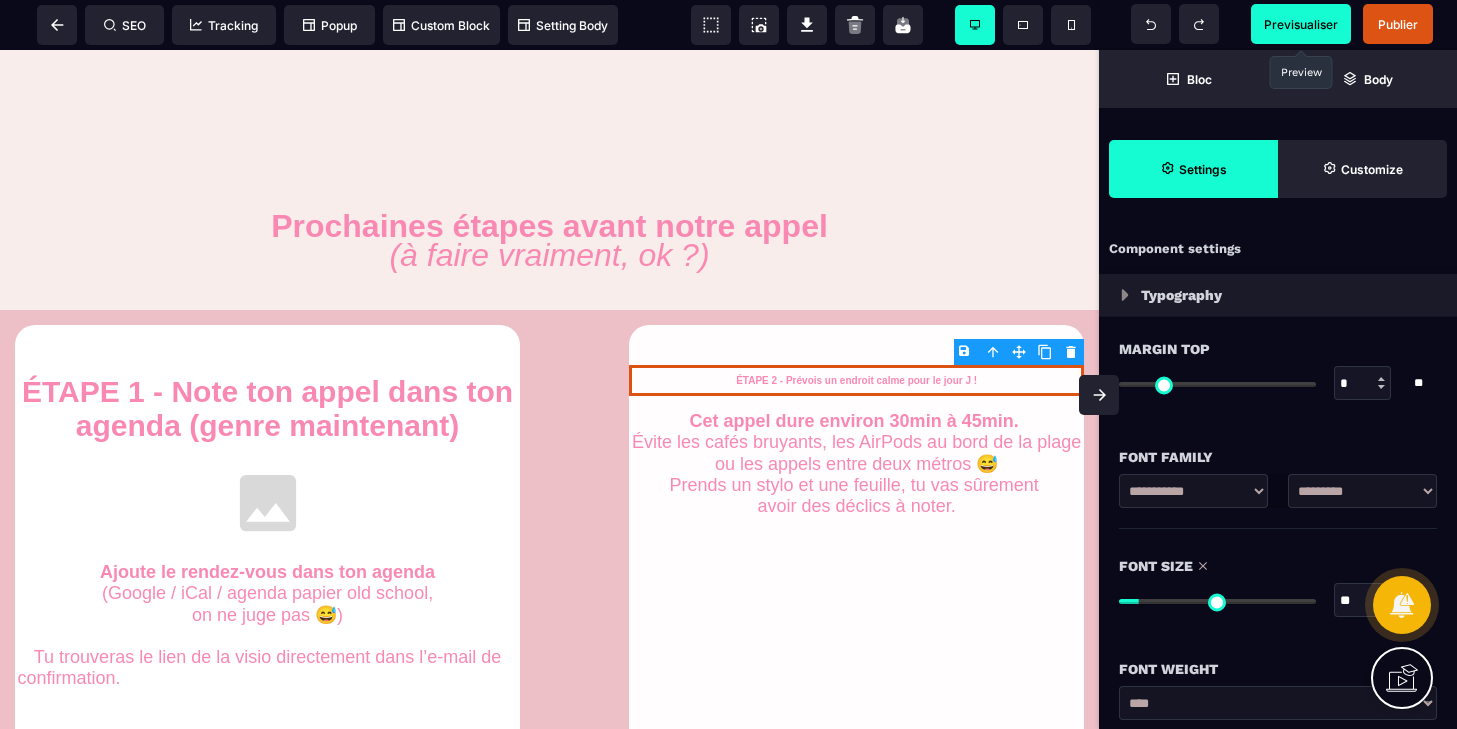 type on "**" 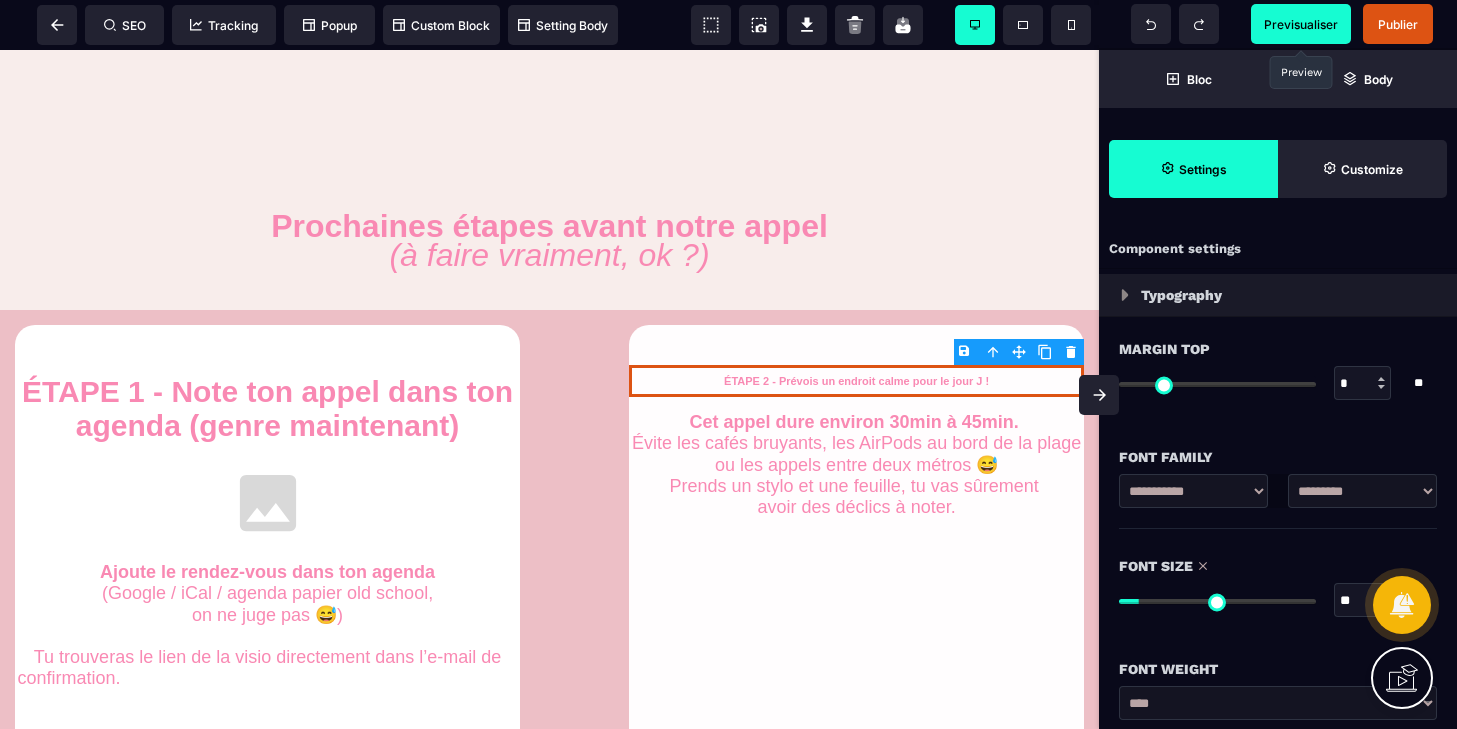 type on "**" 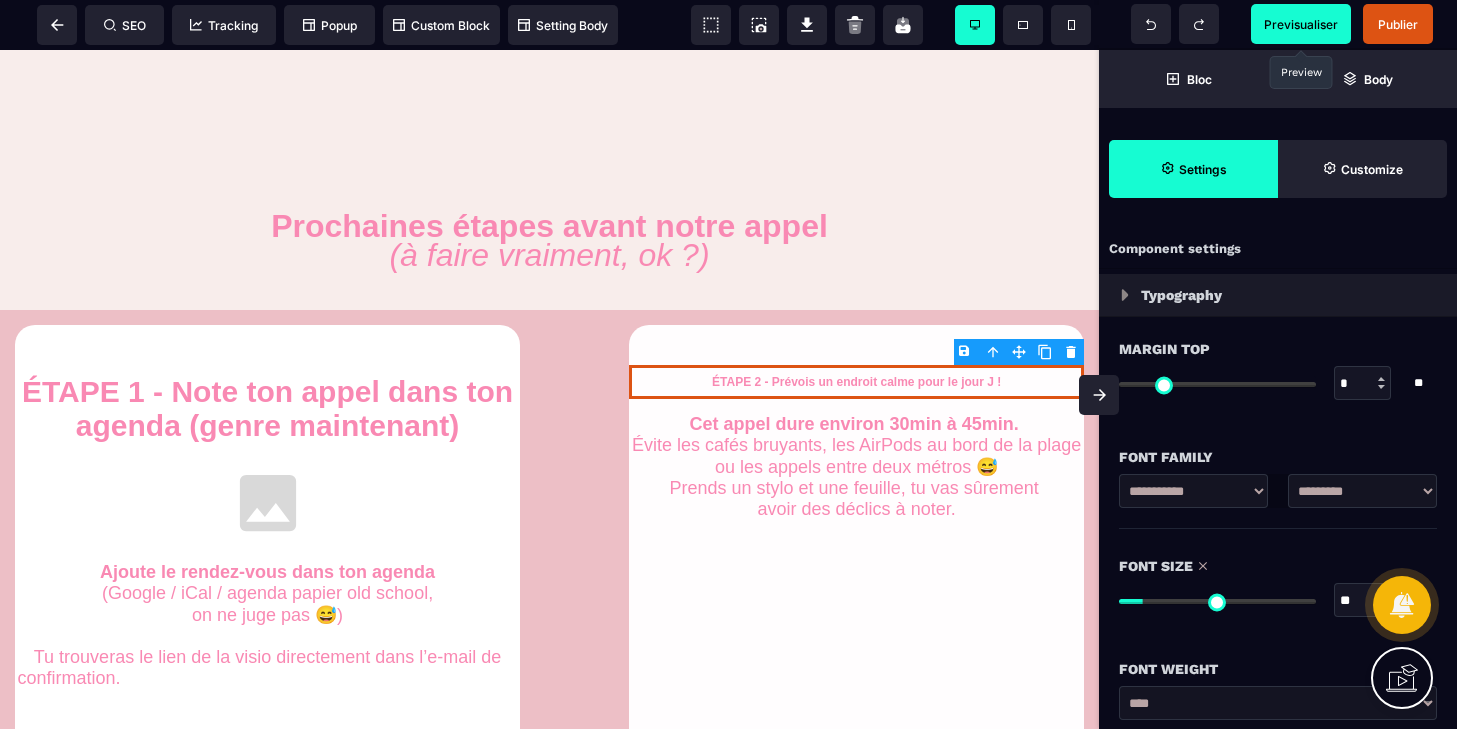 type on "**" 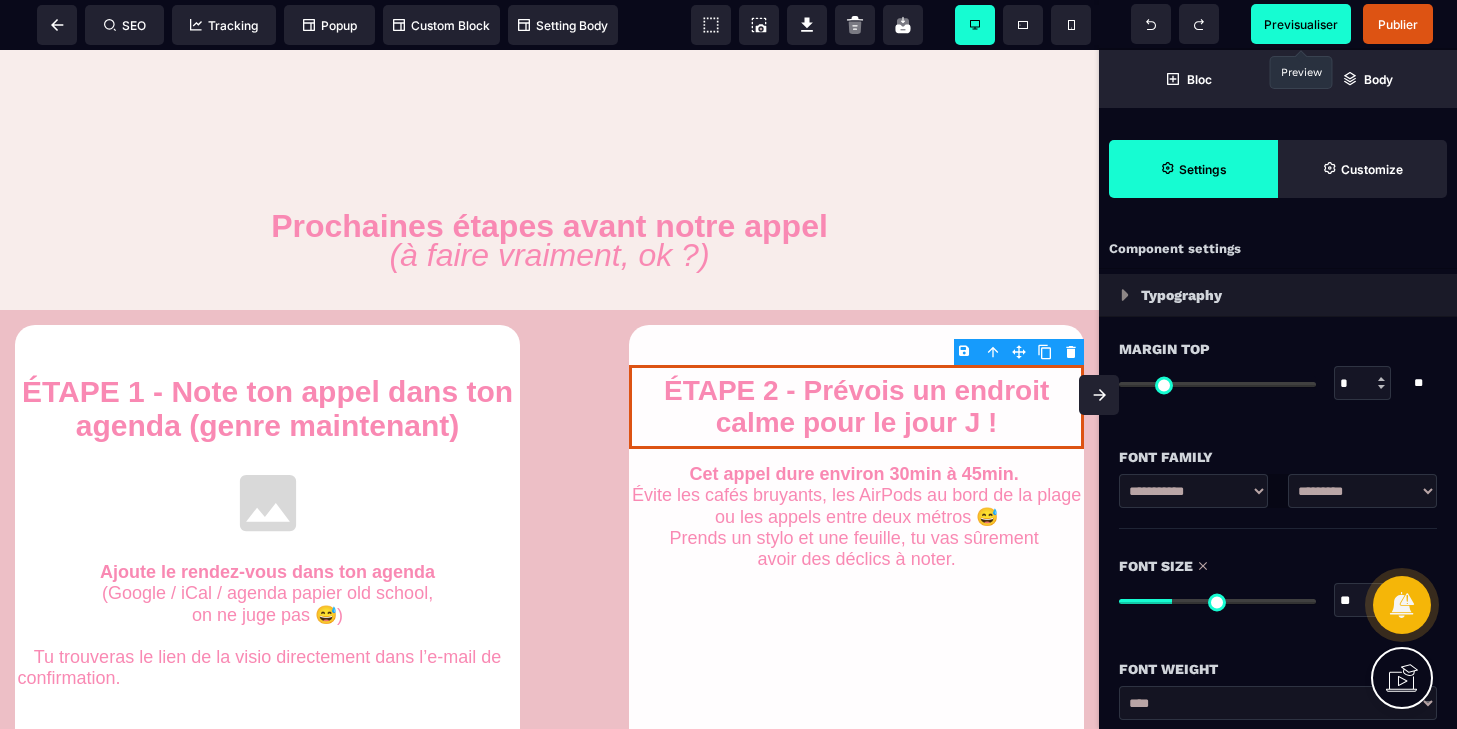 type on "**" 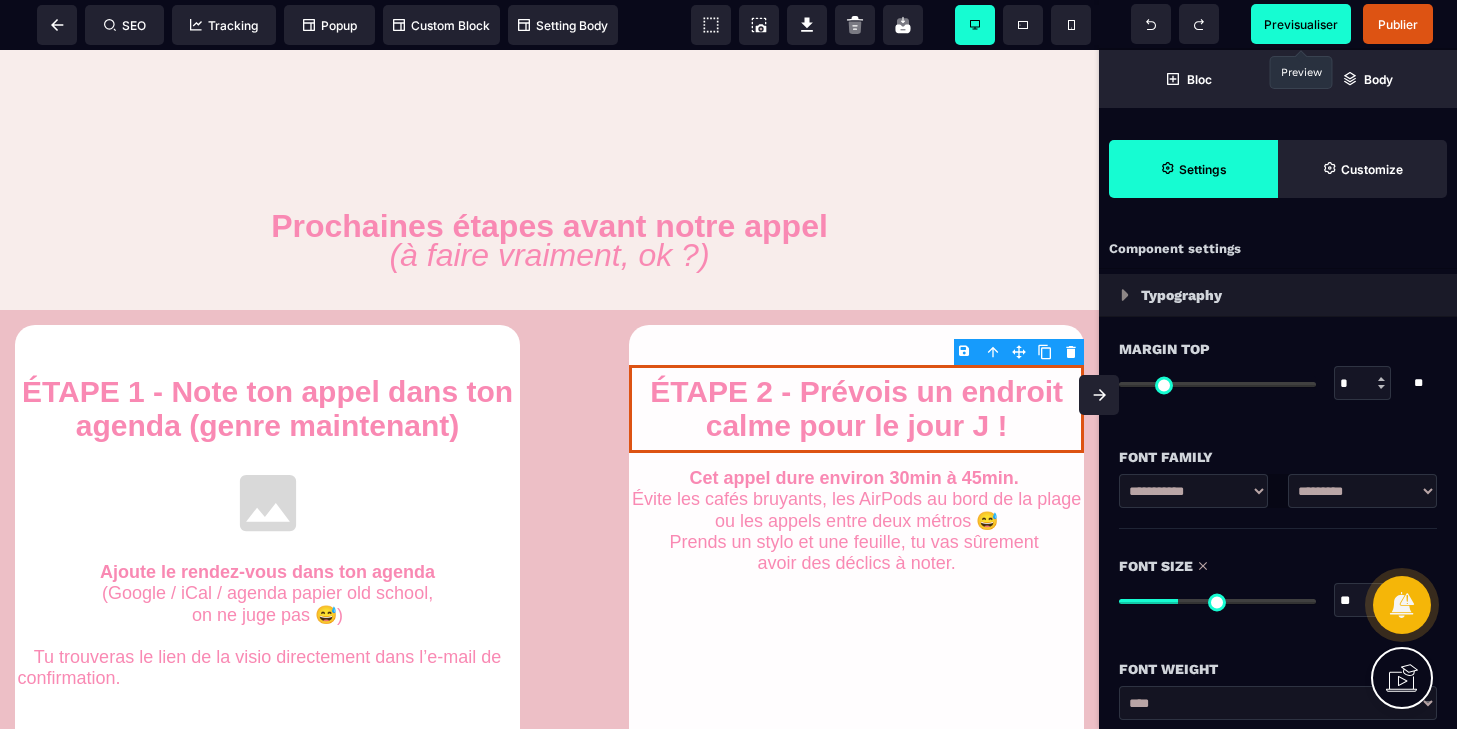 type on "**" 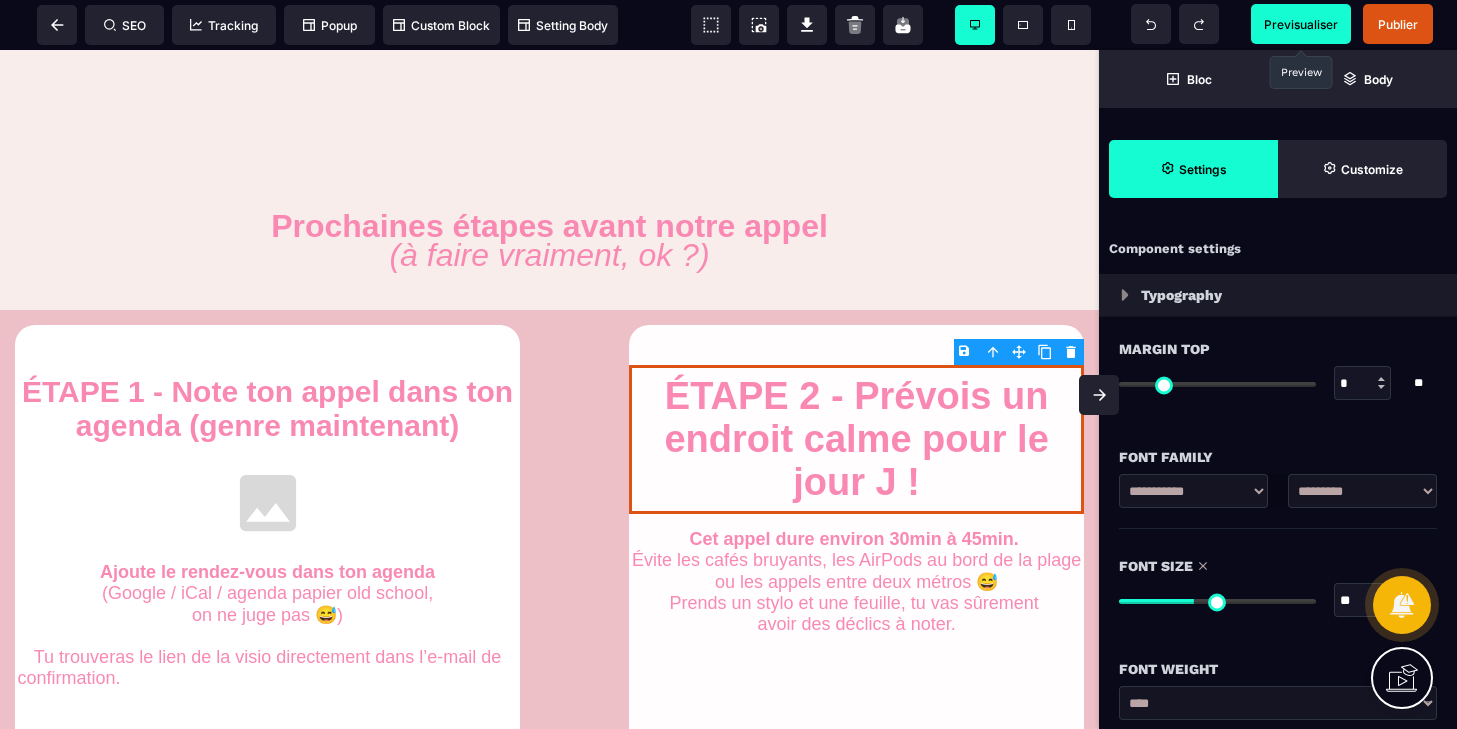 type on "**" 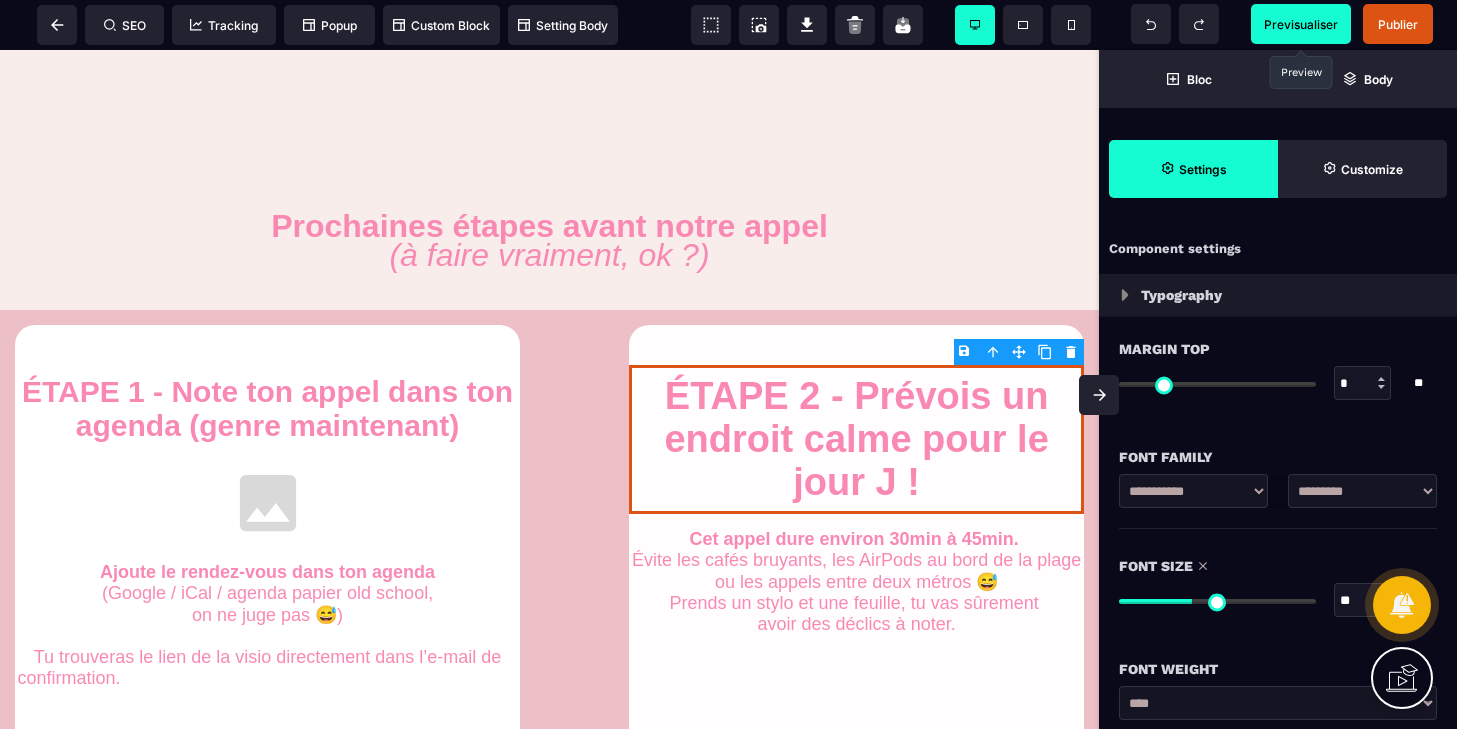 type on "**" 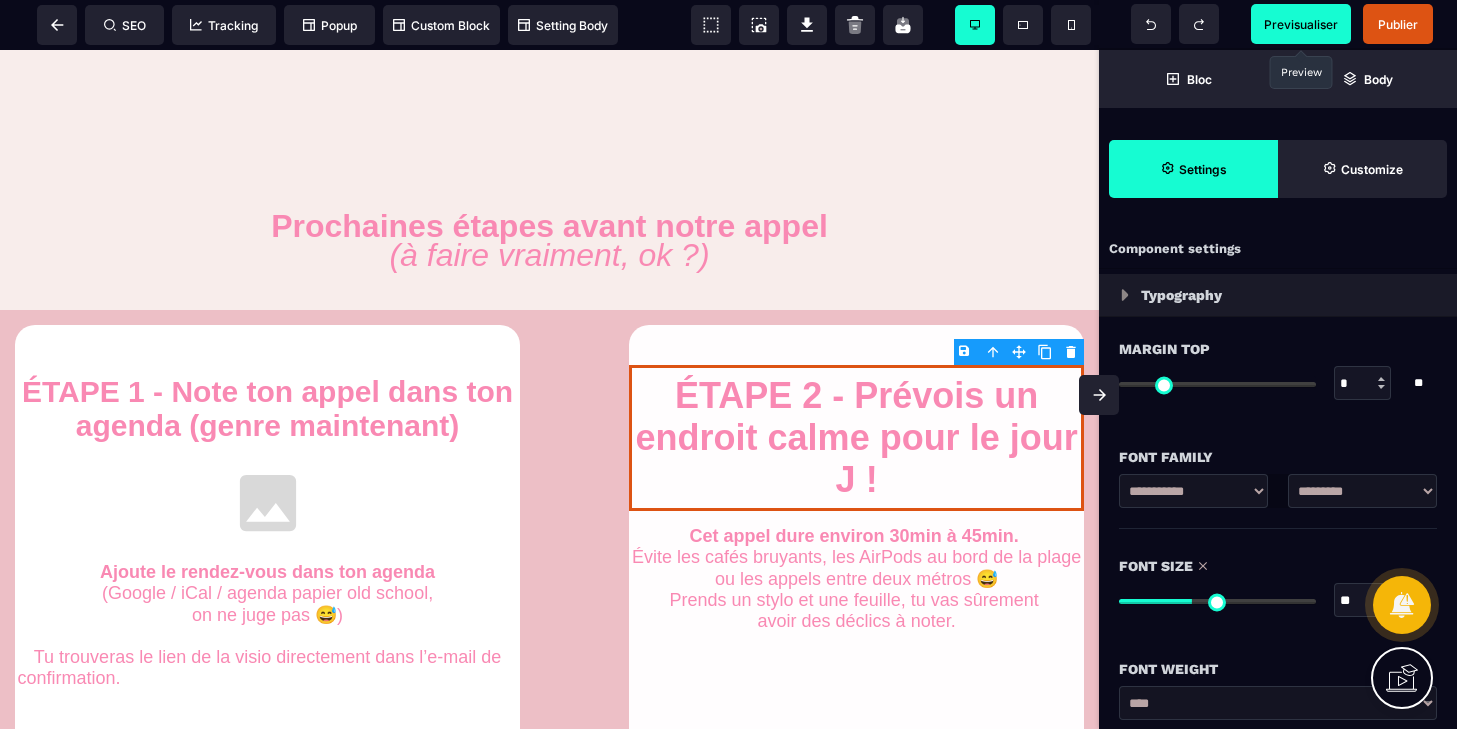 type on "**" 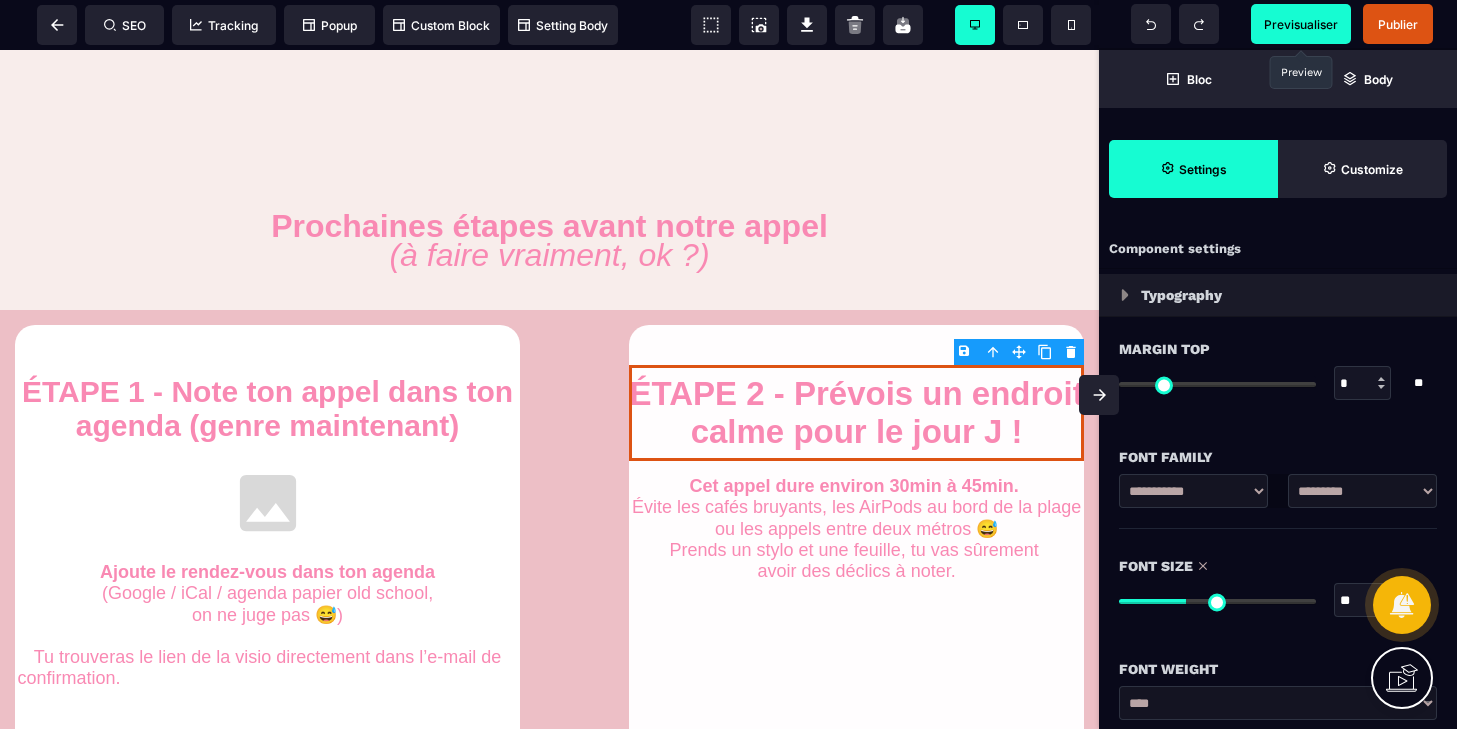 type on "**" 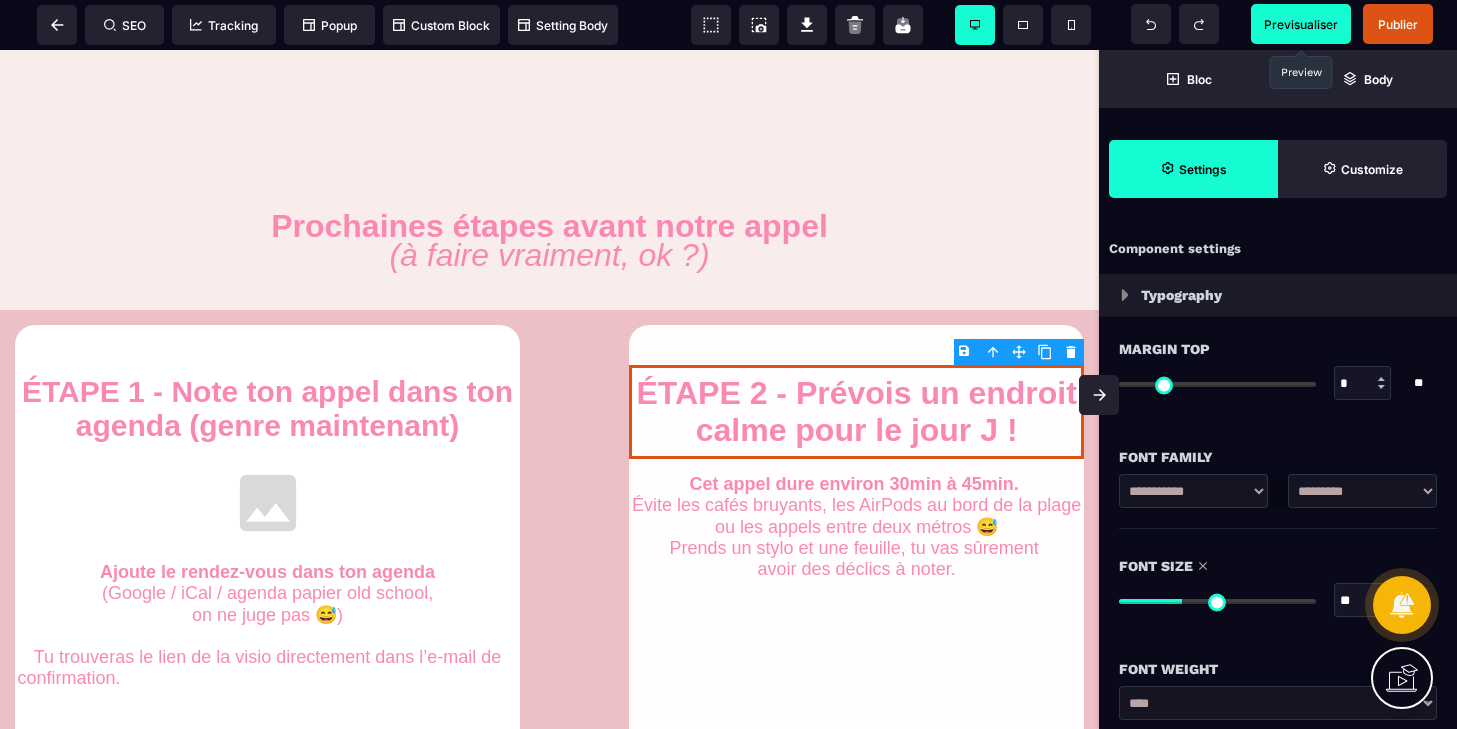 type on "**" 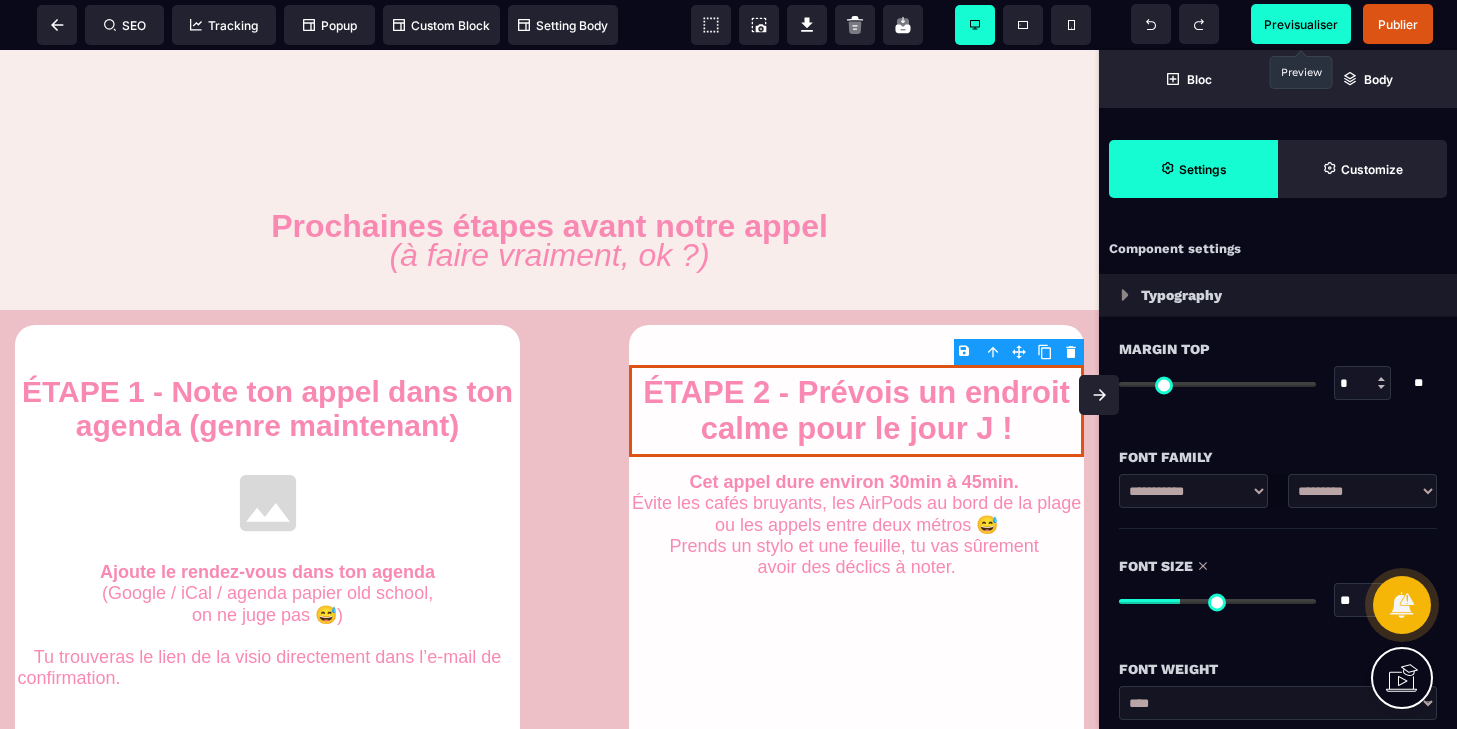 type on "**" 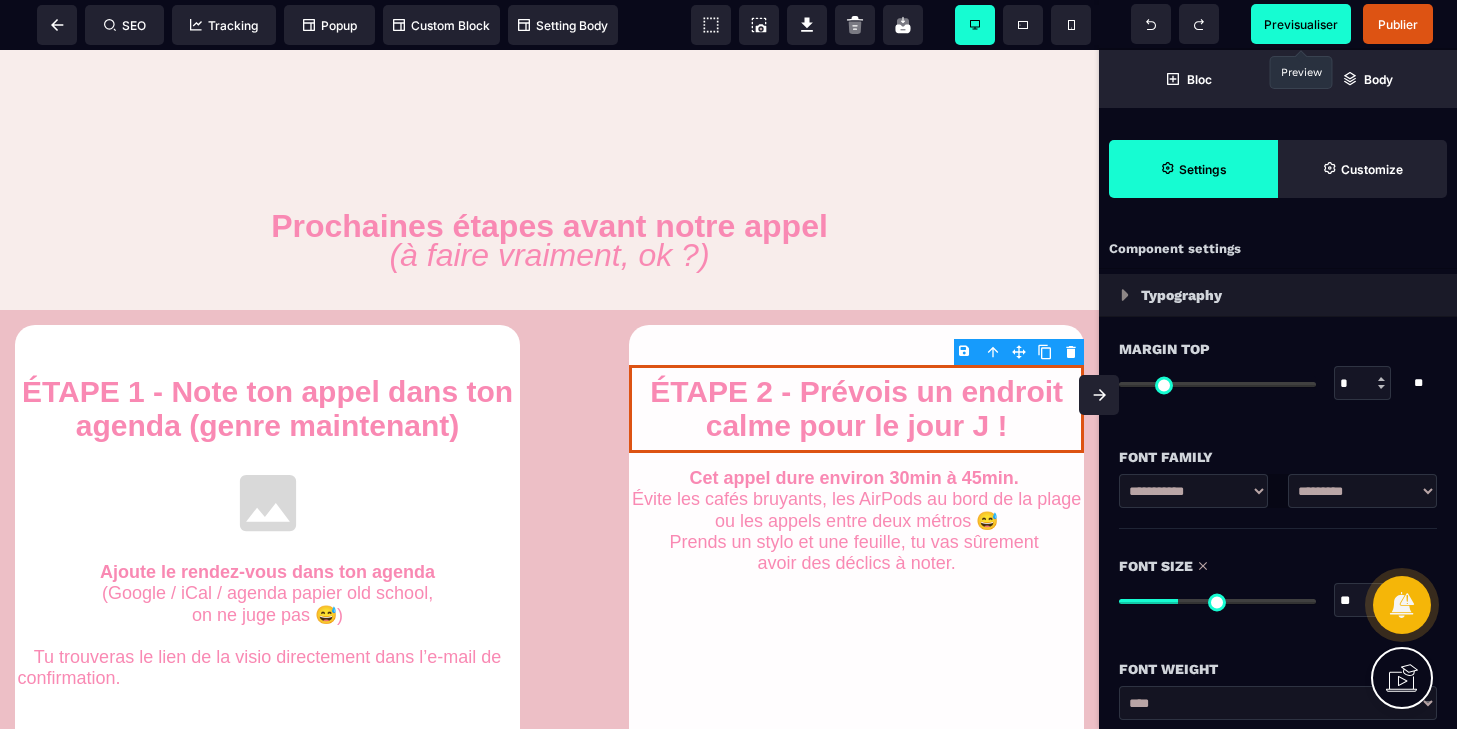 drag, startPoint x: 1128, startPoint y: 600, endPoint x: 1181, endPoint y: 595, distance: 53.235325 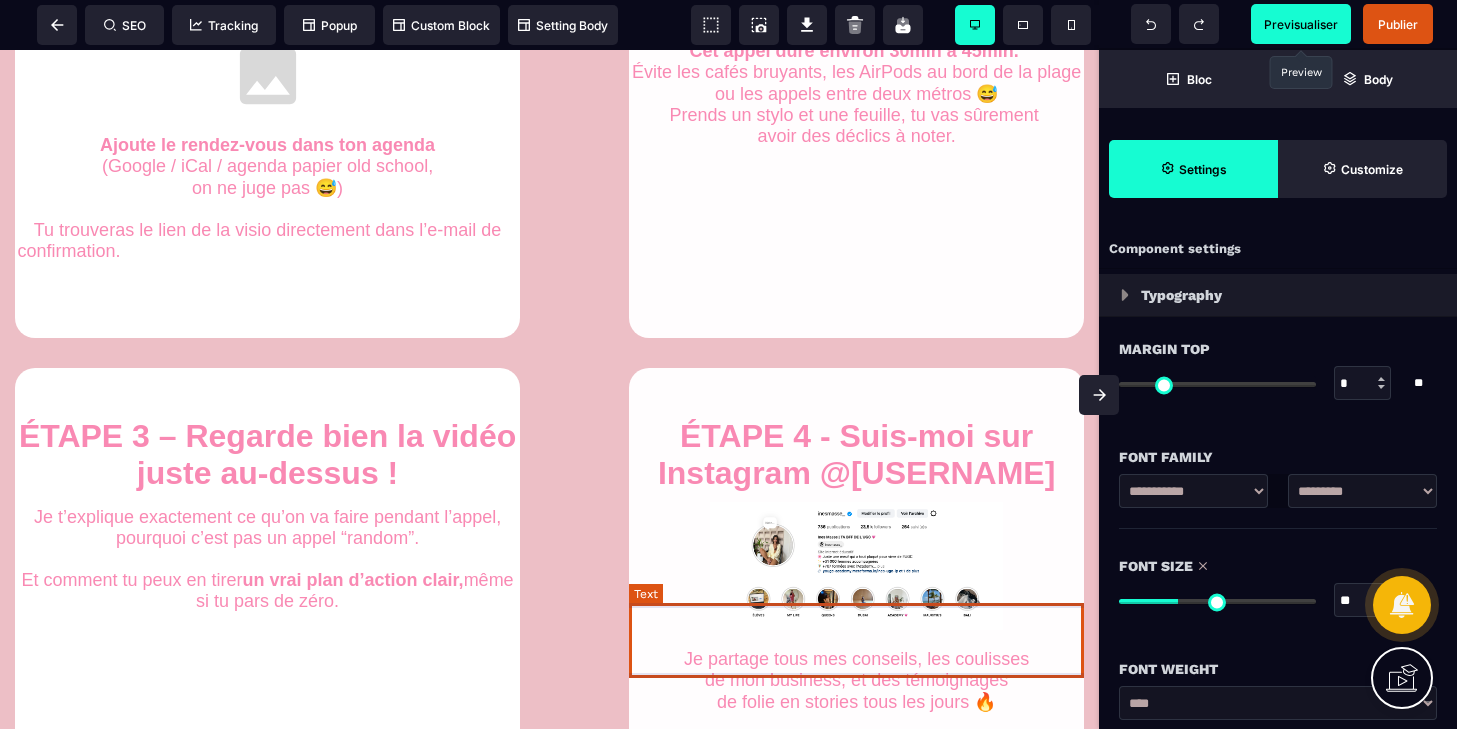 scroll, scrollTop: 1206, scrollLeft: 0, axis: vertical 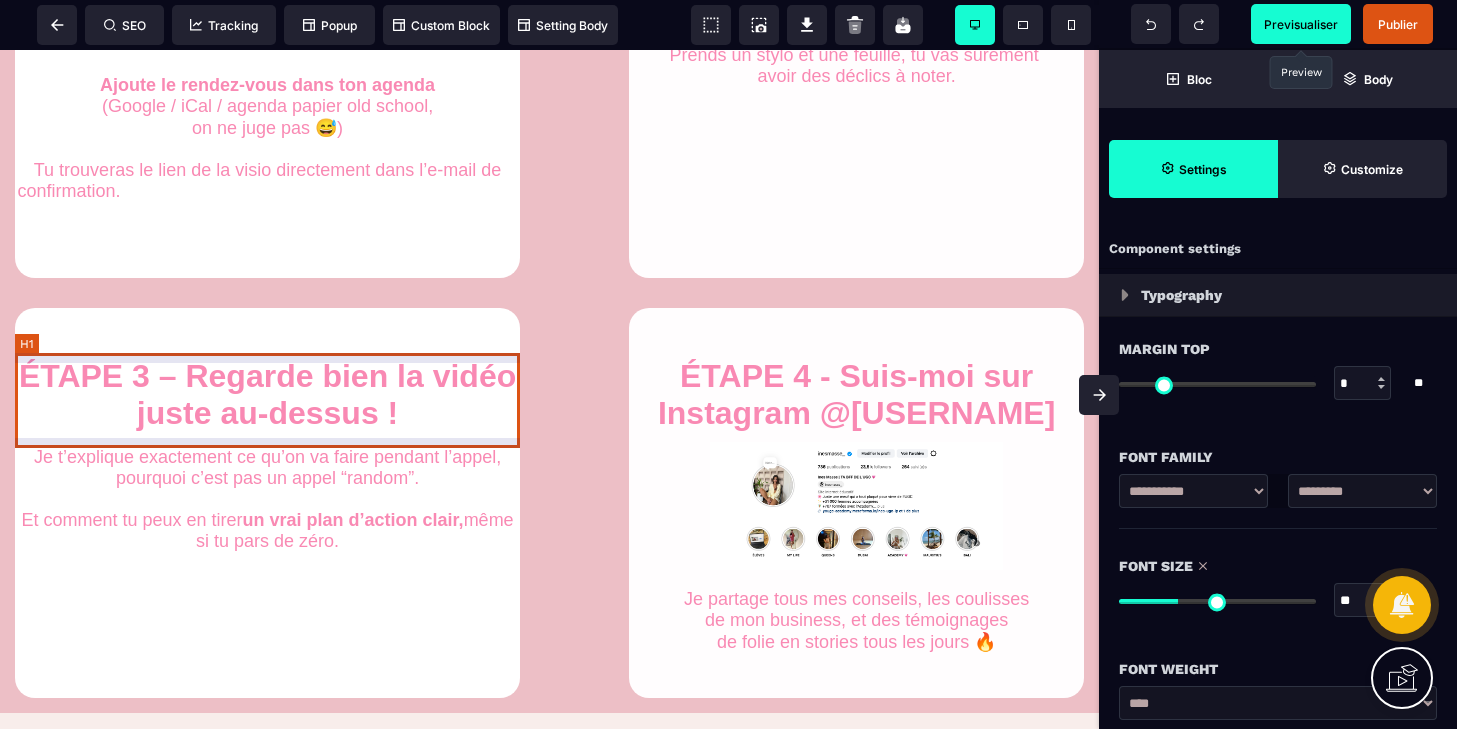 click on "ÉTAPE 3 – Regarde bien la vidéo juste au-dessus !" at bounding box center (267, 395) 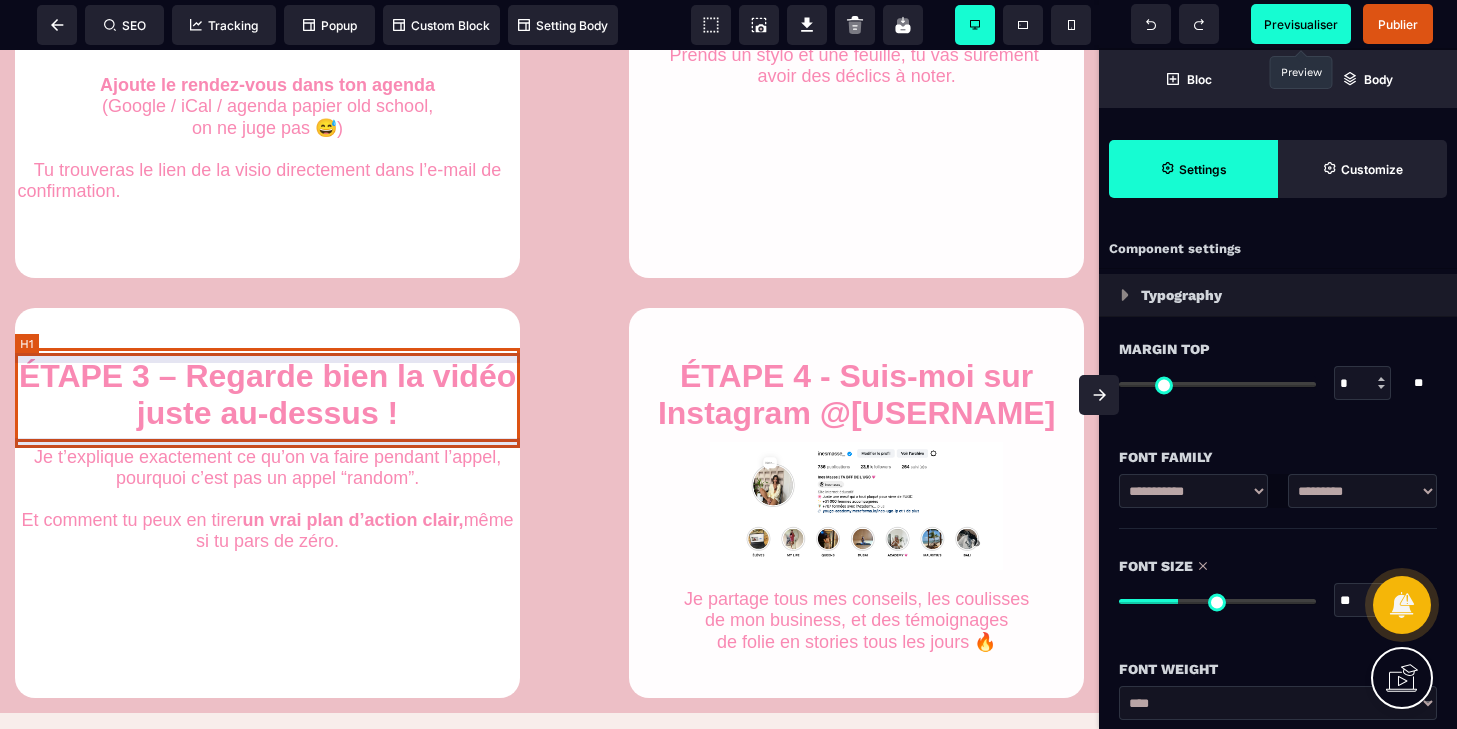 select on "***" 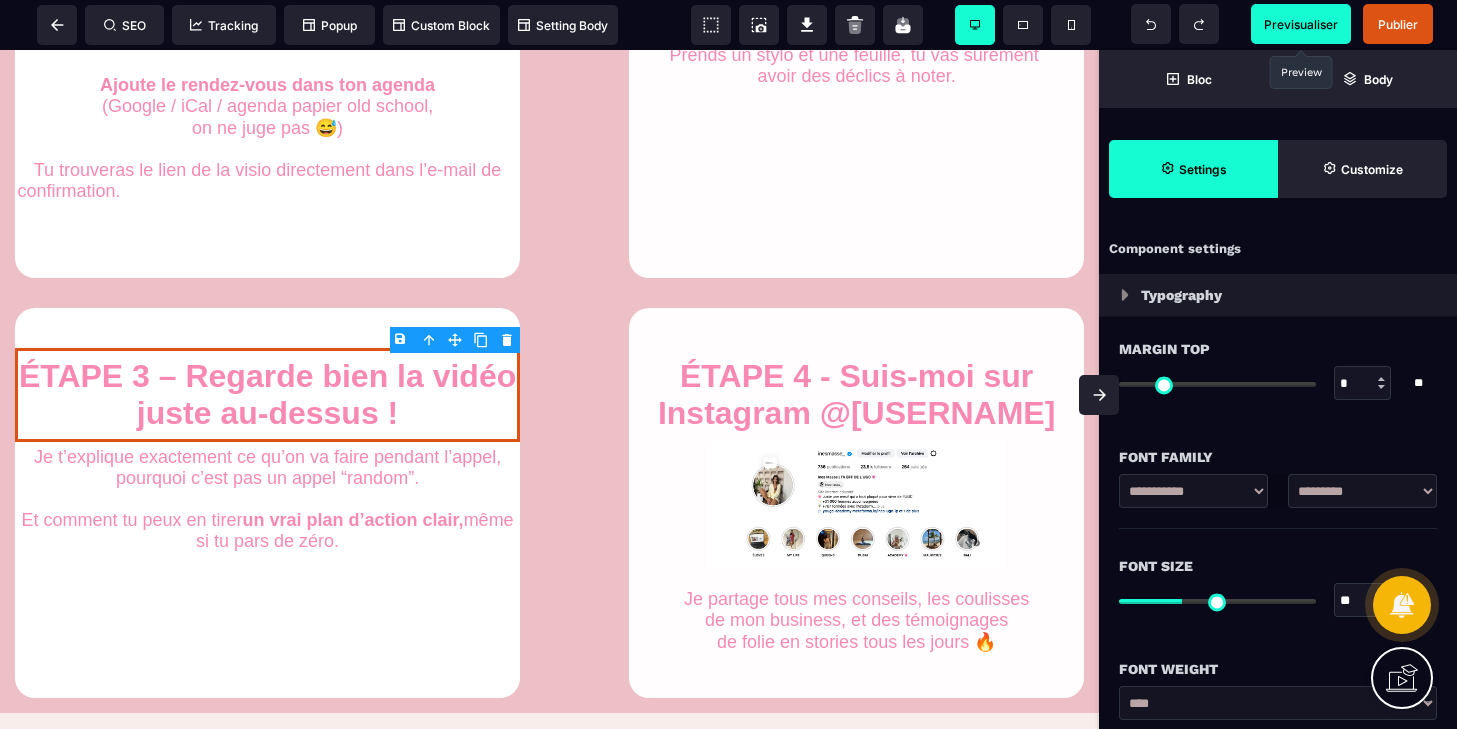 type on "**" 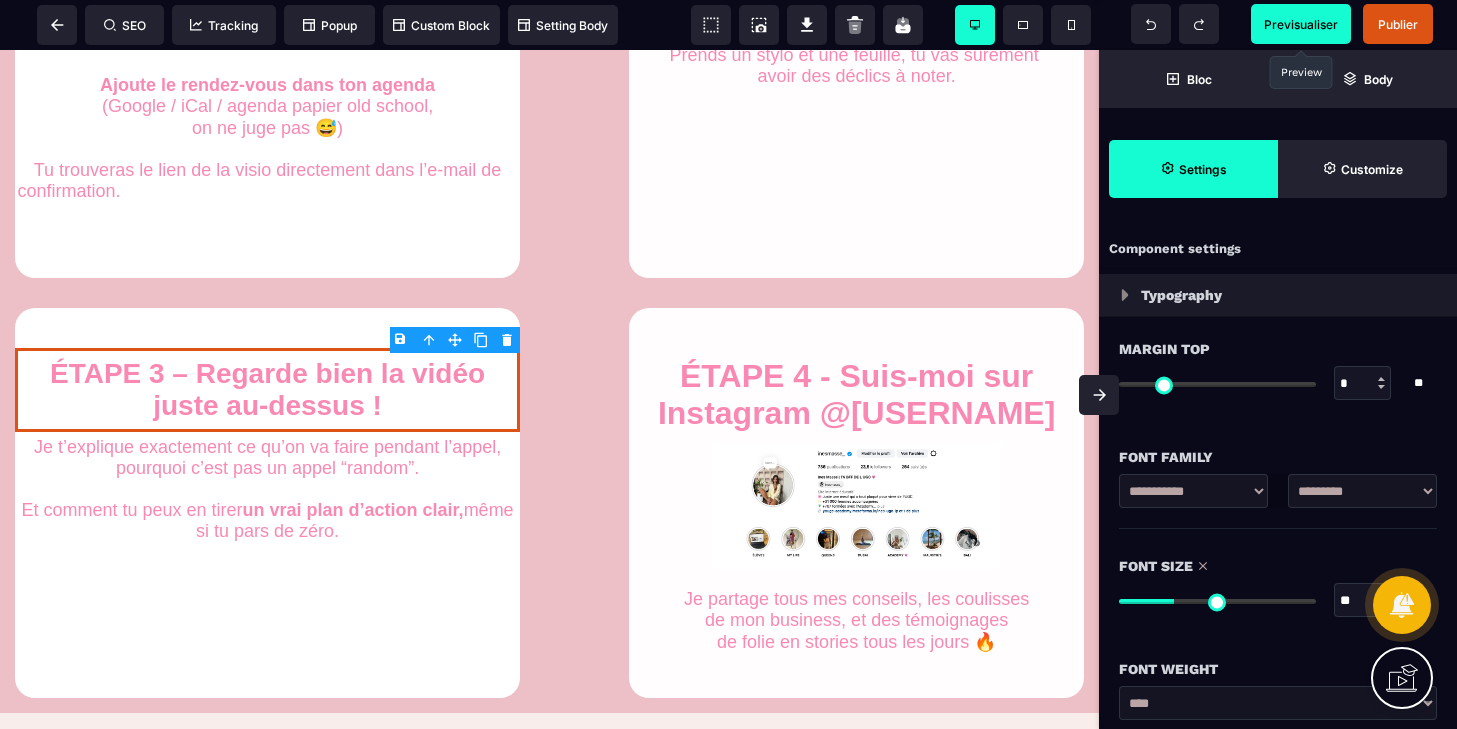 type on "**" 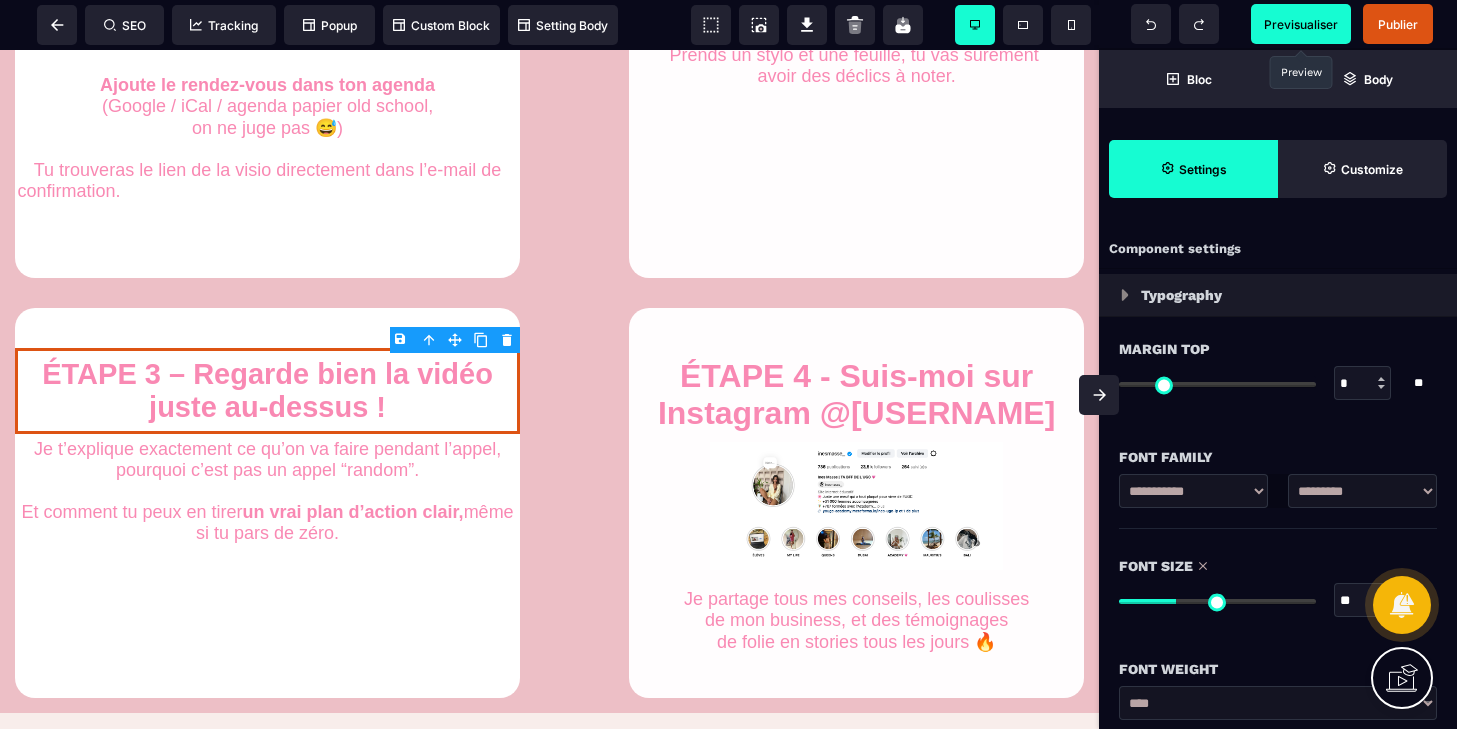 type on "**" 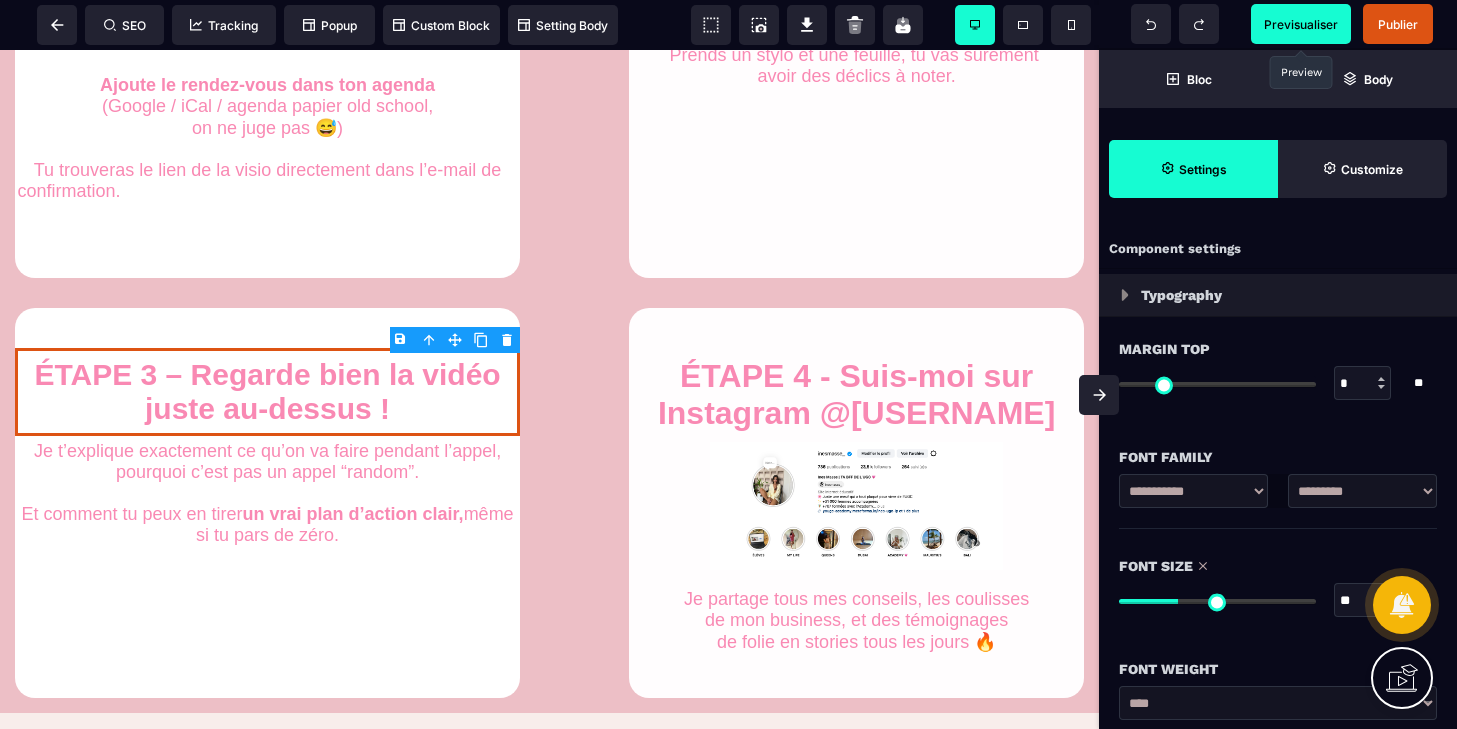 type on "**" 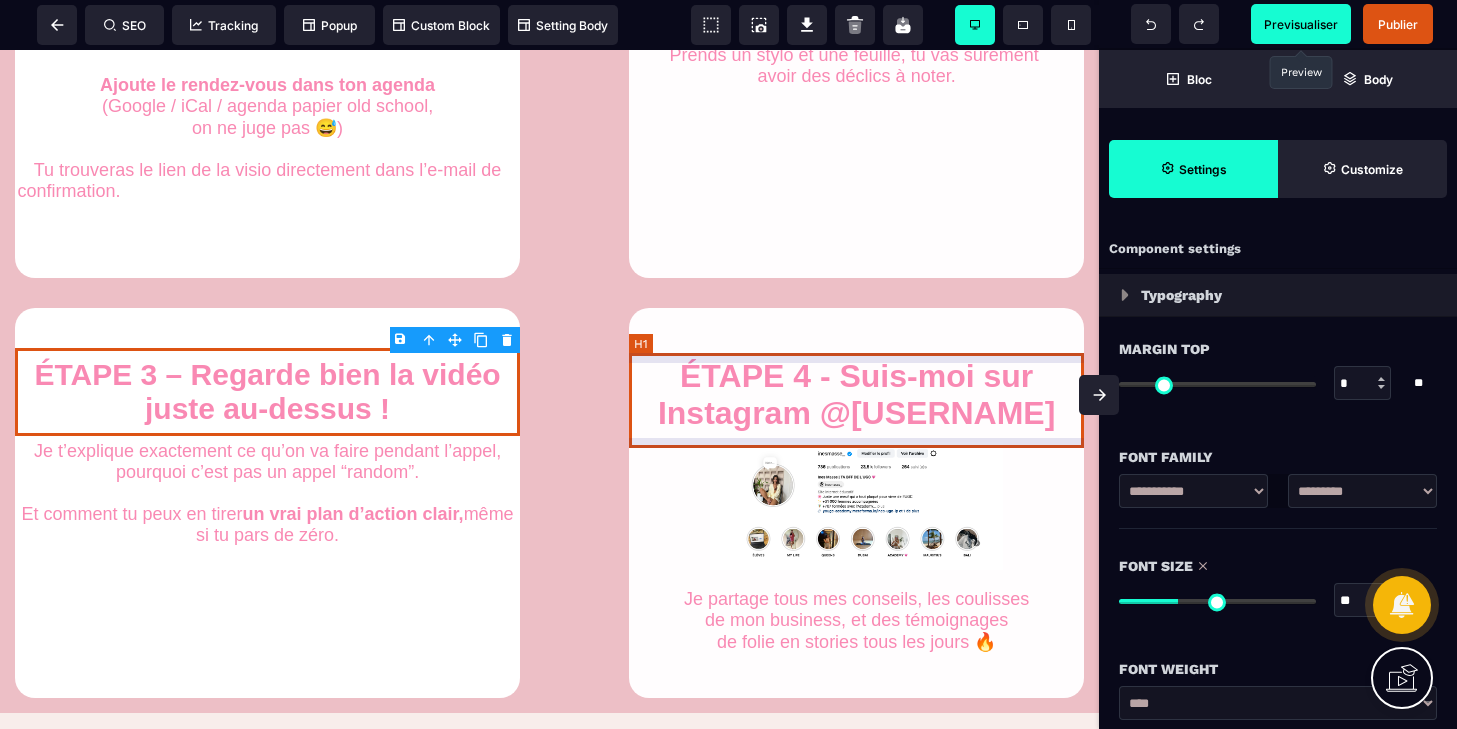 click on "ÉTAPE 4 - Suis-moi sur Instagram @[USERNAME]" at bounding box center [856, 395] 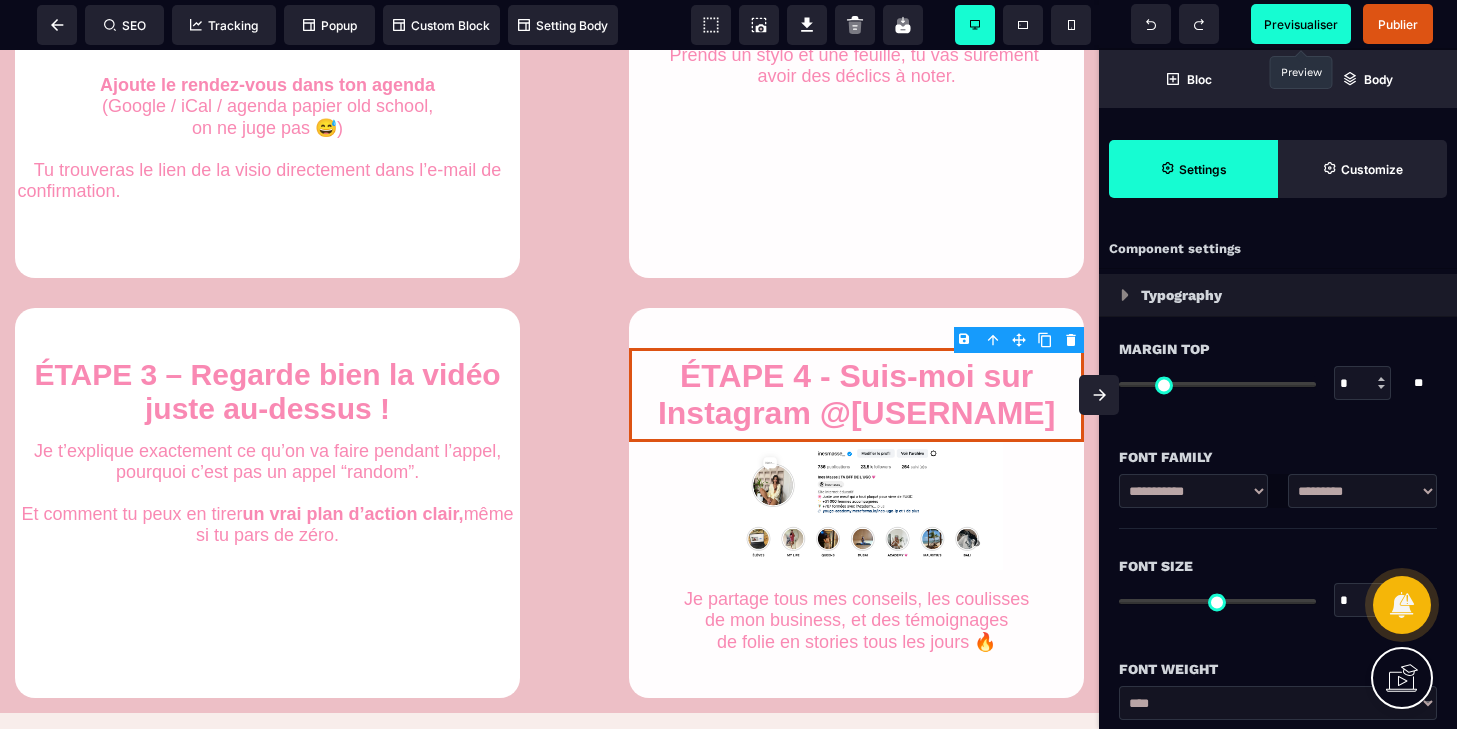 type on "*" 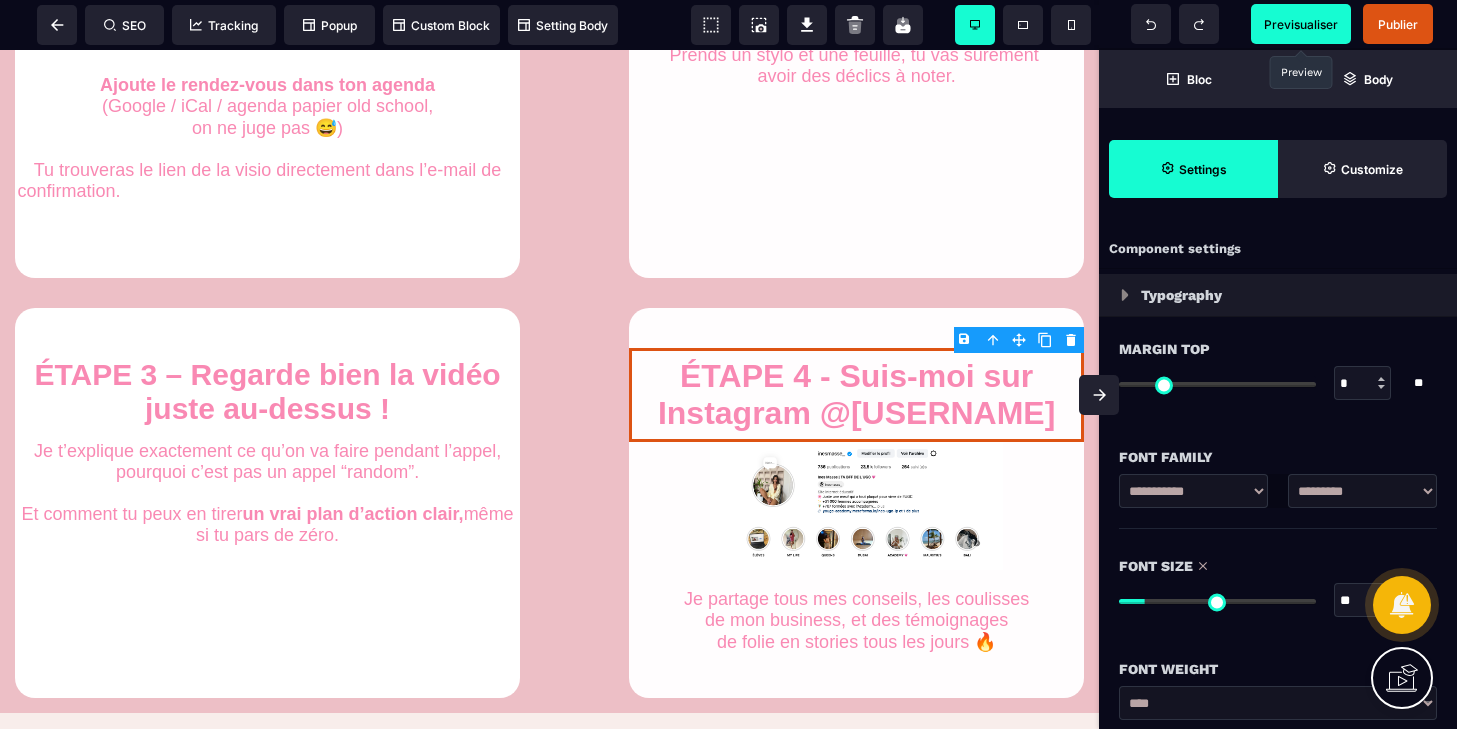 type on "**" 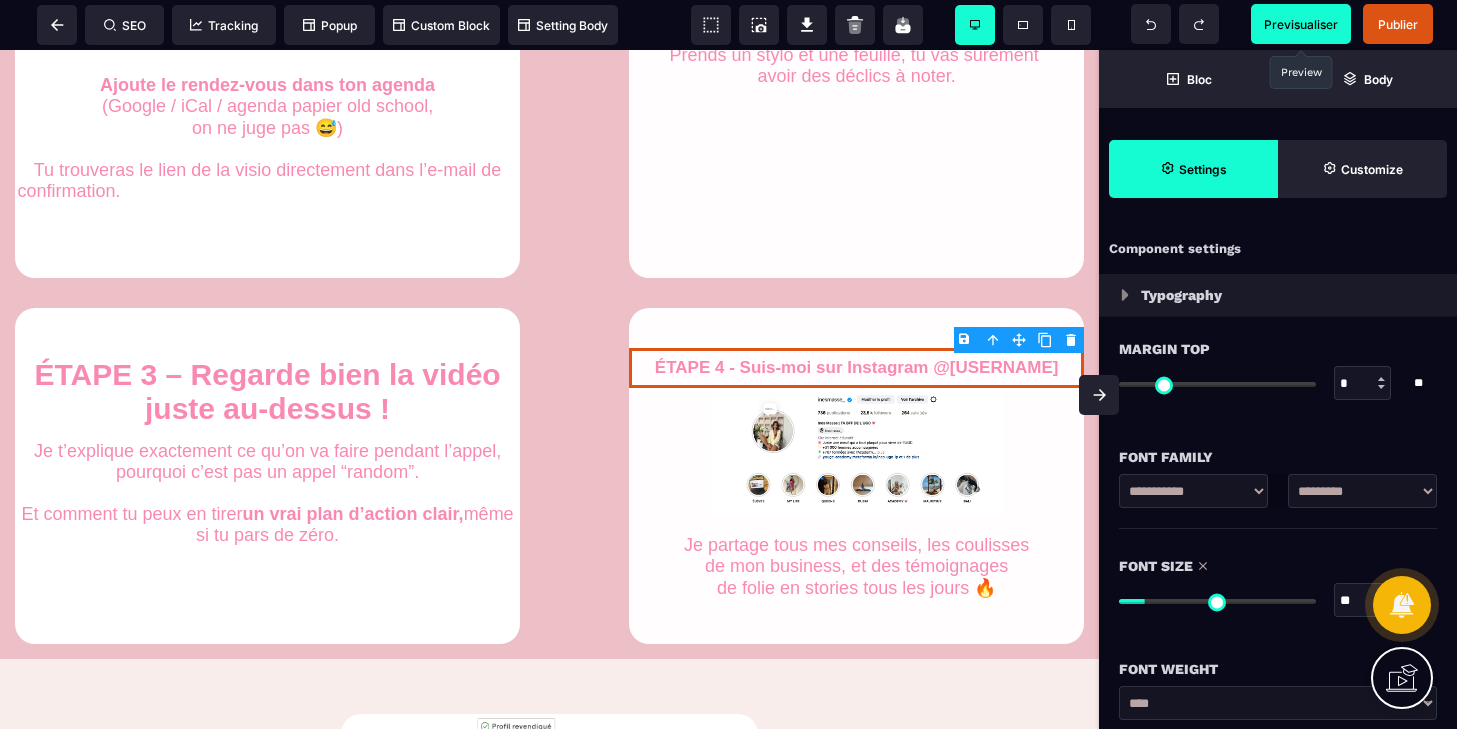 type on "**" 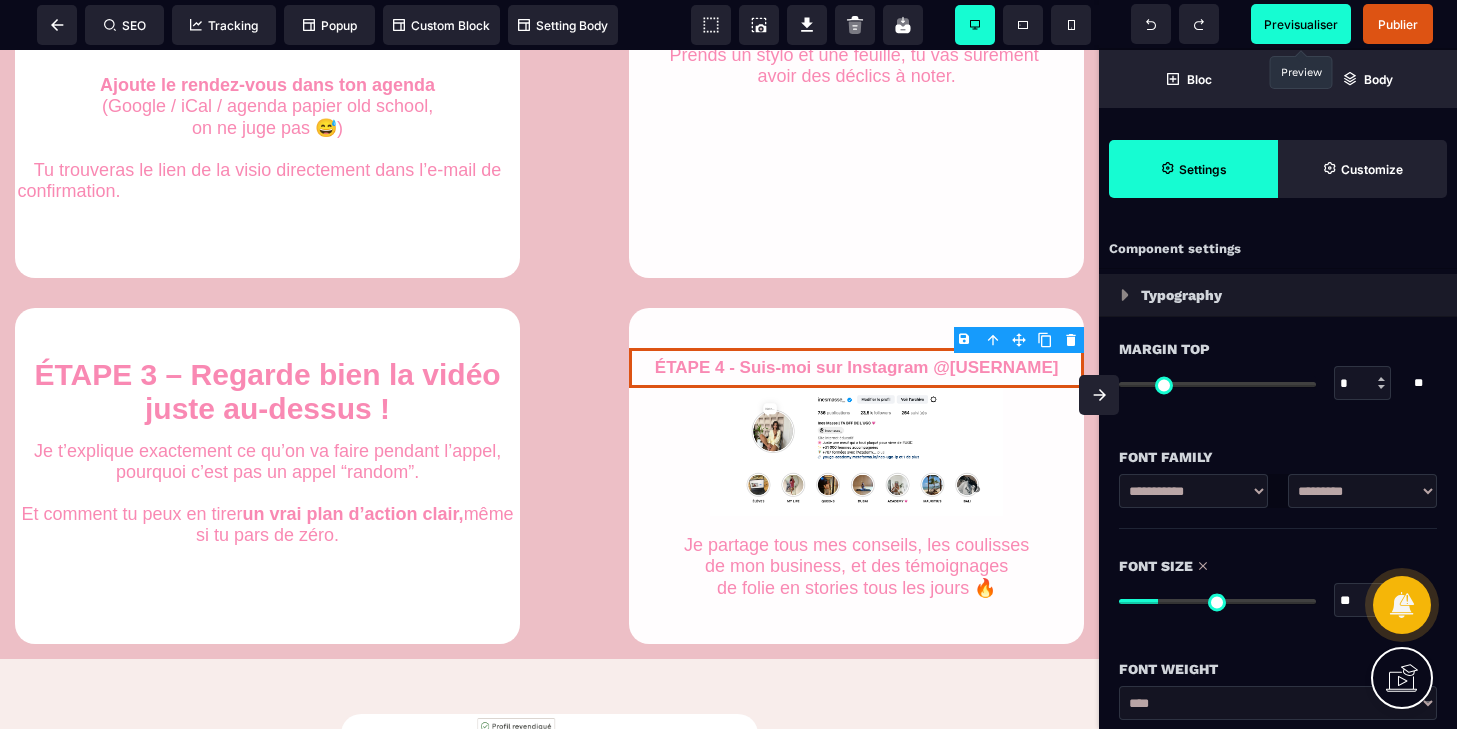 type on "**" 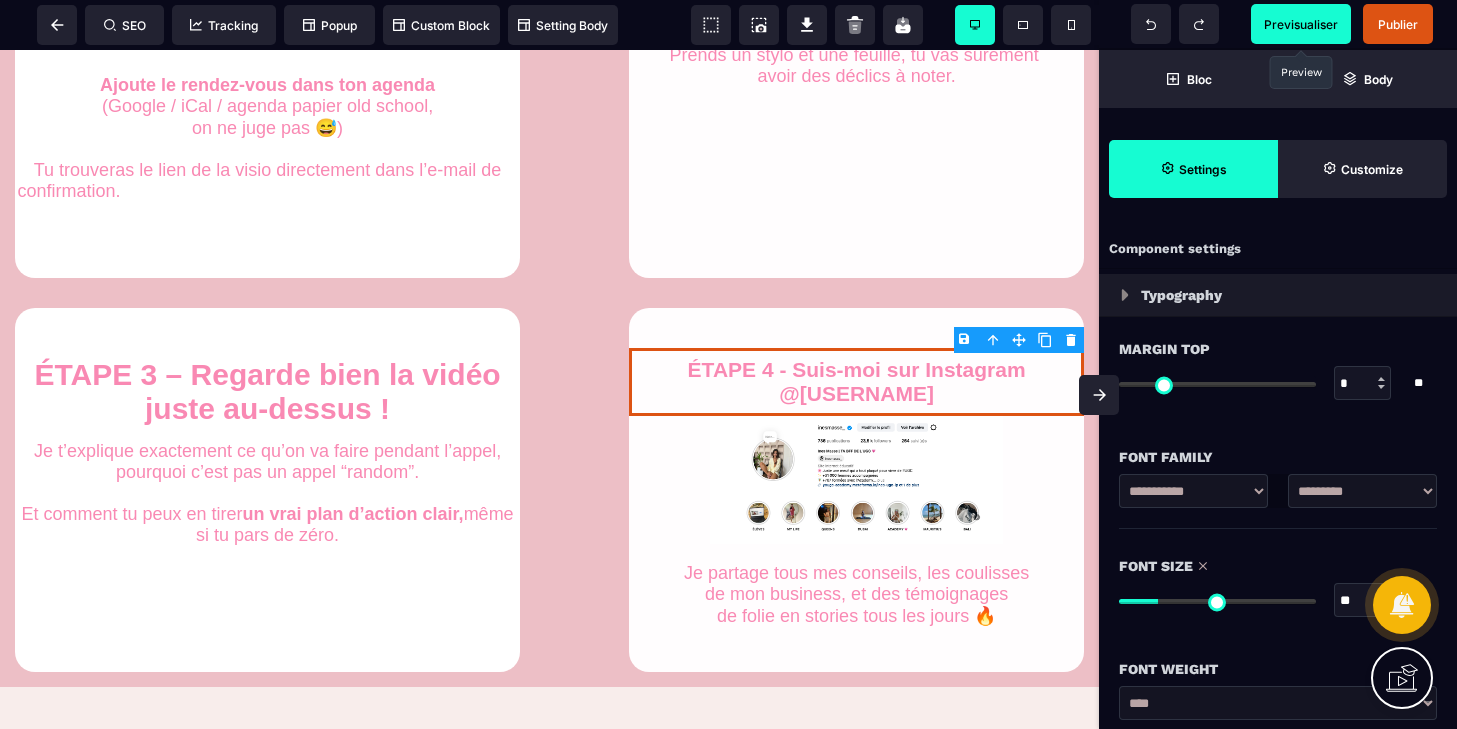 type on "**" 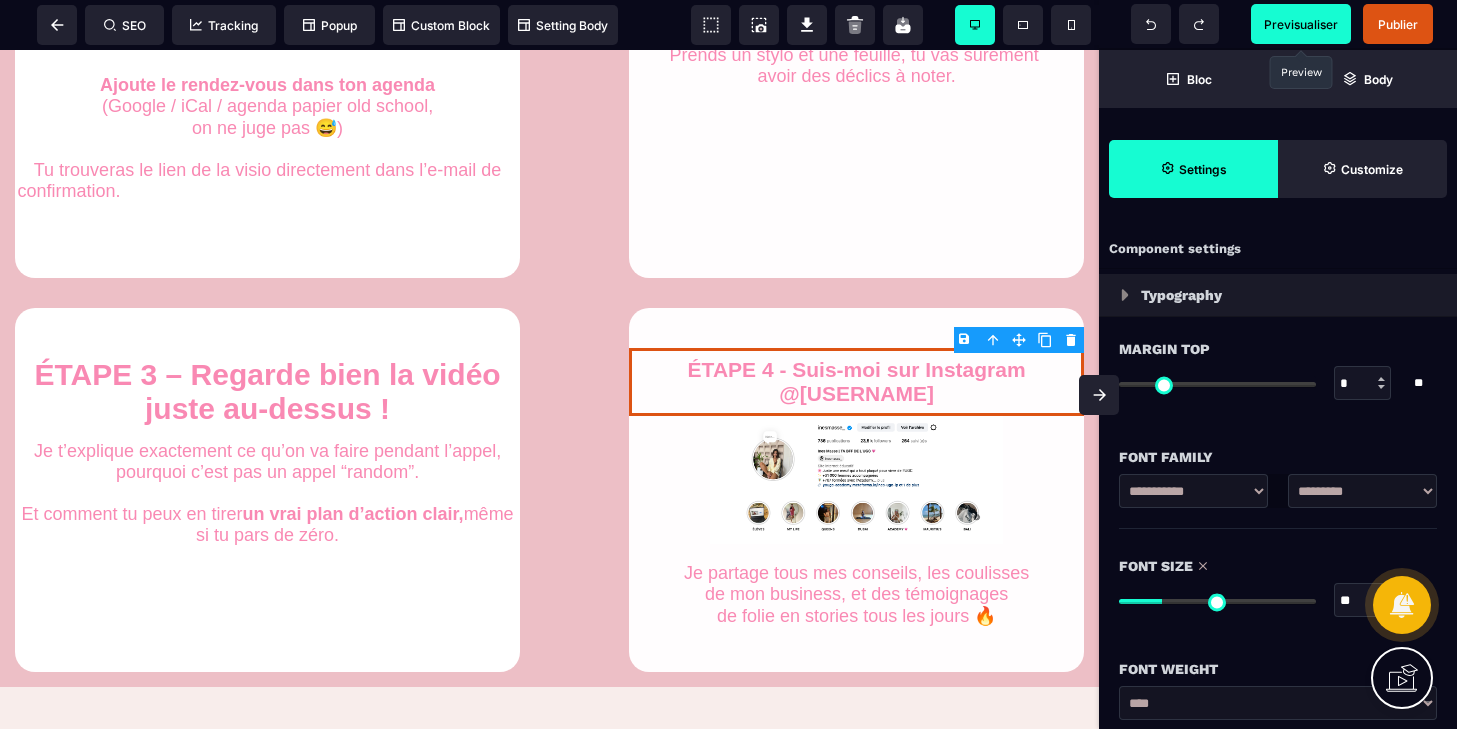 type on "**" 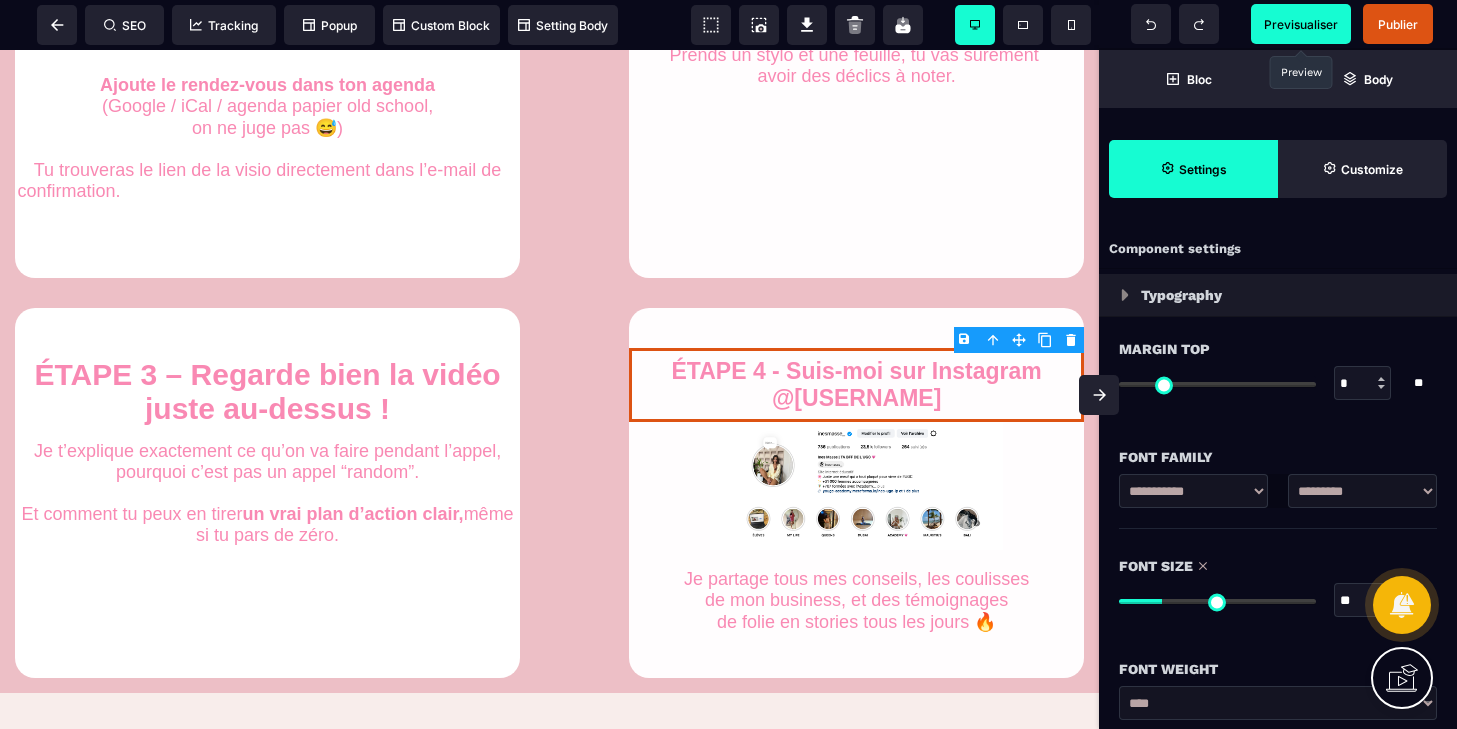 type on "**" 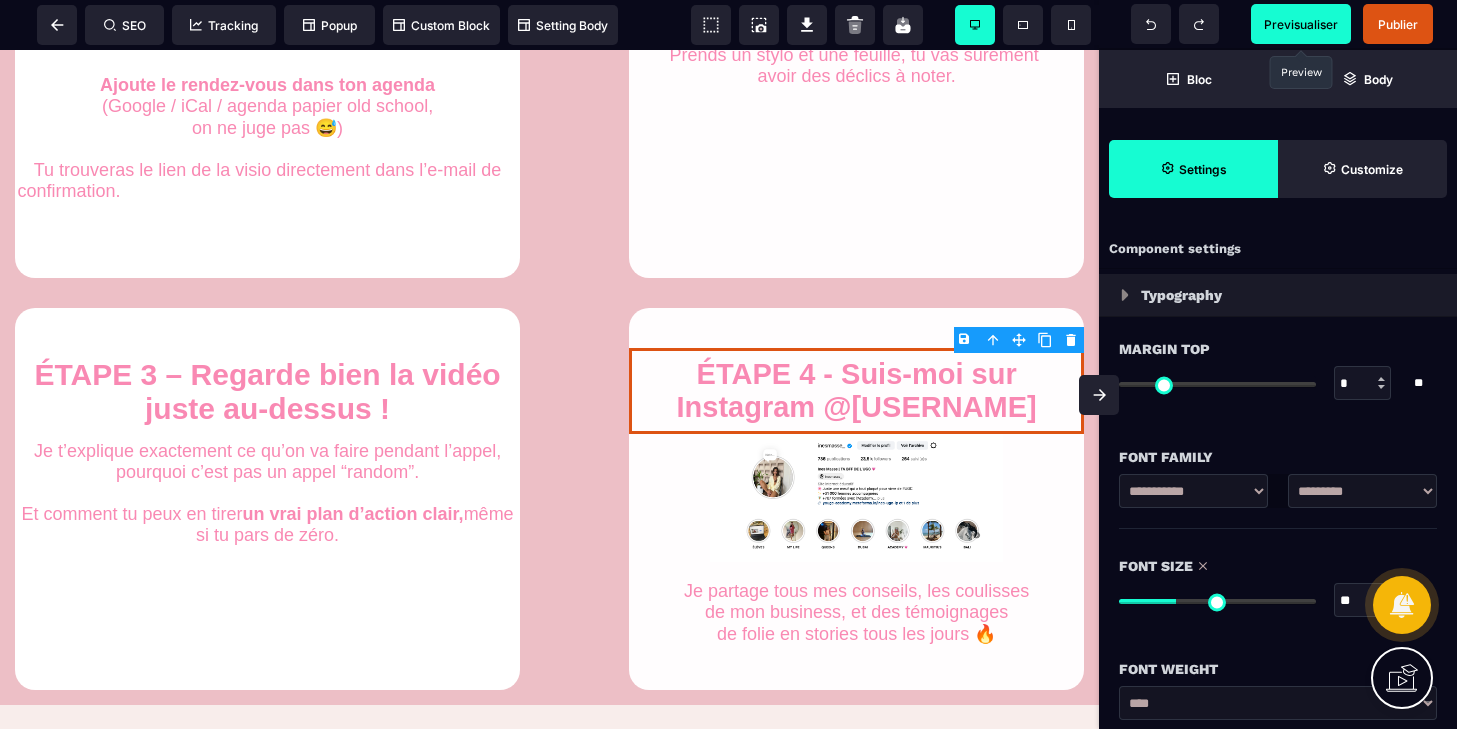 type on "**" 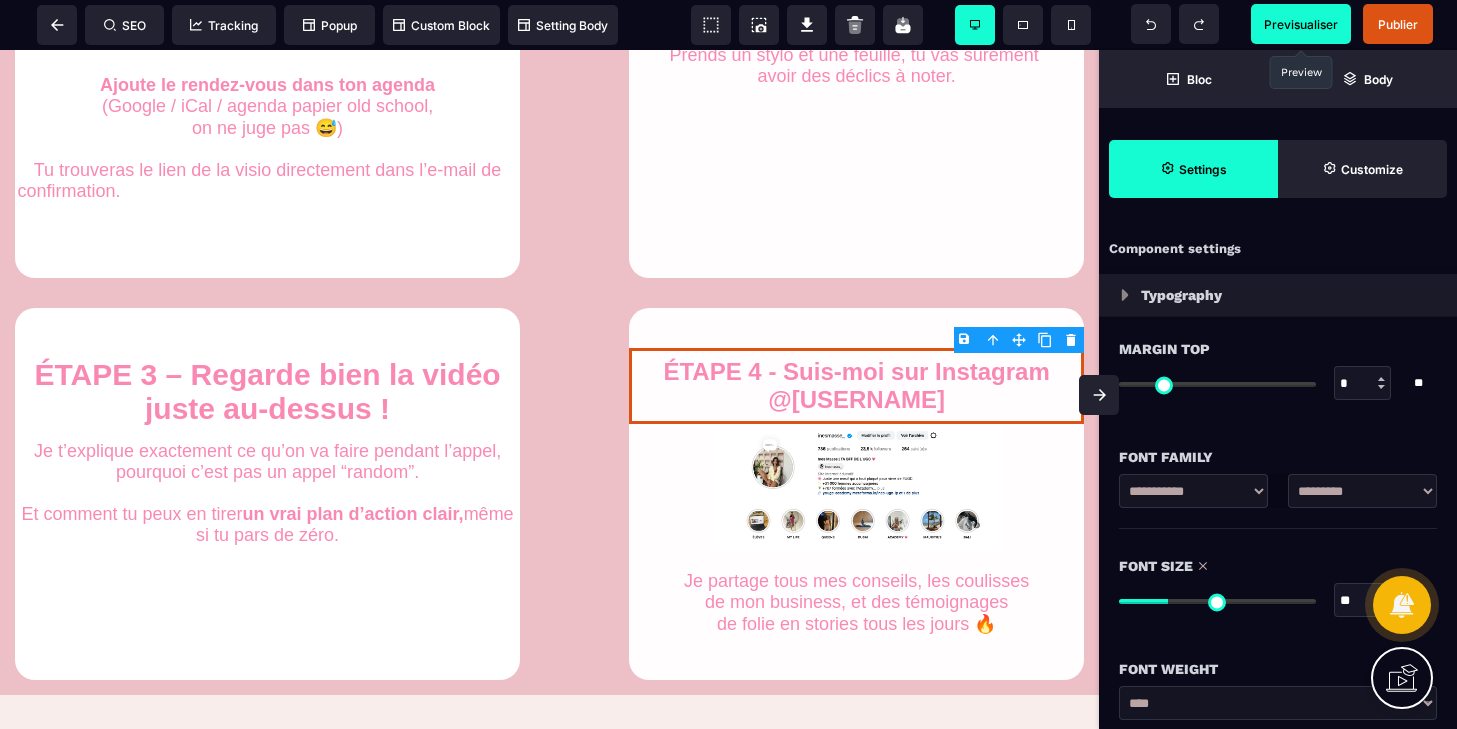type on "**" 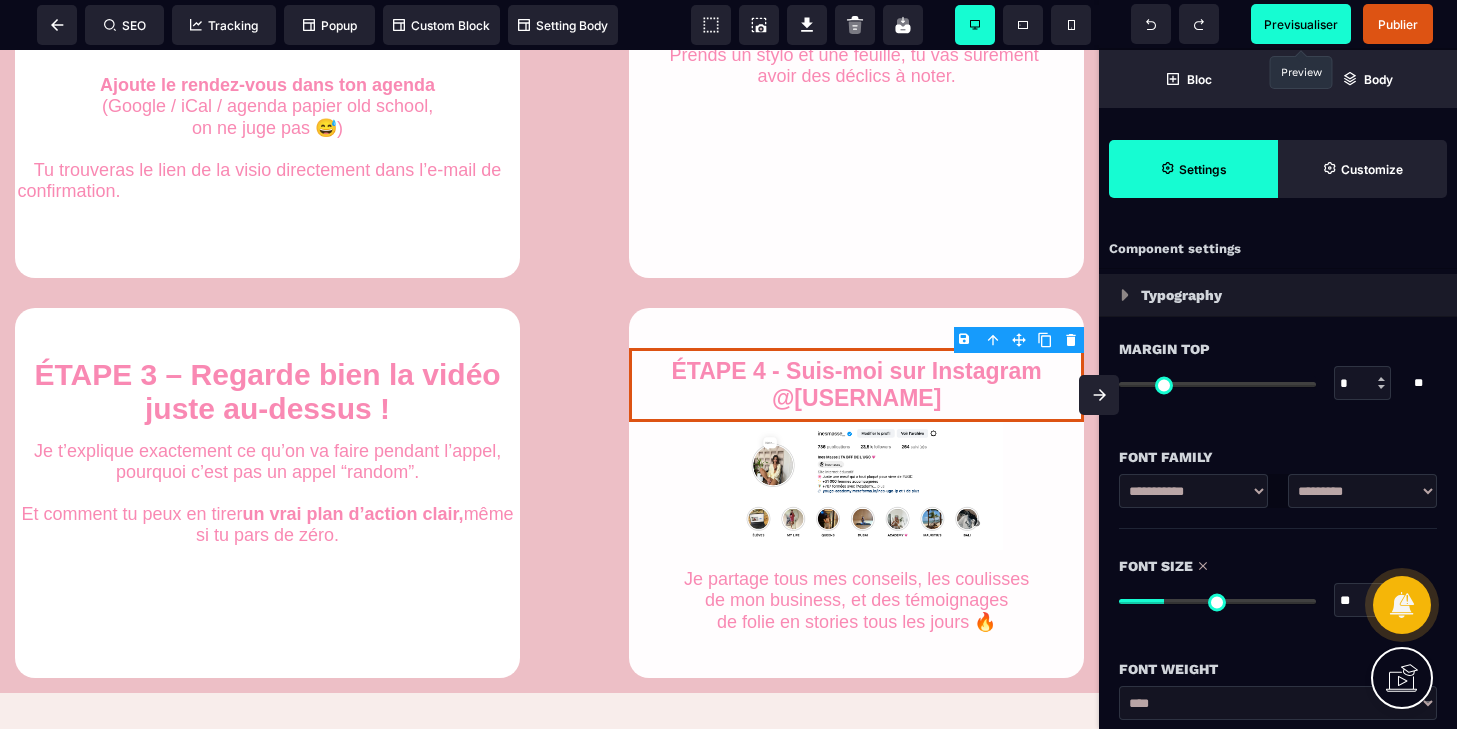 type on "**" 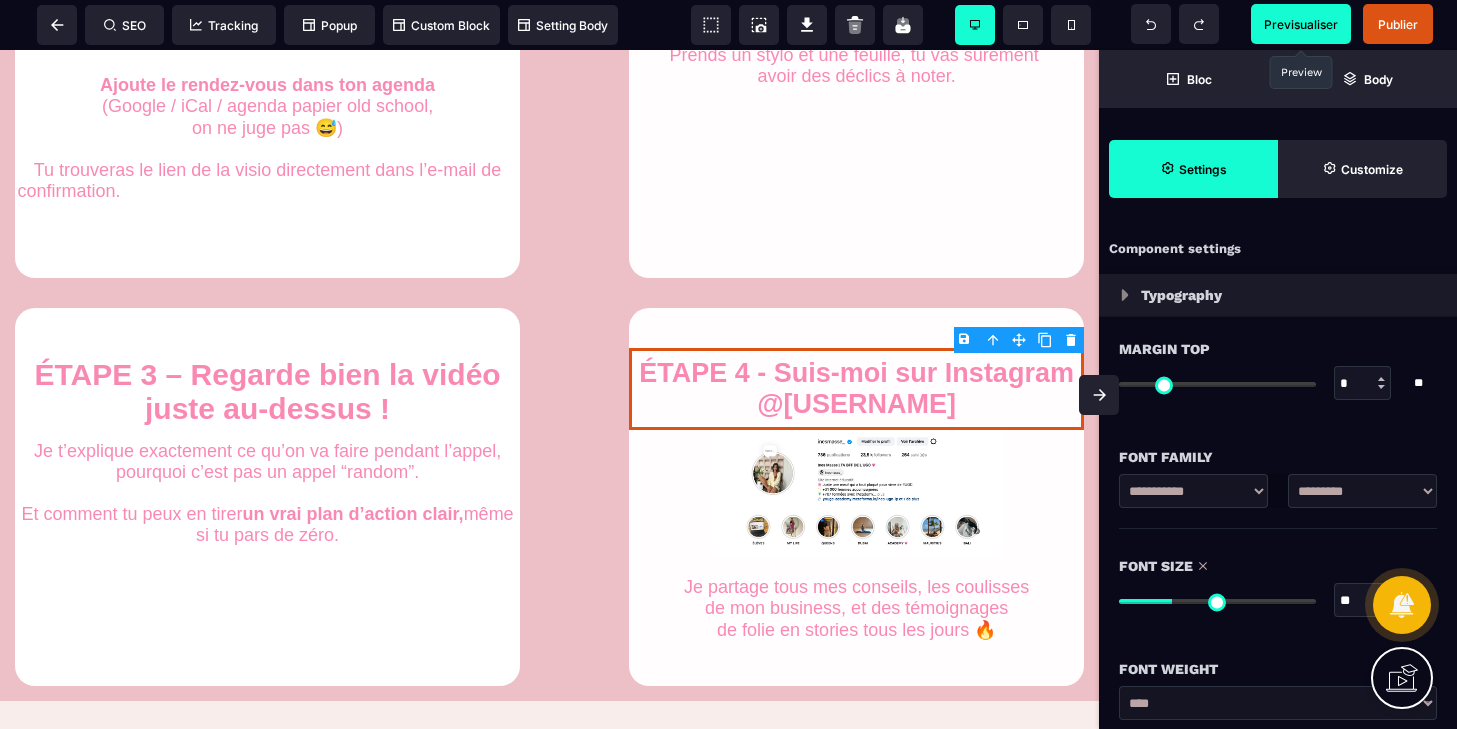 type on "**" 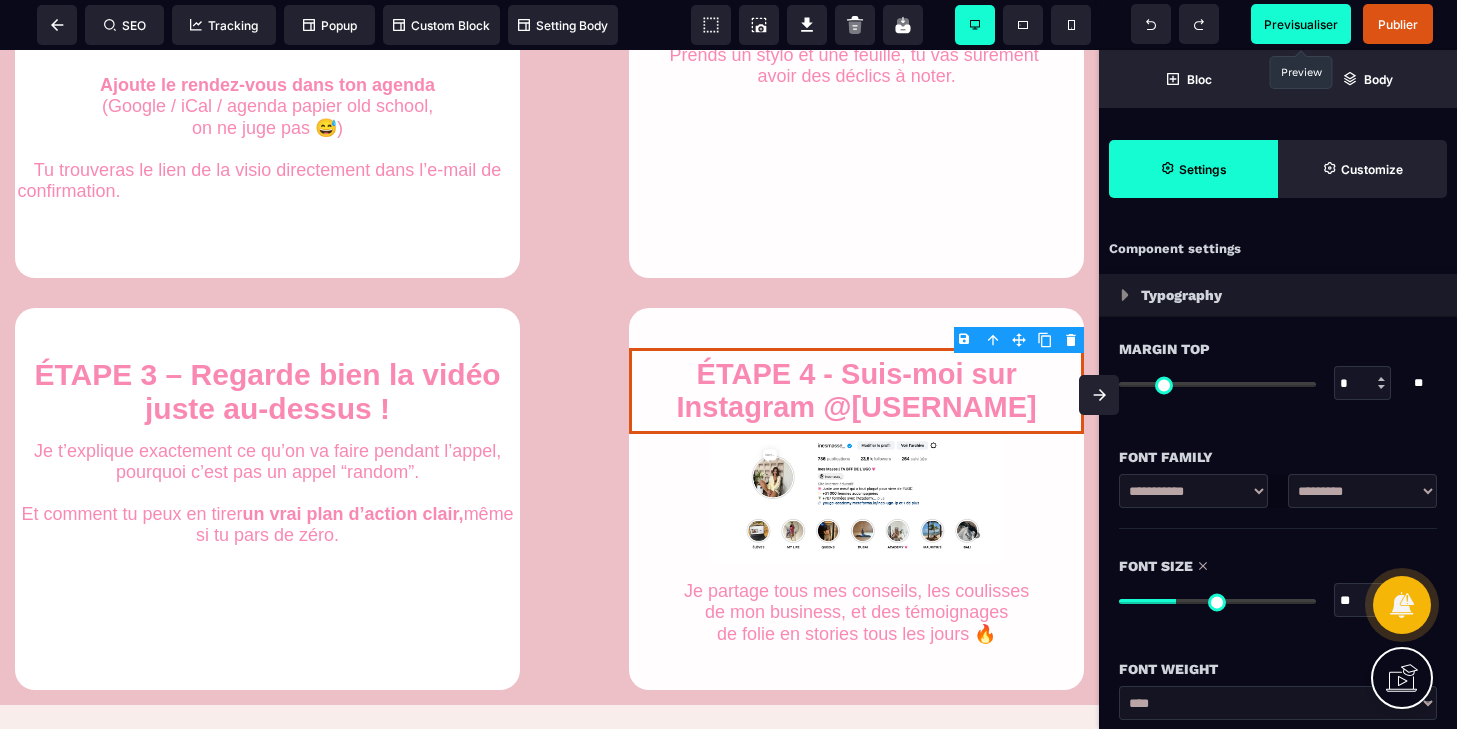 type on "**" 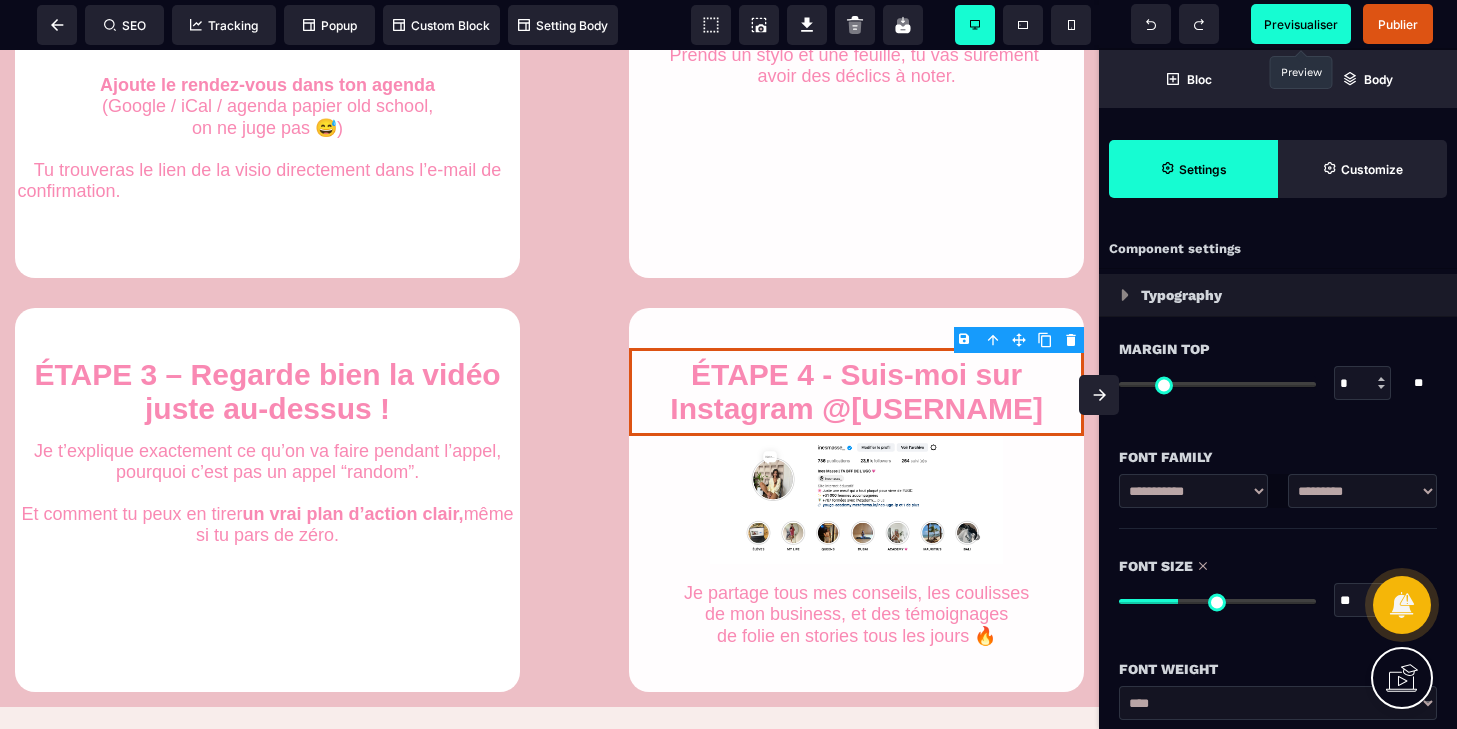type on "**" 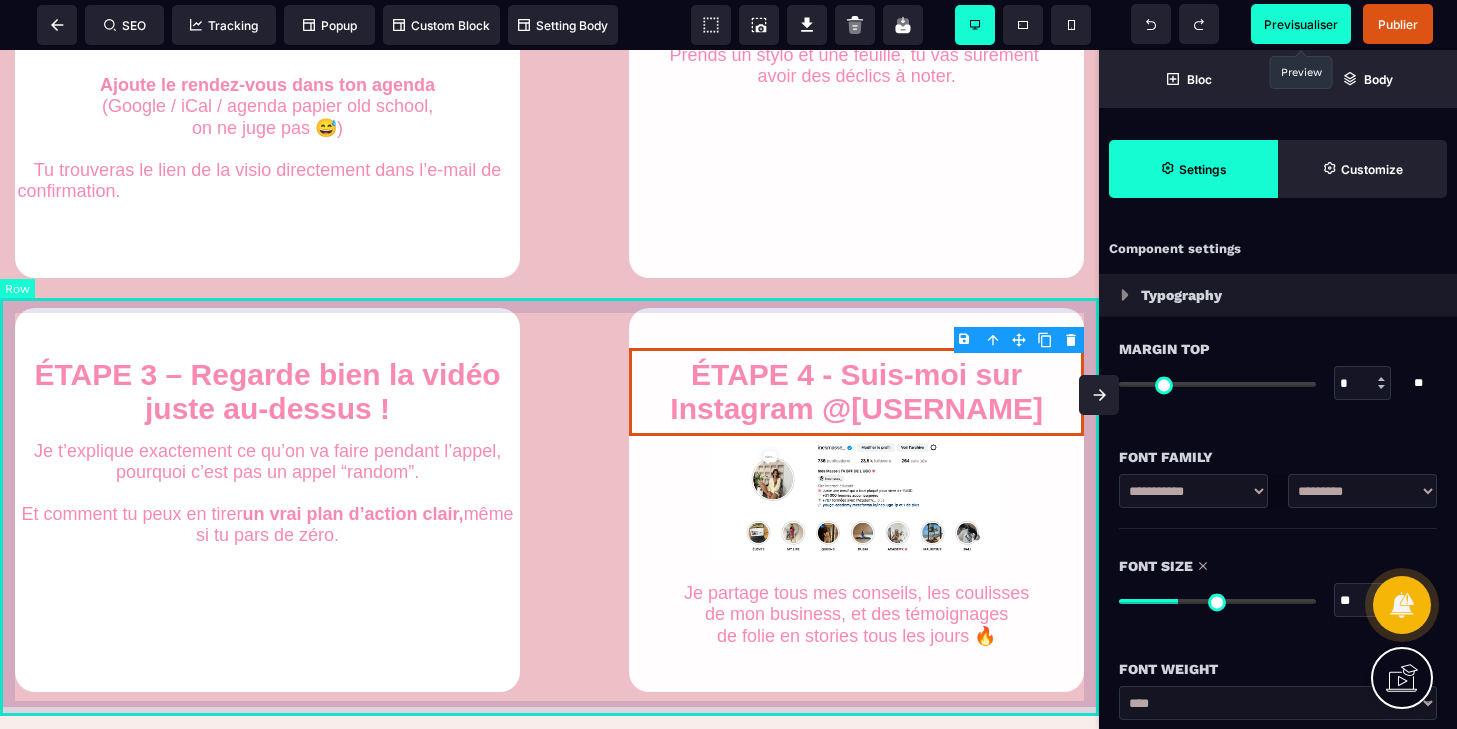 click on "ÉTAPE 3 – Regarde bien la vidéo juste au-dessus ! Je t’explique exactement ce qu’on va faire pendant l’appel, pourquoi c’est pas un appel “random”. Et comment tu peux en tirer un vrai plan d’action clair,
même si tu pars de zéro. ÉTAPE 4 - Suis-moi sur Instagram @[USERNAME] Je partage tous mes conseils, les coulisses de mon business, et des témoignages de folie en stories tous les jours 🔥" at bounding box center (549, 500) 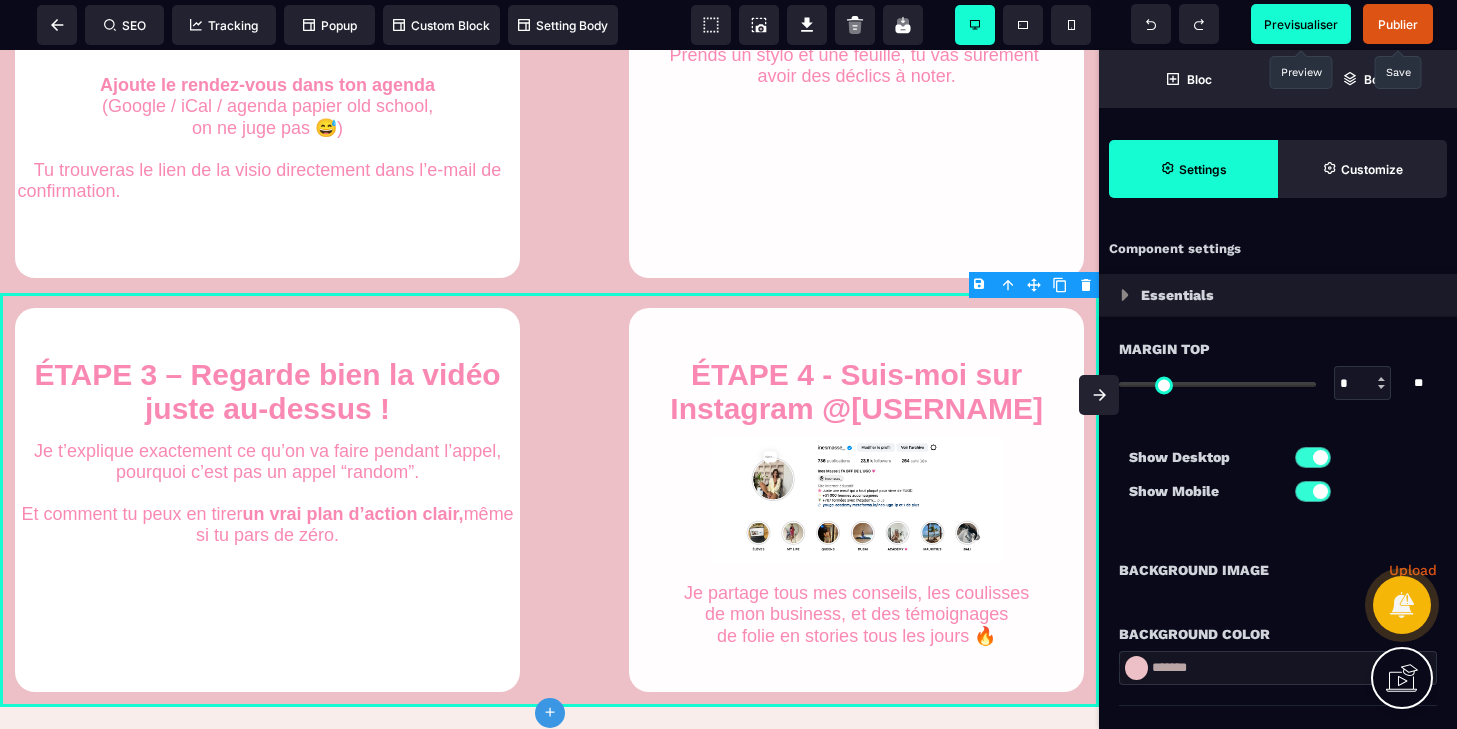 click on "Publier" at bounding box center [1398, 24] 